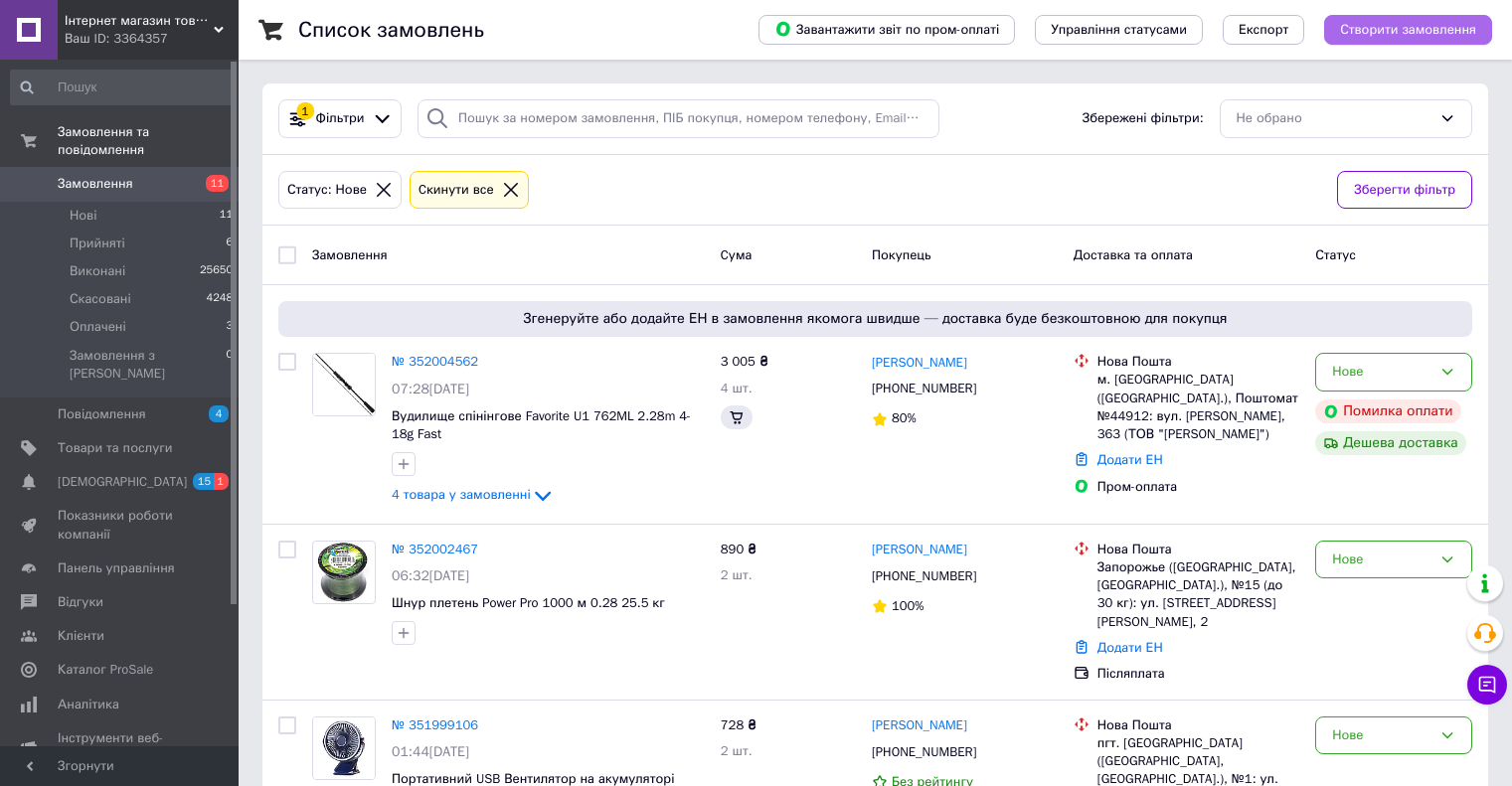 scroll, scrollTop: 199, scrollLeft: 0, axis: vertical 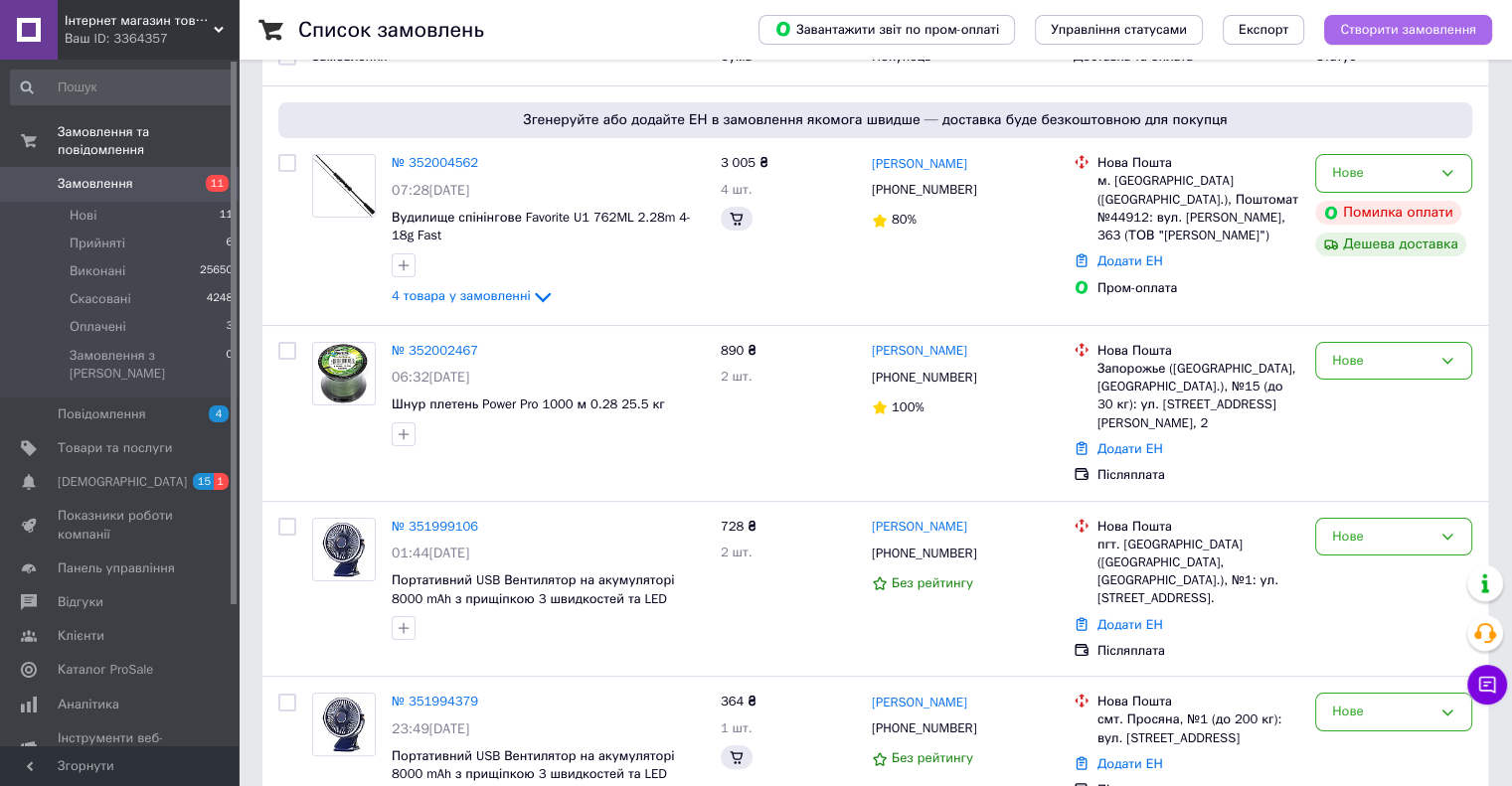 click on "Створити замовлення" at bounding box center (1408, 30) 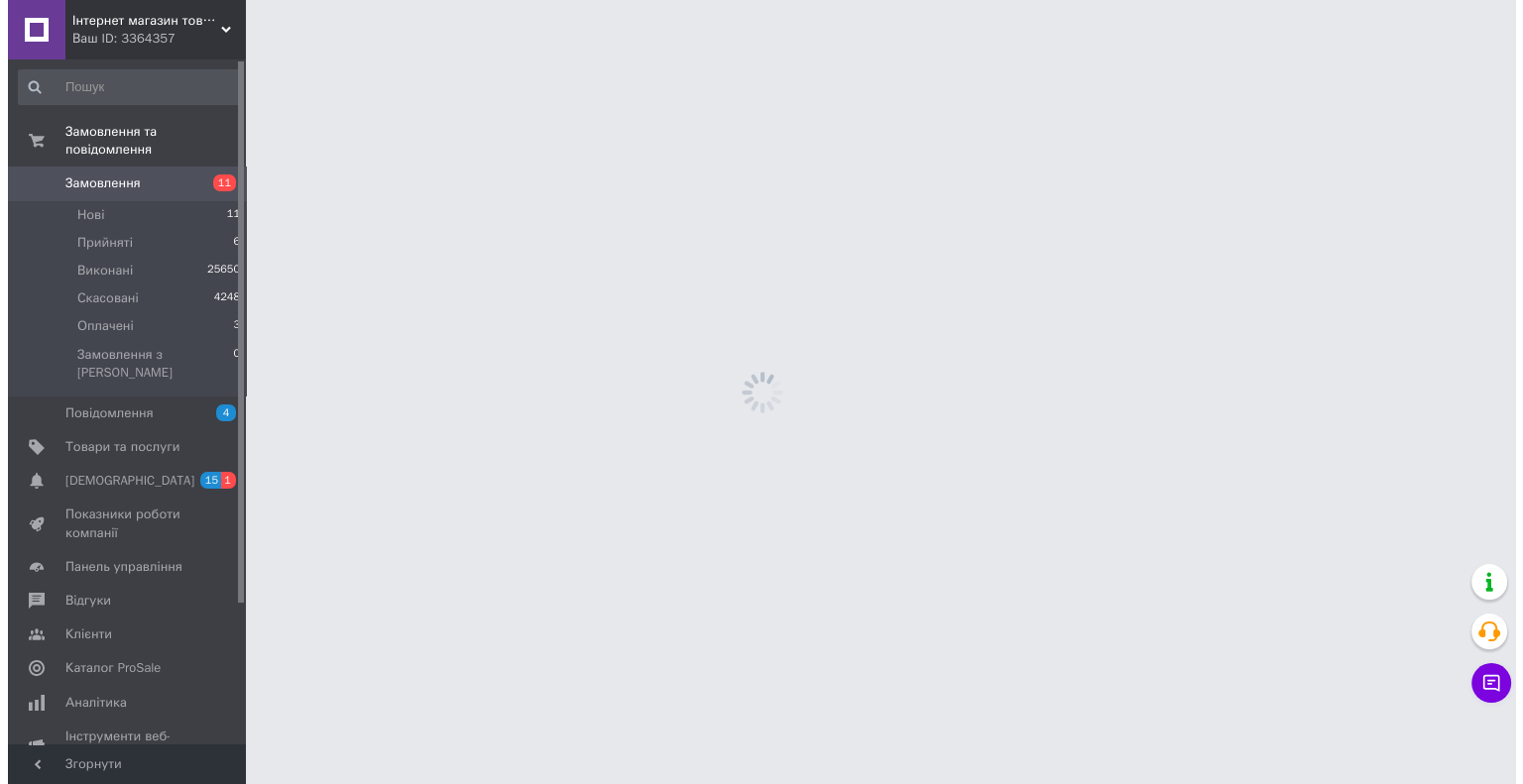 scroll, scrollTop: 0, scrollLeft: 0, axis: both 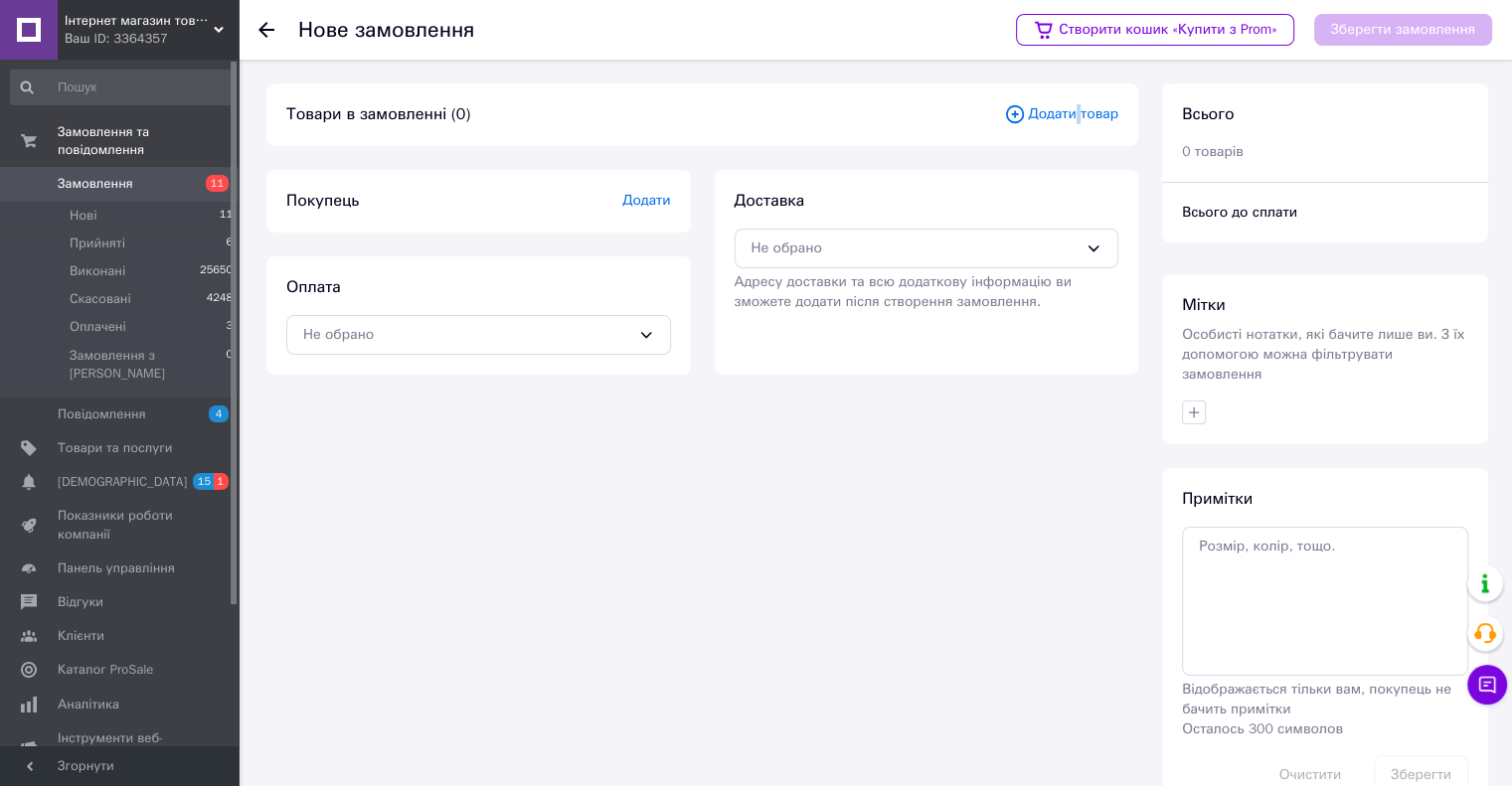 click on "Додати товар" at bounding box center (1061, 114) 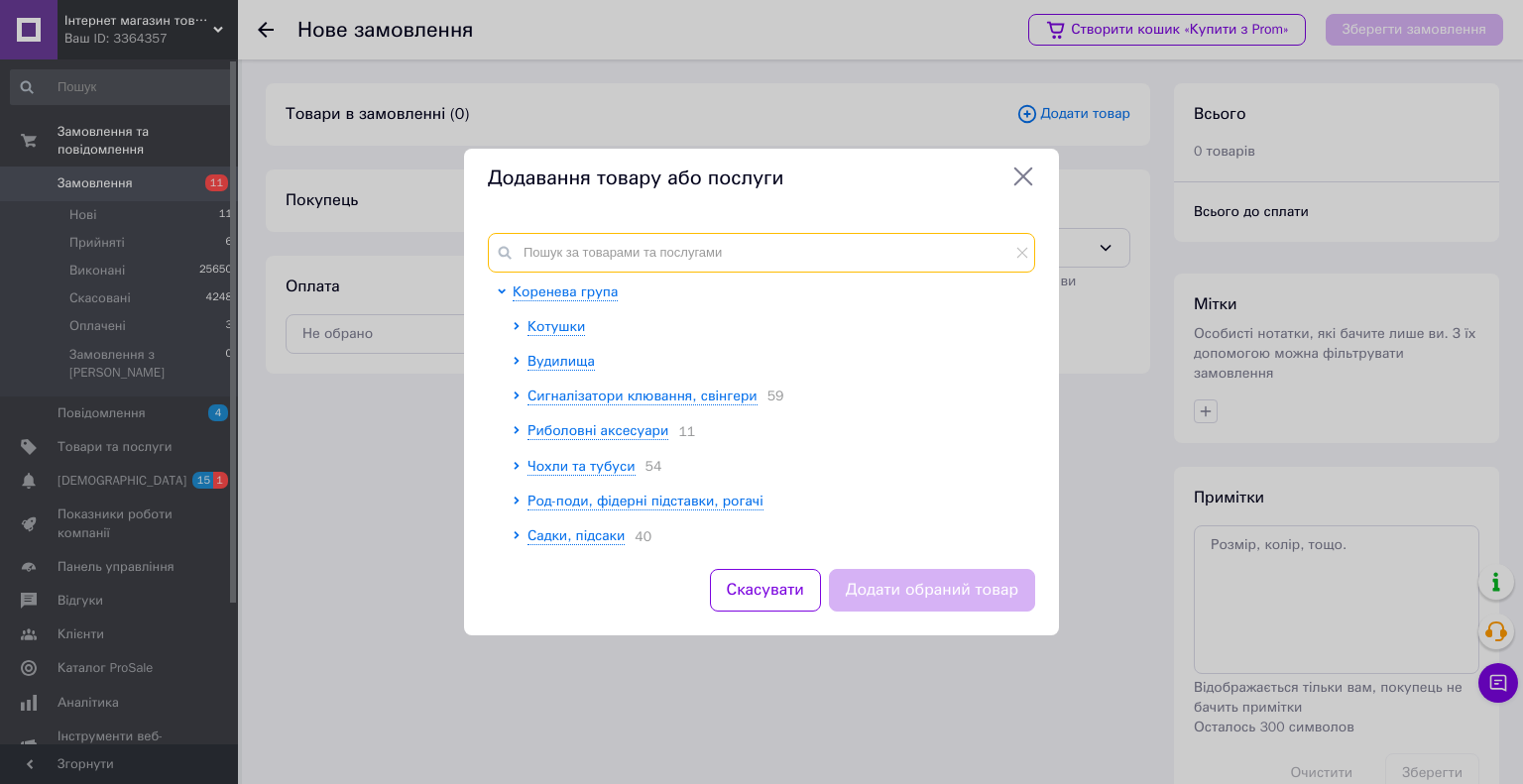 click at bounding box center [762, 253] 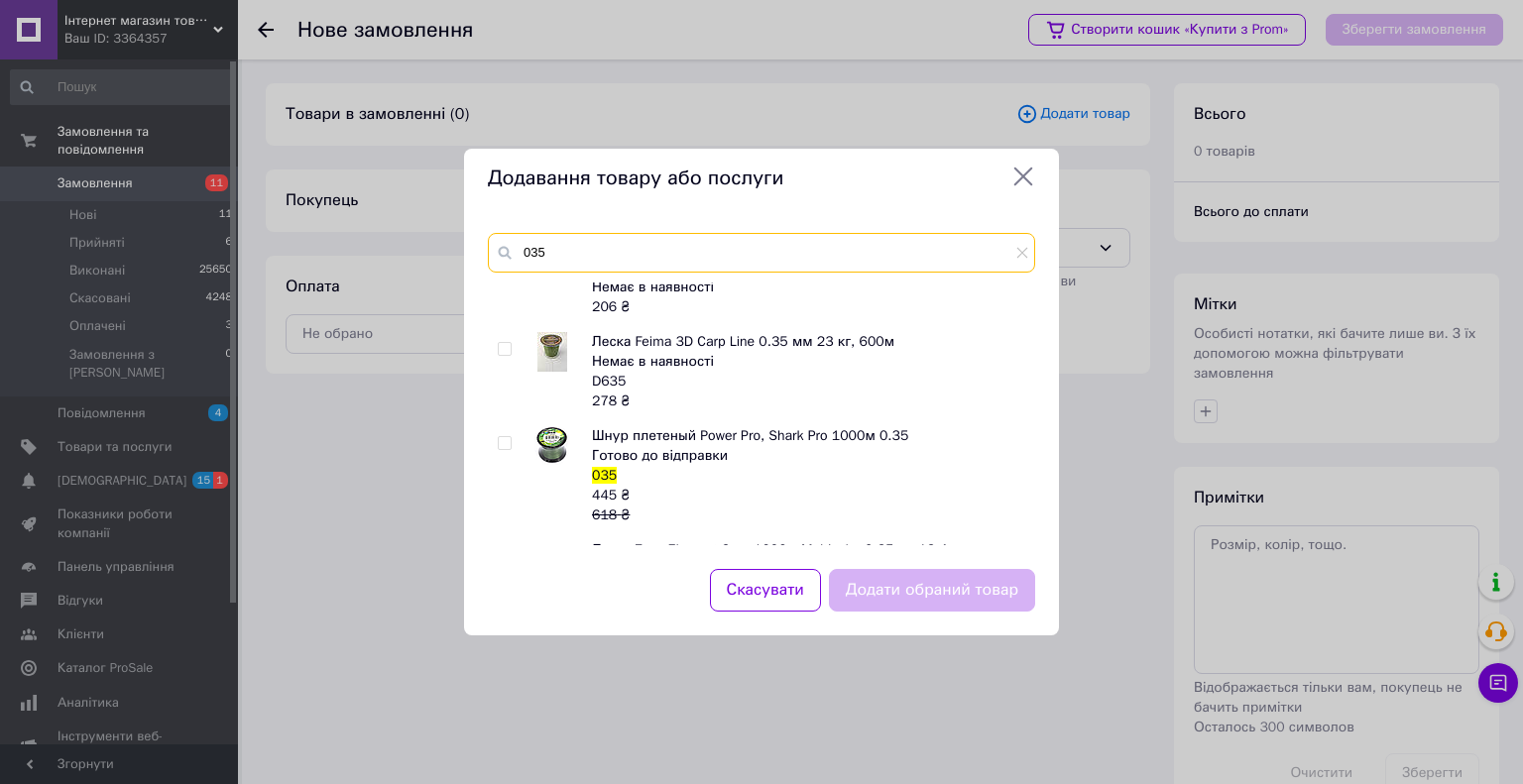 scroll, scrollTop: 0, scrollLeft: 0, axis: both 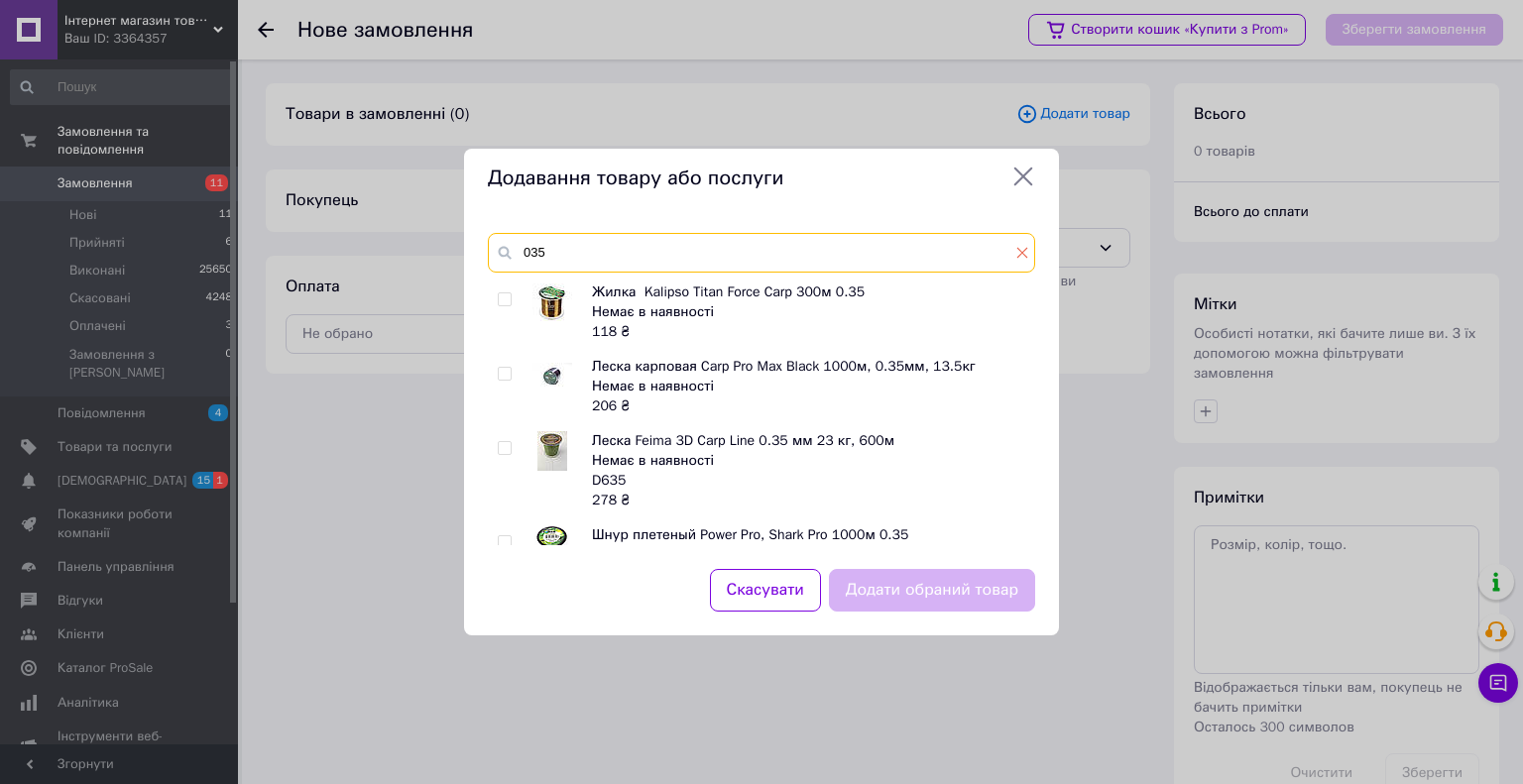 type on "035" 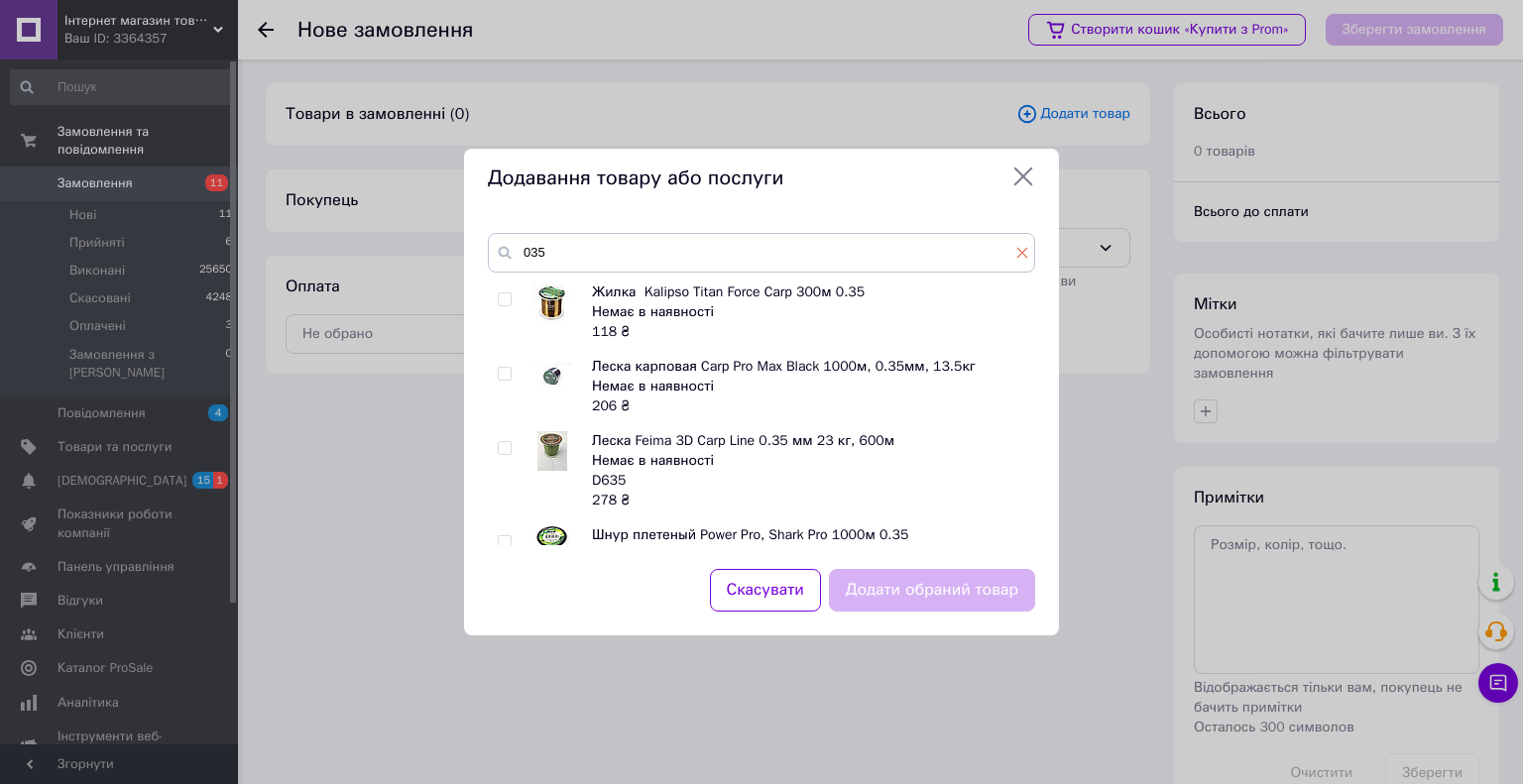 click at bounding box center [1022, 253] 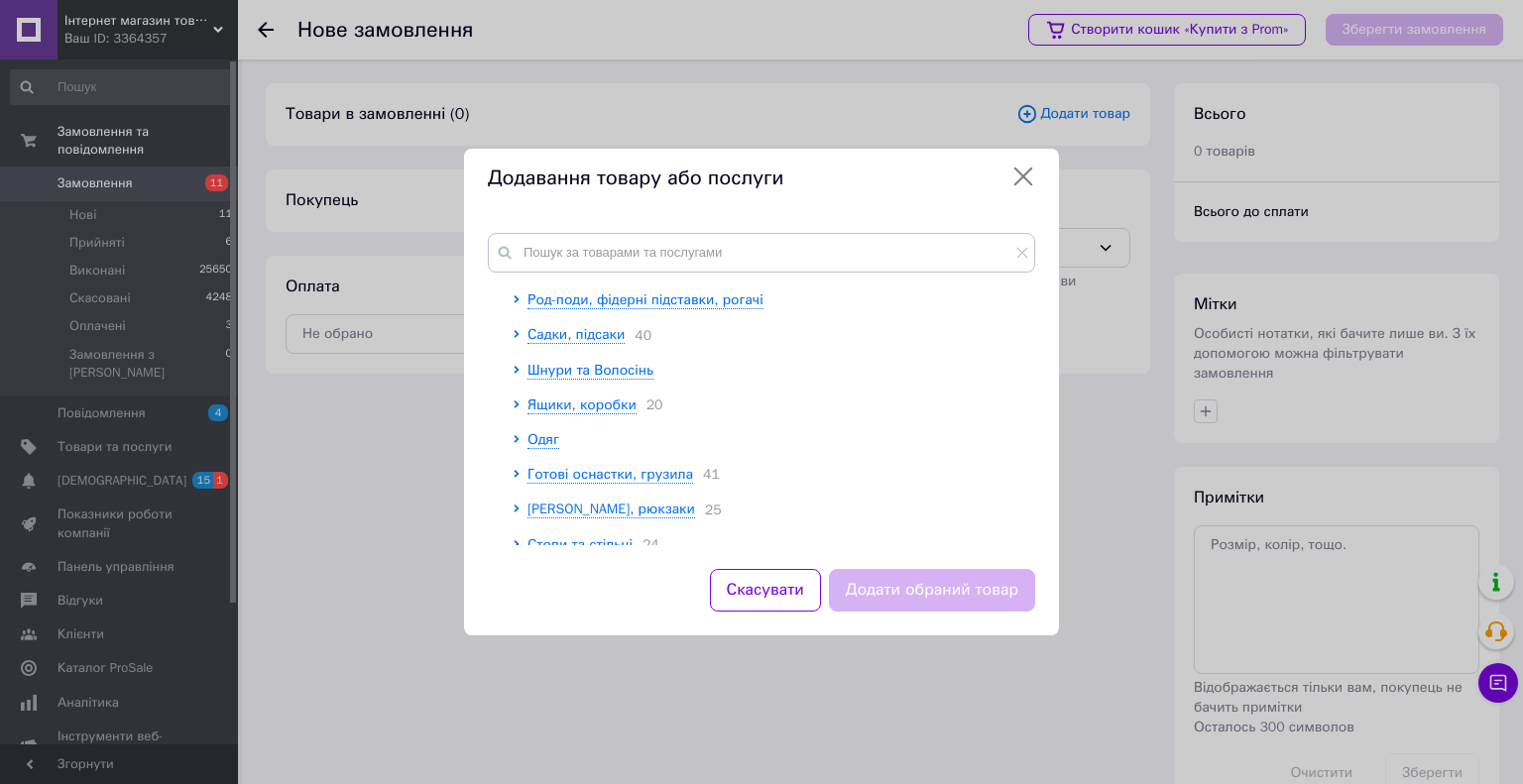 scroll, scrollTop: 198, scrollLeft: 0, axis: vertical 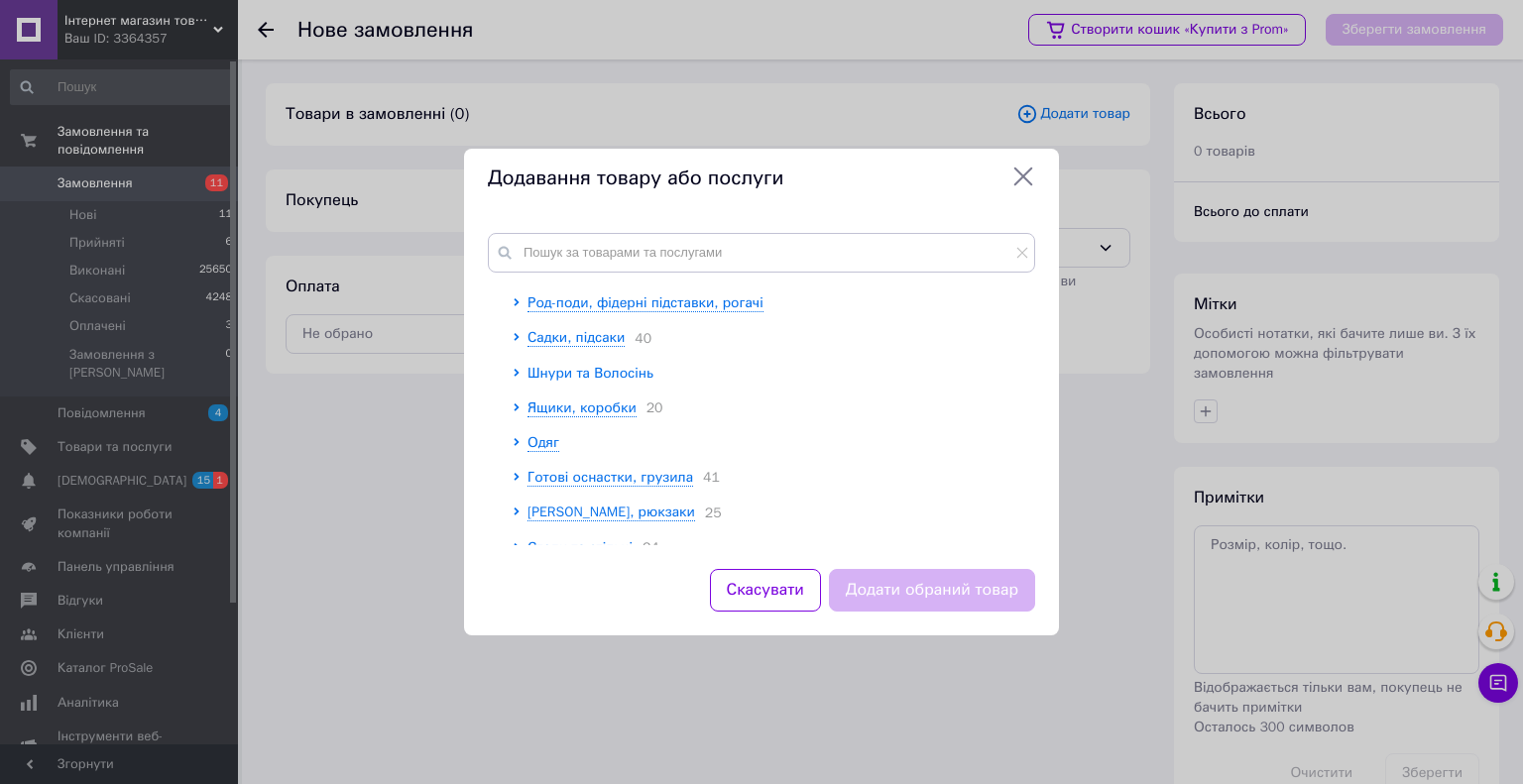 click on "Шнури та  Волосінь" at bounding box center (590, 373) 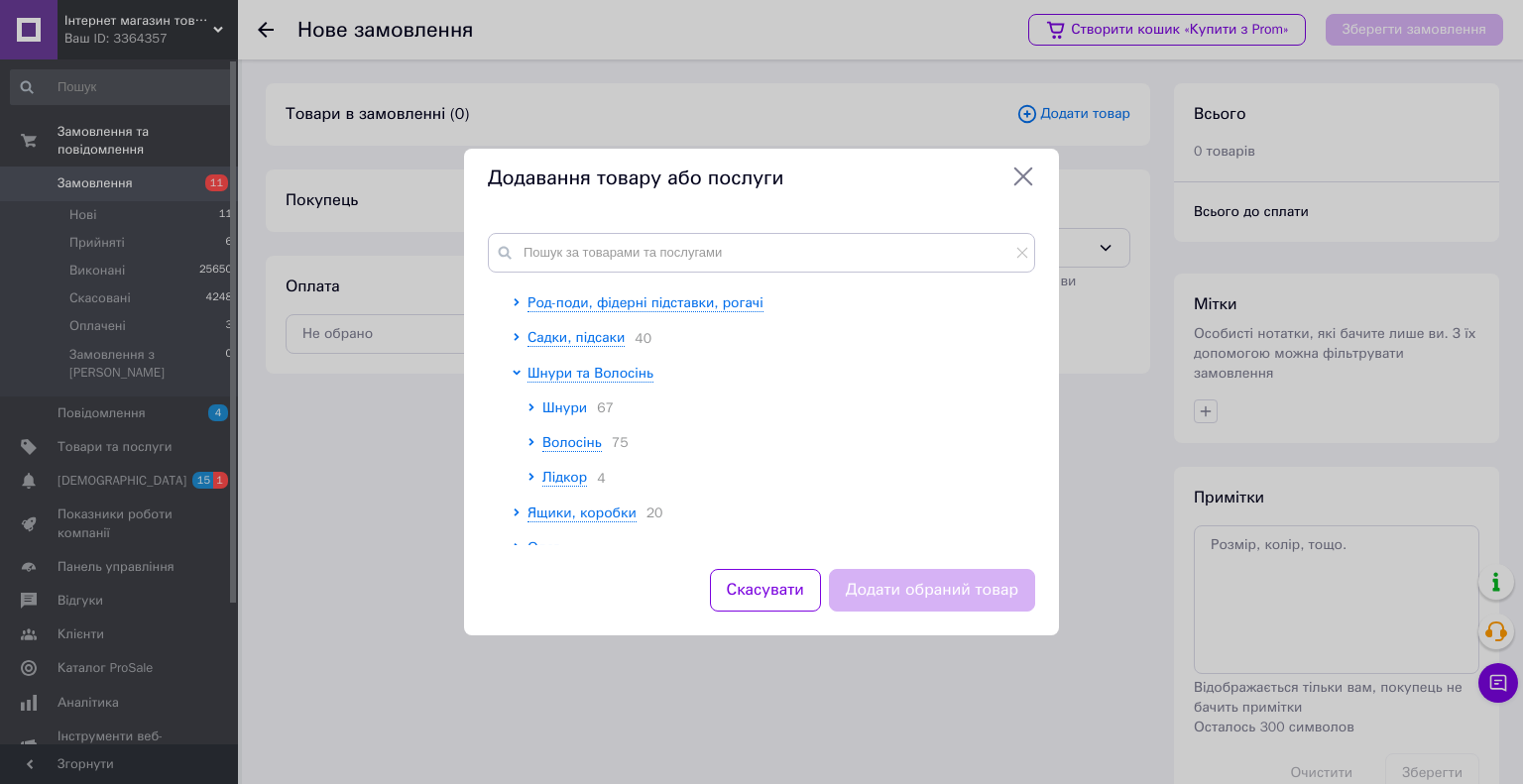 click on "Шнури" at bounding box center [564, 407] 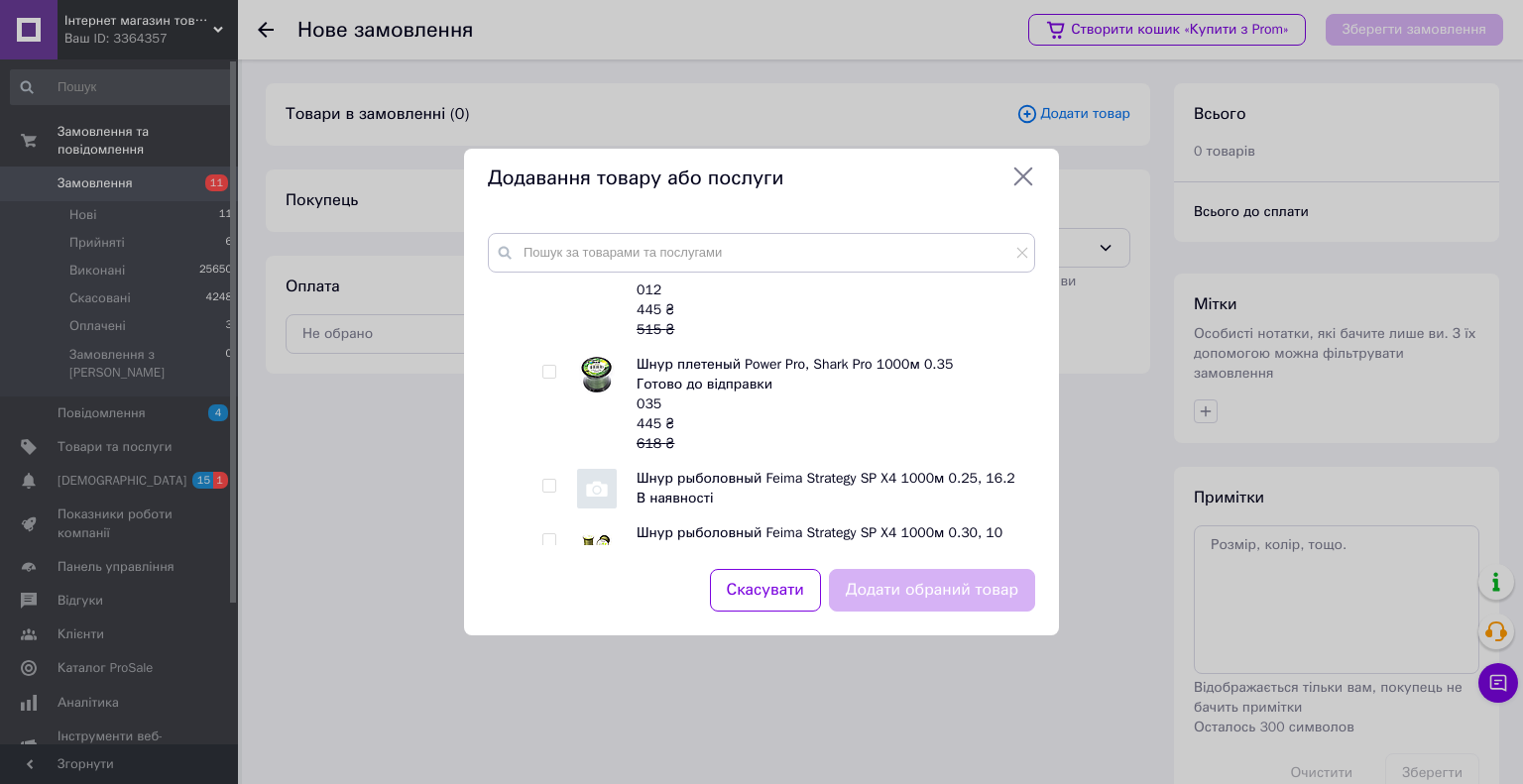 scroll, scrollTop: 991, scrollLeft: 0, axis: vertical 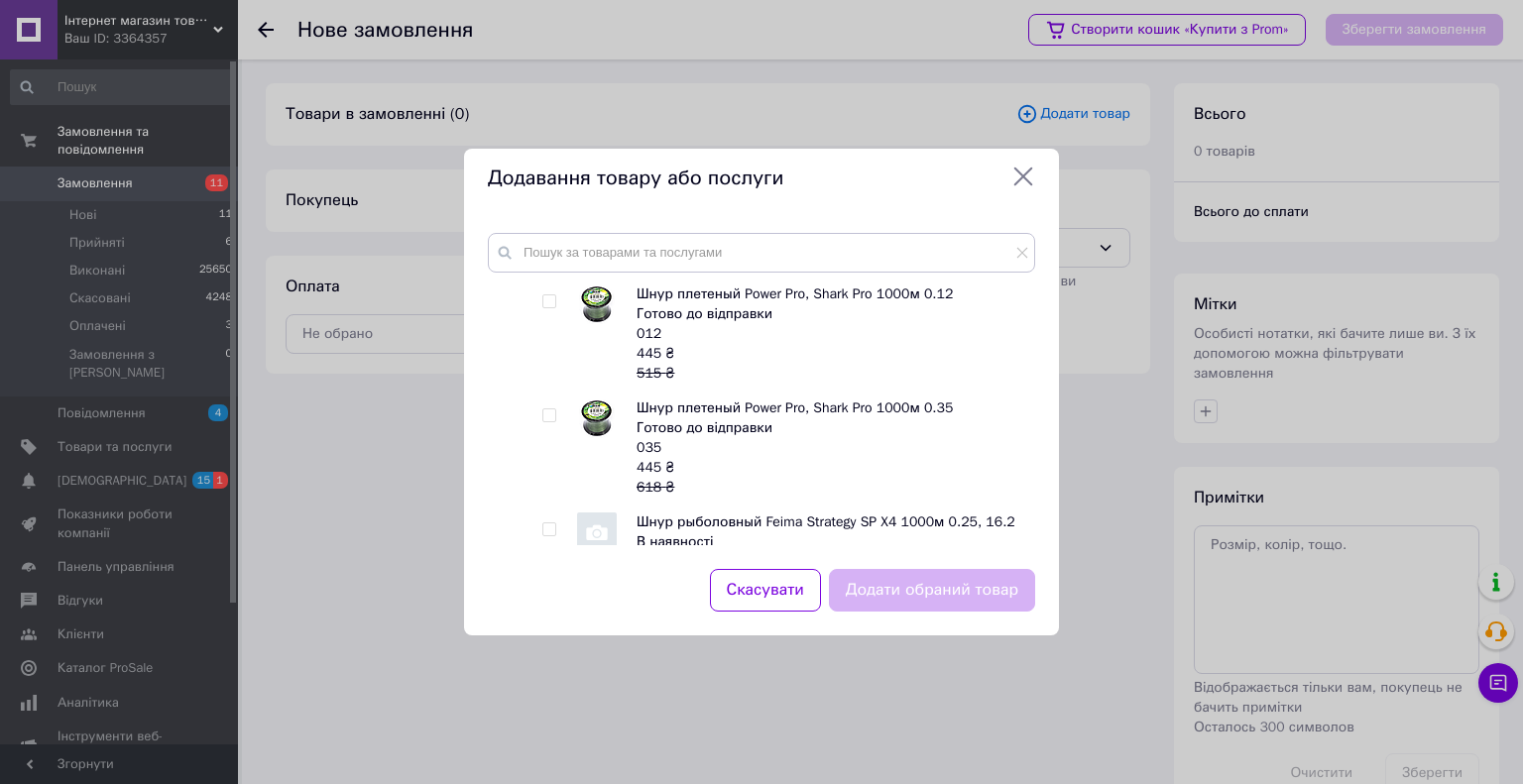 click at bounding box center [548, 415] 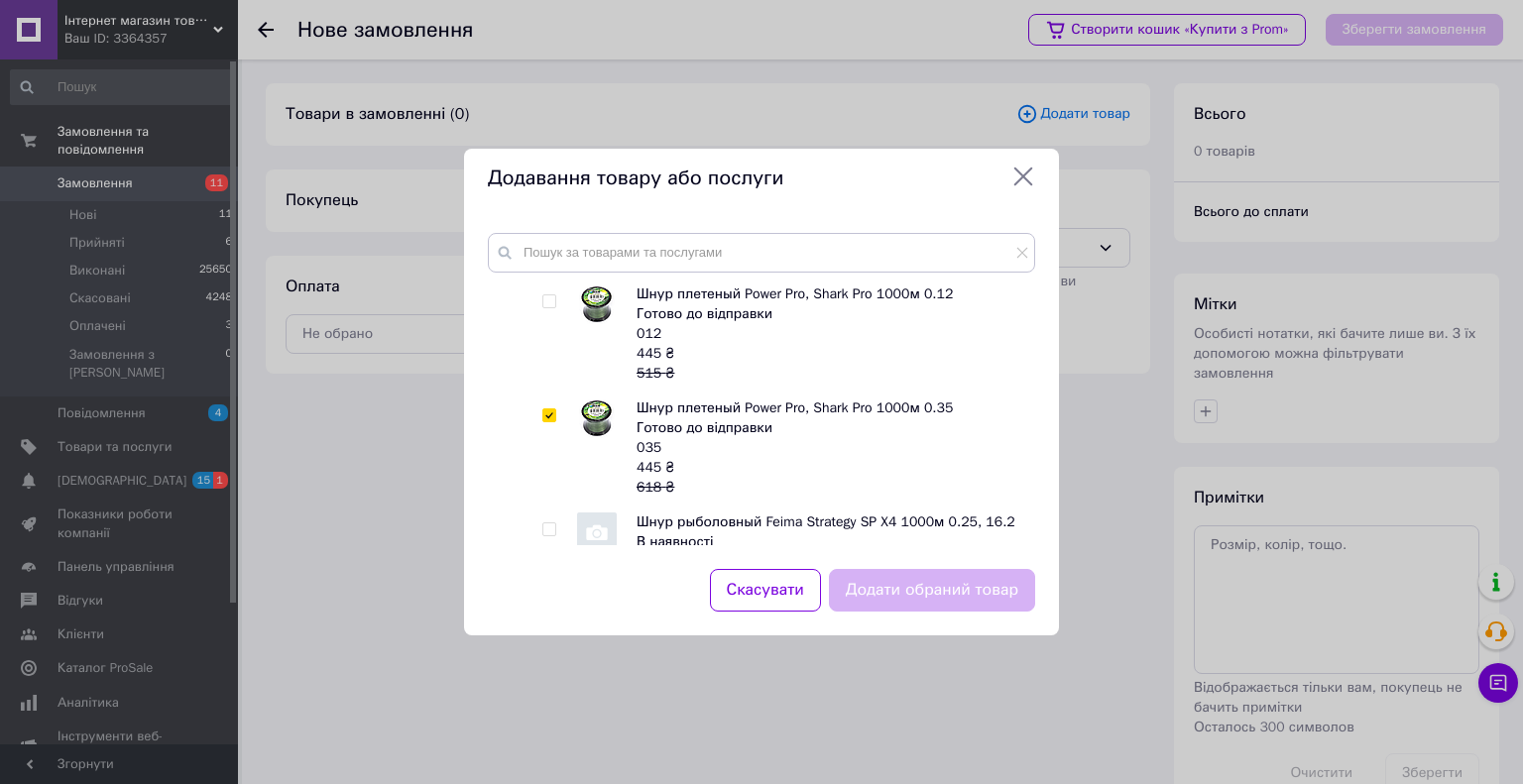 checkbox on "true" 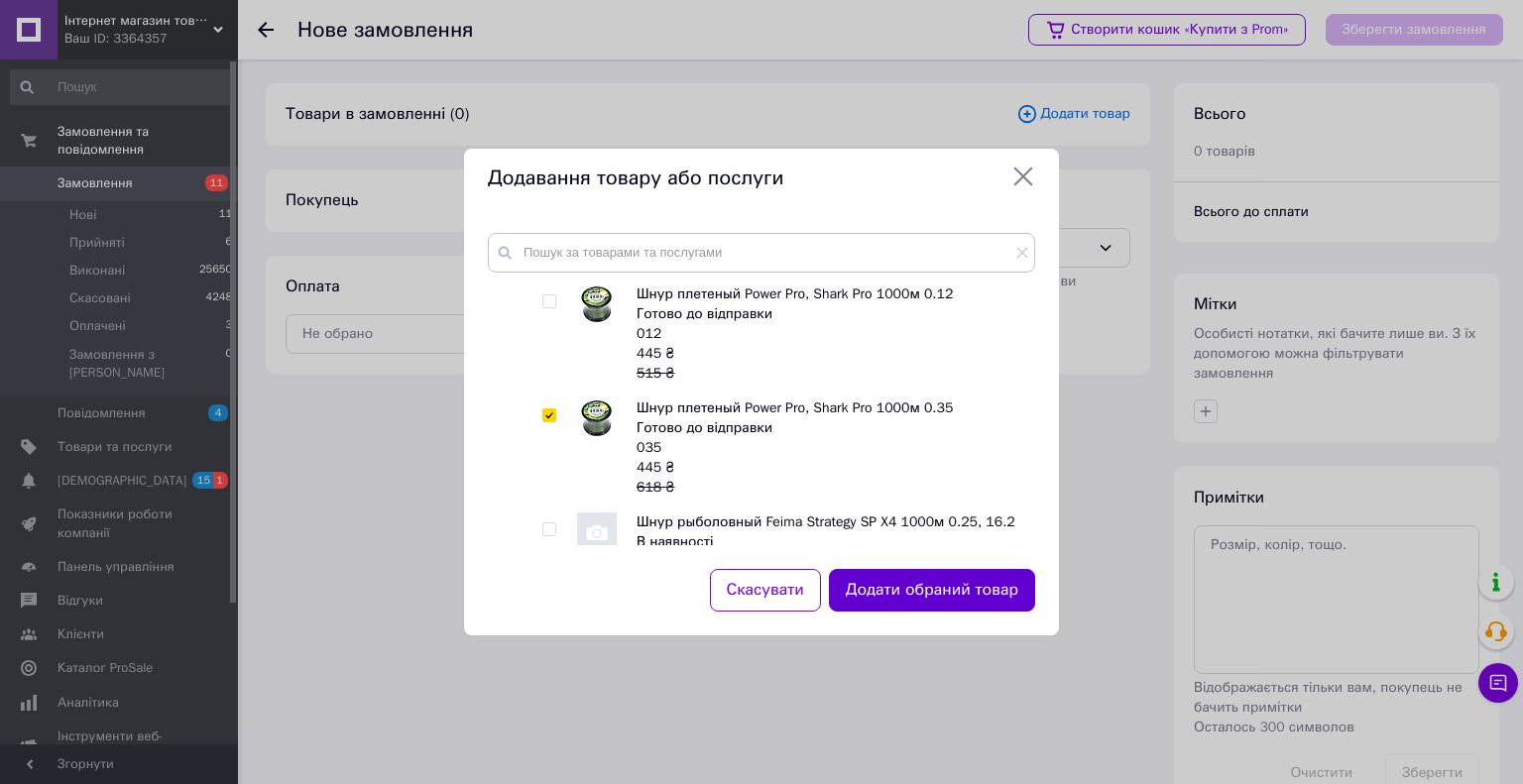 click on "Додати обраний товар" at bounding box center (932, 590) 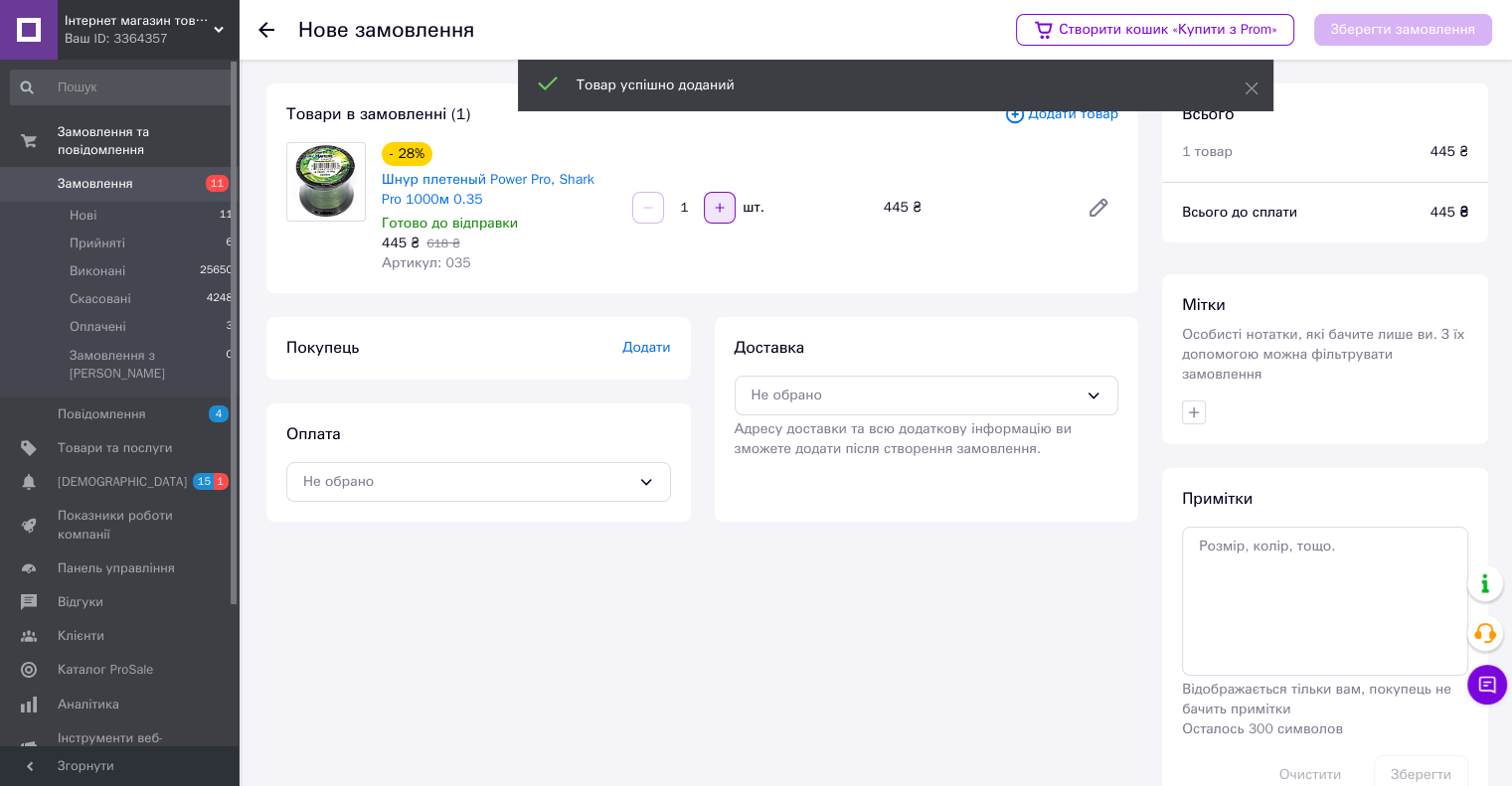 click at bounding box center (720, 208) 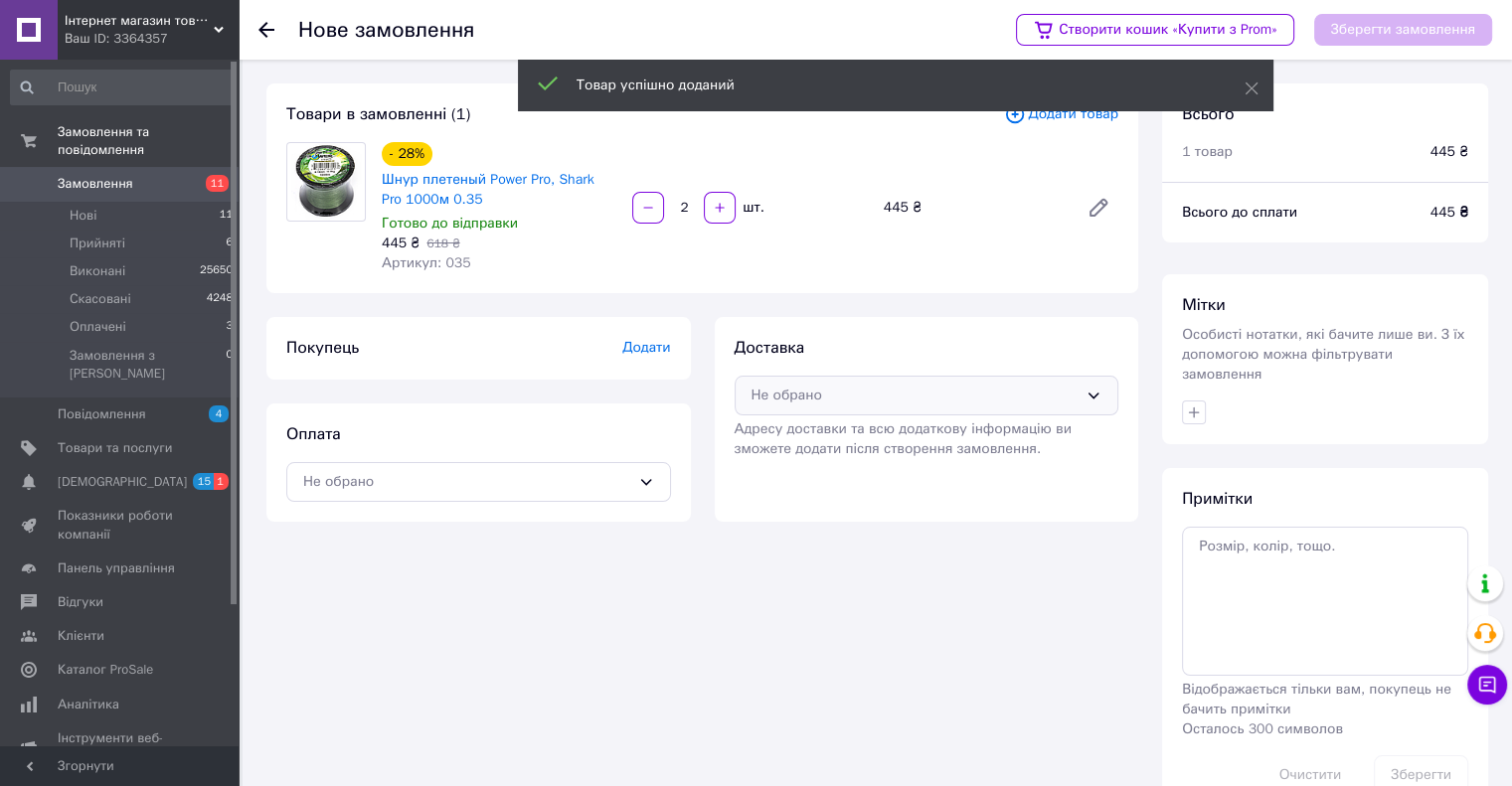 click on "Не обрано" at bounding box center [915, 395] 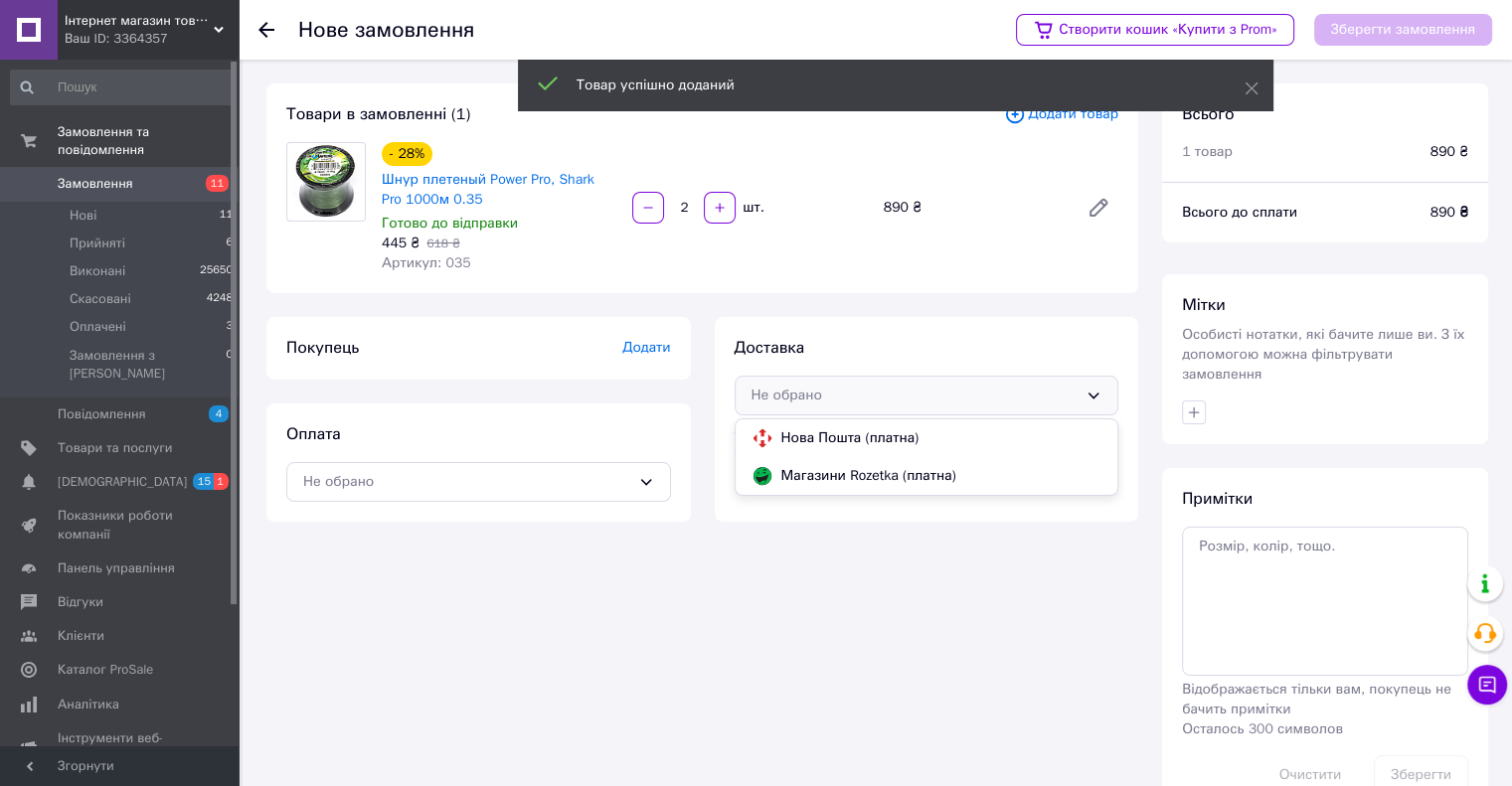 click on "Нова Пошта (платна)" at bounding box center [941, 438] 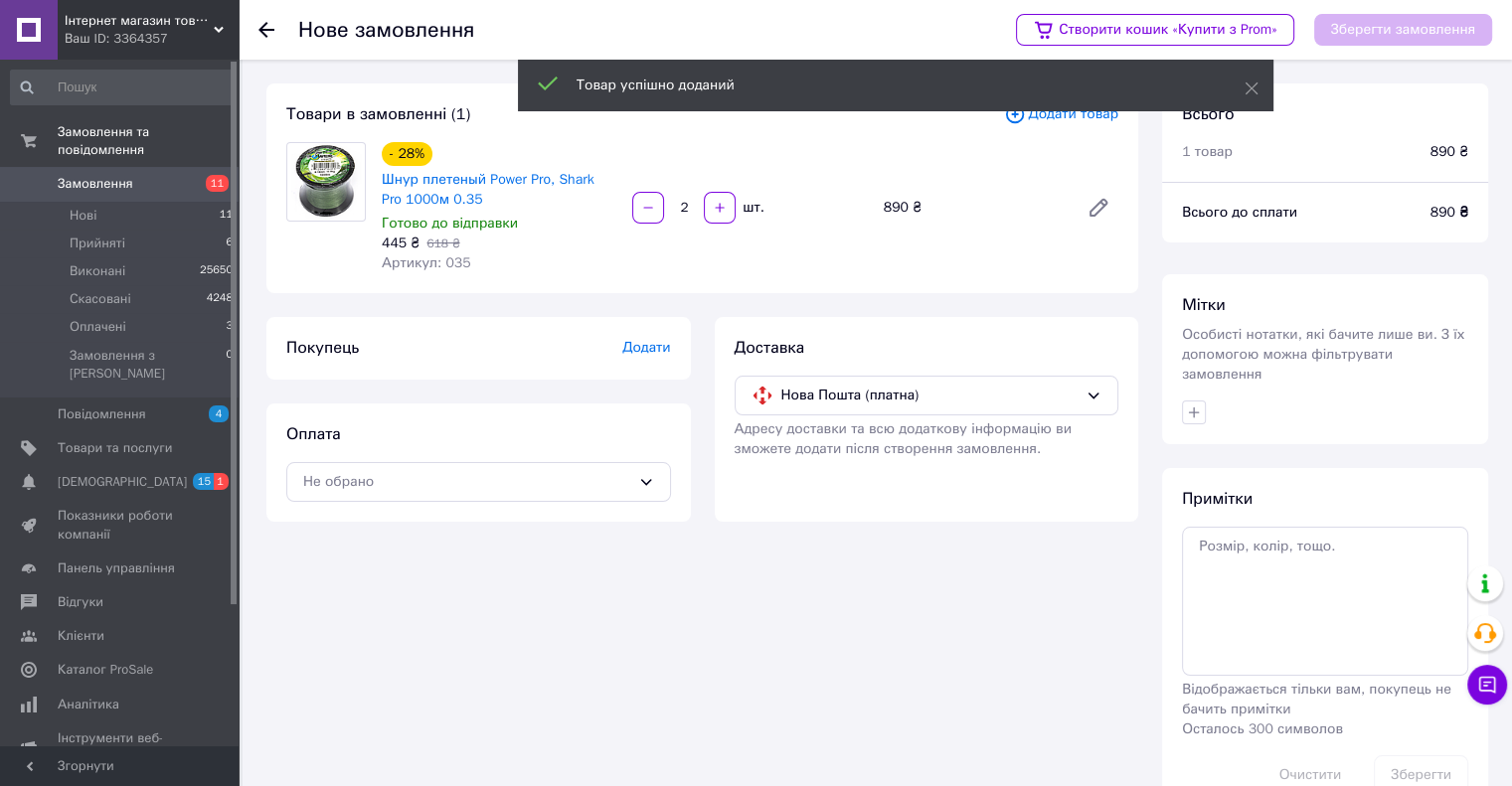 drag, startPoint x: 572, startPoint y: 524, endPoint x: 554, endPoint y: 506, distance: 25.455844 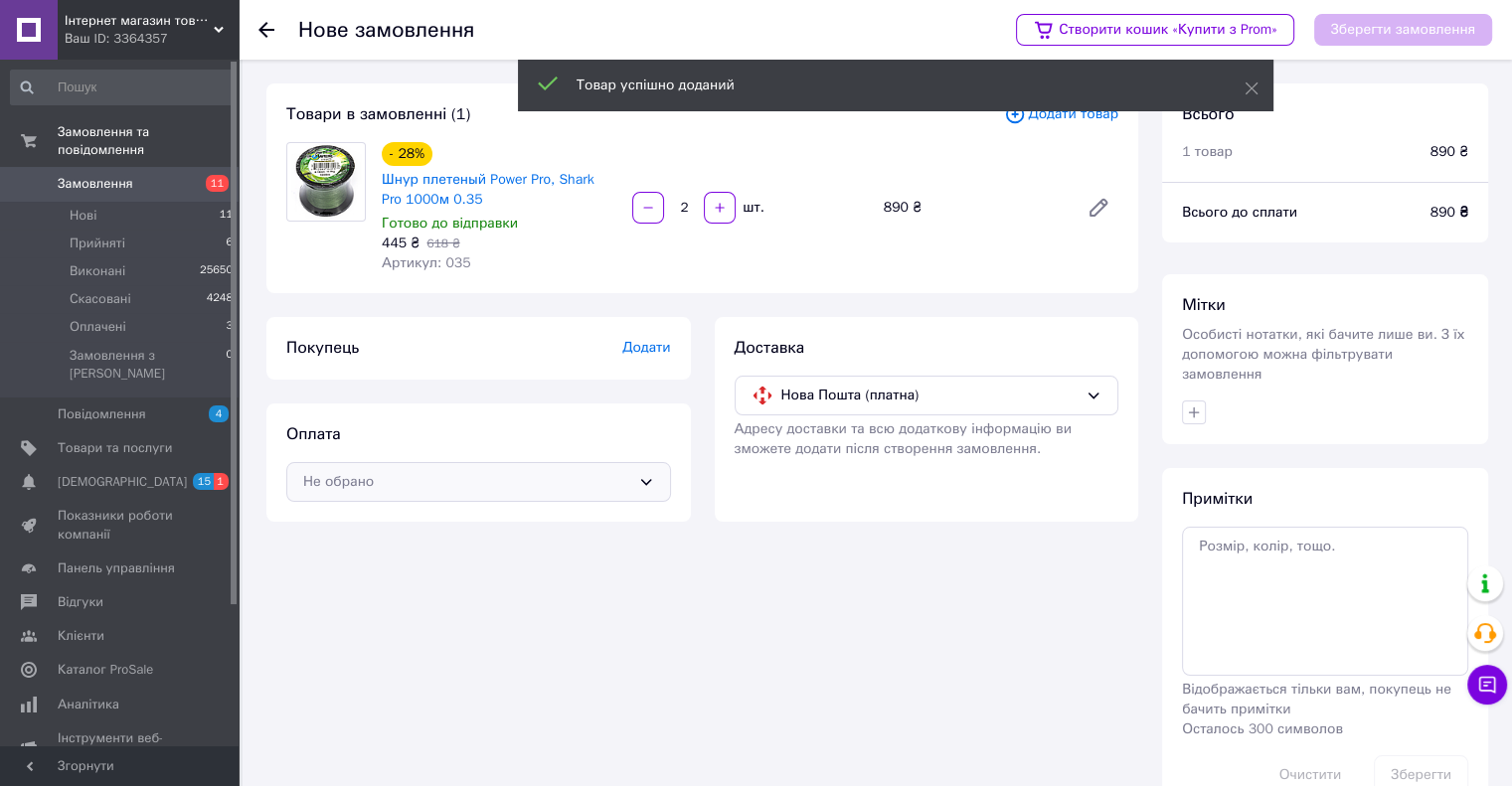 click on "Не обрано" at bounding box center (478, 482) 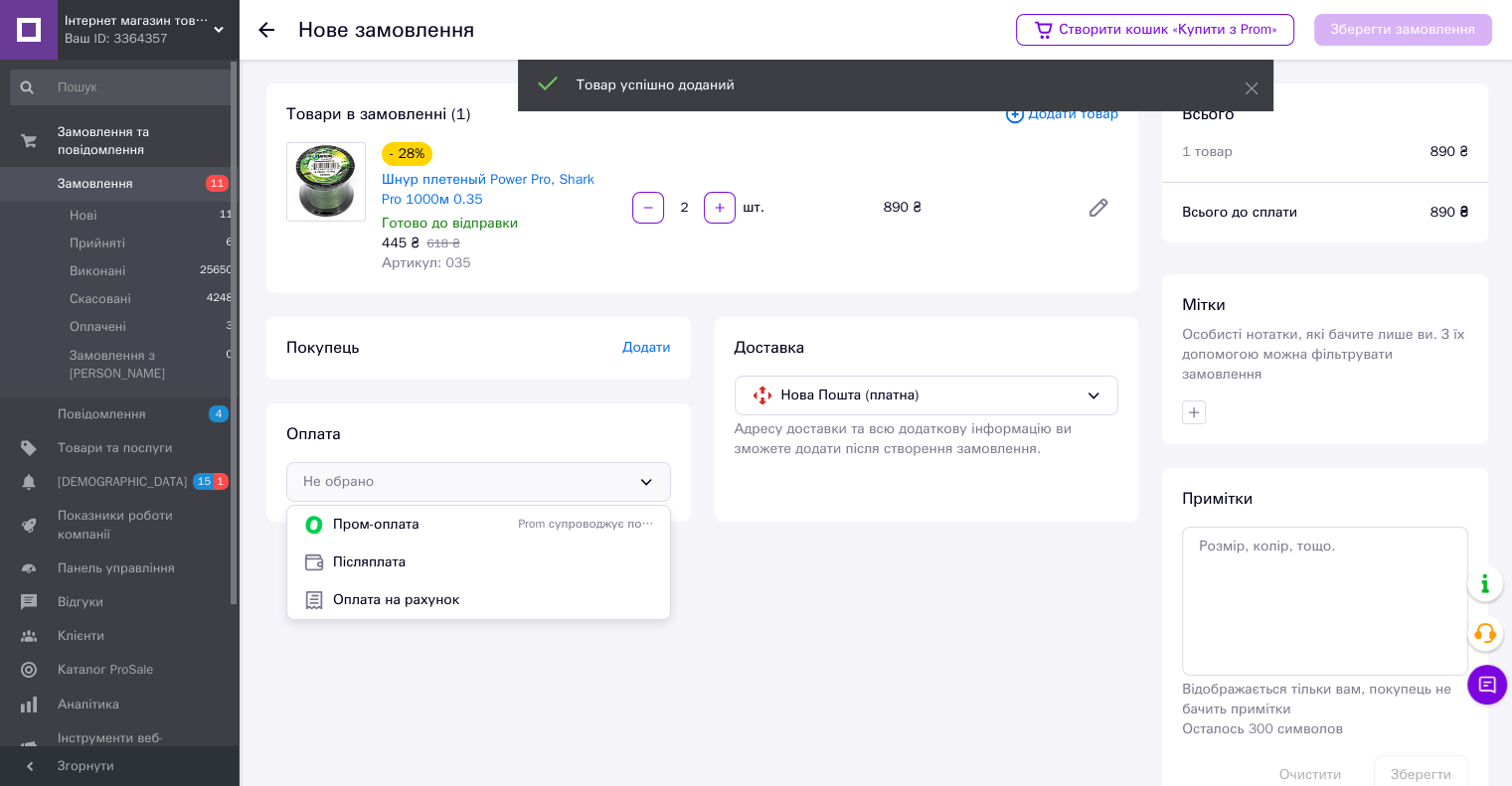 click on "Післяплата" at bounding box center [493, 562] 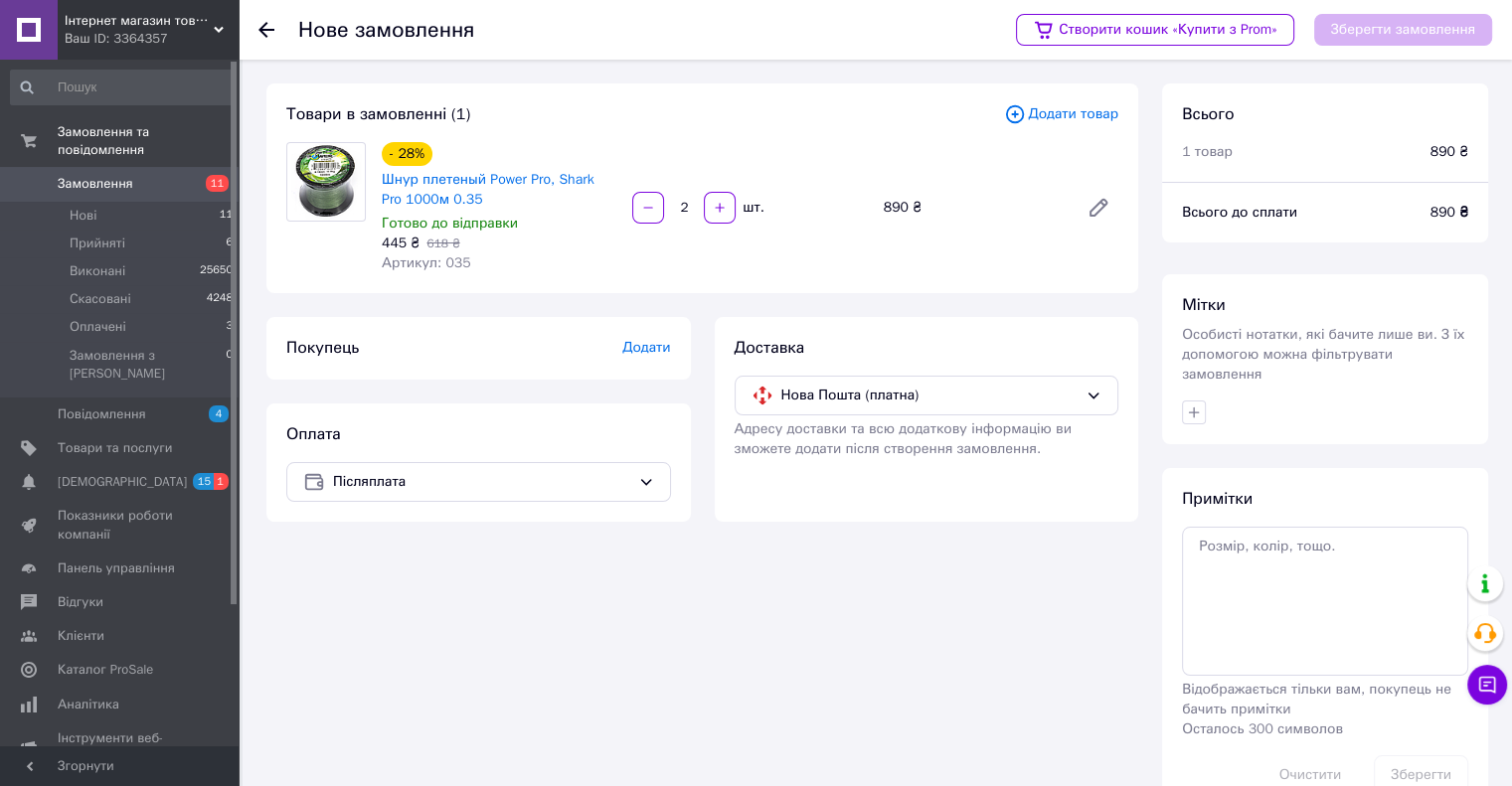 click on "Додати" at bounding box center [646, 347] 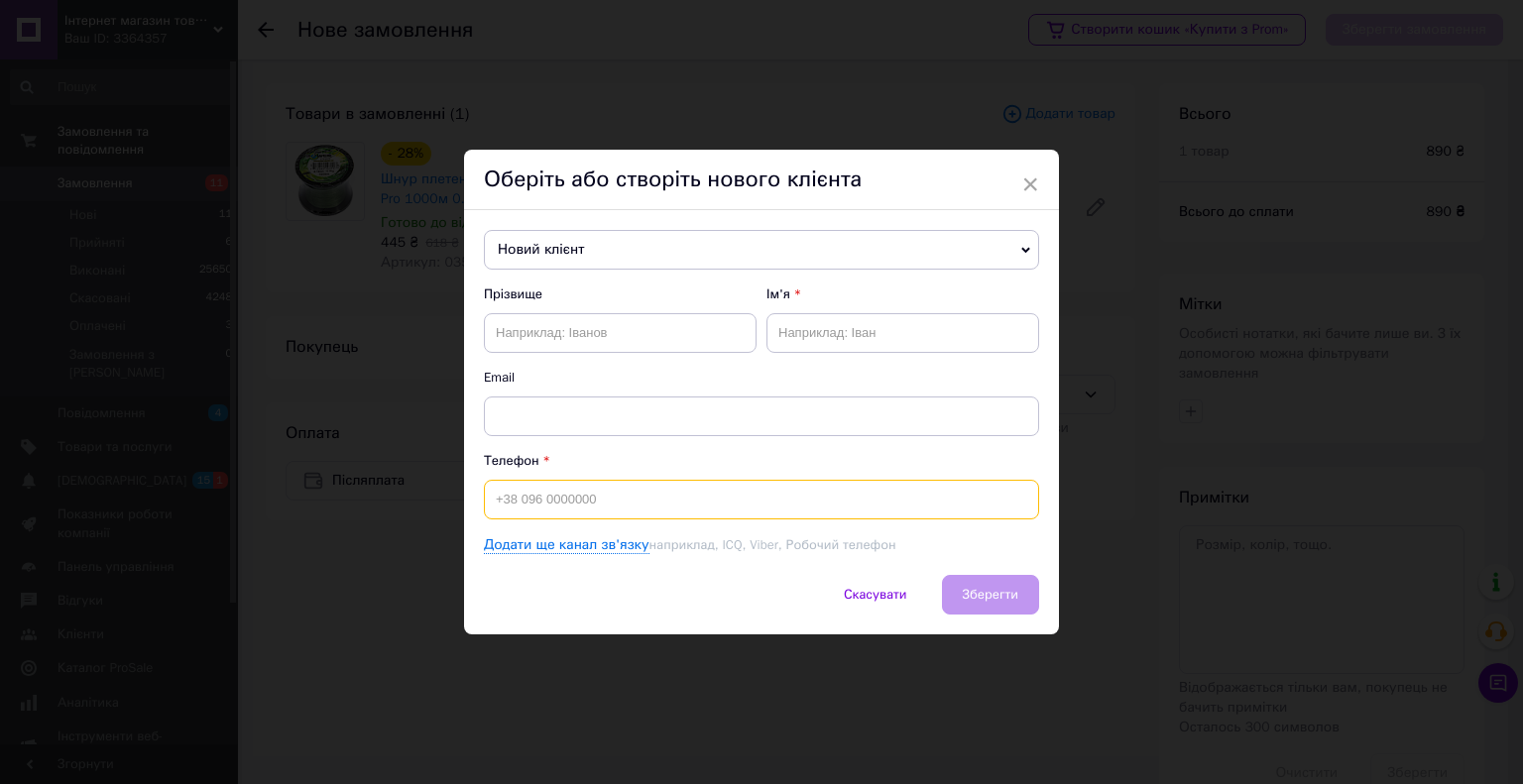 click at bounding box center [762, 500] 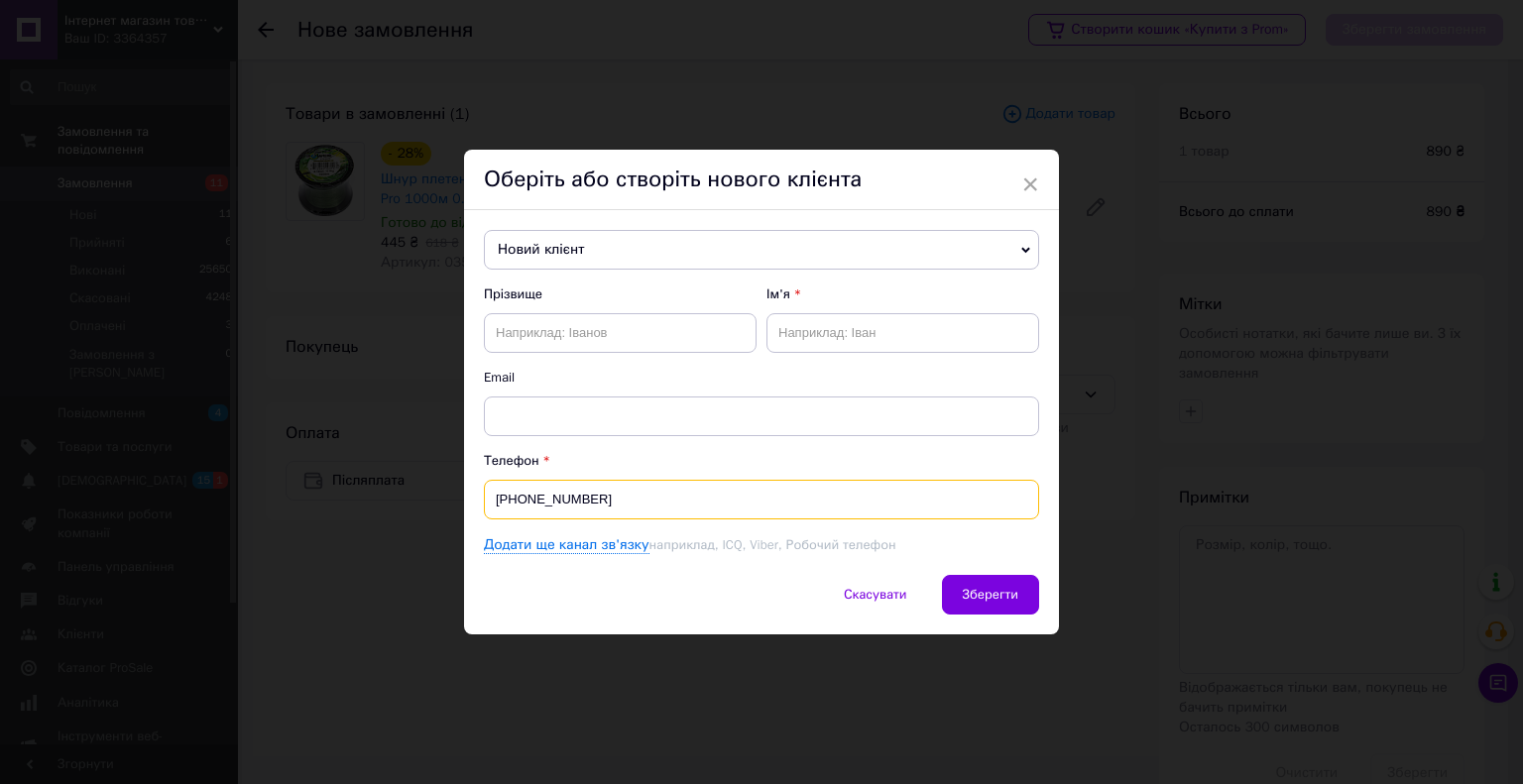 type on "[PHONE_NUMBER]" 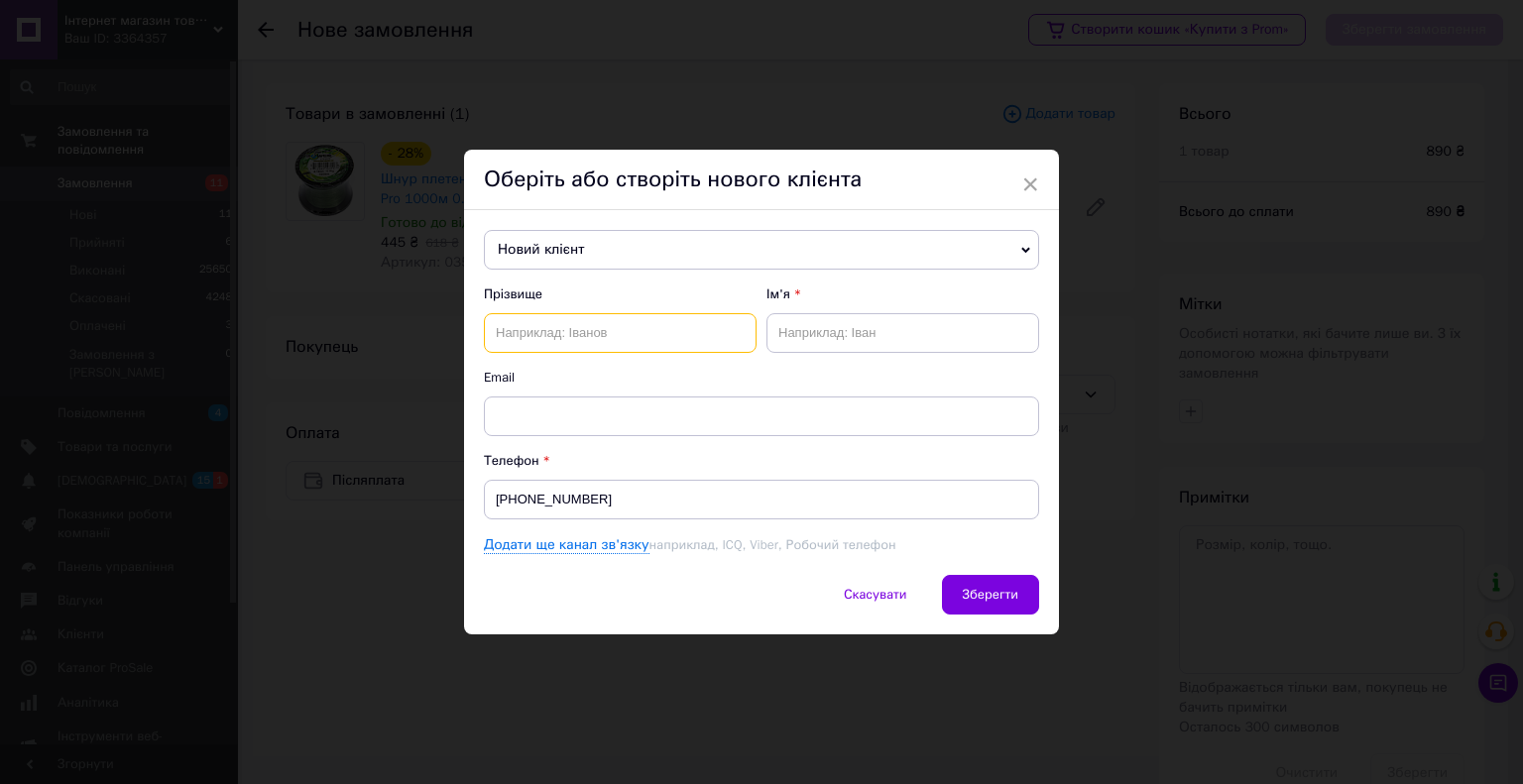 click at bounding box center (620, 333) 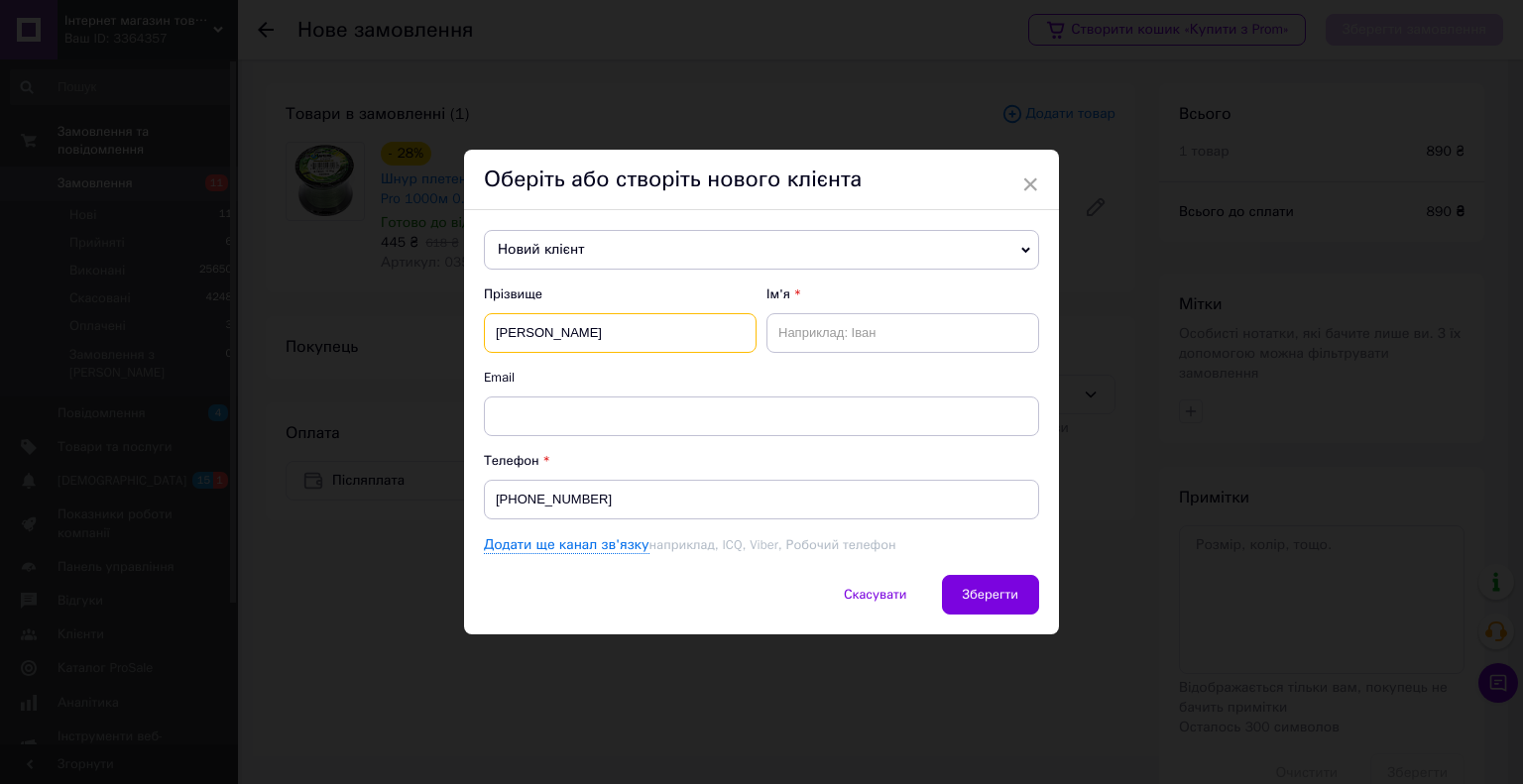type on "ткаченко" 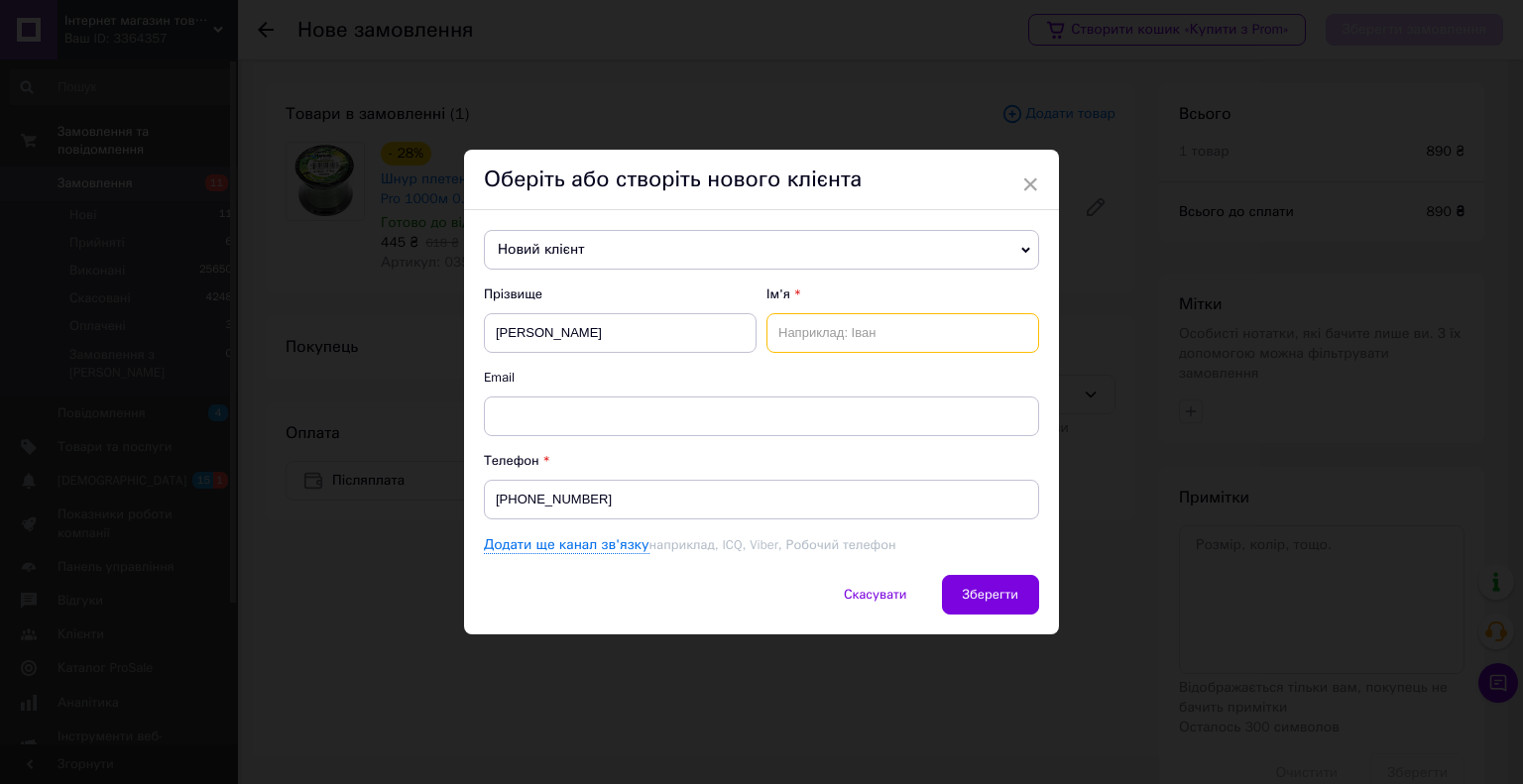 click at bounding box center [902, 333] 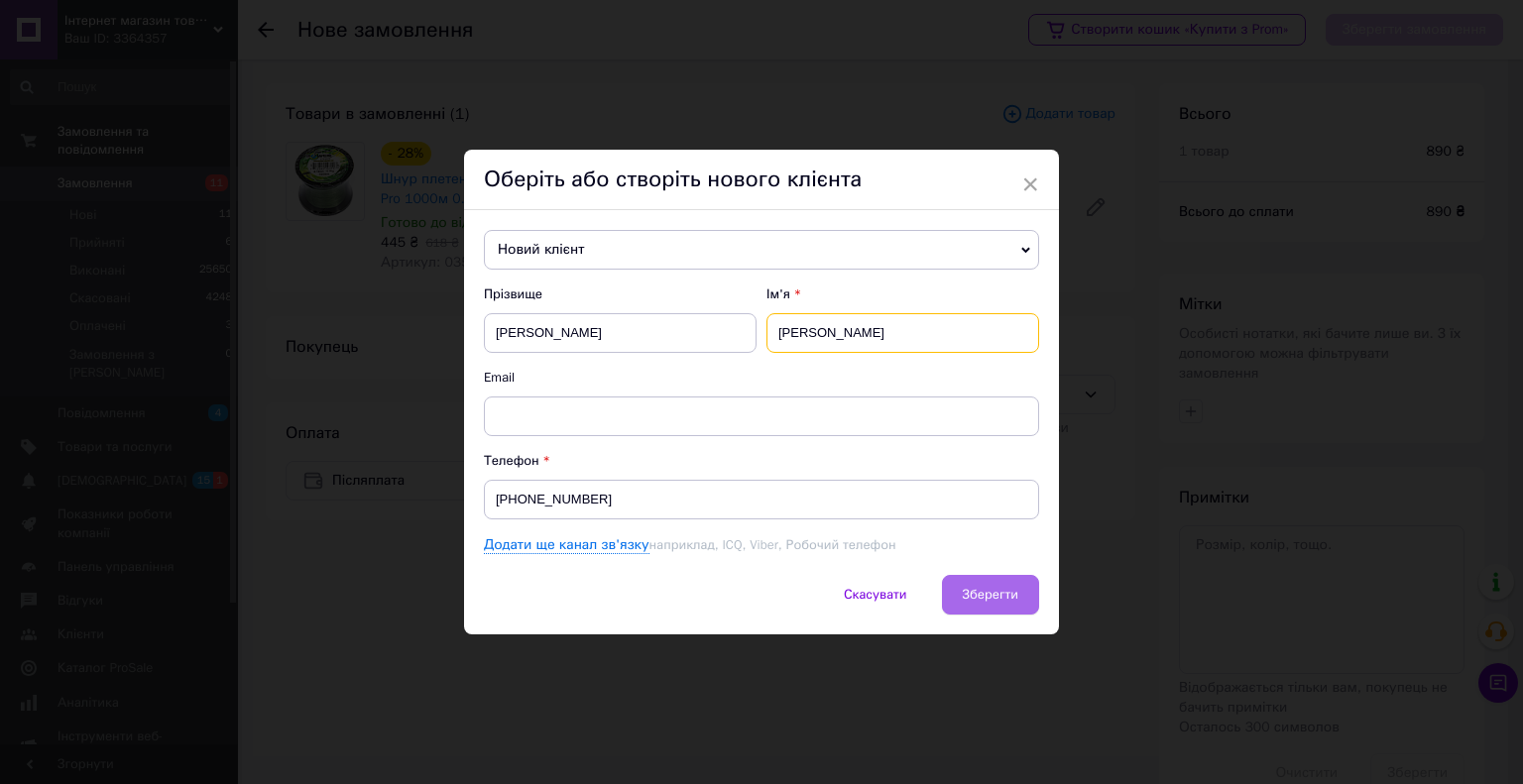 type on "[PERSON_NAME]" 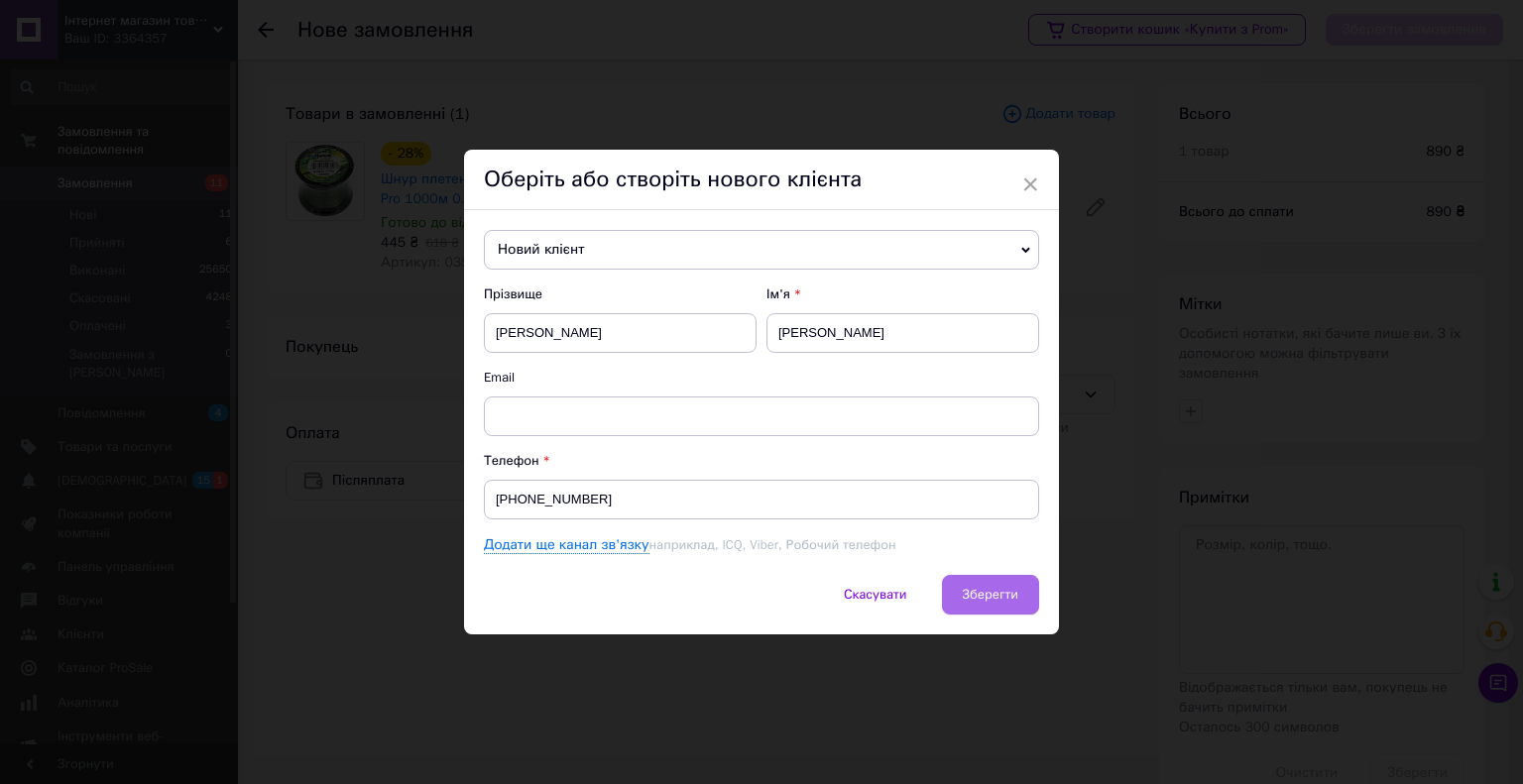 click on "Зберегти" at bounding box center (991, 595) 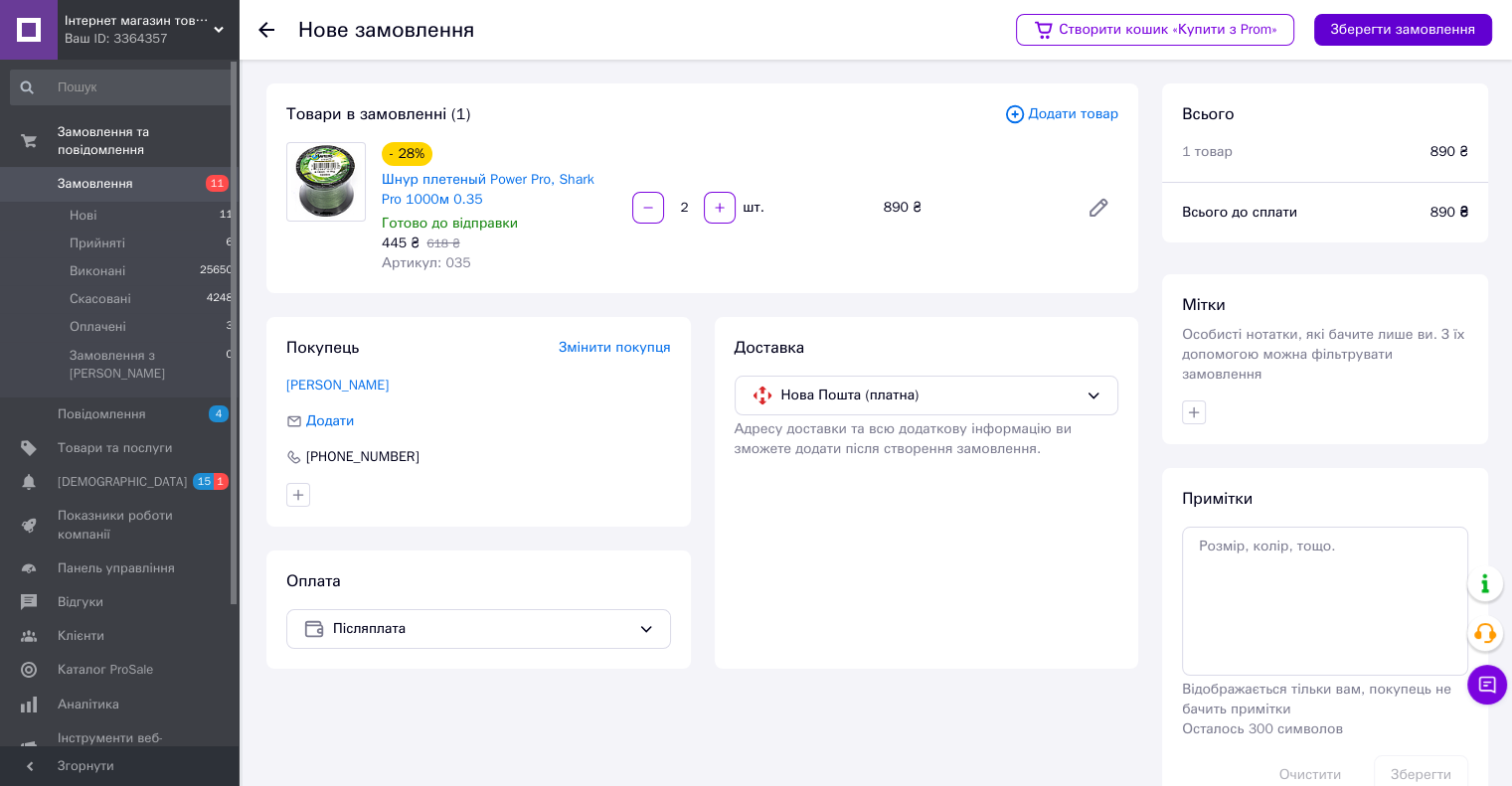 click on "Зберегти замовлення" at bounding box center [1403, 30] 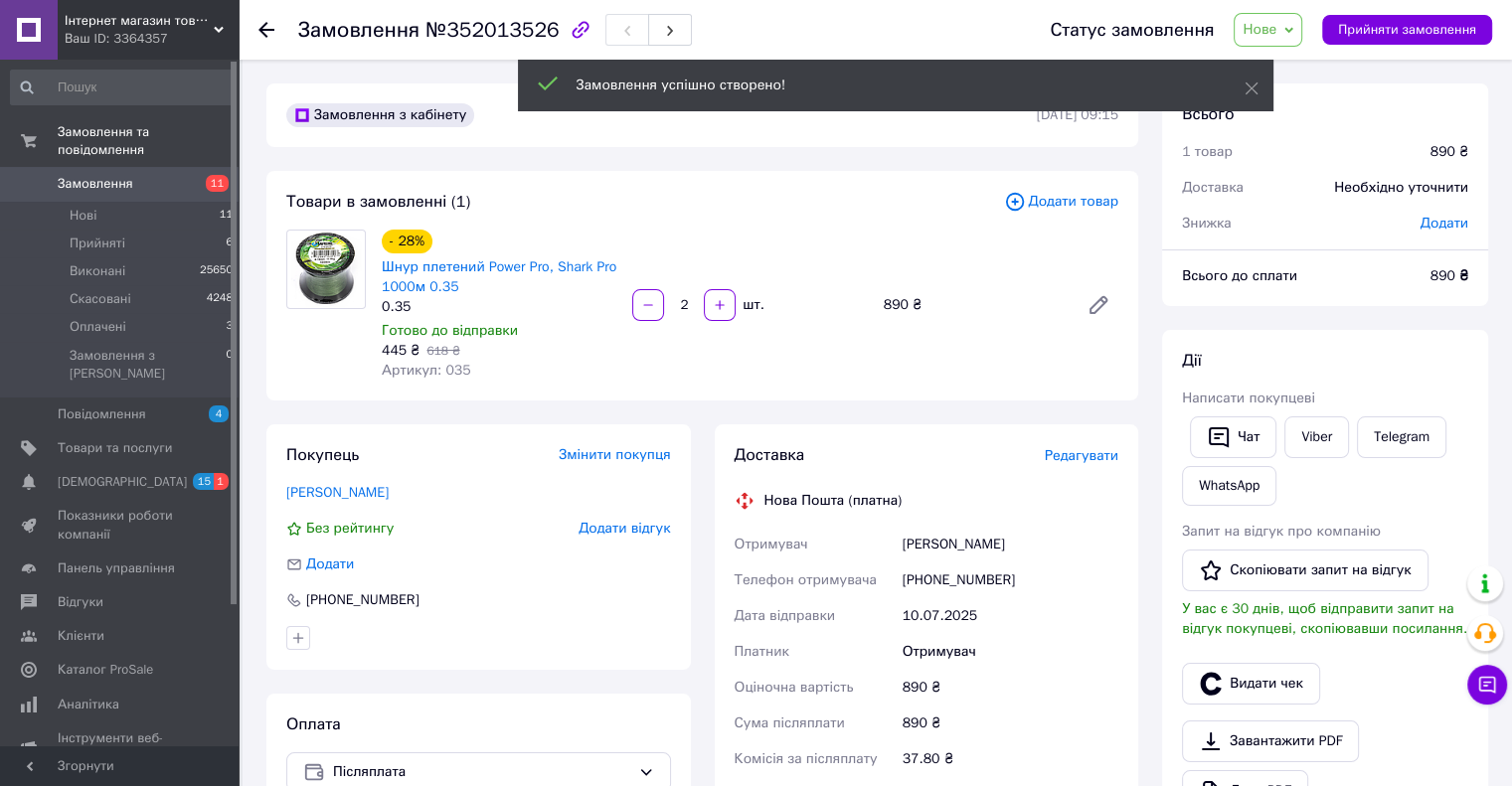 click on "Редагувати" at bounding box center [1082, 455] 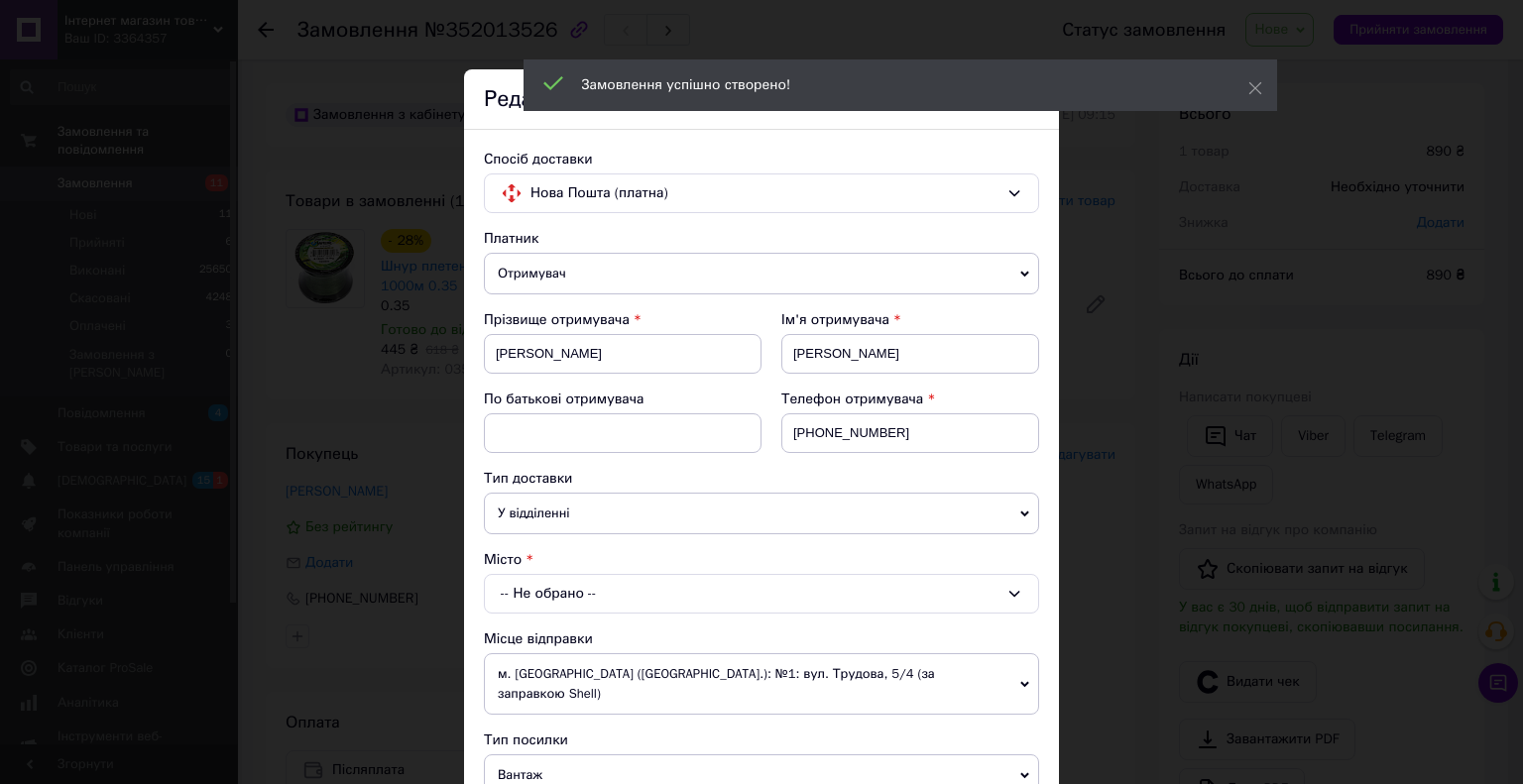 scroll, scrollTop: 99, scrollLeft: 0, axis: vertical 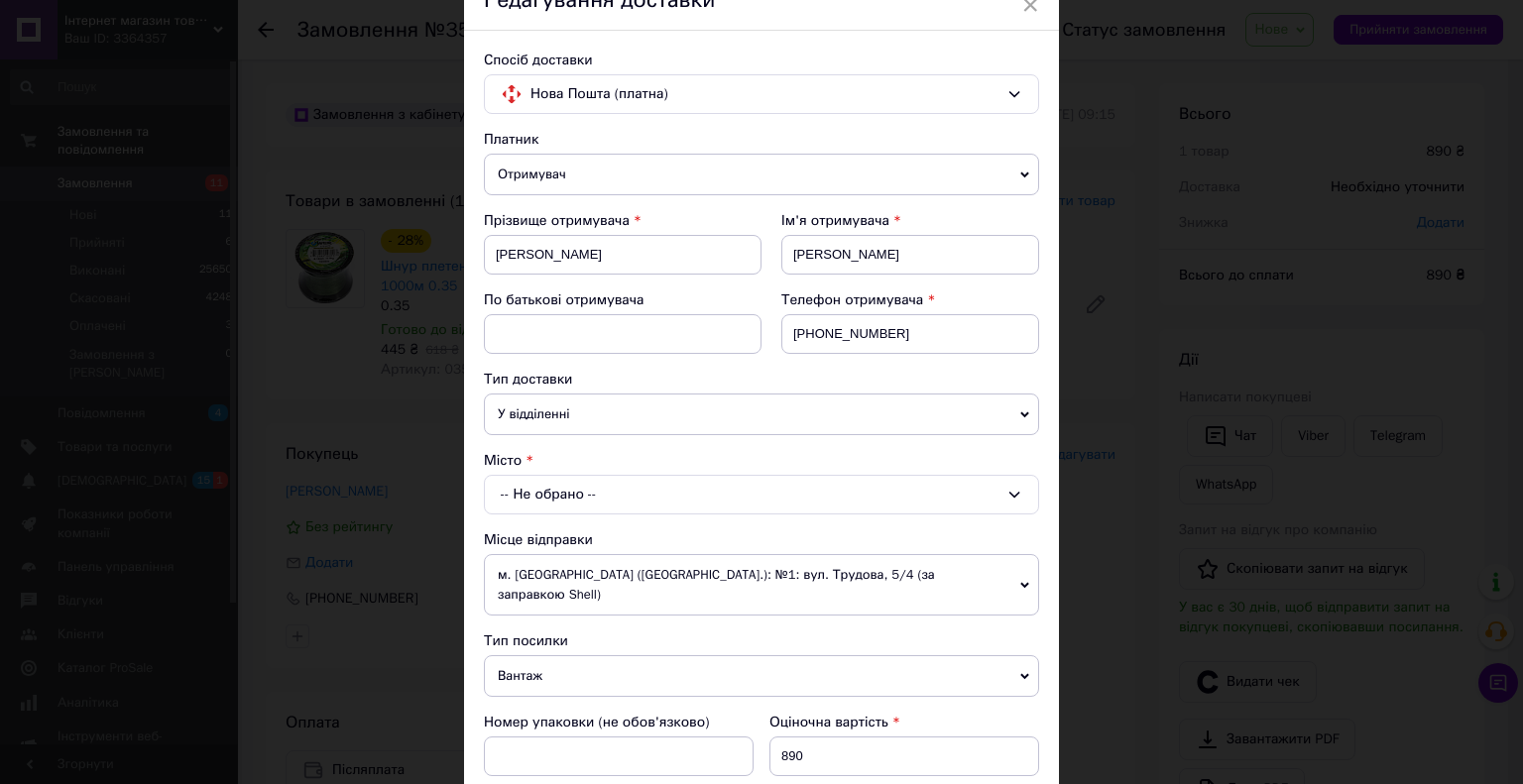 click on "-- Не обрано --" at bounding box center (762, 495) 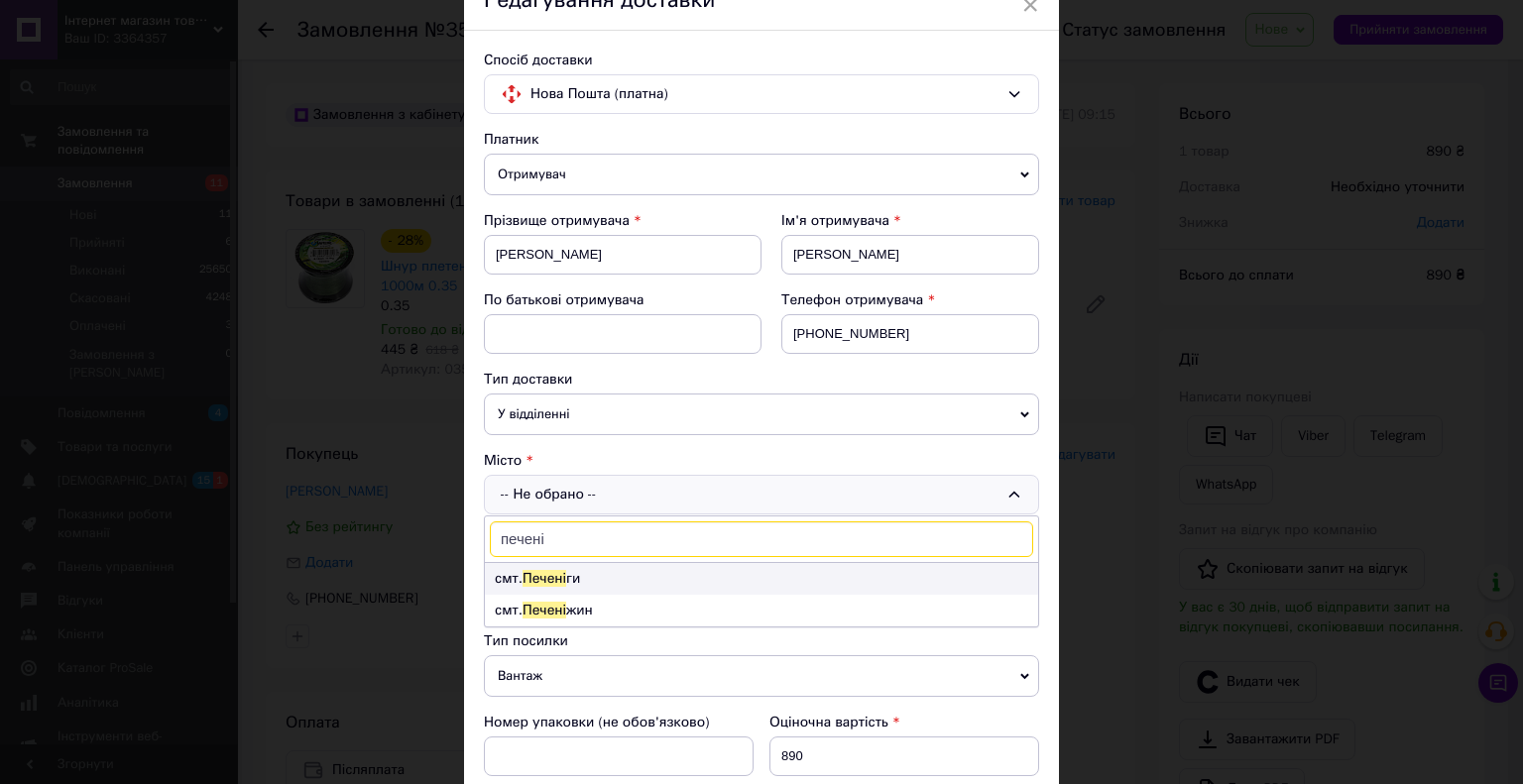 type on "печені" 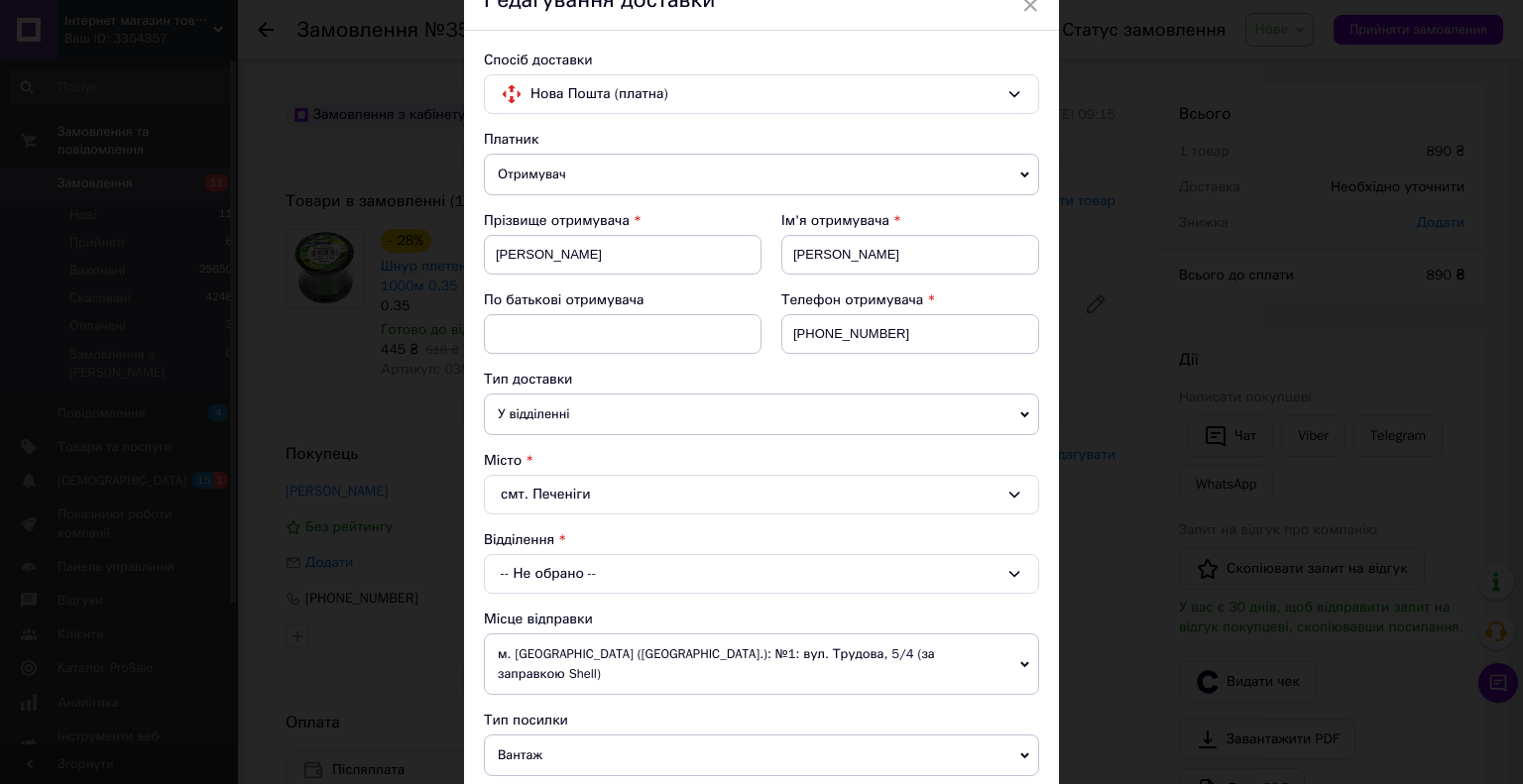 click on "-- Не обрано --" at bounding box center [762, 574] 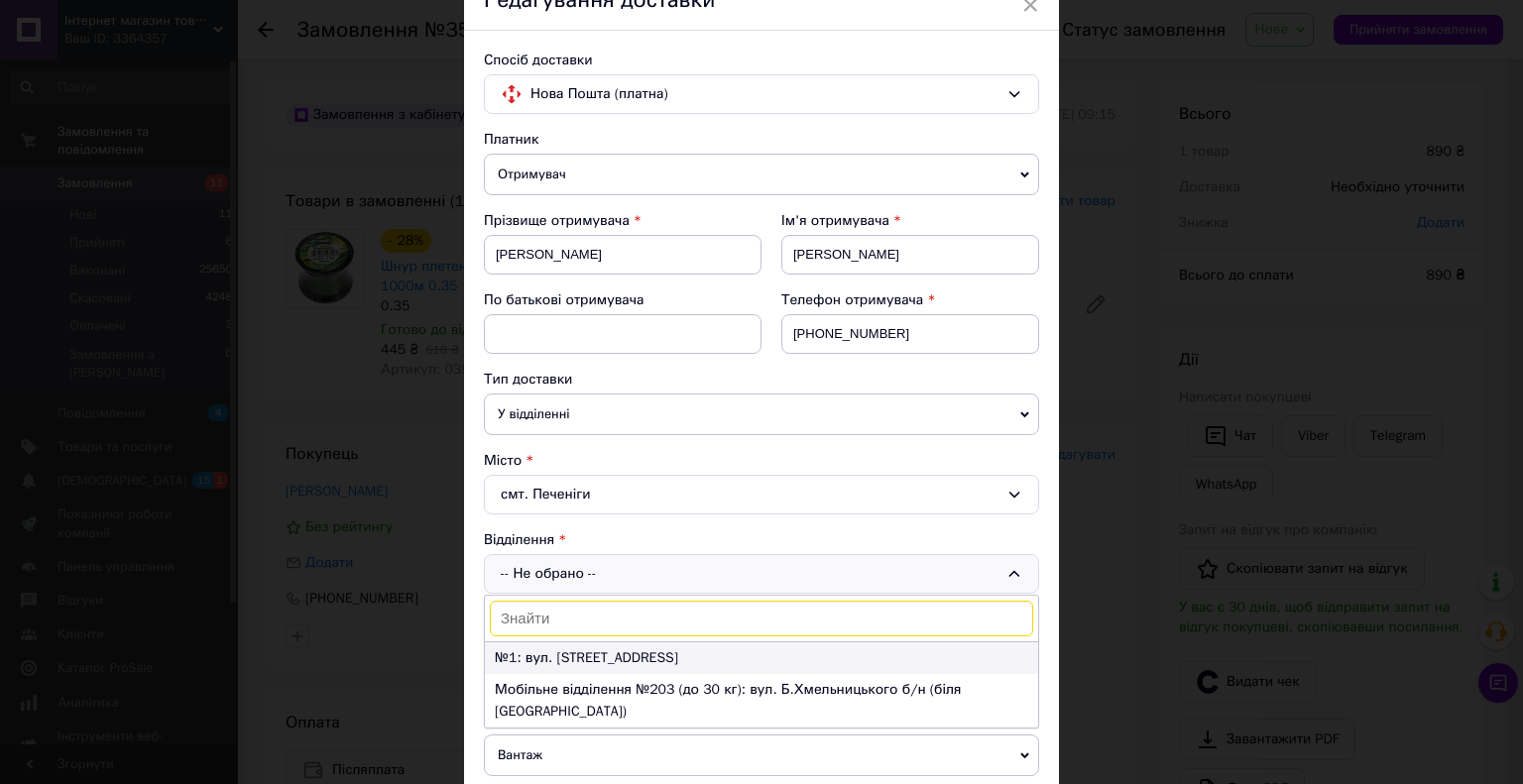 click on "№1: вул. Харківська 100А" at bounding box center [762, 658] 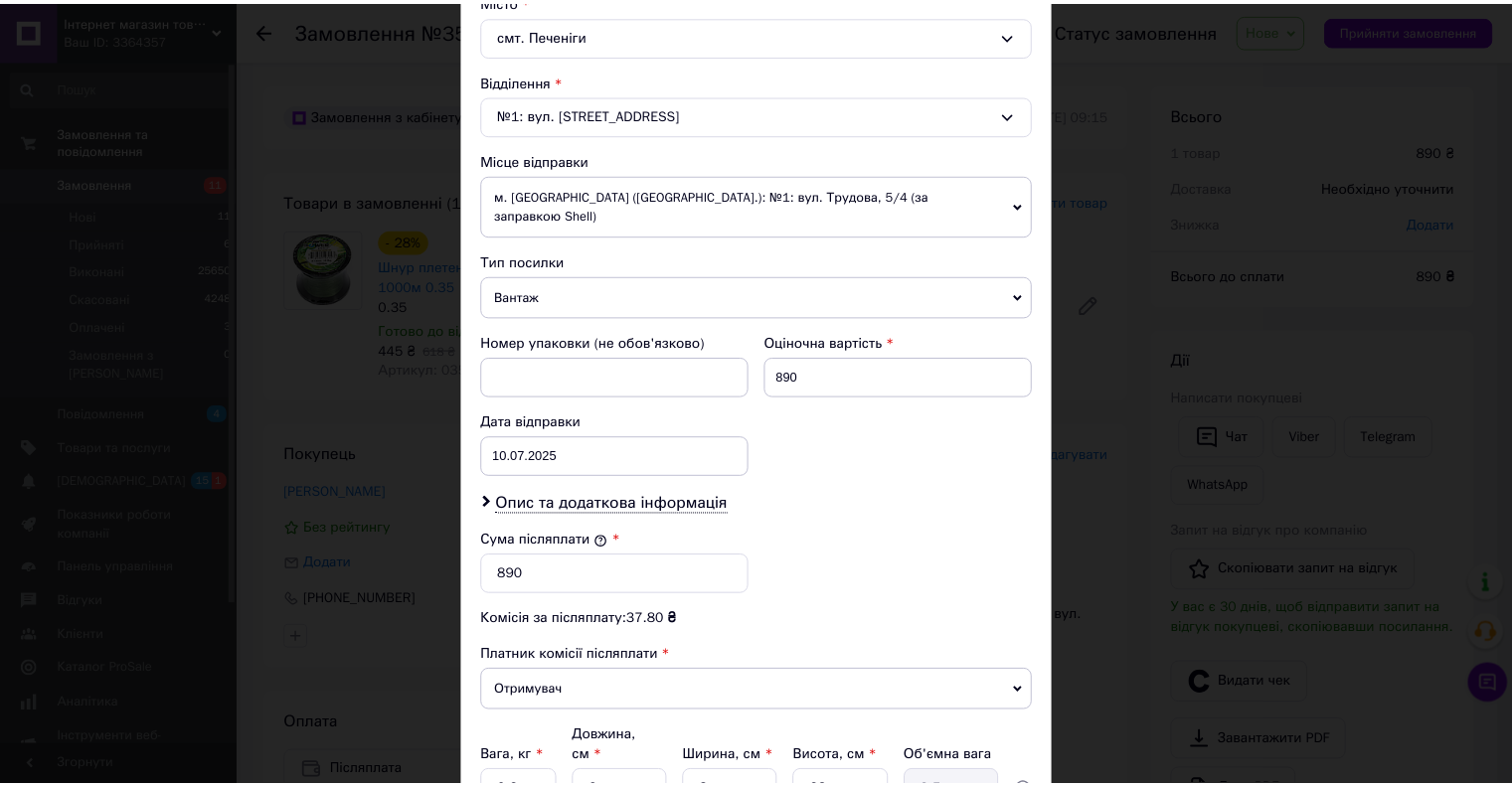 scroll, scrollTop: 723, scrollLeft: 0, axis: vertical 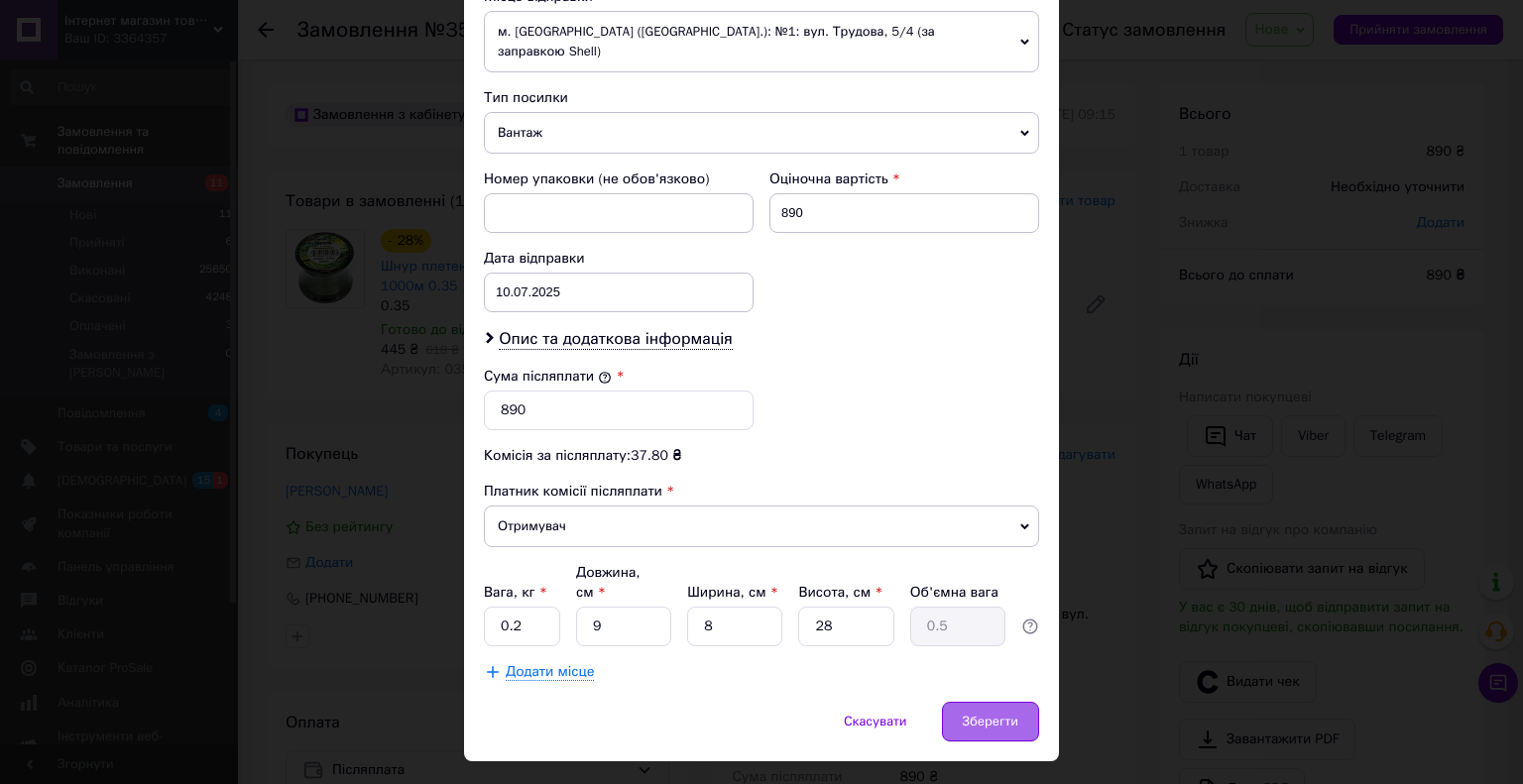 click on "Зберегти" at bounding box center [991, 722] 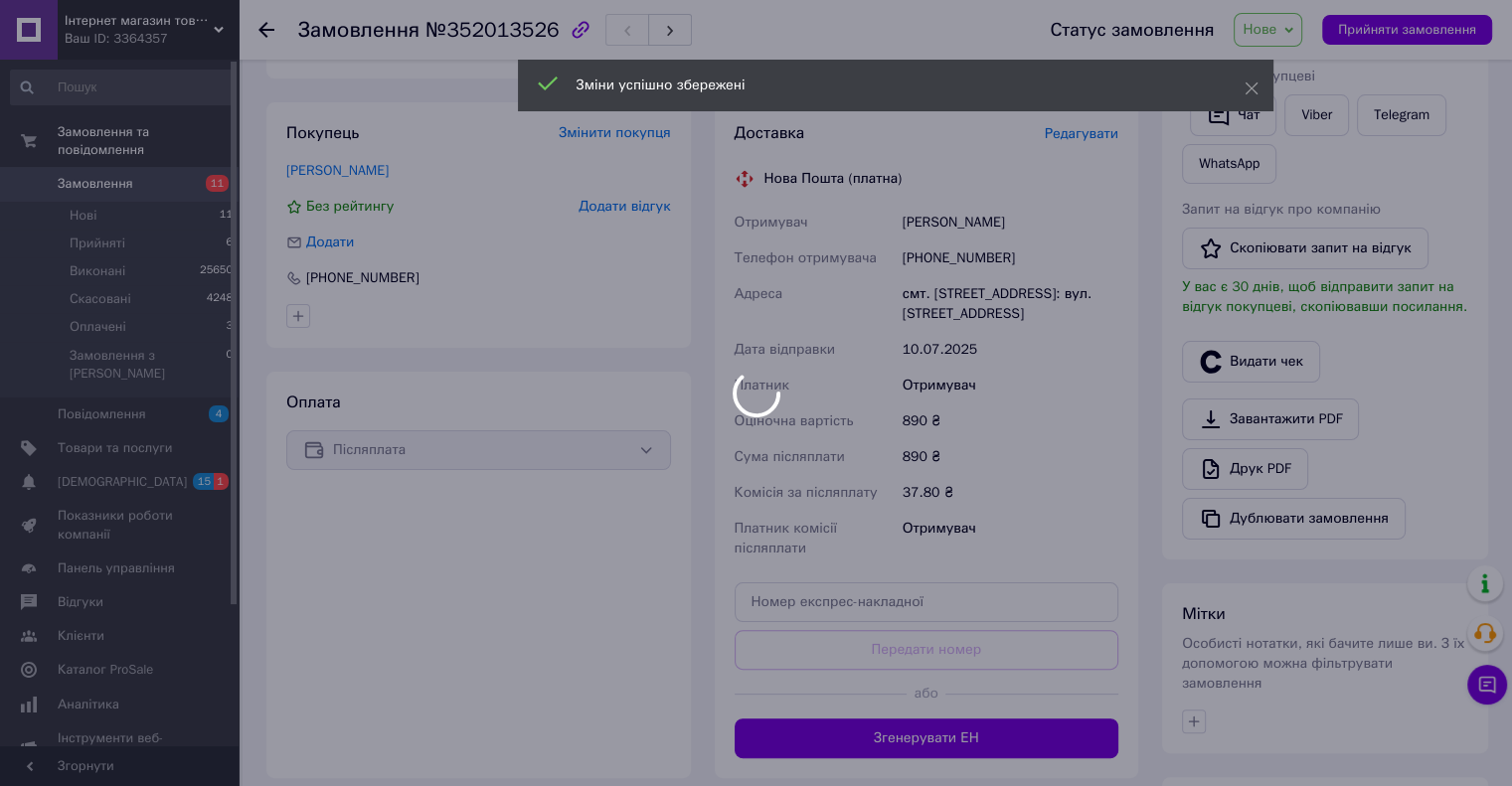 scroll, scrollTop: 576, scrollLeft: 0, axis: vertical 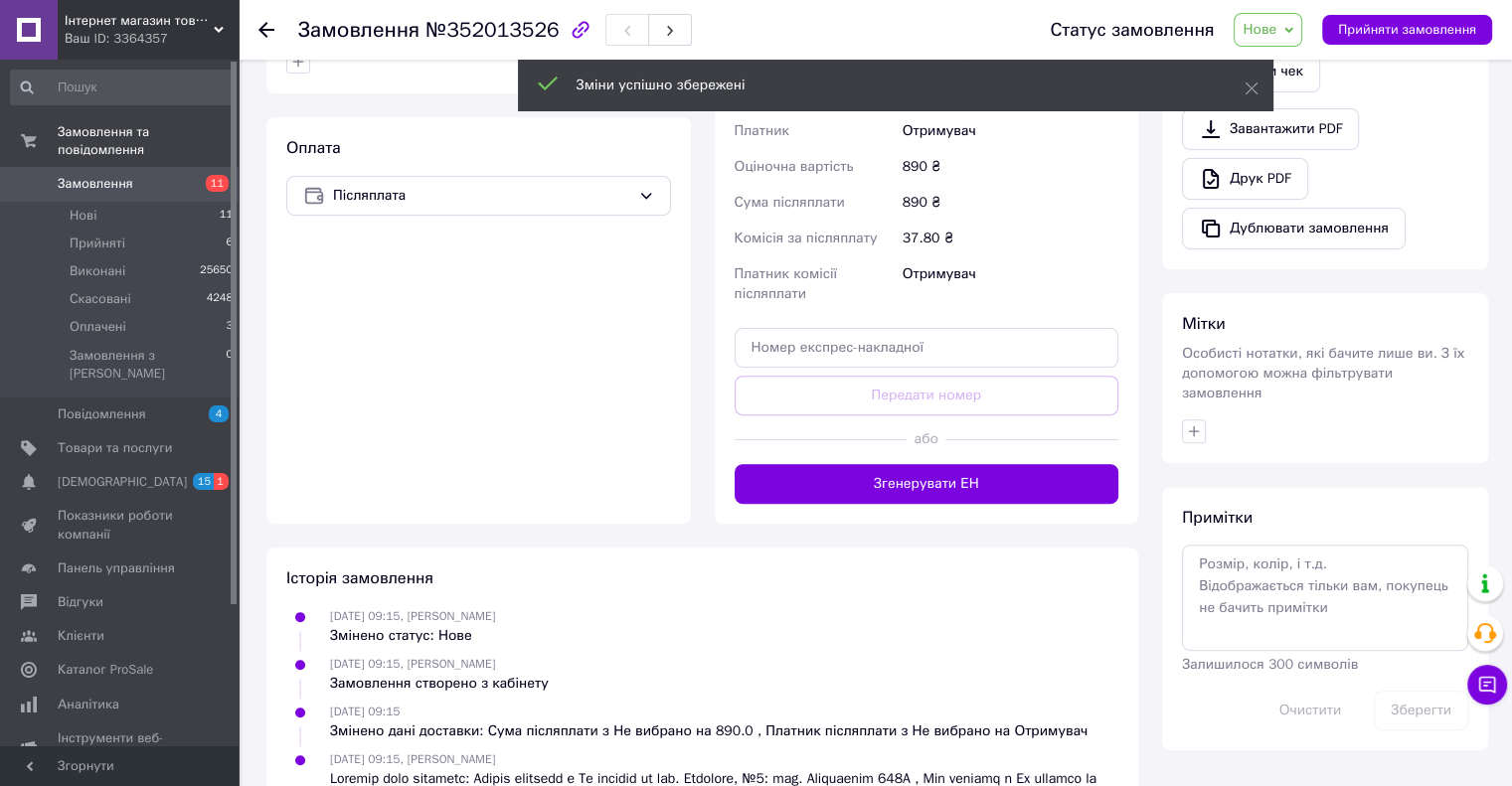click at bounding box center [1032, 439] 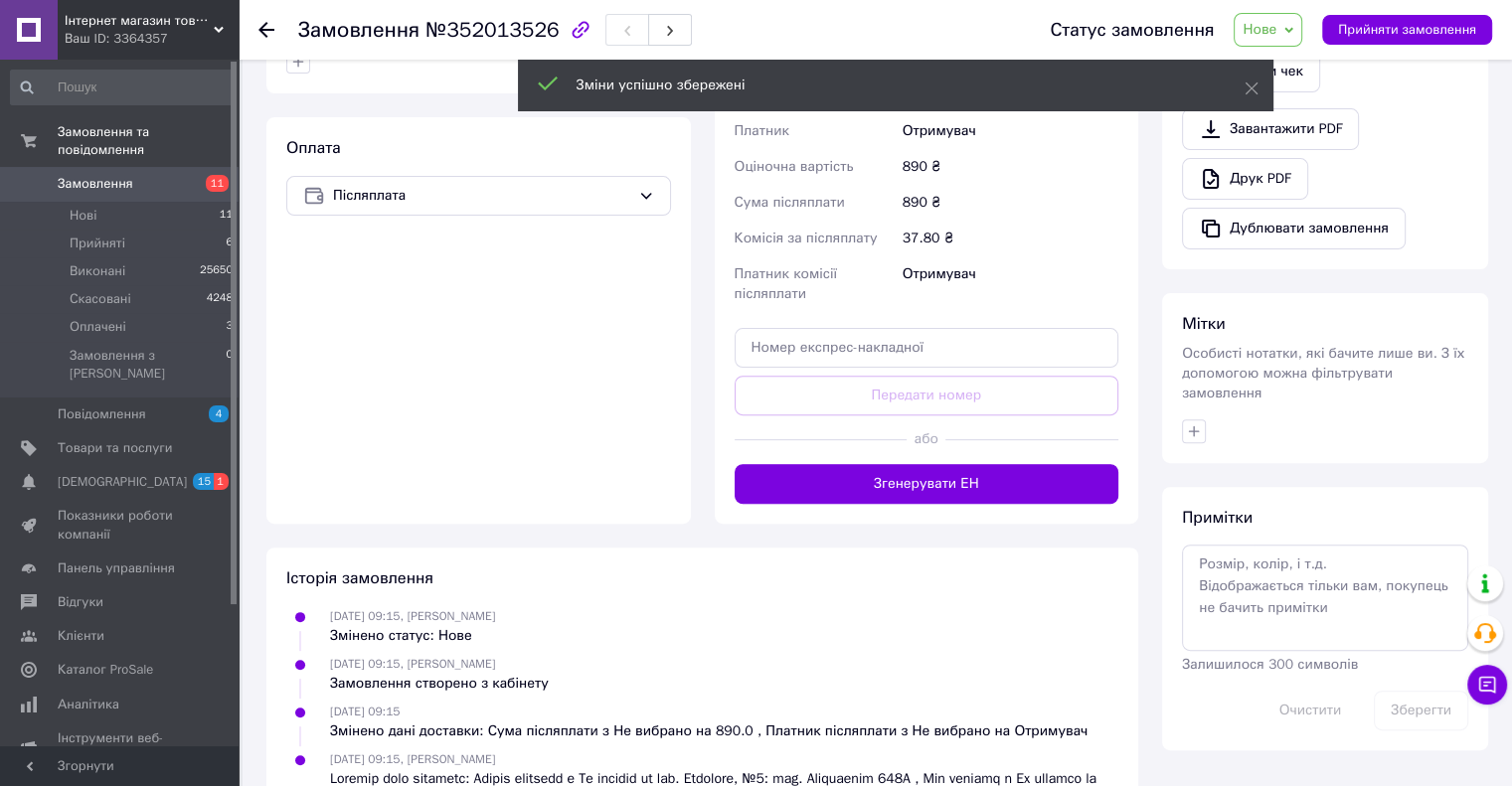 click on "Згенерувати ЕН" at bounding box center (926, 484) 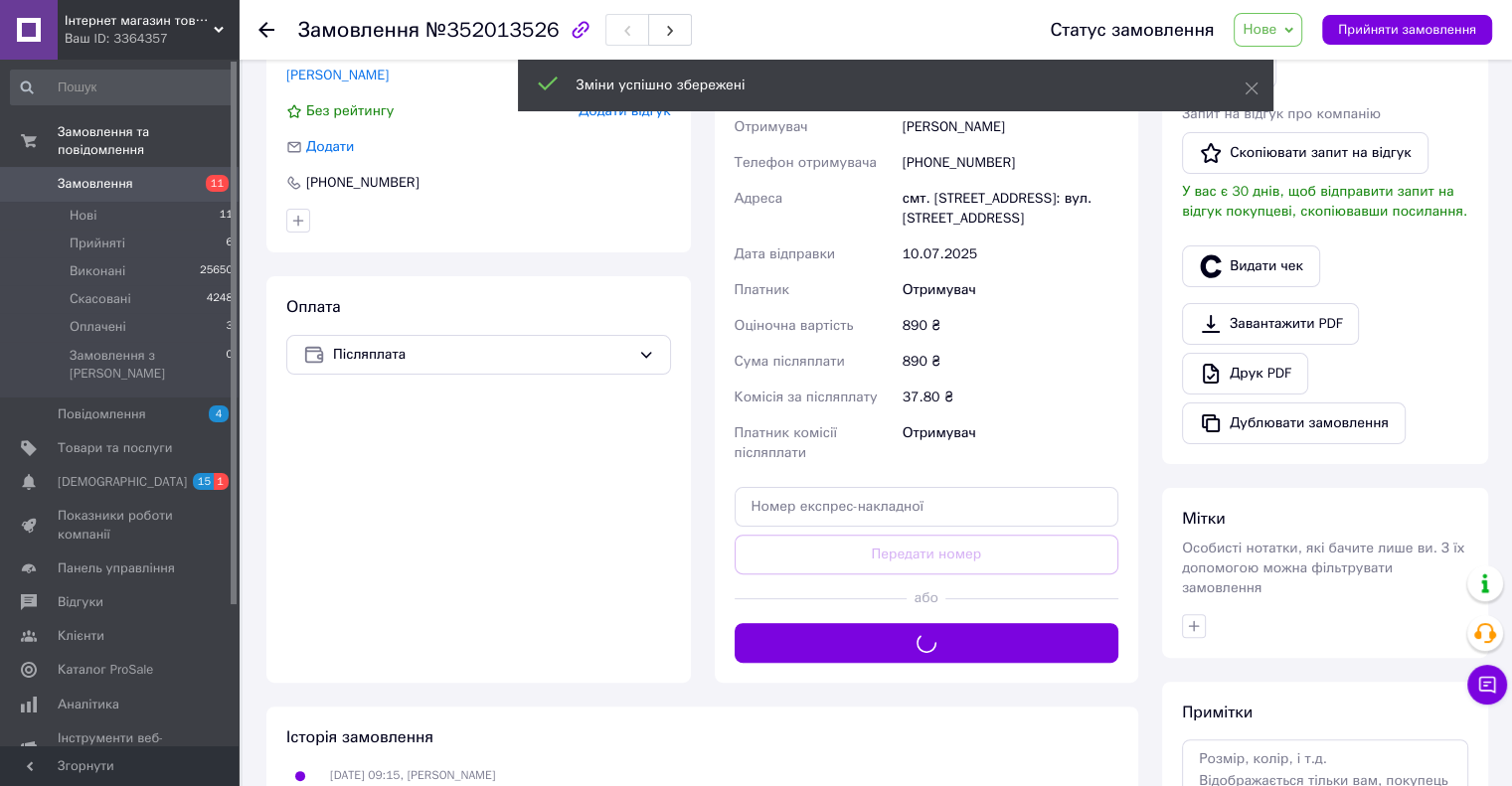 scroll, scrollTop: 378, scrollLeft: 0, axis: vertical 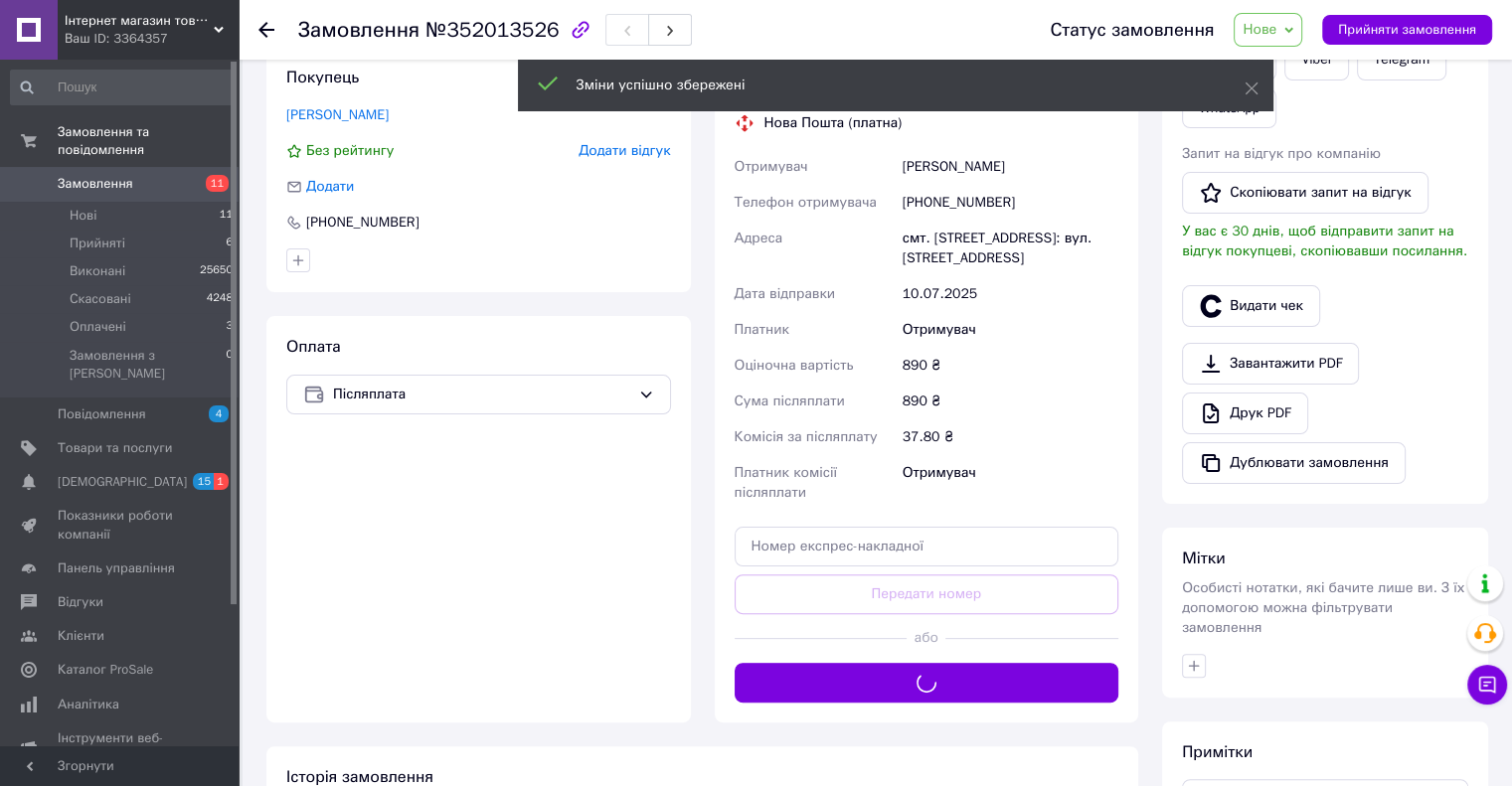 click on "Нове" at bounding box center [1267, 30] 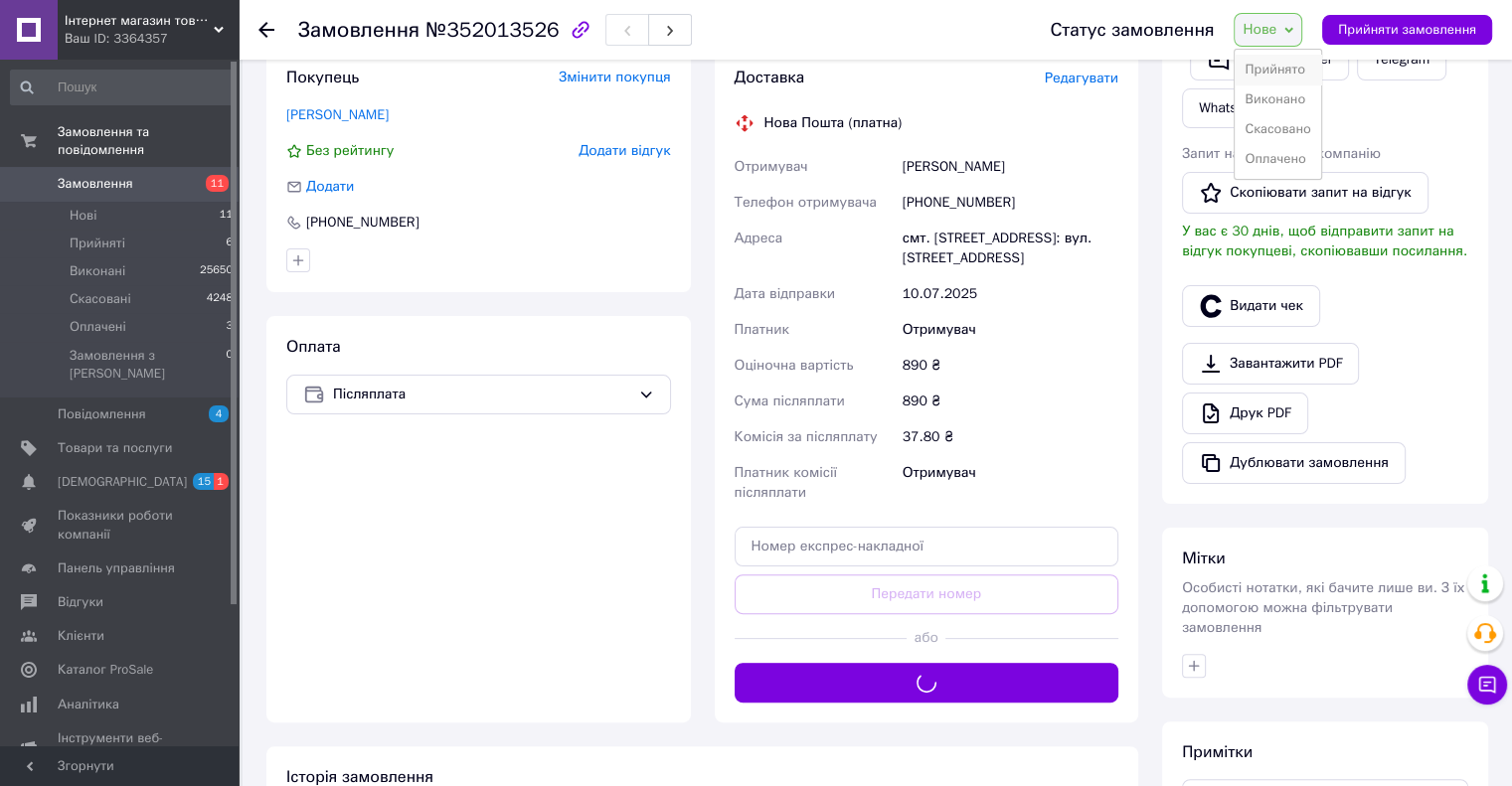 click on "Прийнято" at bounding box center [1277, 70] 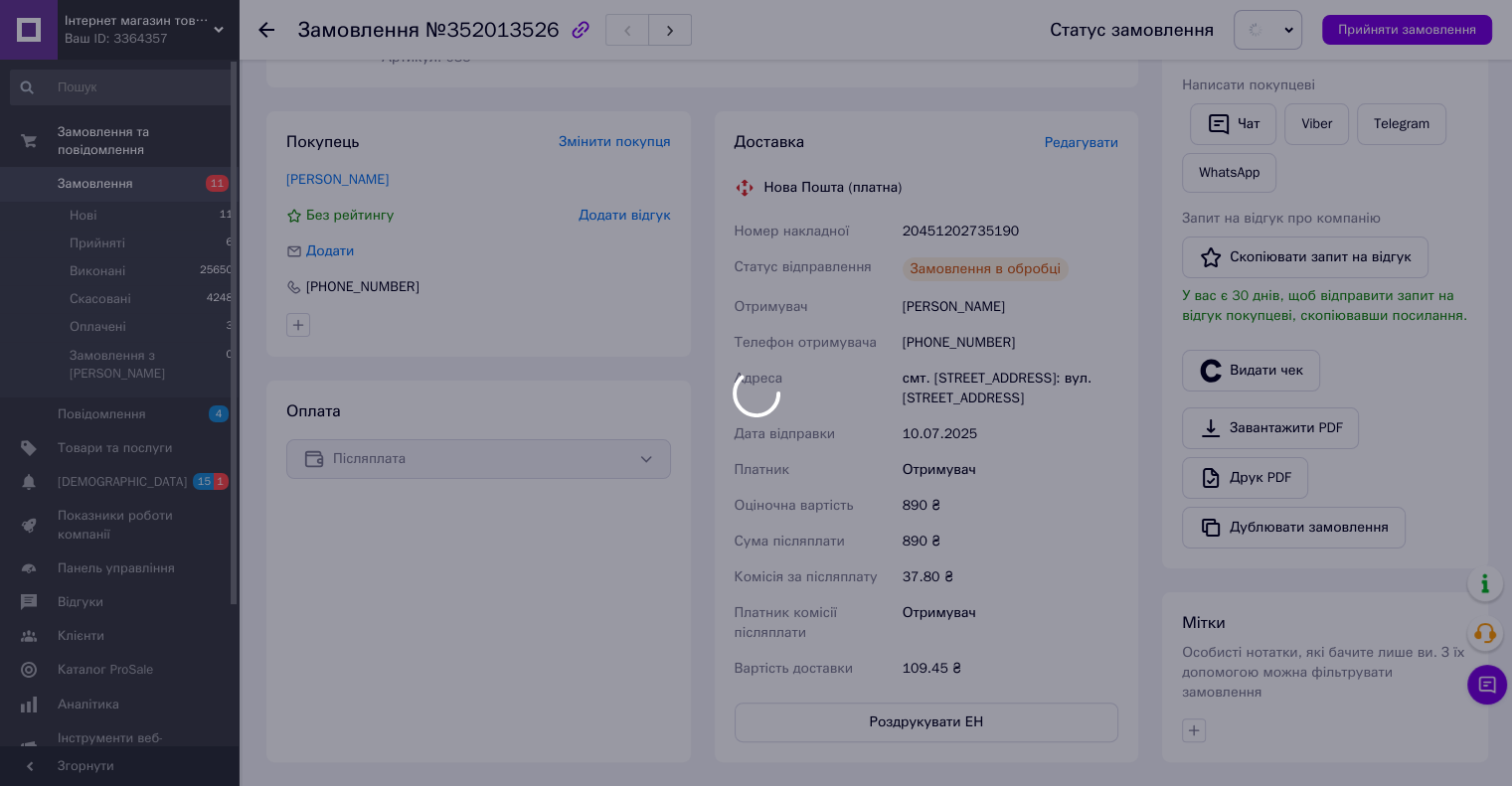 scroll, scrollTop: 278, scrollLeft: 0, axis: vertical 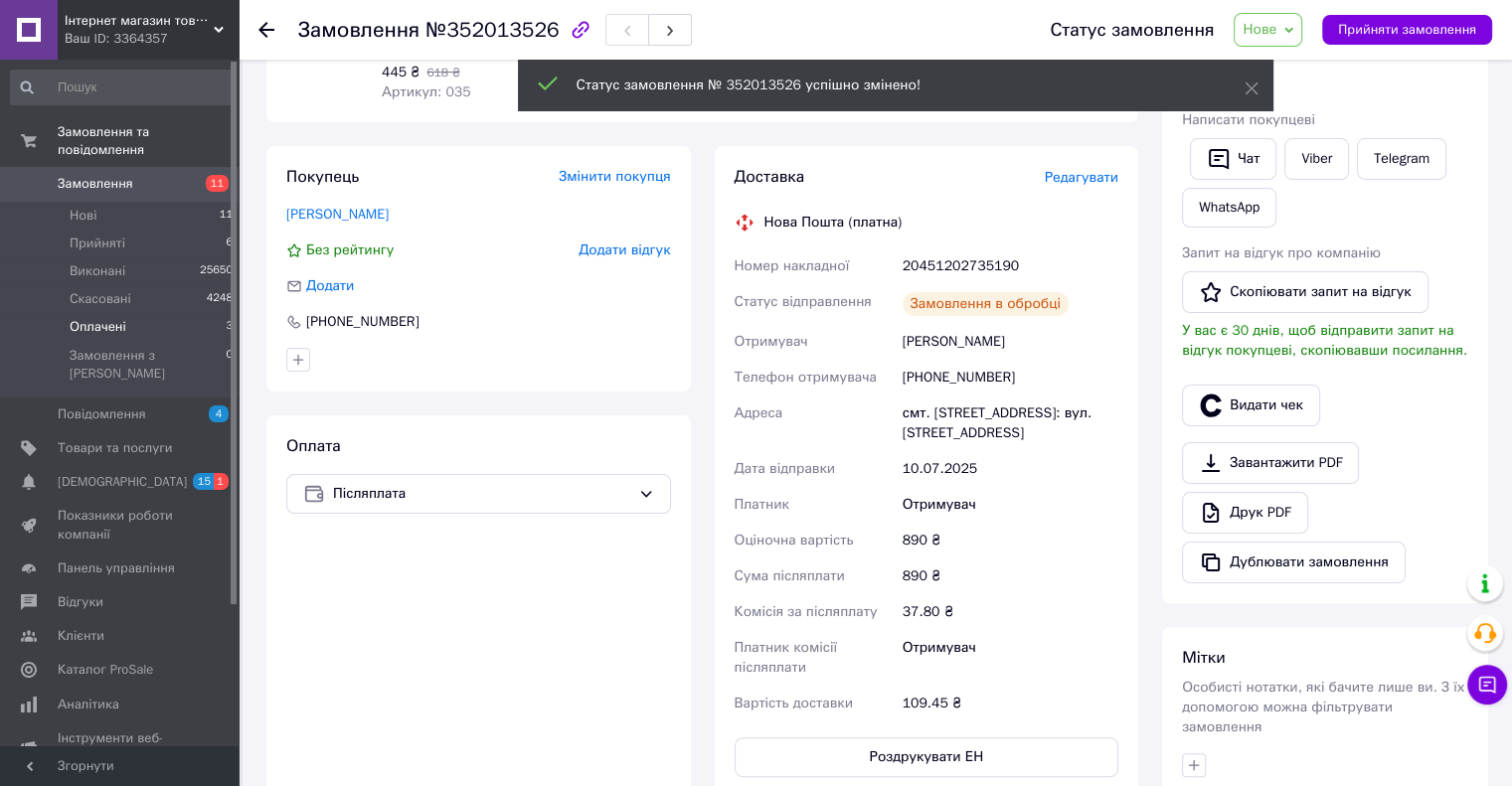 click on "Оплачені 3" at bounding box center (122, 327) 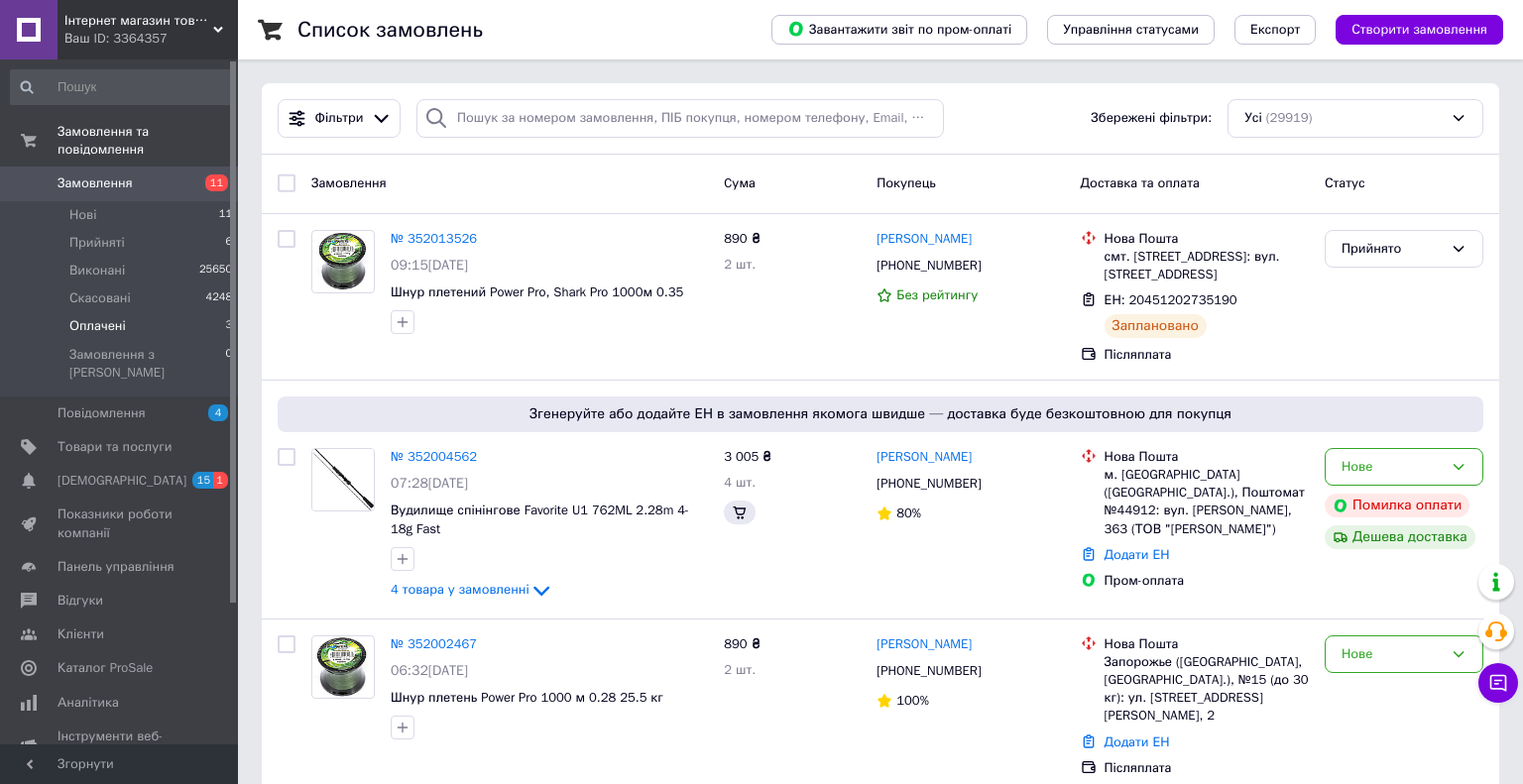 click on "Оплачені 3" at bounding box center (122, 326) 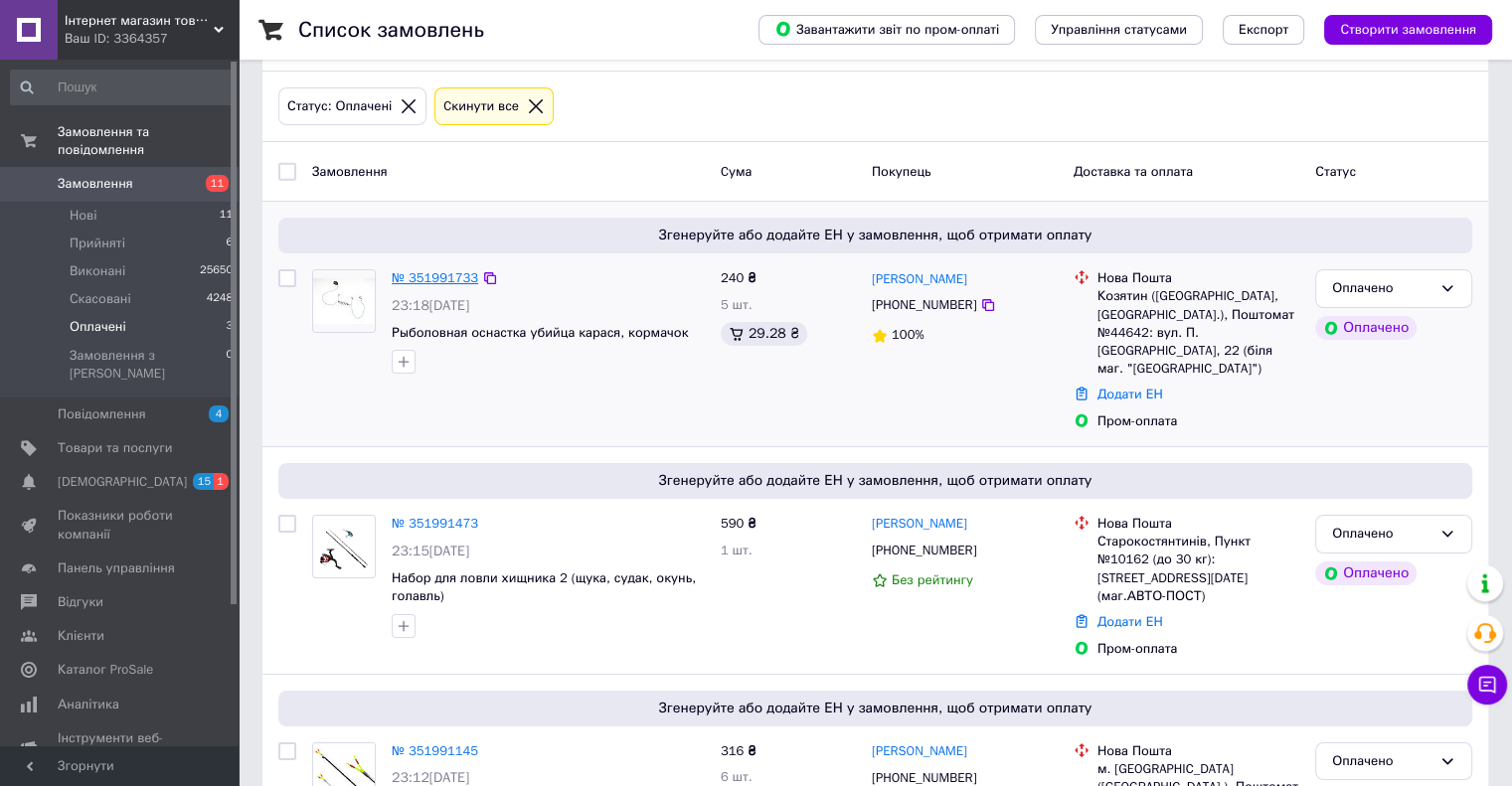 scroll, scrollTop: 178, scrollLeft: 0, axis: vertical 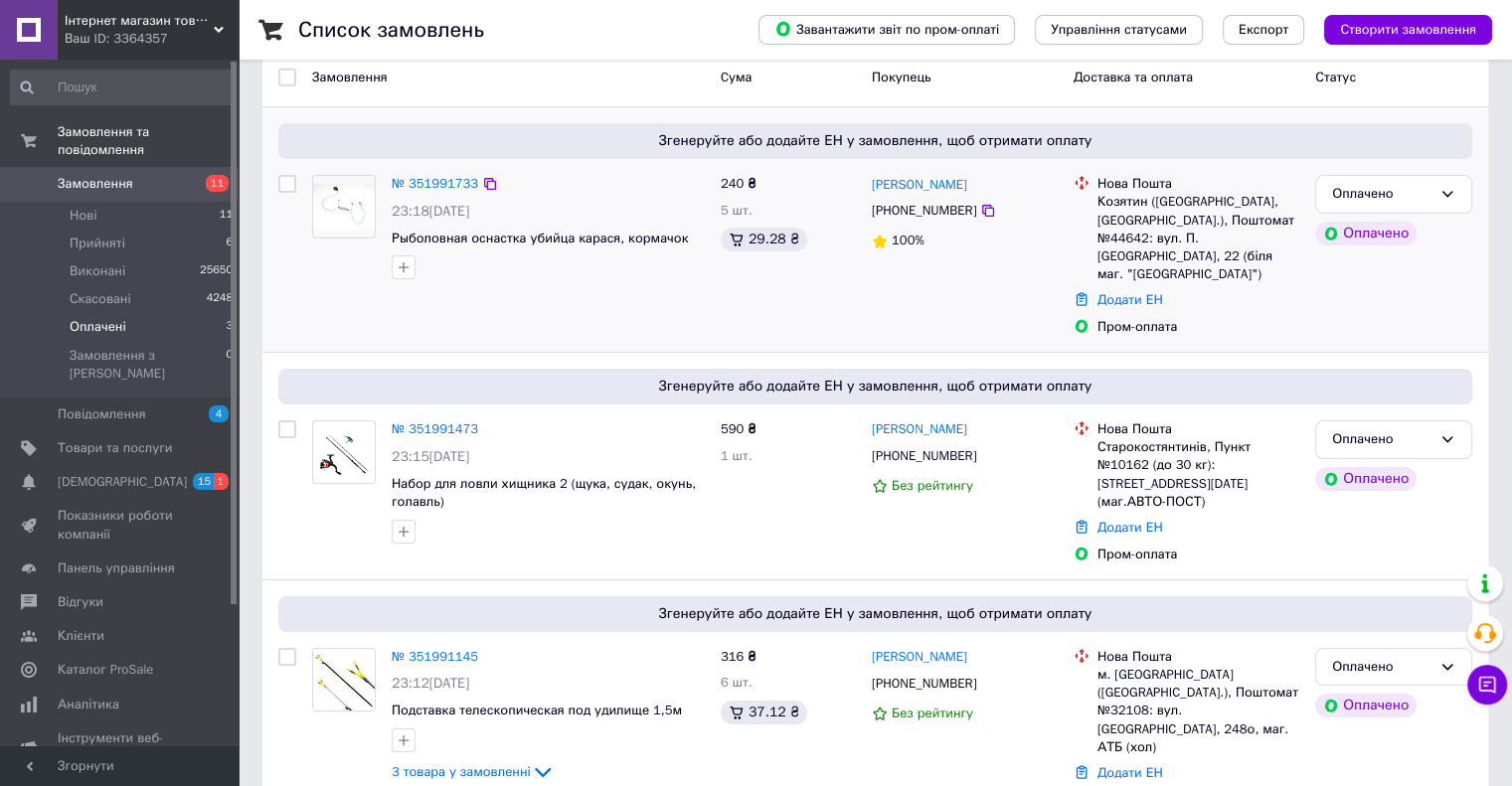 click on "№ 351991733 23:18, 09.07.2025 Рыболовная оснастка убийца карася, кормачок" at bounding box center [548, 227] 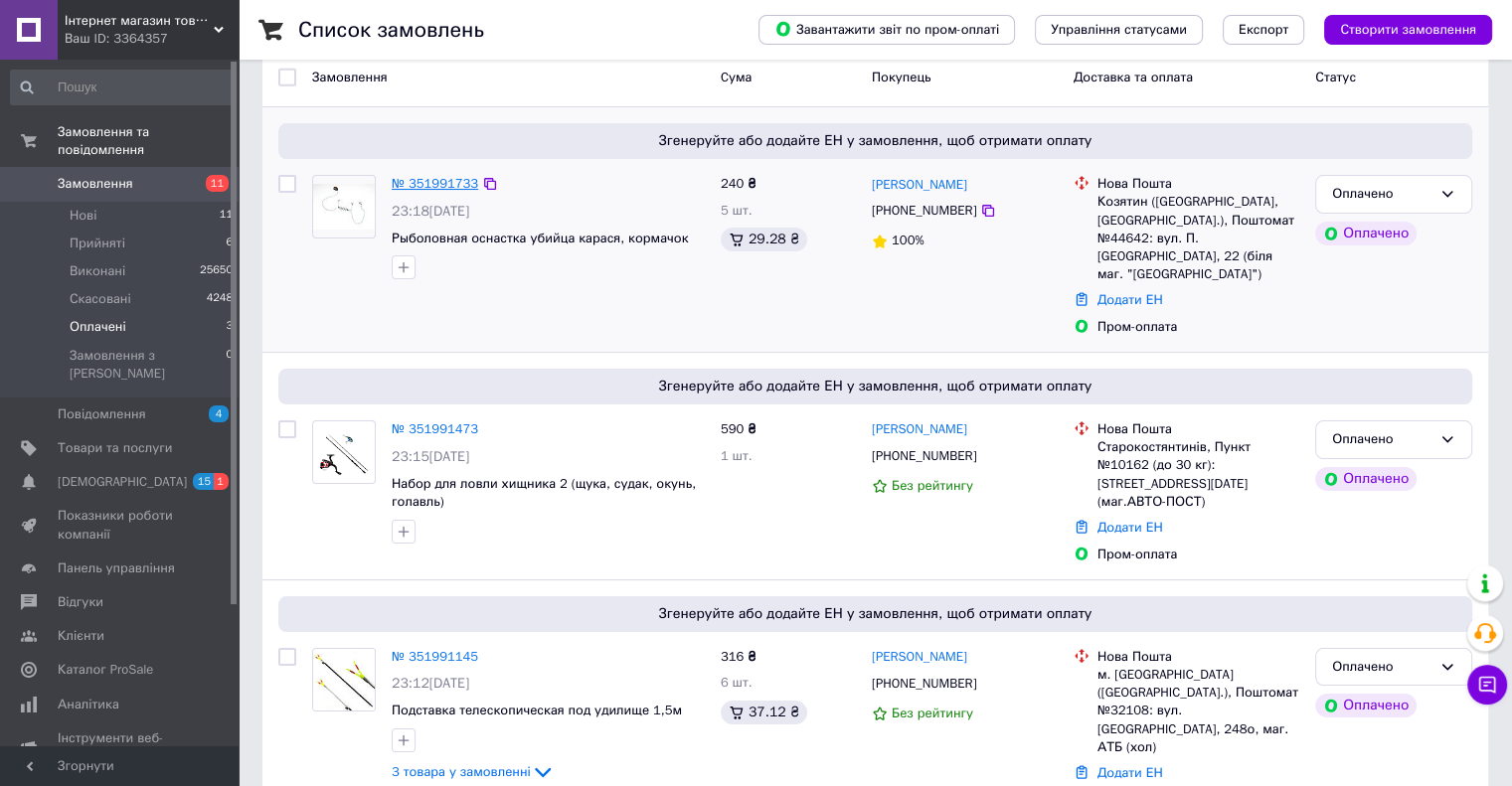 click on "№ 351991733" at bounding box center [434, 183] 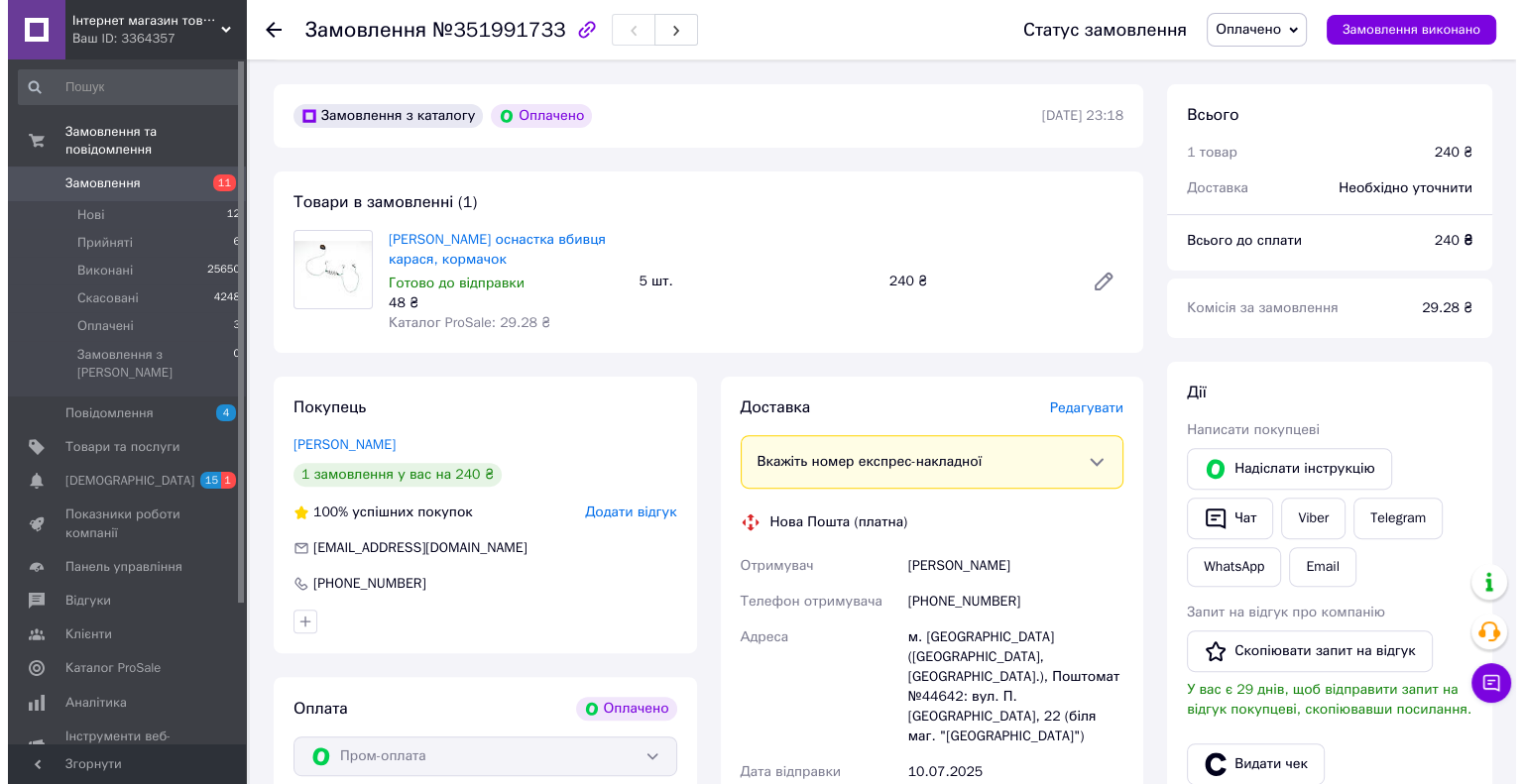 scroll, scrollTop: 517, scrollLeft: 0, axis: vertical 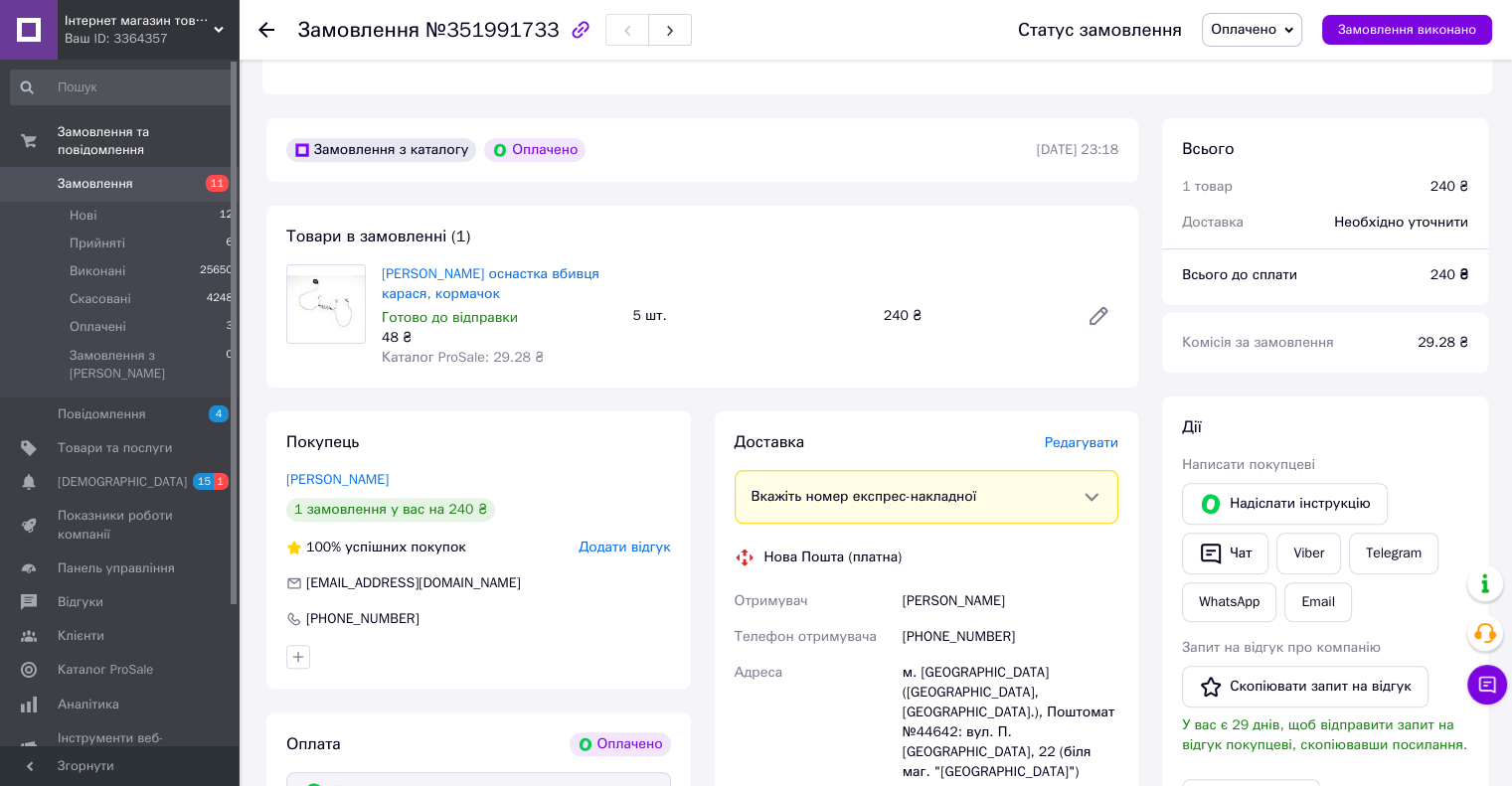 click on "Редагувати" at bounding box center [1082, 442] 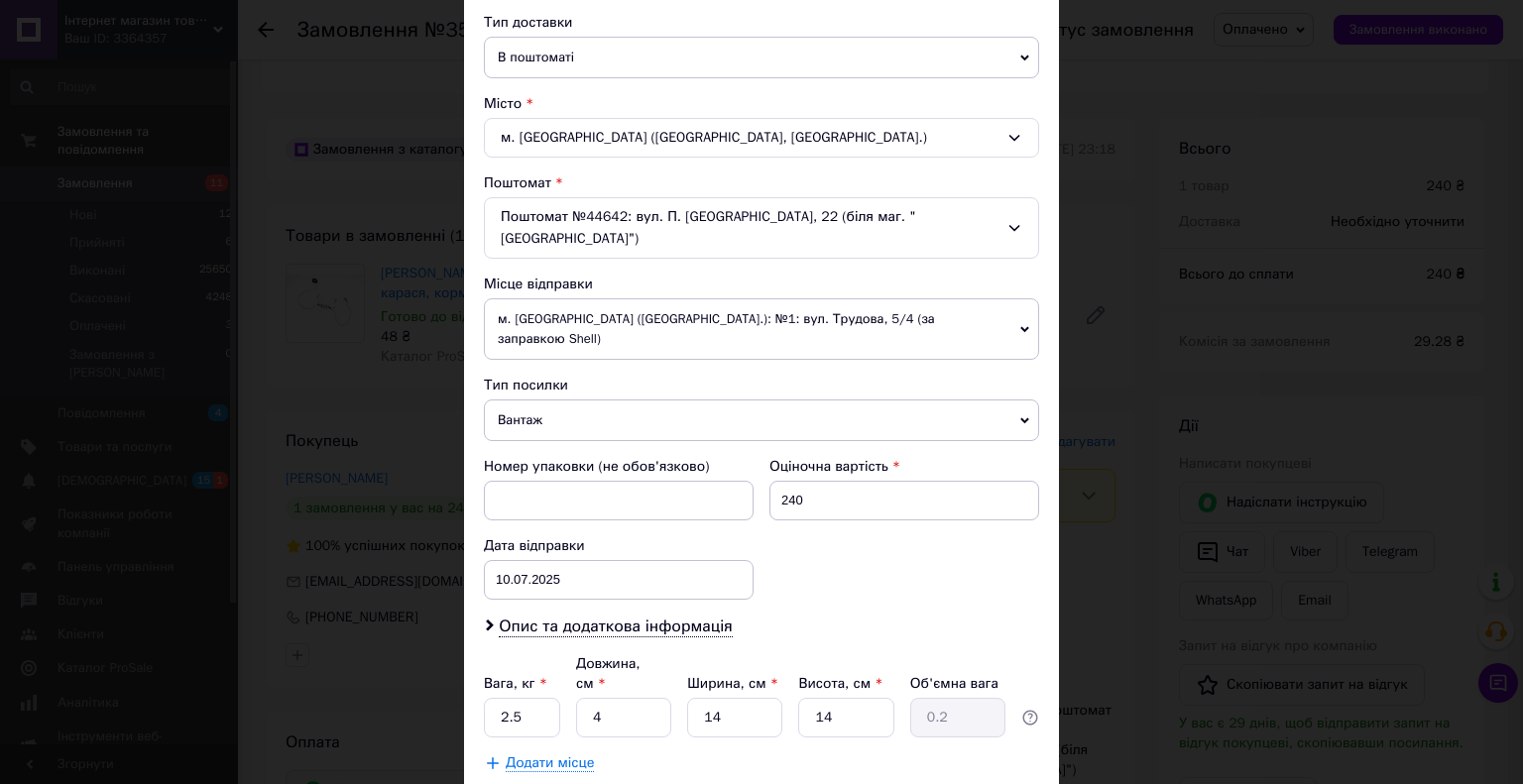 scroll, scrollTop: 526, scrollLeft: 0, axis: vertical 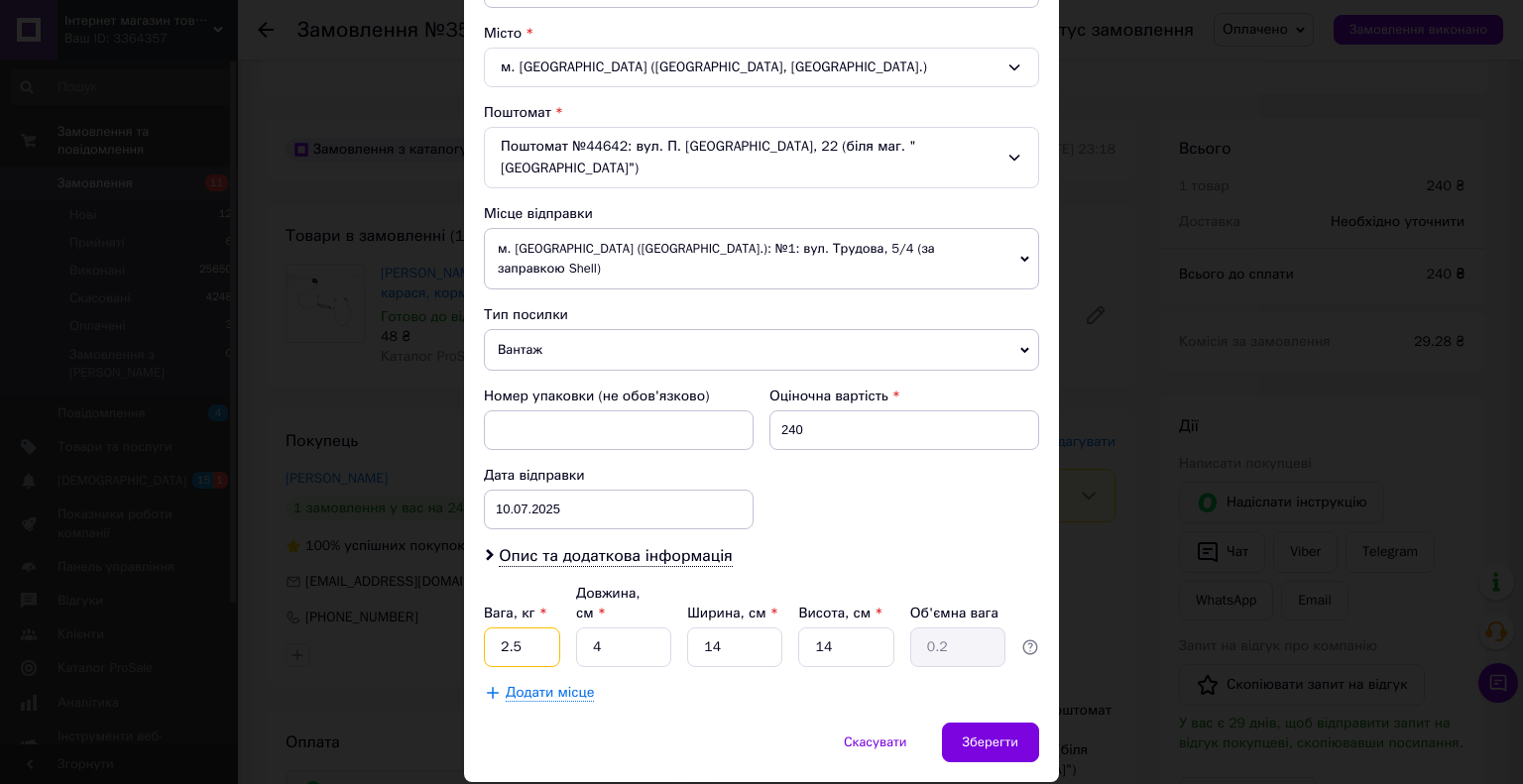 click on "2.5" at bounding box center [522, 647] 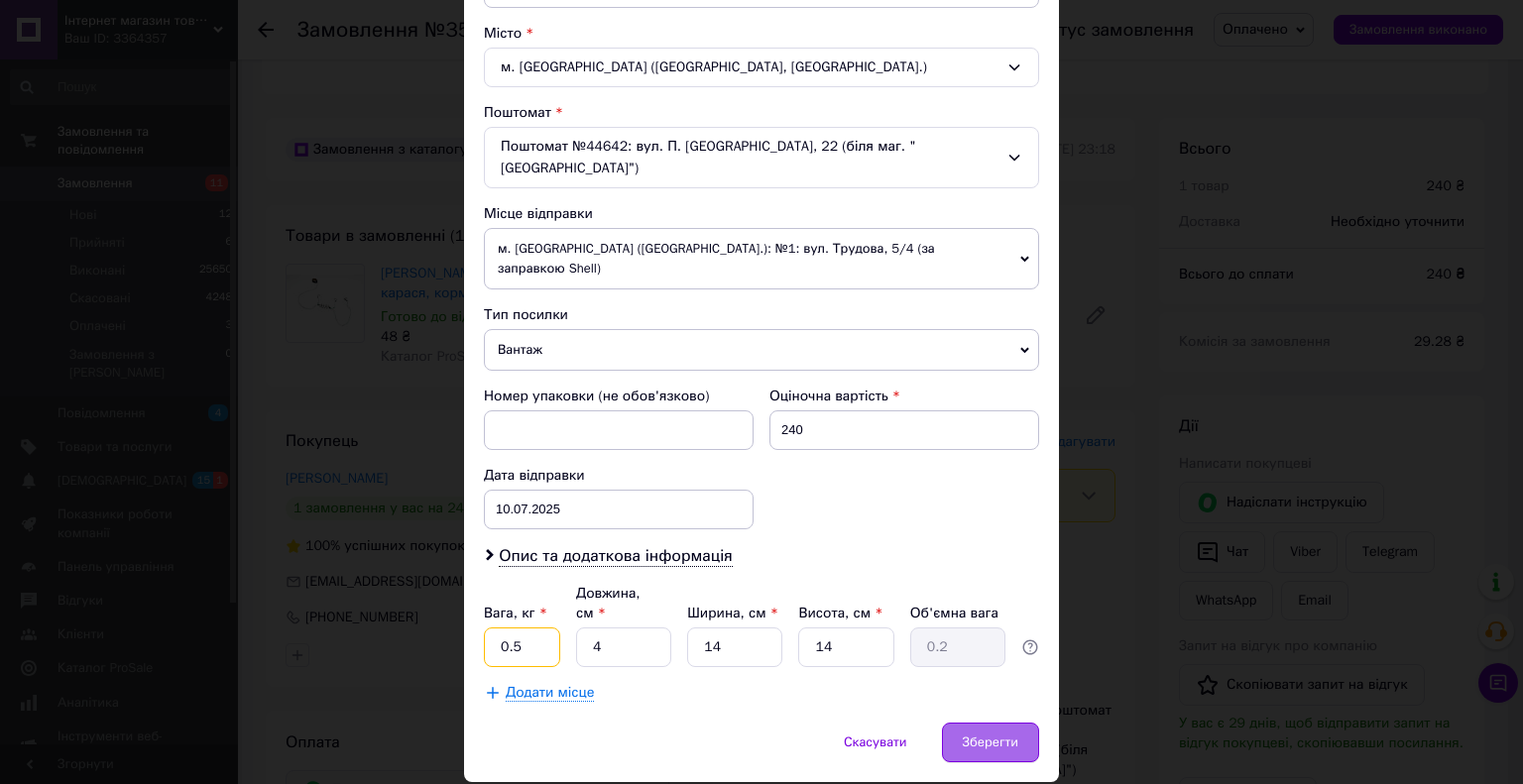 type on "0.5" 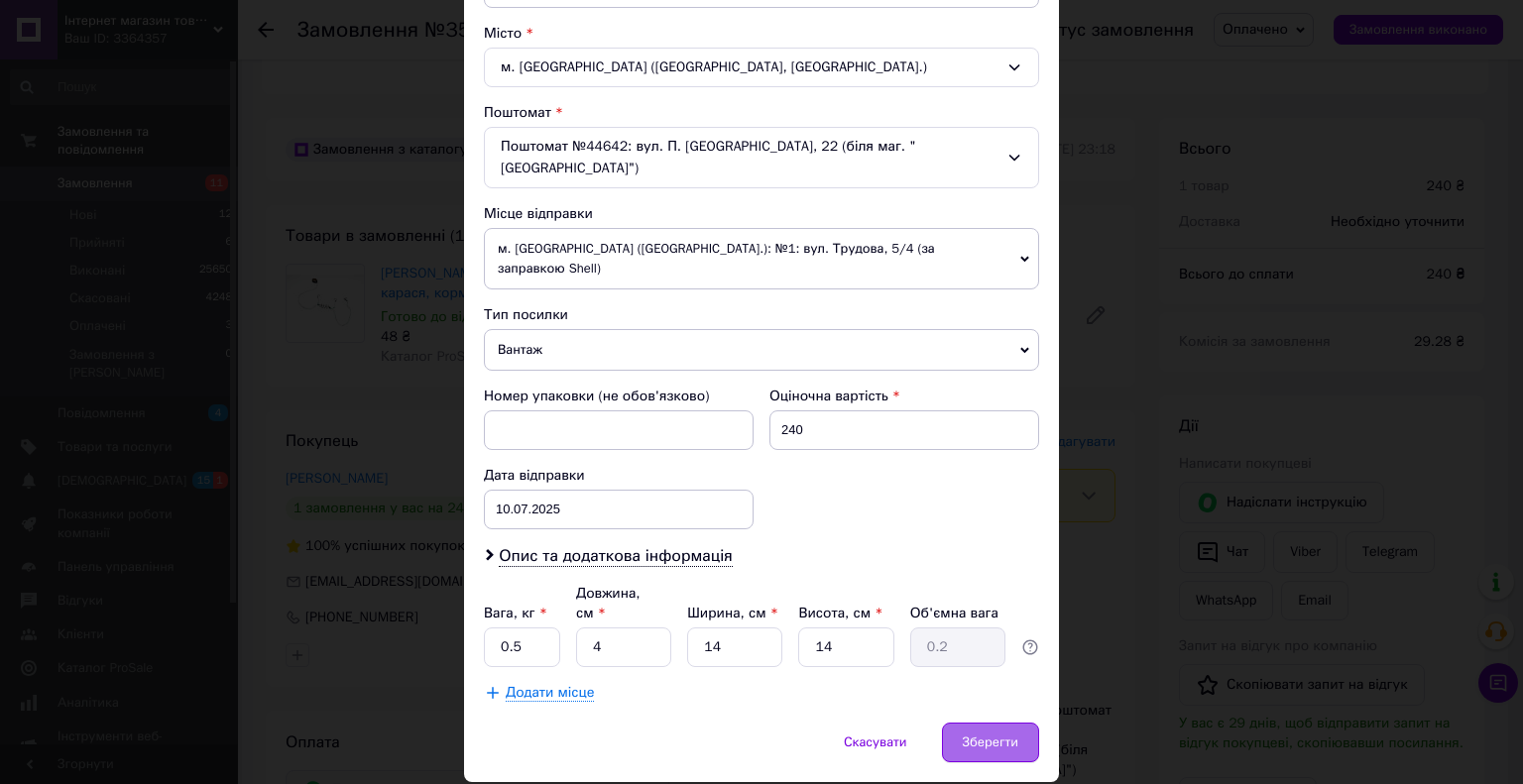 click on "Зберегти" at bounding box center [991, 742] 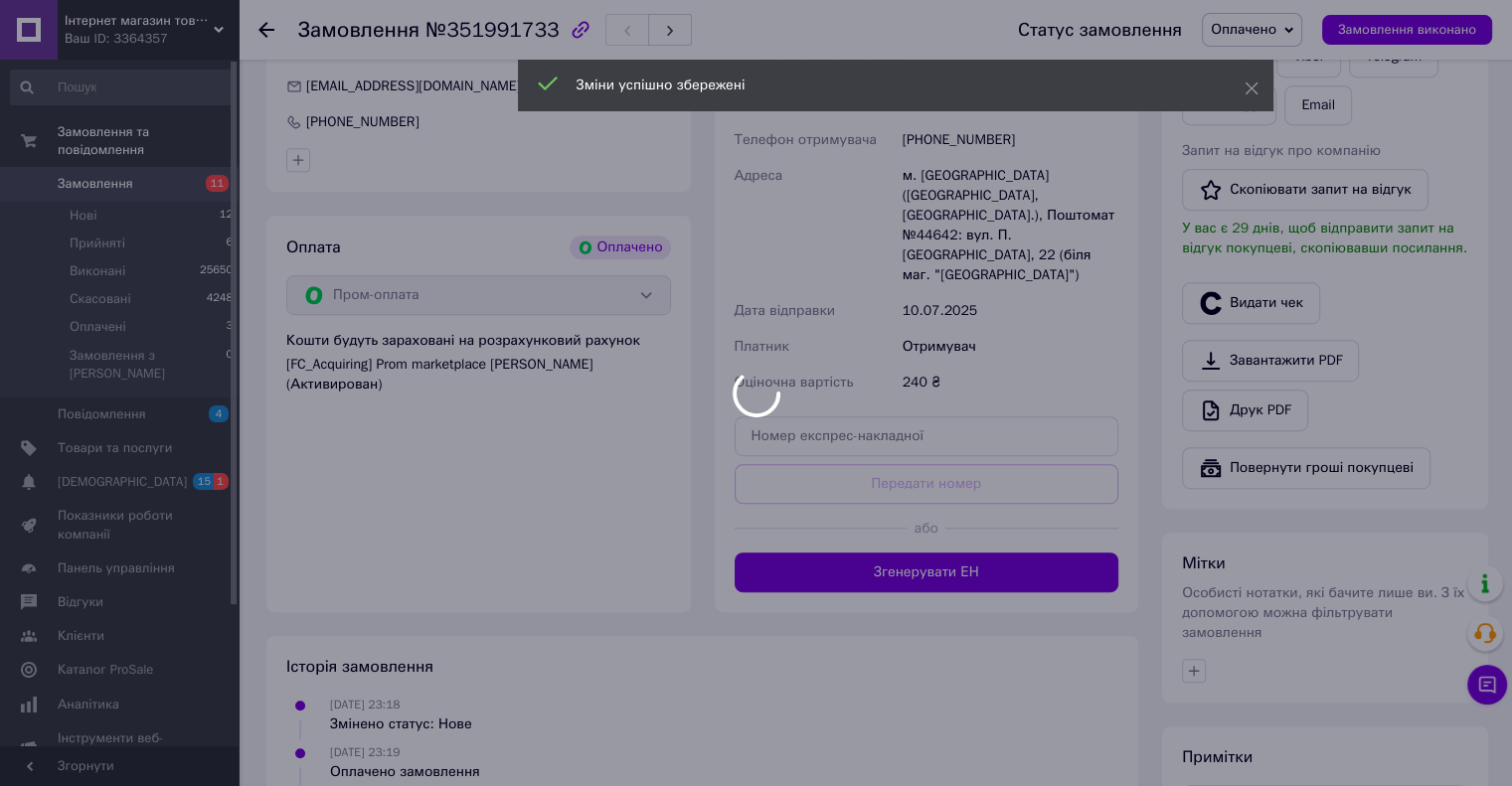scroll, scrollTop: 1214, scrollLeft: 0, axis: vertical 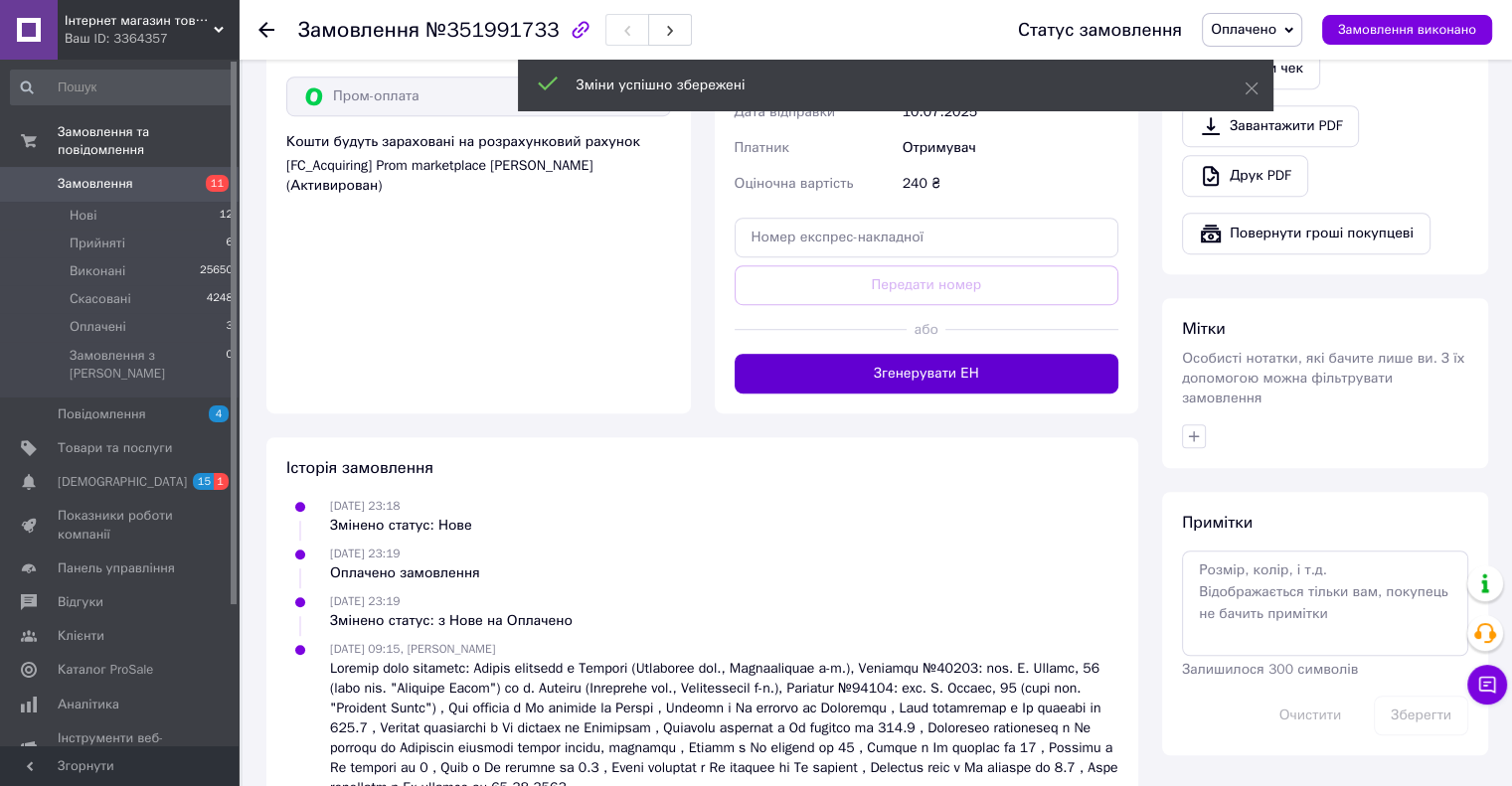 click on "Згенерувати ЕН" at bounding box center (926, 374) 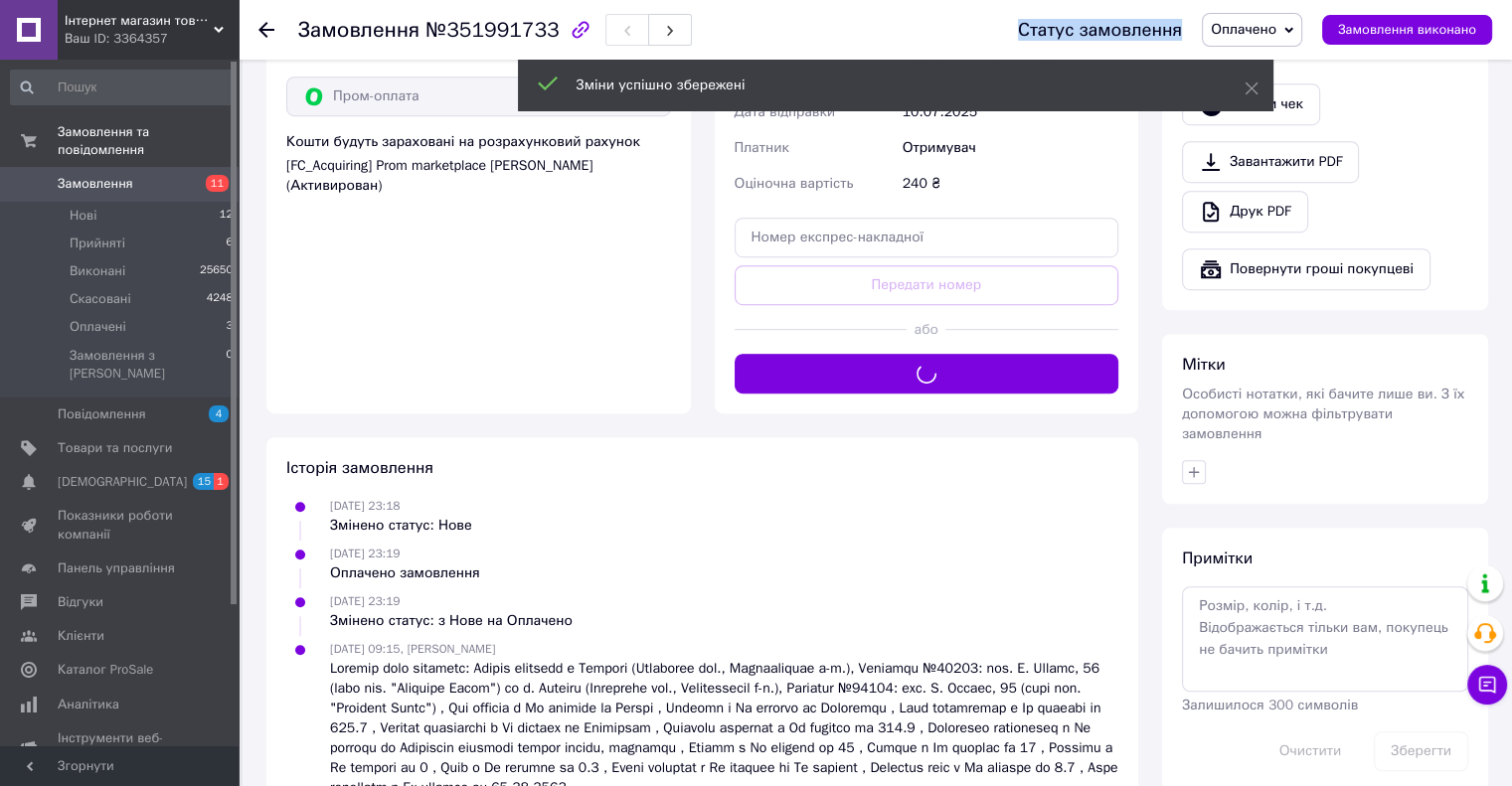 drag, startPoint x: 1284, startPoint y: 16, endPoint x: 1289, endPoint y: 36, distance: 20.615528 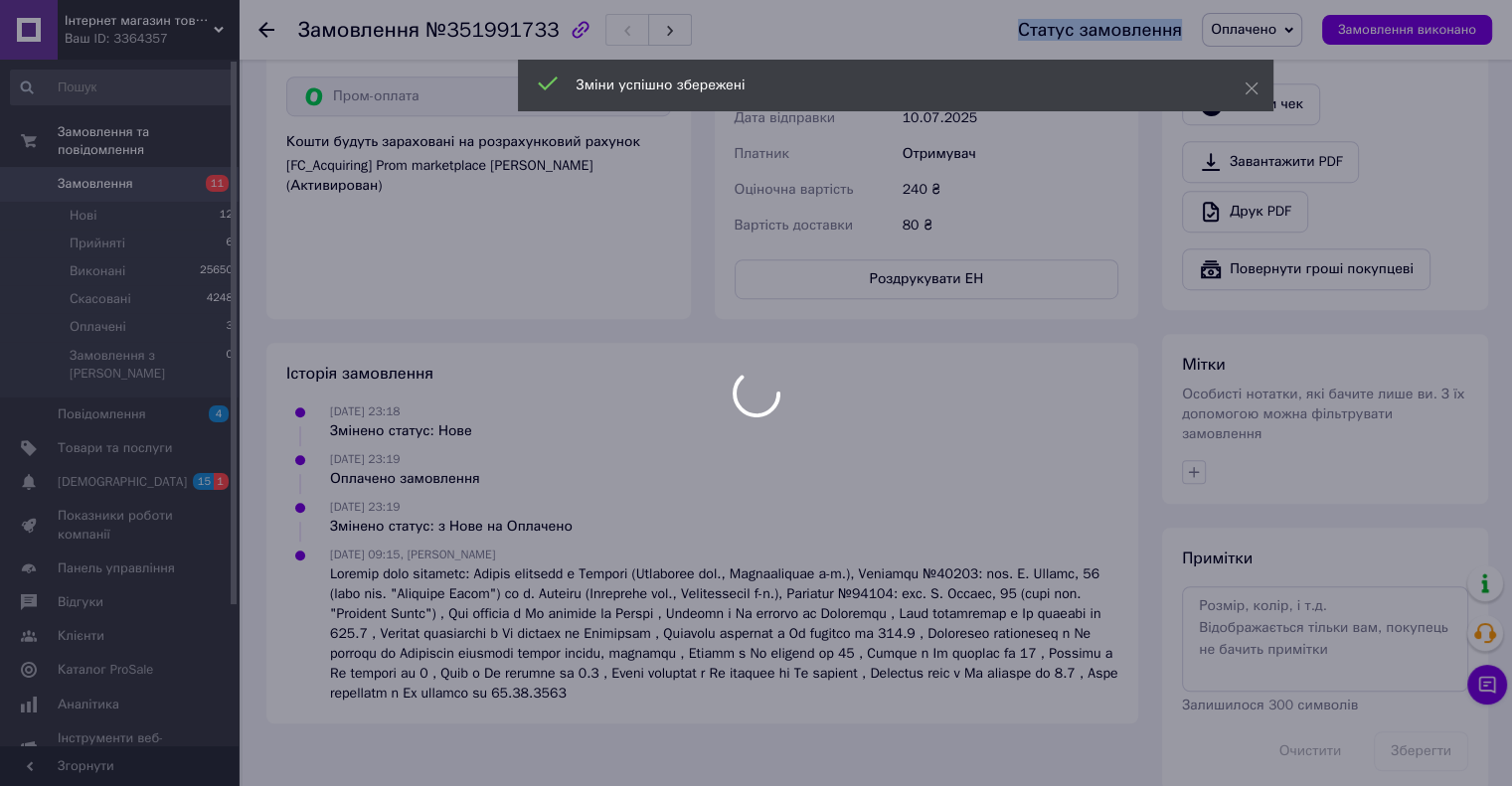 click on "Оплачено" at bounding box center (1252, 30) 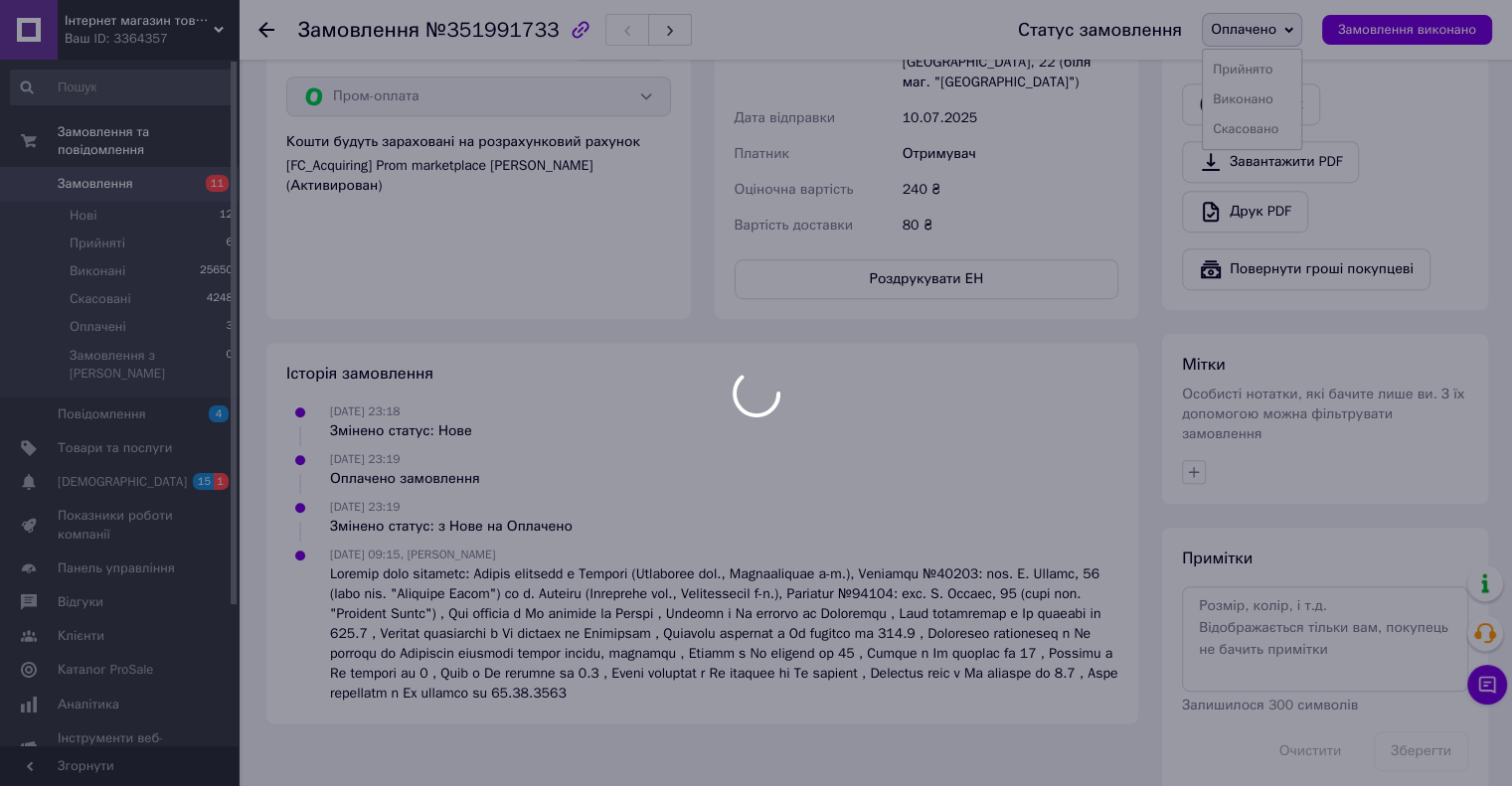 click at bounding box center [756, 393] 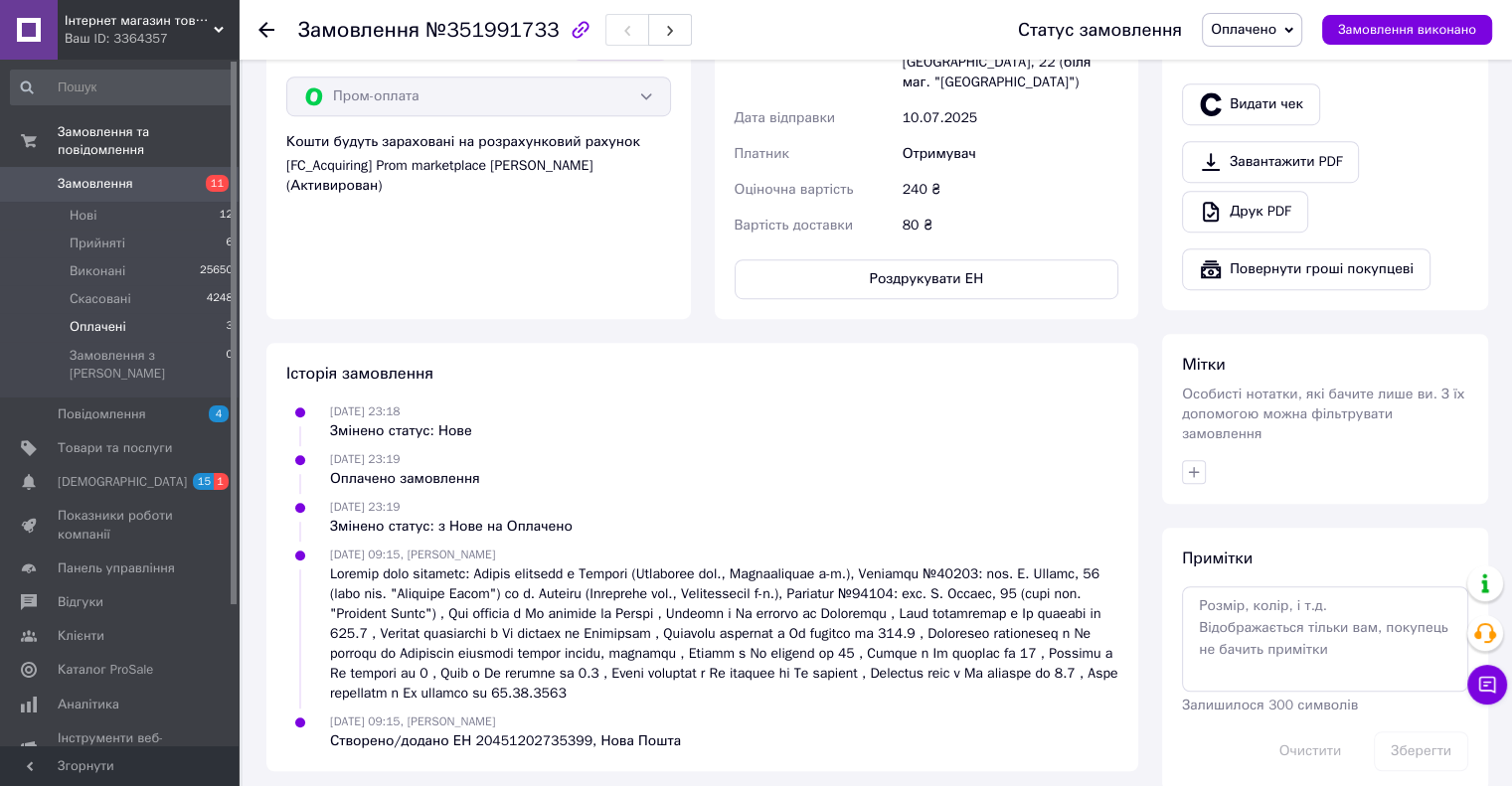 click on "Оплачені 3" at bounding box center (122, 327) 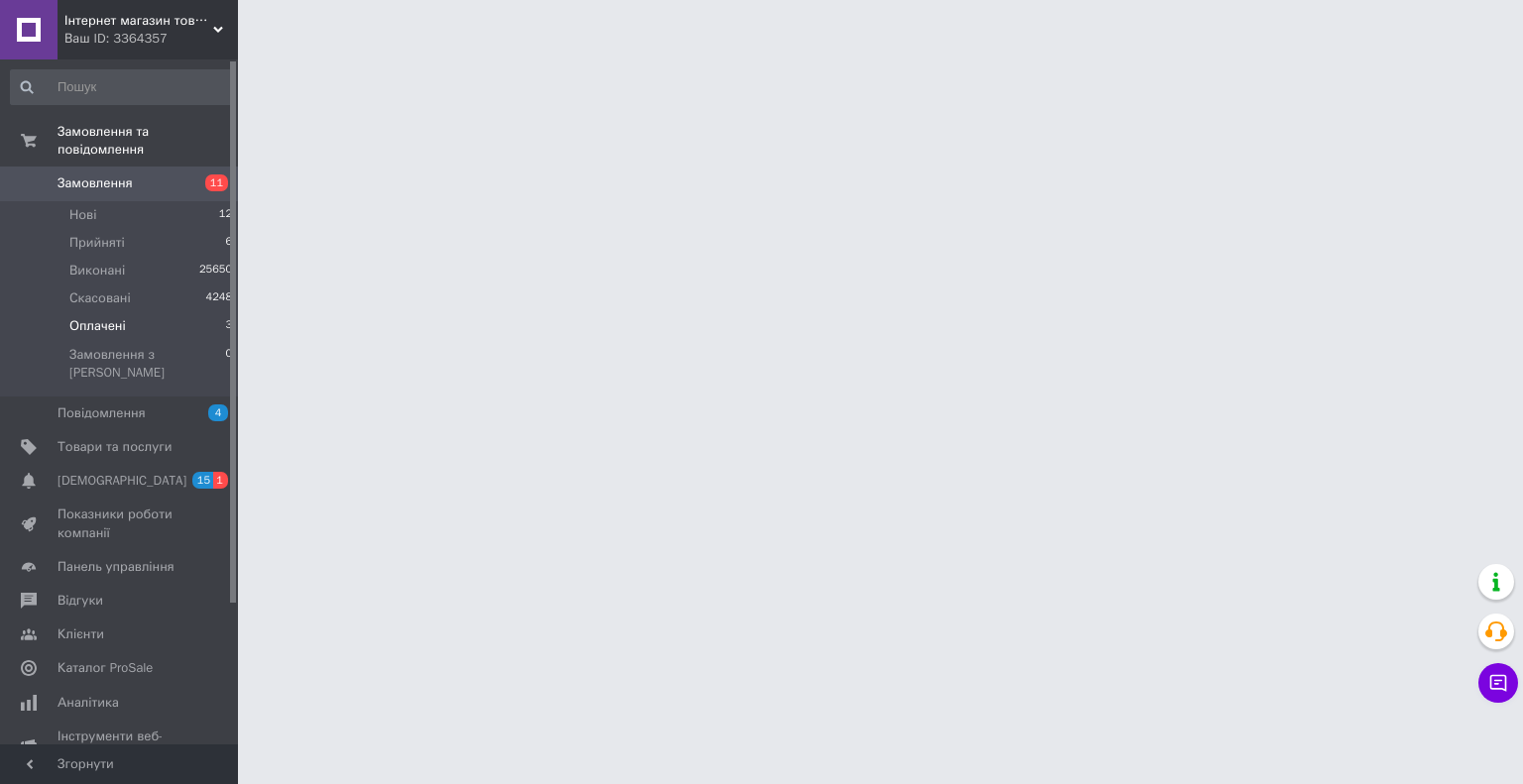 click on "Оплачені 3" at bounding box center [122, 326] 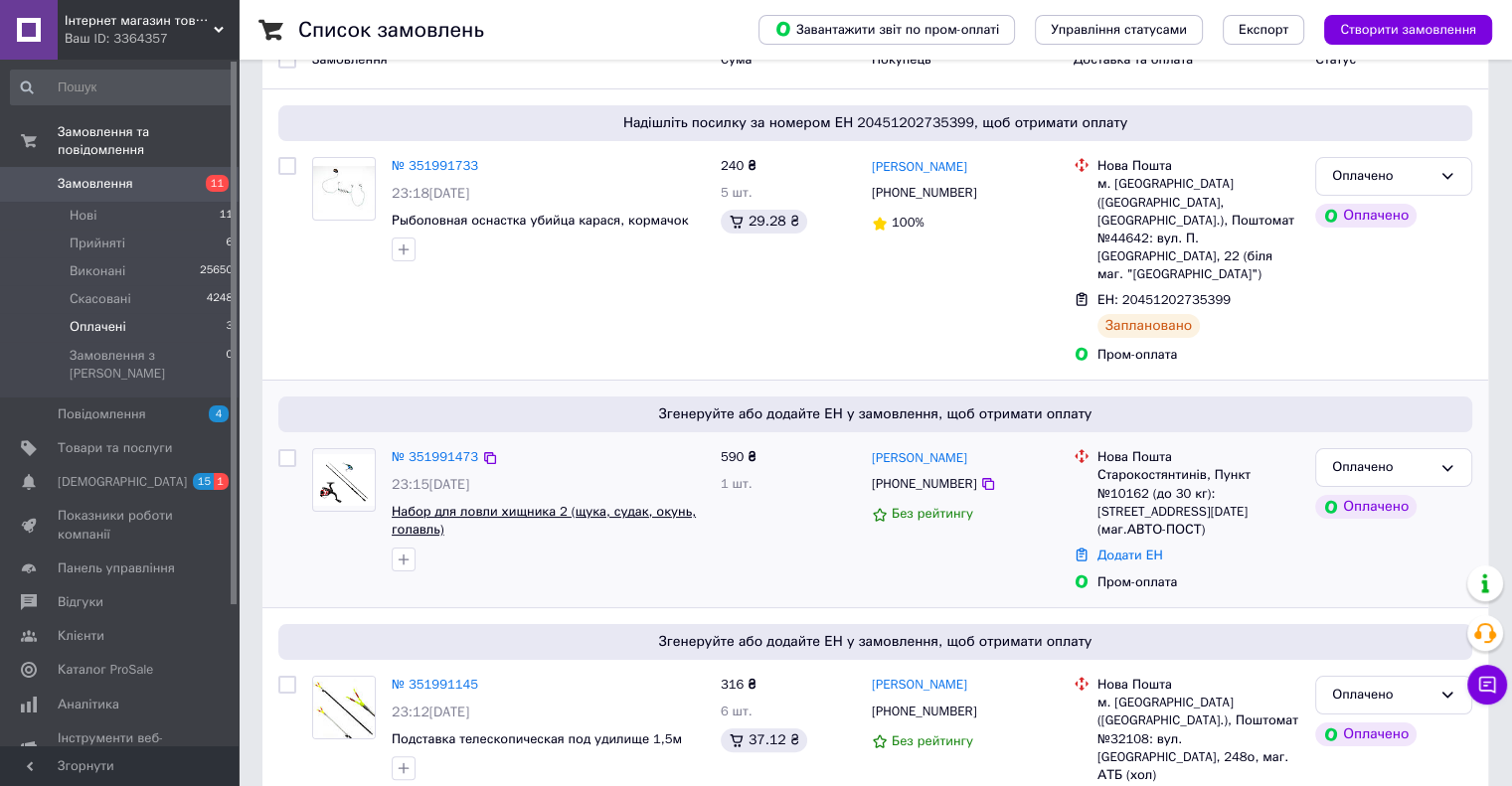 scroll, scrollTop: 199, scrollLeft: 0, axis: vertical 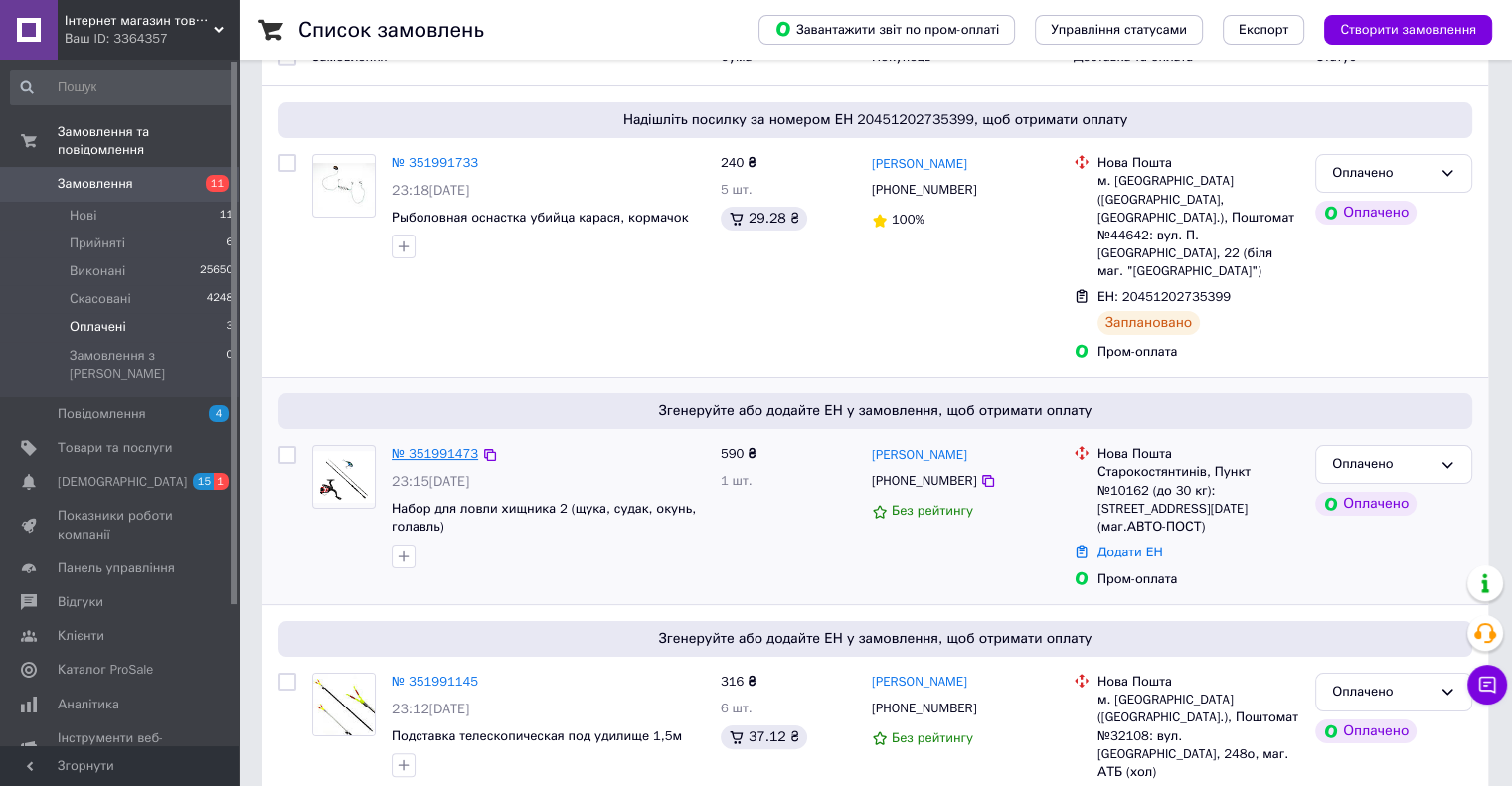 click on "№ 351991473" at bounding box center (434, 453) 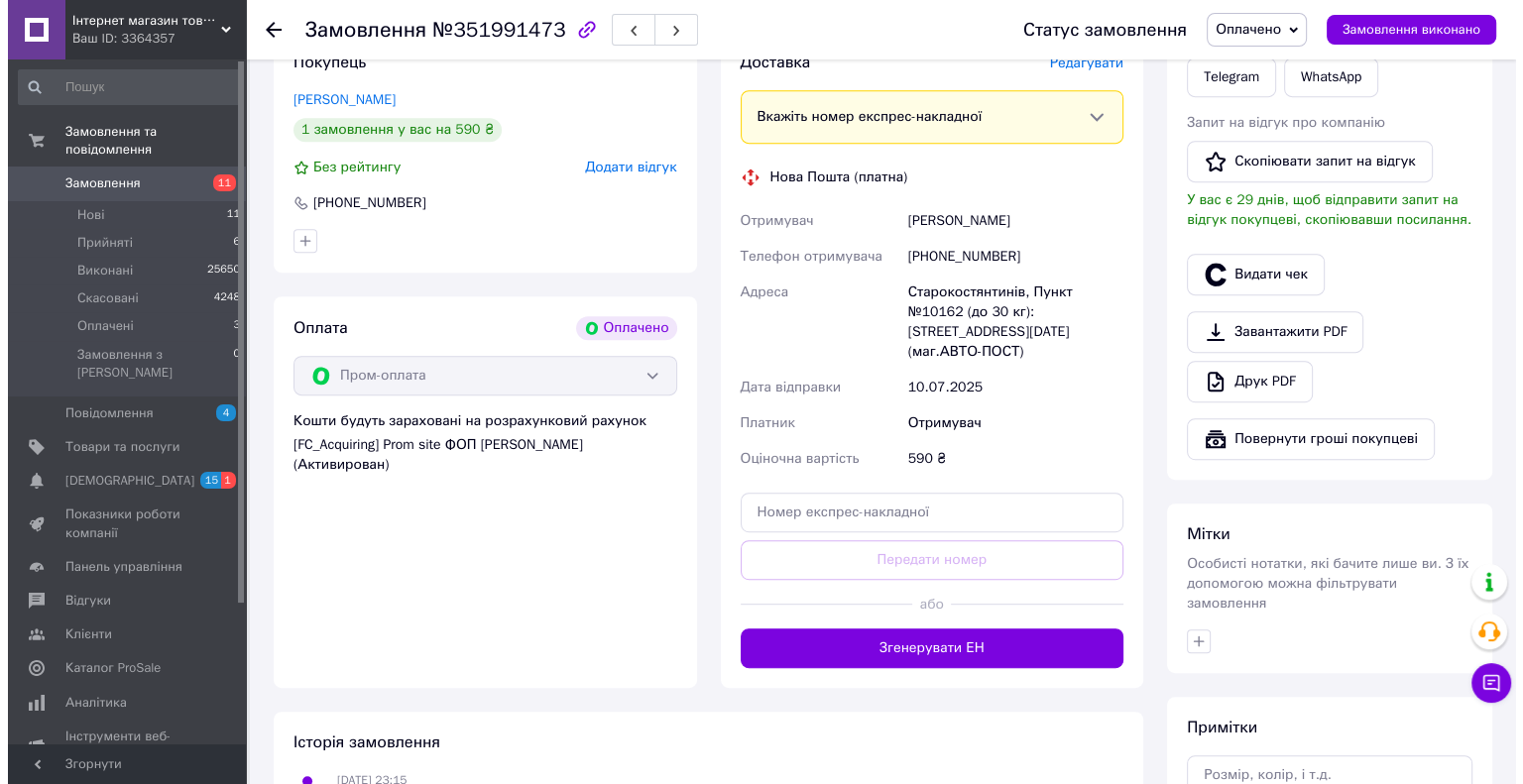 scroll, scrollTop: 892, scrollLeft: 0, axis: vertical 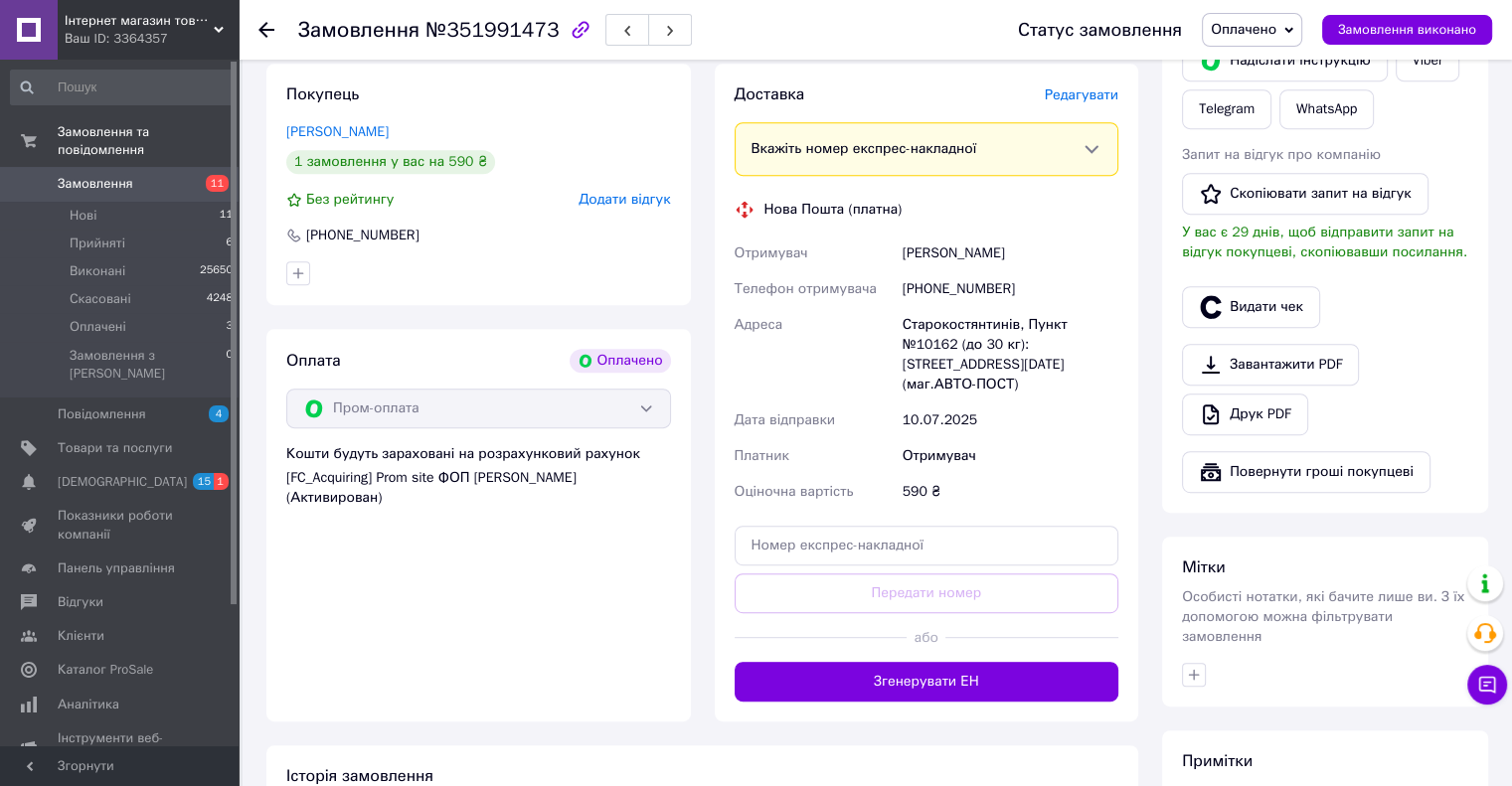 click on "Редагувати" at bounding box center [1082, 94] 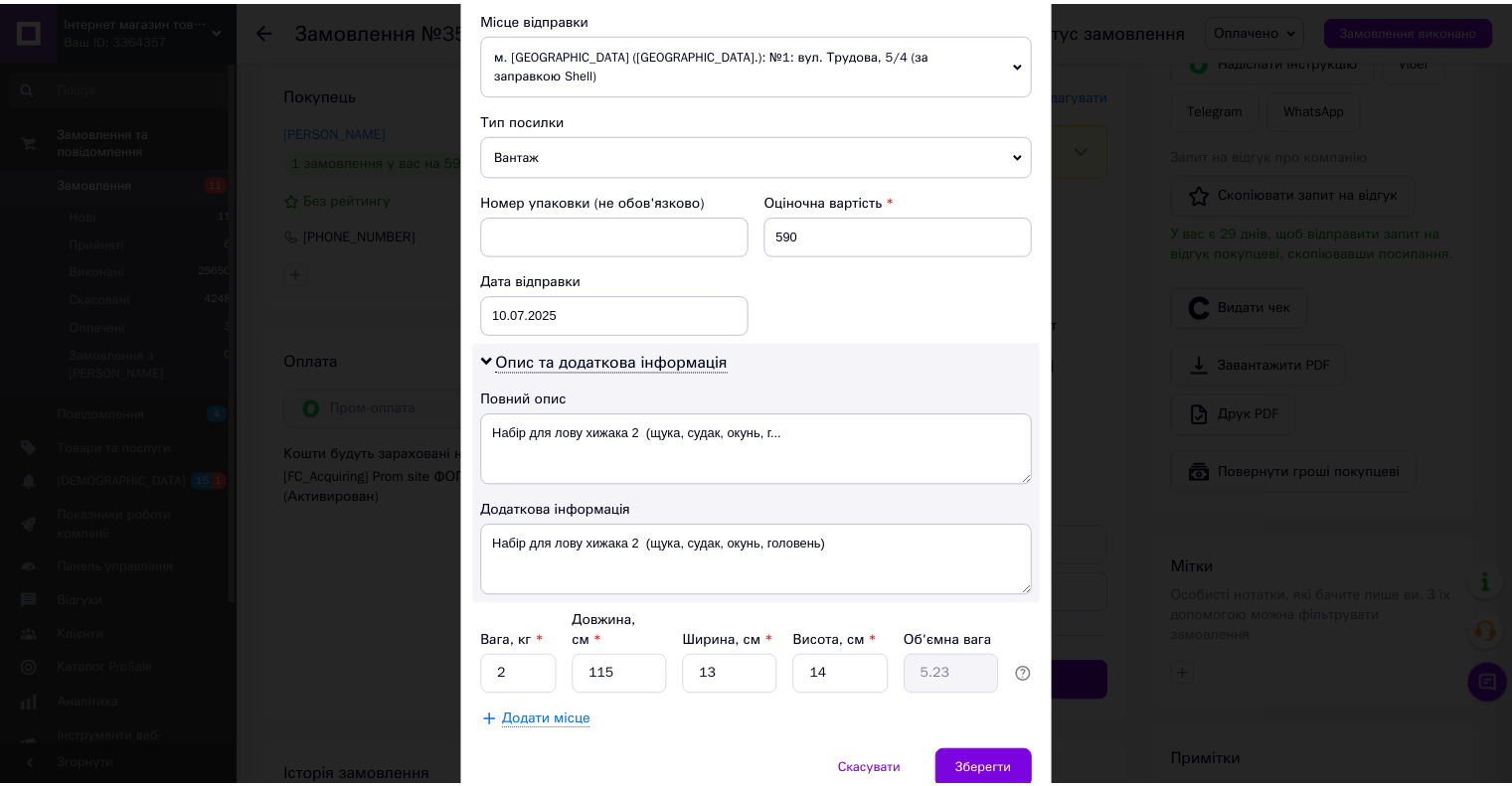 scroll, scrollTop: 749, scrollLeft: 0, axis: vertical 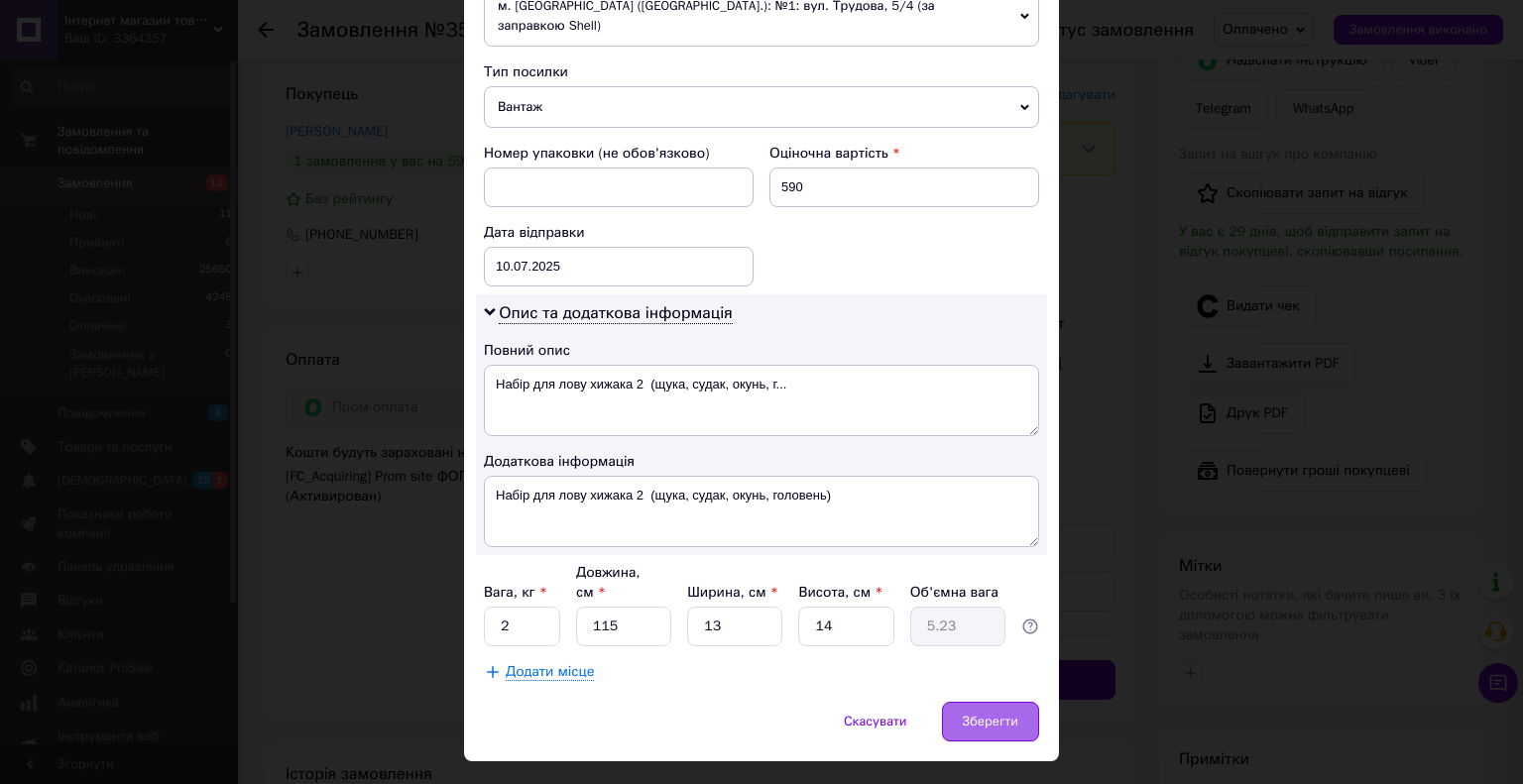 click on "Зберегти" at bounding box center (991, 722) 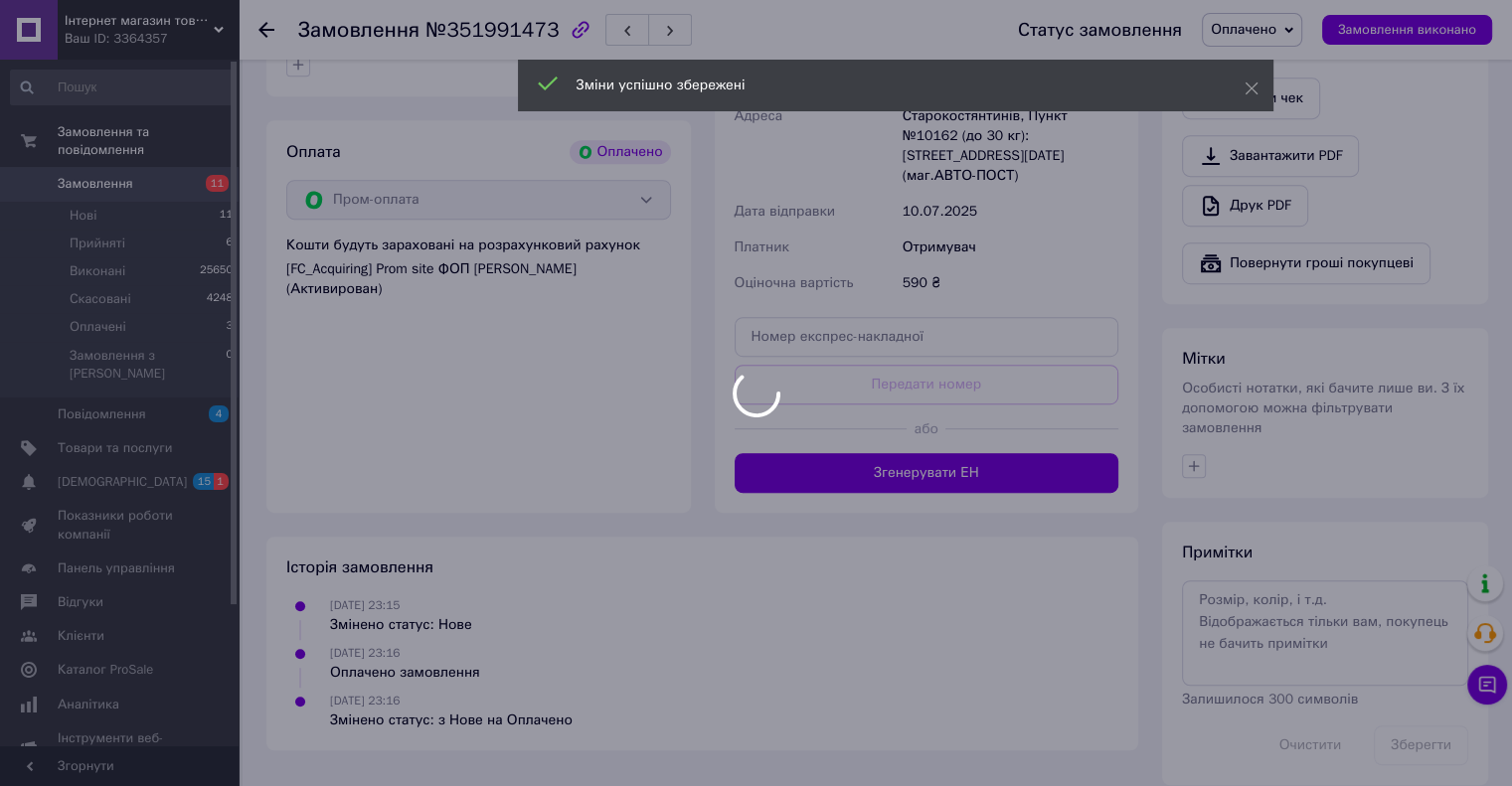 scroll, scrollTop: 1104, scrollLeft: 0, axis: vertical 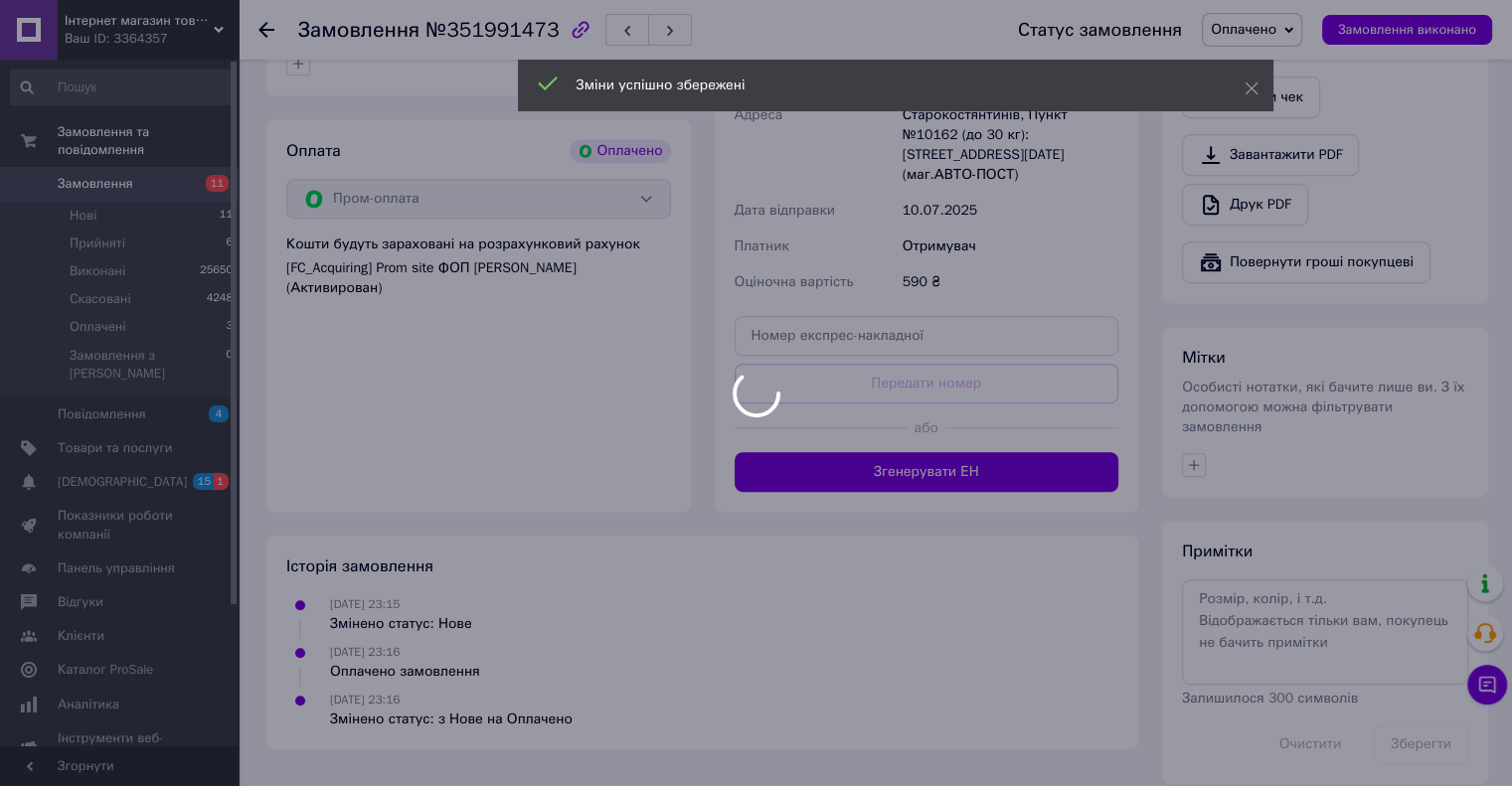 click at bounding box center [756, 393] 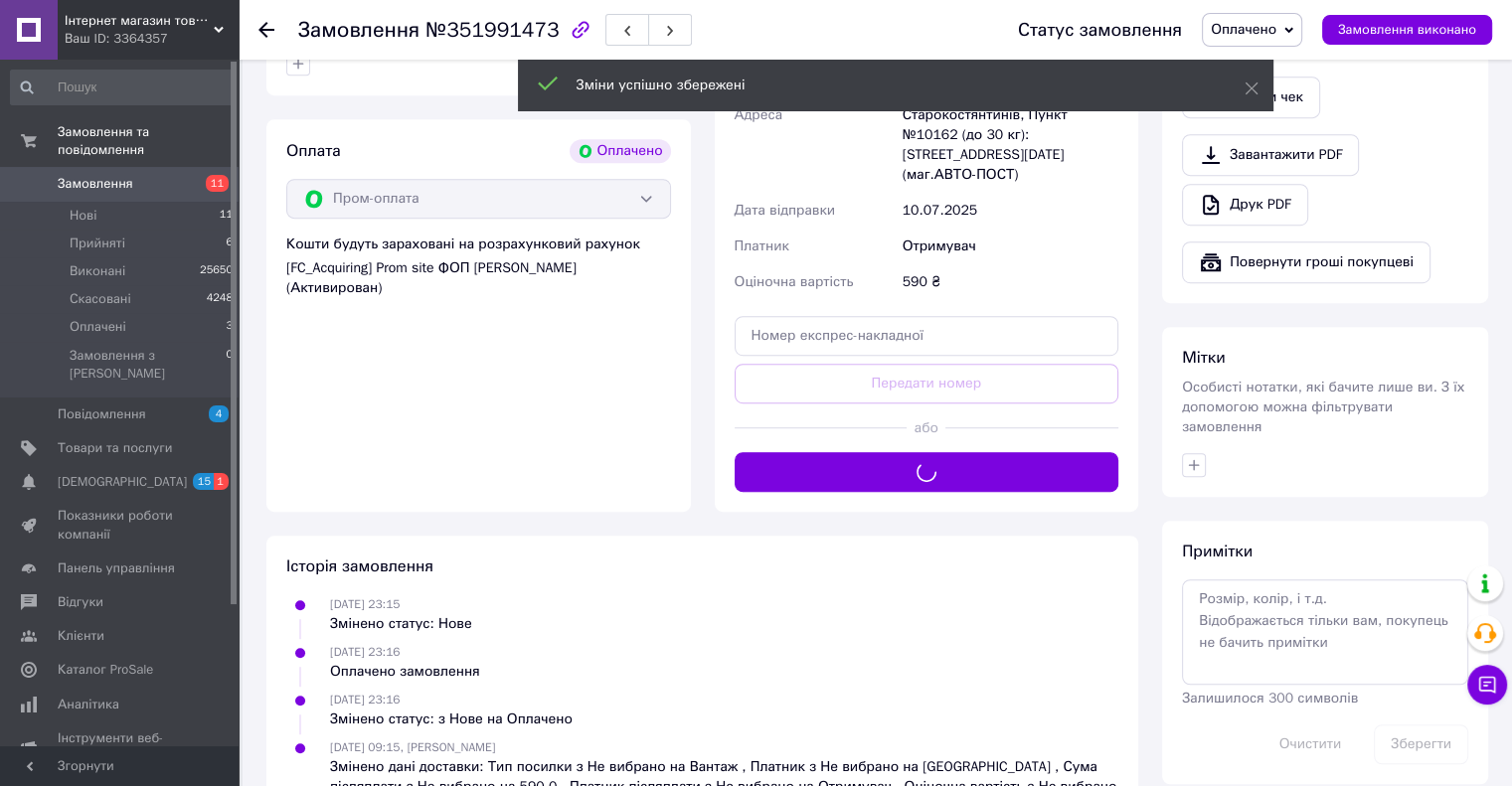 click on "Оплачено" at bounding box center (1244, 29) 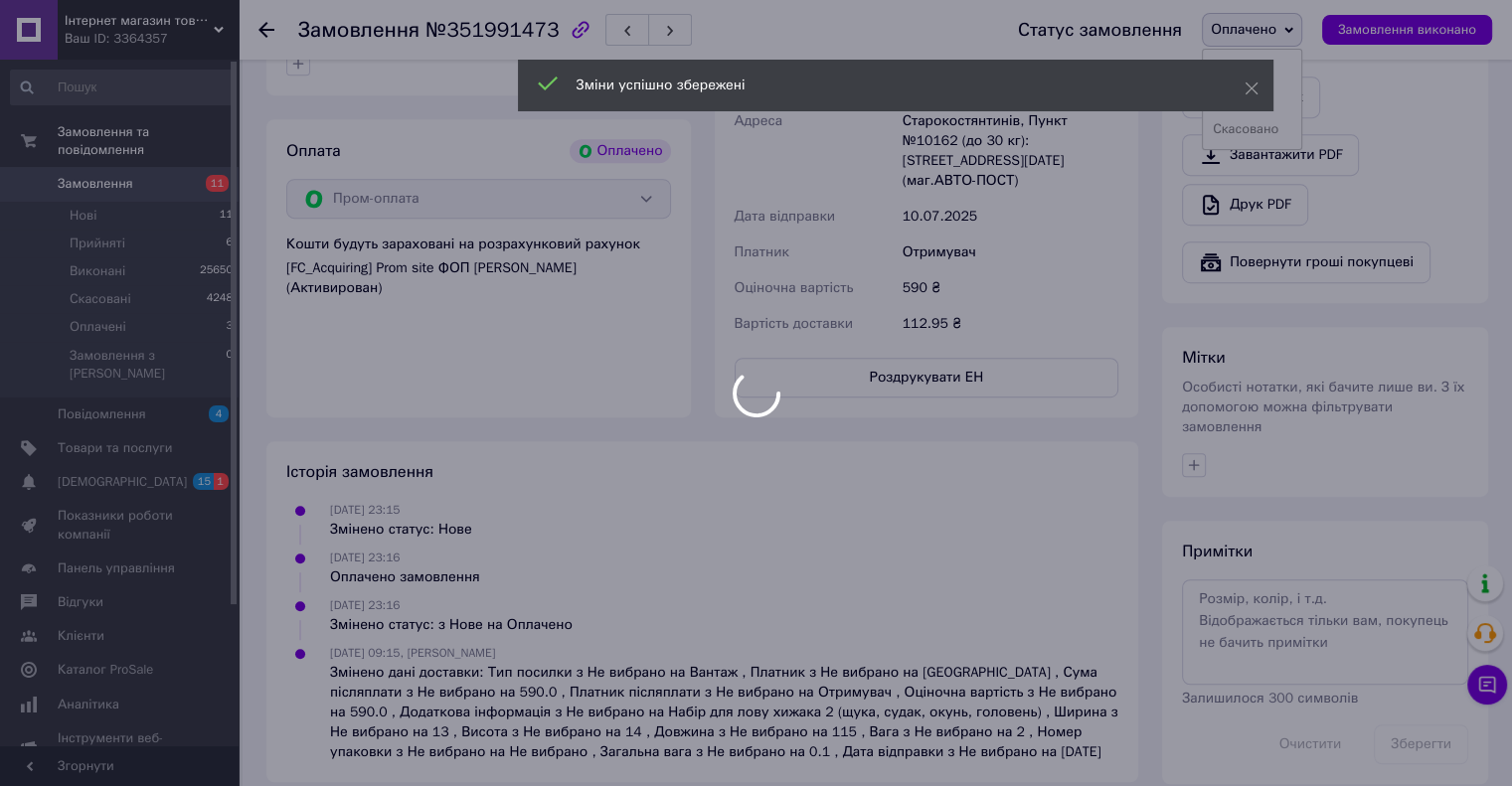 click at bounding box center [756, 393] 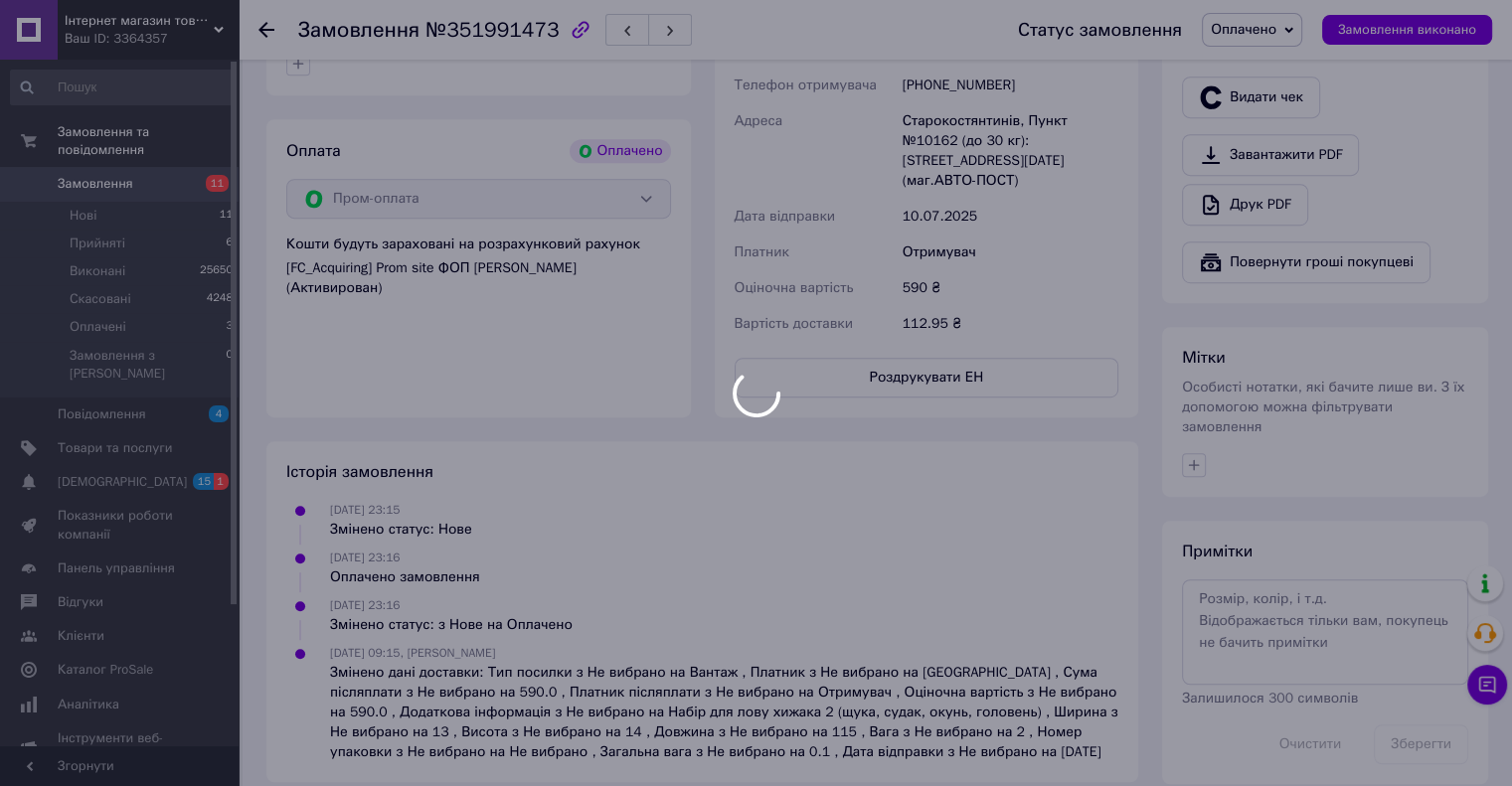 click at bounding box center (756, 393) 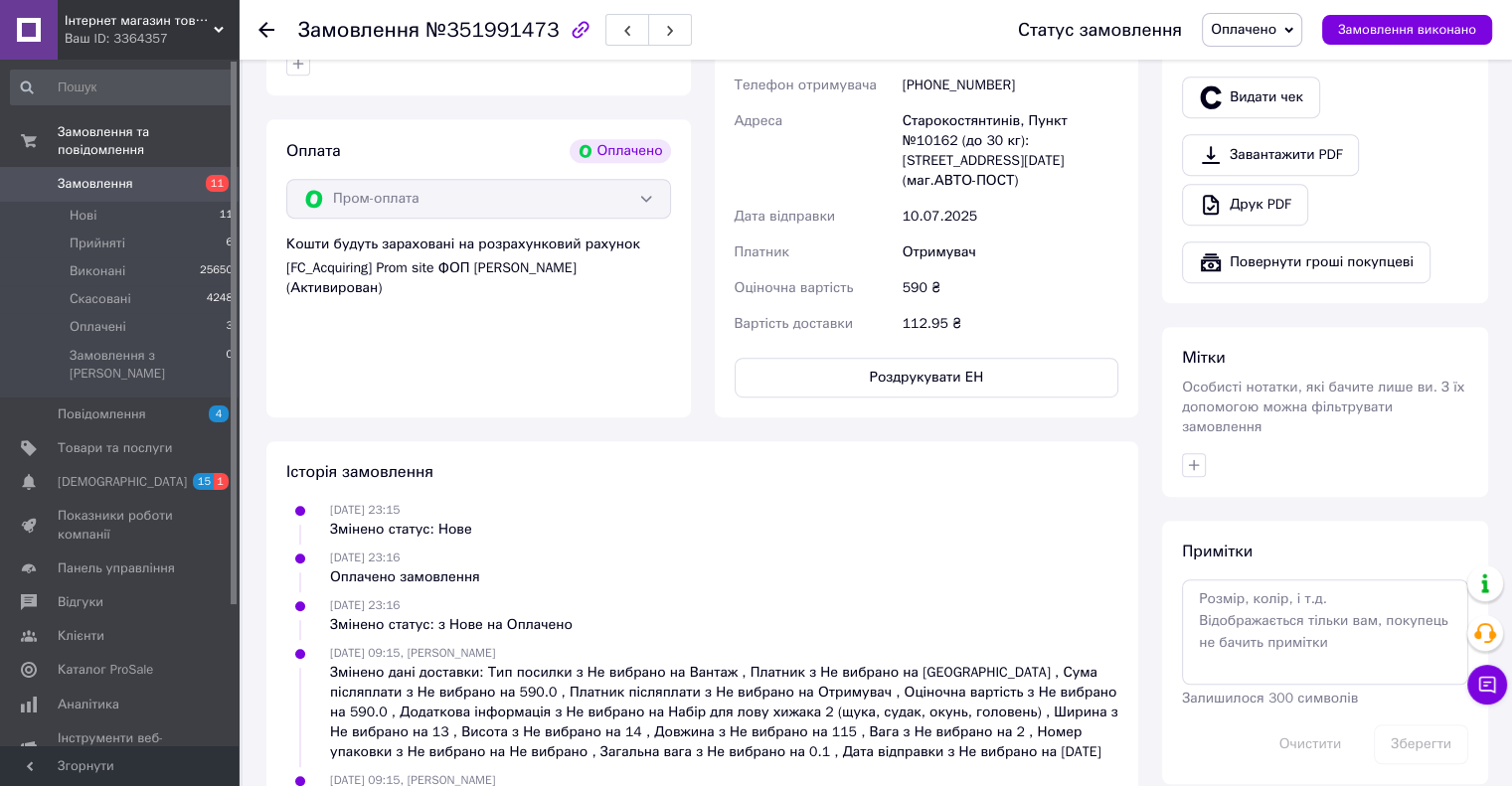 click on "Оплачено" at bounding box center (1244, 29) 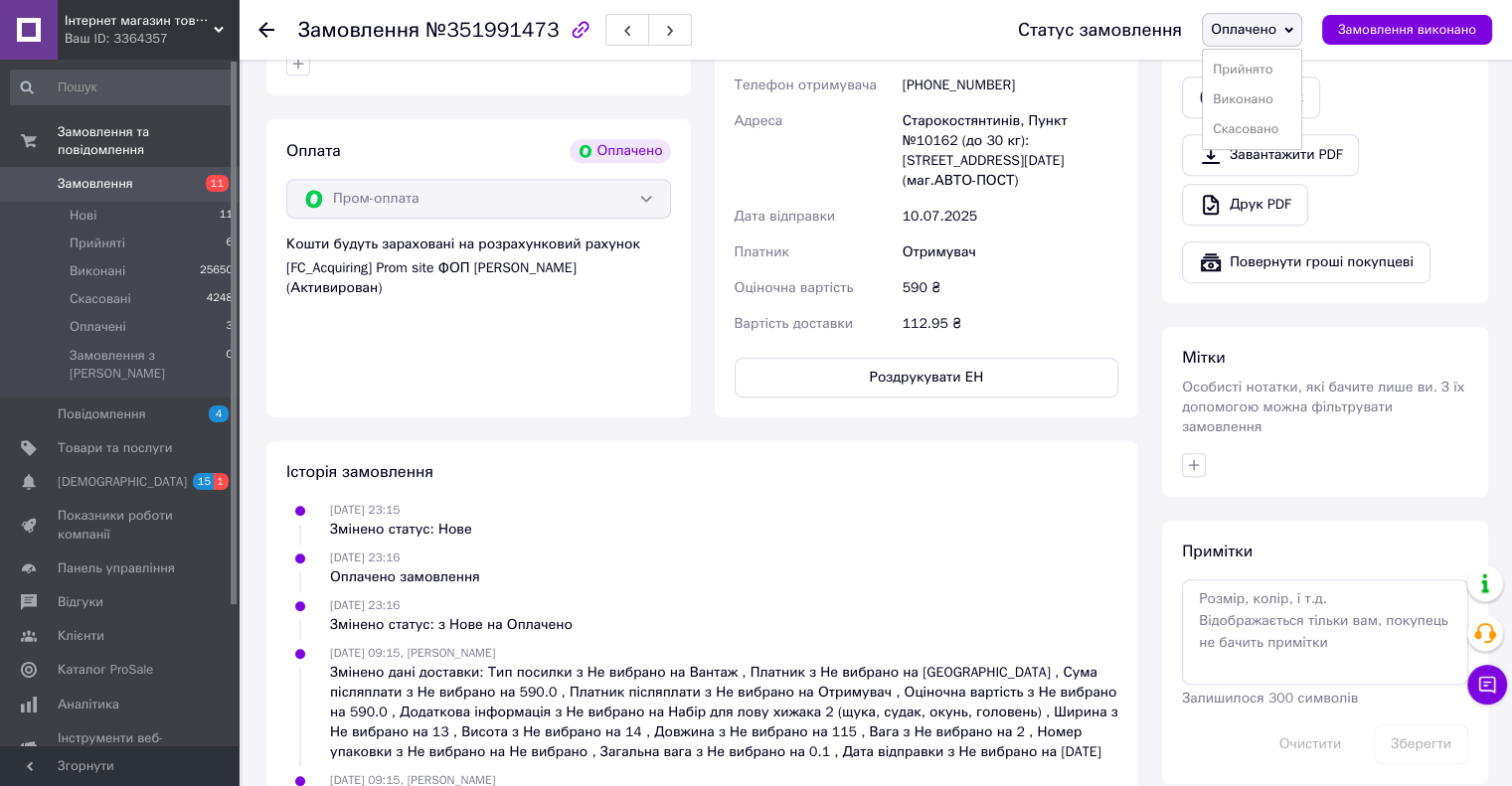 click on "Прийнято" at bounding box center (1252, 70) 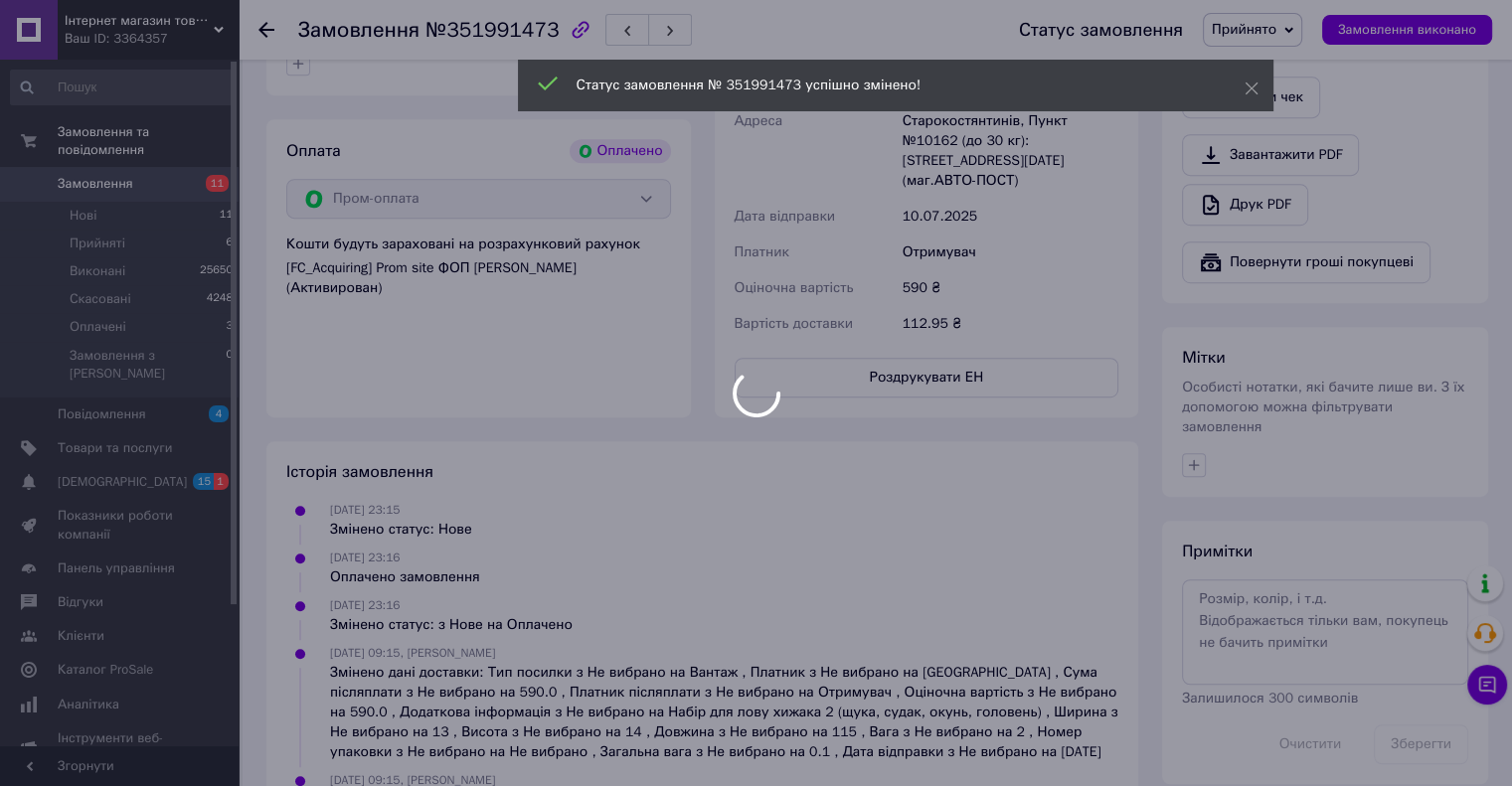 click at bounding box center (756, 393) 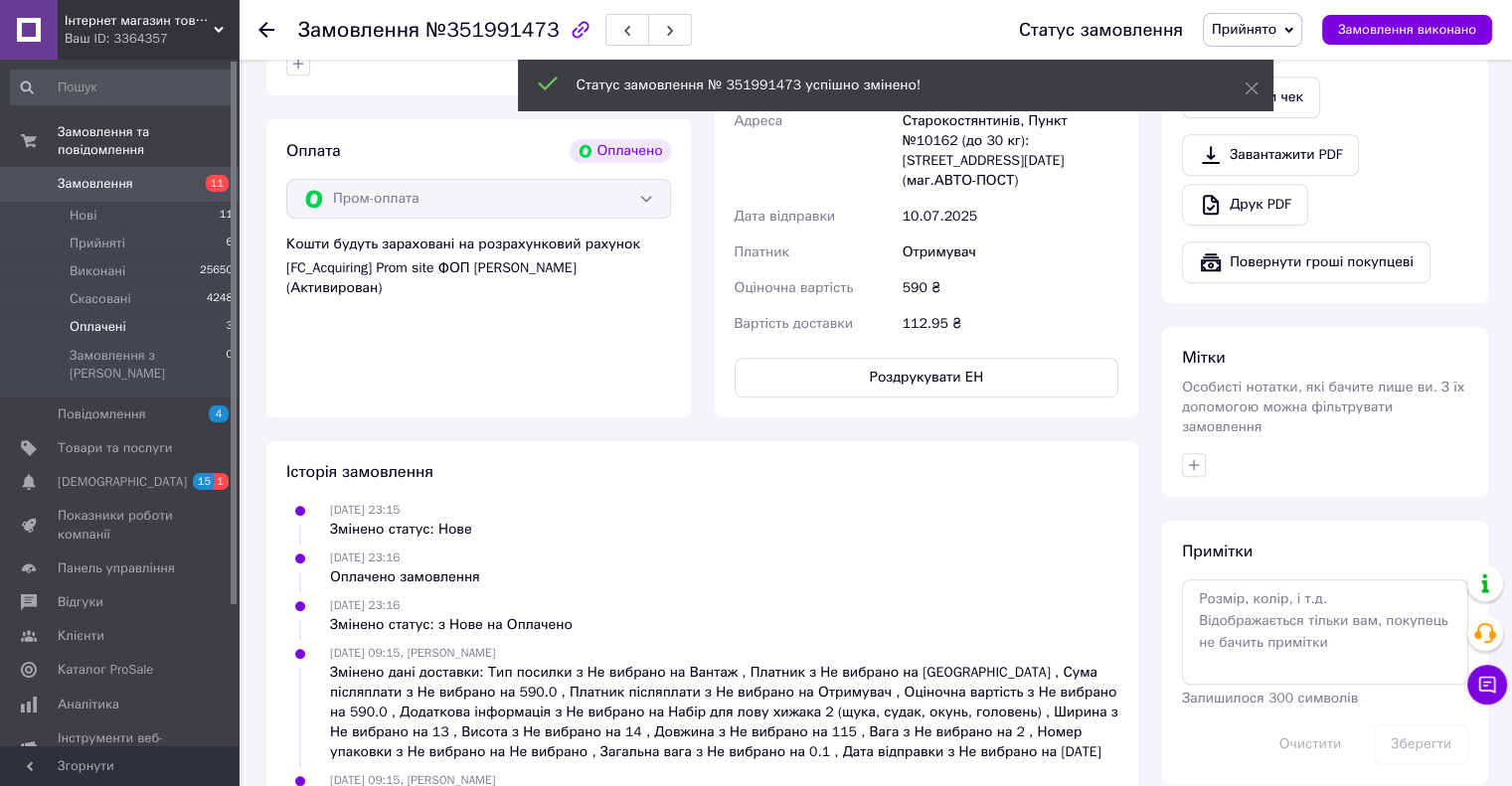 click on "Оплачені 3" at bounding box center [122, 327] 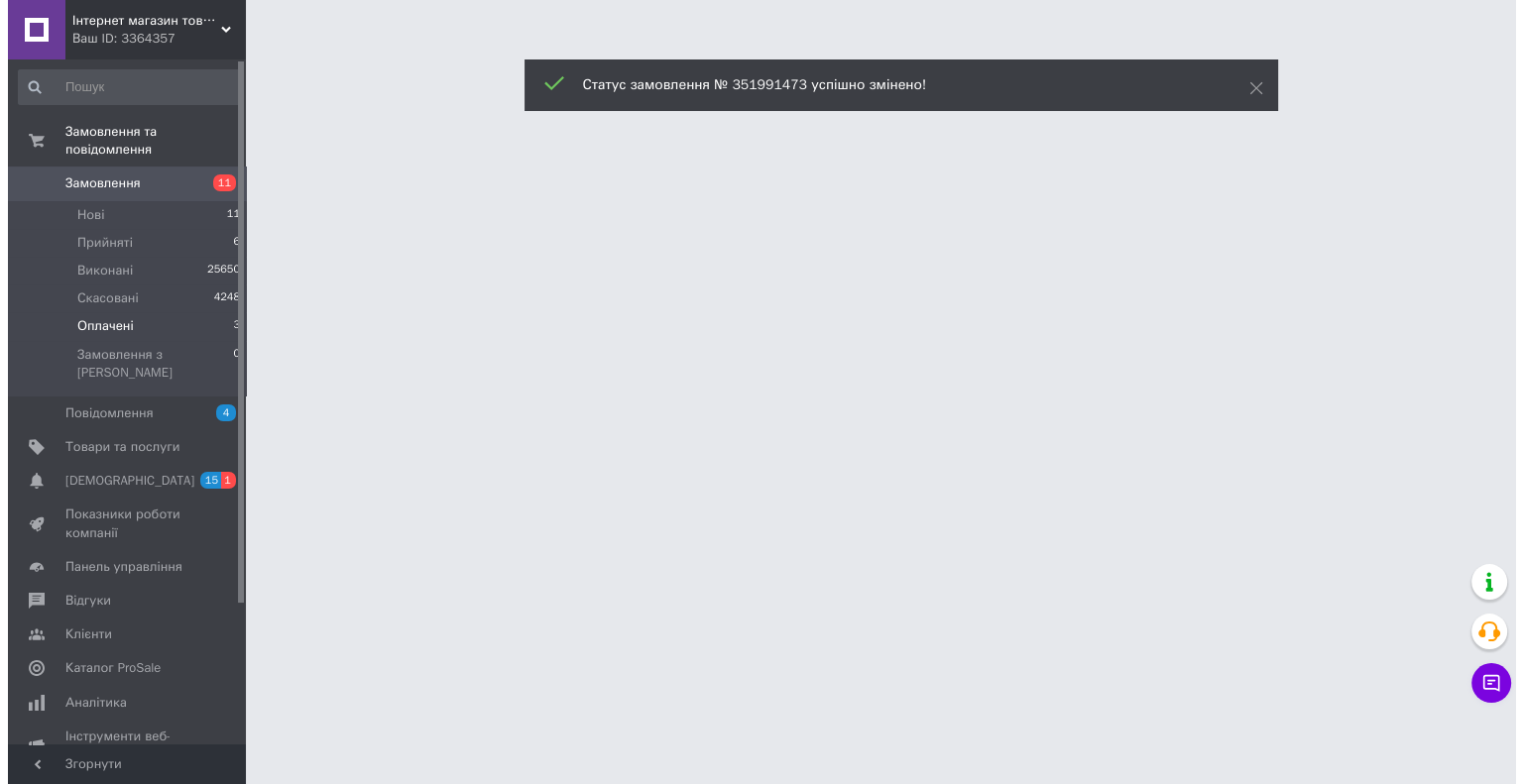 scroll, scrollTop: 0, scrollLeft: 0, axis: both 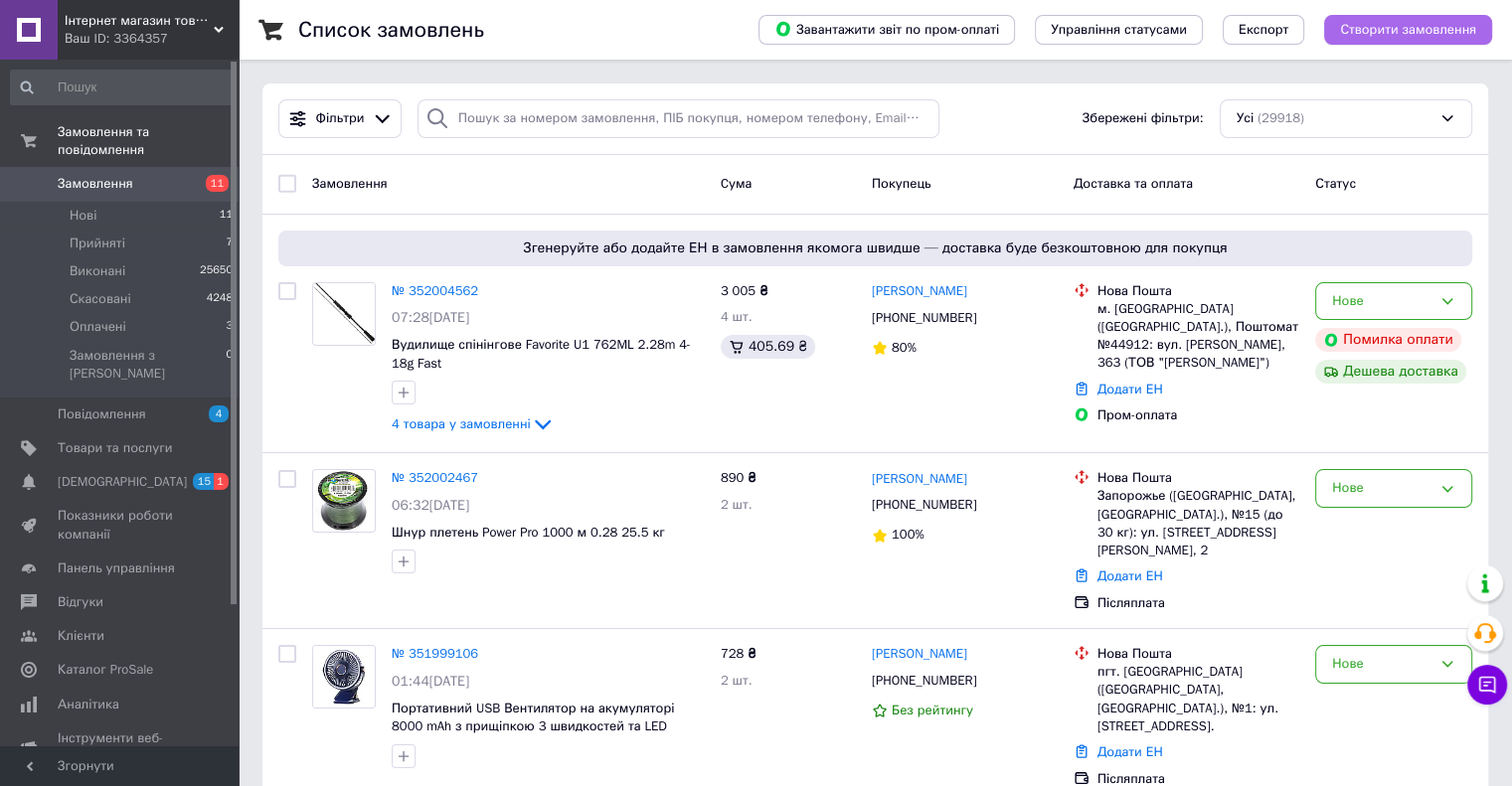 click on "Створити замовлення" at bounding box center (1408, 30) 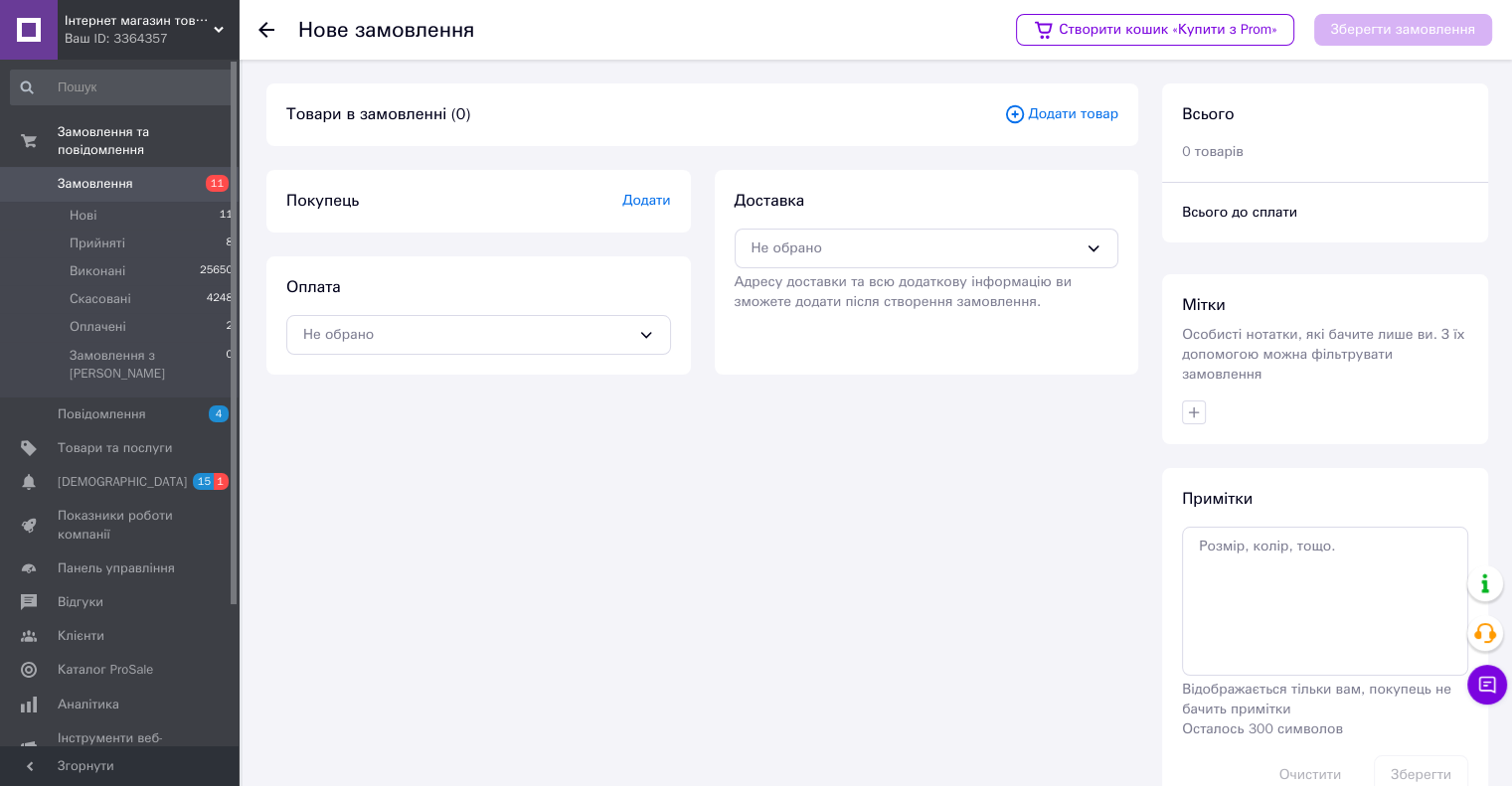 click on "Додати товар" at bounding box center [1061, 114] 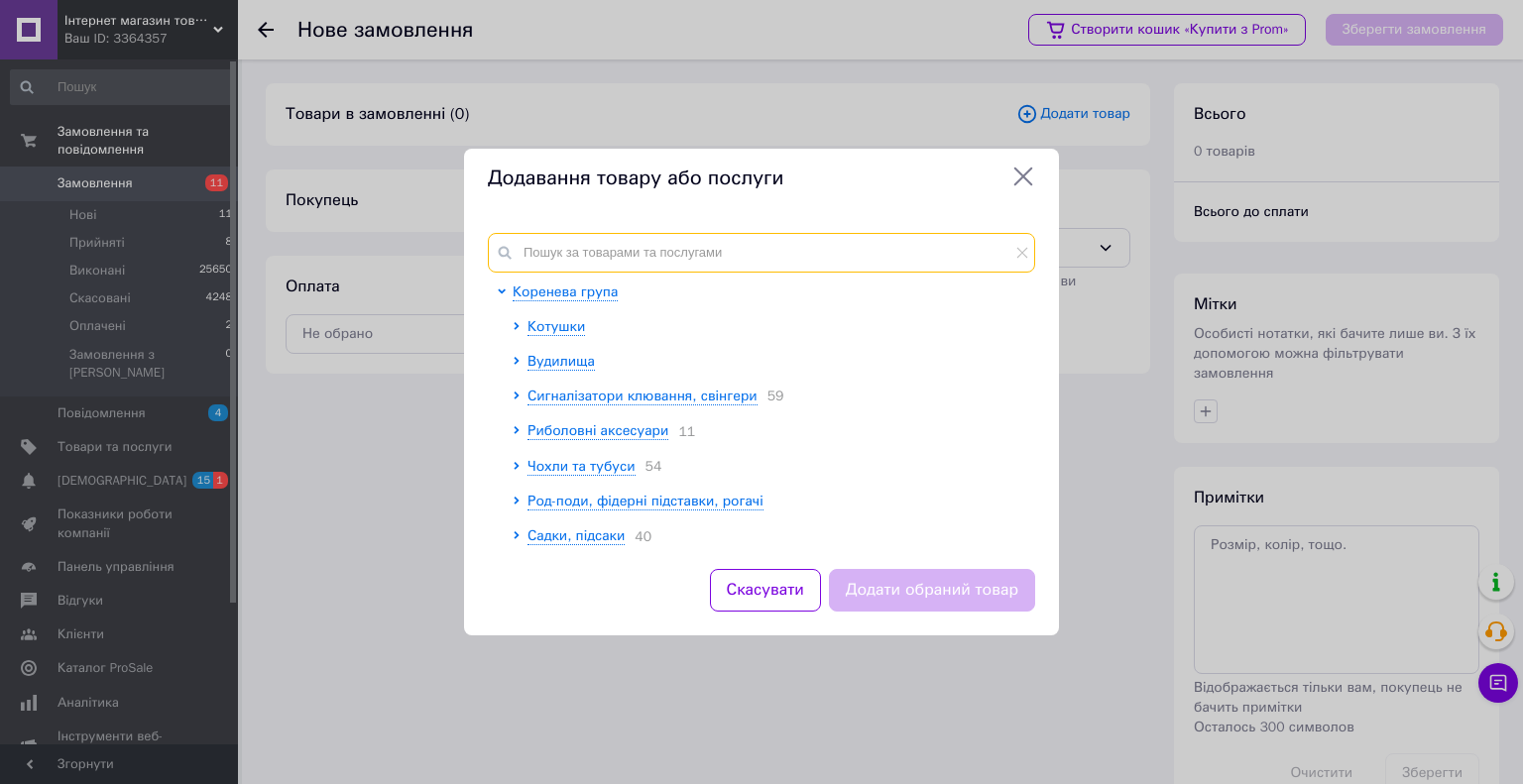 click at bounding box center (762, 253) 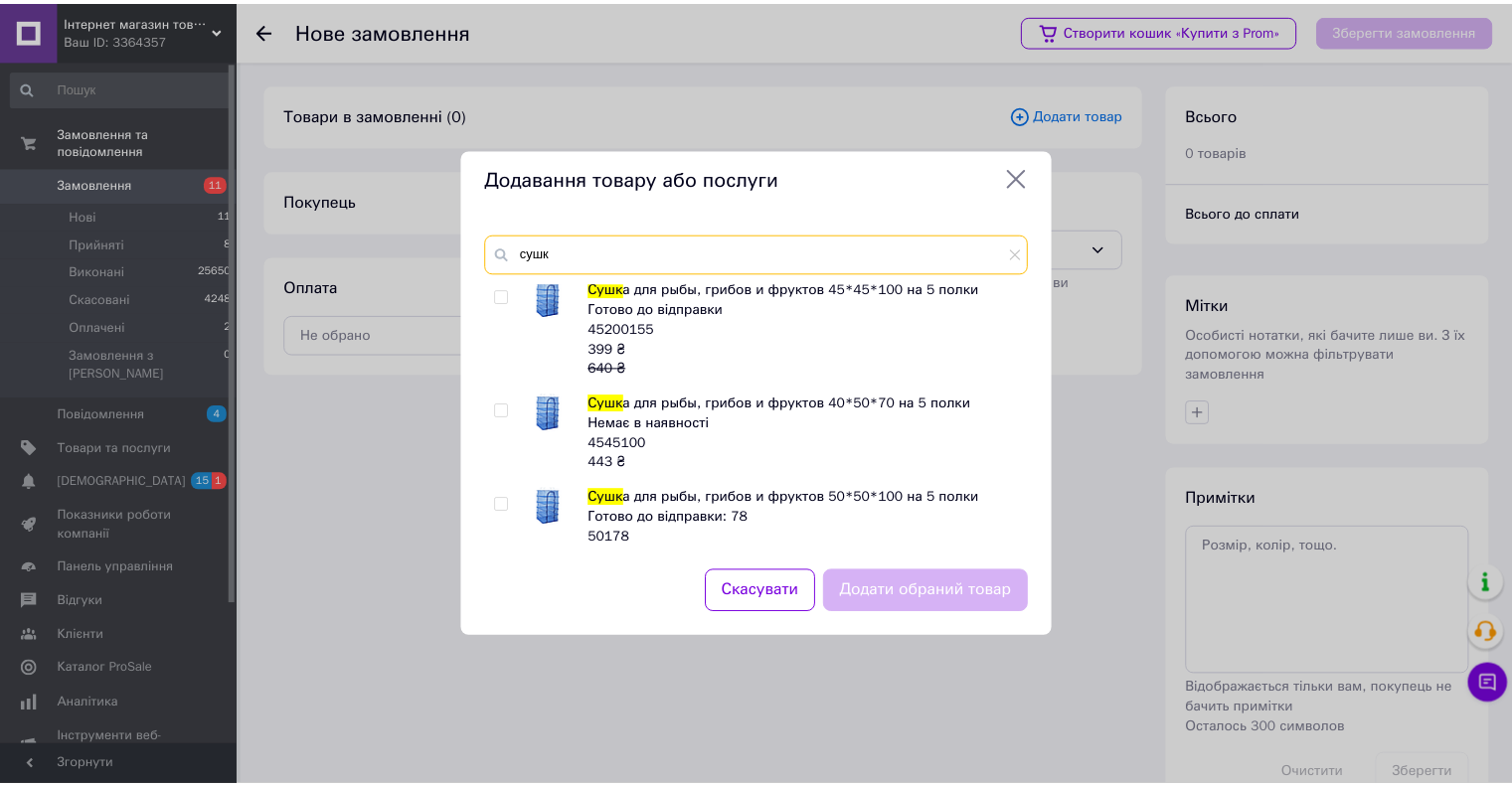 scroll, scrollTop: 99, scrollLeft: 0, axis: vertical 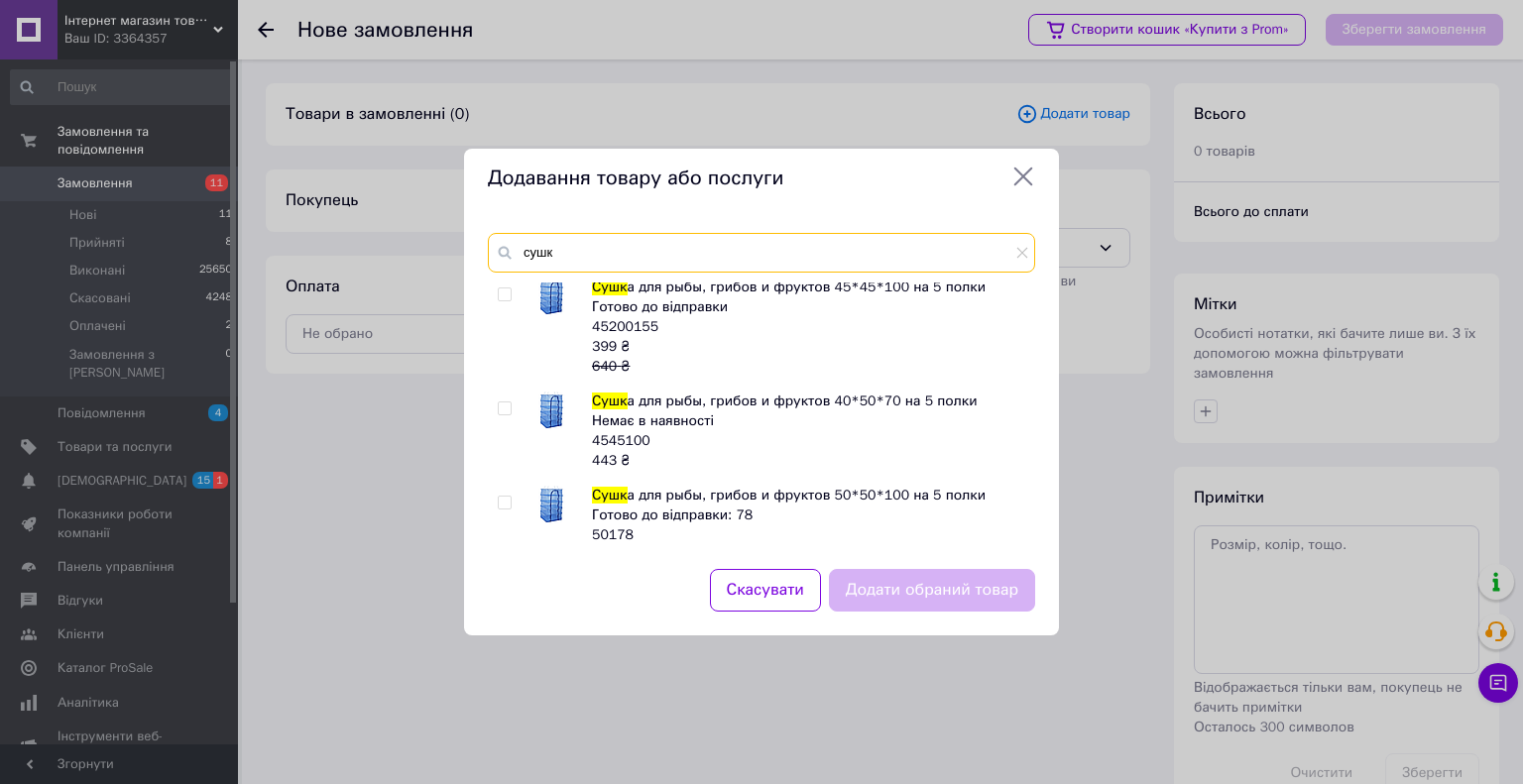 type on "сушк" 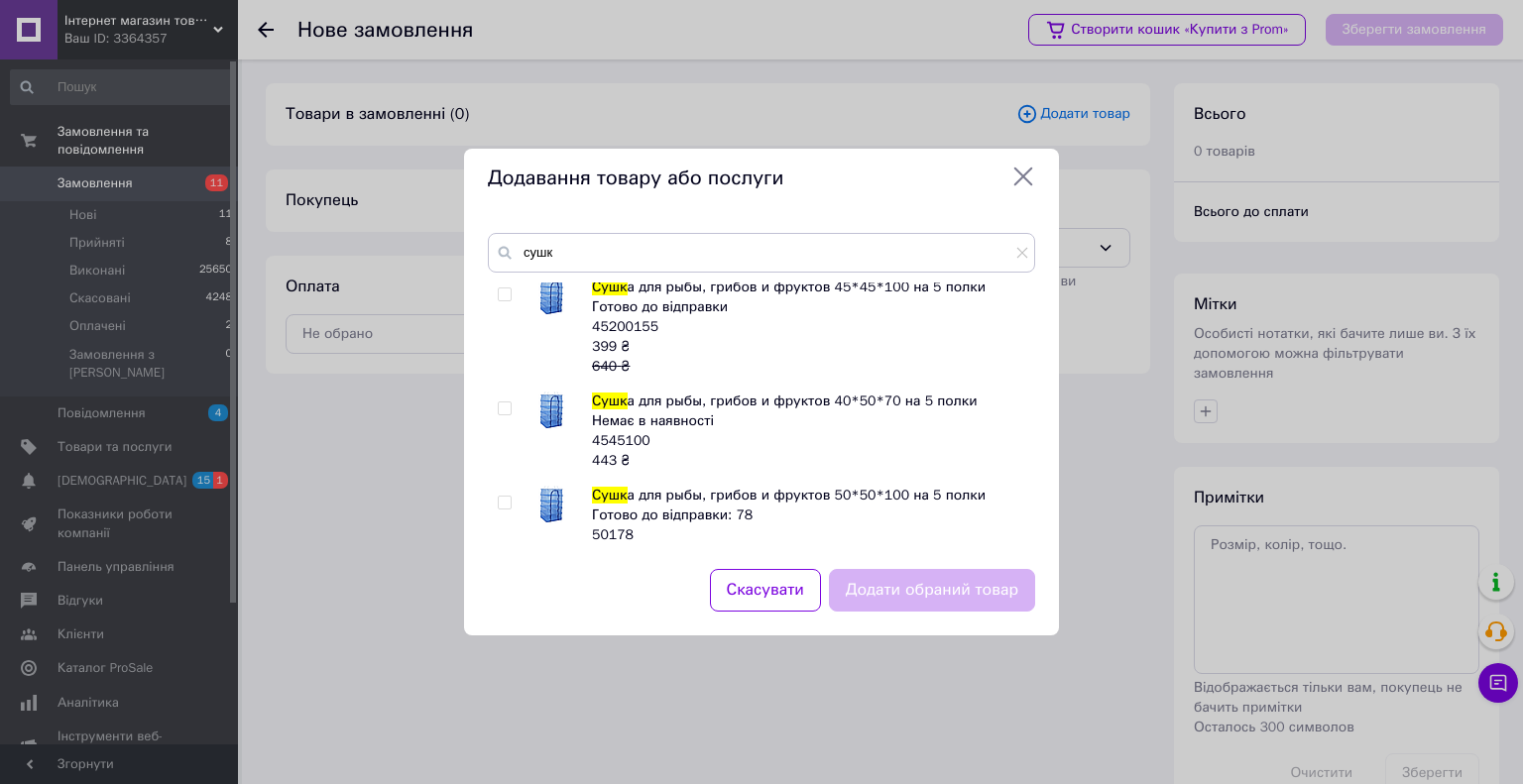 click at bounding box center [504, 503] 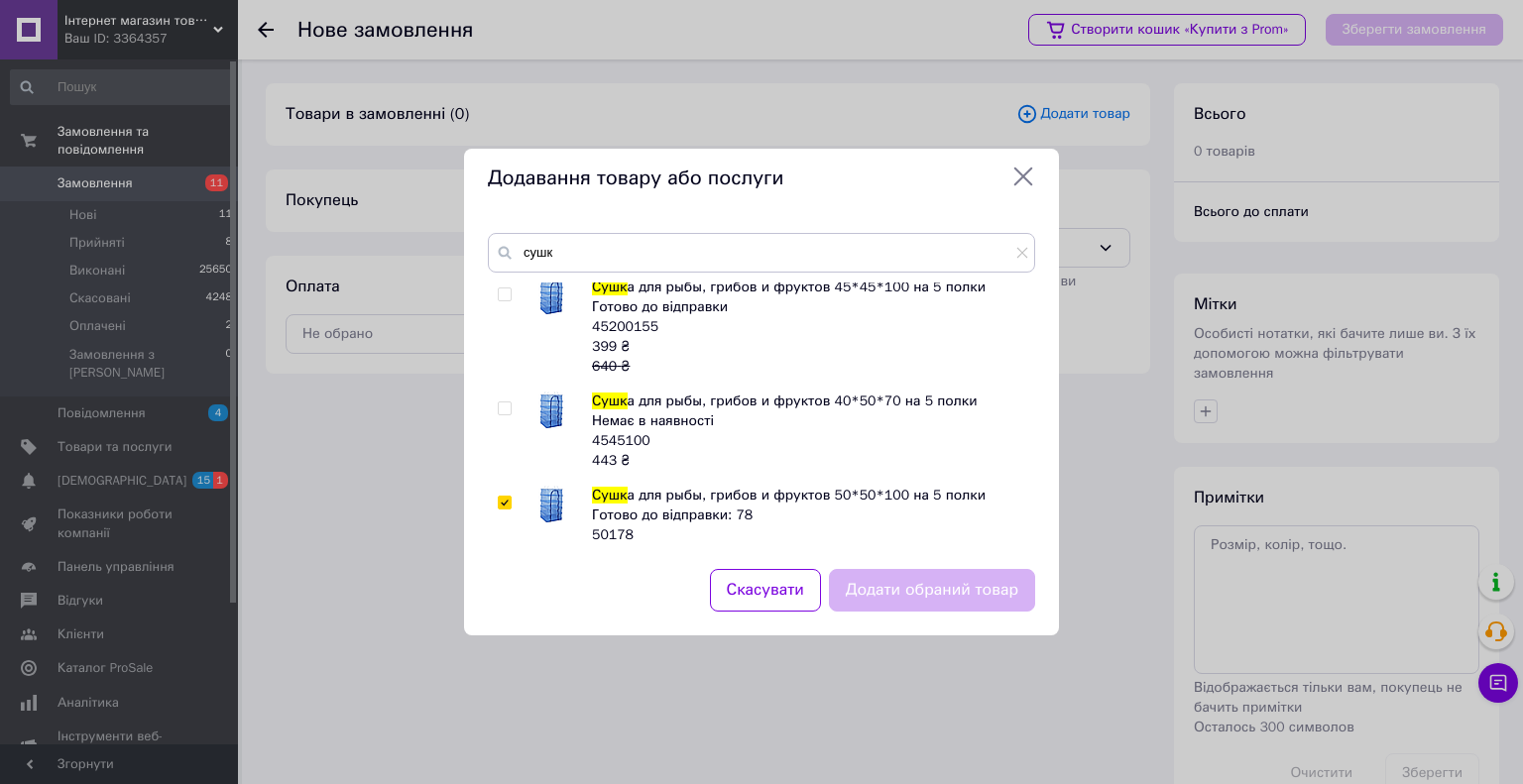 checkbox on "true" 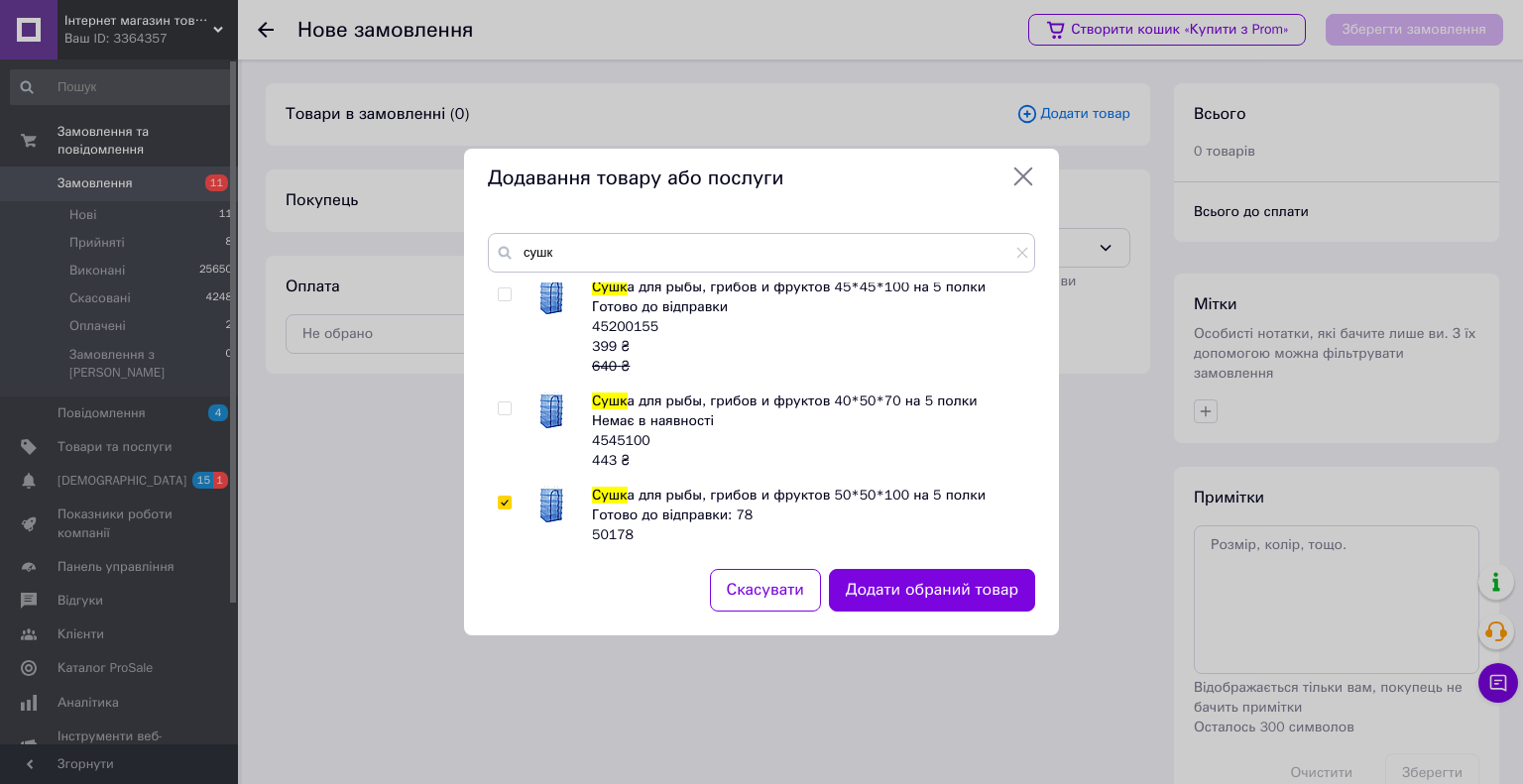 click on "Додати обраний товар" at bounding box center (932, 590) 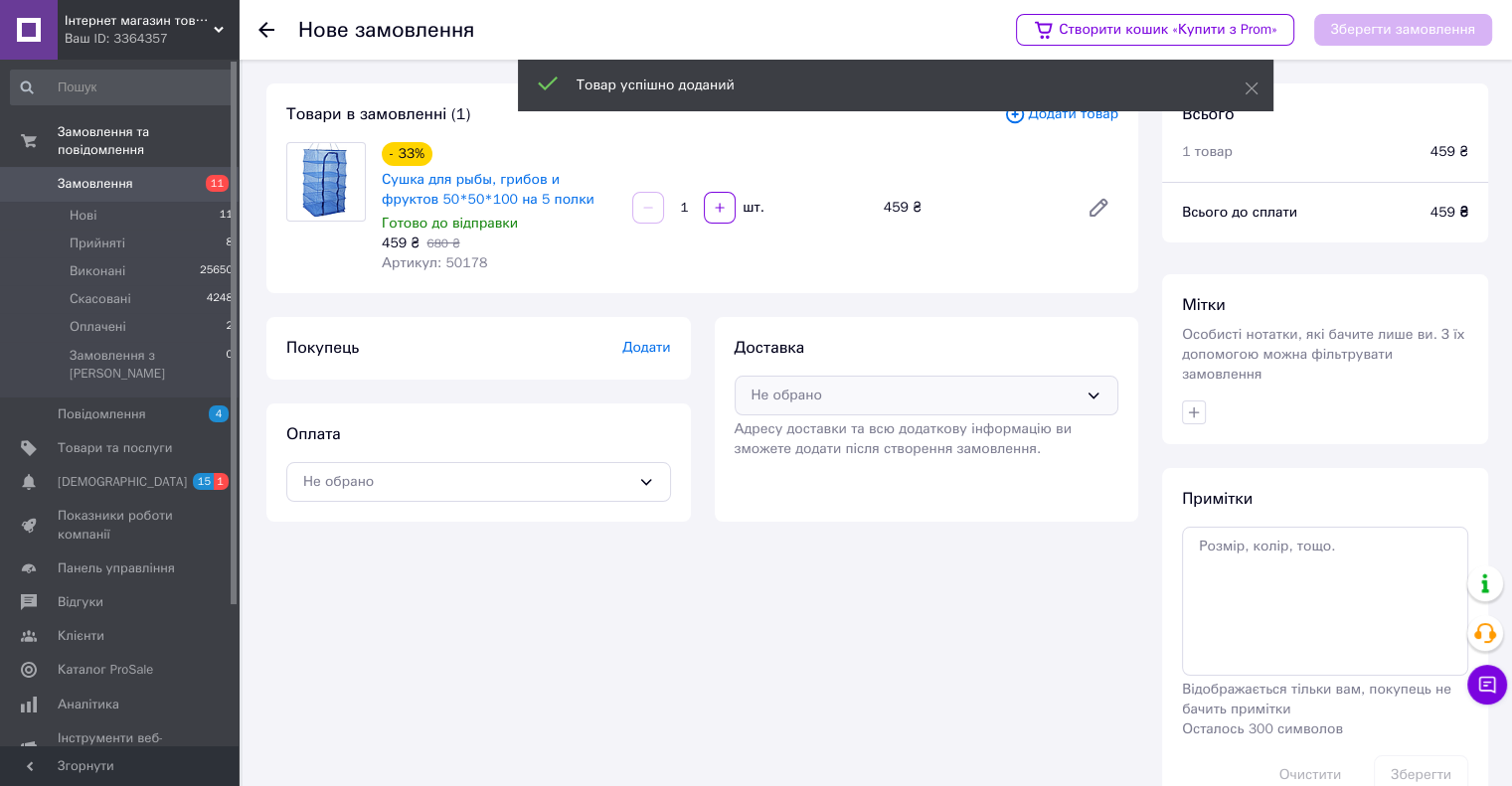 click on "Доставка Не обрано Адресу доставки та всю додаткову інформацію
ви зможете додати після створення замовлення." at bounding box center (926, 397) 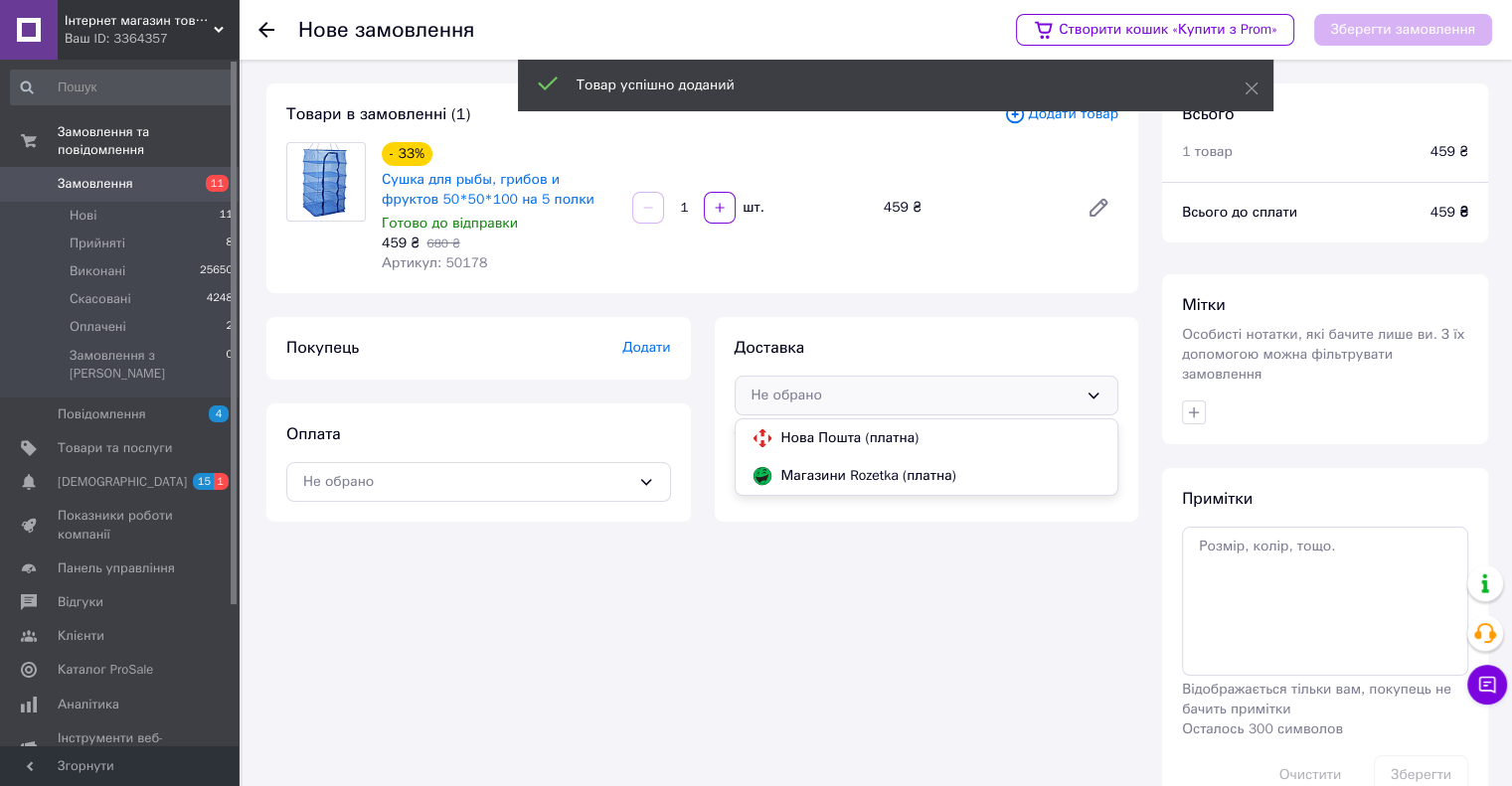 click on "Нова Пошта (платна)" at bounding box center (941, 438) 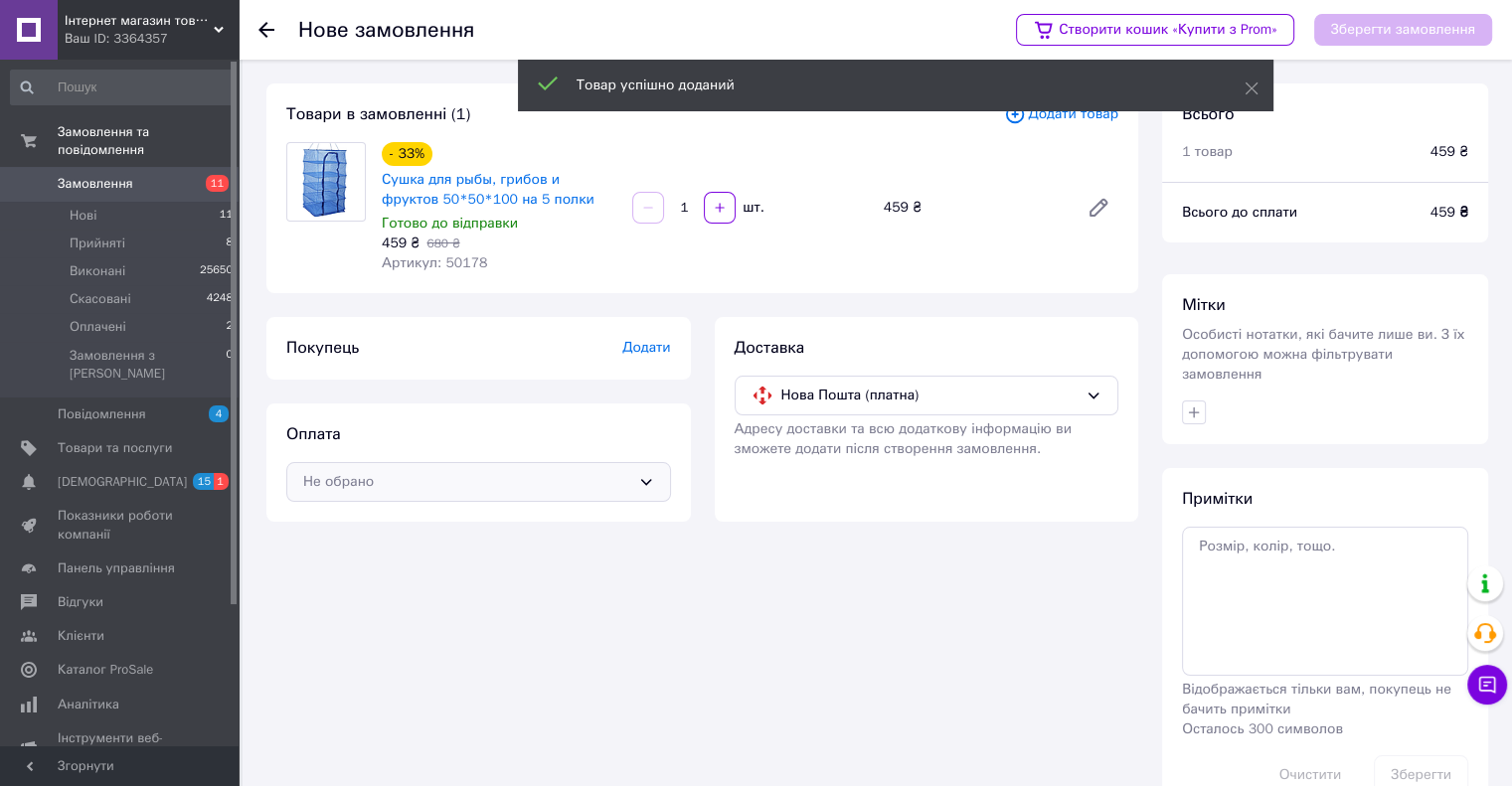 click on "Не обрано" at bounding box center (478, 482) 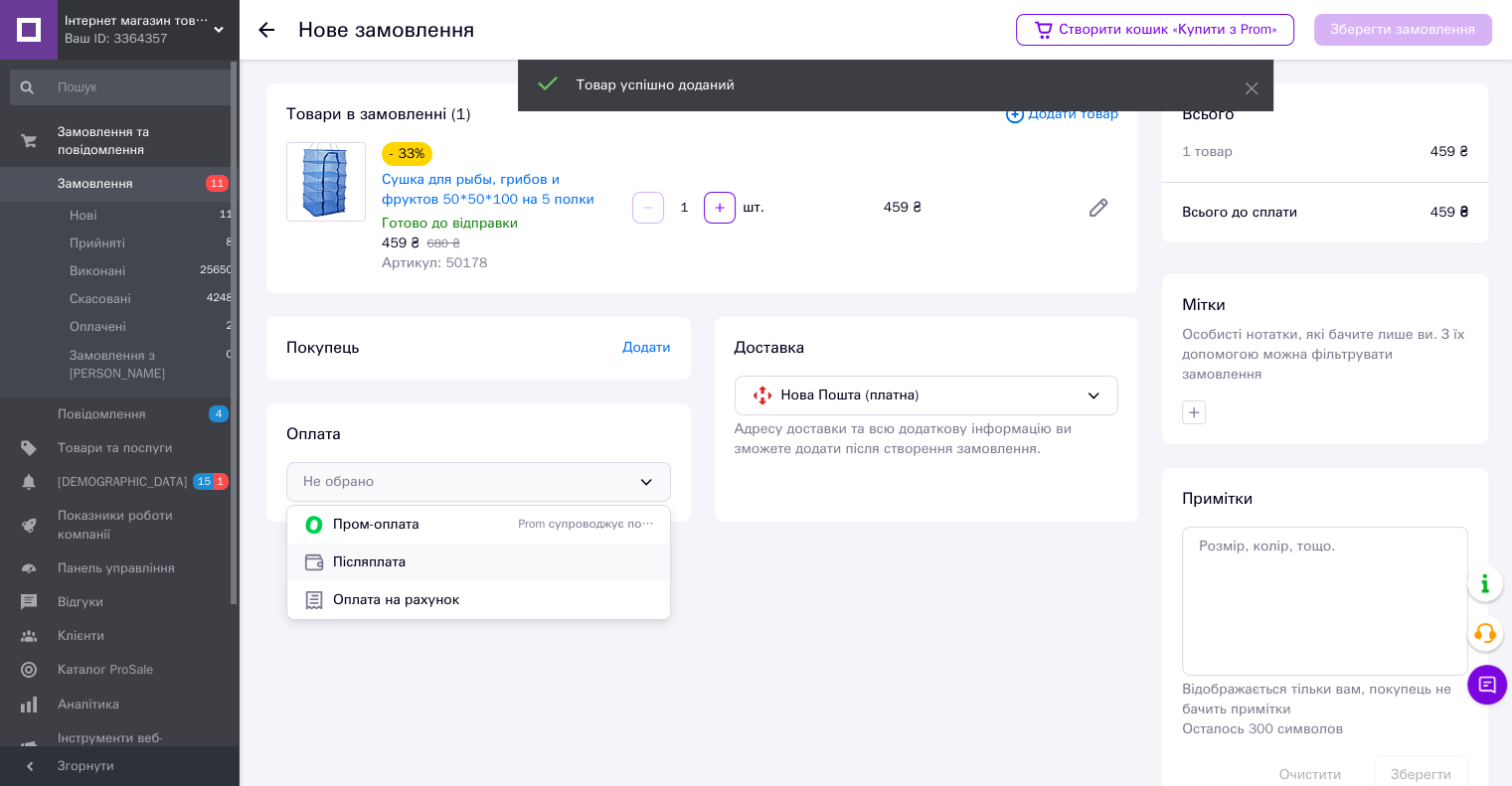 click on "Післяплата" at bounding box center (493, 562) 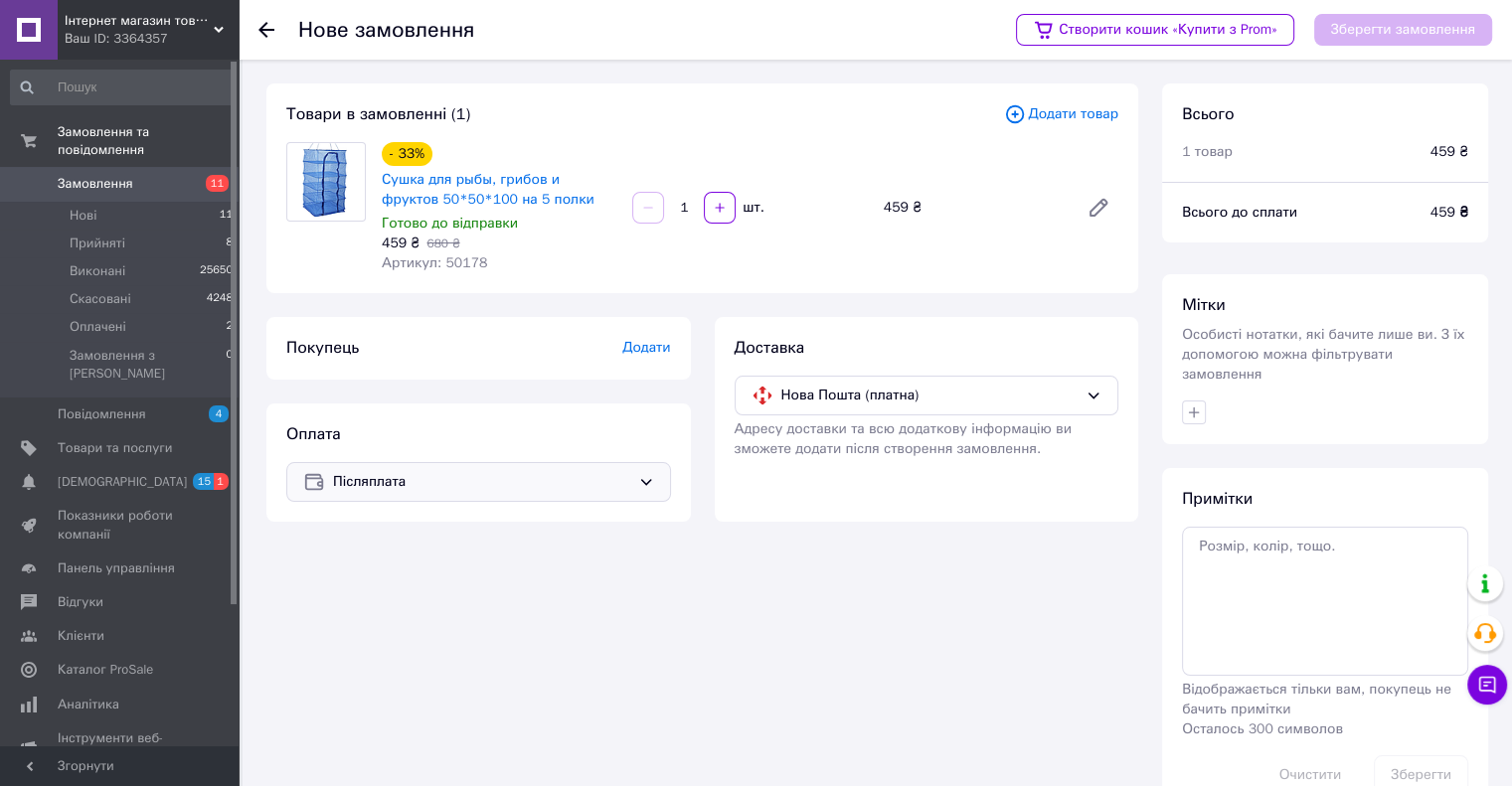 click on "Покупець Додати" at bounding box center (478, 348) 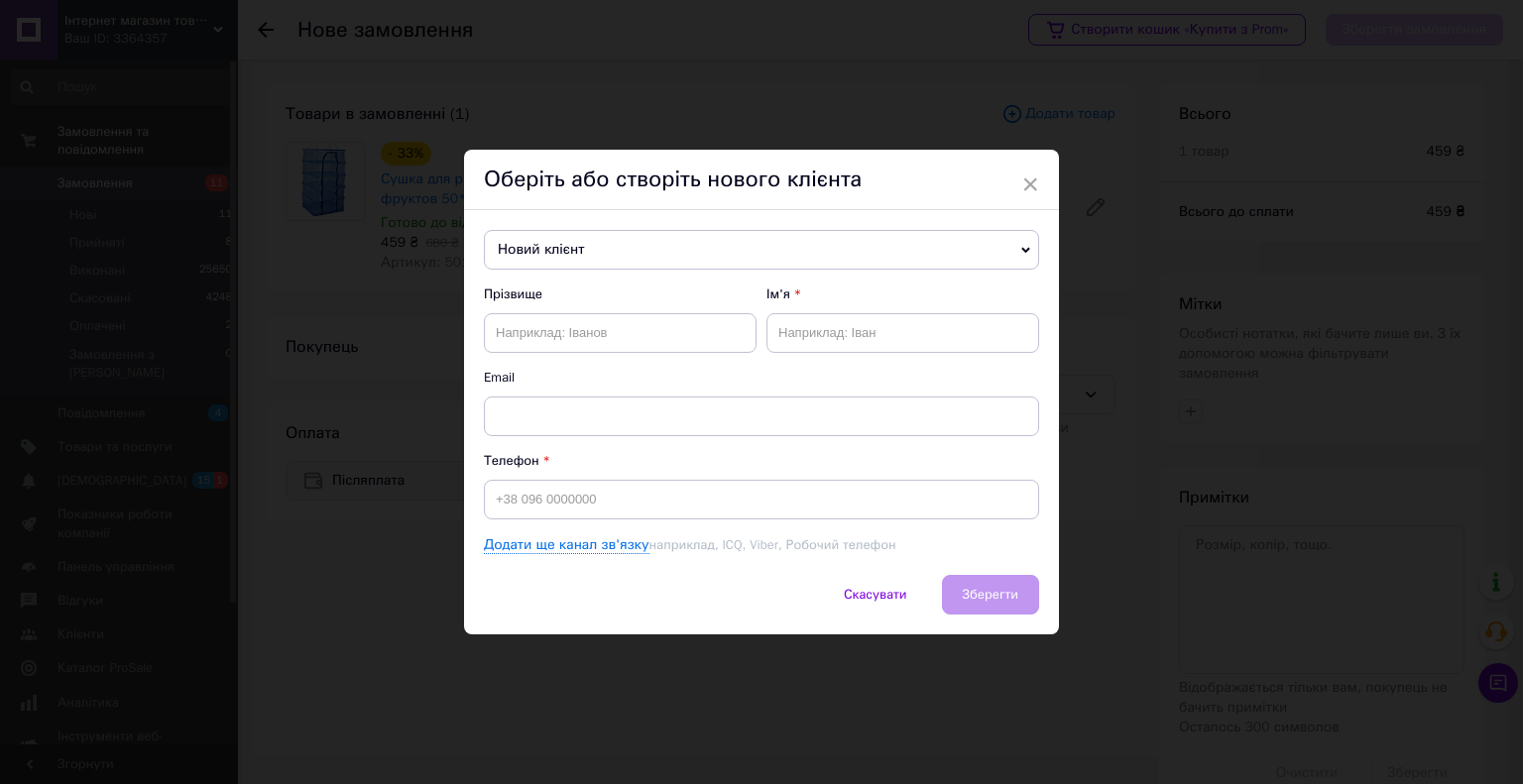 click on "× Оберіть або створіть нового клієнта Новий клієнт Анточ Даниил   +380958387929 Вовчок Станіслав   +380988422481 Галенко Анатолій   +380956914981 Гейманюк Владислав   +380931441468 Гуйван Олександр   +380965282396 Дидык Сергей   +380680590338 Клочко Павло   +380686548680 Король Дмитрий   +380984659441 Кравець Андрій   +380992518652 Манько Вадим   +380681568791 Матвієць Антон   +380663286807 Новий клієнт   Павлюченко Ірина   +380632729087 Плохотников Владимир   +380667728325 Попик Юрій   +380639669977 Сереногова Кароліна   +380980874193 кравець степан   +380673514472 кравчук сергій   +380988292215 музичко олекандр   +380677788833 свірідов костя   +380502868074   +380973876598 Email" at bounding box center [762, 392] 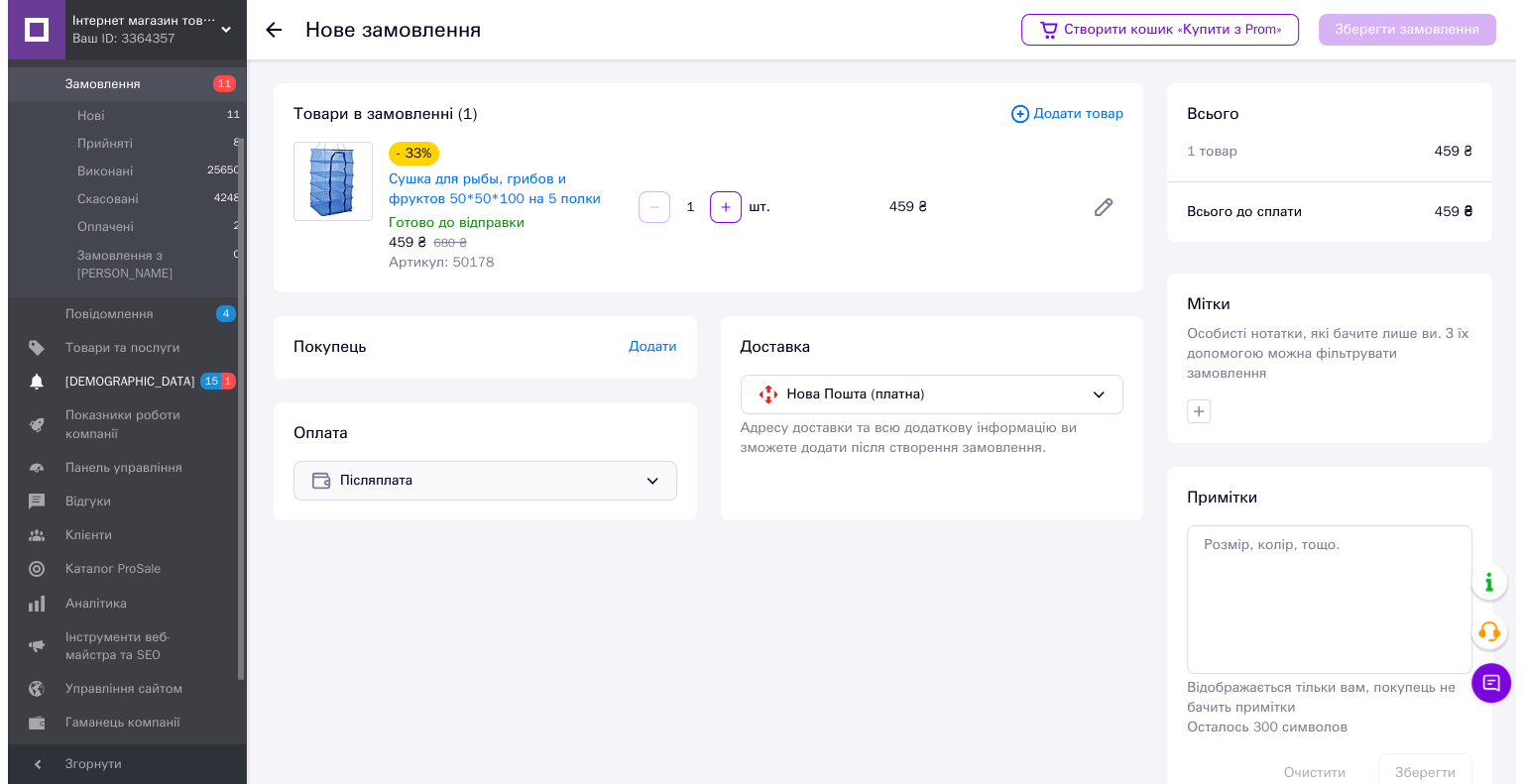 scroll, scrollTop: 0, scrollLeft: 0, axis: both 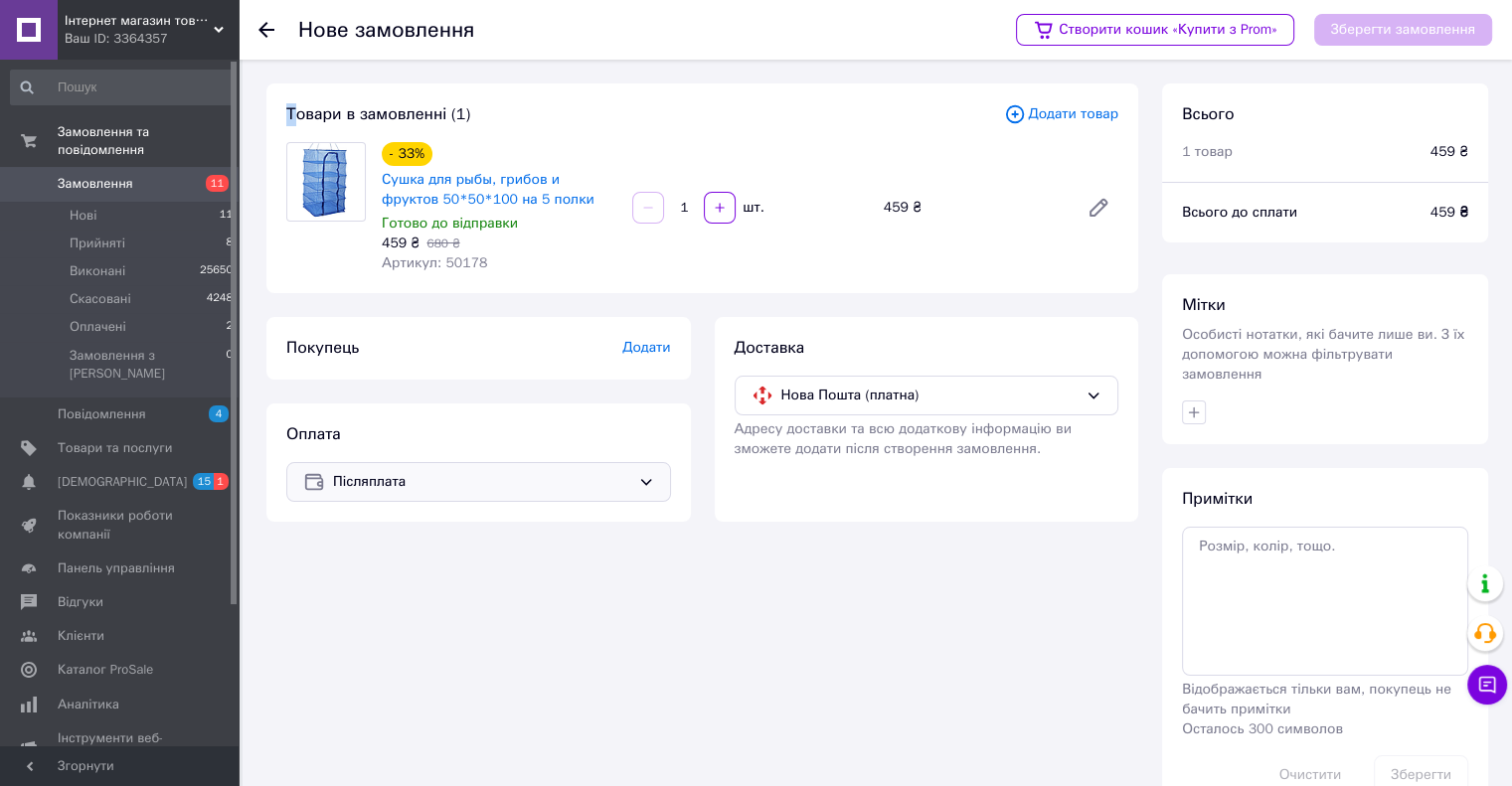 drag, startPoint x: 252, startPoint y: 79, endPoint x: 291, endPoint y: 71, distance: 39.812058 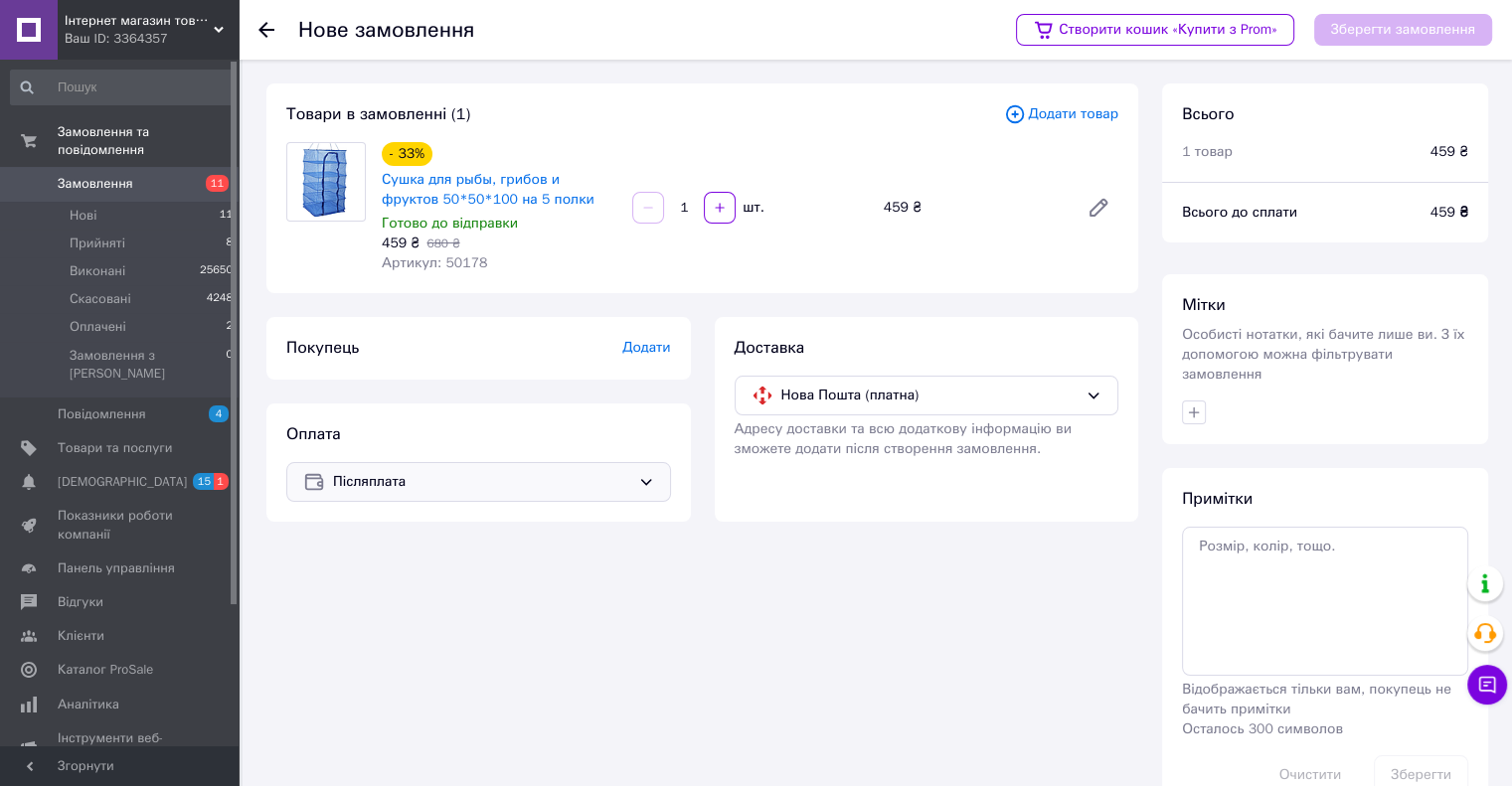 click on "Додати" at bounding box center [646, 347] 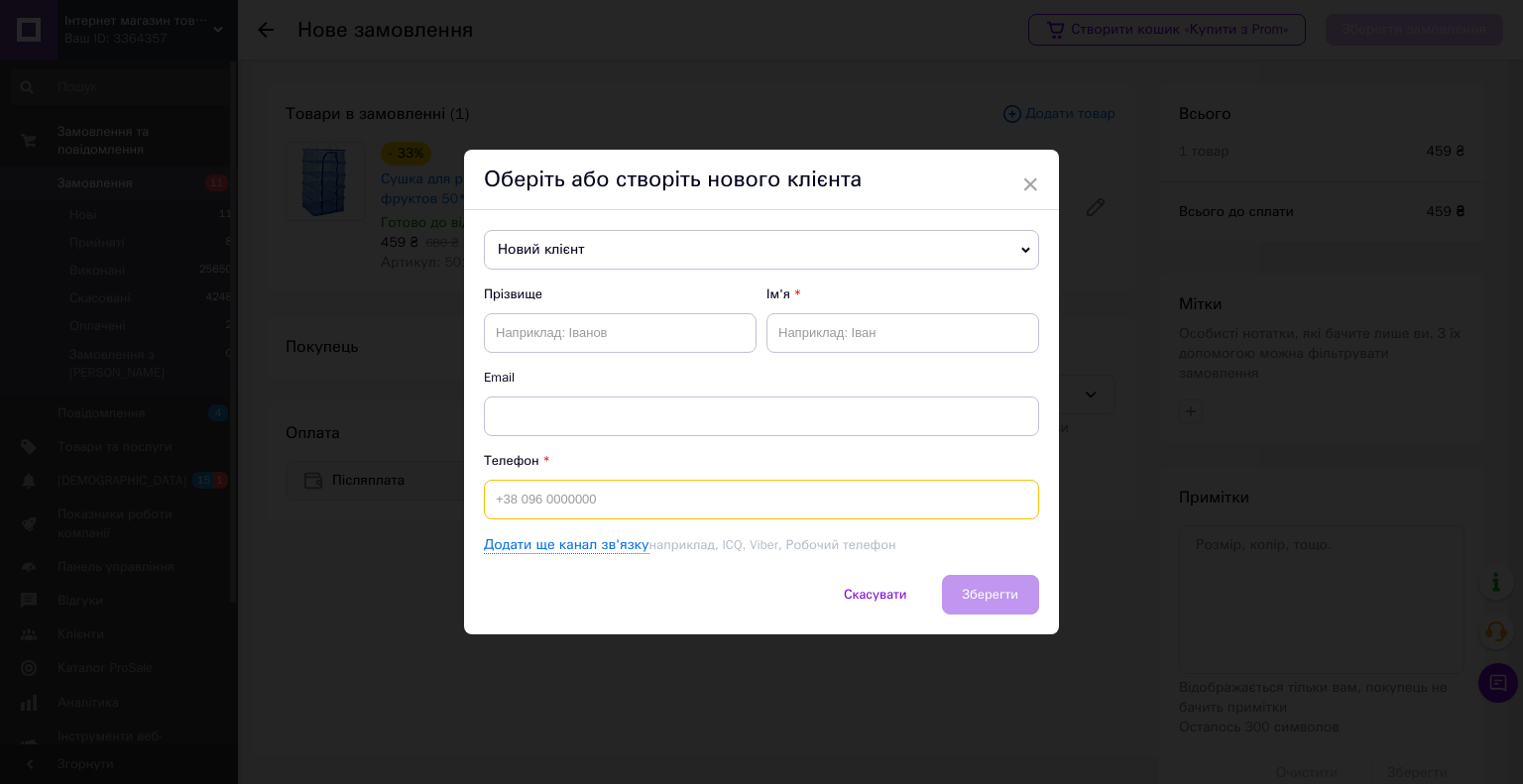 click at bounding box center [762, 500] 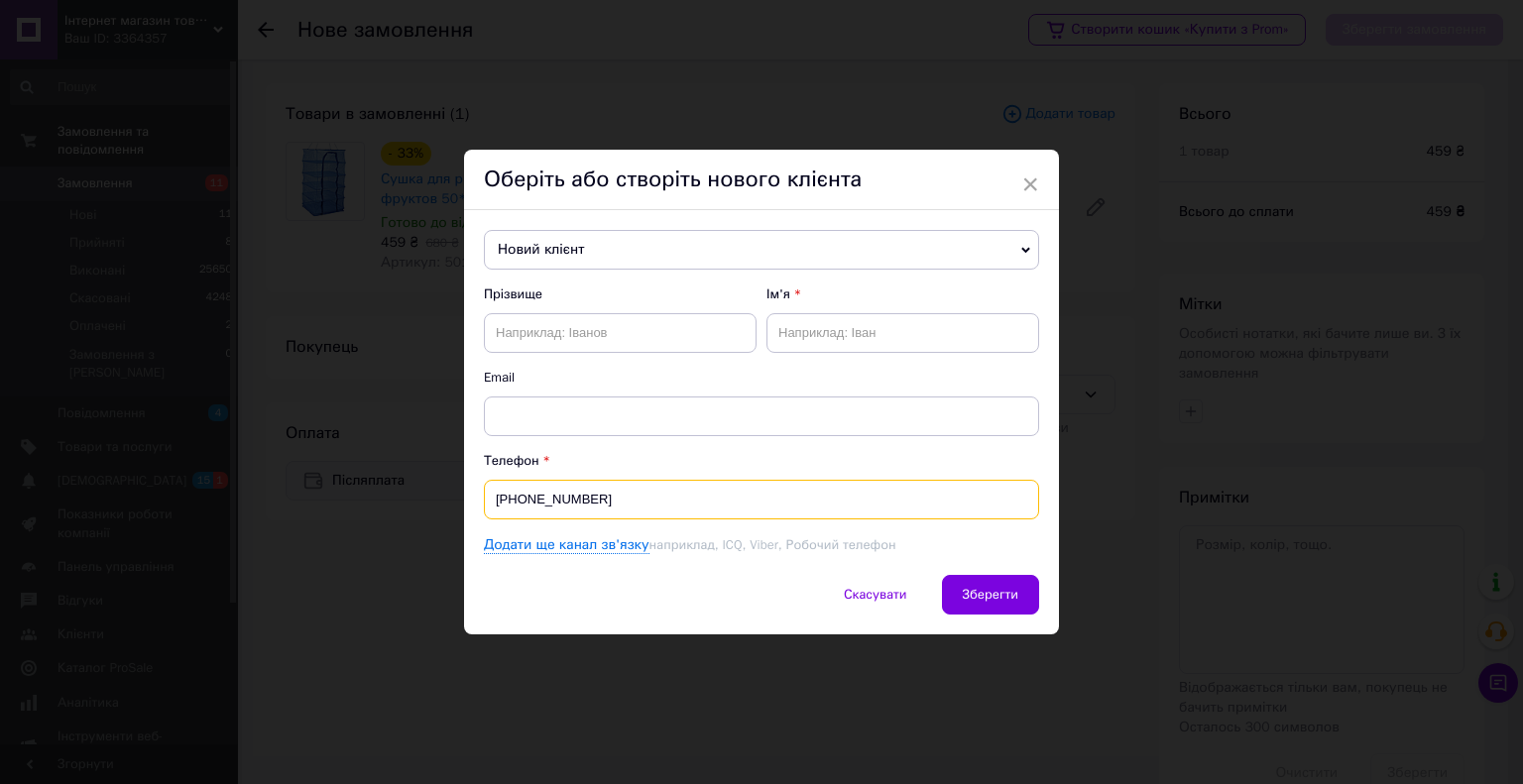 type on "[PHONE_NUMBER]" 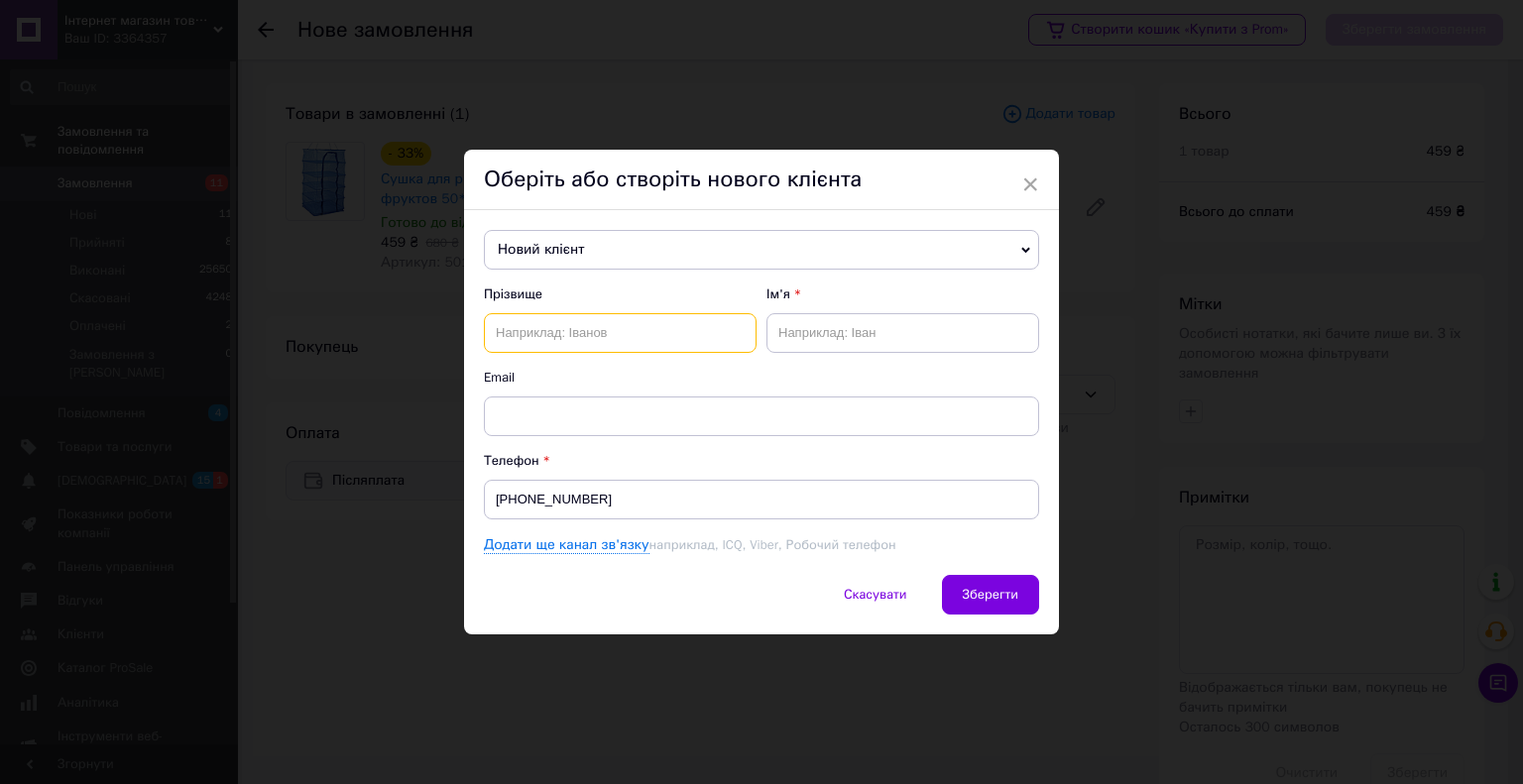 click at bounding box center [620, 333] 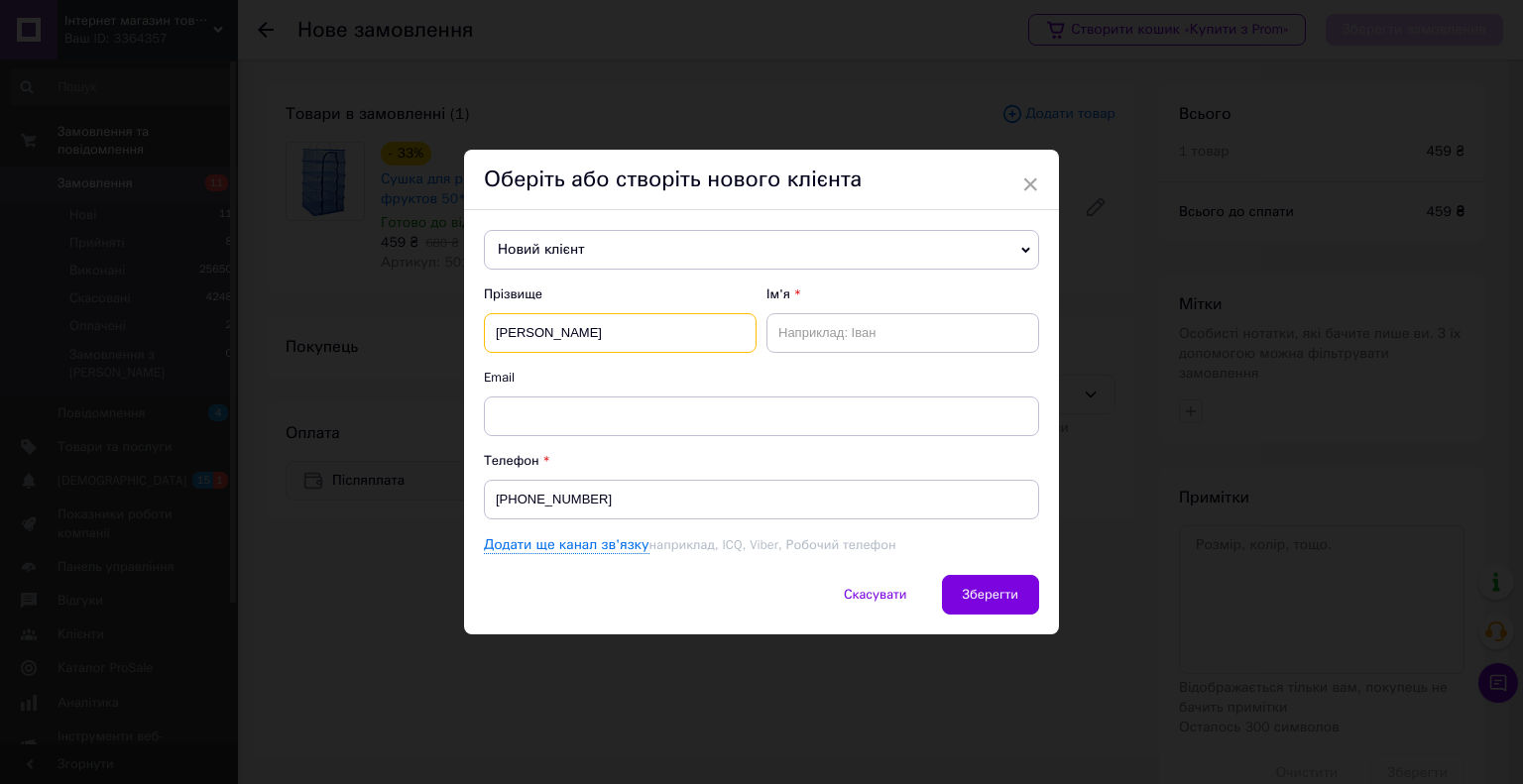 type on "васалатій" 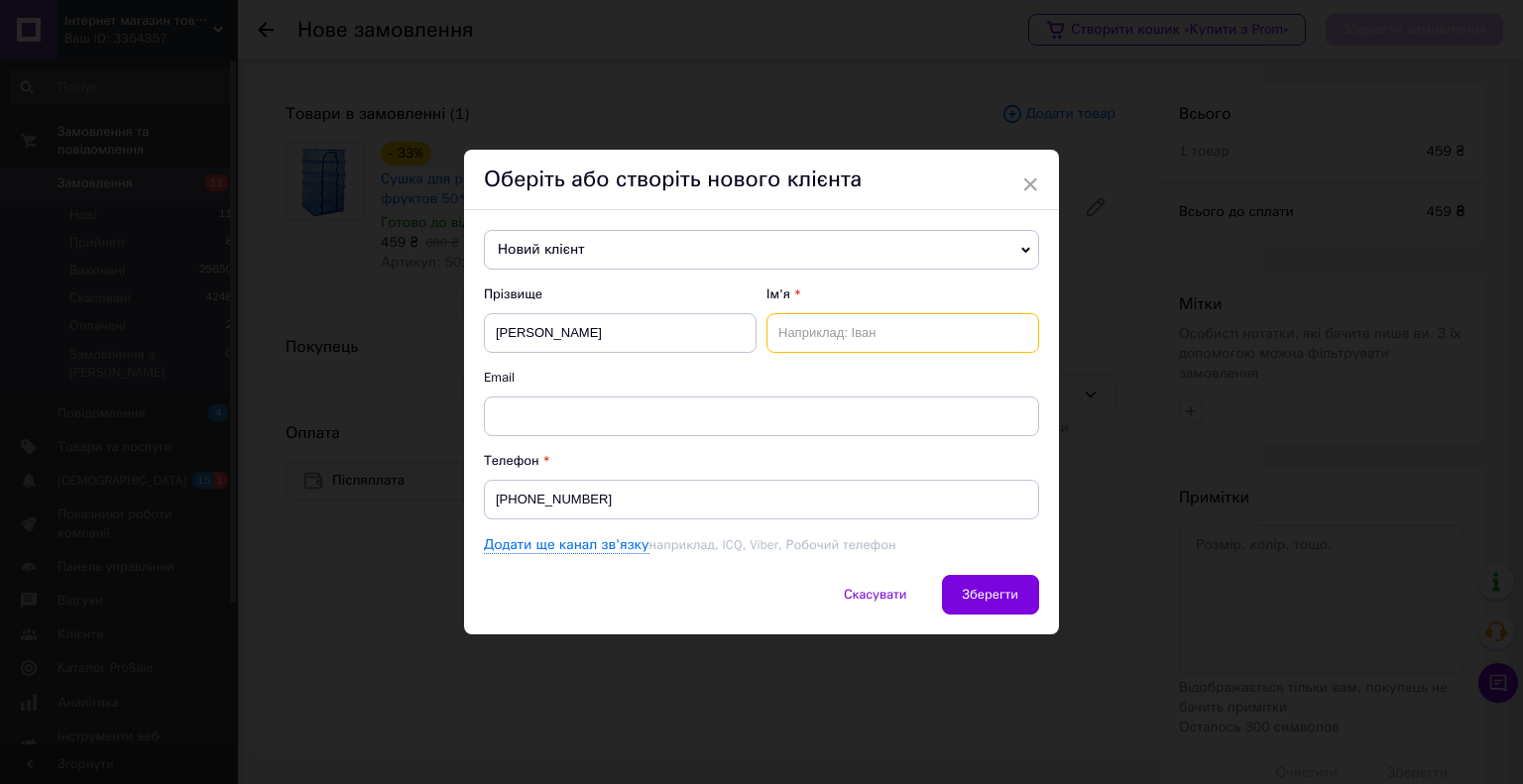 click at bounding box center (902, 333) 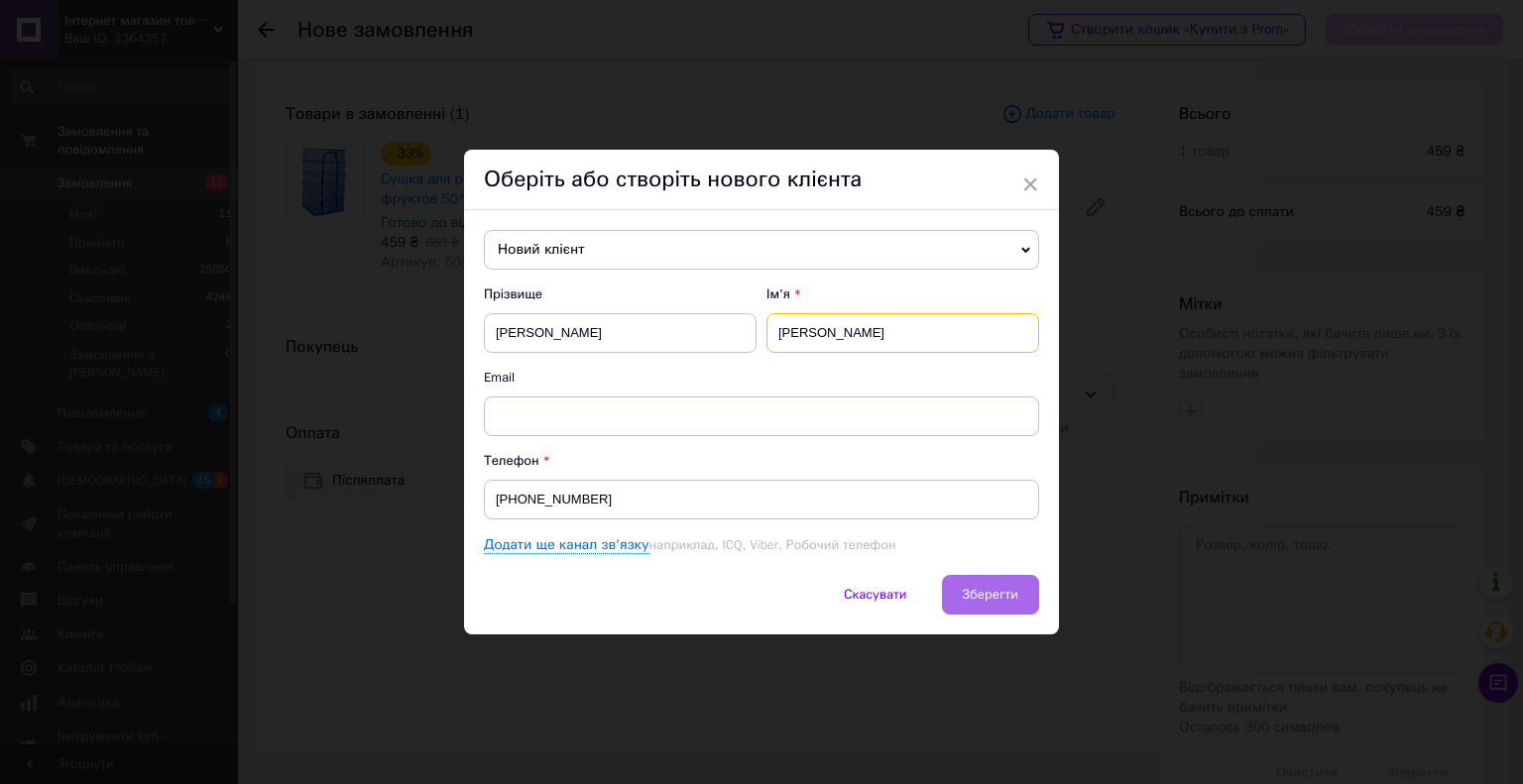 type on "[PERSON_NAME]" 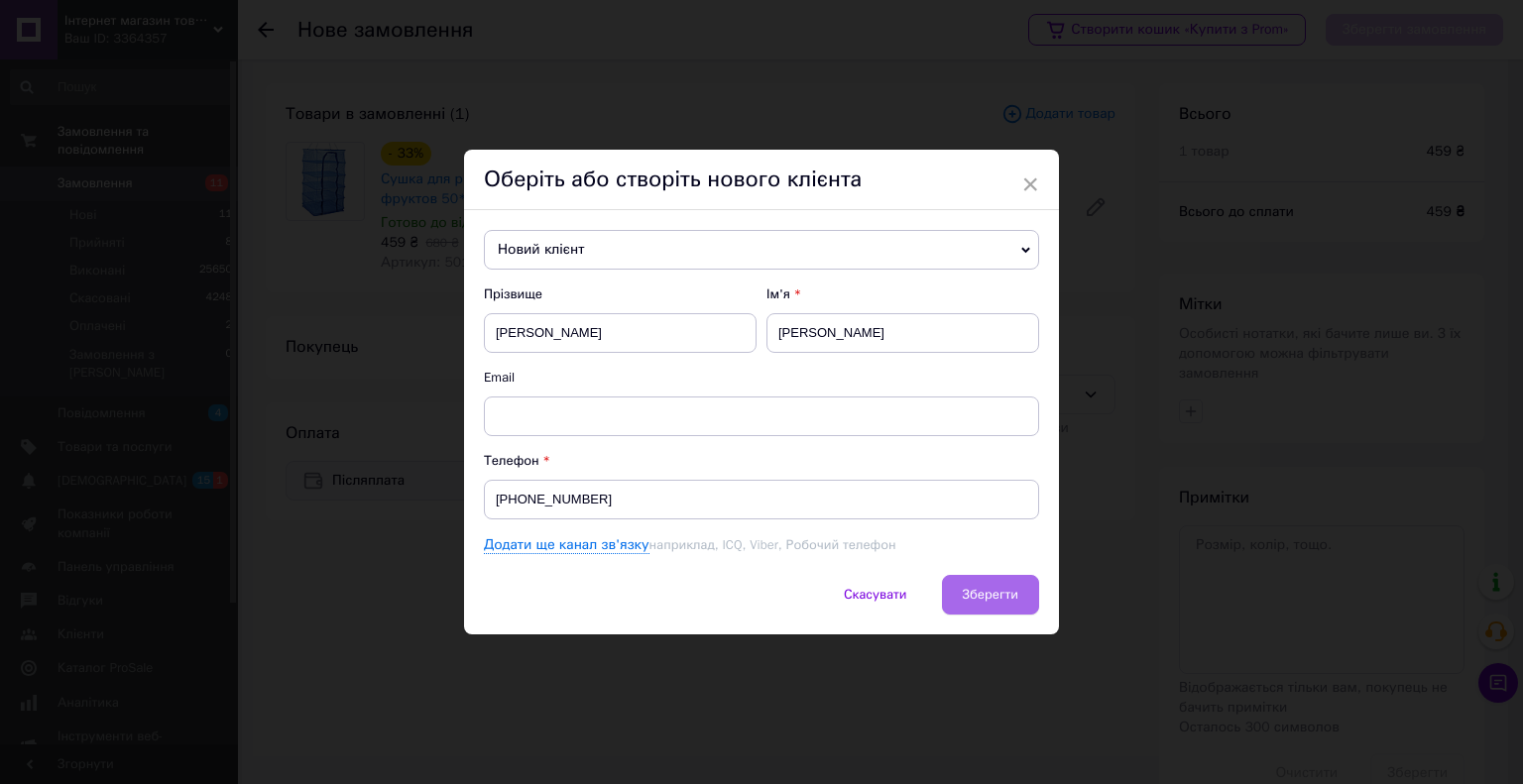 click on "Зберегти" at bounding box center [991, 595] 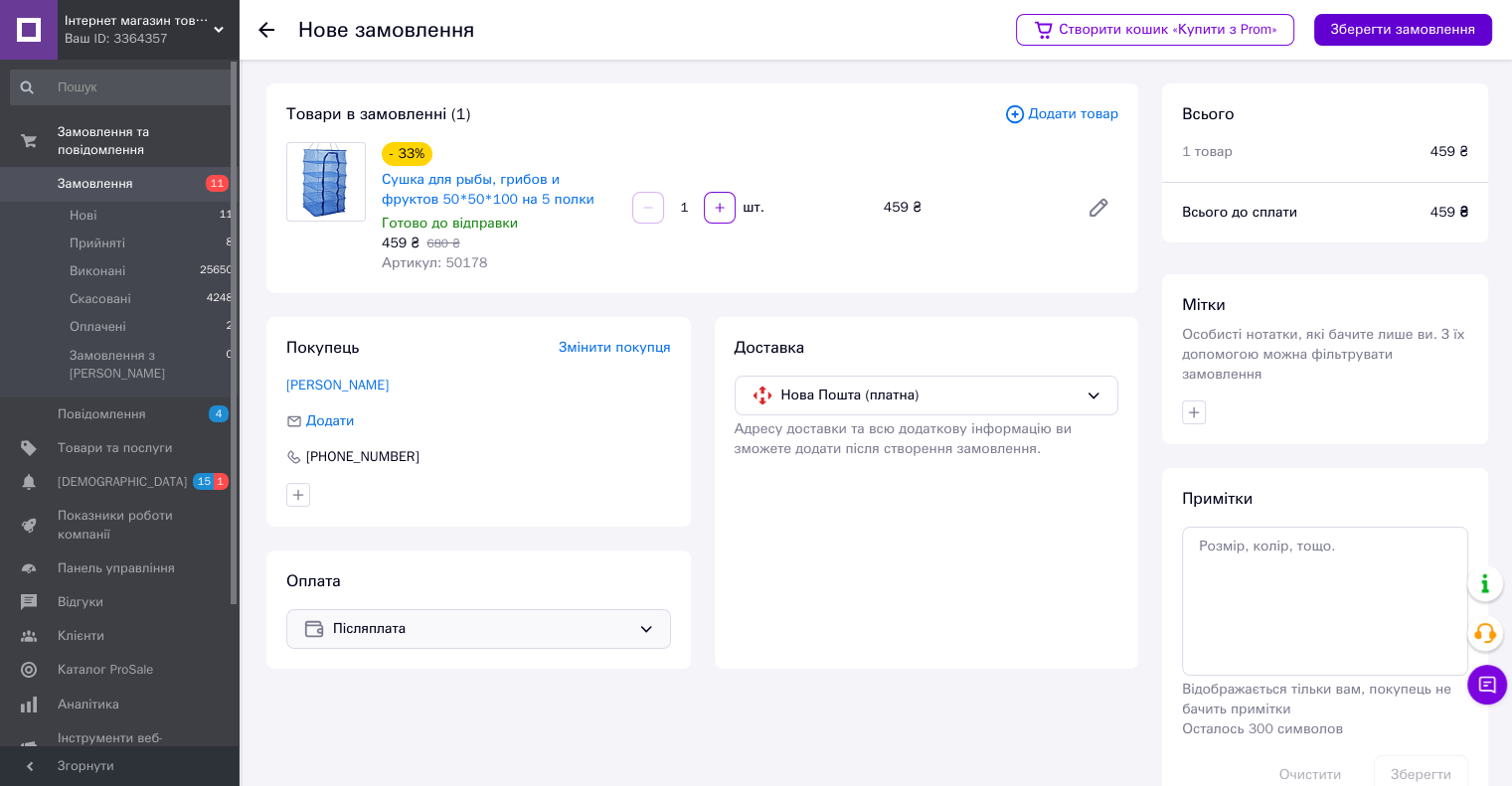 click on "Зберегти замовлення" at bounding box center [1403, 30] 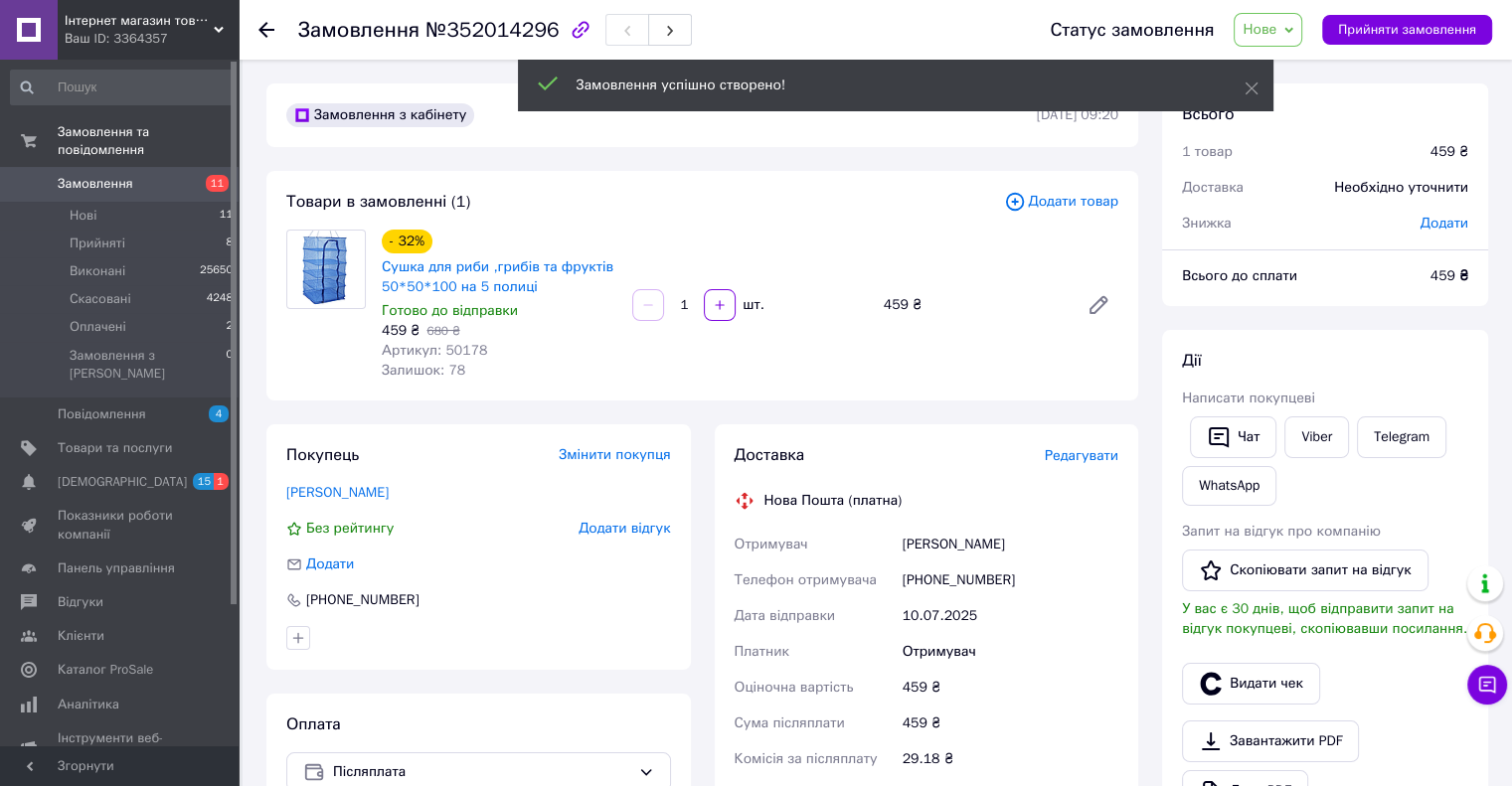 click on "Редагувати" at bounding box center [1082, 455] 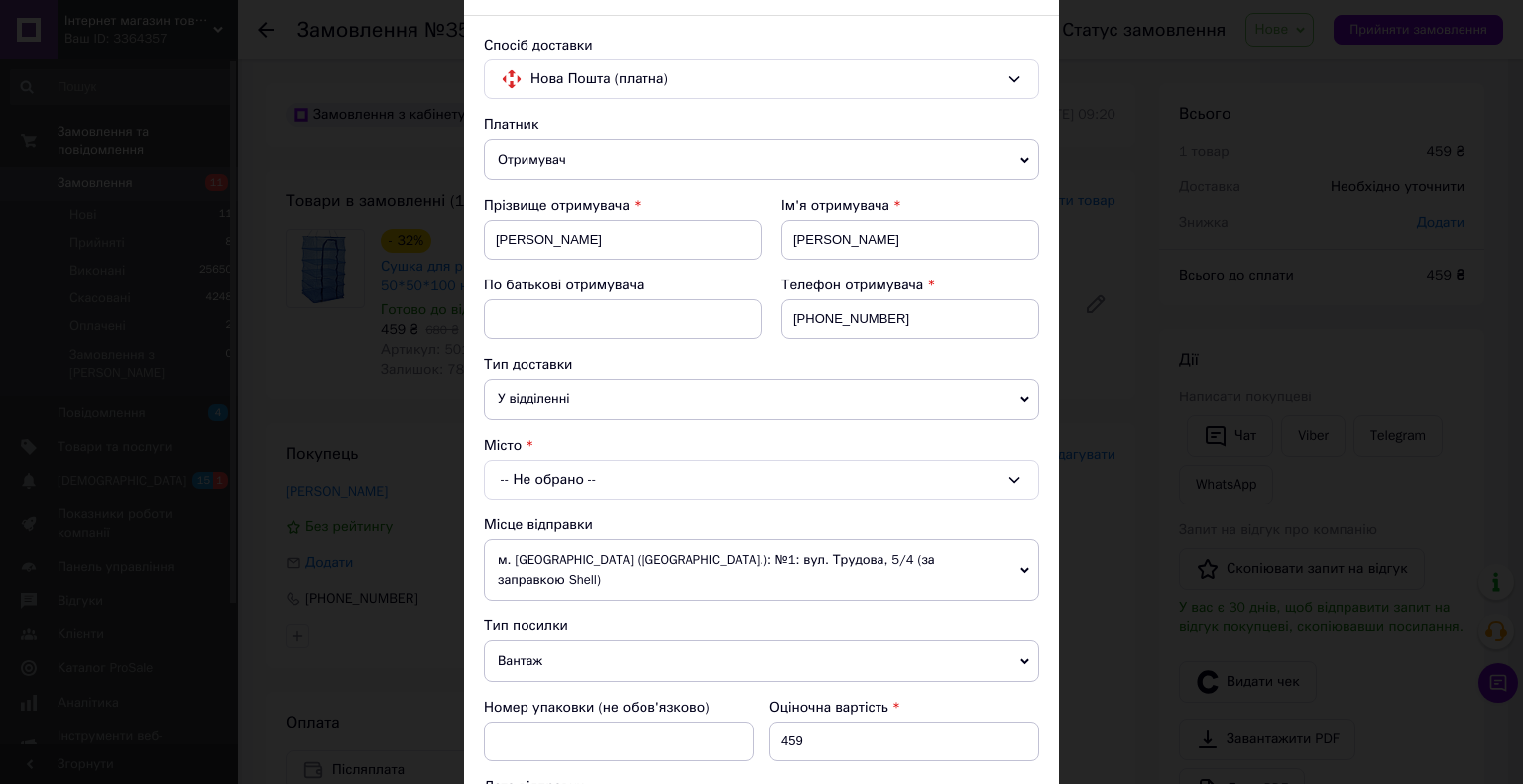 scroll, scrollTop: 198, scrollLeft: 0, axis: vertical 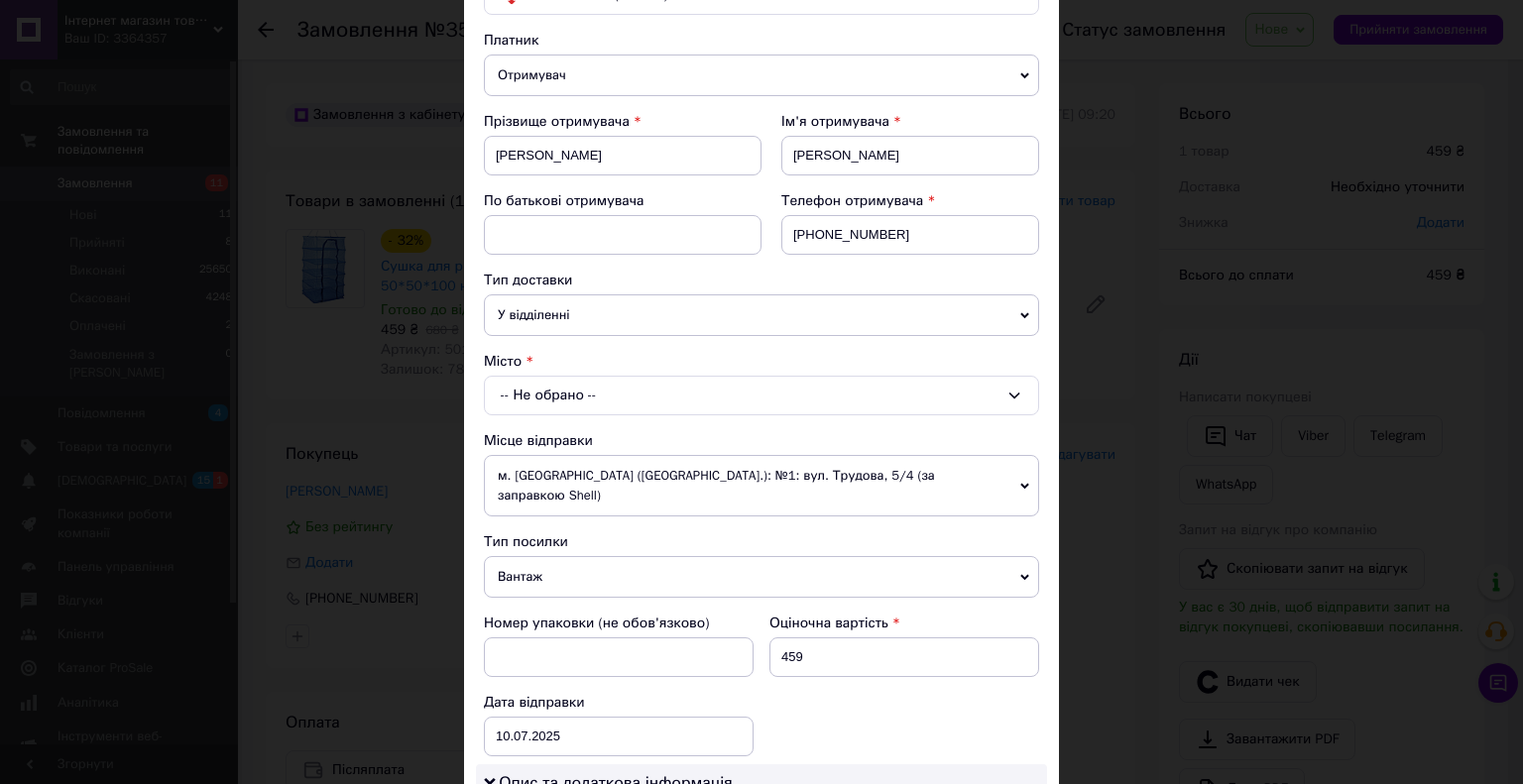 drag, startPoint x: 666, startPoint y: 369, endPoint x: 659, endPoint y: 377, distance: 10.630146 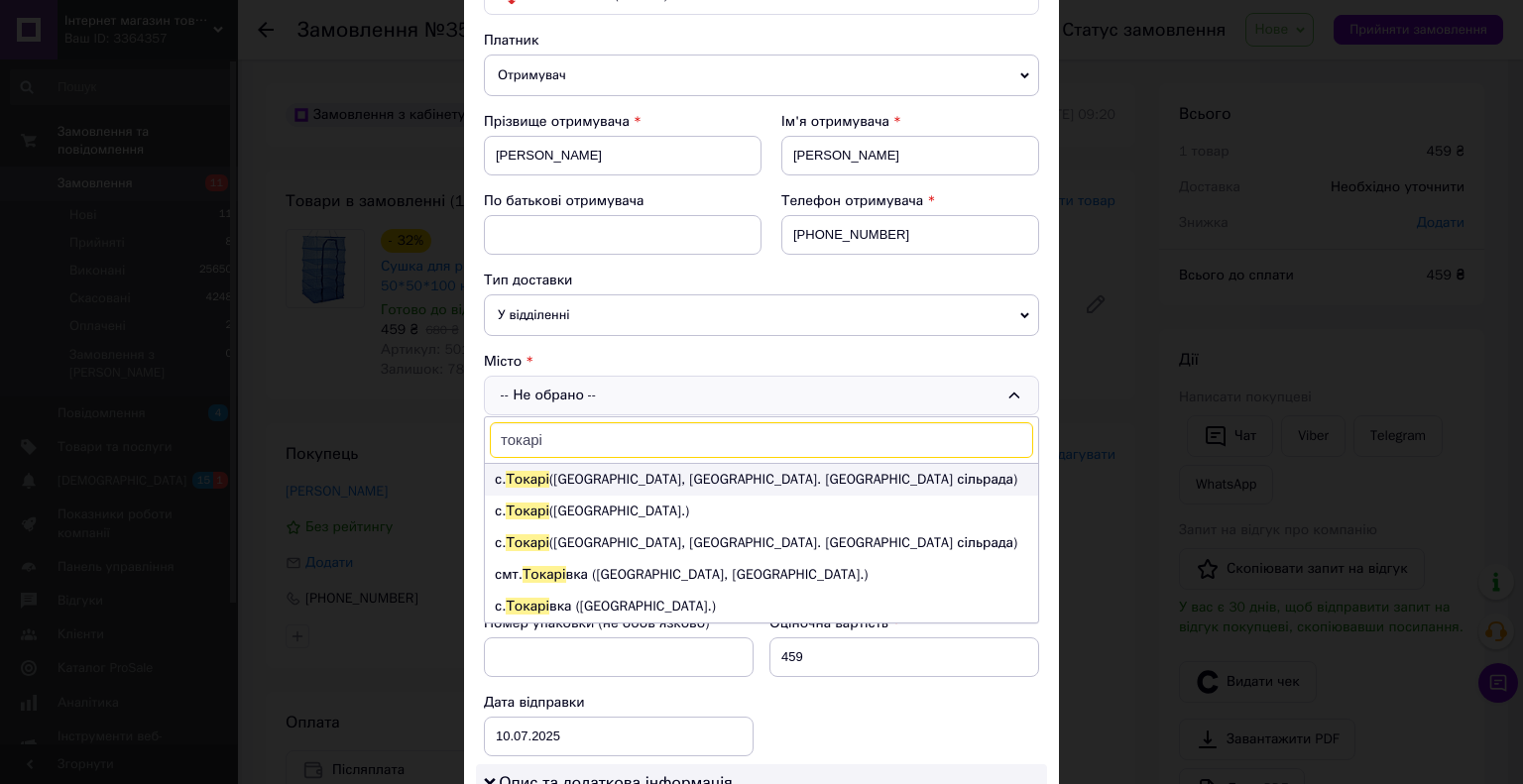 type on "токарі" 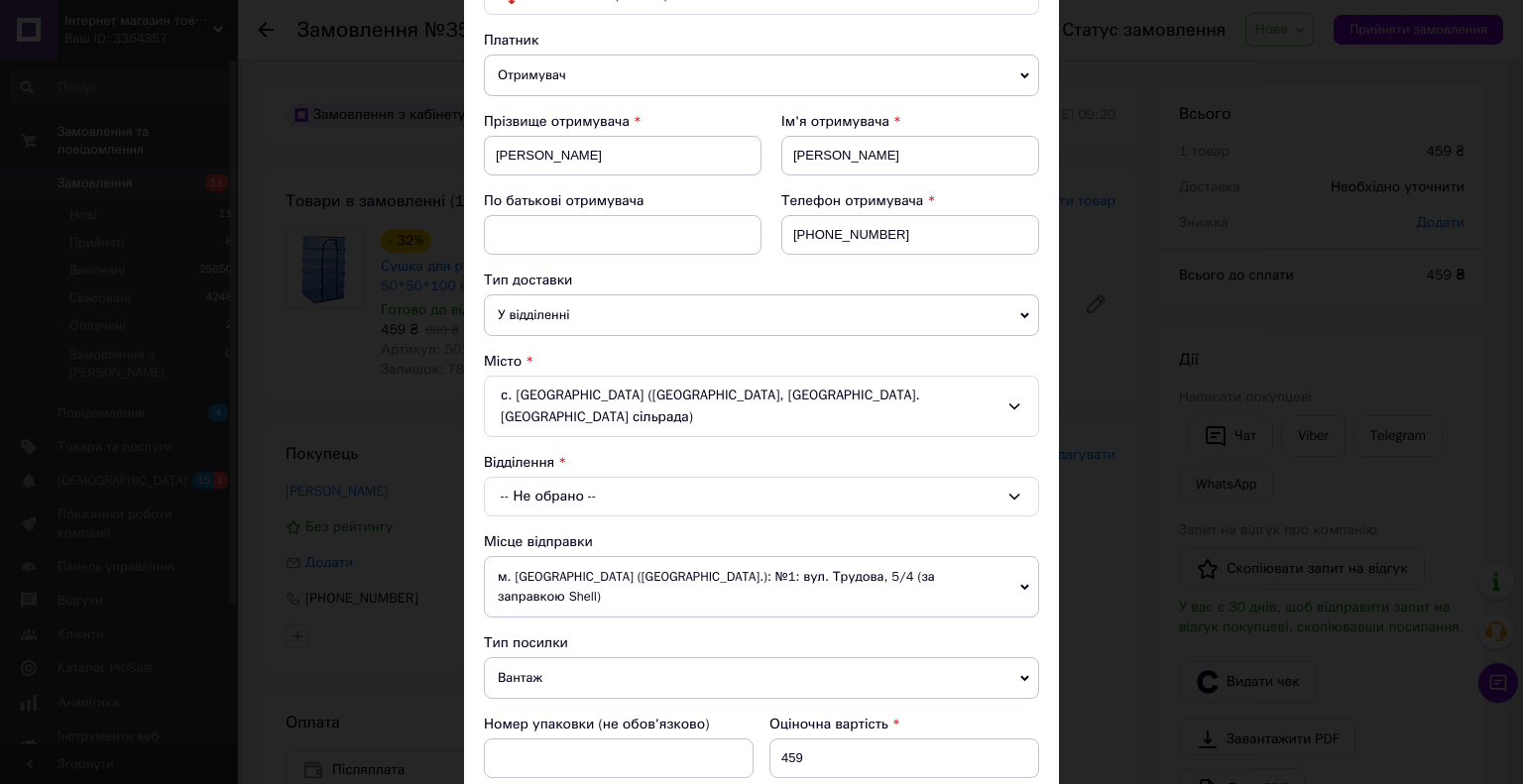 click on "-- Не обрано --" at bounding box center [762, 497] 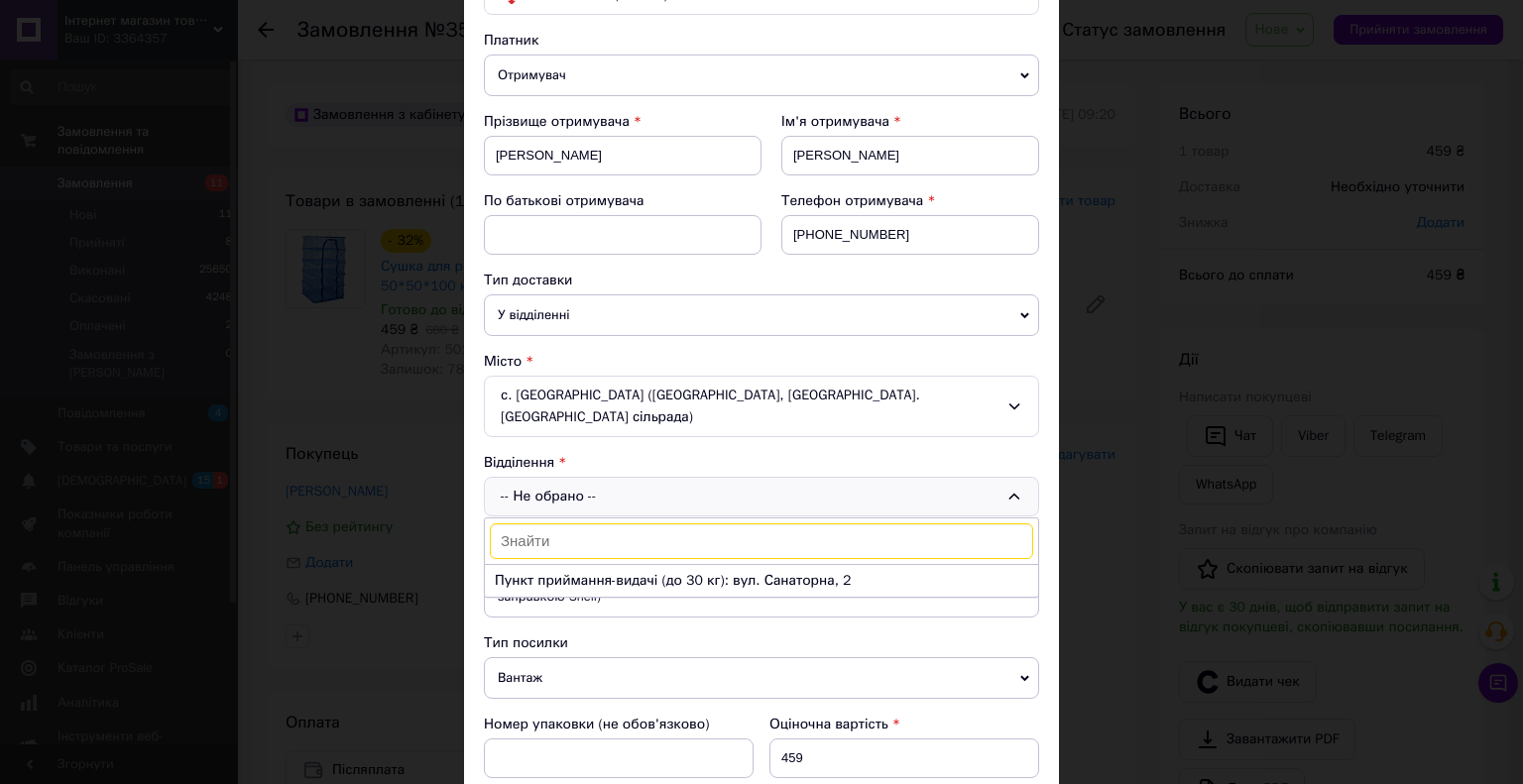 click on "с. Токарі (Сумська обл., Сумський р-н. Лебединська сільрада)" at bounding box center (762, 406) 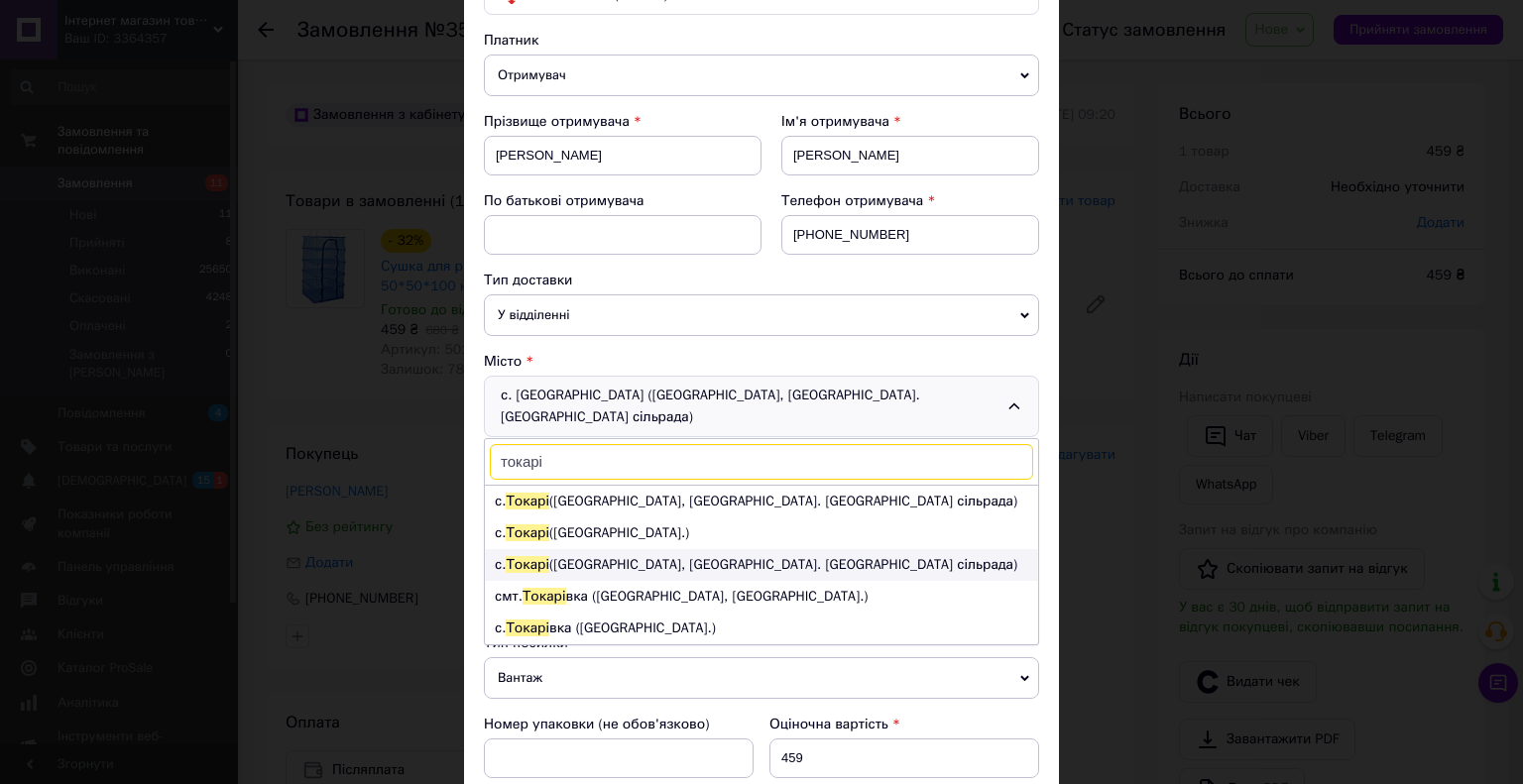 type on "токарі" 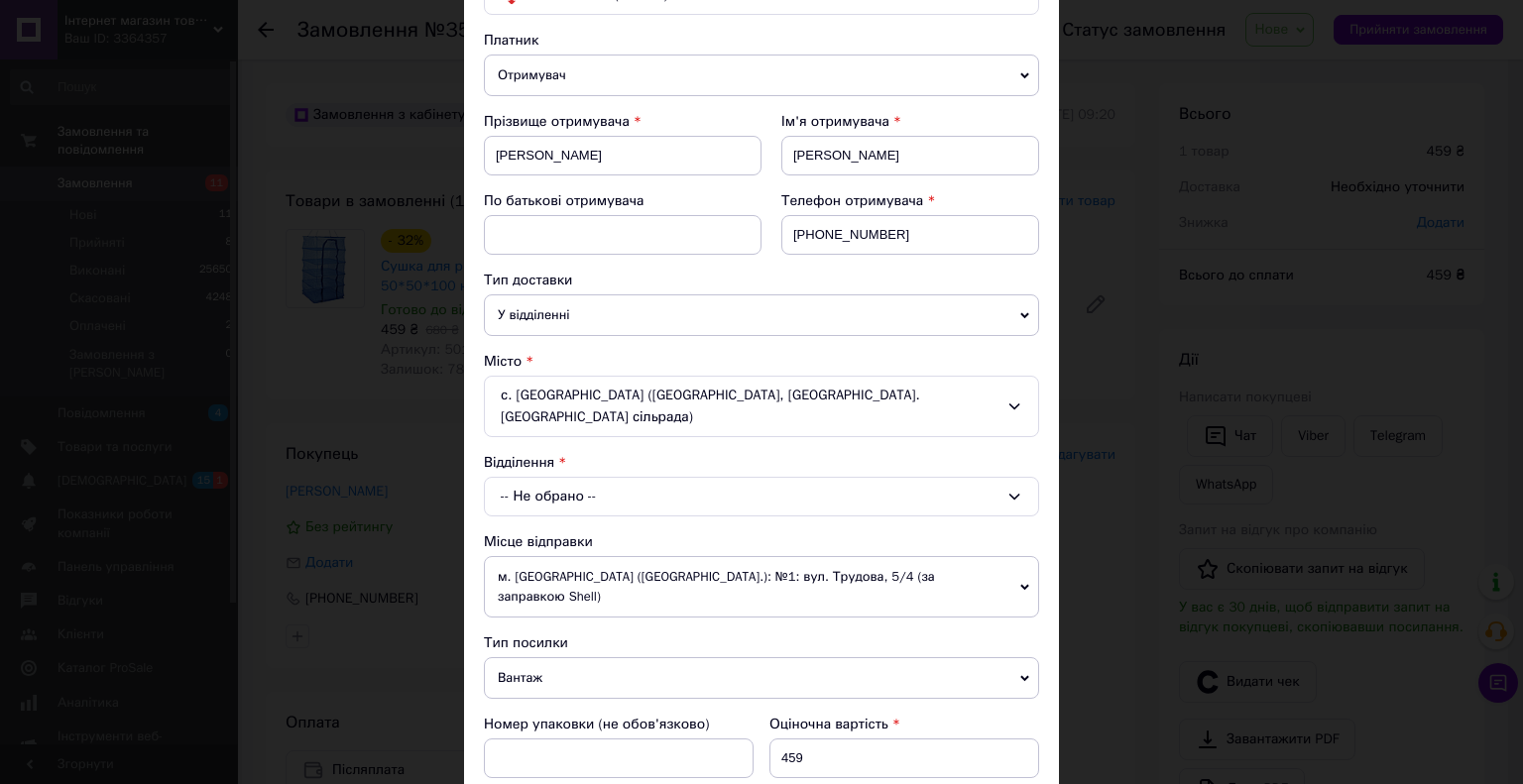 click on "-- Не обрано --" at bounding box center [762, 497] 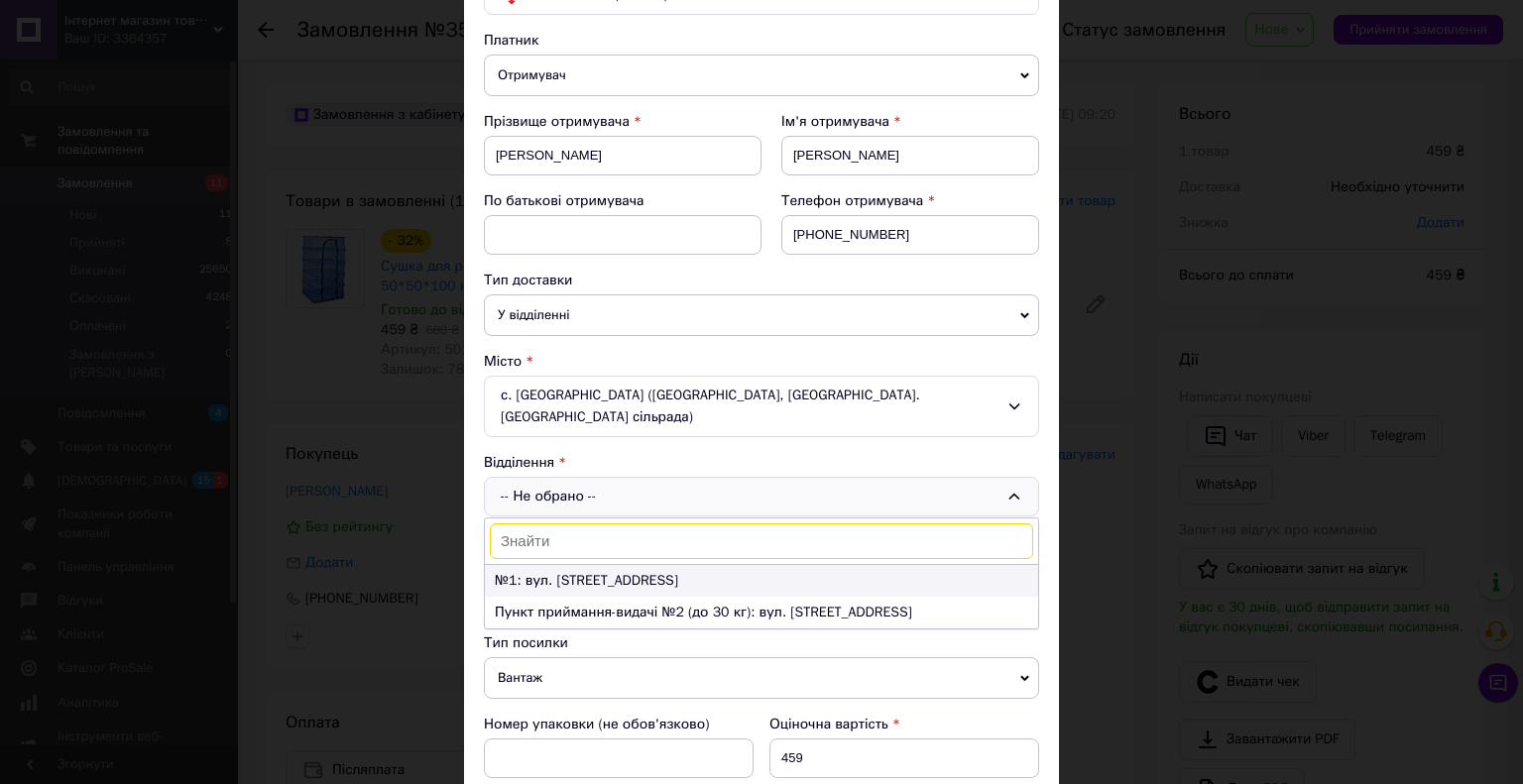 click on "№1: вул. Центральна, 4" at bounding box center [762, 581] 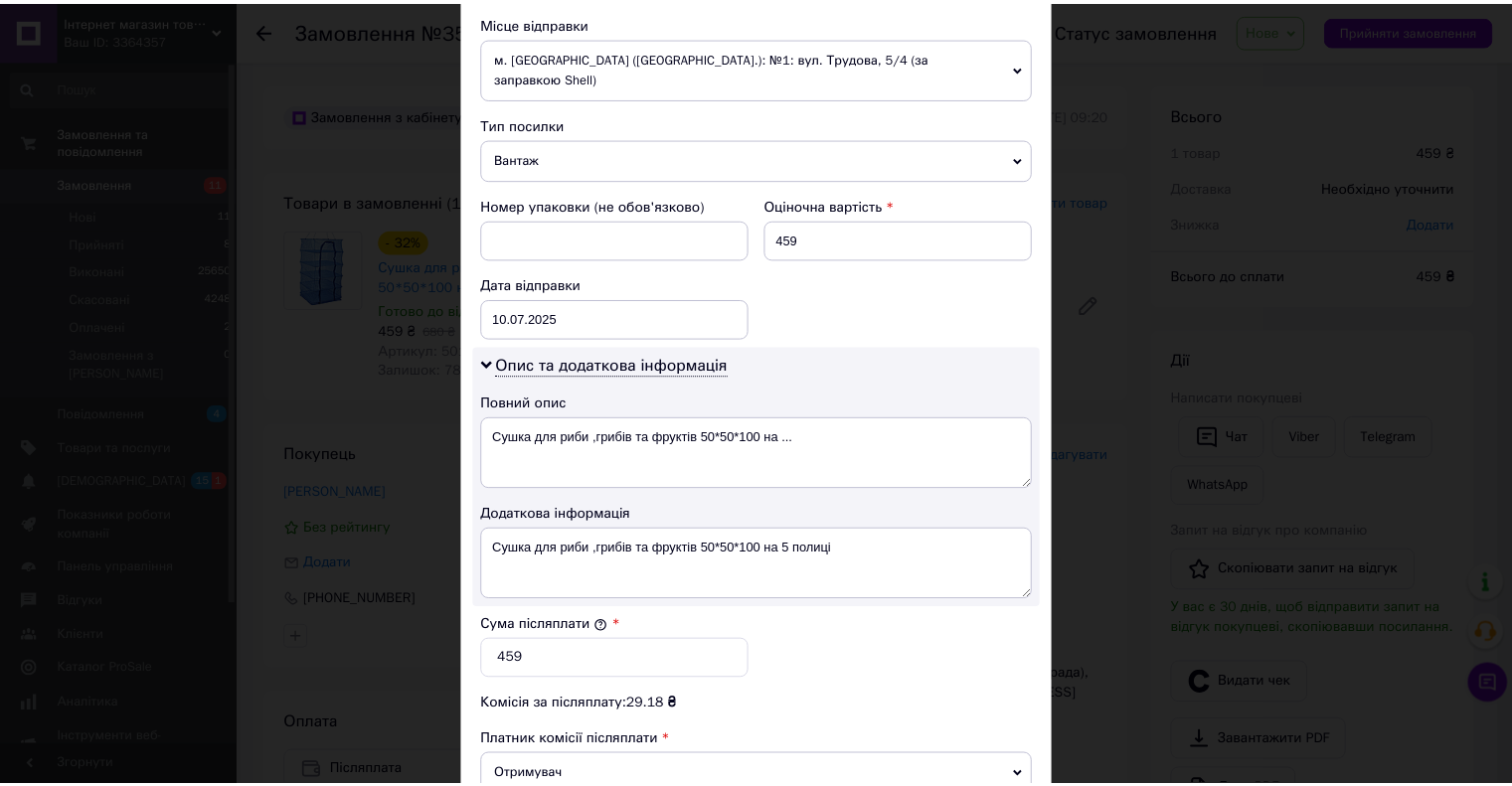 scroll, scrollTop: 946, scrollLeft: 0, axis: vertical 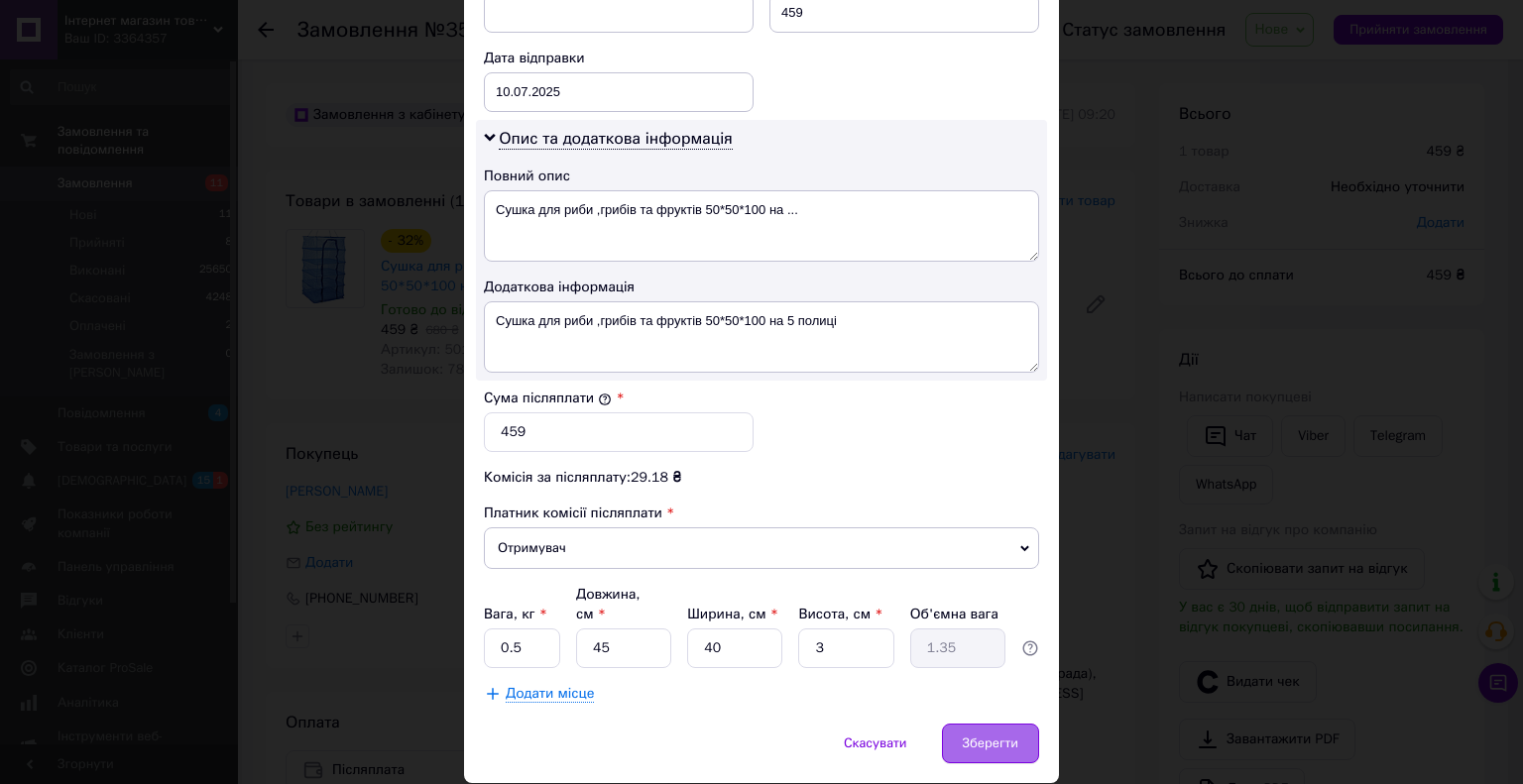 click on "Зберегти" at bounding box center [991, 743] 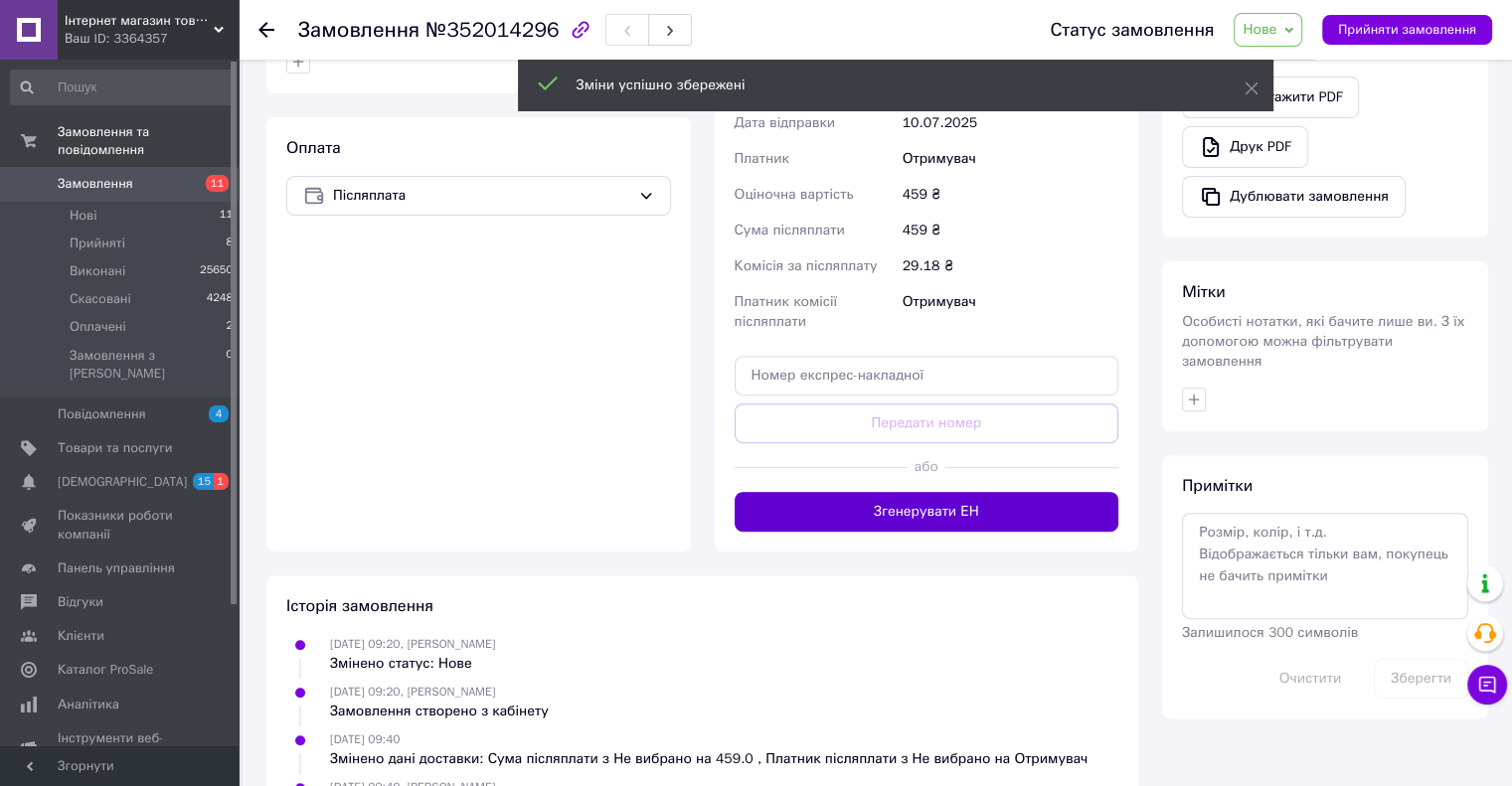 click on "Згенерувати ЕН" at bounding box center [926, 512] 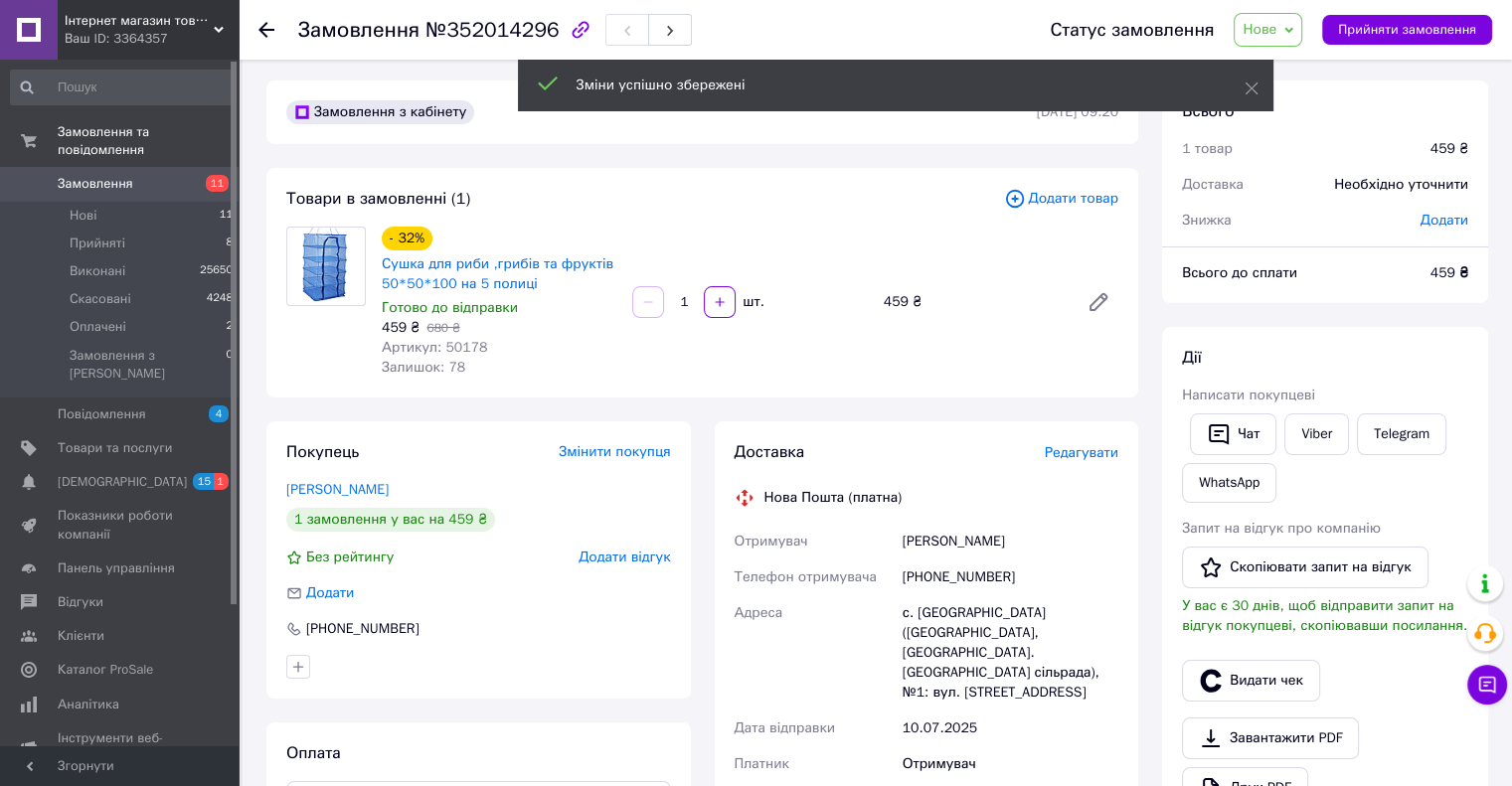 scroll, scrollTop: 0, scrollLeft: 0, axis: both 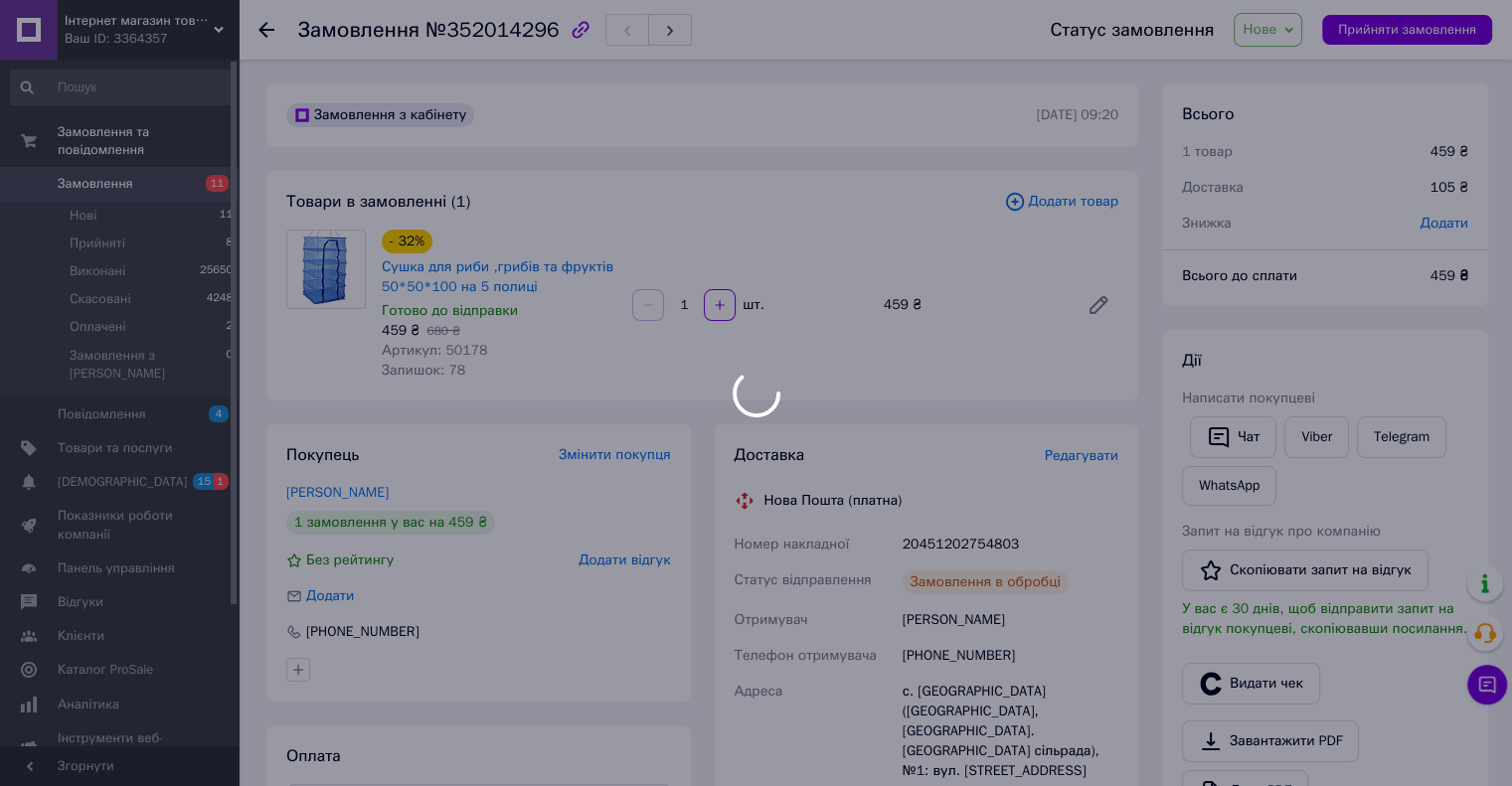 click on "Нове" at bounding box center [1260, 29] 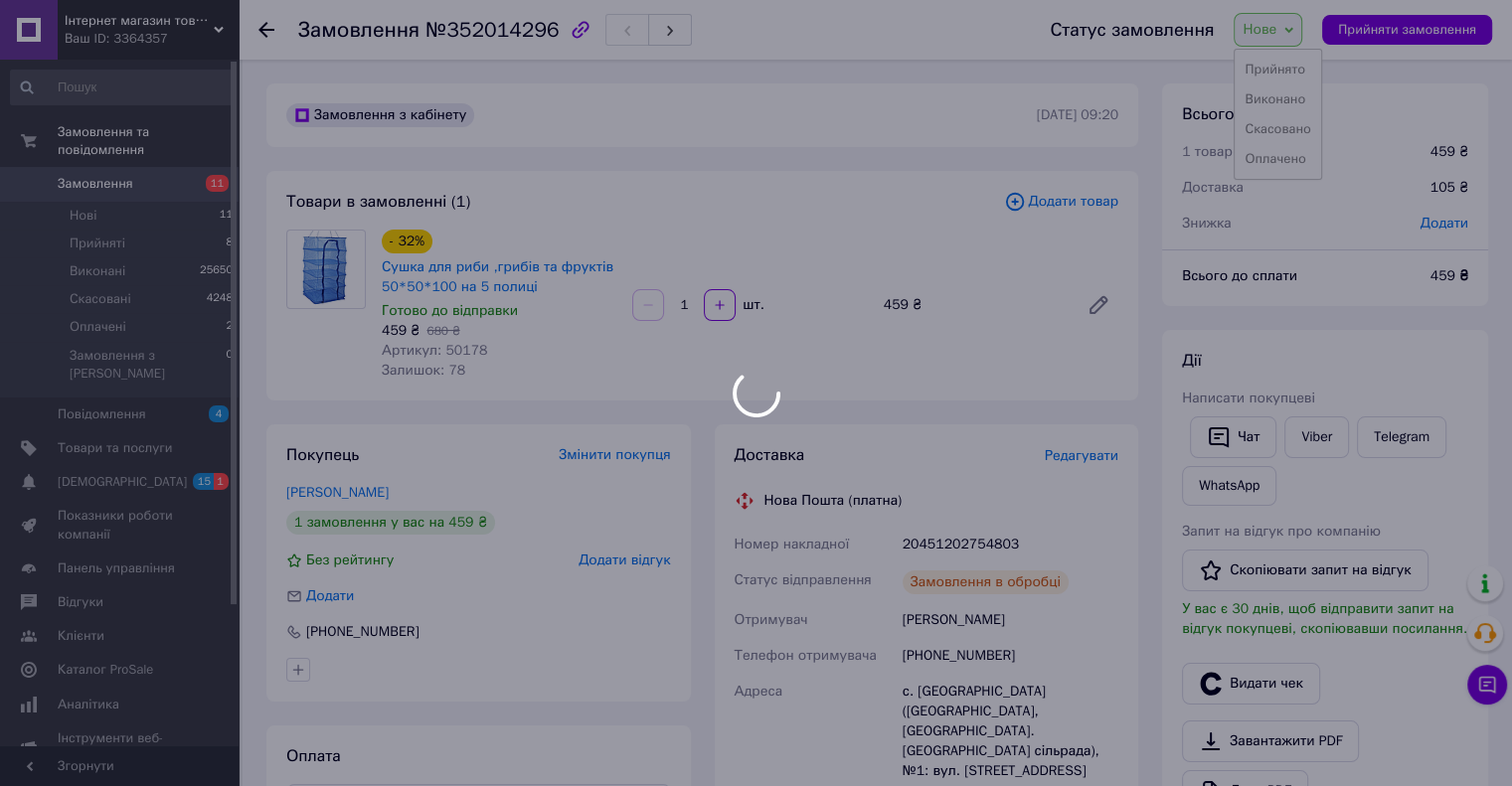click at bounding box center [756, 393] 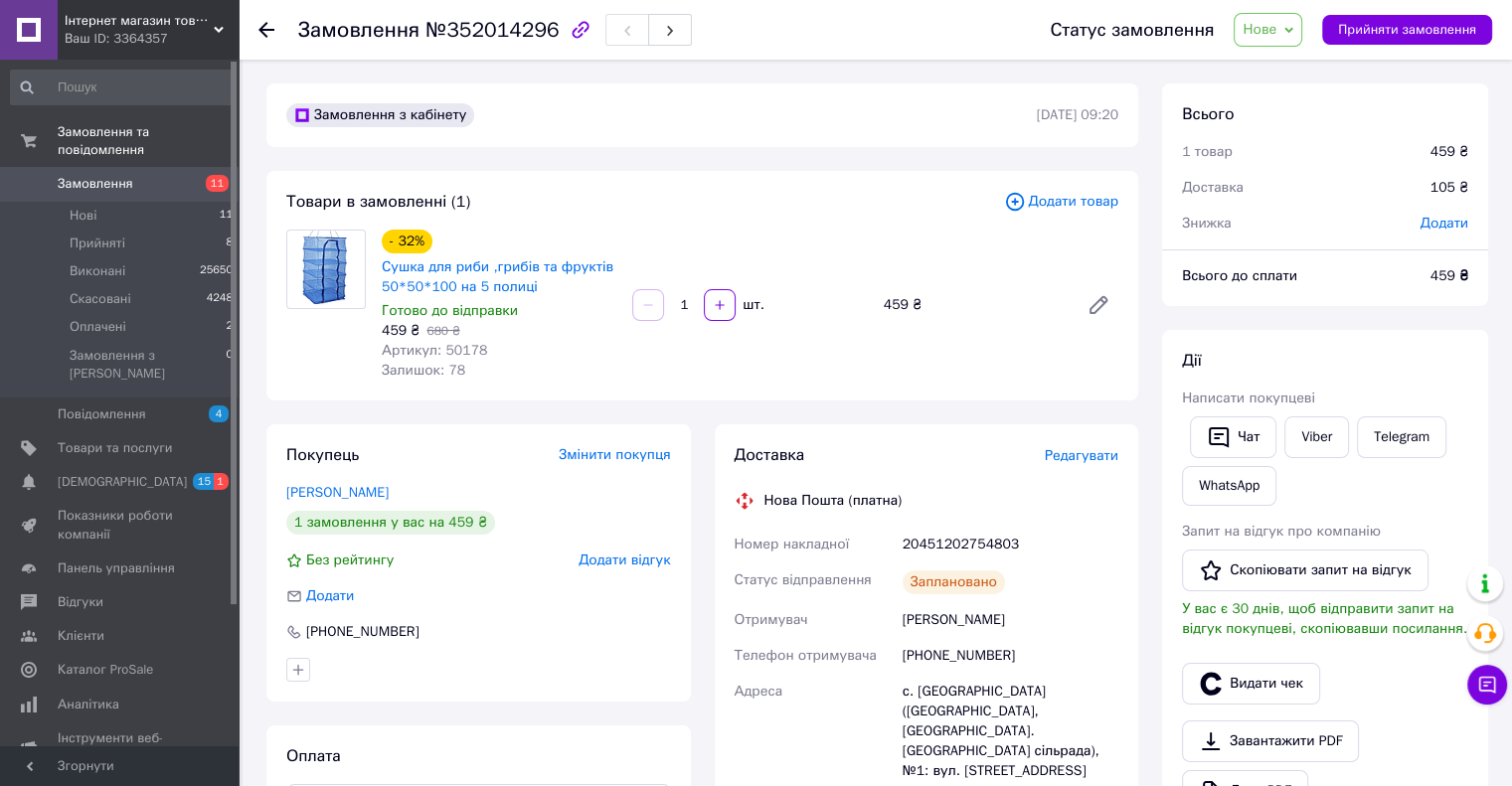 click on "Нове" at bounding box center (1260, 29) 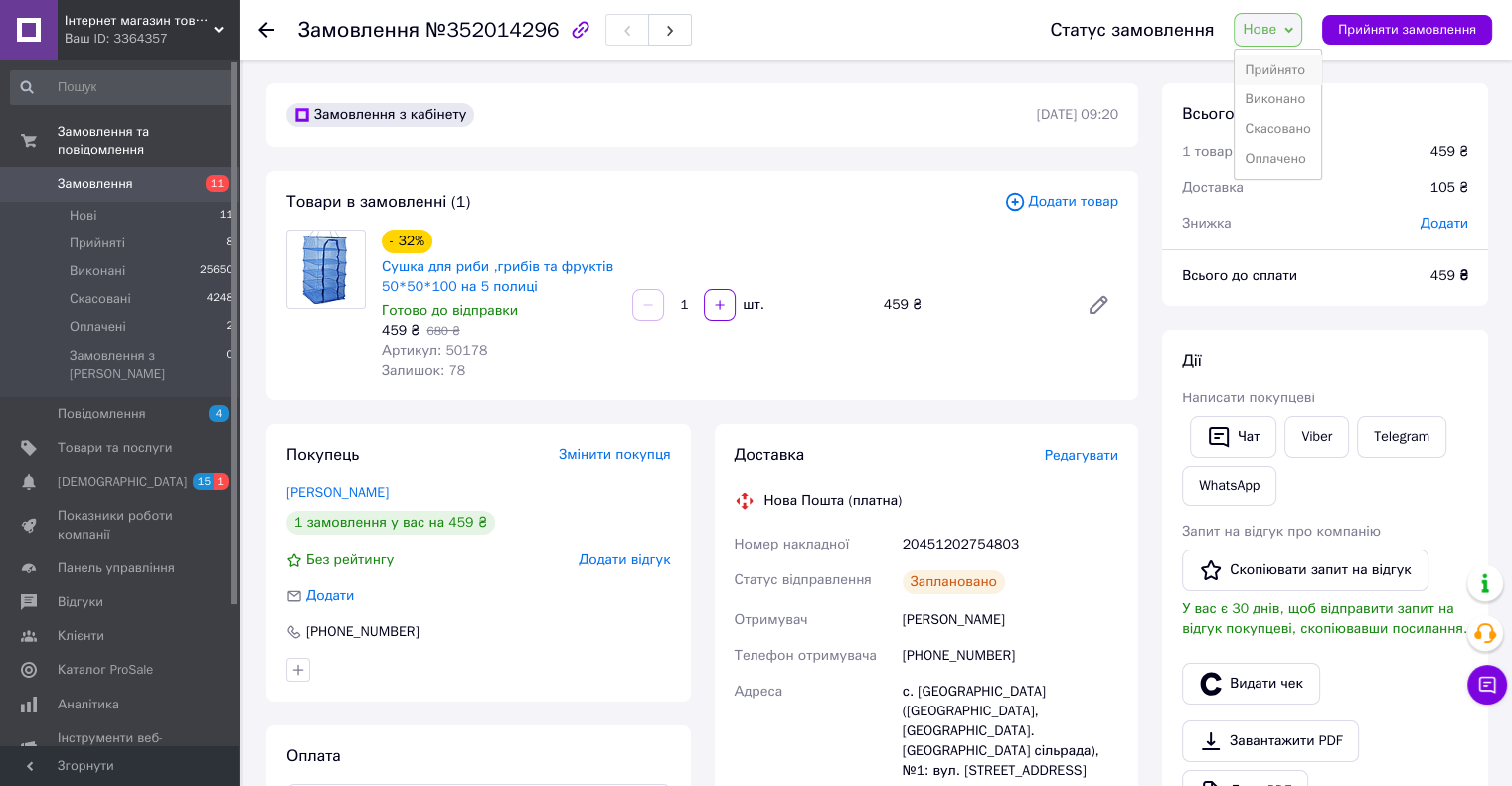 click on "Прийнято" at bounding box center [1277, 70] 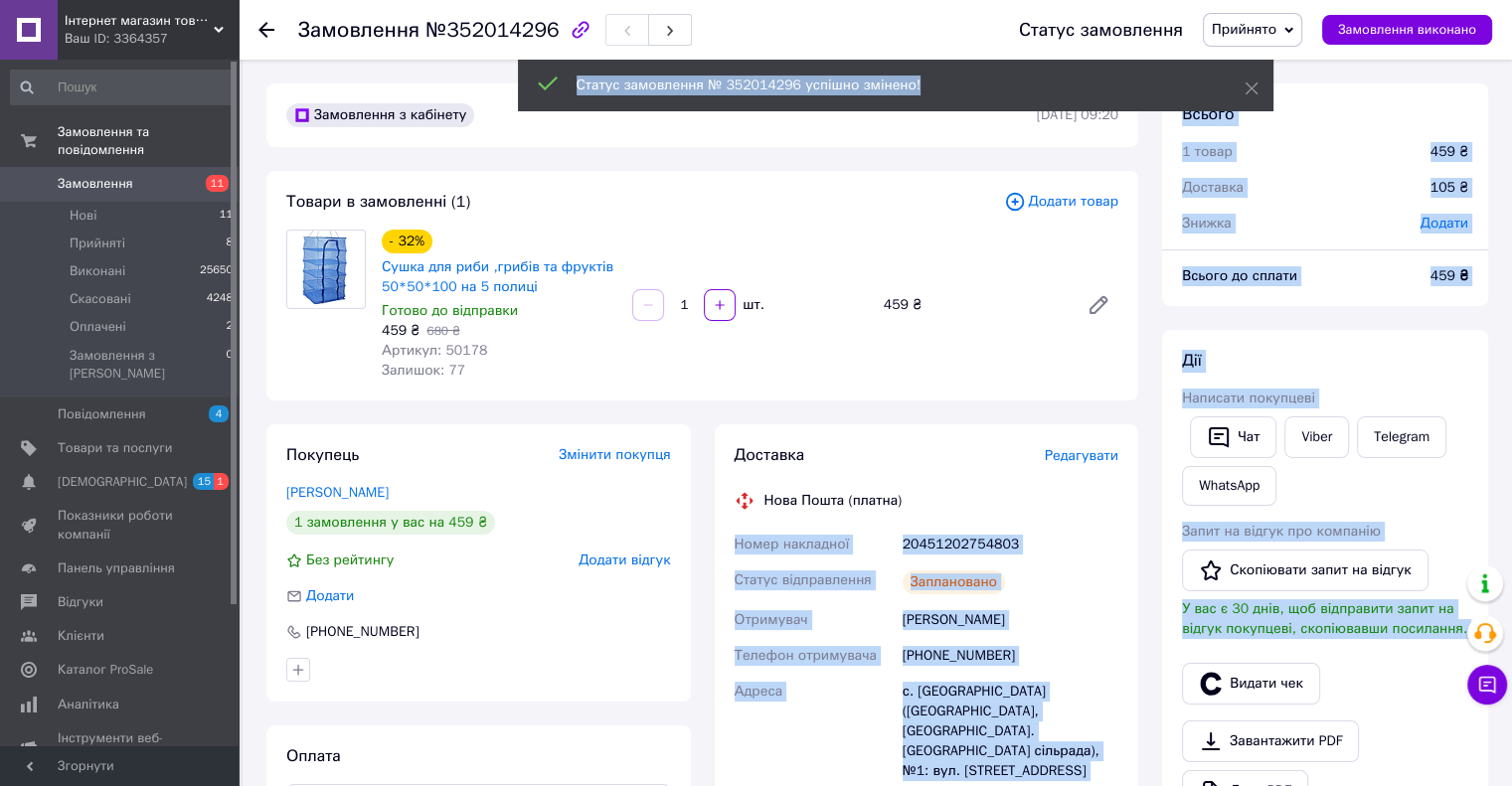 drag, startPoint x: 1031, startPoint y: 540, endPoint x: 804, endPoint y: 513, distance: 228.60009 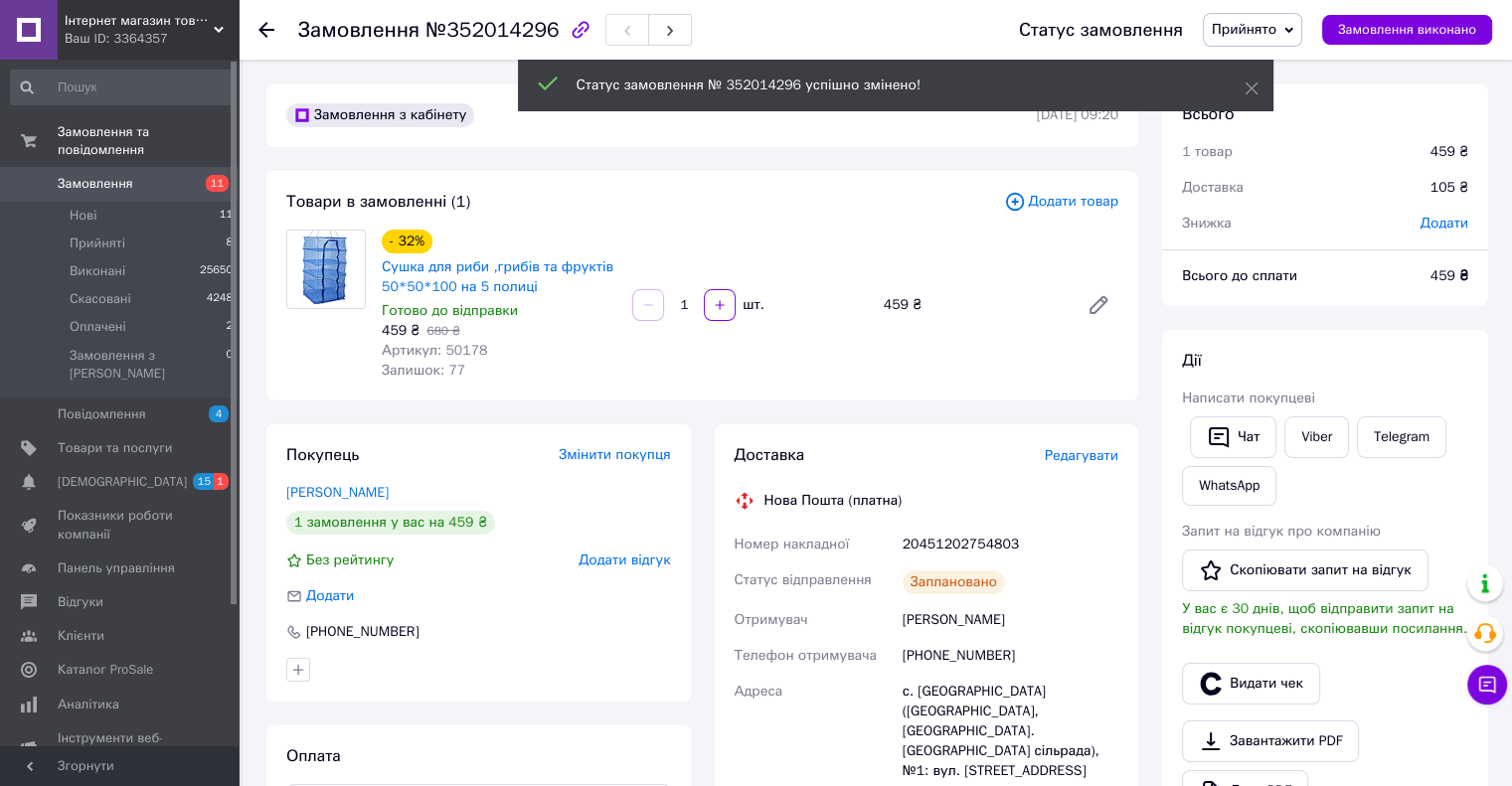 click on "Доставка" at bounding box center (890, 455) 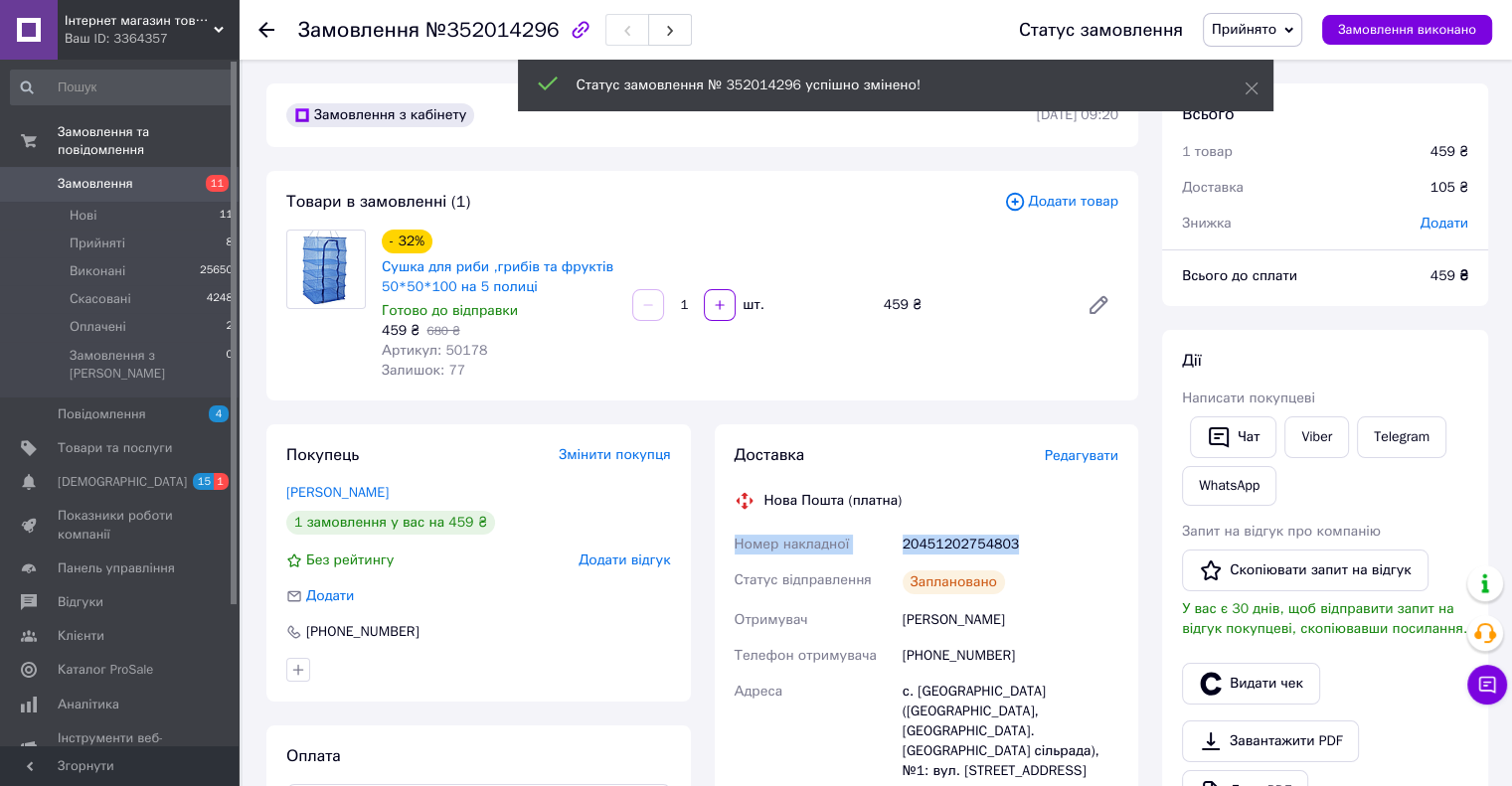 drag, startPoint x: 1021, startPoint y: 534, endPoint x: 723, endPoint y: 515, distance: 298.60509 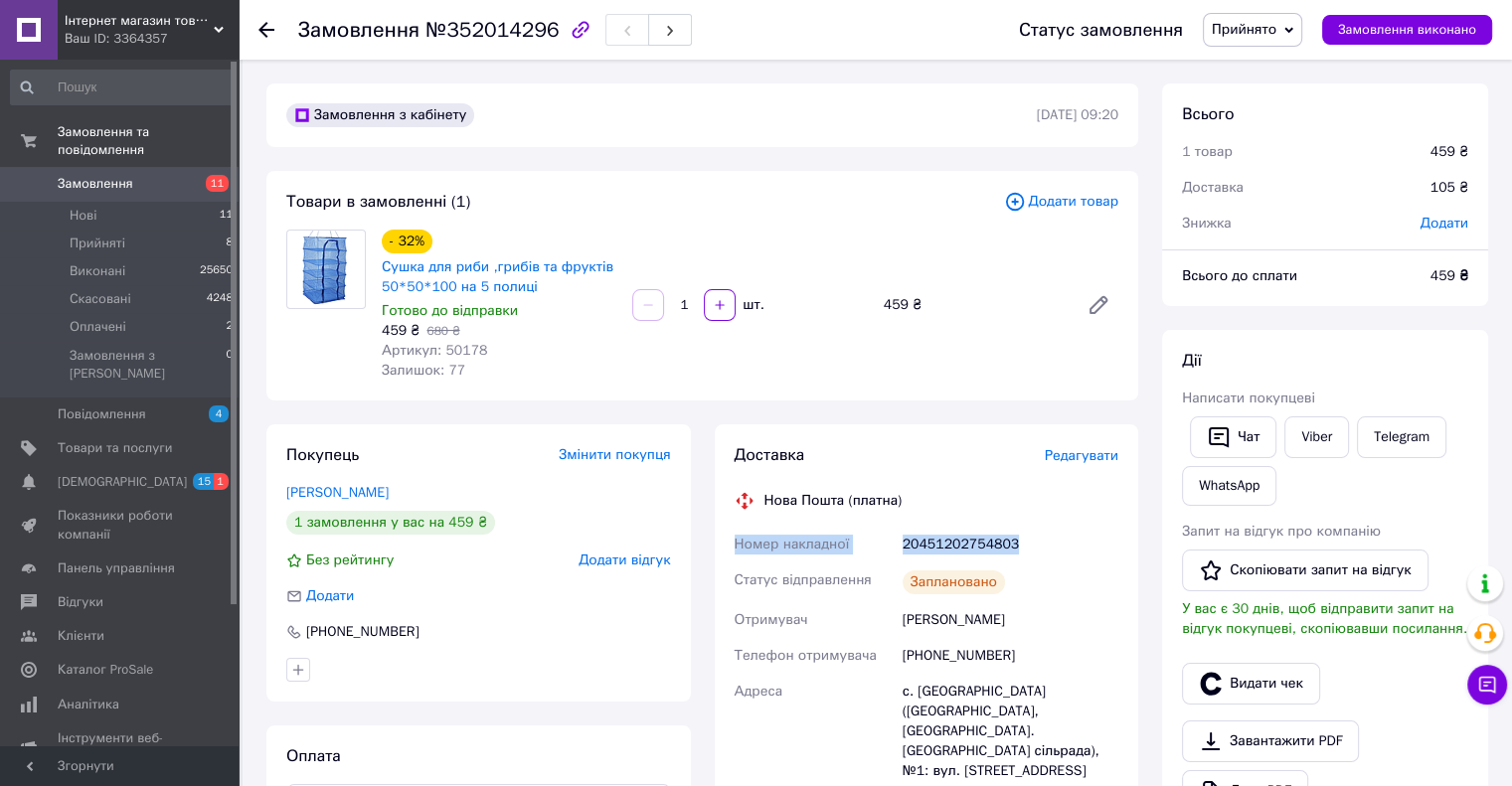 copy on "Номер накладної 20451202754803" 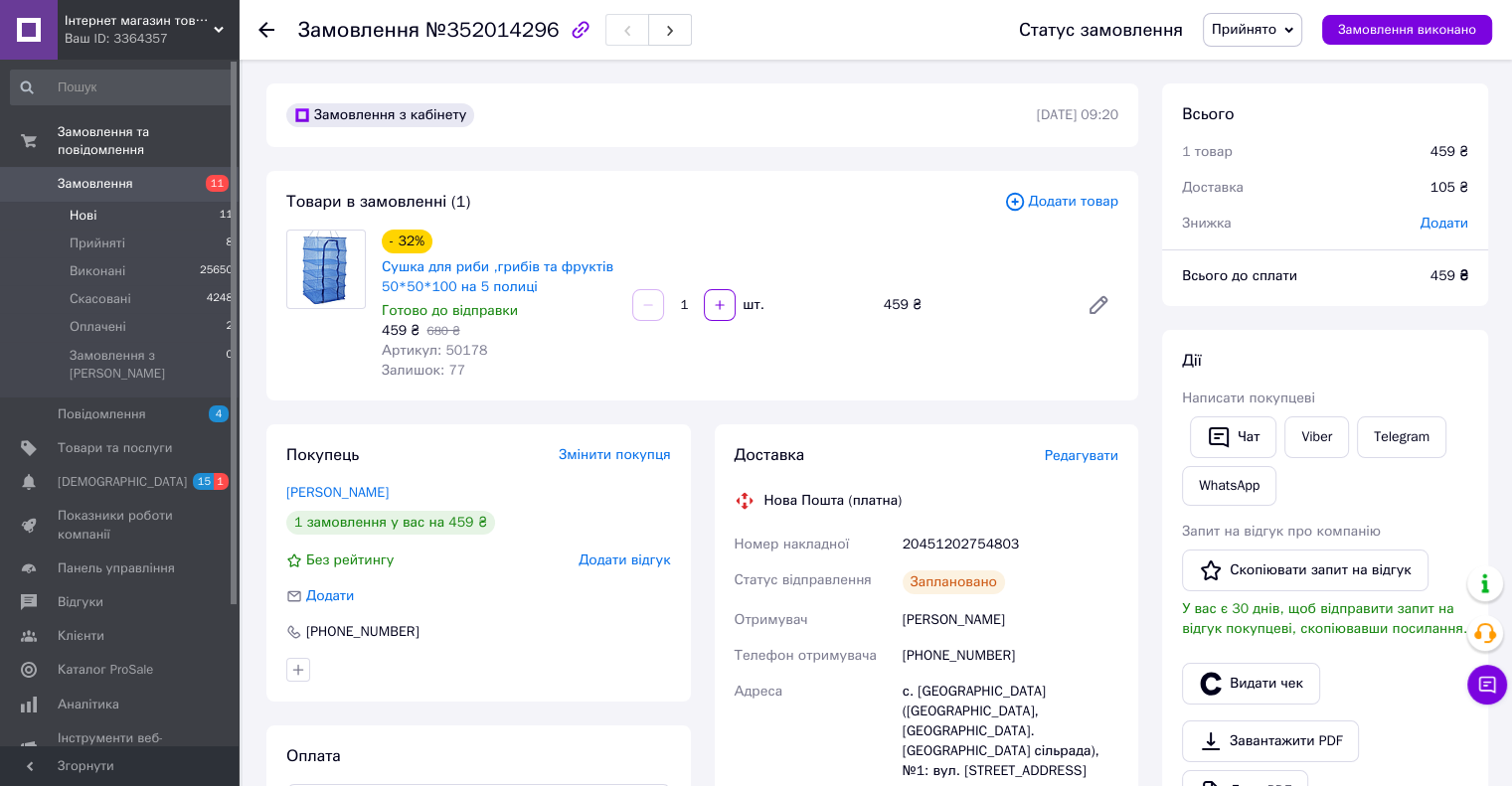 click on "Нові 11" at bounding box center (122, 216) 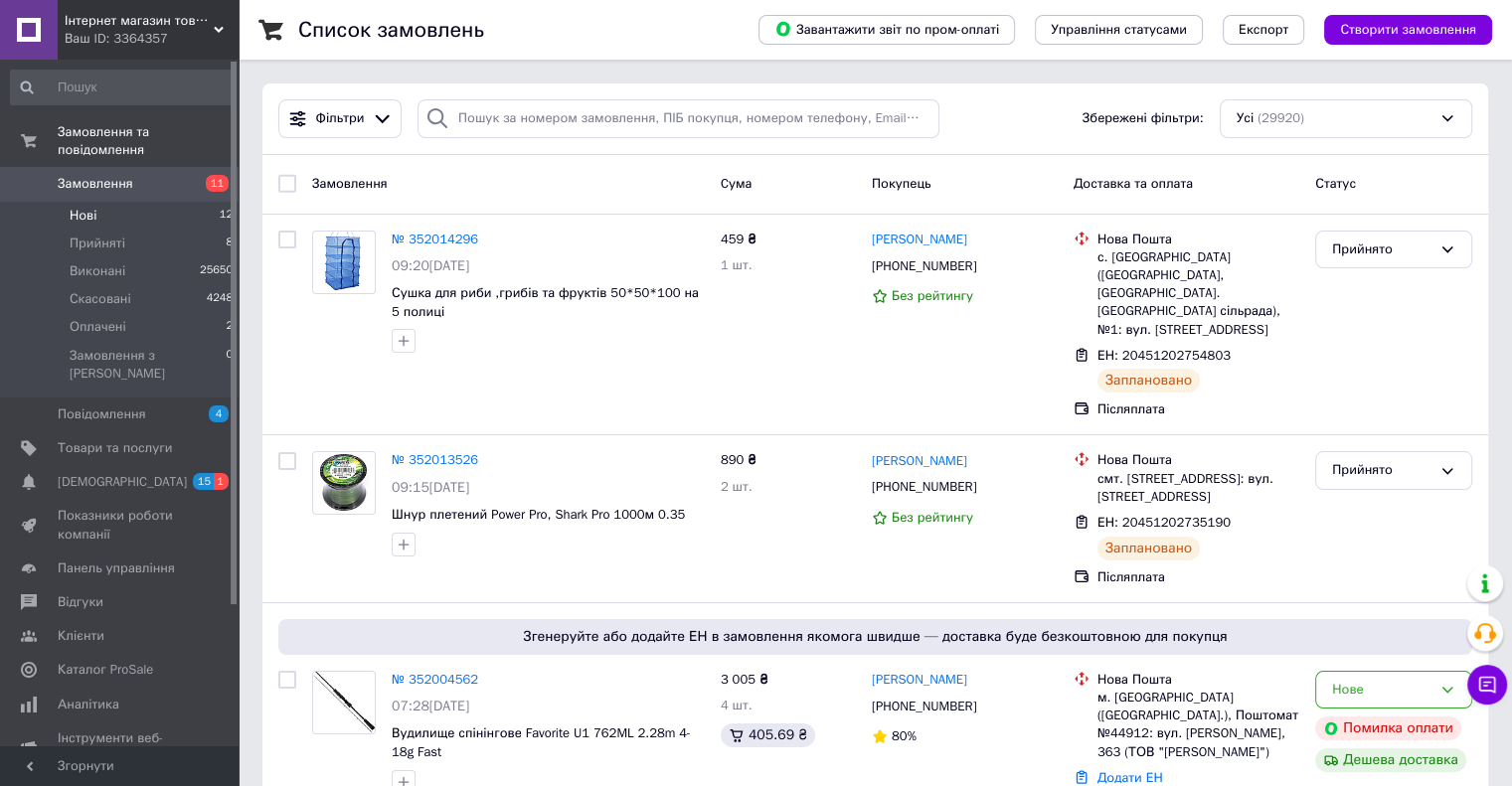 click on "Нові 12" at bounding box center [122, 216] 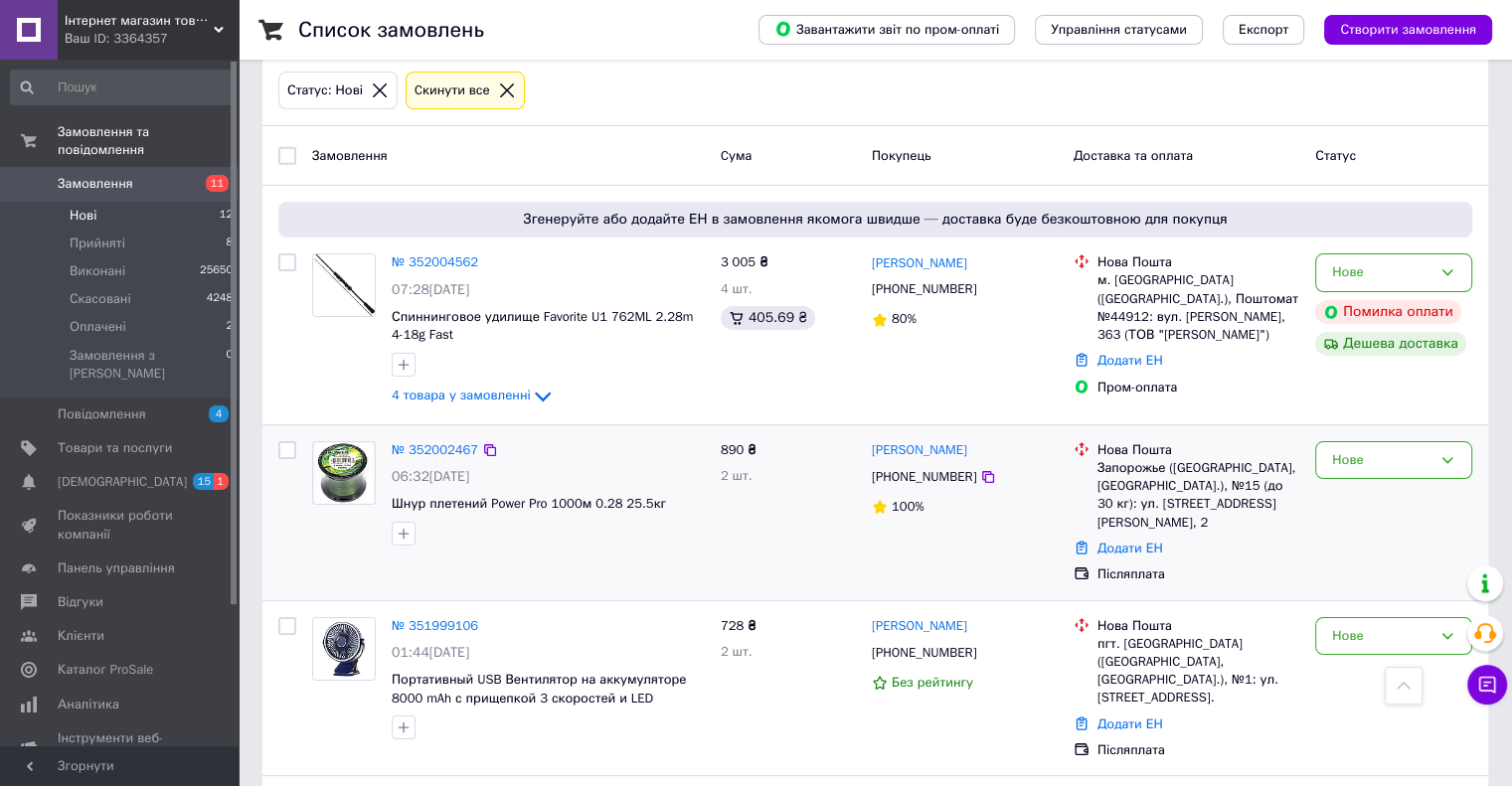 scroll, scrollTop: 99, scrollLeft: 0, axis: vertical 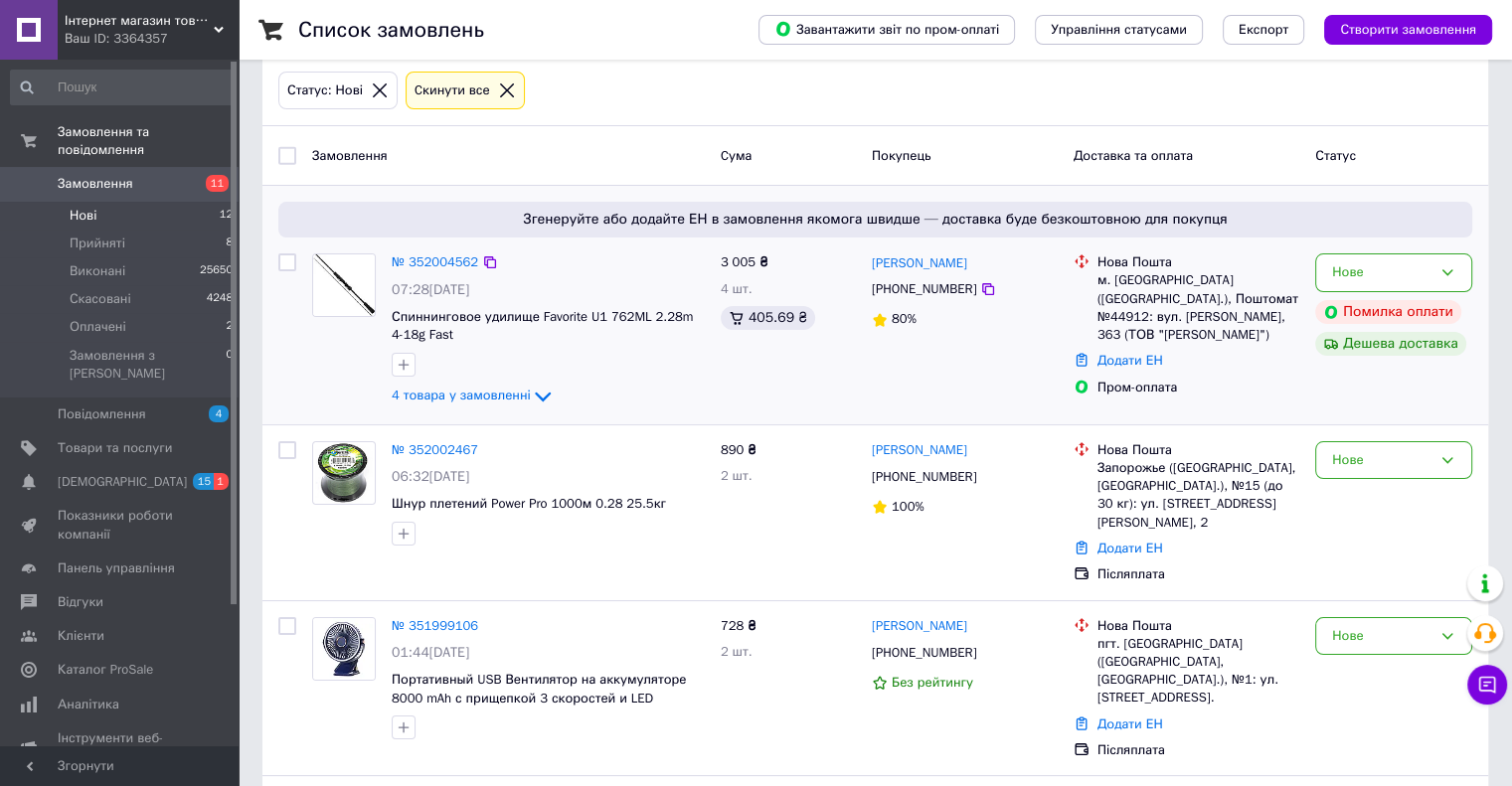click on "№ 352002467 06:32, 10.07.2025 Шнур плетений Power Pro 1000м 0.28 25.5кг 890 ₴ 2 шт. Владимир Плохотников +380667728325 100% Нова Пошта Запорожье (Запорожская обл., Запорожский р-н.), №15 (до 30 кг): ул. Хортицкое шоссе, 24/ул. Судца Маршала, 2 Додати ЕН Післяплата Нове" at bounding box center (875, 513) 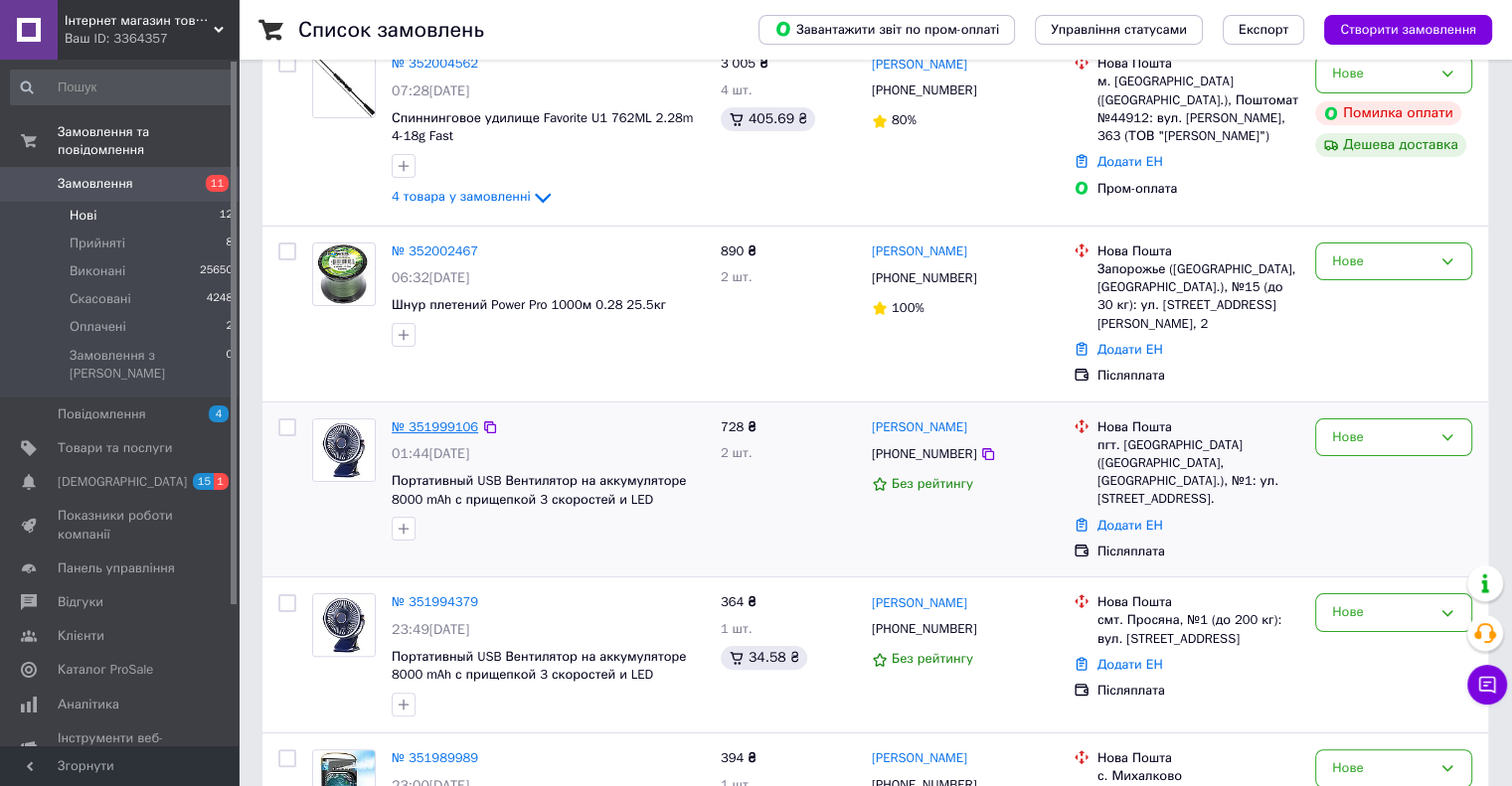click on "№ 351999106" at bounding box center (434, 426) 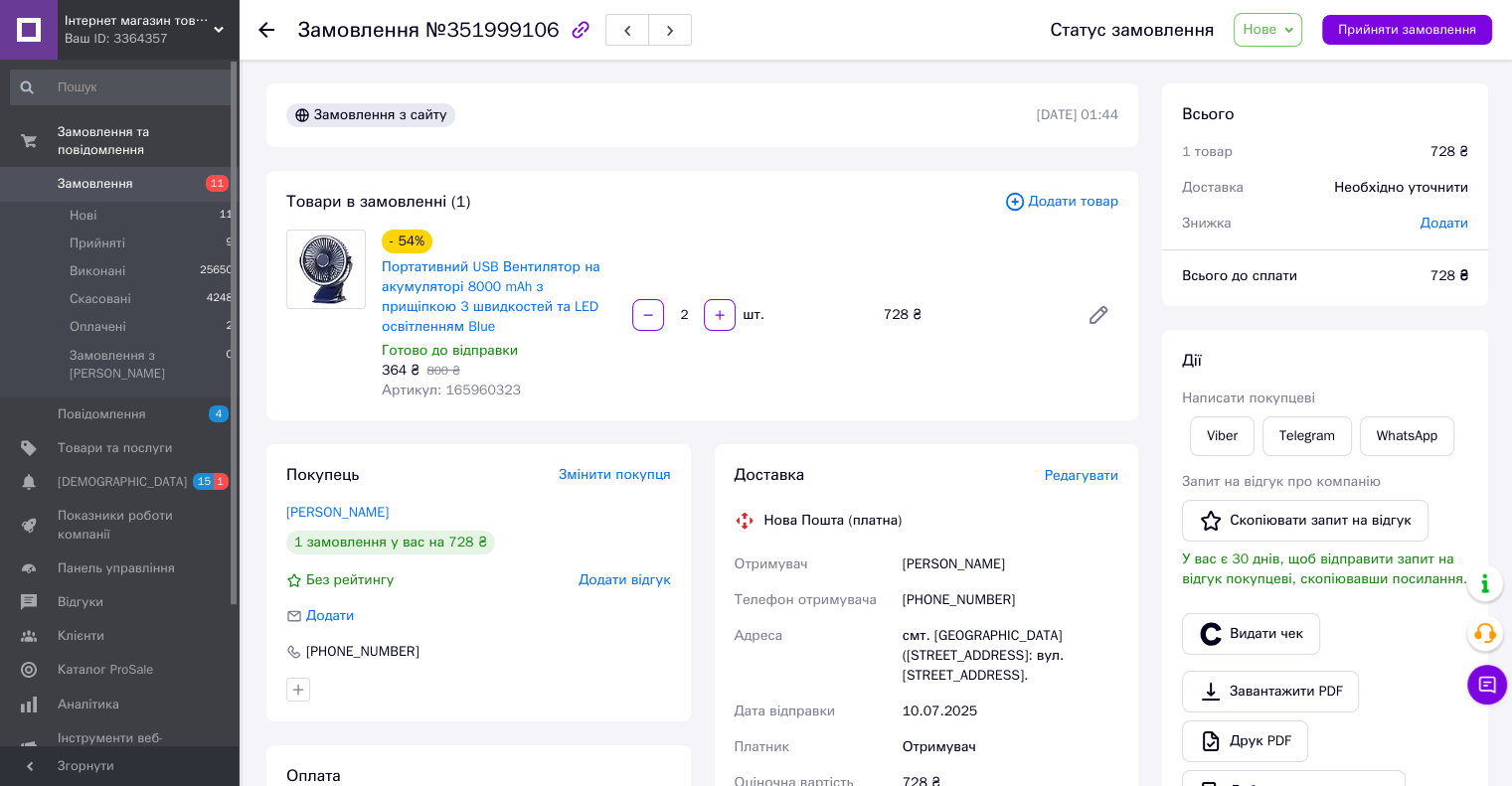 scroll, scrollTop: 199, scrollLeft: 0, axis: vertical 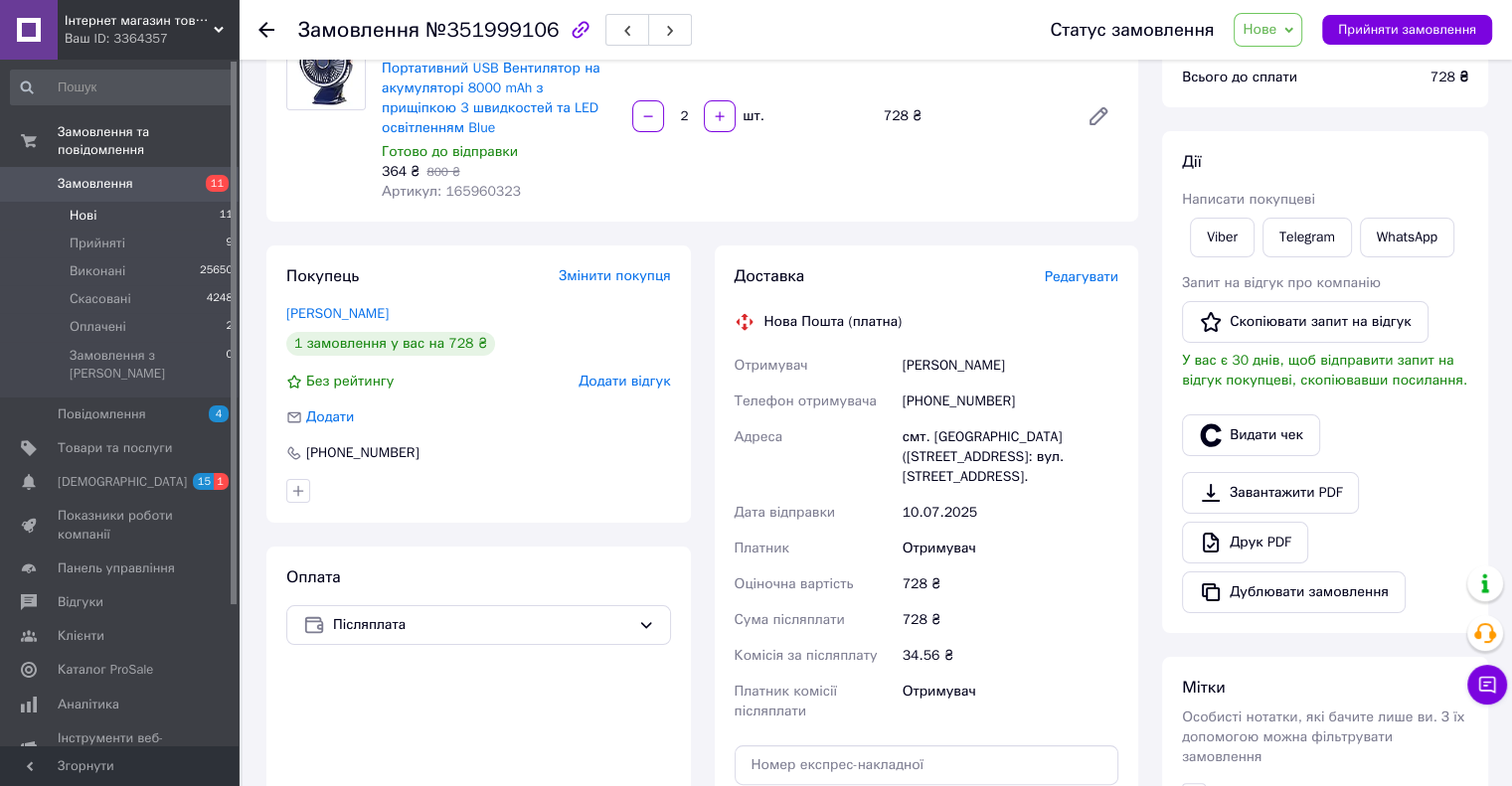click on "Нові 11" at bounding box center (122, 216) 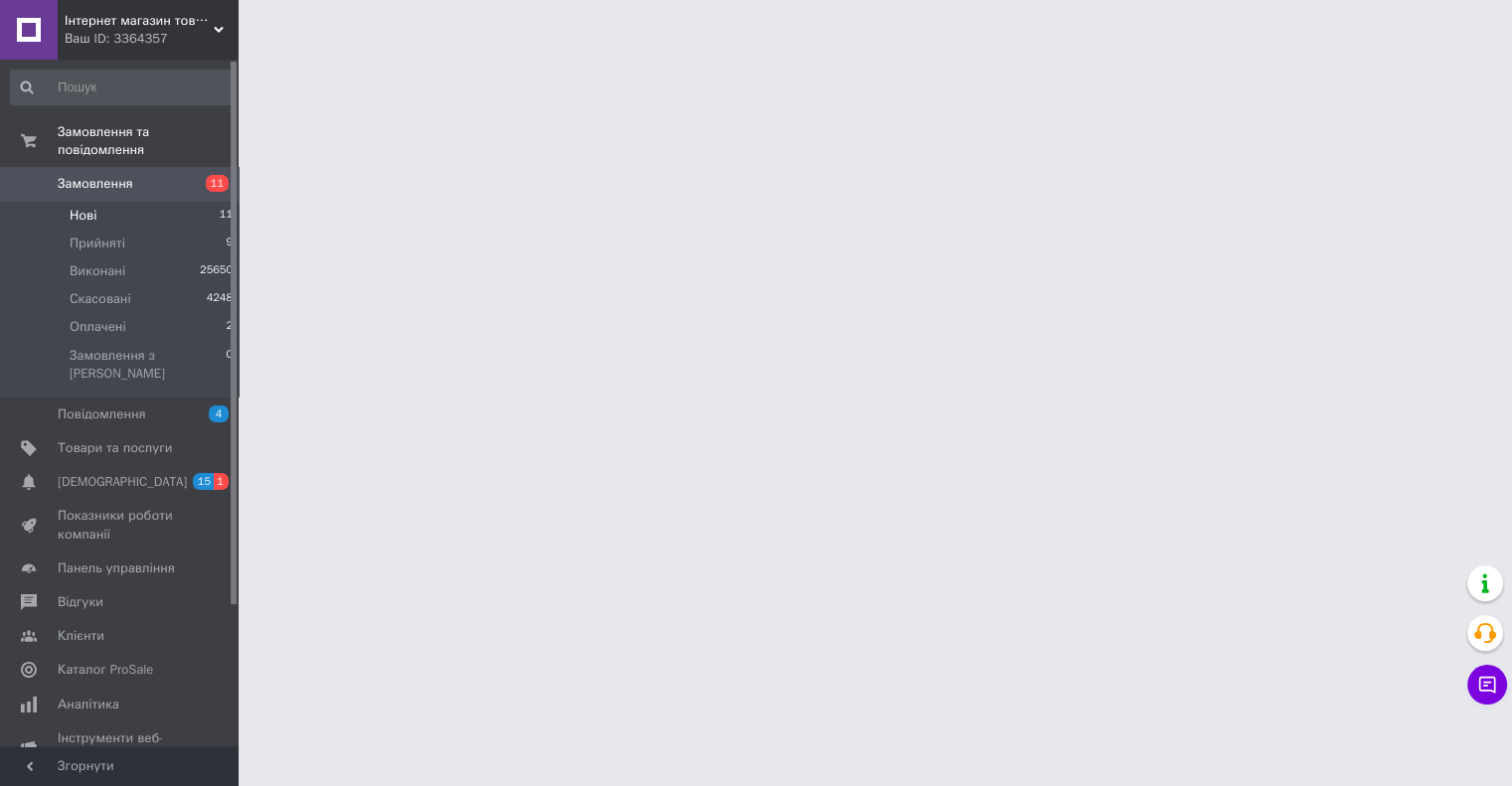 scroll, scrollTop: 0, scrollLeft: 0, axis: both 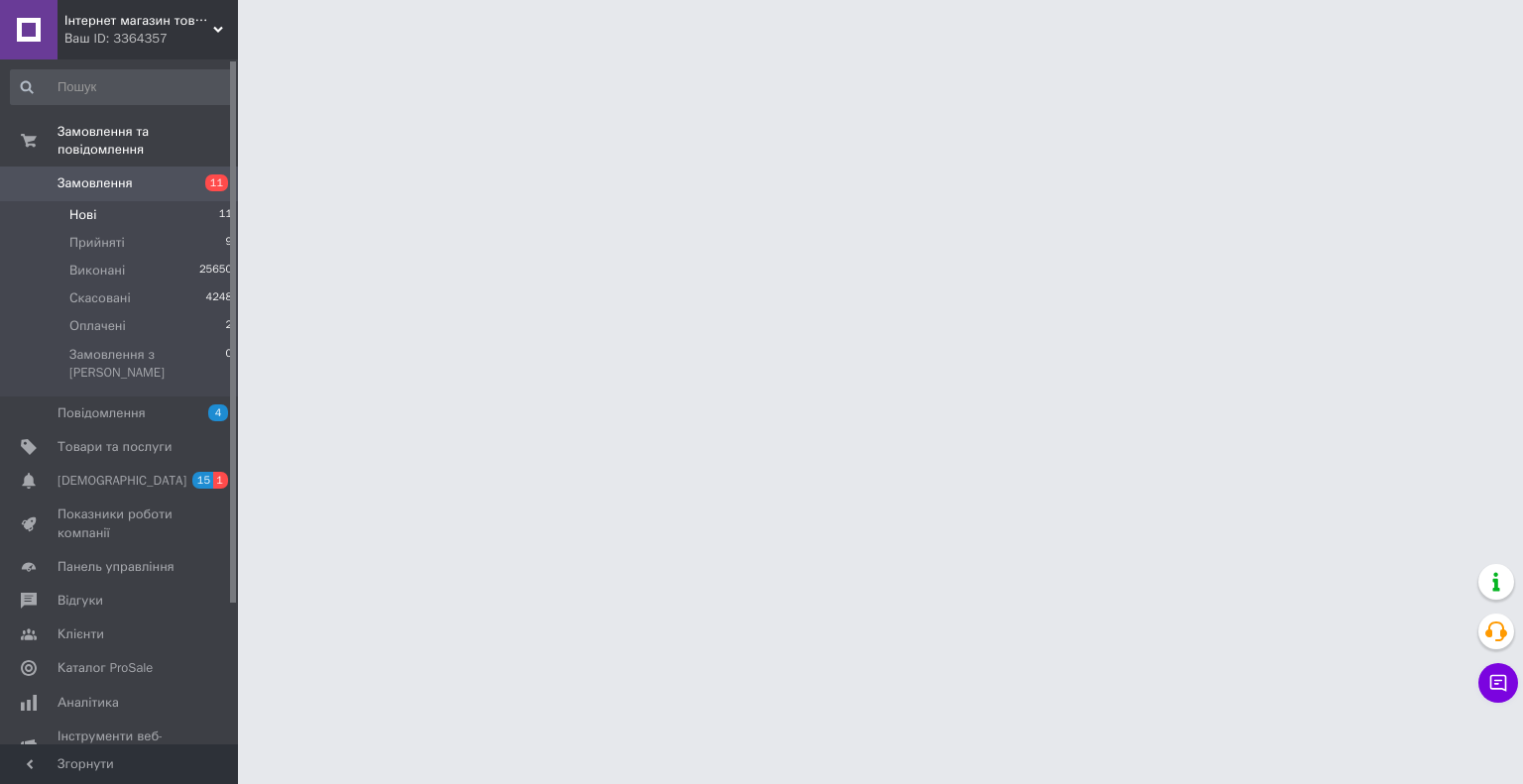 click on "Нові 11" at bounding box center (122, 215) 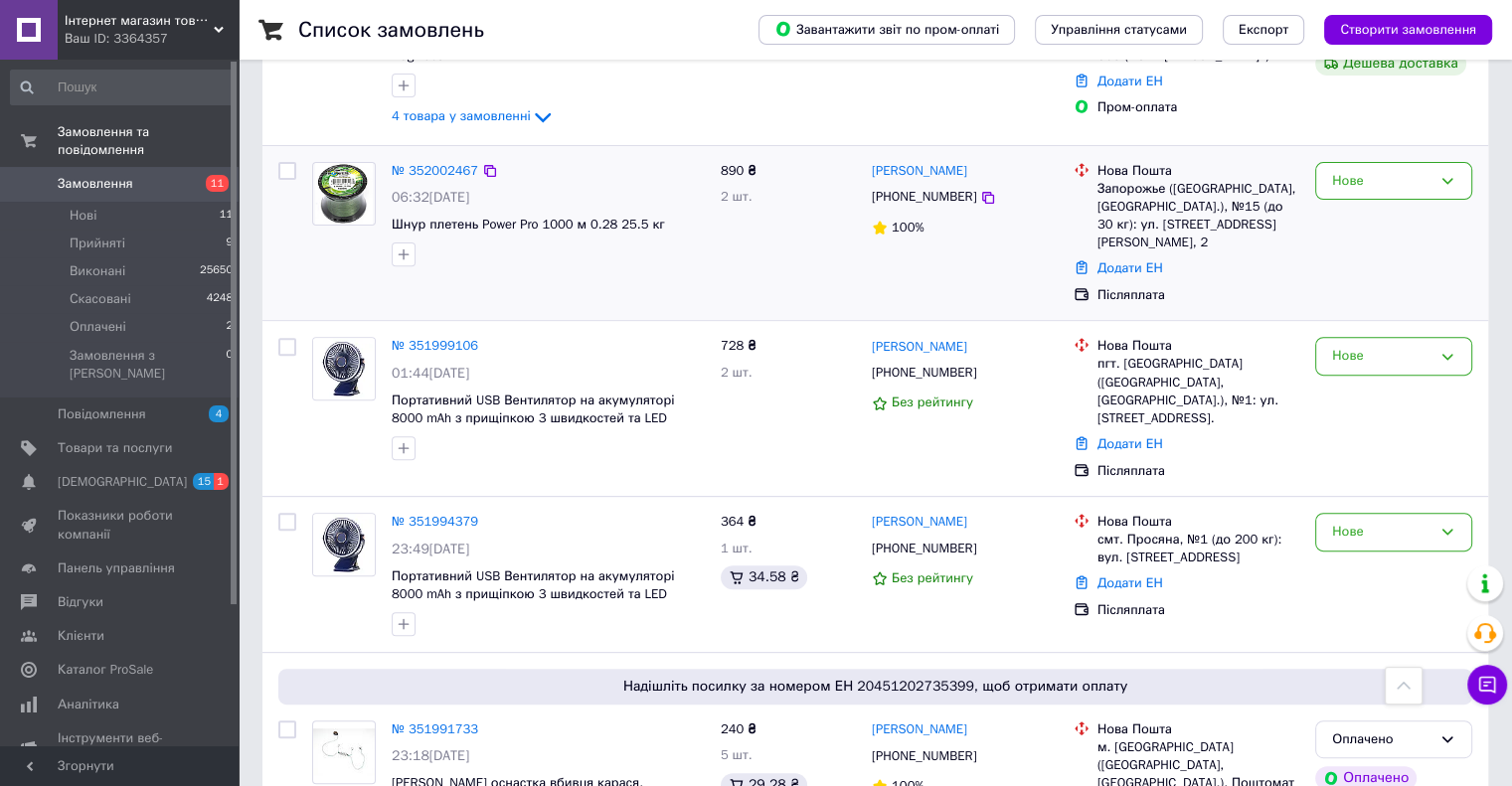 scroll, scrollTop: 795, scrollLeft: 0, axis: vertical 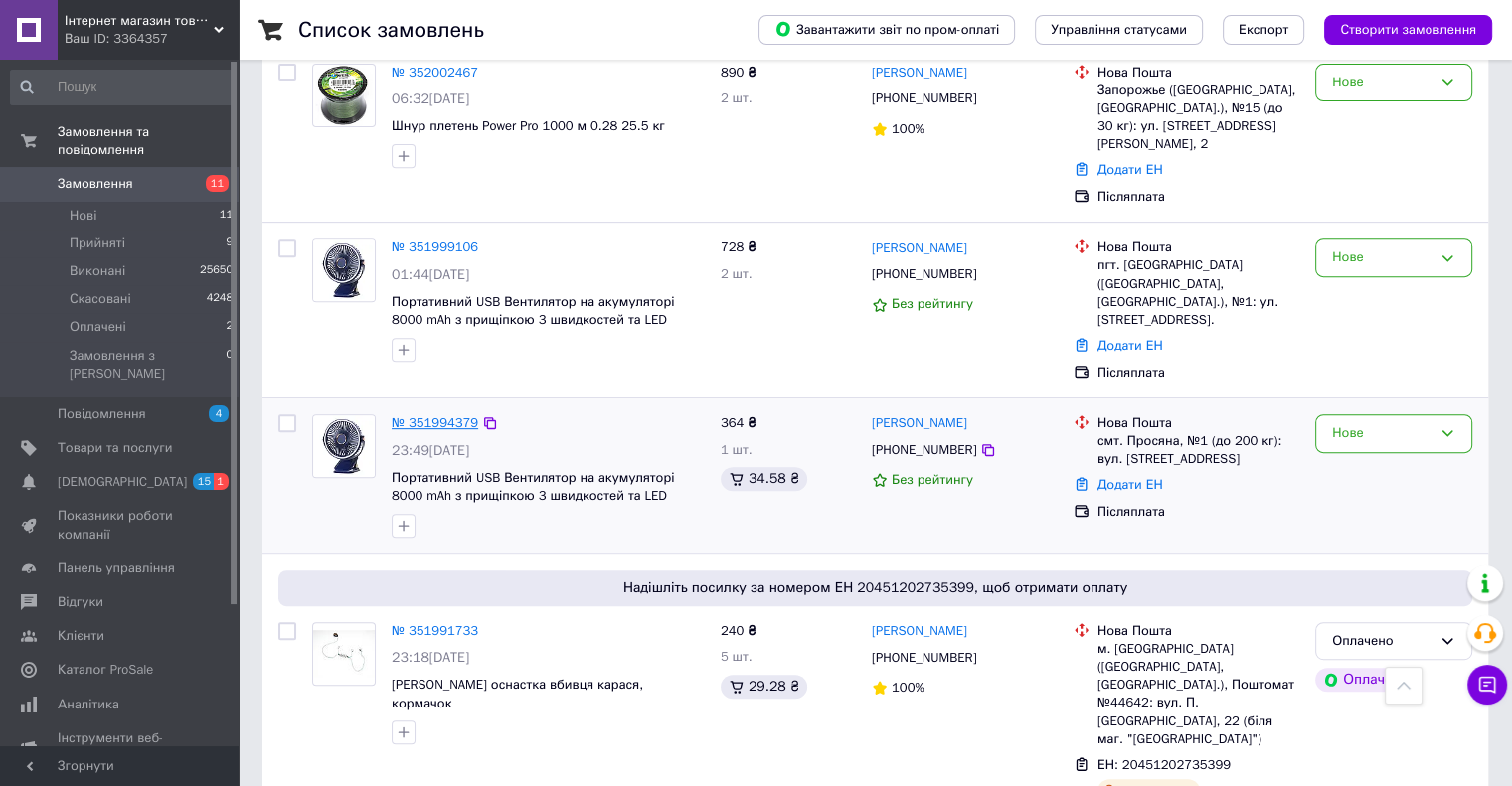 click on "№ 351994379" at bounding box center [434, 422] 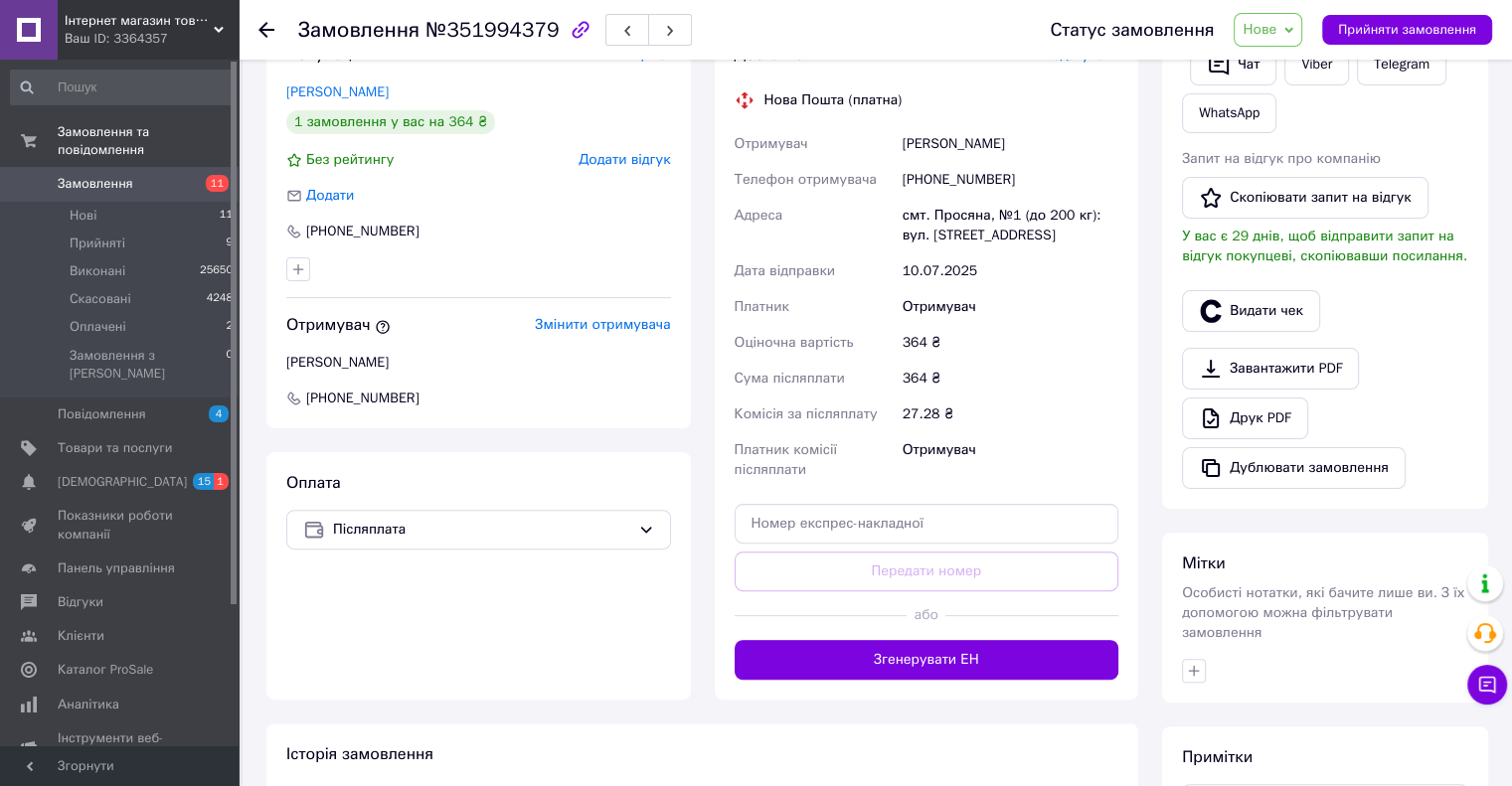 scroll, scrollTop: 644, scrollLeft: 0, axis: vertical 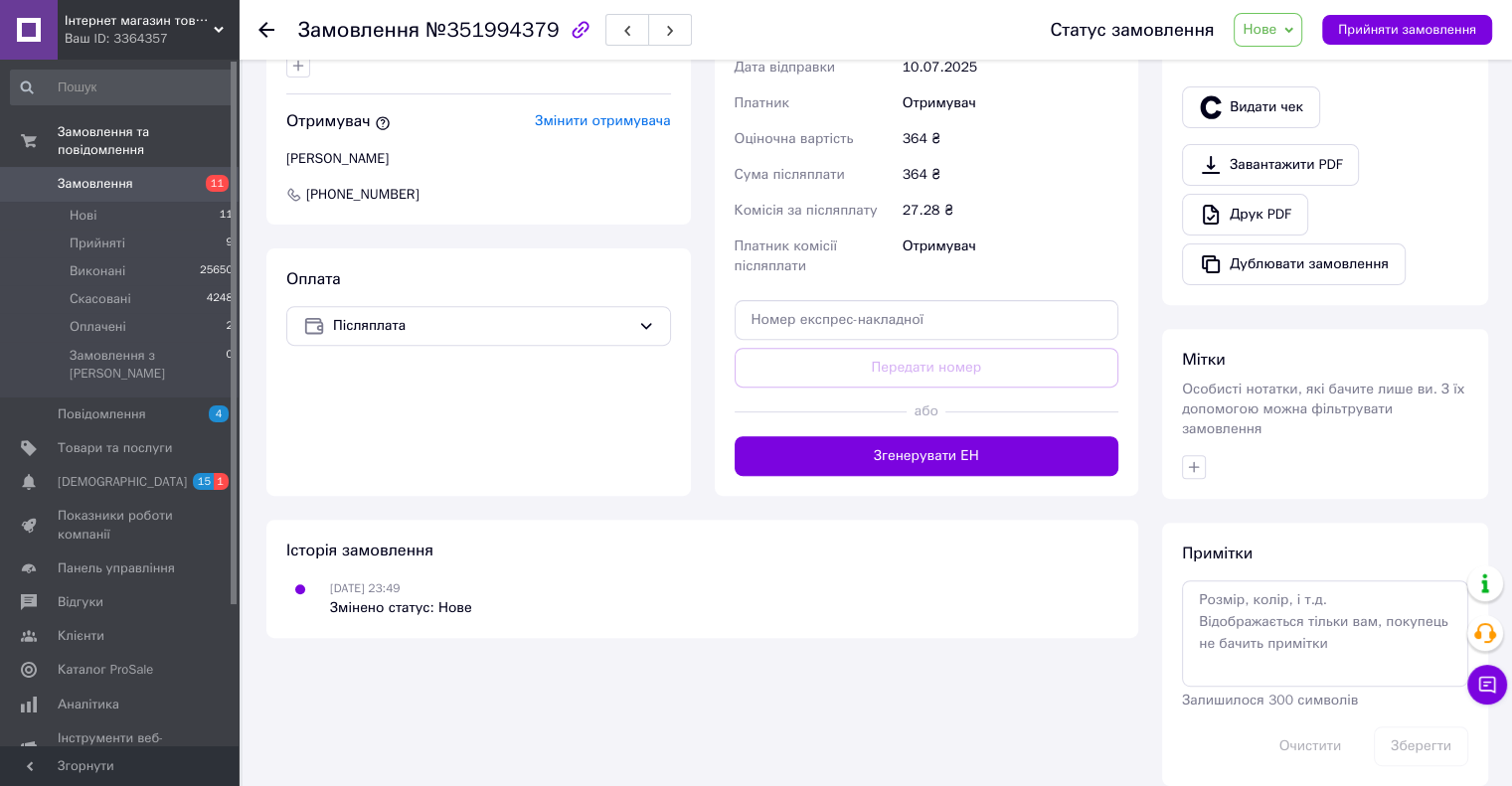 click on "Згенерувати ЕН" at bounding box center (926, 456) 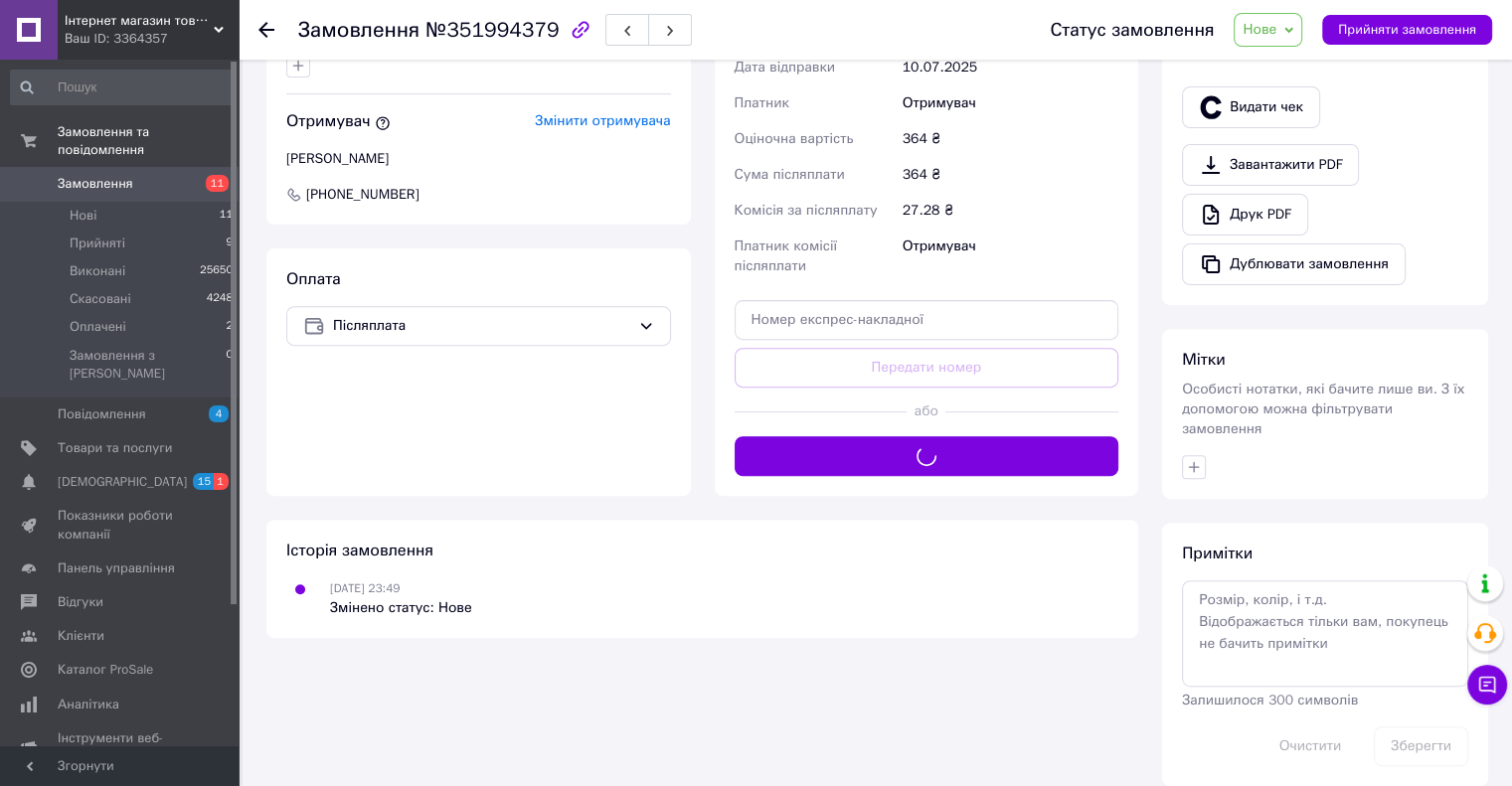 click on "Нове" at bounding box center (1267, 30) 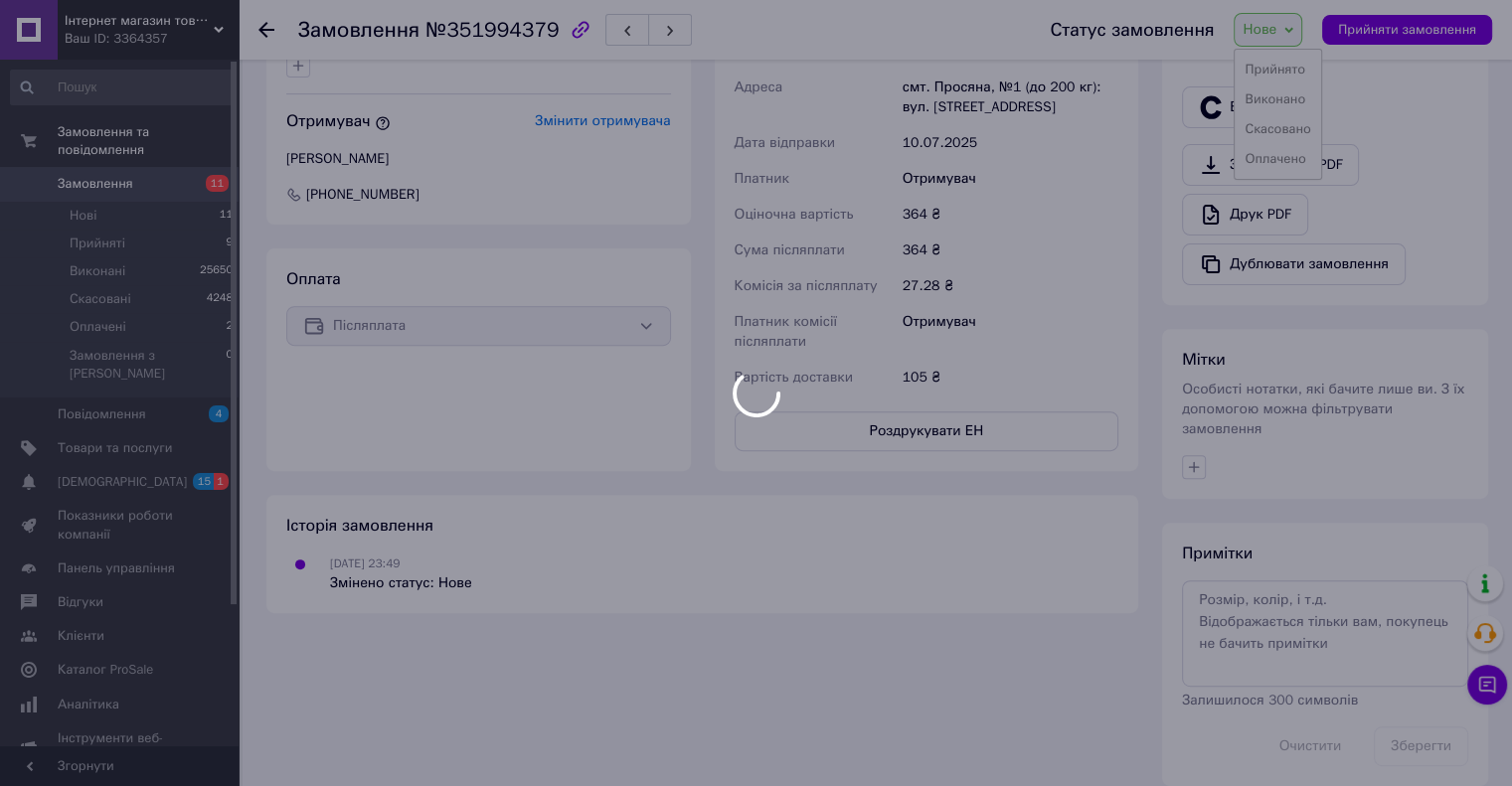 click at bounding box center (756, 393) 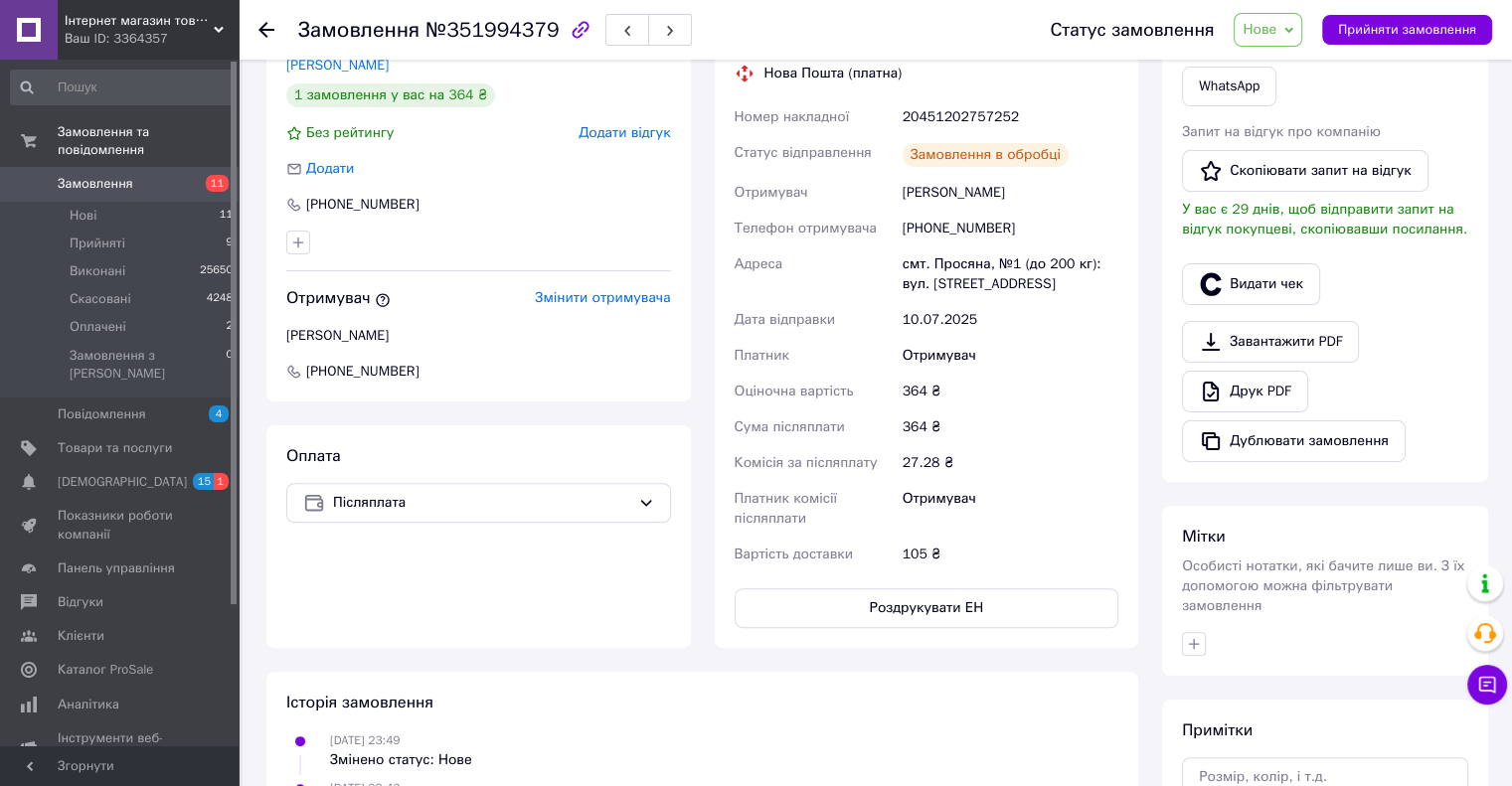 scroll, scrollTop: 346, scrollLeft: 0, axis: vertical 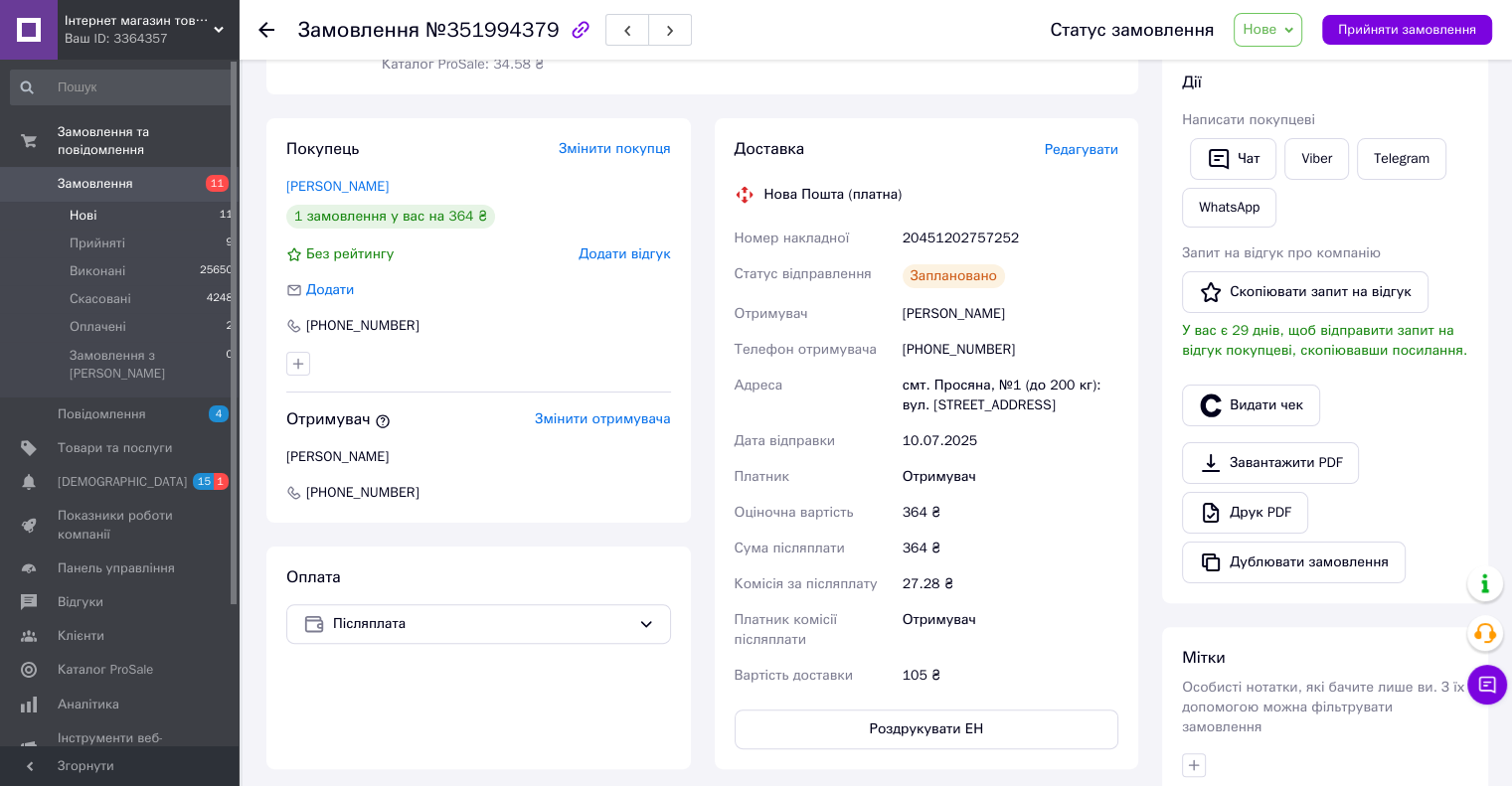 click on "Нові 11" at bounding box center (122, 216) 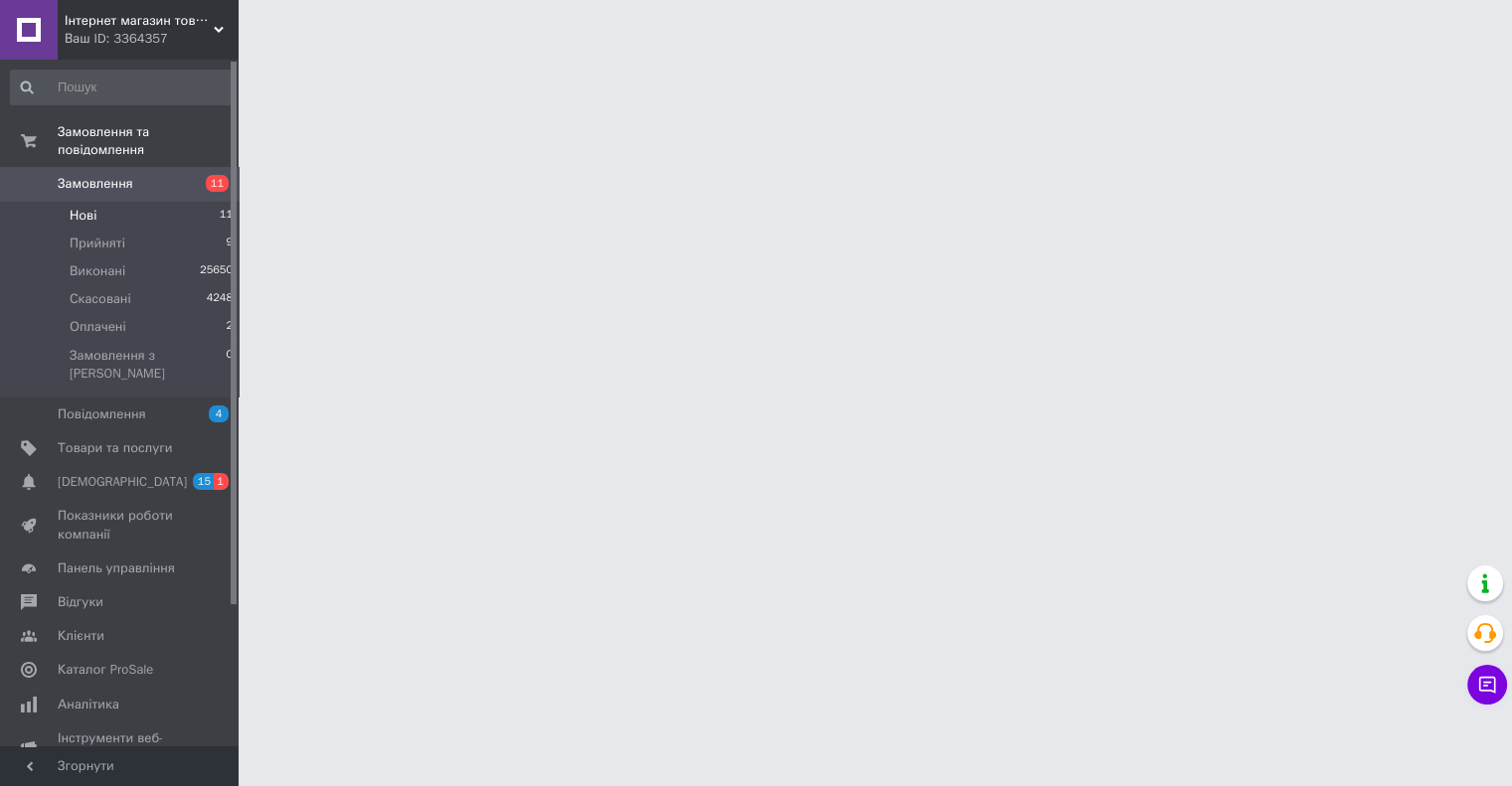 scroll, scrollTop: 0, scrollLeft: 0, axis: both 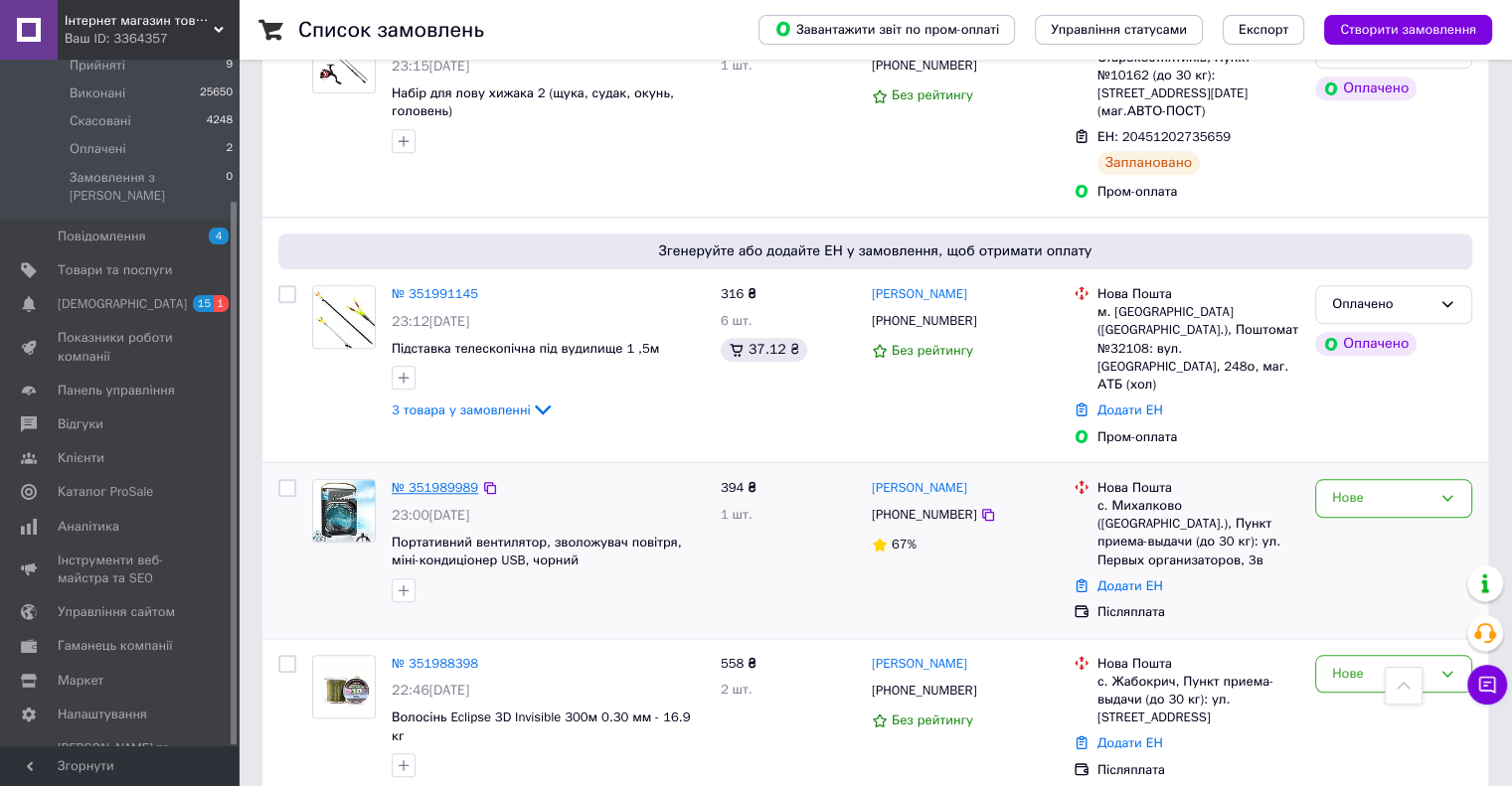 click on "№ 351989989" at bounding box center (434, 487) 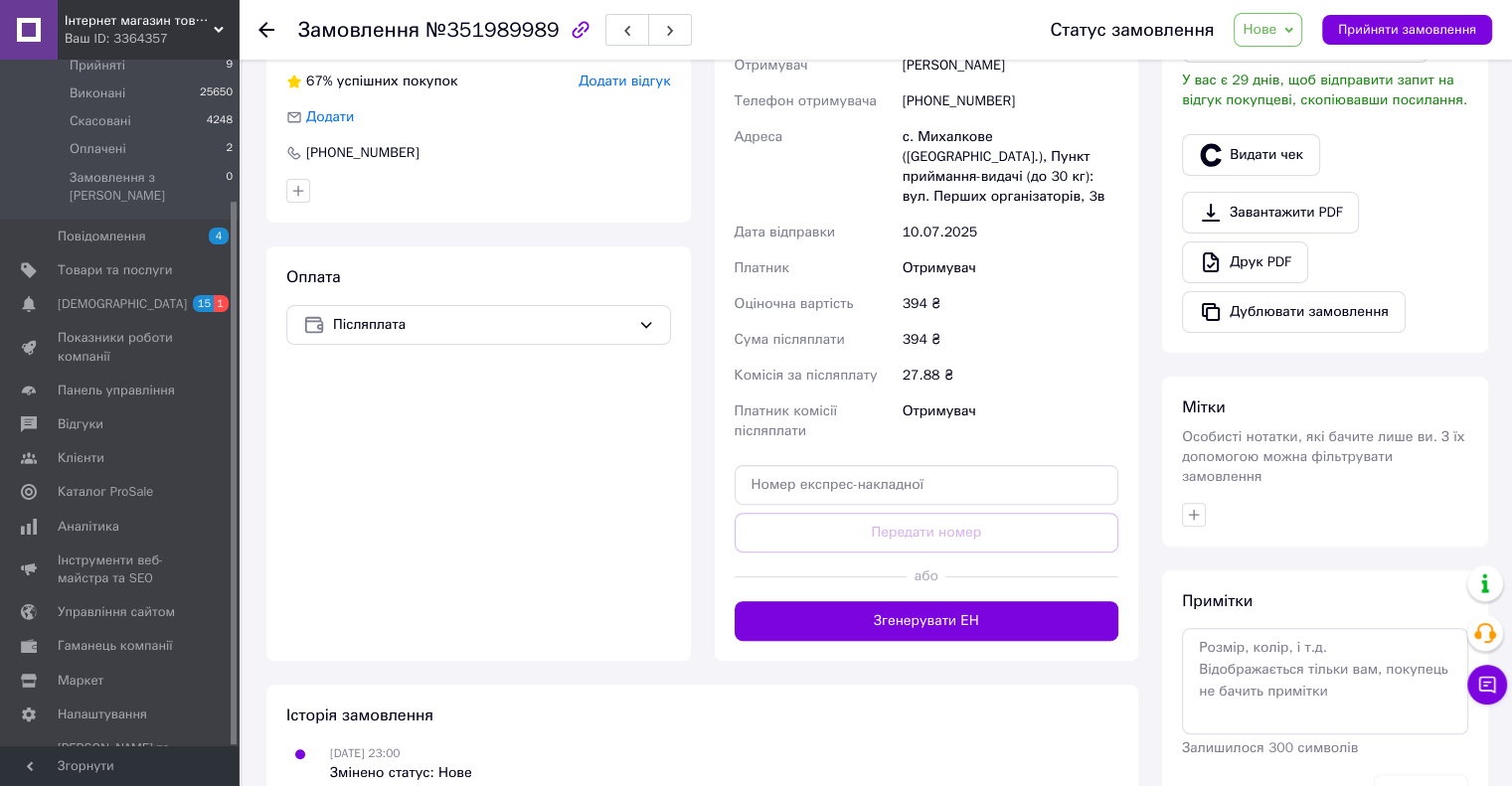 scroll, scrollTop: 528, scrollLeft: 0, axis: vertical 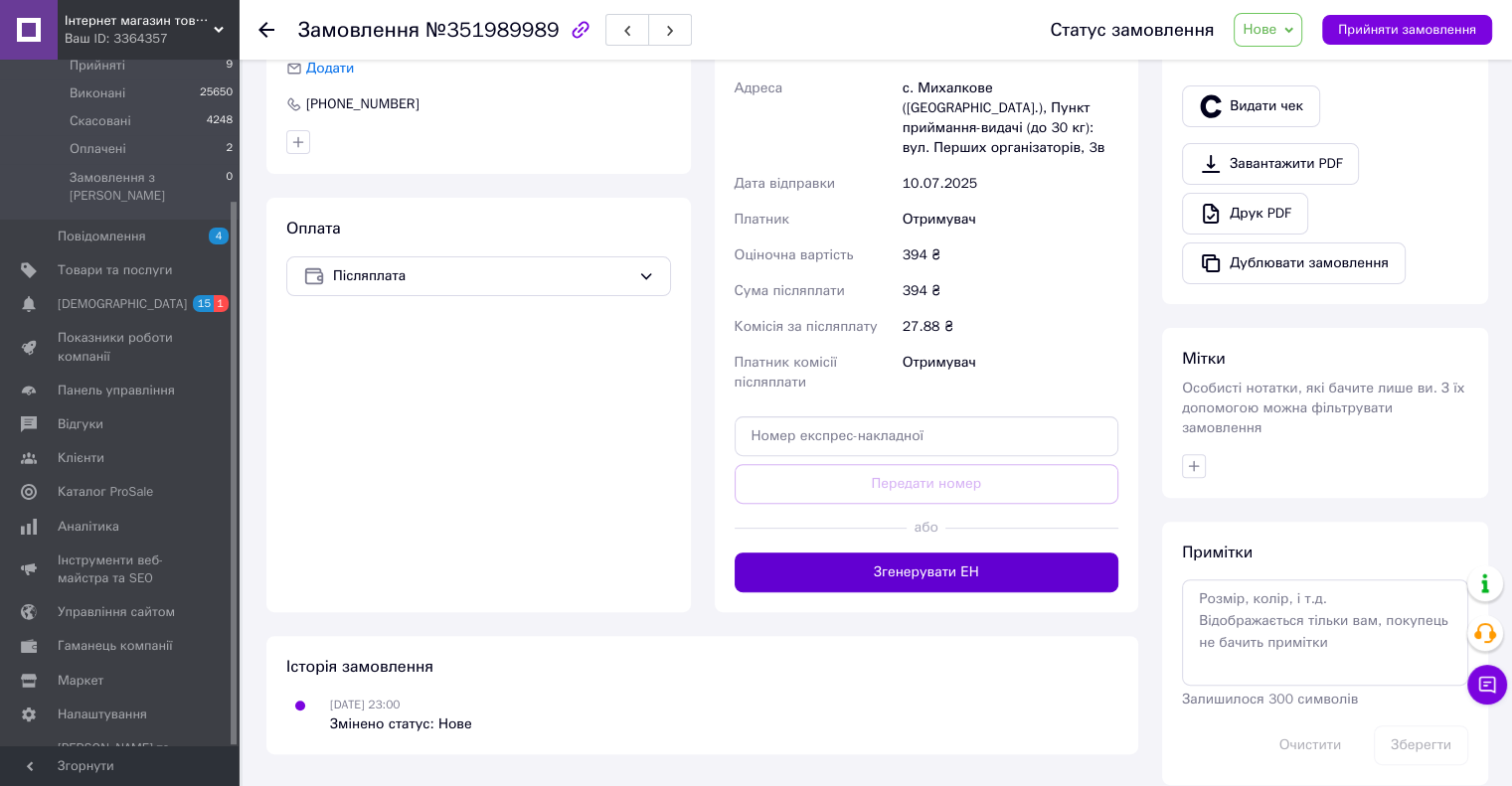 click on "Згенерувати ЕН" at bounding box center [926, 572] 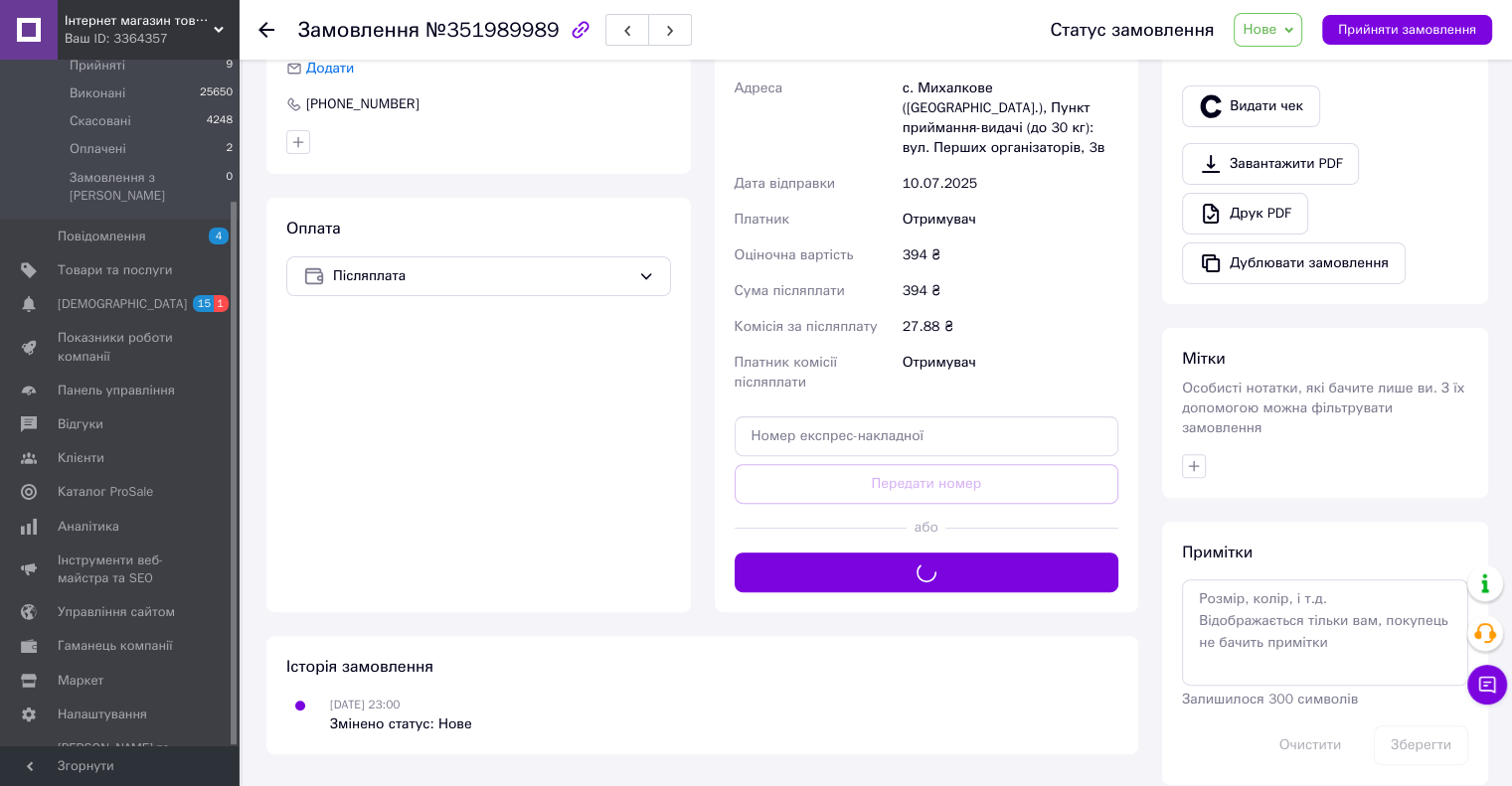 click on "Нове" at bounding box center (1267, 30) 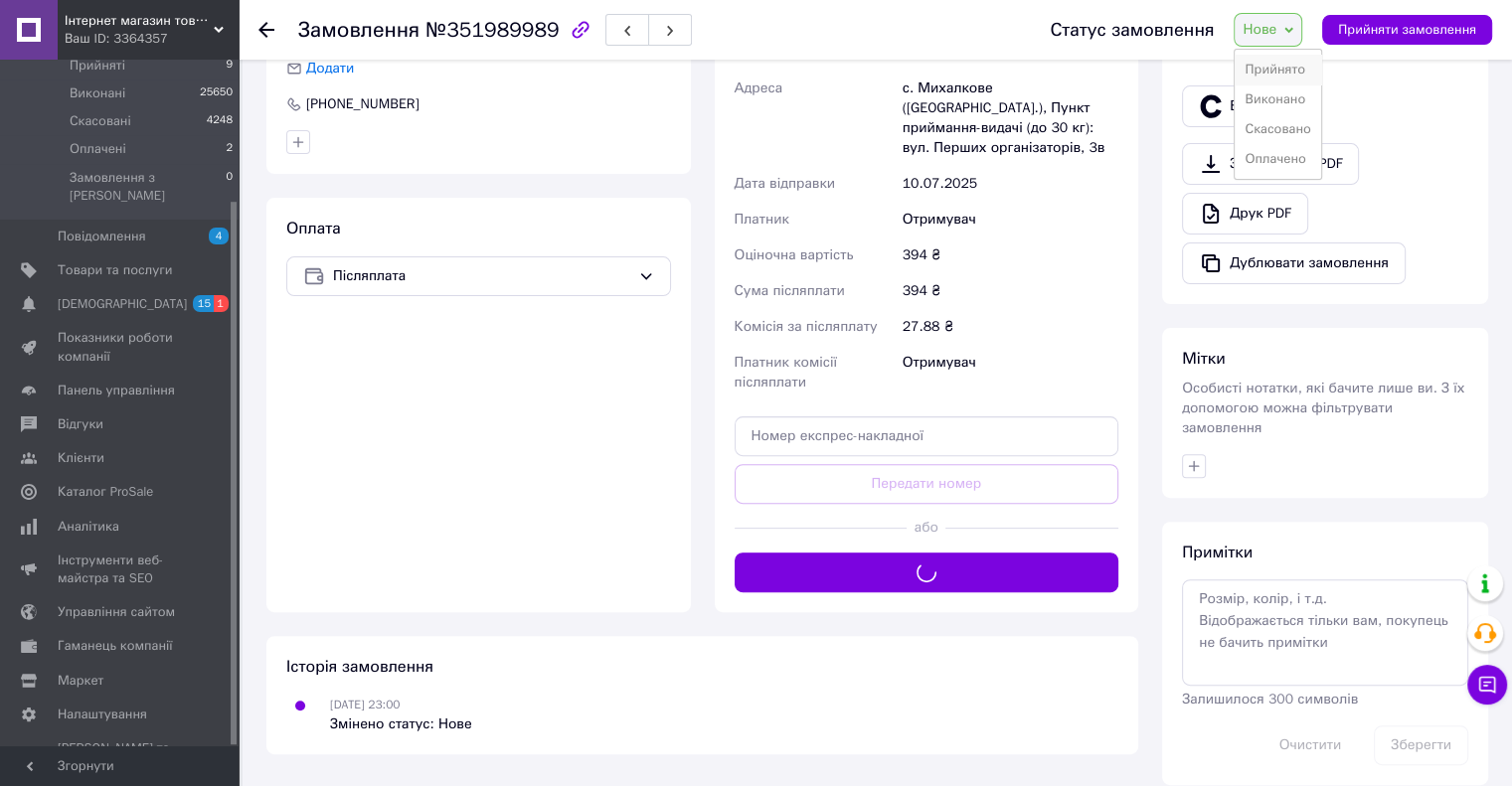 click on "Прийнято" at bounding box center (1277, 70) 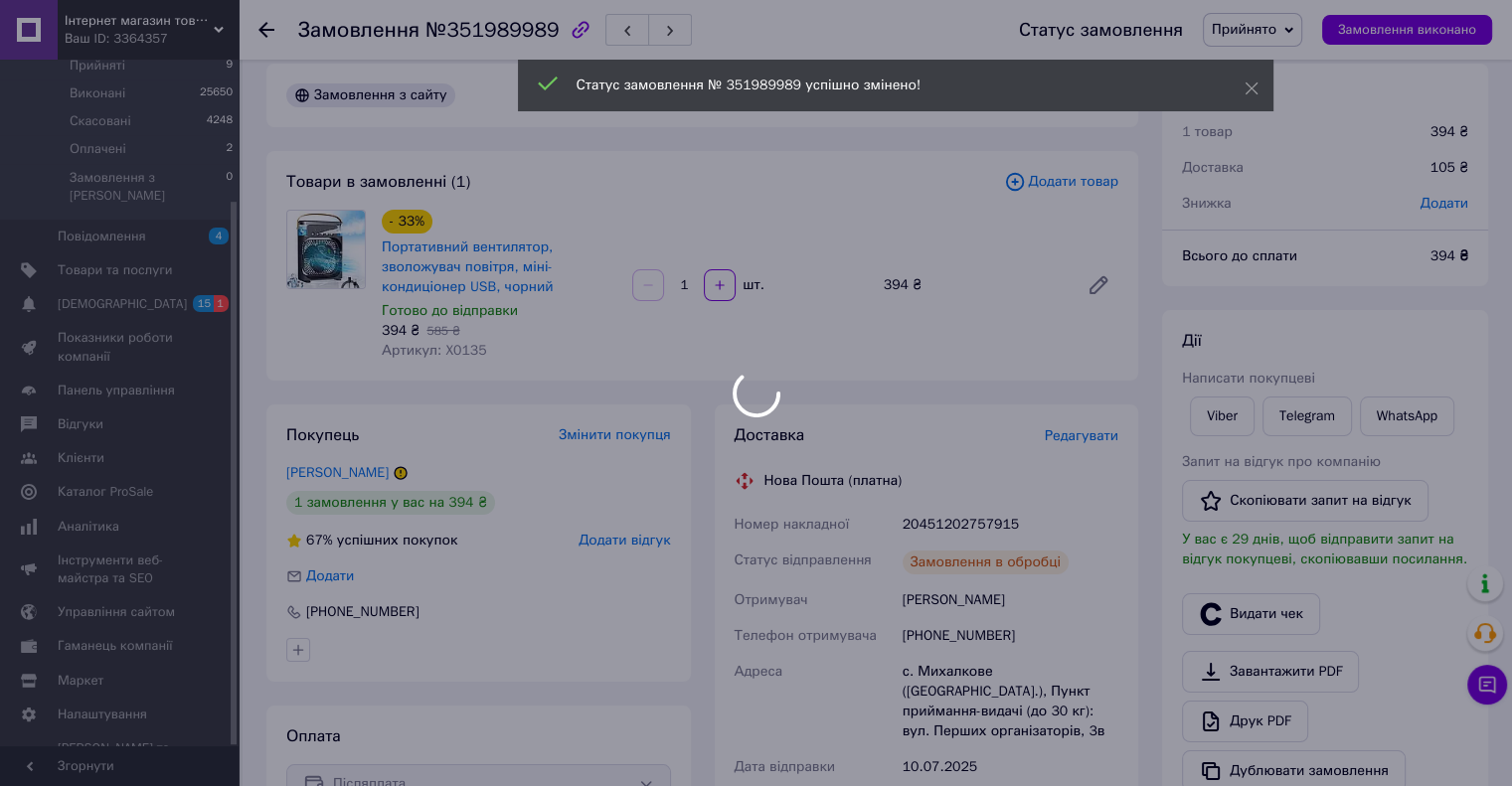 scroll, scrollTop: 0, scrollLeft: 0, axis: both 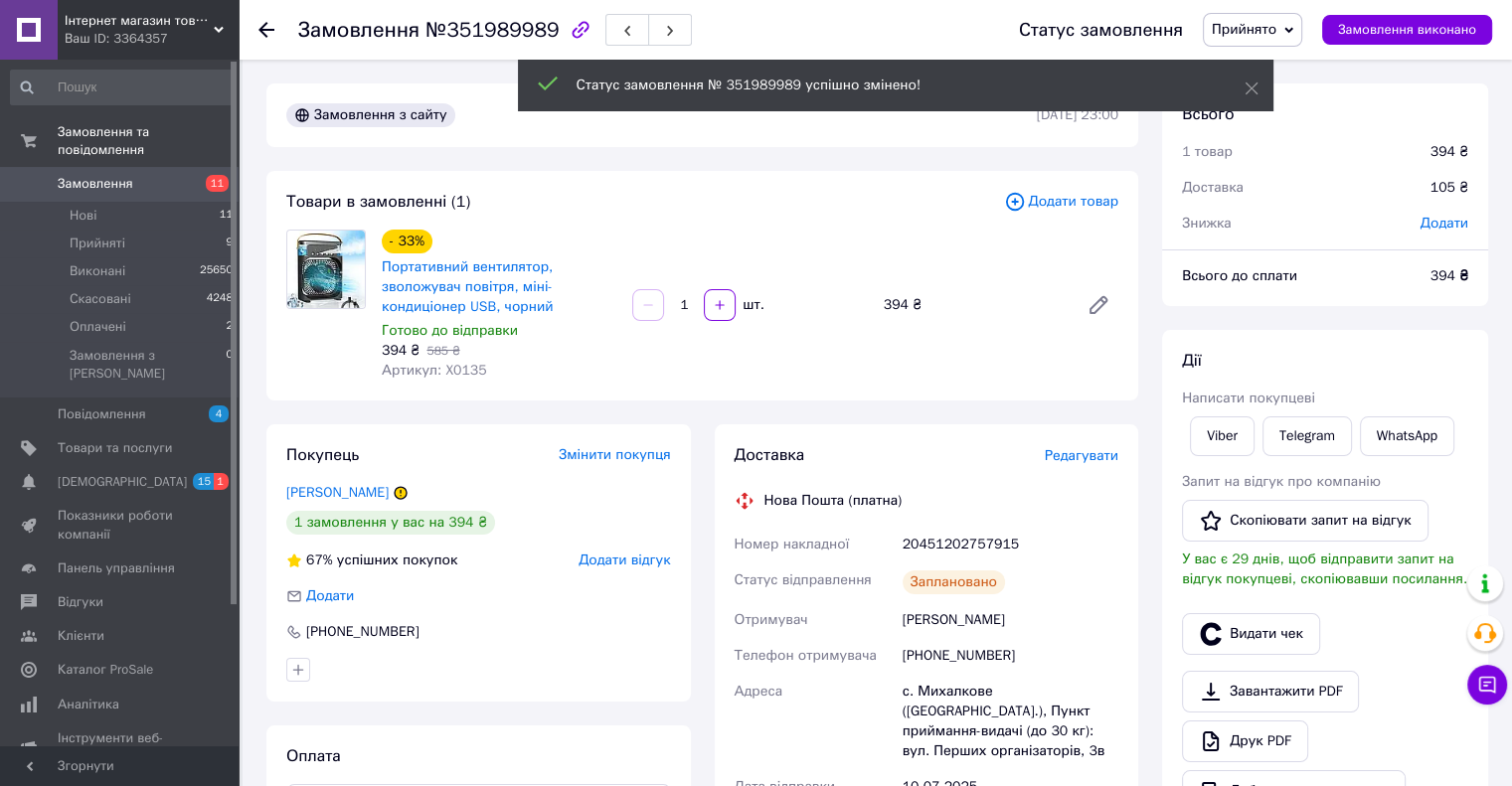 click on "Замовлення" at bounding box center [95, 184] 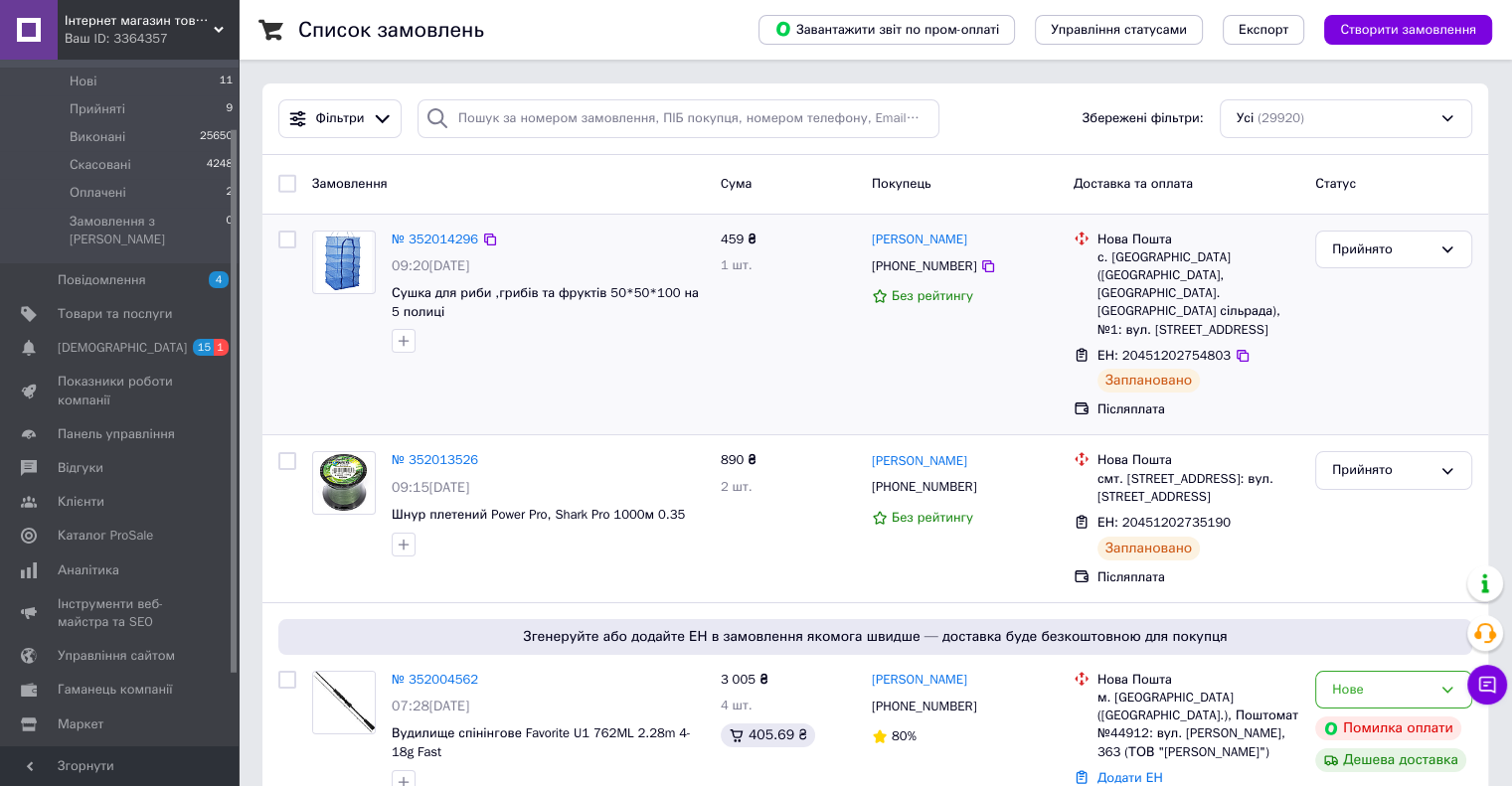 scroll, scrollTop: 178, scrollLeft: 0, axis: vertical 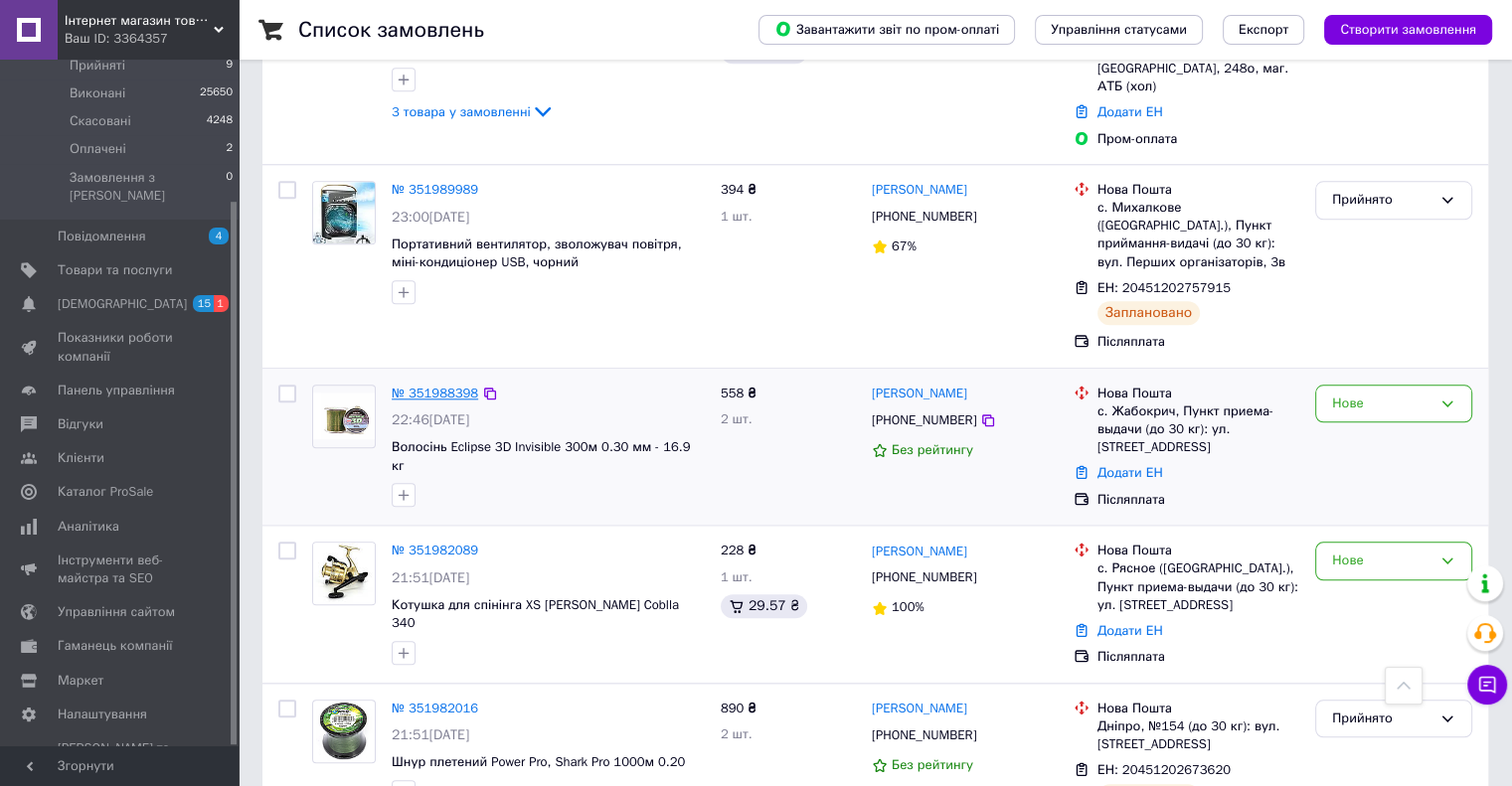click on "№ 351988398" at bounding box center [434, 393] 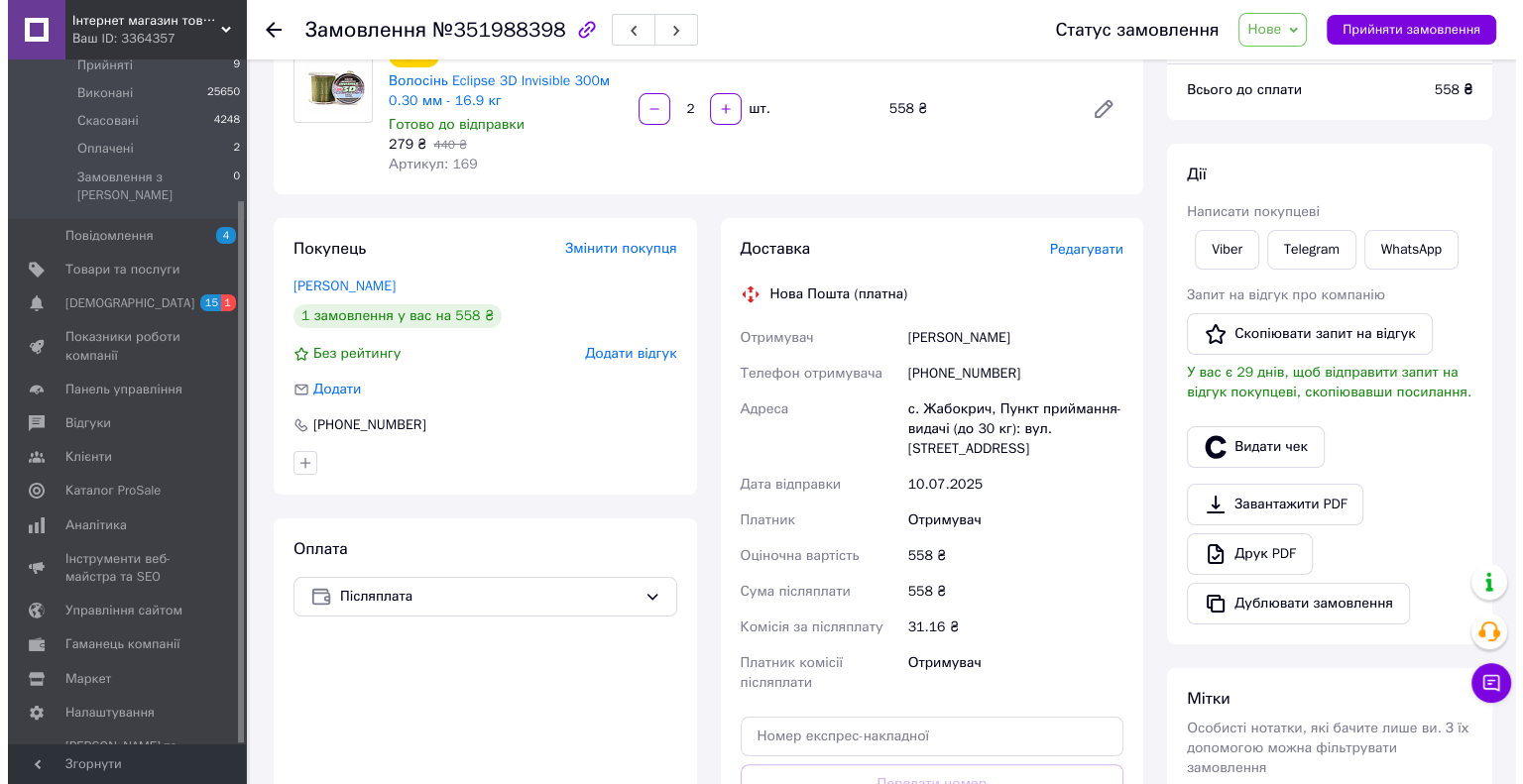 scroll, scrollTop: 198, scrollLeft: 0, axis: vertical 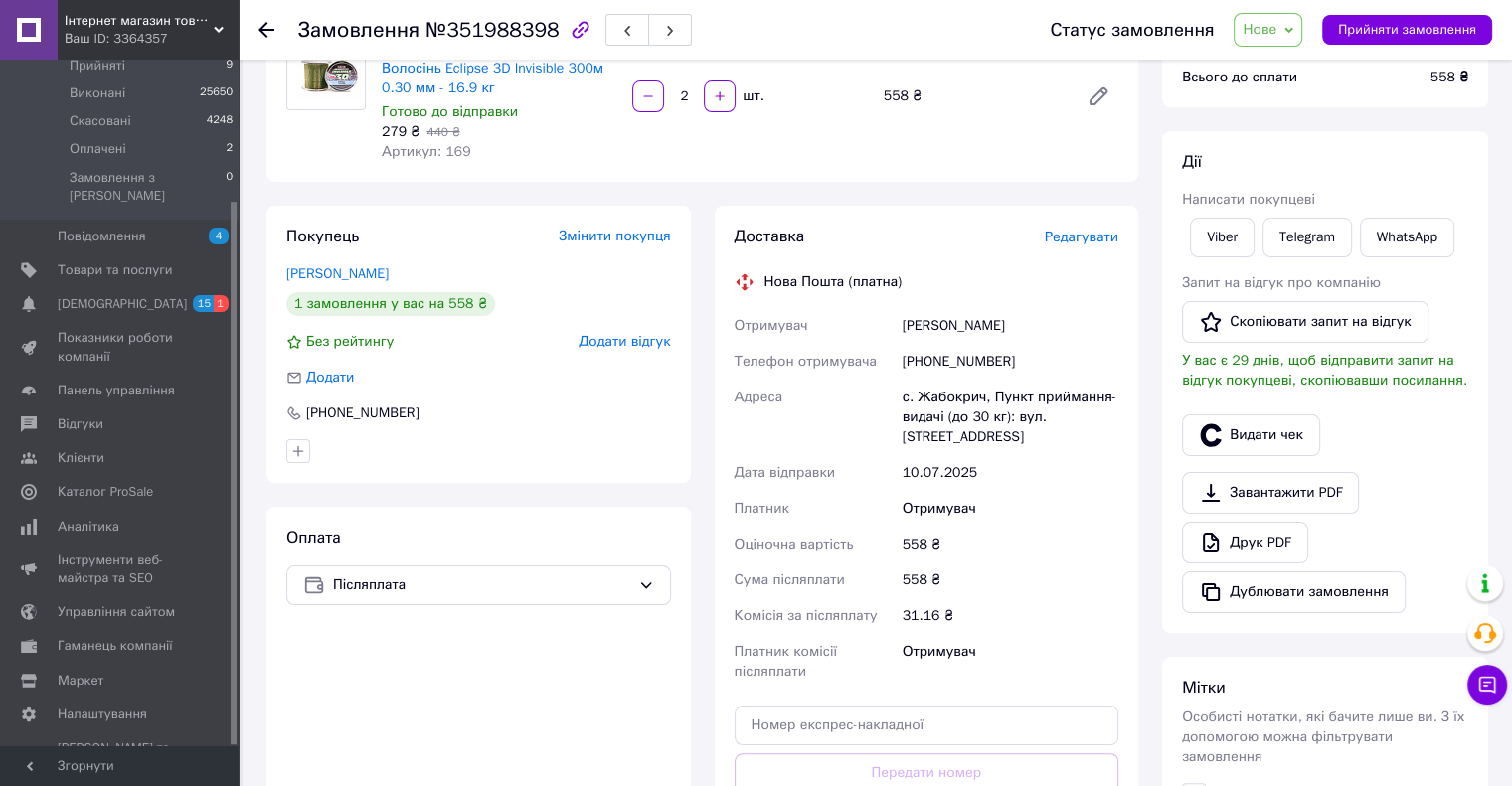 click on "Редагувати" at bounding box center (1082, 236) 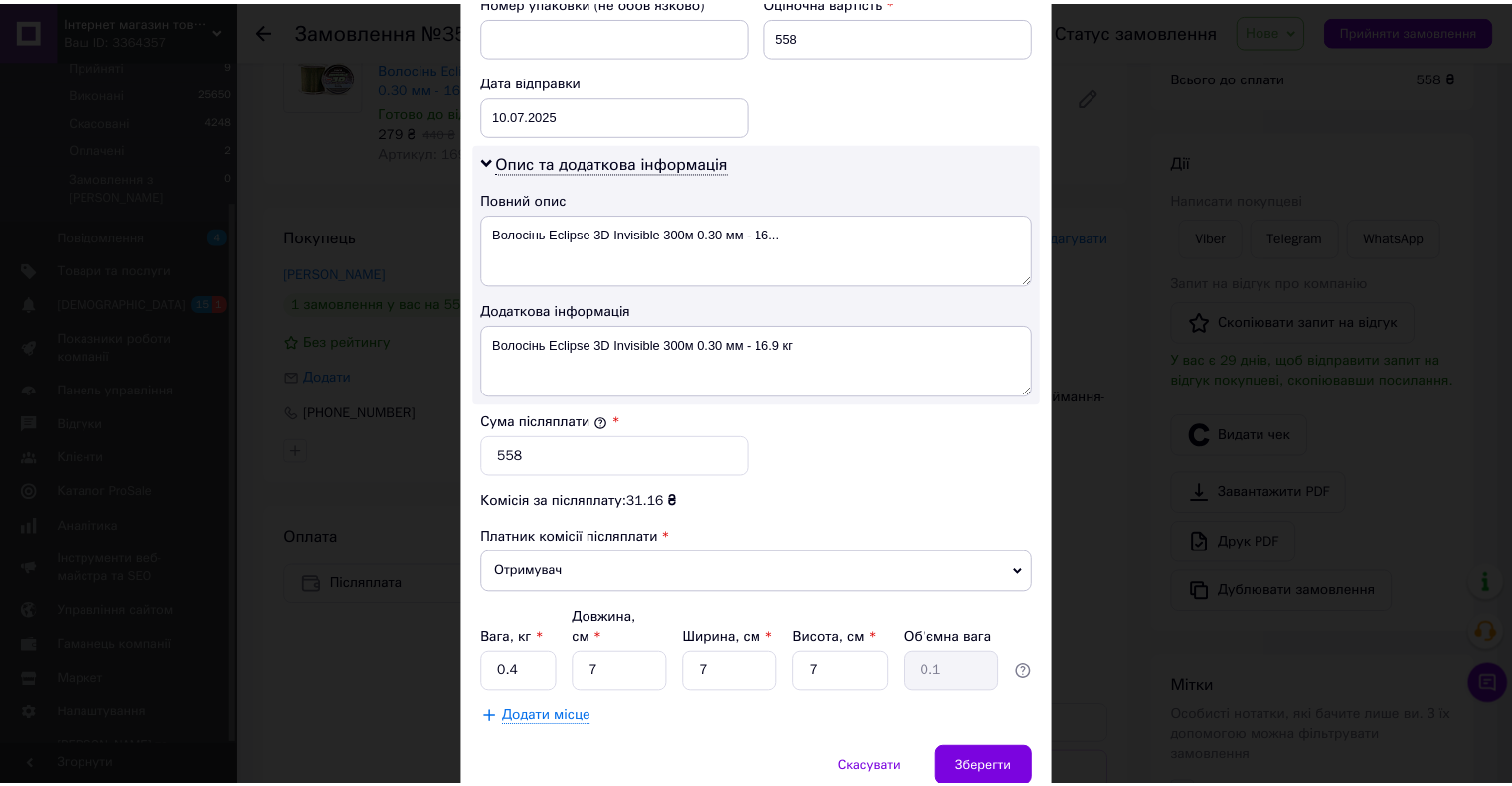 scroll, scrollTop: 946, scrollLeft: 0, axis: vertical 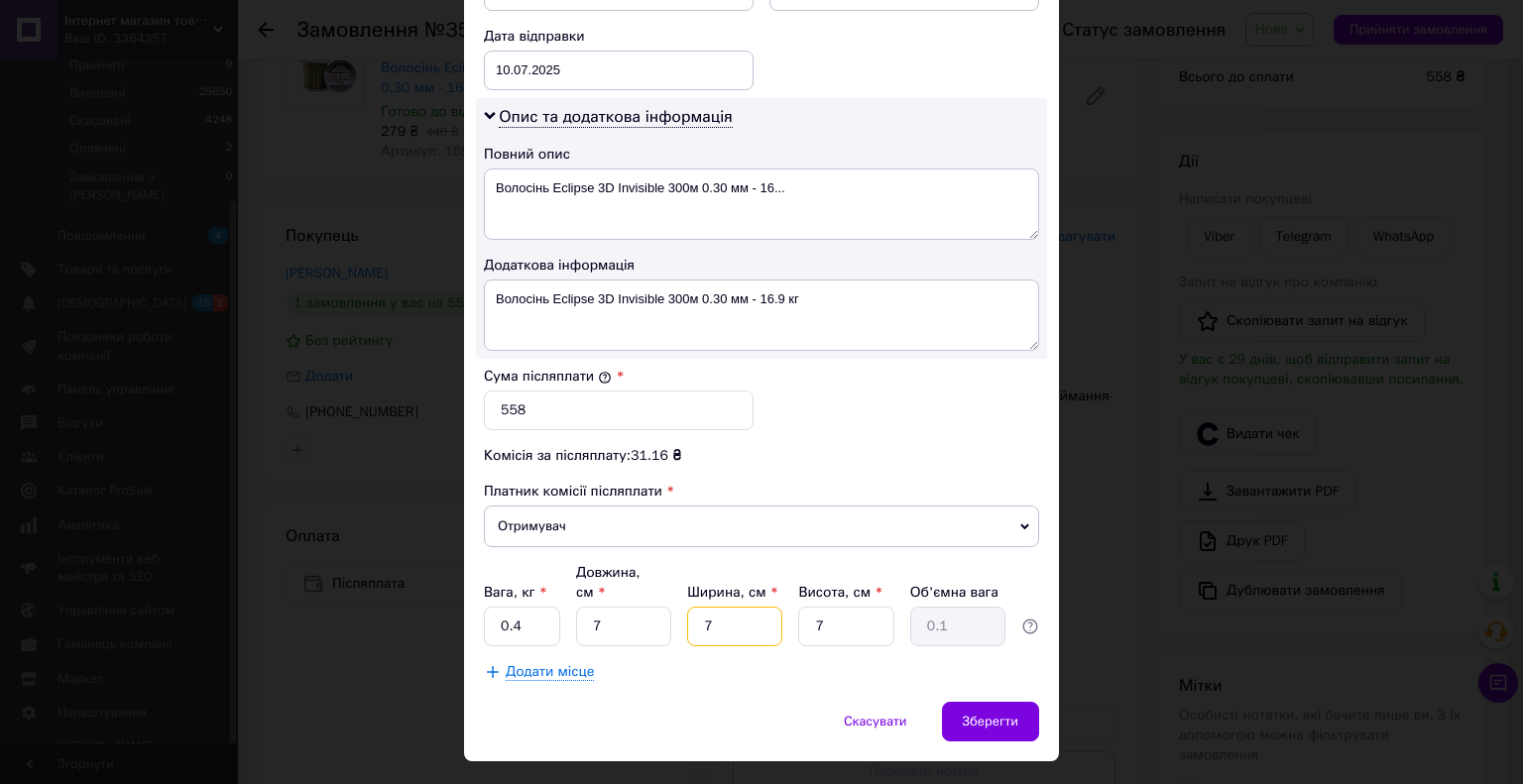 click on "7" at bounding box center (735, 626) 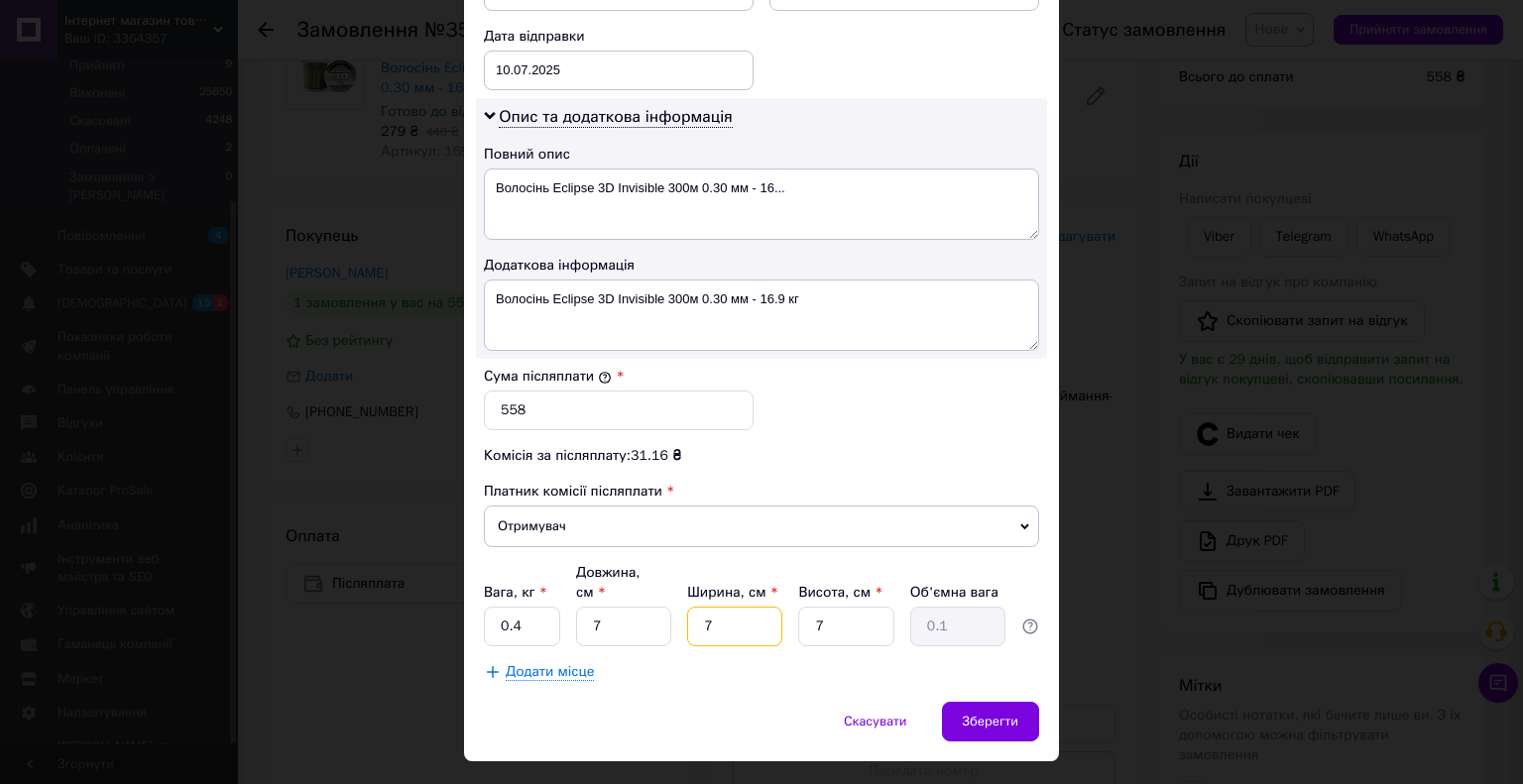 type on "17" 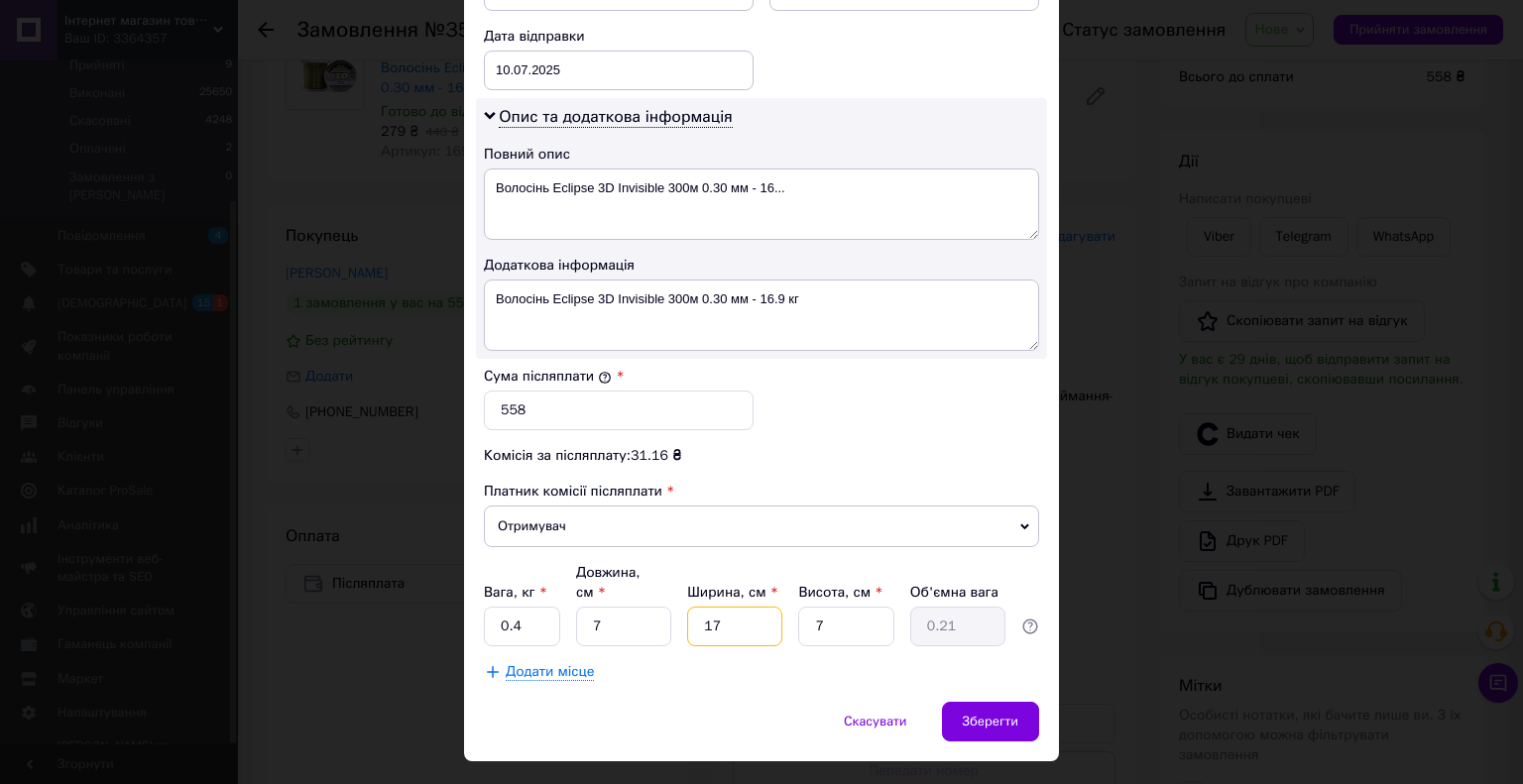 type on "17" 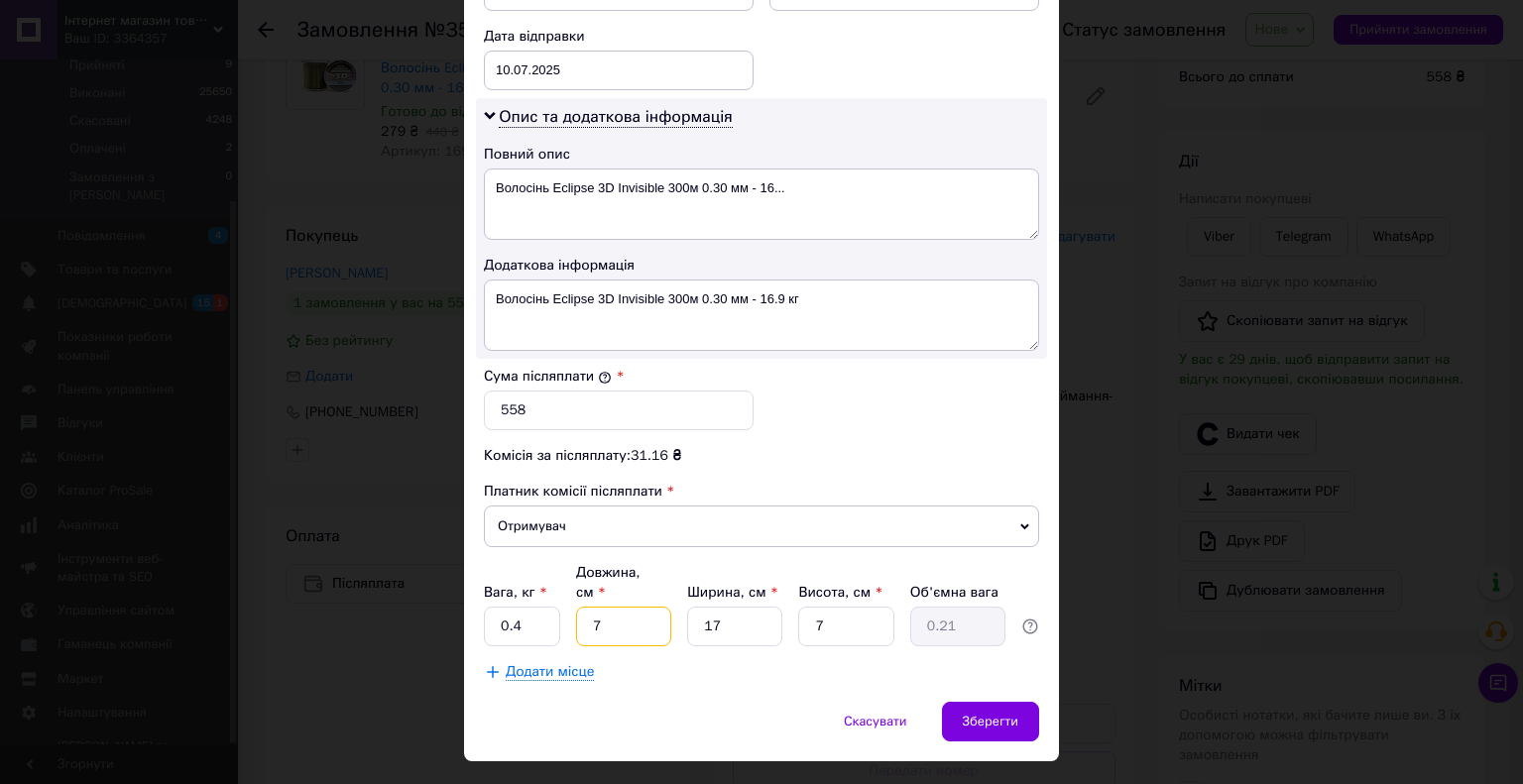 click on "7" at bounding box center (624, 626) 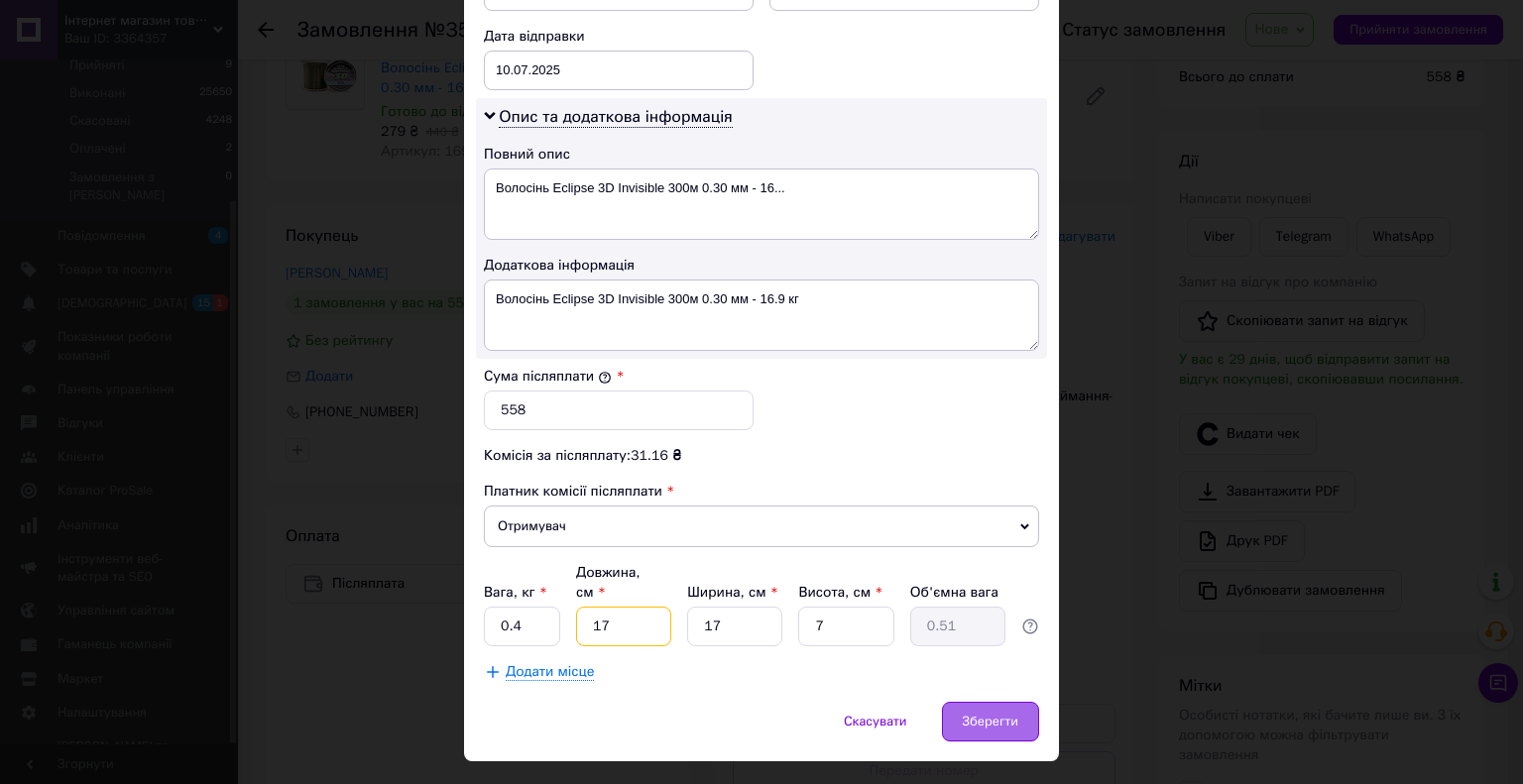 type on "17" 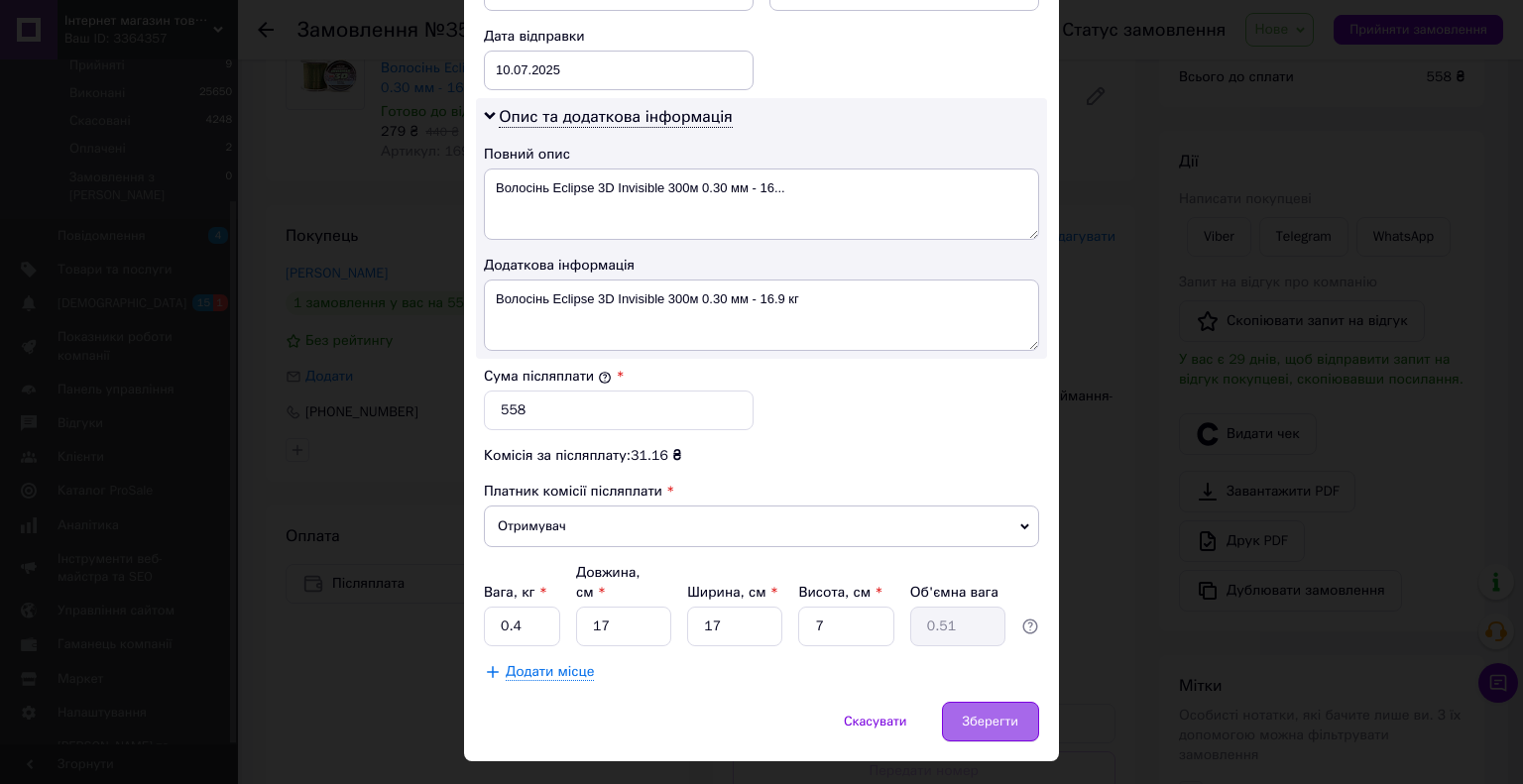 click on "Зберегти" at bounding box center (991, 722) 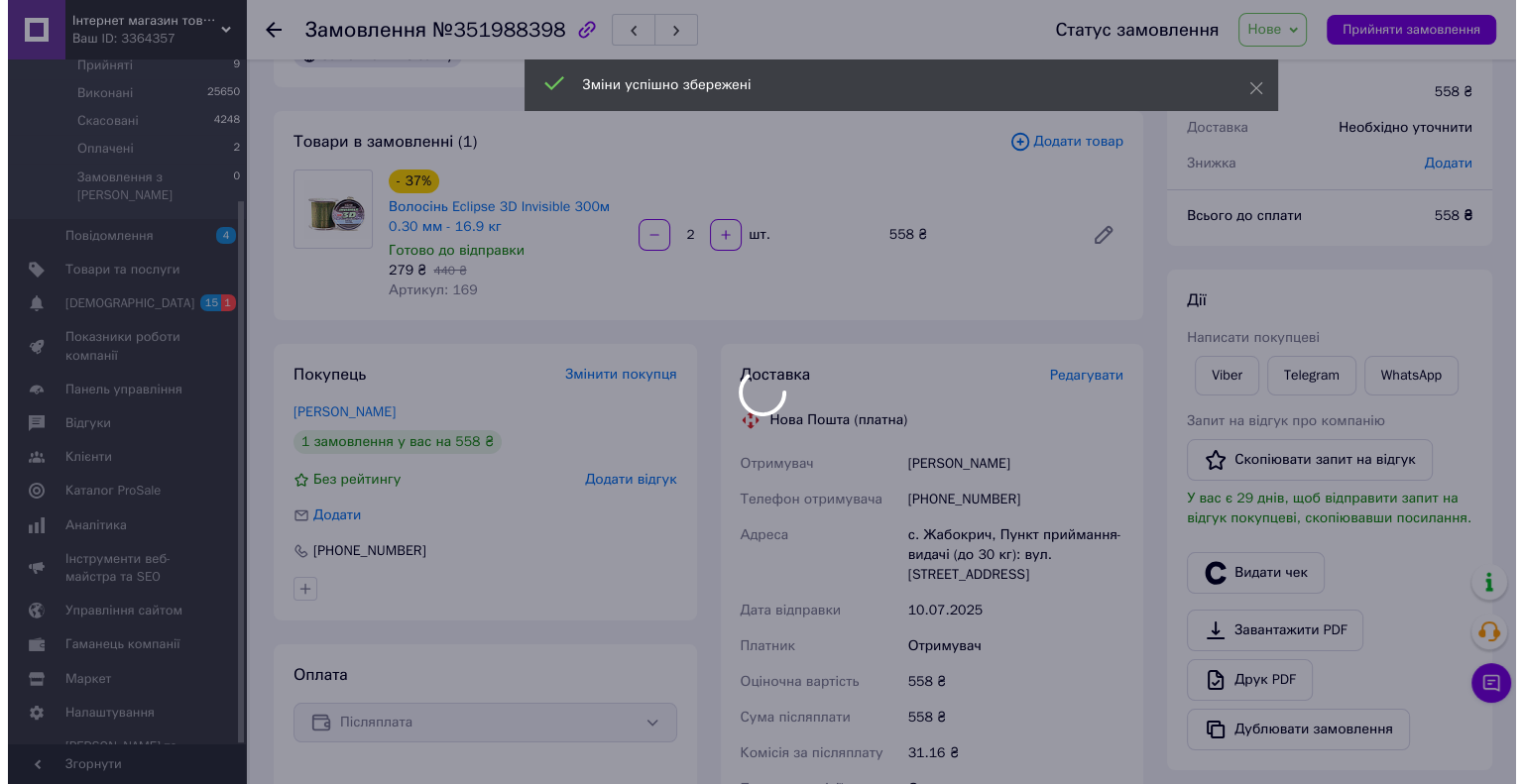 scroll, scrollTop: 0, scrollLeft: 0, axis: both 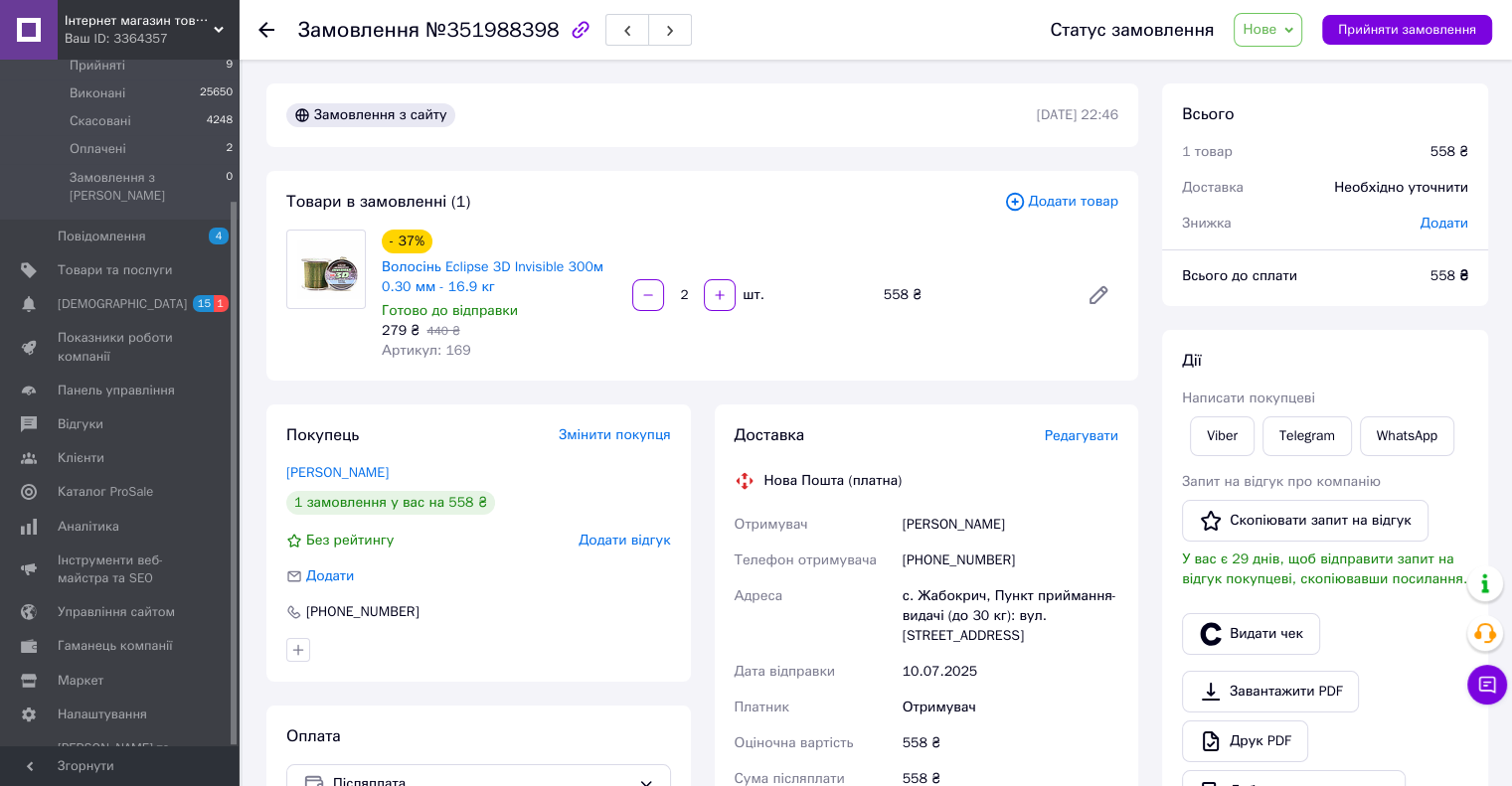 click on "Додати товар" at bounding box center [1061, 202] 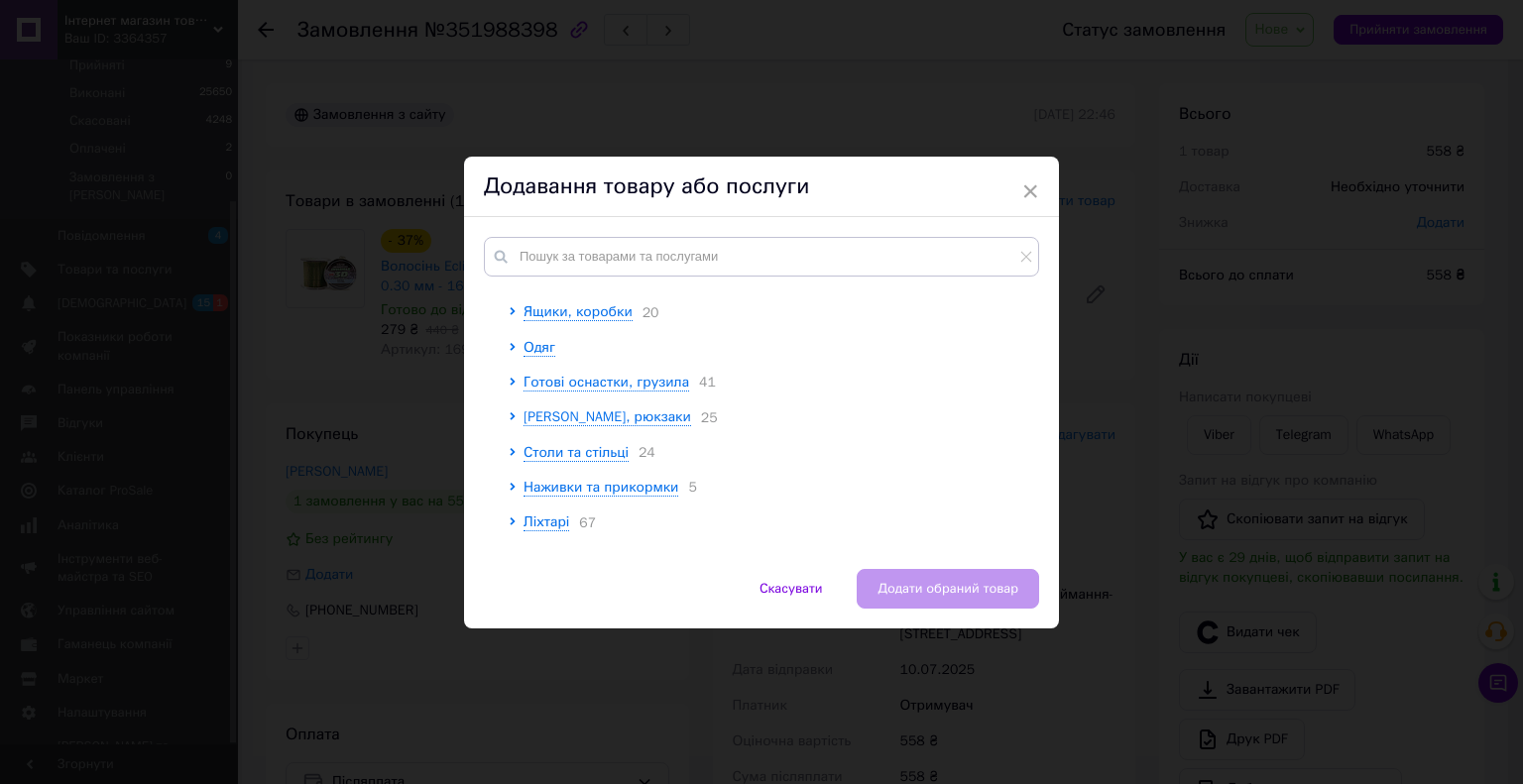 scroll, scrollTop: 198, scrollLeft: 0, axis: vertical 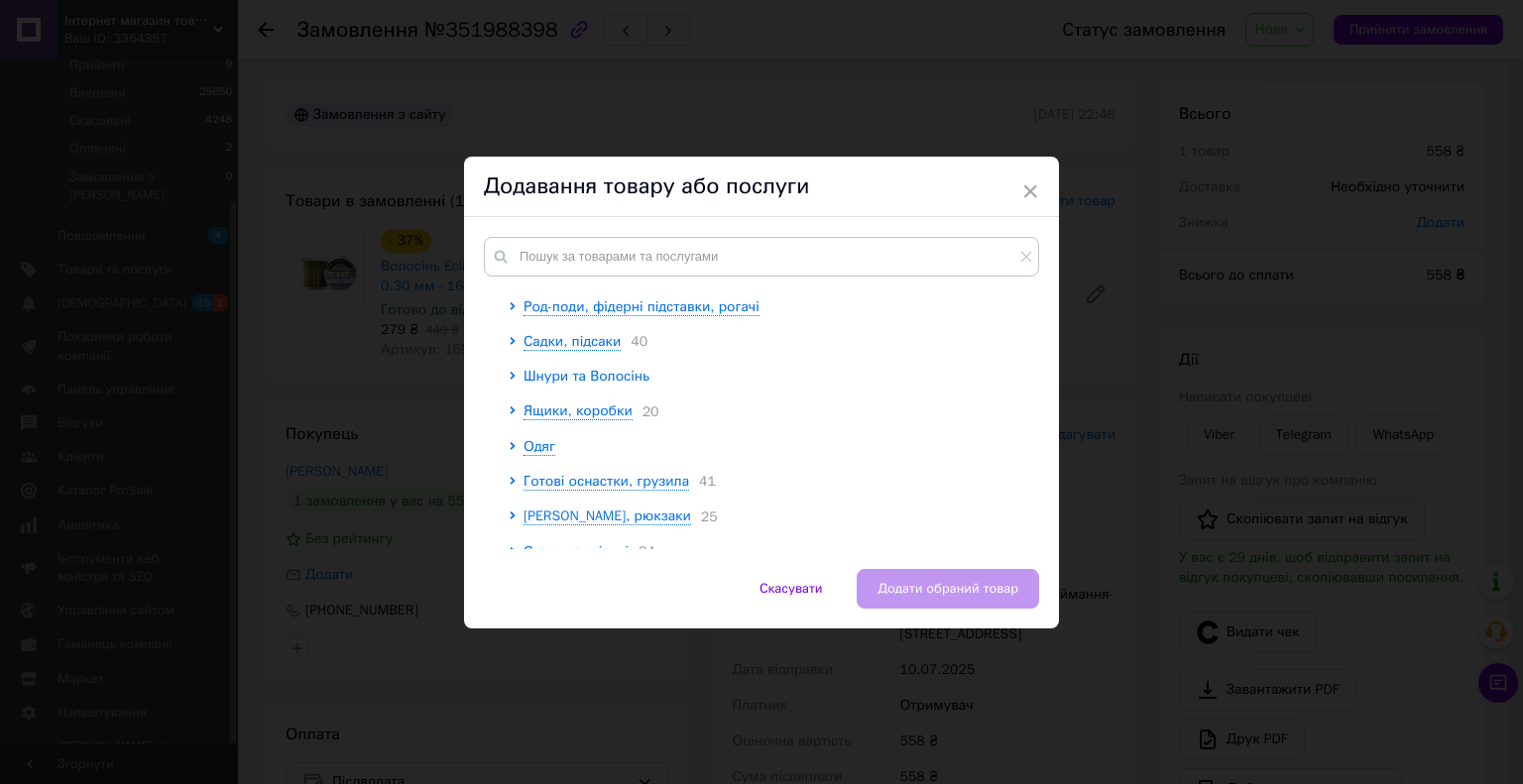 click on "Шнури та  Волосінь" at bounding box center (586, 376) 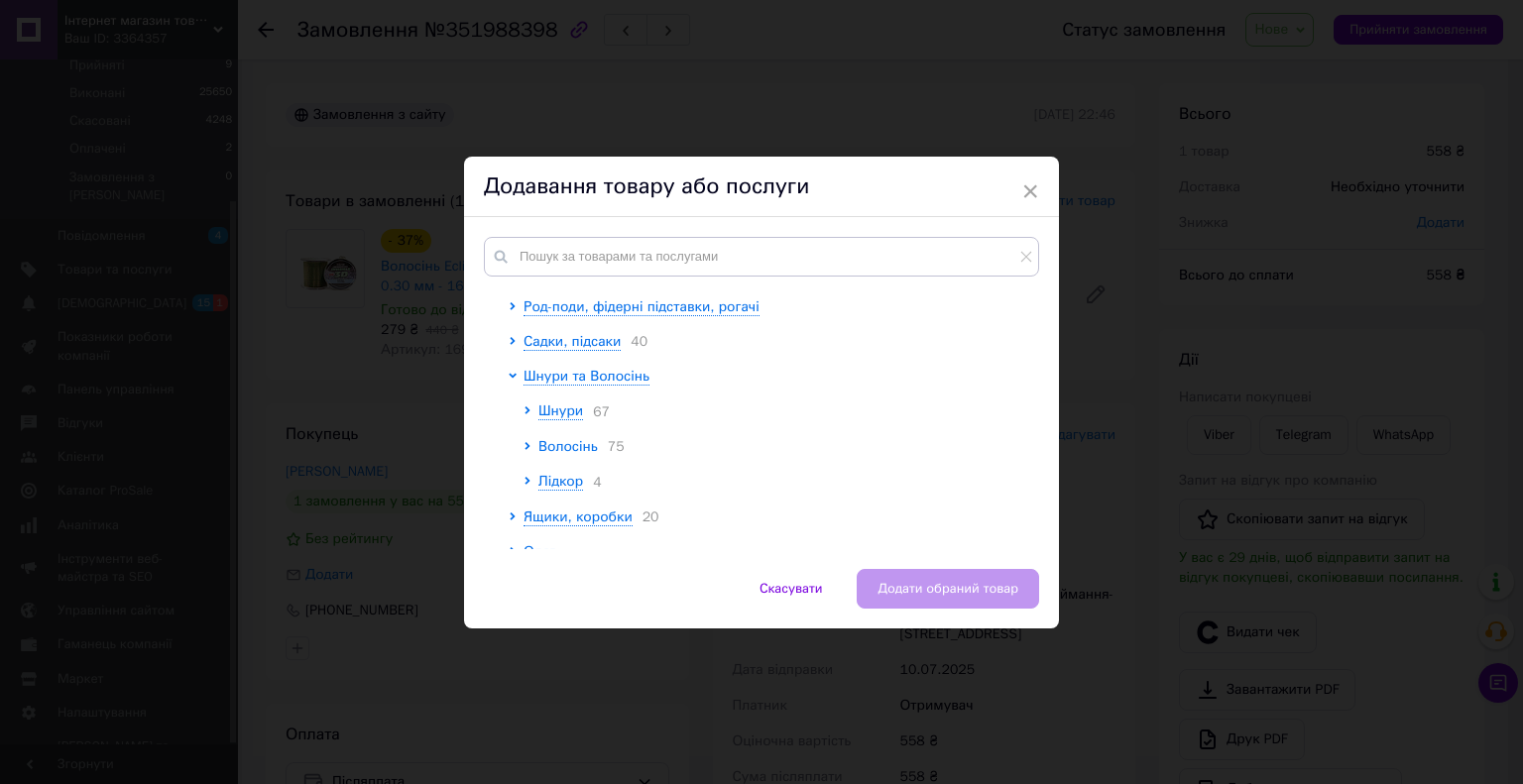 click on "Волосінь" at bounding box center (568, 446) 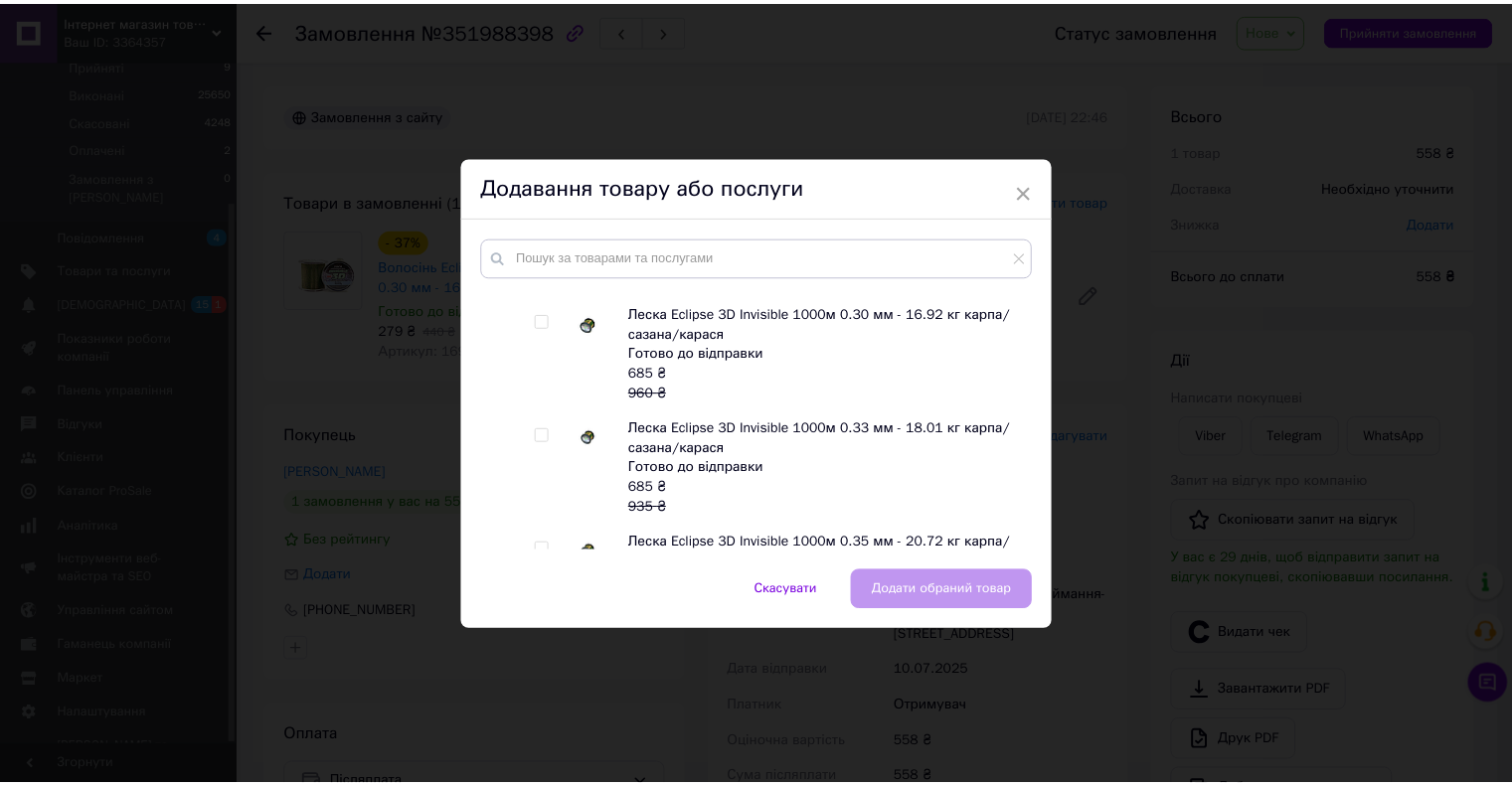 scroll, scrollTop: 2484, scrollLeft: 0, axis: vertical 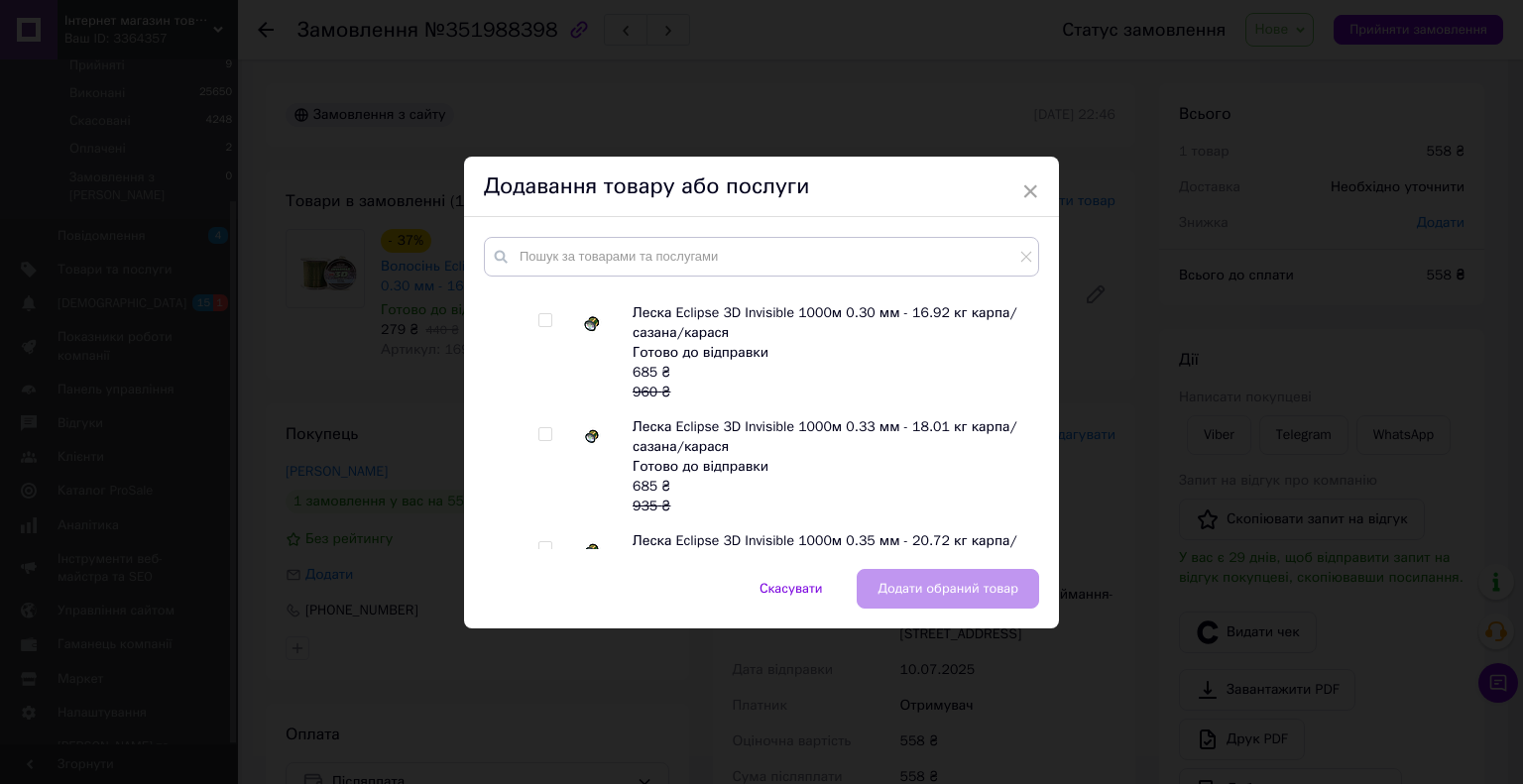 click at bounding box center (544, 320) 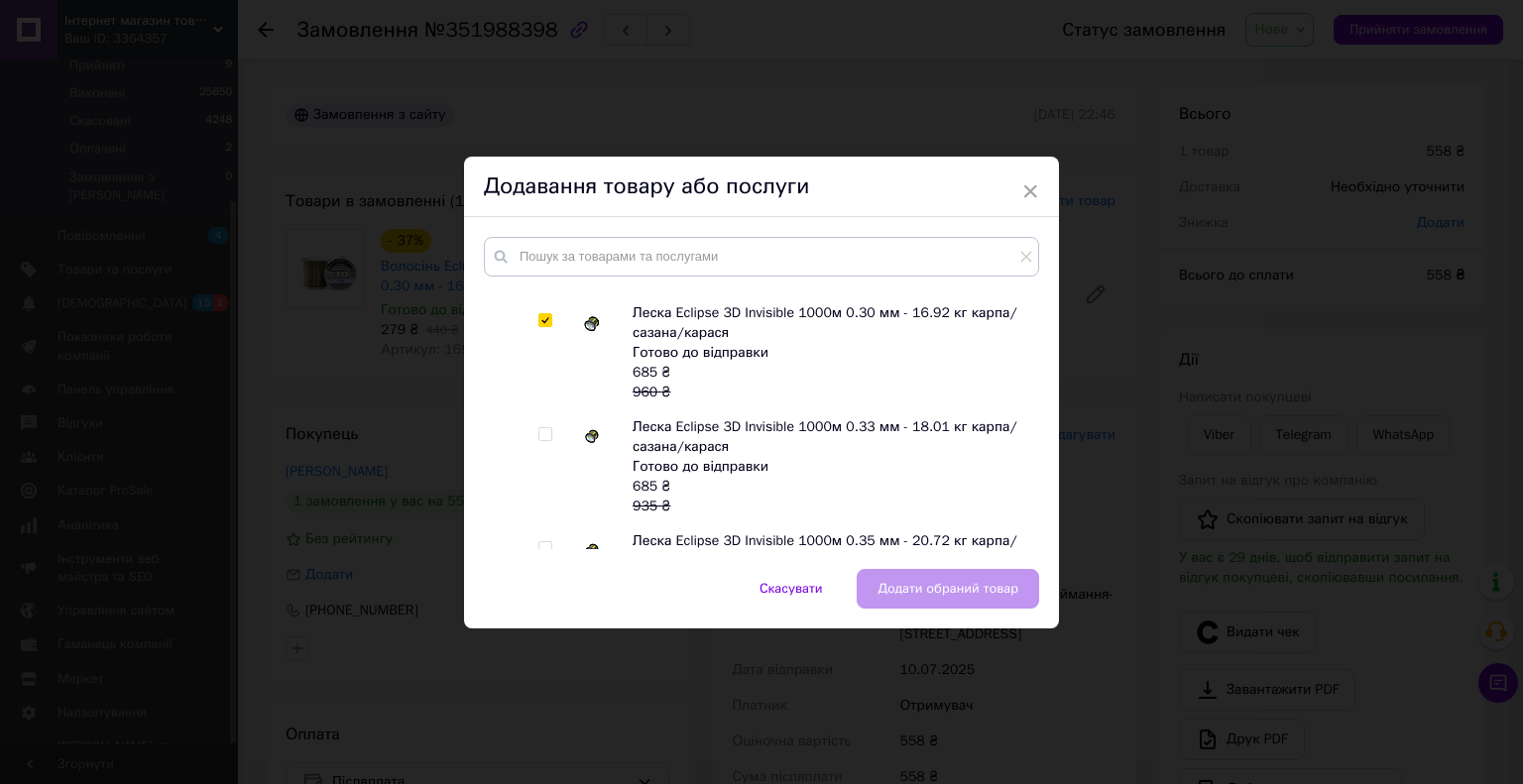 checkbox on "true" 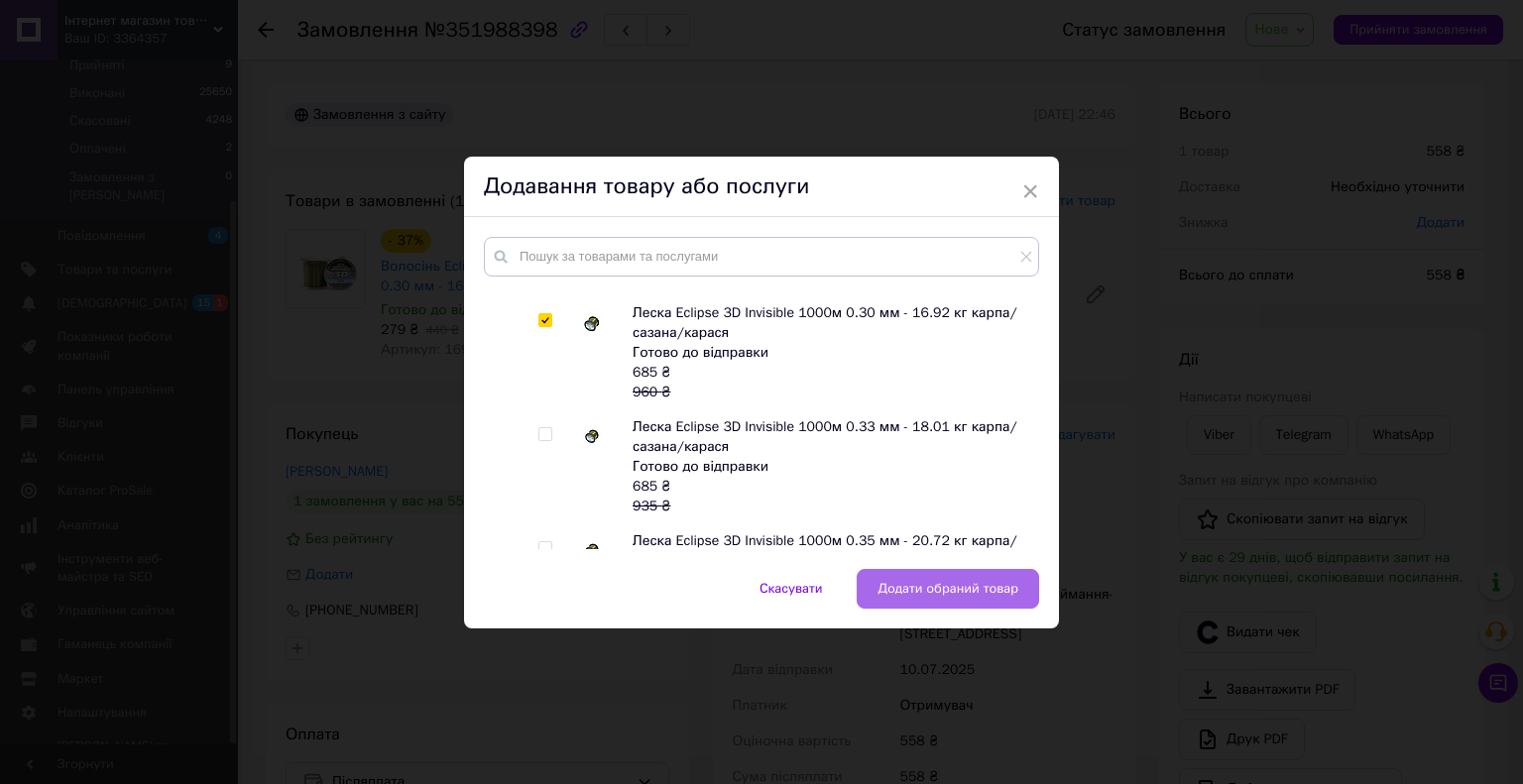 click on "Додати обраний товар" at bounding box center (948, 589) 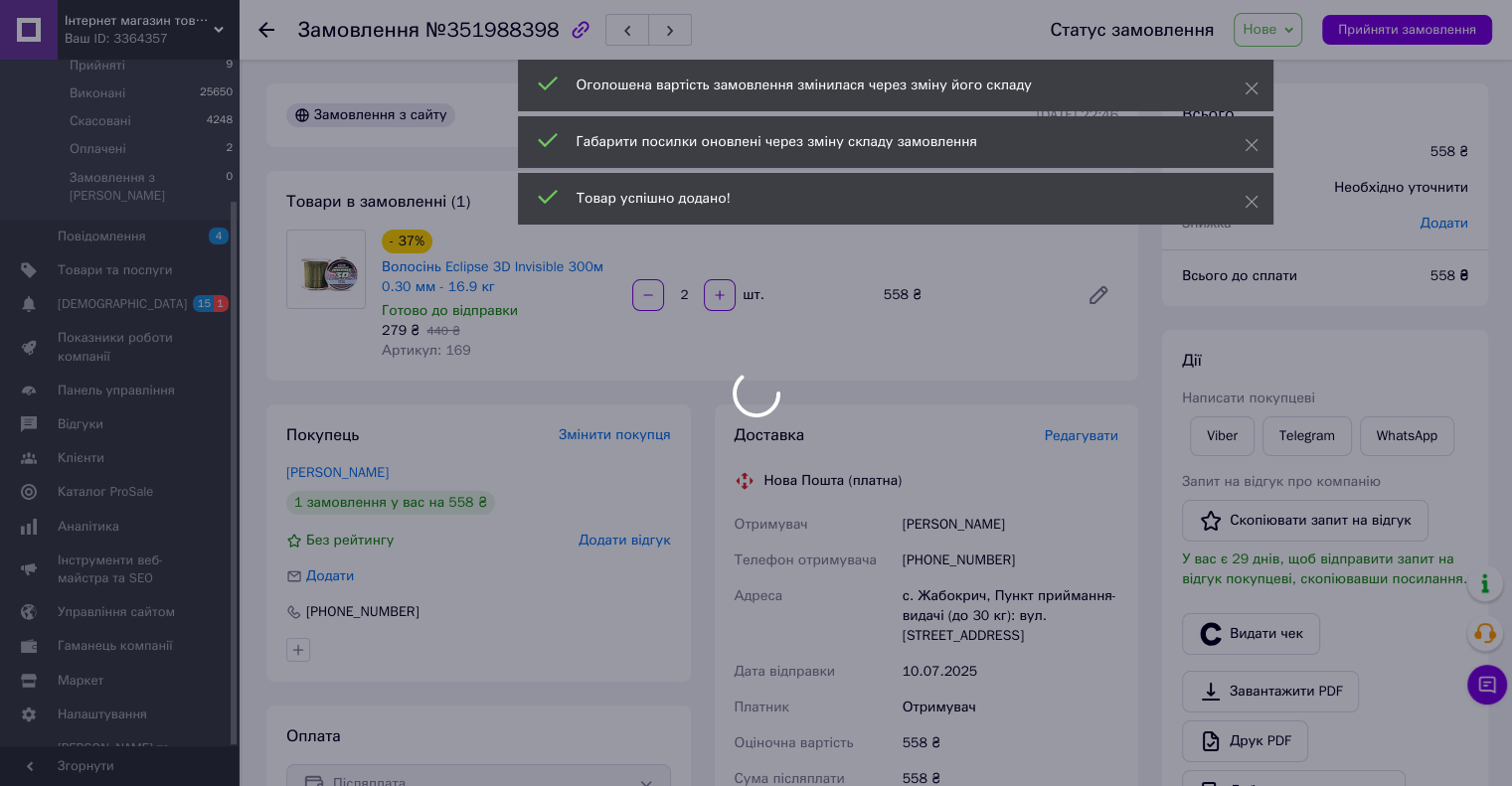 type on "1" 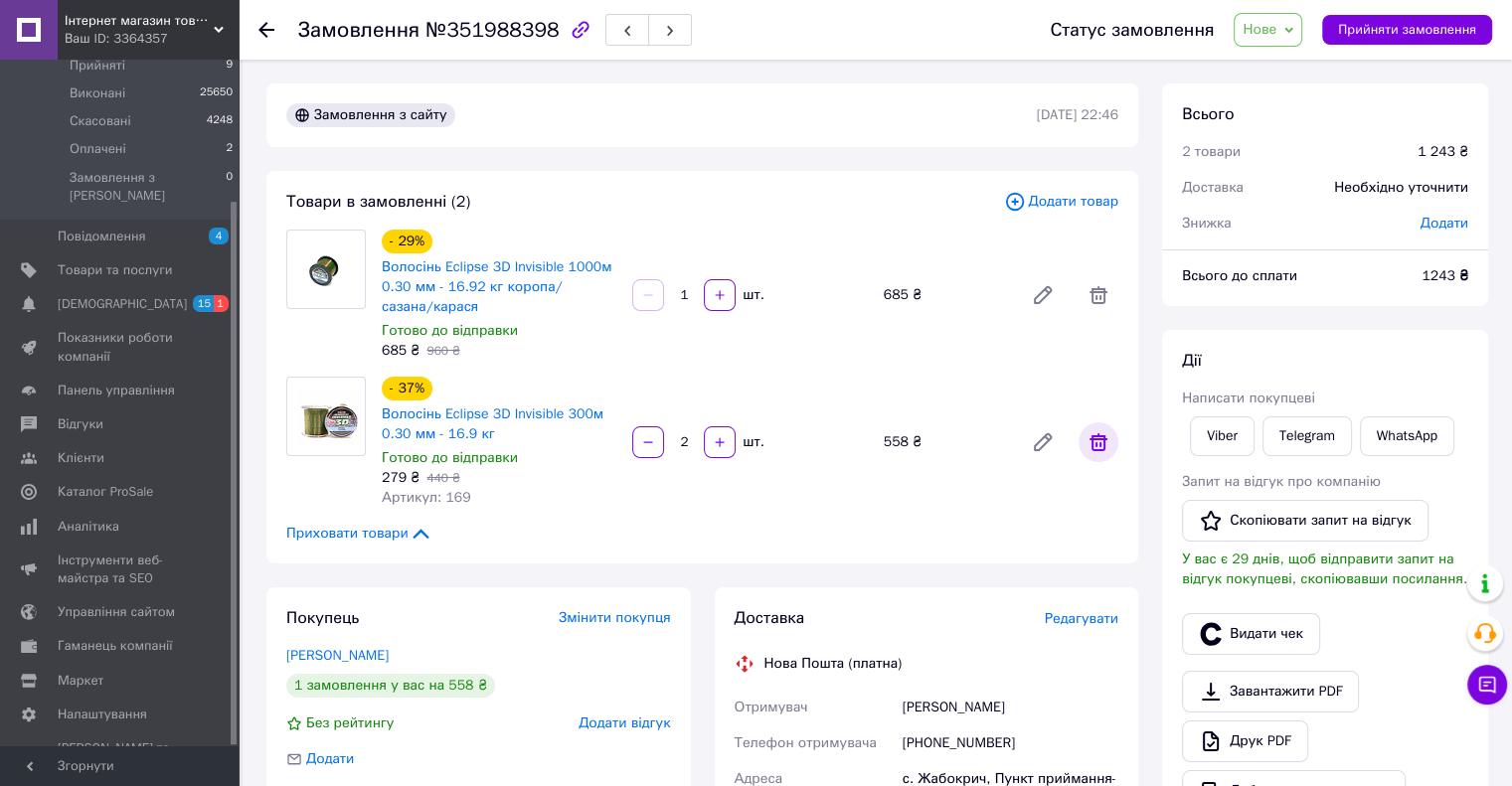 click 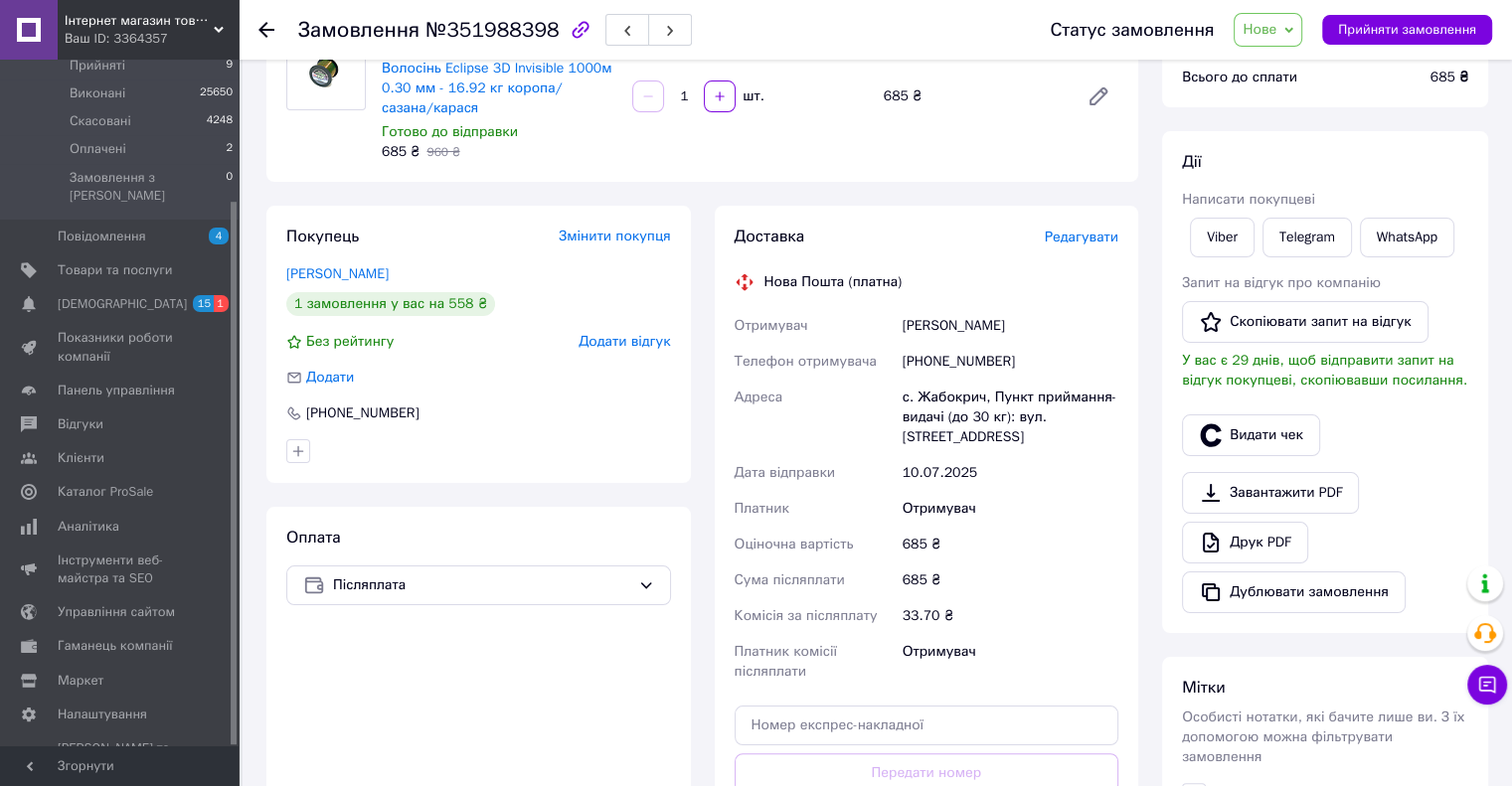 scroll, scrollTop: 397, scrollLeft: 0, axis: vertical 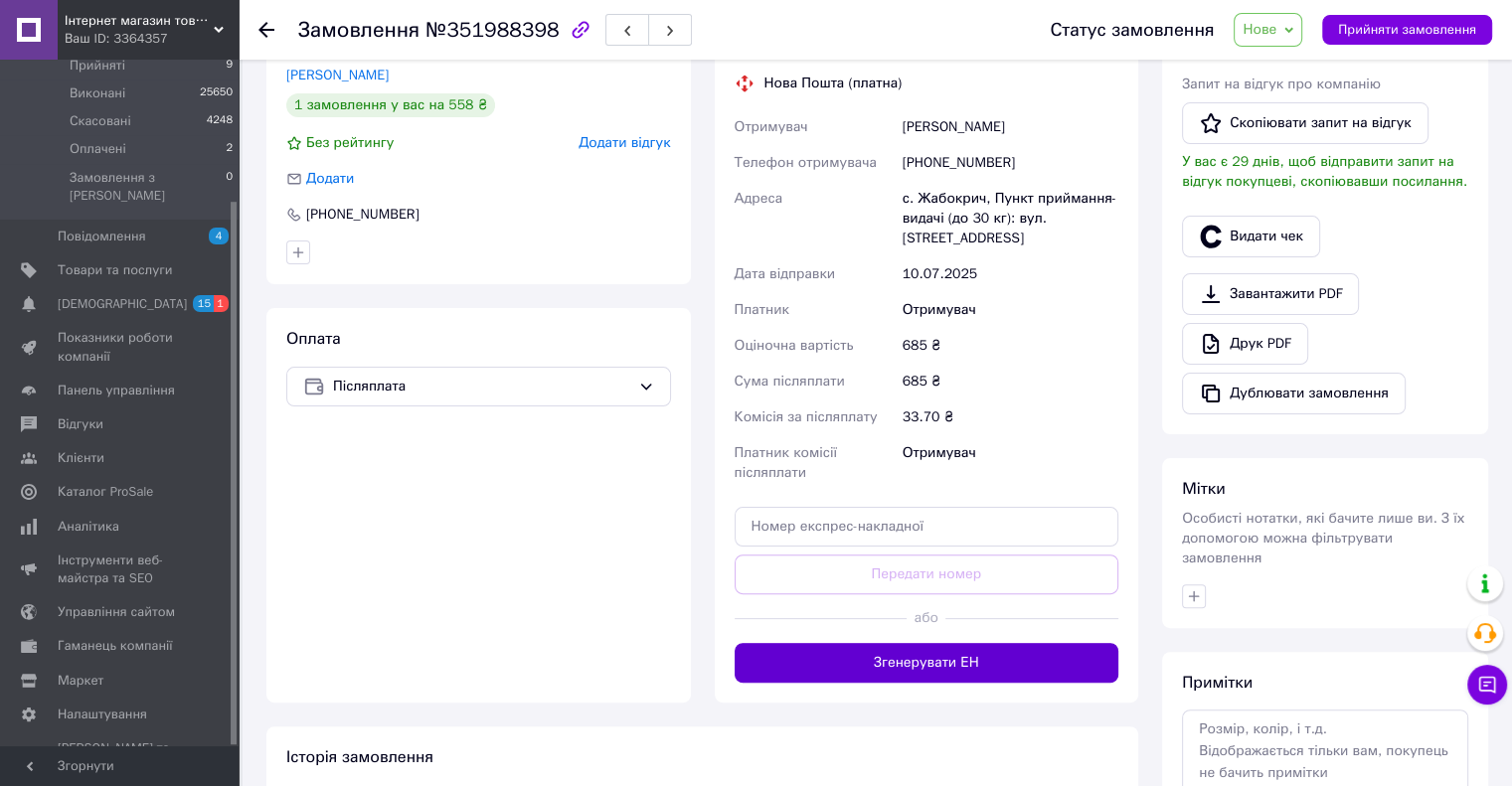 click on "Згенерувати ЕН" at bounding box center (926, 663) 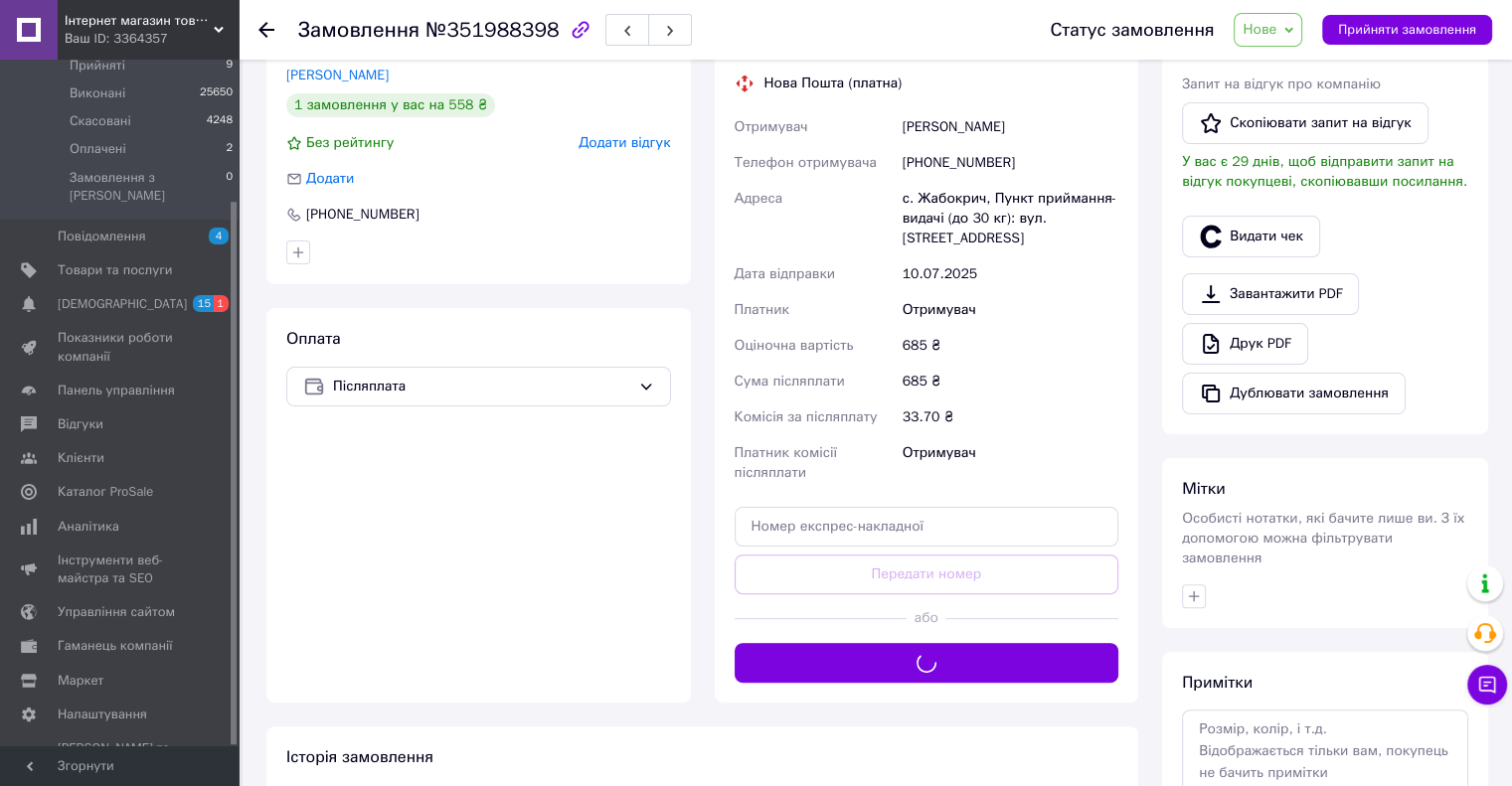 click on "Нове" at bounding box center [1267, 30] 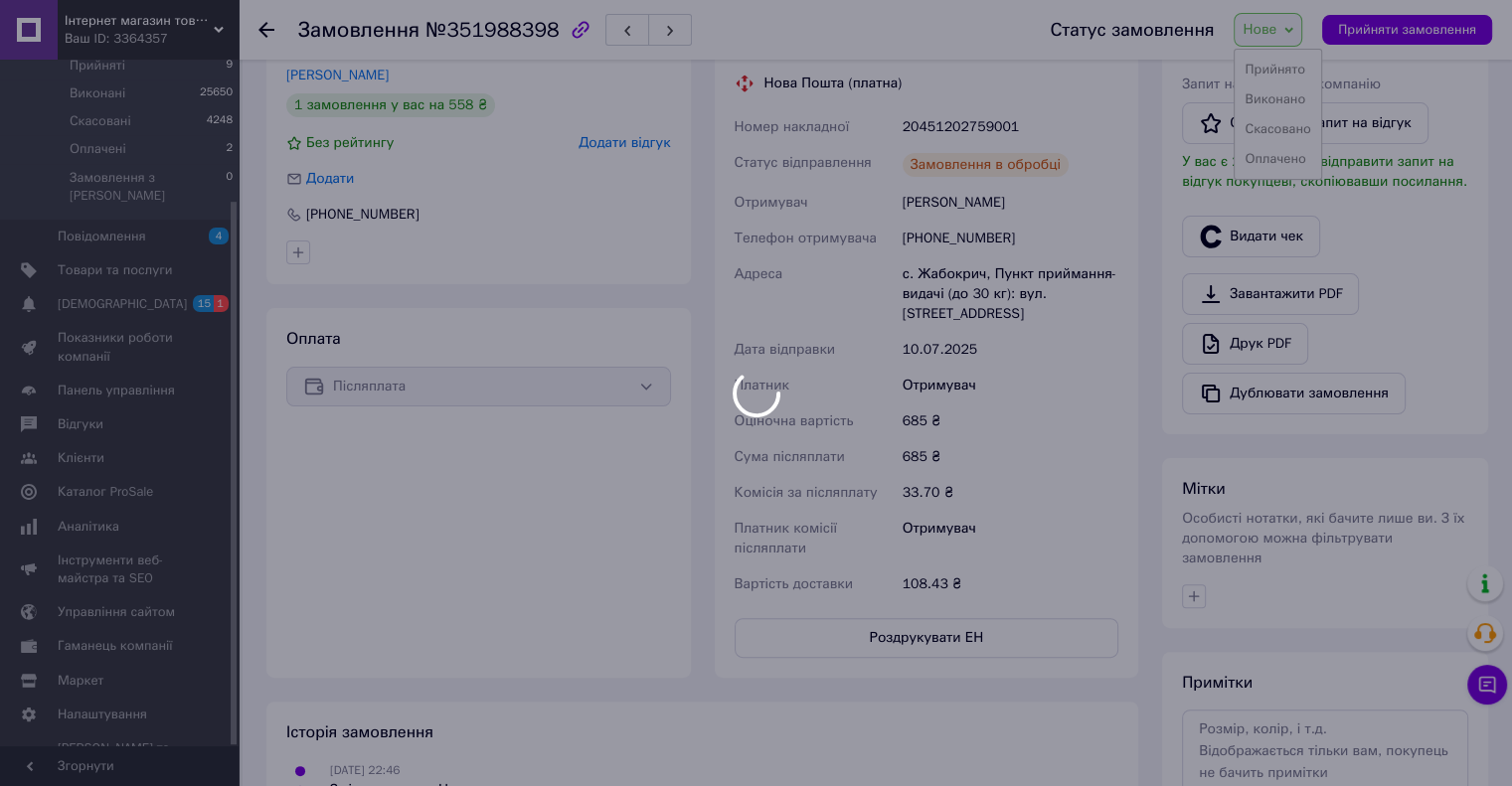 click on "Інтернет магазин товарів для риболовлі Fishermen Ваш ID: 3364357 Сайт Інтернет магазин товарів для риболо... Кабінет покупця Перевірити стан системи Сторінка на порталі Довідка Вийти Замовлення та повідомлення Замовлення 11 Нові 11 Прийняті 9 Виконані 25650 Скасовані 4248 Оплачені 2 Замовлення з Розетки 0 Повідомлення 4 Товари та послуги Сповіщення 15 1 Показники роботи компанії Панель управління Відгуки Клієнти Каталог ProSale Аналітика Інструменти веб-майстра та SEO Управління сайтом Гаманець компанії Маркет Налаштування 1" at bounding box center [756, 415] 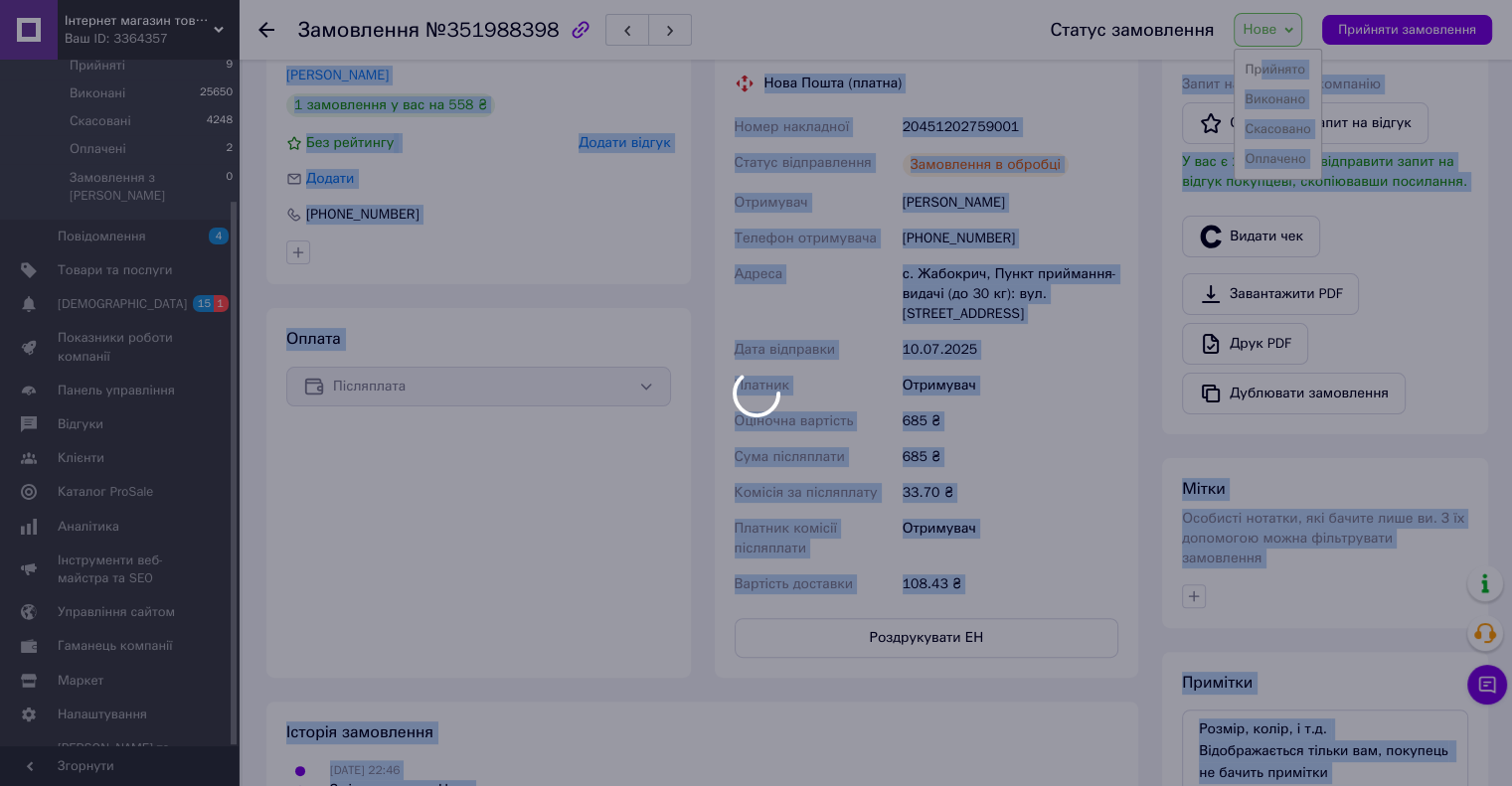 click on "Нова Пошта (платна)" at bounding box center [926, 83] 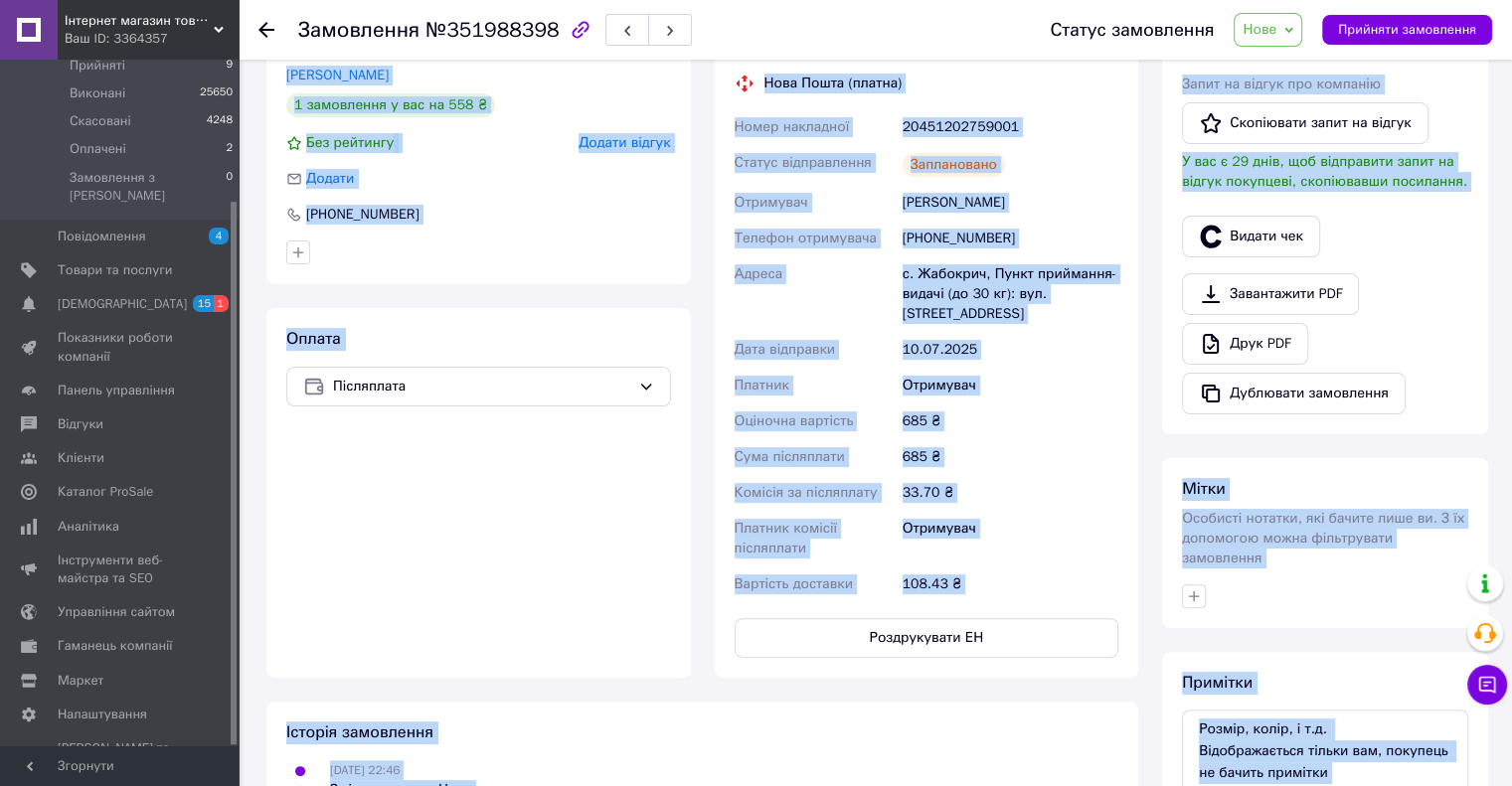 click on "Нове" at bounding box center (1260, 29) 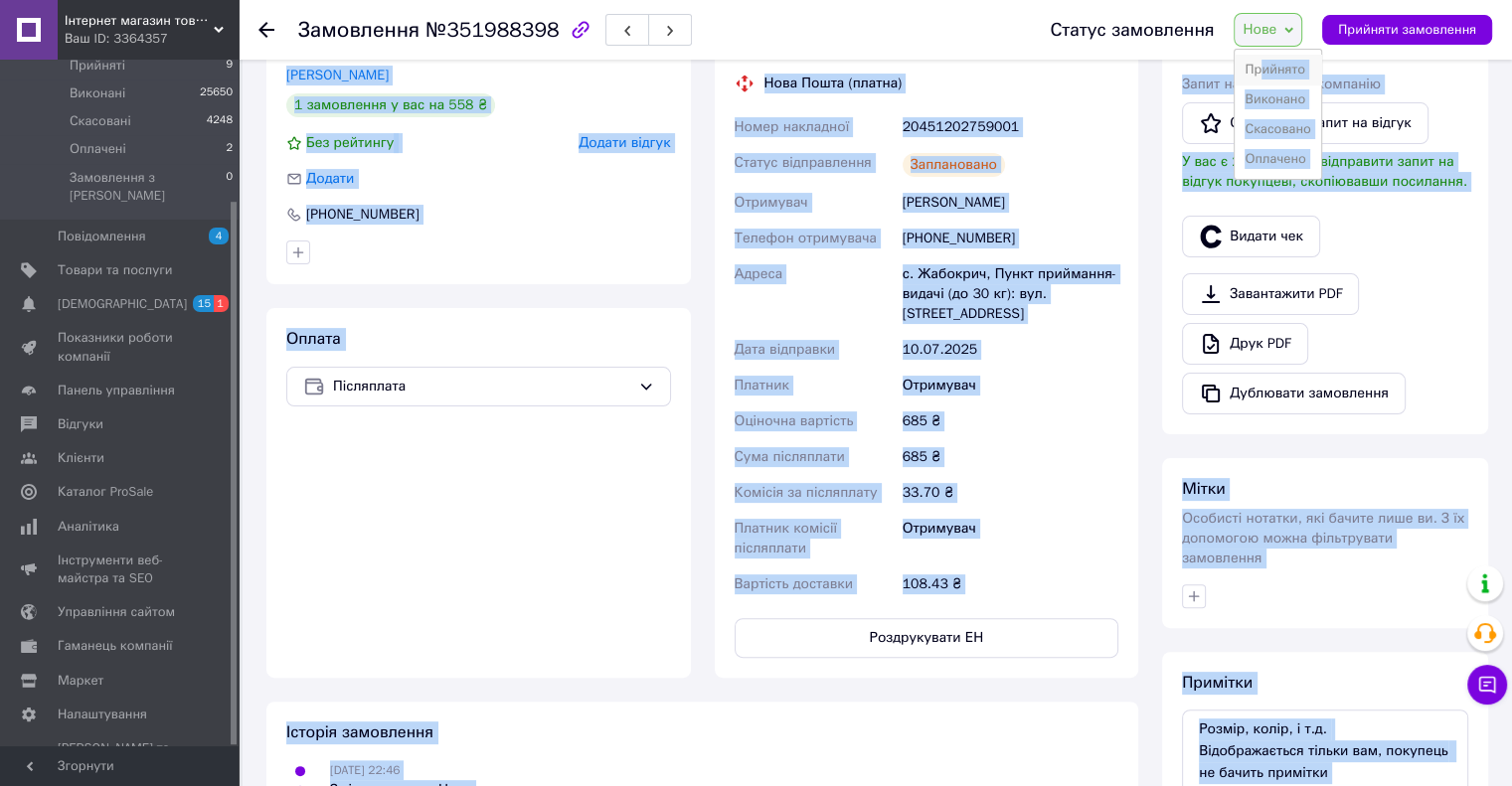 click on "Прийнято" at bounding box center [1277, 70] 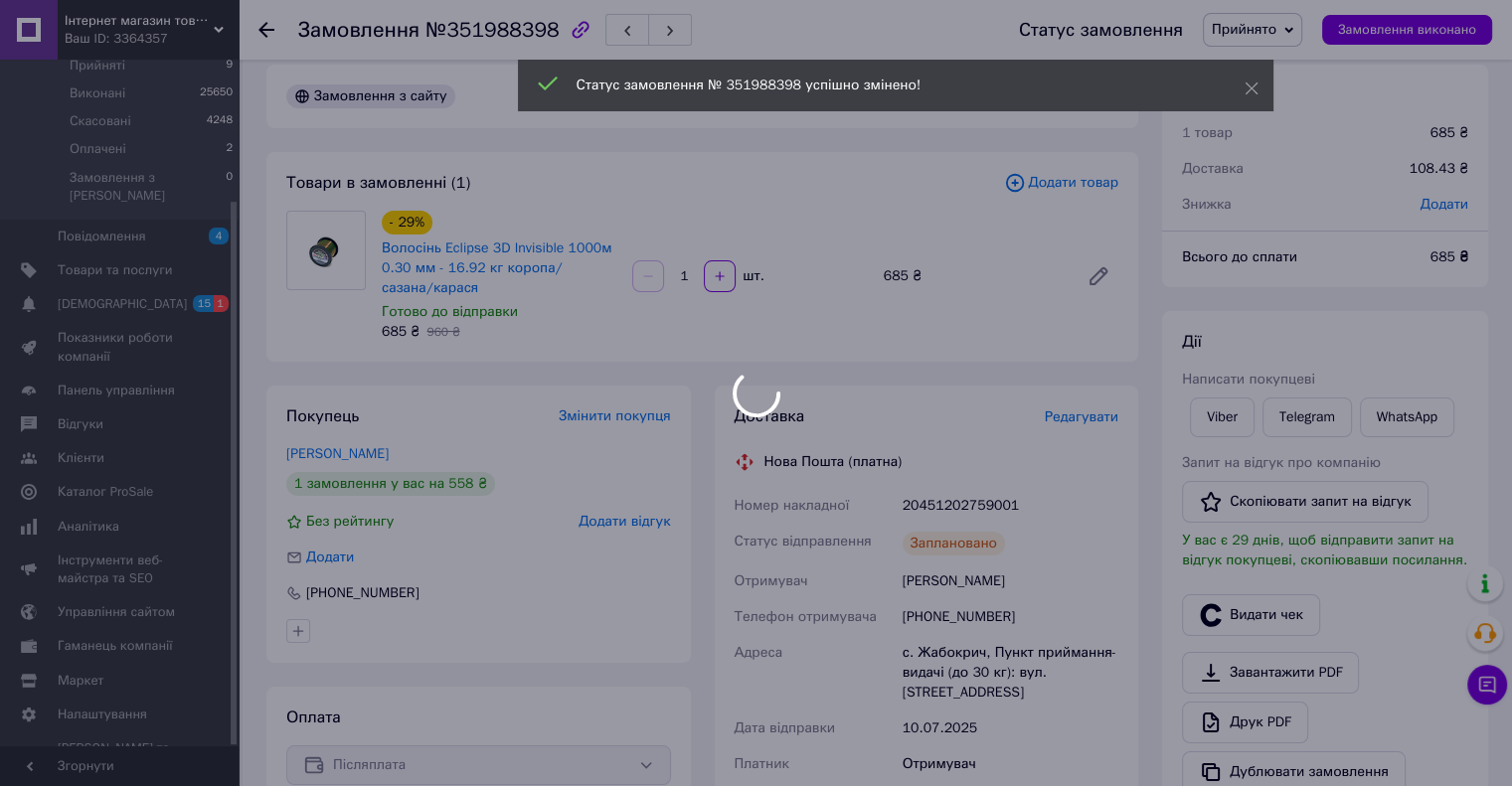 scroll, scrollTop: 0, scrollLeft: 0, axis: both 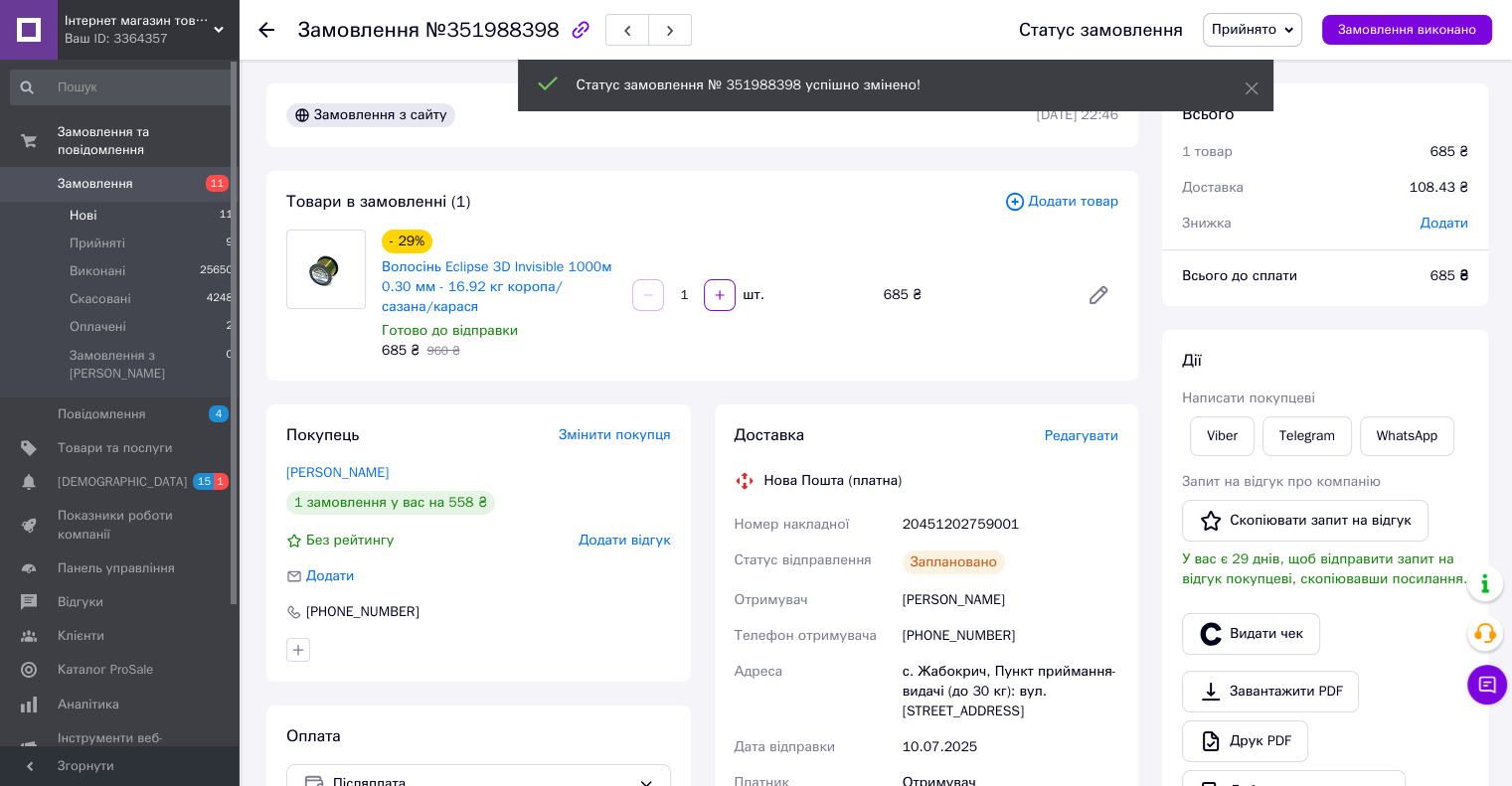 click on "Нові 11" at bounding box center [122, 216] 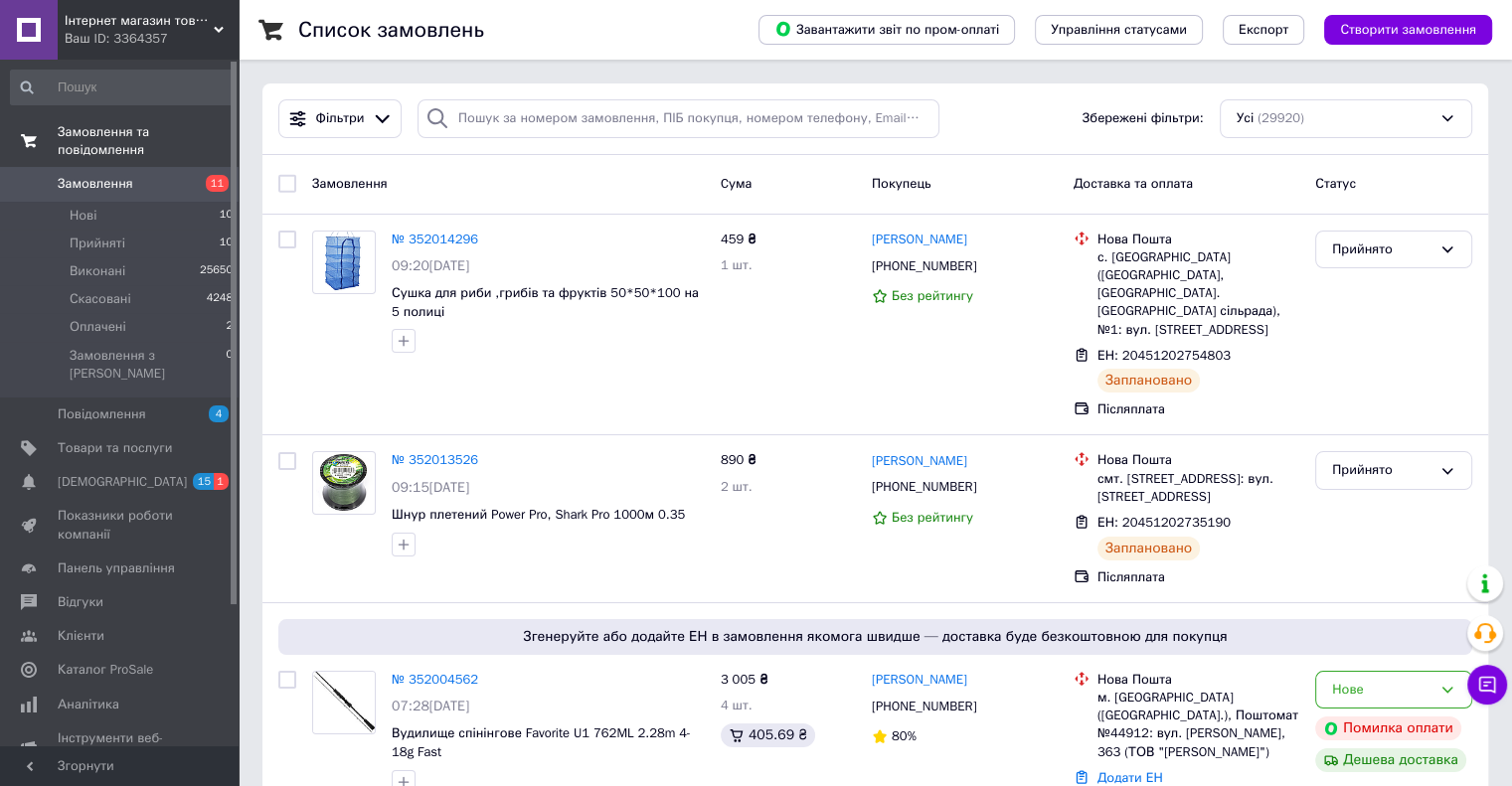 click on "Замовлення та повідомлення" at bounding box center (148, 141) 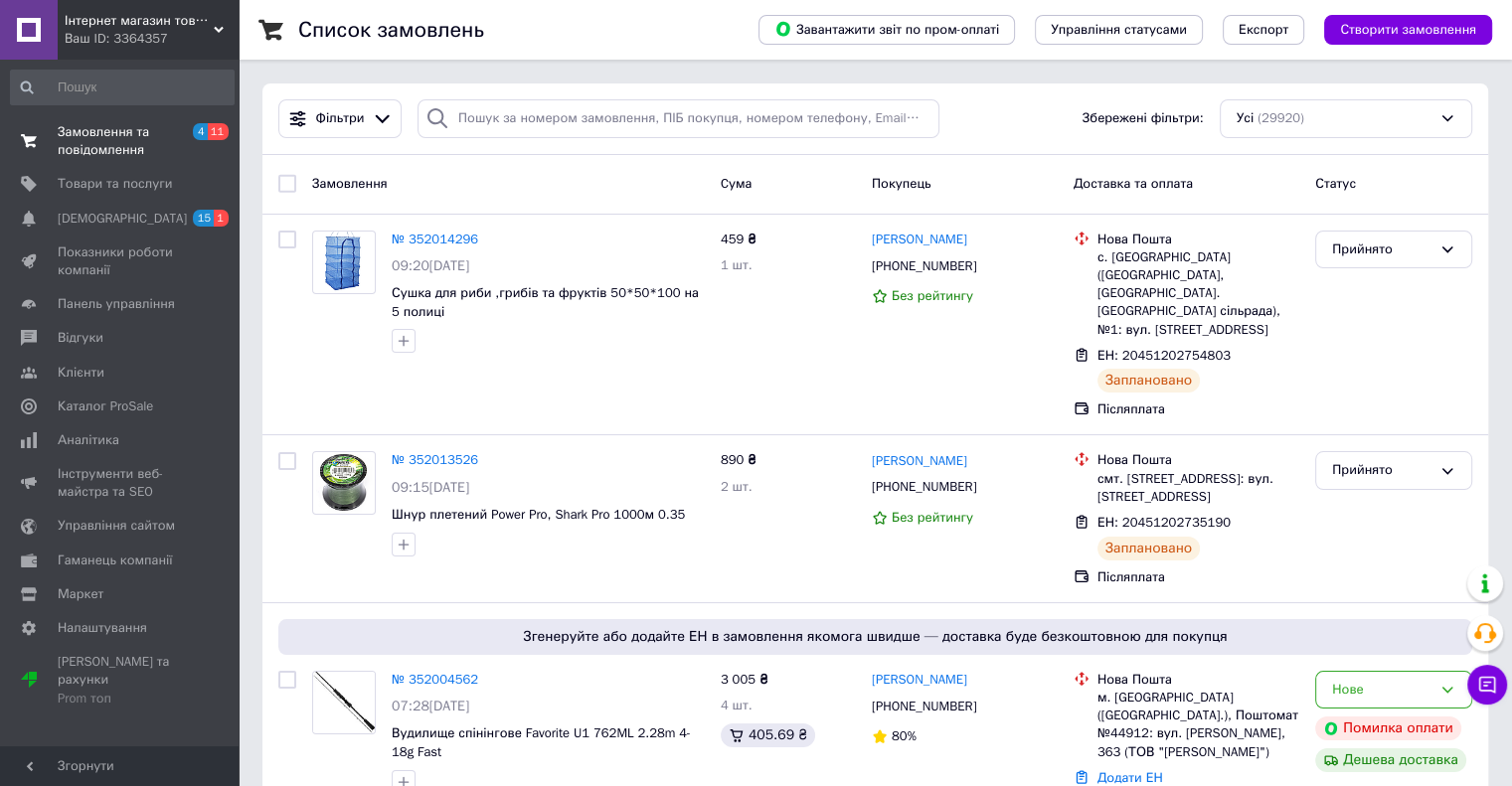click on "Замовлення та повідомлення" at bounding box center (120, 141) 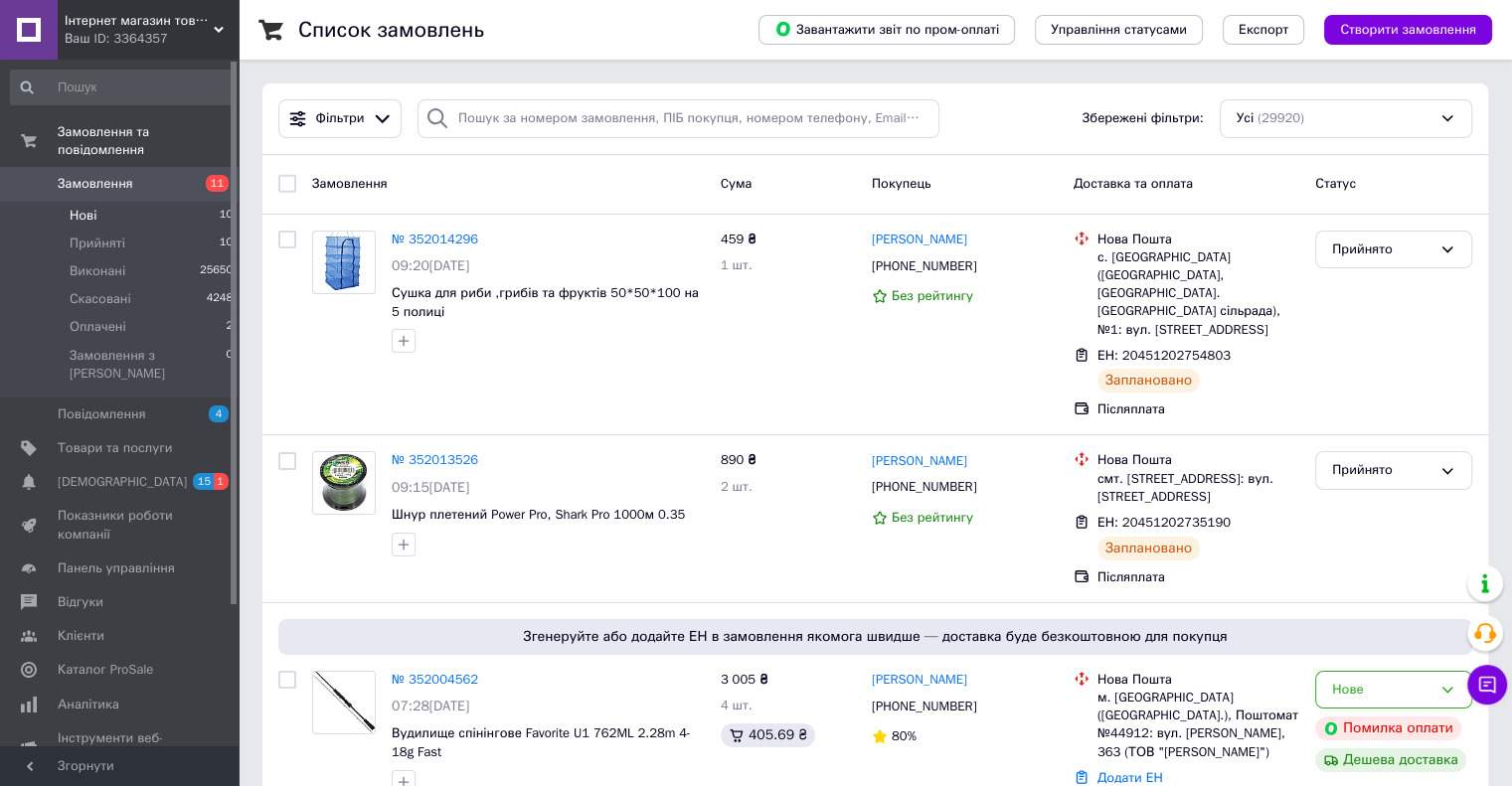 click on "Нові 10" at bounding box center [122, 216] 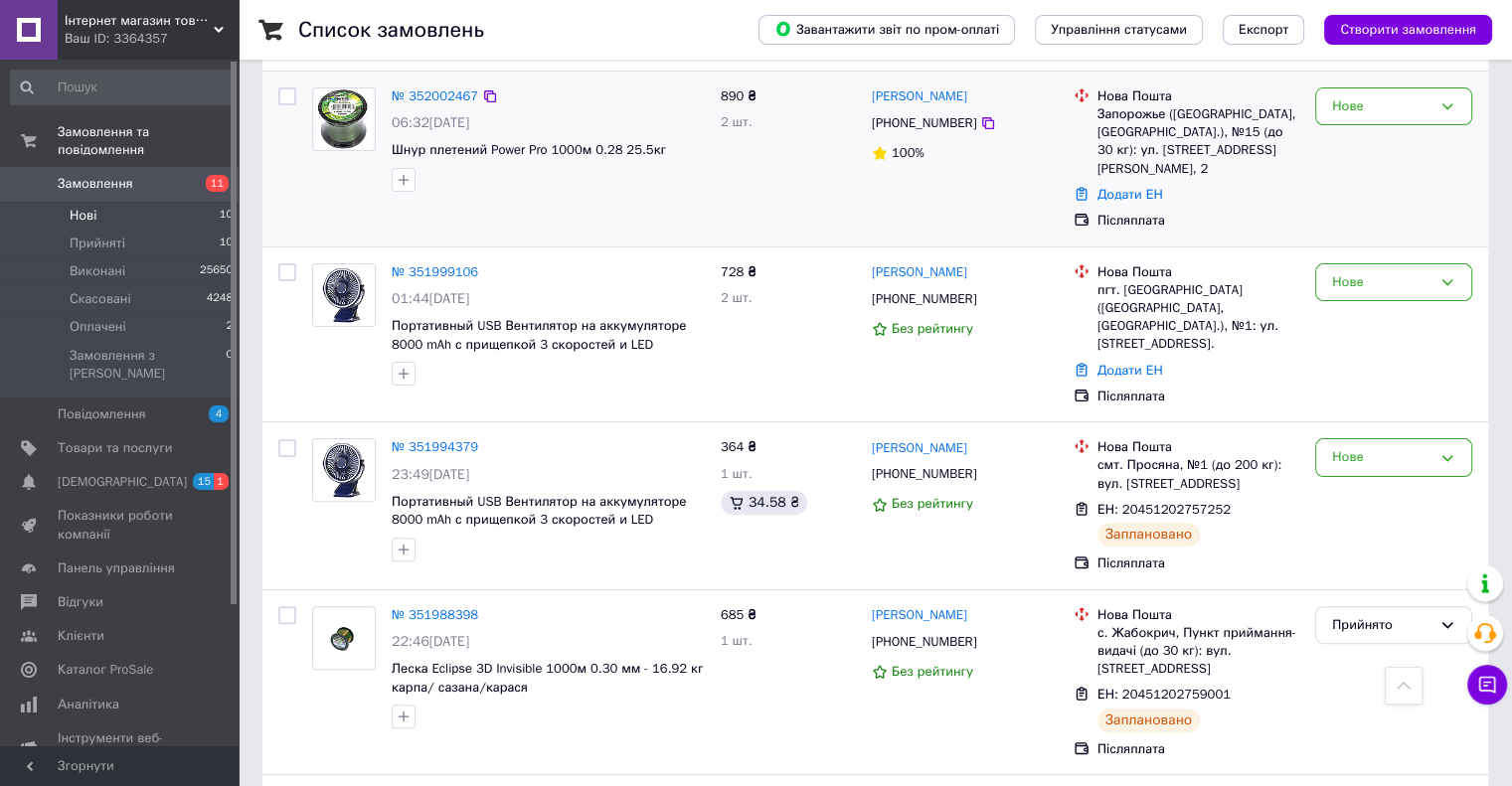 scroll, scrollTop: 497, scrollLeft: 0, axis: vertical 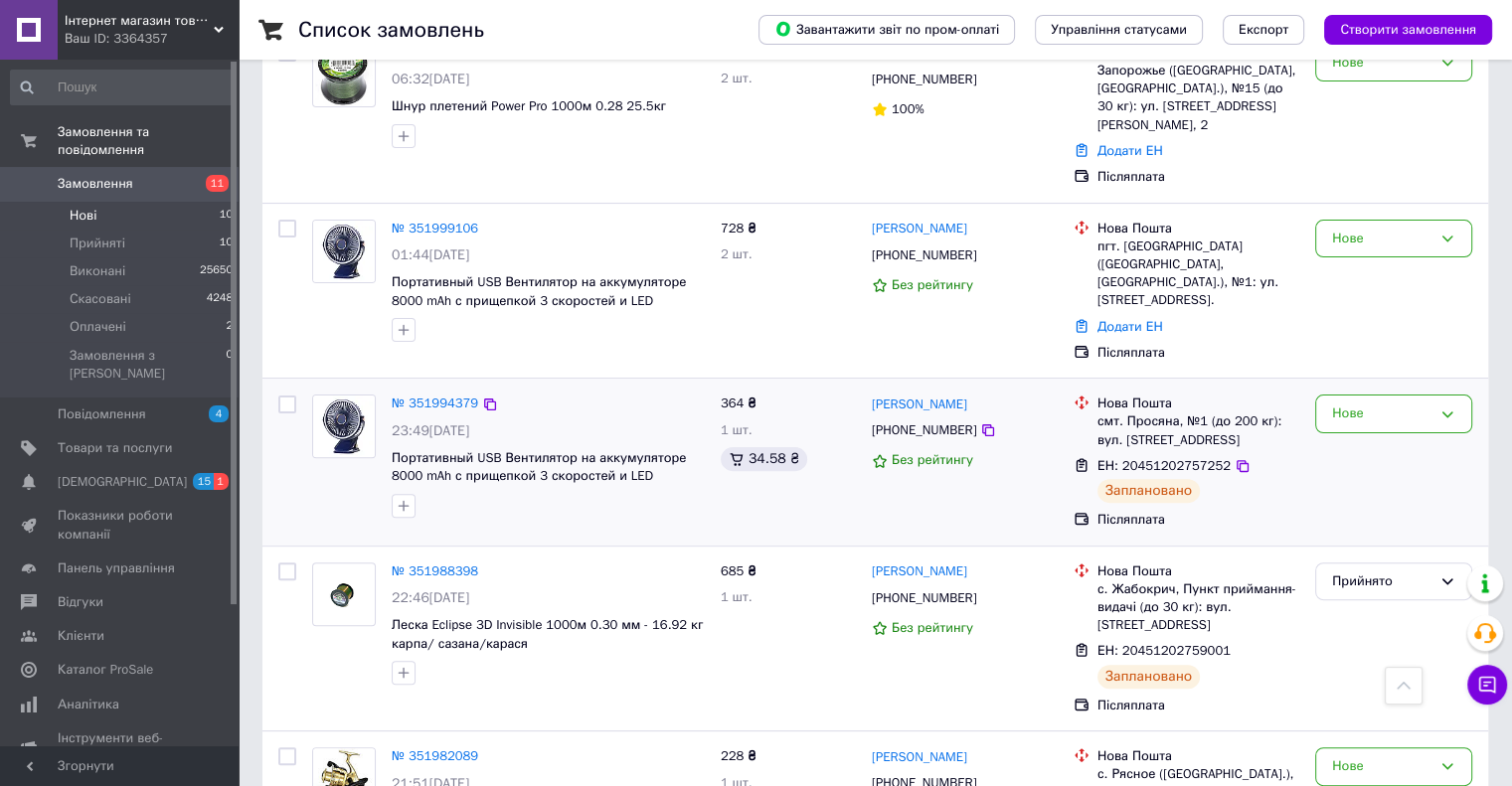 click on "Нове" at bounding box center [1394, 461] 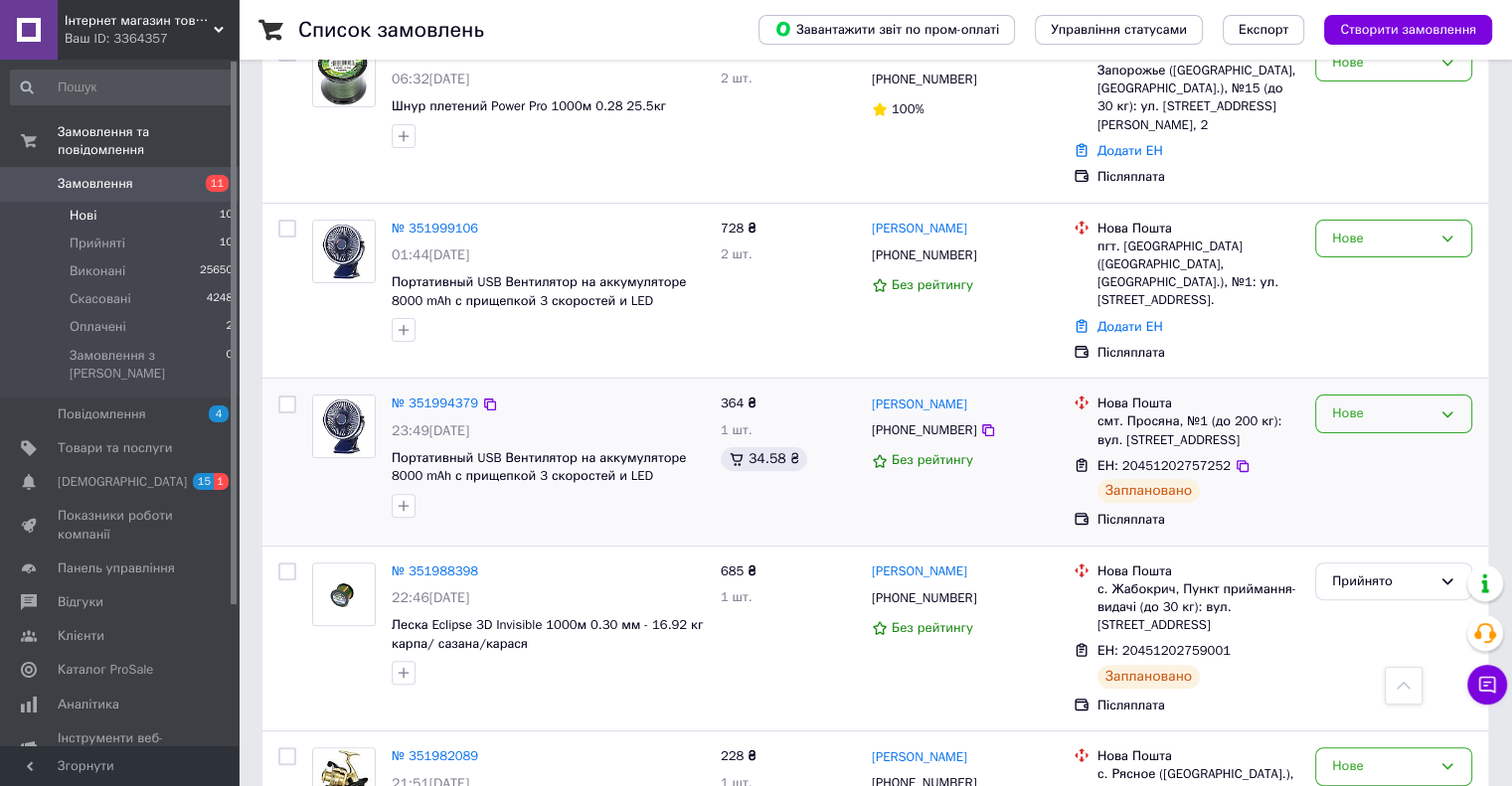click on "Нове" at bounding box center [1382, 413] 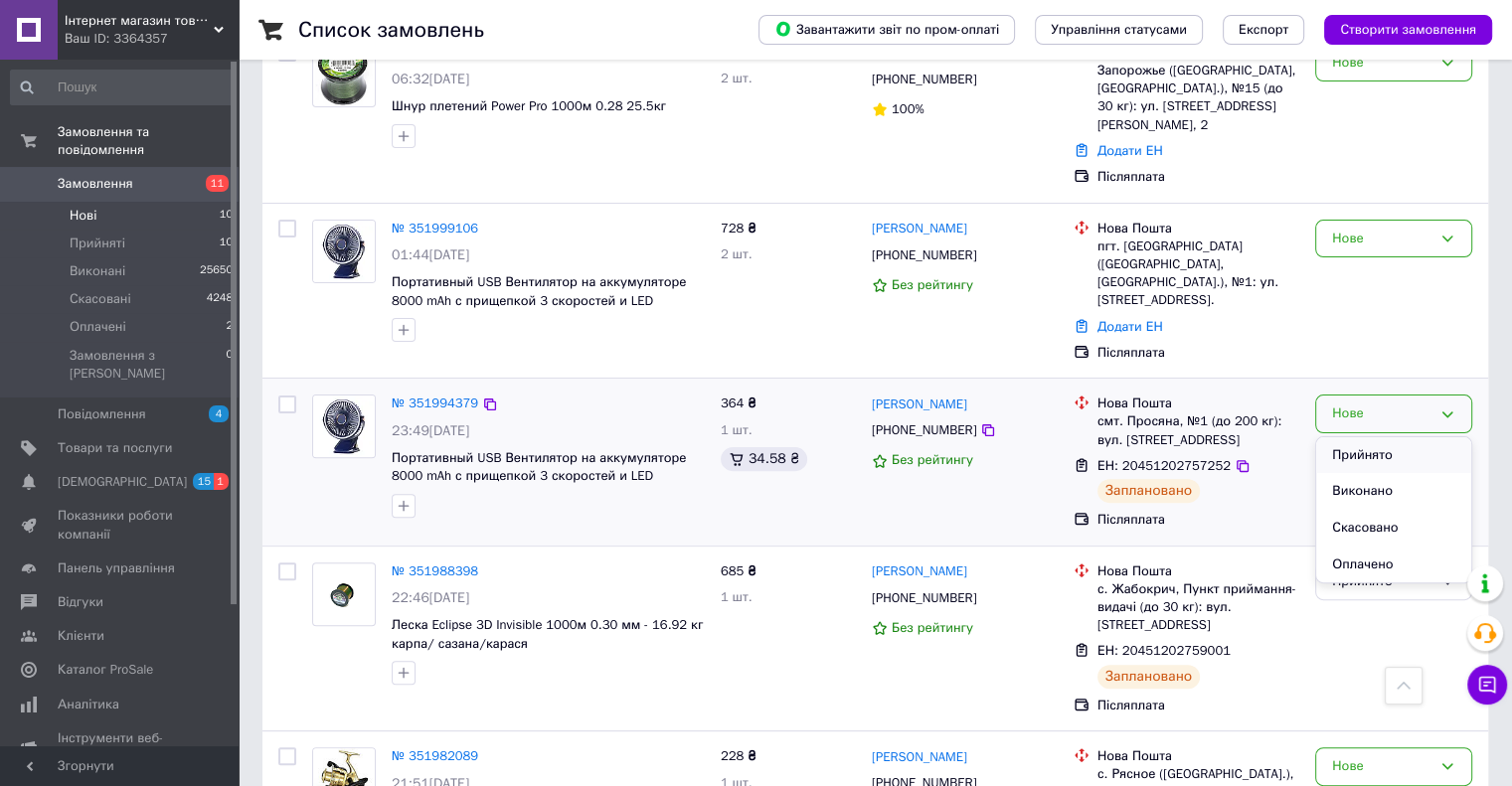 click on "Прийнято" at bounding box center (1394, 455) 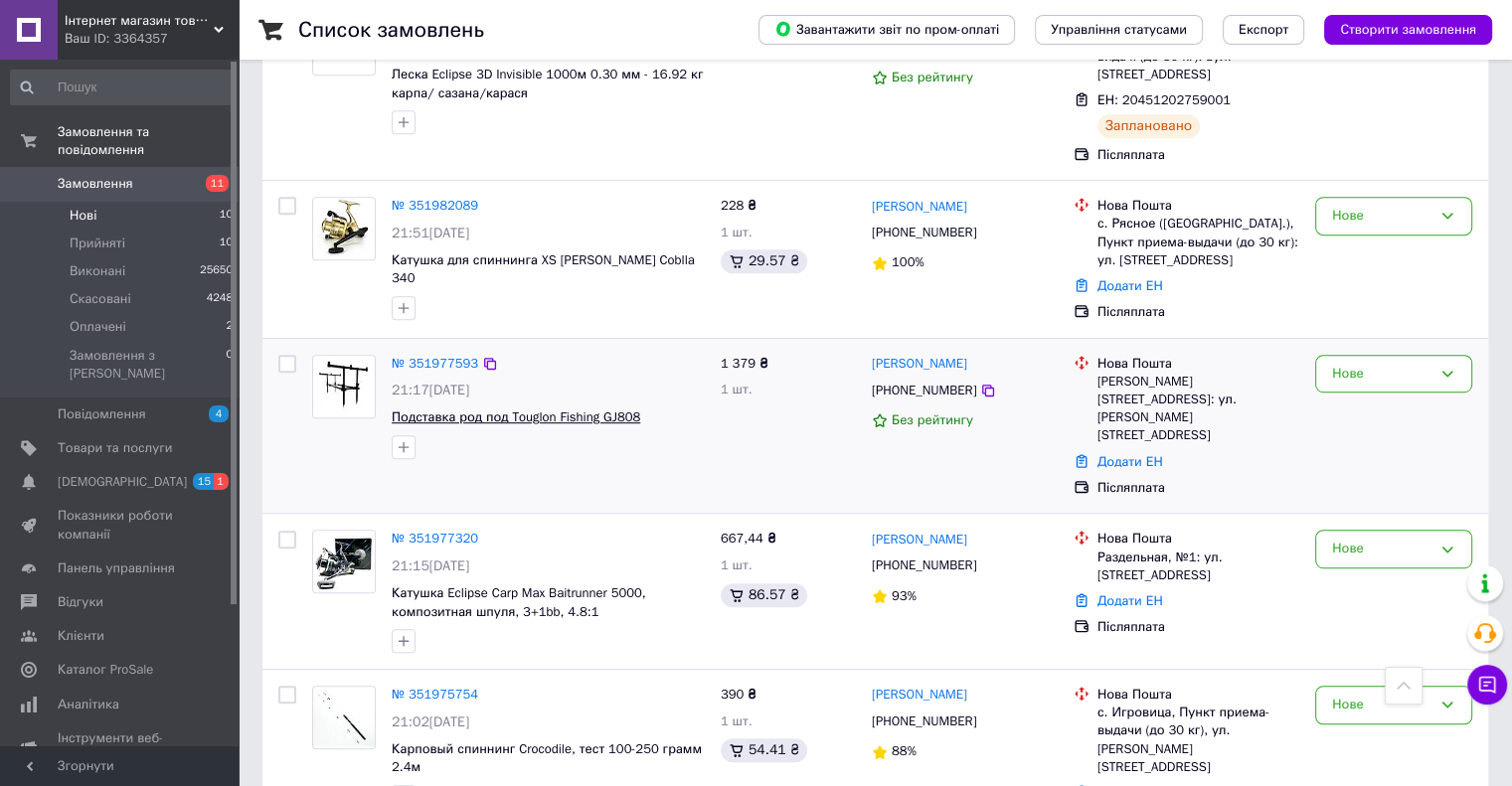 scroll, scrollTop: 1022, scrollLeft: 0, axis: vertical 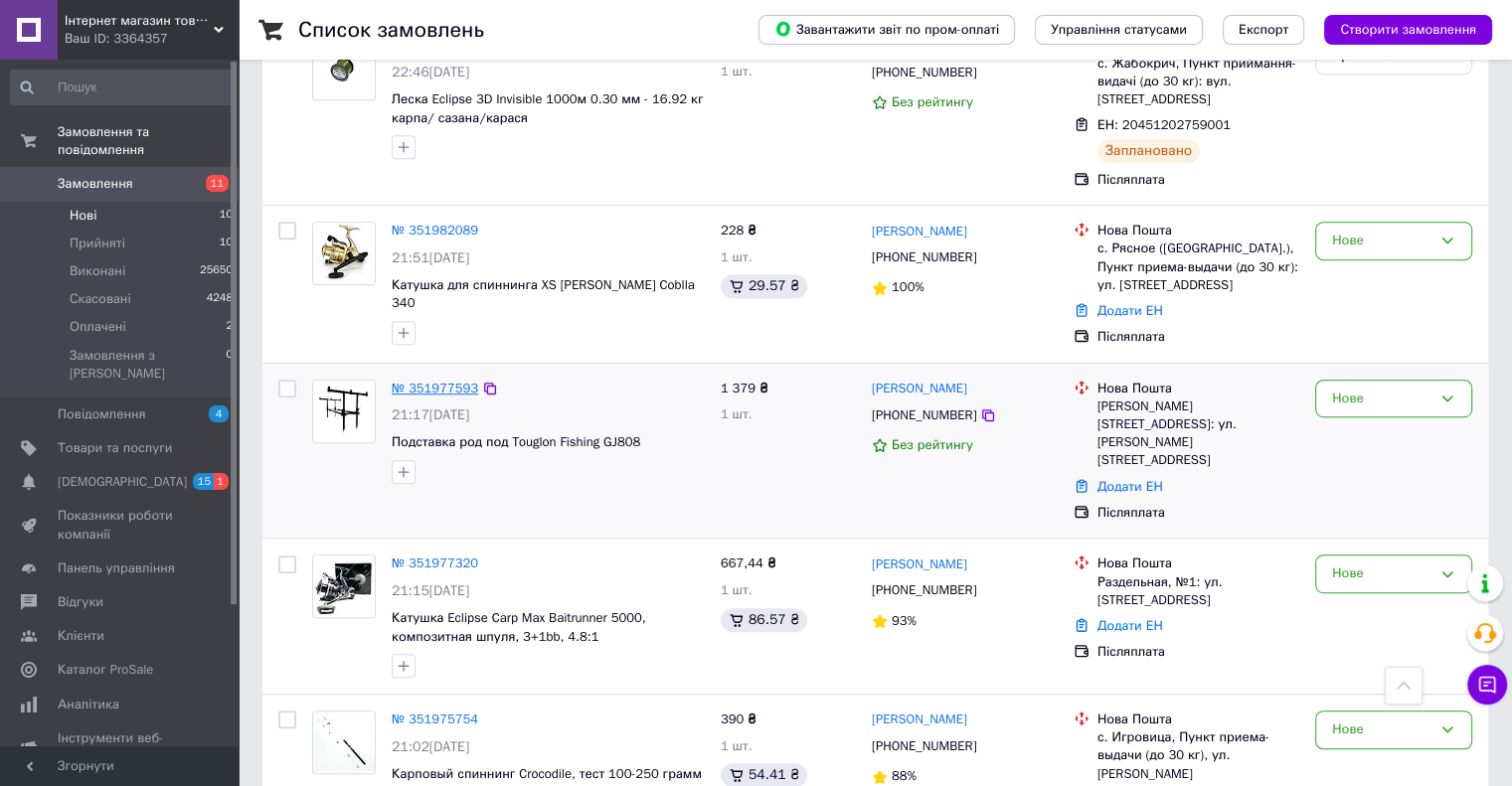 click on "№ 351977593" at bounding box center [434, 388] 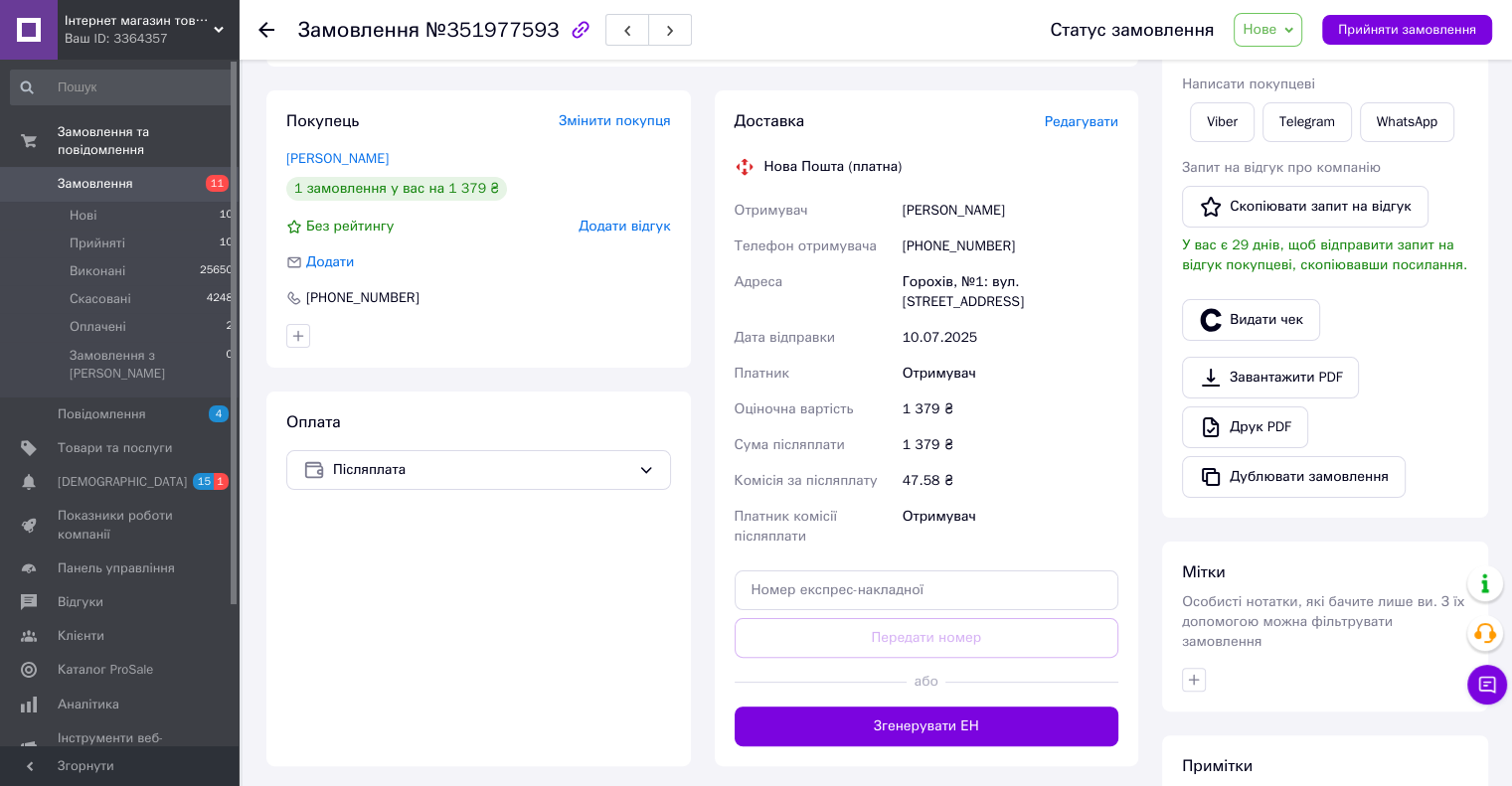scroll, scrollTop: 428, scrollLeft: 0, axis: vertical 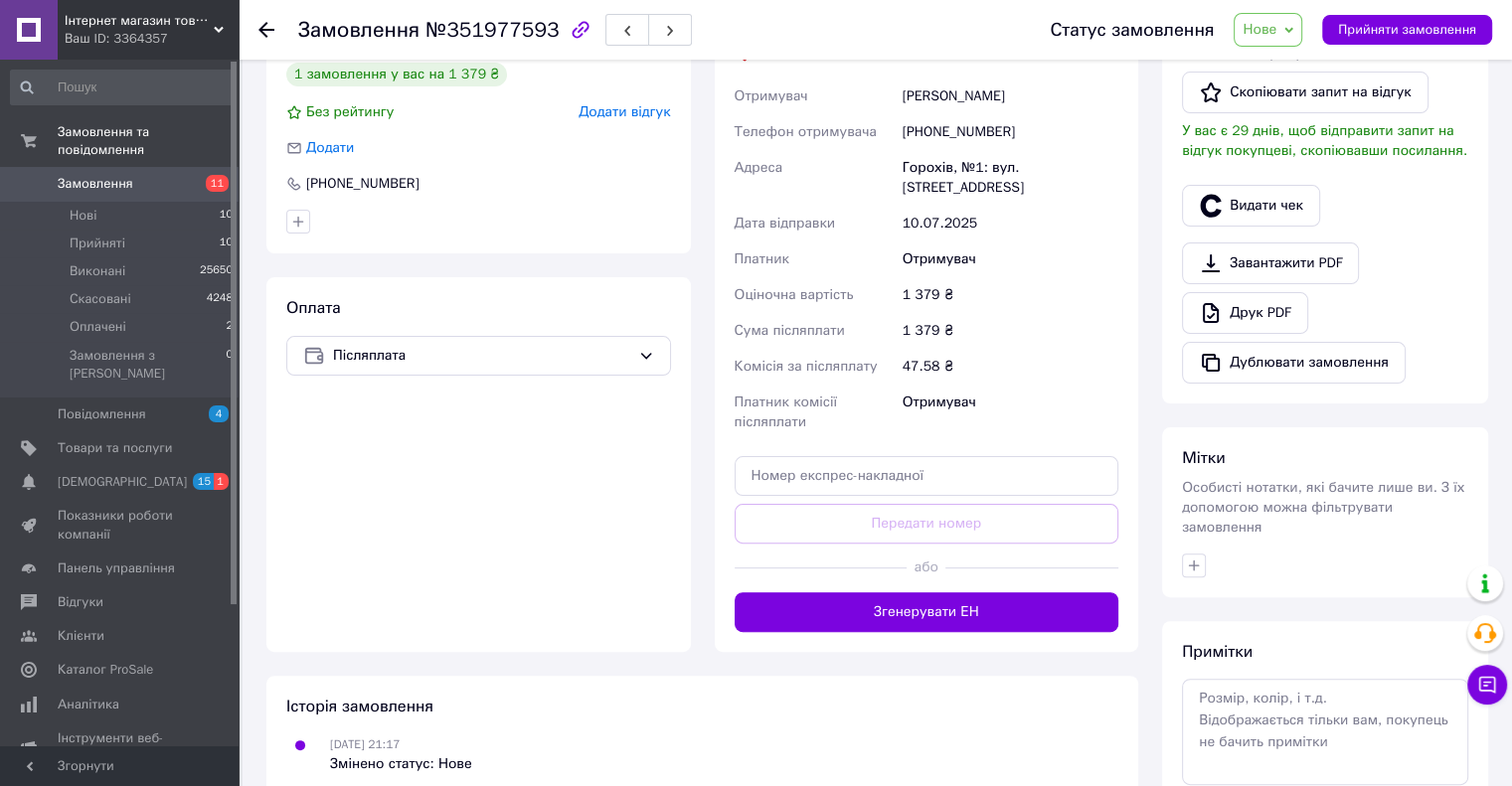 click on "Згенерувати ЕН" at bounding box center [926, 612] 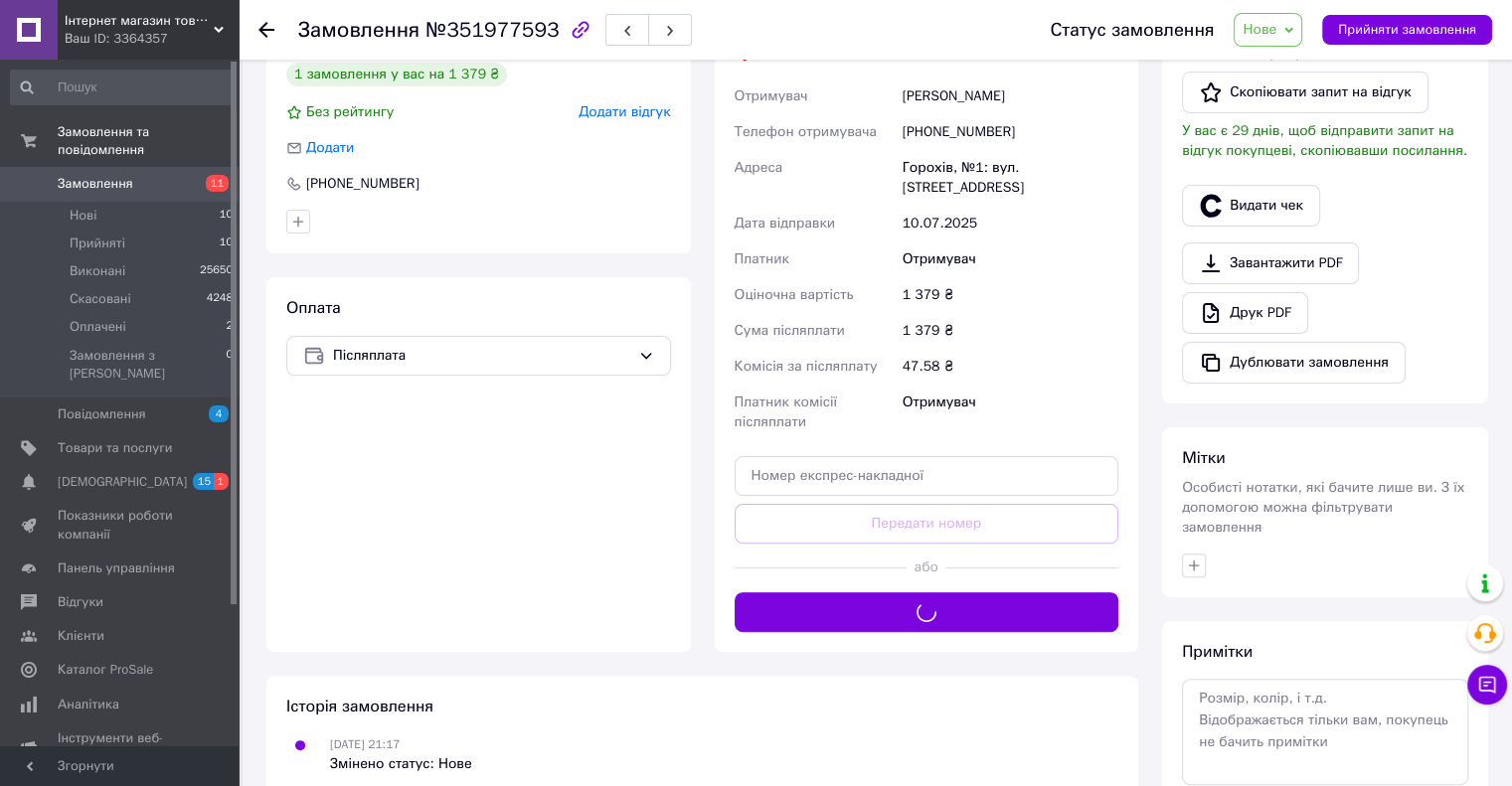 click on "Статус замовлення Нове Прийнято Виконано Скасовано Оплачено Прийняти замовлення" at bounding box center [1251, 30] 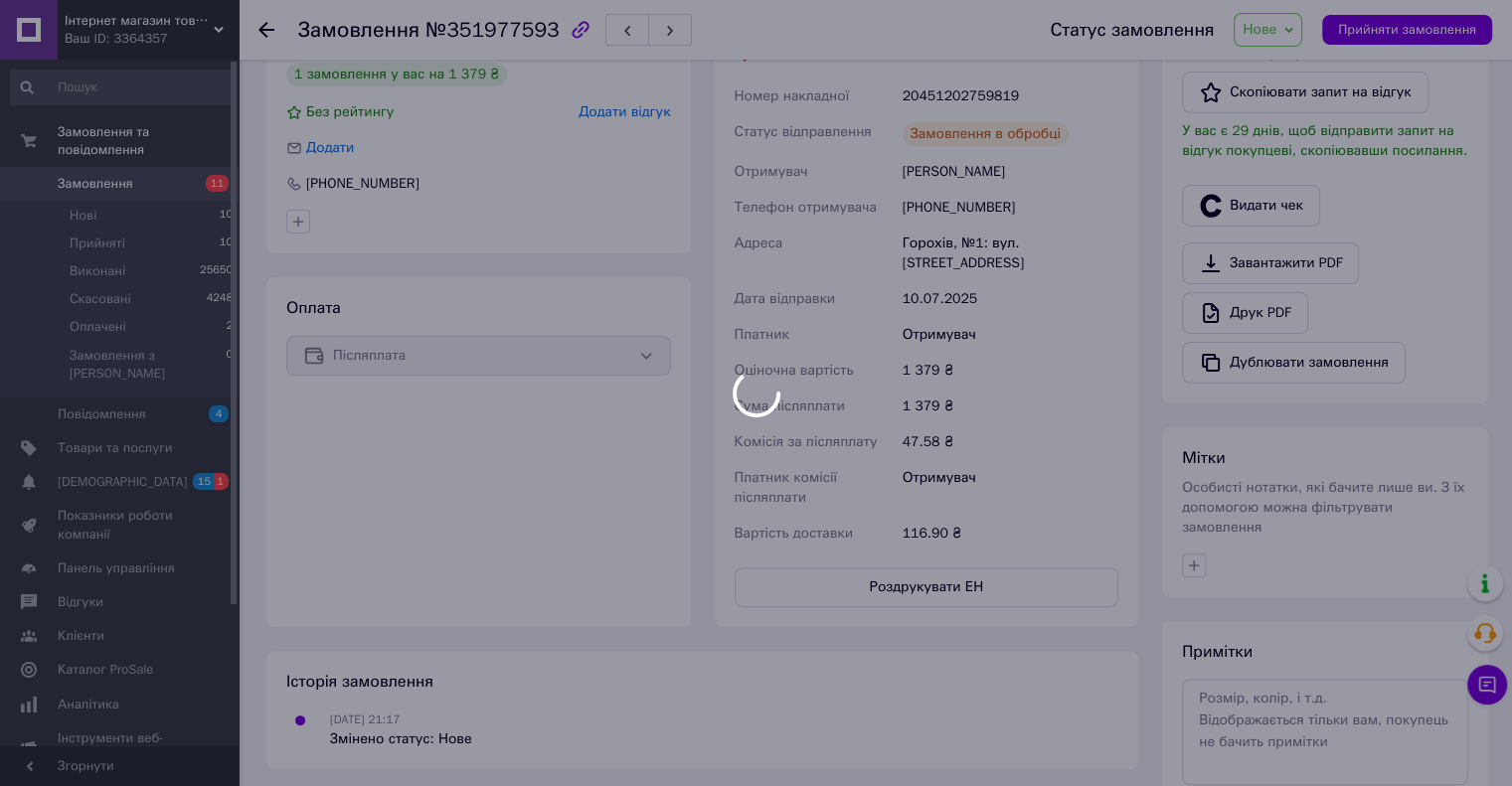 click on "Нове" at bounding box center (1267, 30) 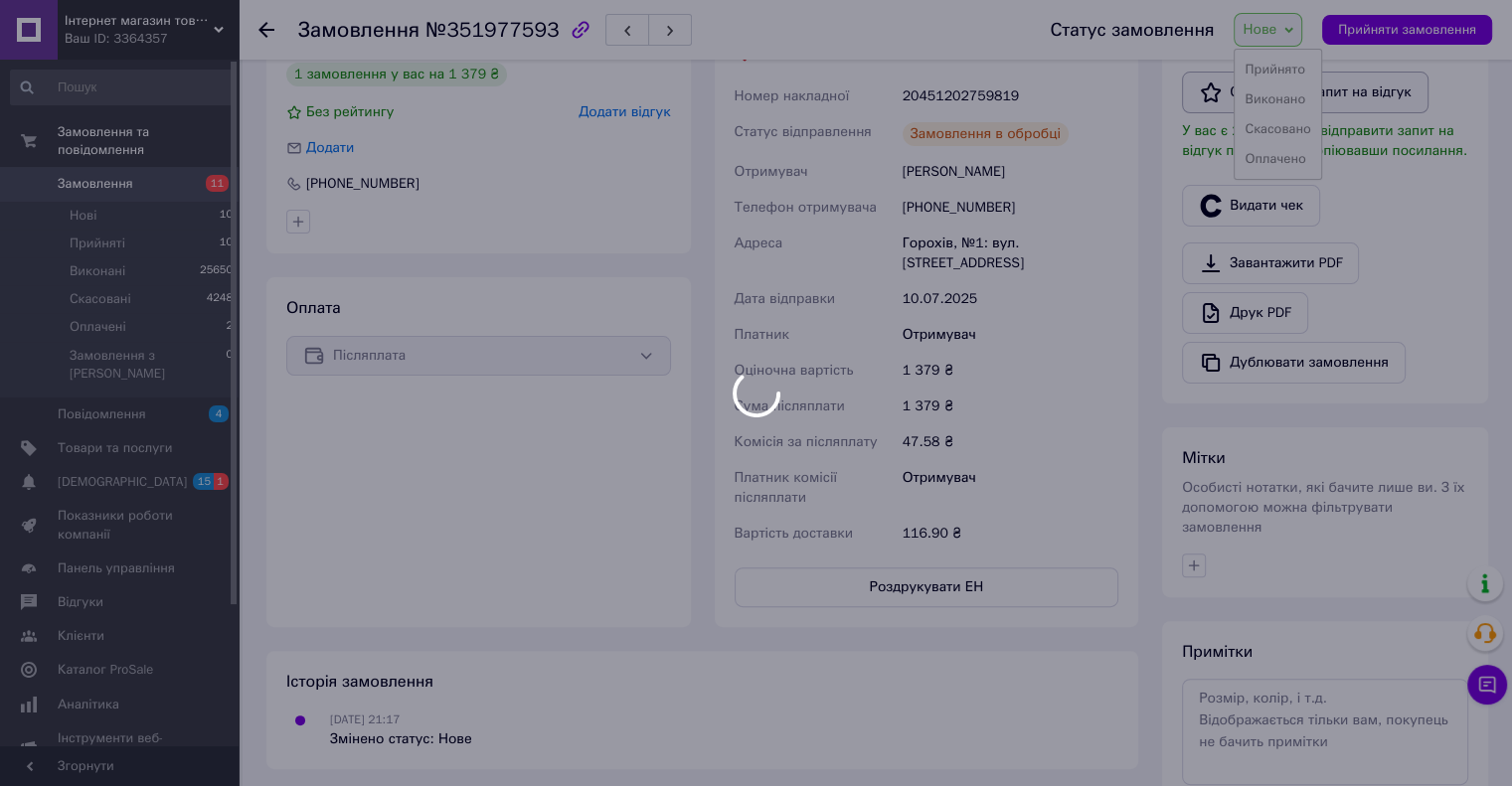 click on "Інтернет магазин товарів для риболовлі Fishermen Ваш ID: 3364357 Сайт Інтернет магазин товарів для риболо... Кабінет покупця Перевірити стан системи Сторінка на порталі Довідка Вийти Замовлення та повідомлення Замовлення 11 Нові 10 Прийняті 10 Виконані 25650 Скасовані 4248 Оплачені 2 Замовлення з Розетки 0 Повідомлення 4 Товари та послуги Сповіщення 15 1 Показники роботи компанії Панель управління Відгуки Клієнти Каталог ProSale Аналітика Інструменти веб-майстра та SEO Управління сайтом Гаманець компанії Маркет Налаштування 1" at bounding box center [756, 239] 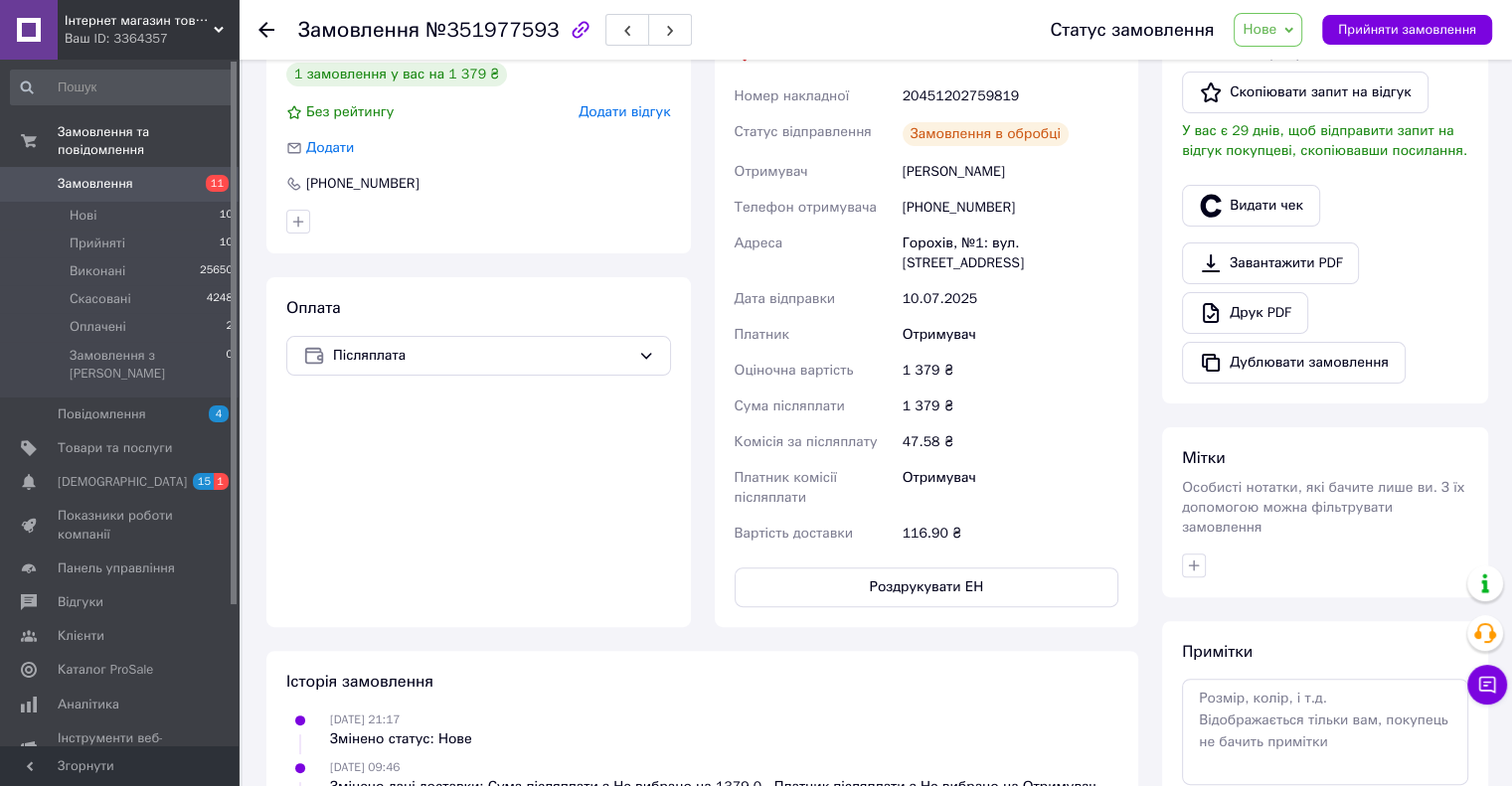 click on "Нове" at bounding box center (1260, 29) 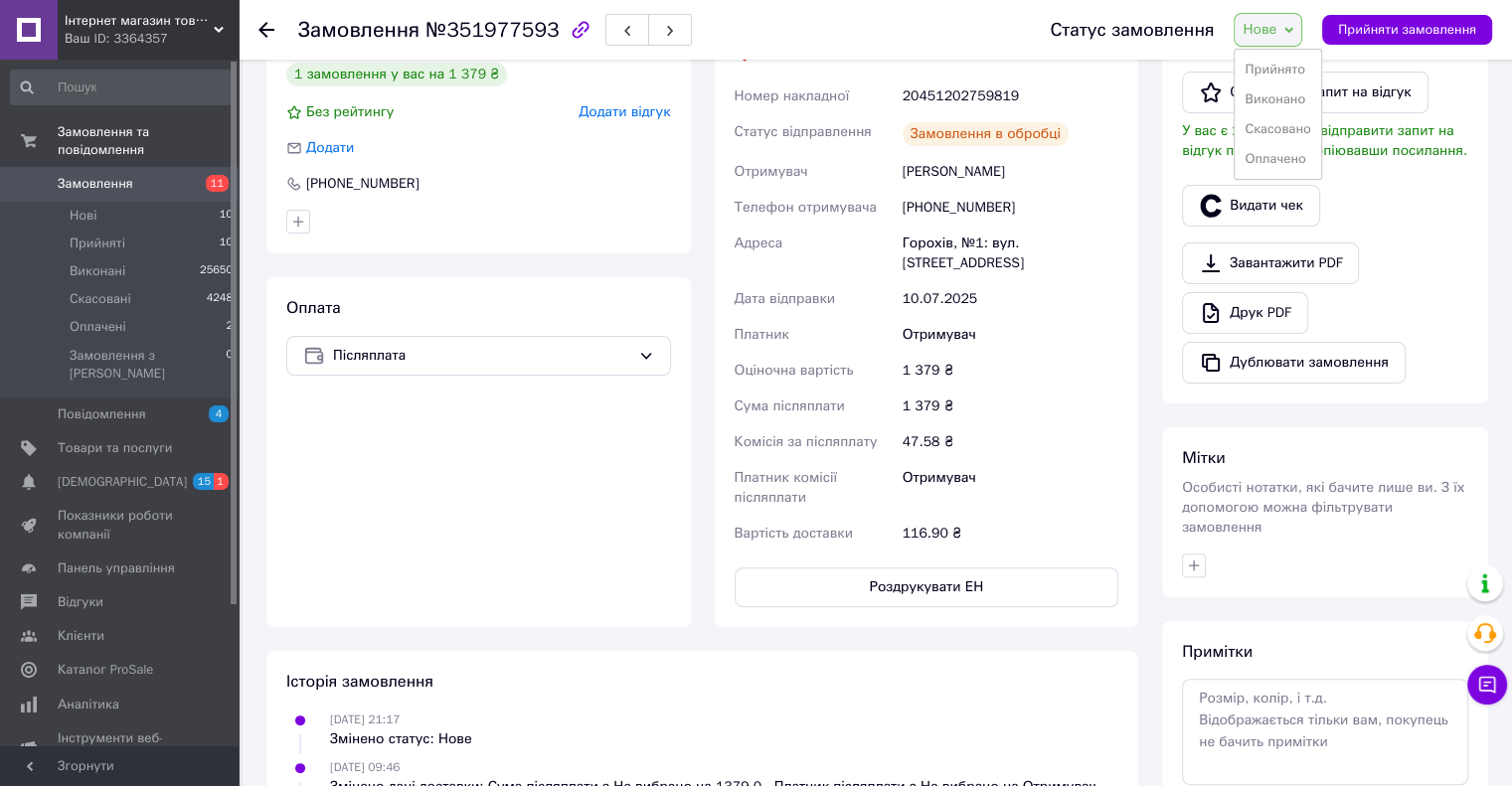click on "Прийнято Виконано Скасовано Оплачено" at bounding box center [1277, 114] 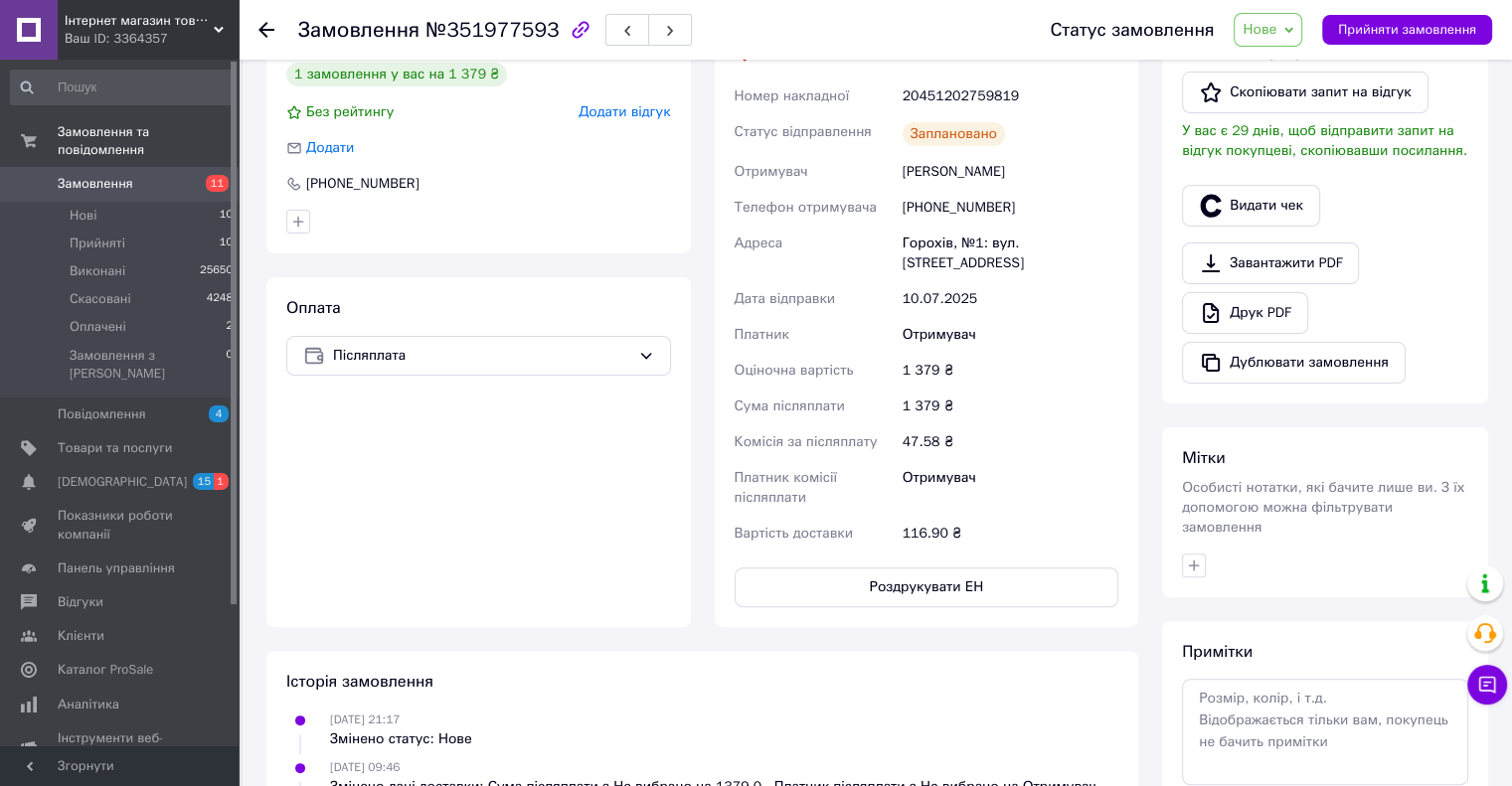 click on "Статус замовлення Нове Прийнято Виконано Скасовано Оплачено Прийняти замовлення" at bounding box center (1251, 30) 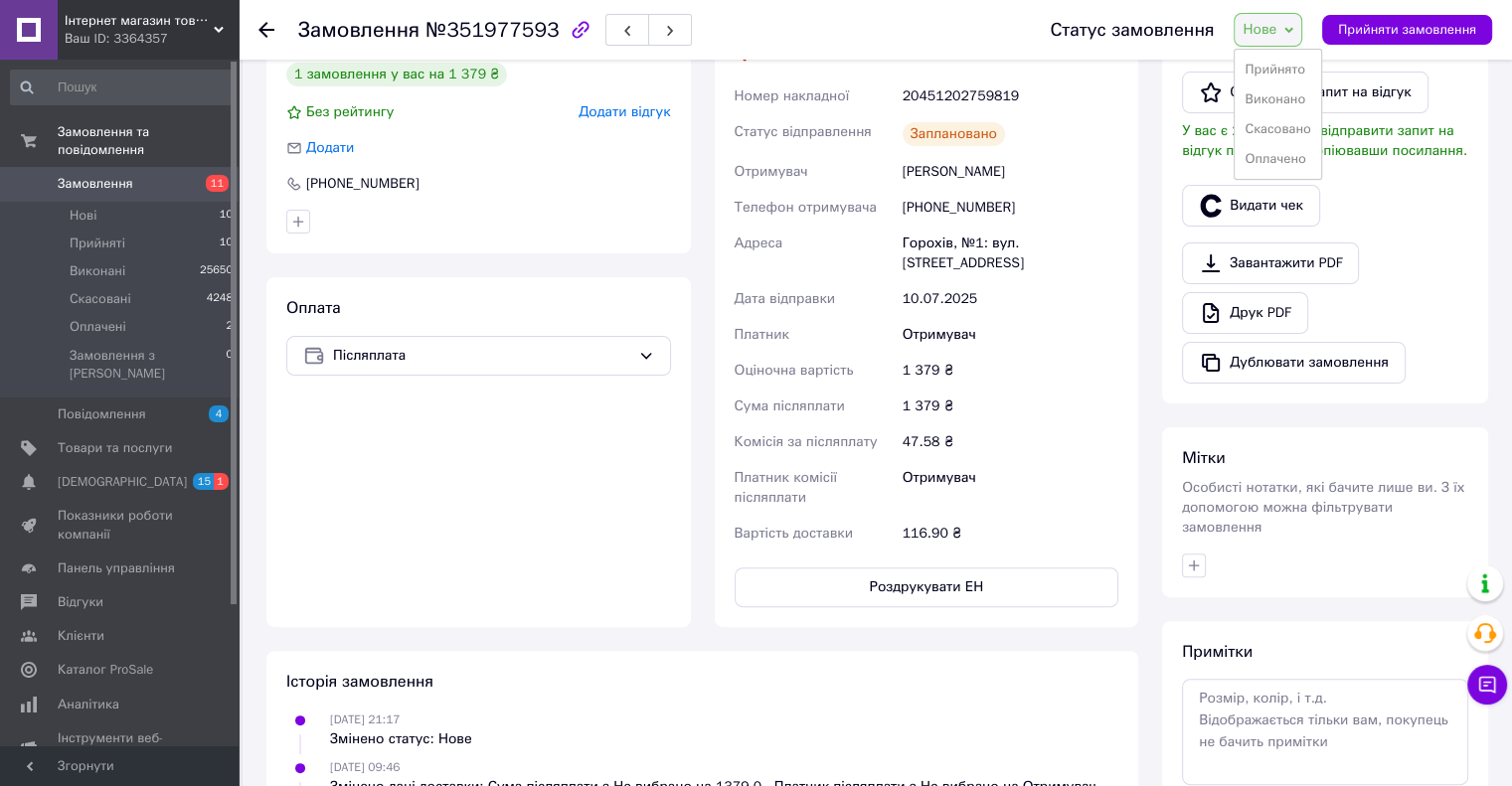 click on "Прийнято" at bounding box center (1277, 70) 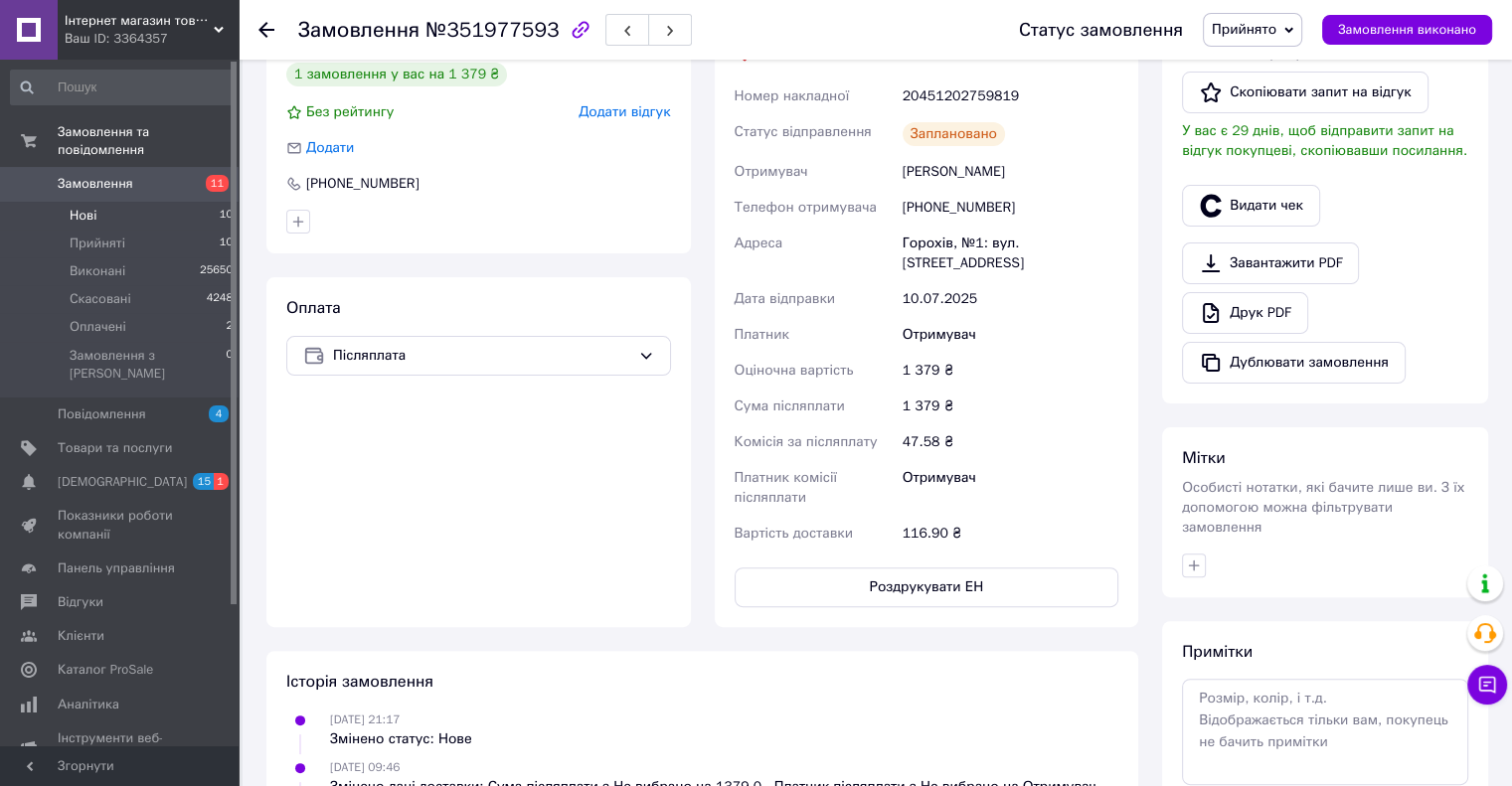 click on "Нові 10" at bounding box center [122, 216] 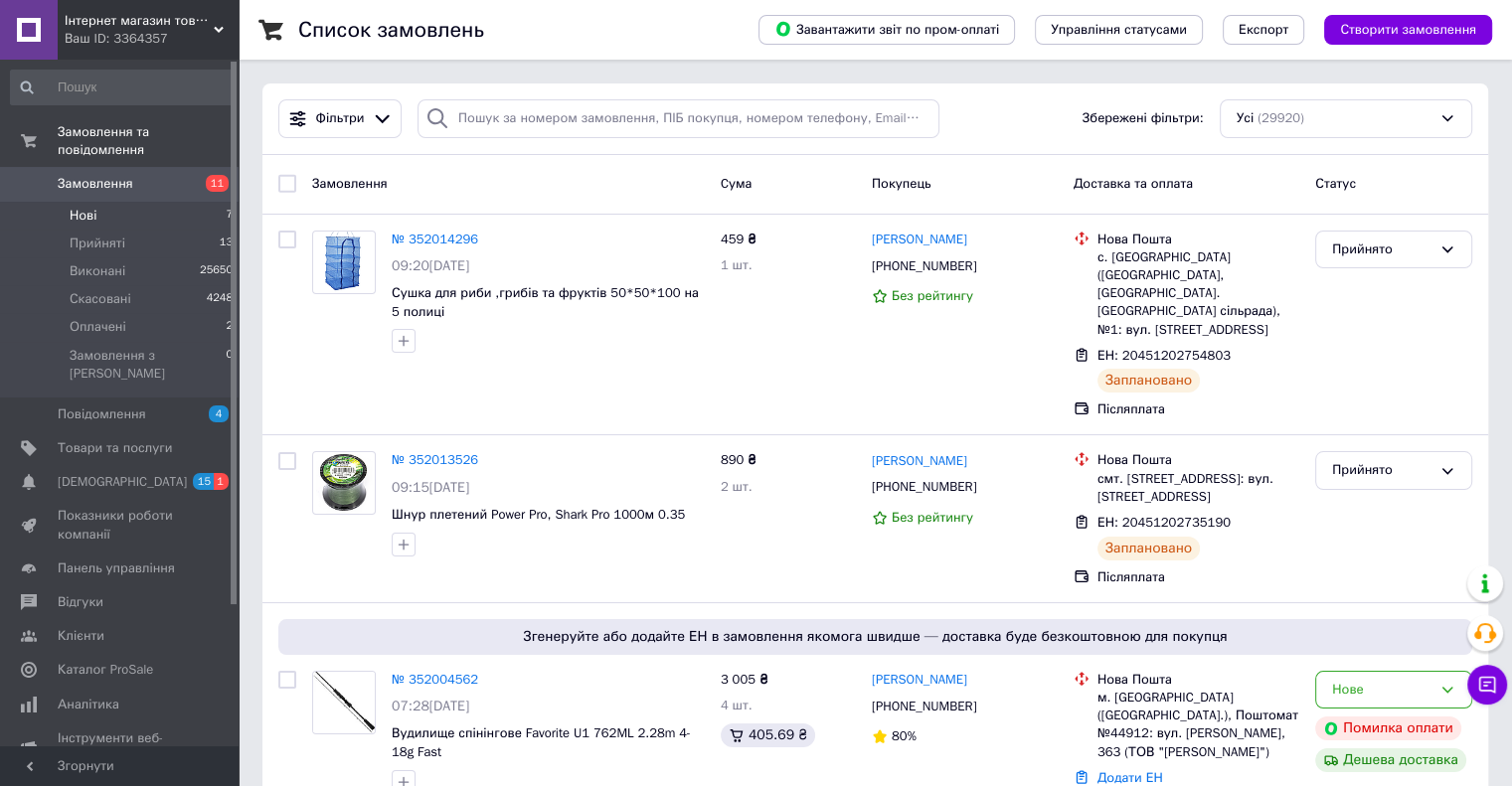 click on "Нові 7" at bounding box center (122, 216) 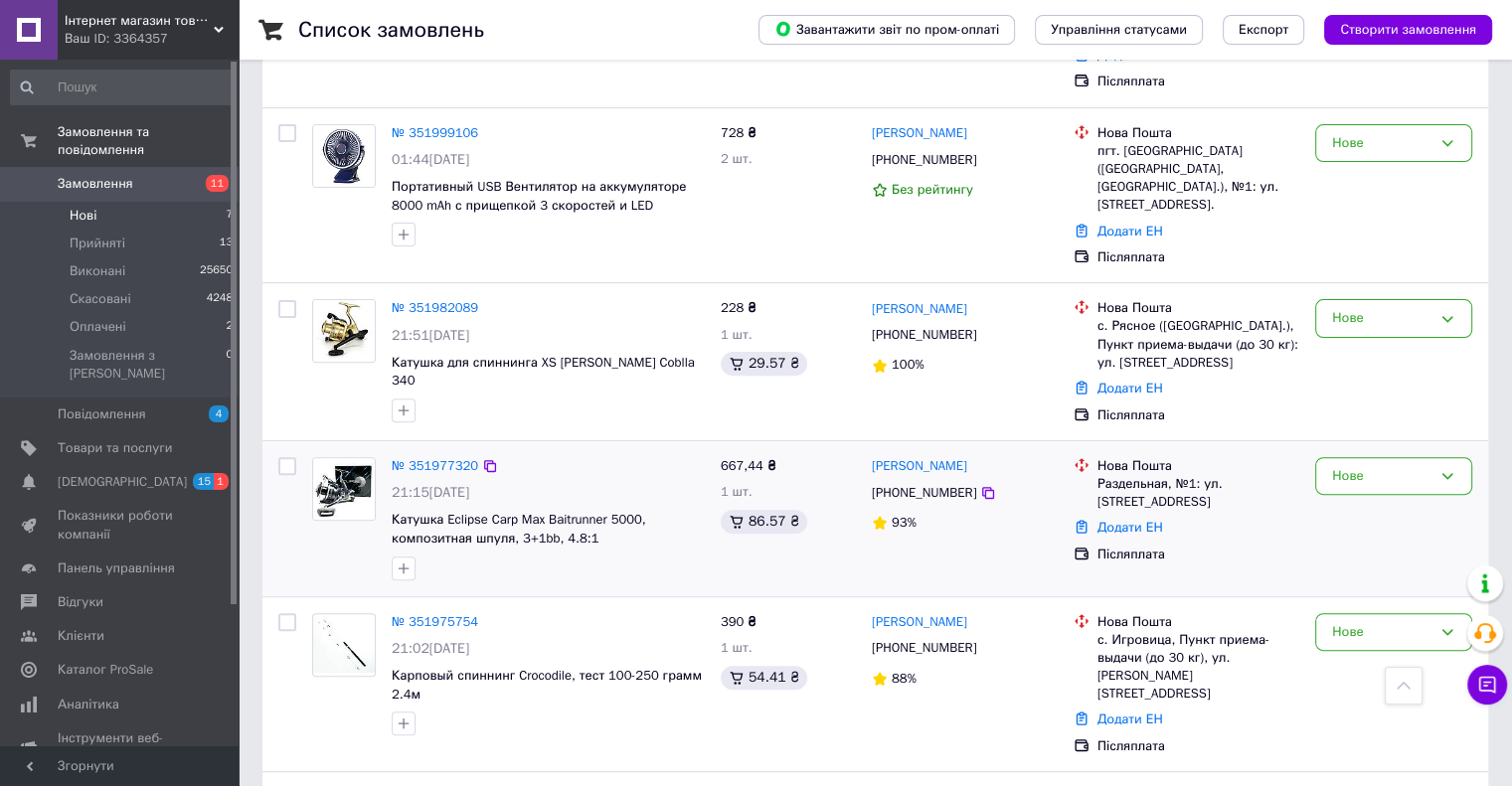 scroll, scrollTop: 750, scrollLeft: 0, axis: vertical 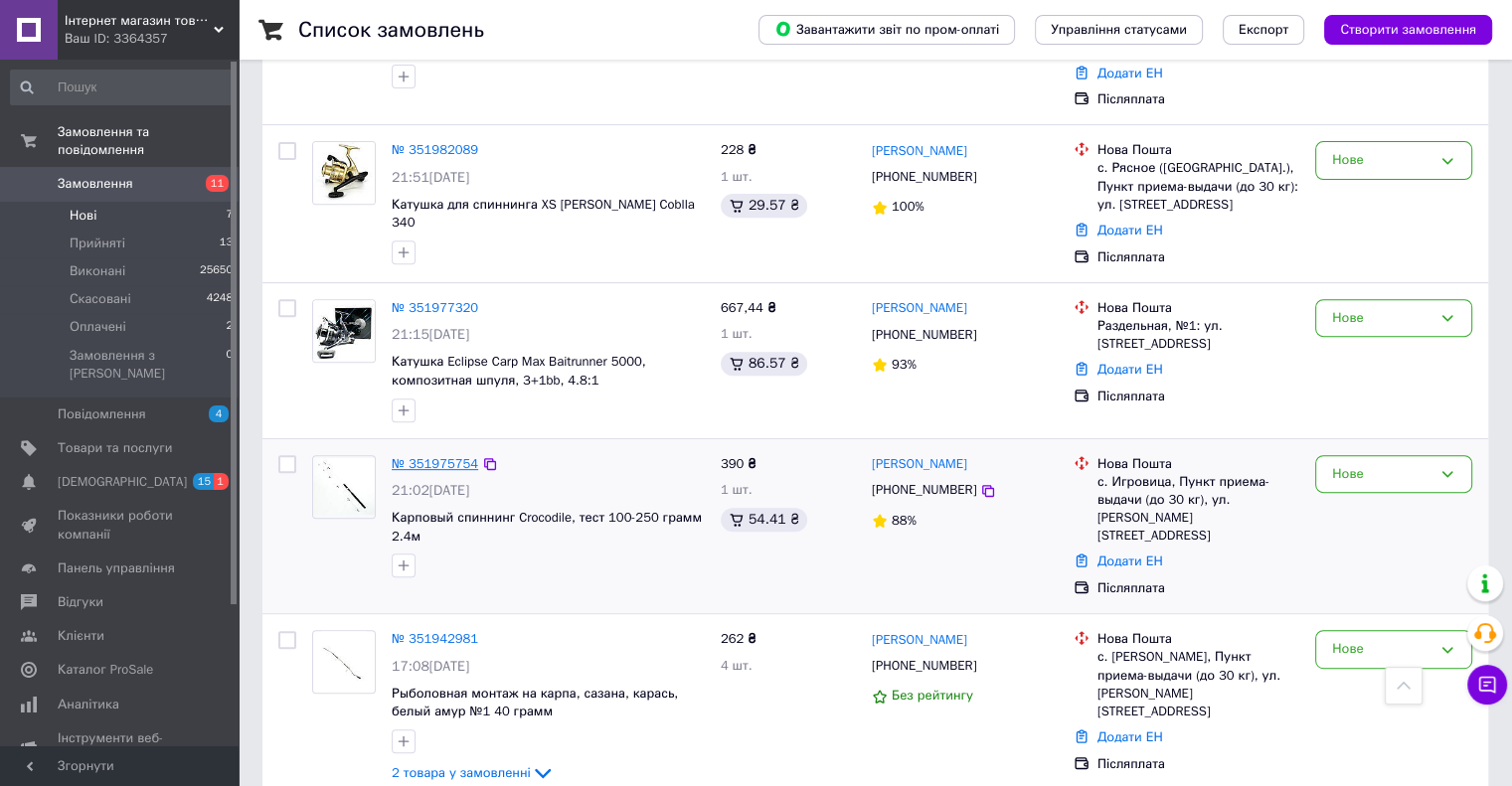 click on "№ 351975754" at bounding box center (434, 463) 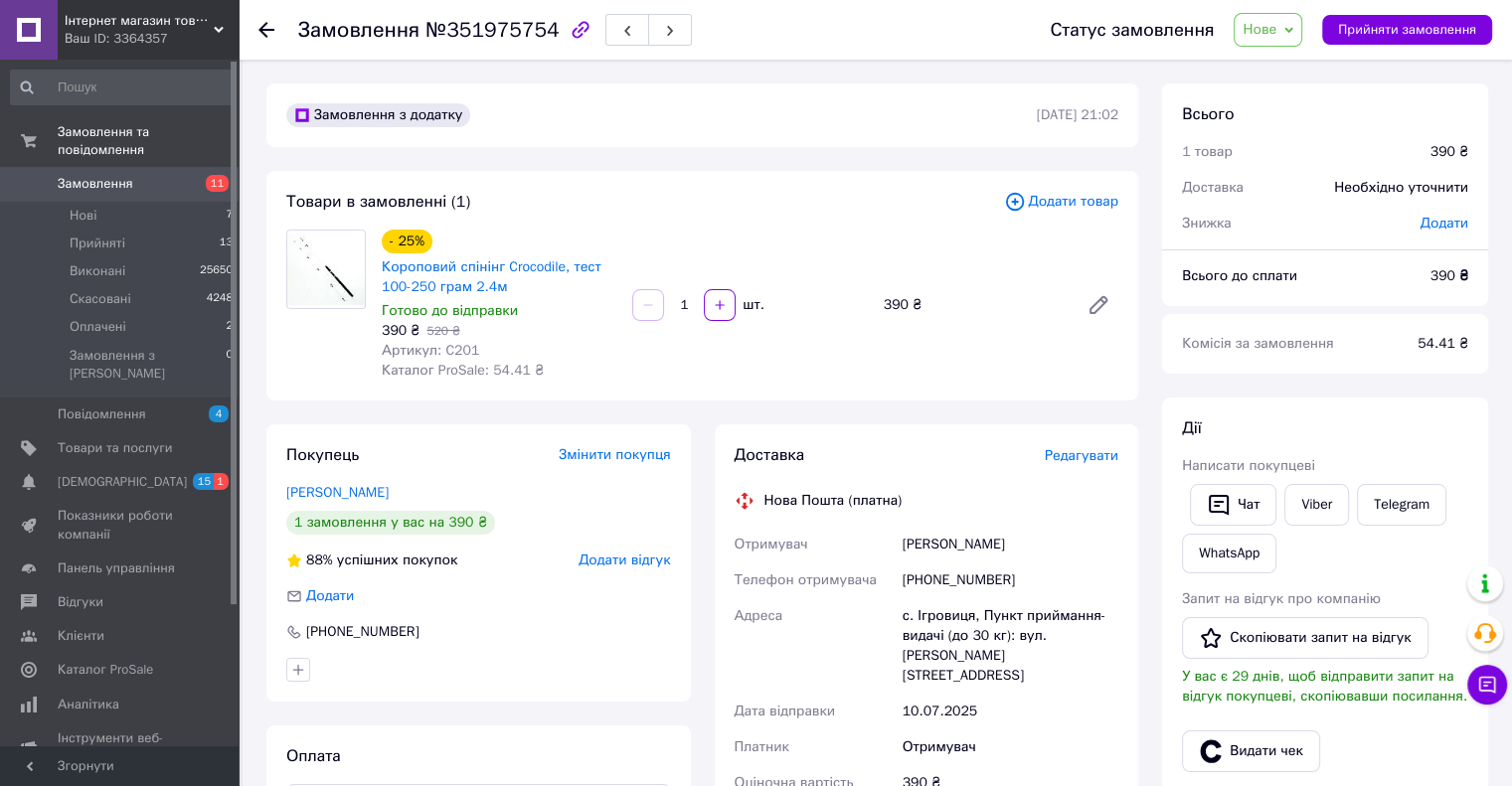 scroll, scrollTop: 99, scrollLeft: 0, axis: vertical 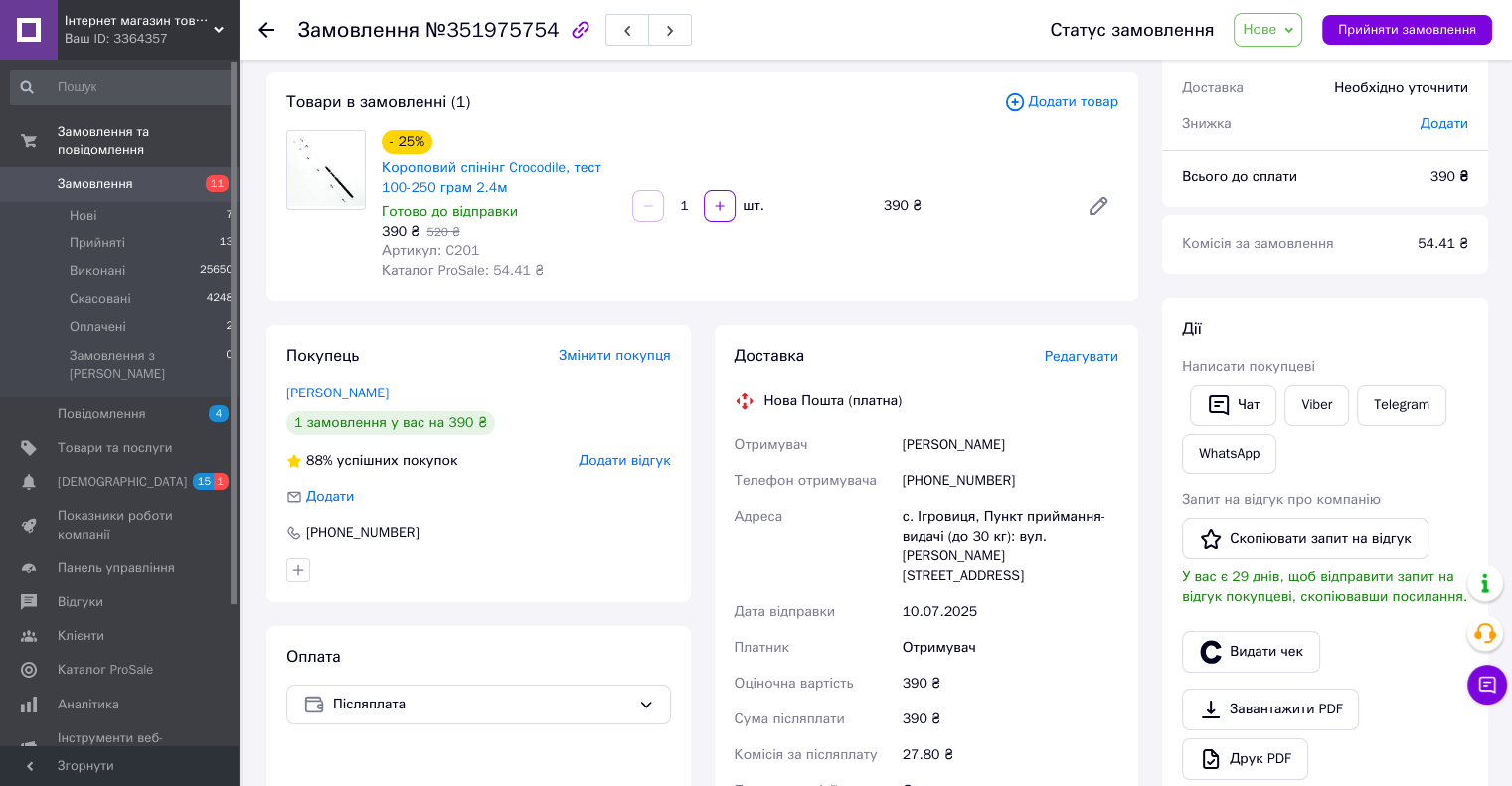 click on "Статус замовлення Нове Прийнято Виконано Скасовано Оплачено Прийняти замовлення" at bounding box center [1251, 30] 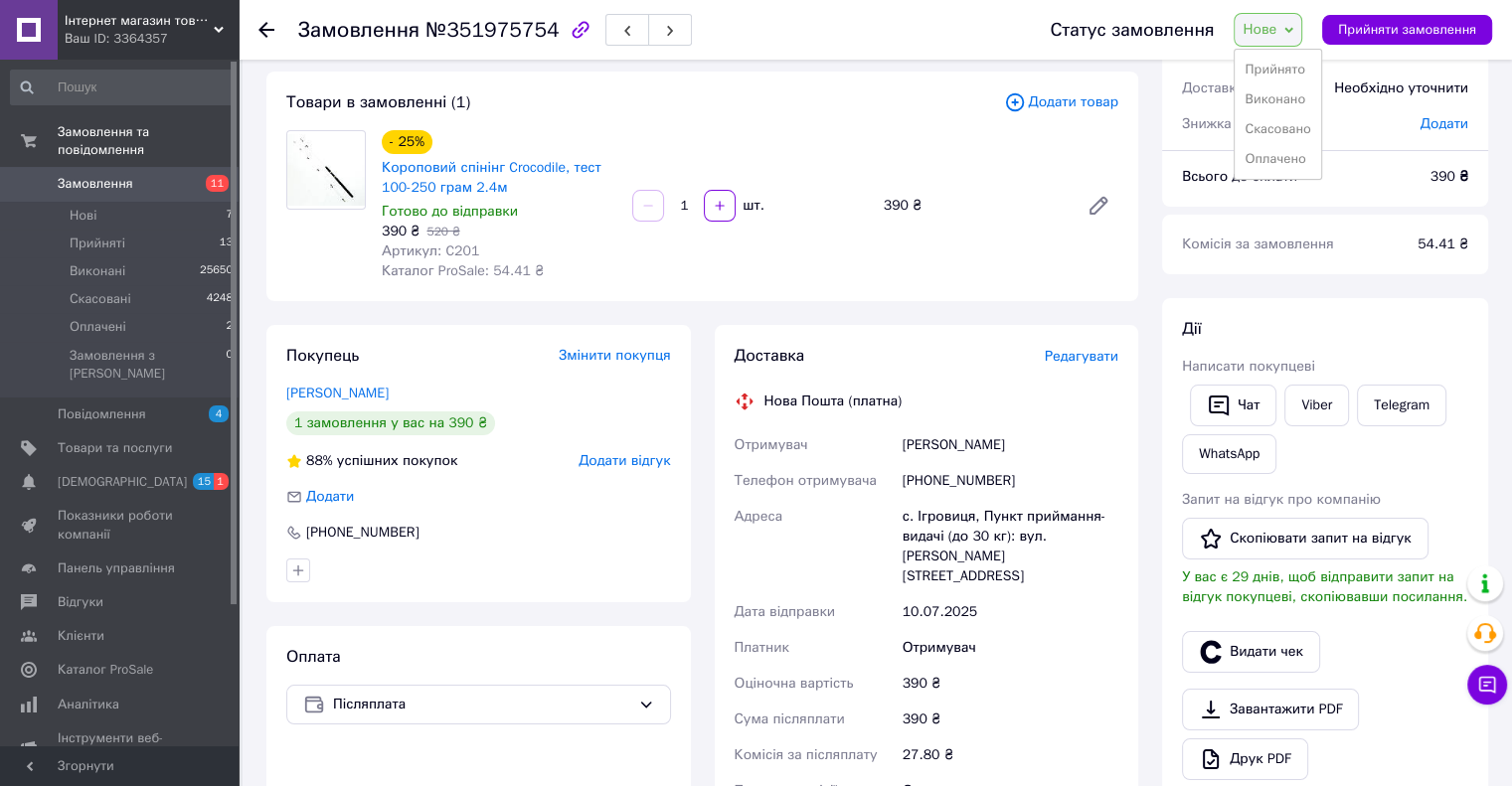 click on "Скасовано" at bounding box center [1277, 129] 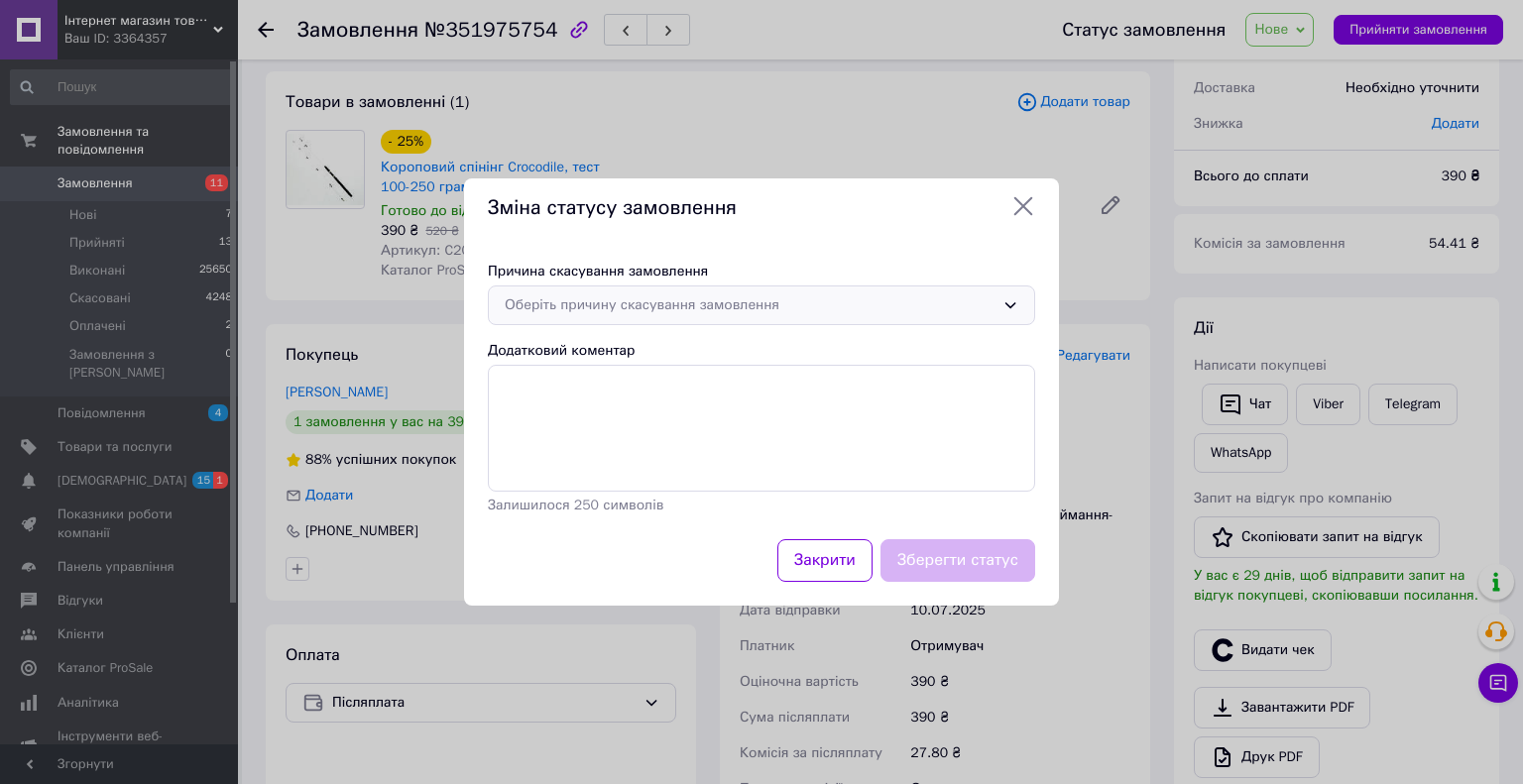 click on "Оберіть причину скасування замовлення" at bounding box center (762, 305) 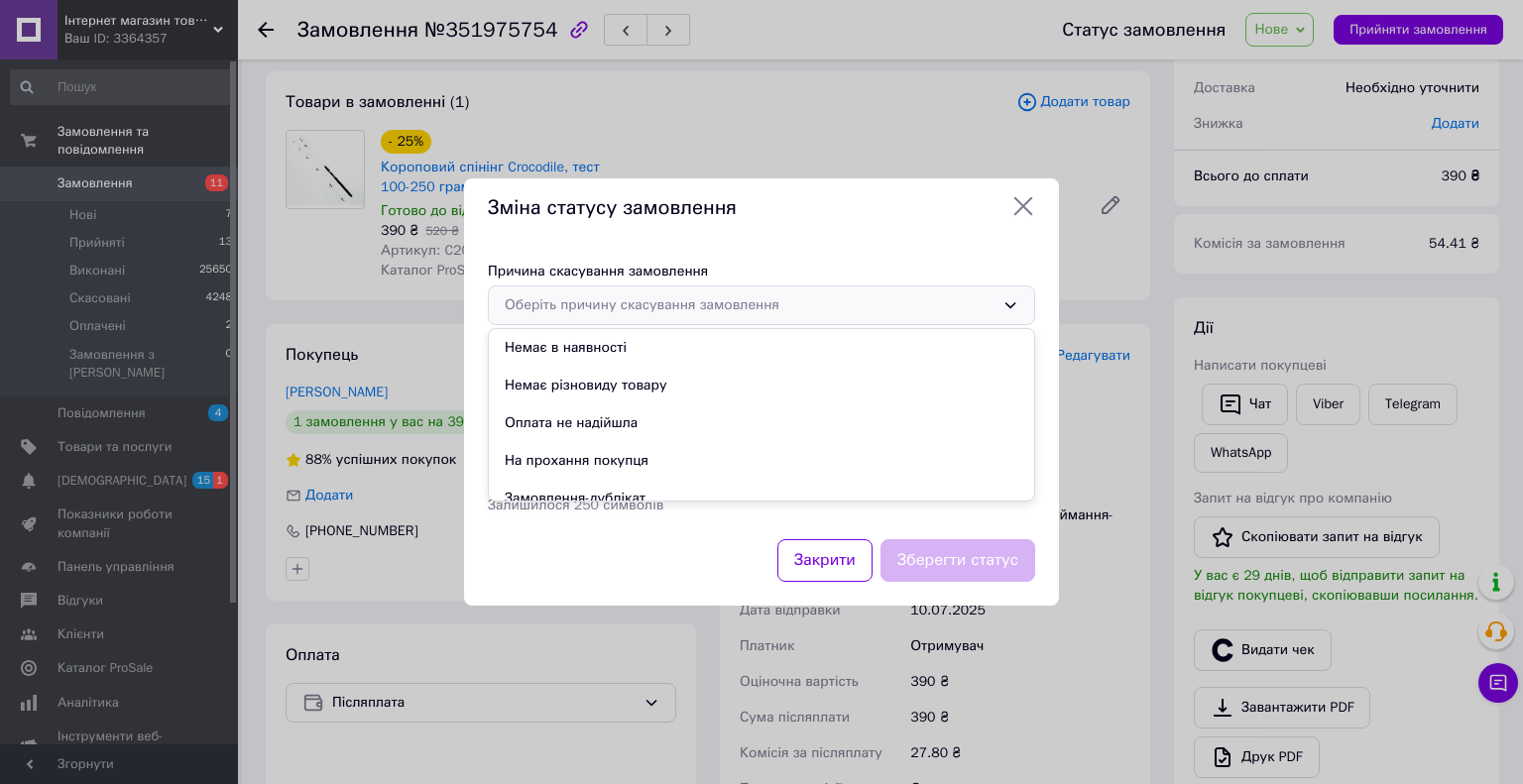 click on "На прохання покупця" at bounding box center [762, 461] 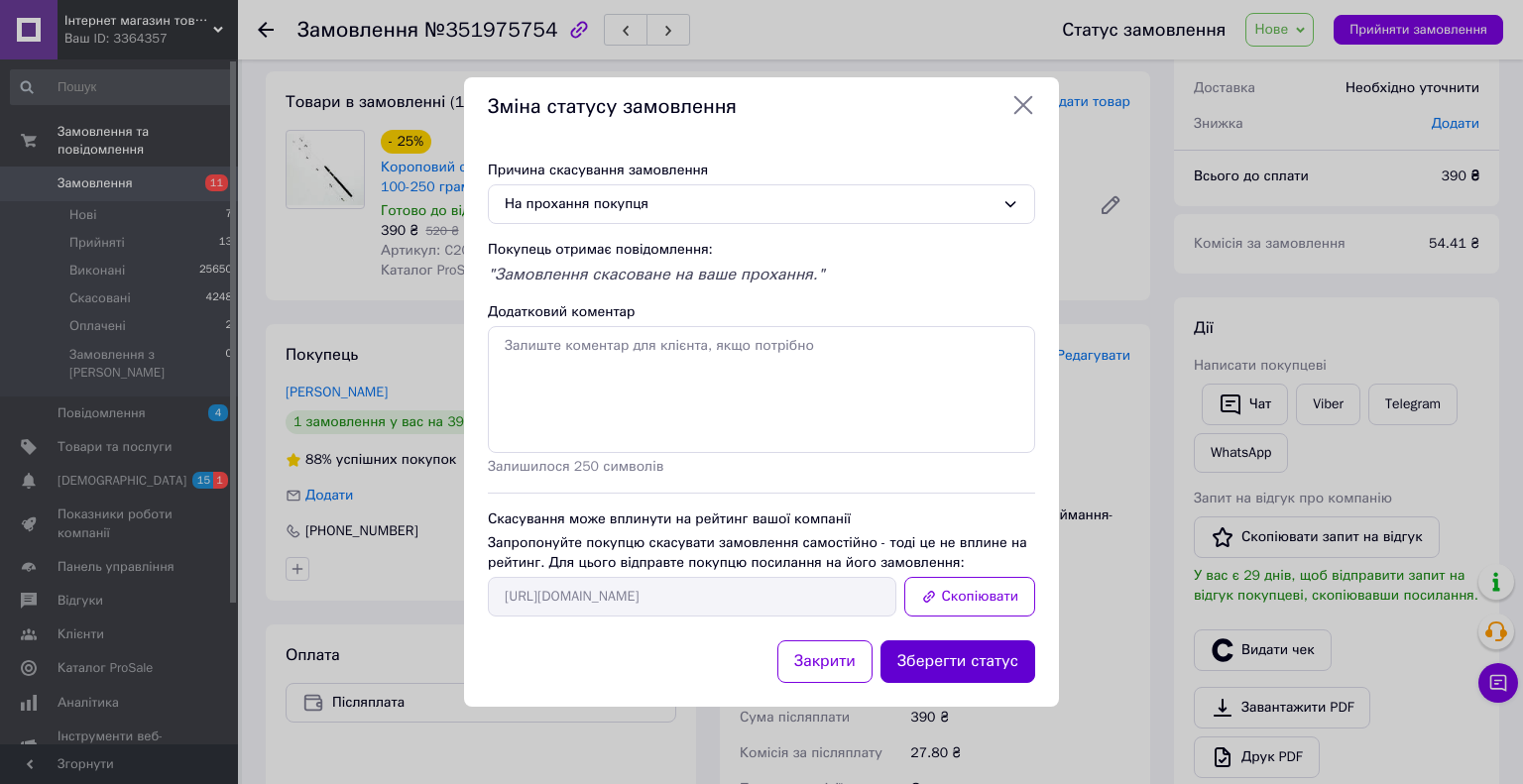 click on "Зберегти статус" at bounding box center [958, 661] 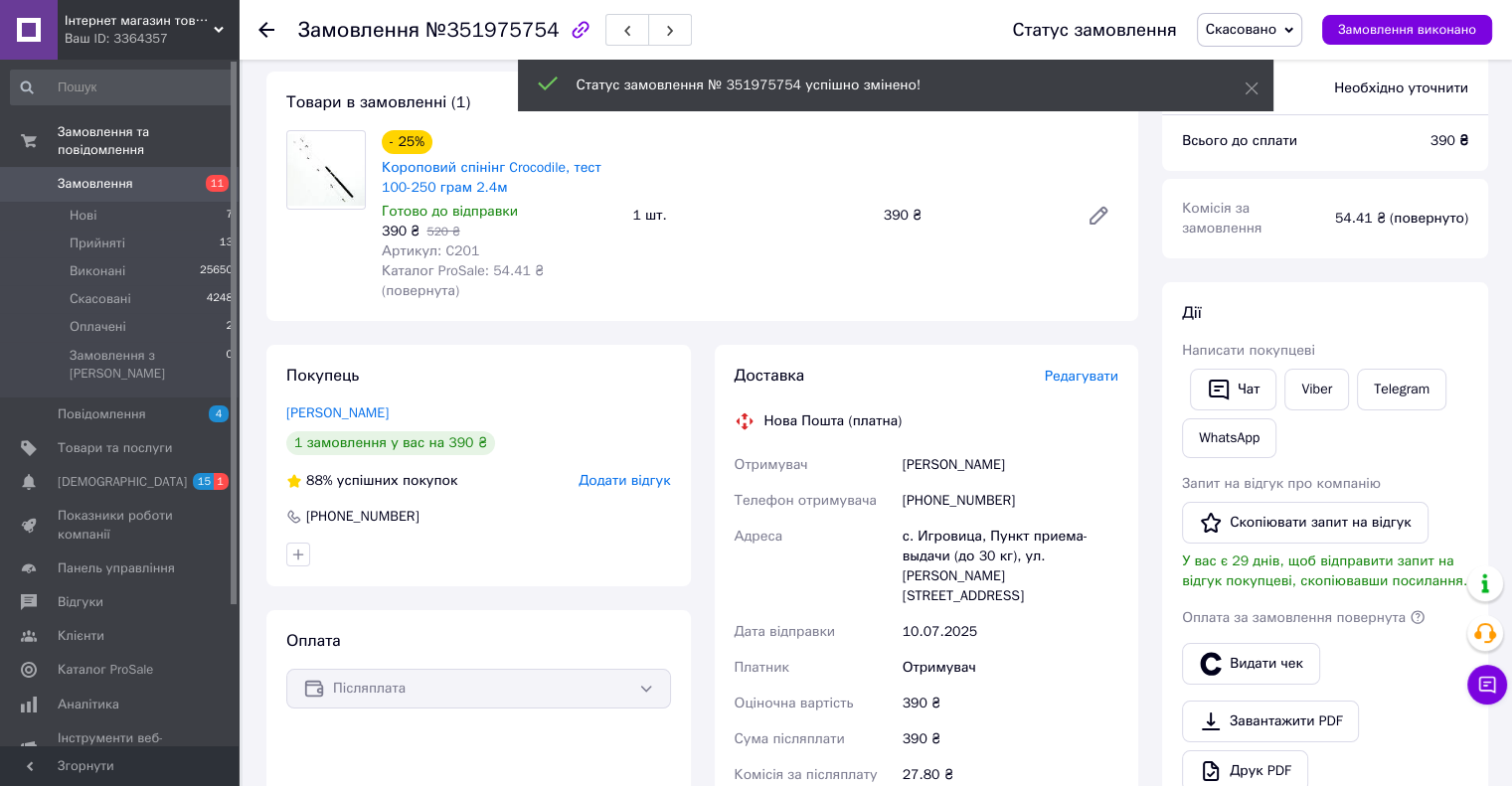 click on "Замовлення" at bounding box center (95, 184) 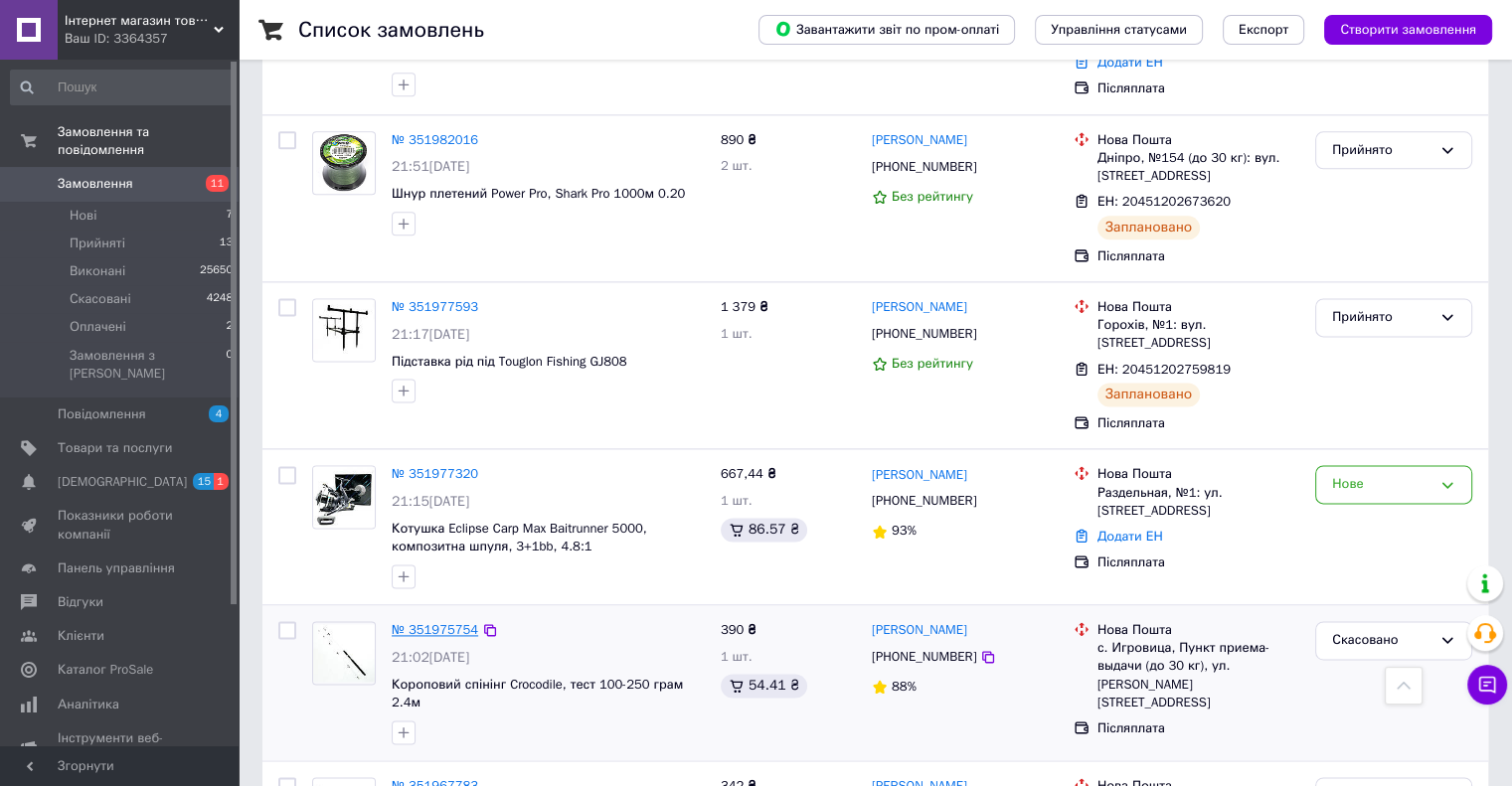 click on "№ 351975754" at bounding box center [434, 629] 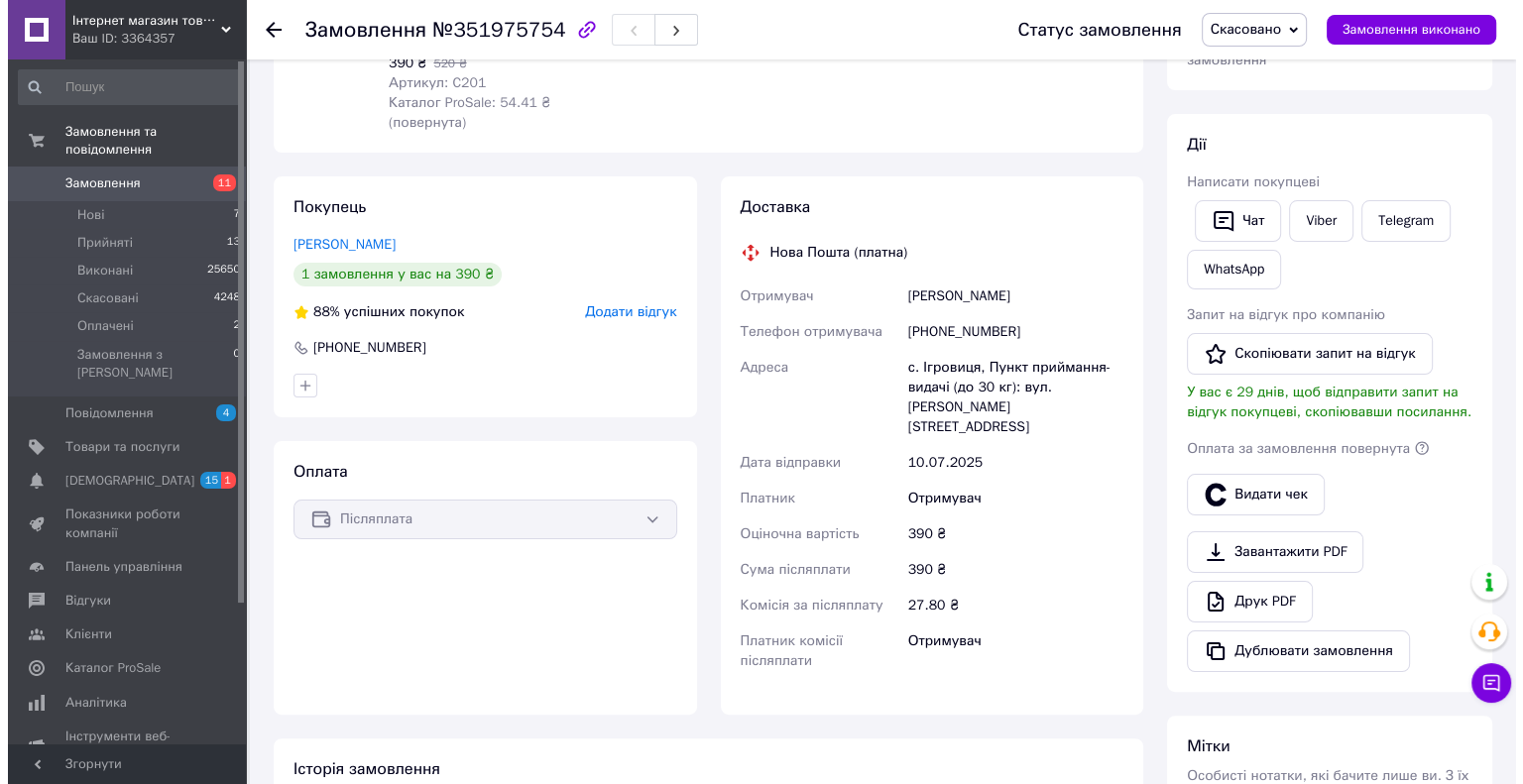 scroll, scrollTop: 162, scrollLeft: 0, axis: vertical 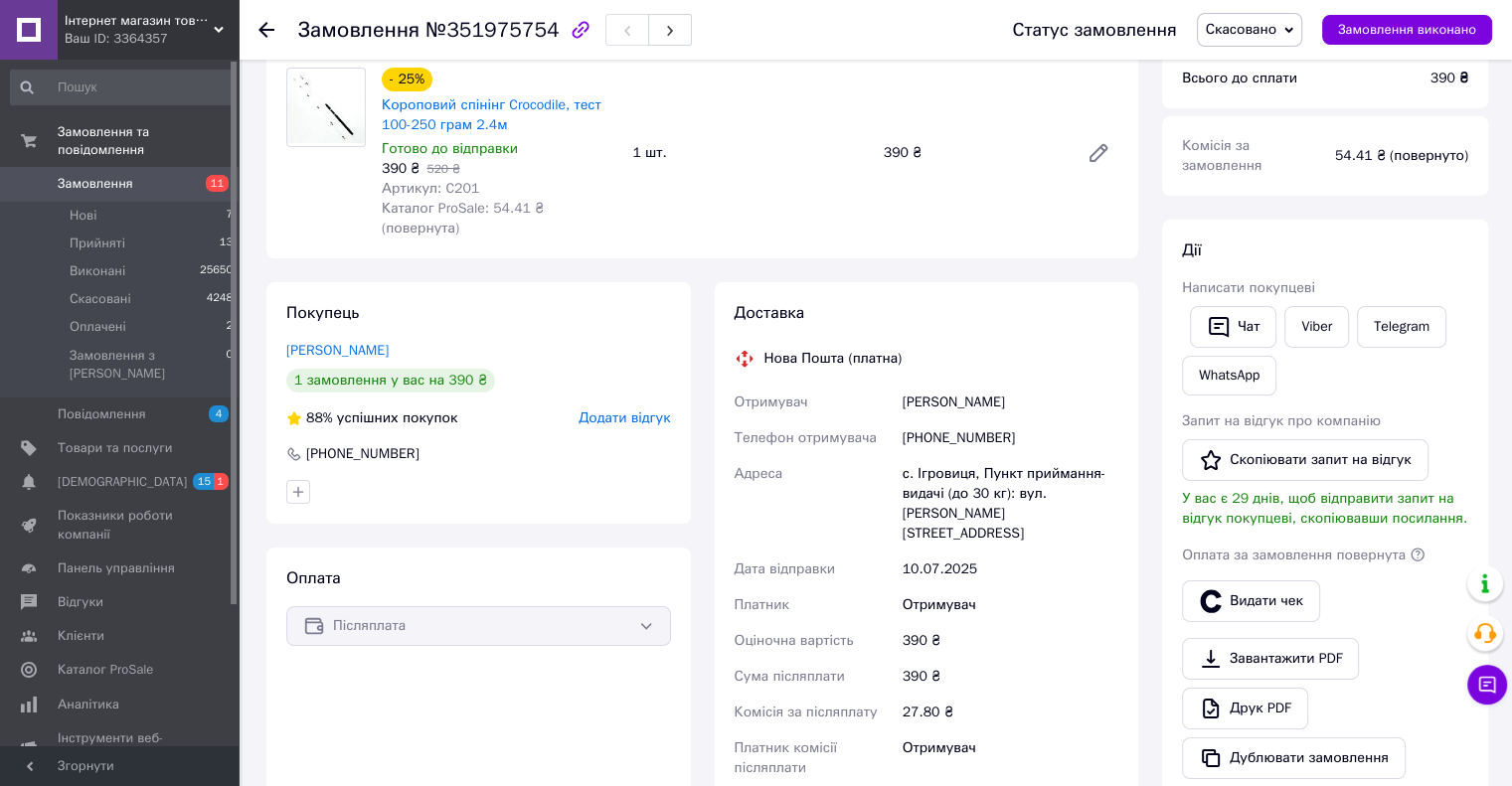 click on "Покупець Галенко Анатолій 1 замовлення у вас на 390 ₴ 88%   успішних покупок Додати відгук +380956914981" at bounding box center (478, 402) 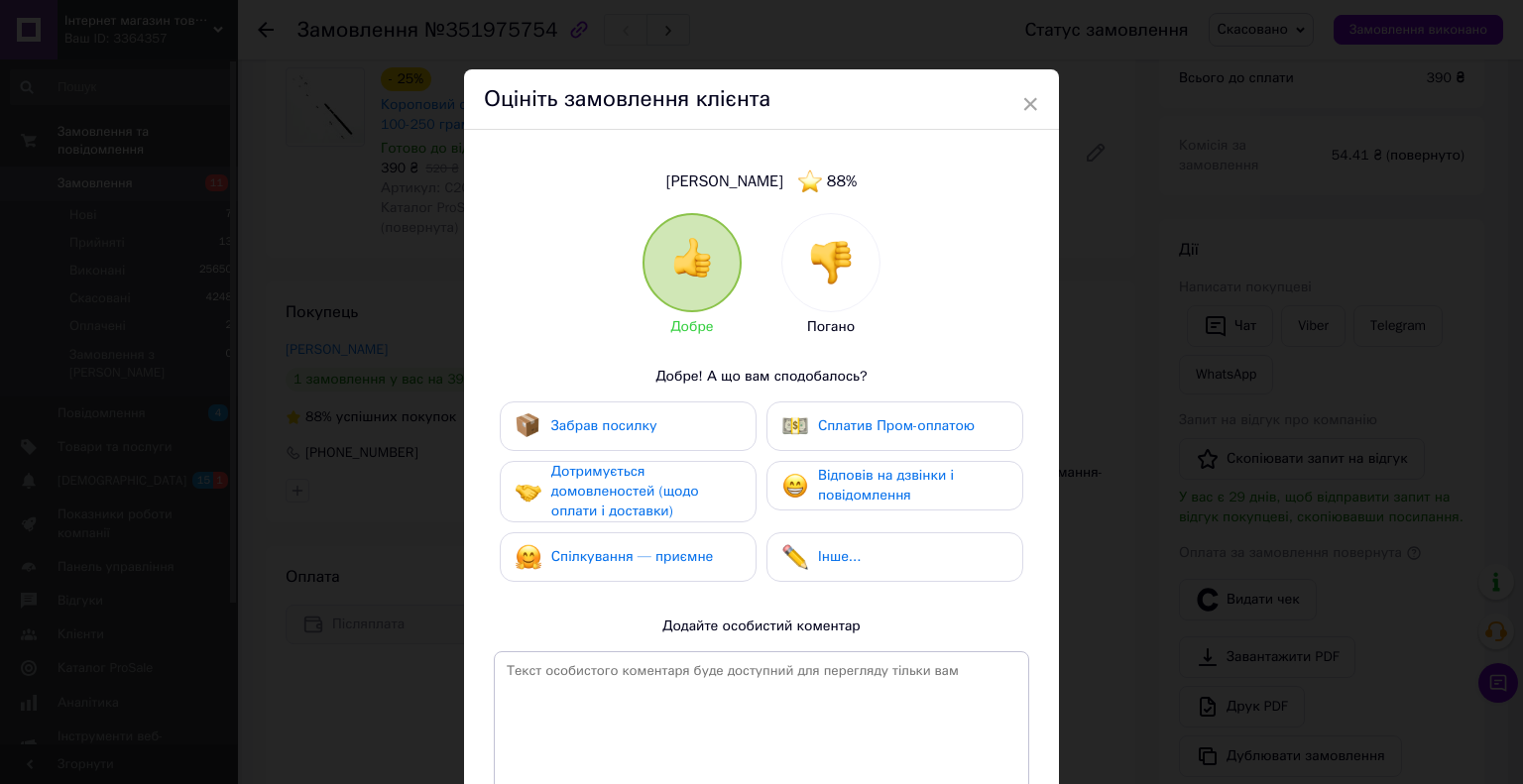 click at bounding box center [831, 263] 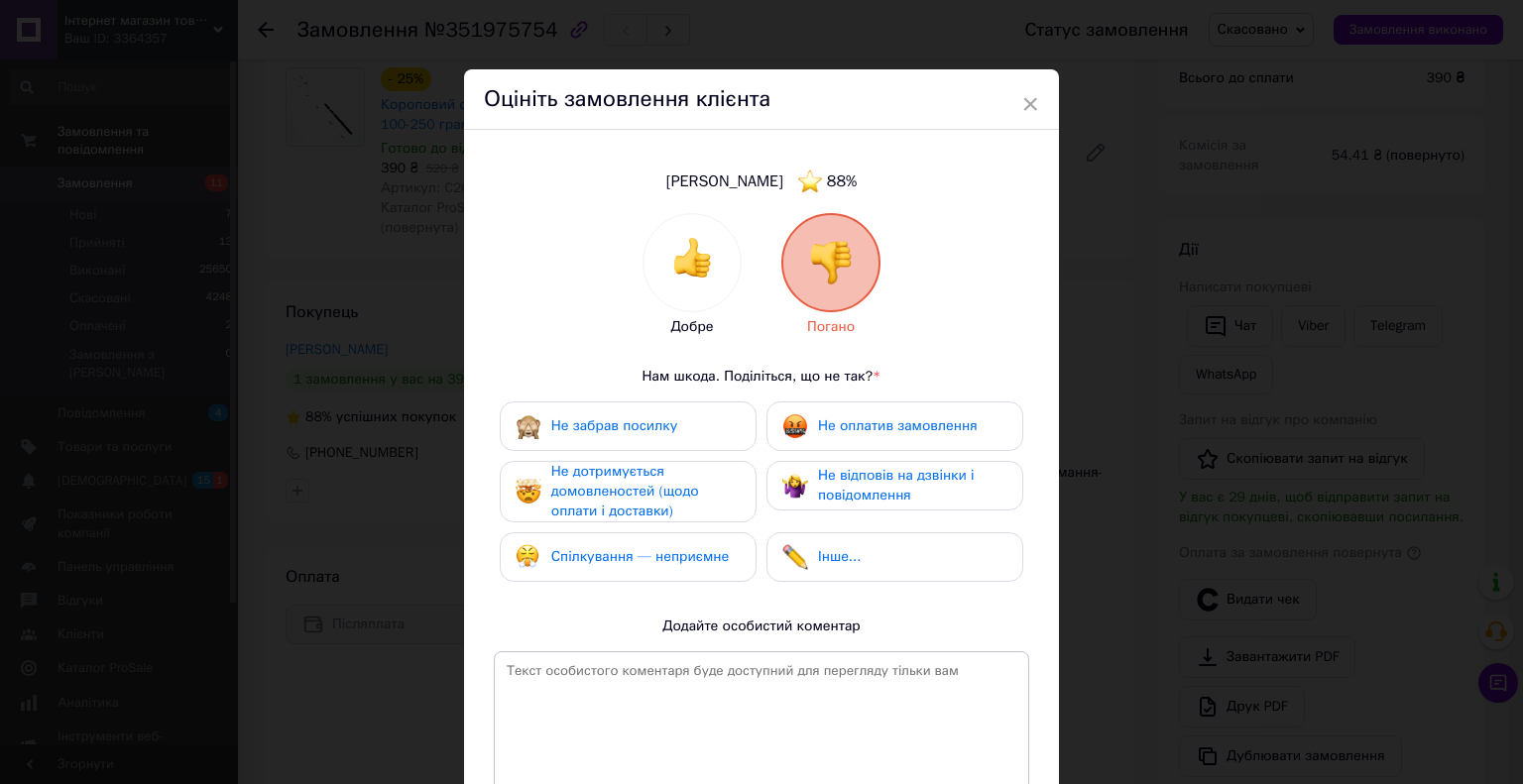 click at bounding box center [831, 263] 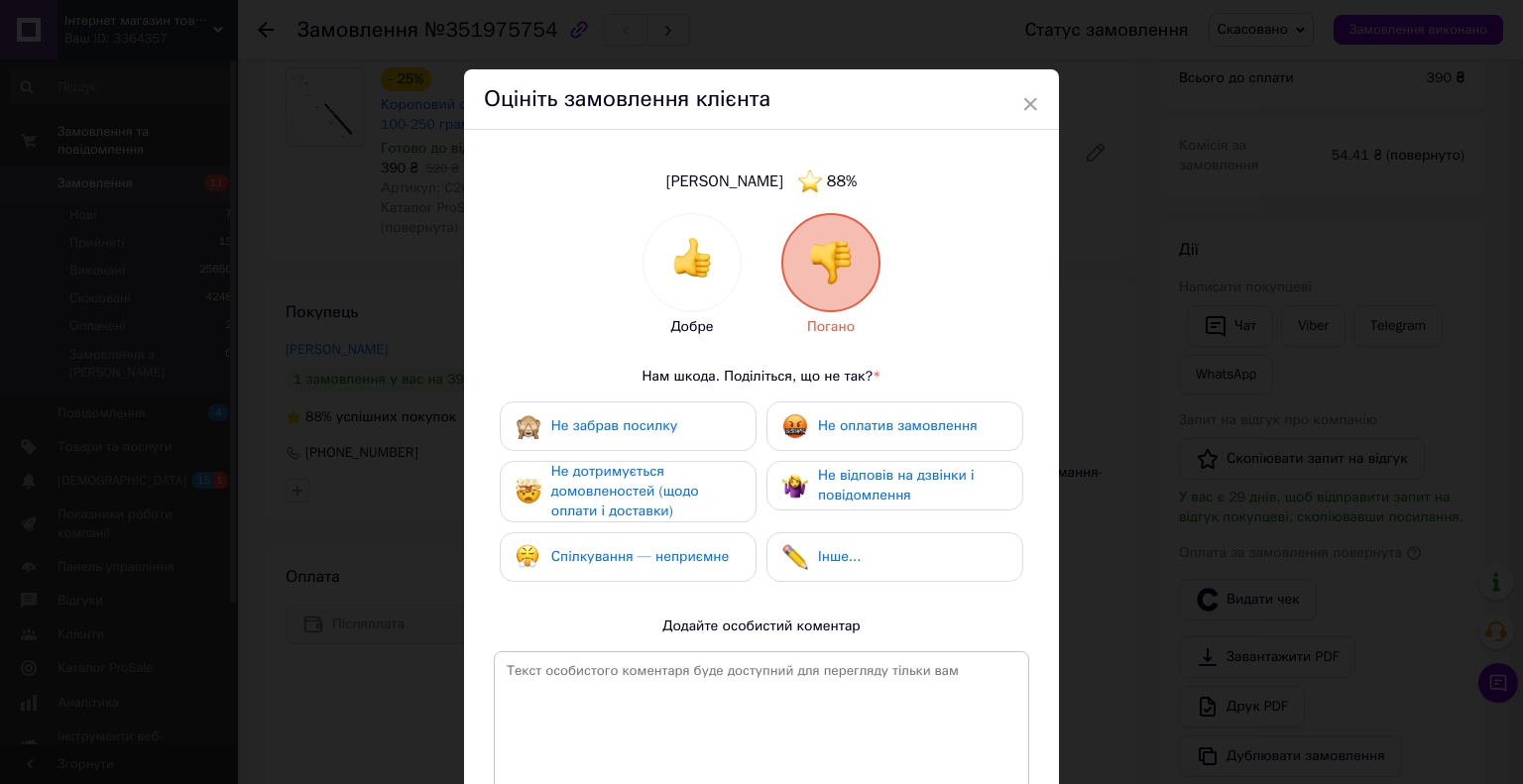 click on "Не оплатив замовлення" at bounding box center (897, 425) 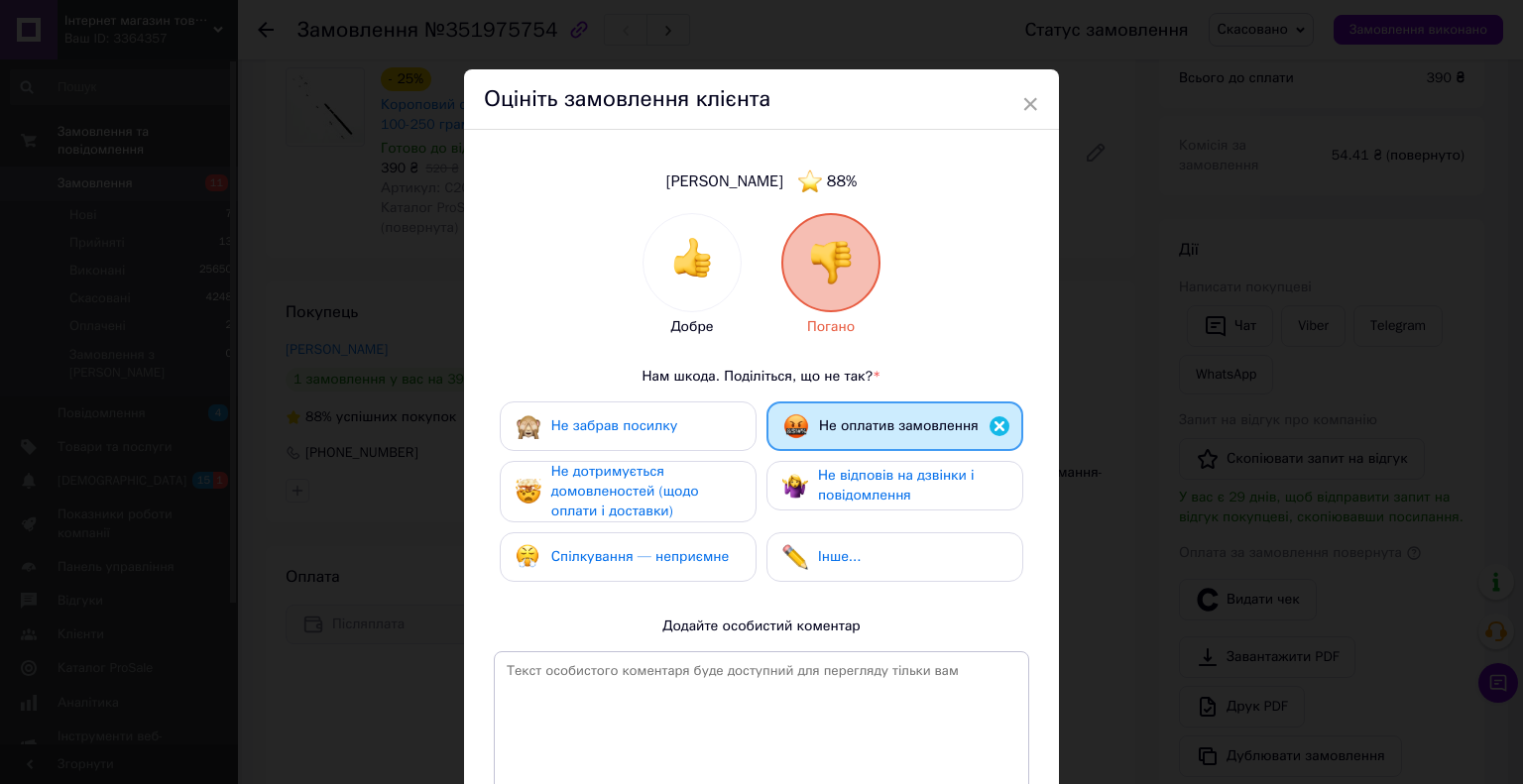 click on "Не оплатив замовлення" at bounding box center (894, 426) 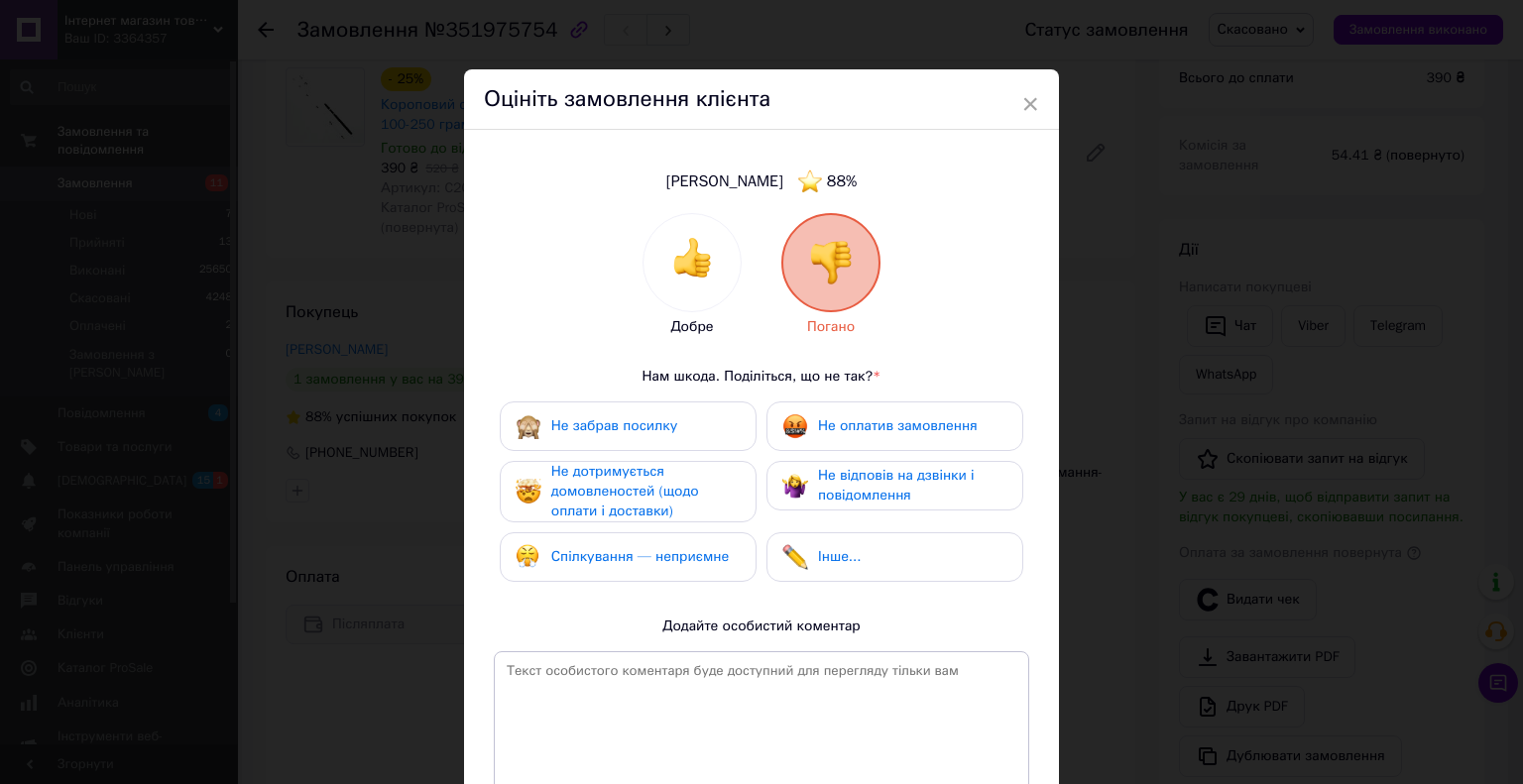 drag, startPoint x: 570, startPoint y: 558, endPoint x: 573, endPoint y: 546, distance: 12.369317 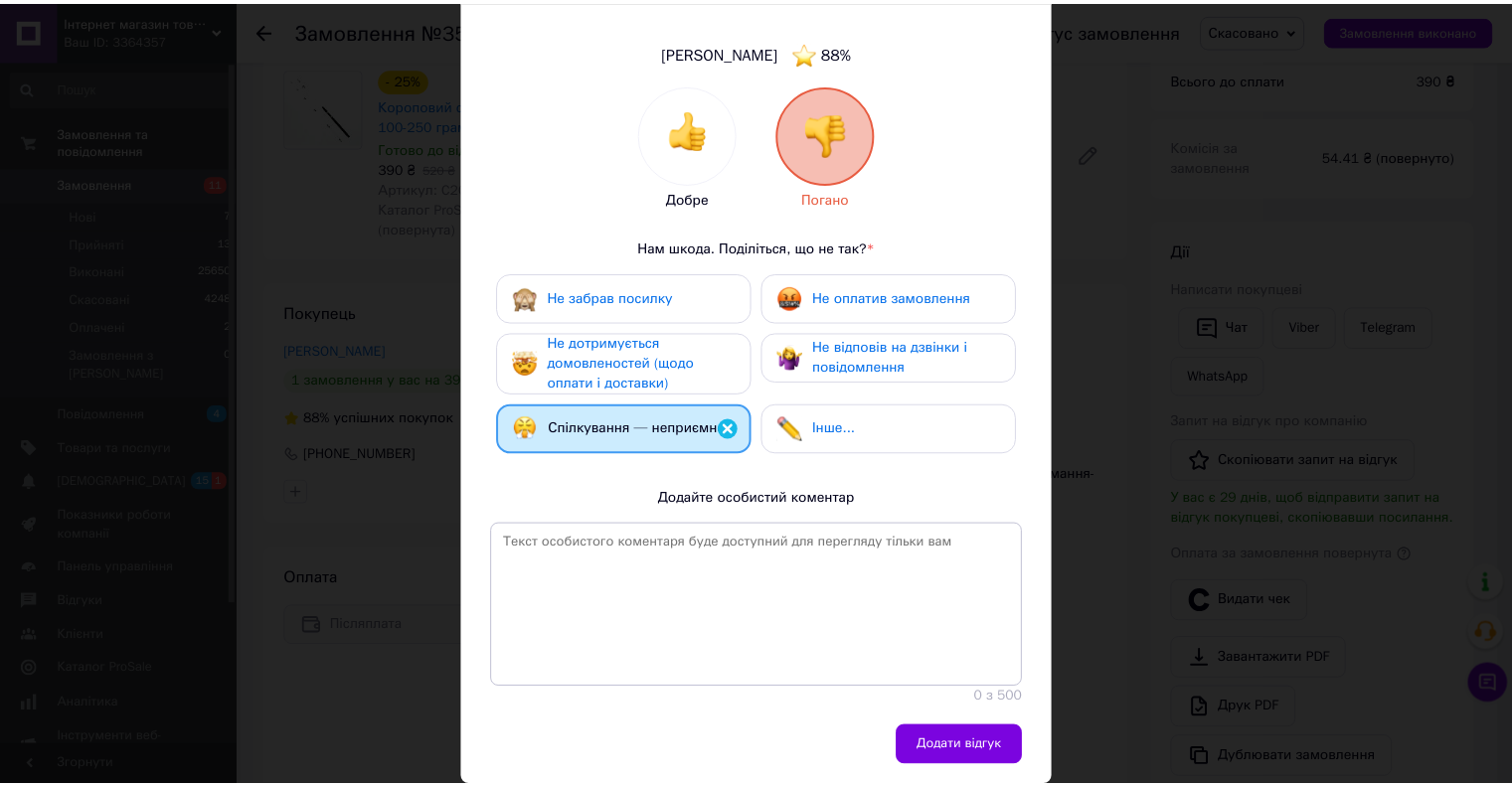 scroll, scrollTop: 198, scrollLeft: 0, axis: vertical 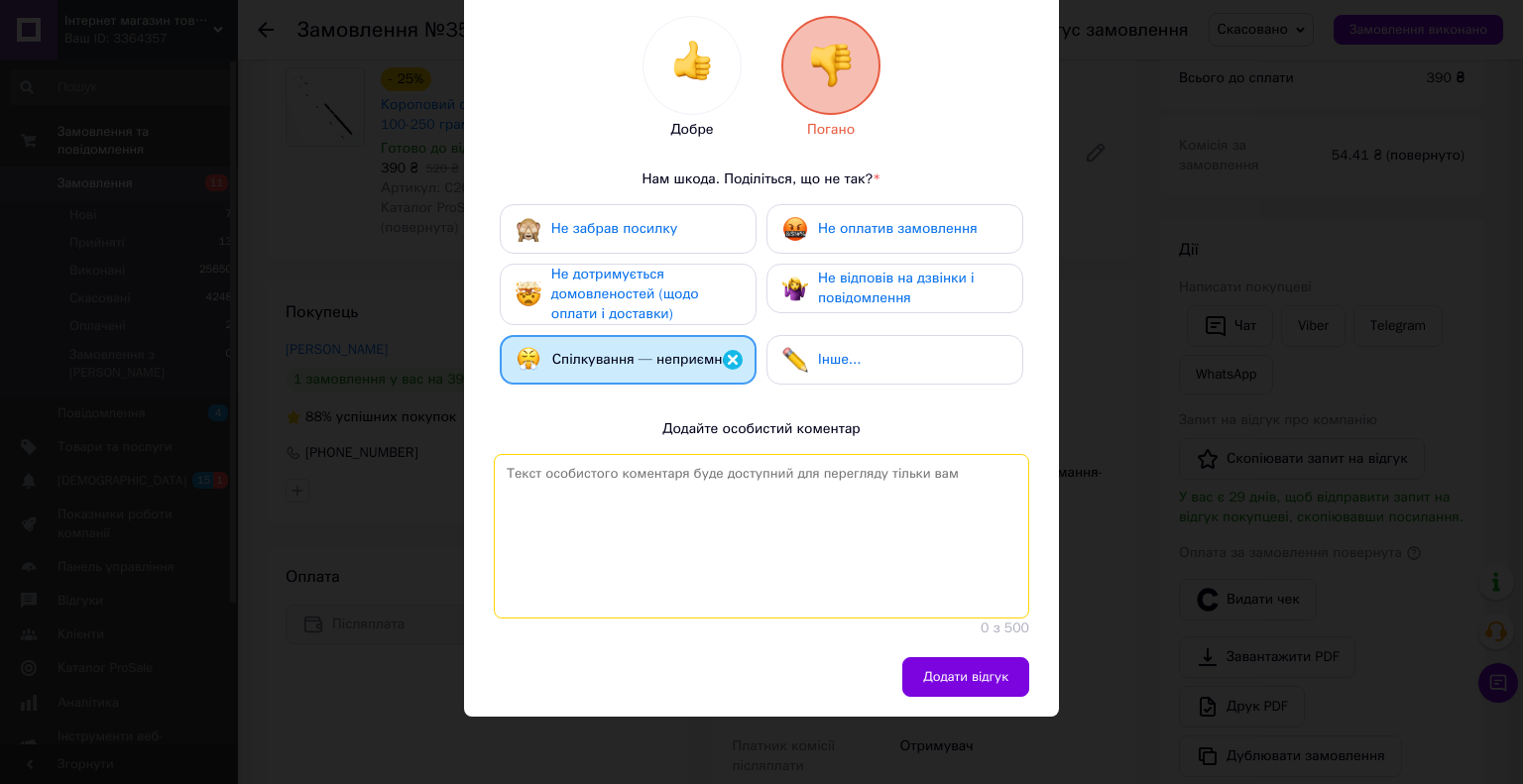 click at bounding box center [762, 536] 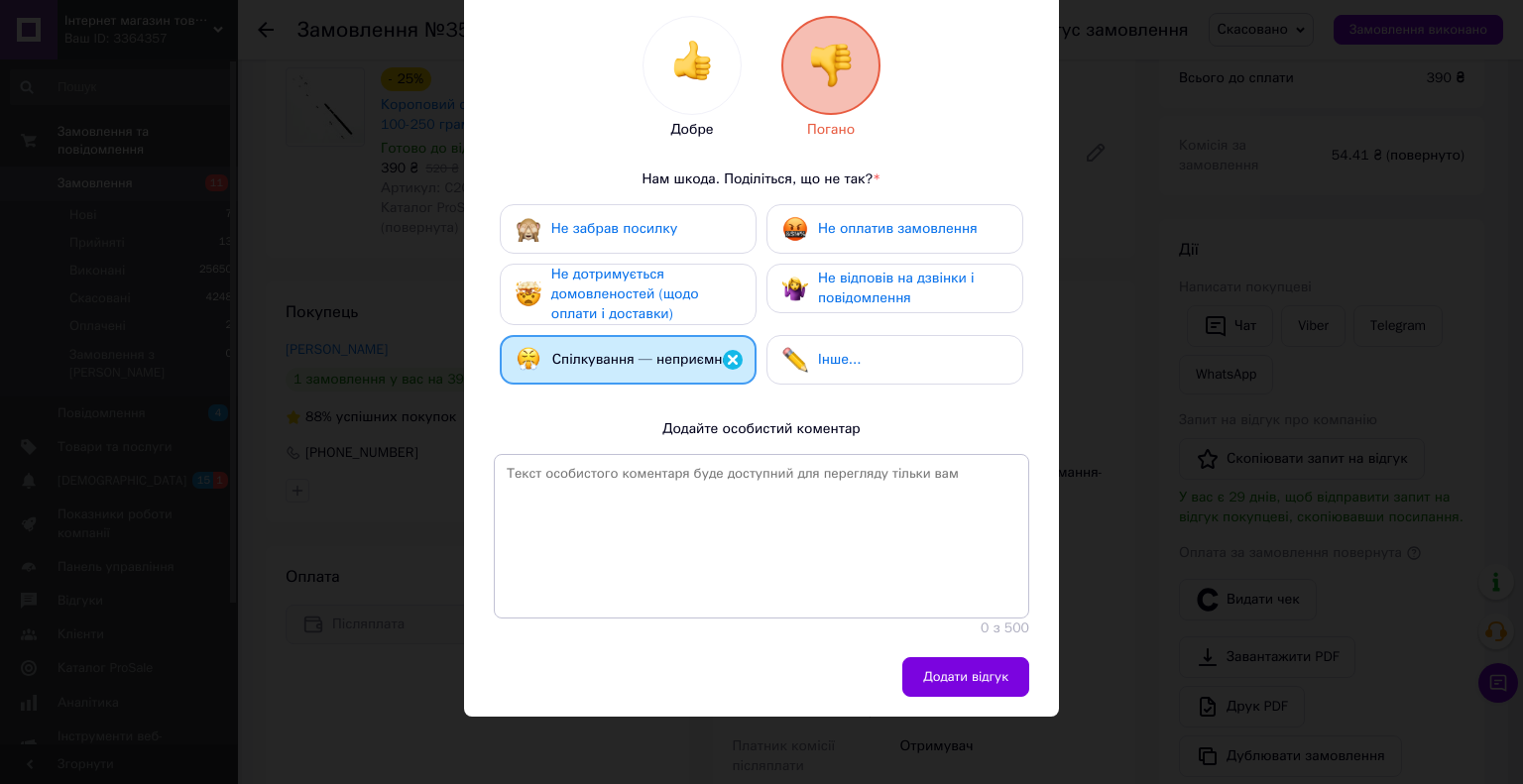 click on "Галенко Анатолій 88 % Добре Погано Нам шкода. Поділіться, що не так?  * Не забрав посилку Не оплатив замовлення Не дотримується домовленостей (щодо оплати і доставки) Не відповів на дзвінки і повідомлення Спілкування — неприємне Інше... Додайте особистий коментар 0   з   500" at bounding box center (762, 294) 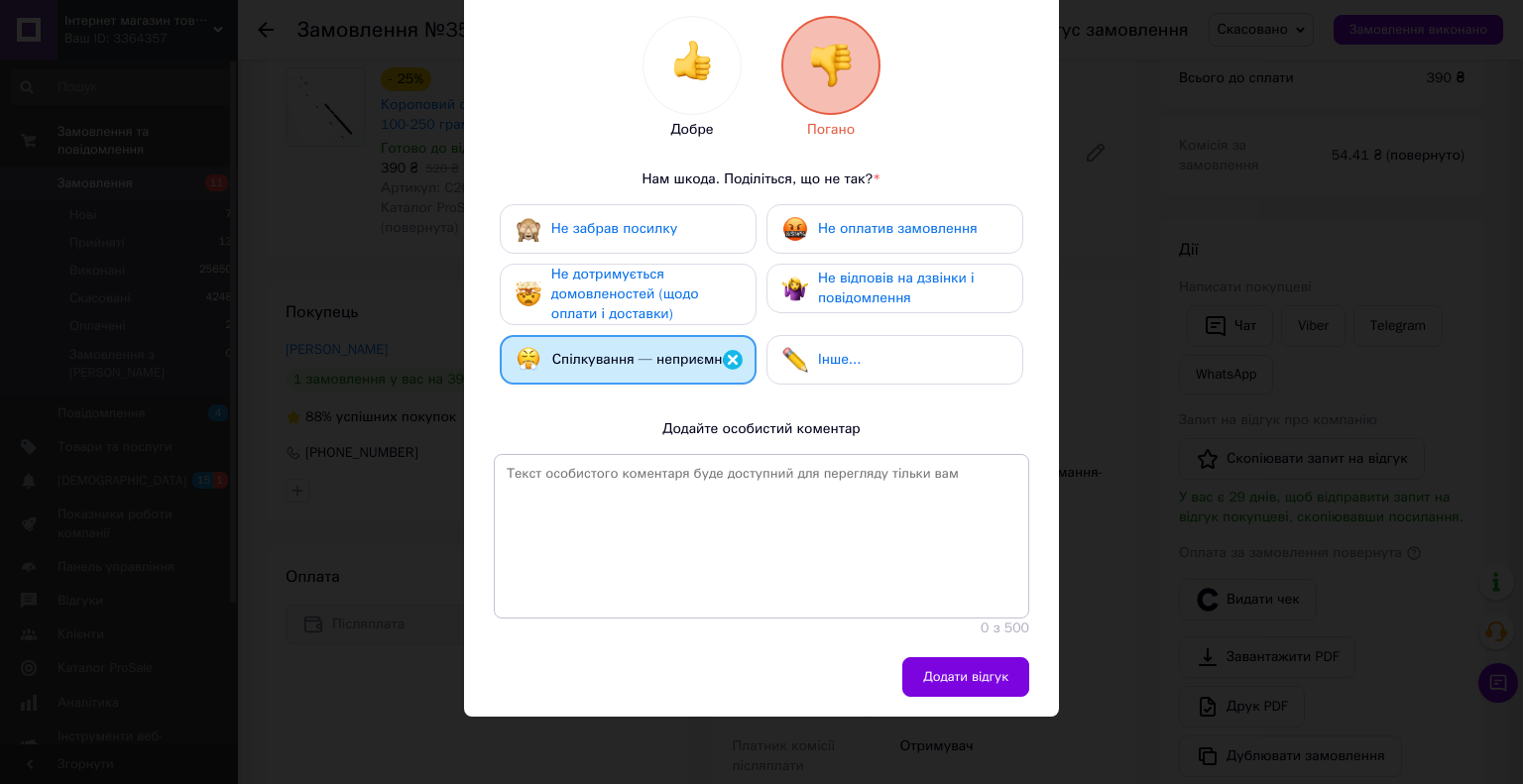 click on "Додати відгук" at bounding box center [966, 677] 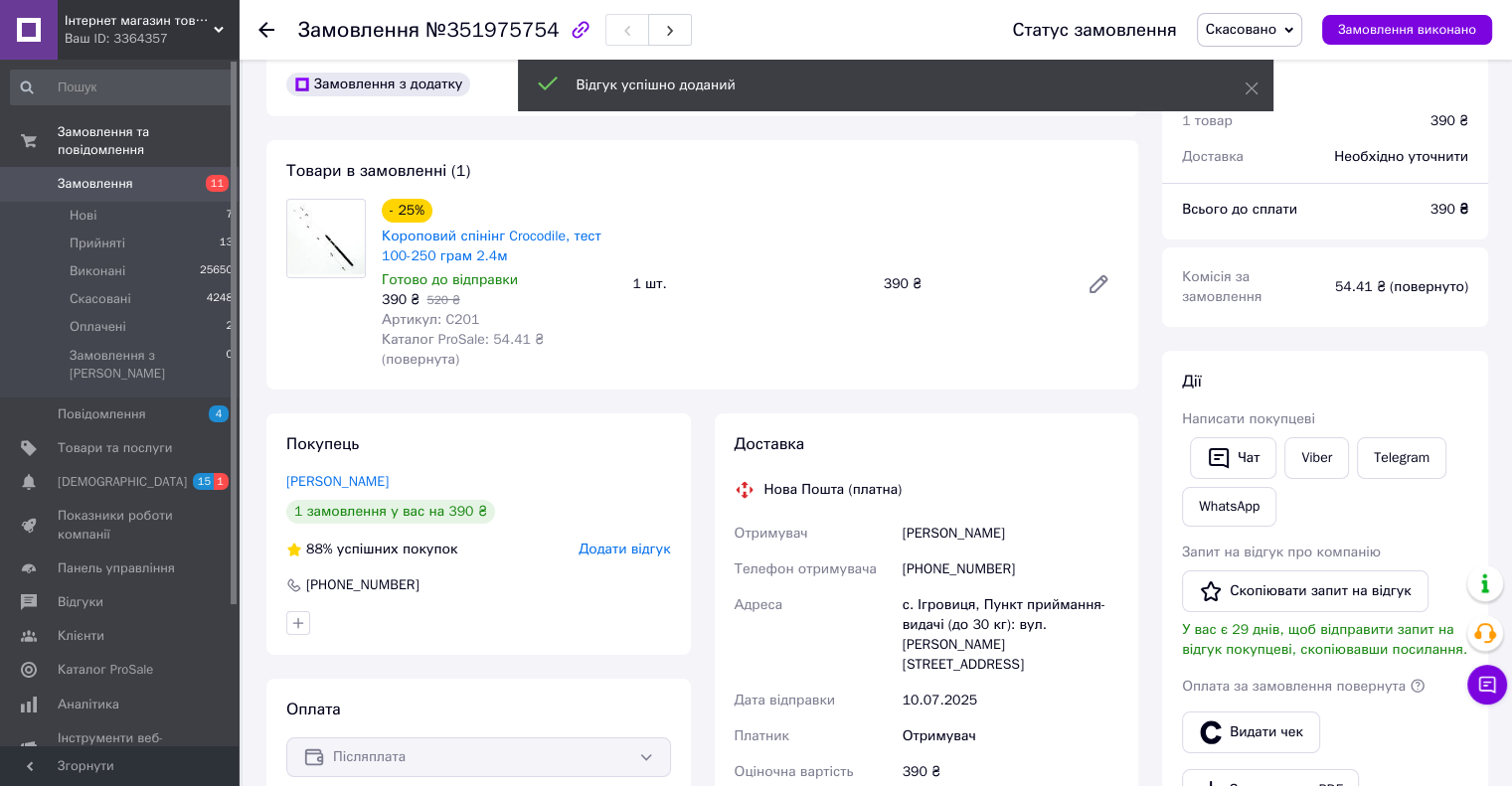 scroll, scrollTop: 0, scrollLeft: 0, axis: both 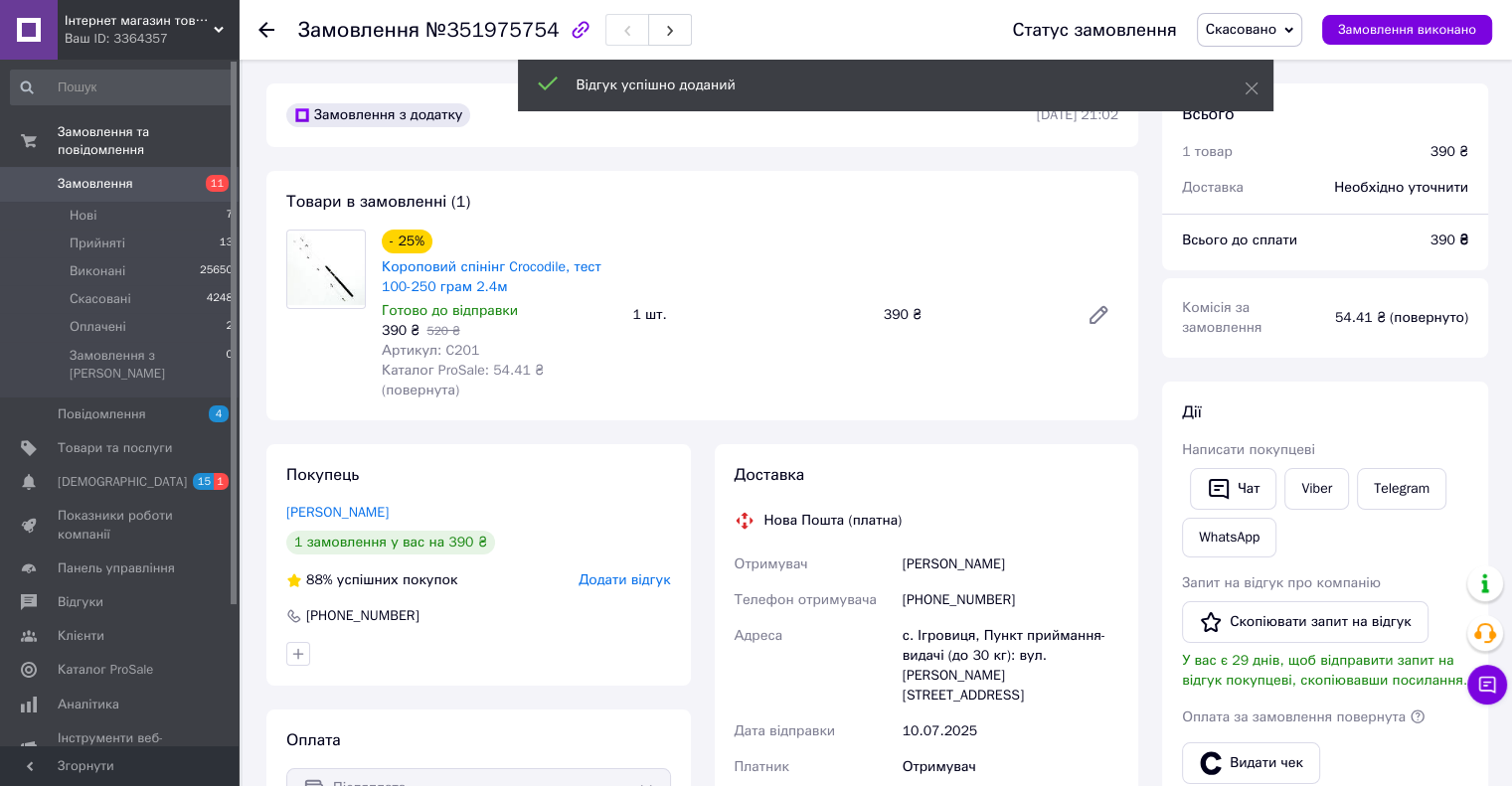 click on "Замовлення" at bounding box center (95, 184) 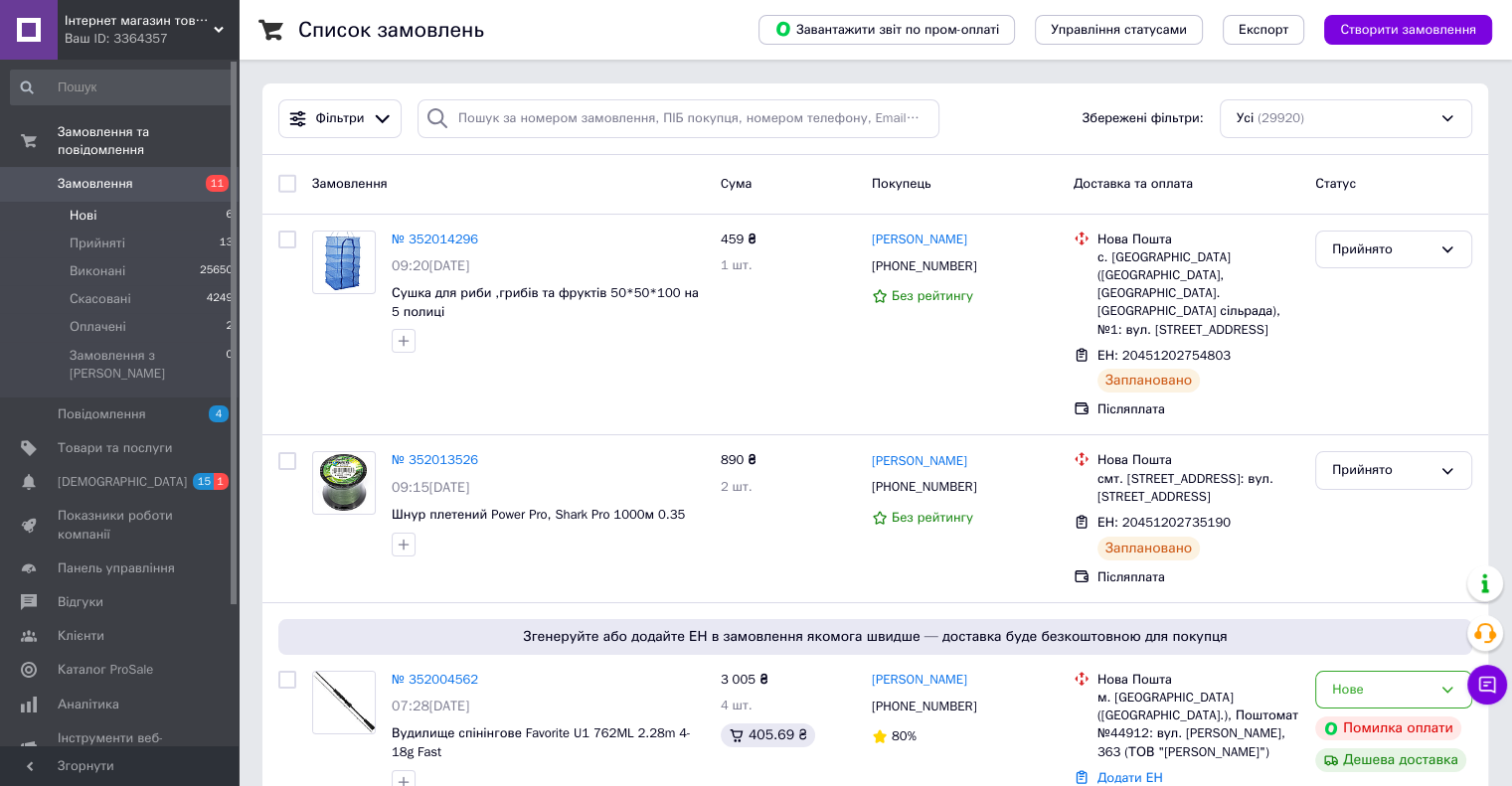 click on "Нові 6" at bounding box center (122, 216) 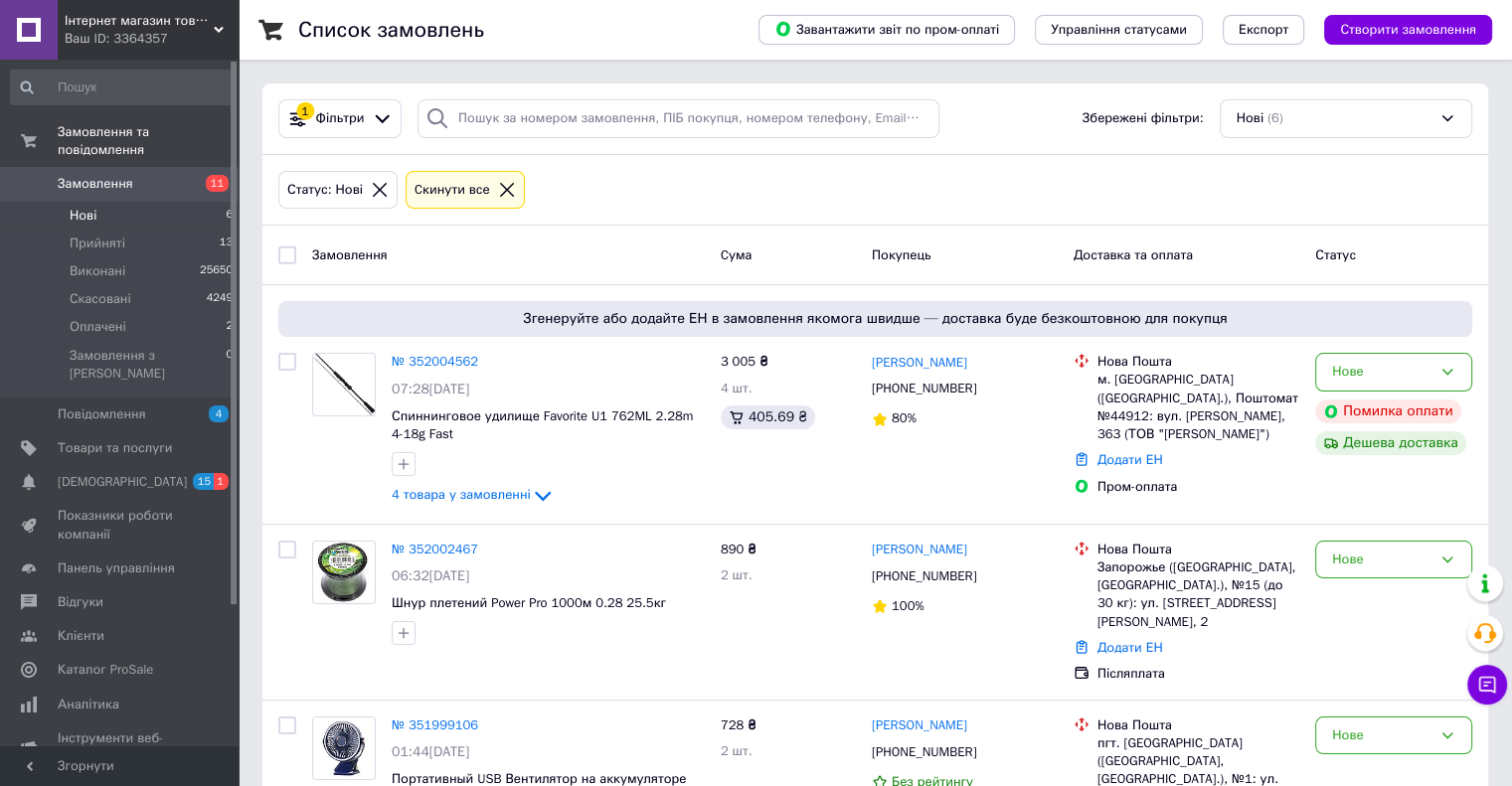 click on "Нові 6" at bounding box center [122, 216] 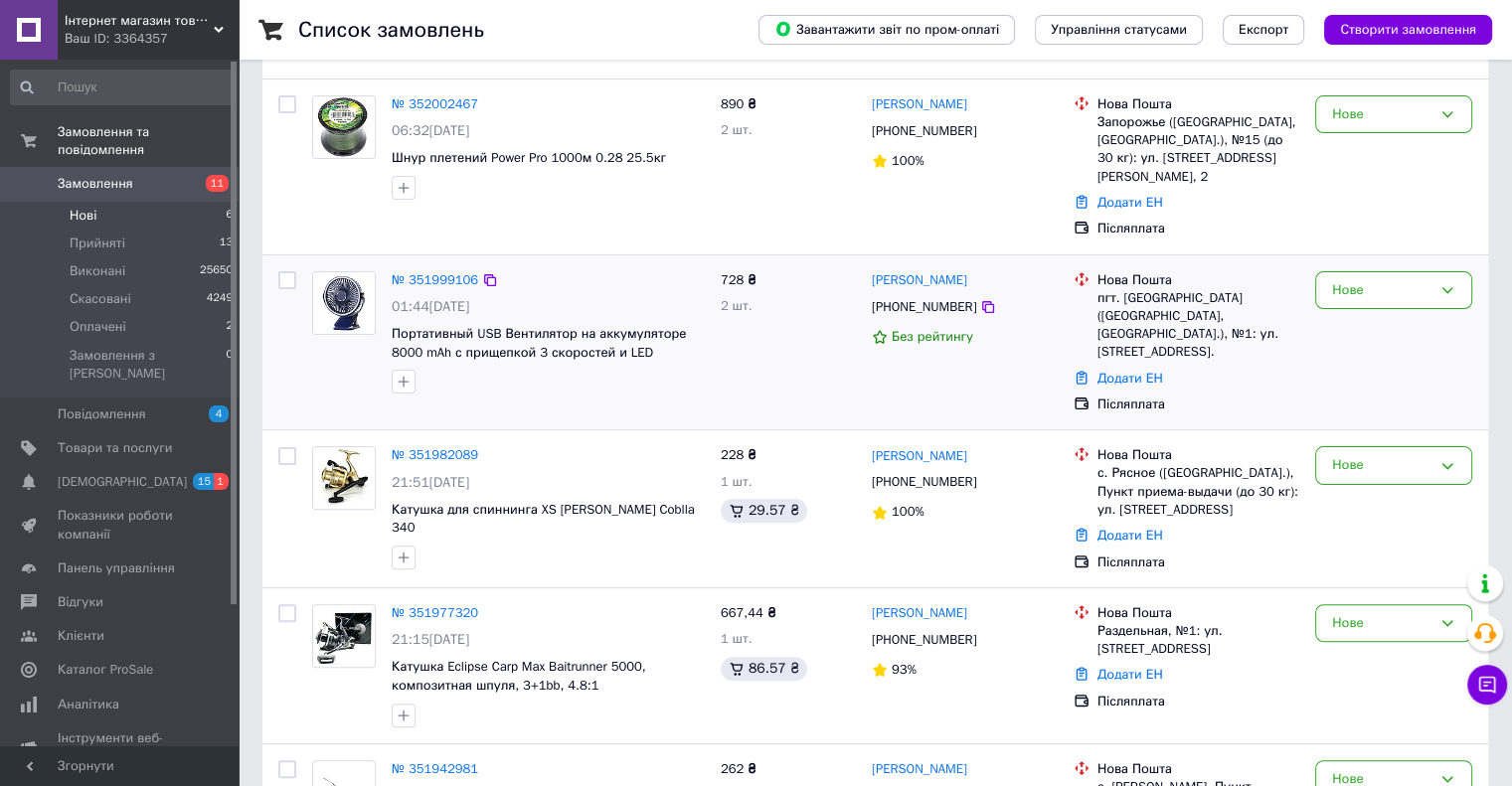 scroll, scrollTop: 592, scrollLeft: 0, axis: vertical 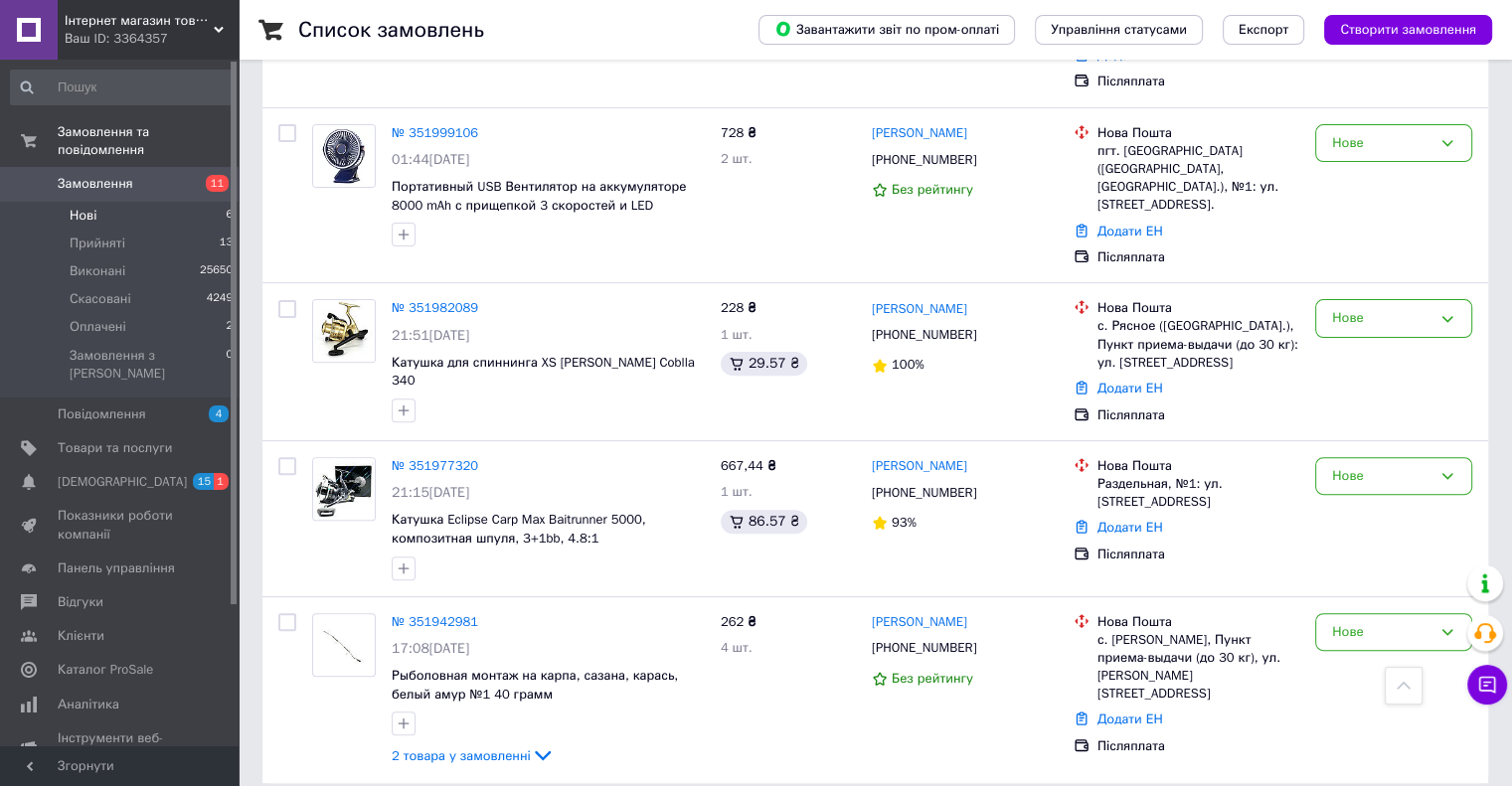 click on "Нові 6" at bounding box center [122, 216] 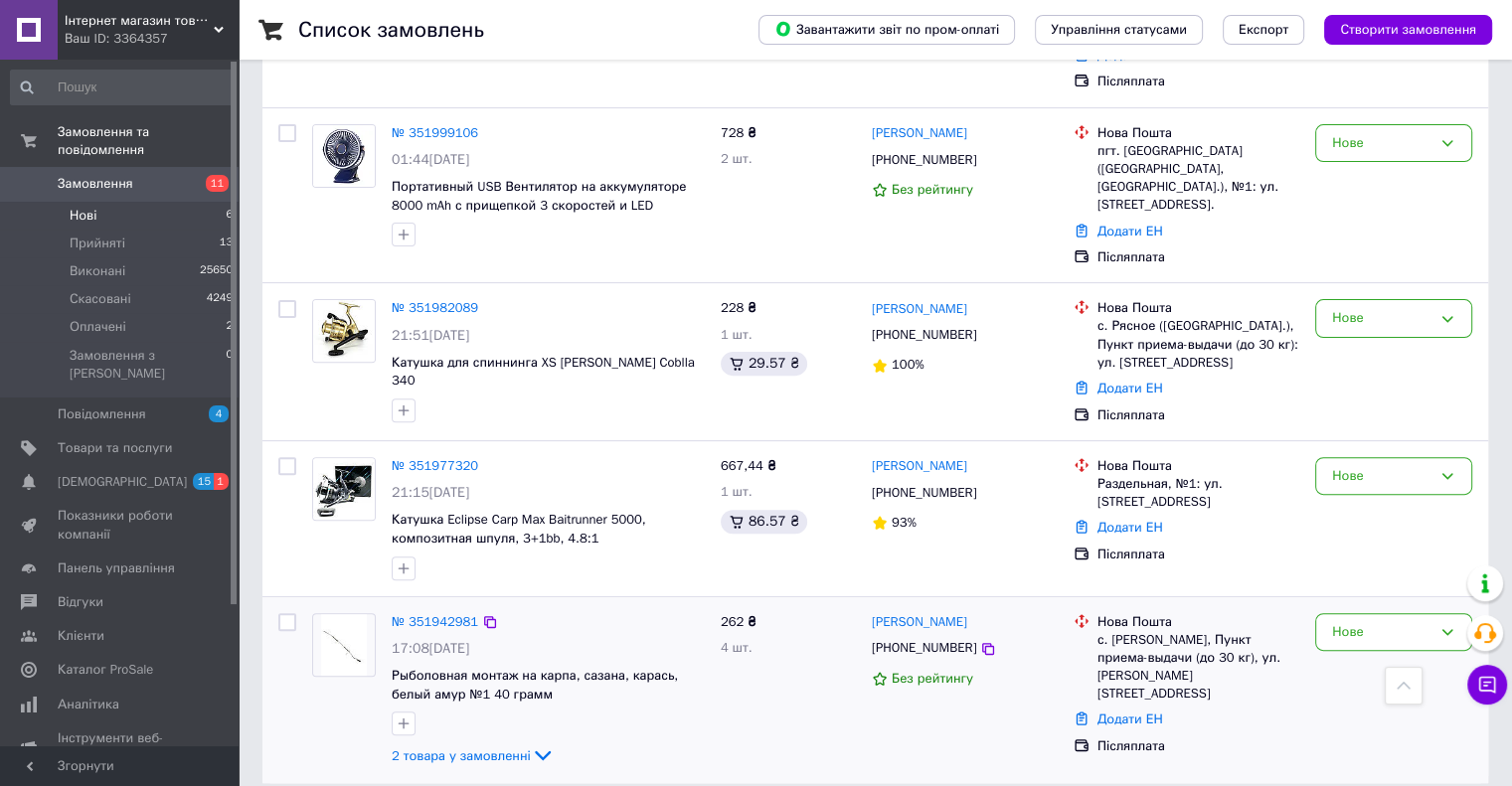click on "№ 351942981 17:08, 09.07.2025 Рыболовная монтаж на карпа, сазана, карась, белый амур №1 40 грамм 2 товара у замовленні" at bounding box center [548, 691] 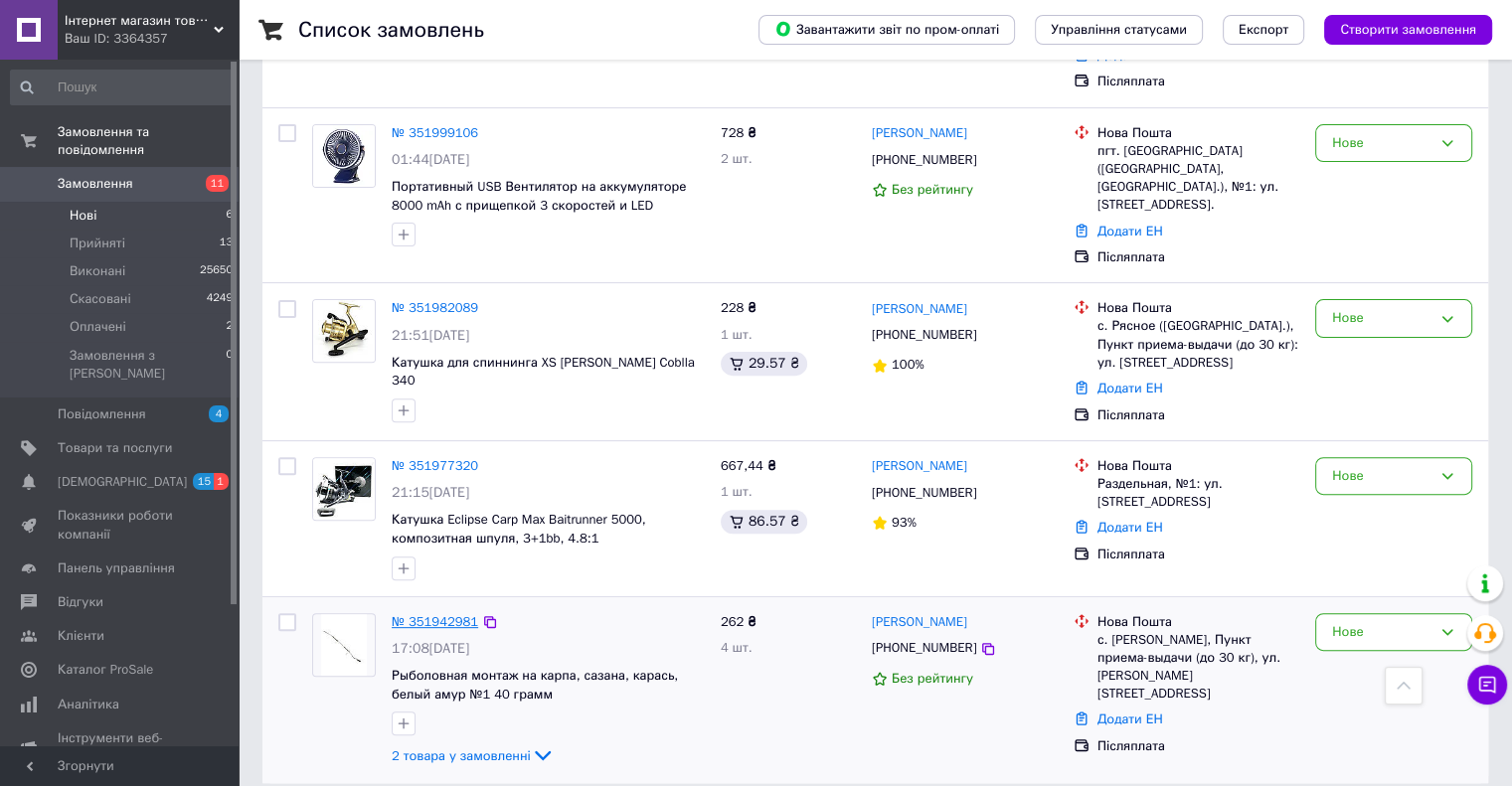 click on "№ 351942981" at bounding box center (434, 621) 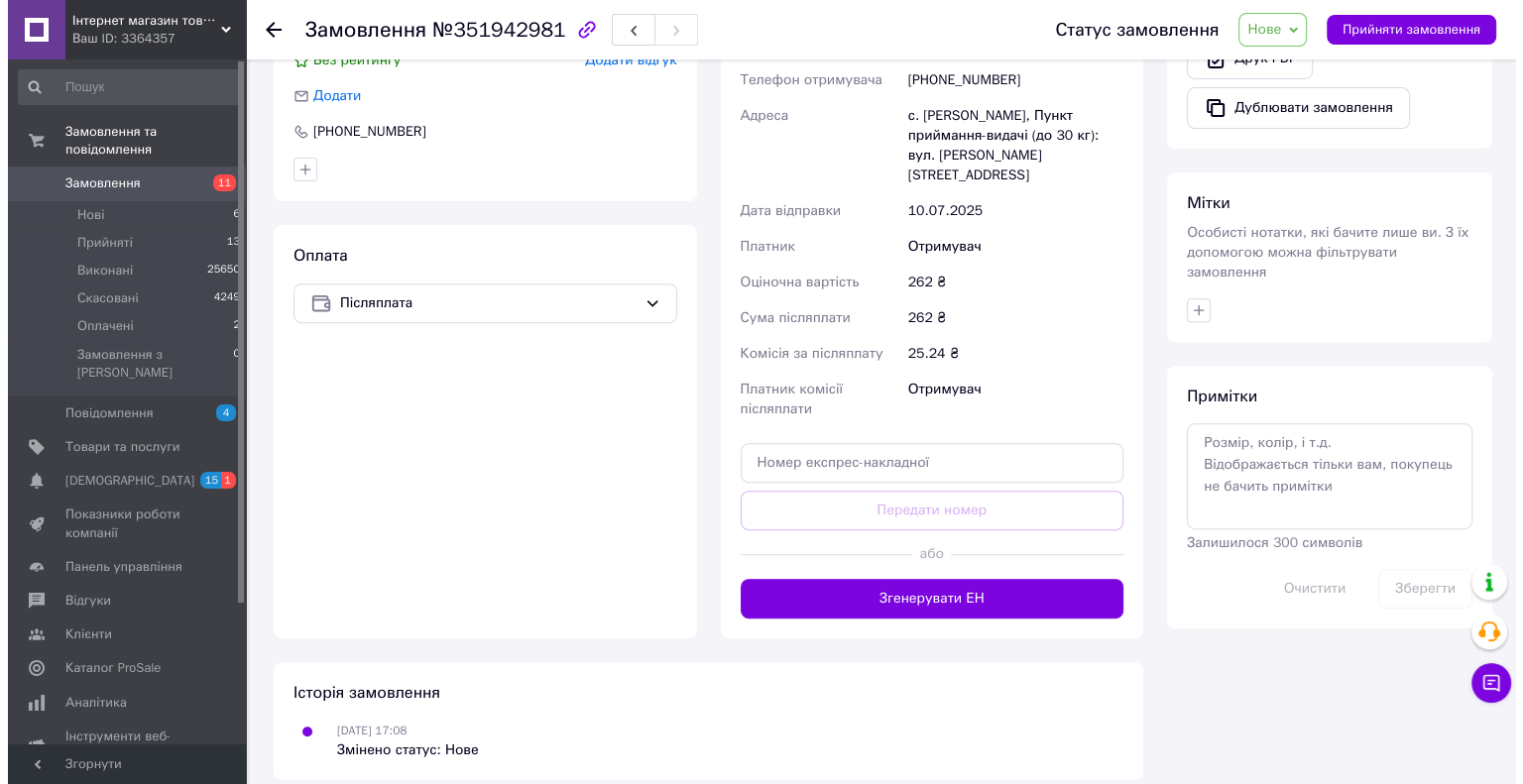 scroll, scrollTop: 384, scrollLeft: 0, axis: vertical 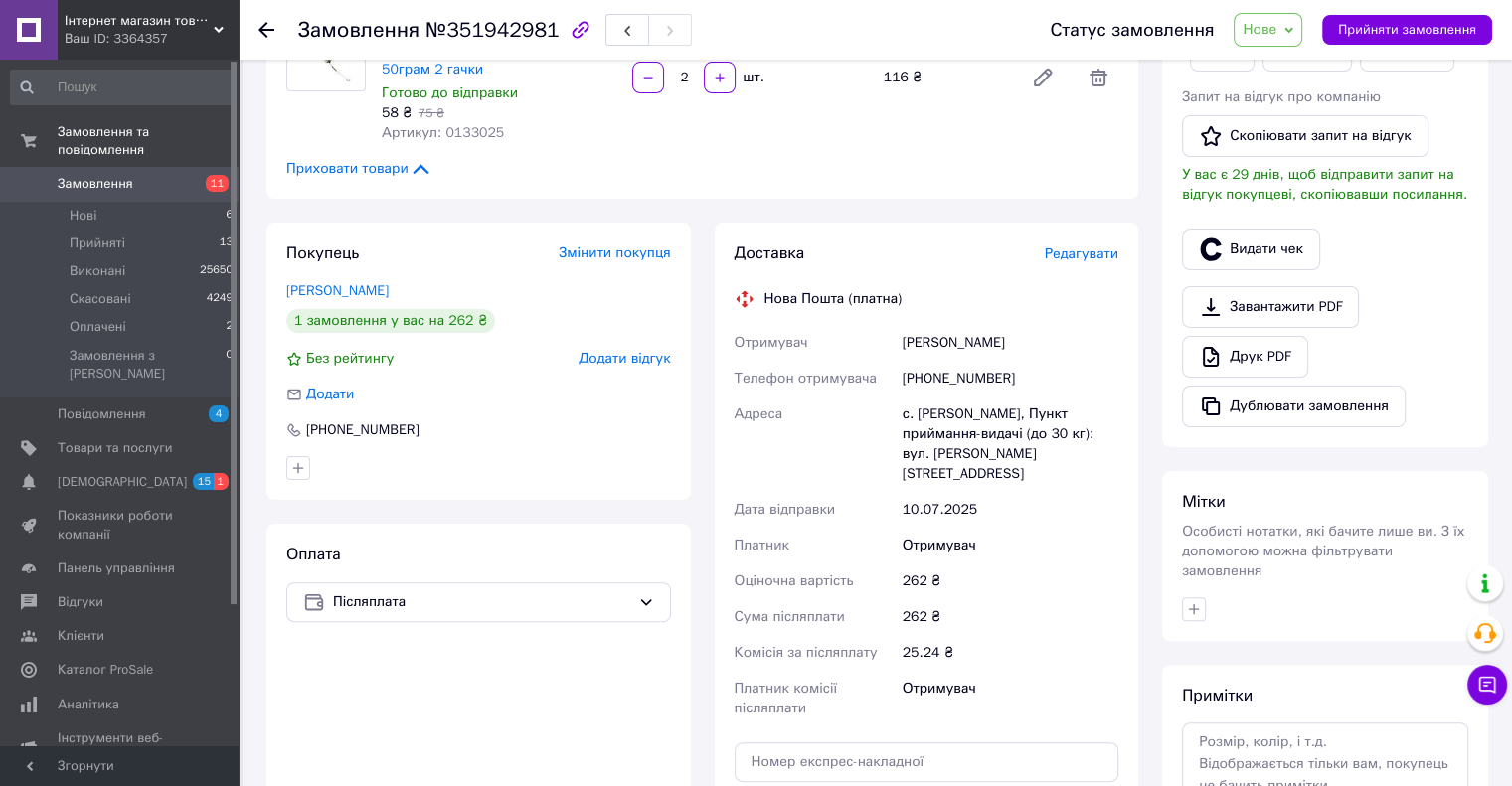 click on "Редагувати" at bounding box center [1082, 253] 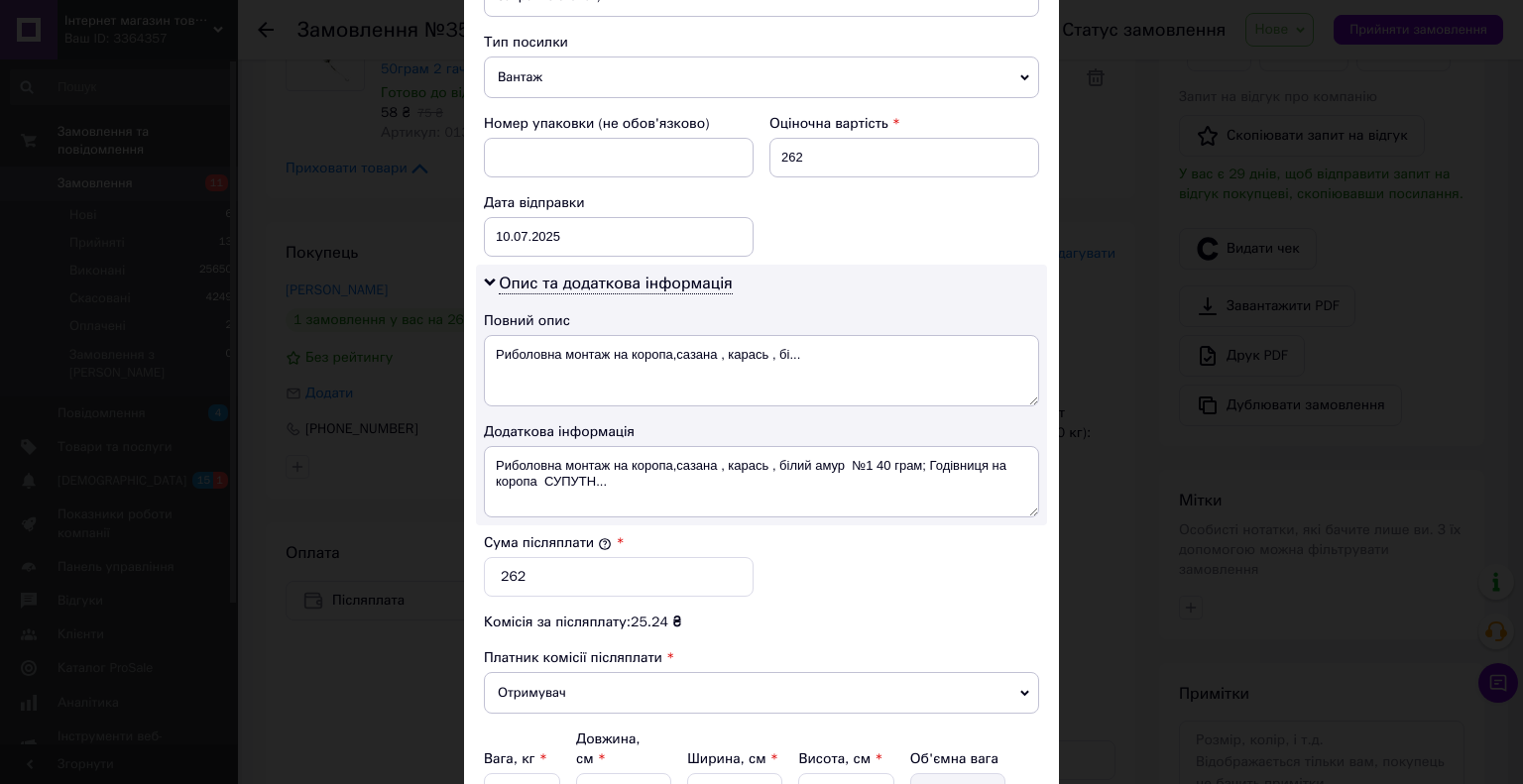 scroll, scrollTop: 944, scrollLeft: 0, axis: vertical 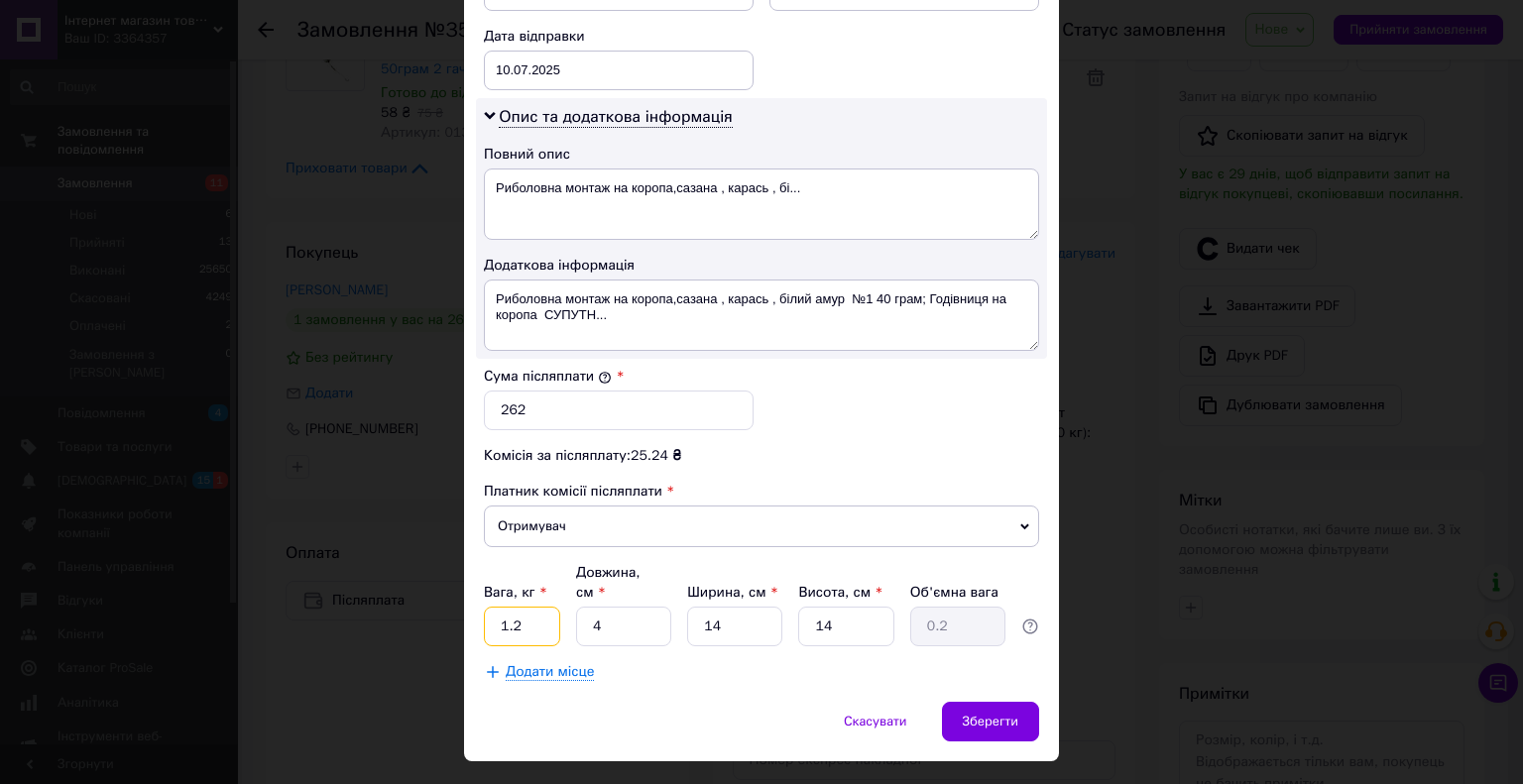 click on "1.2" at bounding box center [522, 626] 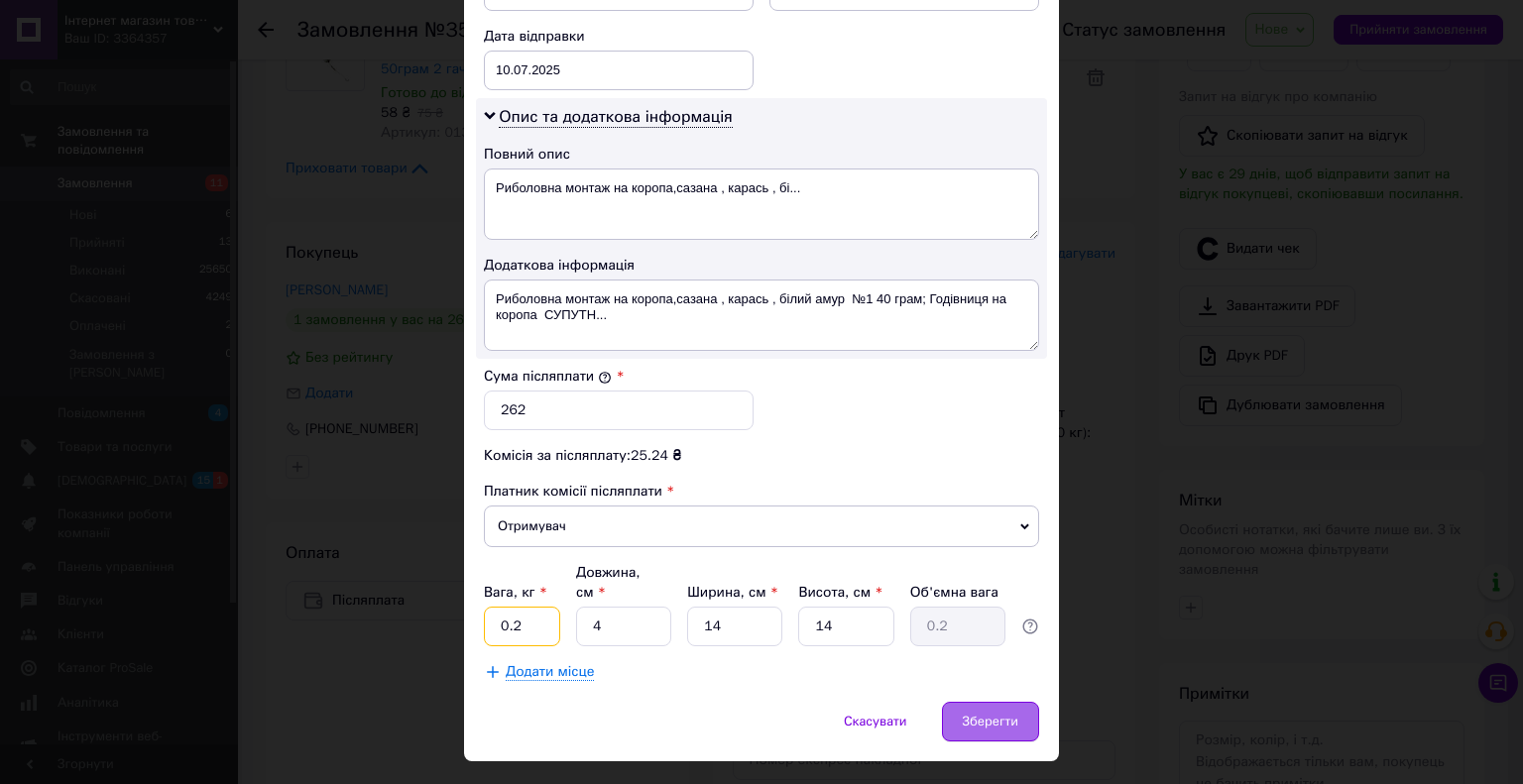 type on "0.2" 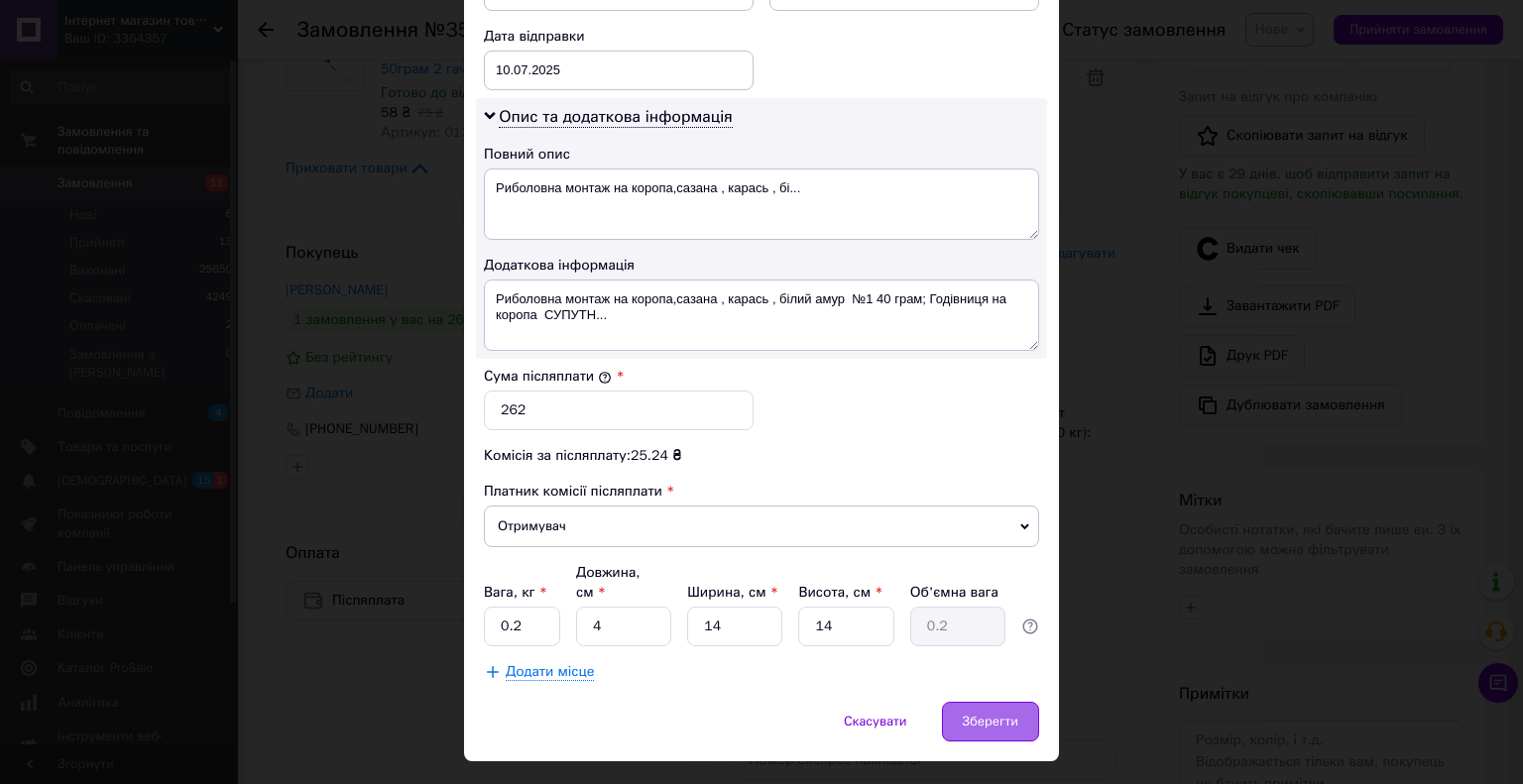 click on "Зберегти" at bounding box center (991, 722) 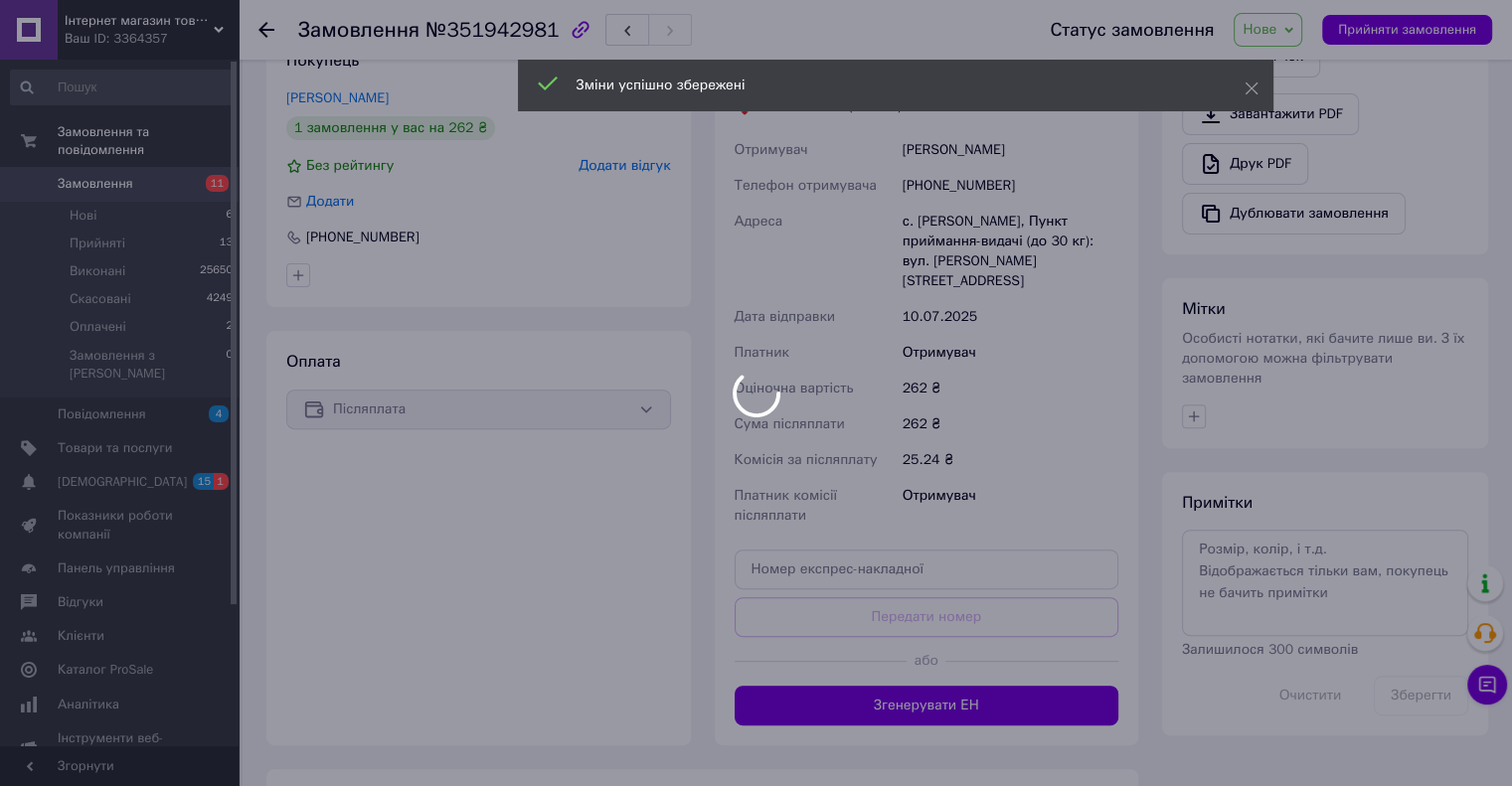 scroll, scrollTop: 683, scrollLeft: 0, axis: vertical 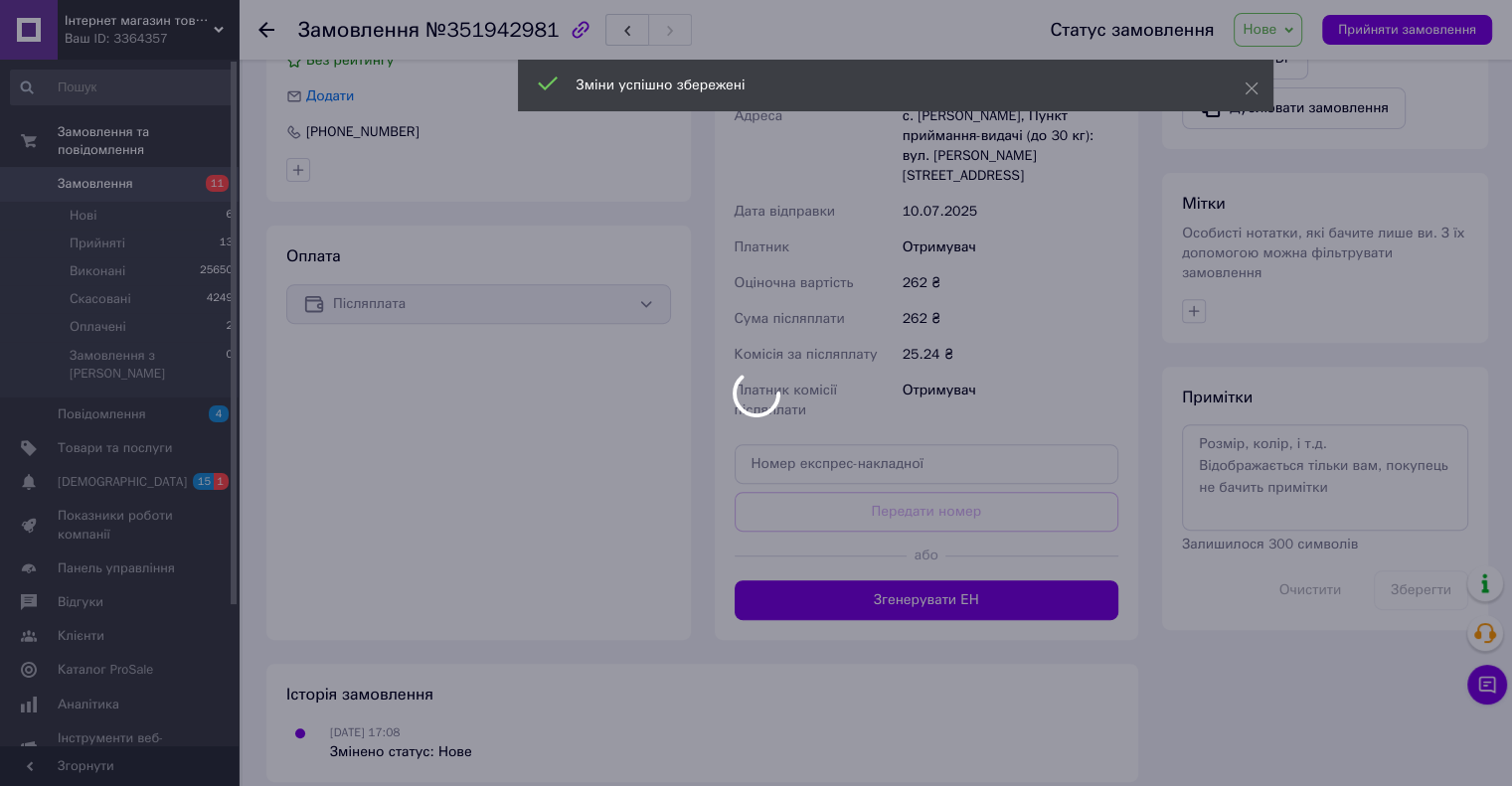 drag, startPoint x: 974, startPoint y: 611, endPoint x: 973, endPoint y: 595, distance: 16.03122 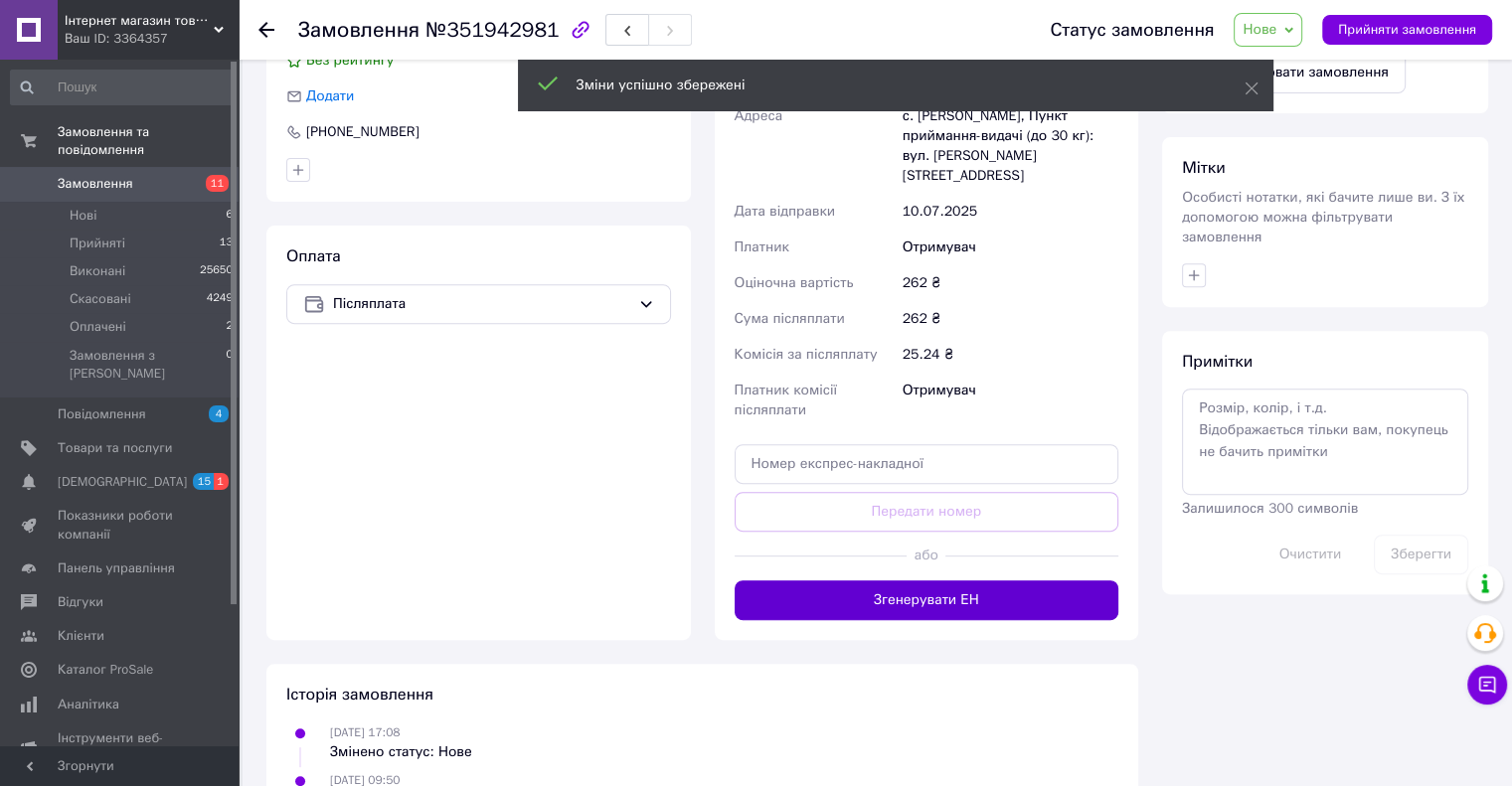 click on "Згенерувати ЕН" at bounding box center (926, 600) 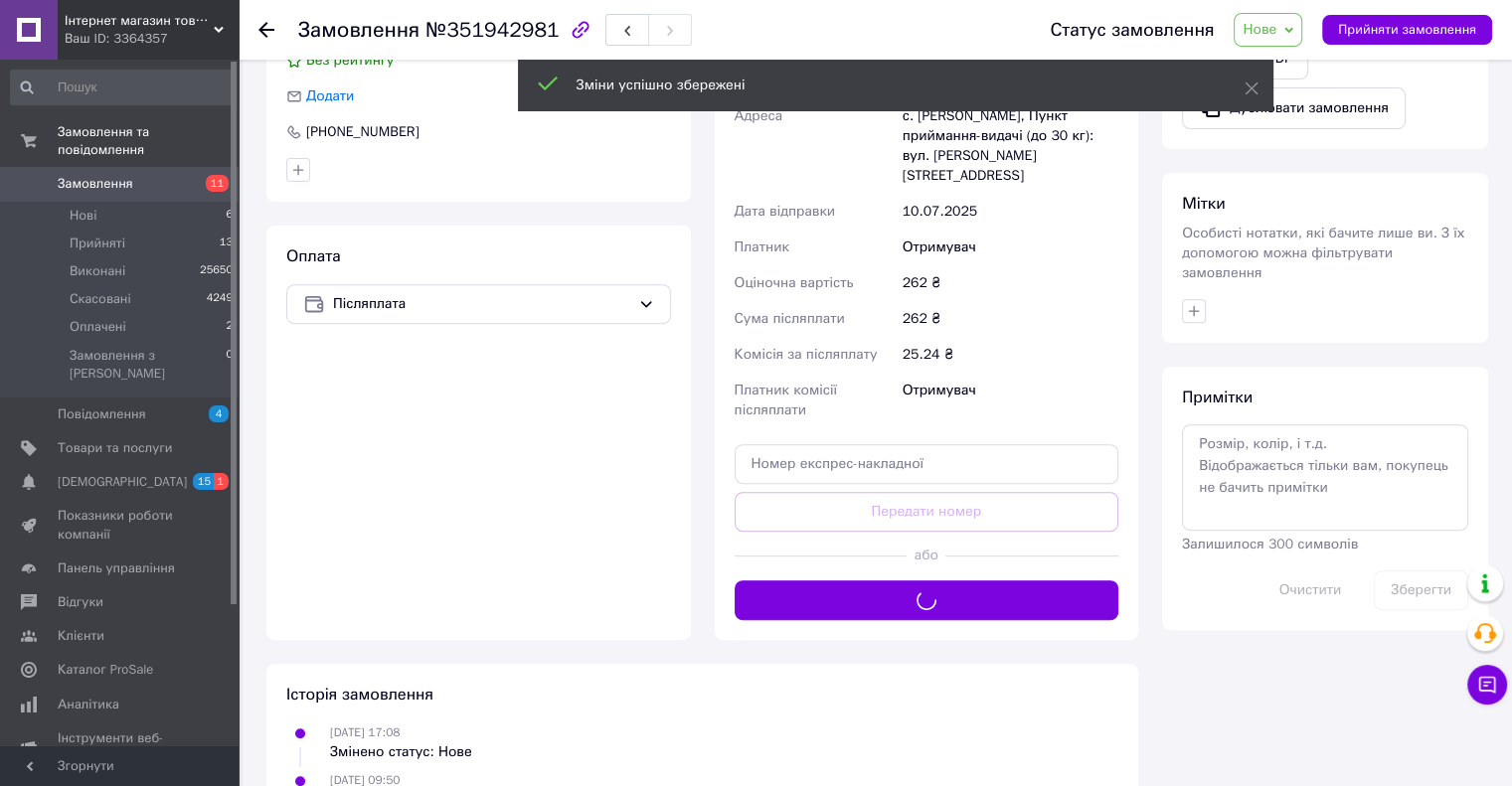 click on "Нове" at bounding box center [1260, 29] 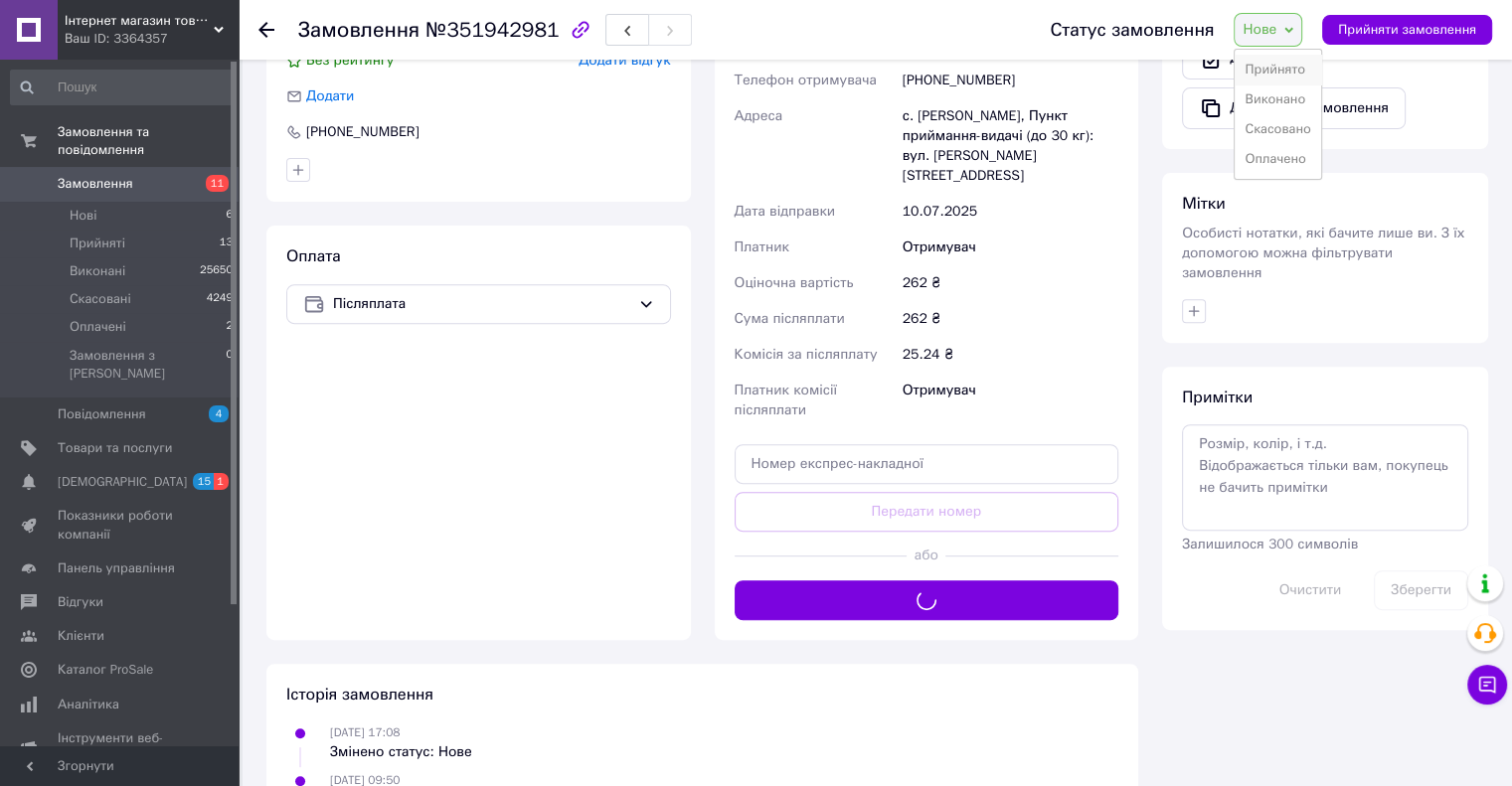 click on "Прийнято" at bounding box center [1277, 70] 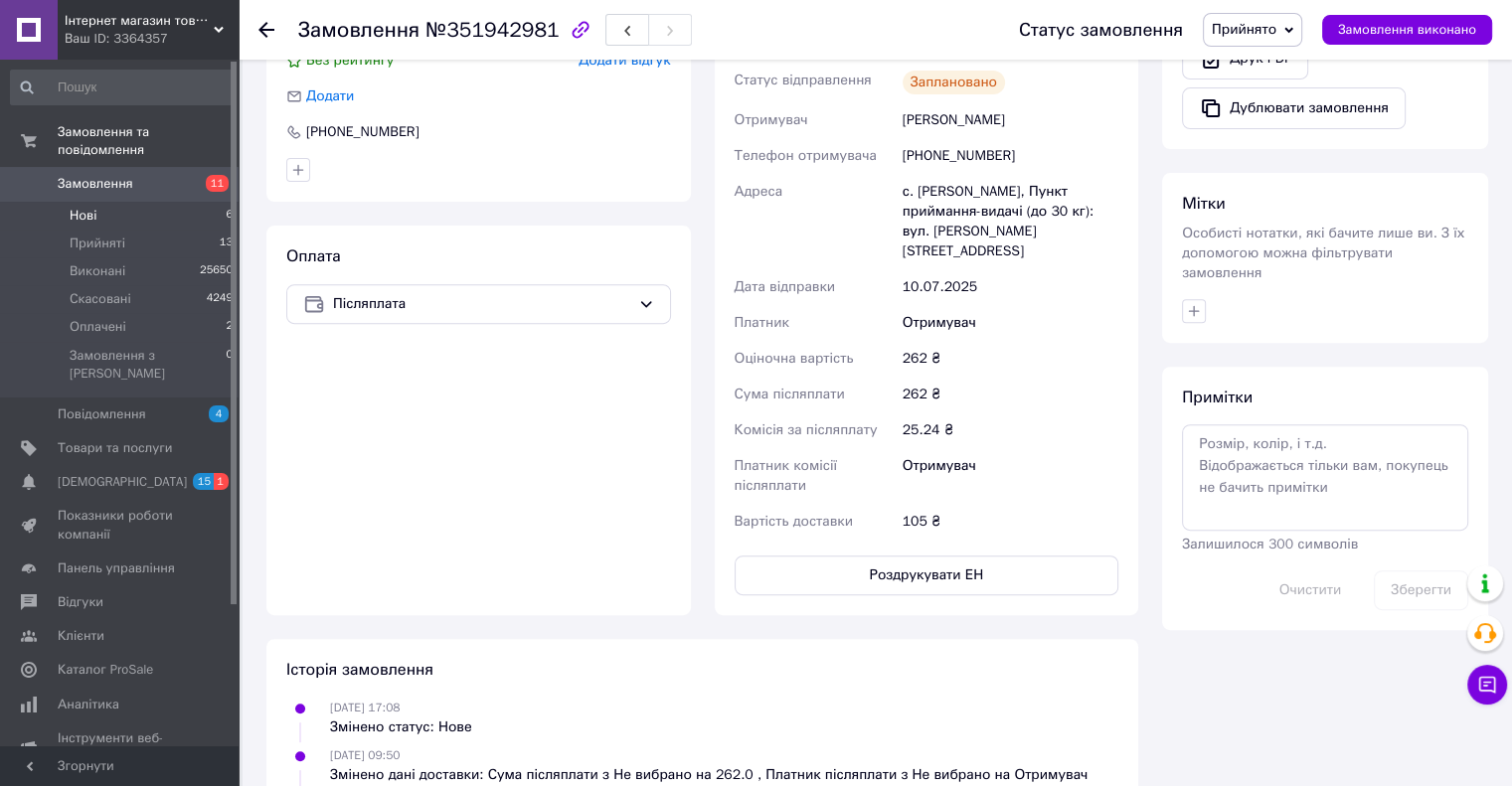 click on "Нові 6" at bounding box center [122, 216] 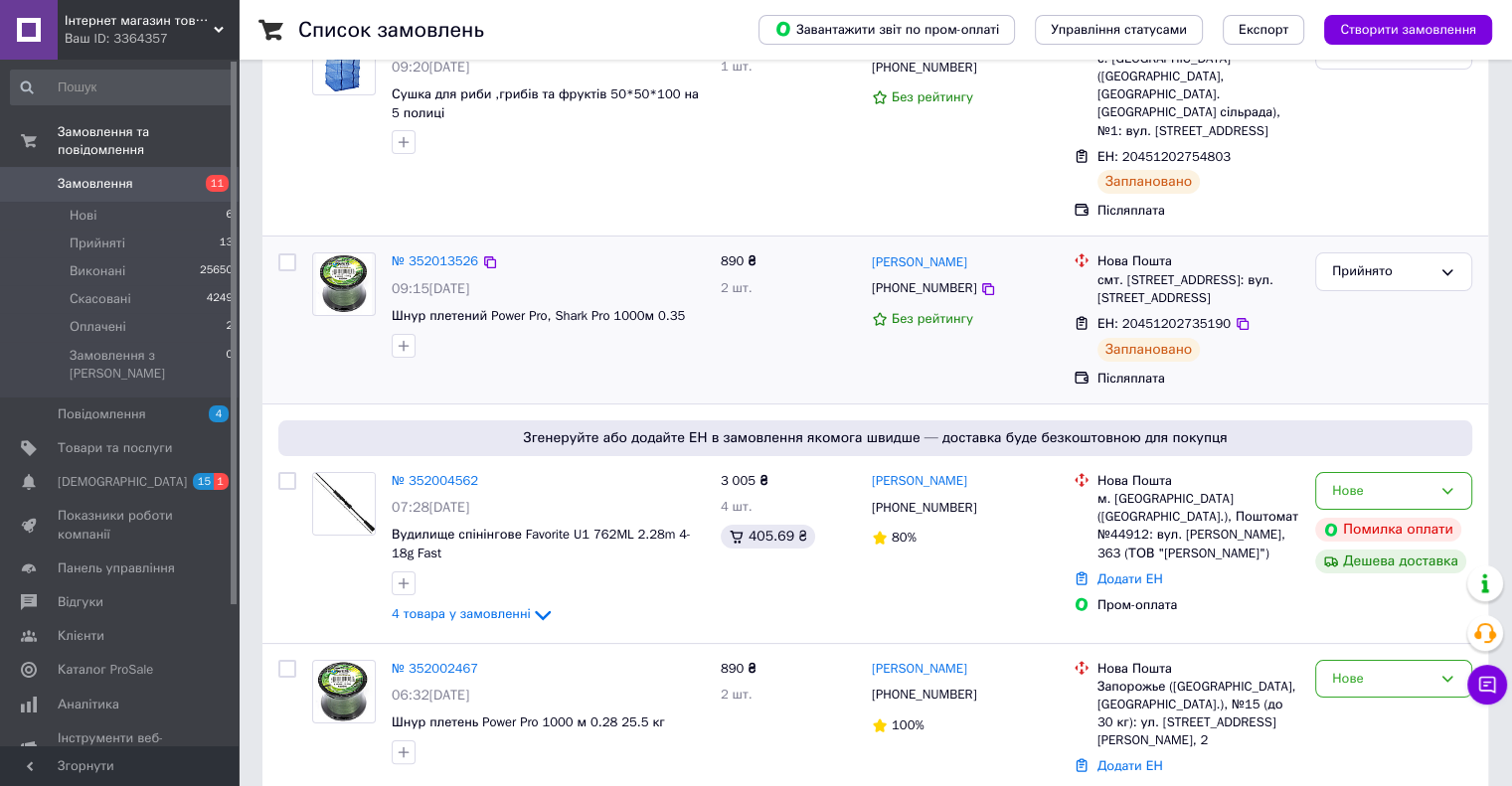 scroll, scrollTop: 397, scrollLeft: 0, axis: vertical 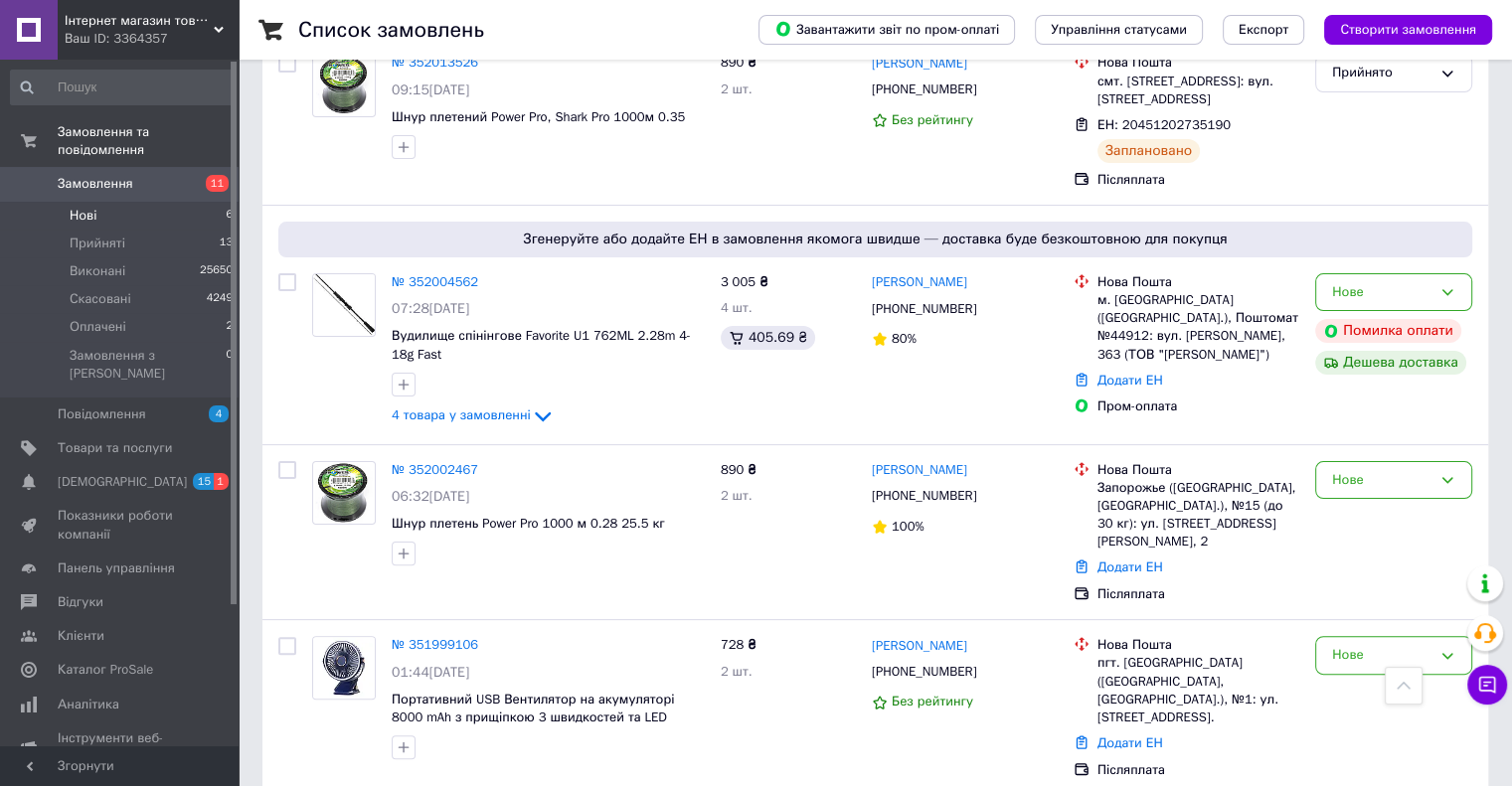 click on "Нові 6" at bounding box center (122, 216) 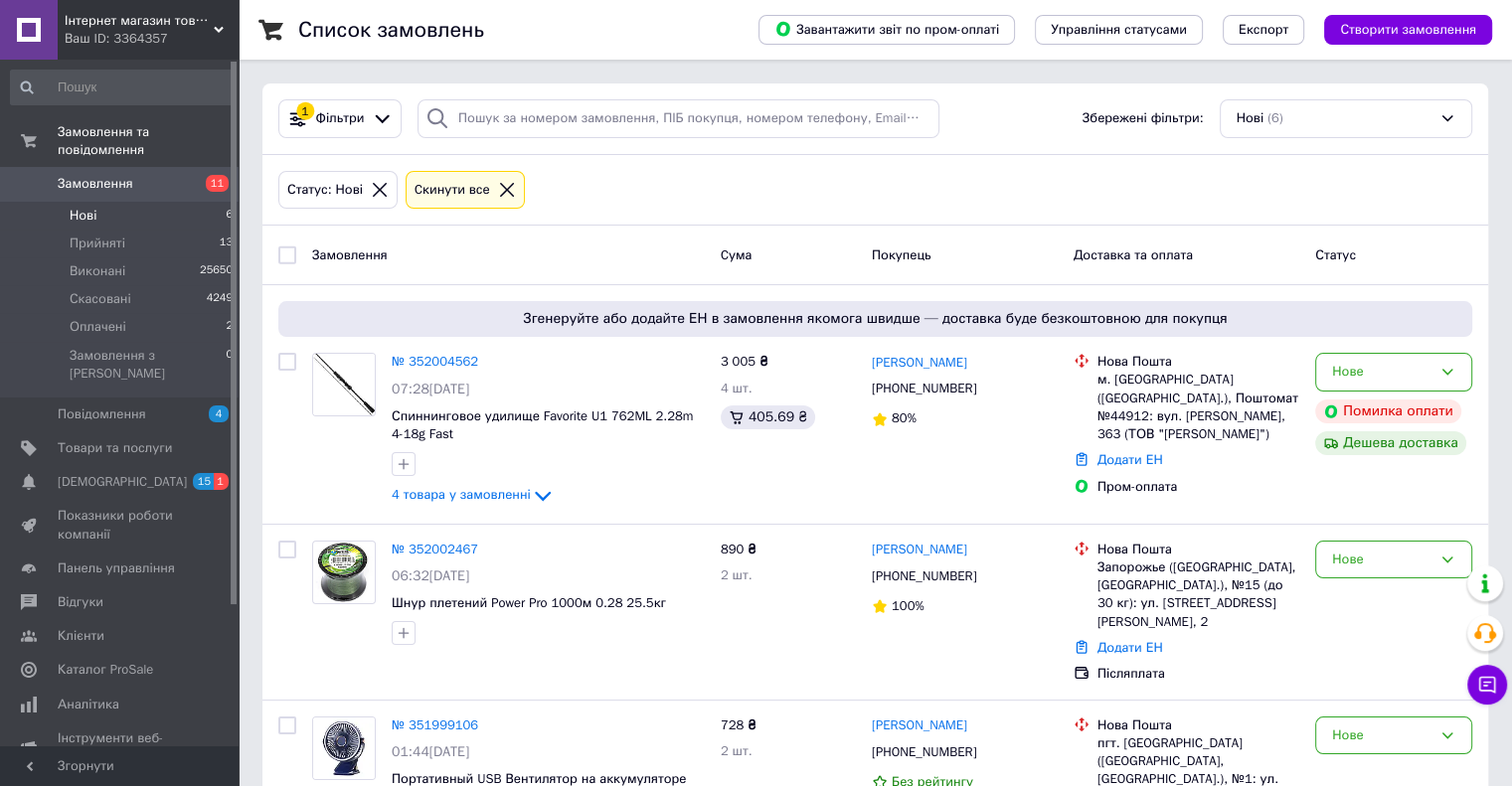 scroll, scrollTop: 0, scrollLeft: 0, axis: both 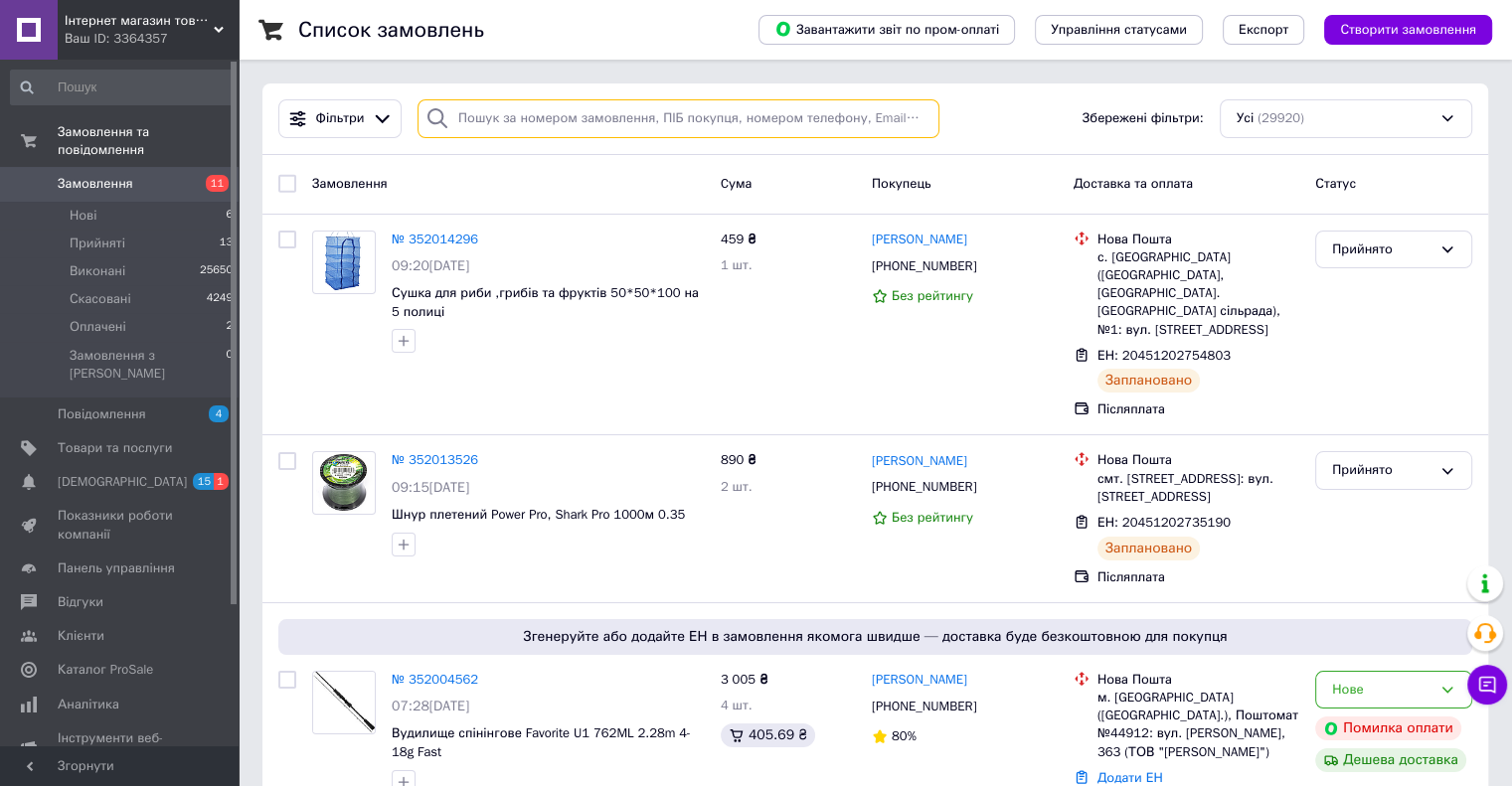 click at bounding box center [678, 118] 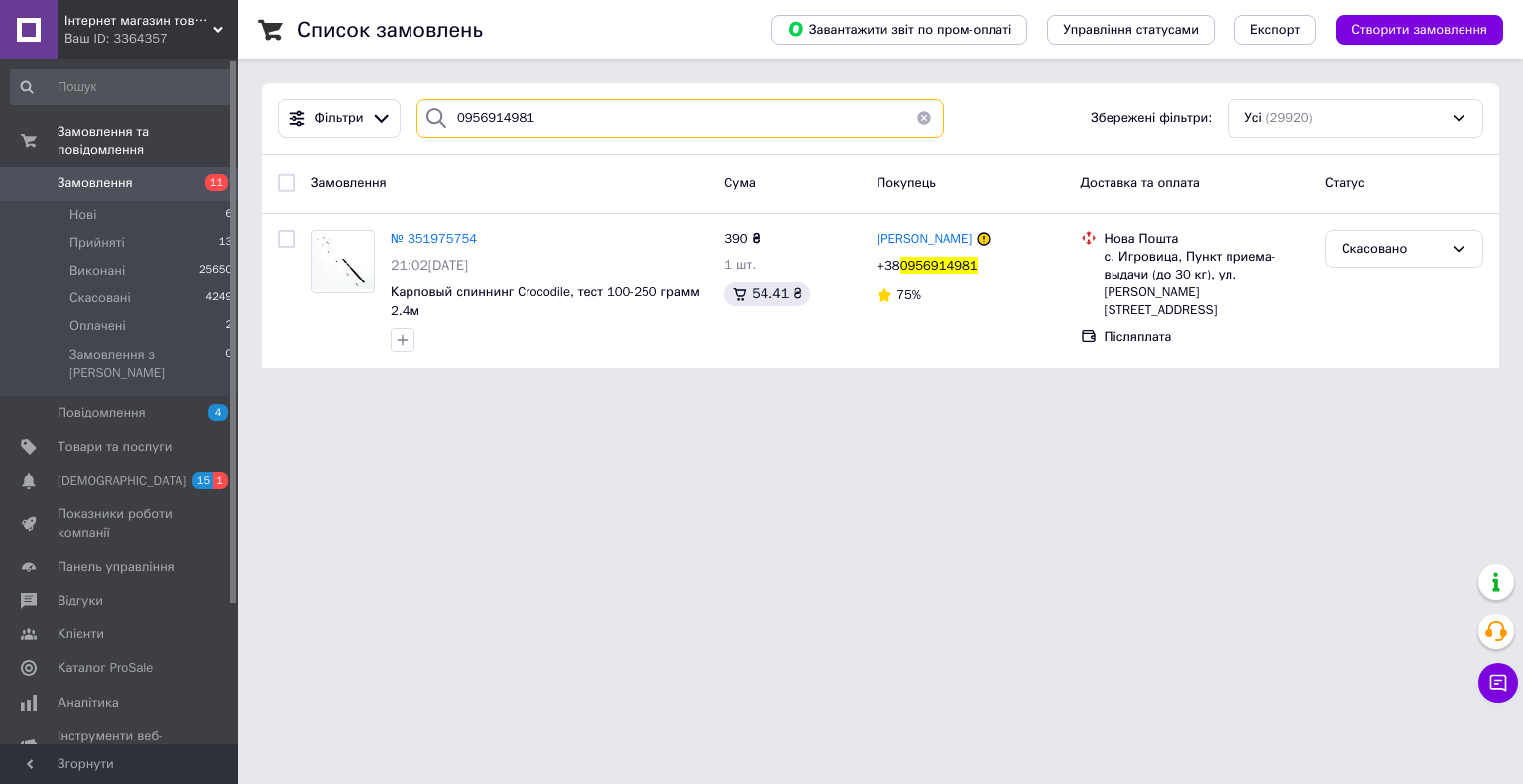 type on "0956914981" 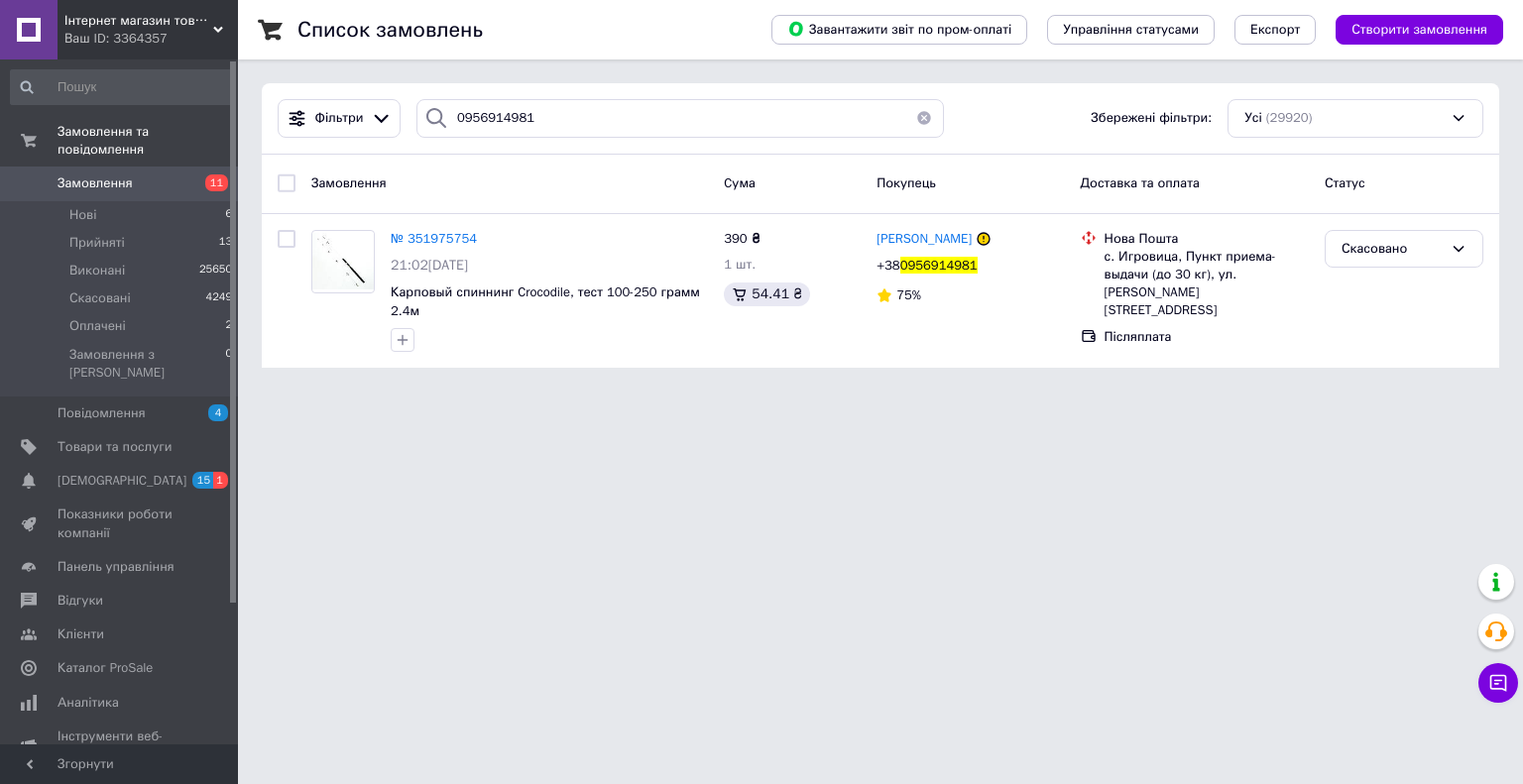 click on "Інтернет магазин товарів для риболовлі Fishermen Ваш ID: 3364357 Сайт Інтернет магазин товарів для риболо... Кабінет покупця Перевірити стан системи Сторінка на порталі Довідка Вийти Замовлення та повідомлення Замовлення 11 Нові 6 Прийняті 13 Виконані 25650 Скасовані 4249 Оплачені 2 Замовлення з Розетки 0 Повідомлення 4 Товари та послуги Сповіщення 15 1 Показники роботи компанії Панель управління Відгуки Клієнти Каталог ProSale Аналітика Інструменти веб-майстра та SEO Управління сайтом Гаманець компанії Маркет Prom топ   Усі" at bounding box center (762, 195) 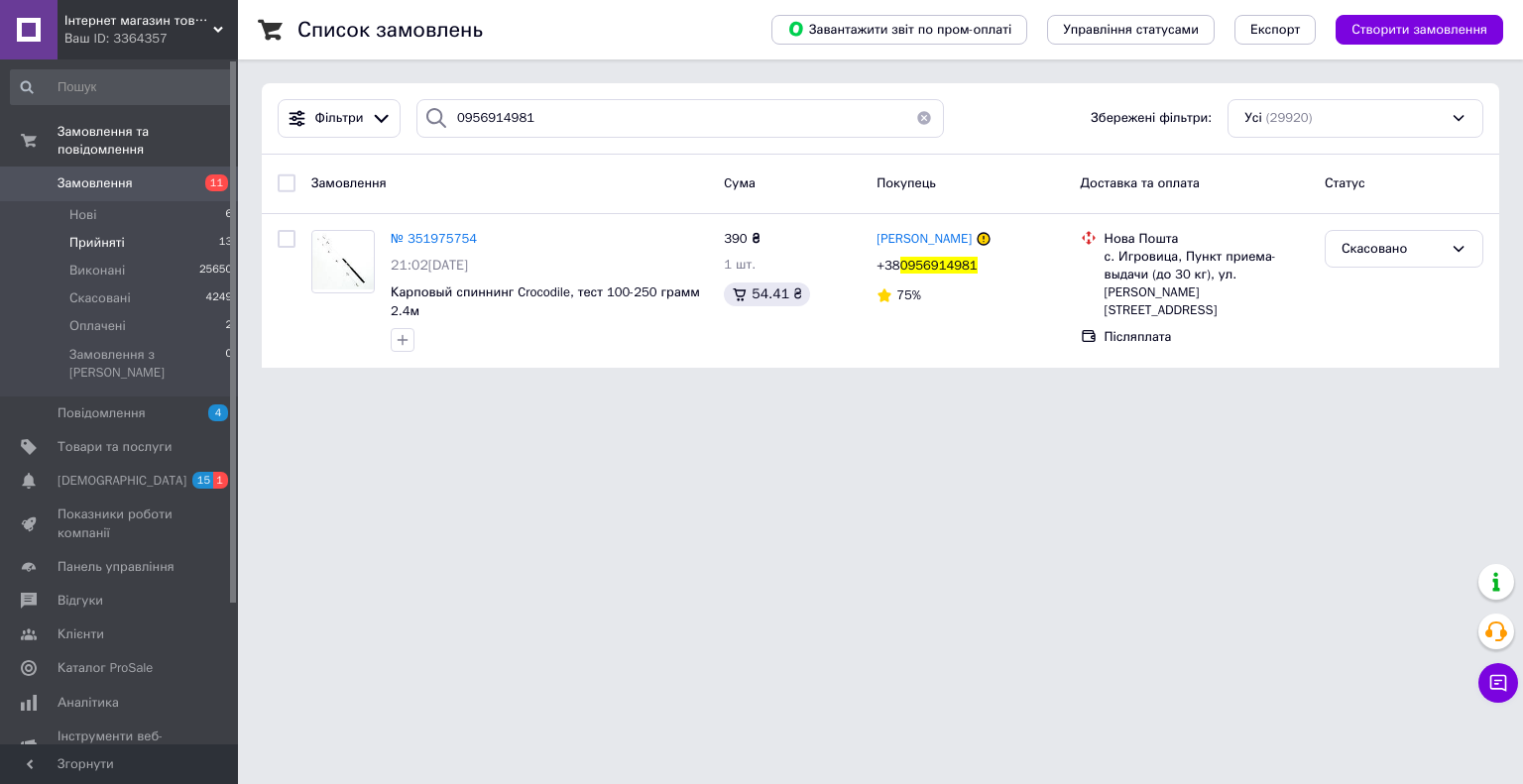 click on "Прийняті 13" at bounding box center [122, 243] 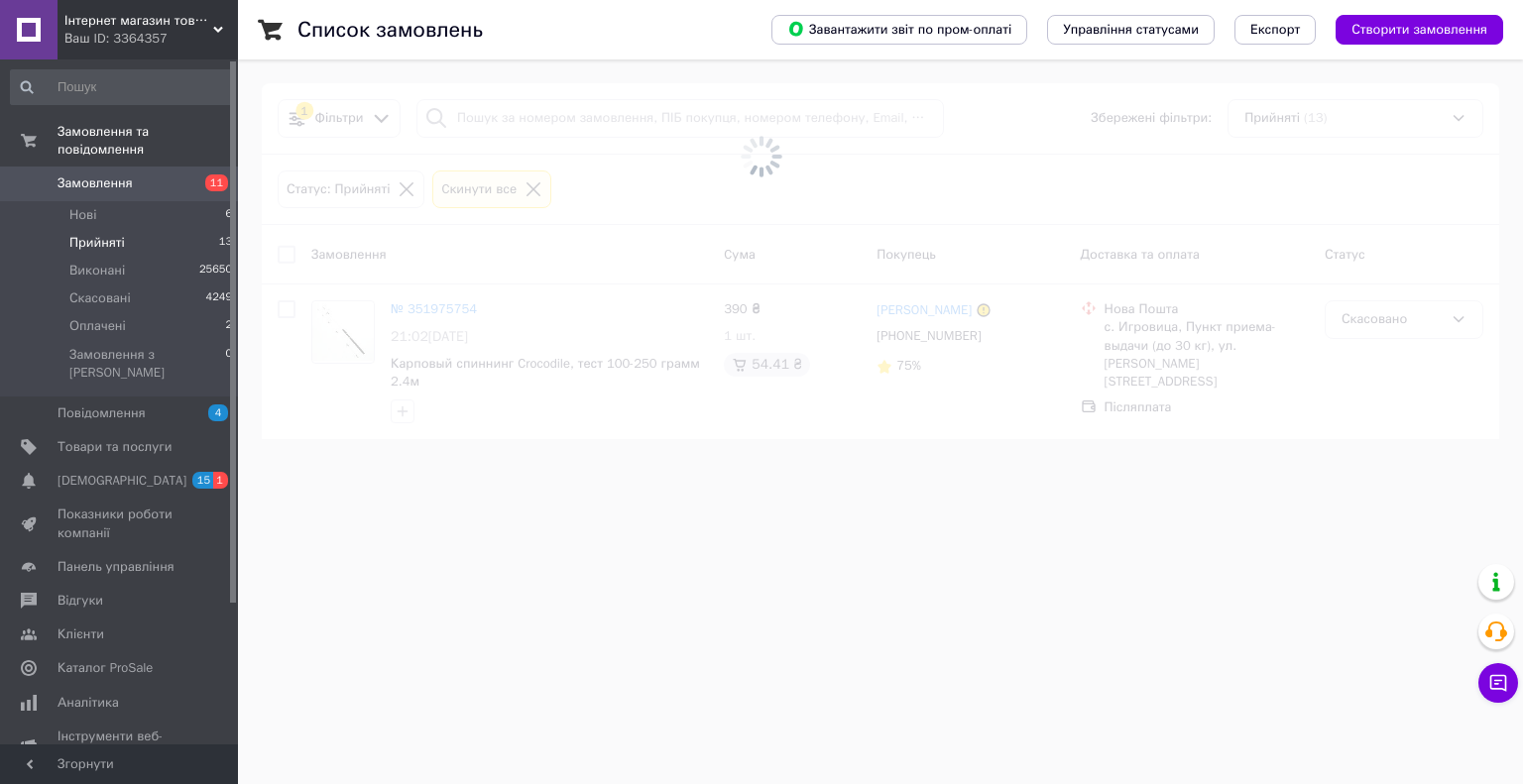 click on "Прийняті 13" at bounding box center (122, 243) 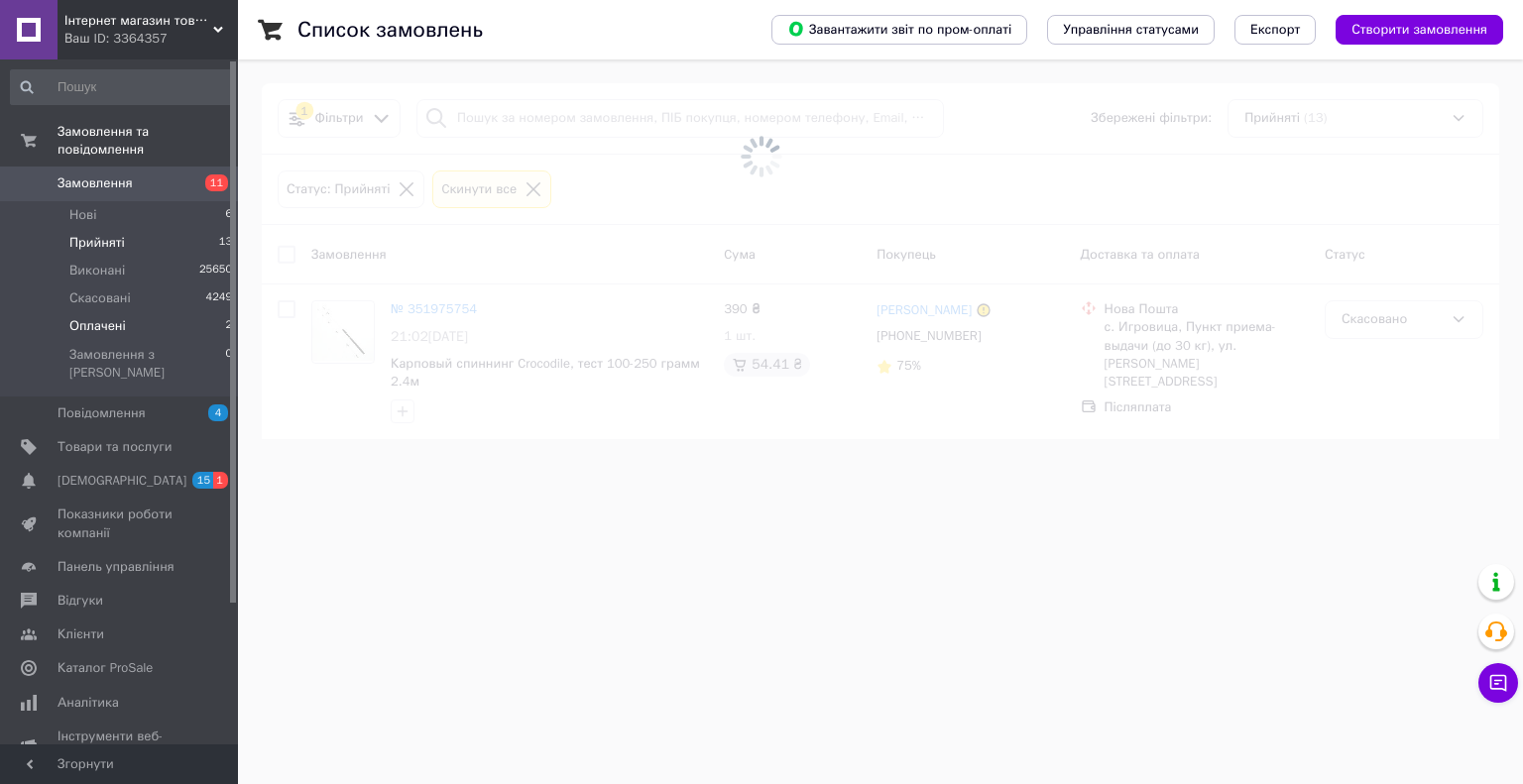 click on "Оплачені 2" at bounding box center [122, 326] 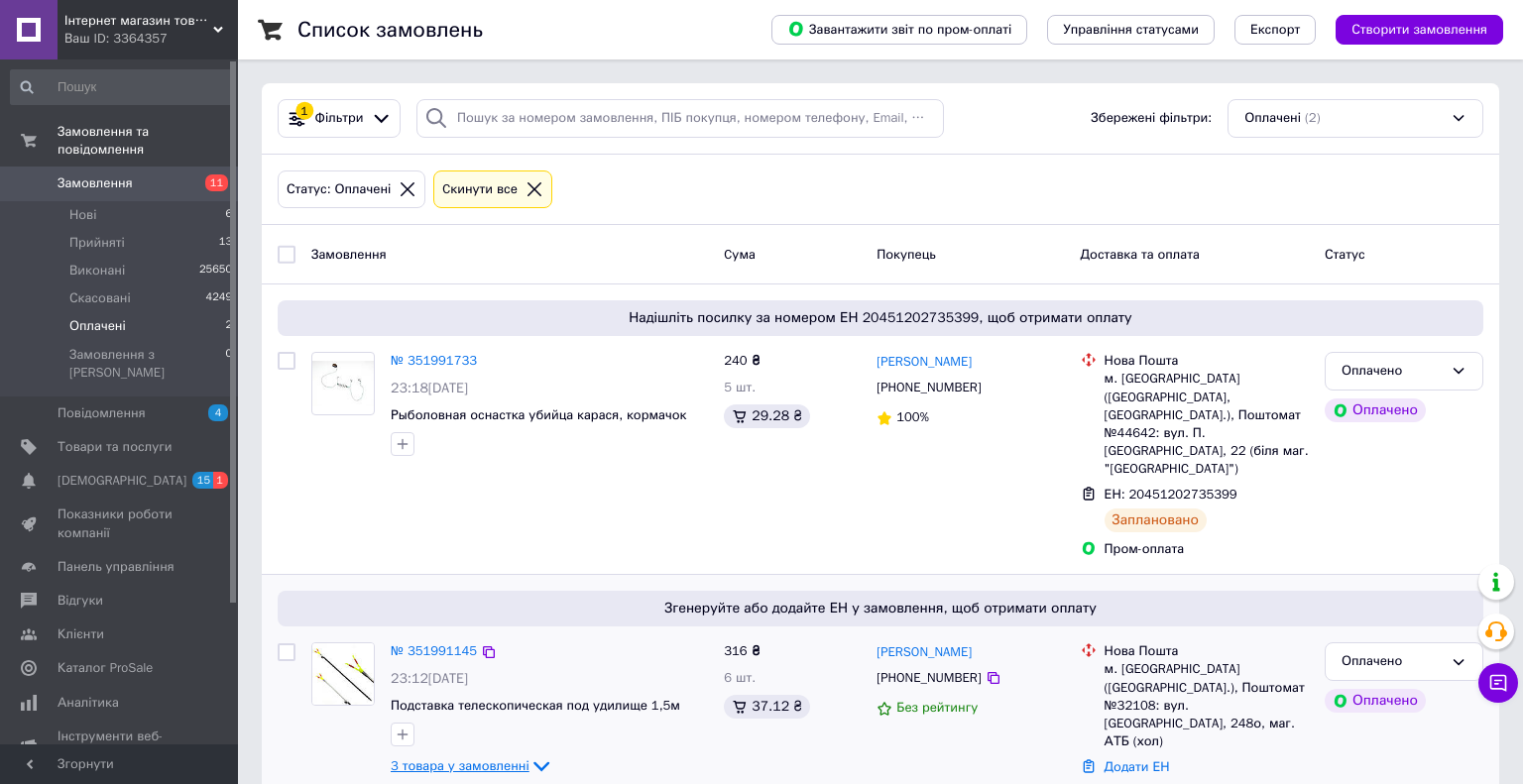 click on "3 товара у замовленні" at bounding box center [460, 765] 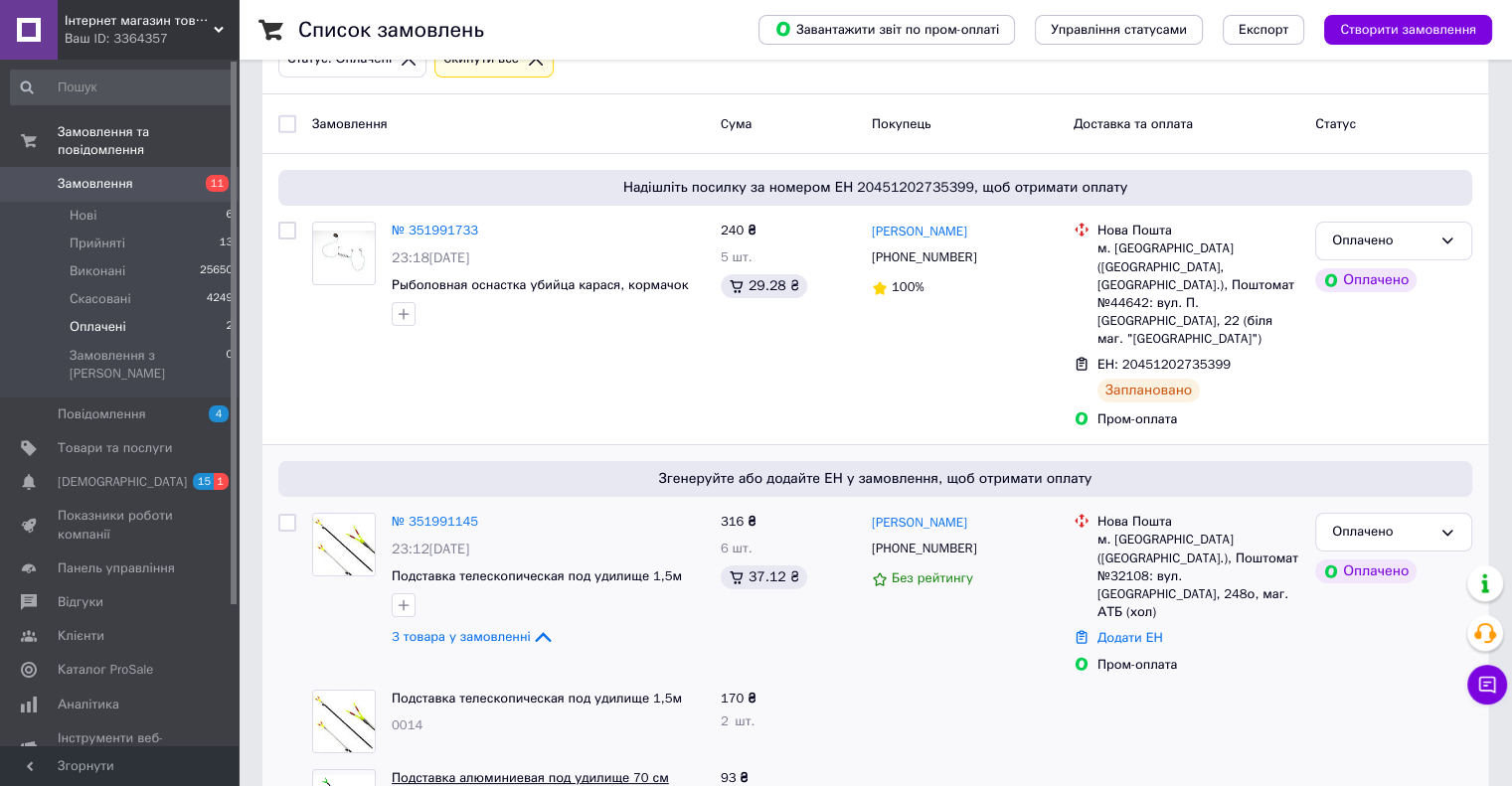 scroll, scrollTop: 236, scrollLeft: 0, axis: vertical 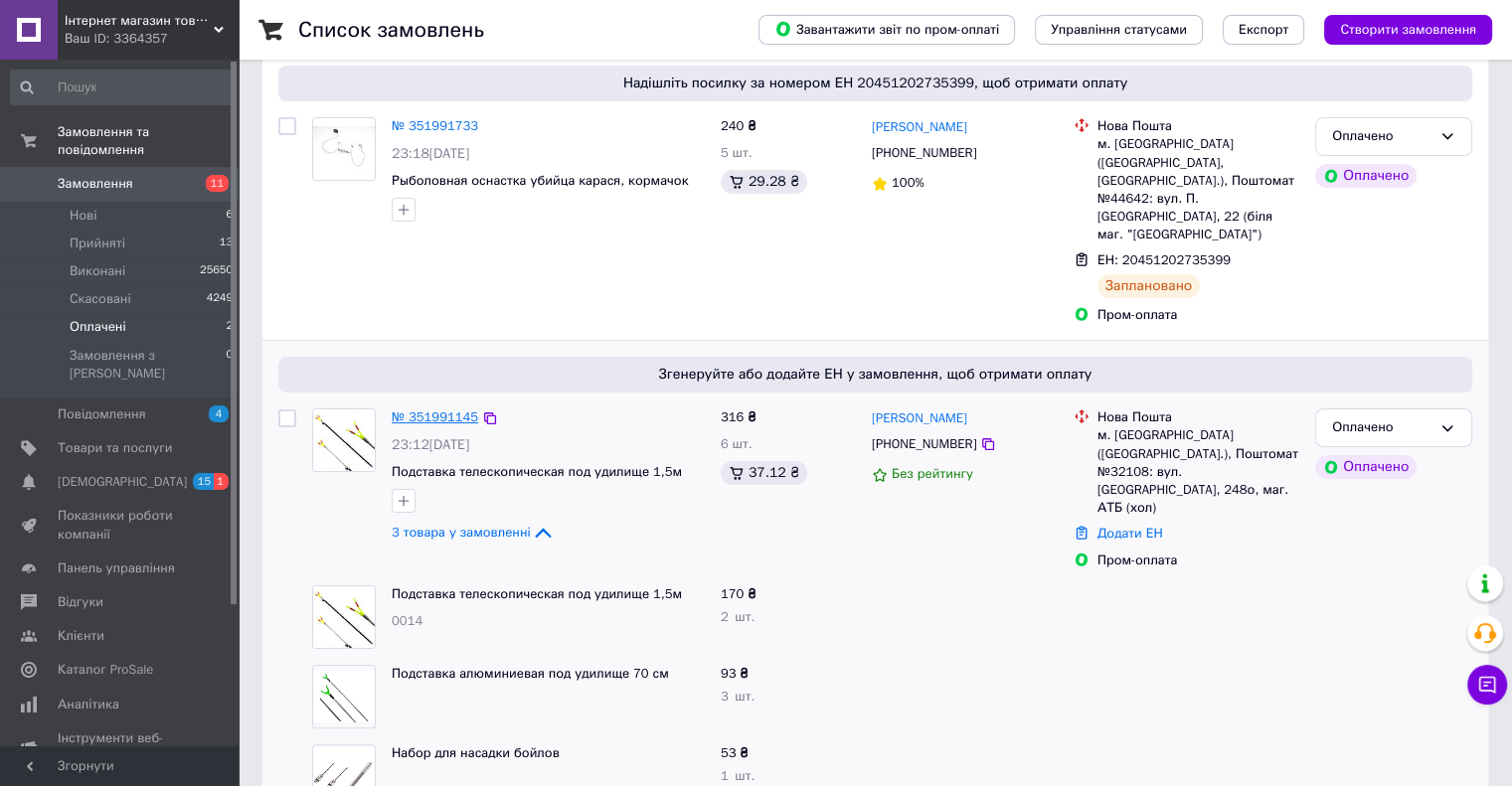 click on "№ 351991145" at bounding box center (434, 416) 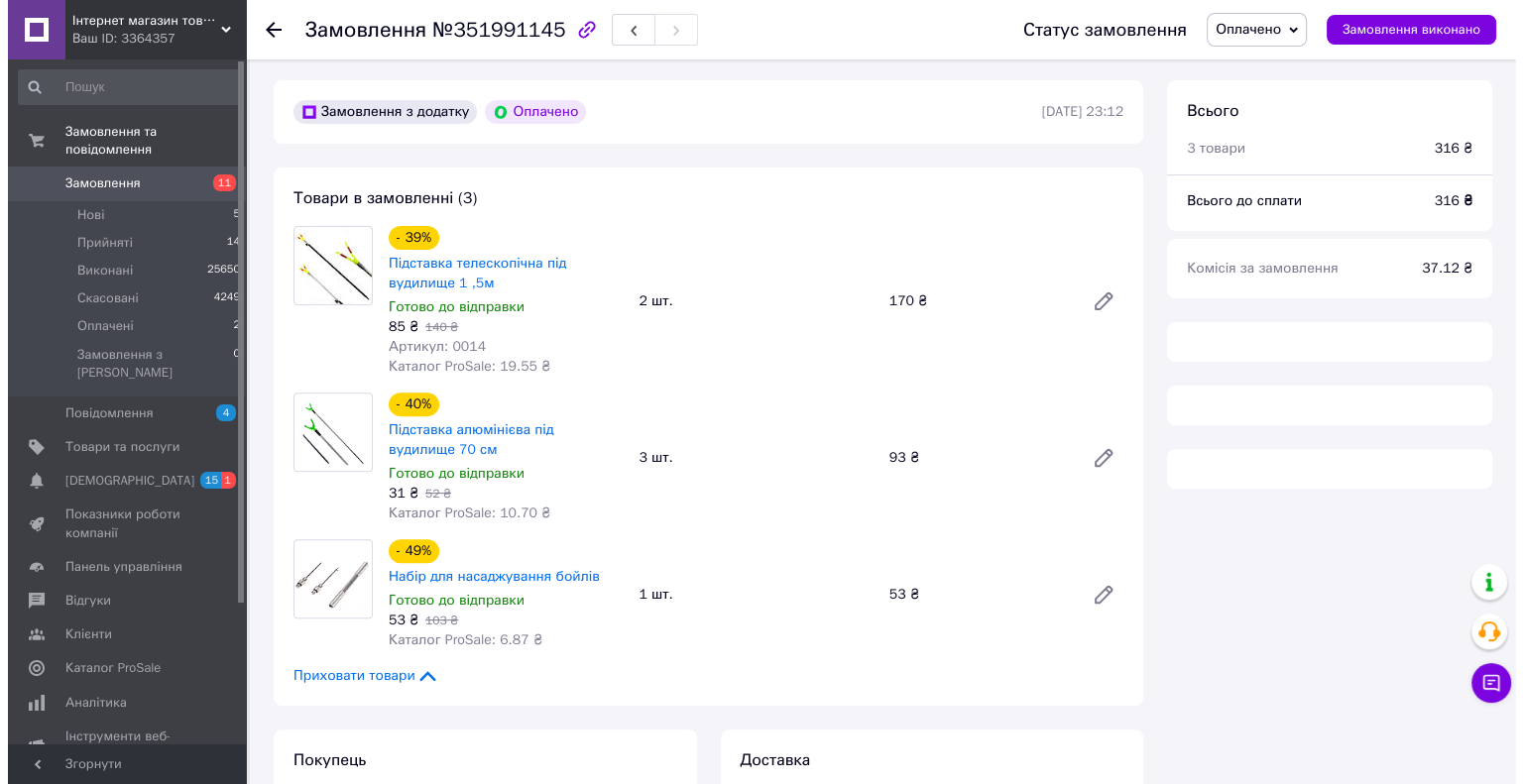 scroll, scrollTop: 1020, scrollLeft: 0, axis: vertical 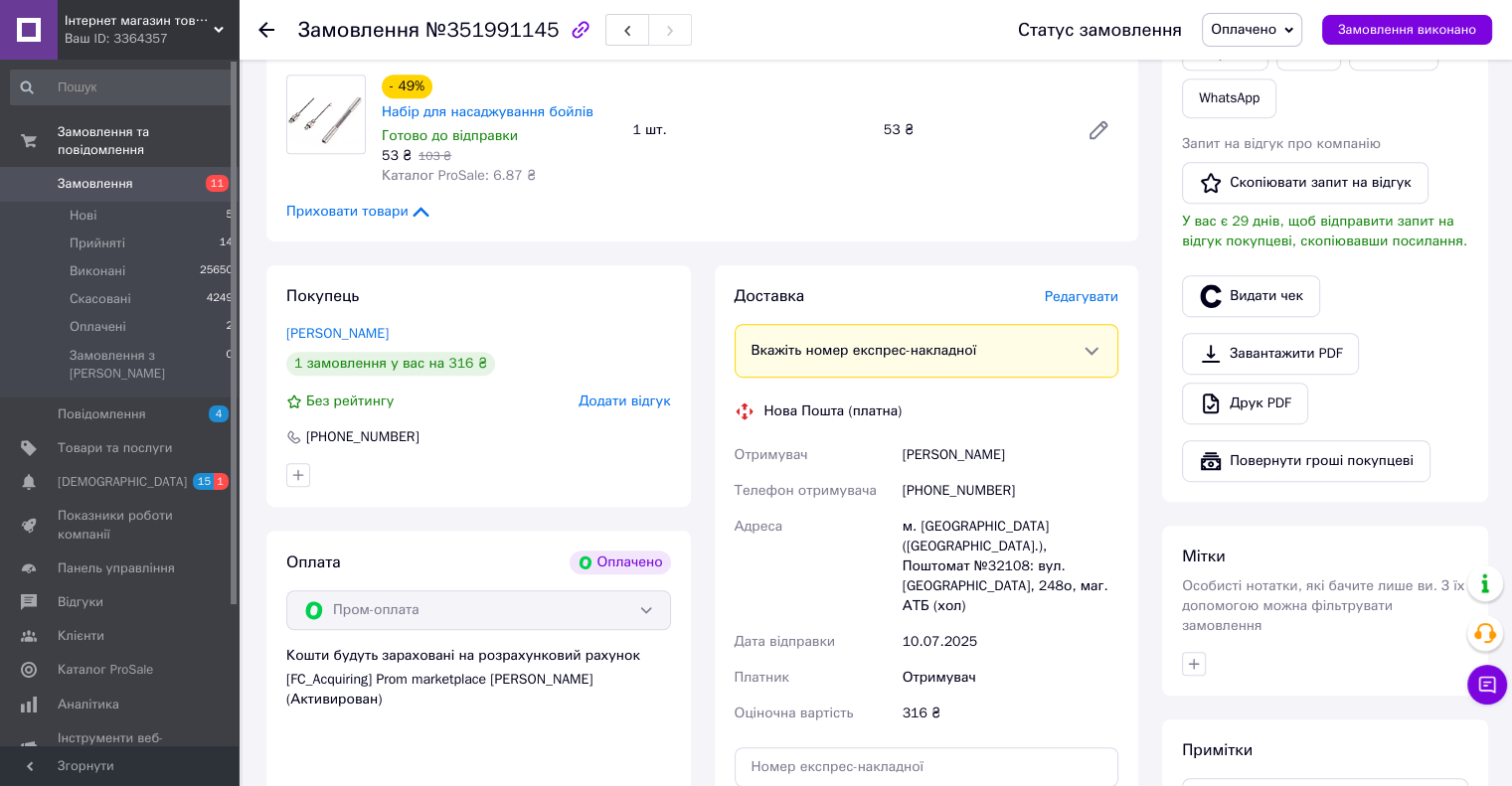 click on "Редагувати" at bounding box center [1082, 296] 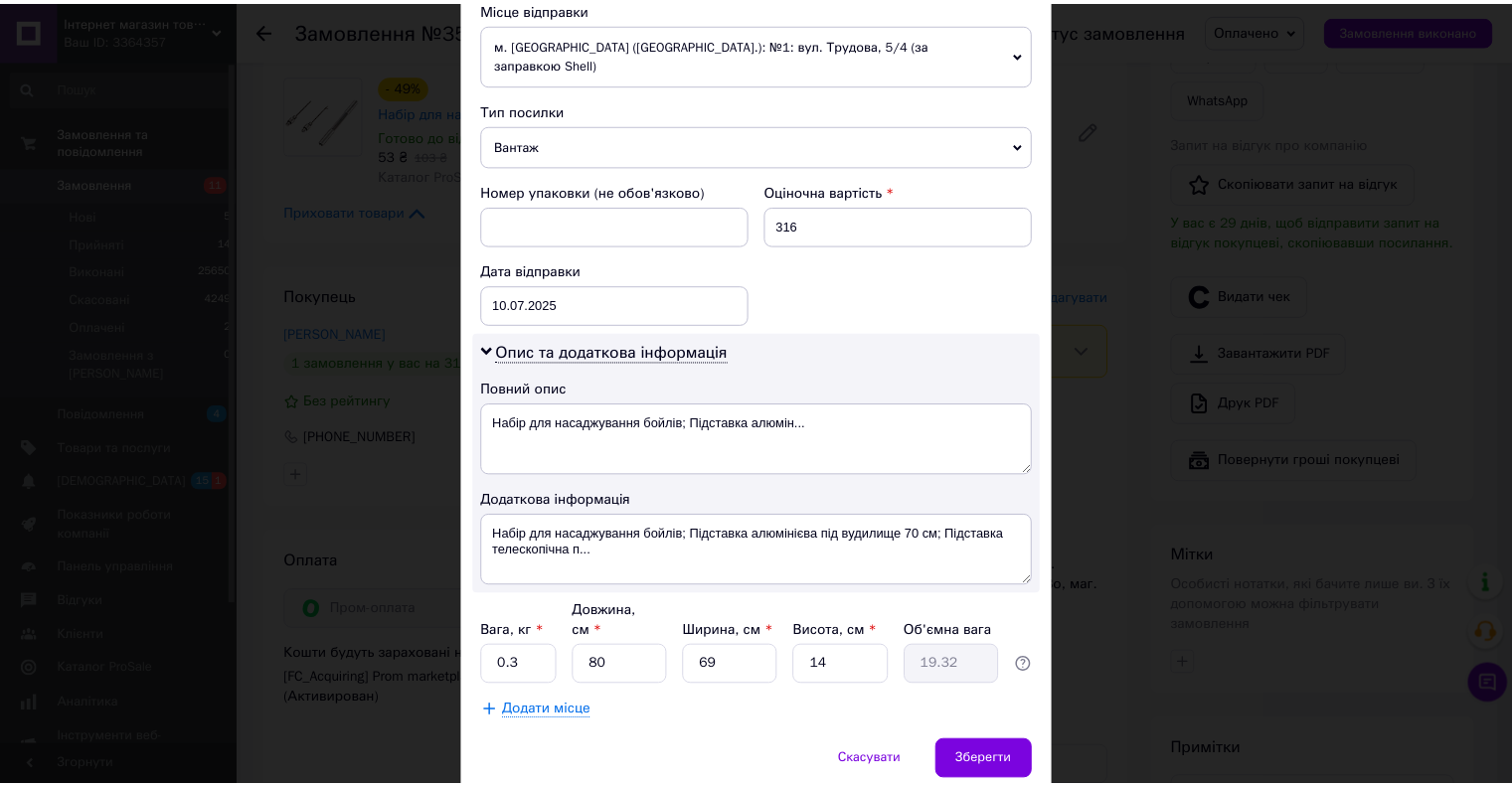 scroll, scrollTop: 749, scrollLeft: 0, axis: vertical 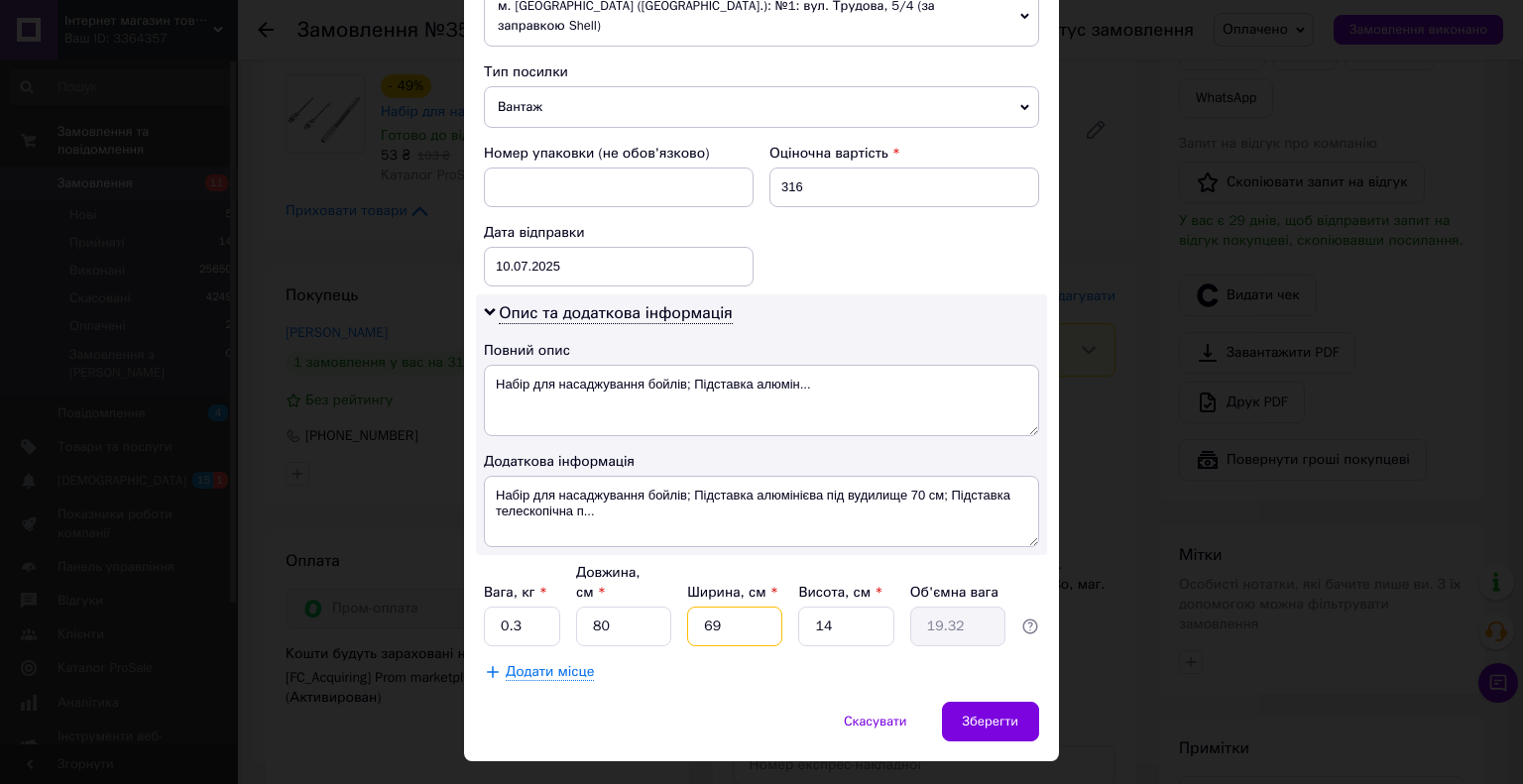drag, startPoint x: 691, startPoint y: 591, endPoint x: 717, endPoint y: 586, distance: 26.476405 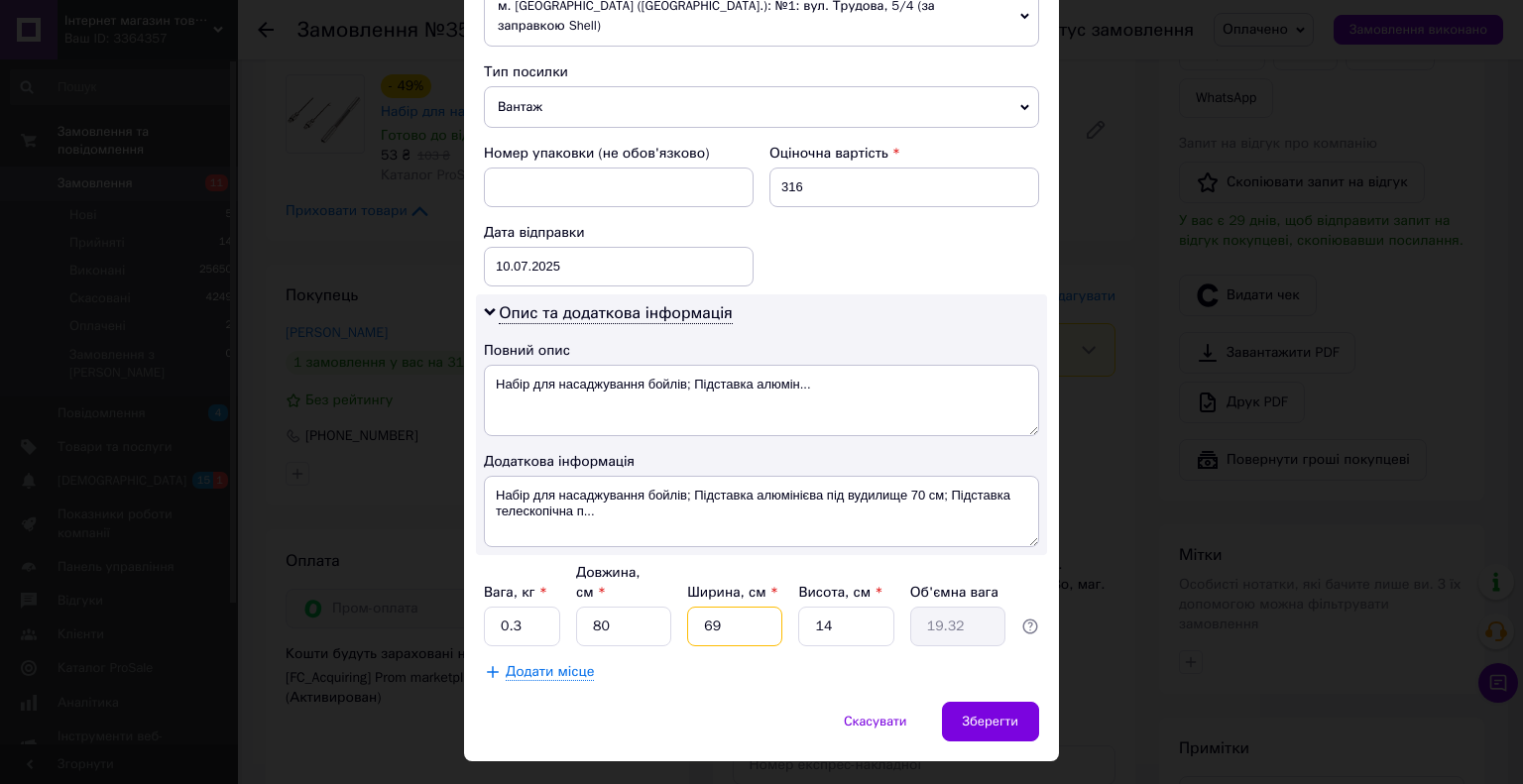 click on "69" at bounding box center [735, 626] 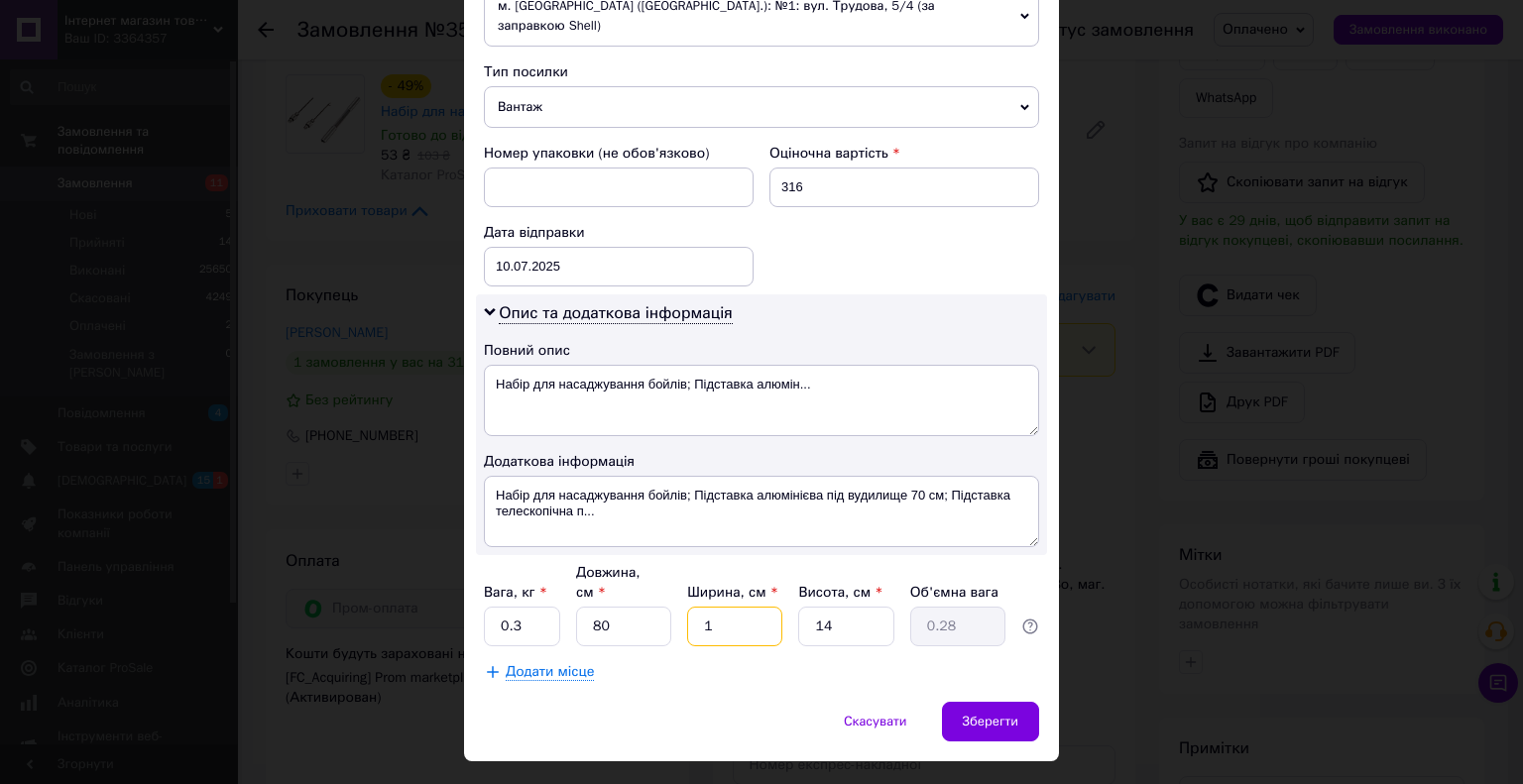 type on "12" 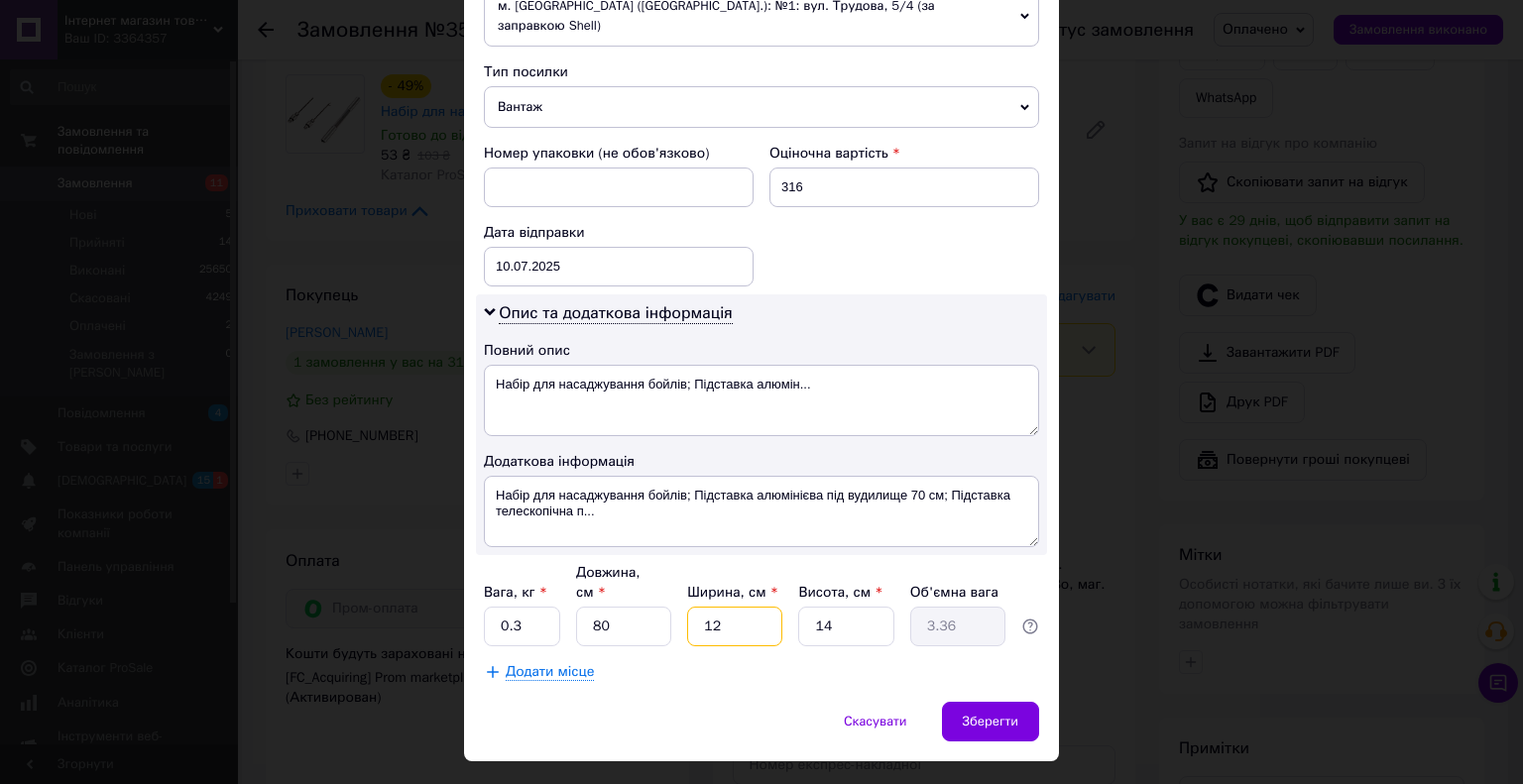 type on "12" 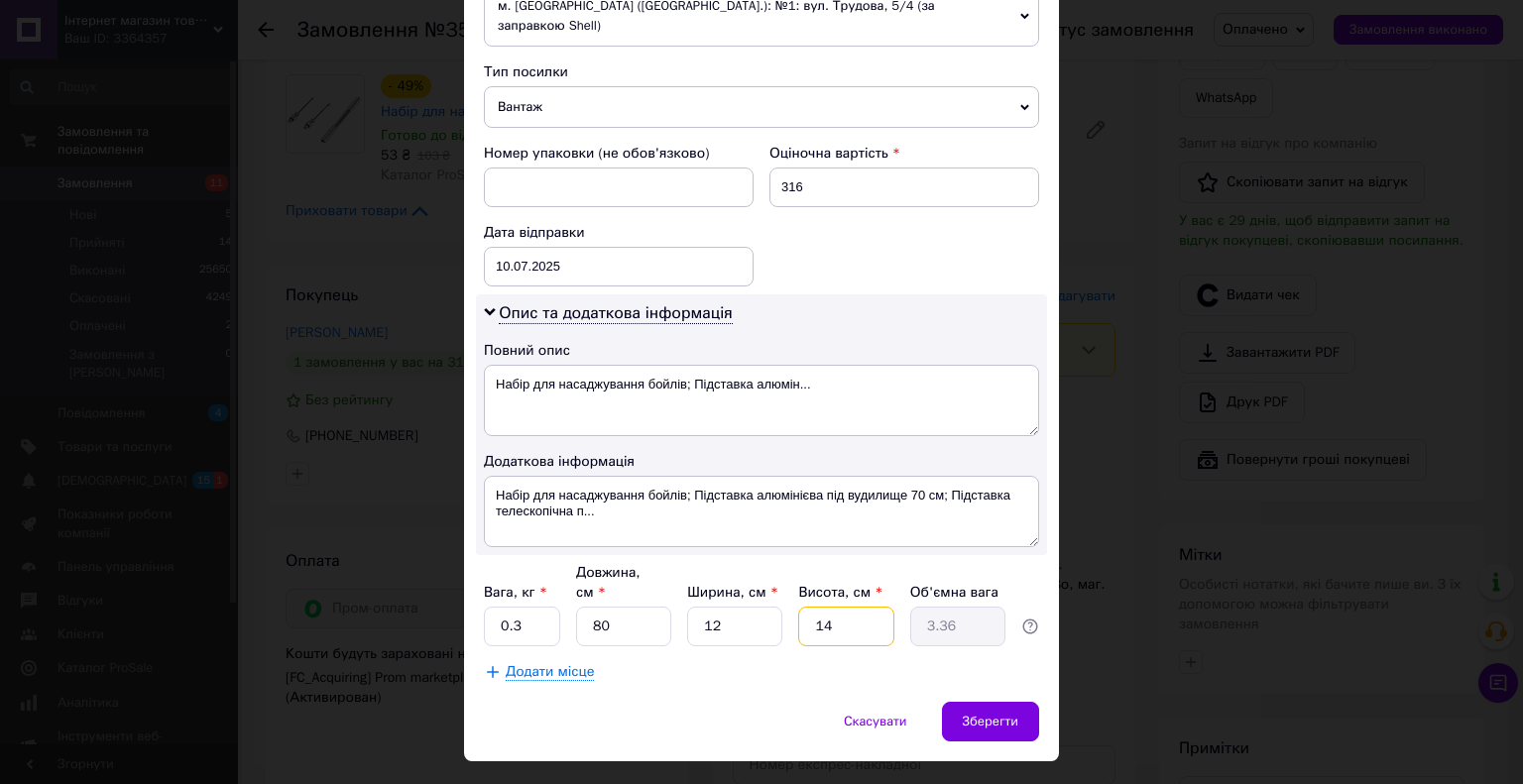 type on "1" 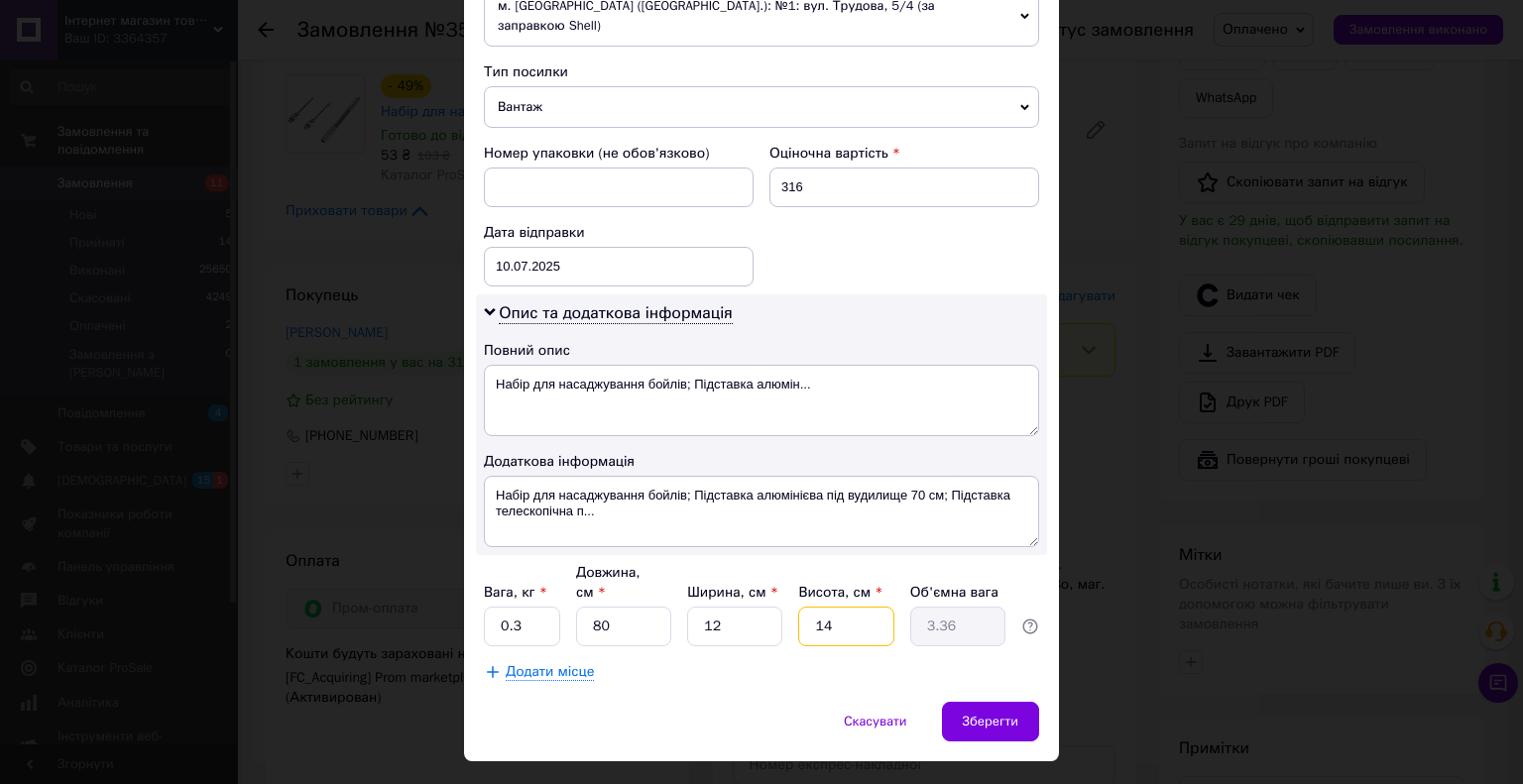 type on "0.24" 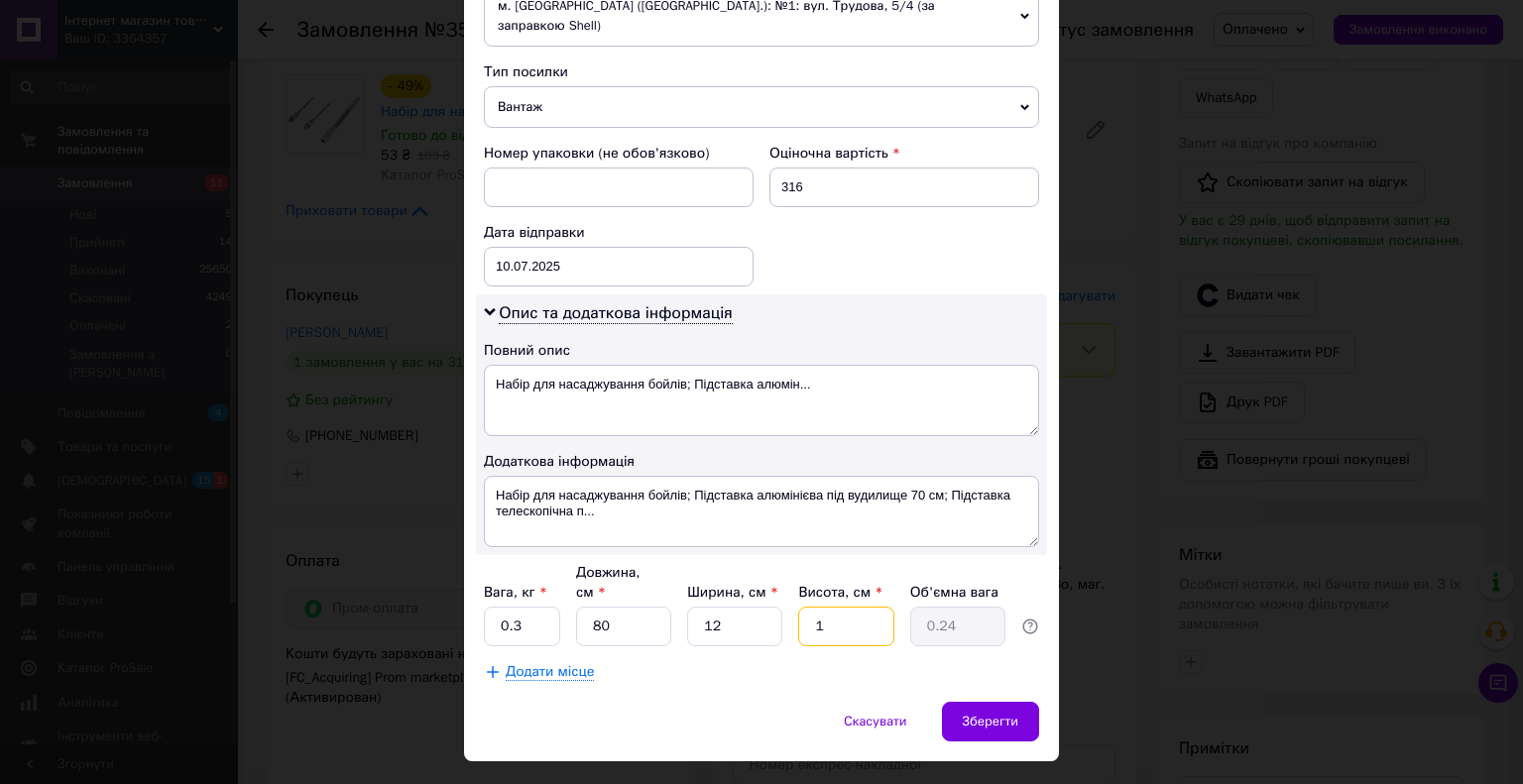 drag, startPoint x: 833, startPoint y: 587, endPoint x: 813, endPoint y: 589, distance: 20.09975 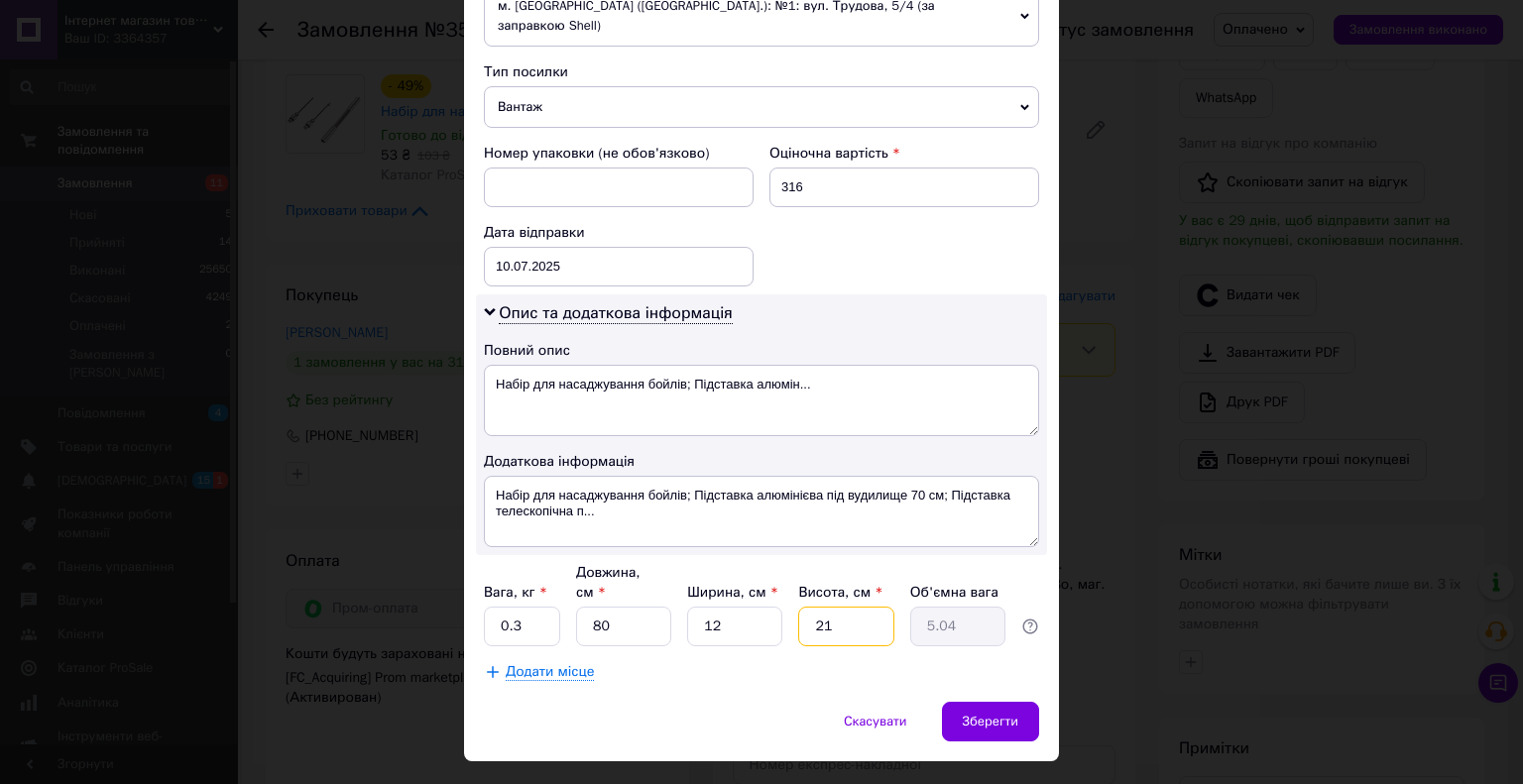 type on "1" 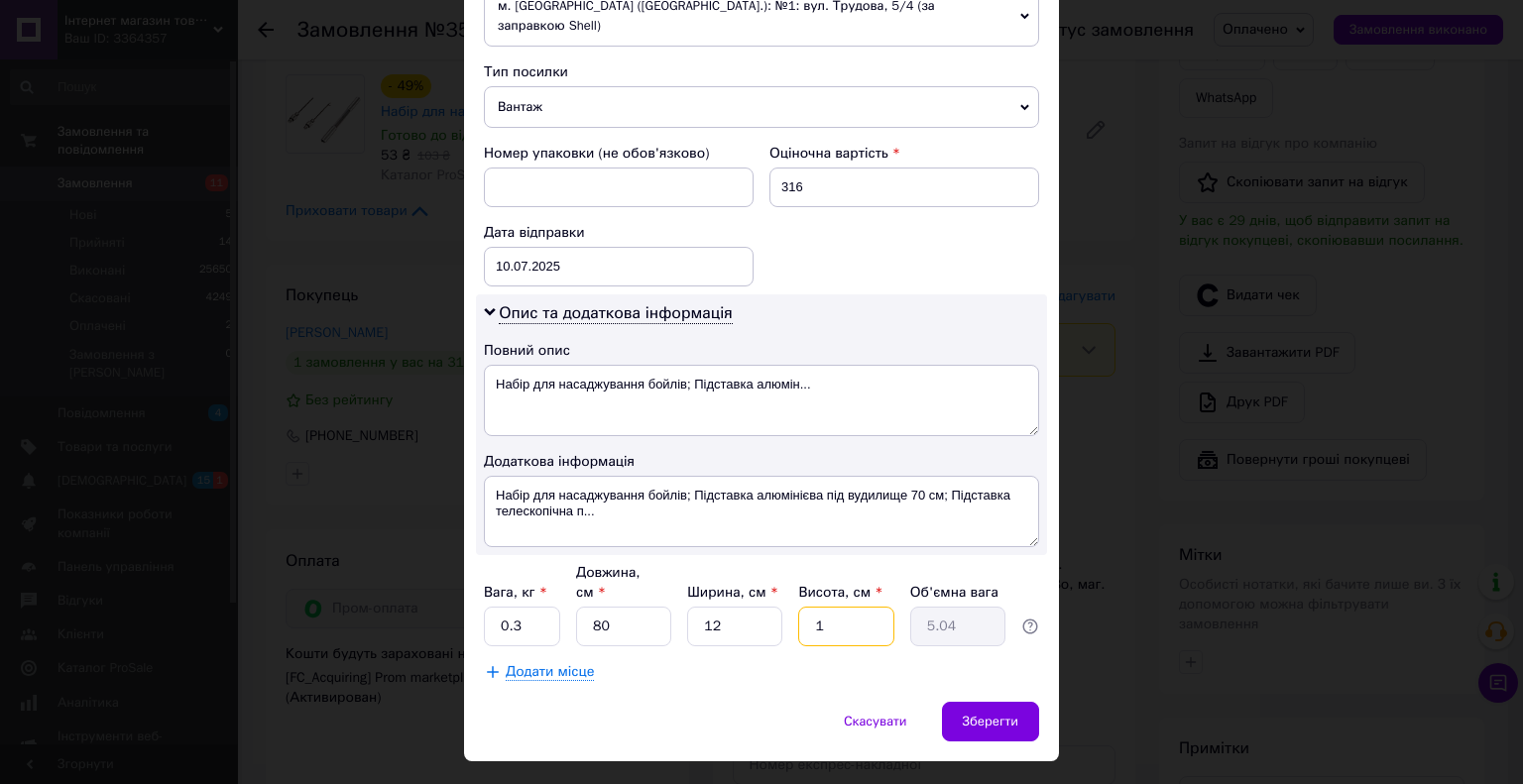 type on "0.24" 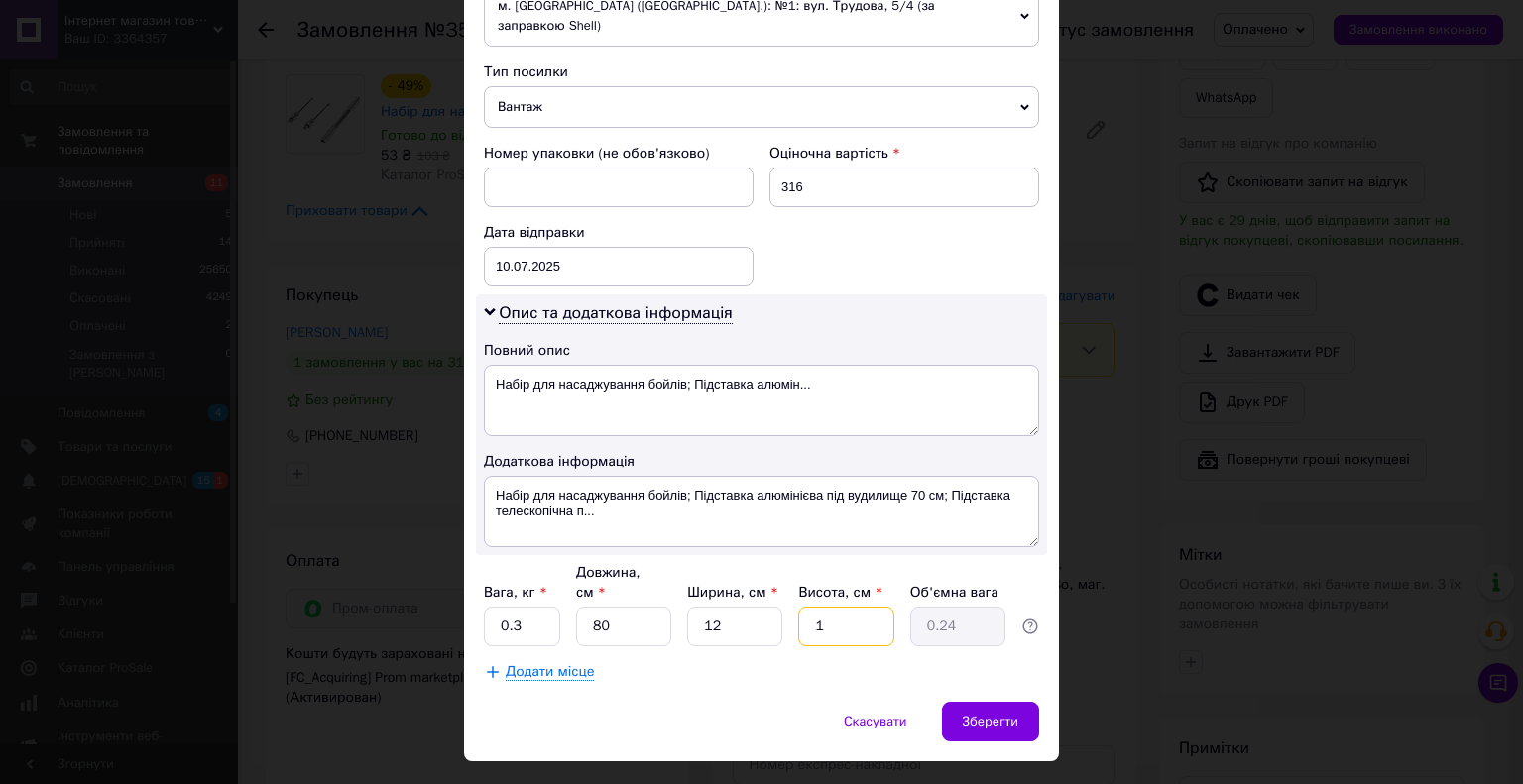 drag, startPoint x: 847, startPoint y: 581, endPoint x: 804, endPoint y: 587, distance: 43.416587 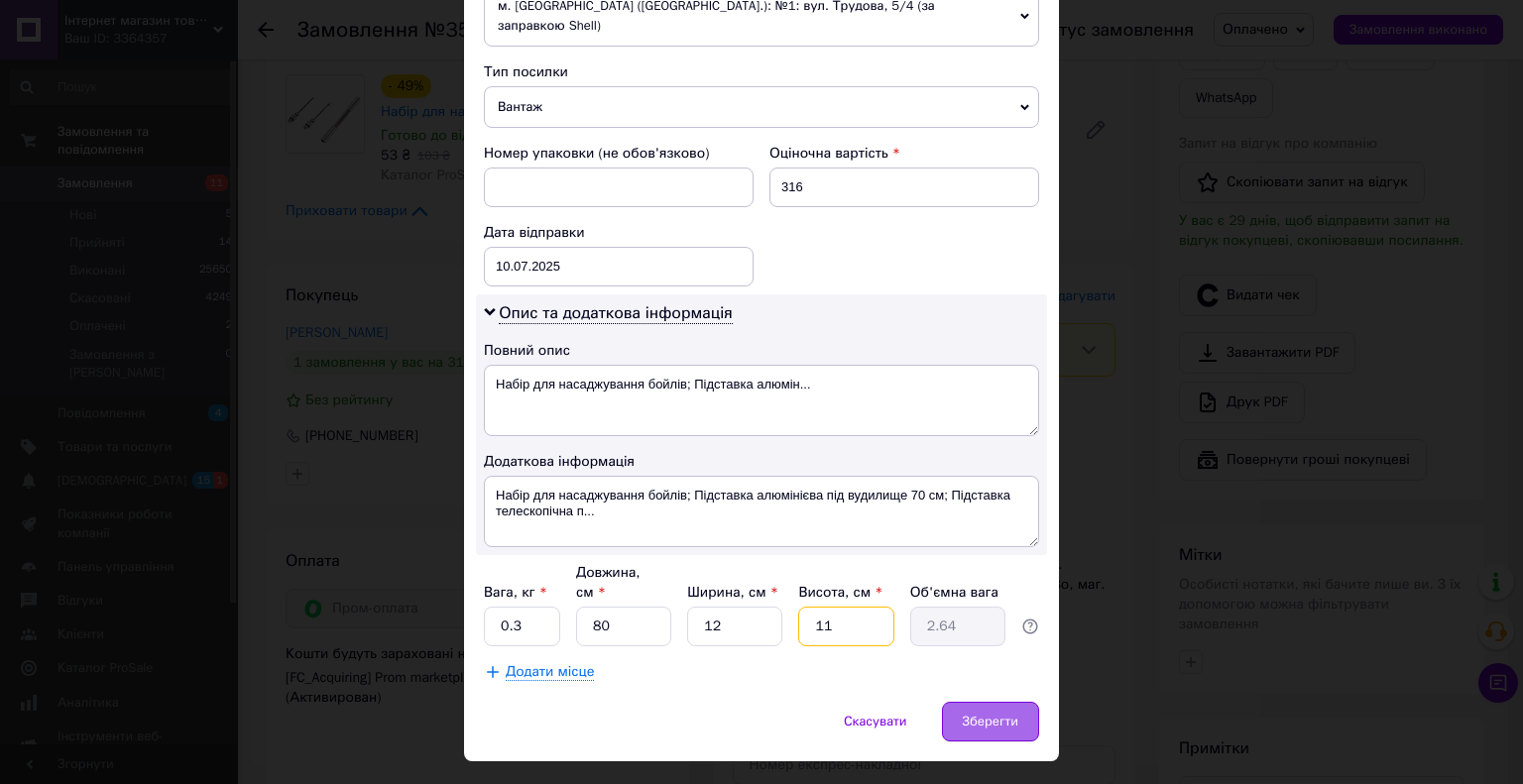 type on "11" 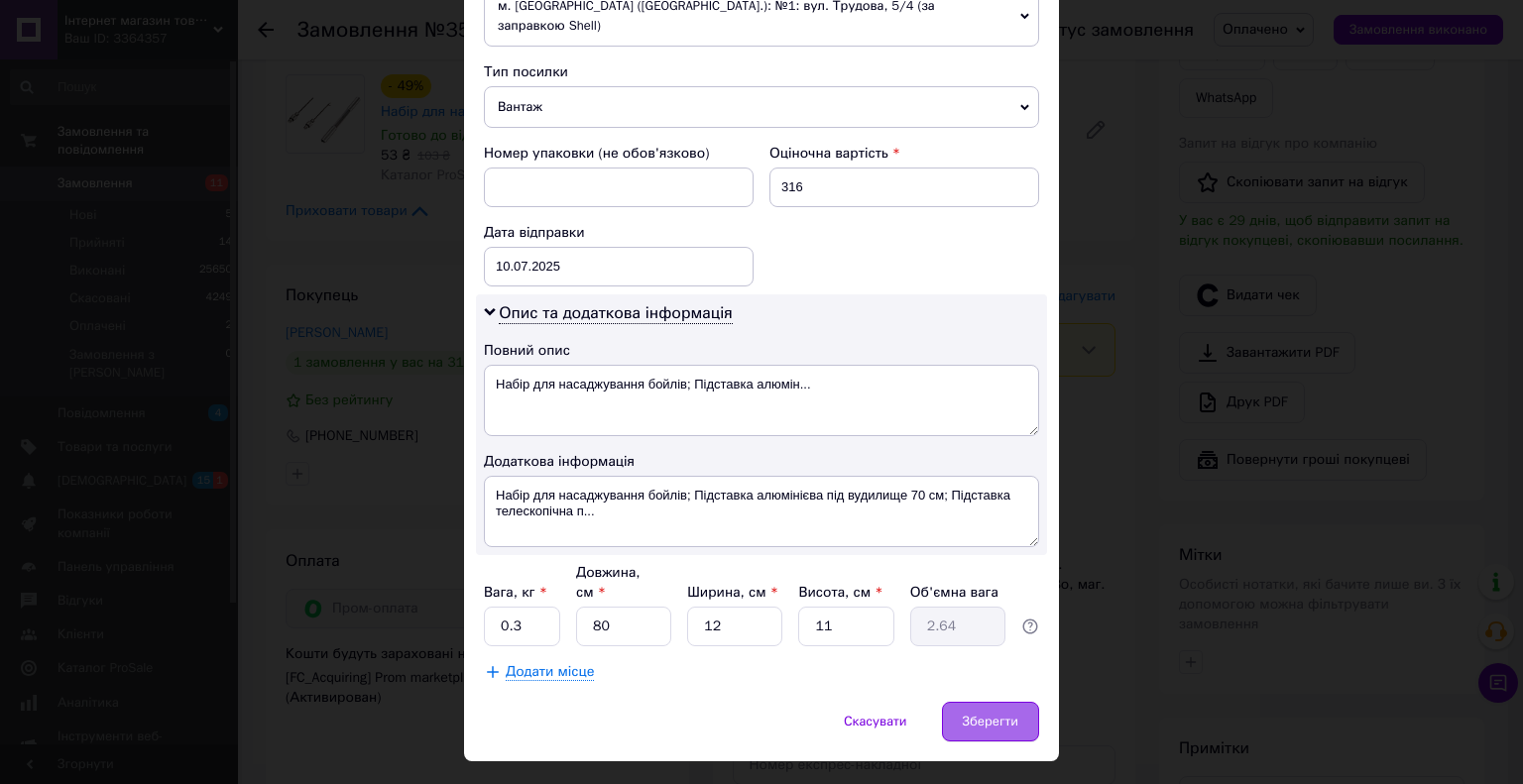 click on "Зберегти" at bounding box center [991, 722] 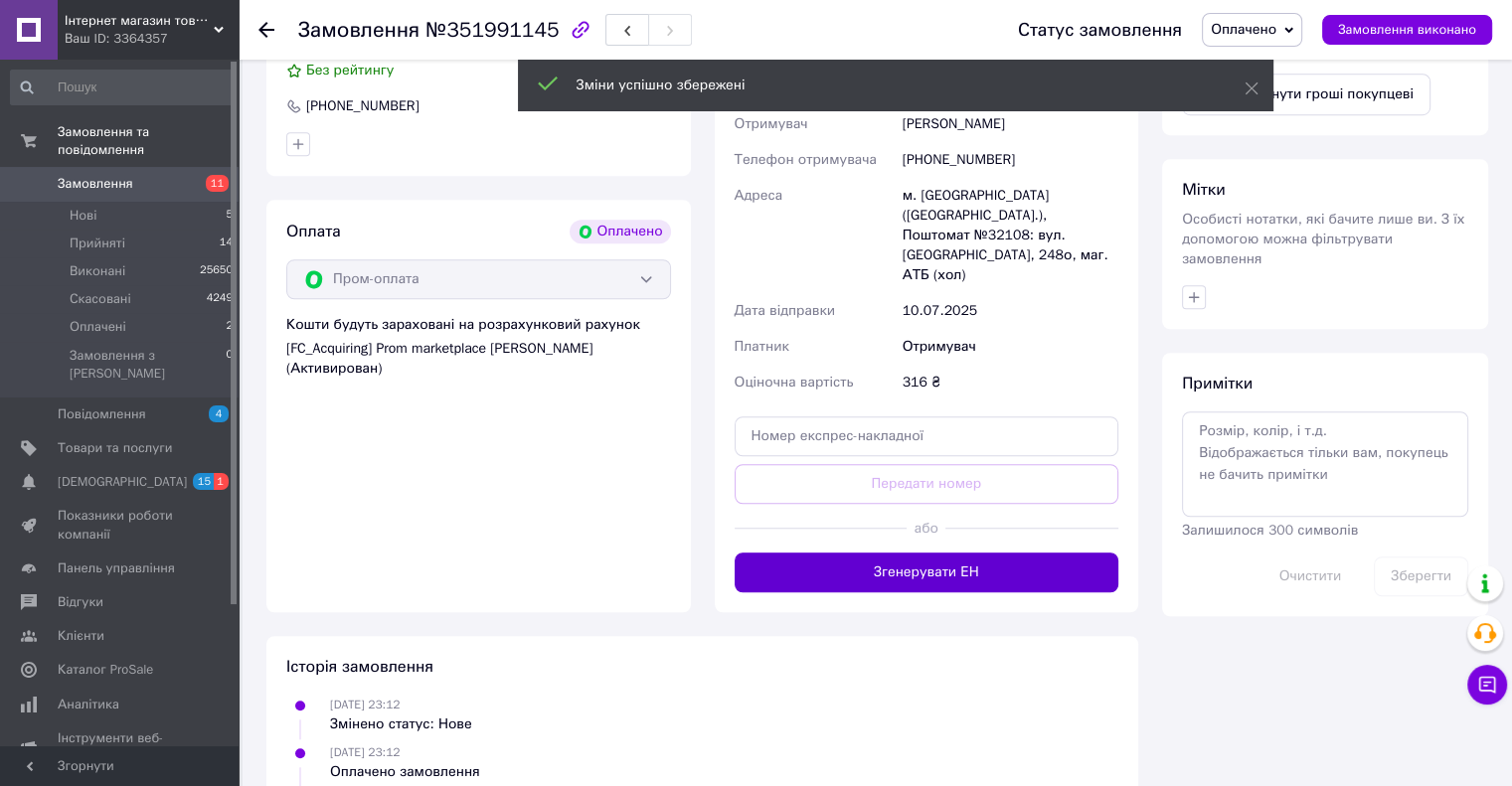 scroll, scrollTop: 1551, scrollLeft: 0, axis: vertical 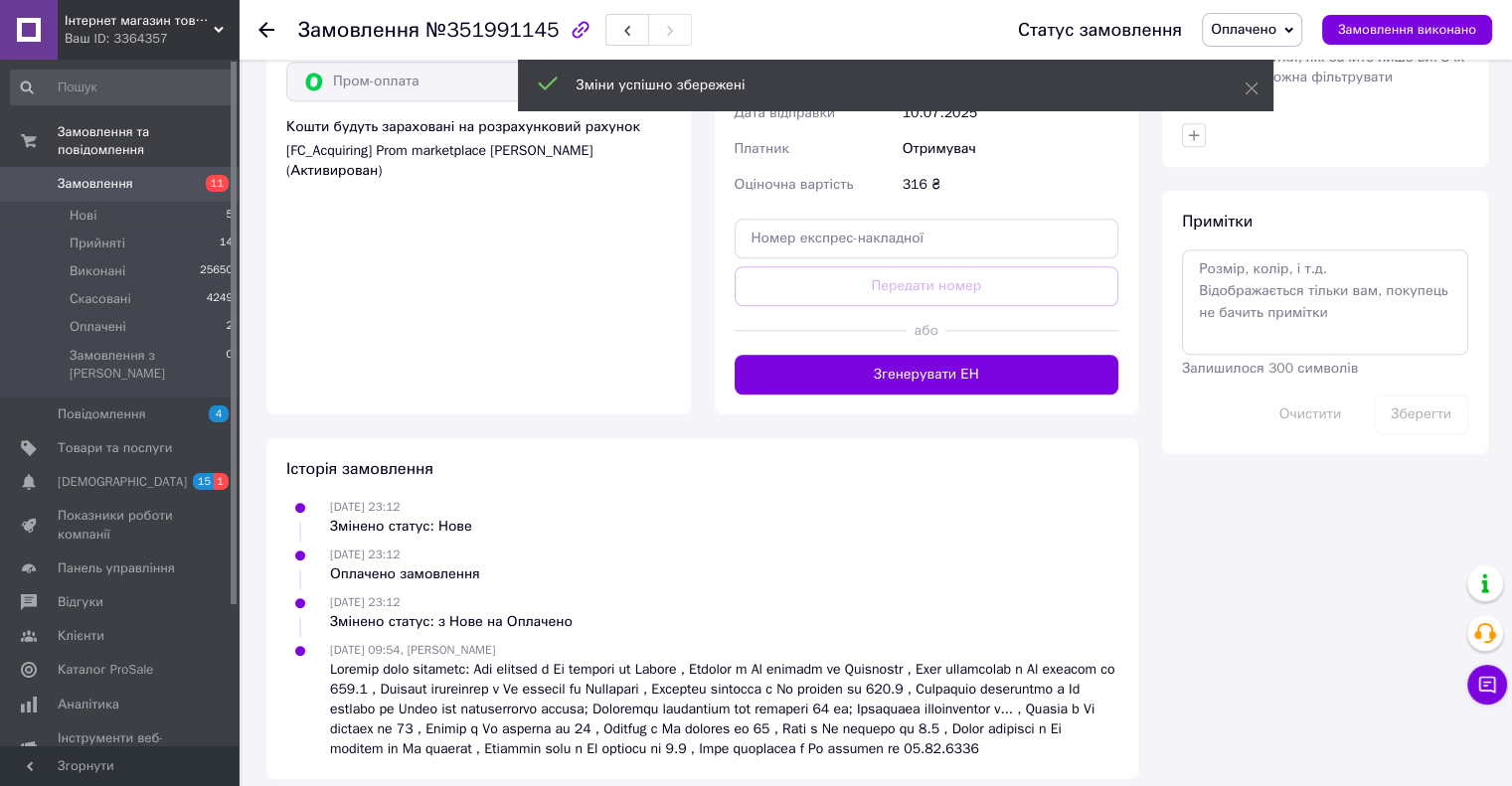 click on "Згенерувати ЕН" at bounding box center (926, 375) 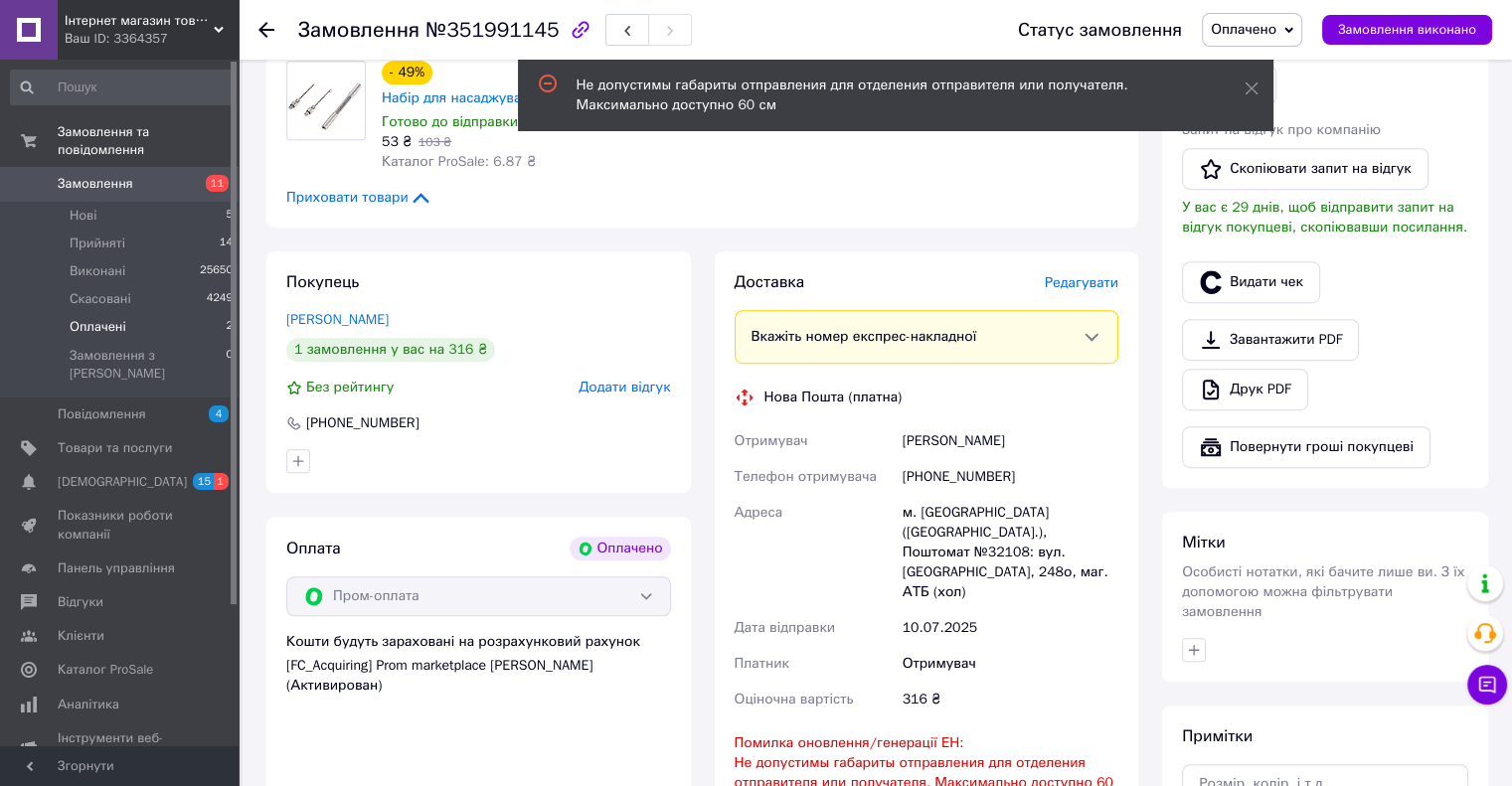 scroll, scrollTop: 955, scrollLeft: 0, axis: vertical 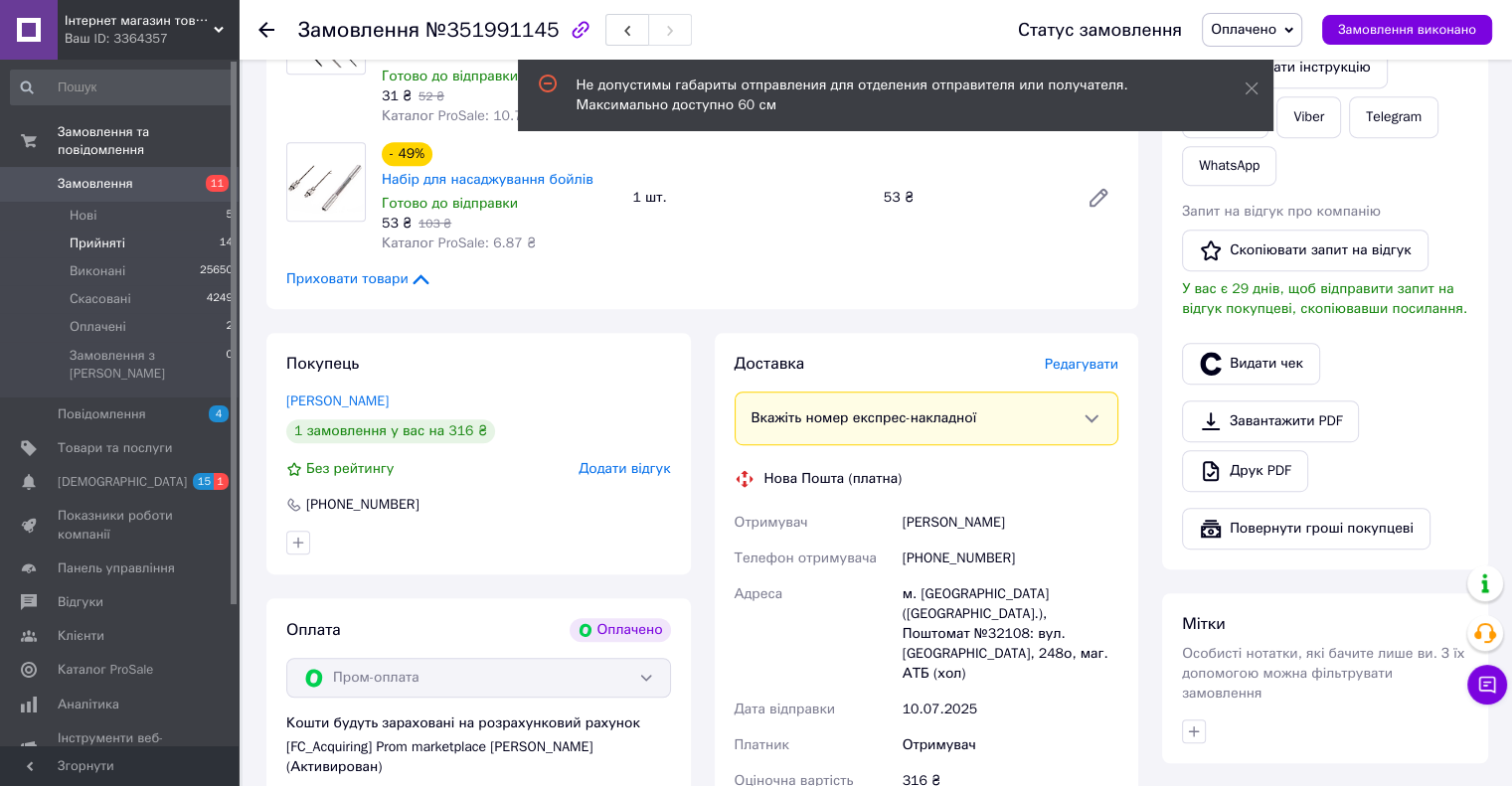 type 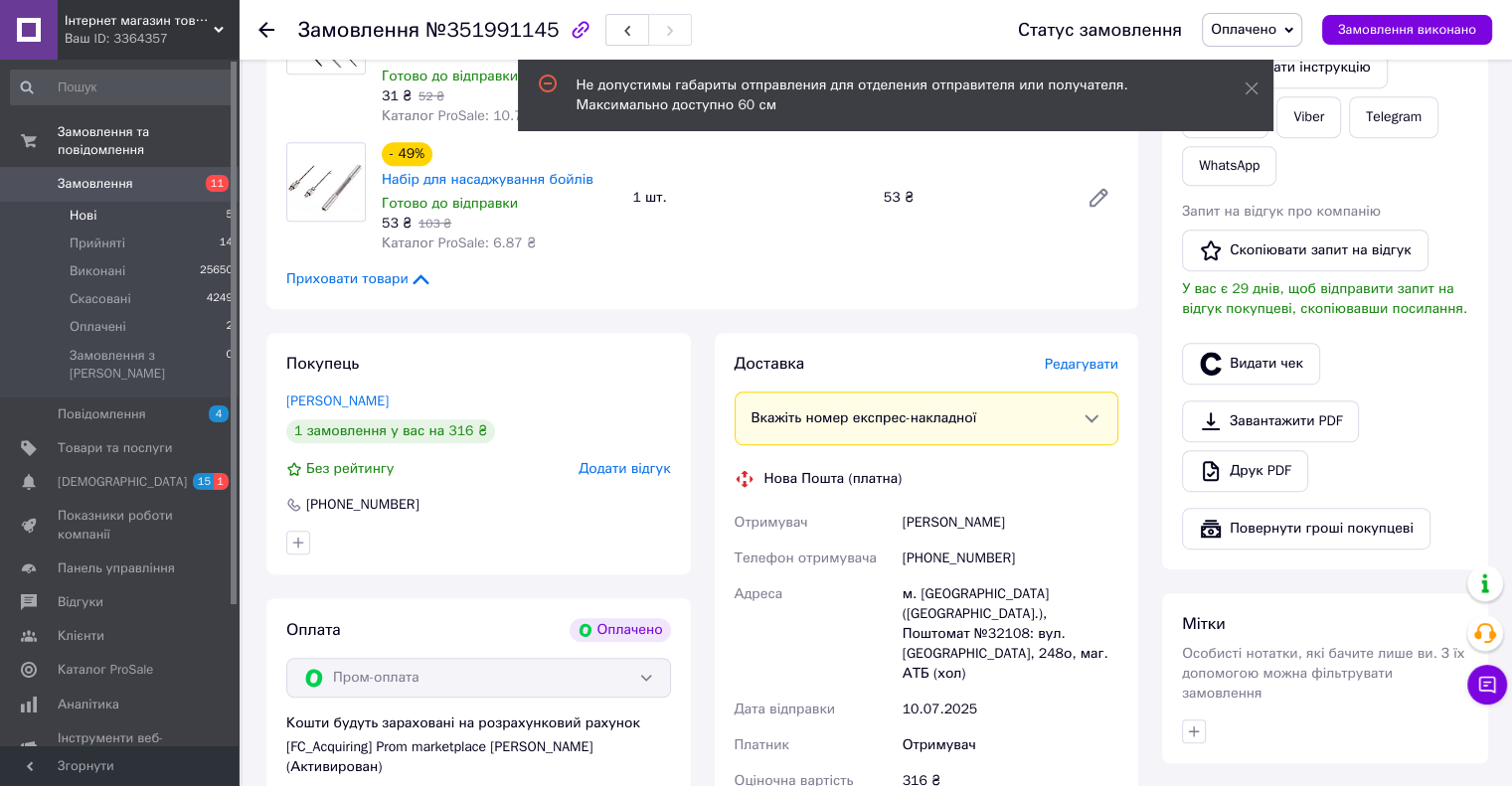 click on "Нові 5" at bounding box center [122, 216] 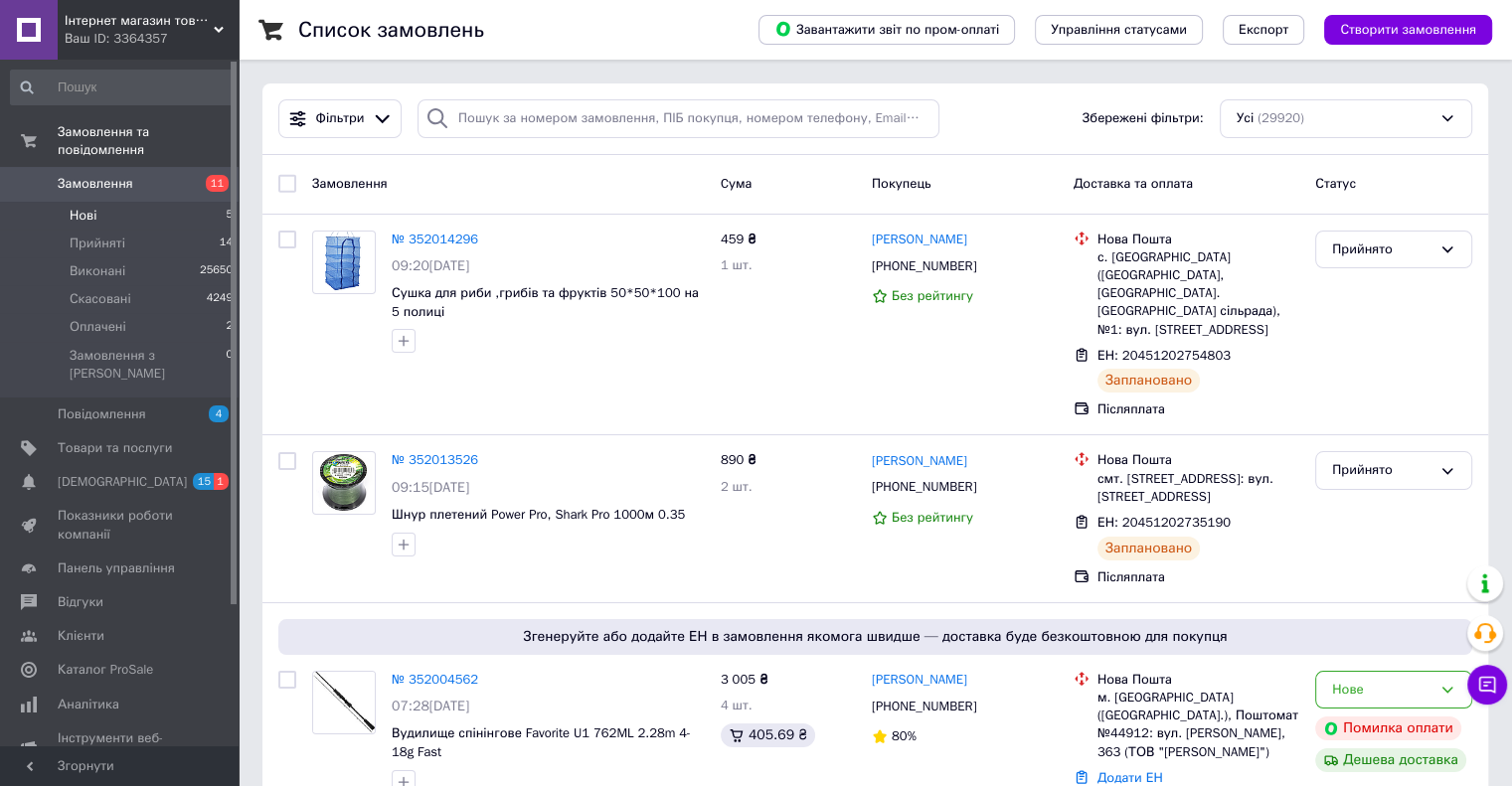click on "Нові 5" at bounding box center (122, 216) 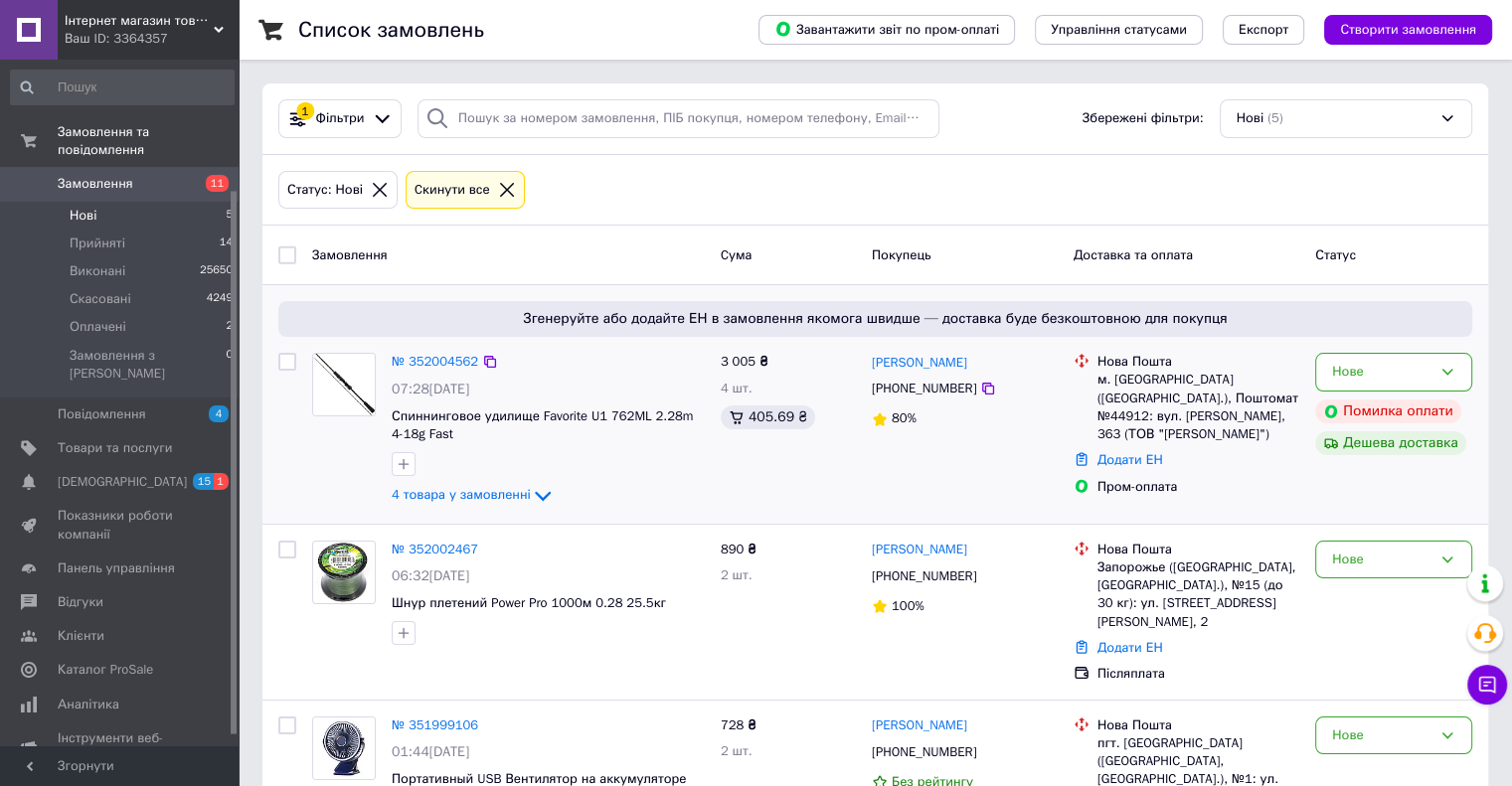 scroll, scrollTop: 178, scrollLeft: 0, axis: vertical 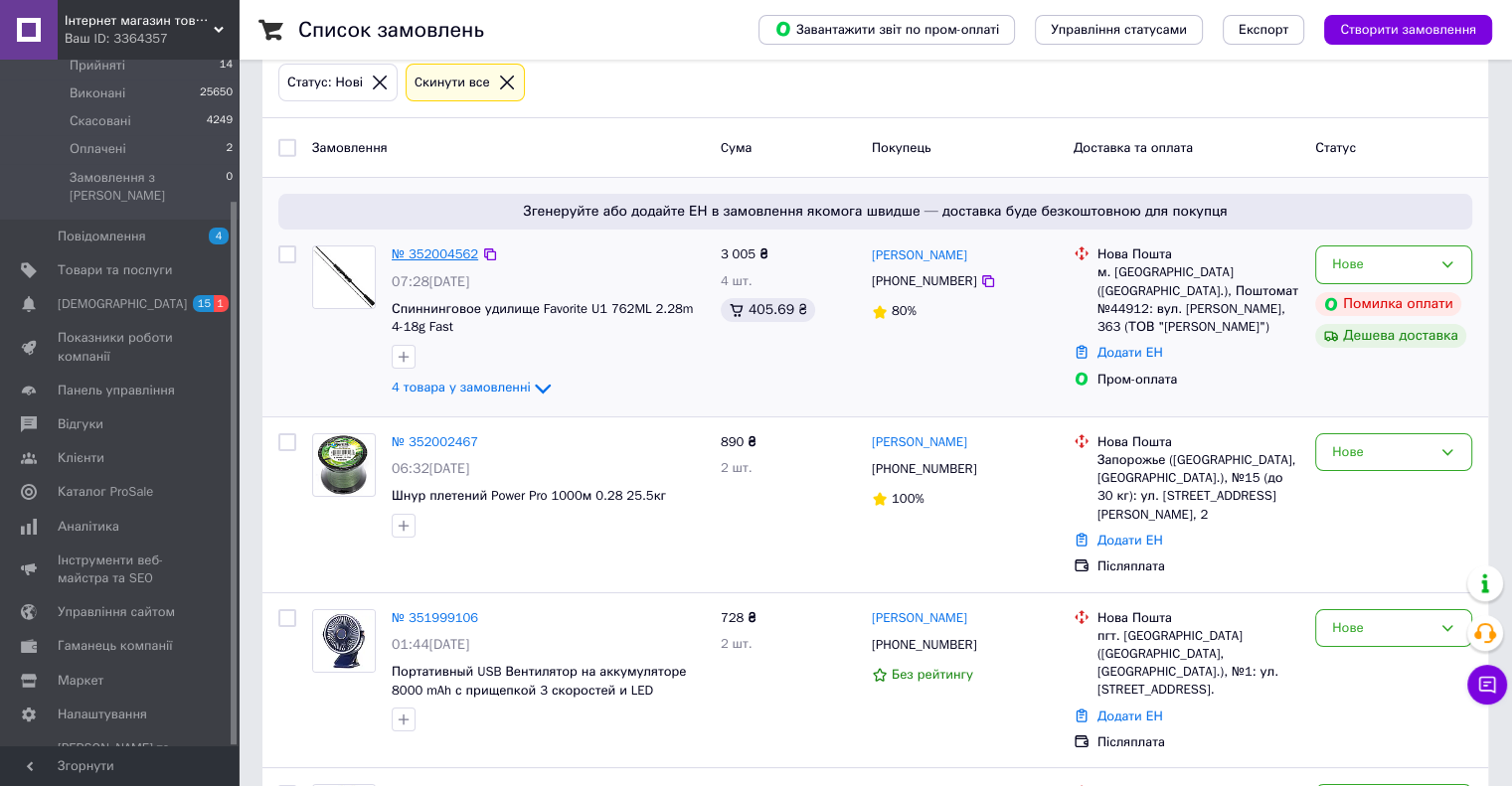 click on "№ 352004562" at bounding box center [434, 253] 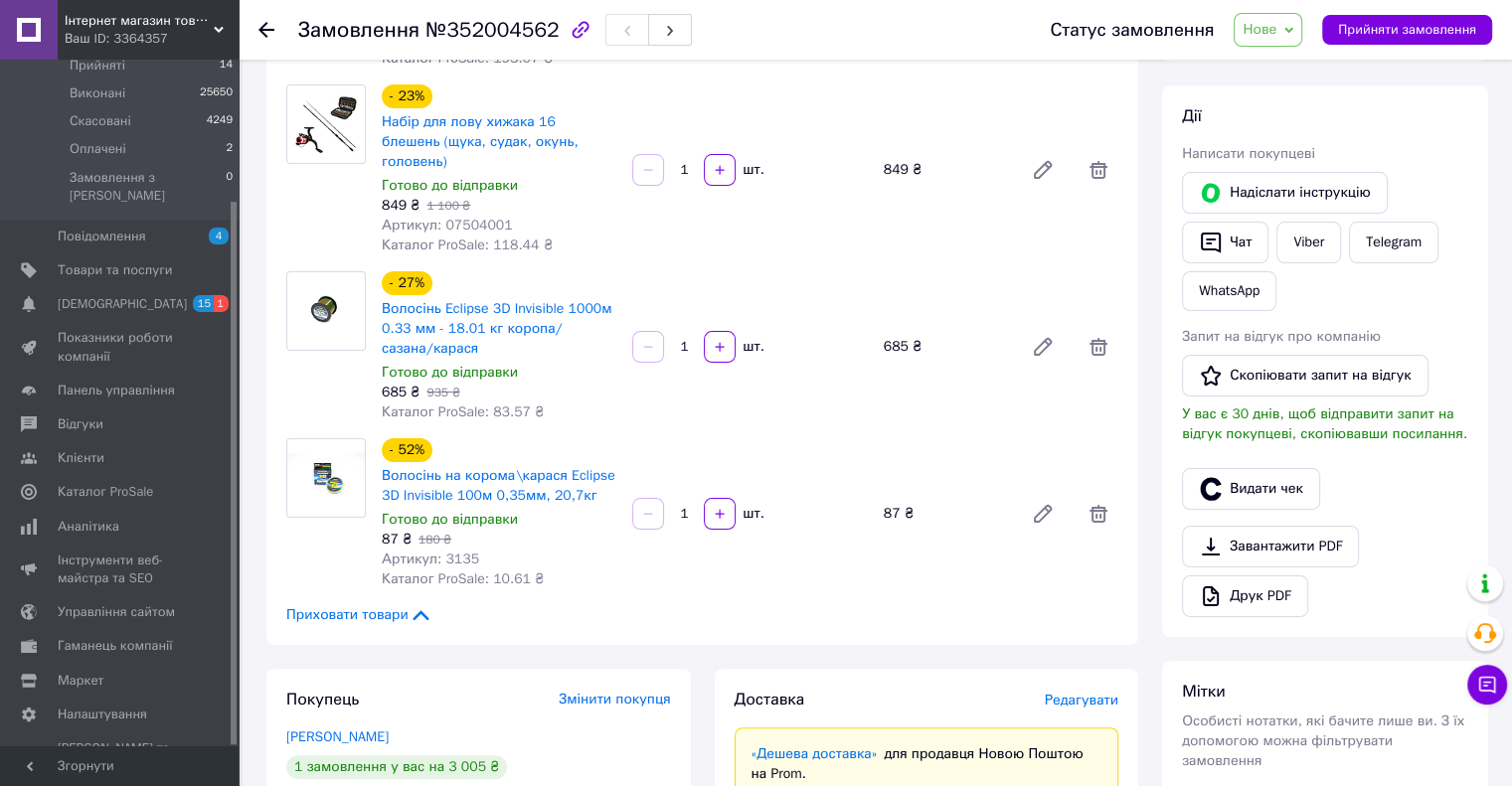 scroll, scrollTop: 497, scrollLeft: 0, axis: vertical 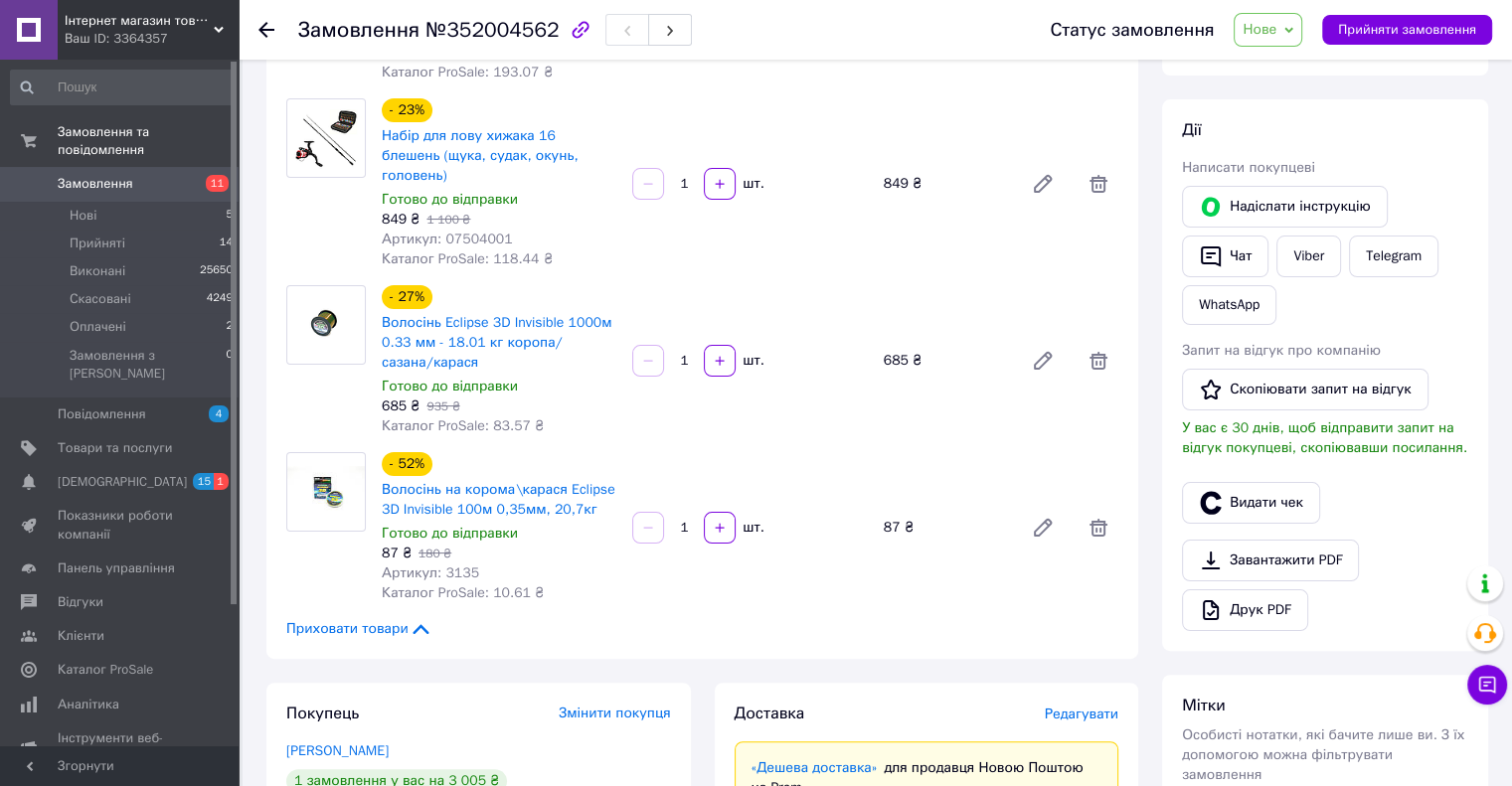 click on "Замовлення 11" at bounding box center (122, 184) 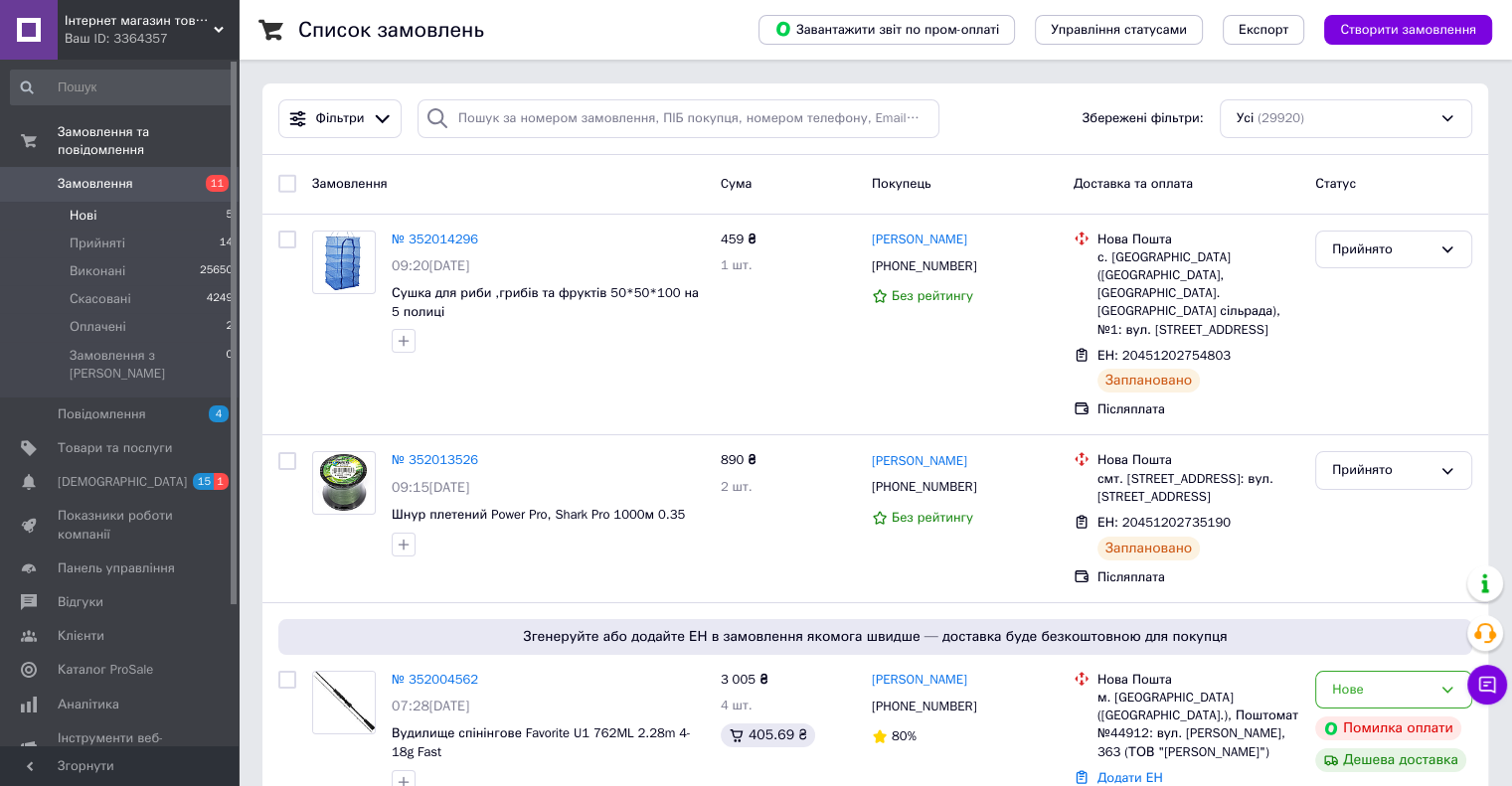 click on "Нові 5" at bounding box center (122, 216) 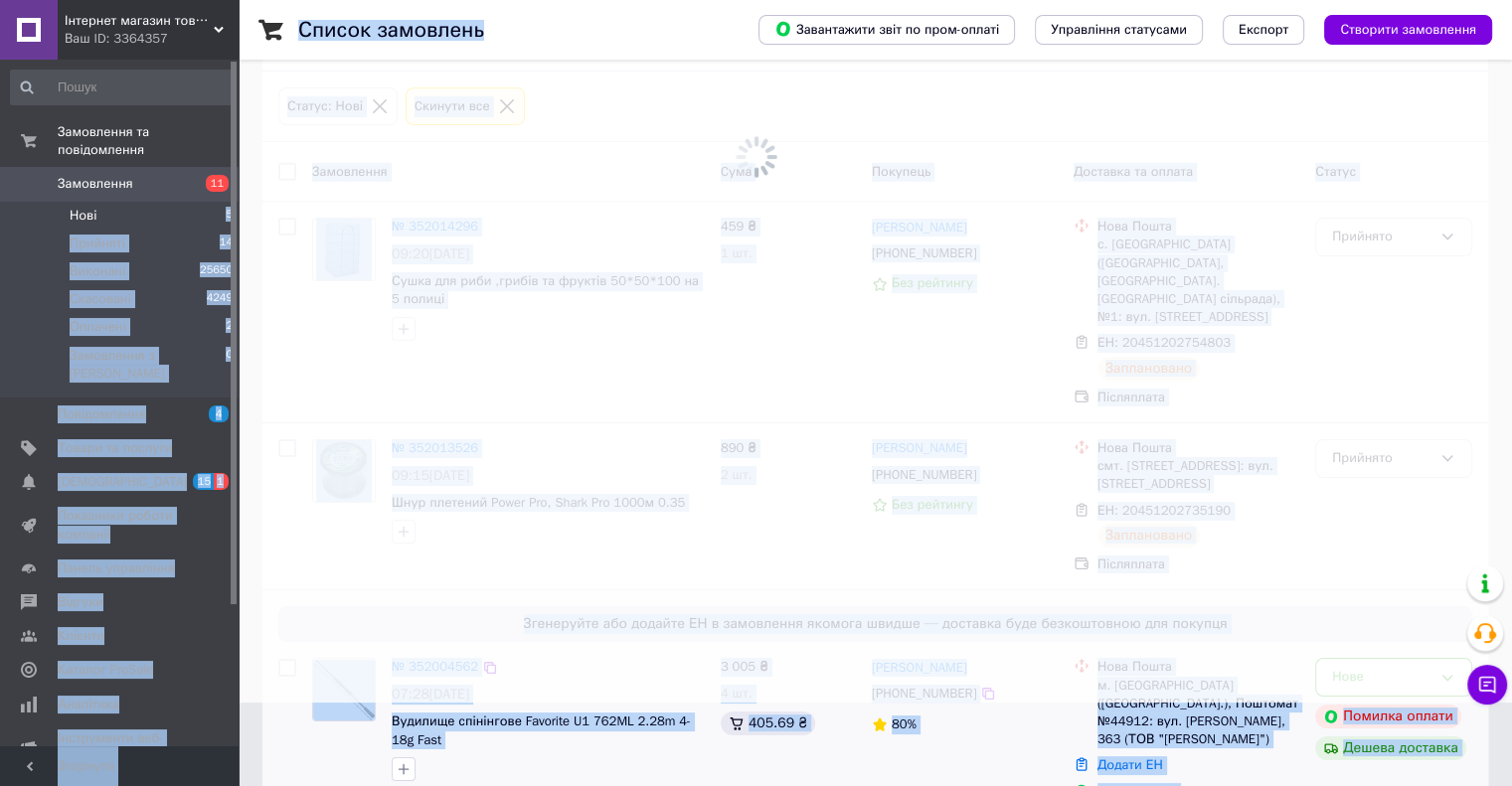 scroll, scrollTop: 199, scrollLeft: 0, axis: vertical 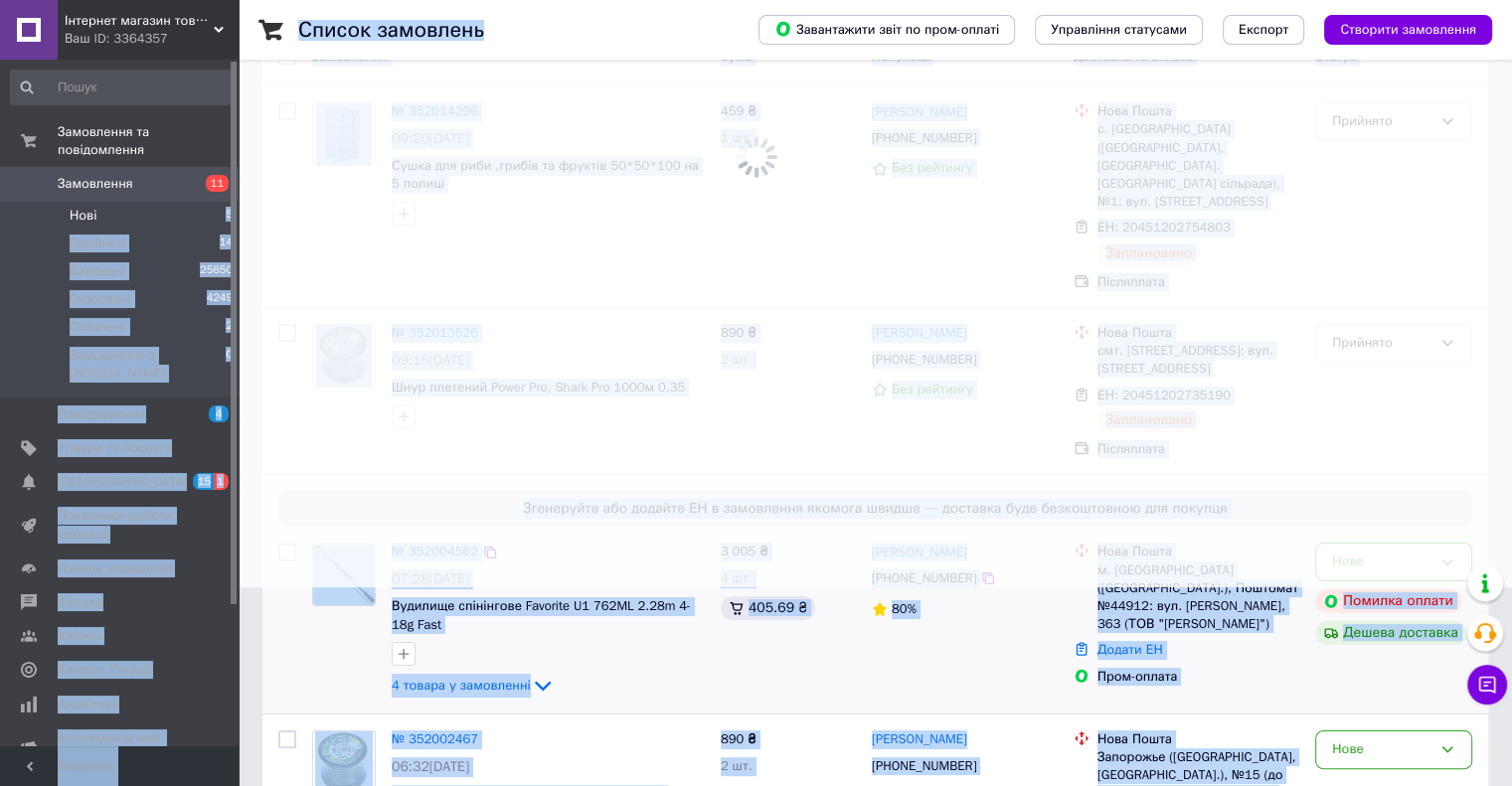 drag, startPoint x: 138, startPoint y: 192, endPoint x: 543, endPoint y: 382, distance: 447.3533 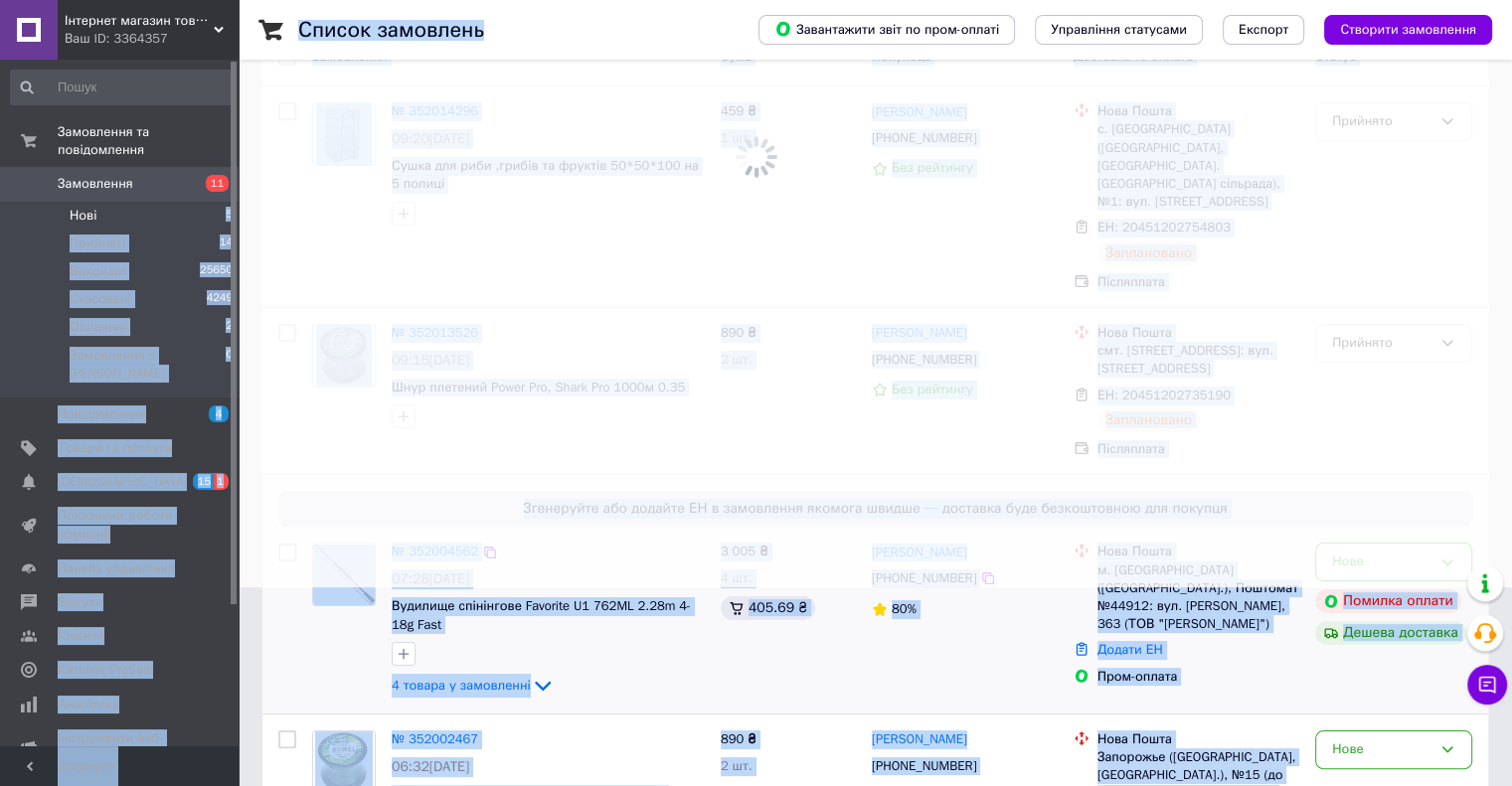 click on "Інтернет магазин товарів для риболовлі Fishermen Ваш ID: 3364357 Сайт Інтернет магазин товарів для риболо... Кабінет покупця Перевірити стан системи Сторінка на порталі Довідка Вийти Замовлення та повідомлення Замовлення 11 Нові 5 Прийняті 14 Виконані 25650 Скасовані 4249 Оплачені 2 Замовлення з Розетки 0 Повідомлення 4 Товари та послуги Сповіщення 15 1 Показники роботи компанії Панель управління Відгуки Клієнти Каталог ProSale Аналітика Інструменти веб-майстра та SEO Управління сайтом Гаманець компанії Маркет Налаштування Тарифи та рахунки Prom топ Згорнути   1 Нові 1" at bounding box center [756, 9295] 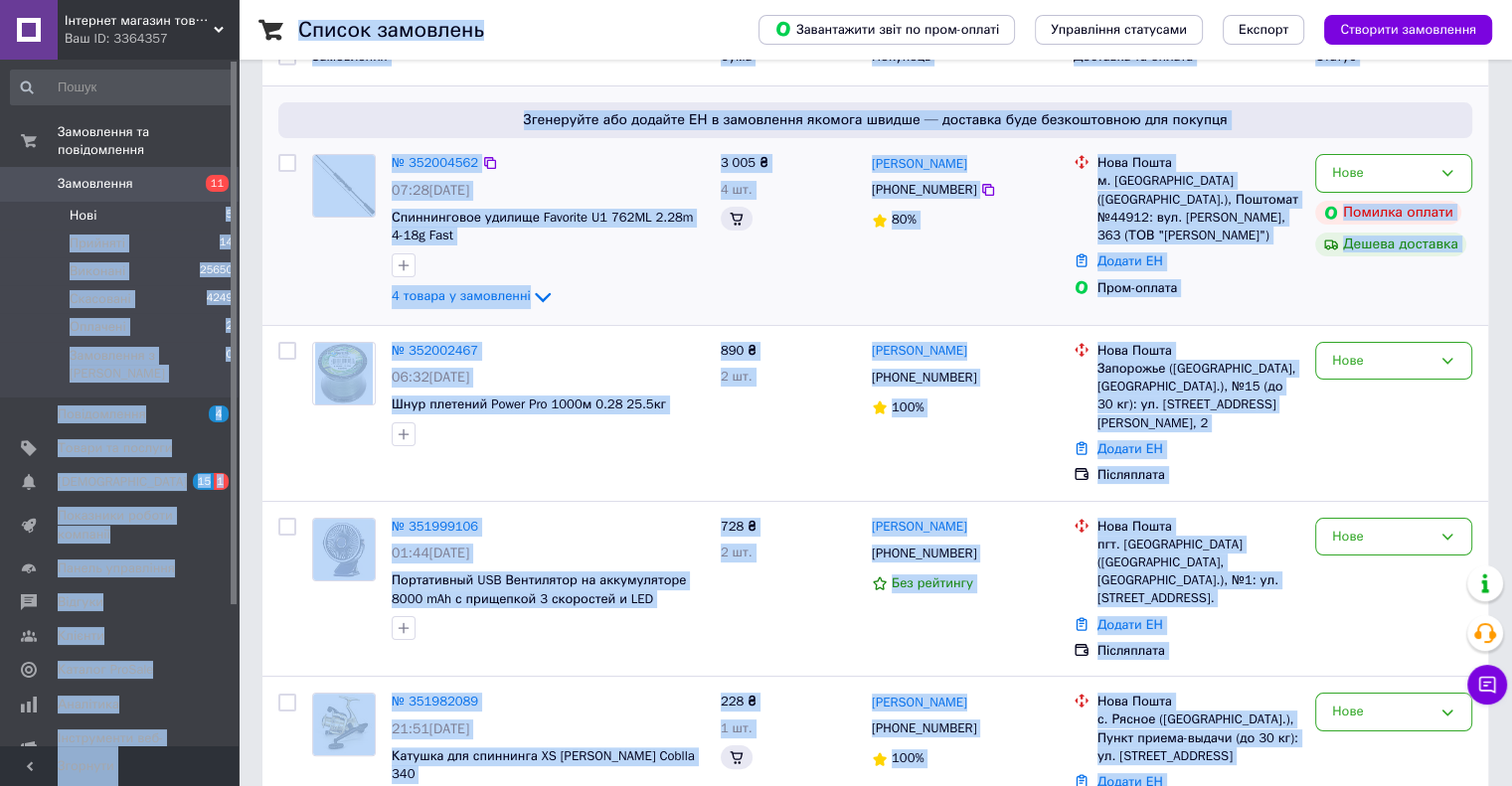 scroll, scrollTop: 0, scrollLeft: 0, axis: both 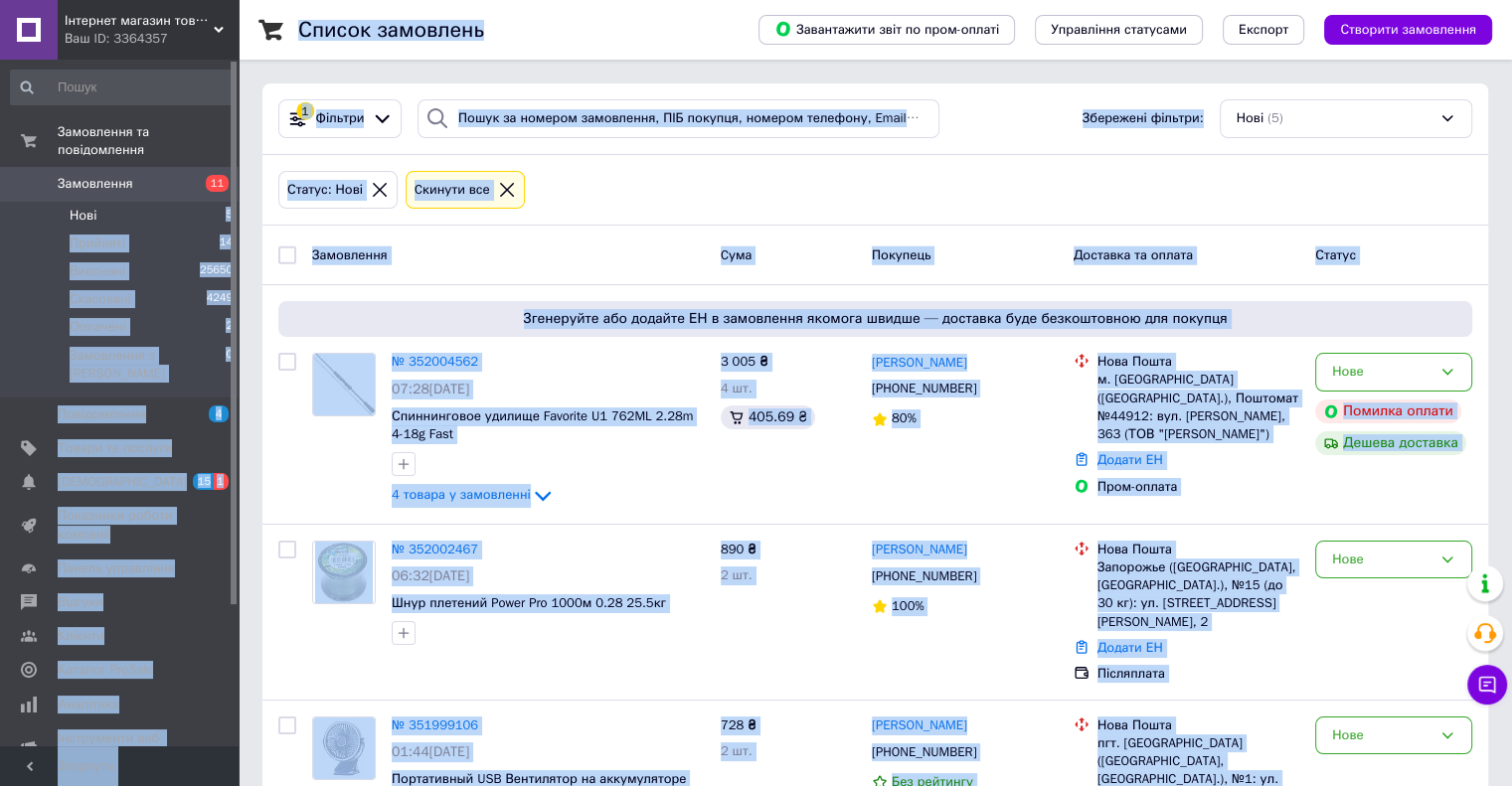 click on "Замовлення" at bounding box center [508, 254] 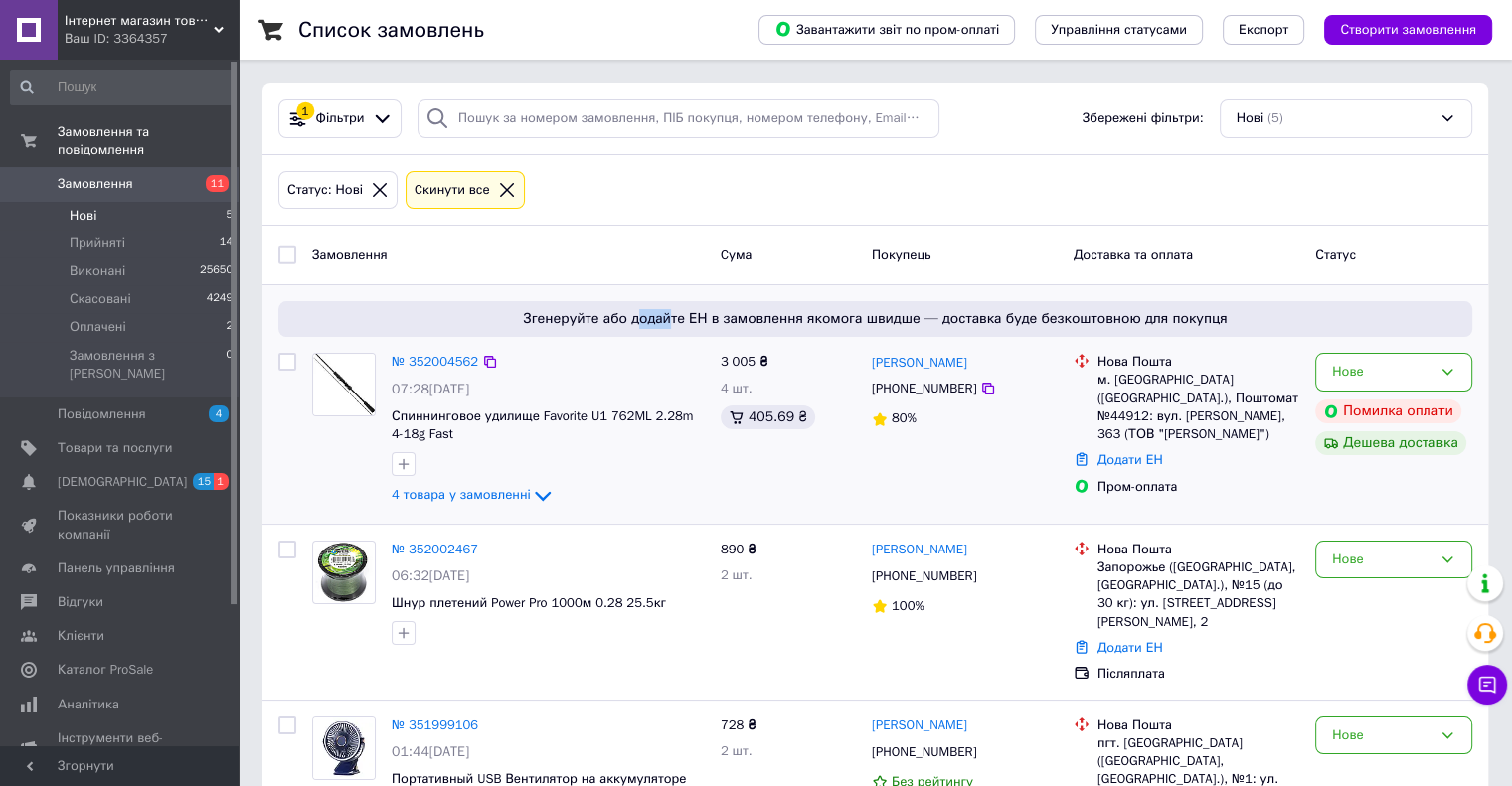 drag, startPoint x: 649, startPoint y: 292, endPoint x: 695, endPoint y: 307, distance: 48.38388 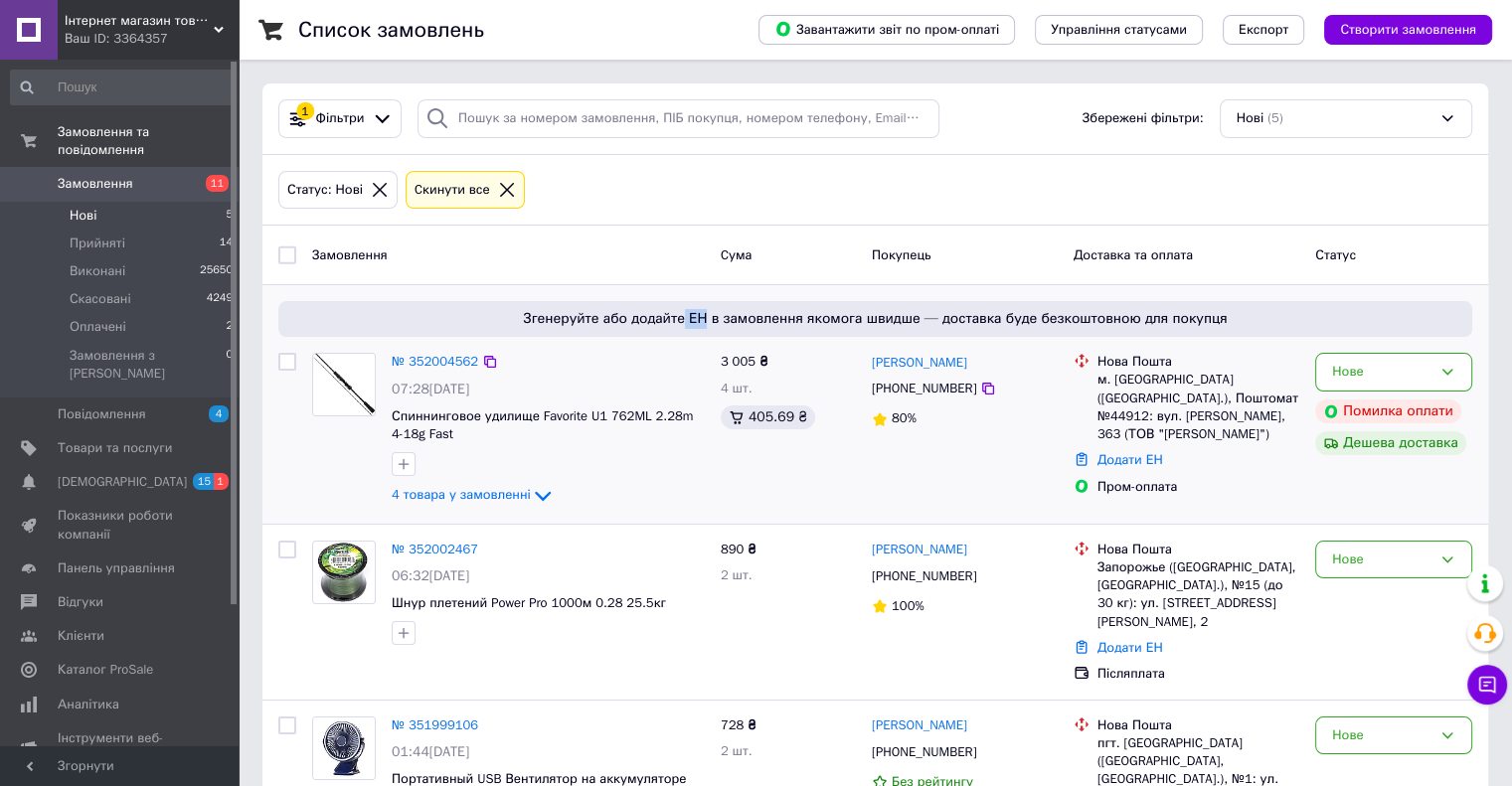 drag, startPoint x: 695, startPoint y: 307, endPoint x: 712, endPoint y: 296, distance: 20.248457 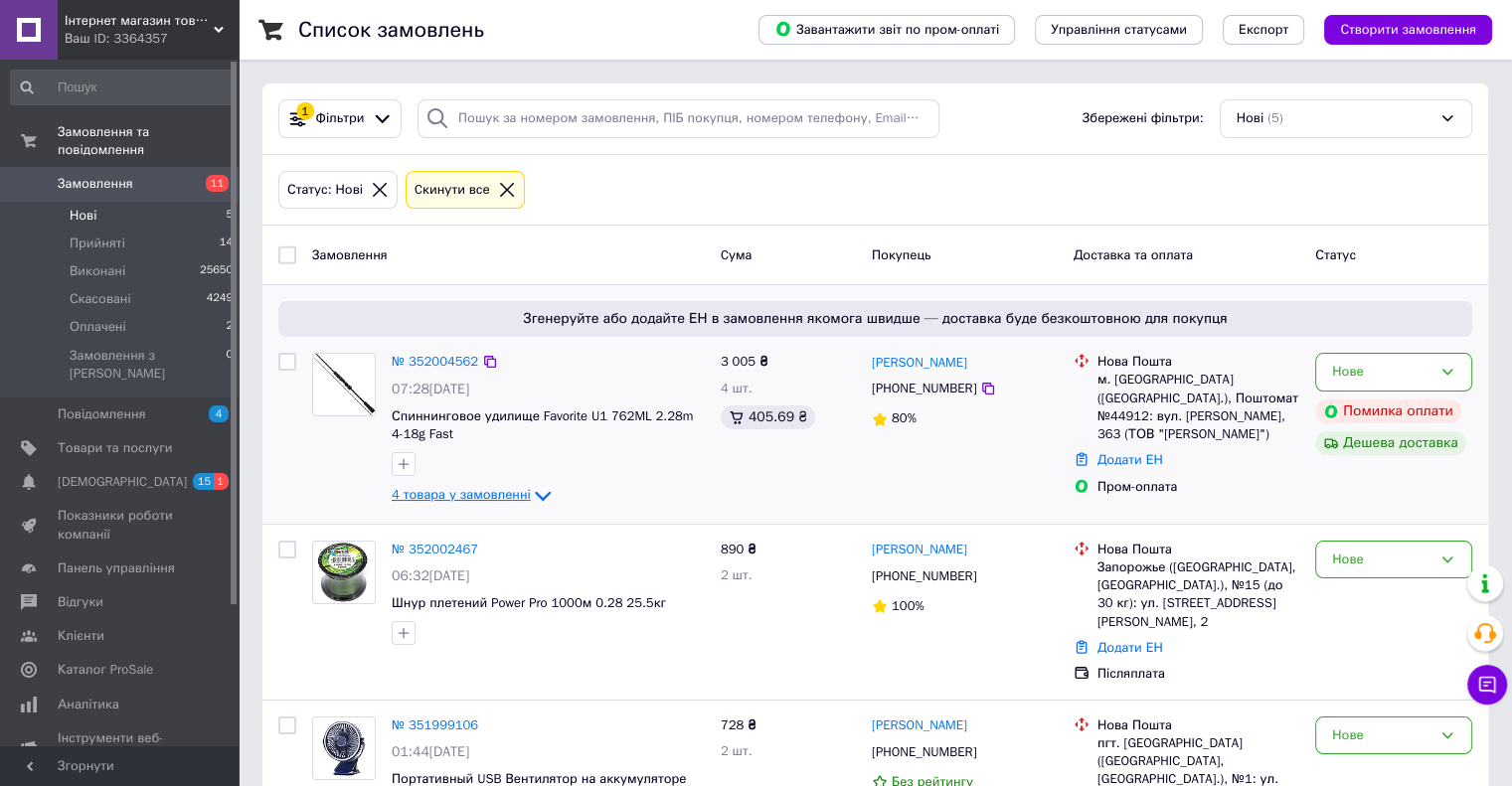 click 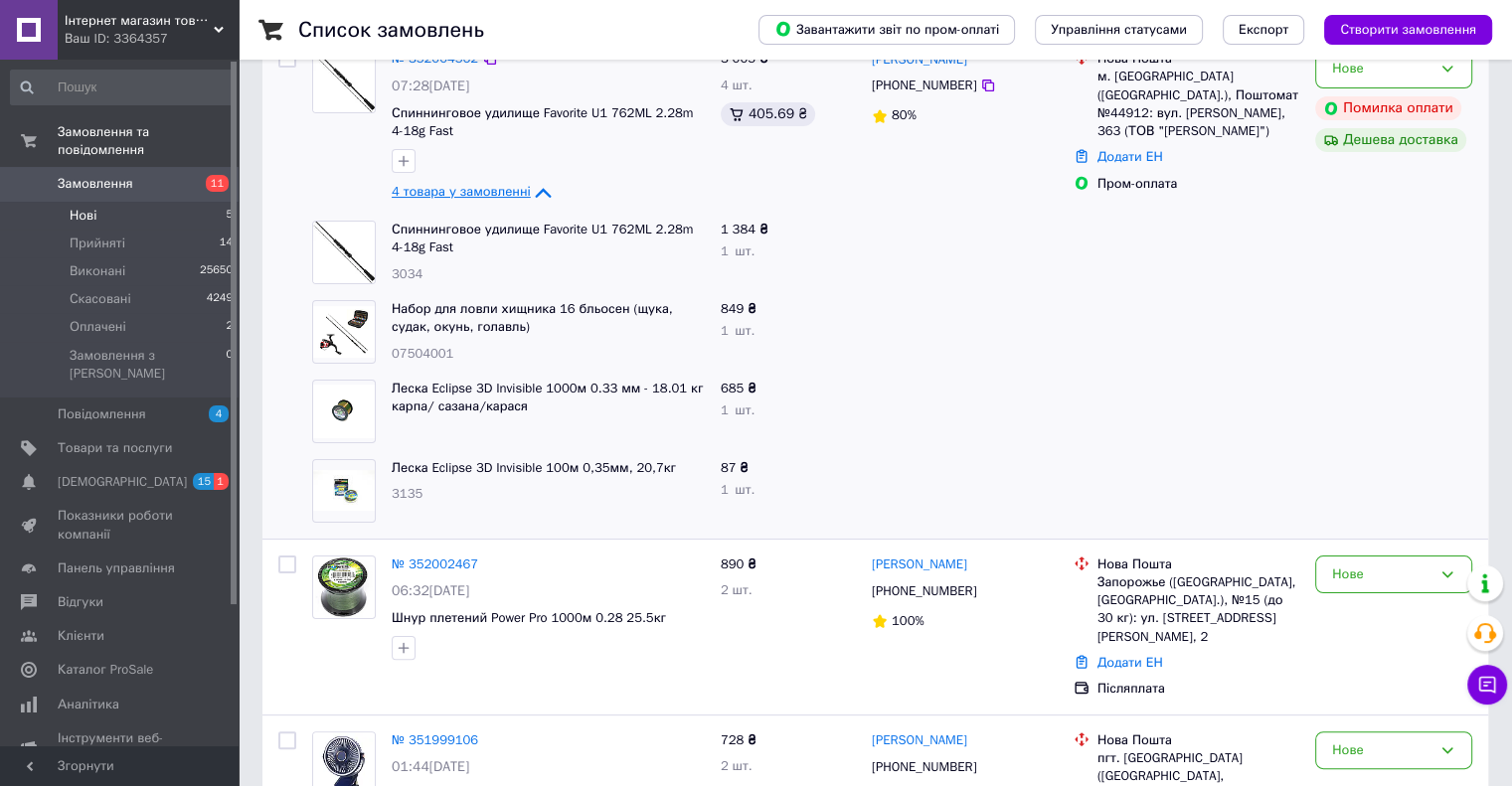 scroll, scrollTop: 397, scrollLeft: 0, axis: vertical 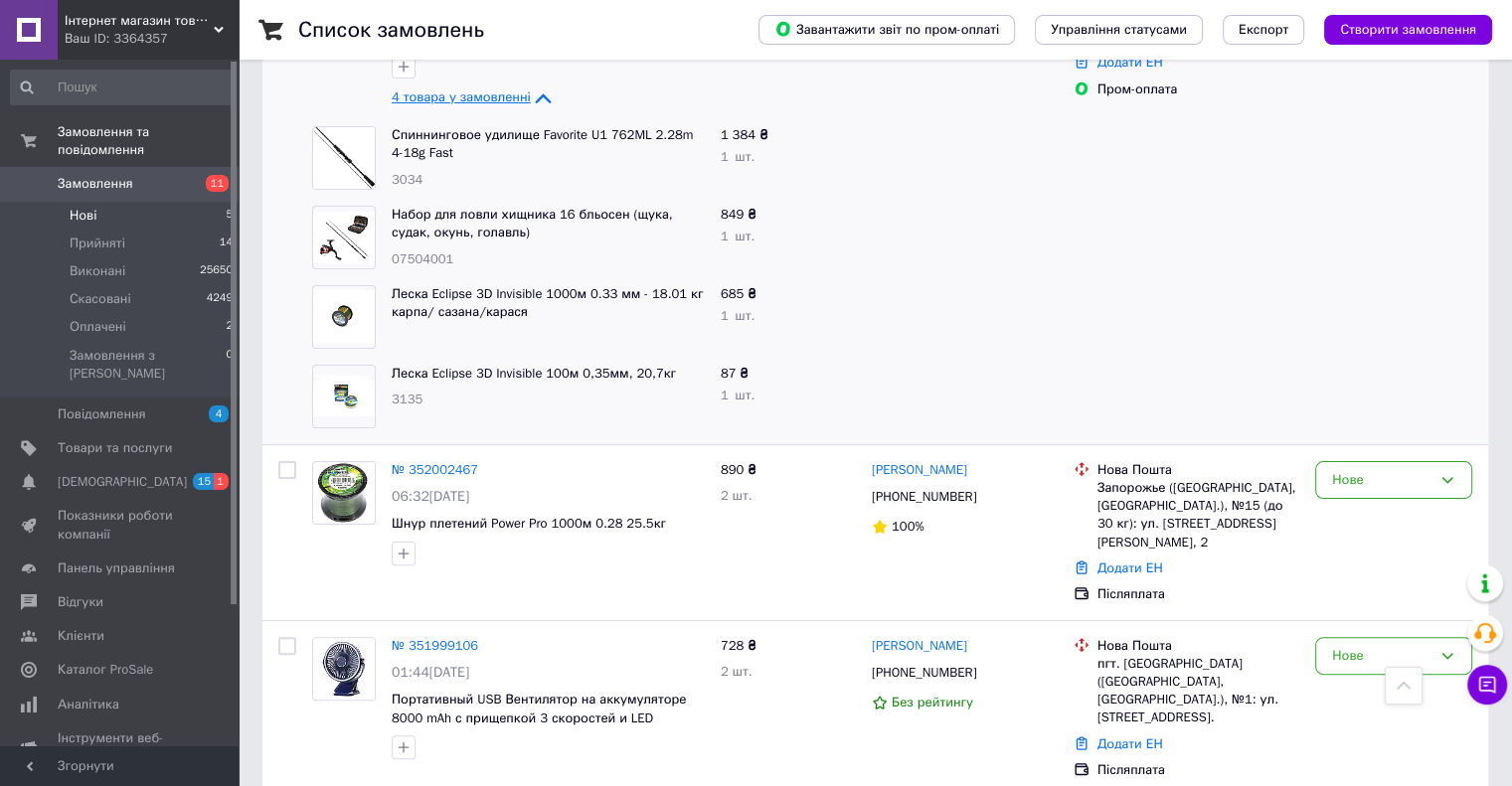 drag, startPoint x: 529, startPoint y: 347, endPoint x: 525, endPoint y: 327, distance: 20.396078 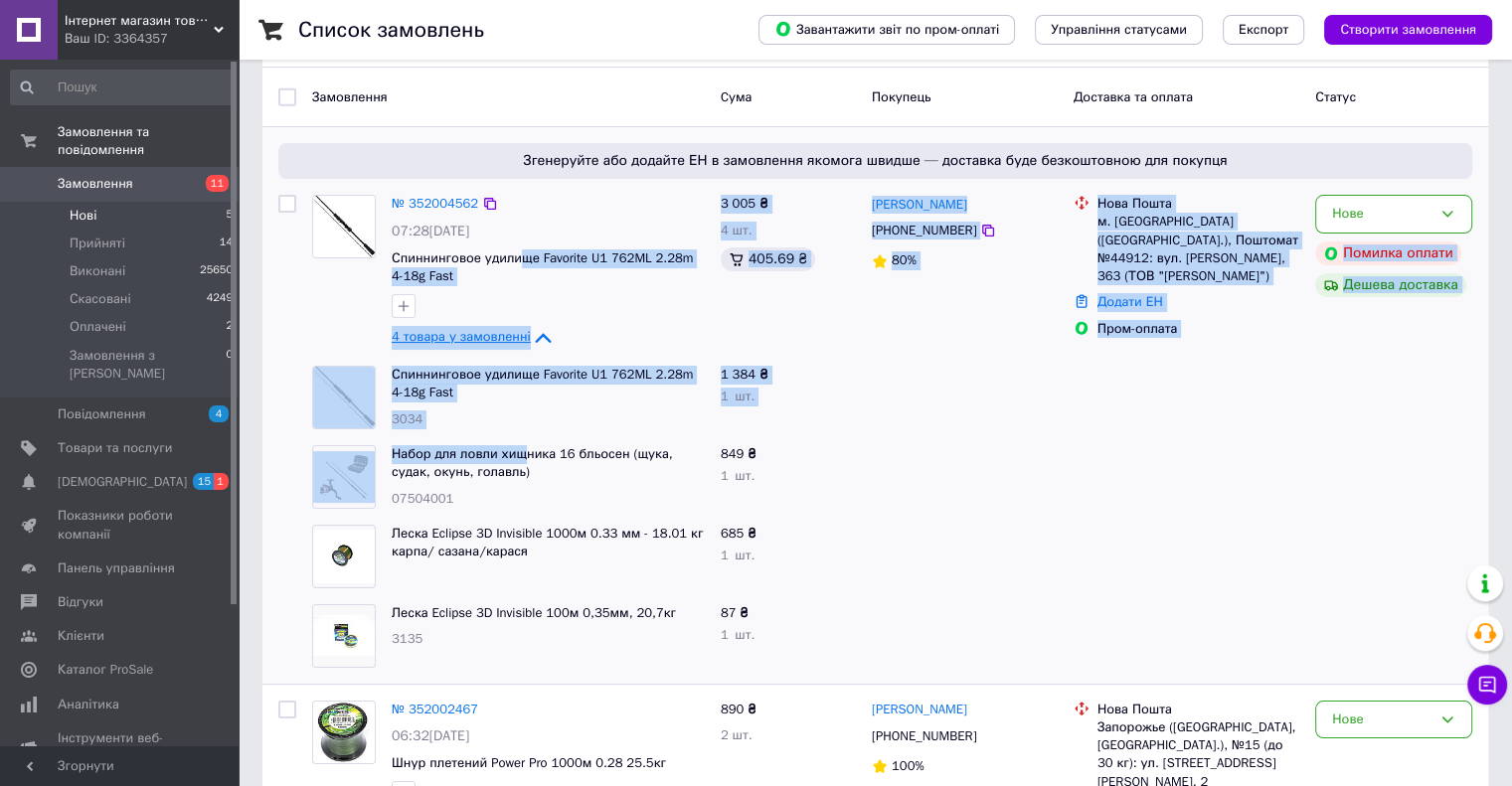 scroll, scrollTop: 99, scrollLeft: 0, axis: vertical 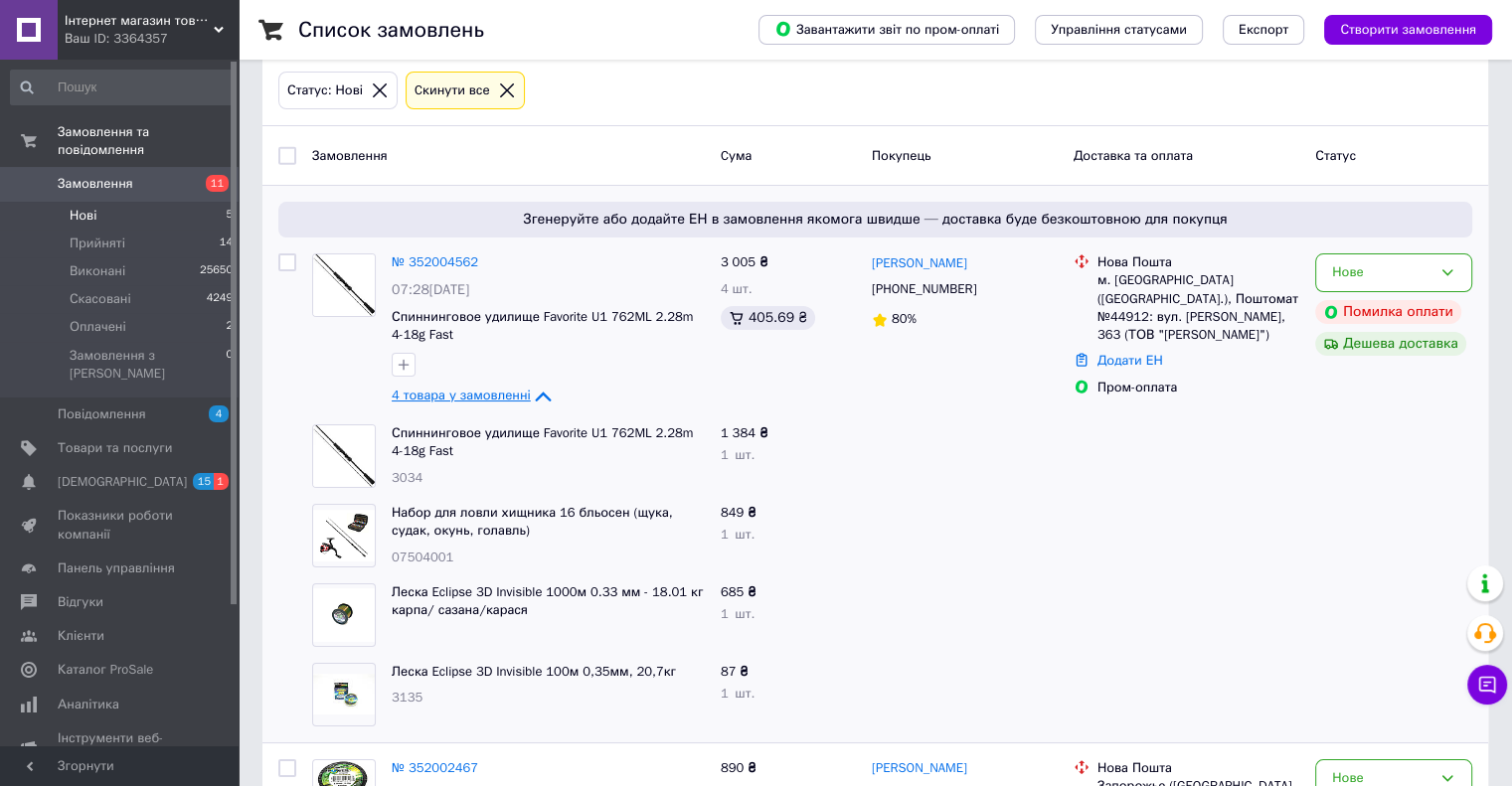 click at bounding box center [1186, 536] 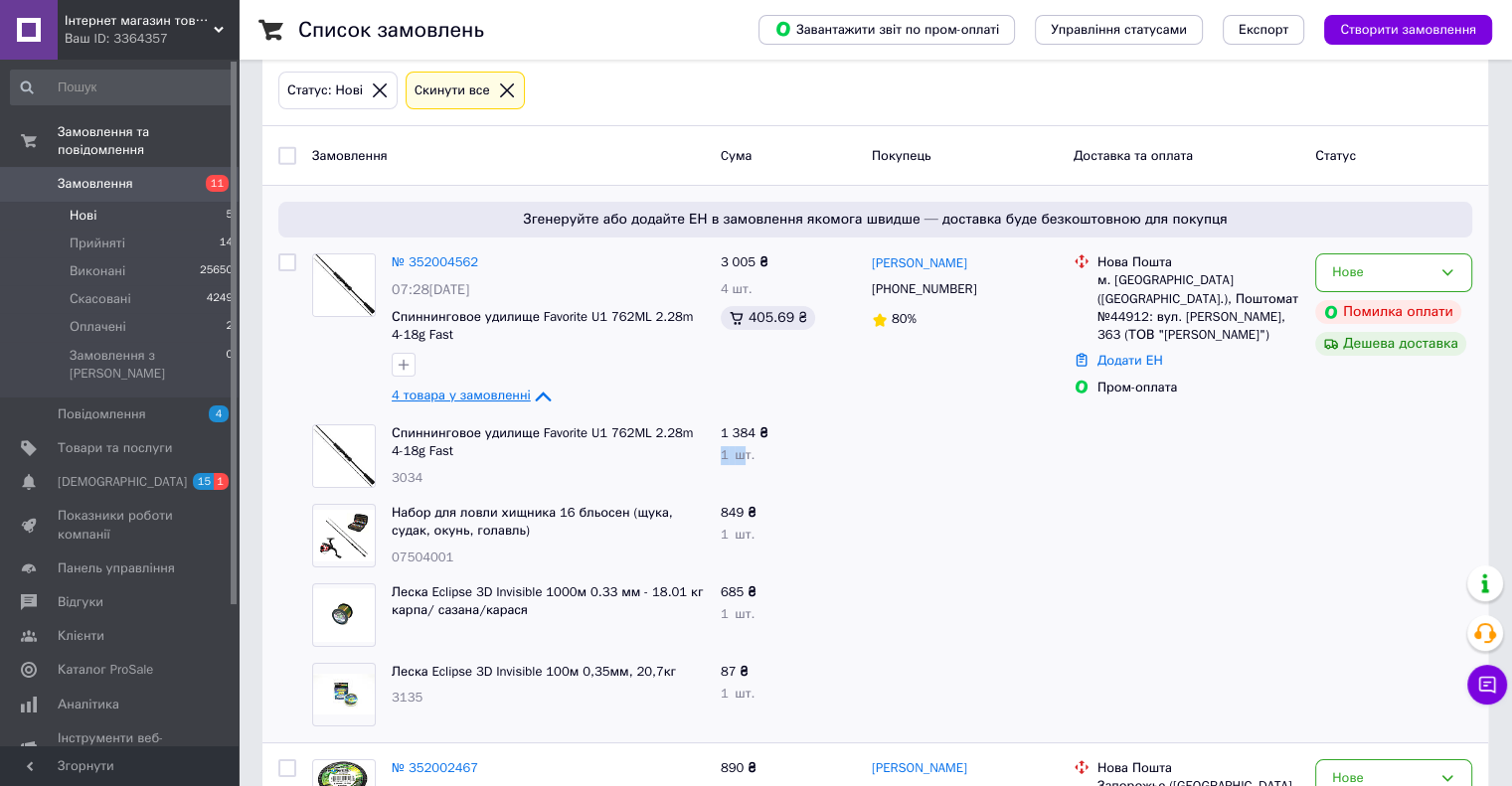 drag, startPoint x: 730, startPoint y: 462, endPoint x: 753, endPoint y: 472, distance: 25.079872 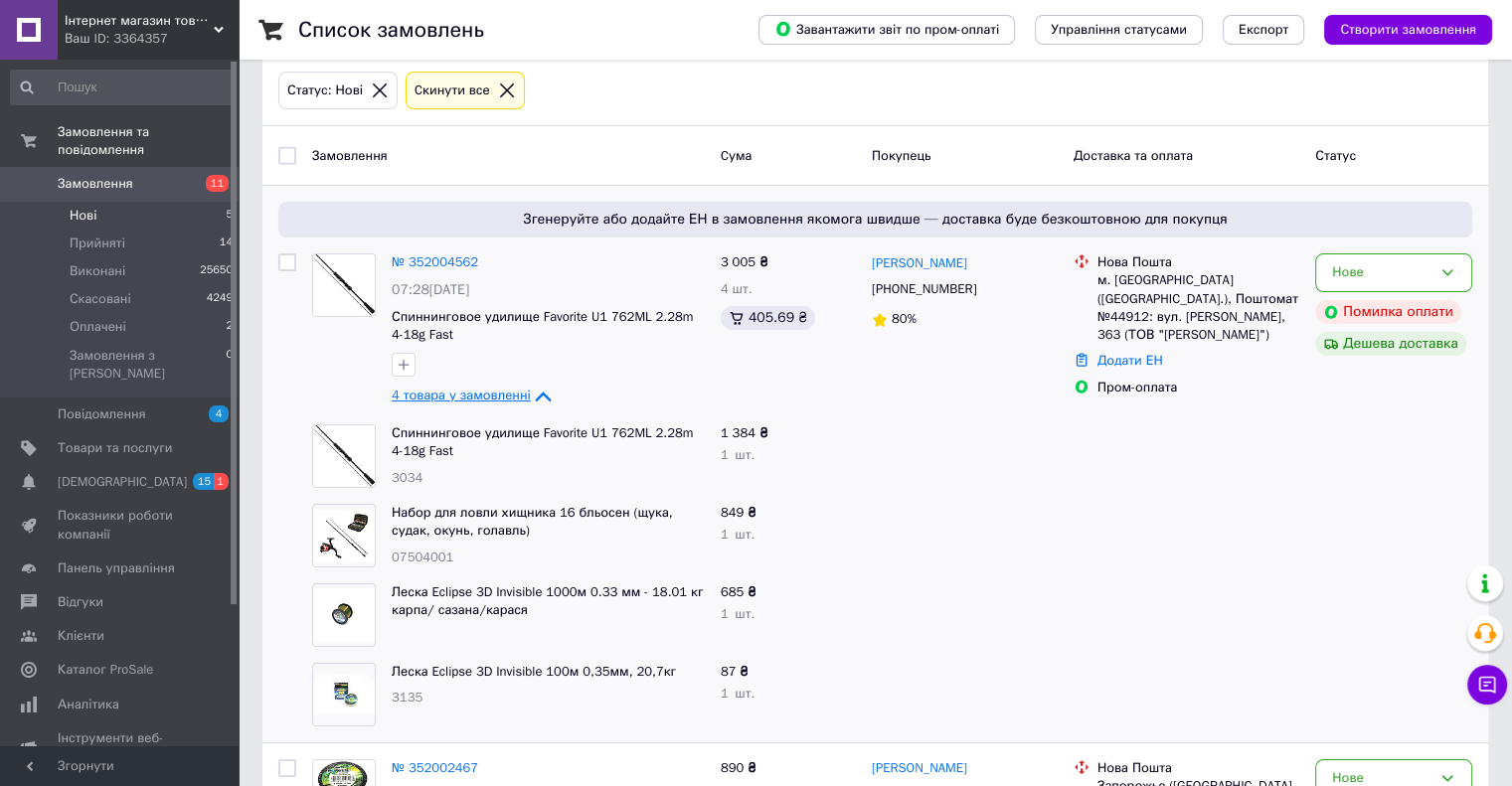 click at bounding box center [964, 456] 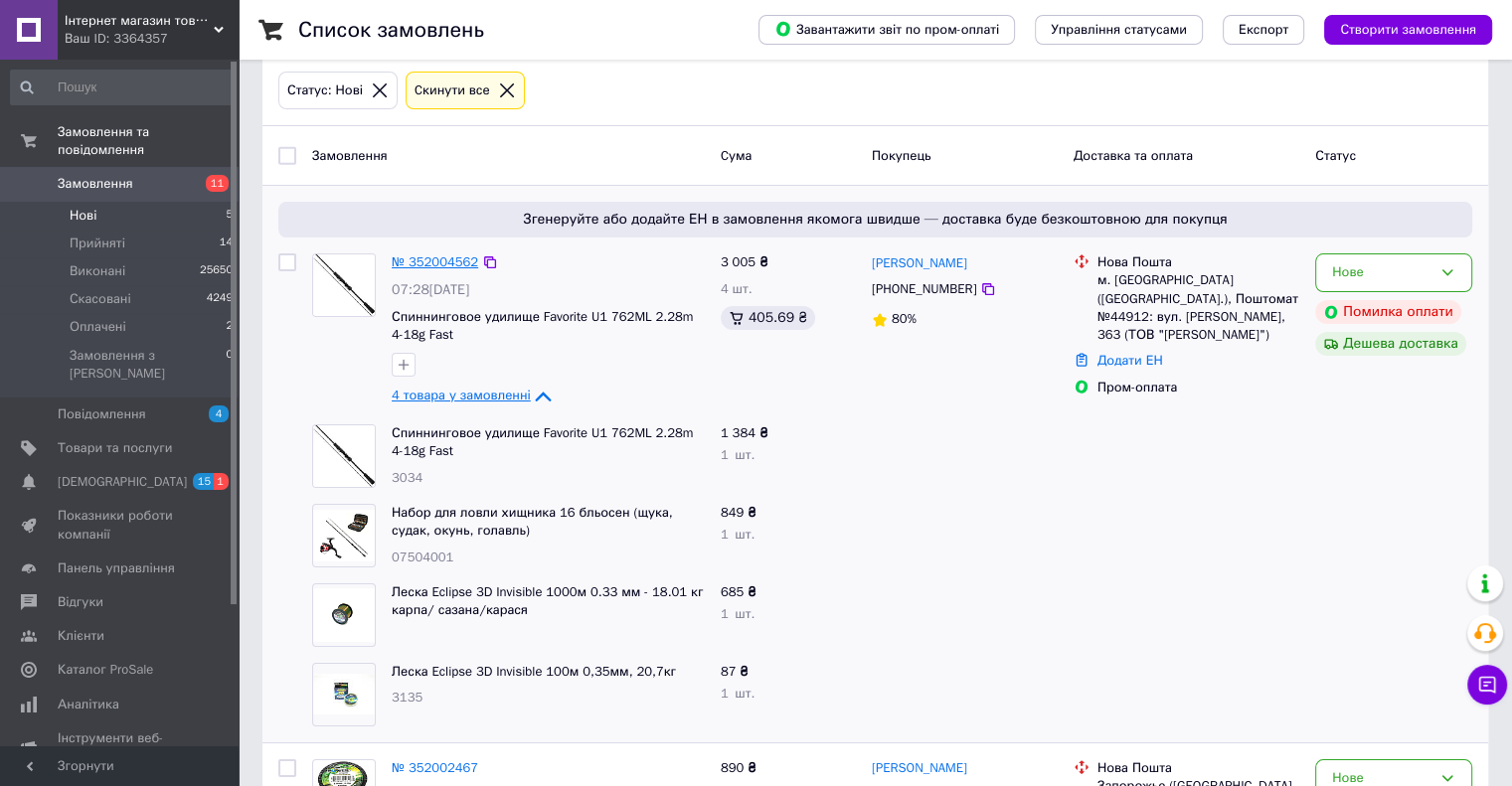 click on "№ 352004562" at bounding box center (434, 261) 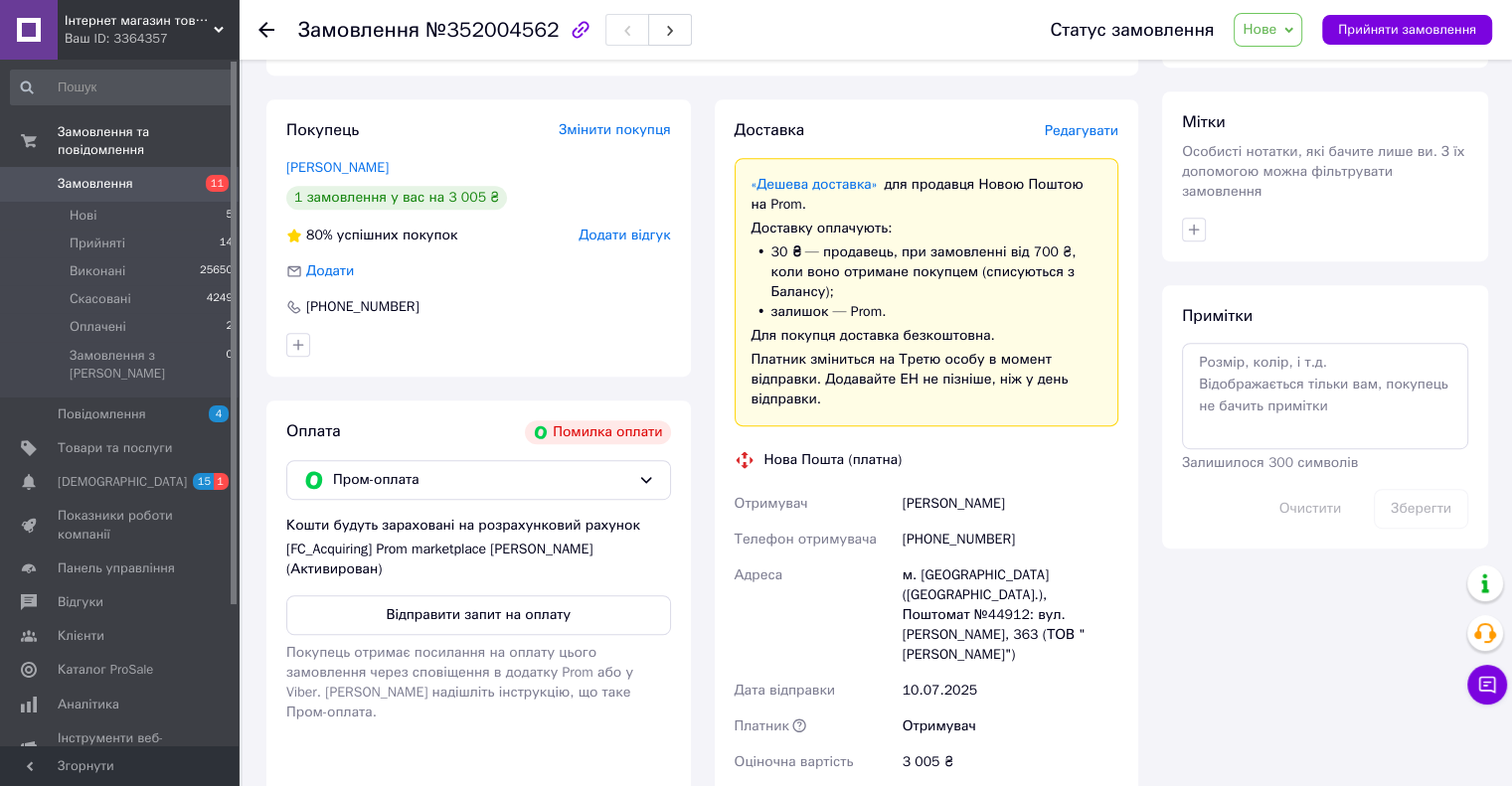 click on "Доставка Редагувати «Дешева доставка»   для продавця Новою Поштою на Prom. Доставку оплачують: 30 ₴   — продавець , при замовленні від 700 ₴, коли воно отримане покупцем (списуються з Балансу); залишок — Prom. Для покупця доставка безкоштовна. Платник зміниться на Третю особу в момент відправки. Додавайте ЕН не пізніше, ніж у день відправки. Нова Пошта (платна) Отримувач Король Дмитрий Телефон отримувача +380984659441 Адреса м. Біла Церква (Київська обл.), Поштомат №44912: вул. Івана Кожедуба, 363 (ТОВ "ВАН ТРАНС") Дата відправки 10.07.2025 Платник   Отримувач Оціночна вартість" at bounding box center (926, 546) 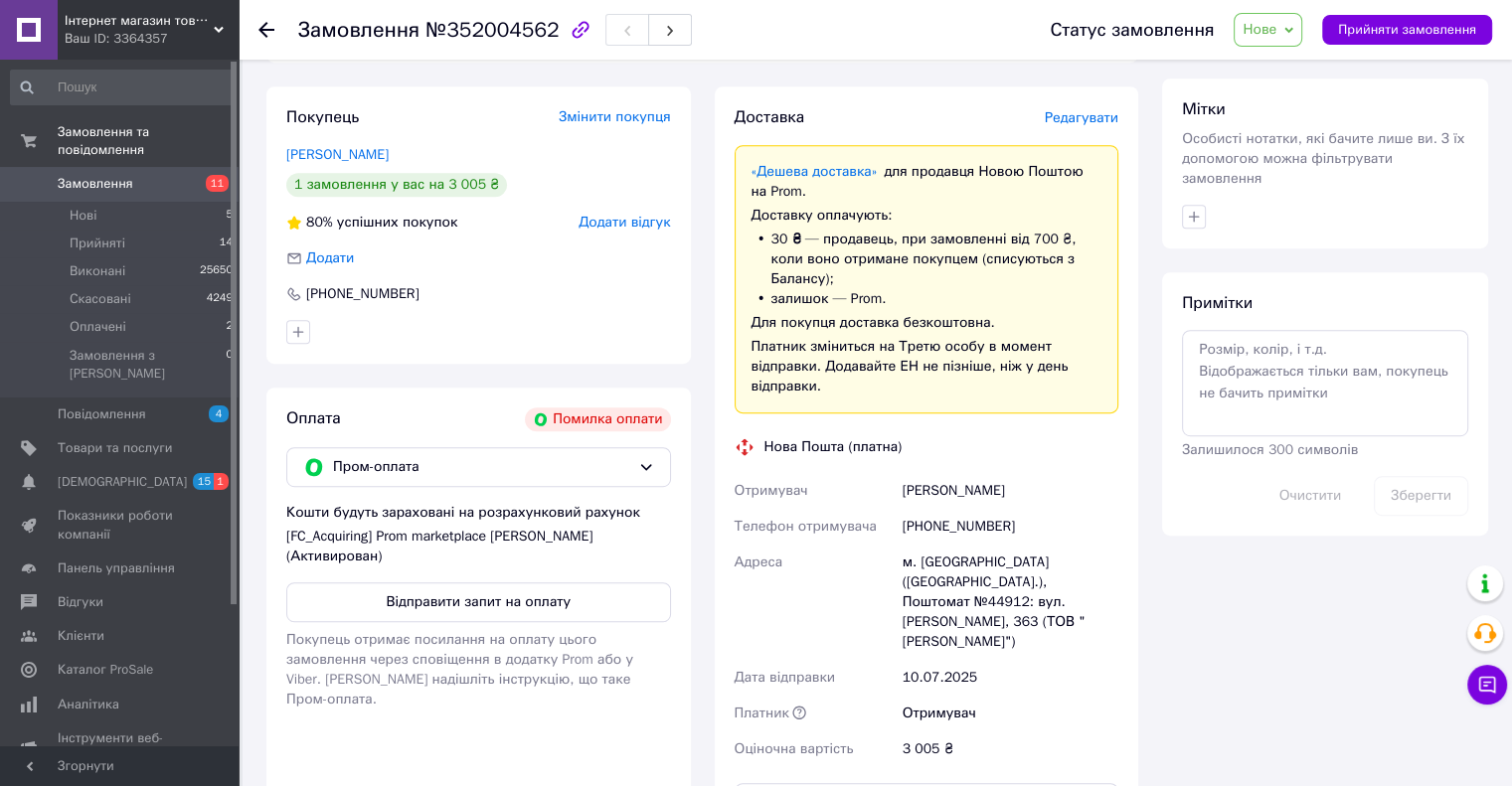 click on "Отримувач" at bounding box center [814, 491] 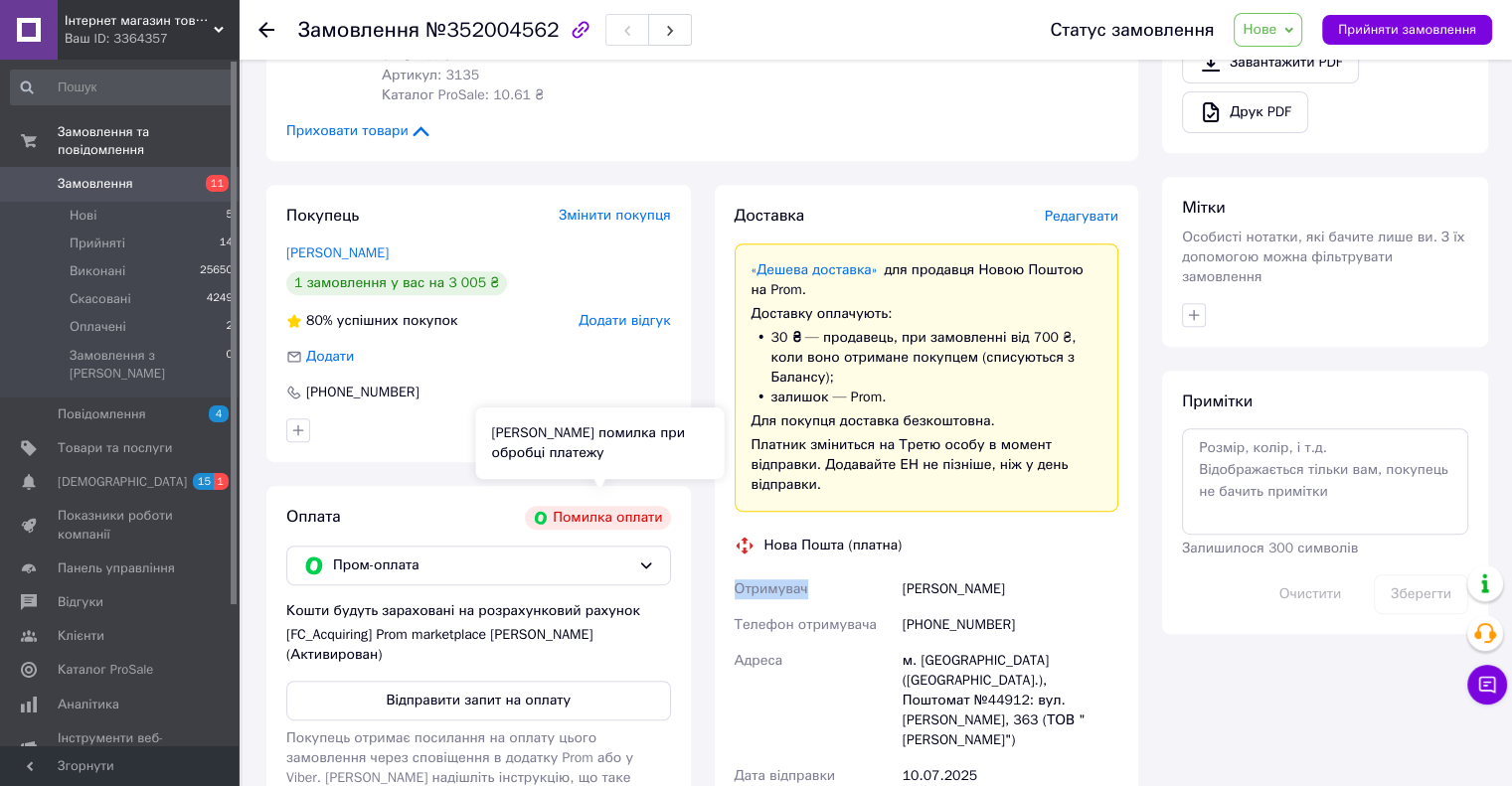 scroll, scrollTop: 795, scrollLeft: 0, axis: vertical 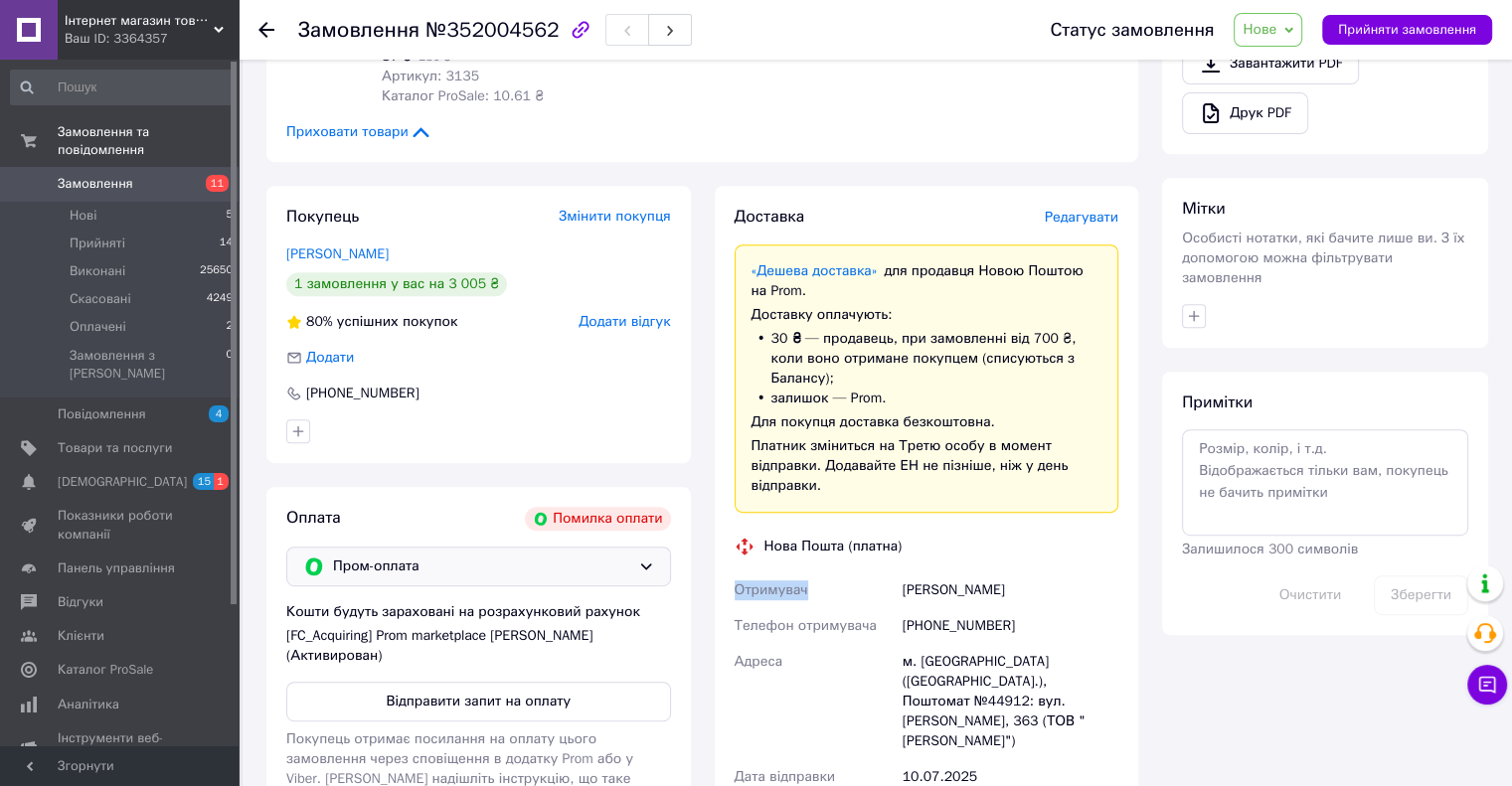 click on "Пром-оплата" at bounding box center [481, 566] 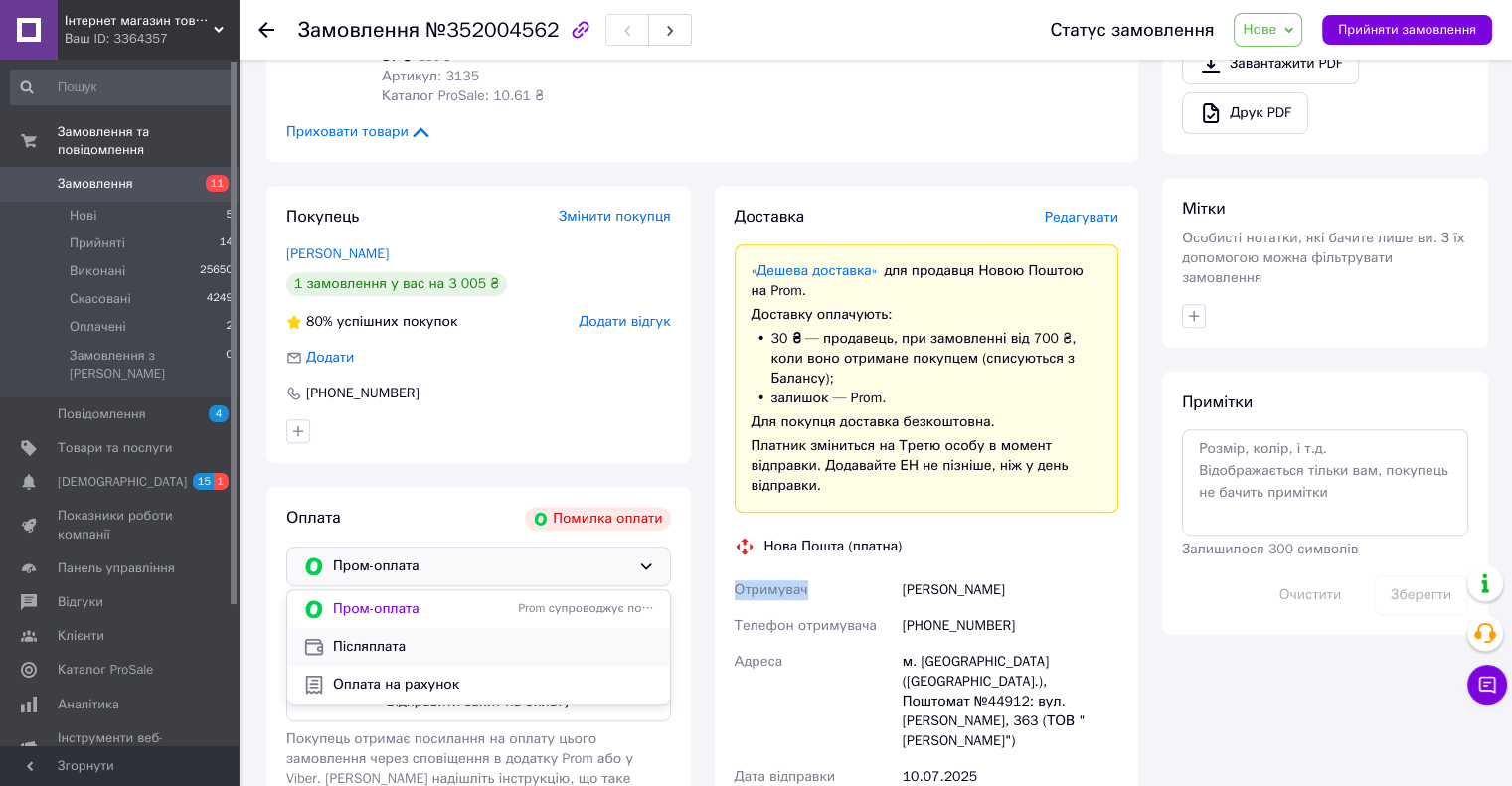 click on "Післяплата" at bounding box center (493, 647) 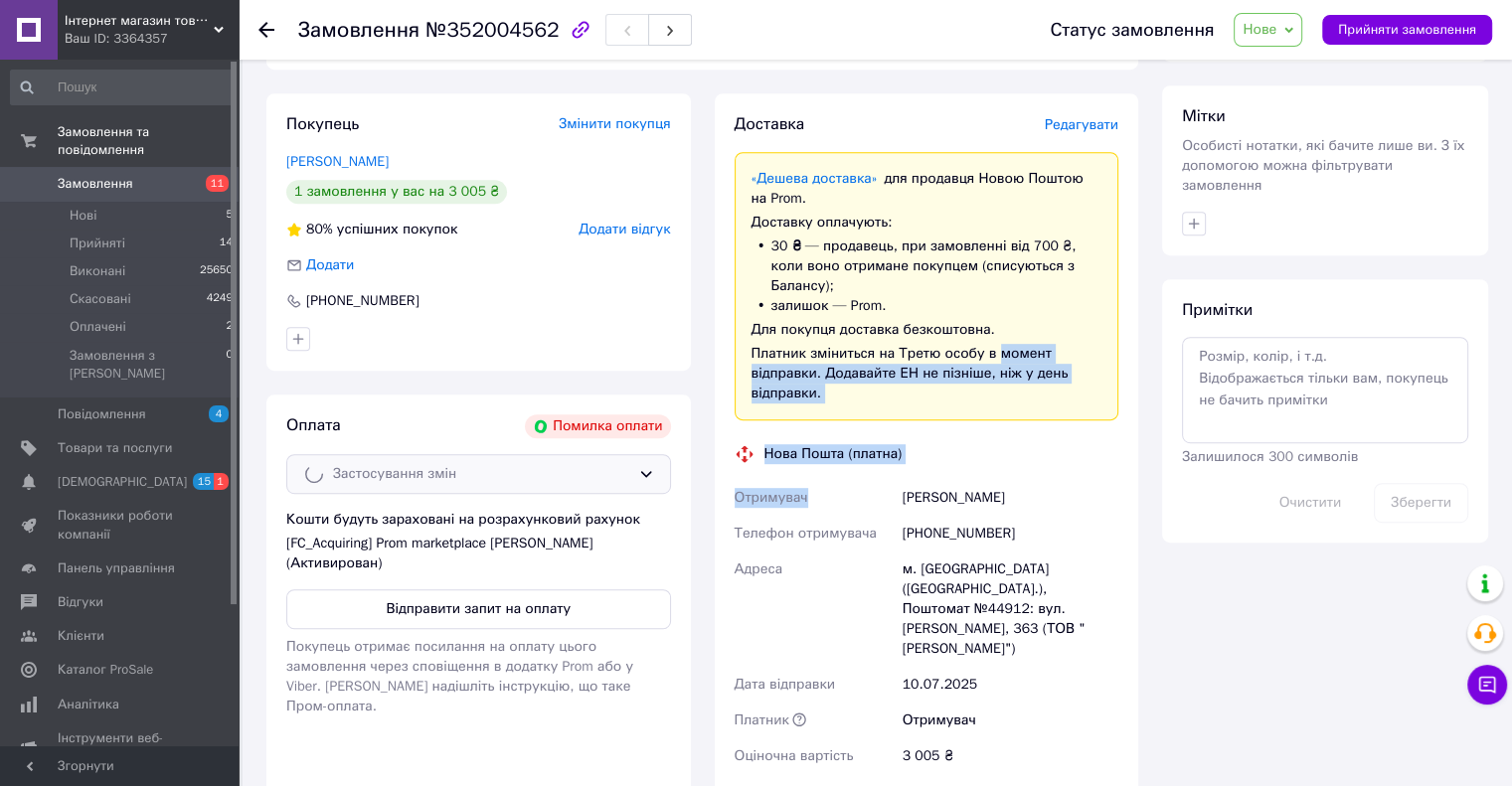 drag, startPoint x: 489, startPoint y: 636, endPoint x: 1125, endPoint y: 230, distance: 754.54092 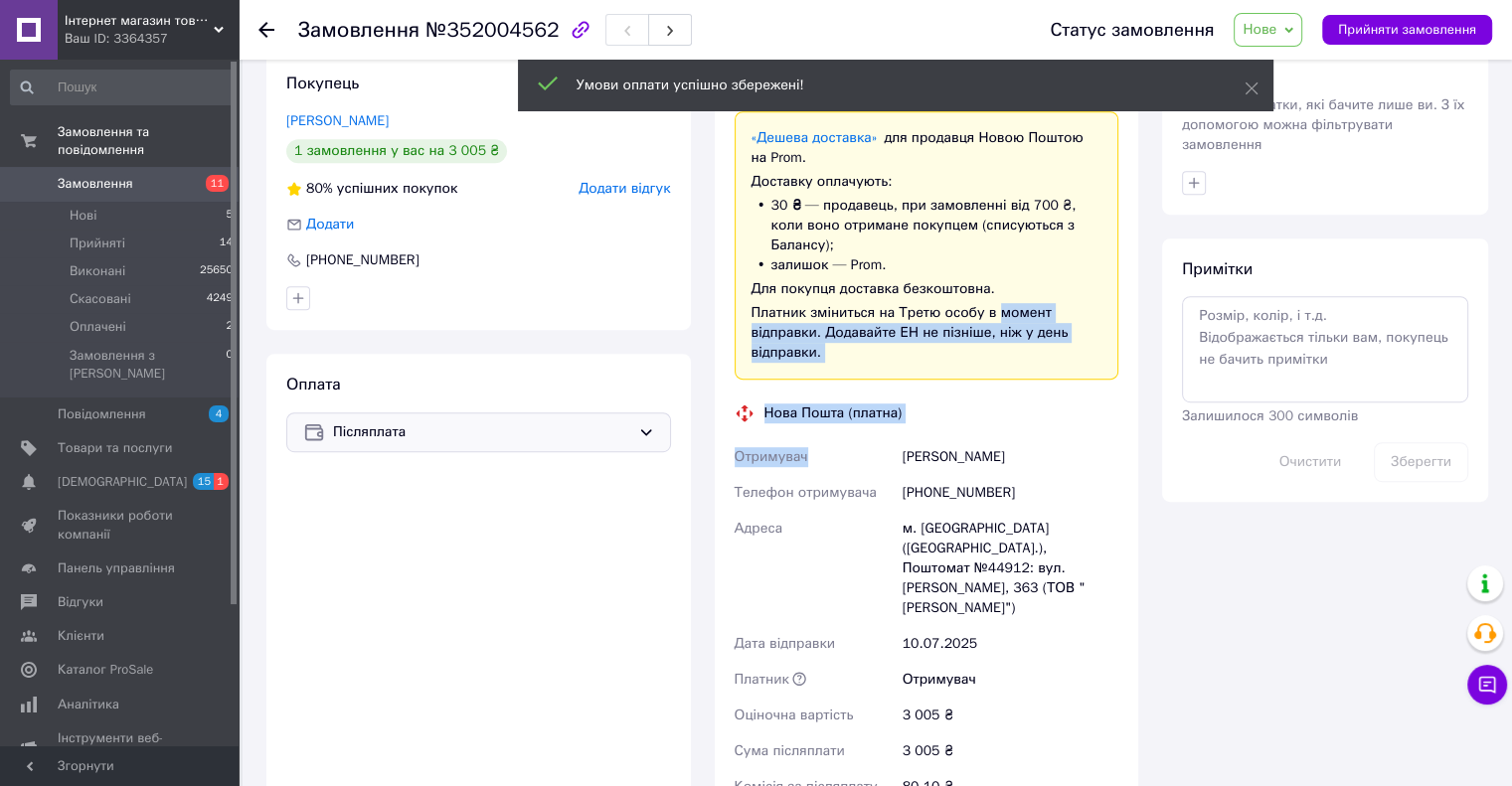 click on "Доставка Редагувати «Дешева доставка»   для продавця Новою Поштою на Prom. Доставку оплачують: 30 ₴   — продавець , при замовленні від 700 ₴, коли воно отримане покупцем (списуються з Балансу); залишок — Prom. Для покупця доставка безкоштовна. Платник зміниться на Третю особу в момент відправки. Додавайте ЕН не пізніше, ніж у день відправки. Нова Пошта (платна) Отримувач Король Дмитрий Телефон отримувача +380984659441 Адреса м. Біла Церква (Київська обл.), Поштомат №44912: вул. Івана Кожедуба, 363 (ТОВ "ВАН ТРАНС") Дата відправки 10.07.2025 Платник   Отримувач Оціночна вартість" at bounding box center (926, 562) 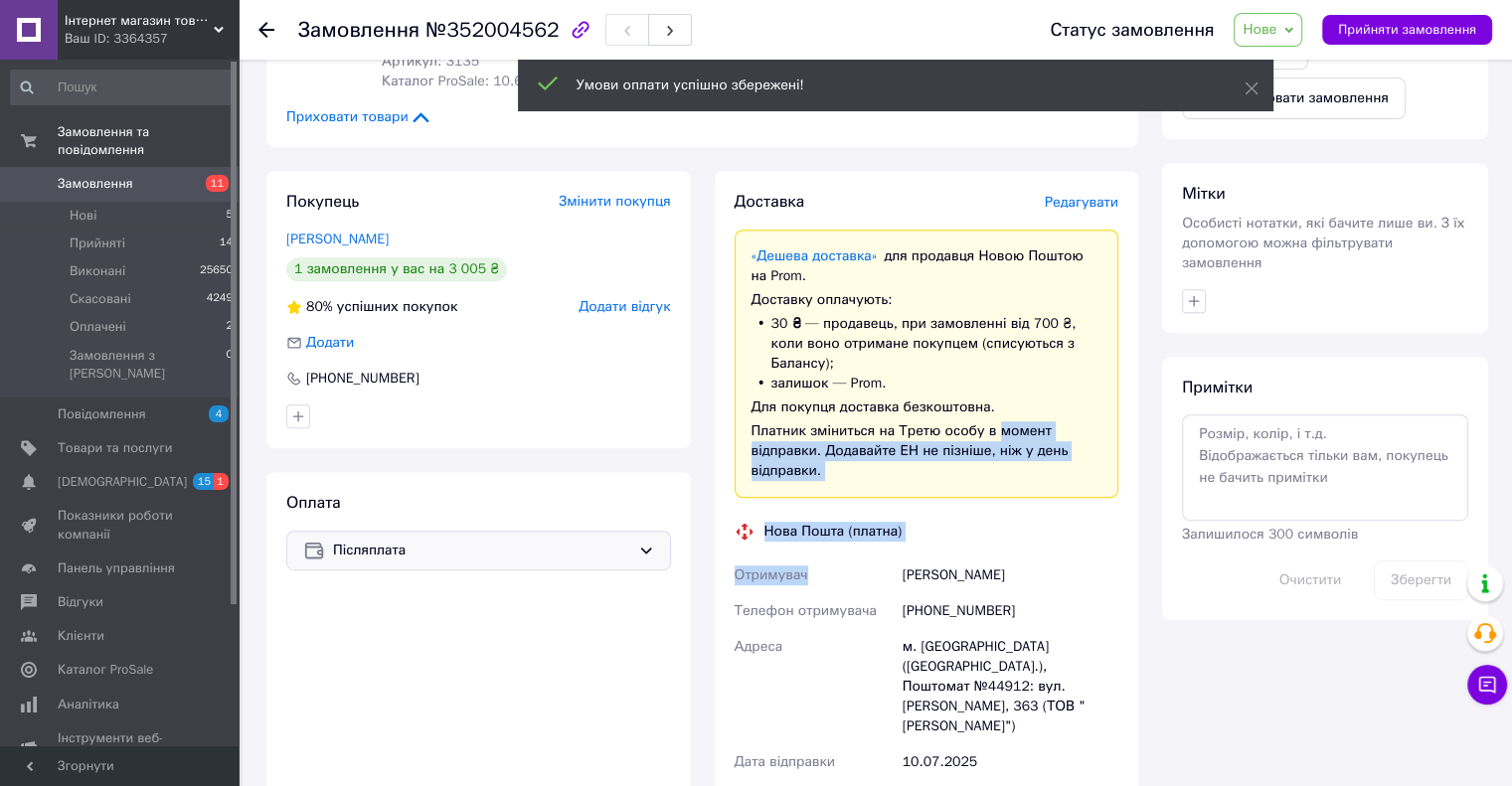 click on "«Дешева доставка»   для продавця Новою Поштою на Prom. Доставку оплачують: 30 ₴   — продавець , при замовленні від 700 ₴, коли воно отримане покупцем (списуються з Балансу); залишок — Prom. Для покупця доставка безкоштовна. Платник зміниться на Третю особу в момент відправки. Додавайте ЕН не пізніше, ніж у день відправки." at bounding box center (926, 364) 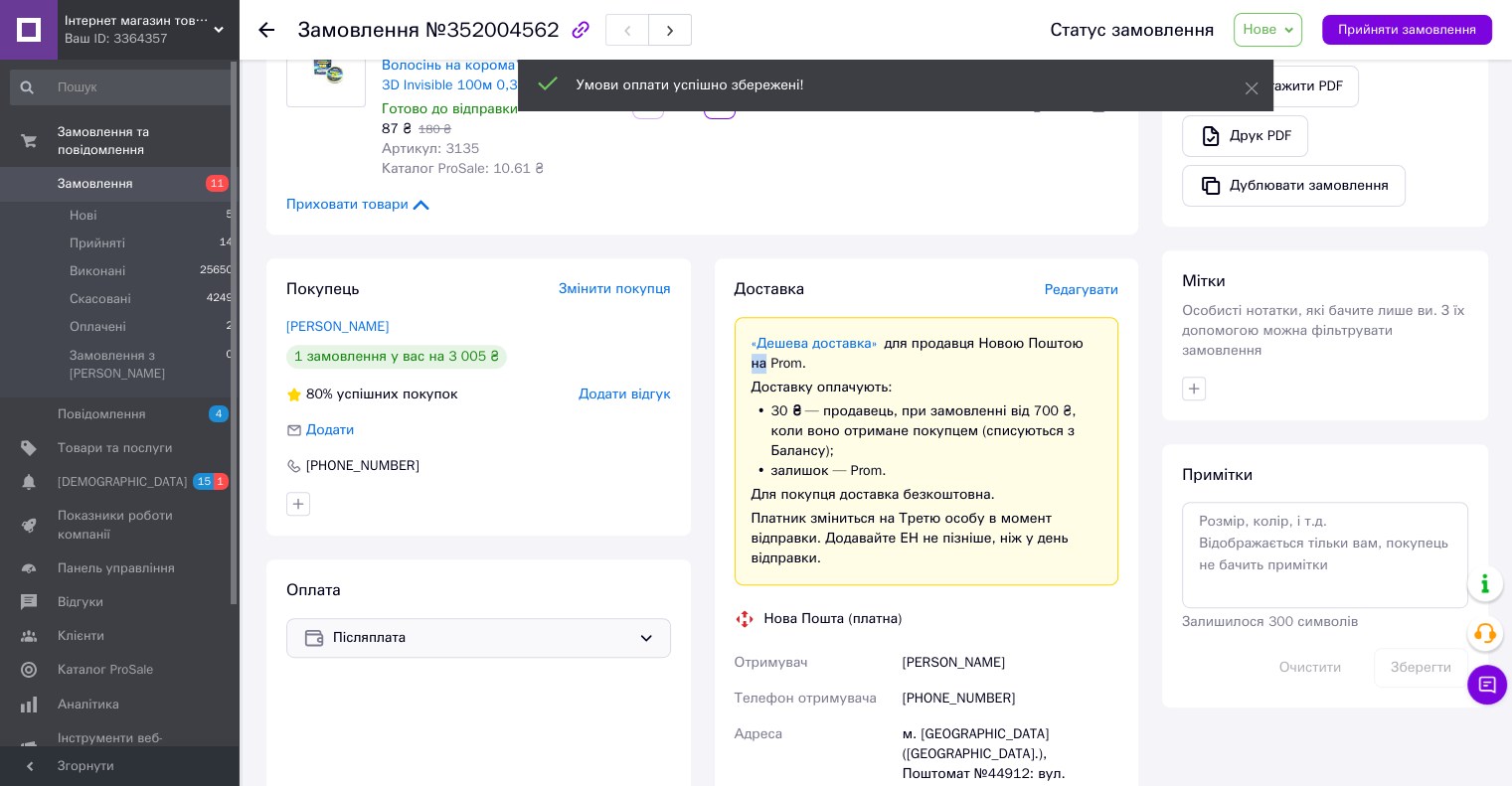 click on "«Дешева доставка»   для продавця Новою Поштою на Prom. Доставку оплачують: 30 ₴   — продавець , при замовленні від 700 ₴, коли воно отримане покупцем (списуються з Балансу); залишок — Prom. Для покупця доставка безкоштовна. Платник зміниться на Третю особу в момент відправки. Додавайте ЕН не пізніше, ніж у день відправки." at bounding box center (926, 451) 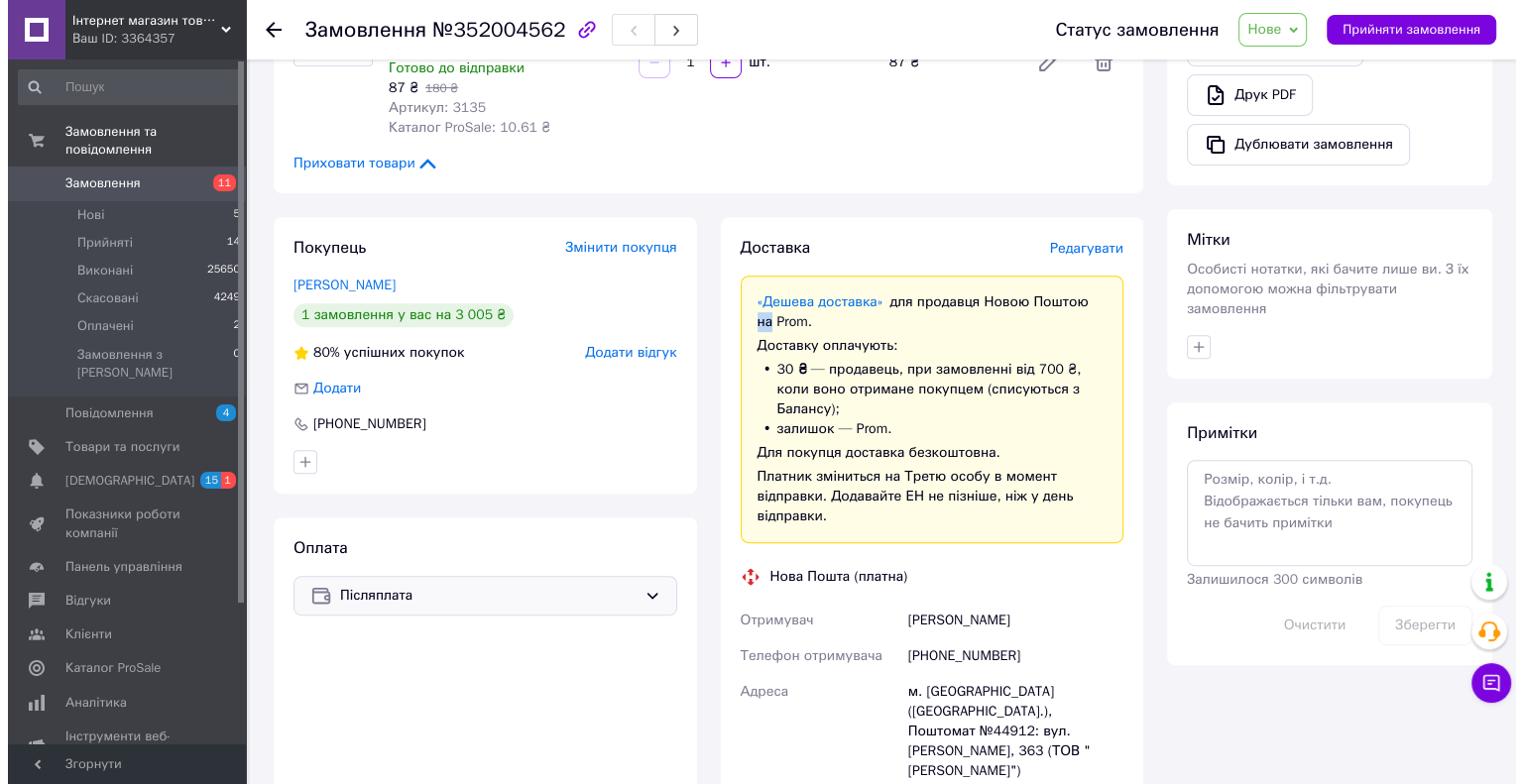 scroll, scrollTop: 793, scrollLeft: 0, axis: vertical 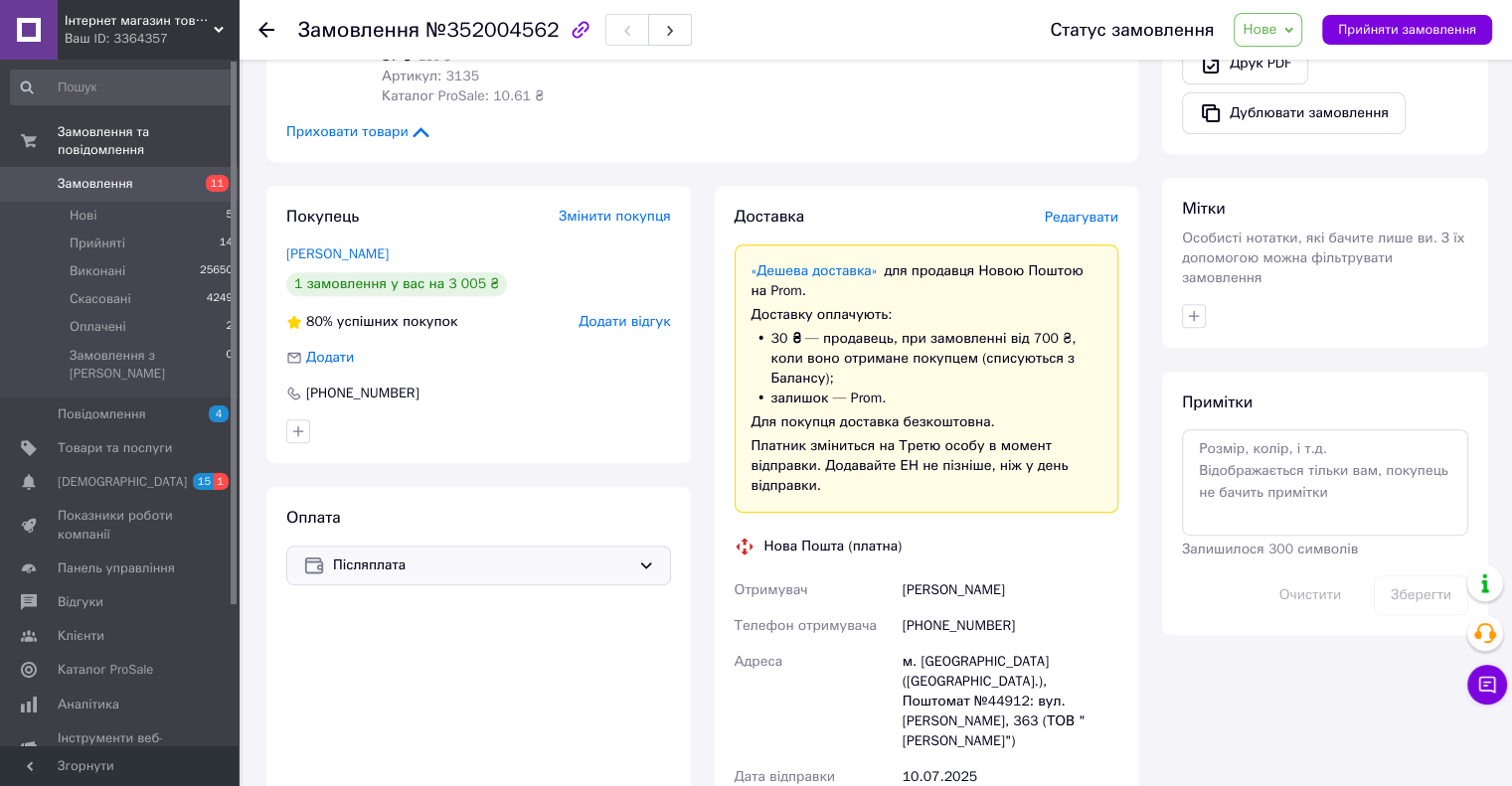 click on "Редагувати" at bounding box center [1082, 217] 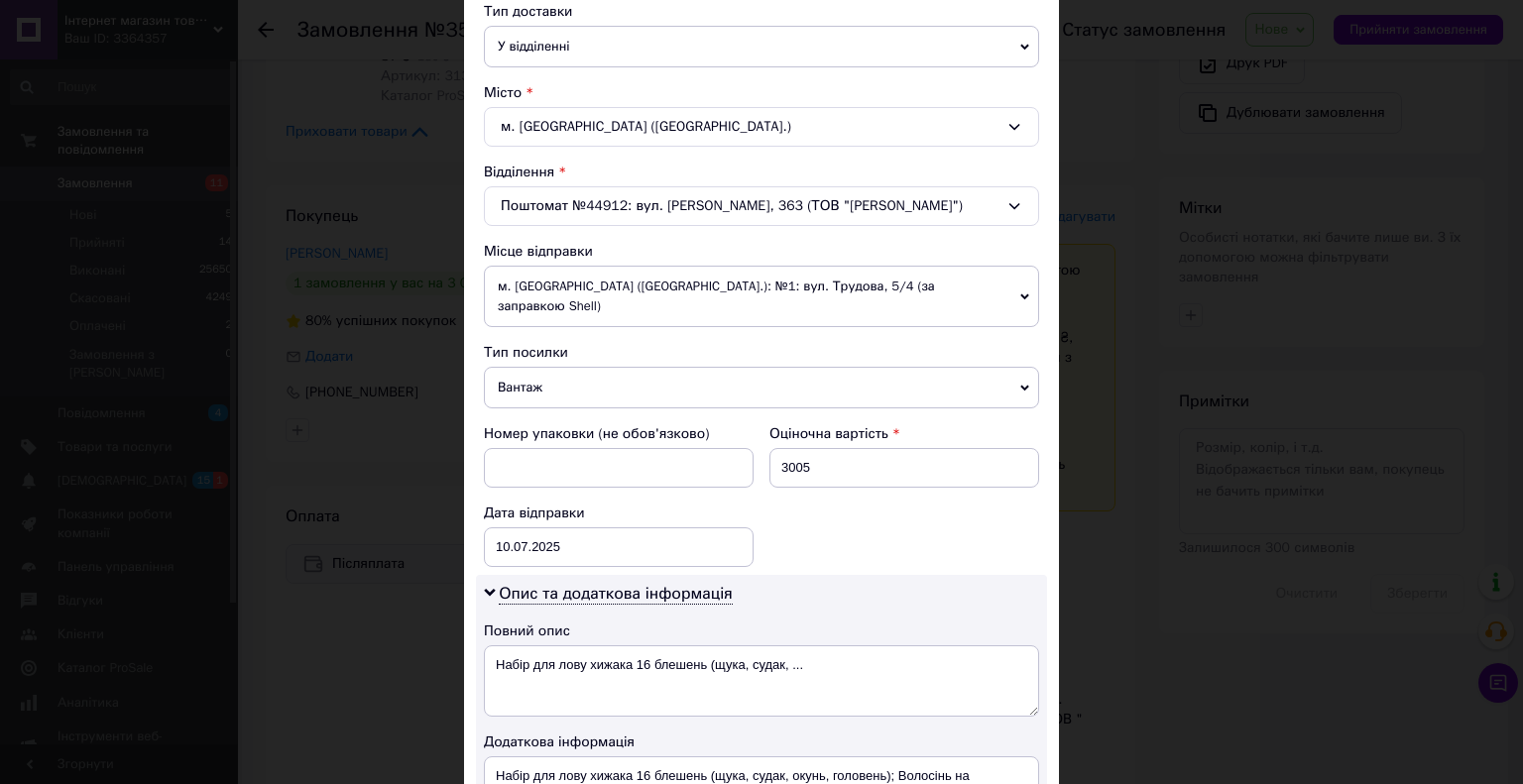 scroll, scrollTop: 396, scrollLeft: 0, axis: vertical 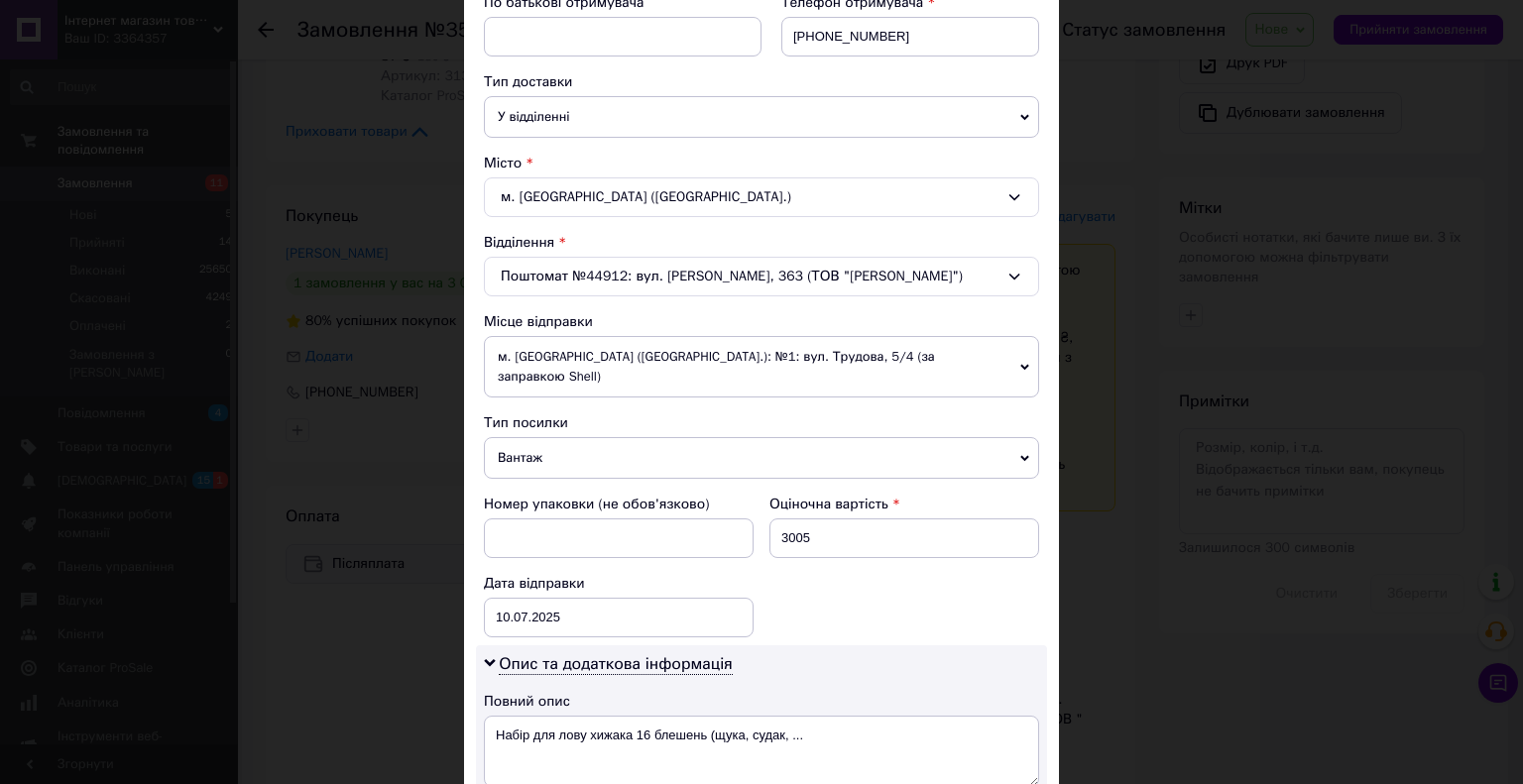 click on "Поштомат №44912: вул. Івана Кожедуба, 363 (ТОВ "ВАН ТРАНС")" at bounding box center [762, 277] 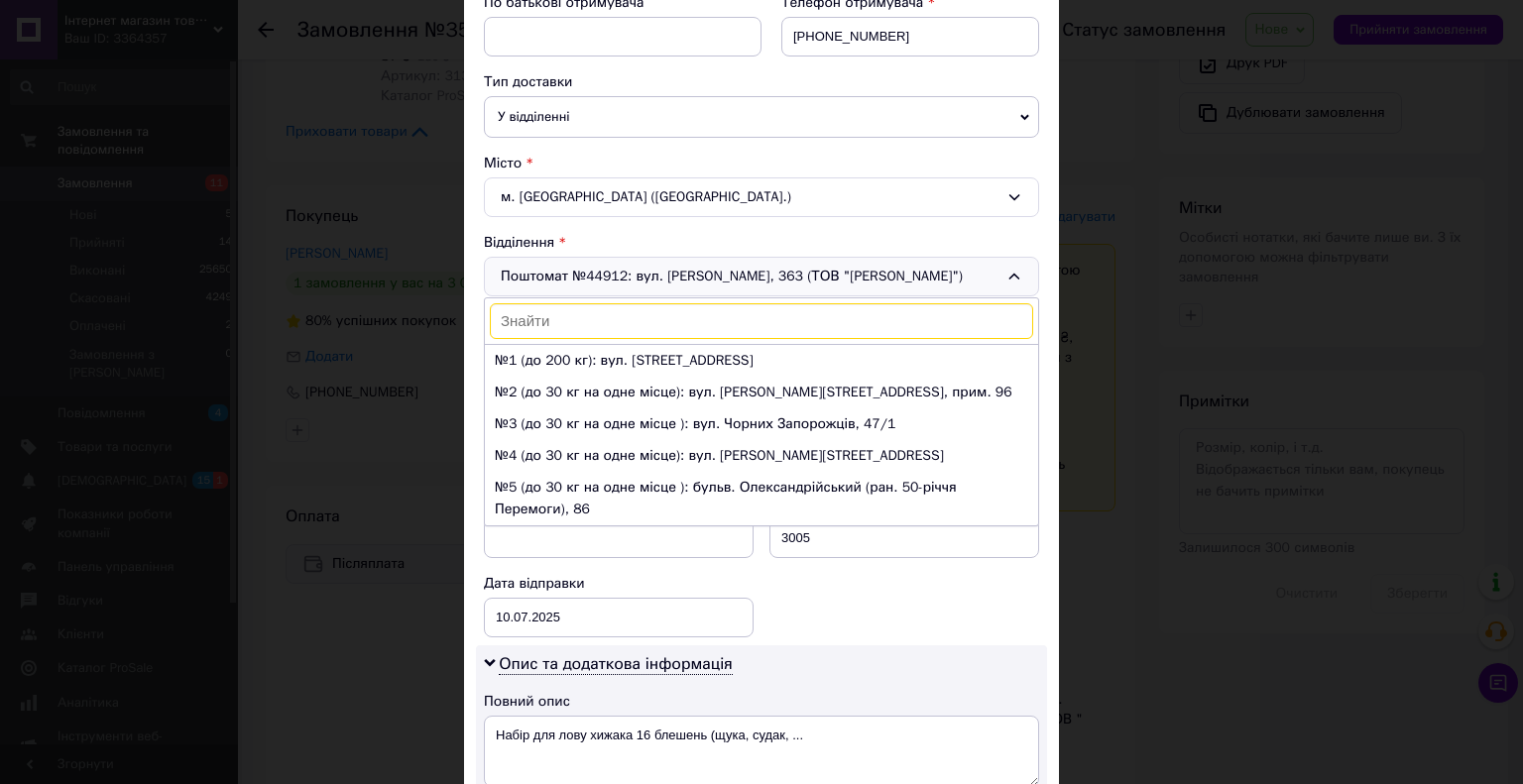 click on "У відділенні" at bounding box center (762, 117) 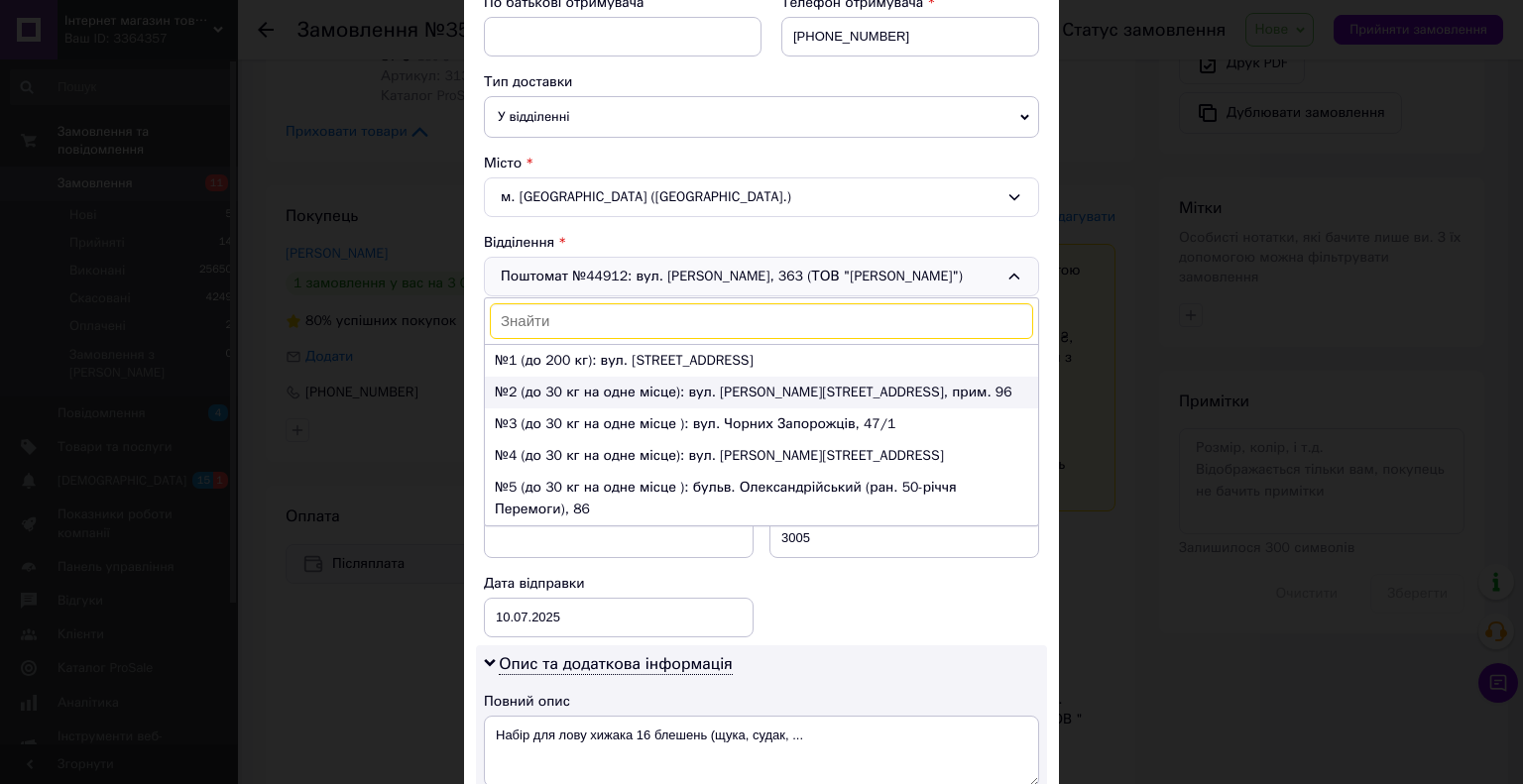 click on "№2 (до 30 кг на одне місце): вул. Гончара, 20, прим. 96" at bounding box center [762, 392] 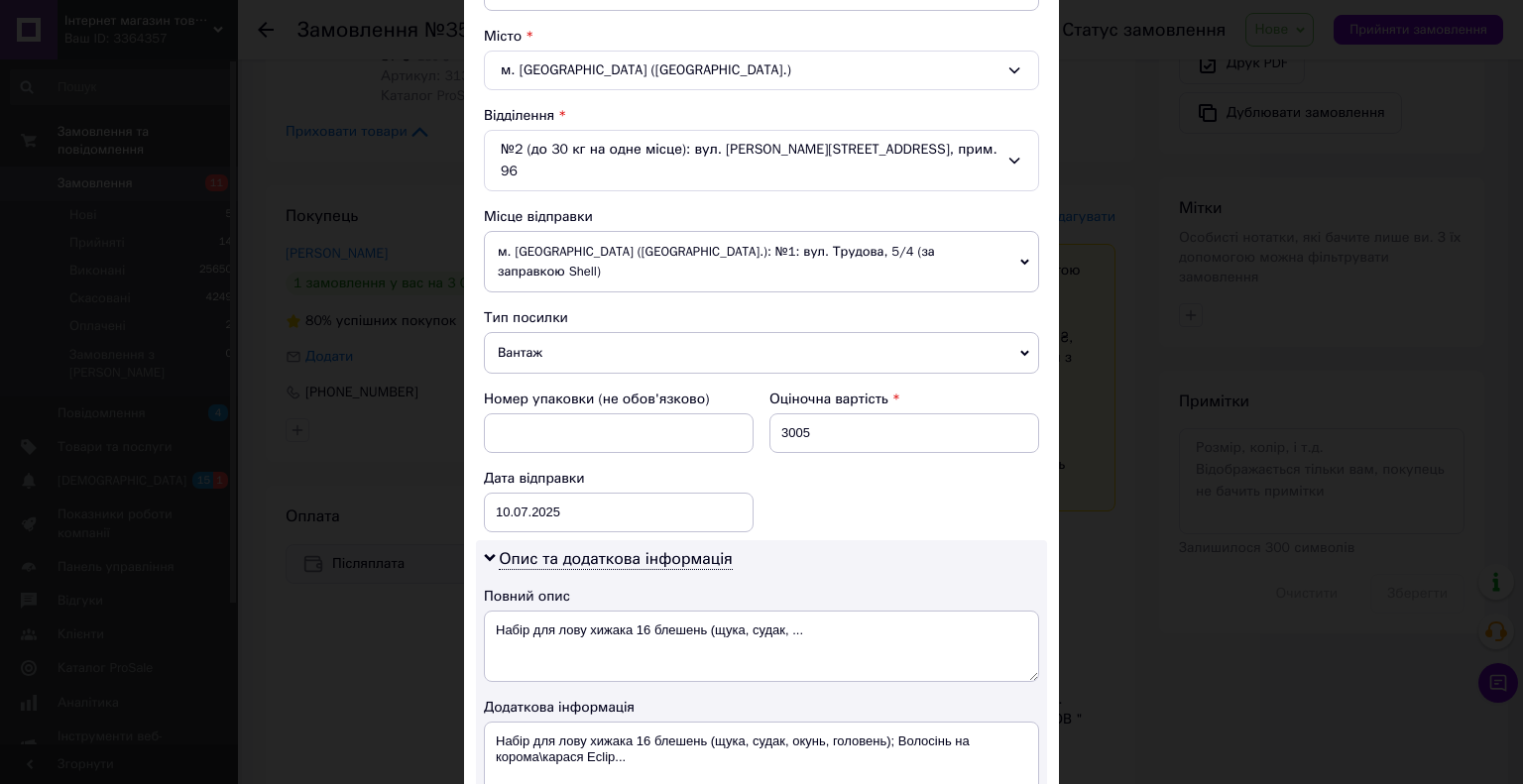 scroll, scrollTop: 496, scrollLeft: 0, axis: vertical 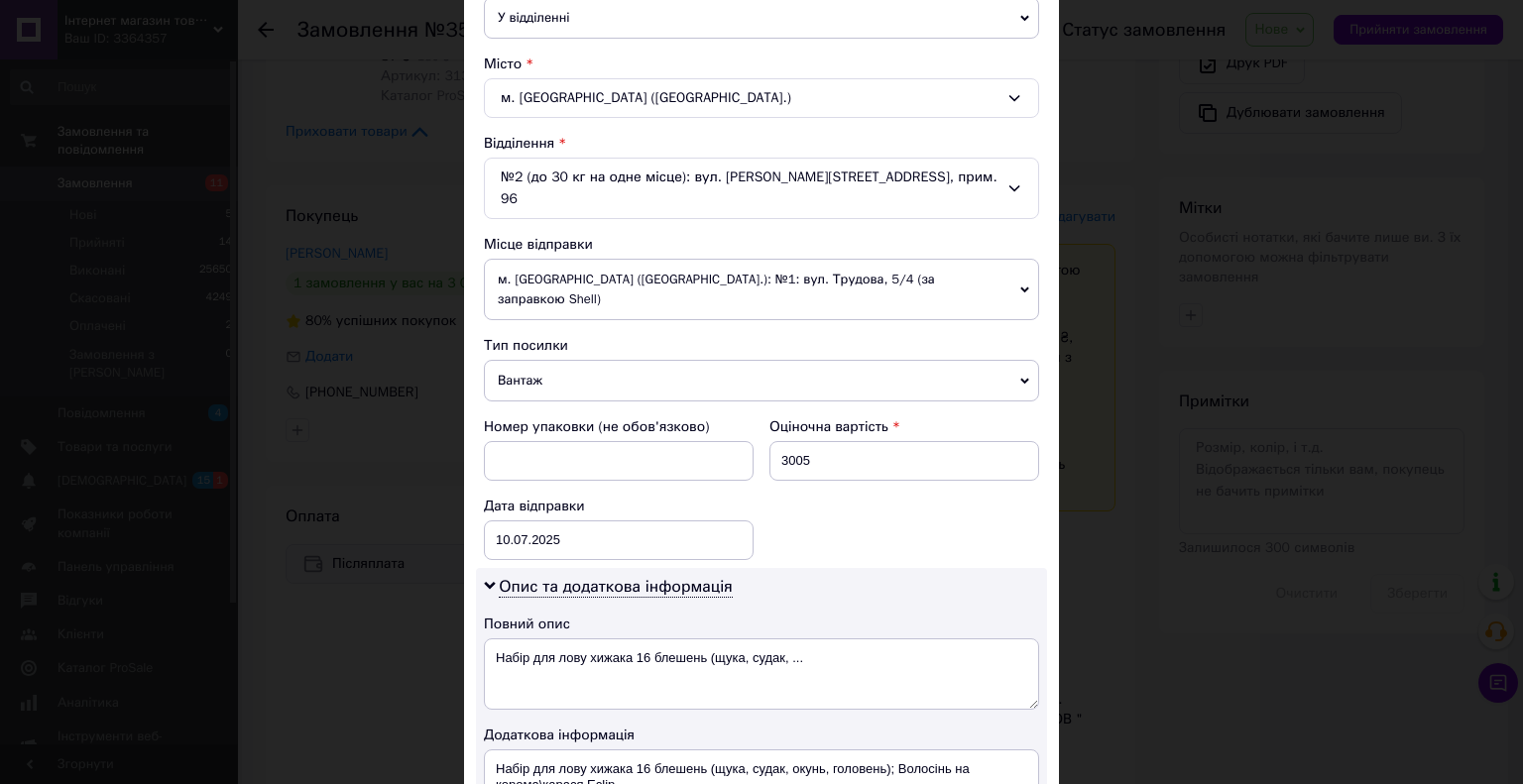 click on "№2 (до 30 кг на одне місце): вул. Гончара, 20, прим. 96" at bounding box center [762, 188] 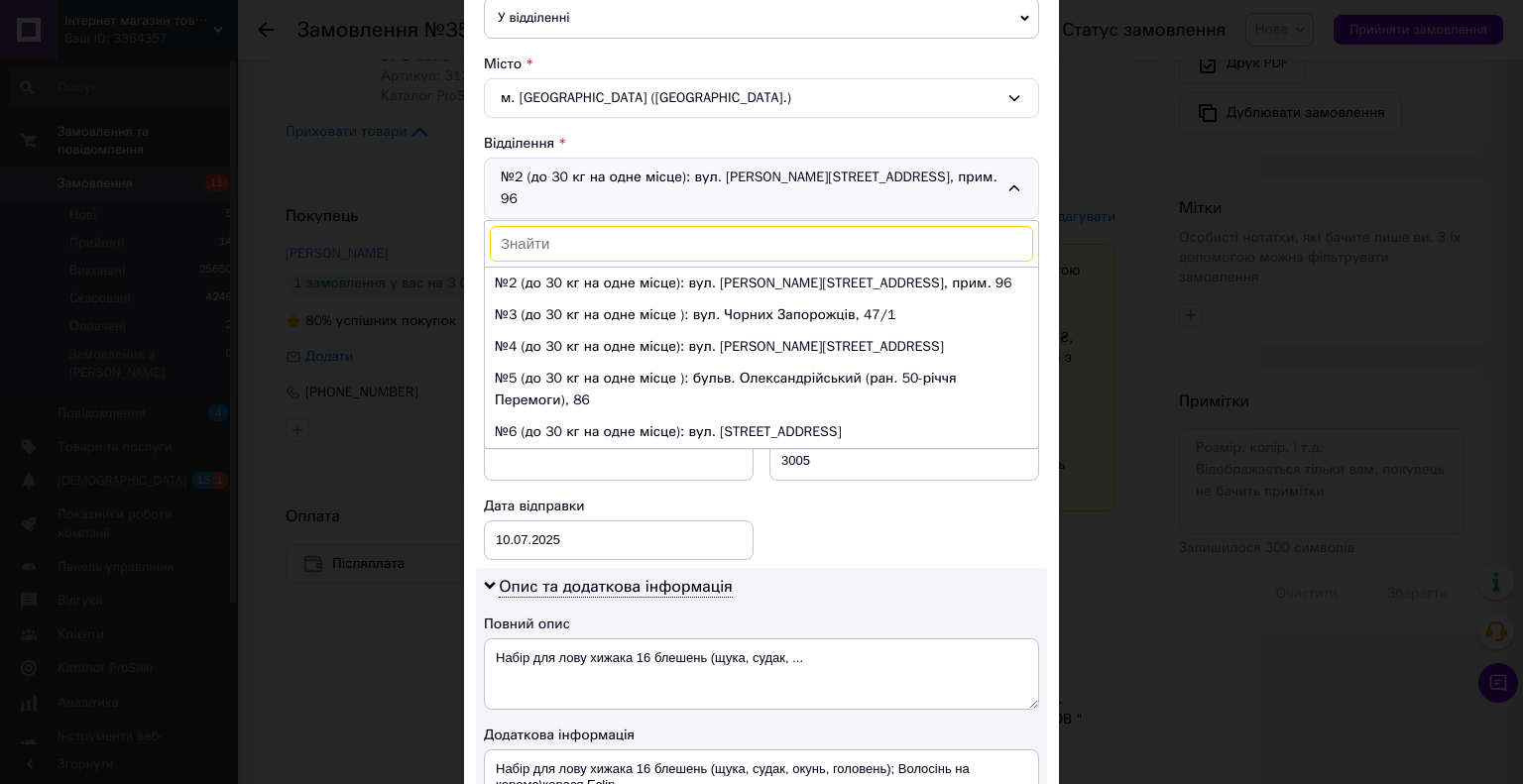 scroll, scrollTop: 131, scrollLeft: 0, axis: vertical 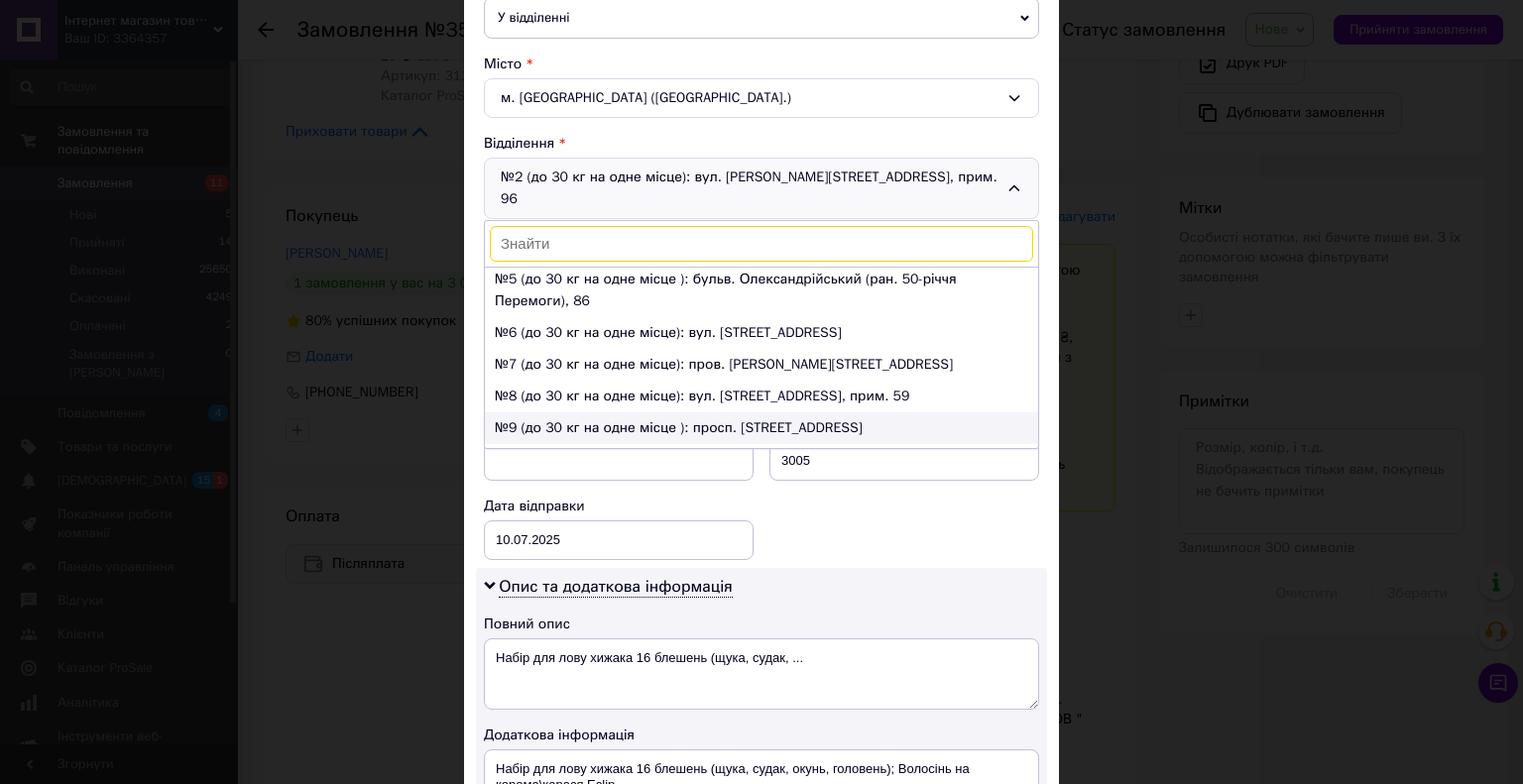 drag, startPoint x: 537, startPoint y: 340, endPoint x: 544, endPoint y: 387, distance: 47.518417 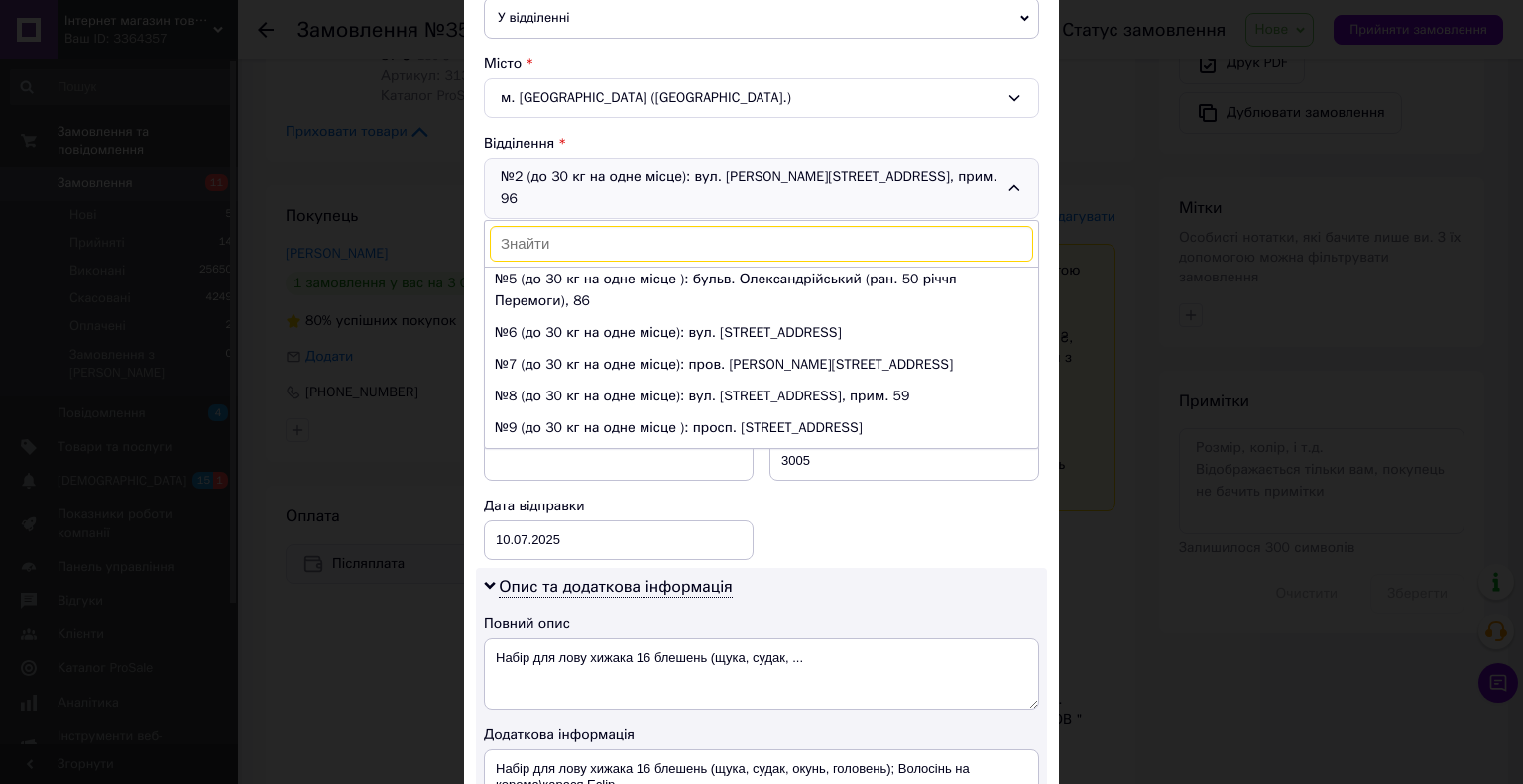 click on "№9 (до 30 кг на одне місце ): просп. [STREET_ADDRESS]" at bounding box center (762, 428) 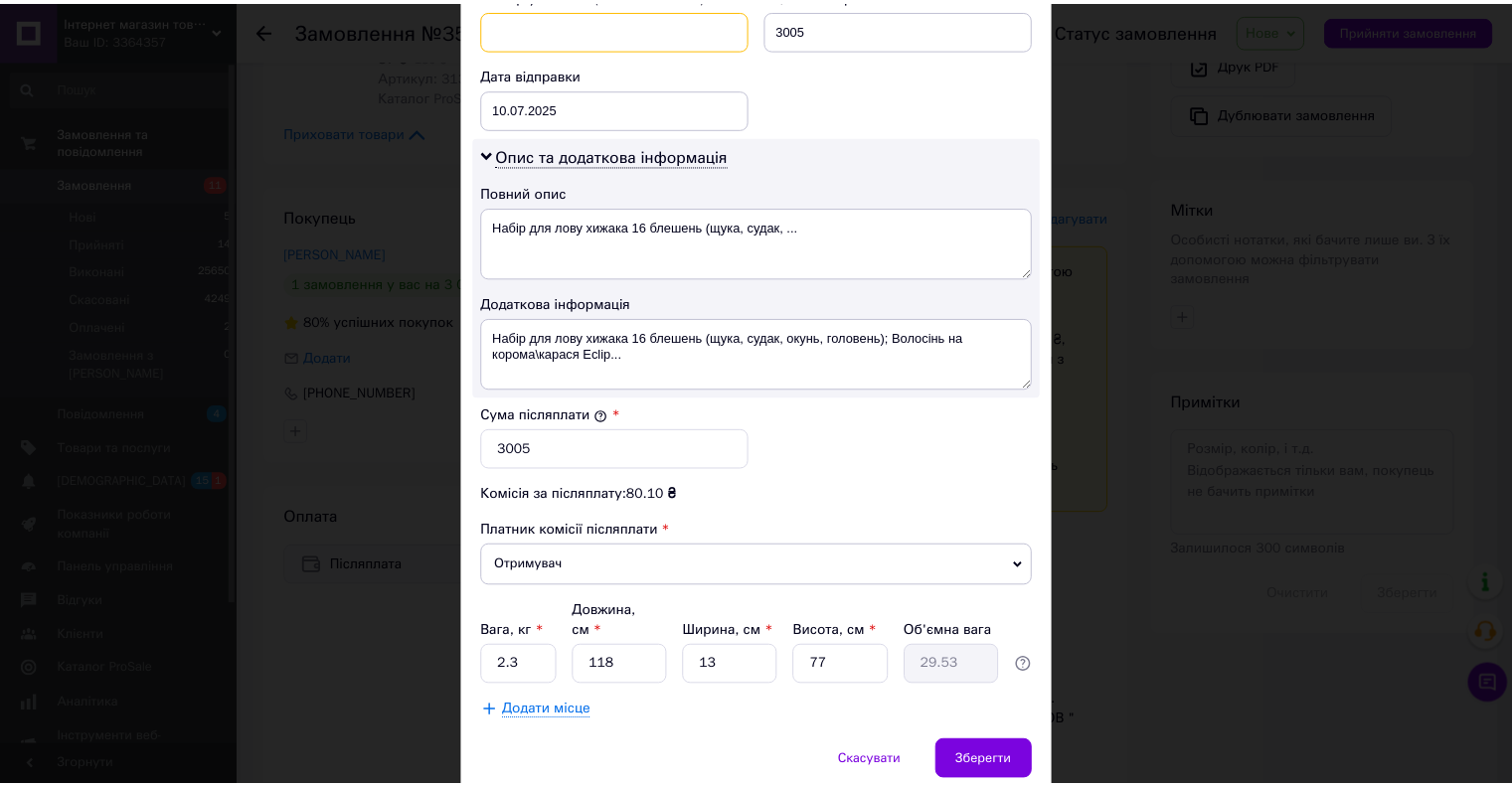 scroll, scrollTop: 946, scrollLeft: 0, axis: vertical 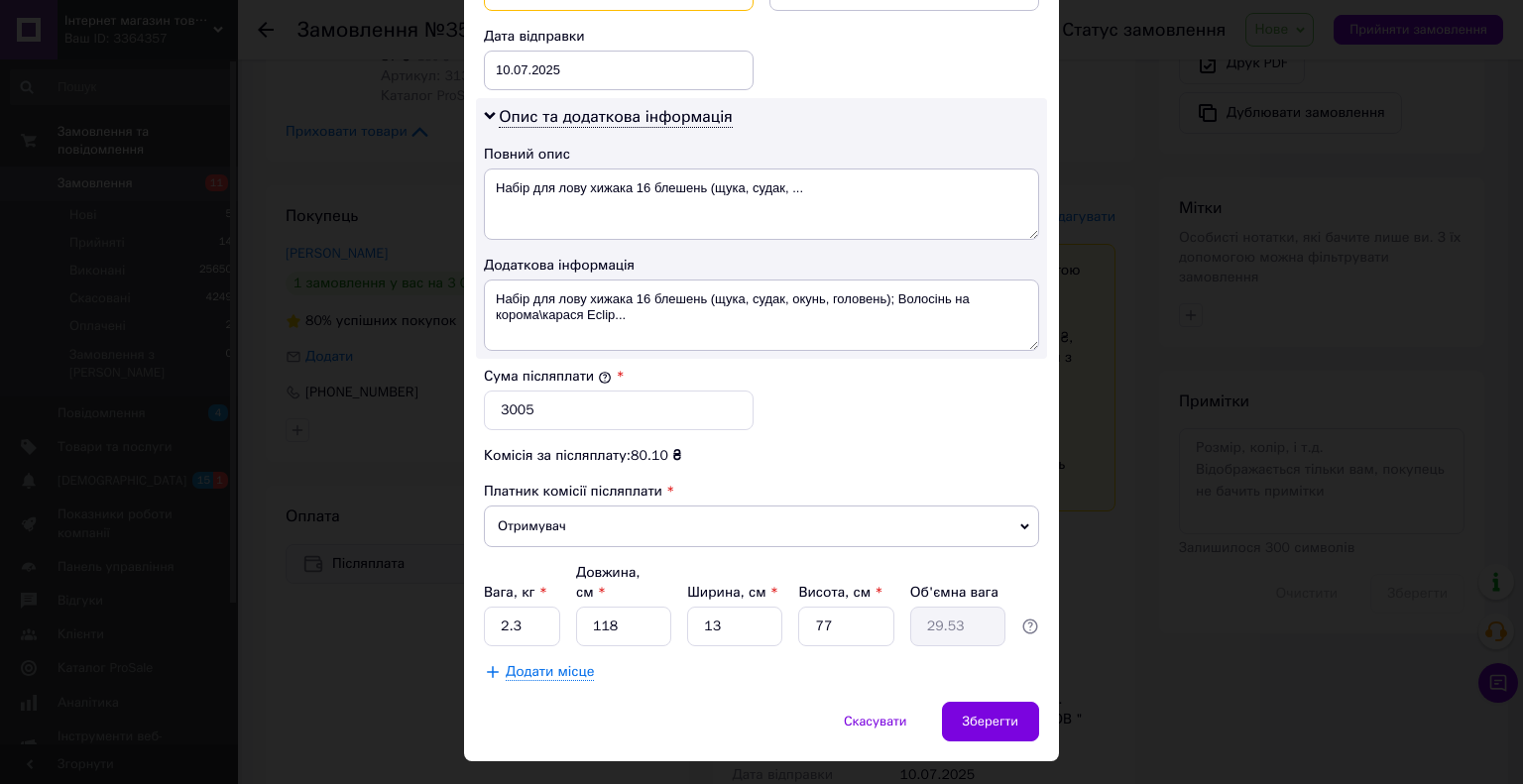 drag, startPoint x: 550, startPoint y: 399, endPoint x: 834, endPoint y: 636, distance: 369.8986 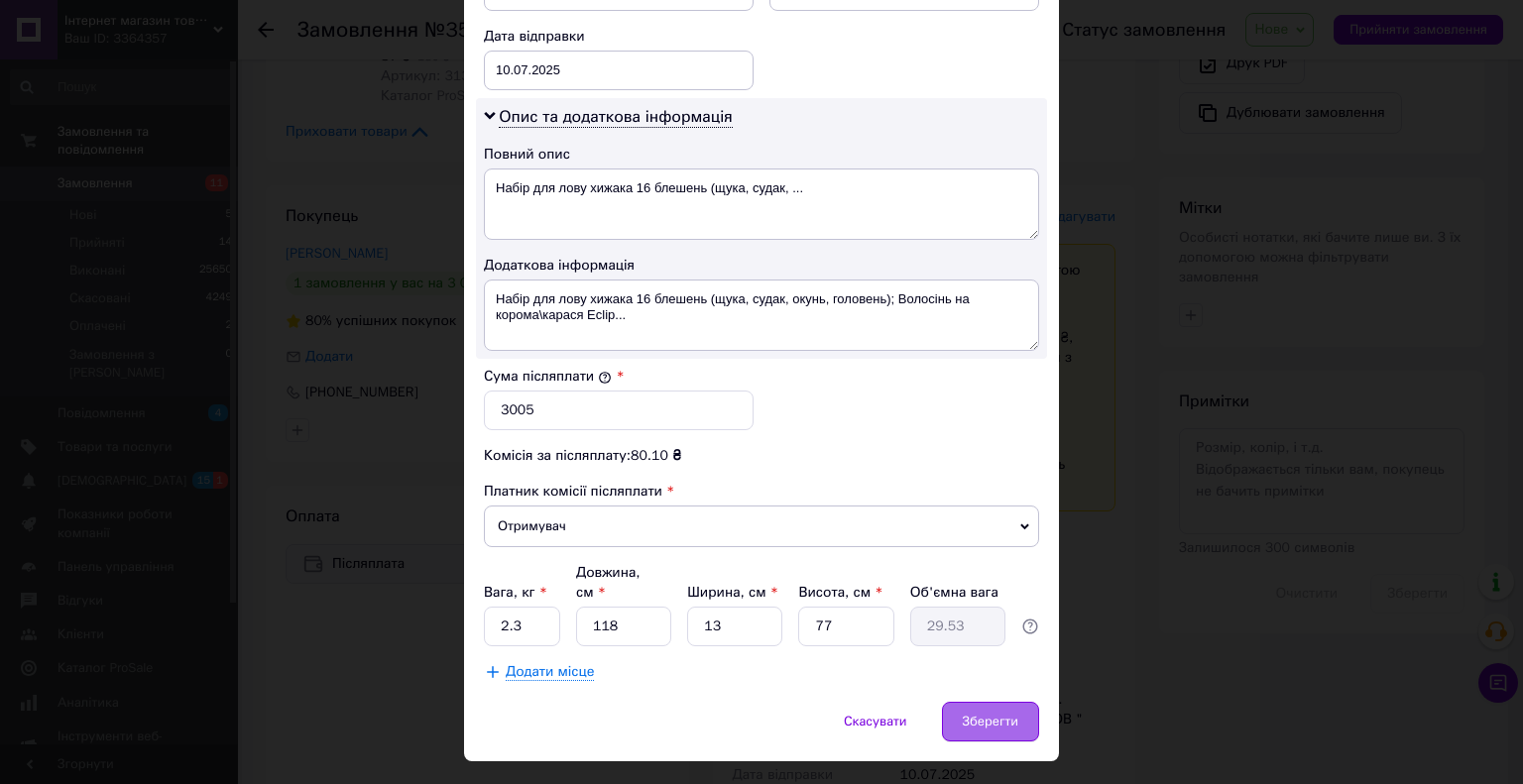 drag, startPoint x: 884, startPoint y: 637, endPoint x: 969, endPoint y: 667, distance: 90.13878 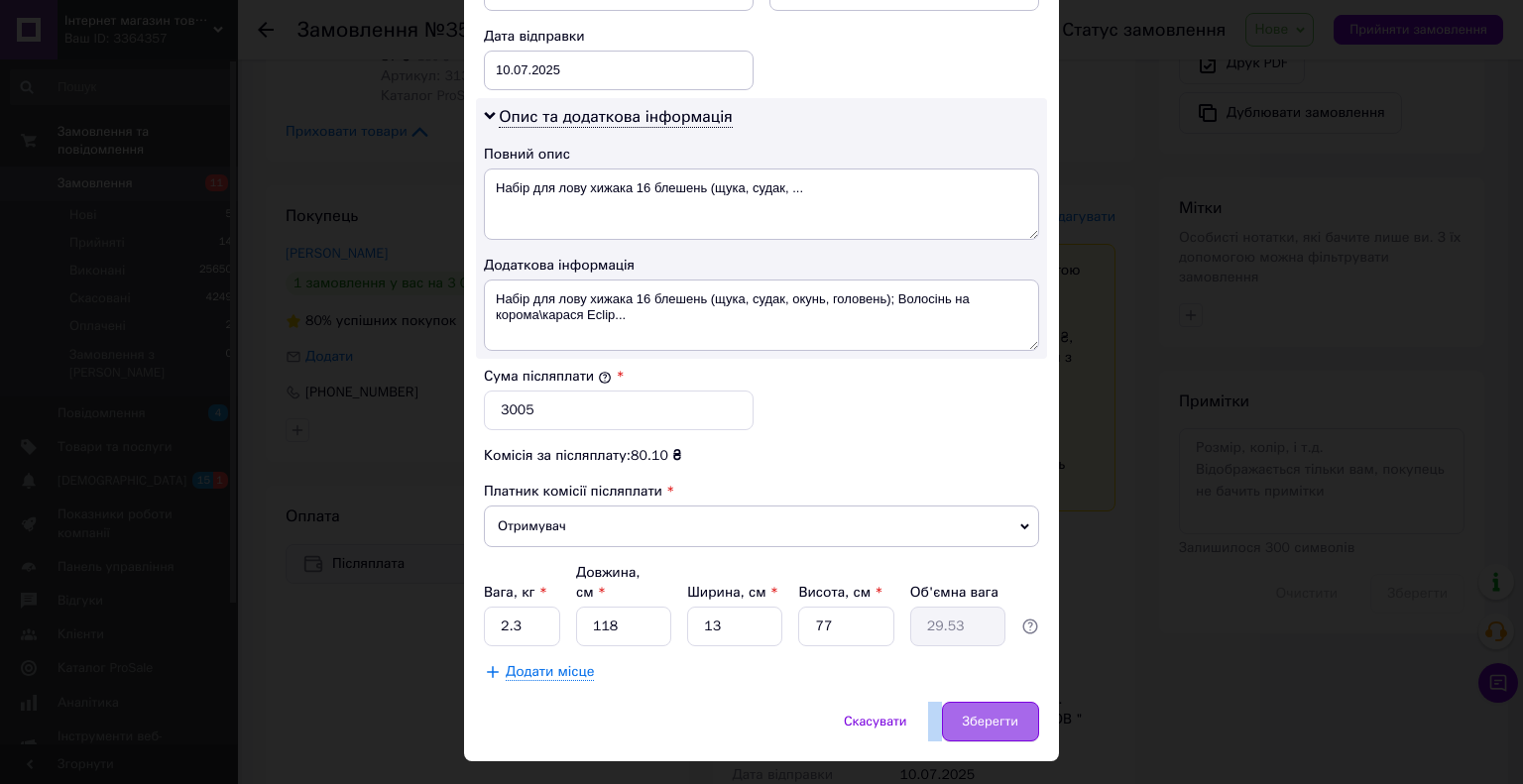 click on "Зберегти" at bounding box center (991, 722) 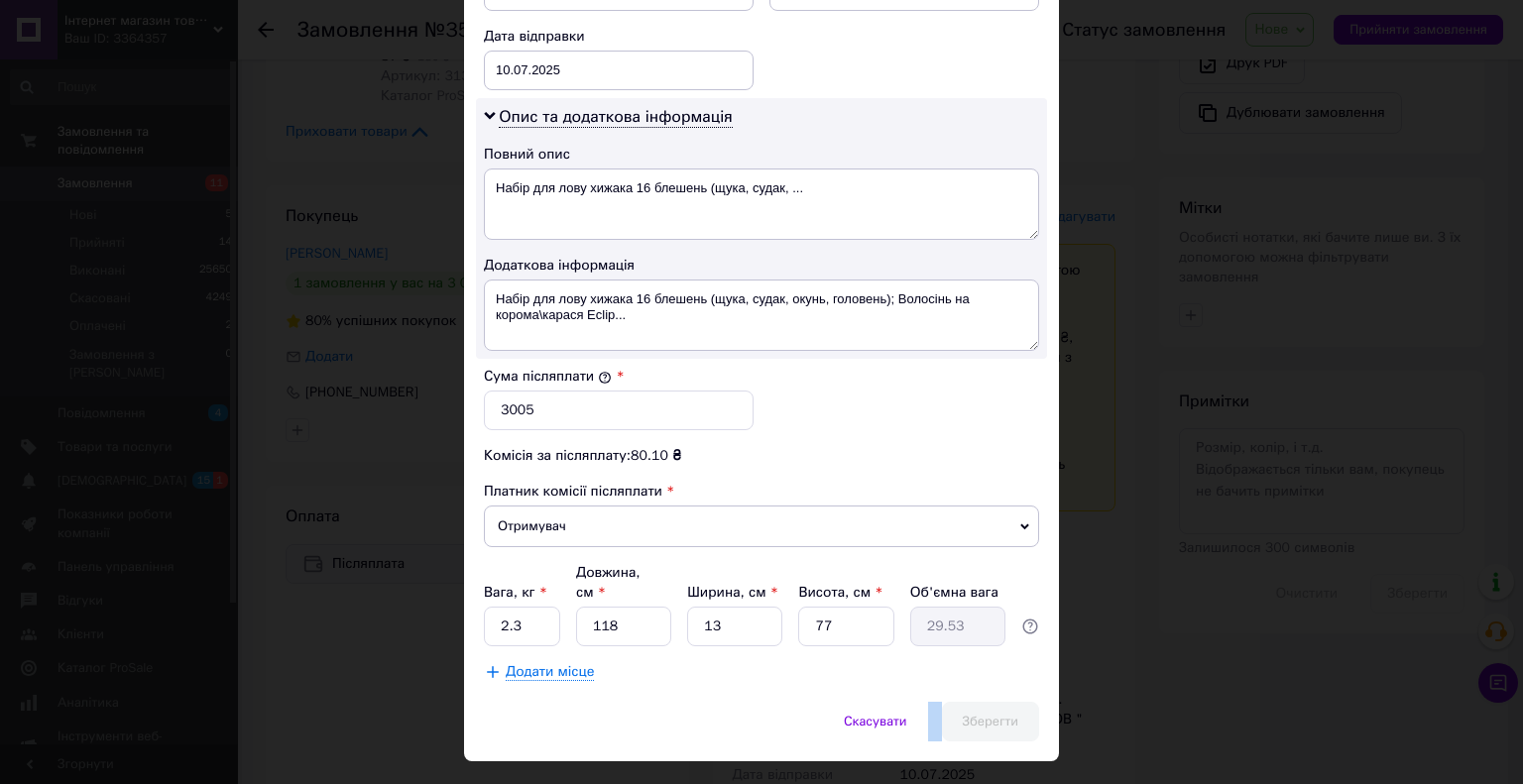 click on "Зберегти" at bounding box center [991, 722] 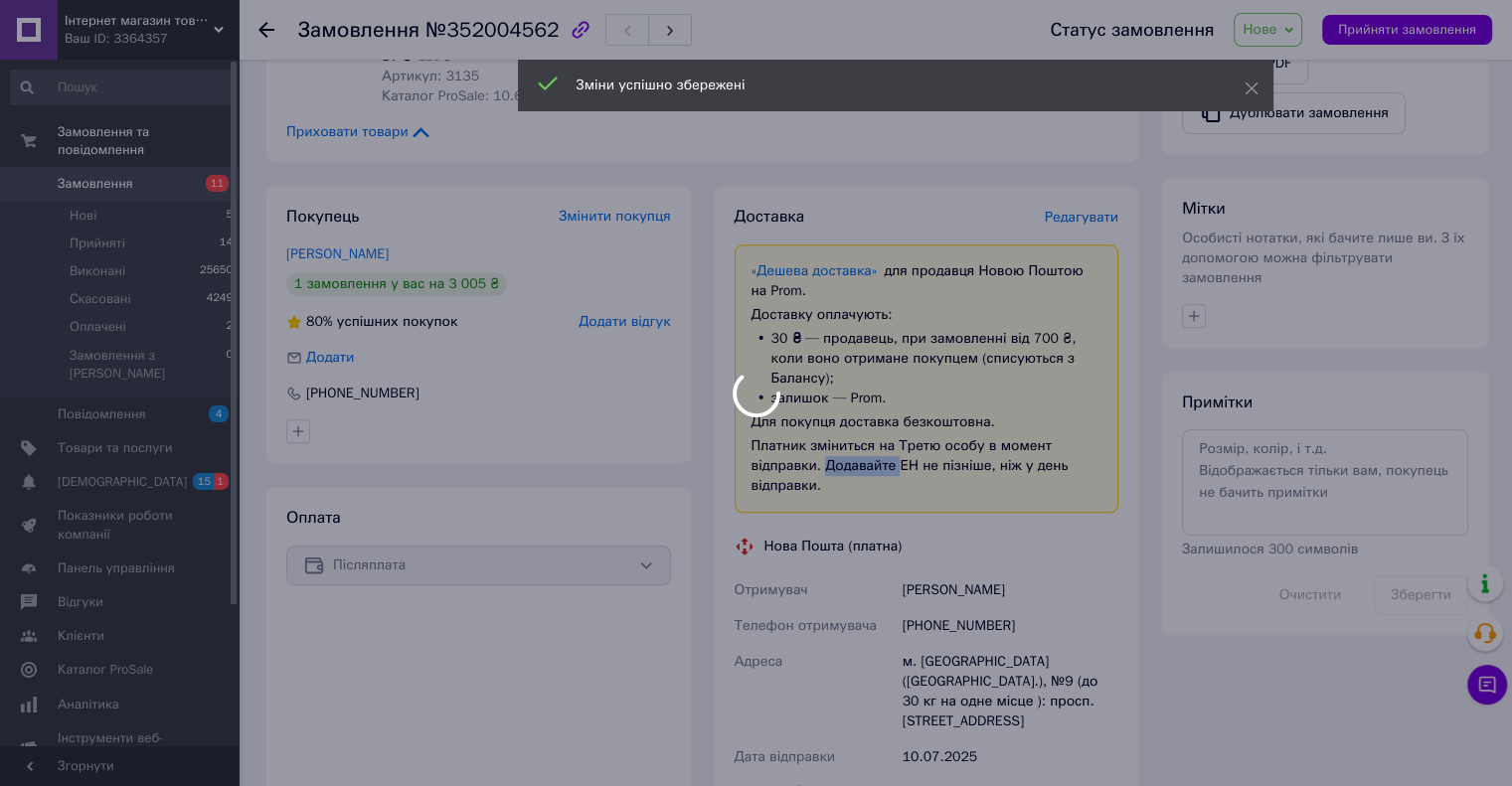 click on "Інтернет магазин товарів для риболовлі Fishermen Ваш ID: 3364357 Сайт Інтернет магазин товарів для риболо... Кабінет покупця Перевірити стан системи Сторінка на порталі Довідка Вийти Замовлення та повідомлення Замовлення 11 Нові 5 Прийняті 14 Виконані 25650 Скасовані 4249 Оплачені 2 Замовлення з Розетки 0 Повідомлення 4 Товари та послуги Сповіщення 15 1 Показники роботи компанії Панель управління Відгуки Клієнти Каталог ProSale Аналітика Інструменти веб-майстра та SEO Управління сайтом Гаманець компанії Маркет Налаштування 1" at bounding box center [756, 350] 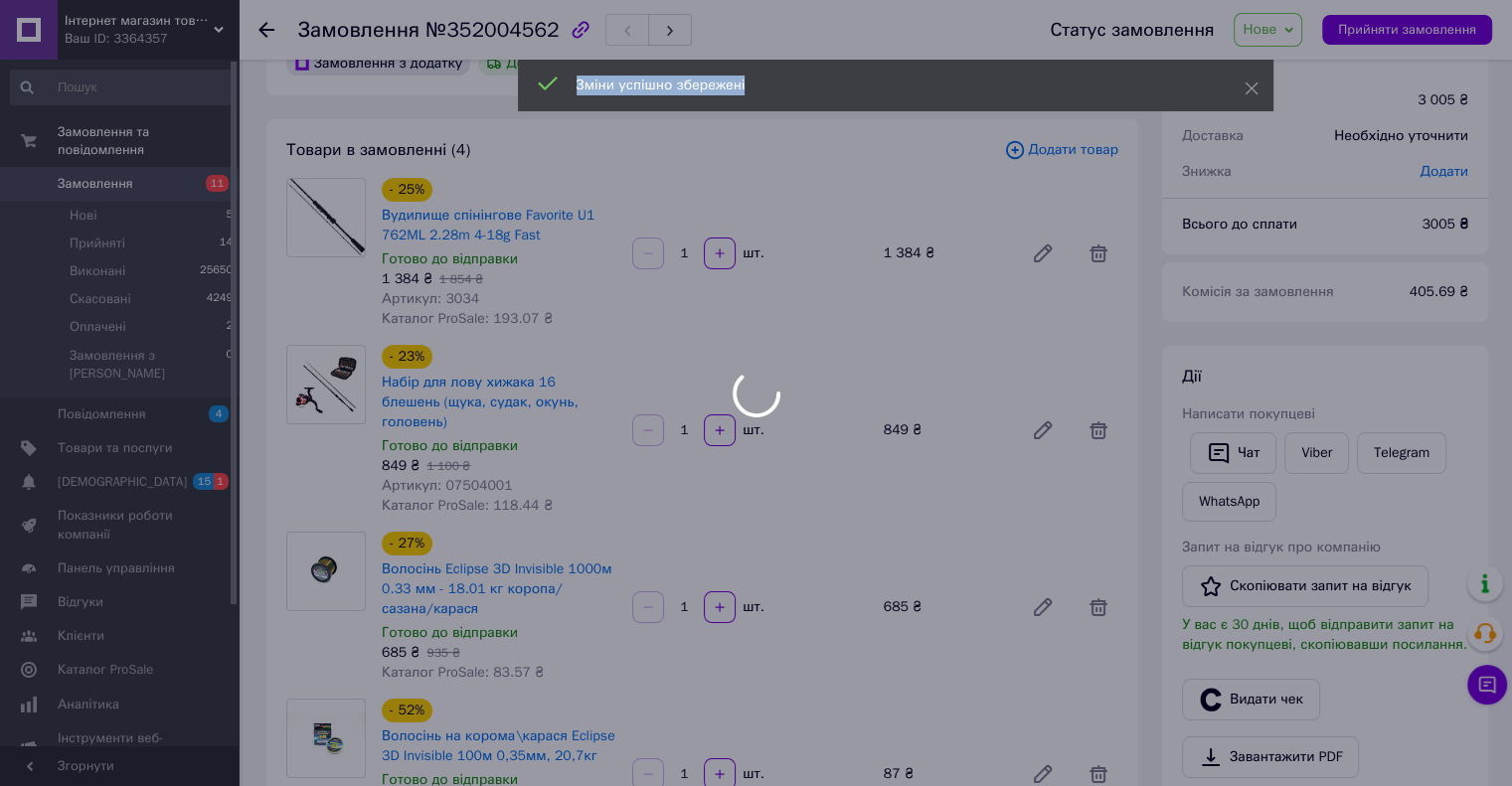 scroll, scrollTop: 0, scrollLeft: 0, axis: both 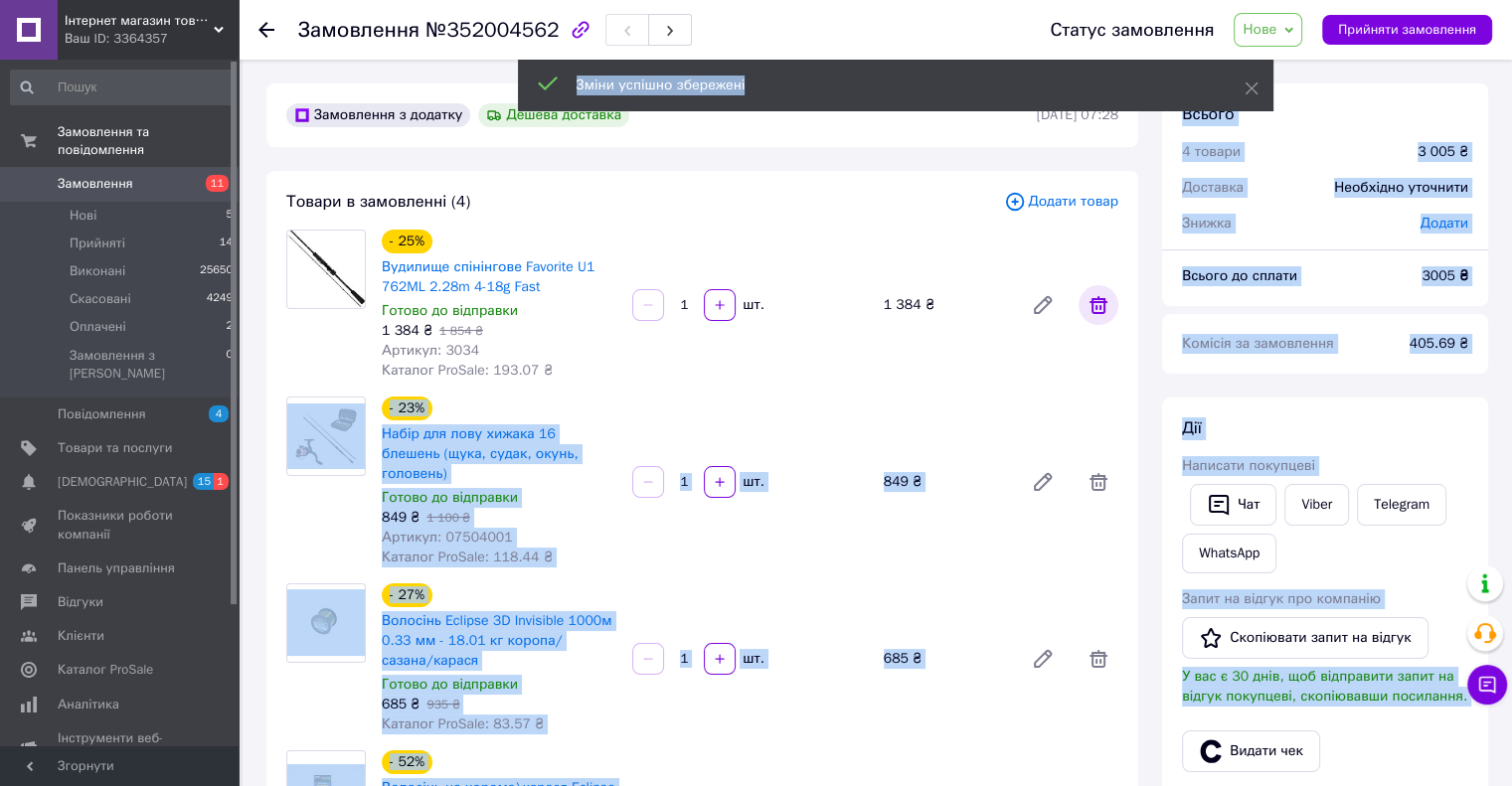 drag, startPoint x: 975, startPoint y: 642, endPoint x: 1106, endPoint y: 317, distance: 350.4083 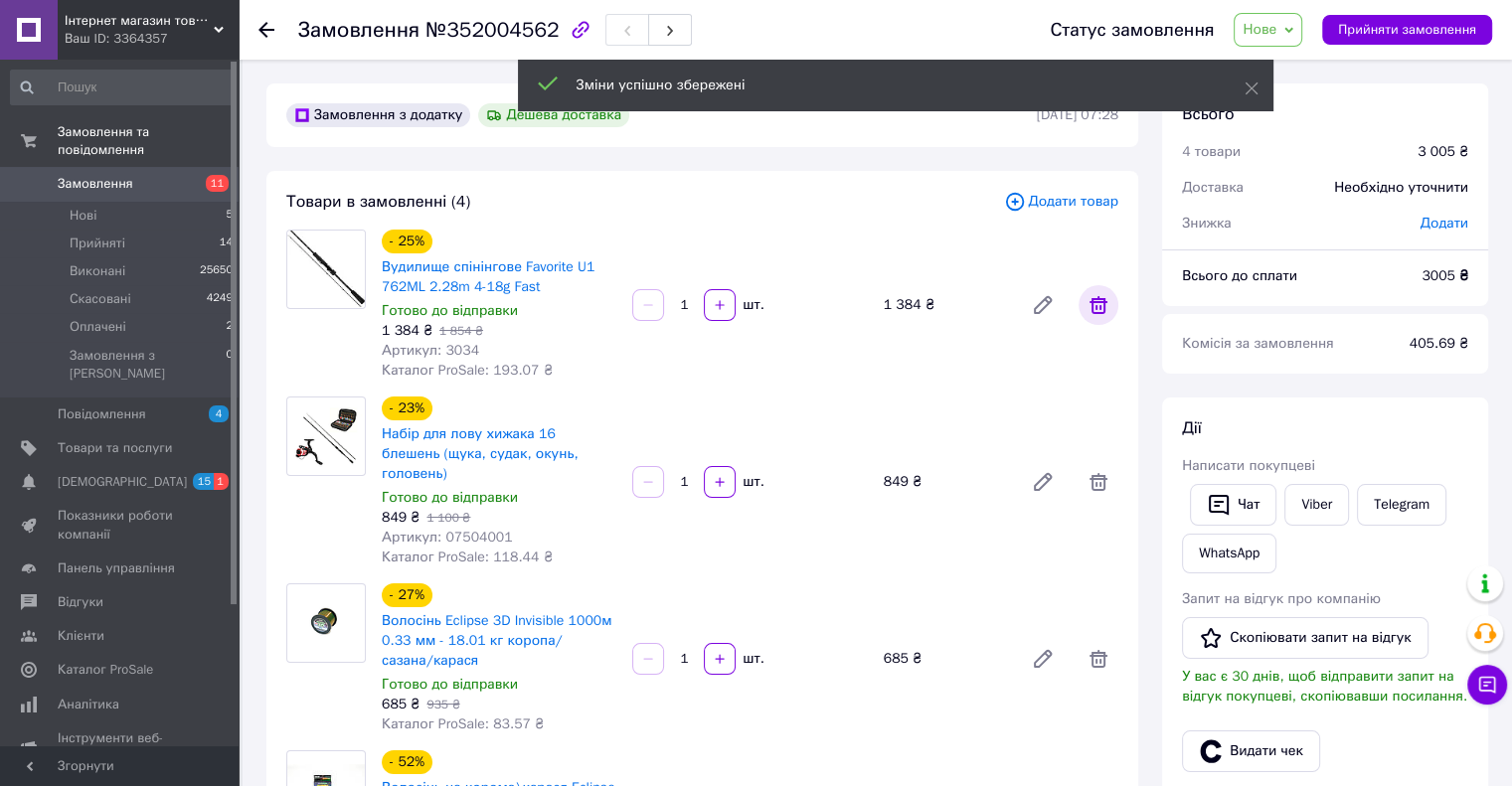 click 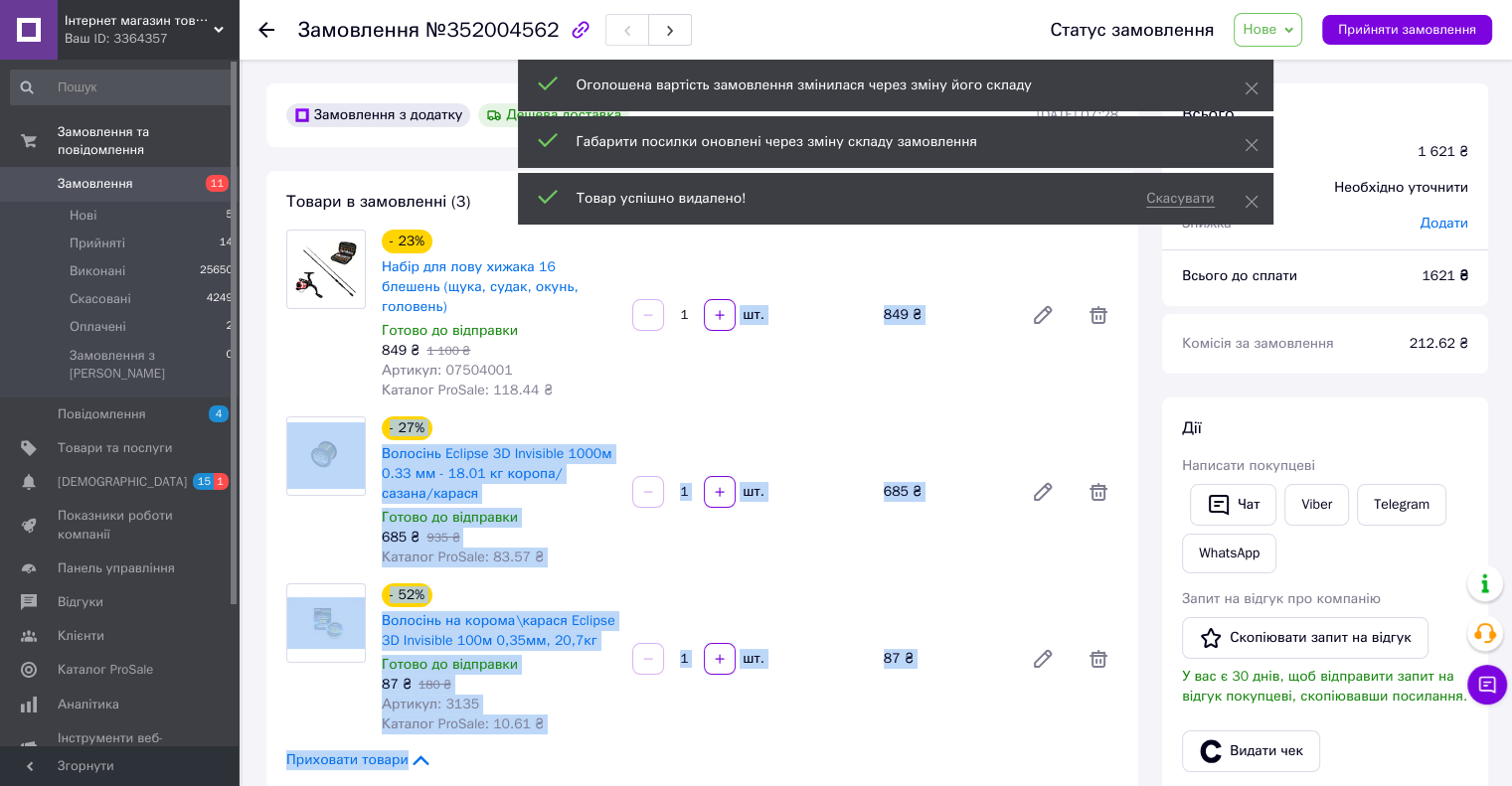 drag, startPoint x: 740, startPoint y: 253, endPoint x: 253, endPoint y: 509, distance: 550.18633 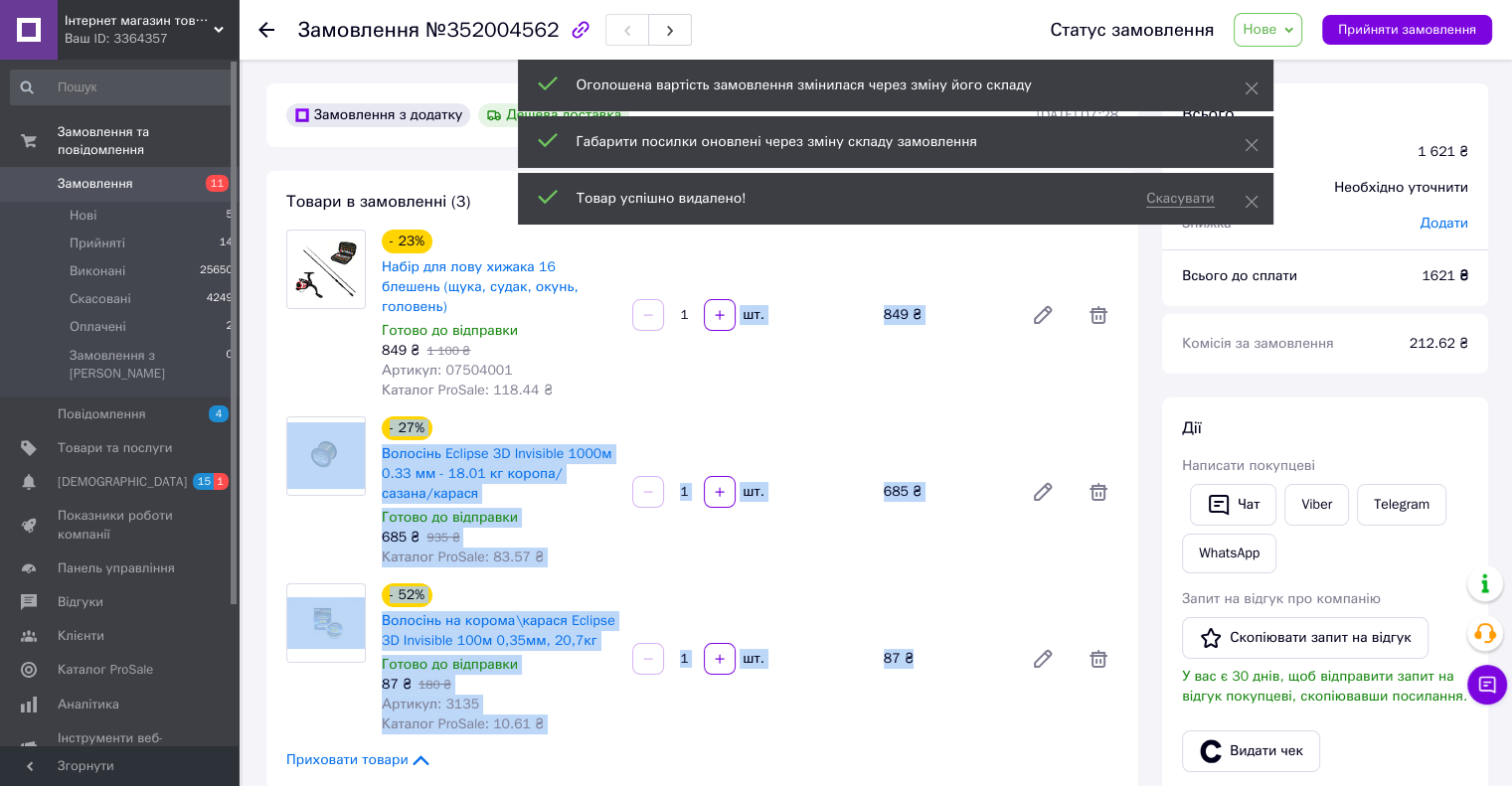 click on "Замовлення з додатку Дешева доставка 10.07.2025 | 07:28 Товари в замовленні (3) Додати товар - 23% Набір для лову хижака 16 блешень (щука, судак, окунь, головень) Готово до відправки 849 ₴   1 100 ₴ Артикул: 07504001 Каталог ProSale: 118.44 ₴  1   шт. 849 ₴ - 27% Волосінь Eclipse 3D Invisible 1000м 0.33 мм - 18.01 кг  коропа/ сазана/карася Готово до відправки 685 ₴   935 ₴ Каталог ProSale: 83.57 ₴  1   шт. 685 ₴ - 52% Волосінь на корома\карася Eclipse 3D Invisible 100м 0,35мм, 20,7кг Готово до відправки 87 ₴   180 ₴ Артикул: 3135 Каталог ProSale: 10.61 ₴  1   шт. 87 ₴ Приховати товари Покупець Змінити покупця Король Дмитрий 80%   успішних покупок" at bounding box center (702, 1246) 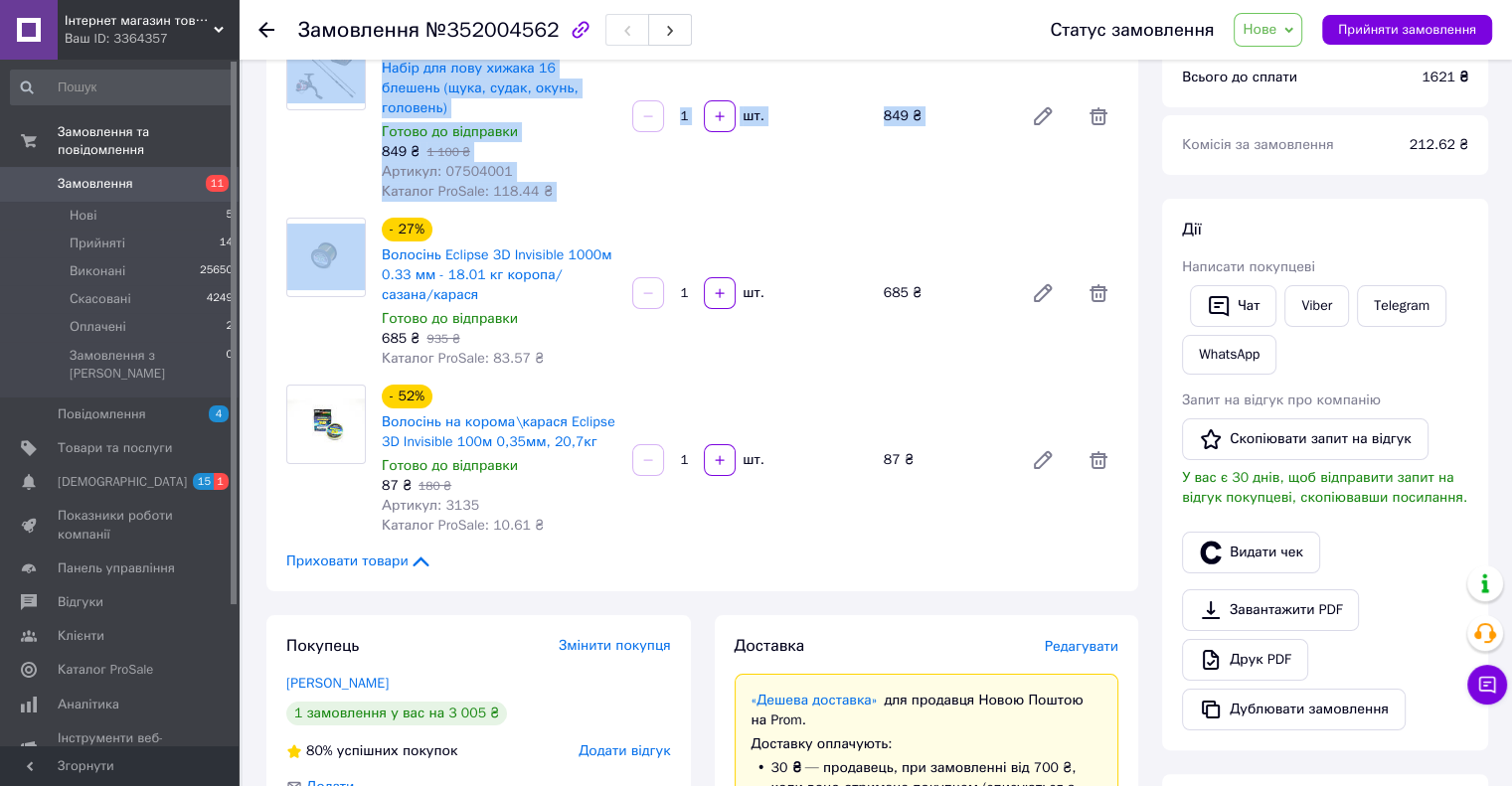 scroll, scrollTop: 0, scrollLeft: 0, axis: both 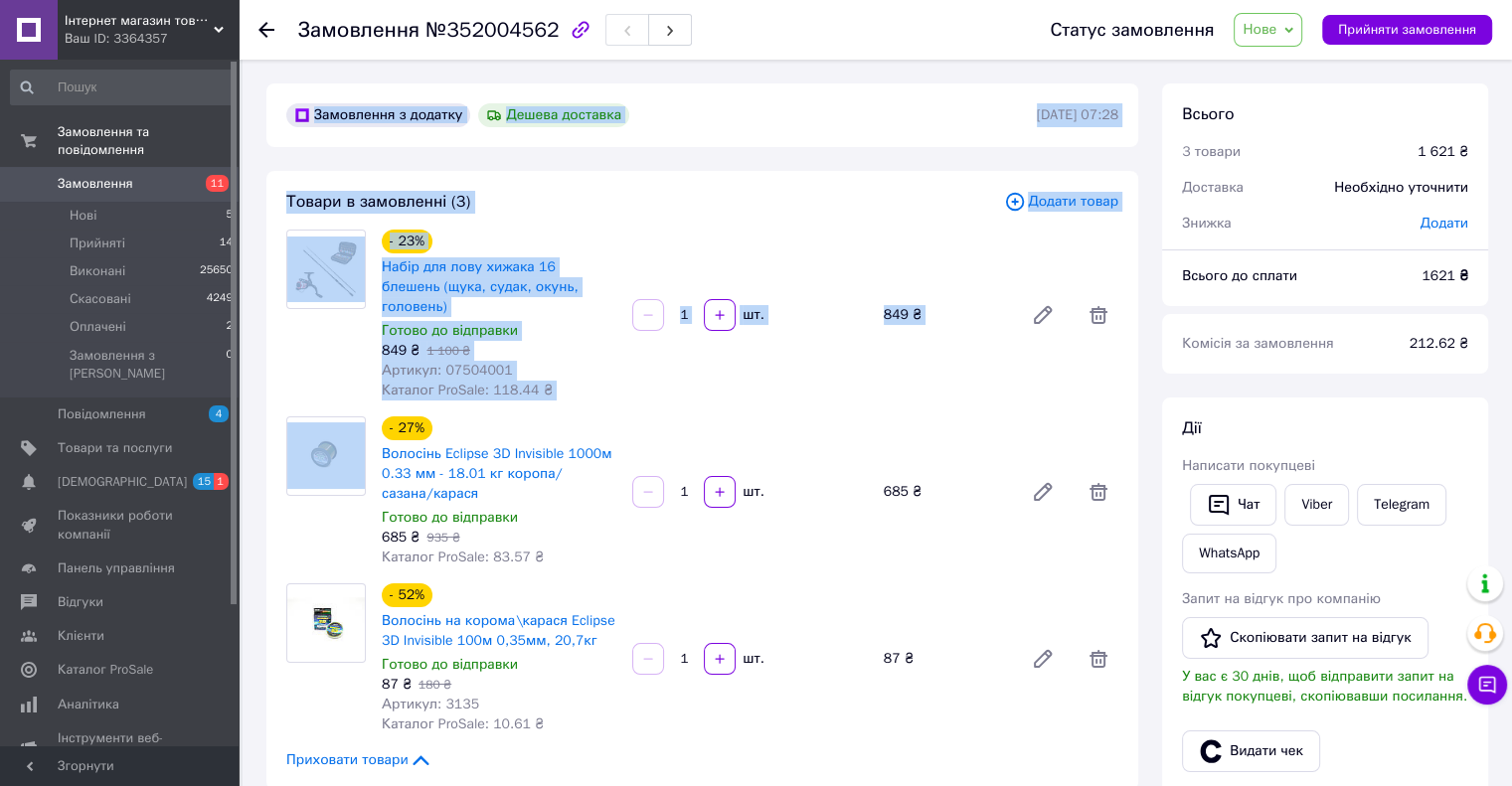 drag, startPoint x: 260, startPoint y: 503, endPoint x: 0, endPoint y: -96, distance: 652.99387 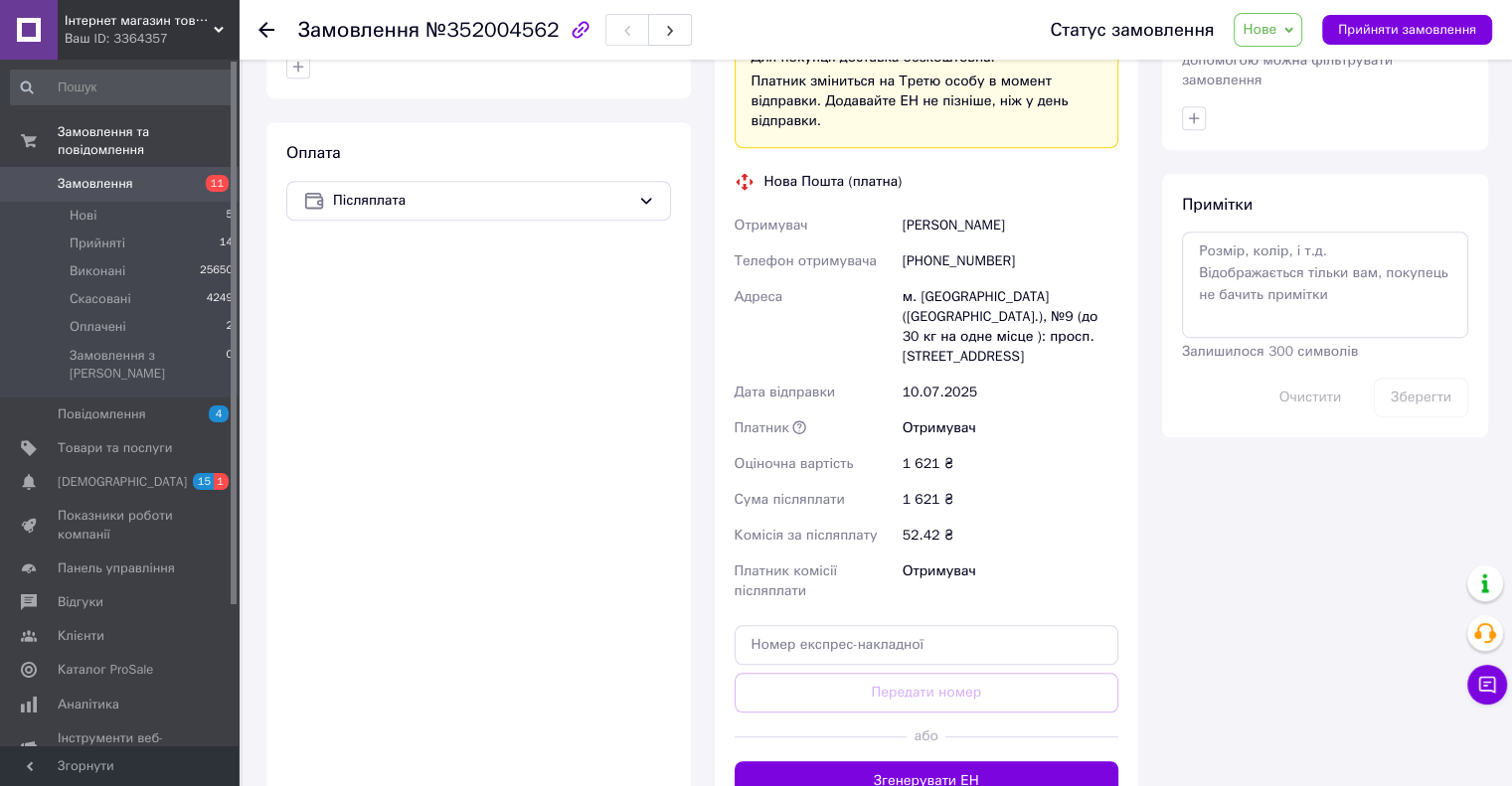 scroll, scrollTop: 994, scrollLeft: 0, axis: vertical 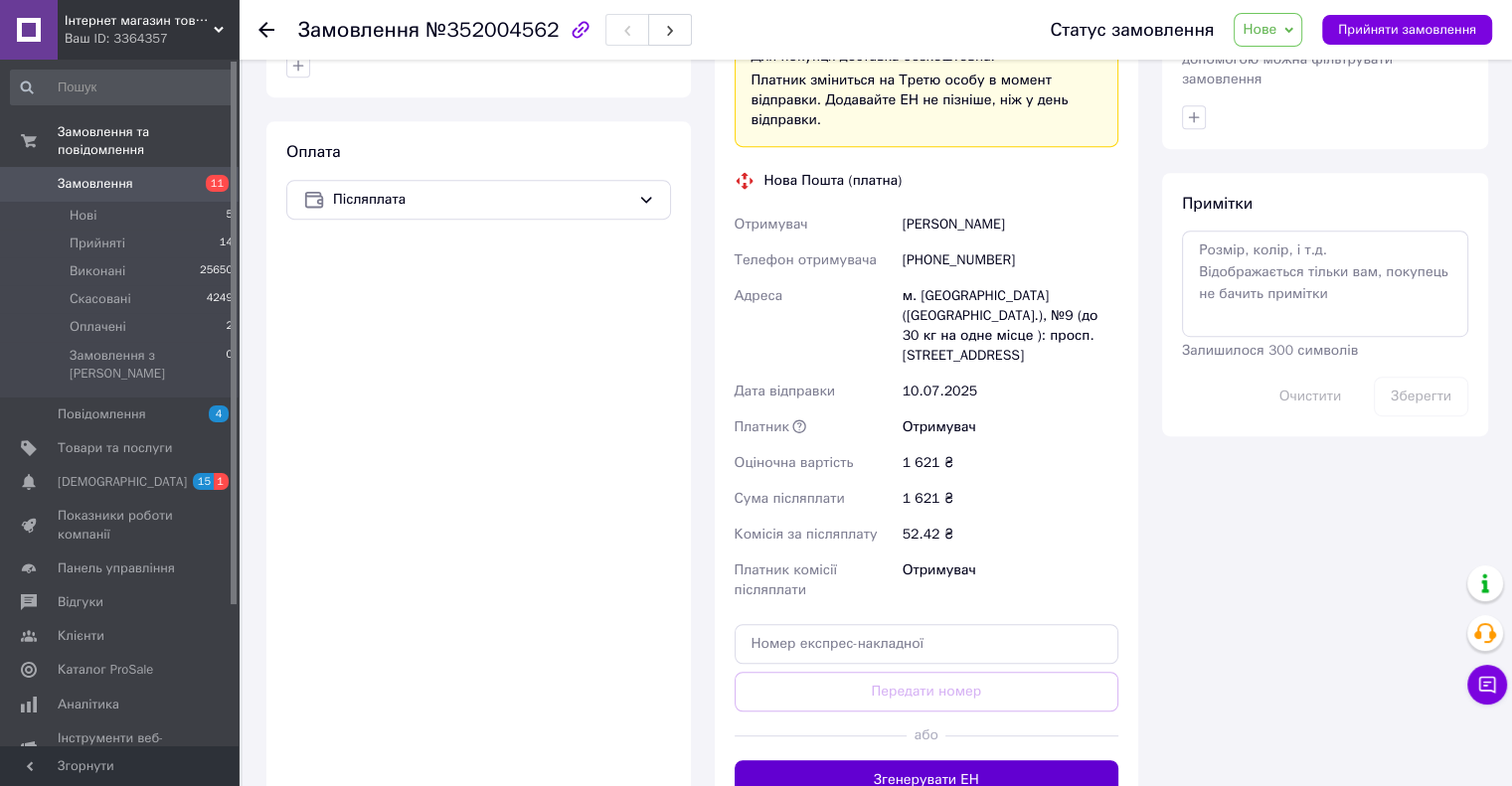 click on "Згенерувати ЕН" at bounding box center [926, 780] 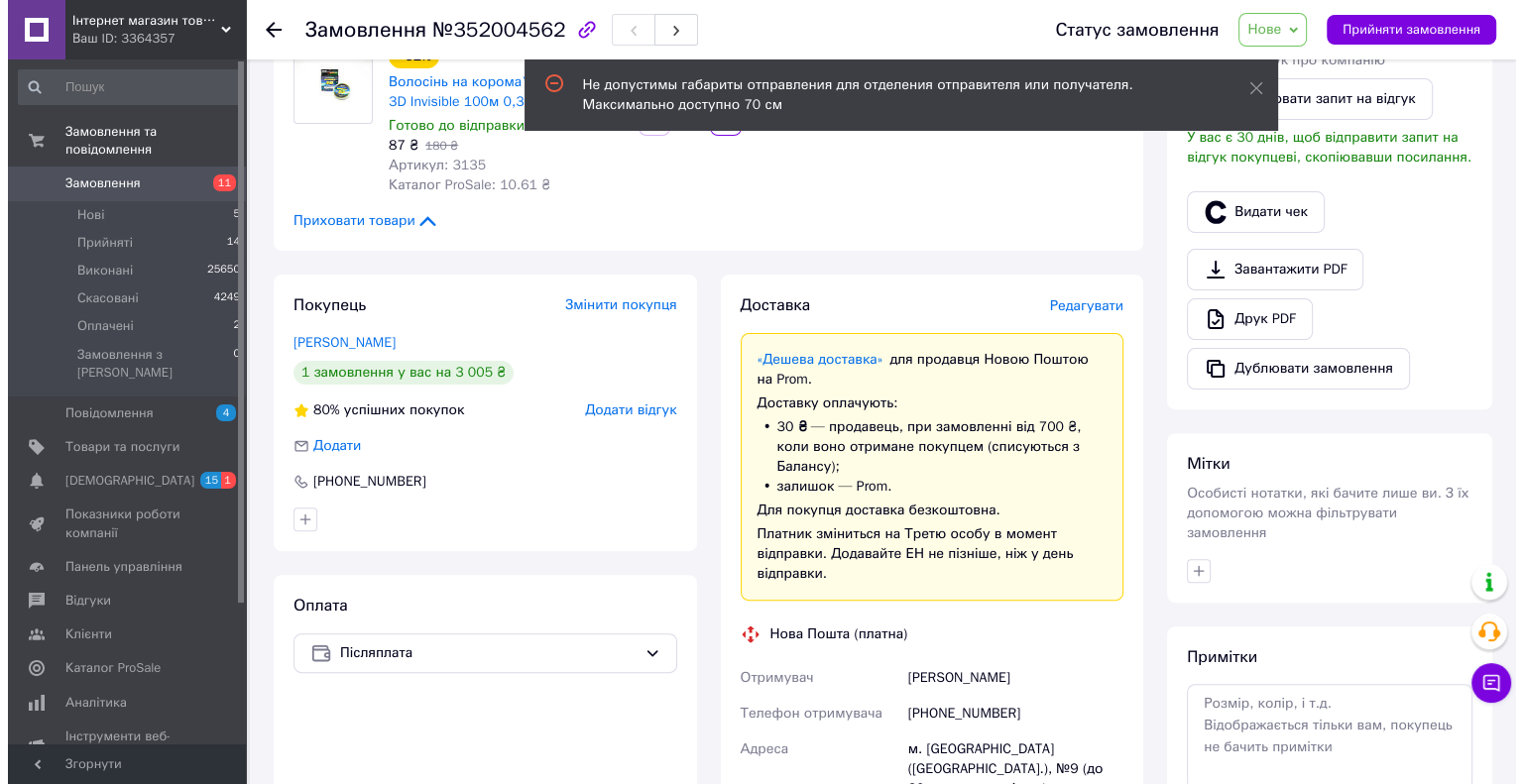 scroll, scrollTop: 496, scrollLeft: 0, axis: vertical 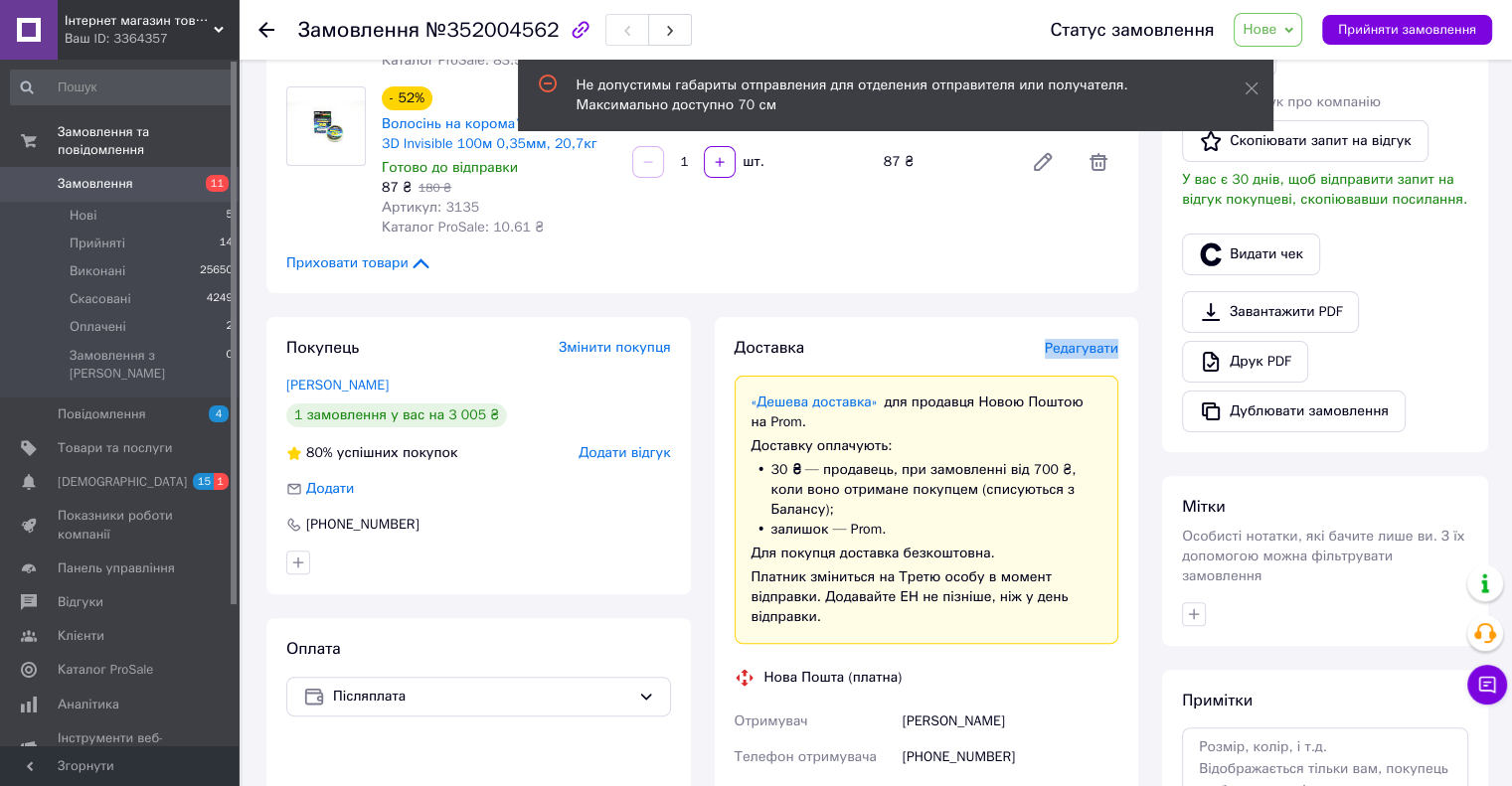 click on "Редагувати" at bounding box center [1082, 348] 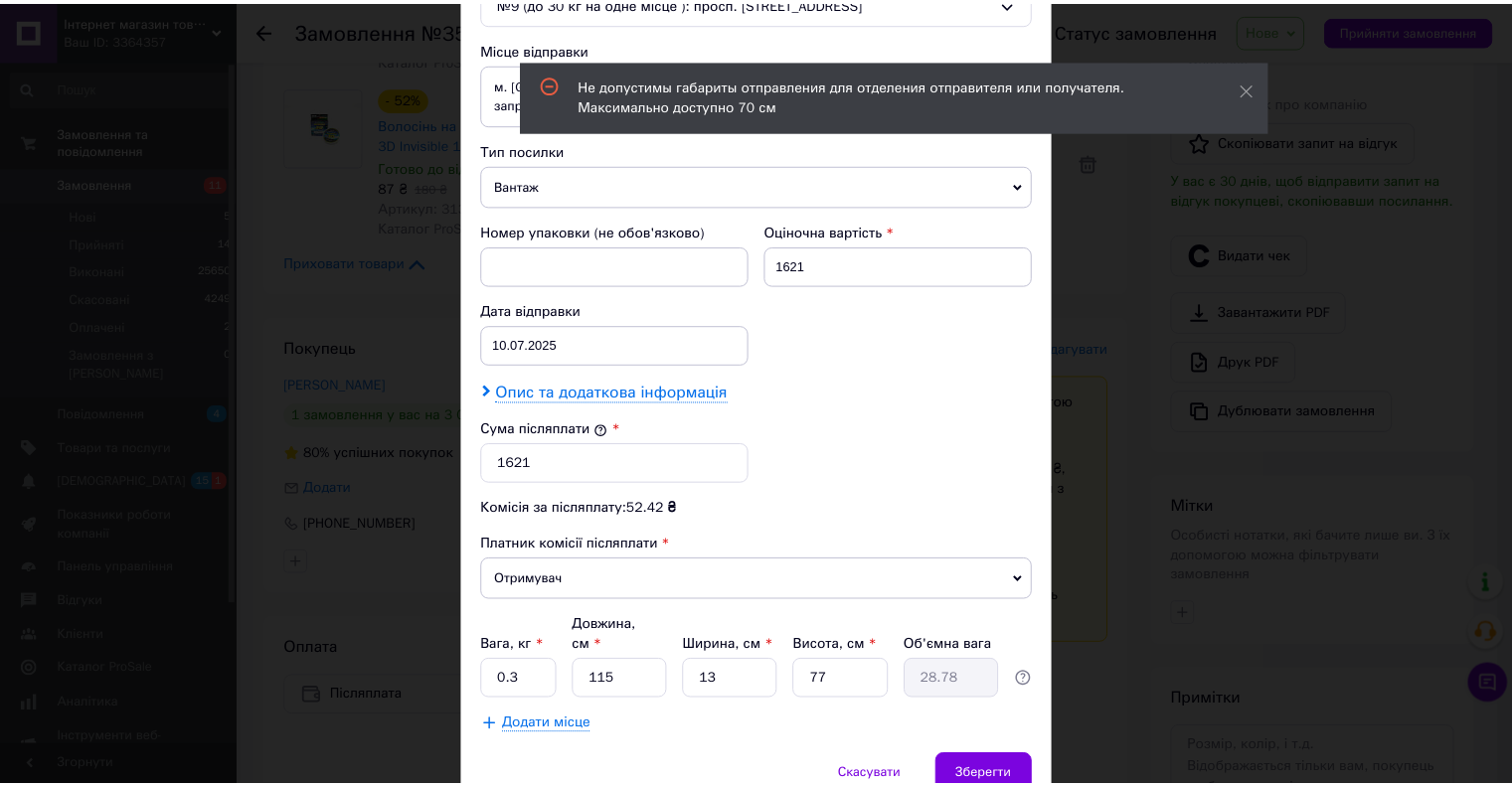 scroll, scrollTop: 723, scrollLeft: 0, axis: vertical 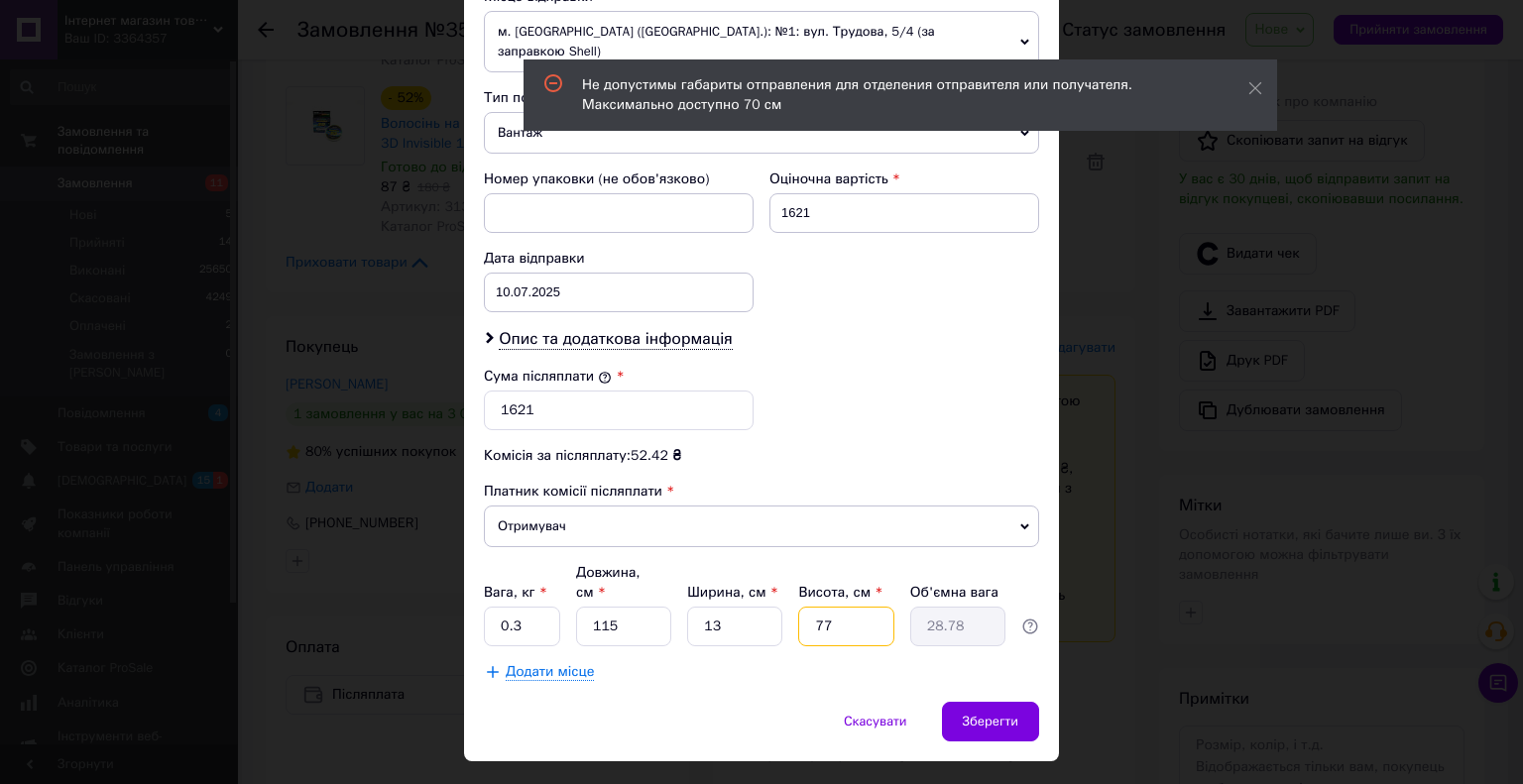 click on "77" at bounding box center (846, 626) 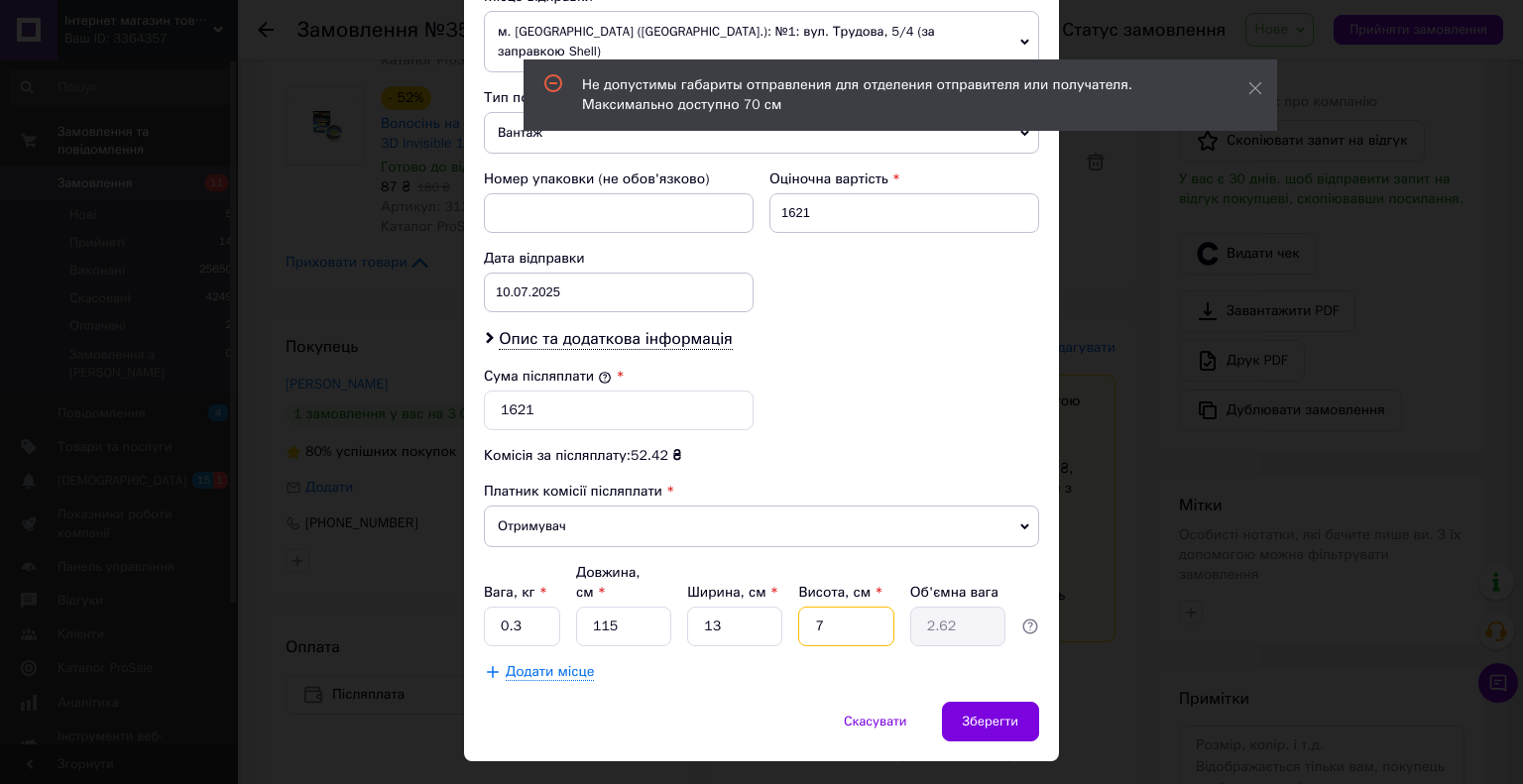 type 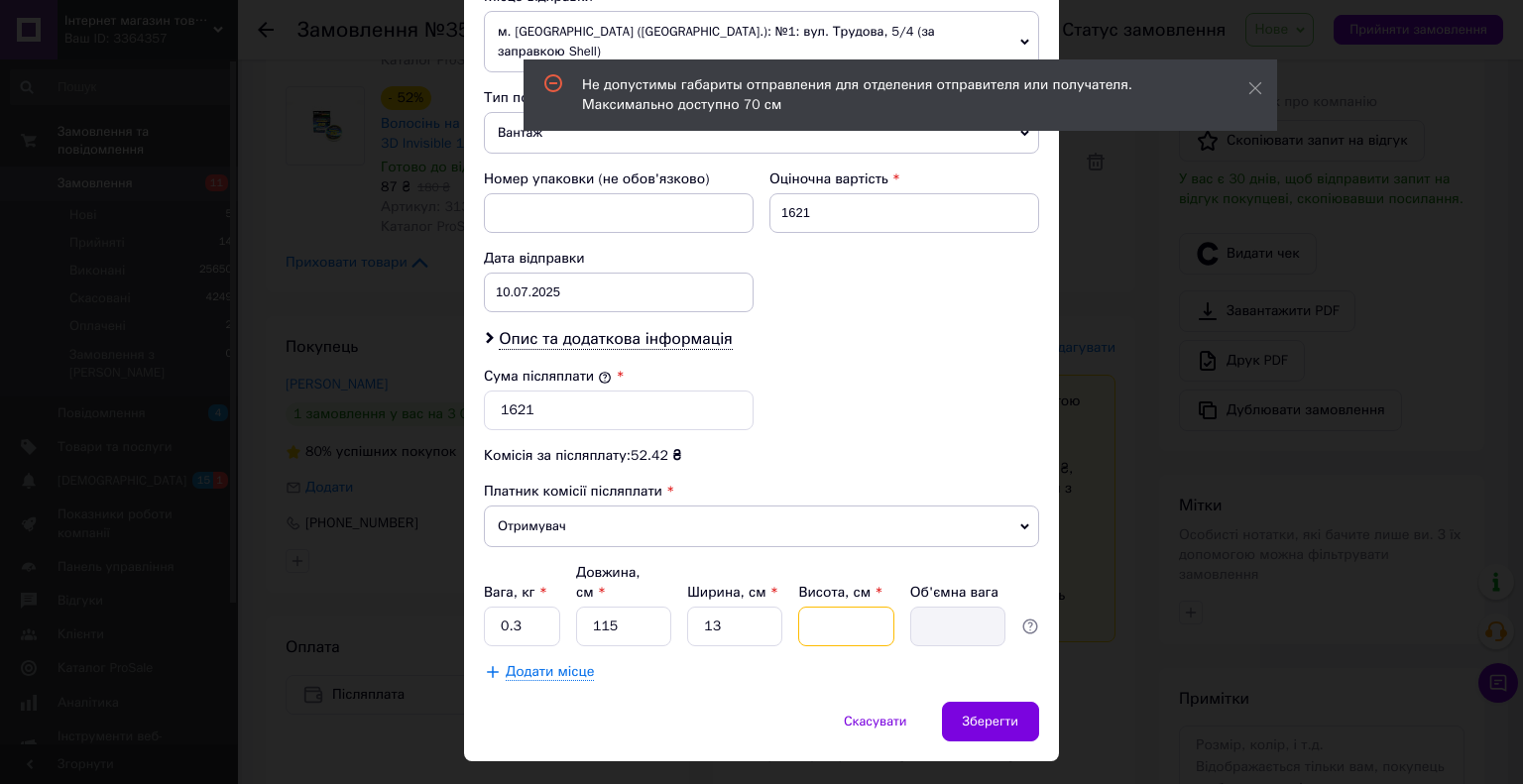 type on "2" 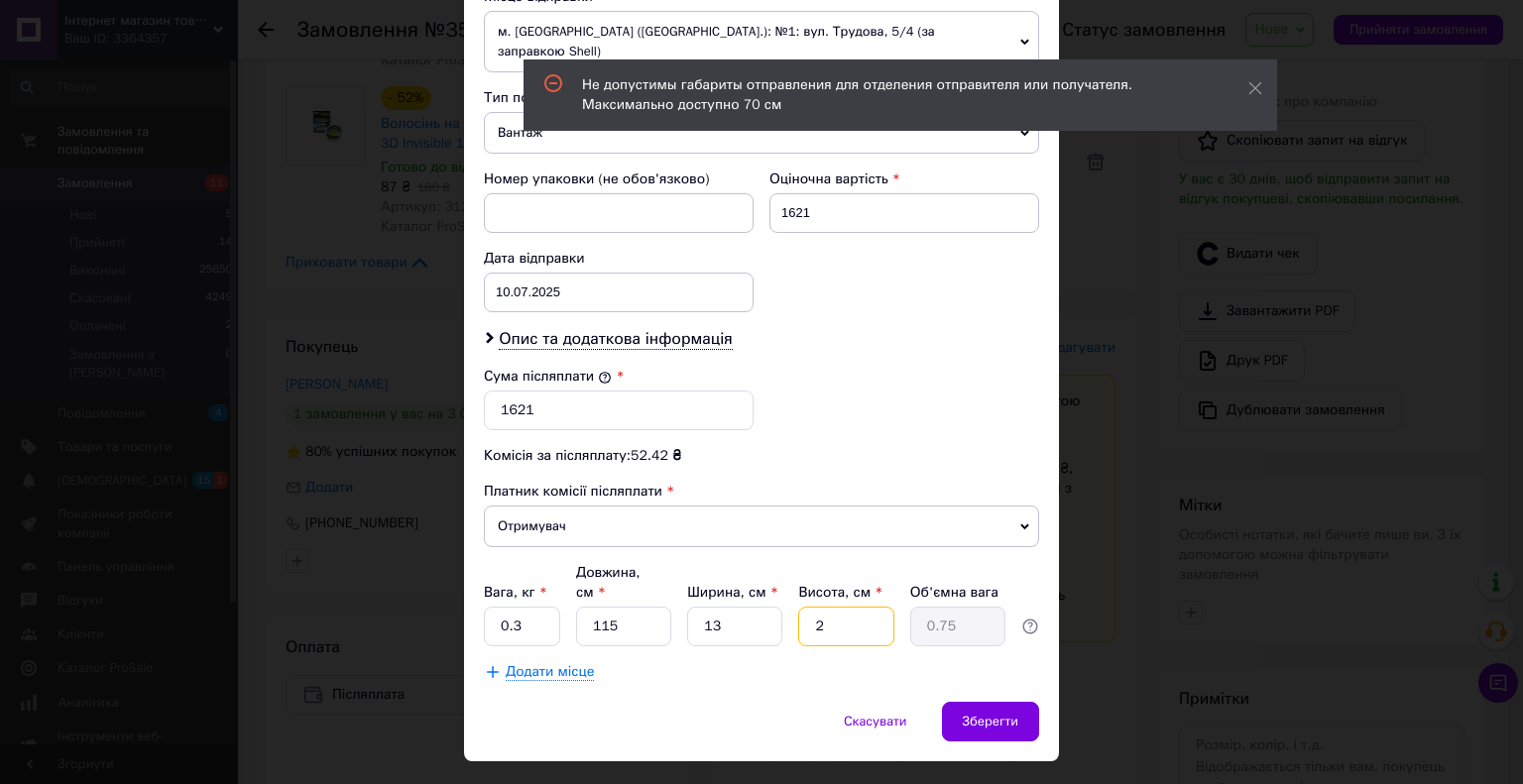 click on "2" at bounding box center [846, 626] 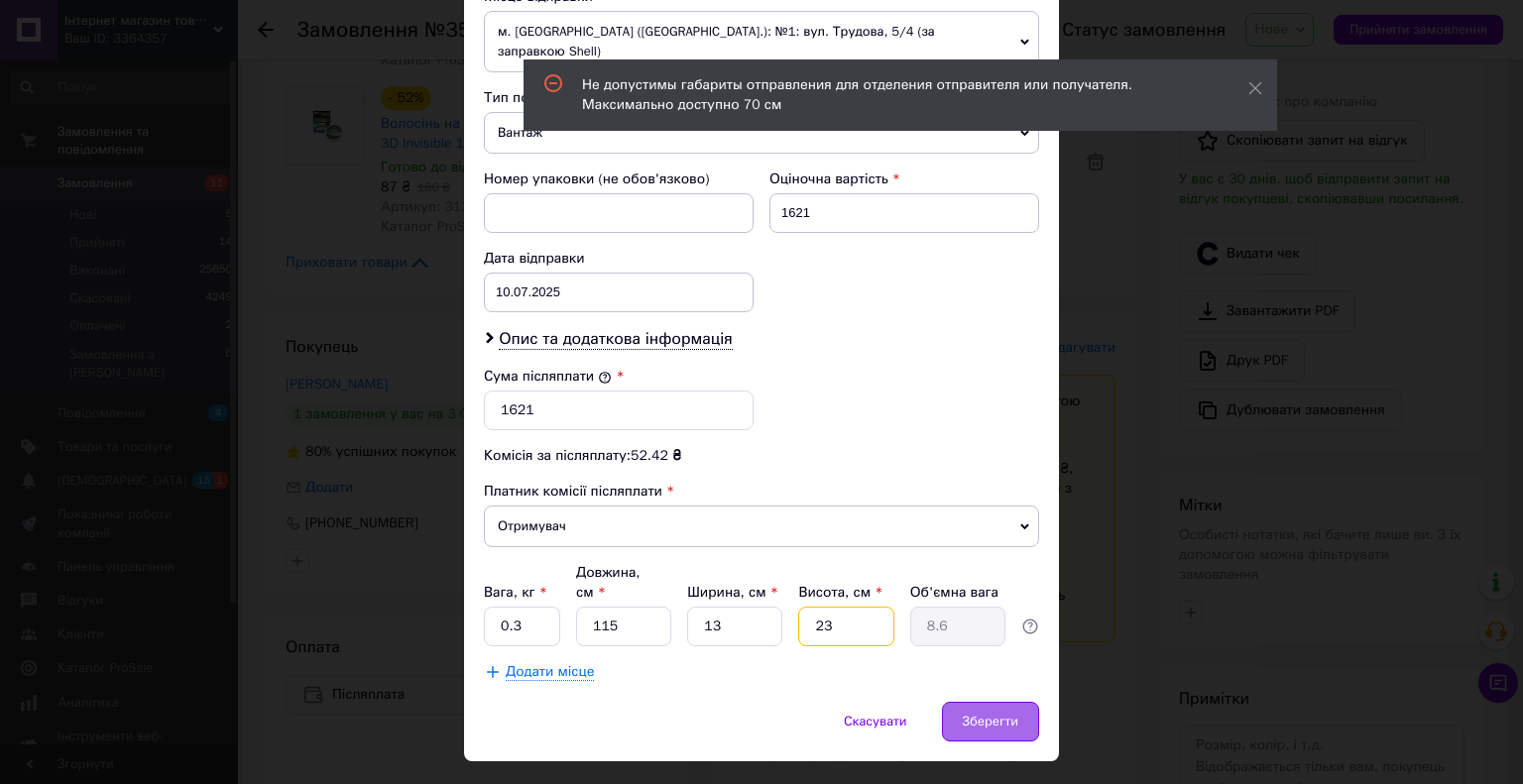 type on "23" 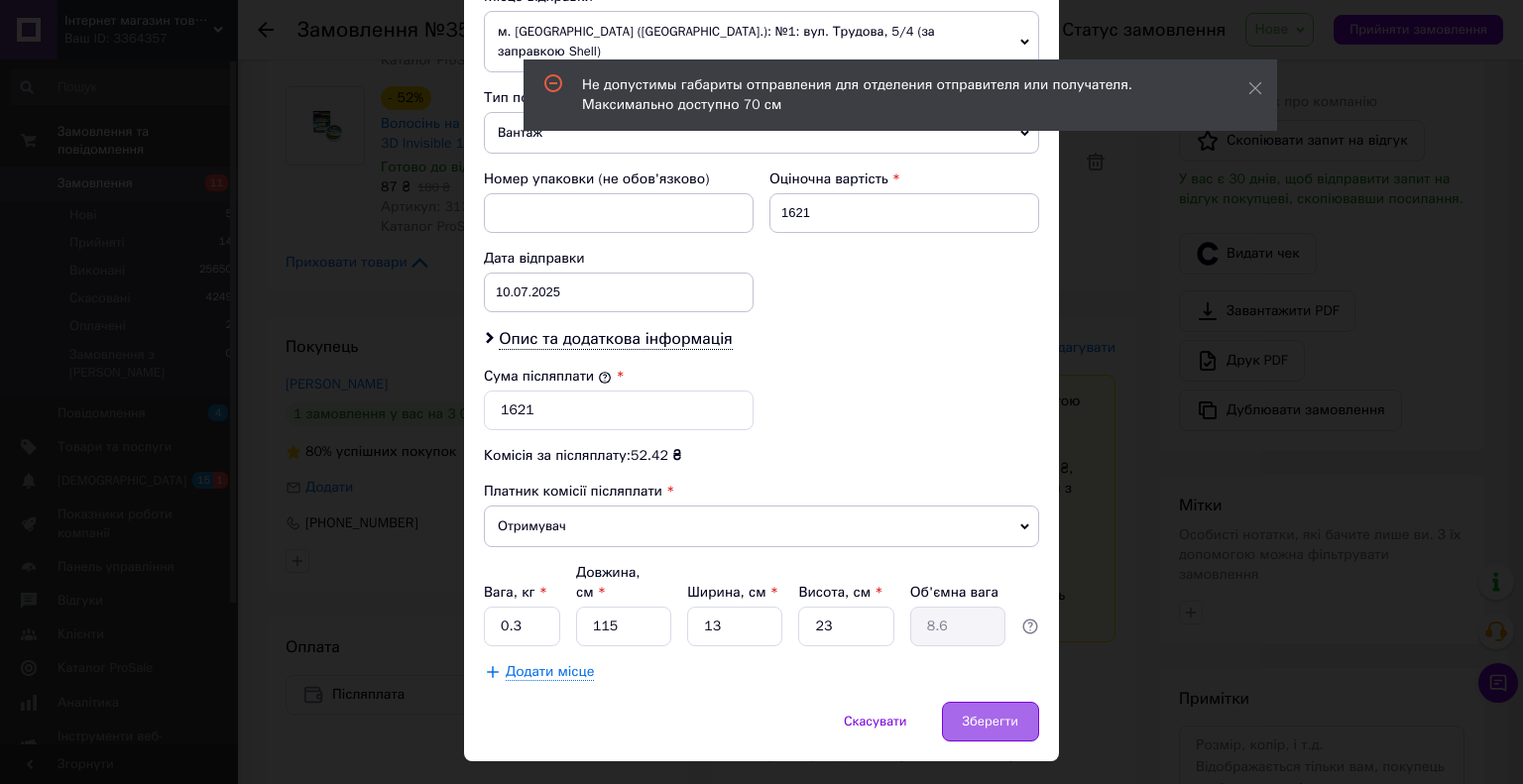 click on "Зберегти" at bounding box center [991, 722] 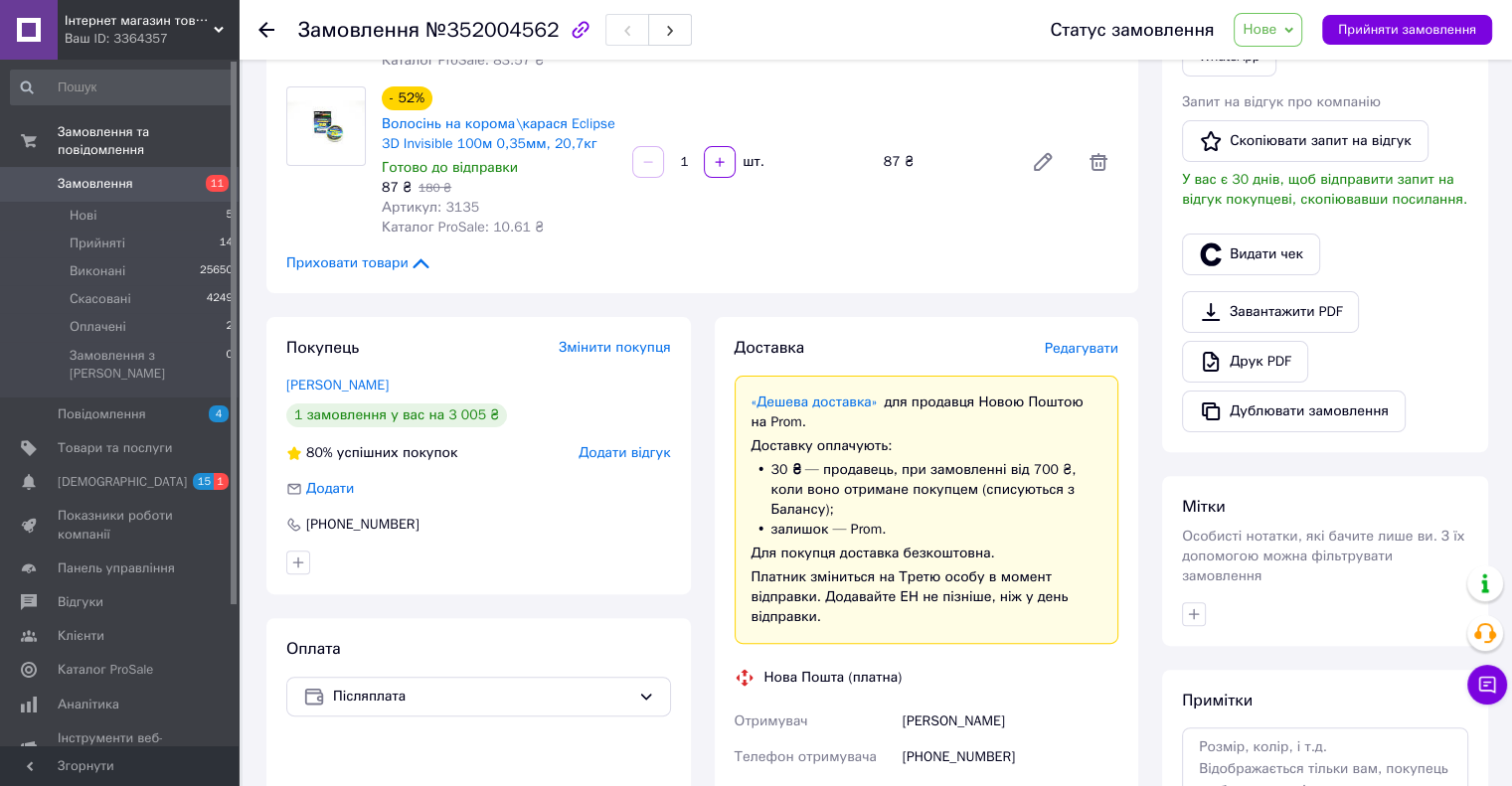 click on "Товари в замовленні (3) Додати товар - 23% Набір для лову хижака 16 блешень (щука, судак, окунь, головень) Готово до відправки 849 ₴   1 100 ₴ Артикул: 07504001 Каталог ProSale: 118.44 ₴  1   шт. 849 ₴ - 27% Волосінь Eclipse 3D Invisible 1000м 0.33 мм - 18.01 кг  коропа/ сазана/карася Готово до відправки 685 ₴   935 ₴ Каталог ProSale: 83.57 ₴  1   шт. 685 ₴ - 52% Волосінь на корома\карася Eclipse 3D Invisible 100м 0,35мм, 20,7кг Готово до відправки 87 ₴   180 ₴ Артикул: 3135 Каталог ProSale: 10.61 ₴  1   шт. 87 ₴ Приховати товари" at bounding box center [702, -17] 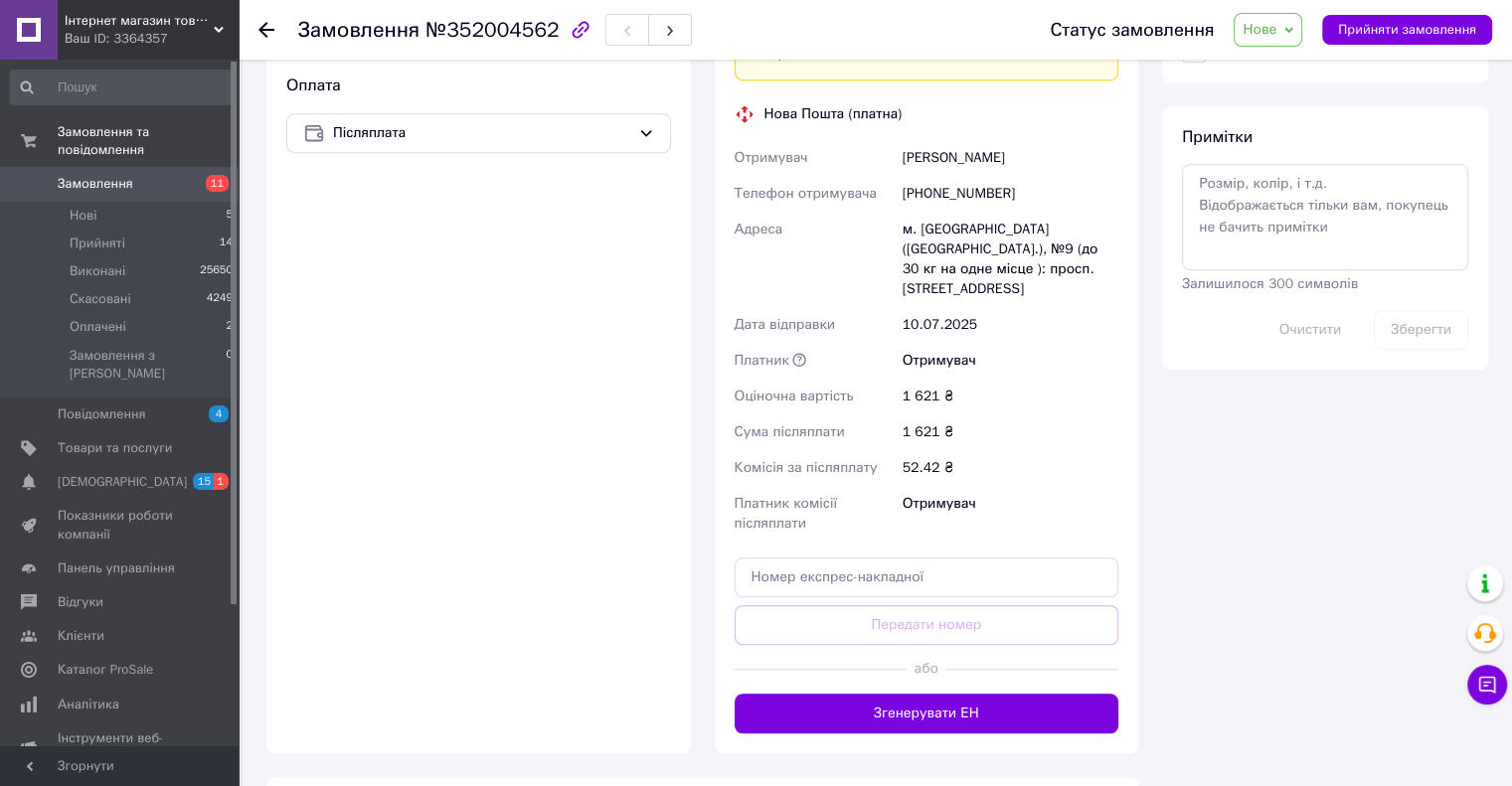 scroll, scrollTop: 1093, scrollLeft: 0, axis: vertical 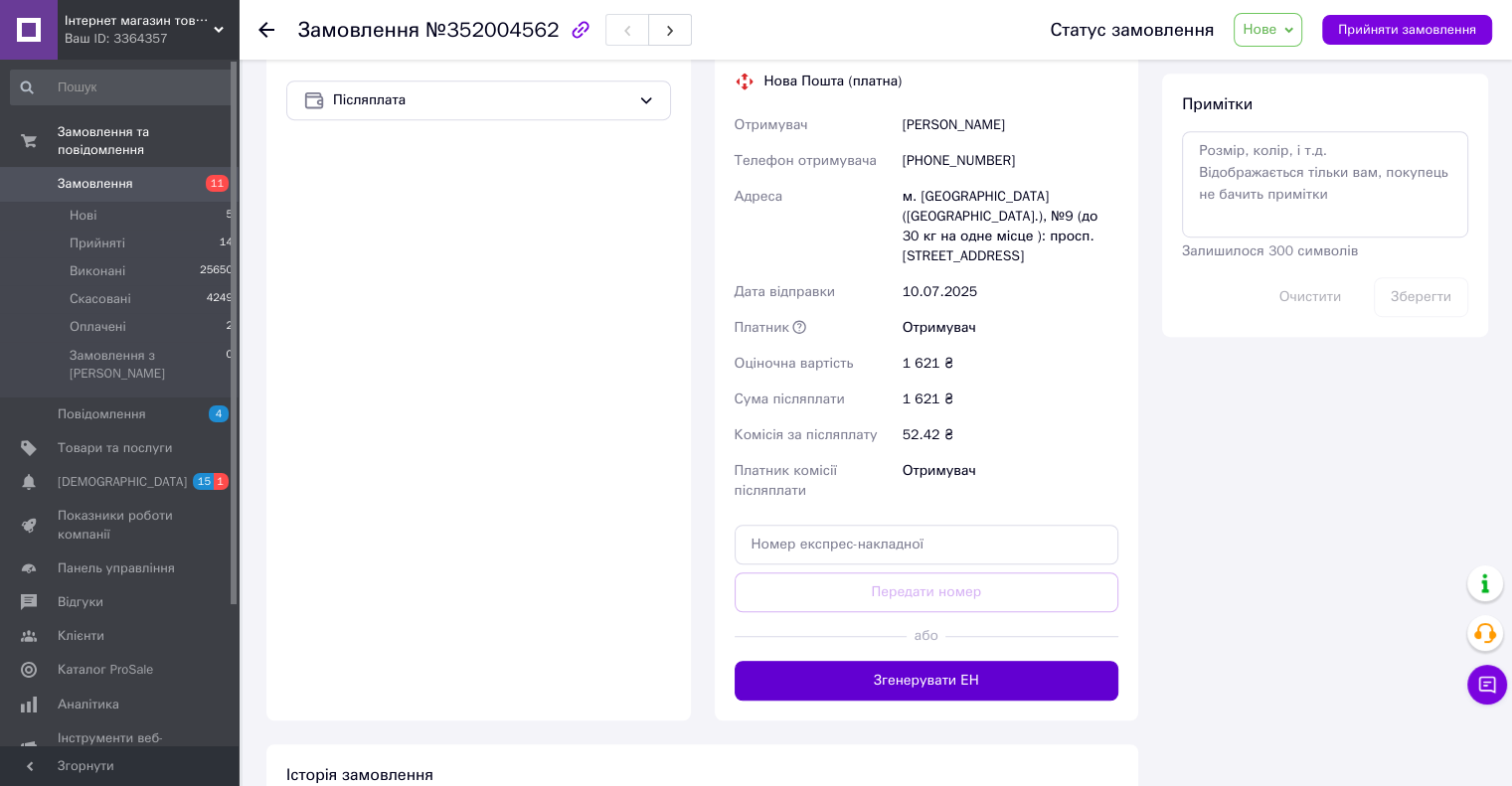 click on "Згенерувати ЕН" at bounding box center (926, 681) 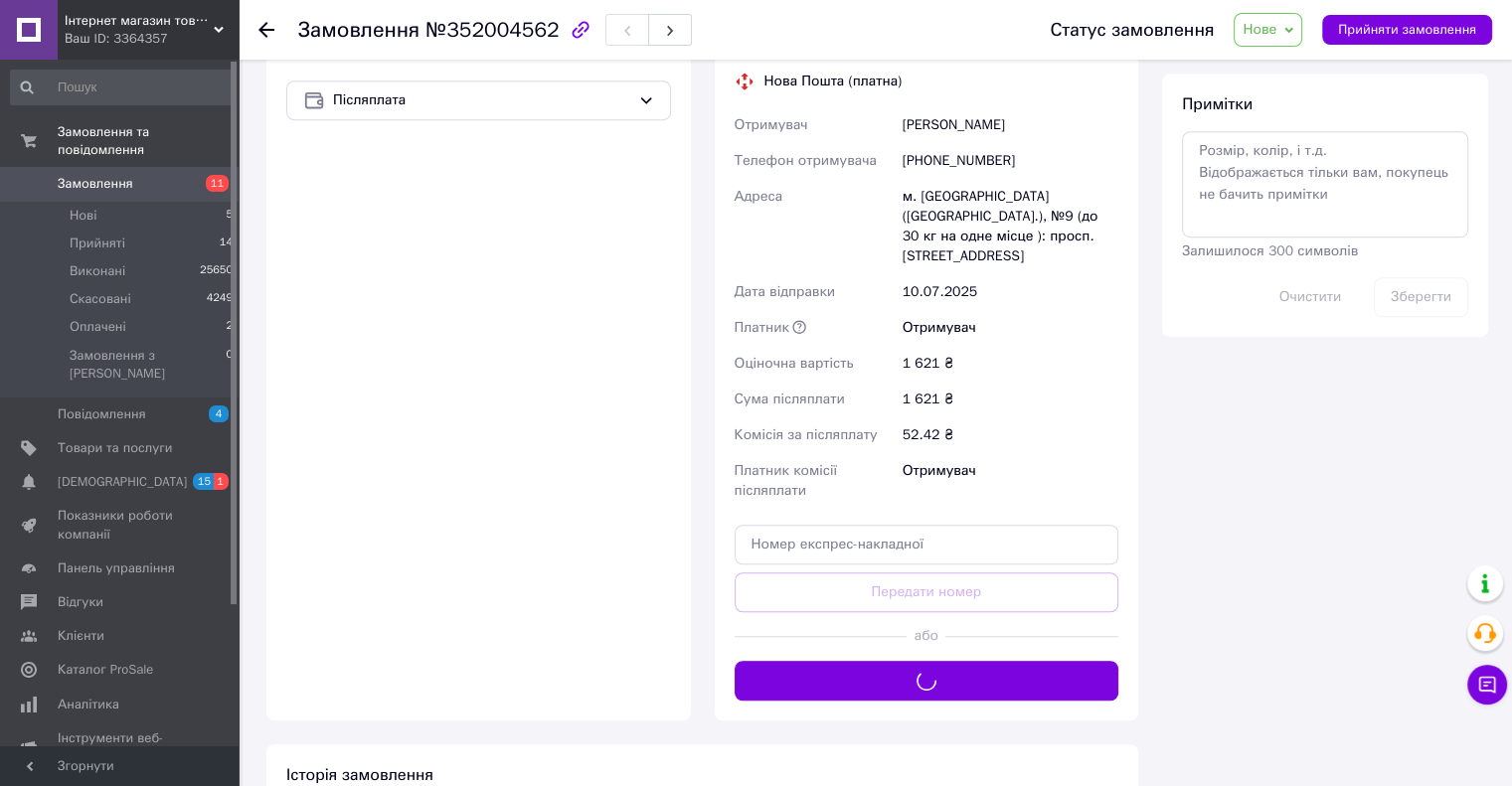click on "Нове" at bounding box center (1267, 30) 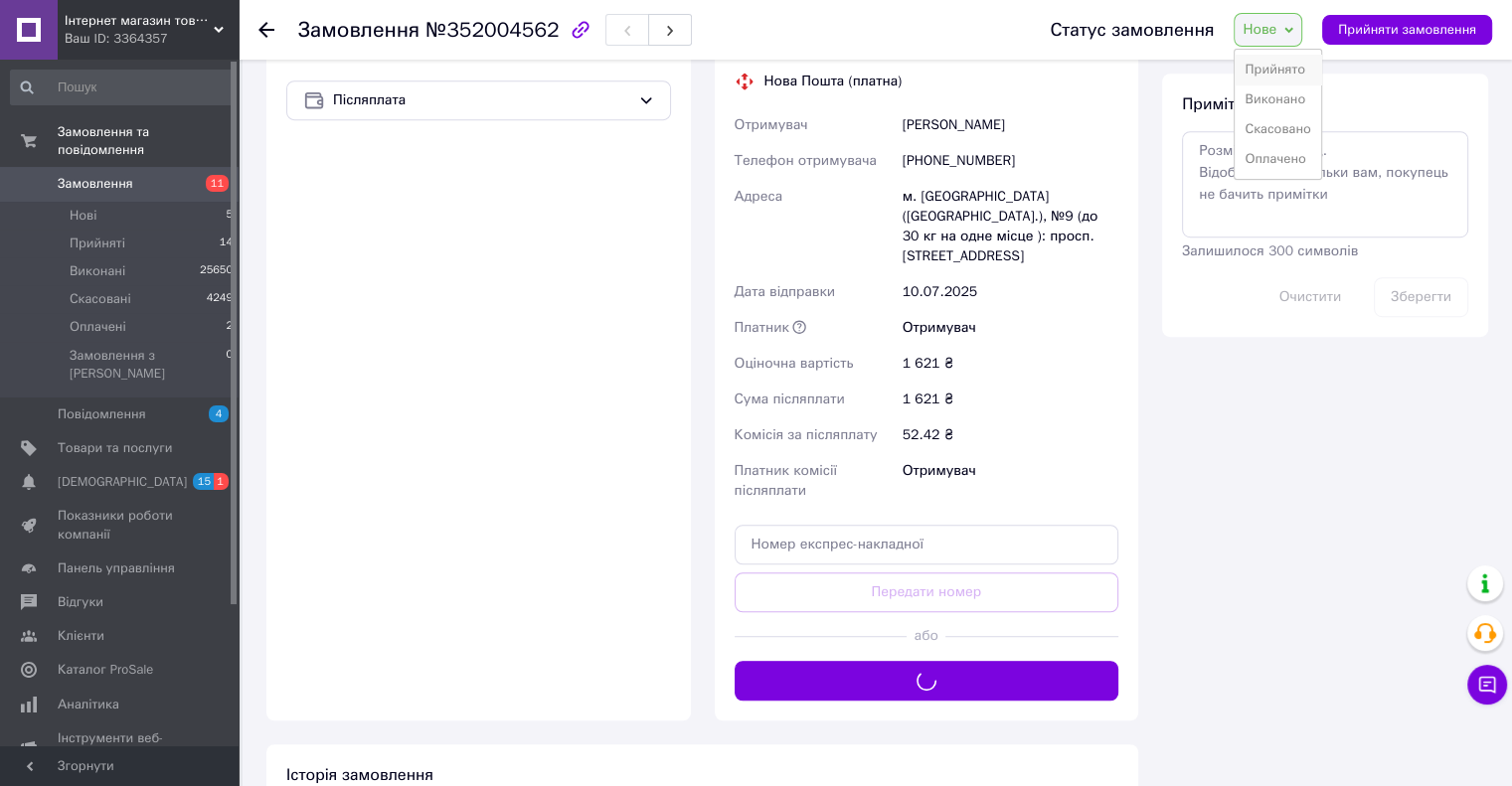 click on "Прийнято" at bounding box center [1277, 70] 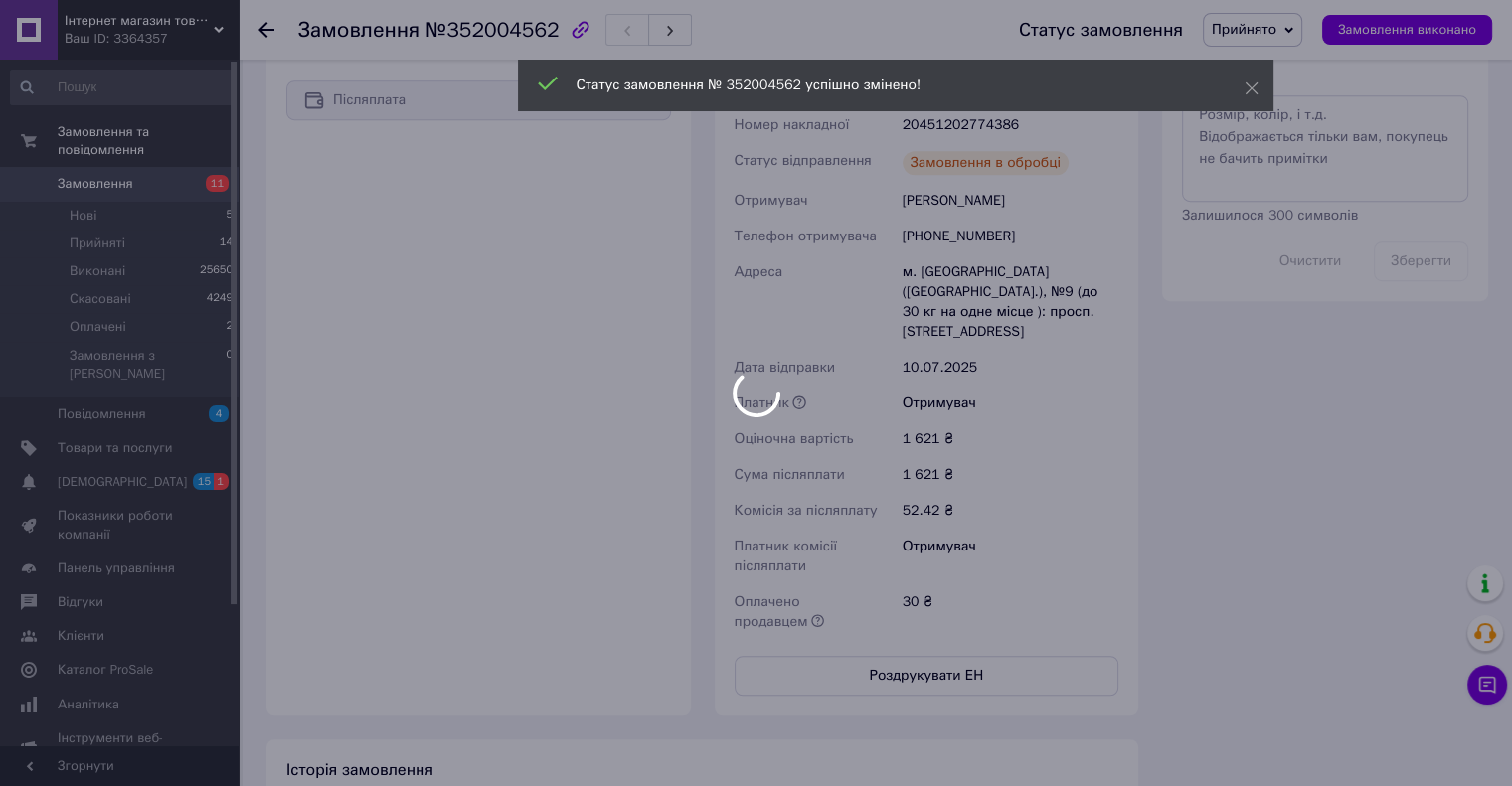 scroll, scrollTop: 64, scrollLeft: 0, axis: vertical 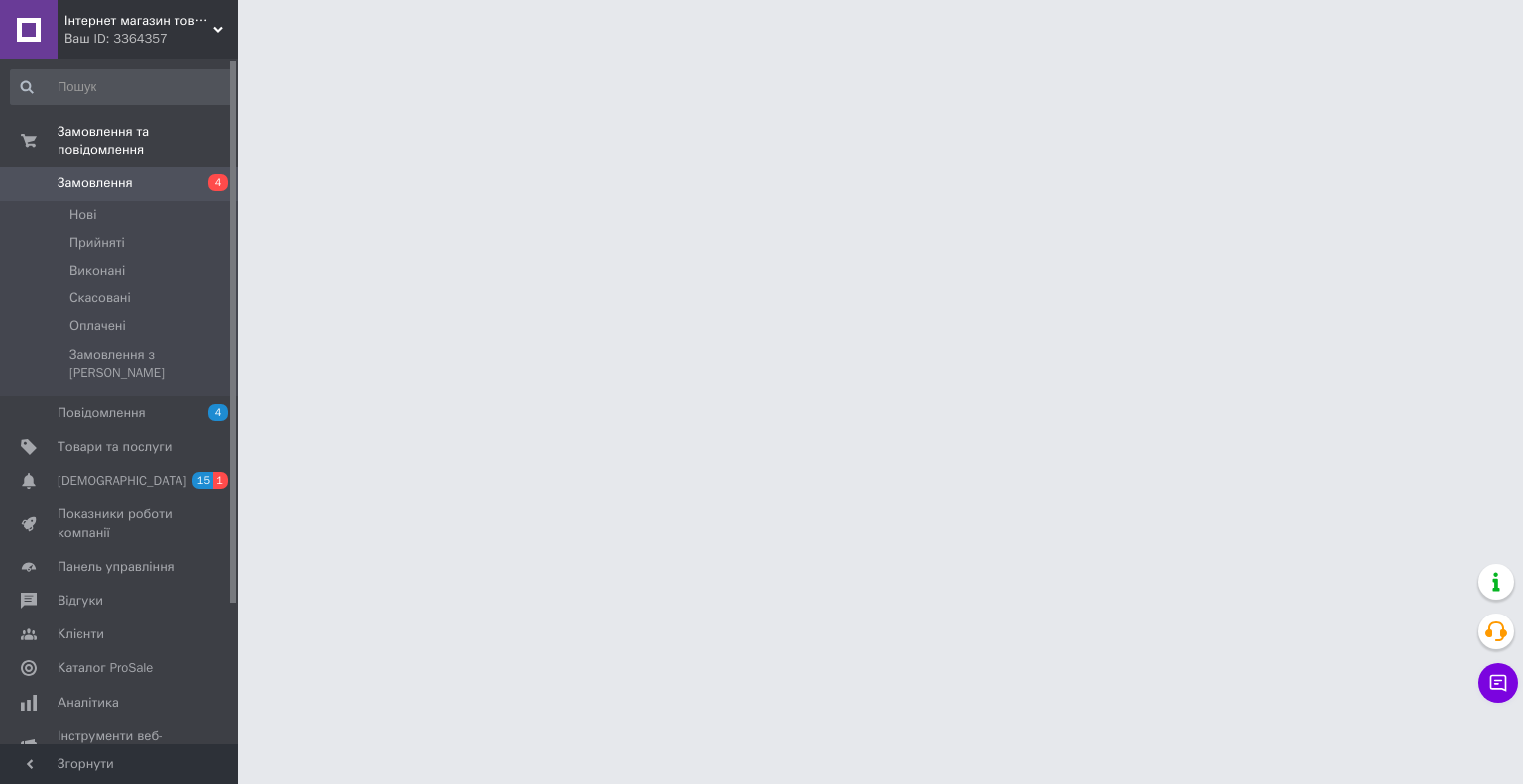 click on "Замовлення" at bounding box center (95, 183) 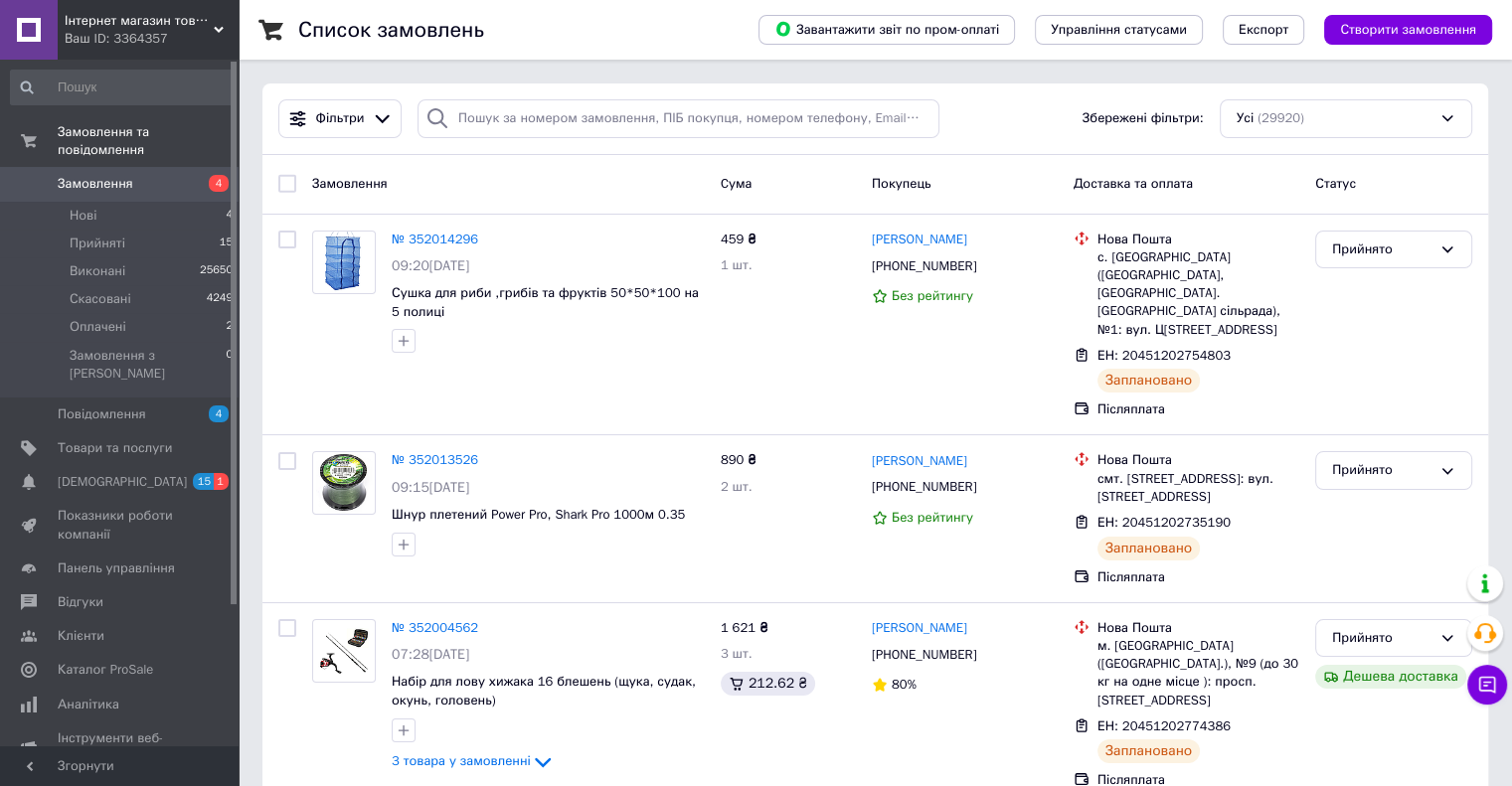 click on "Замовлення 4" at bounding box center (122, 184) 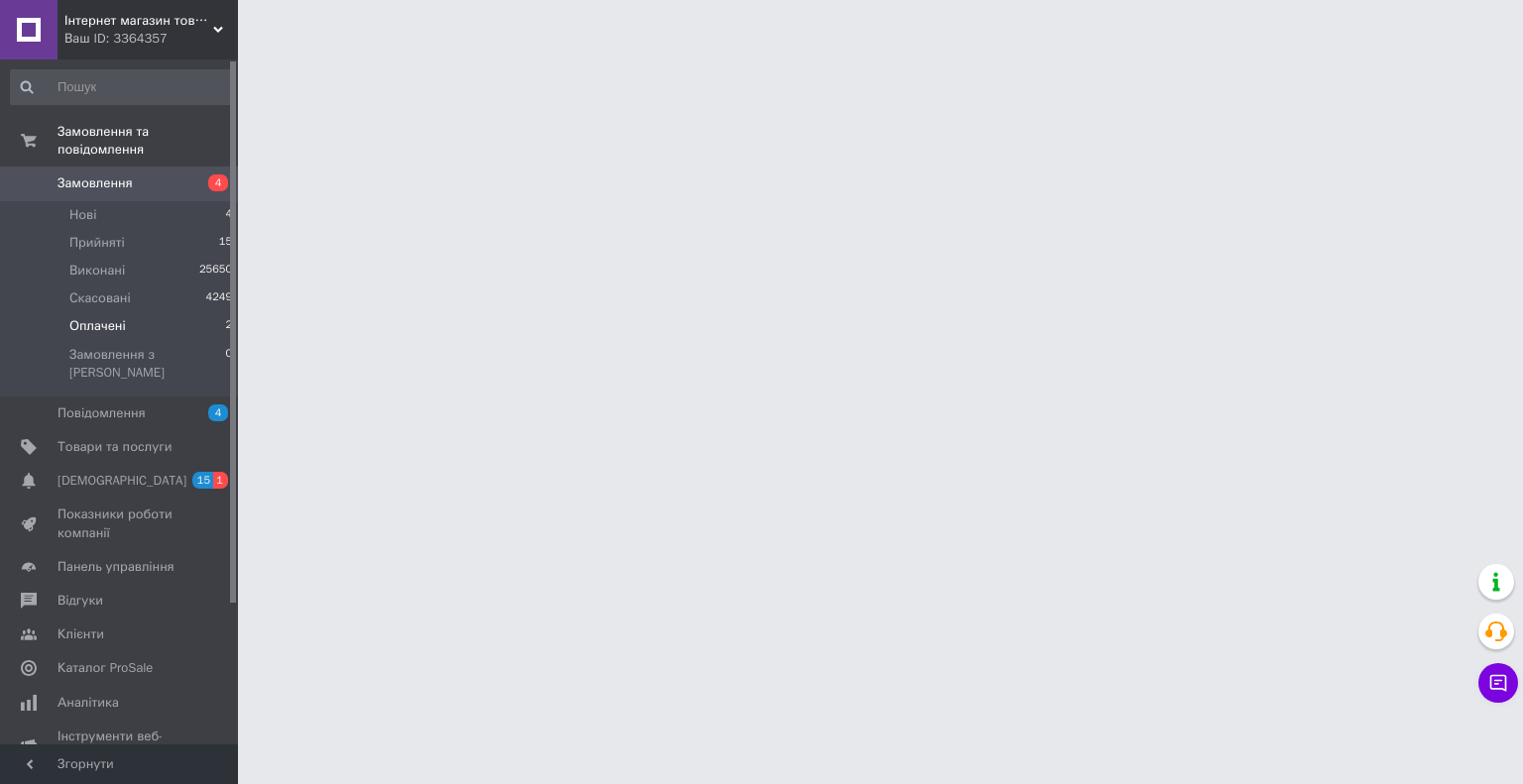 click on "Оплачені" at bounding box center (97, 326) 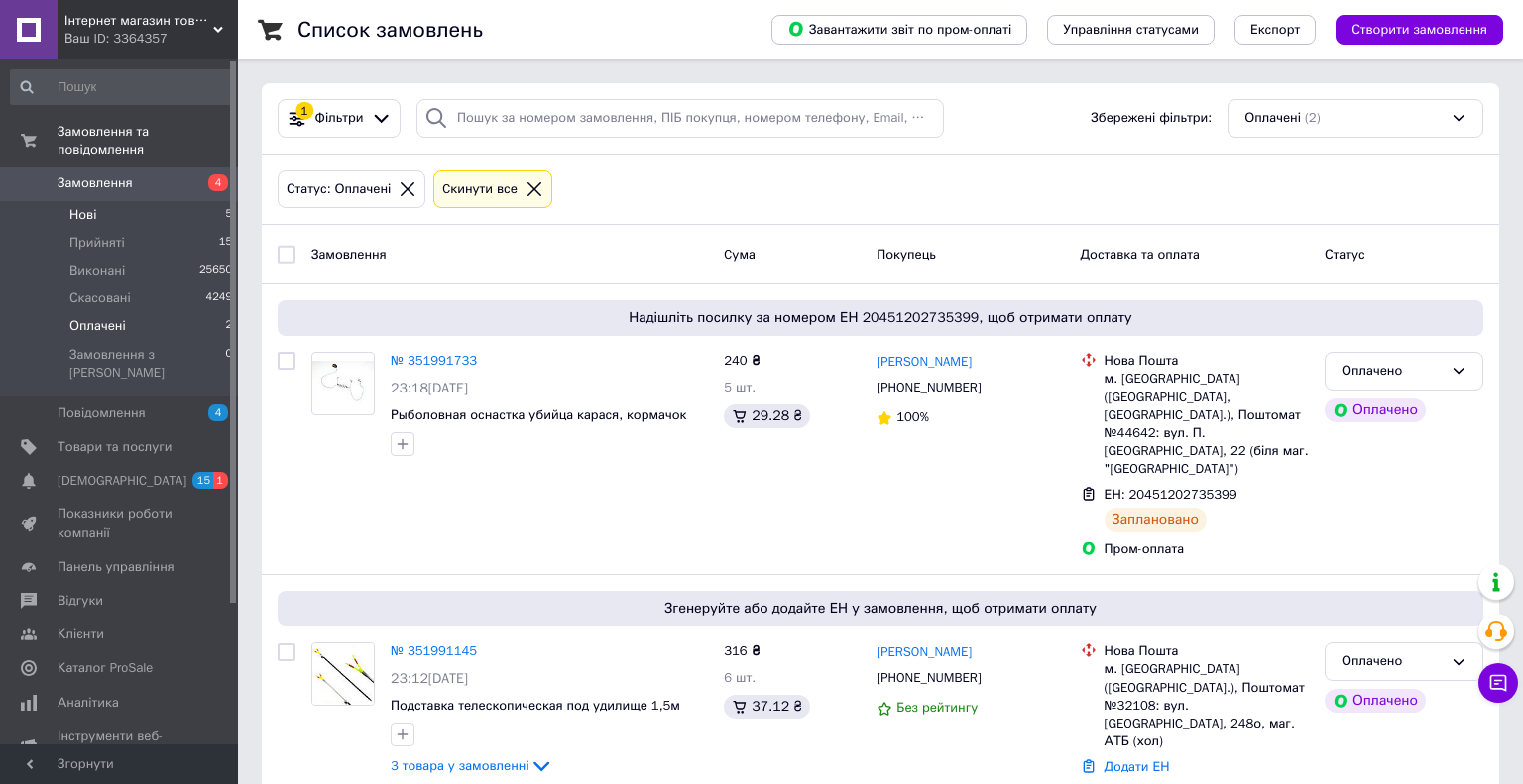 click on "Нові 5" at bounding box center (122, 215) 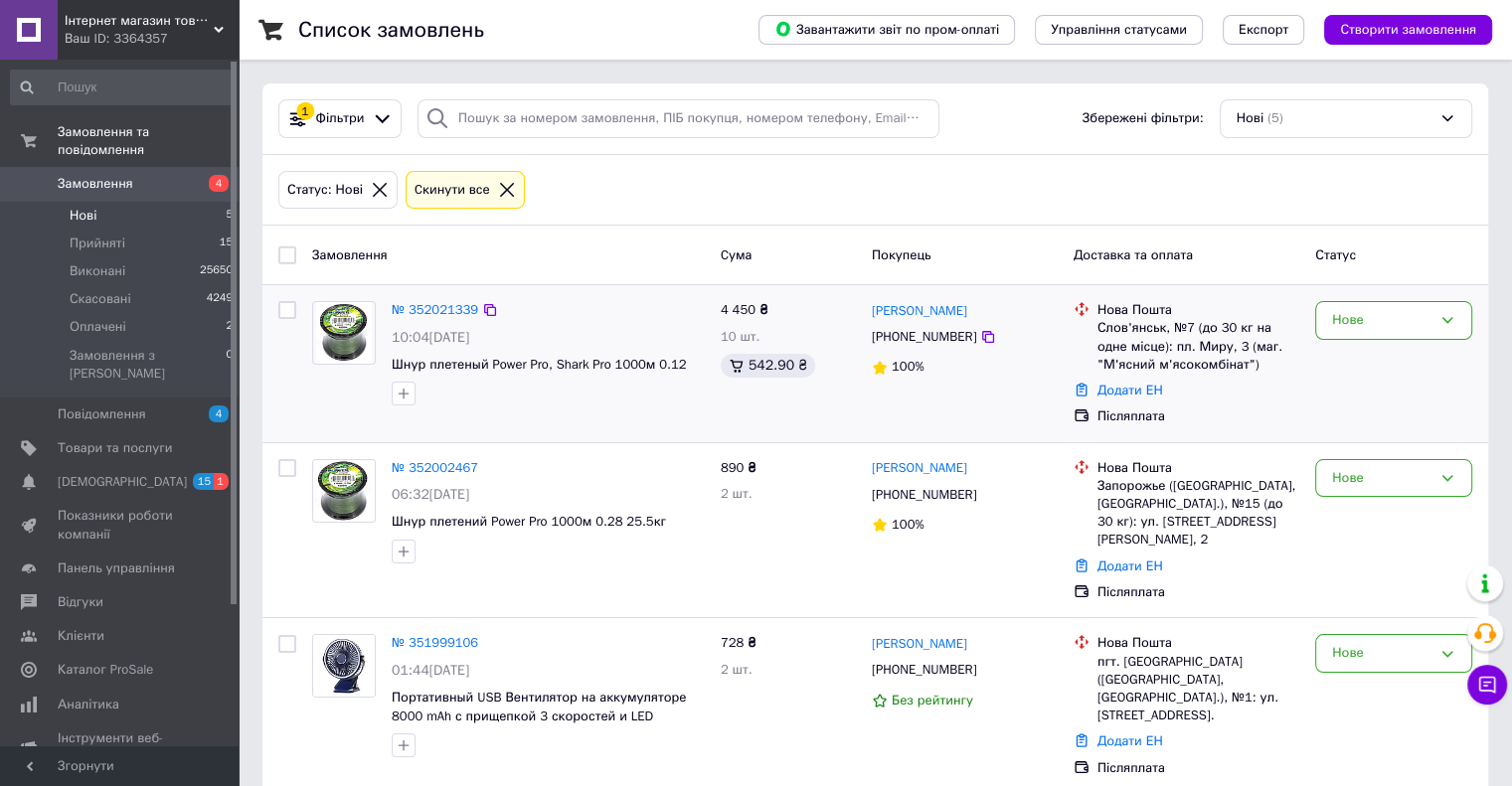 click on "Нове" at bounding box center (1394, 364) 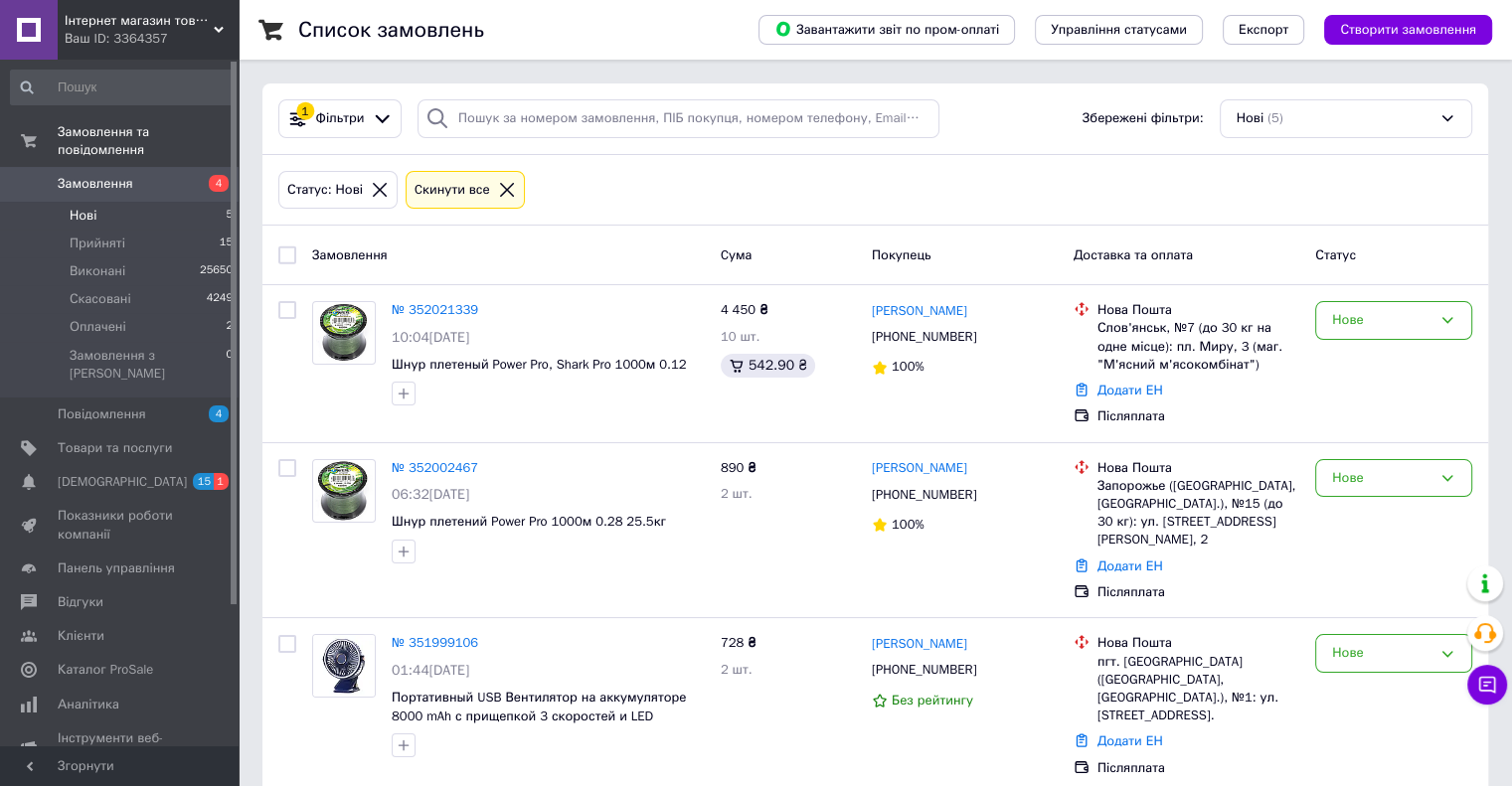 click on "Замовлення" at bounding box center (120, 184) 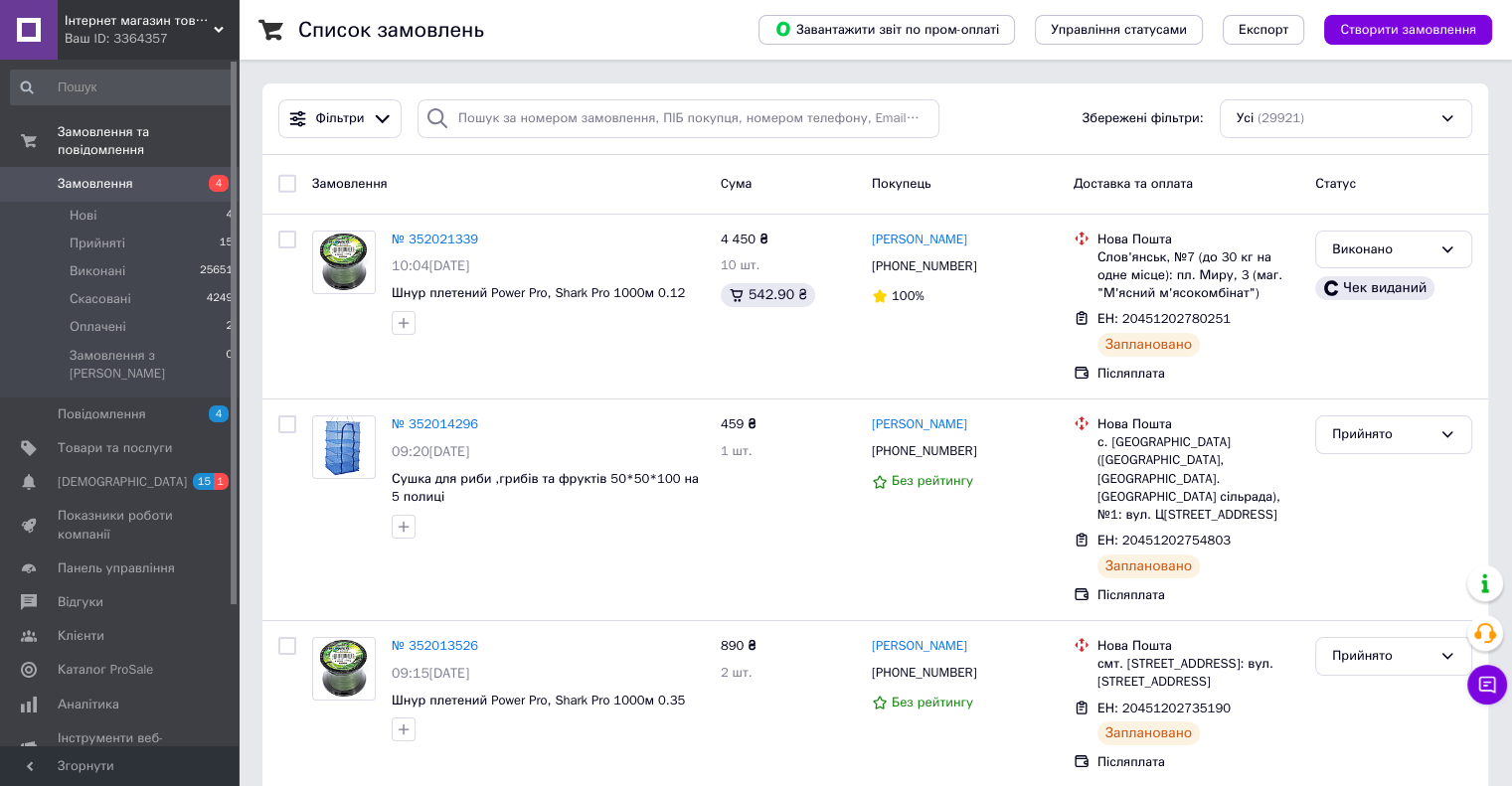 click on "Фільтри Збережені фільтри: Усі (29921)" at bounding box center (875, 119) 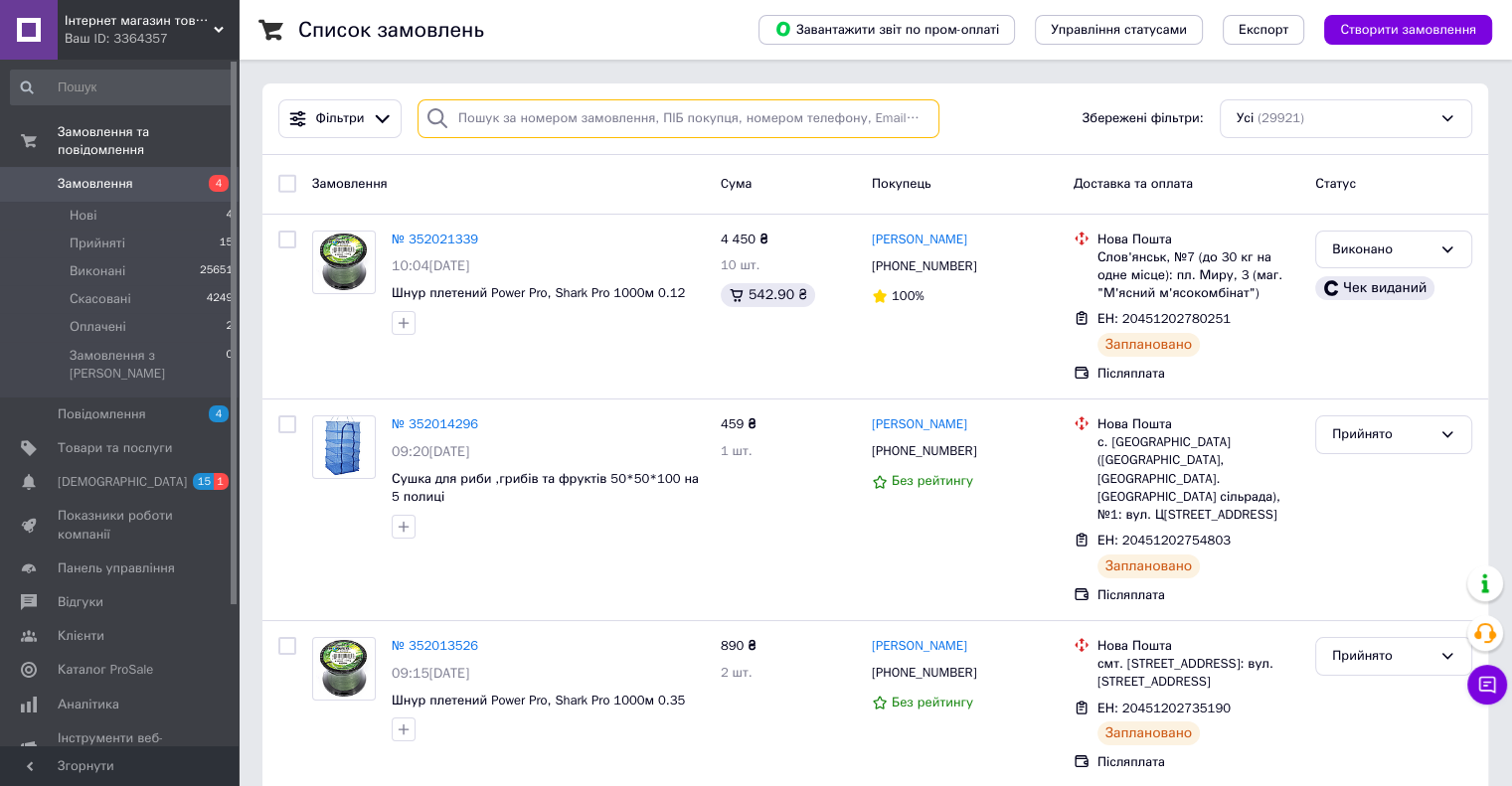 click at bounding box center (678, 118) 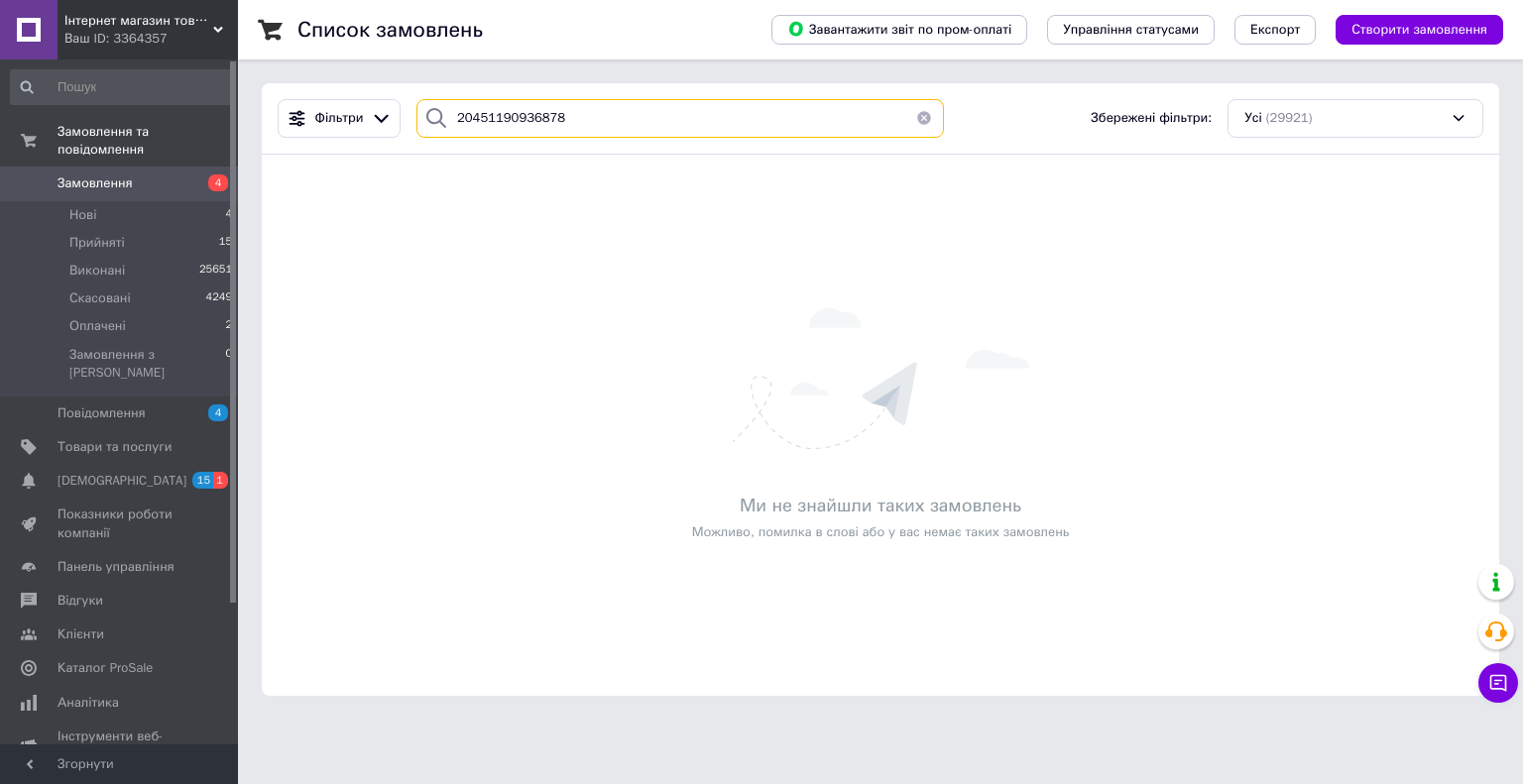 type on "20451190936878" 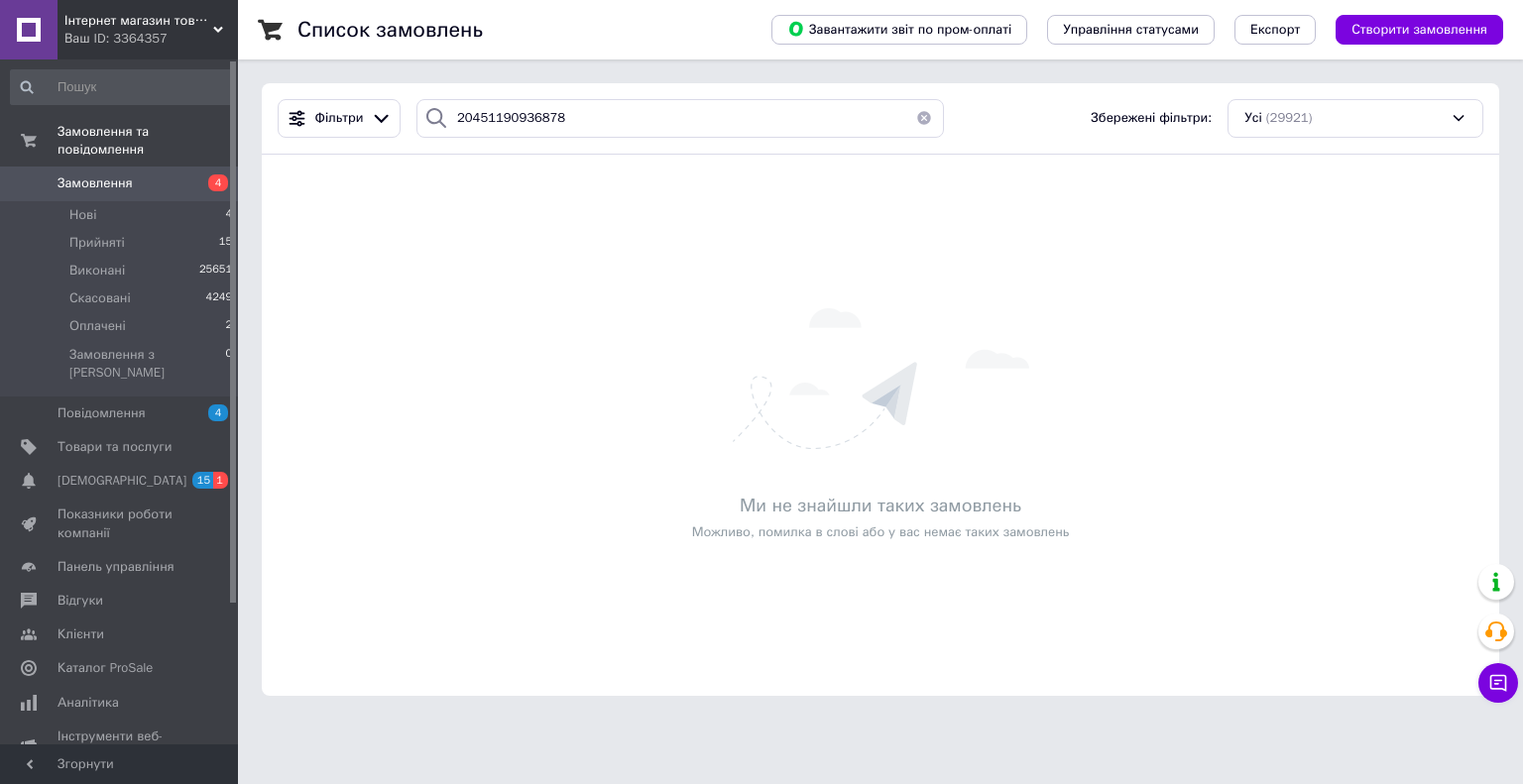 click on "Фільтри 20451190936878 Збережені фільтри: Усі (29921)" at bounding box center (880, 119) 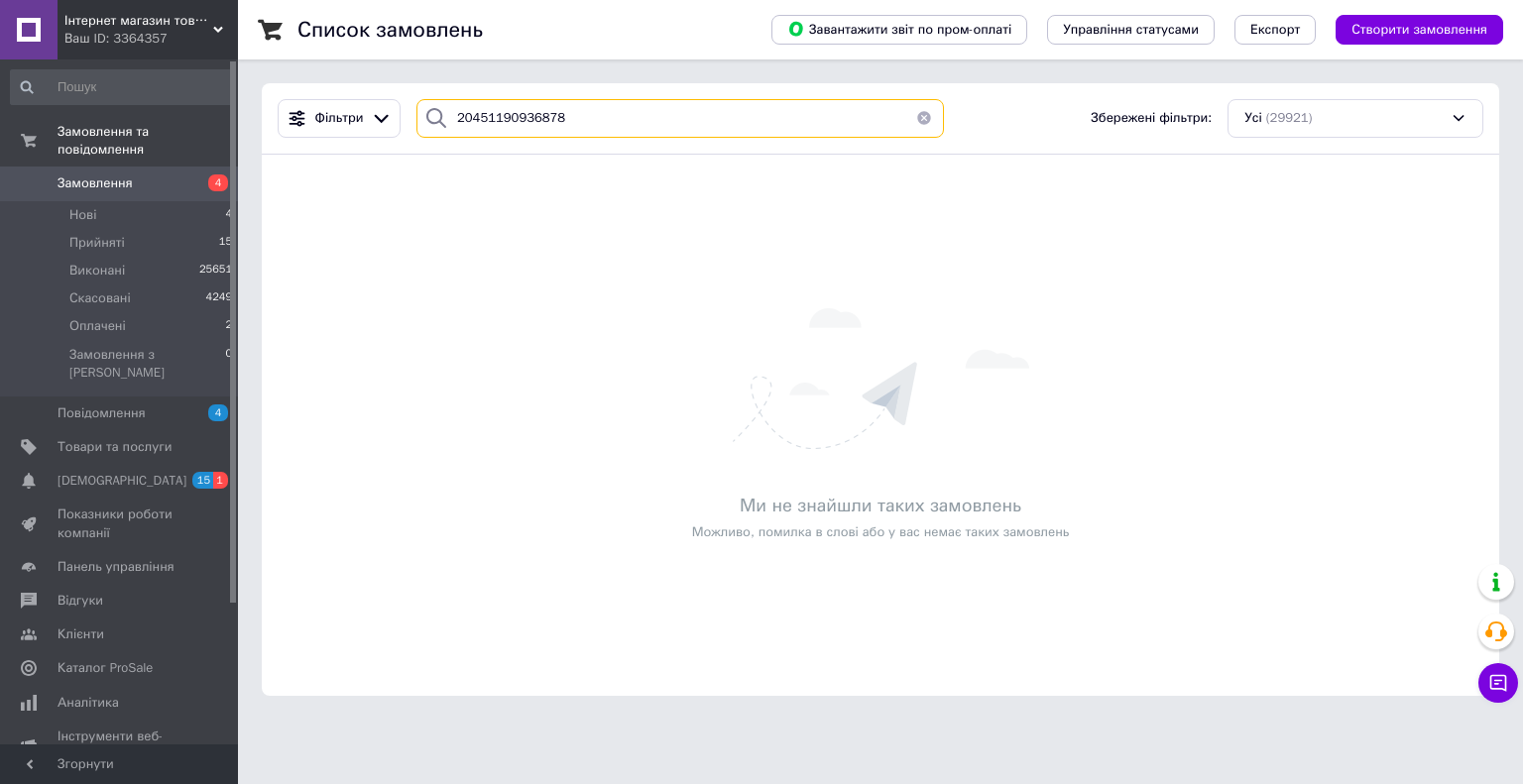 click on "20451190936878" at bounding box center (680, 118) 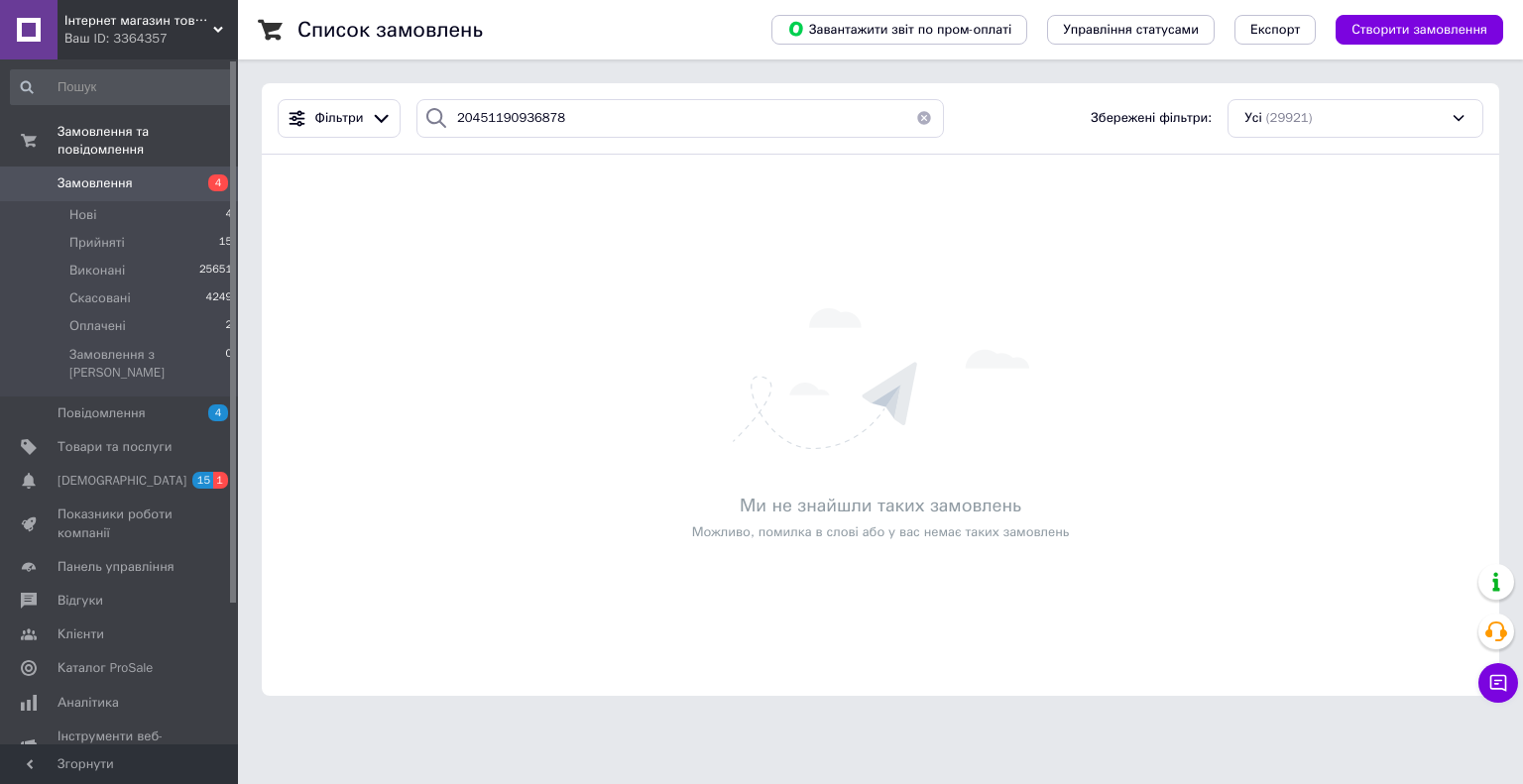click 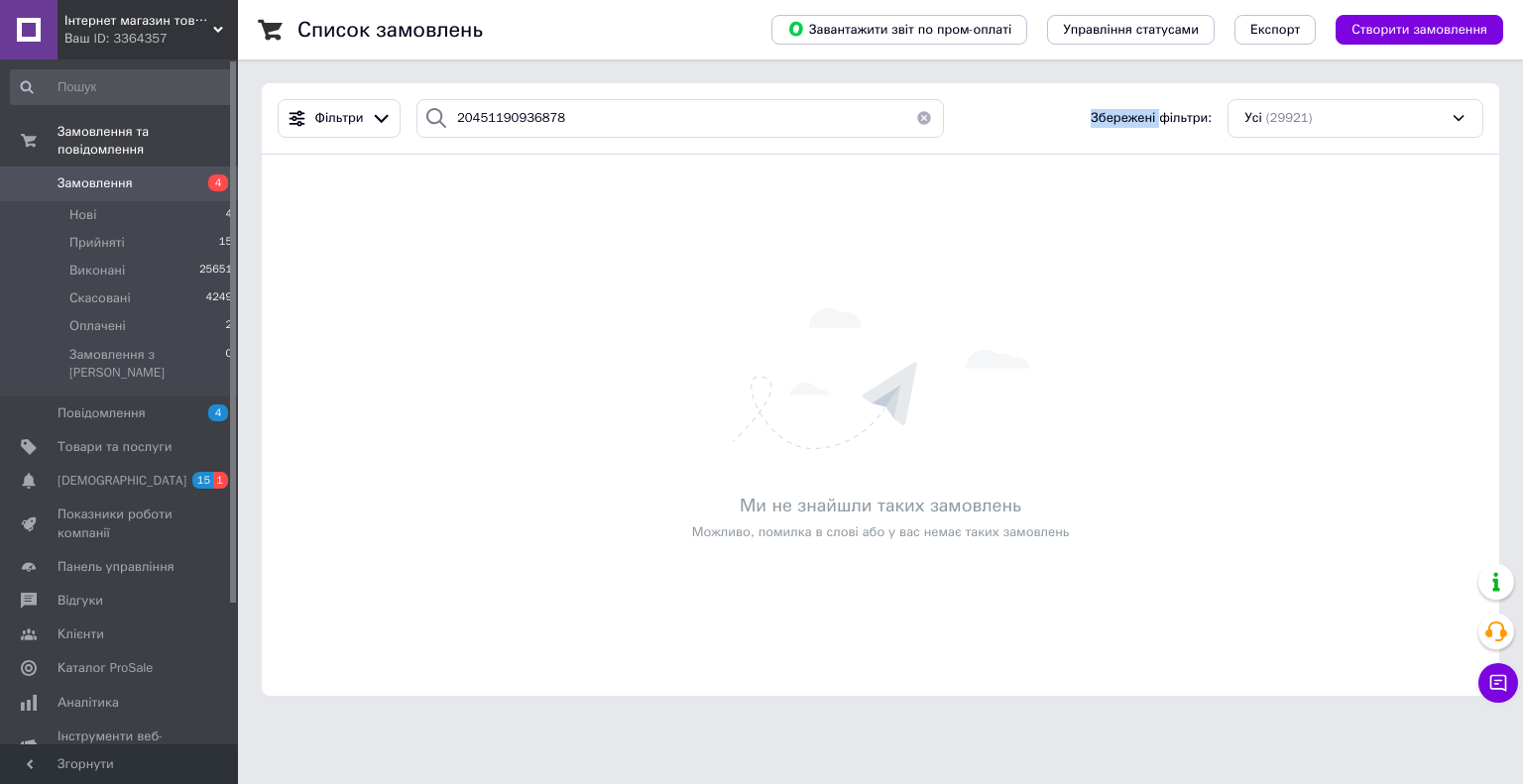 click 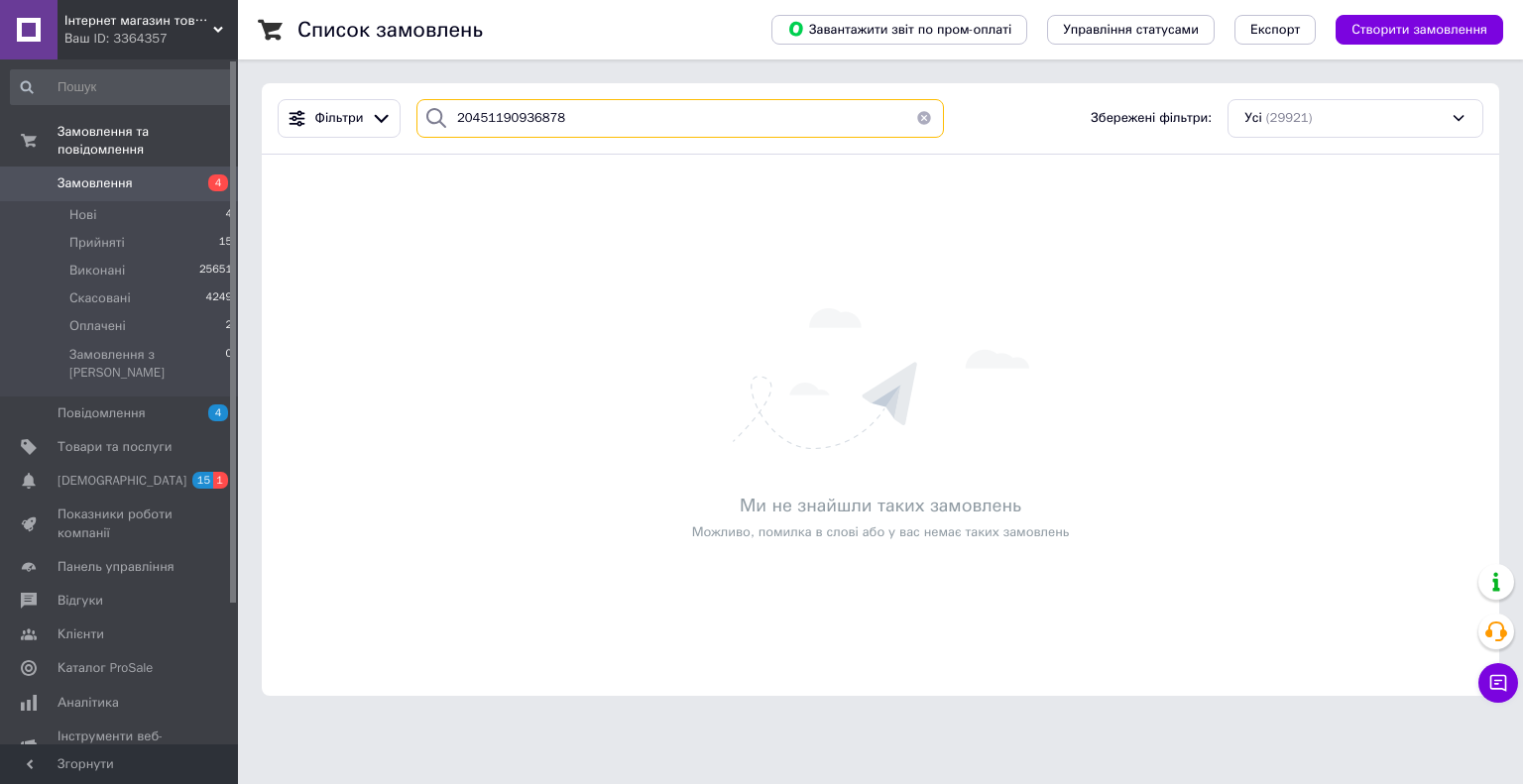 drag, startPoint x: 524, startPoint y: 123, endPoint x: 554, endPoint y: 116, distance: 30.805844 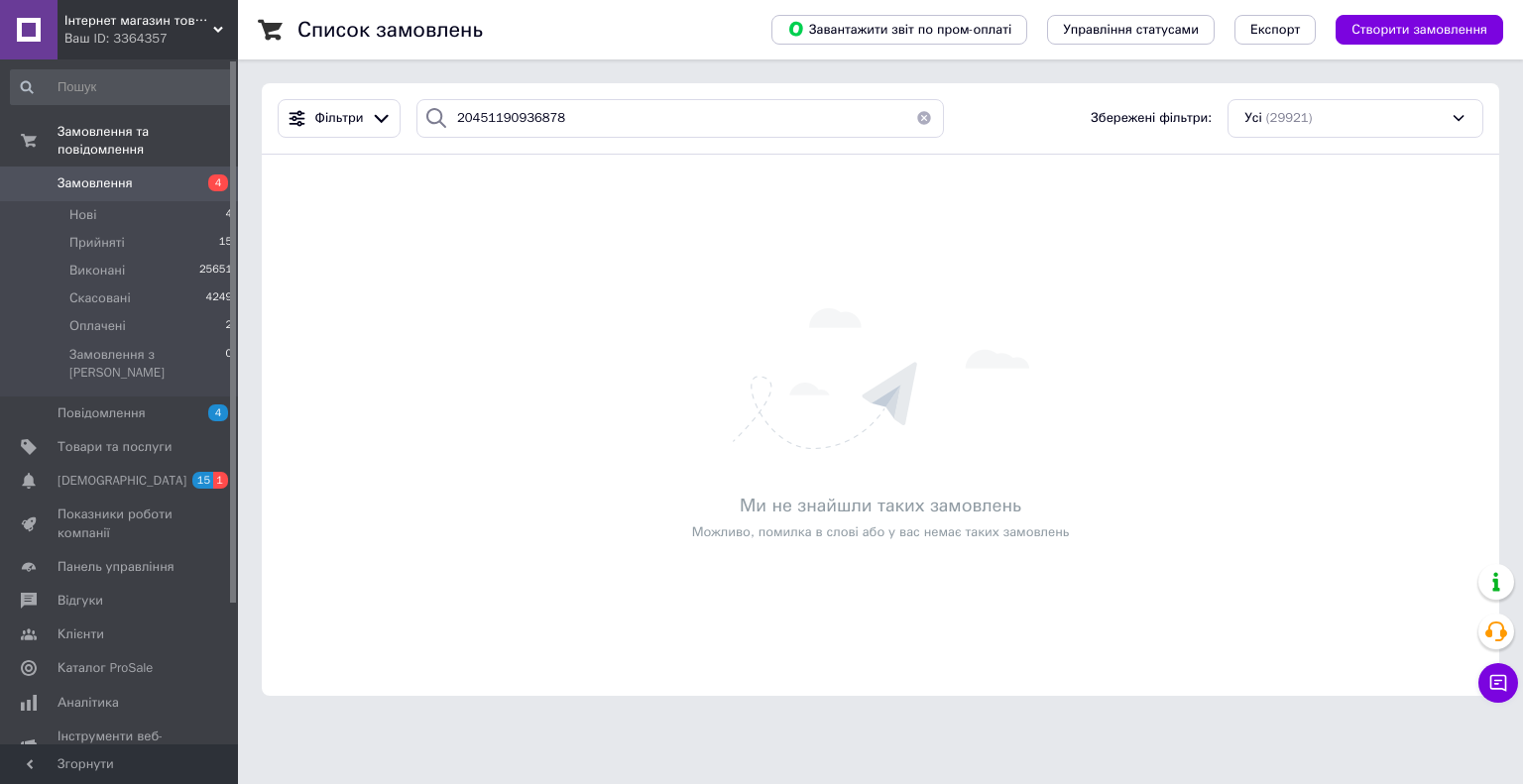 click 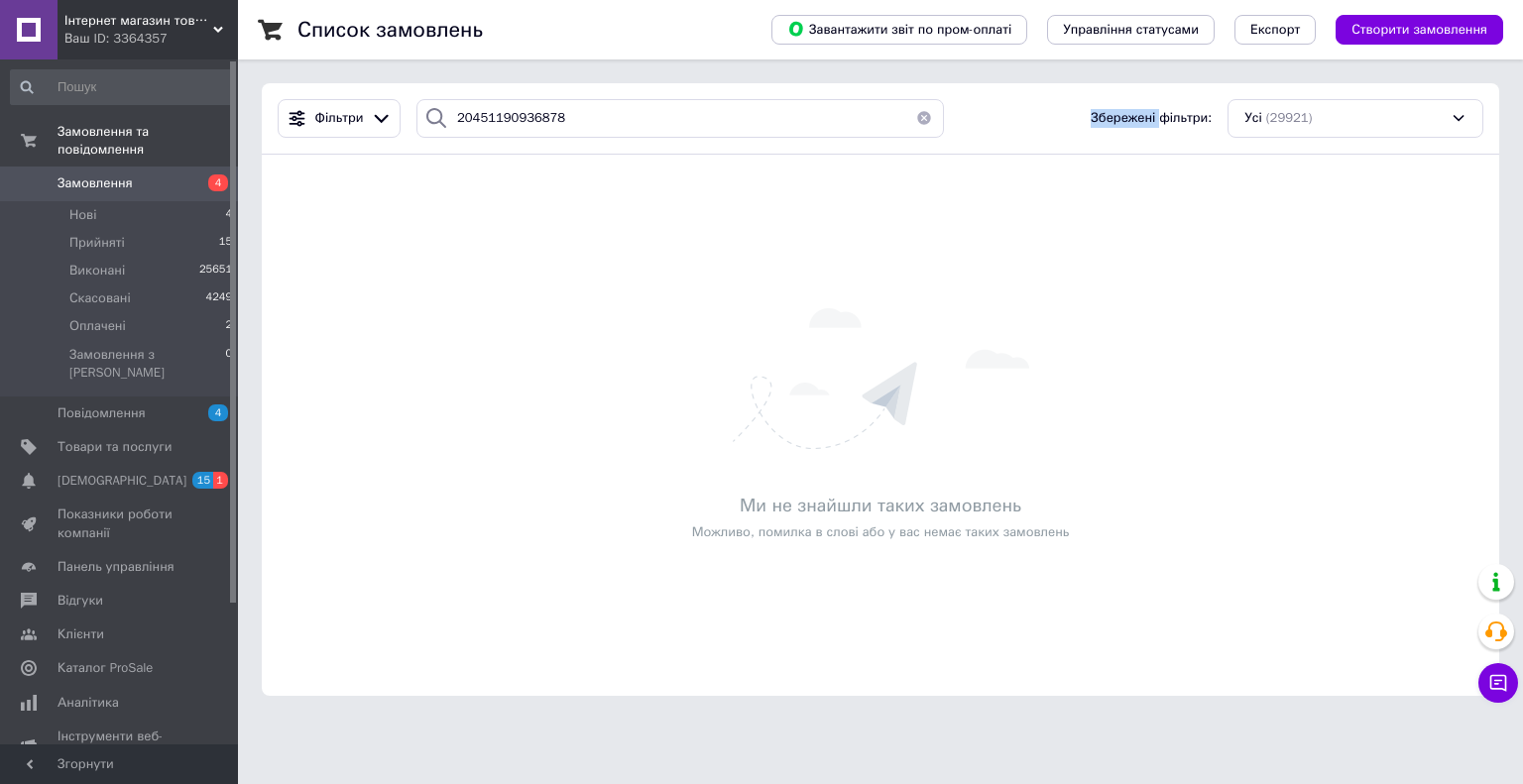 click 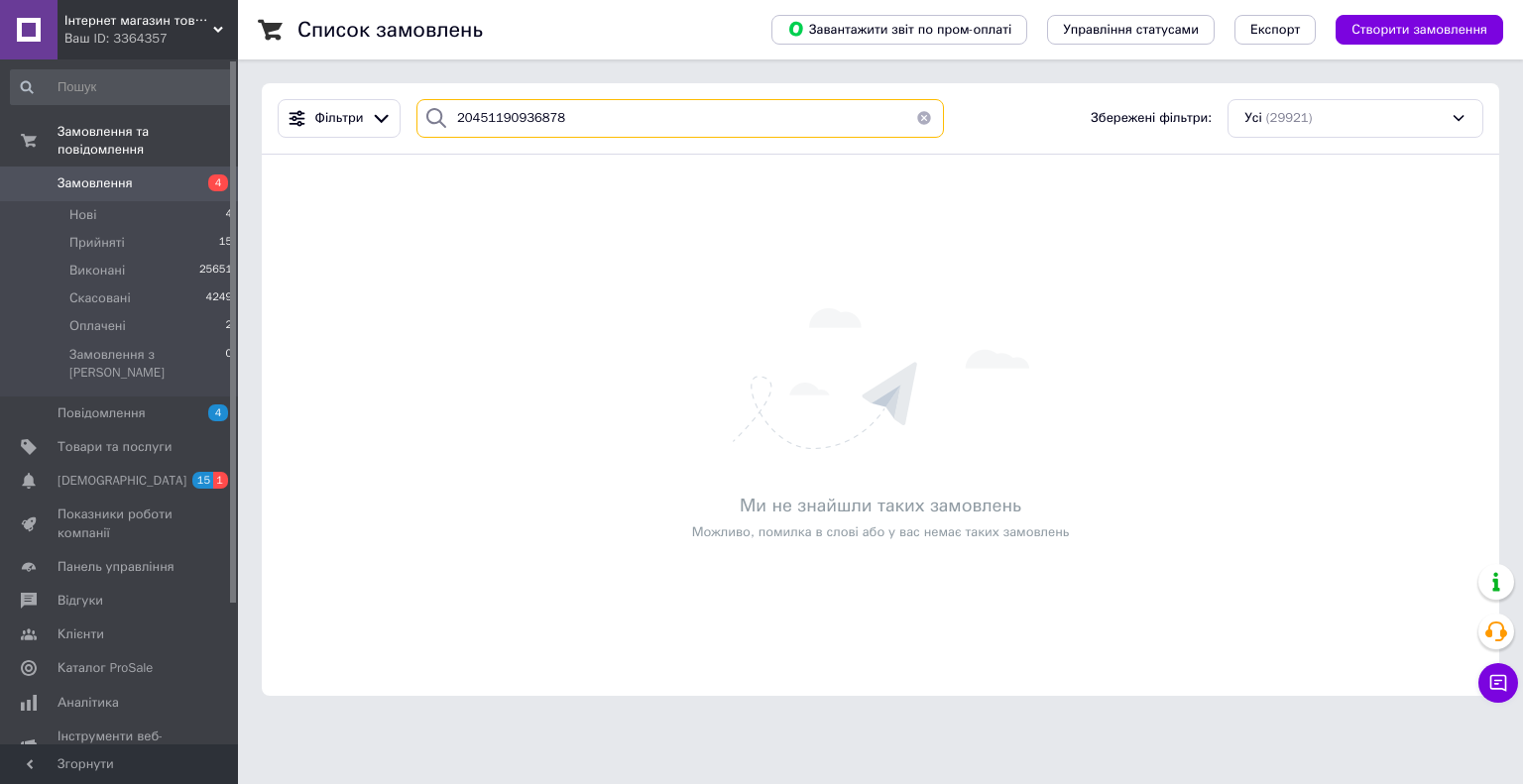 click on "20451190936878" at bounding box center (680, 118) 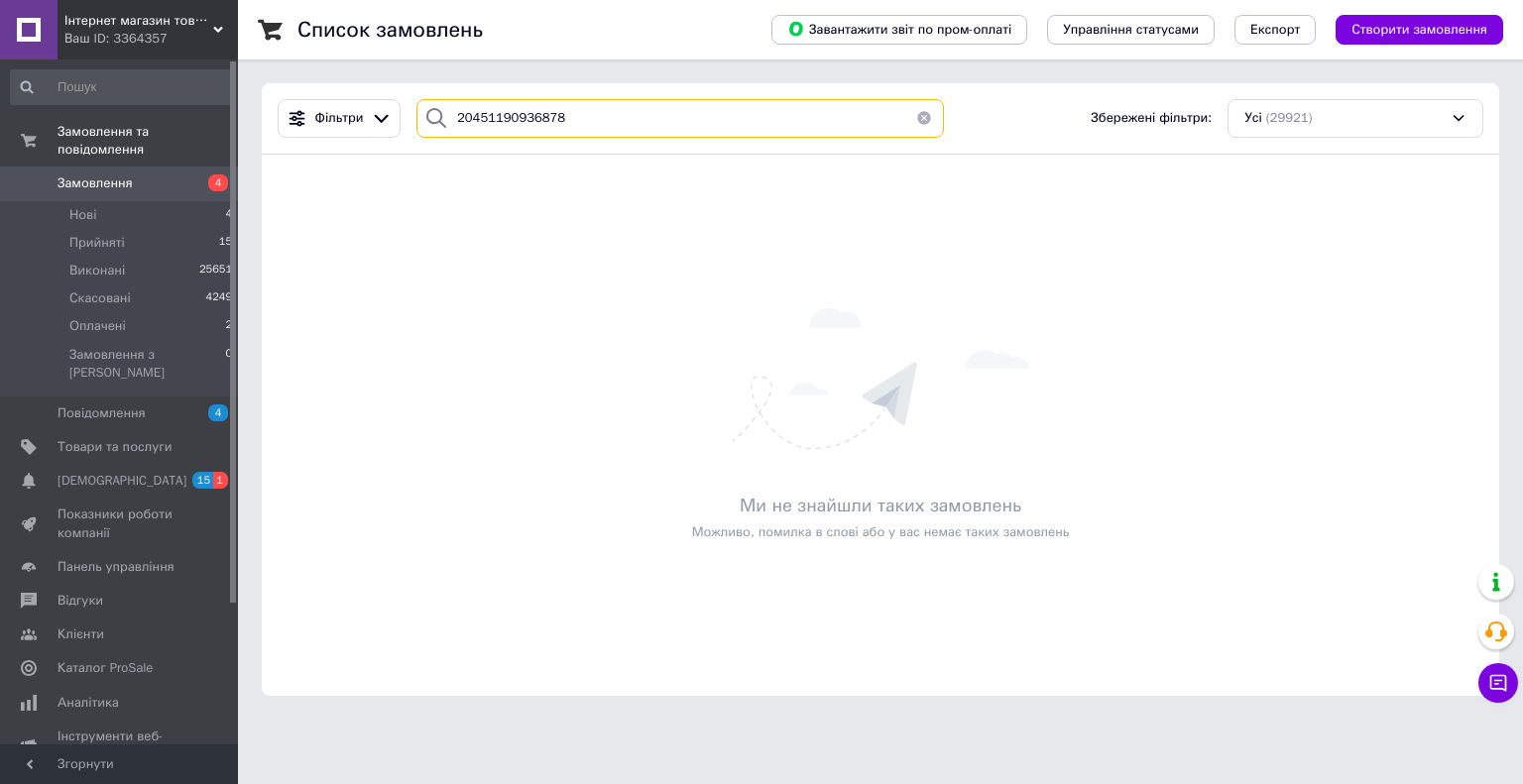 click on "20451190936878" at bounding box center [680, 118] 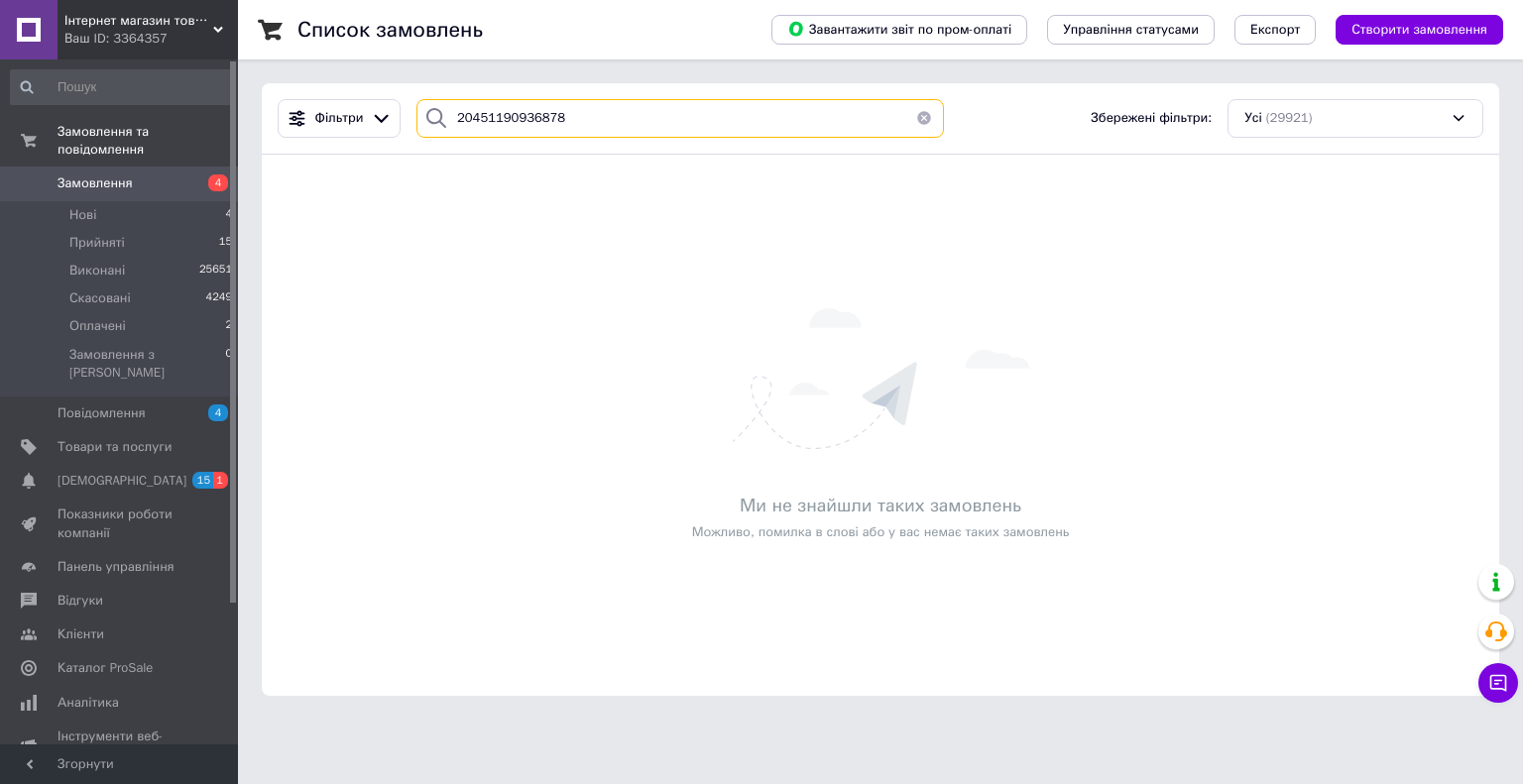 click on "20451190936878" at bounding box center [680, 118] 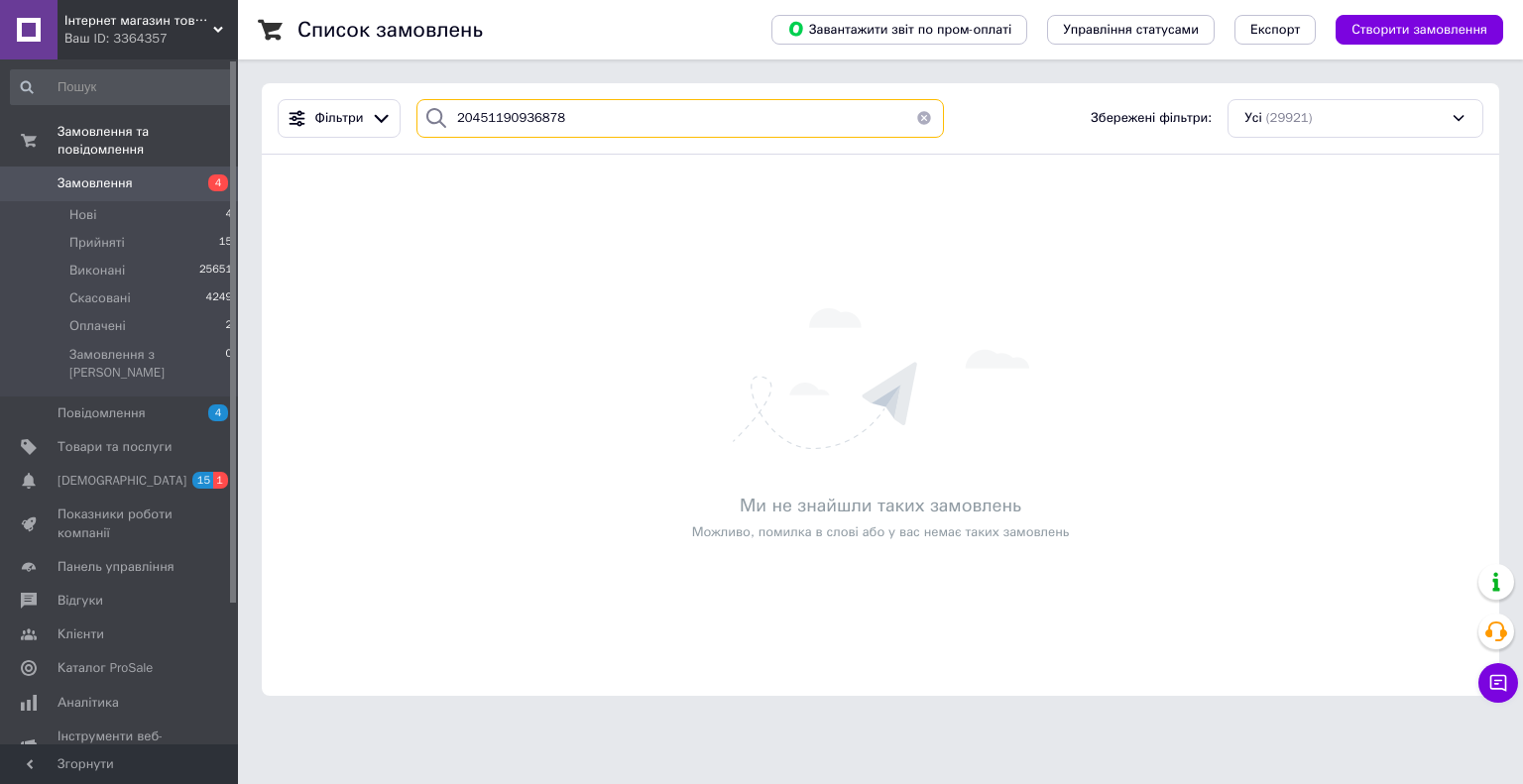 click on "20451190936878" at bounding box center [680, 118] 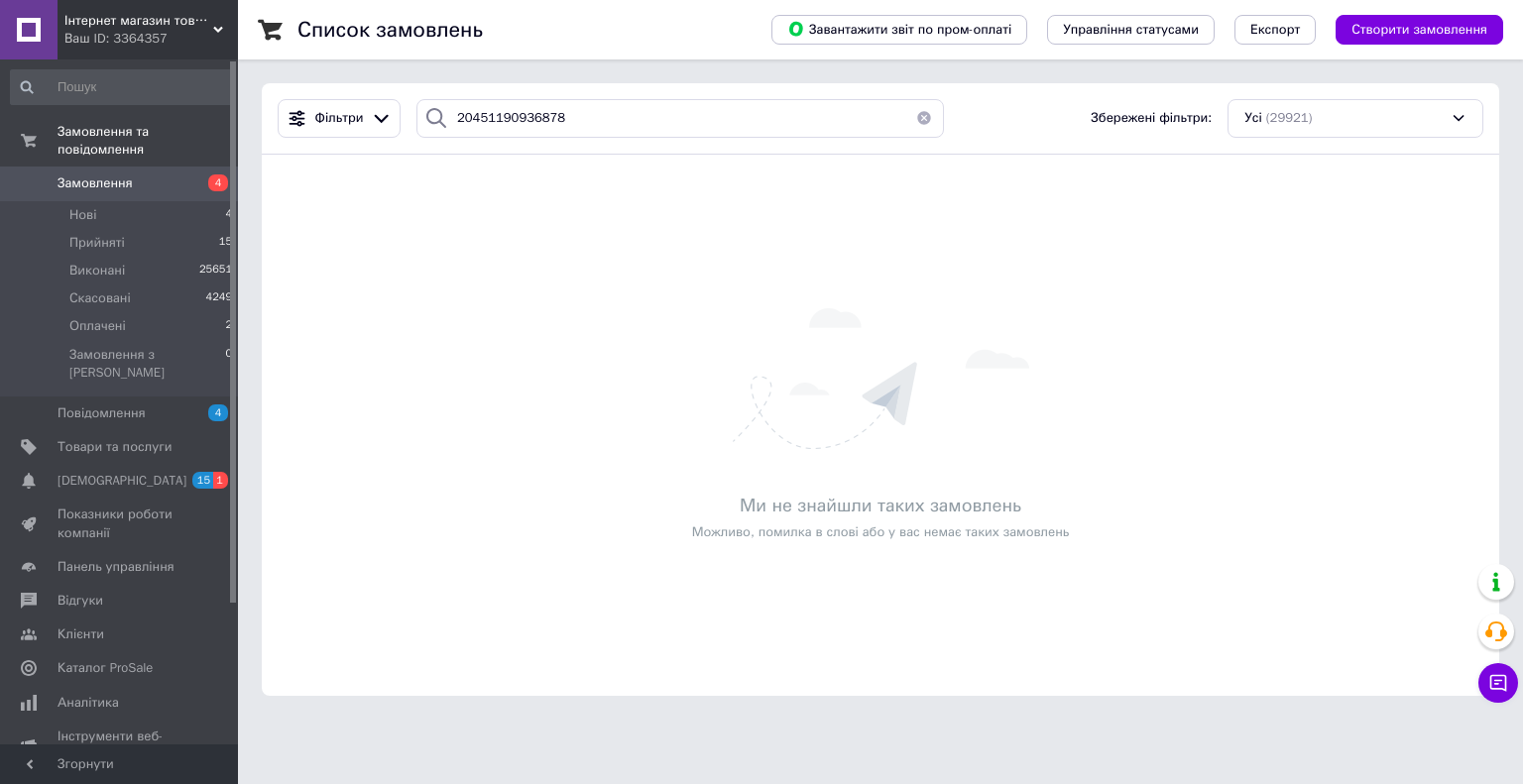 click at bounding box center [924, 118] 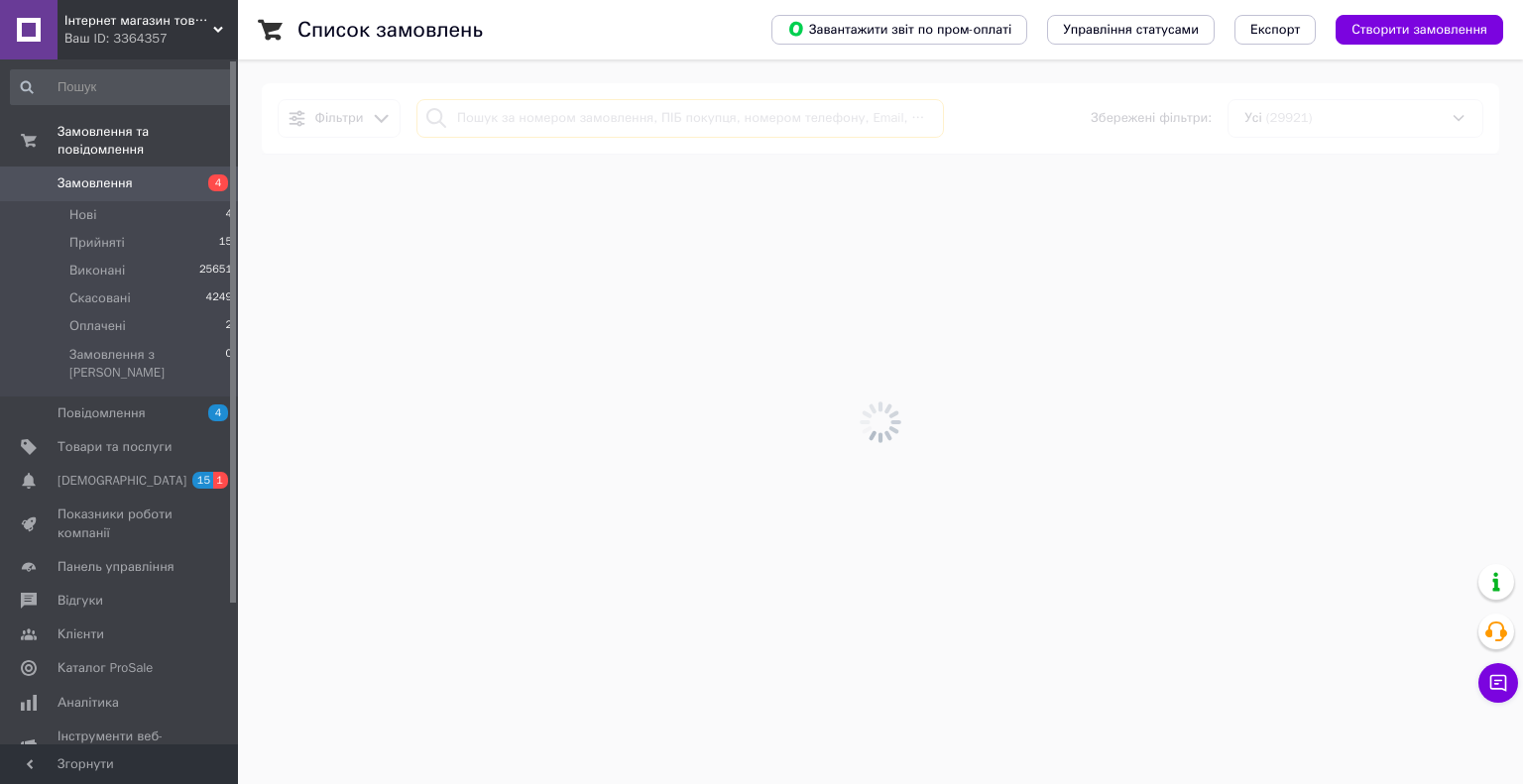 click on "Фільтри Збережені фільтри: Усі (29921)" at bounding box center [880, 119] 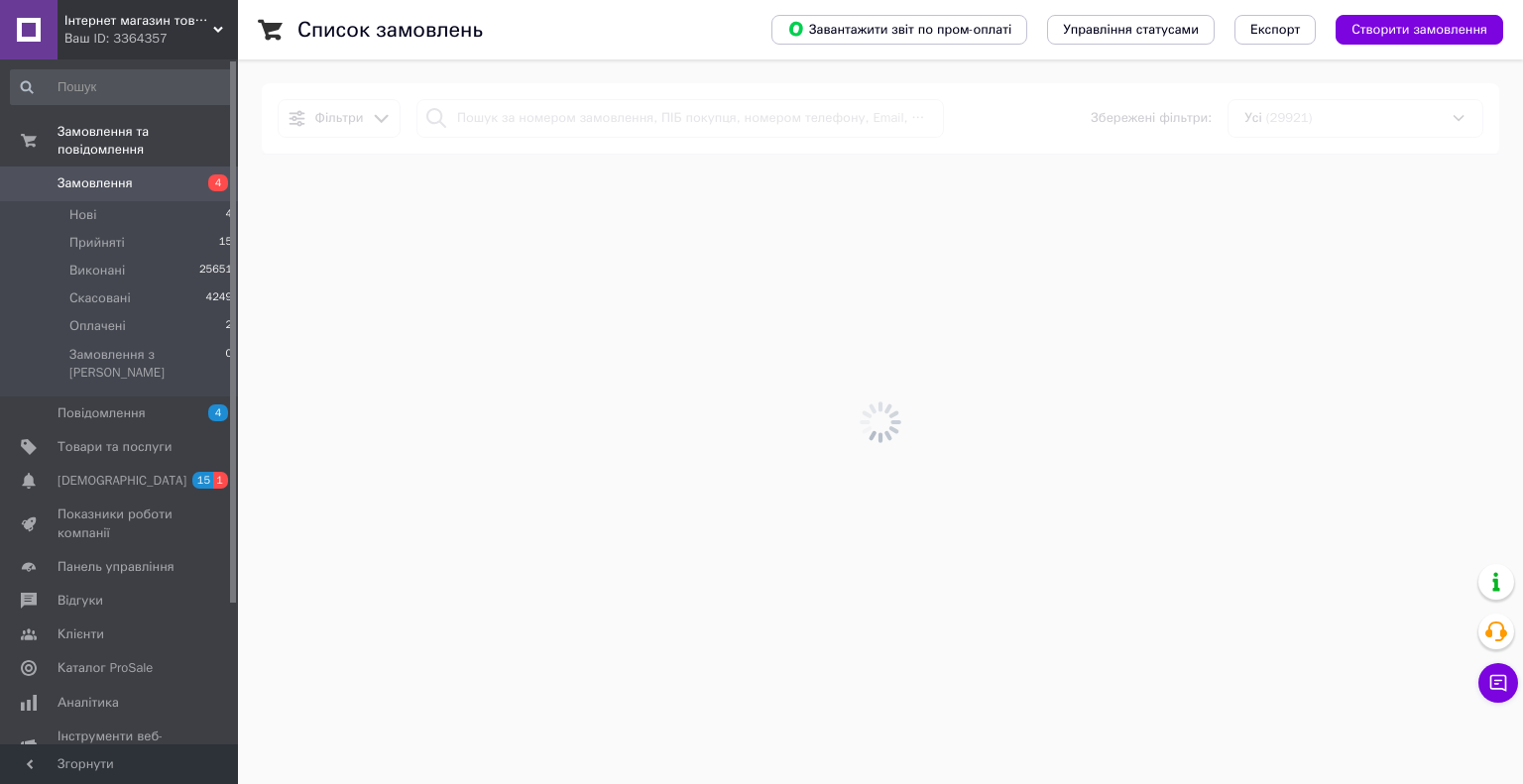 click at bounding box center (880, 421) 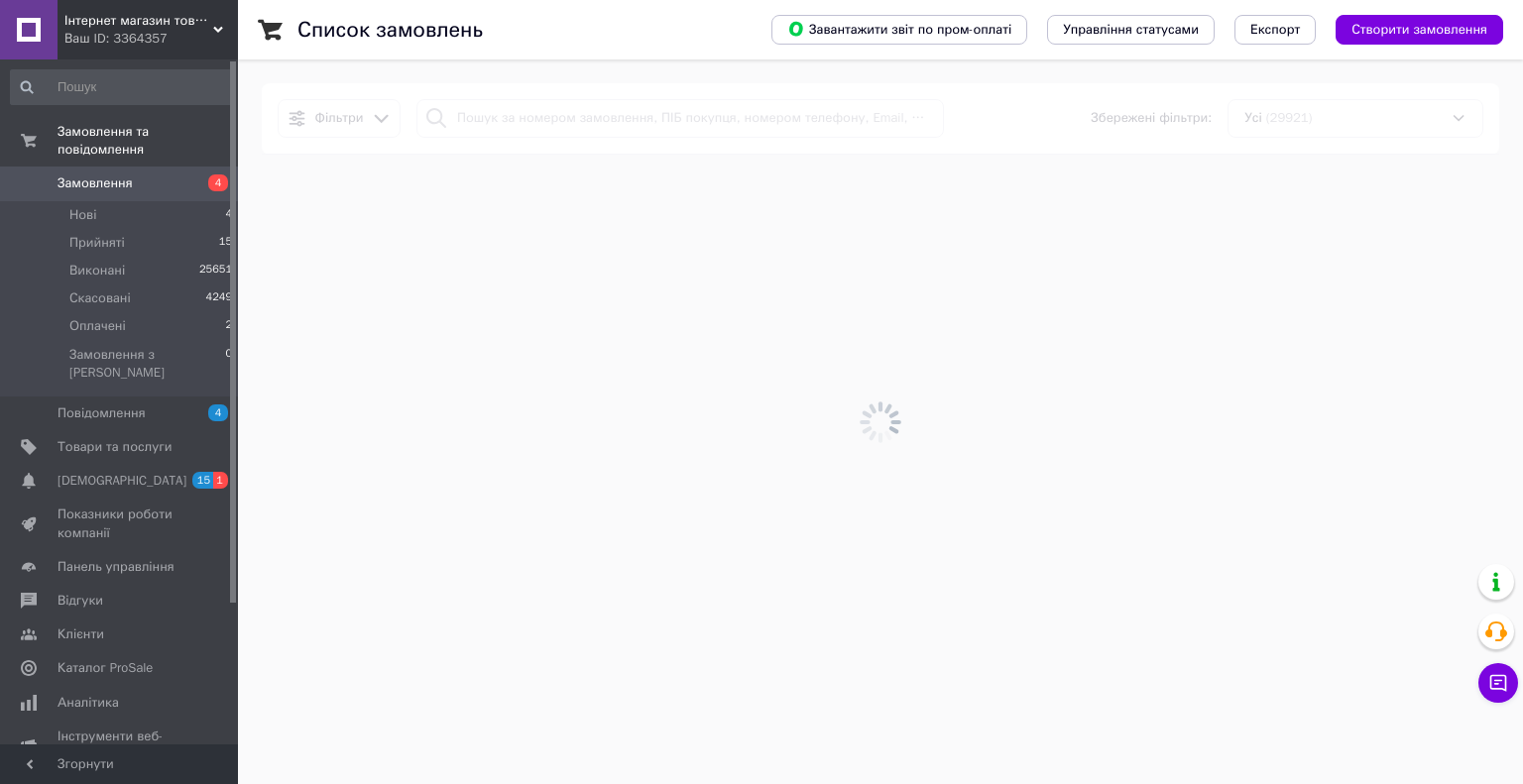 click at bounding box center (880, 421) 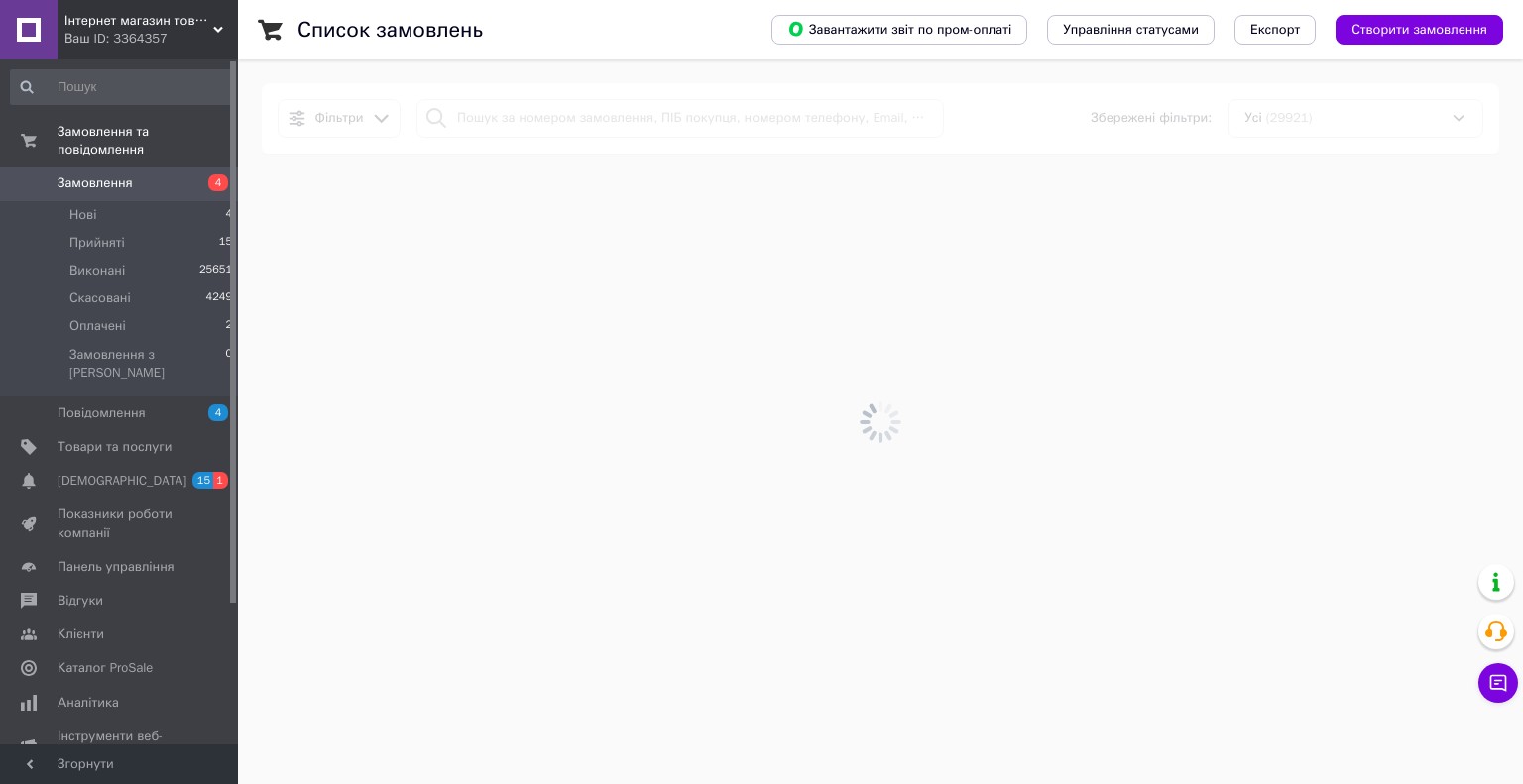 click at bounding box center (880, 421) 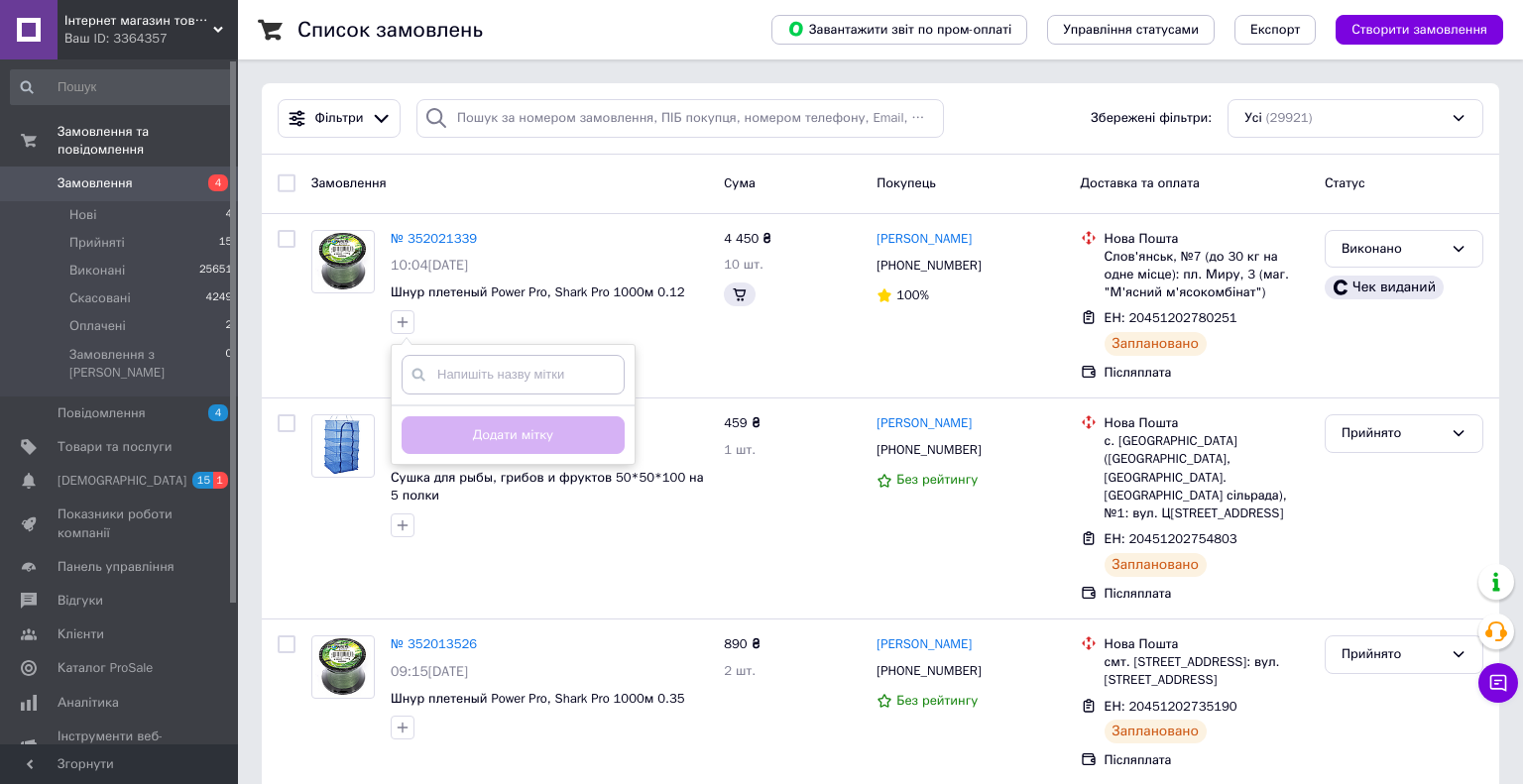click at bounding box center (403, 322) 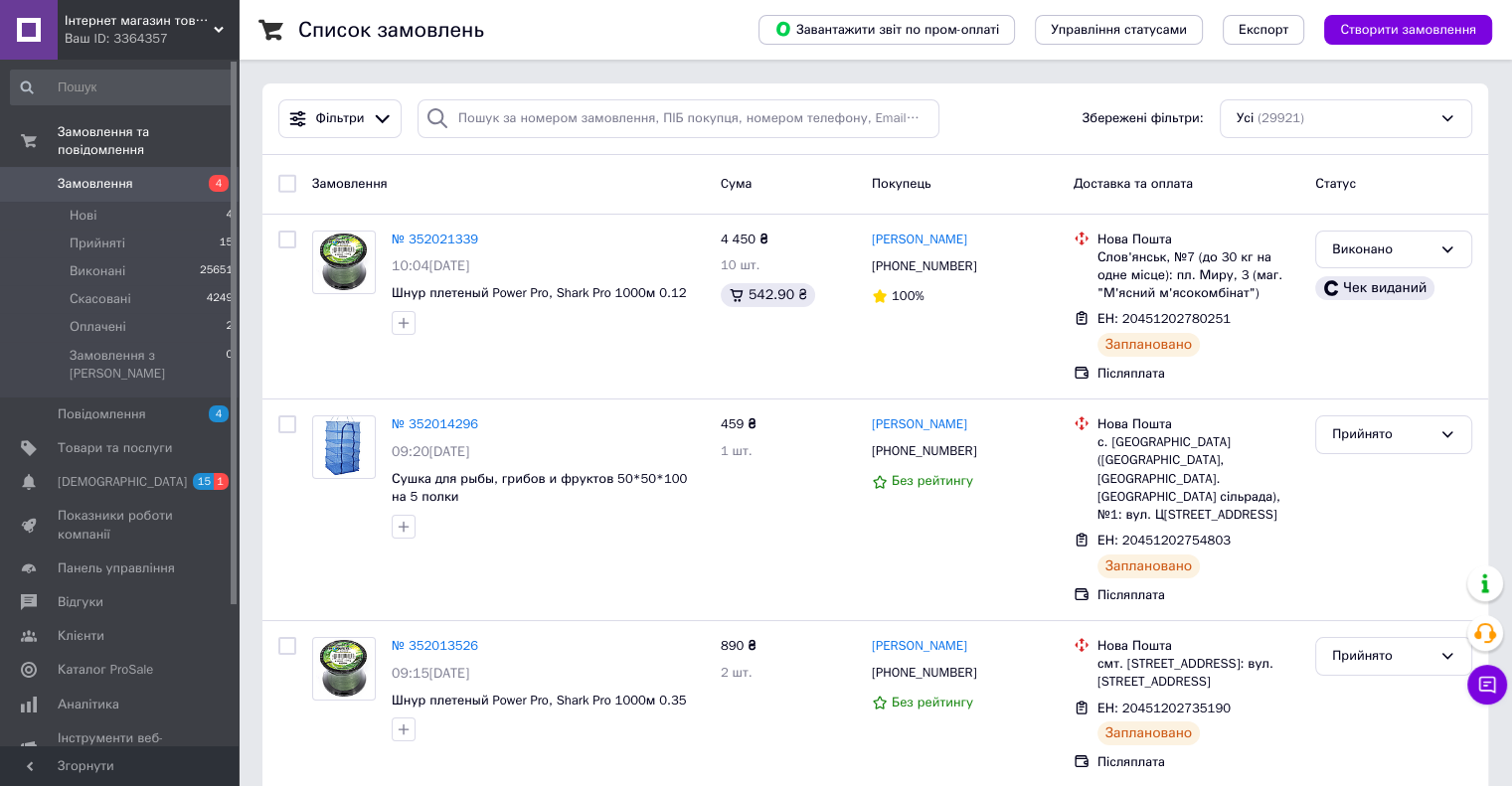 click at bounding box center (404, 323) 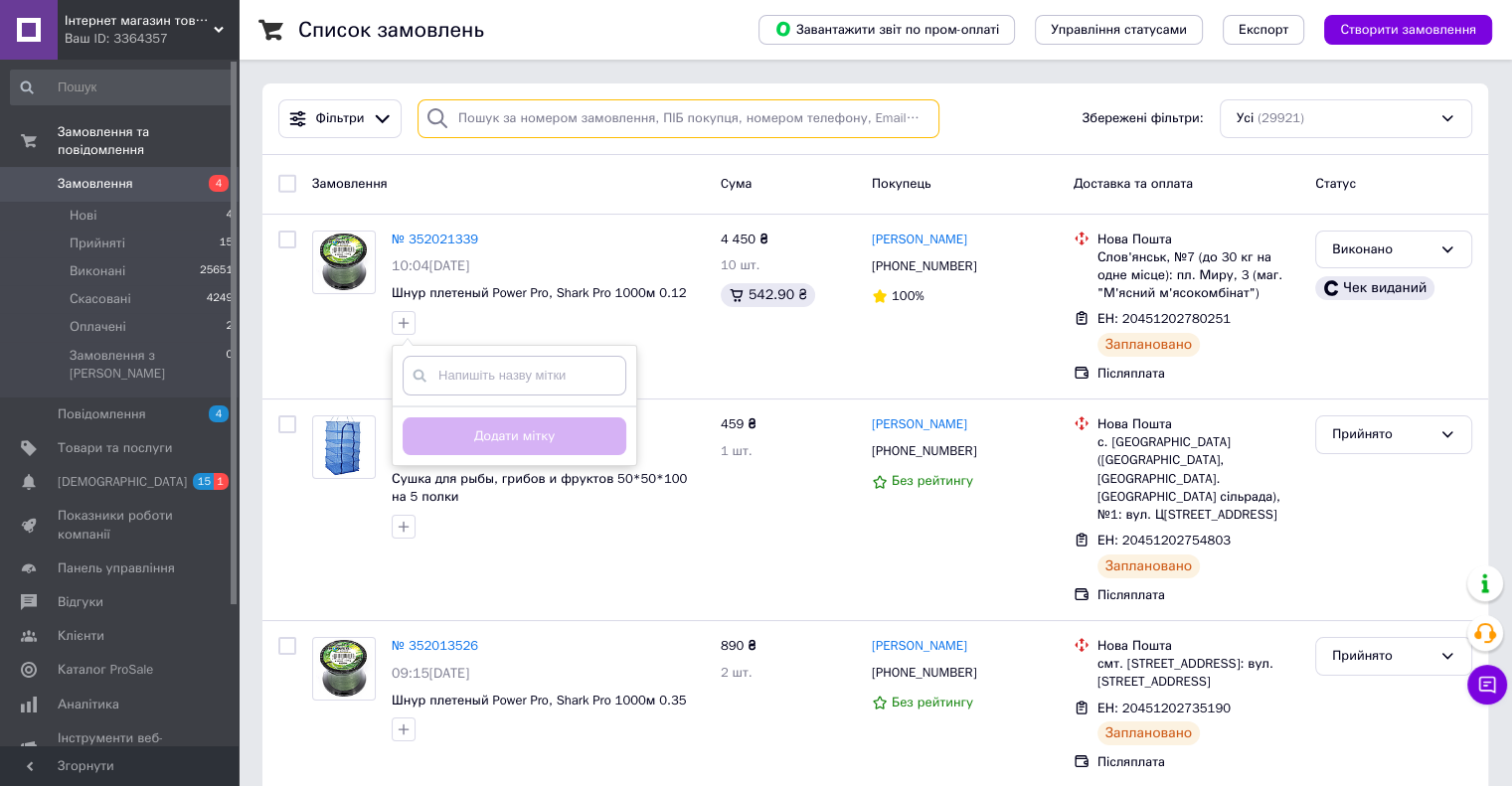click at bounding box center (678, 118) 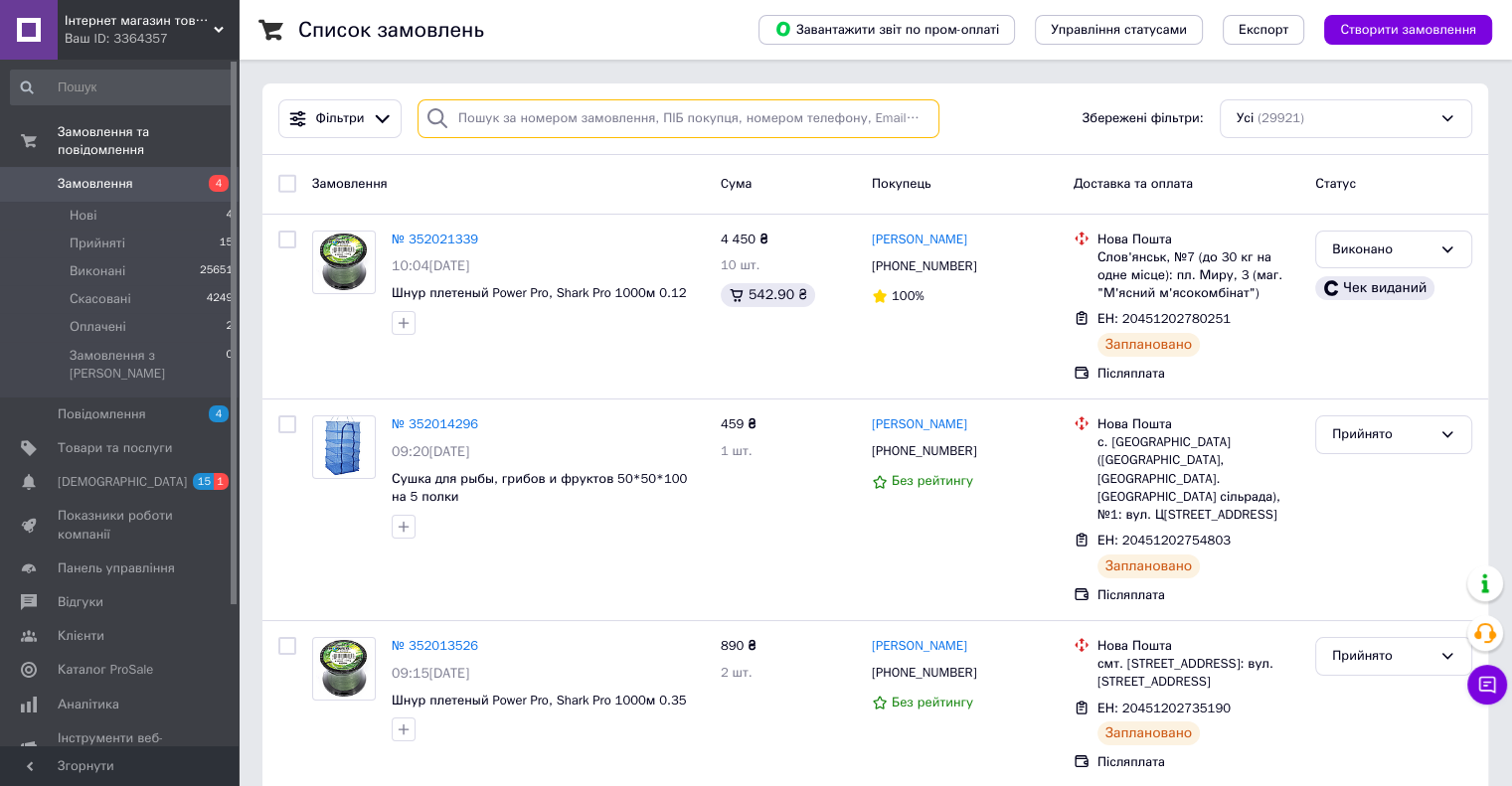 click at bounding box center [678, 118] 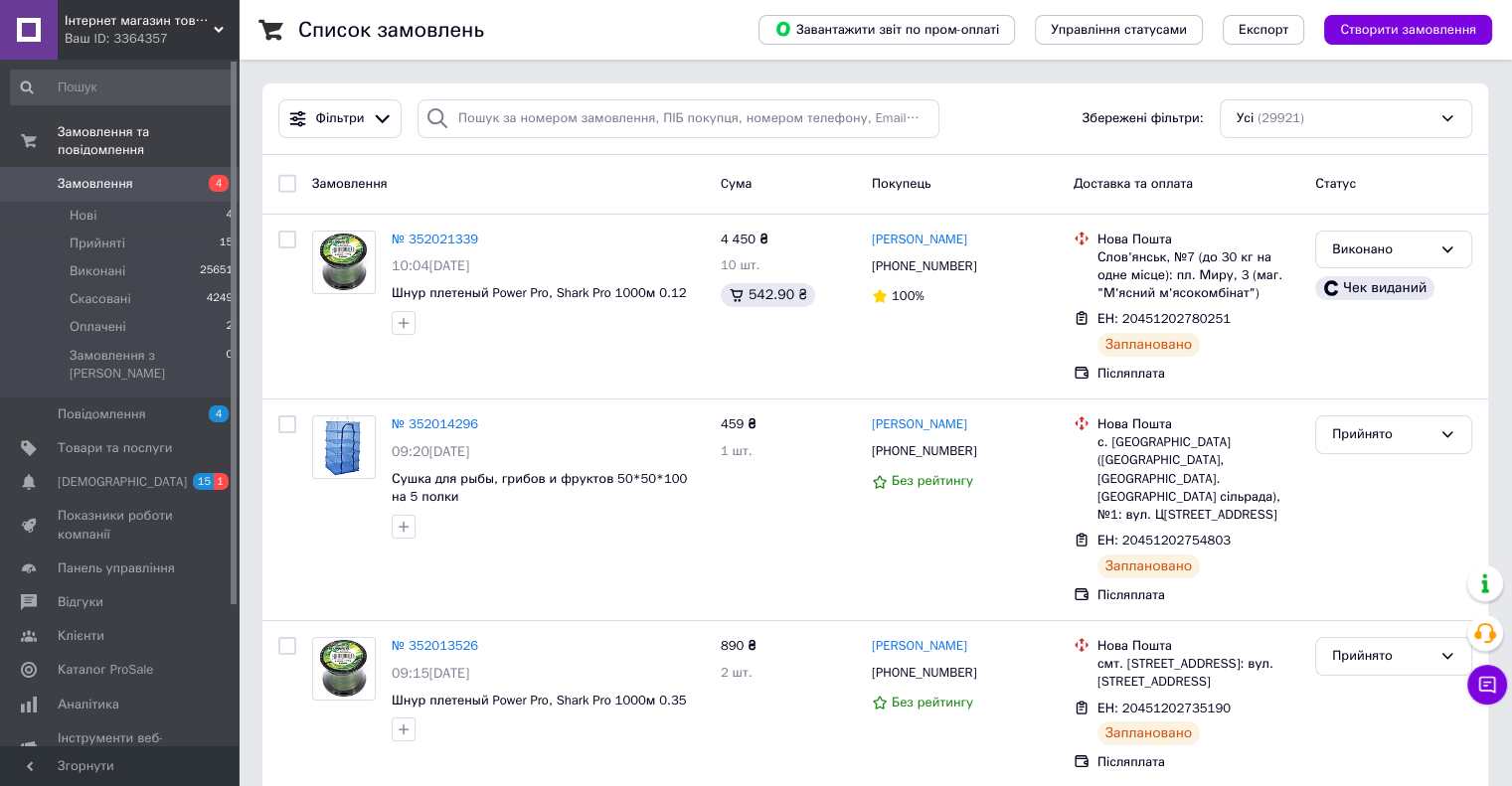 drag, startPoint x: 591, startPoint y: 177, endPoint x: 604, endPoint y: 156, distance: 24.698178 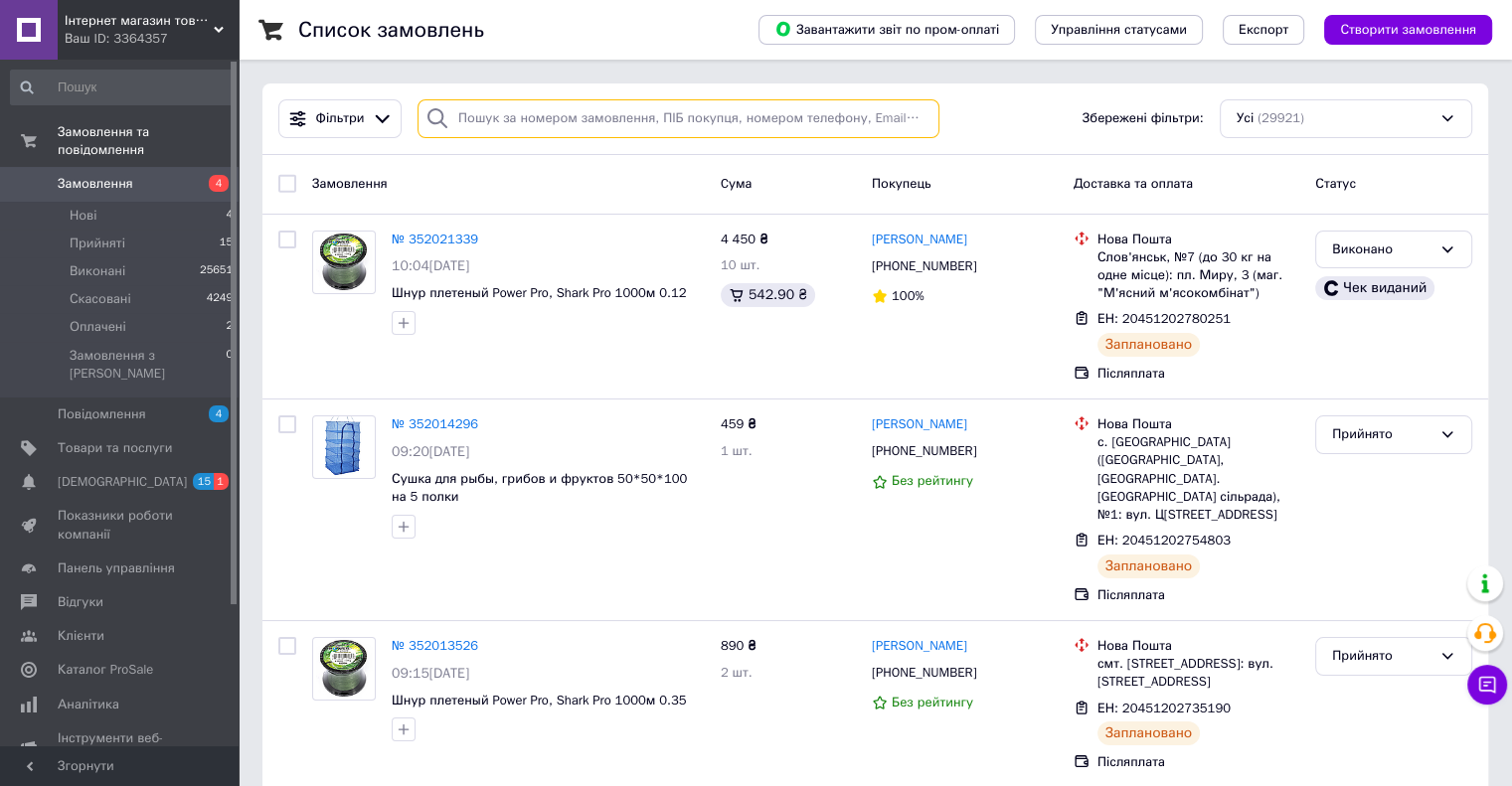 drag, startPoint x: 627, startPoint y: 131, endPoint x: 618, endPoint y: 122, distance: 12.727922 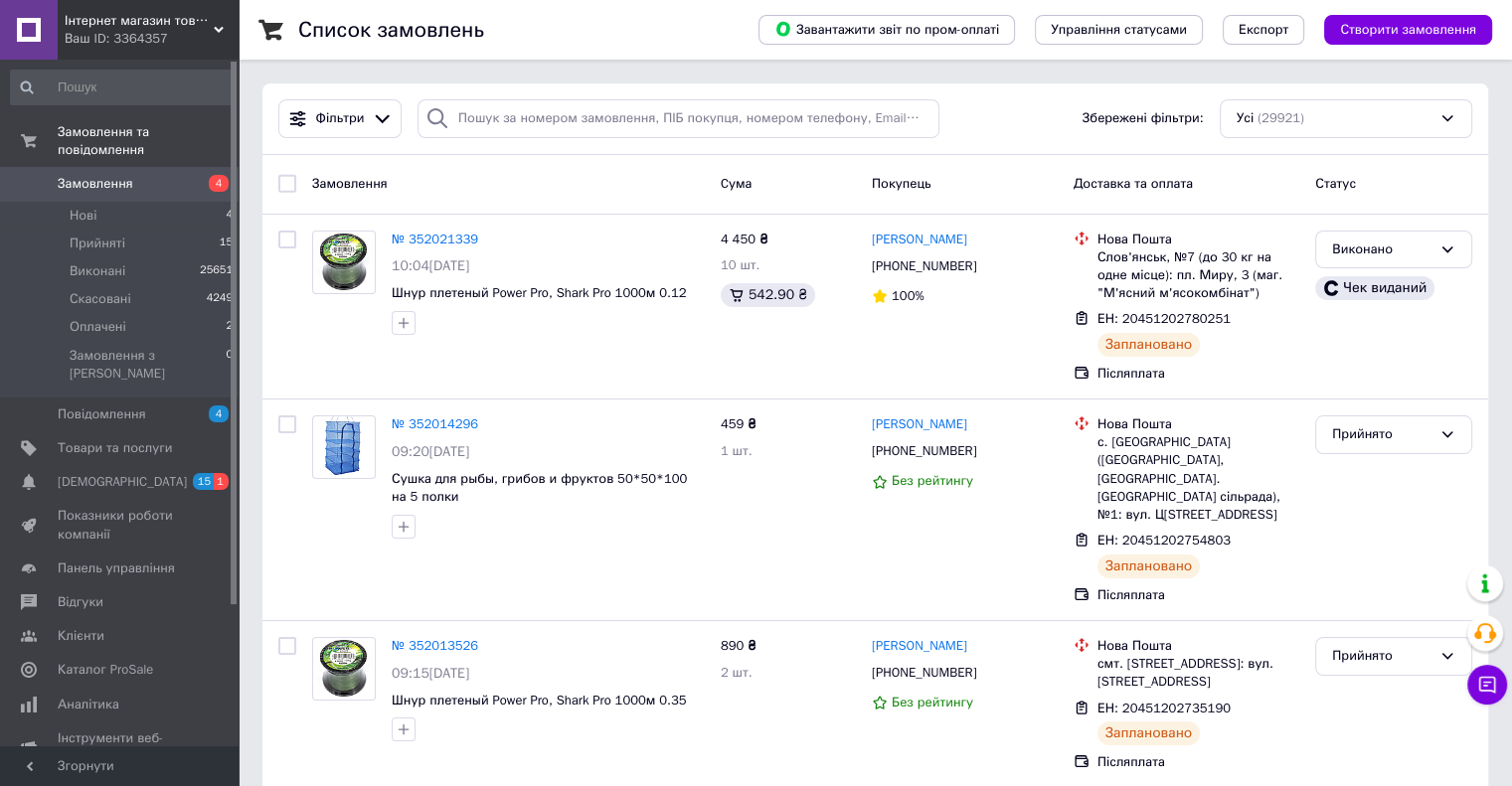 click on "Замовлення Cума Покупець Доставка та оплата Статус" at bounding box center (875, 185) 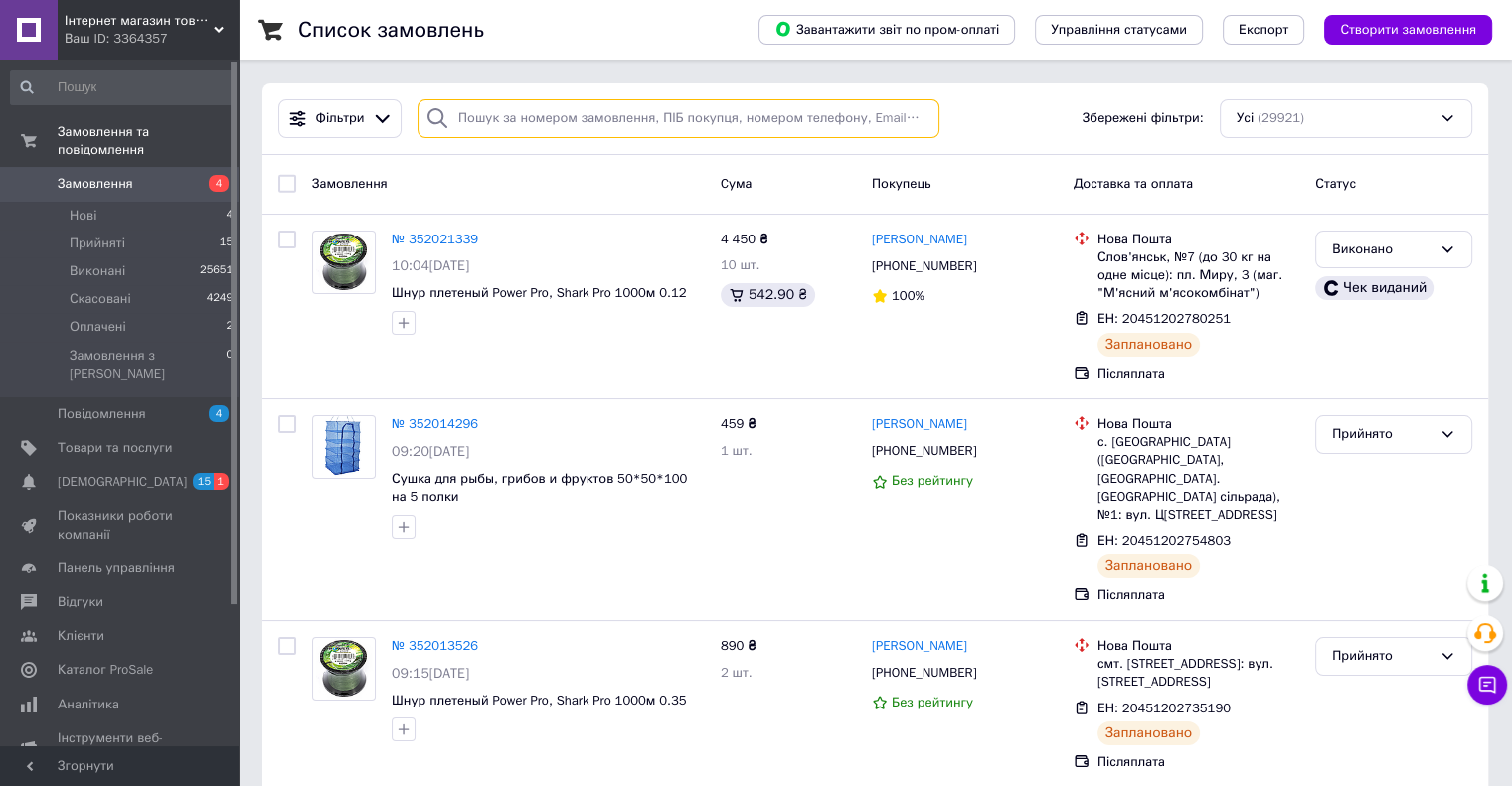 click at bounding box center (678, 118) 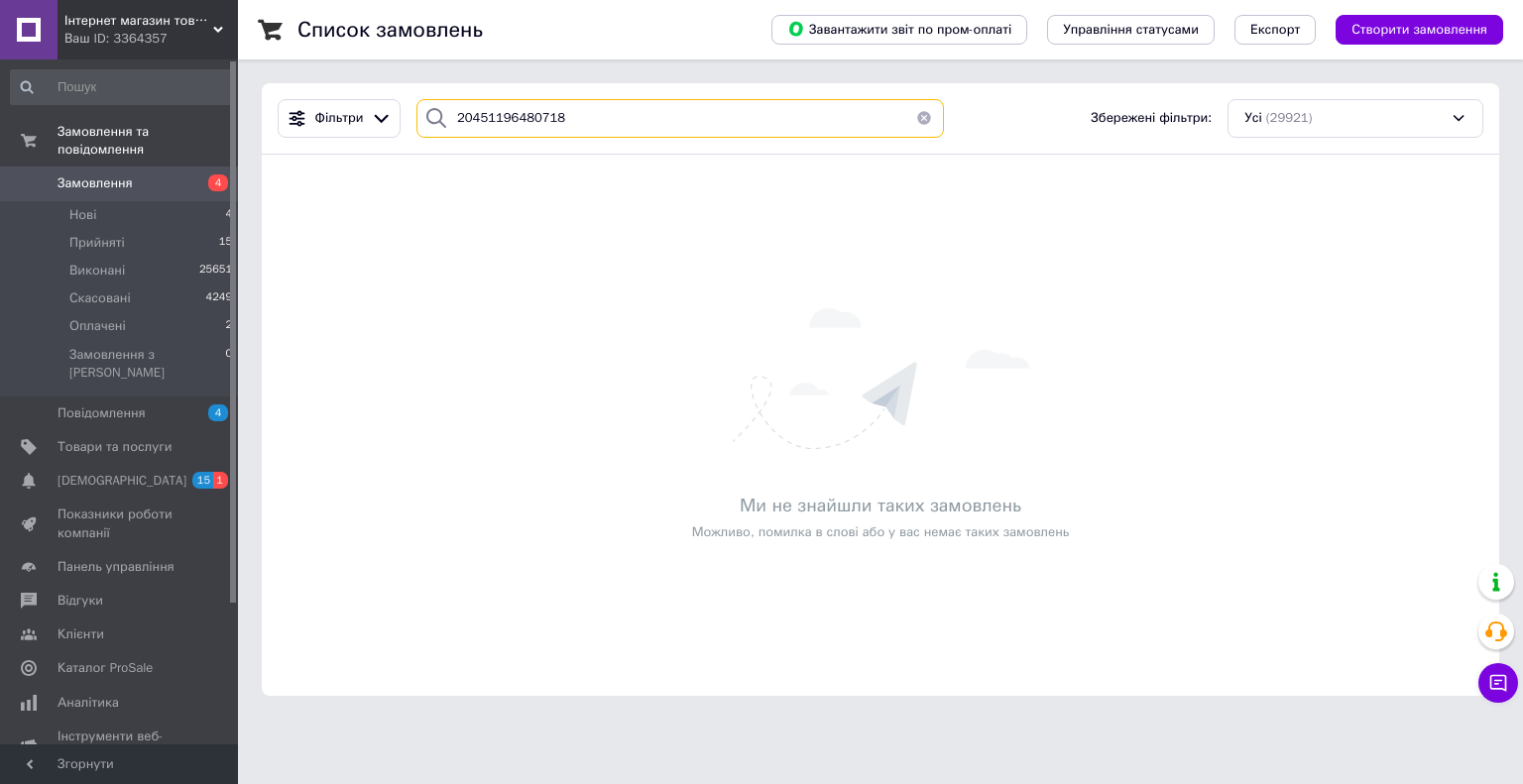 type on "20451196480718" 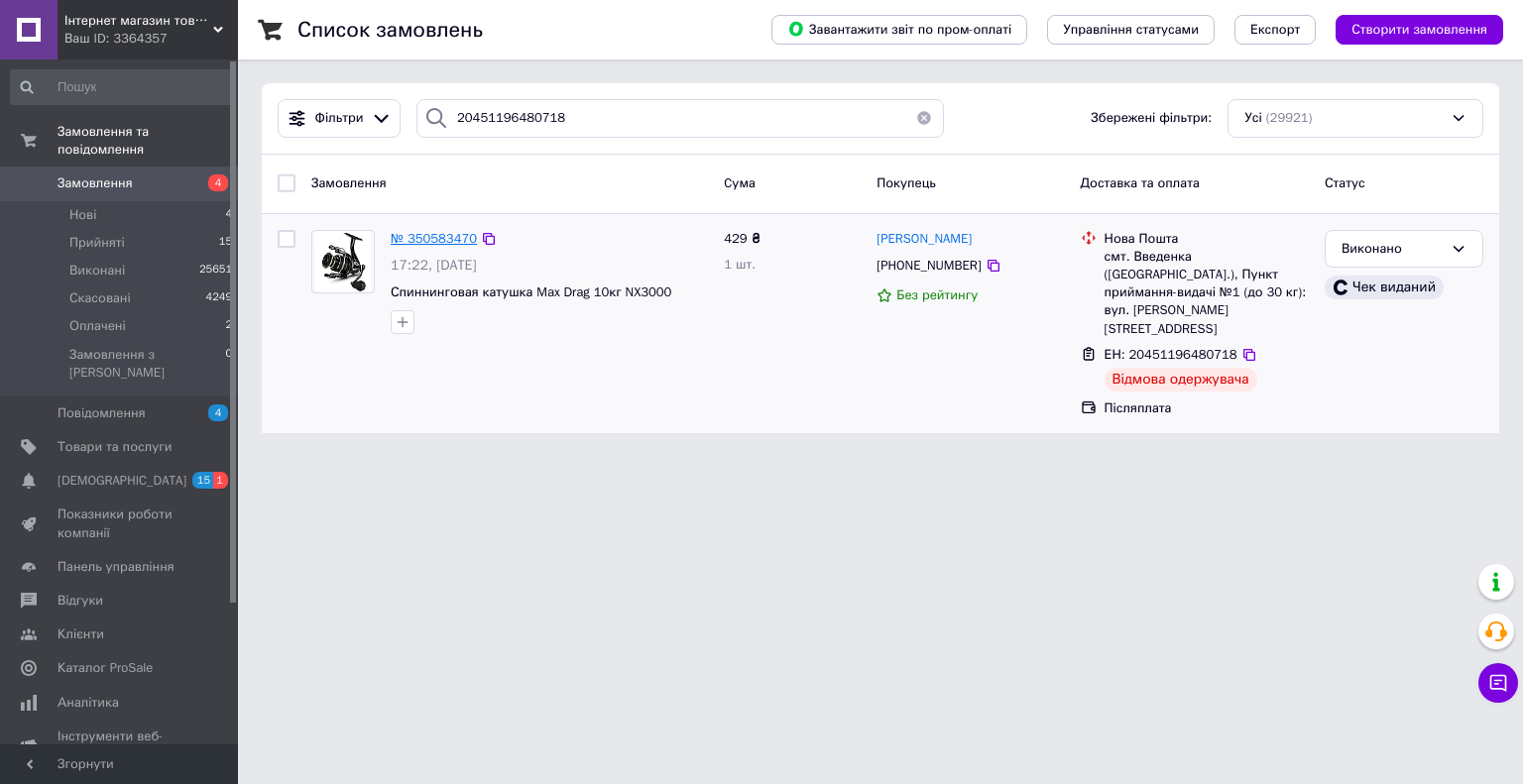 click on "№ 350583470" at bounding box center (433, 238) 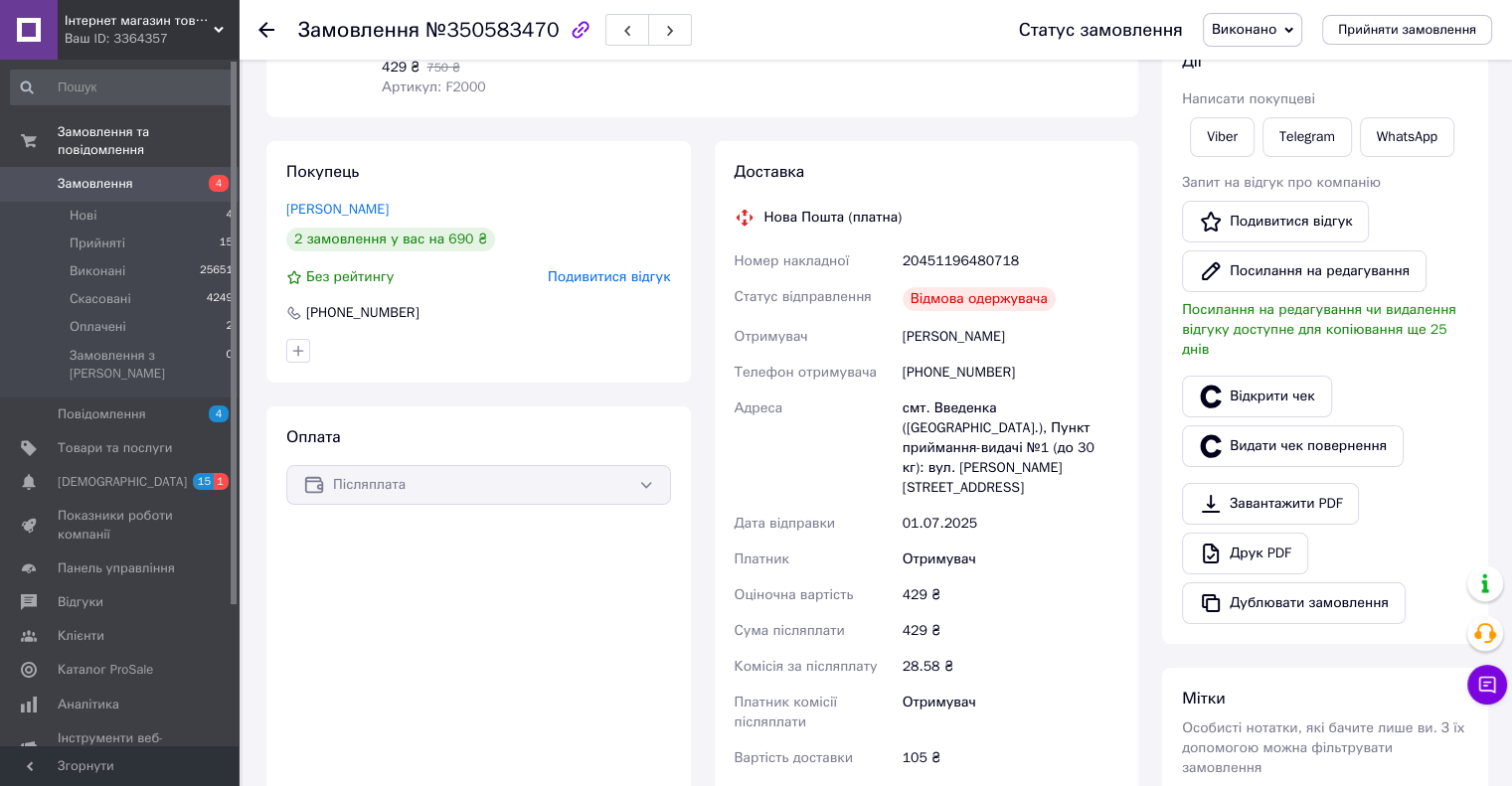 scroll, scrollTop: 298, scrollLeft: 0, axis: vertical 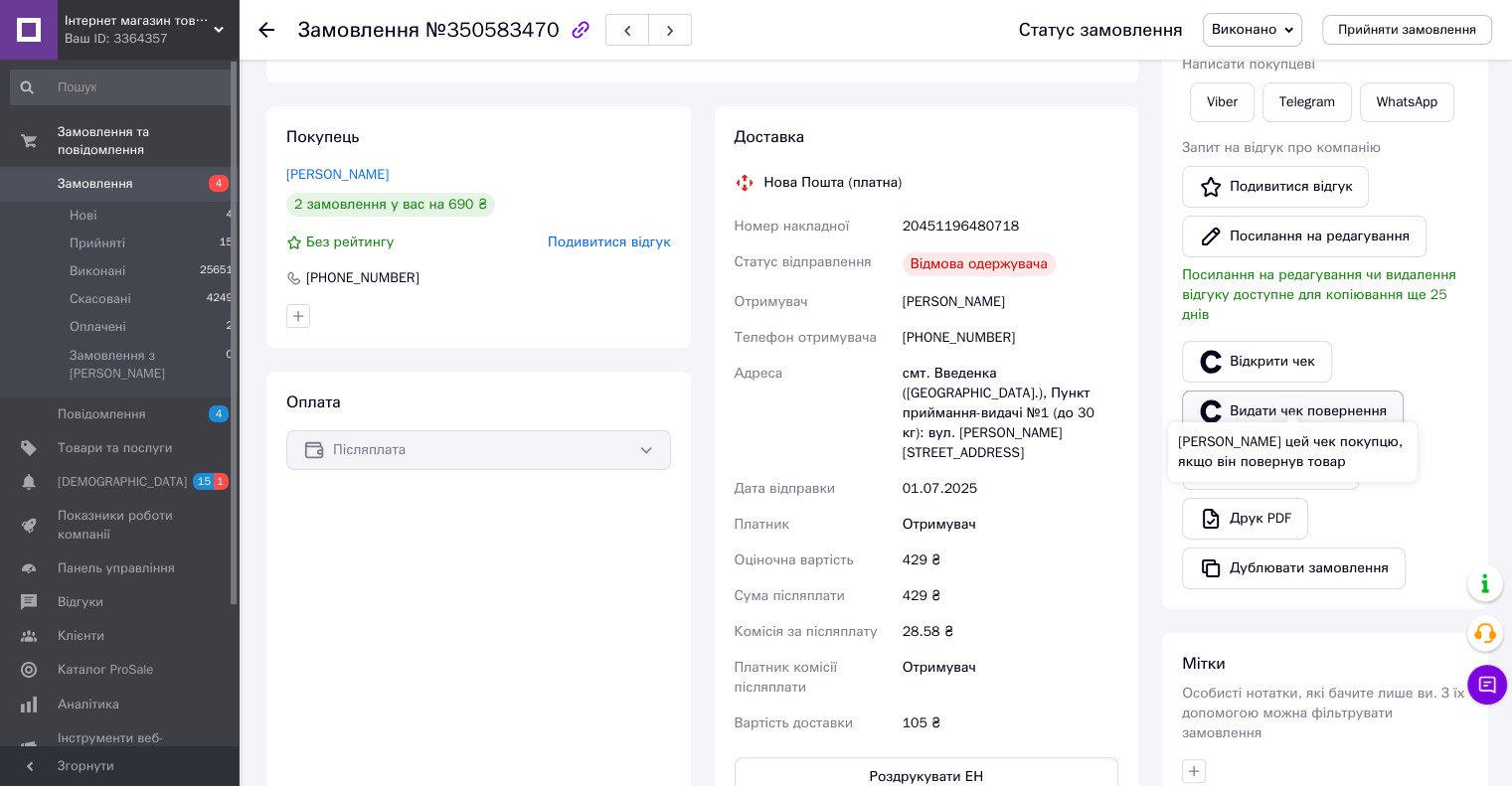 click on "Видати чек повернення" at bounding box center (1292, 411) 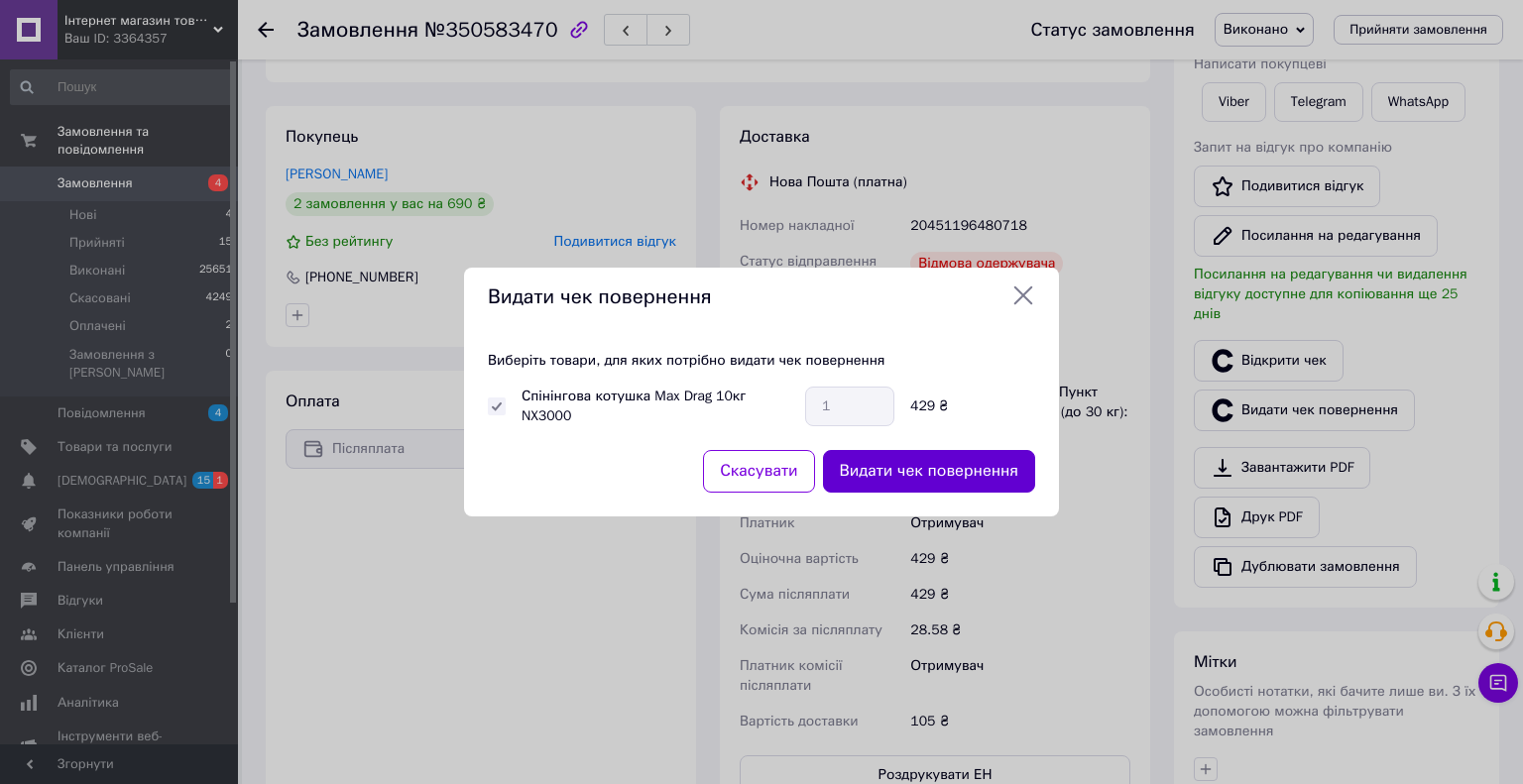 click on "Видати чек повернення" at bounding box center (929, 471) 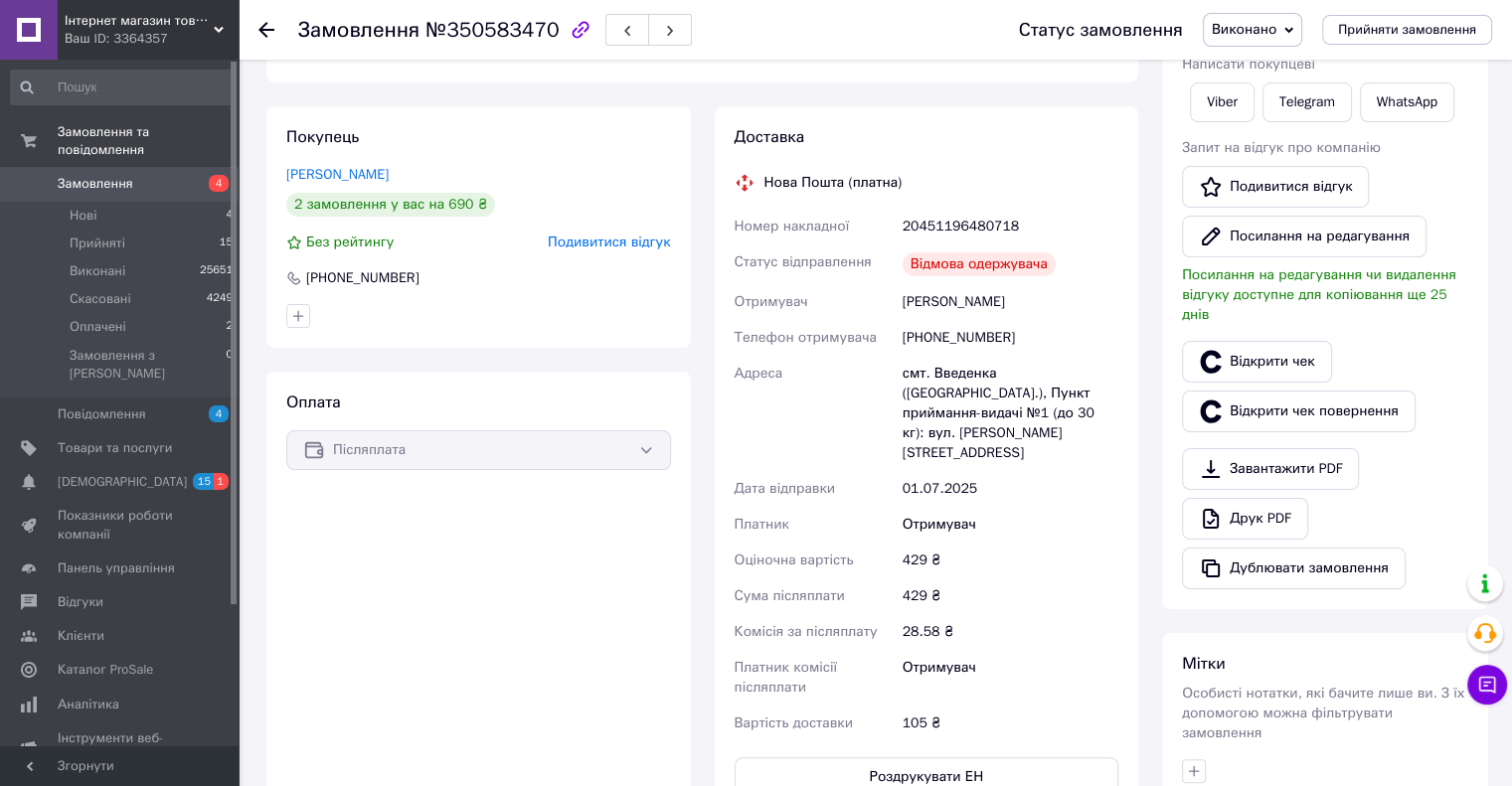 click on "Замовлення" at bounding box center (95, 184) 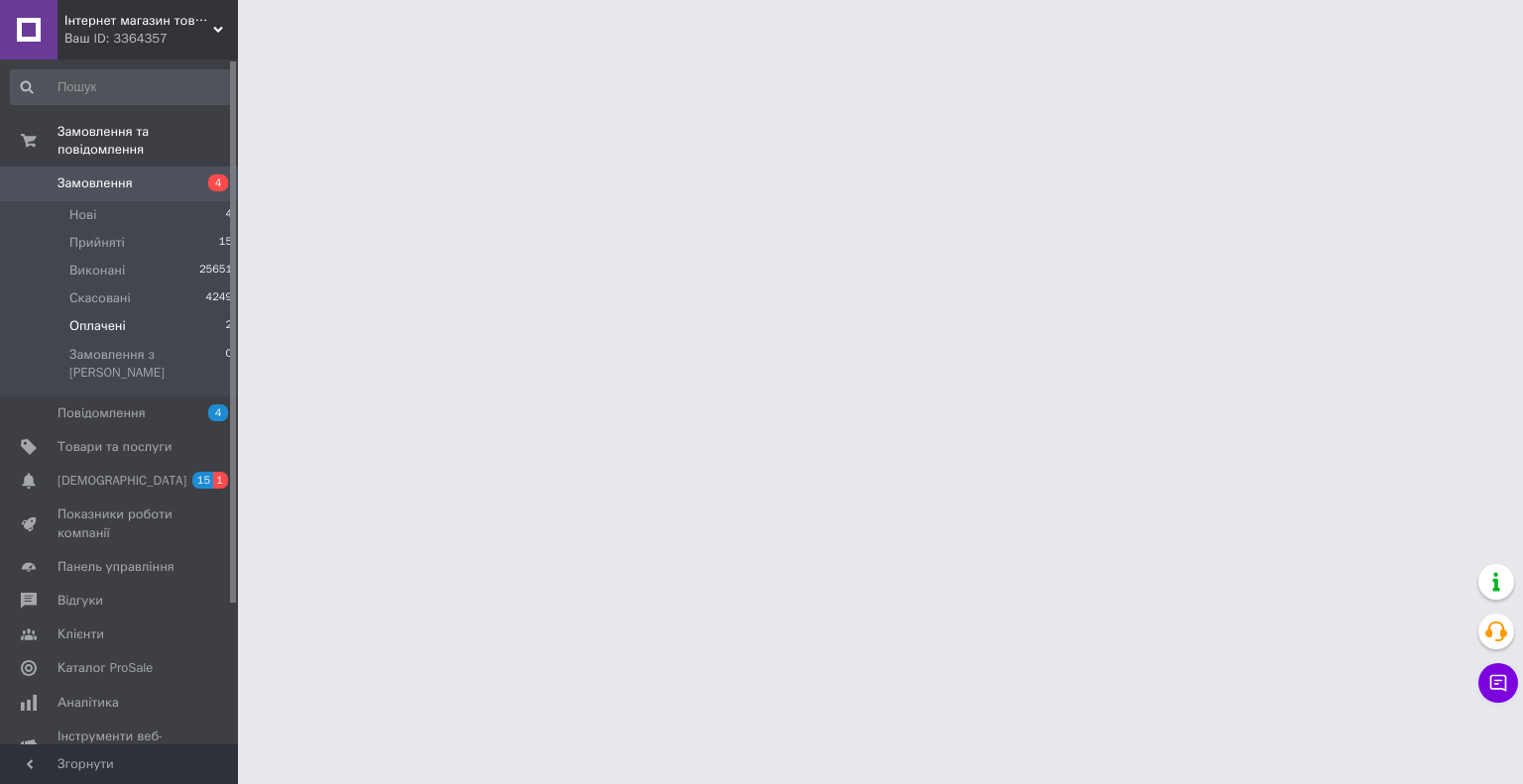 click on "Оплачені 2" at bounding box center [122, 326] 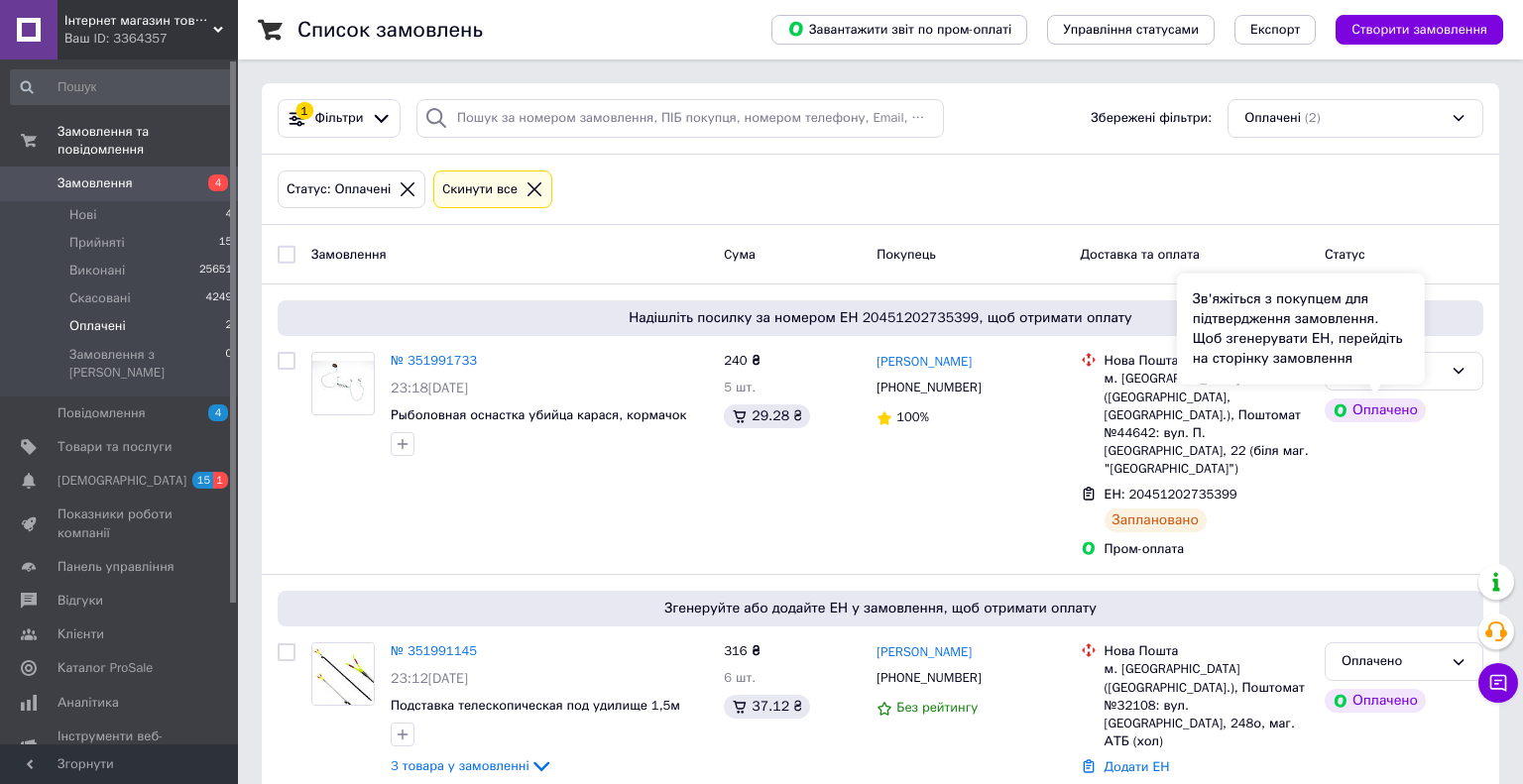 click on "Зв'яжіться з покупцем для підтвердження замовлення.
Щоб згенерувати ЕН, перейдіть на сторінку замовлення" at bounding box center [1301, 329] 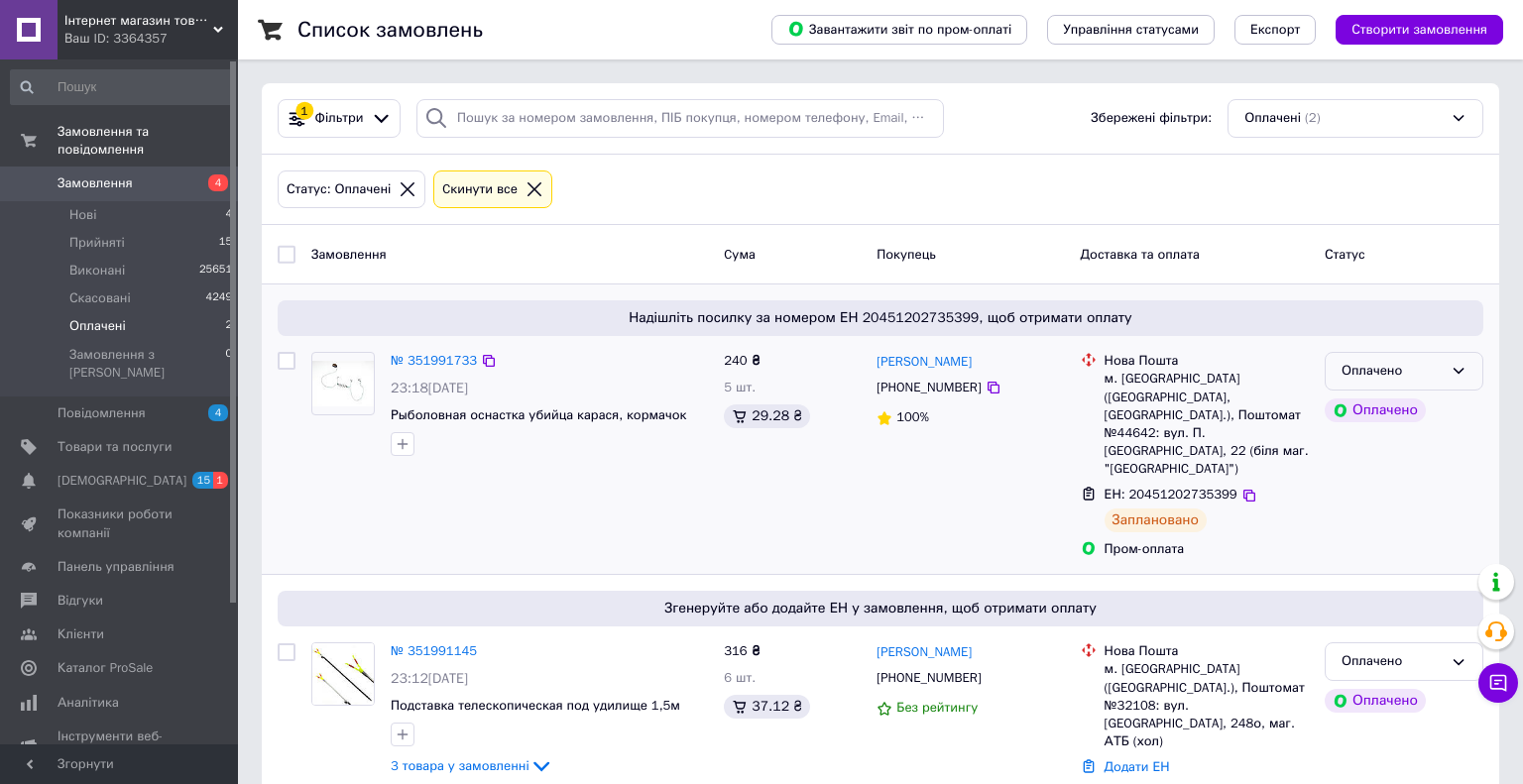 click 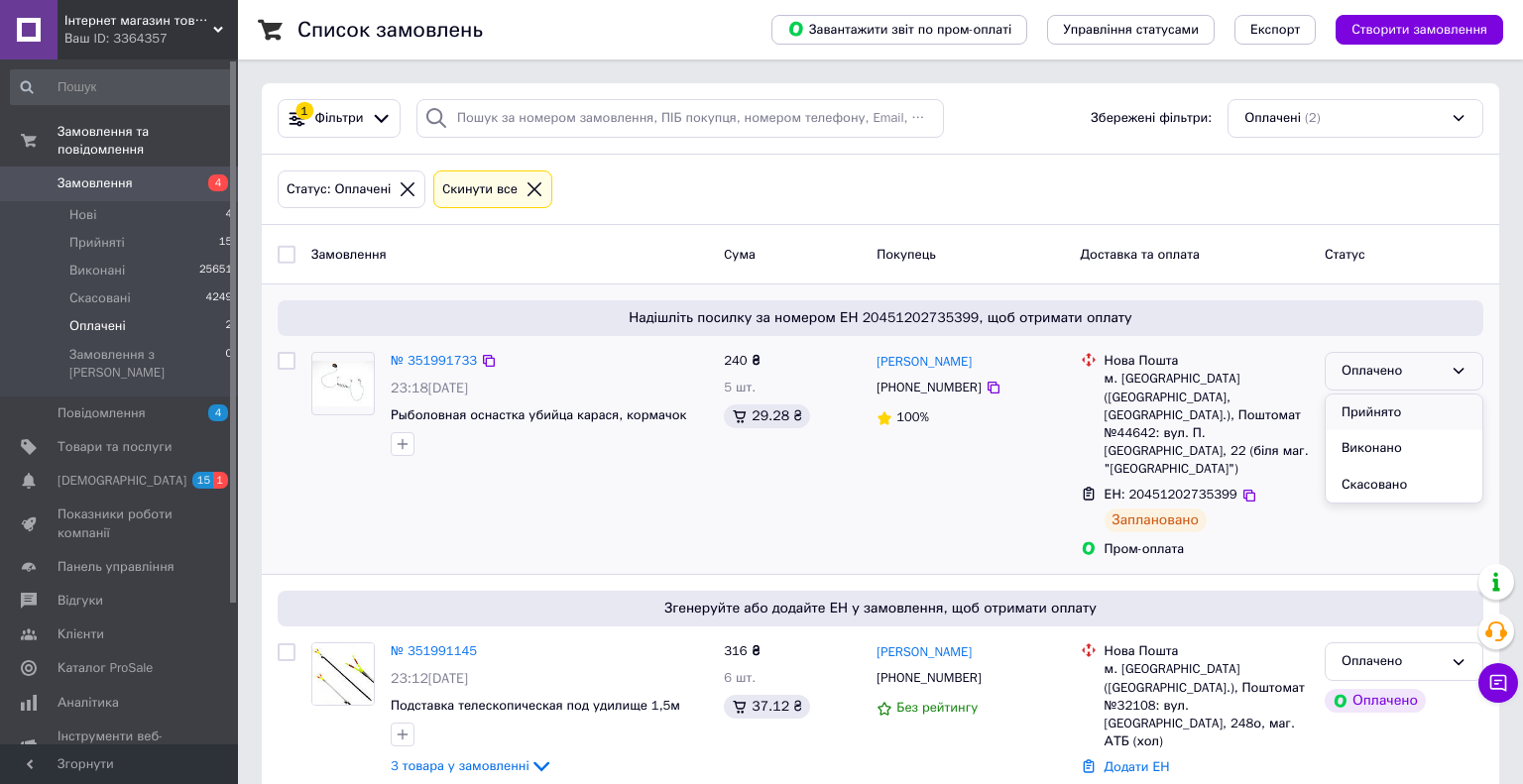 click on "Прийнято" at bounding box center [1404, 412] 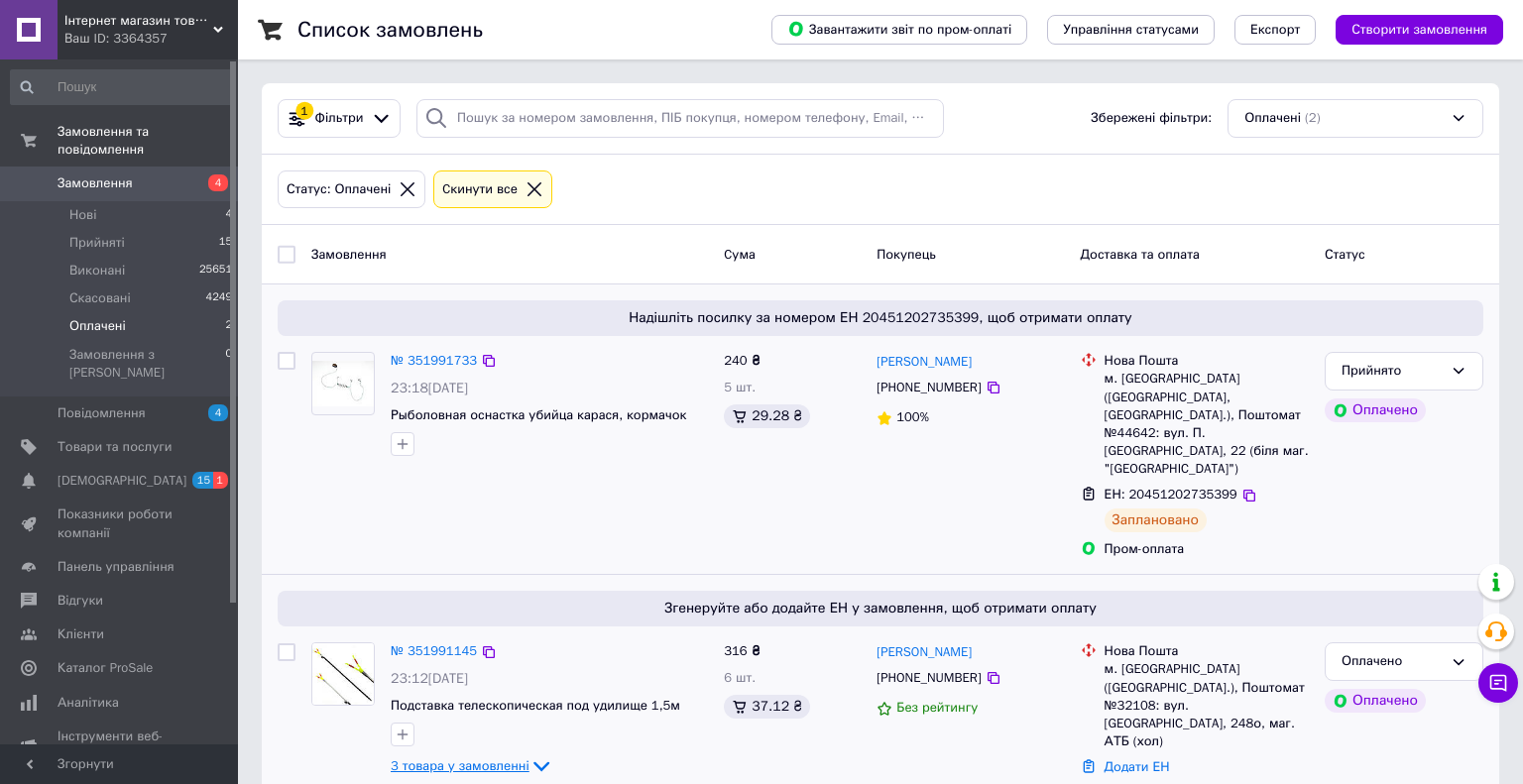 click 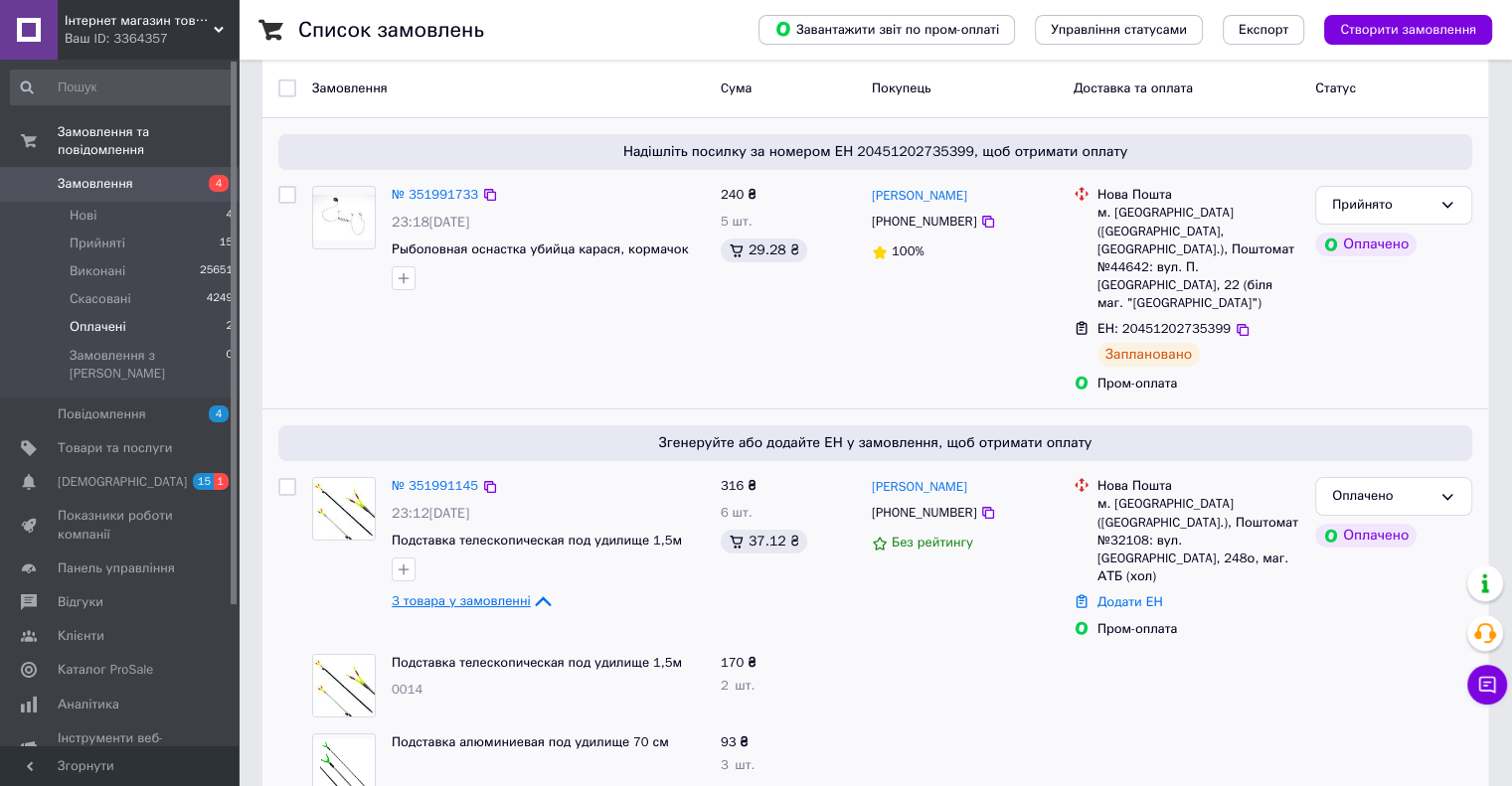 scroll, scrollTop: 236, scrollLeft: 0, axis: vertical 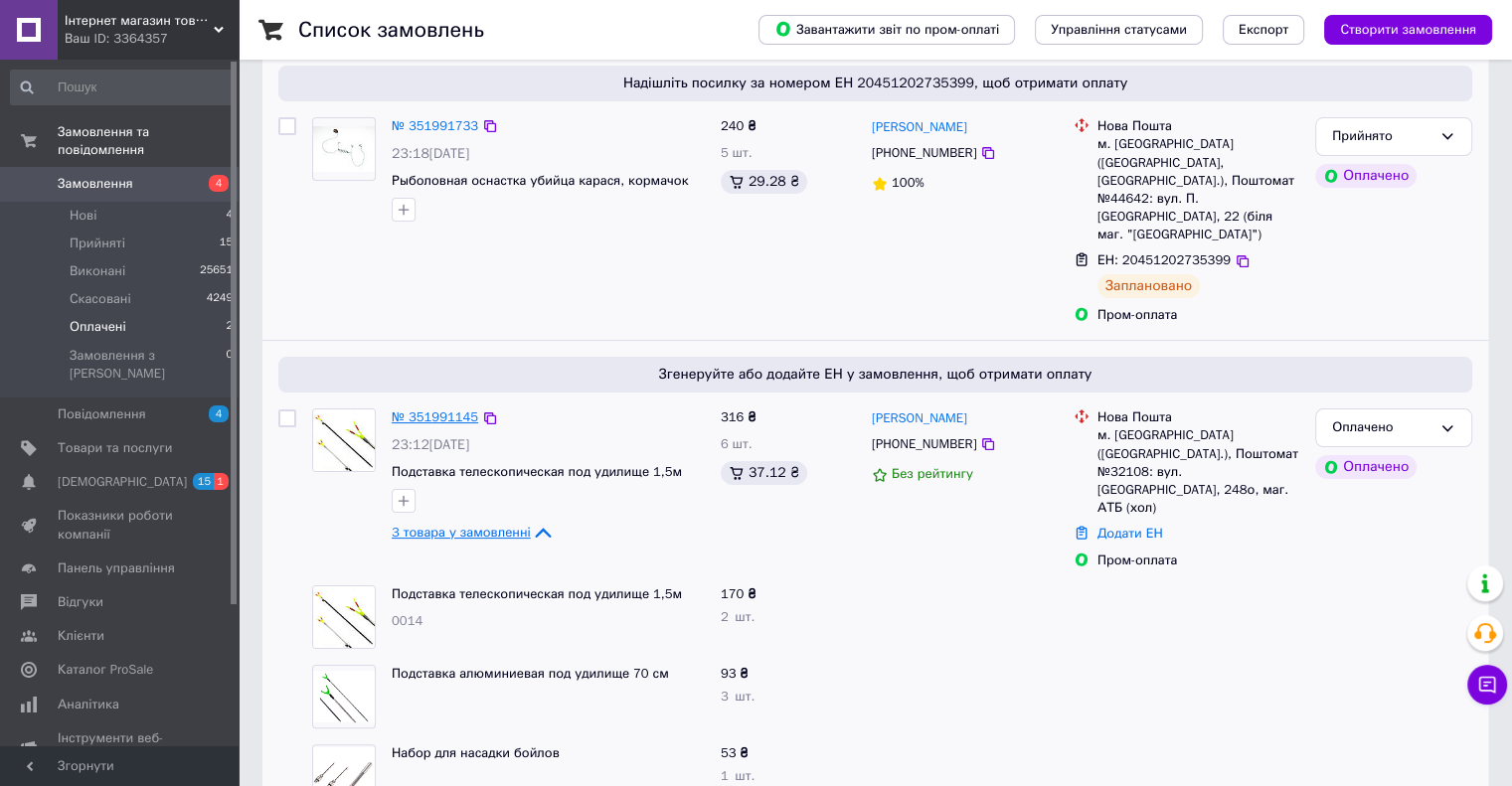 click on "№ 351991145" at bounding box center (434, 416) 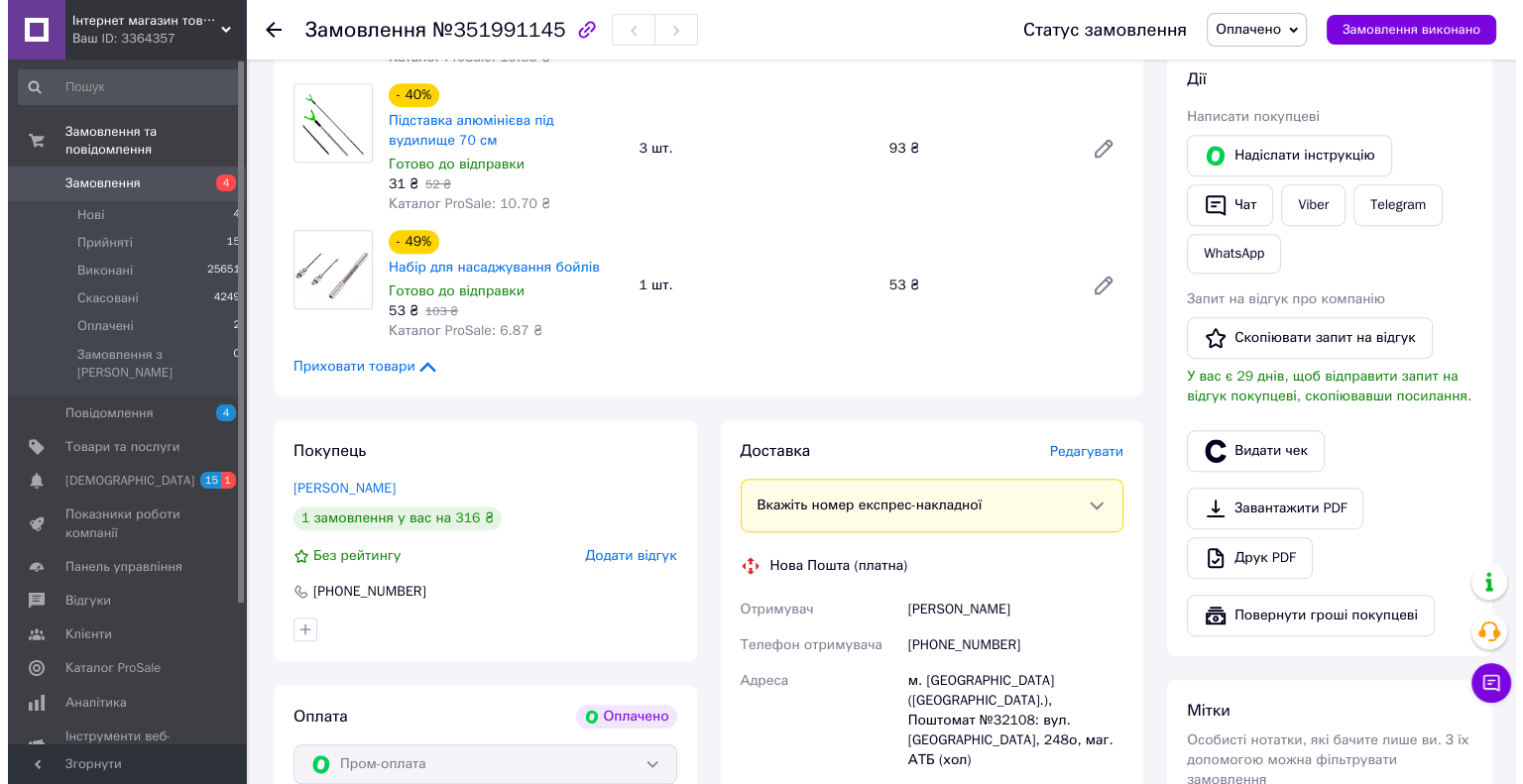 scroll, scrollTop: 830, scrollLeft: 0, axis: vertical 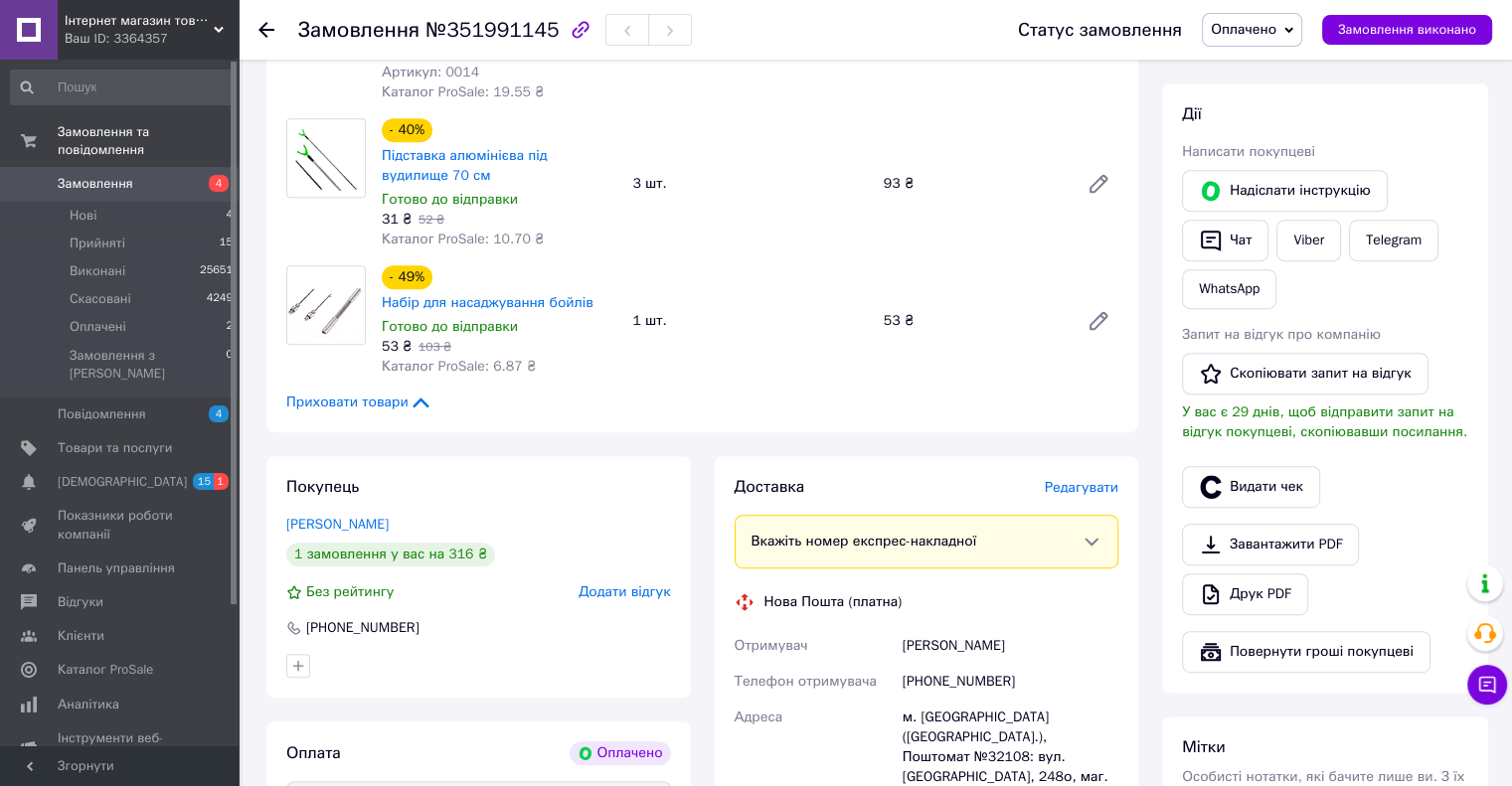 click on "Редагувати" at bounding box center [1082, 487] 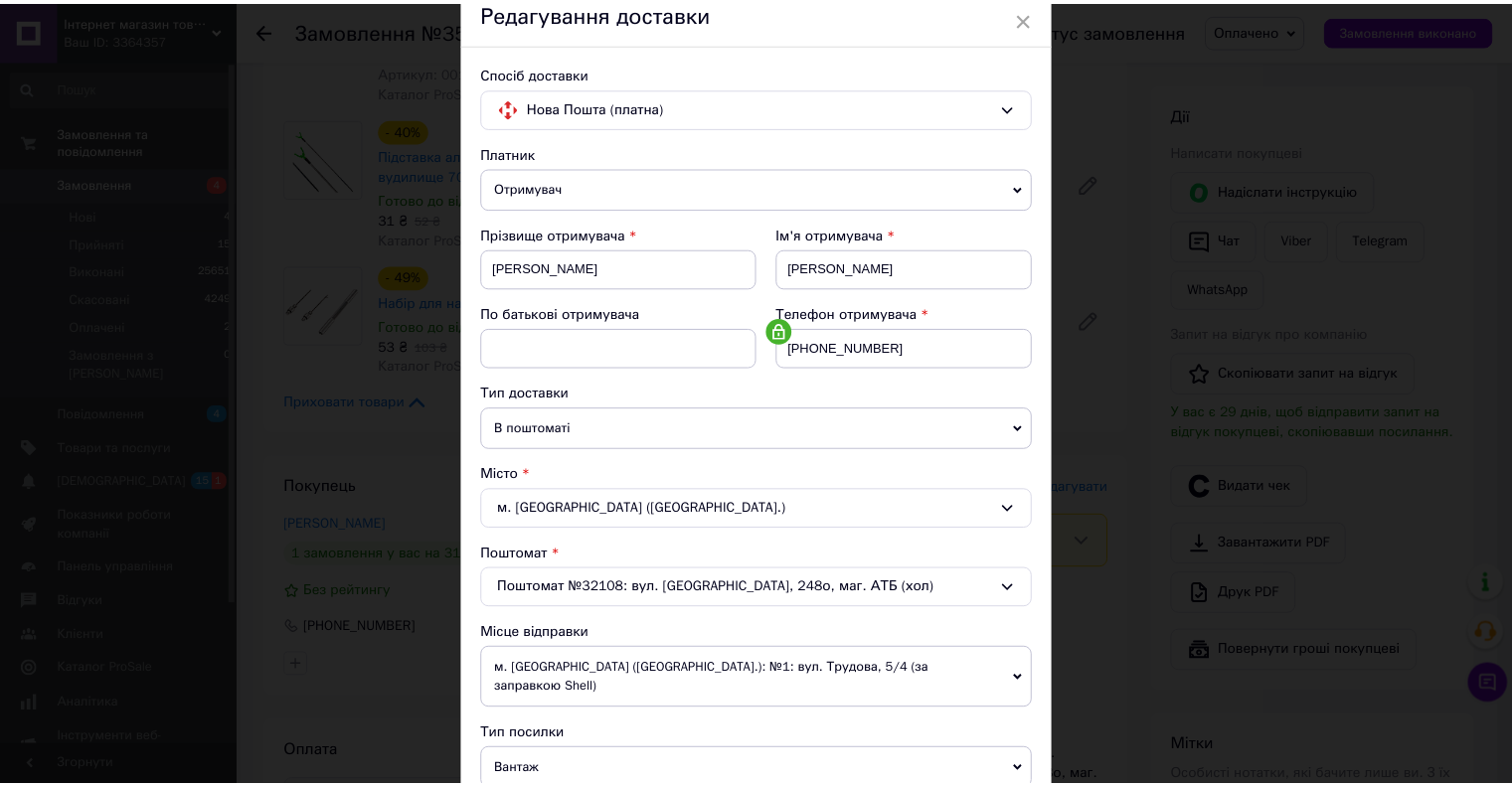 scroll, scrollTop: 0, scrollLeft: 0, axis: both 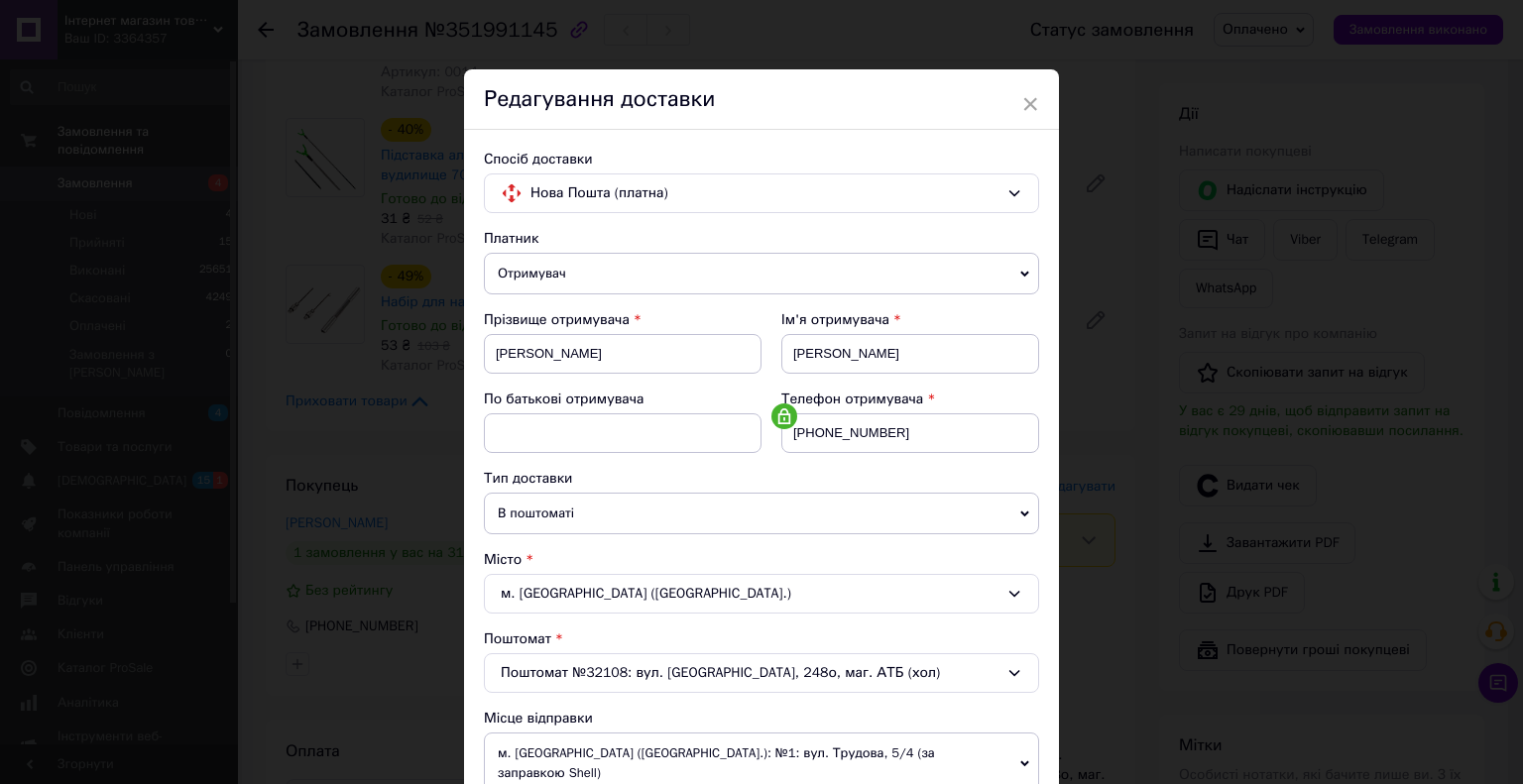 click on "×" at bounding box center (1030, 104) 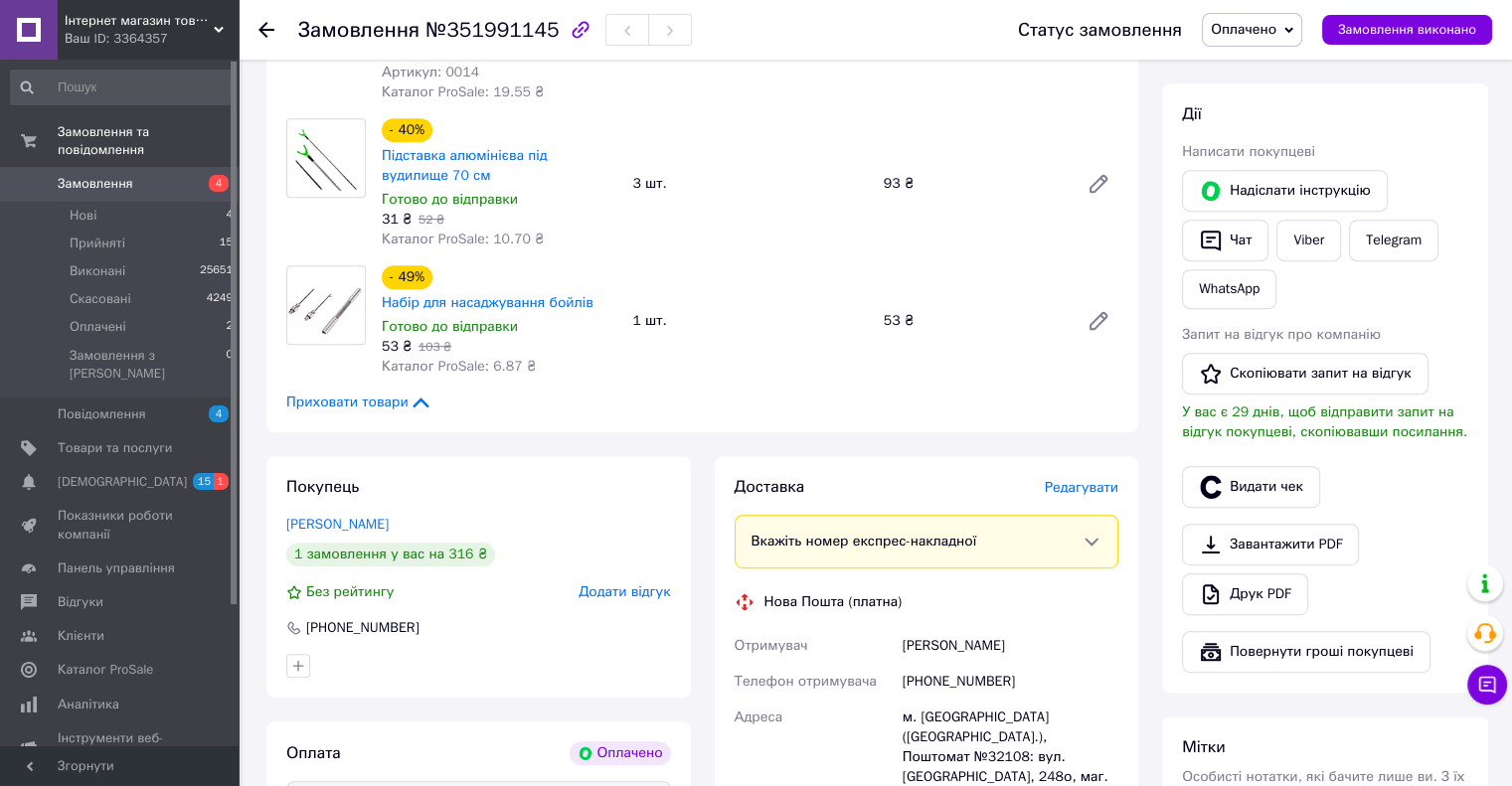 click on "Замовлення" at bounding box center (120, 184) 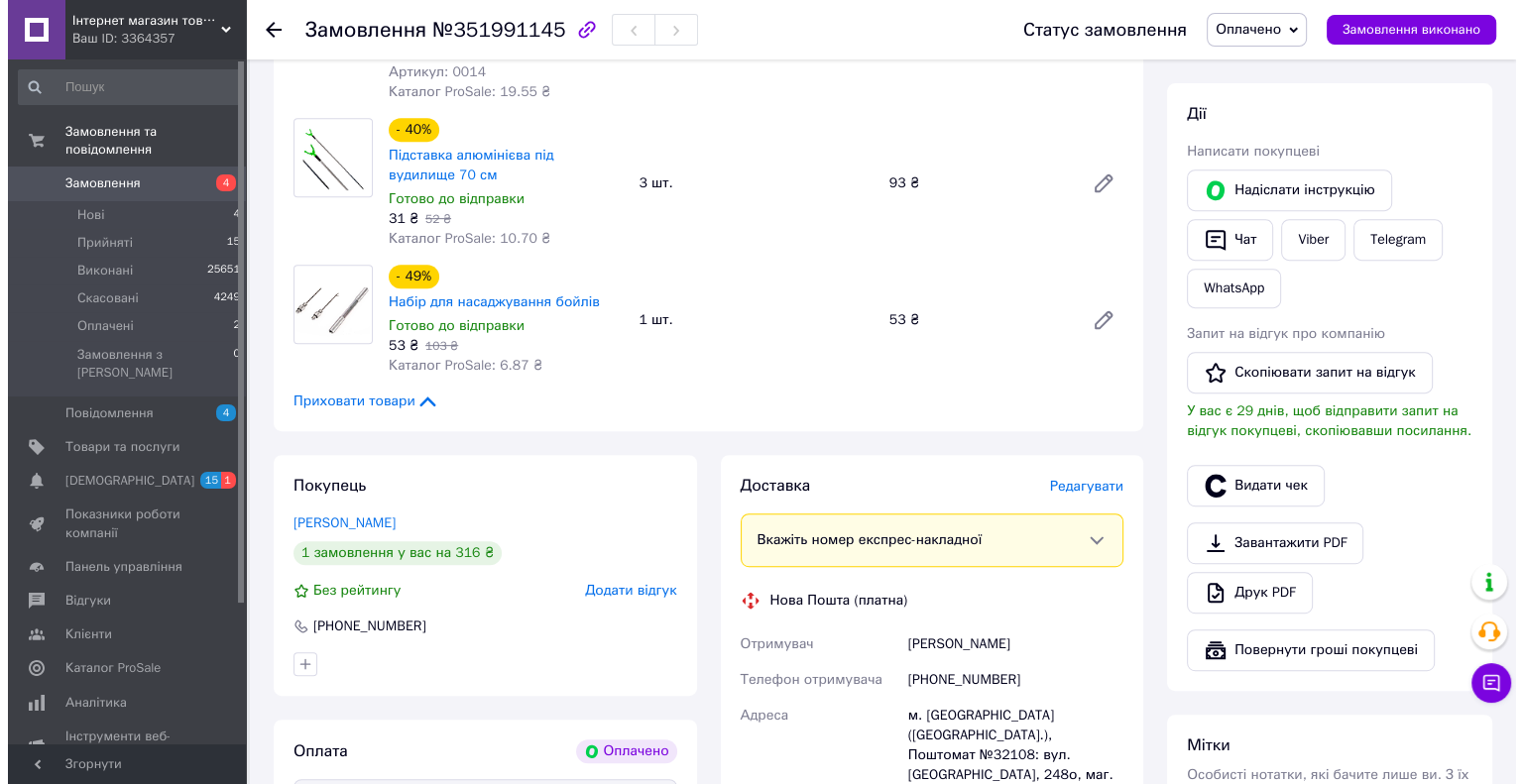 scroll, scrollTop: 0, scrollLeft: 0, axis: both 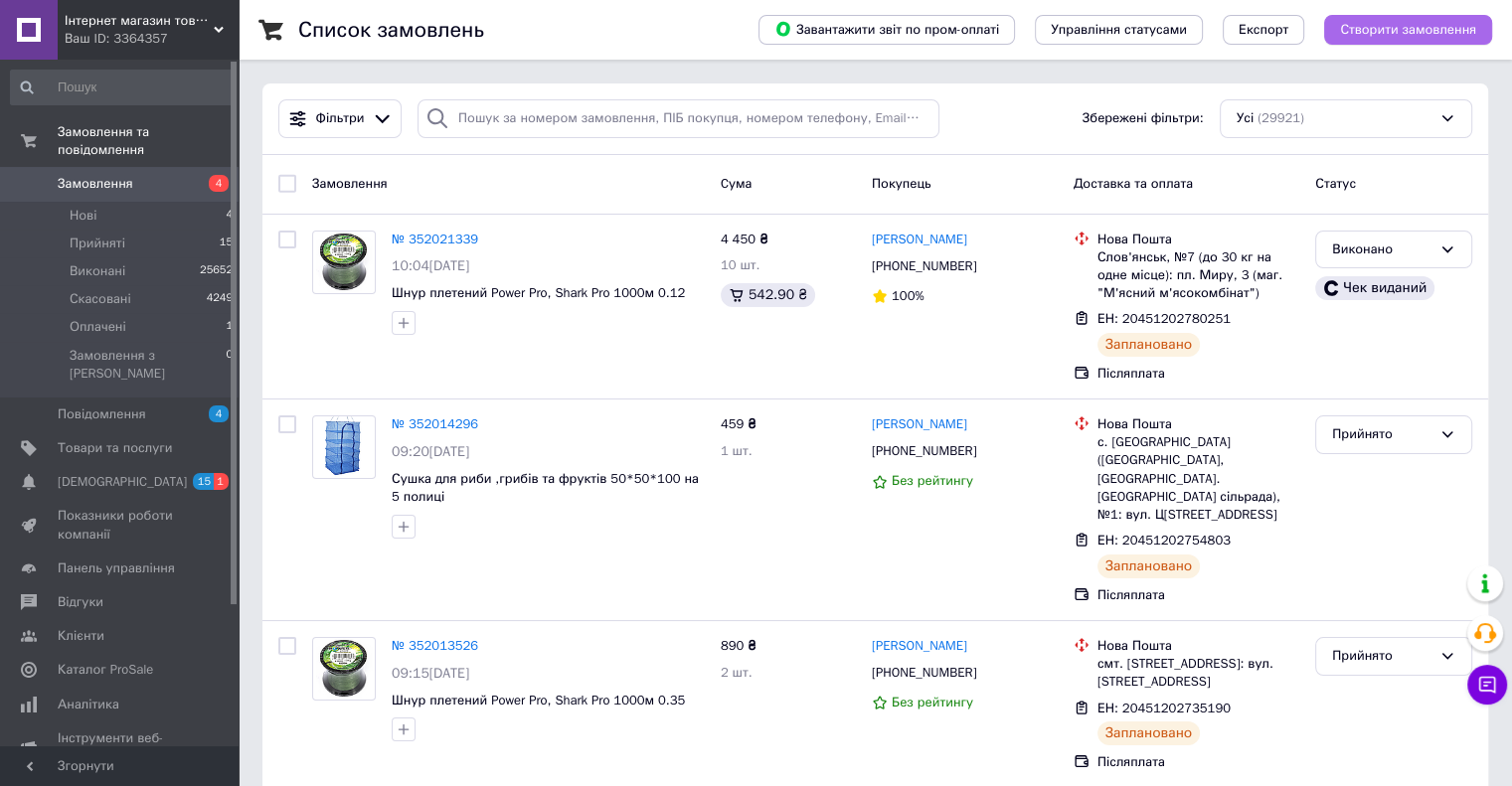 click on "Створити замовлення" at bounding box center [1408, 30] 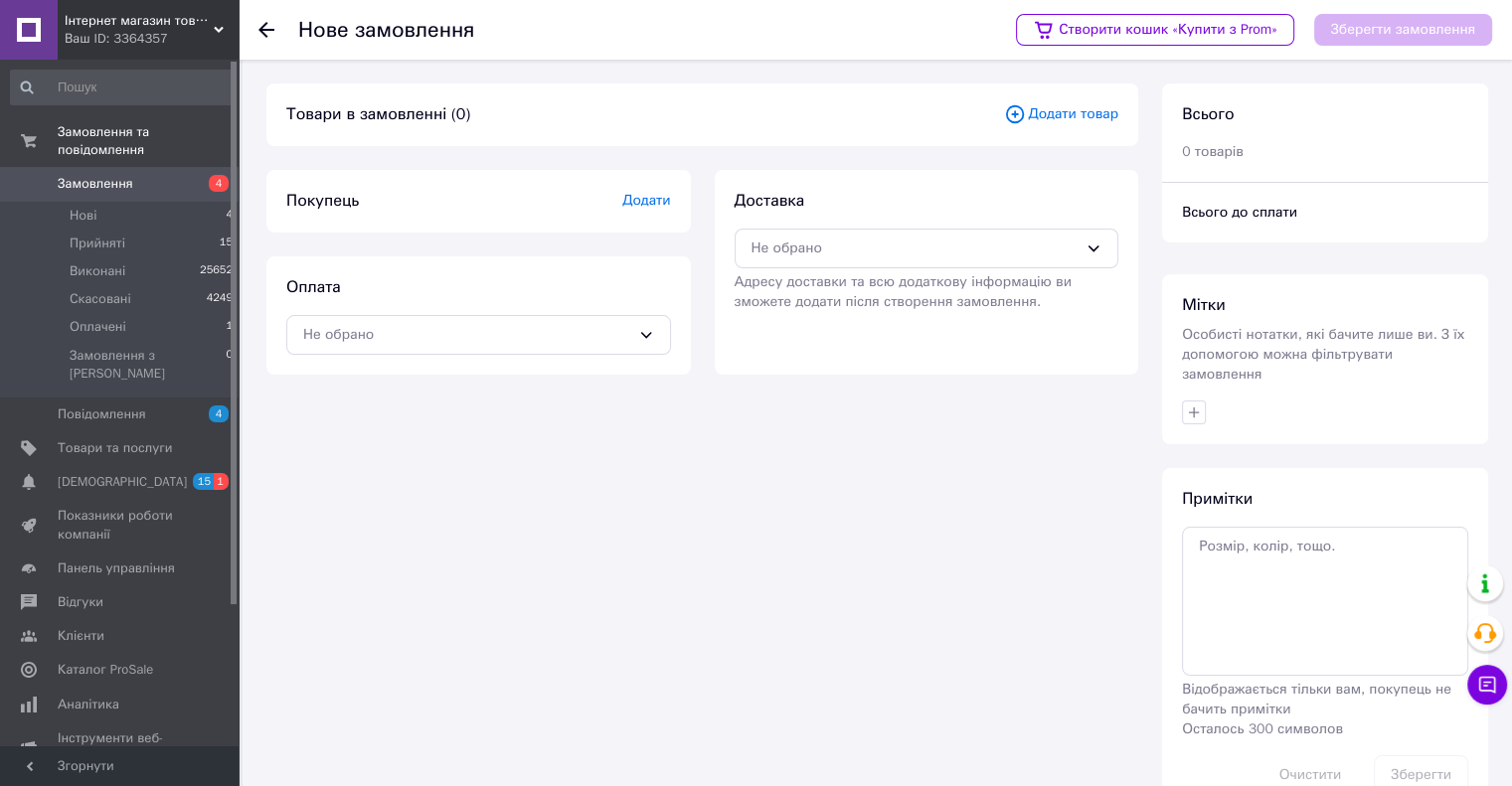 click 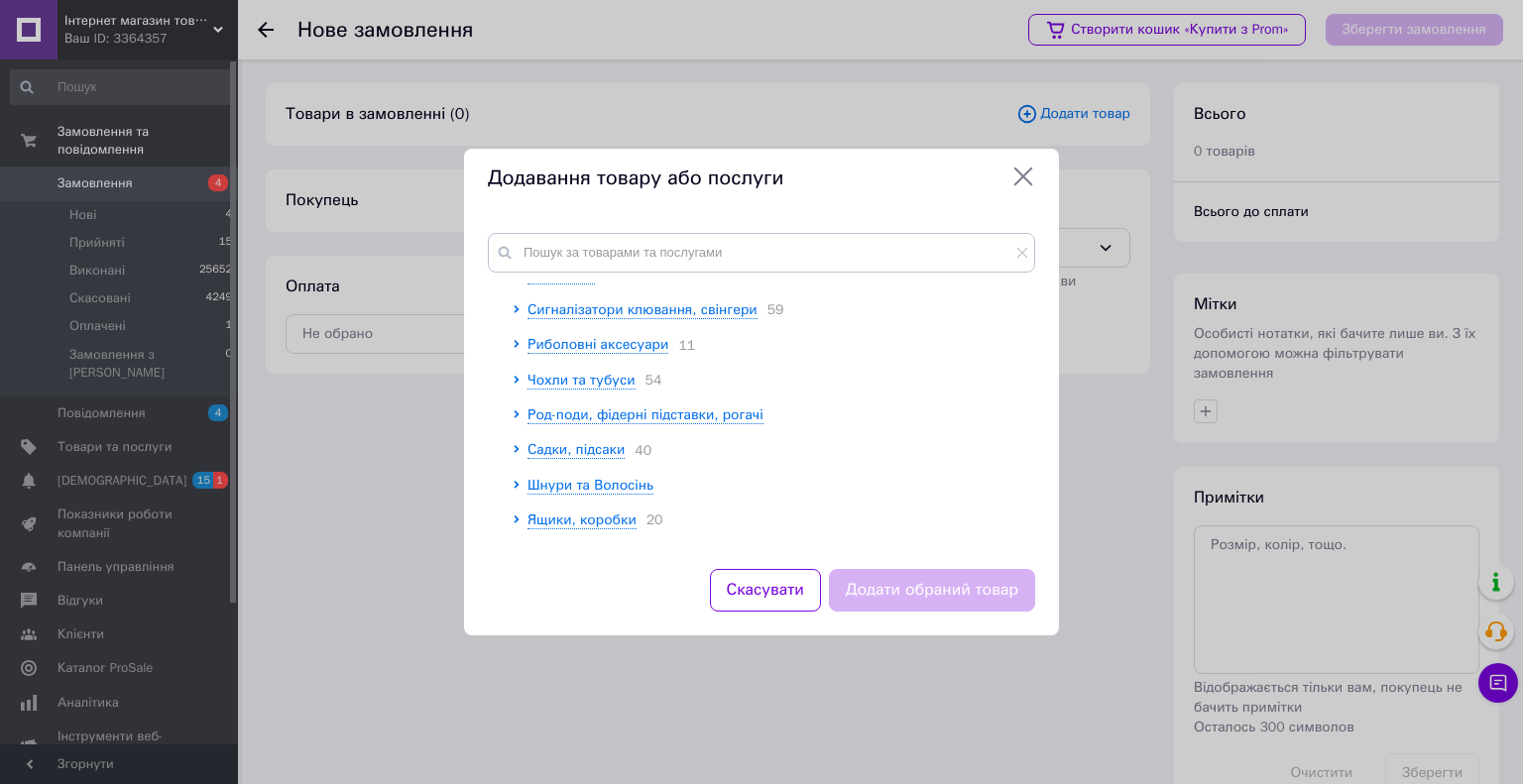 scroll, scrollTop: 198, scrollLeft: 0, axis: vertical 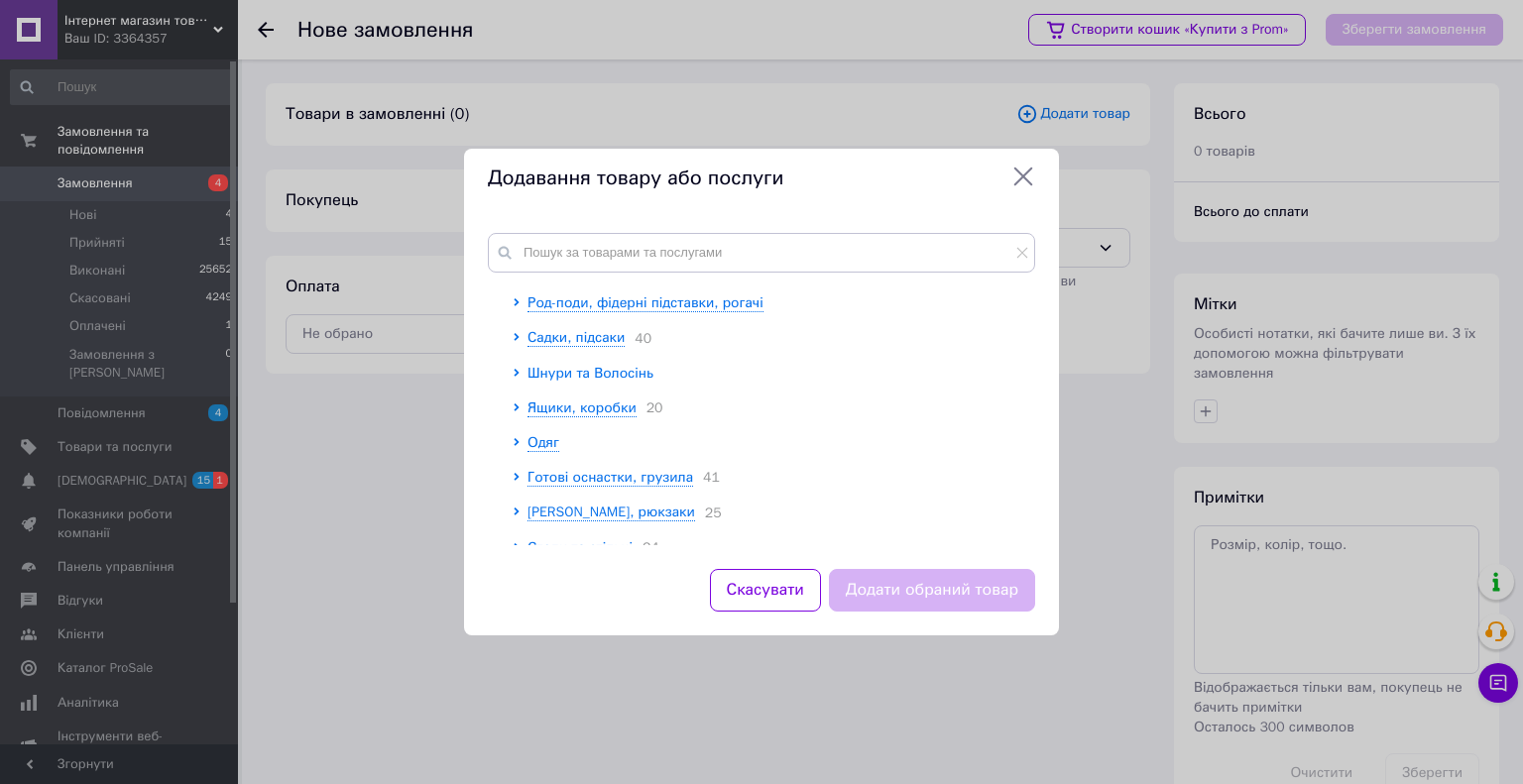 click on "Шнури та  Волосінь" at bounding box center [590, 373] 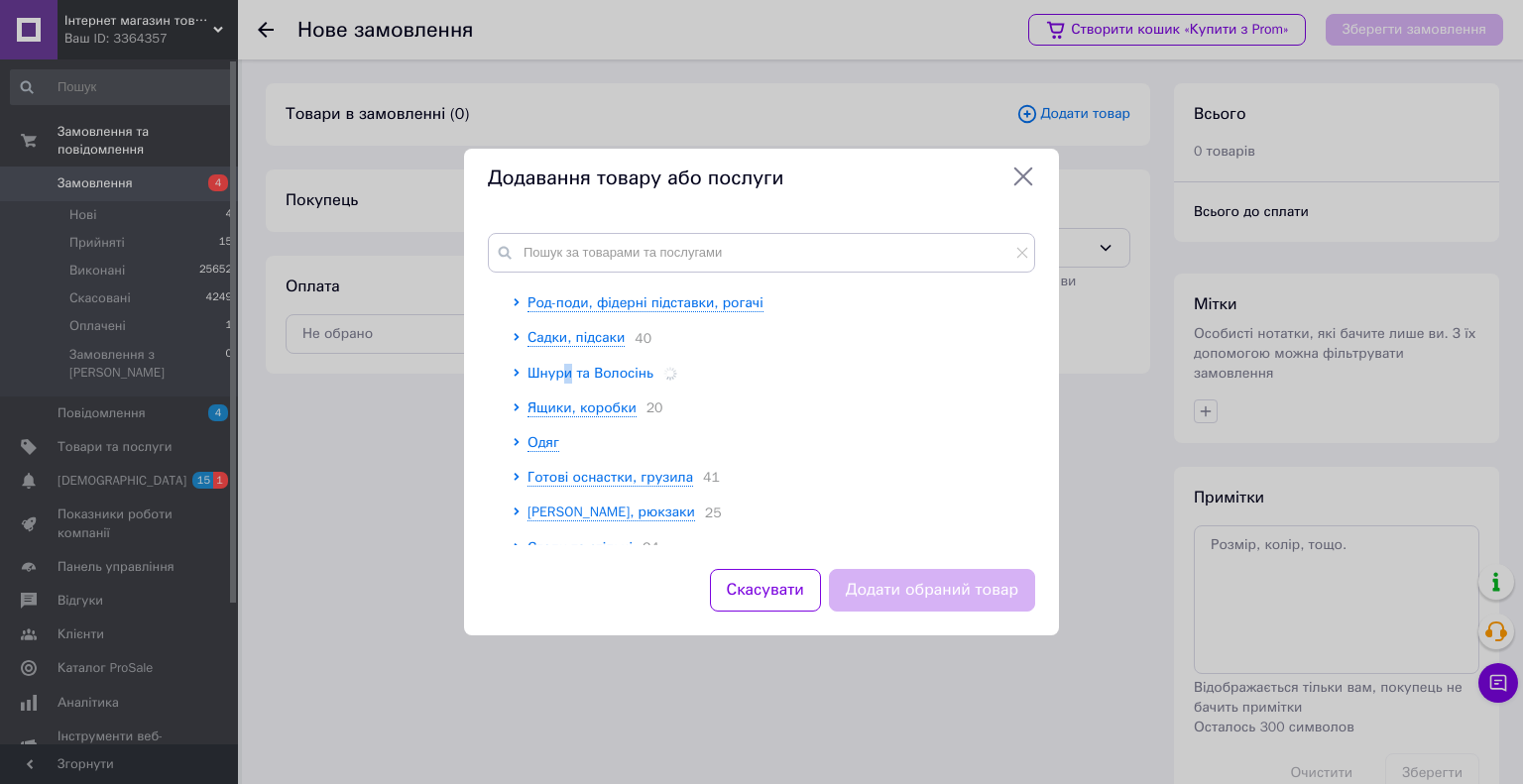 click on "Шнури та  Волосінь" at bounding box center (590, 373) 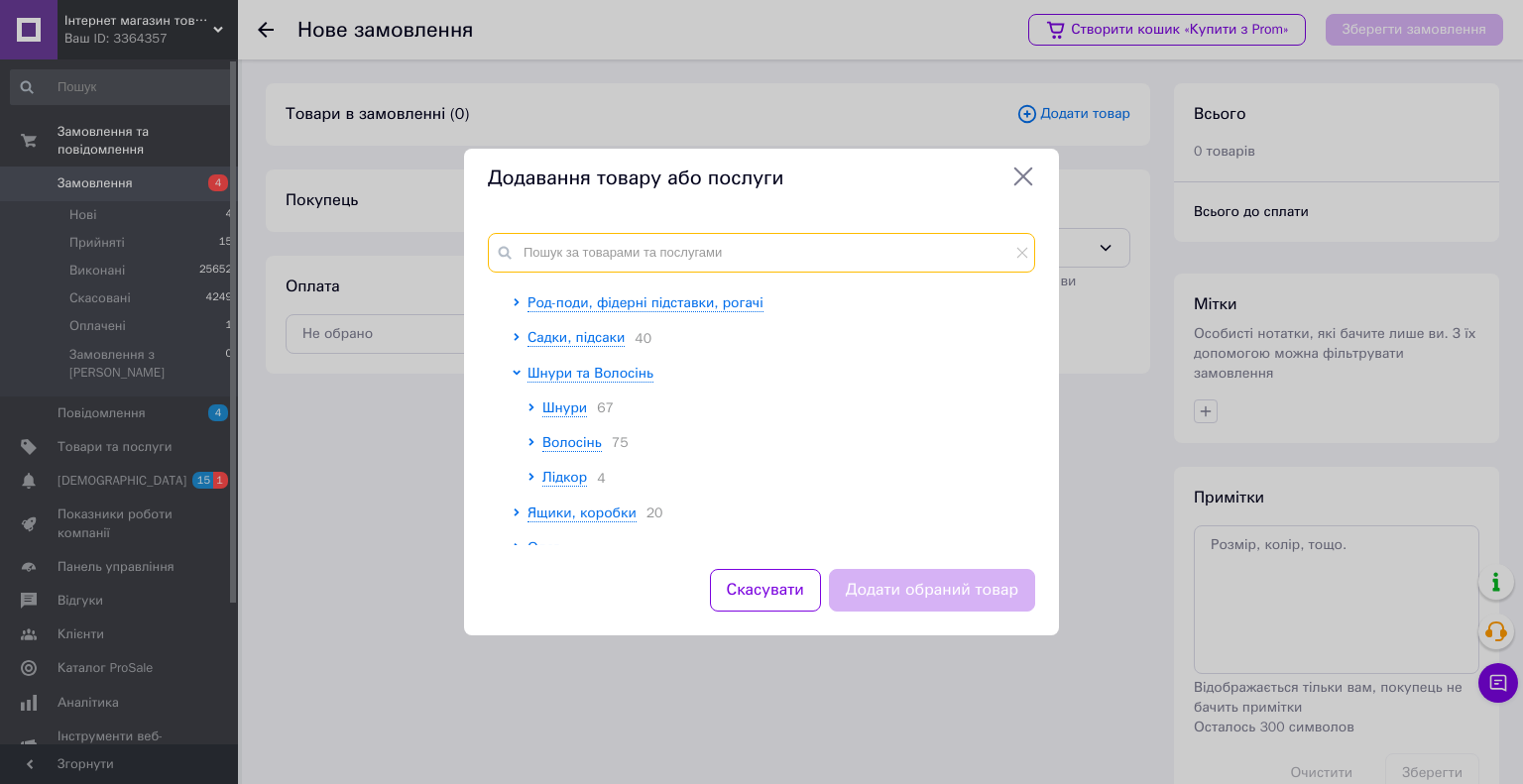 click at bounding box center (762, 253) 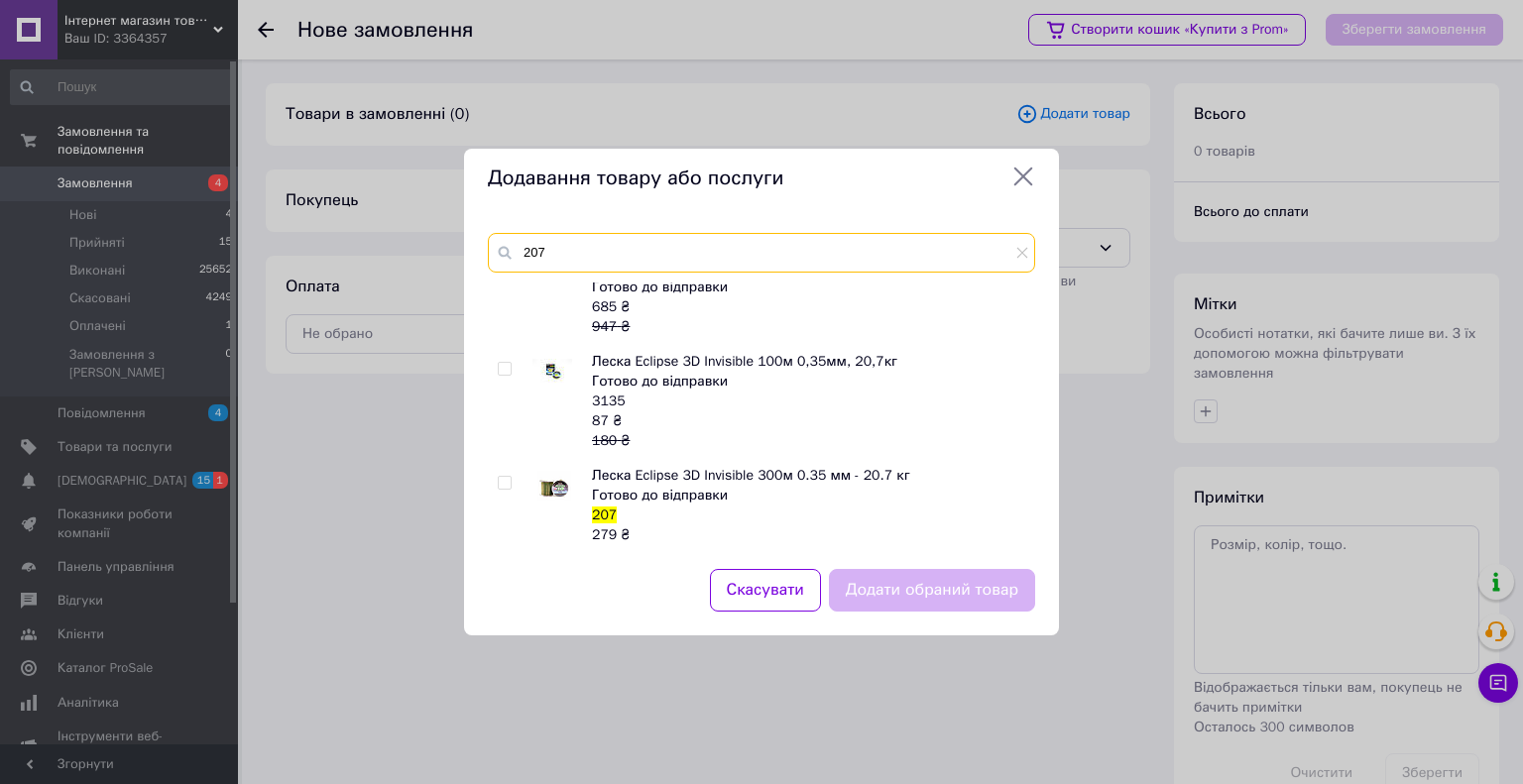 scroll, scrollTop: 64, scrollLeft: 0, axis: vertical 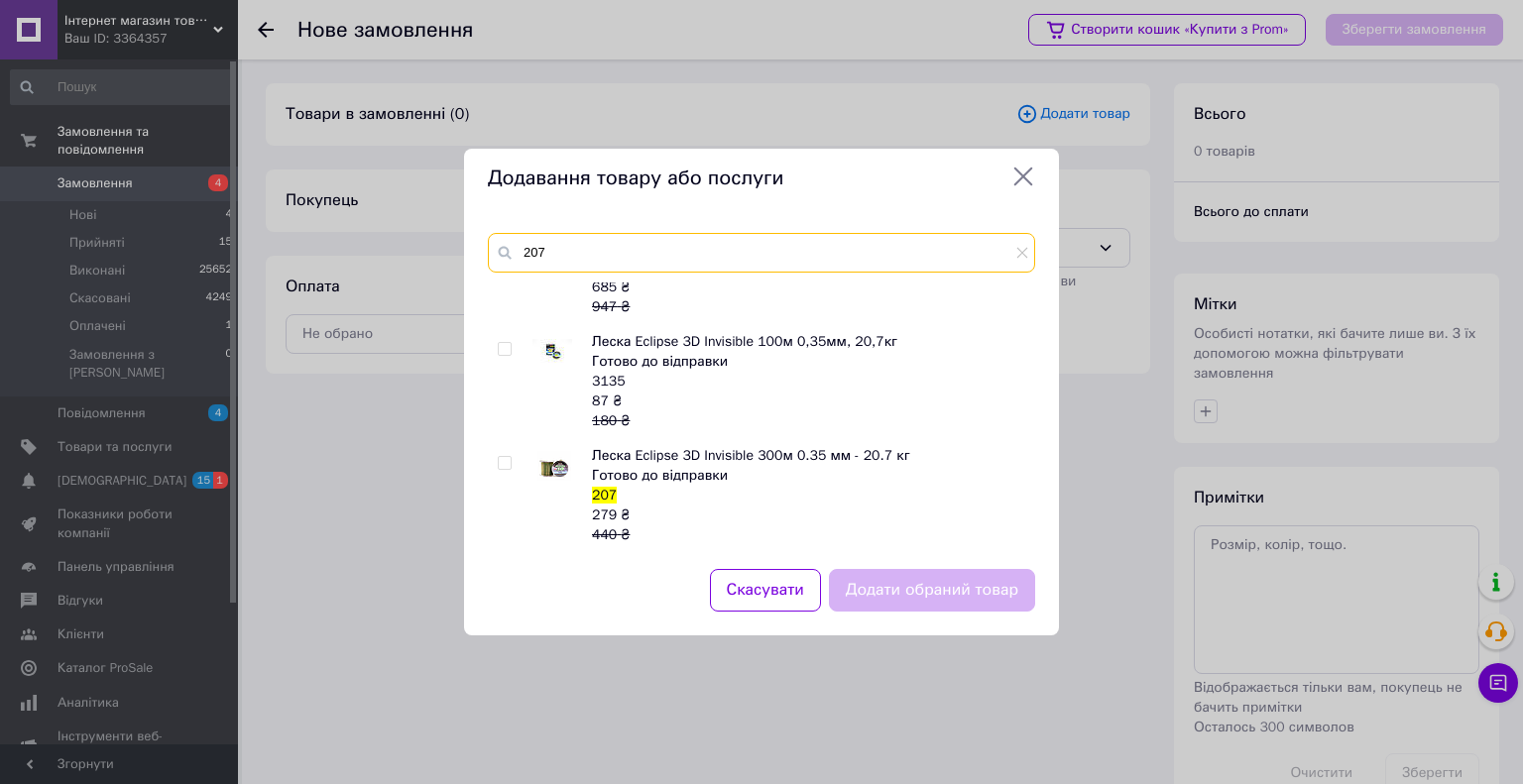 type on "207" 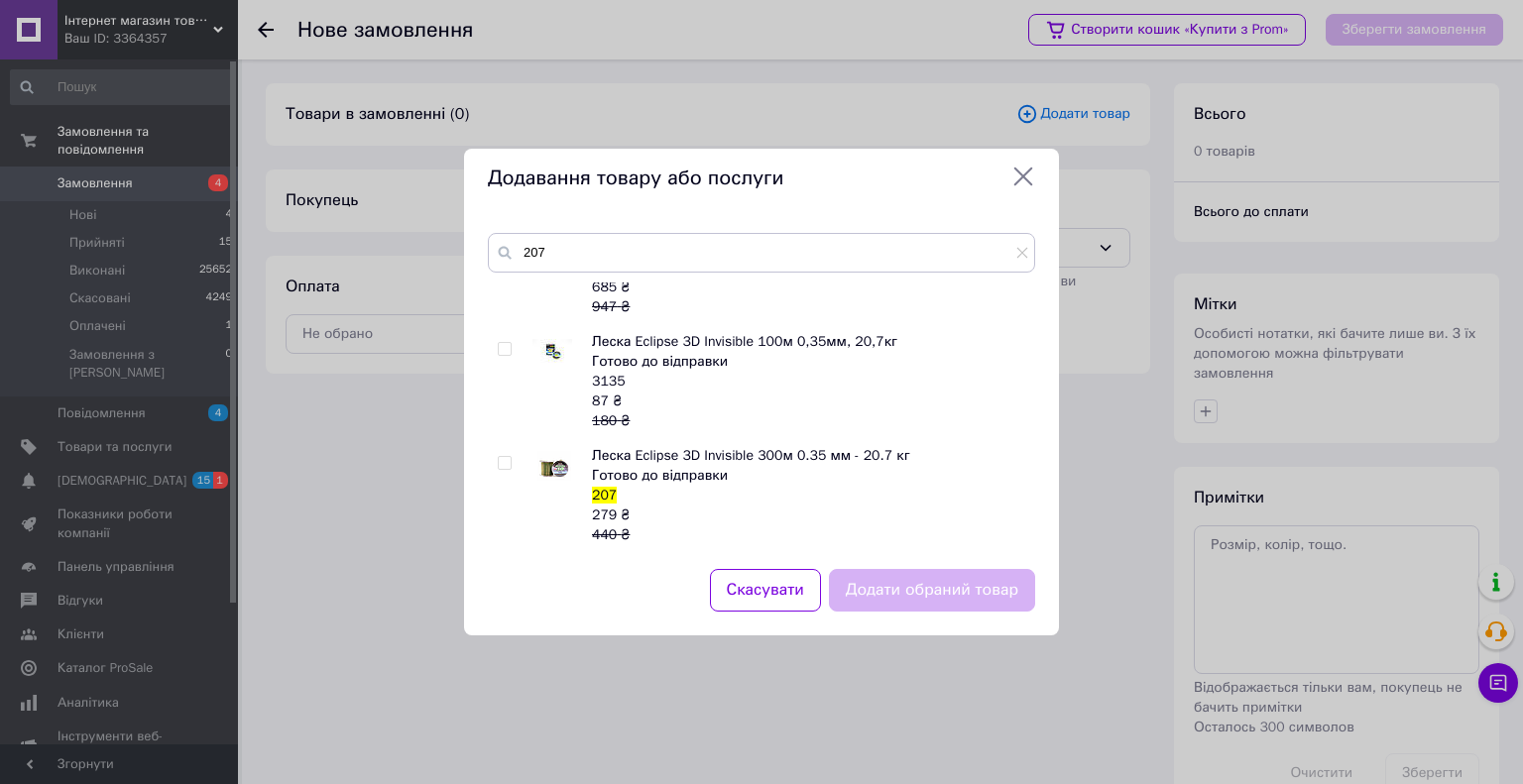 click at bounding box center [504, 463] 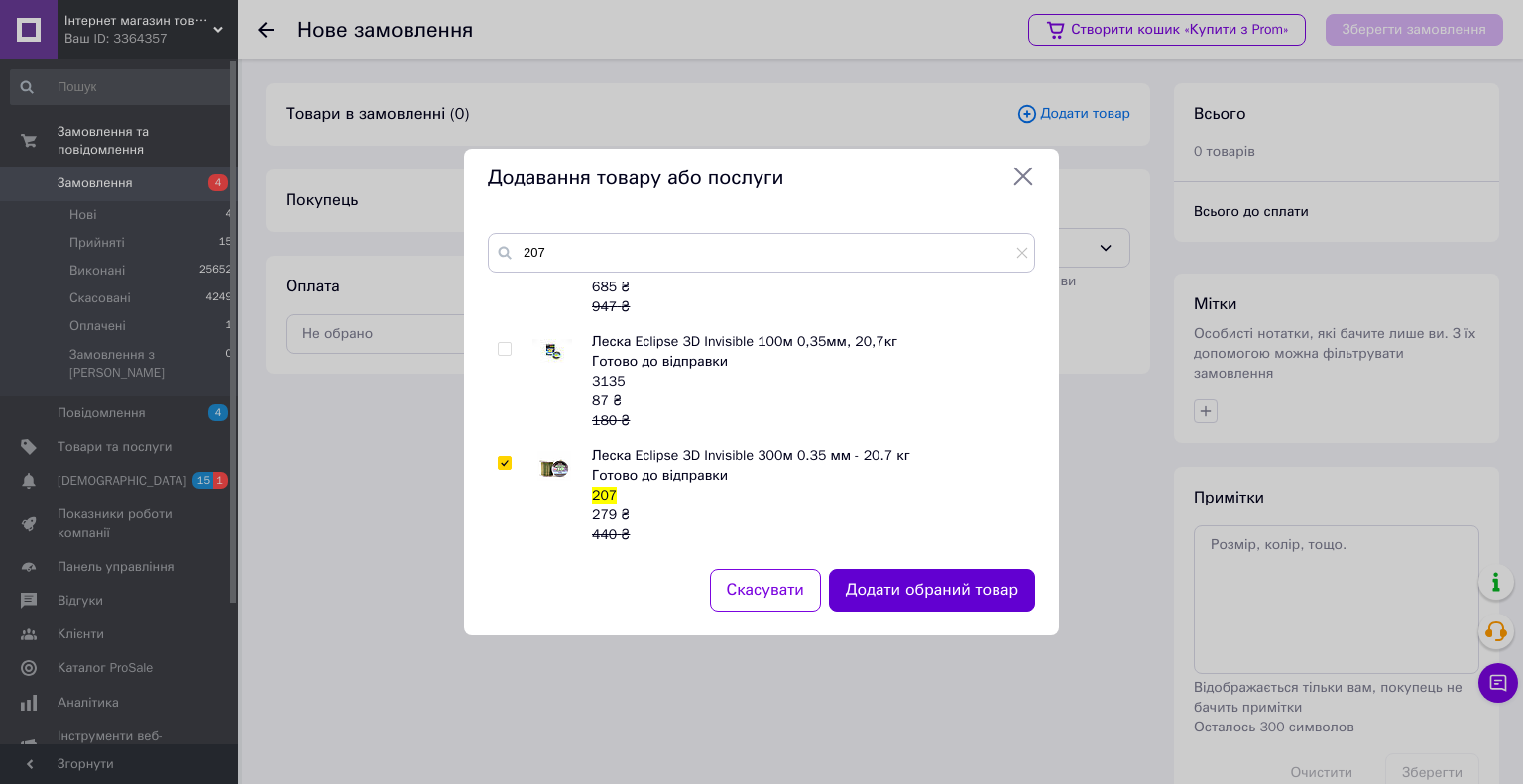 click on "Додати обраний товар" at bounding box center (932, 590) 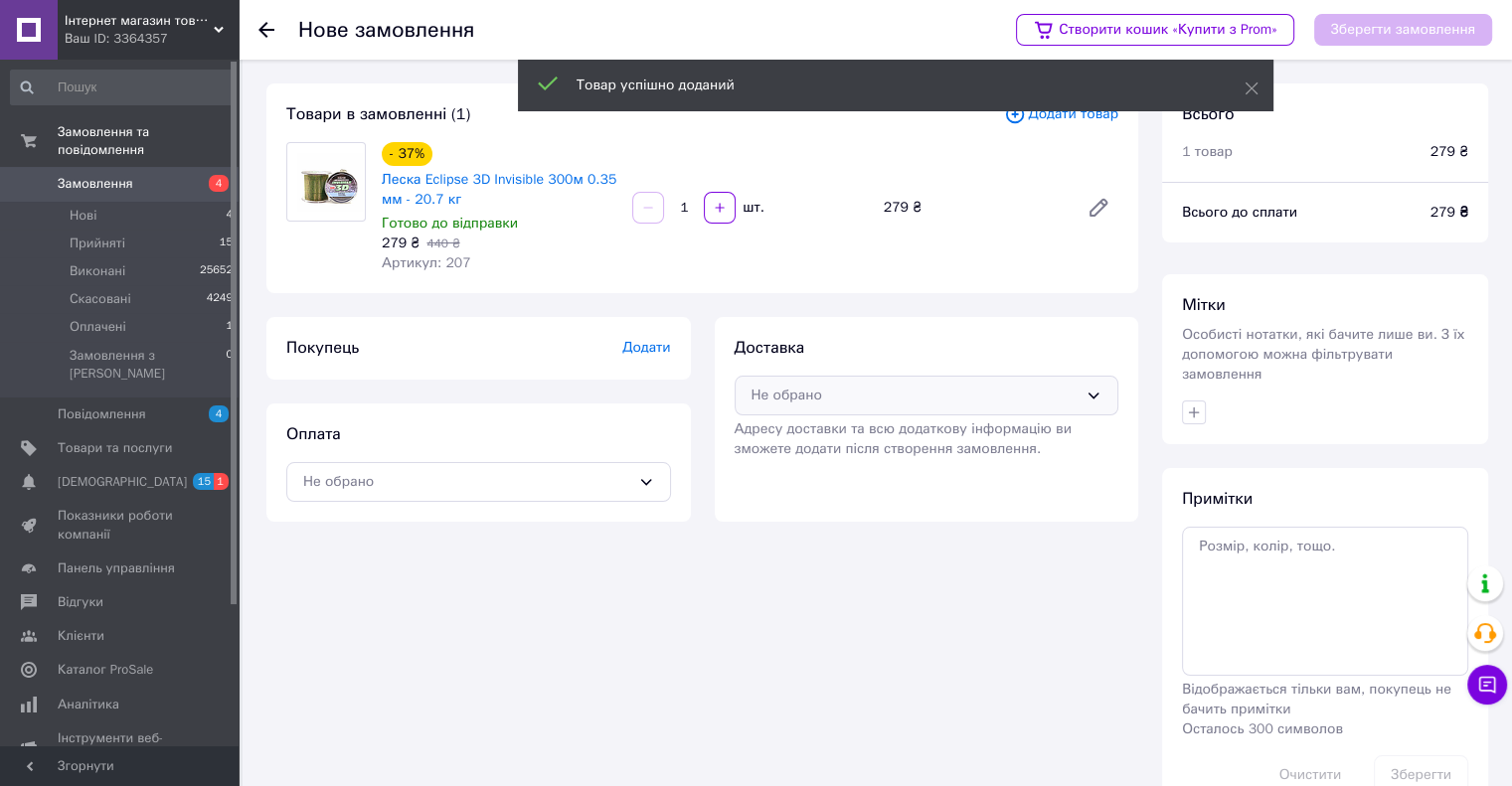 click on "Не обрано" at bounding box center [915, 395] 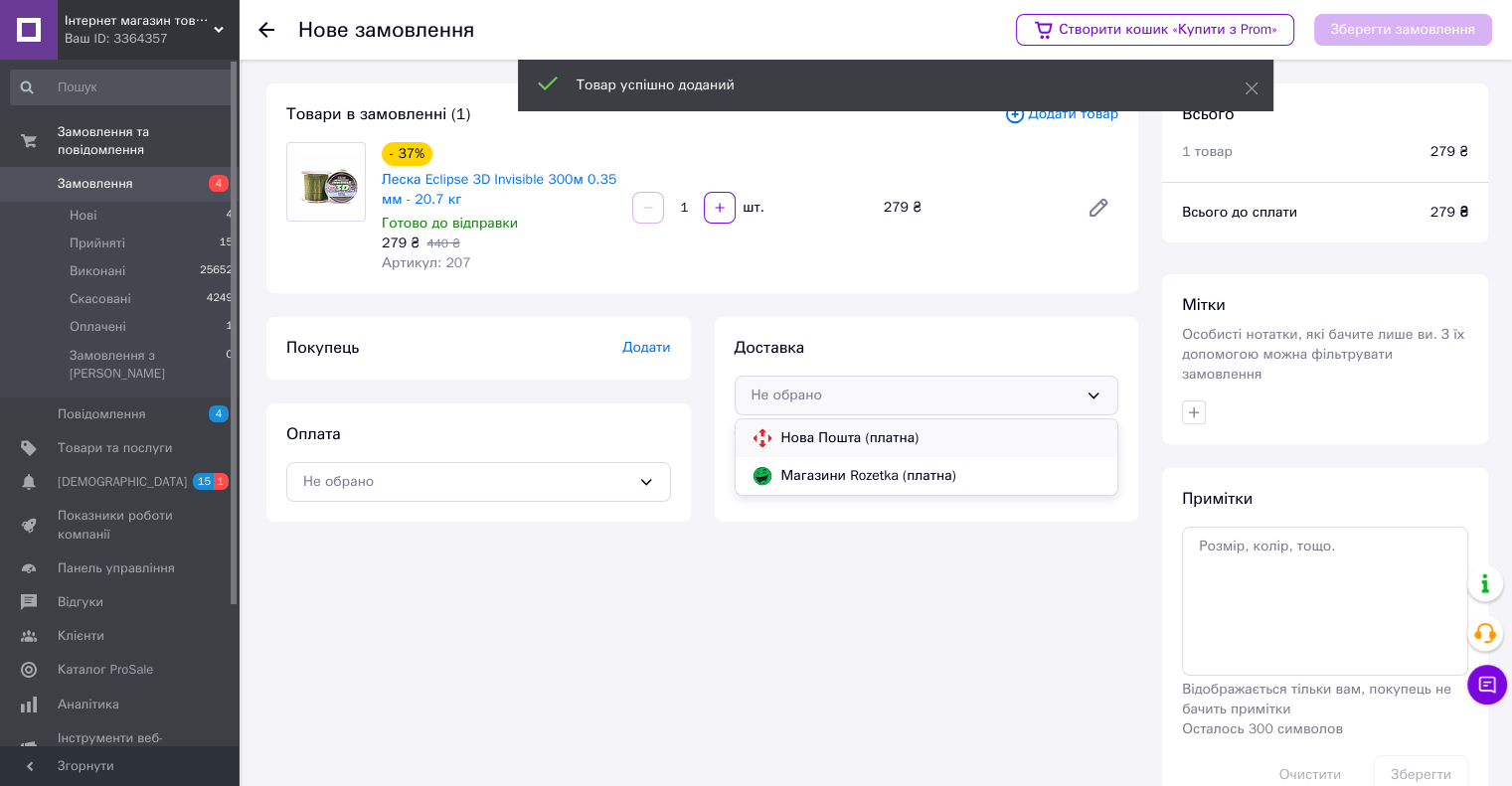 click on "Нова Пошта (платна)" at bounding box center [941, 438] 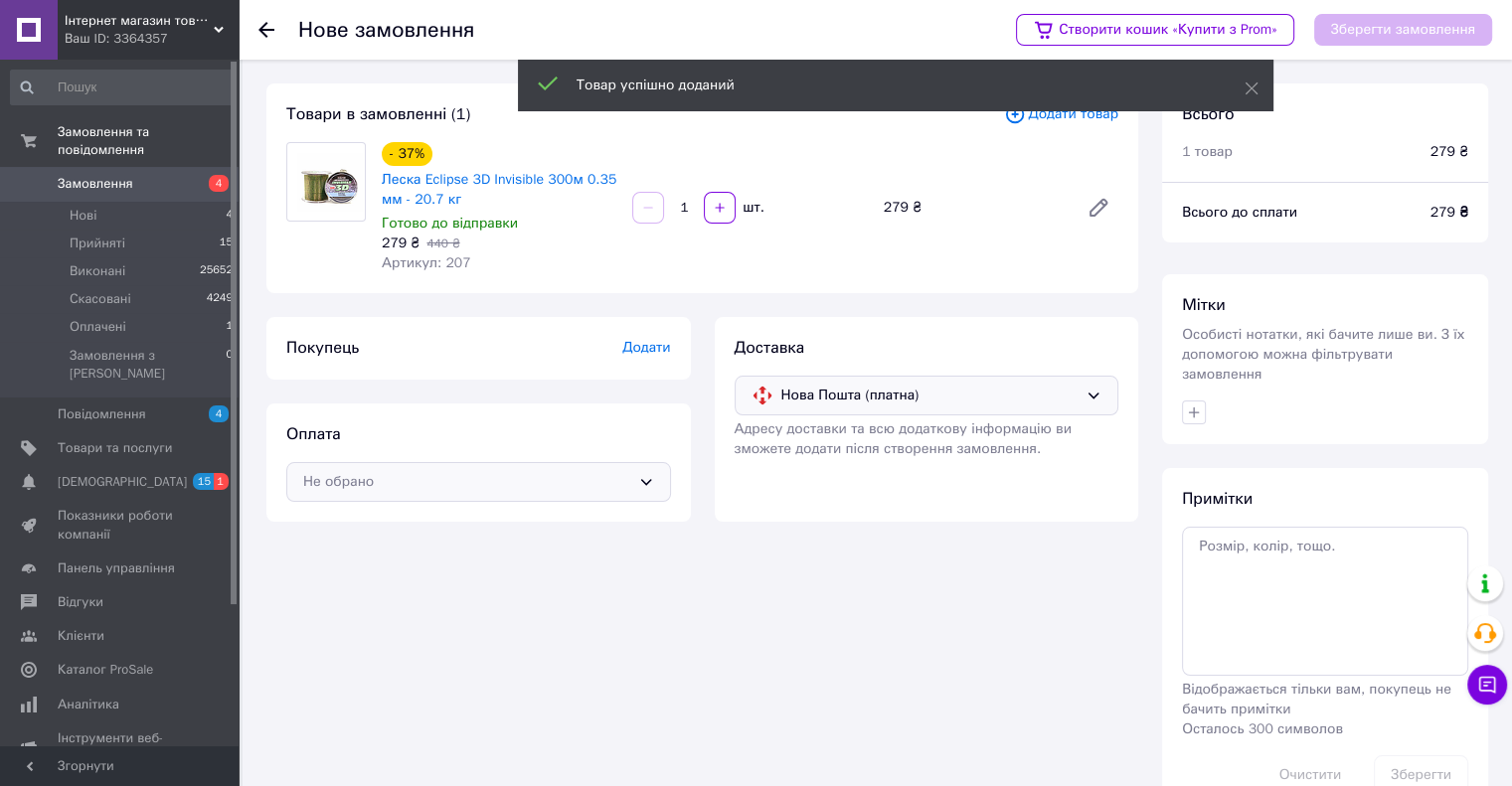 drag, startPoint x: 662, startPoint y: 461, endPoint x: 643, endPoint y: 465, distance: 19.416488 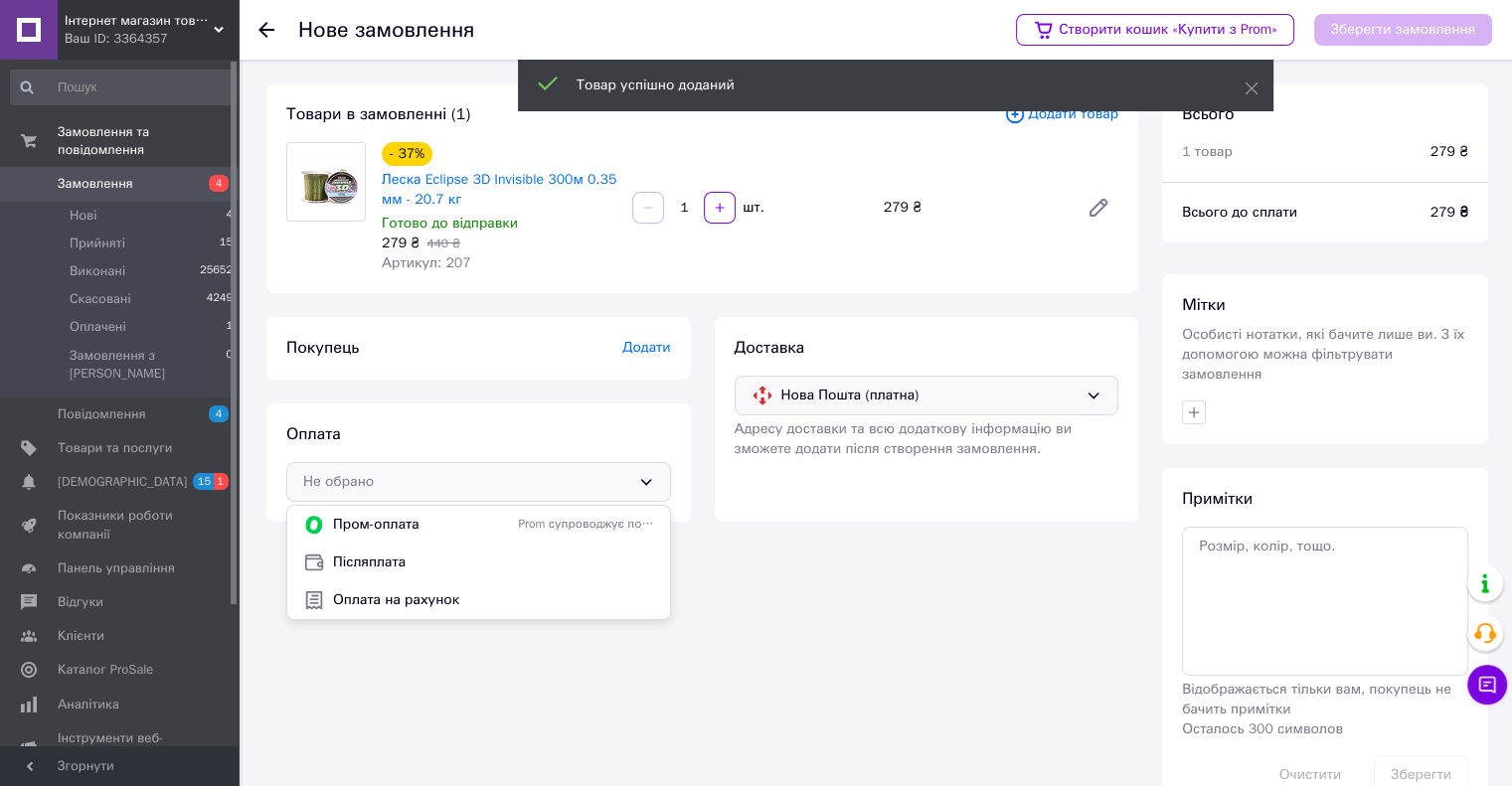 click on "Післяплата" at bounding box center [493, 562] 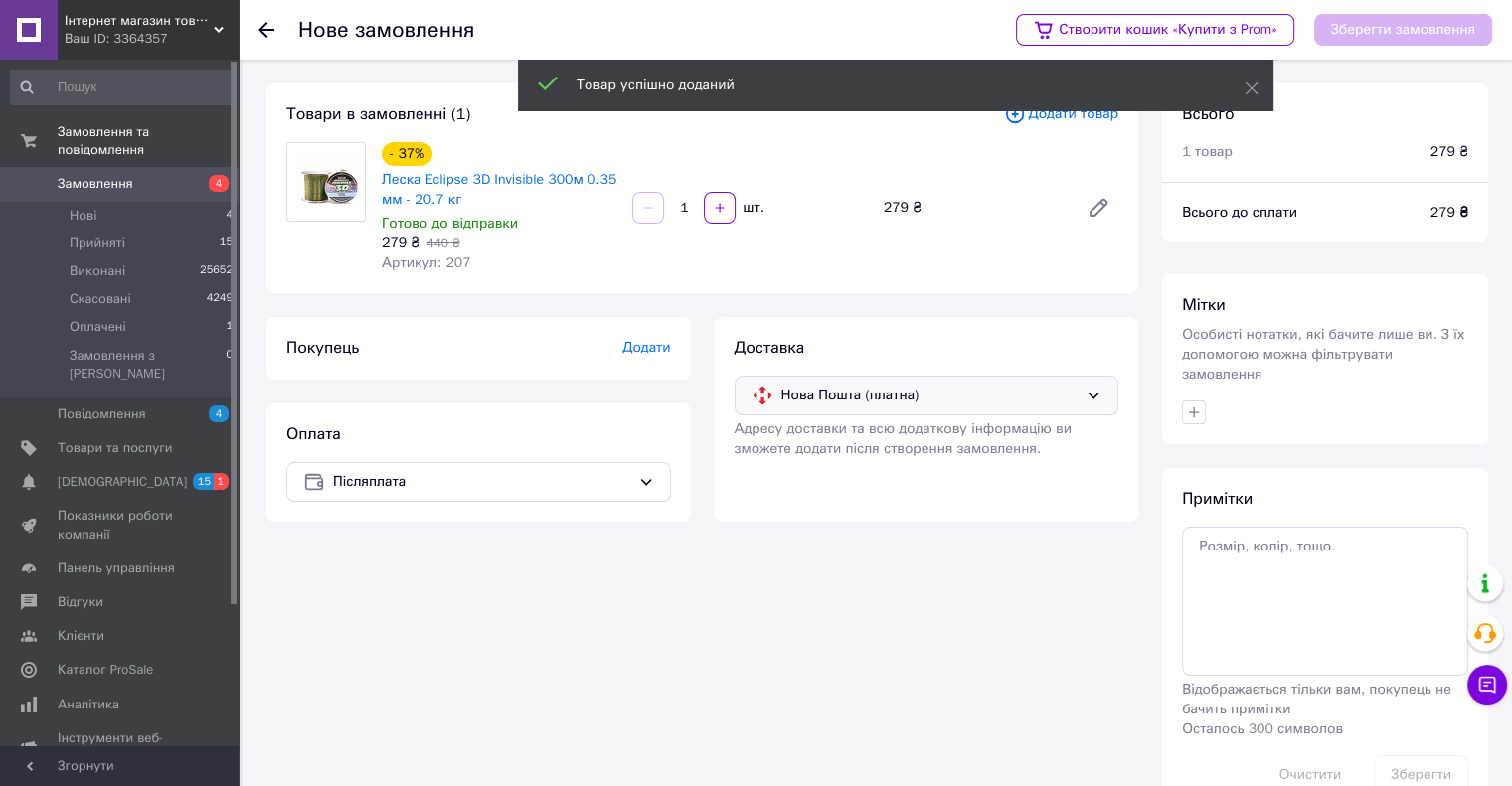 click on "Покупець Додати" at bounding box center (478, 348) 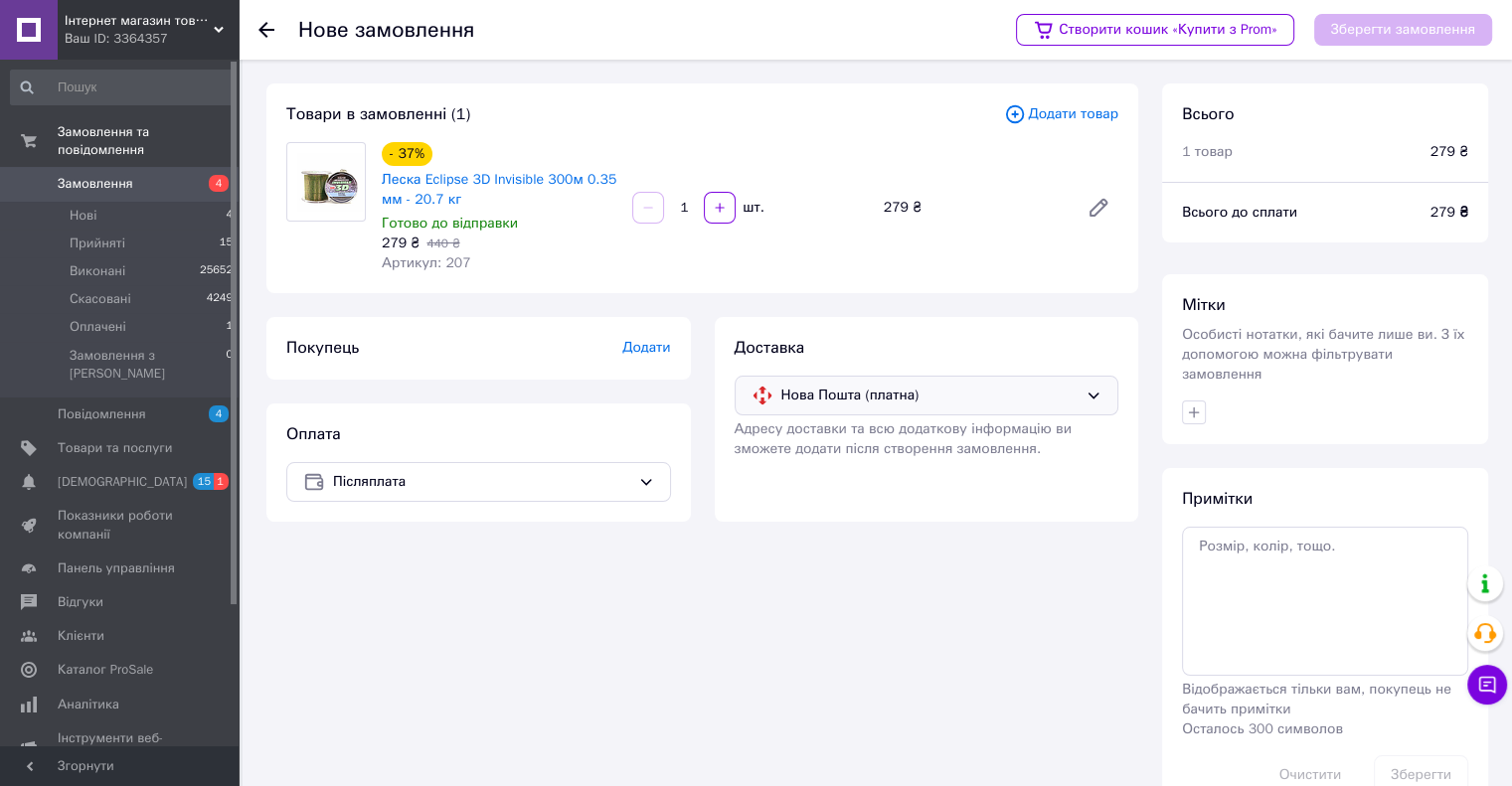 click on "Додати" at bounding box center [646, 347] 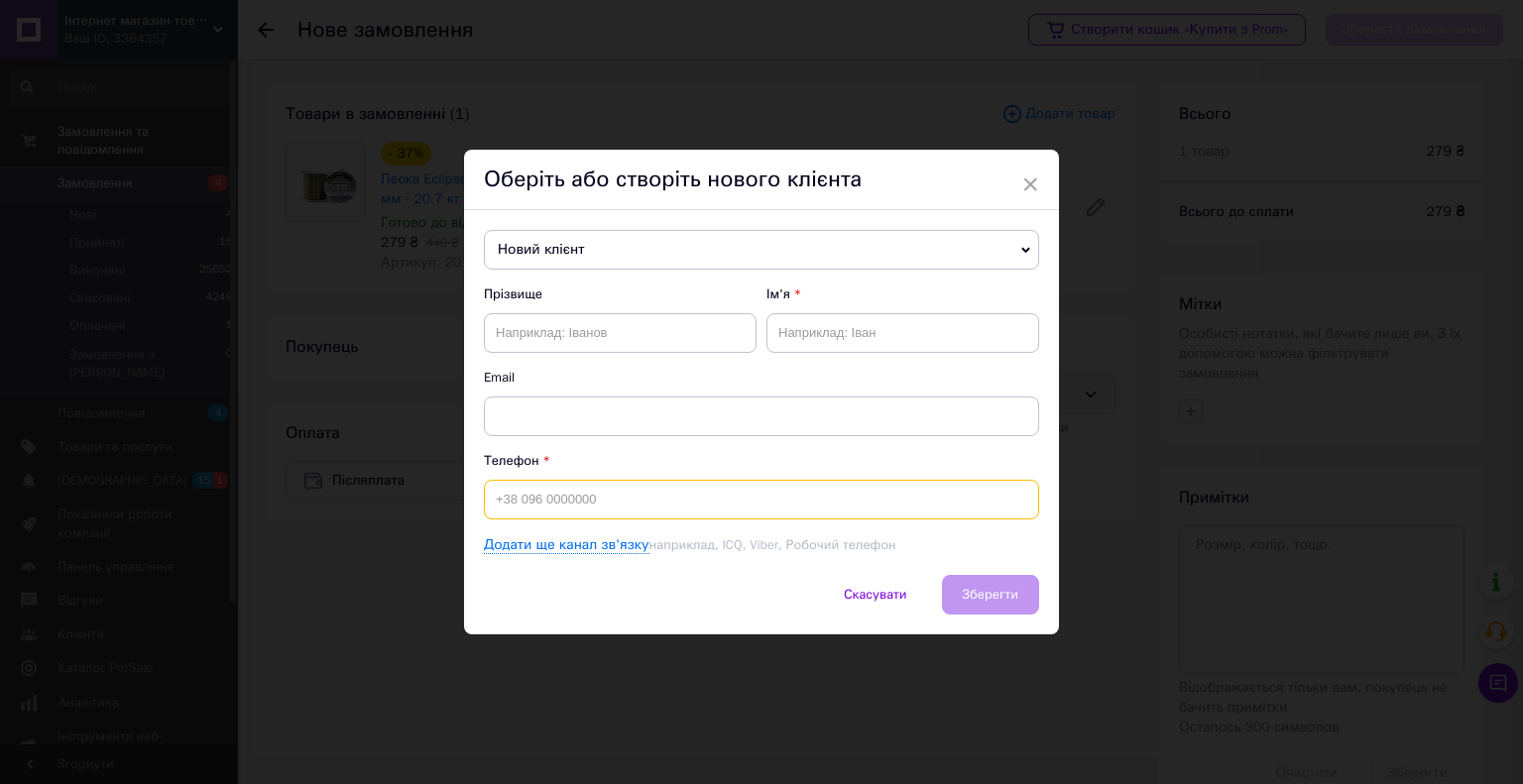 click at bounding box center [762, 500] 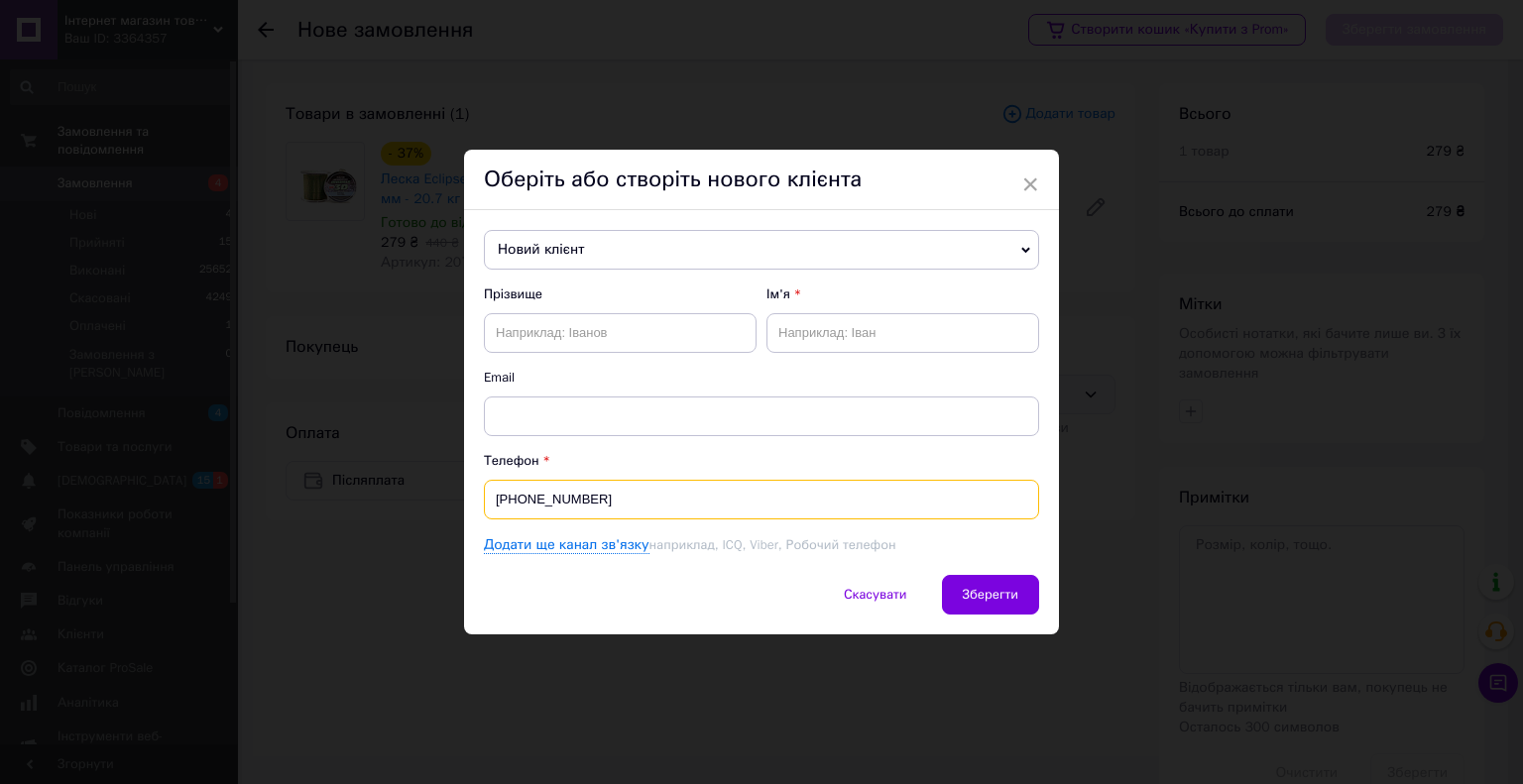 type on "[PHONE_NUMBER]" 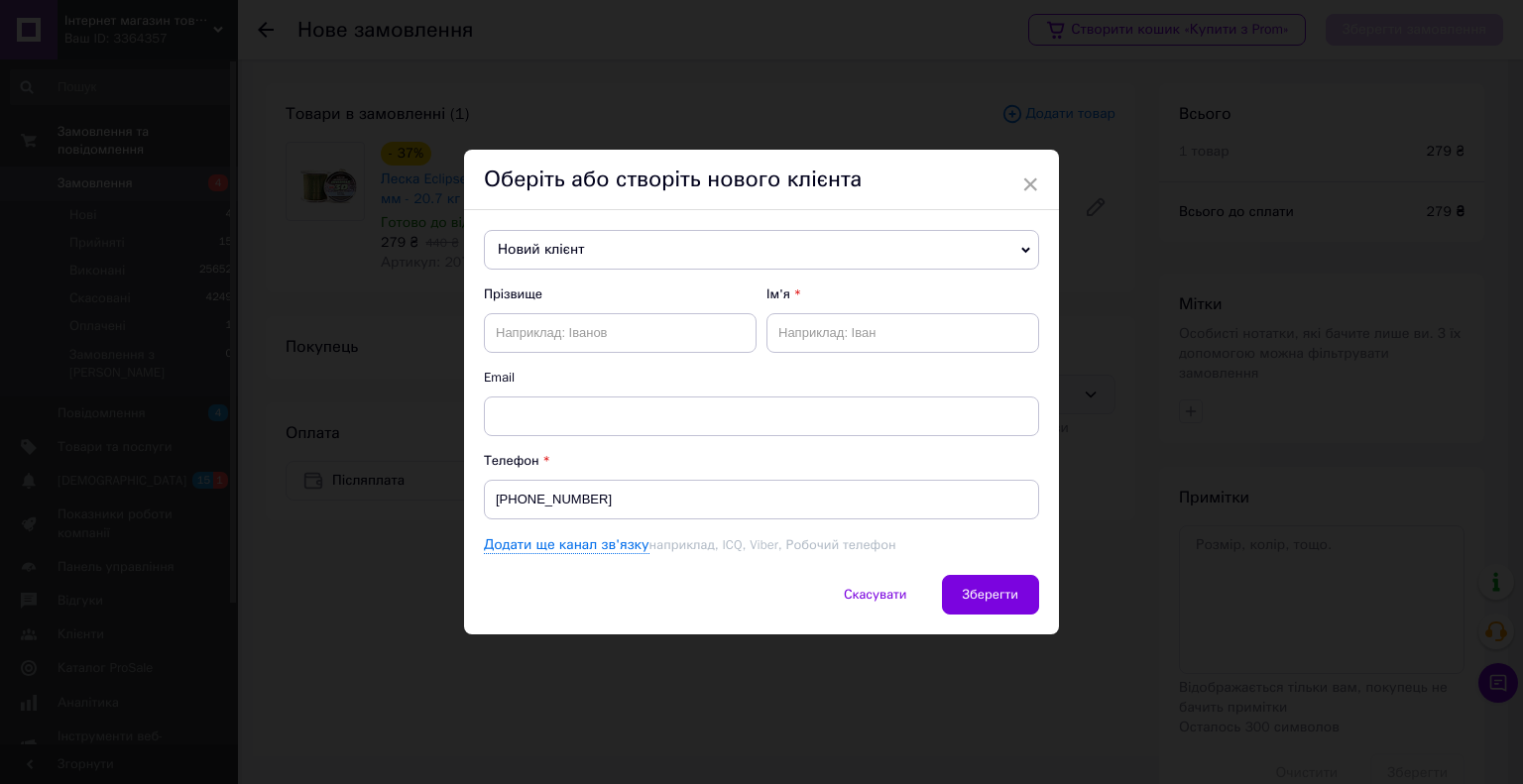 click on "Прізвище Ім'я Email" at bounding box center [762, 361] 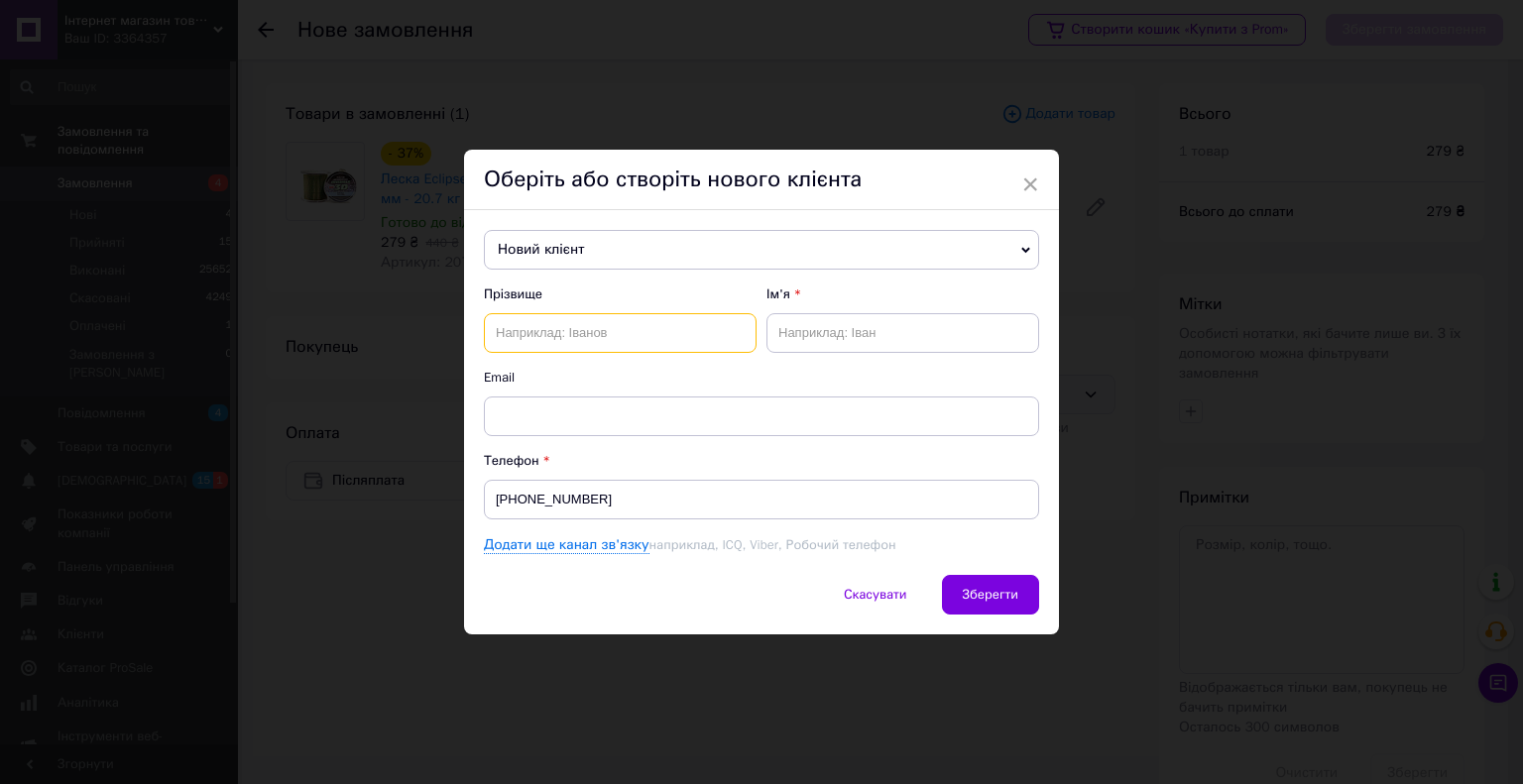 click at bounding box center (620, 333) 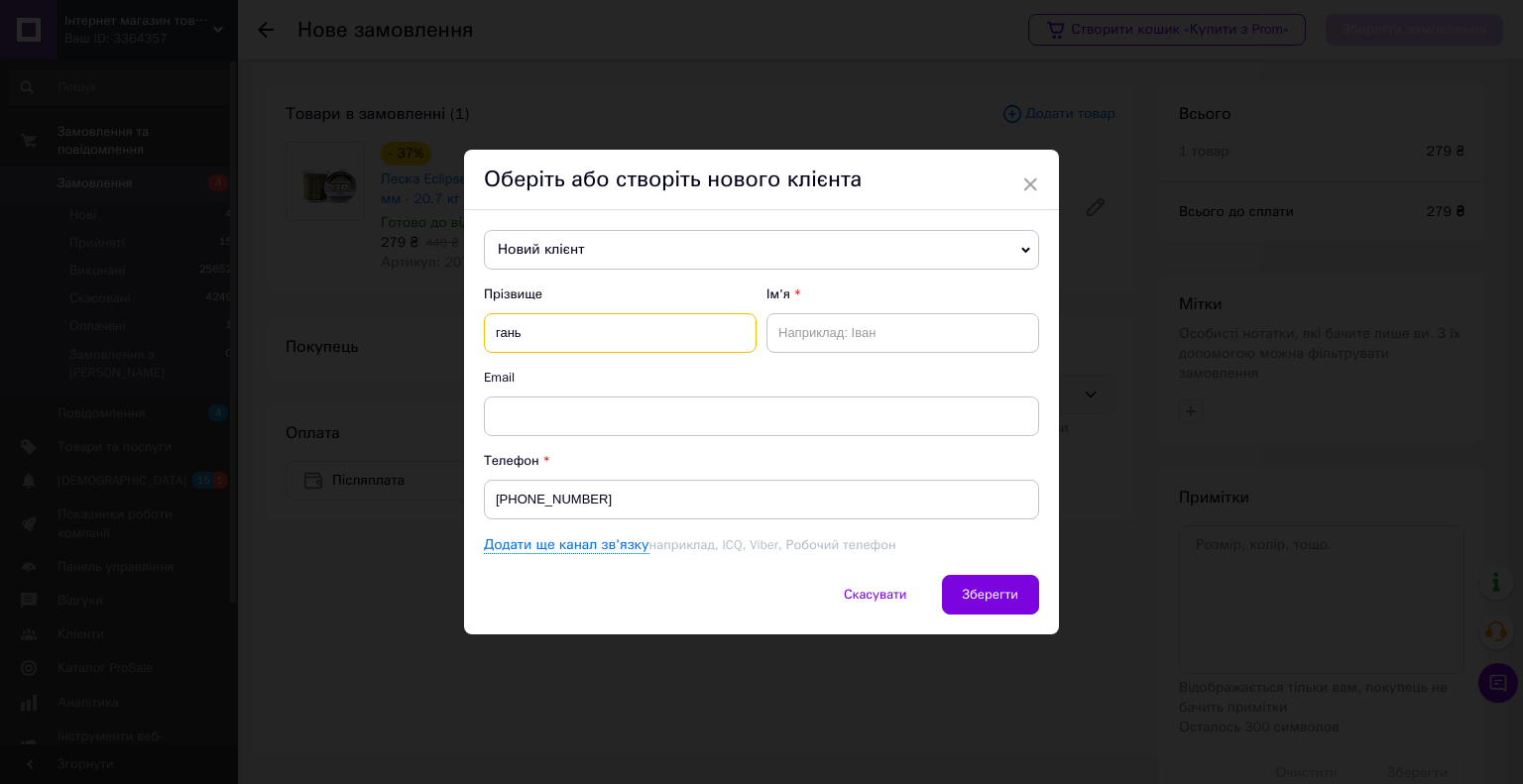click on "гань" at bounding box center (620, 333) 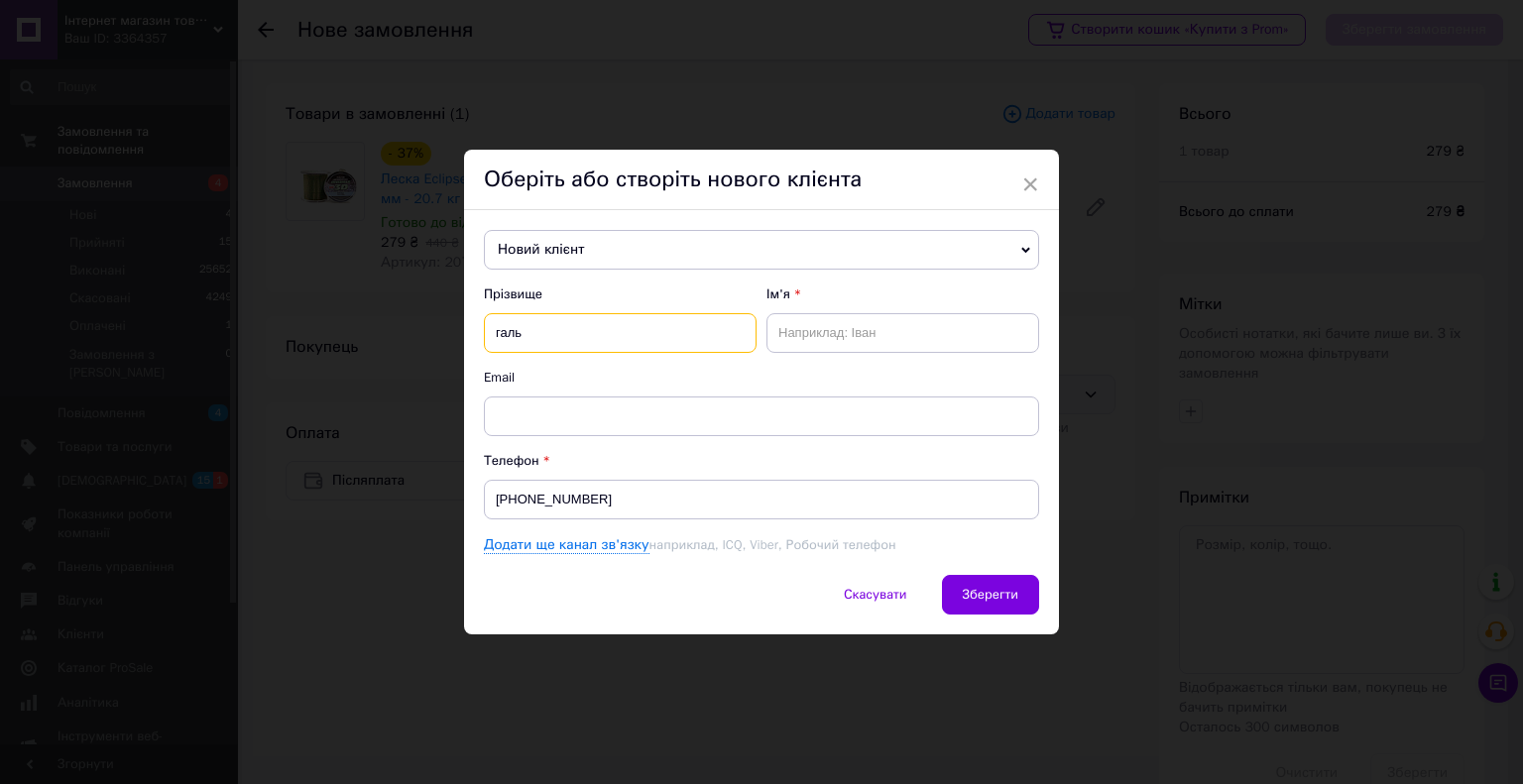type on "галь" 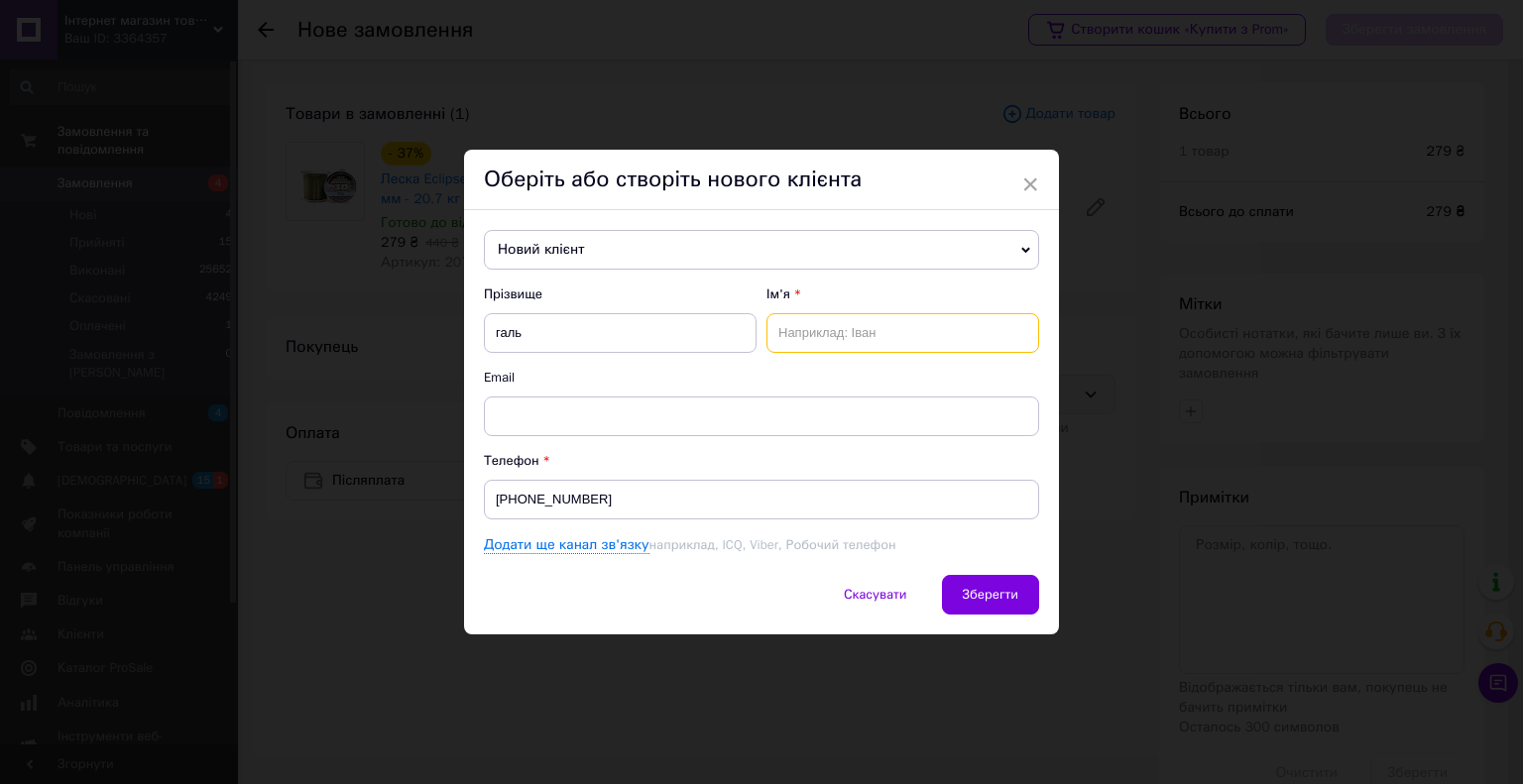 click at bounding box center (902, 333) 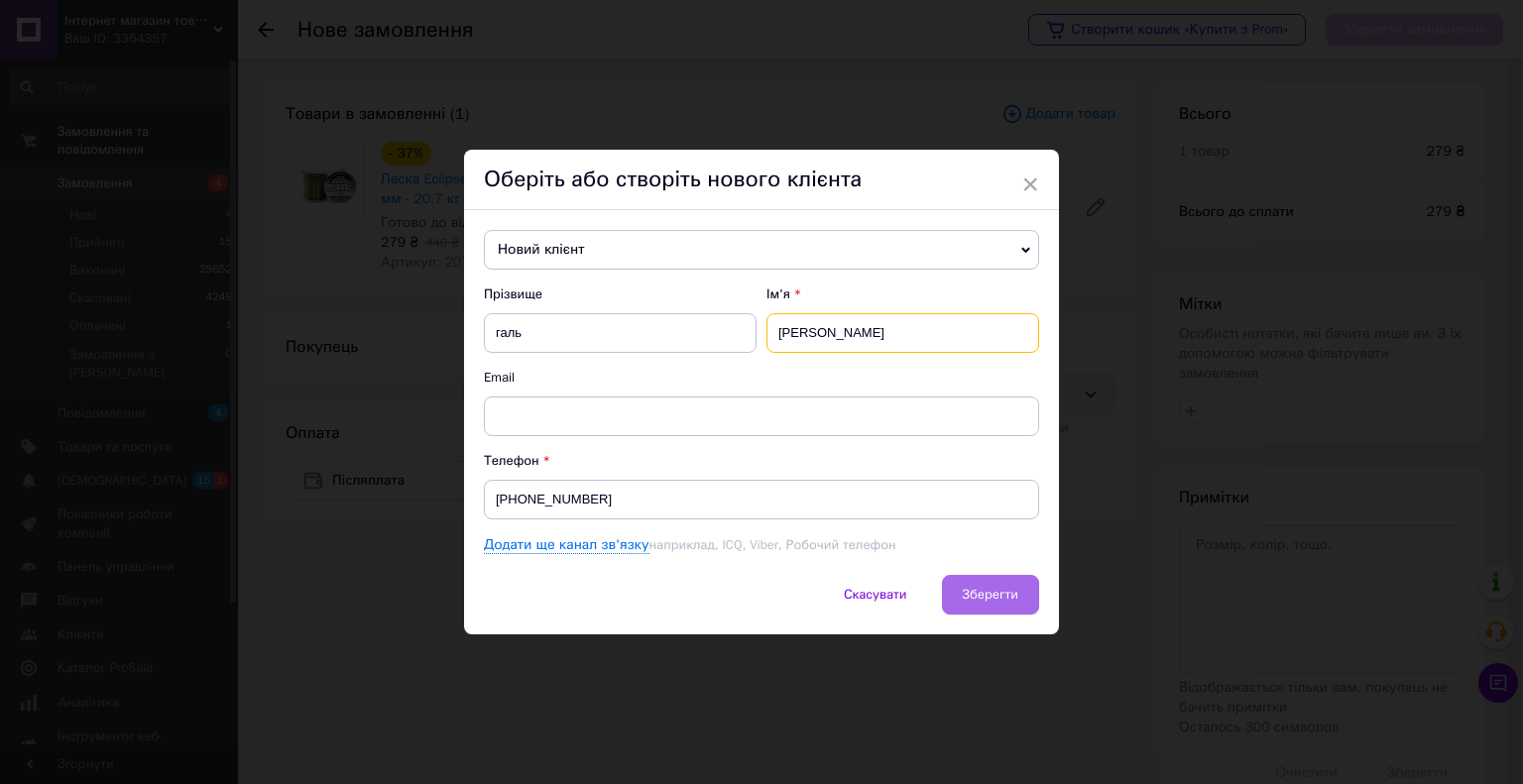 type on "тарас" 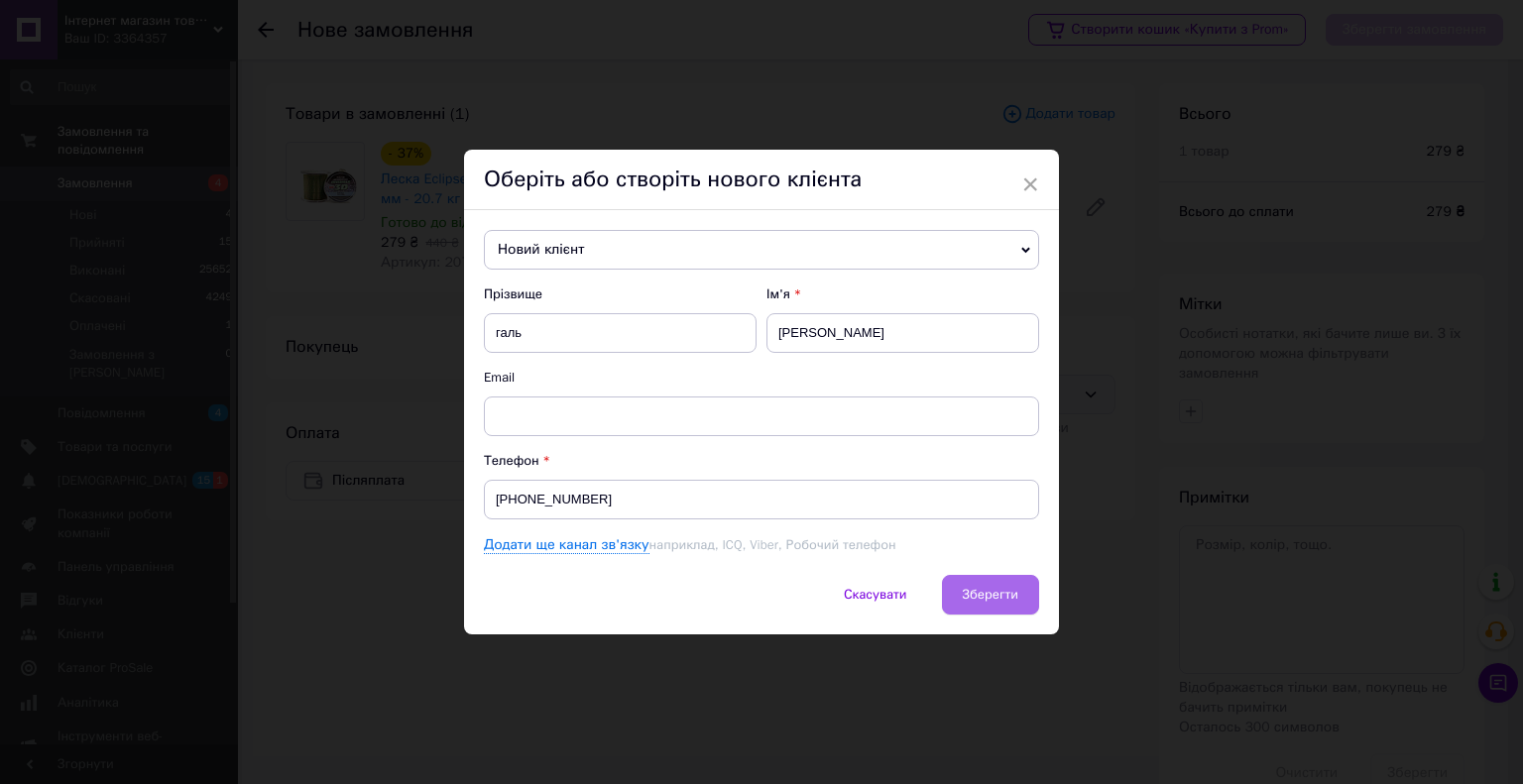 click on "Зберегти" at bounding box center [991, 594] 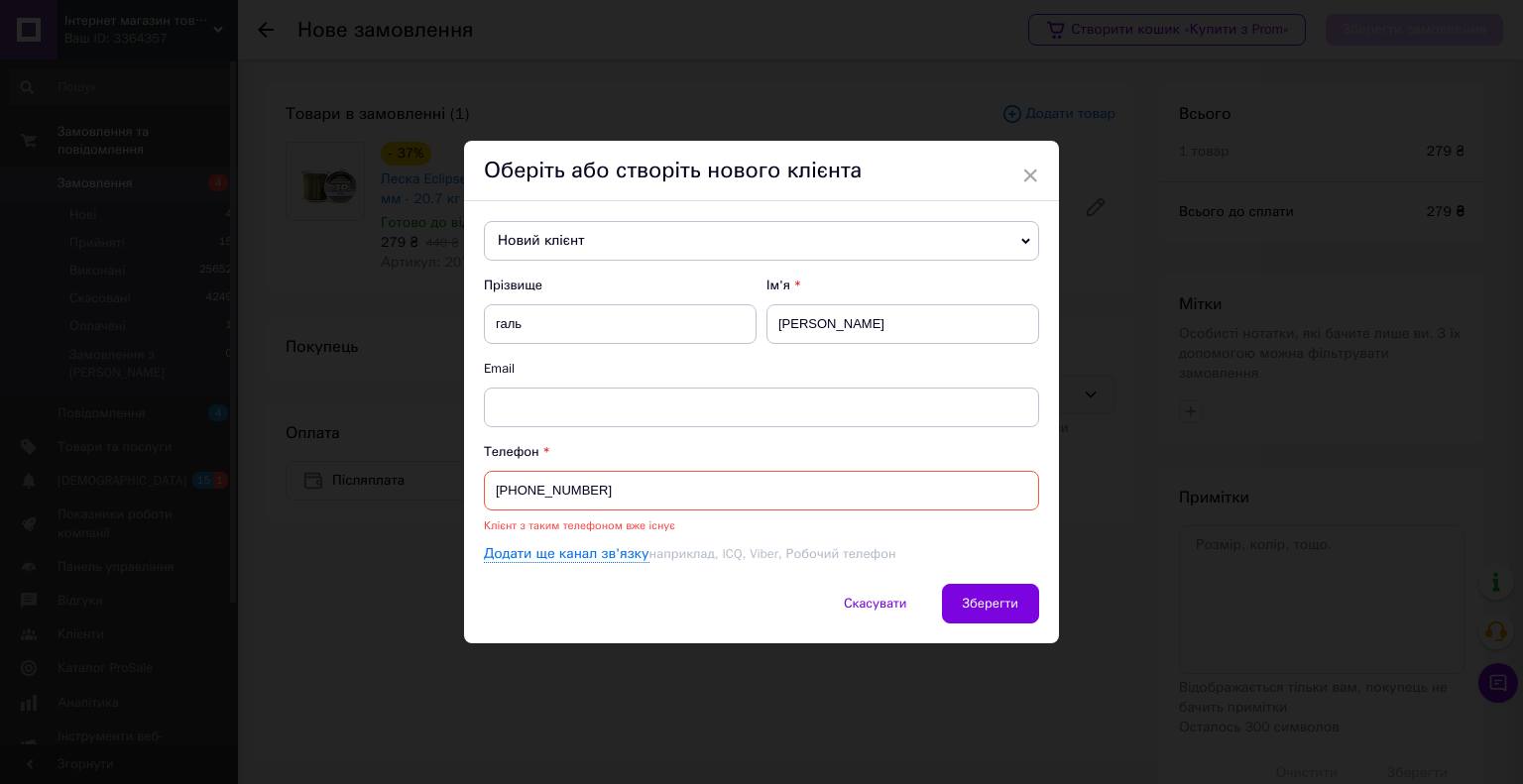 drag, startPoint x: 672, startPoint y: 492, endPoint x: 482, endPoint y: 480, distance: 190.37857 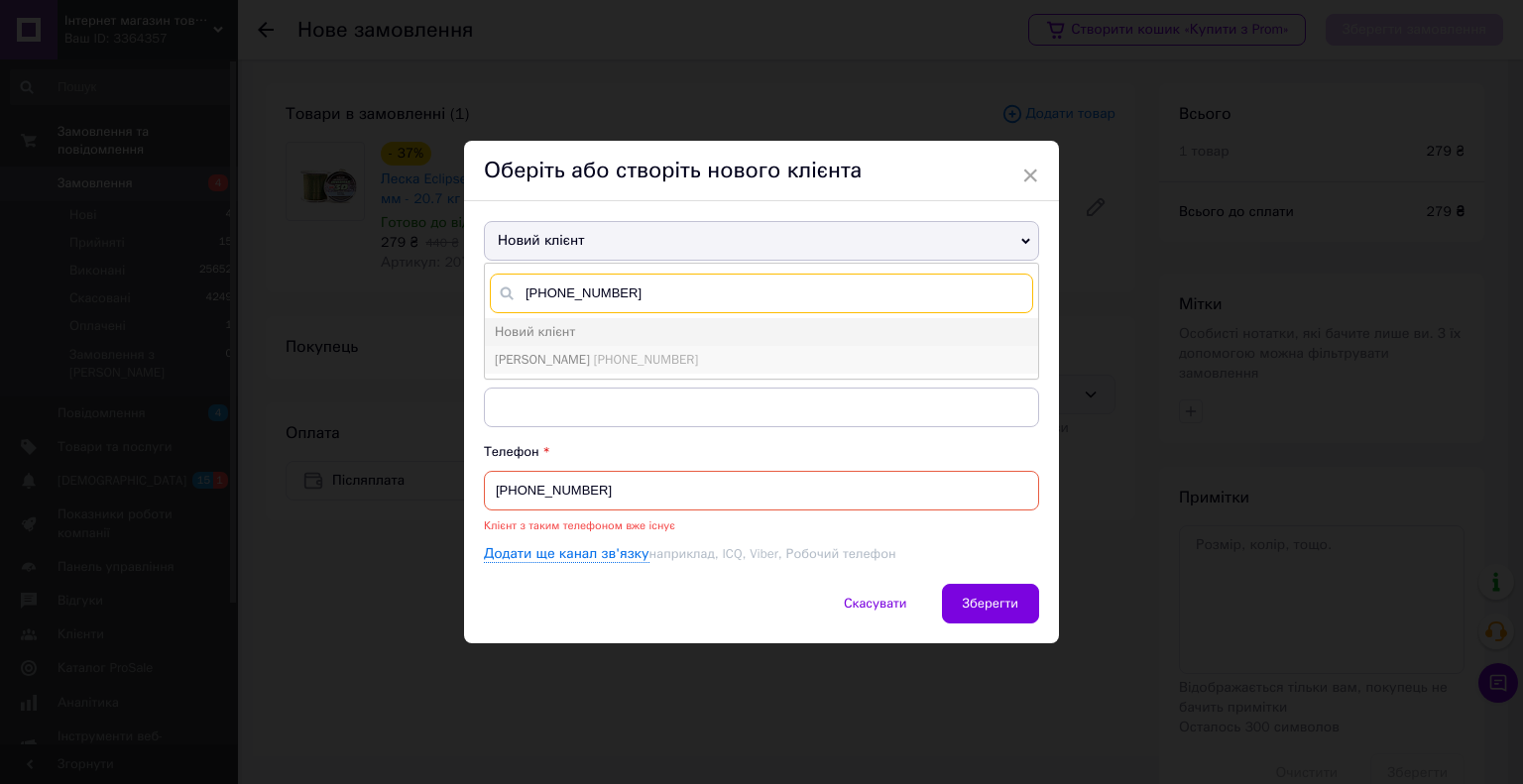 type on "[PHONE_NUMBER]" 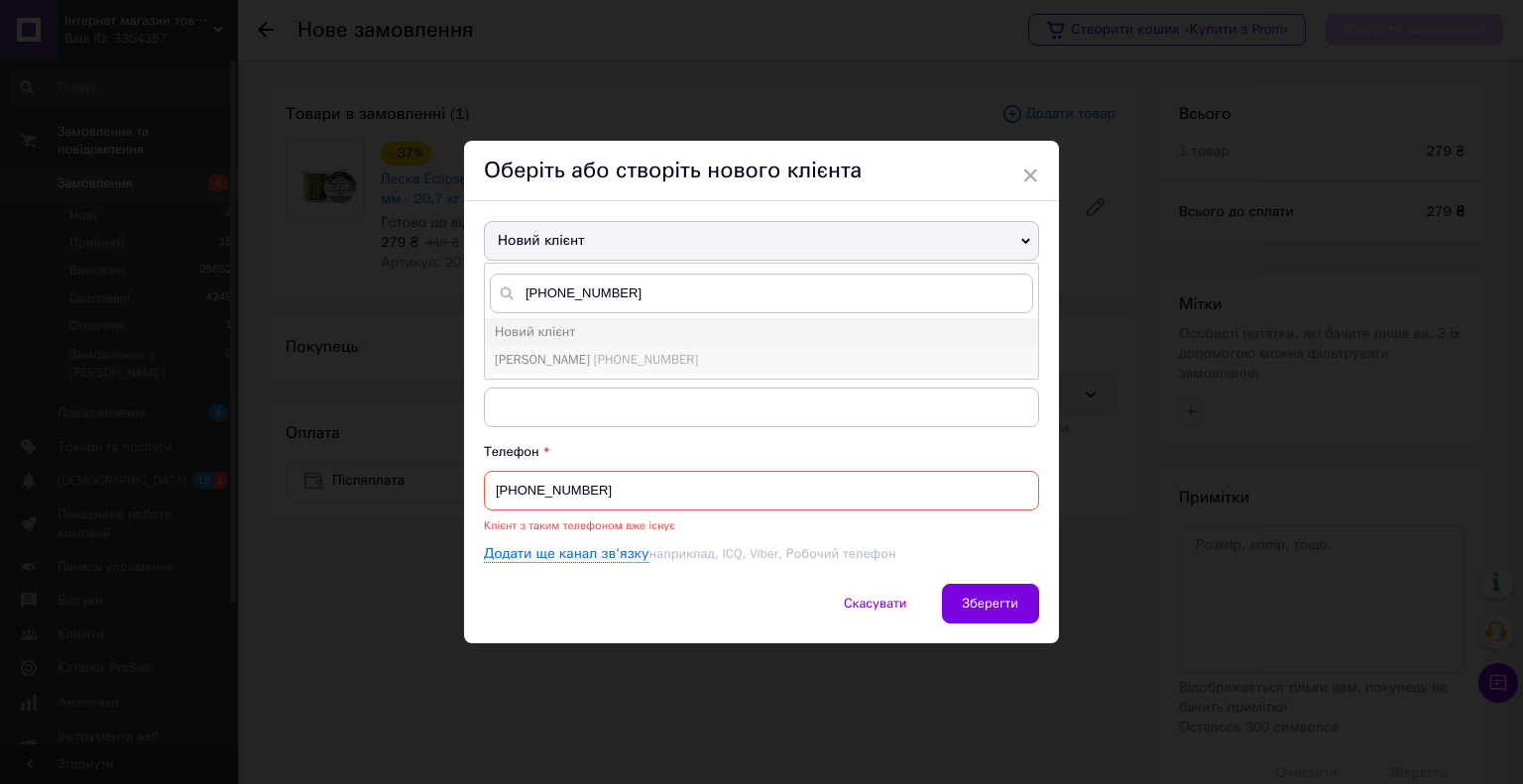 click on "[PHONE_NUMBER]" at bounding box center (645, 359) 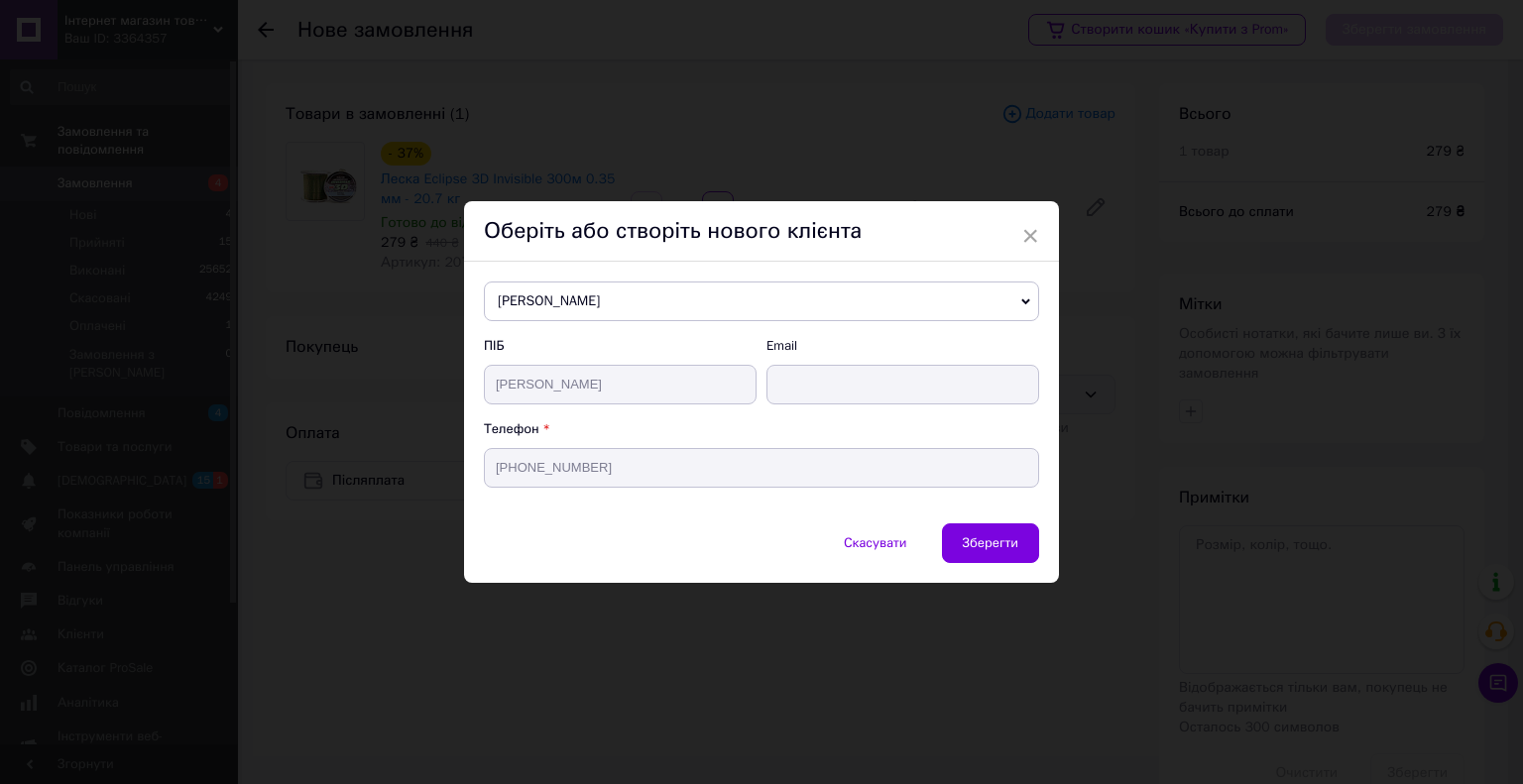 click on "галь тарас Новий клієнт   галь тарас   +380971270522 ПІБ галь тарас Email Телефон +380971270522" at bounding box center [762, 392] 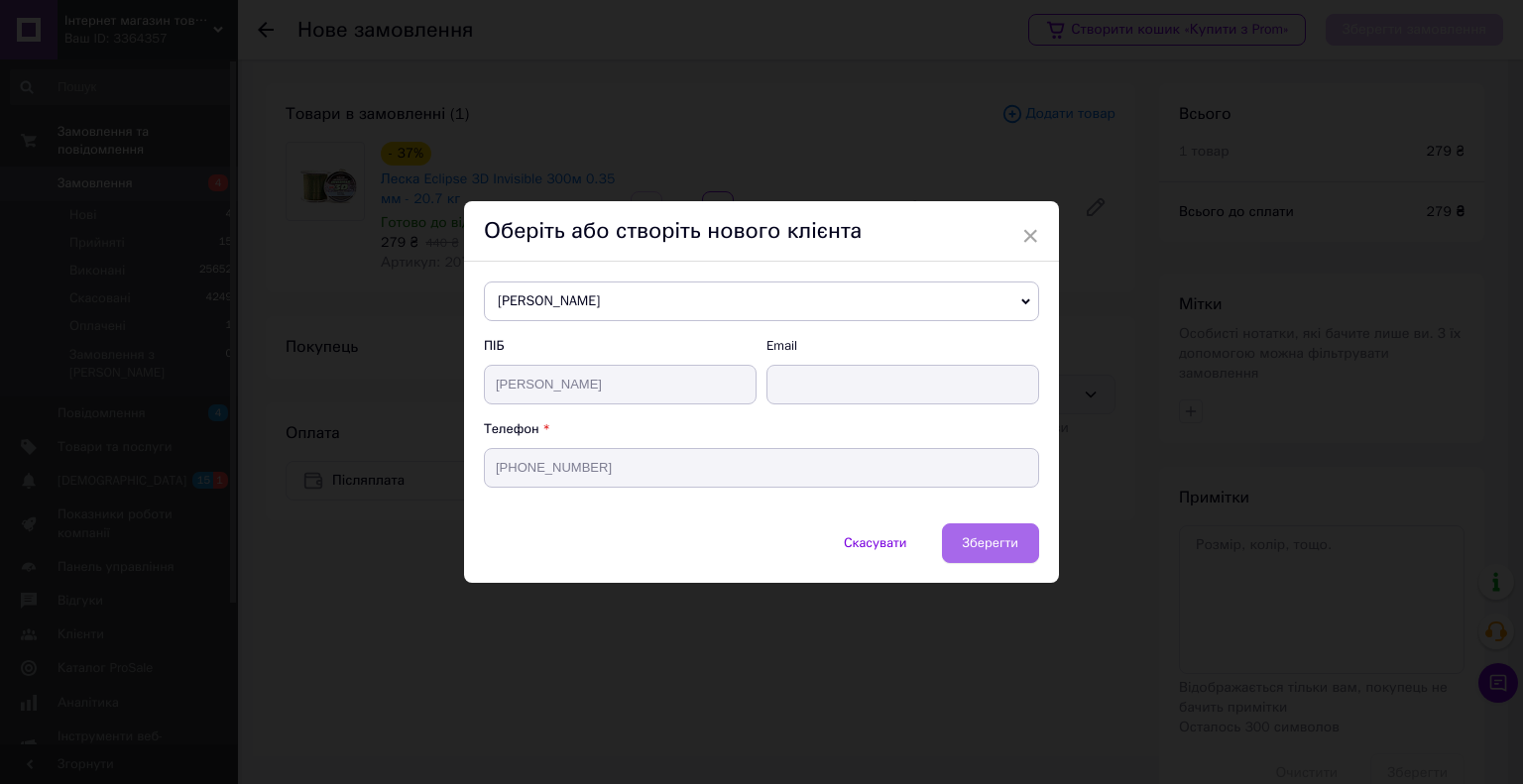 click on "Зберегти" at bounding box center [991, 542] 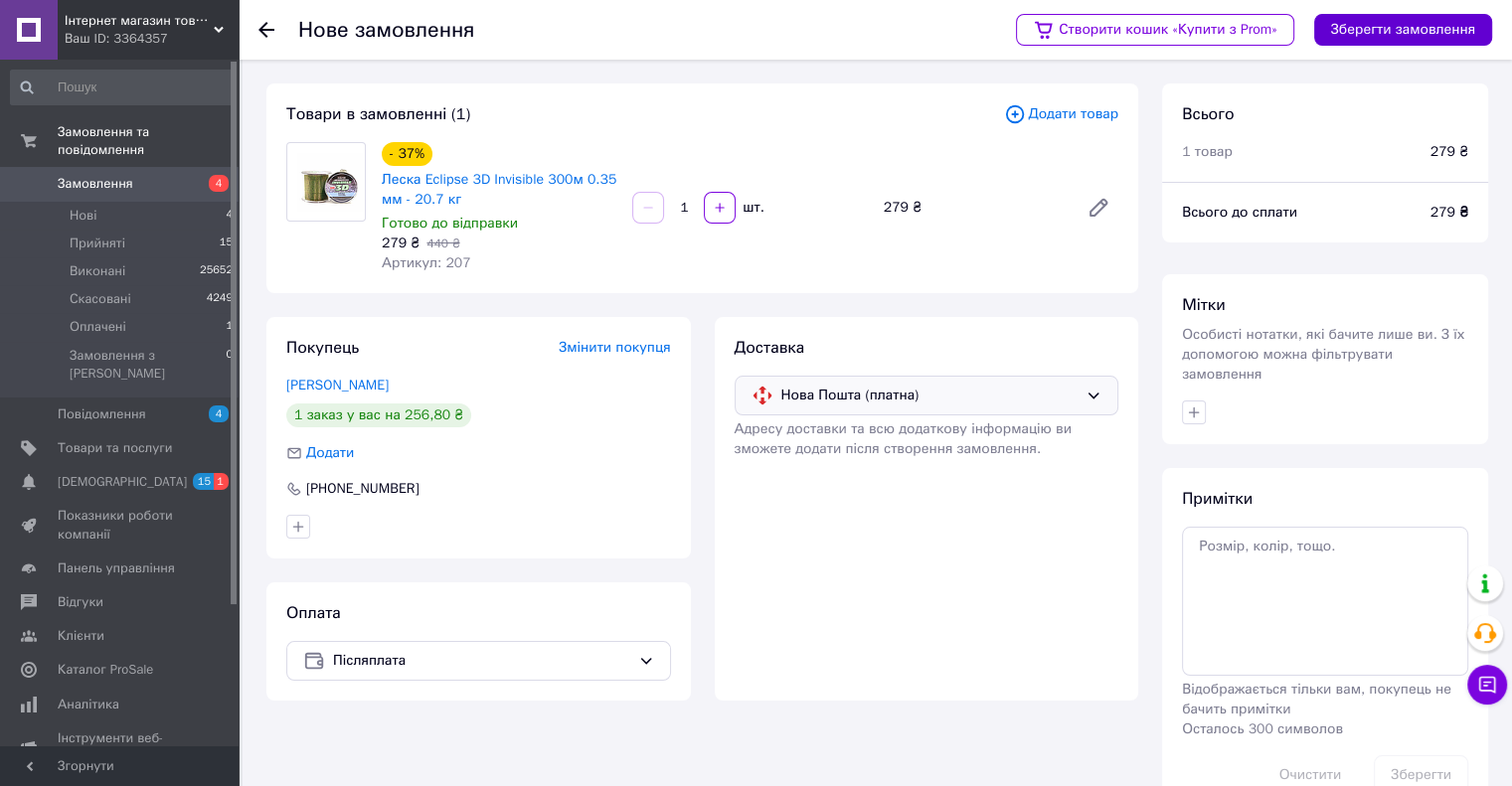 click on "Зберегти замовлення" at bounding box center [1403, 30] 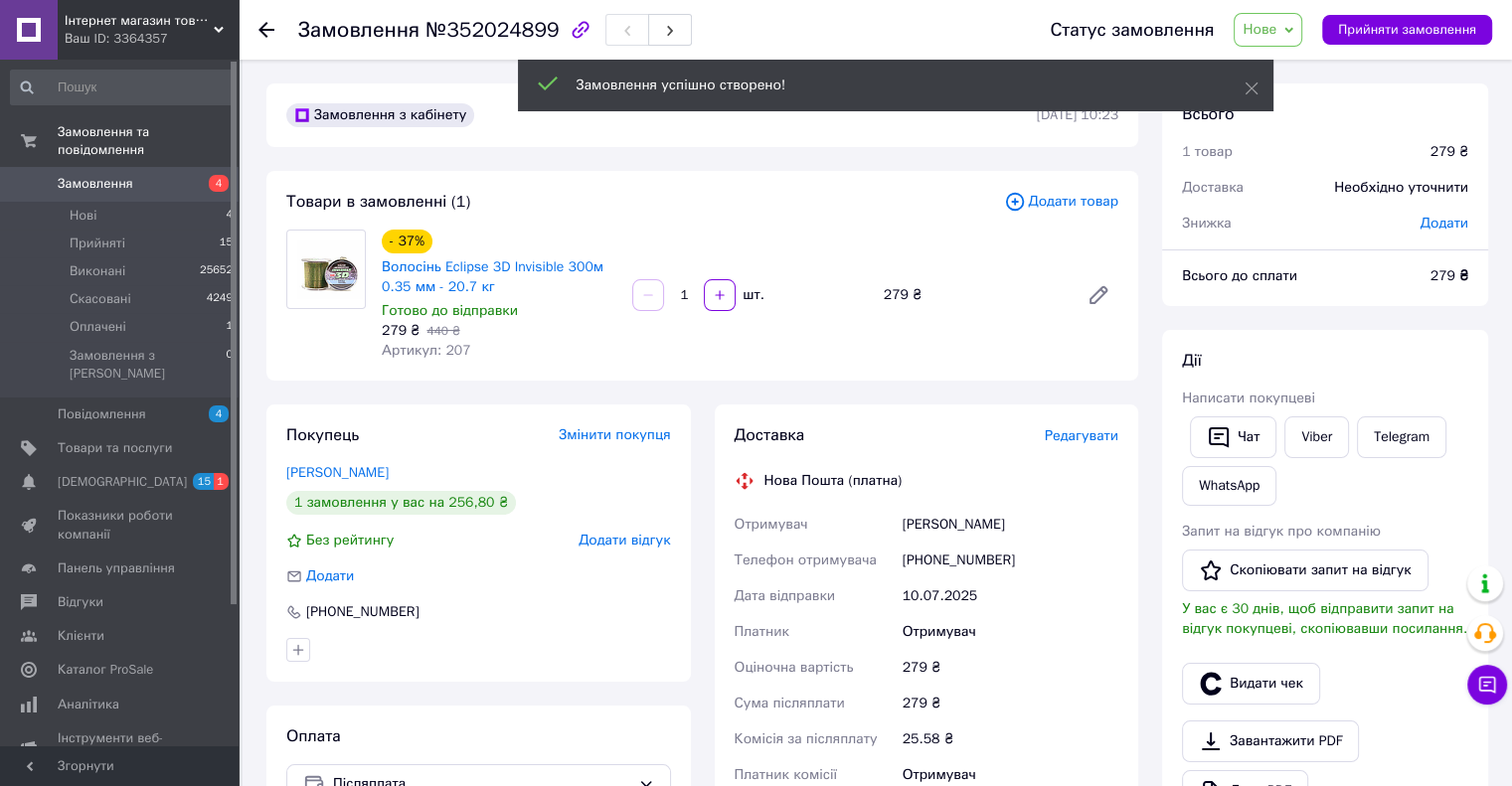 click on "Редагувати" at bounding box center (1082, 435) 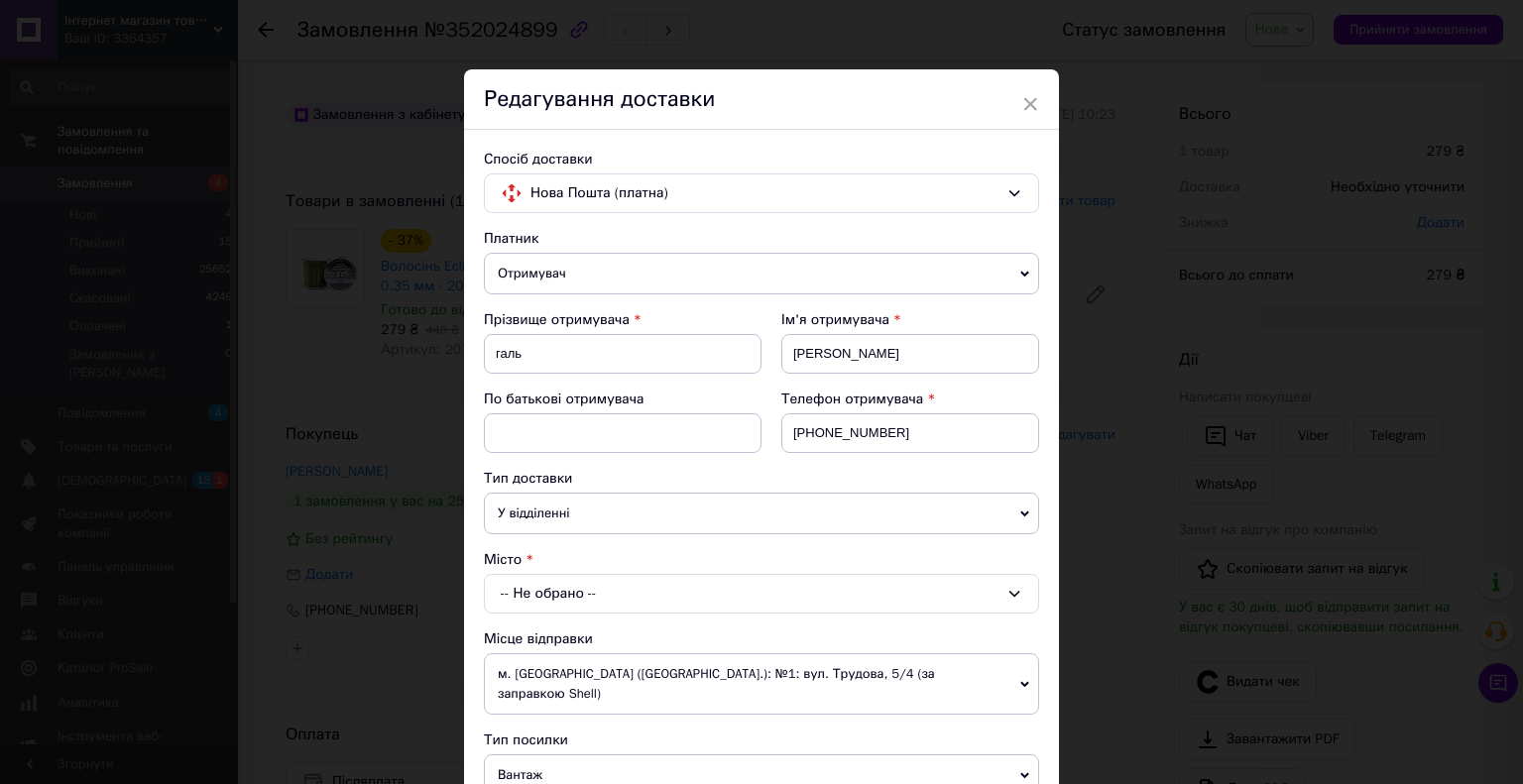 click on "-- Не обрано --" at bounding box center (762, 594) 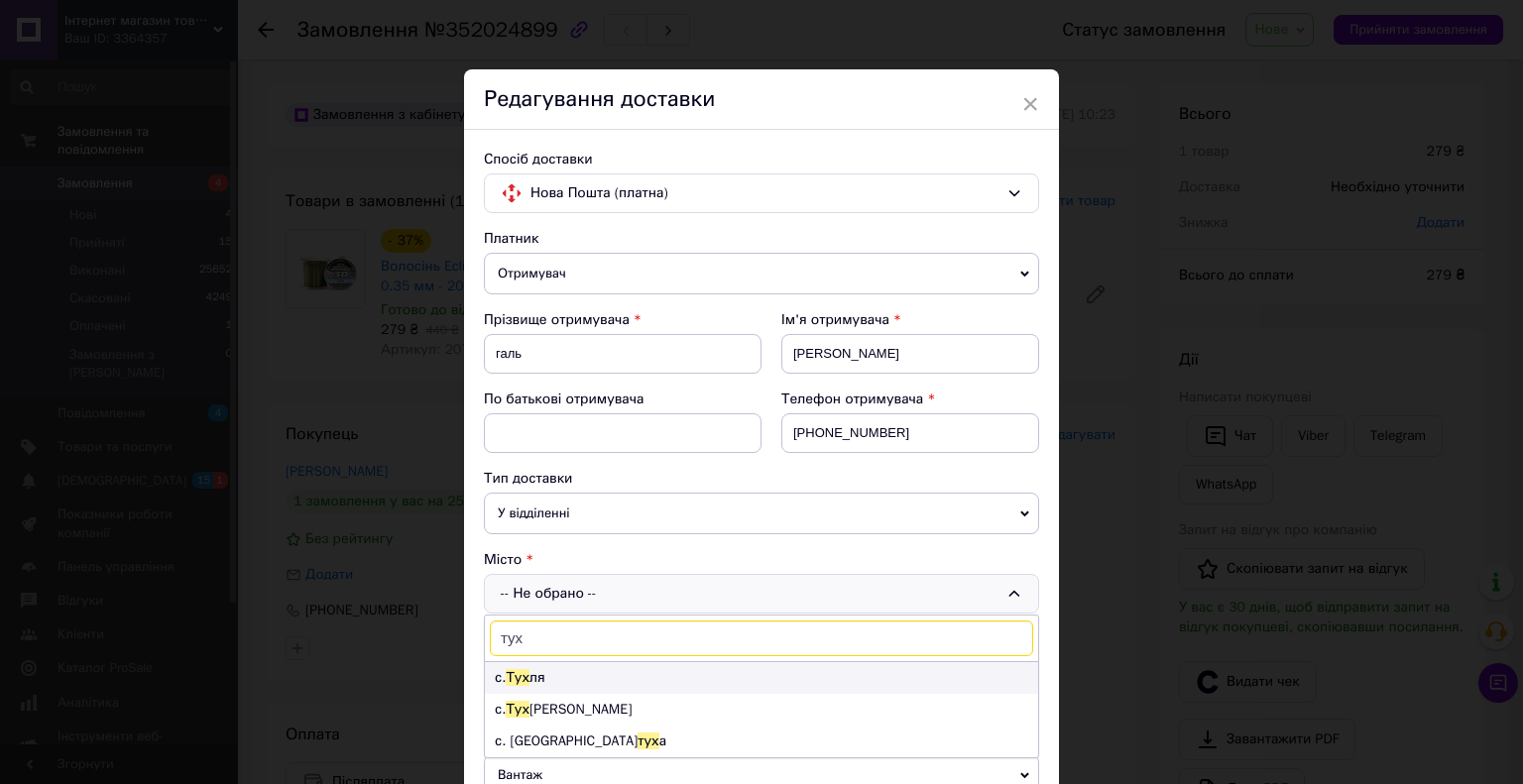 type on "тух" 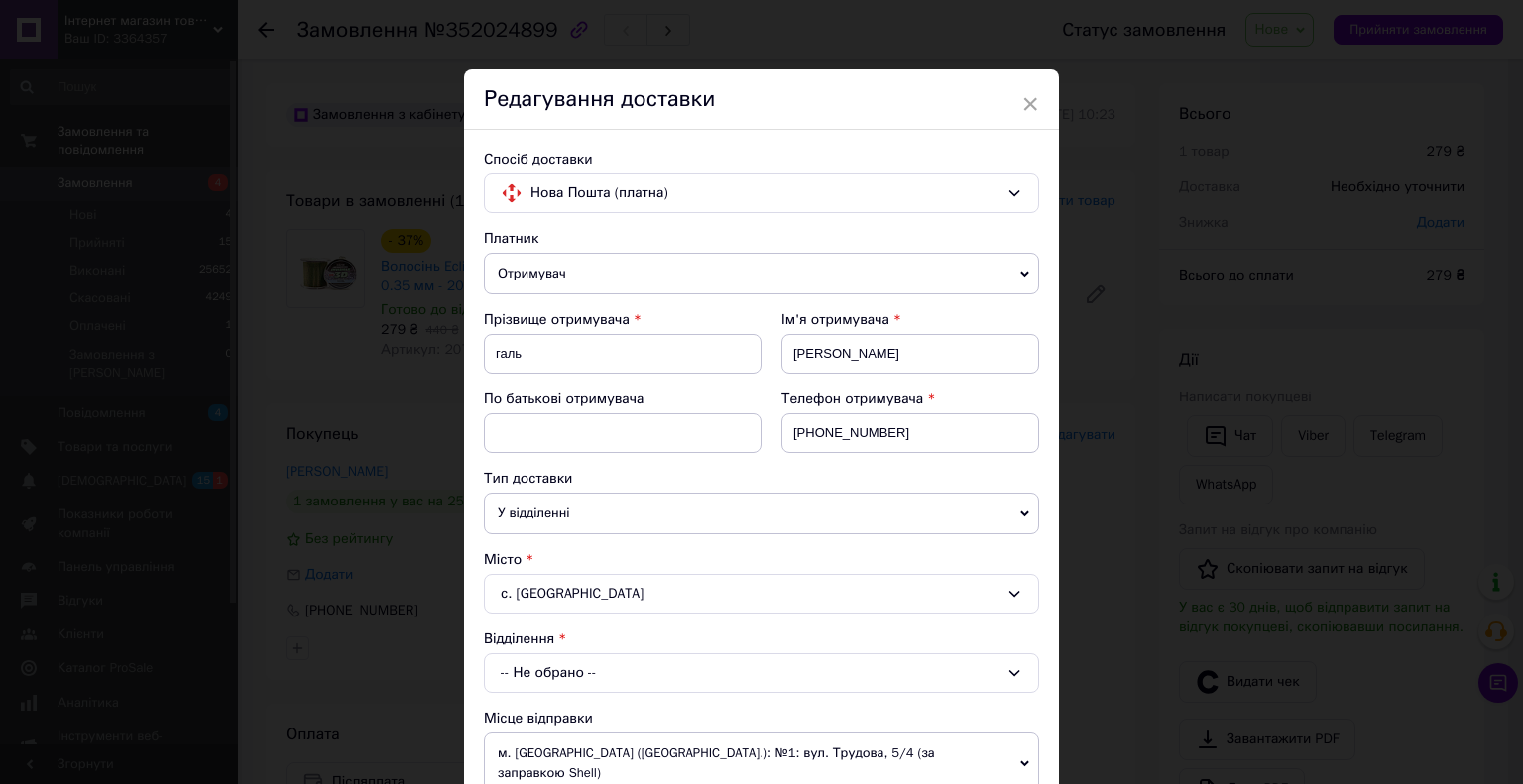 scroll, scrollTop: 99, scrollLeft: 0, axis: vertical 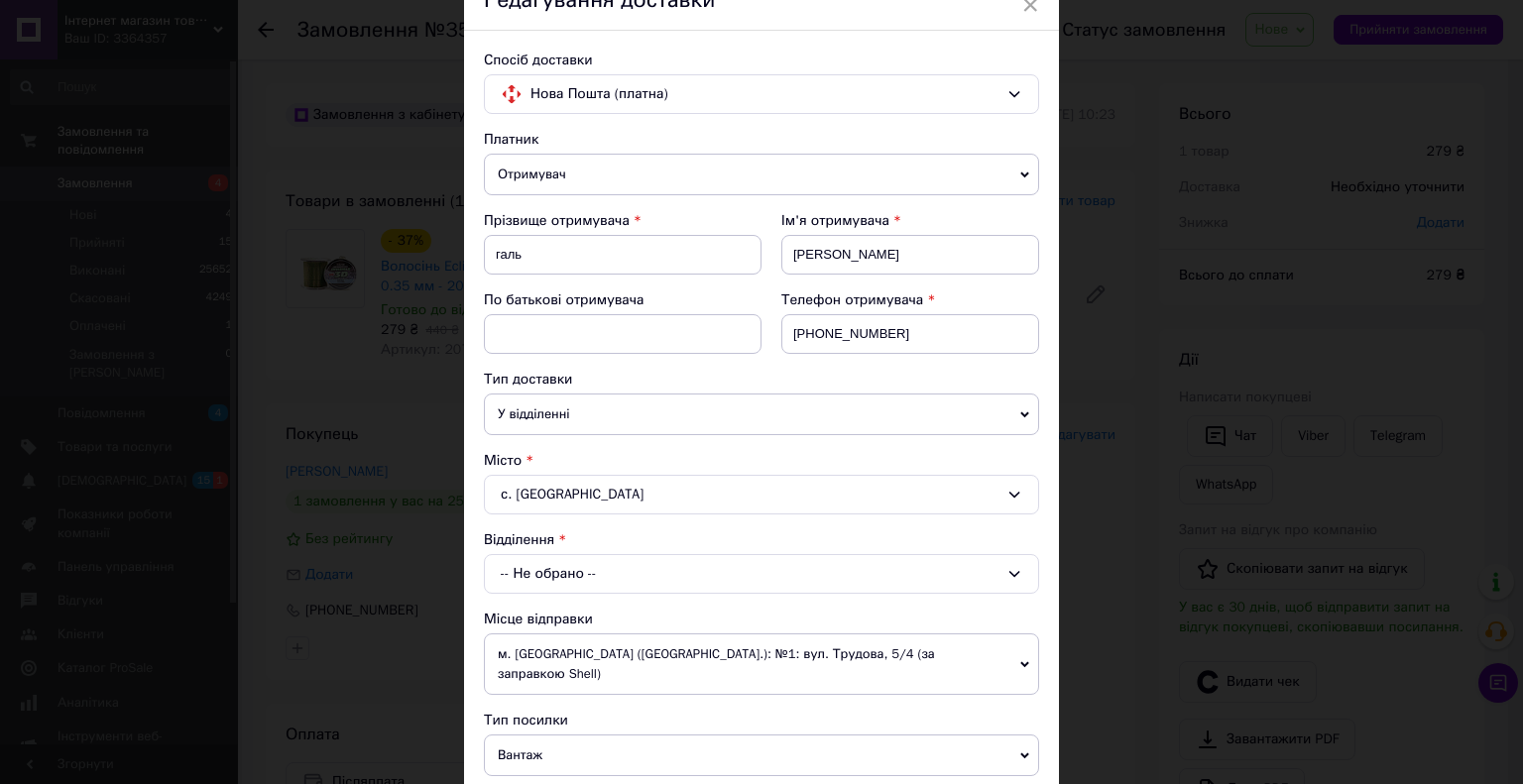click on "-- Не обрано --" at bounding box center [762, 574] 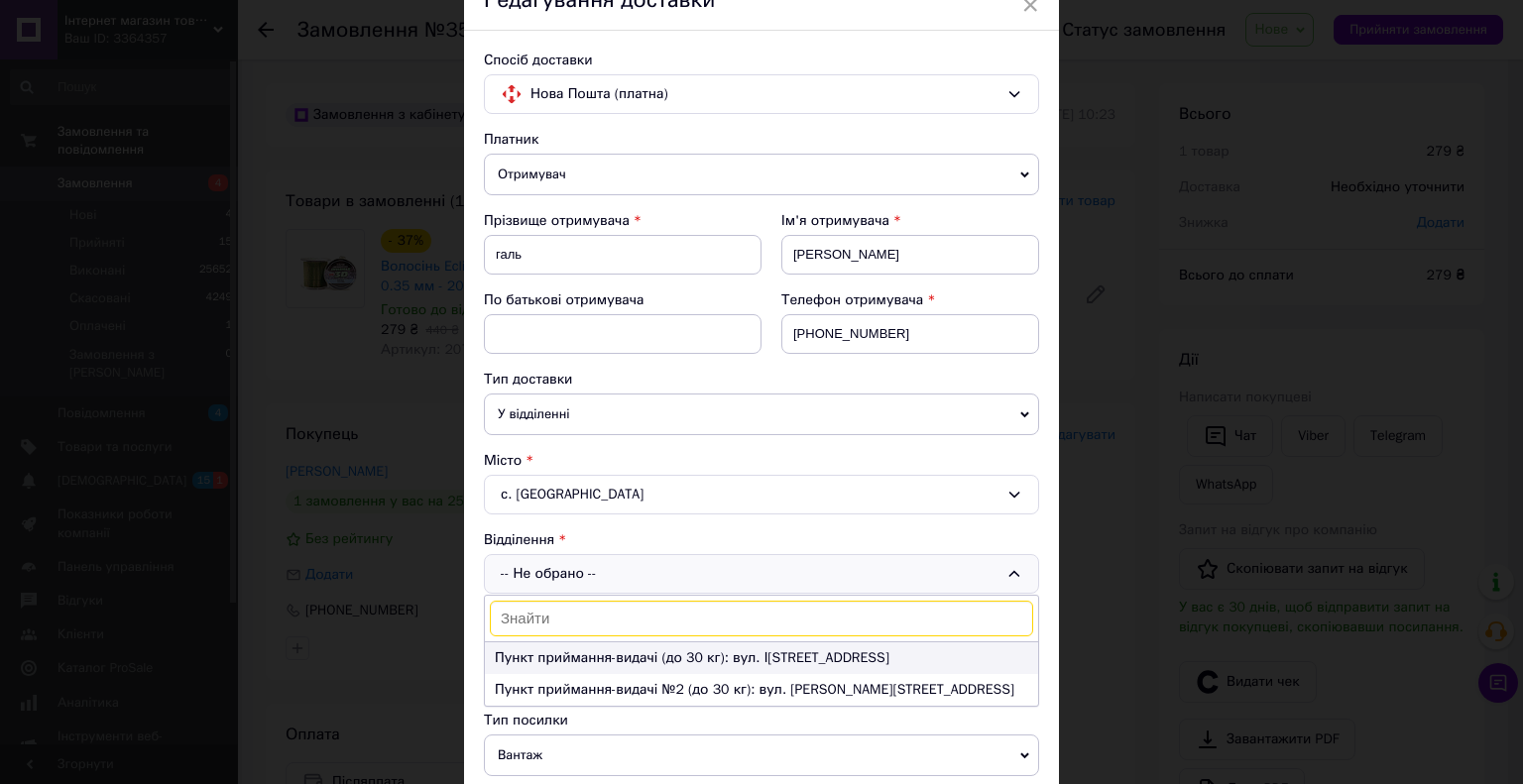click on "Пункт приймання-видачі (до 30 кг): вул. Івана Франка, 86" at bounding box center [762, 658] 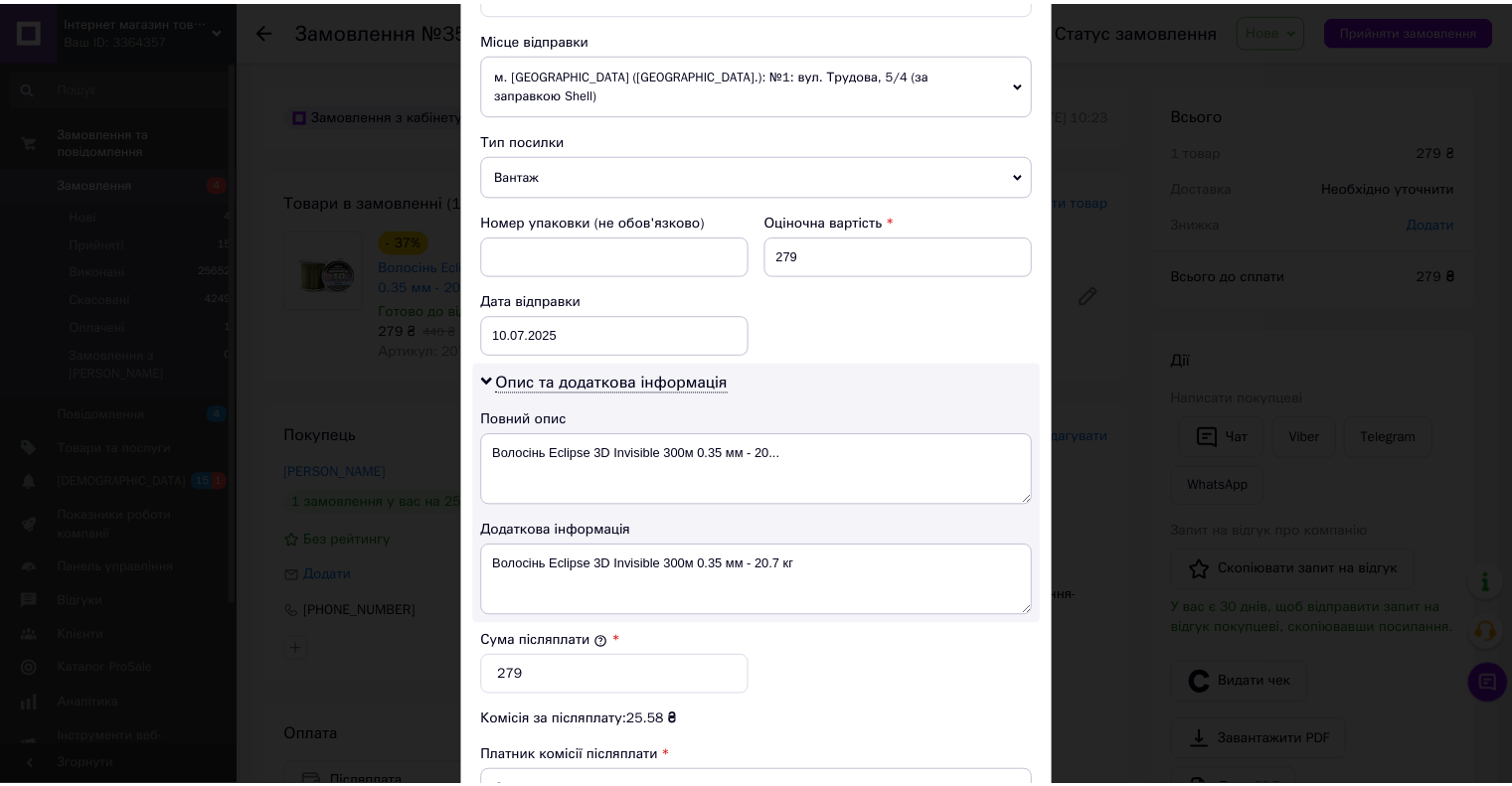 scroll, scrollTop: 946, scrollLeft: 0, axis: vertical 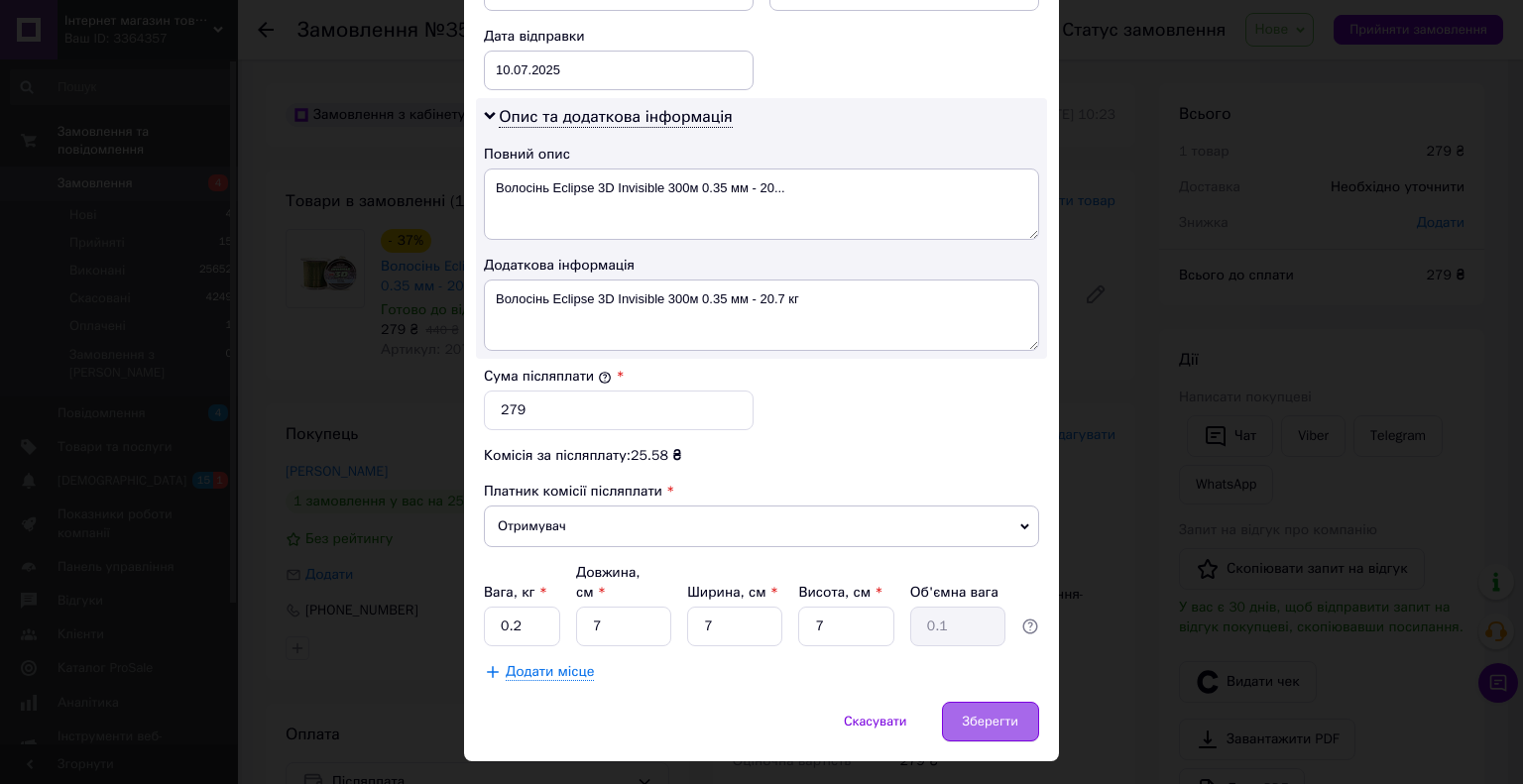 click on "Зберегти" at bounding box center [991, 722] 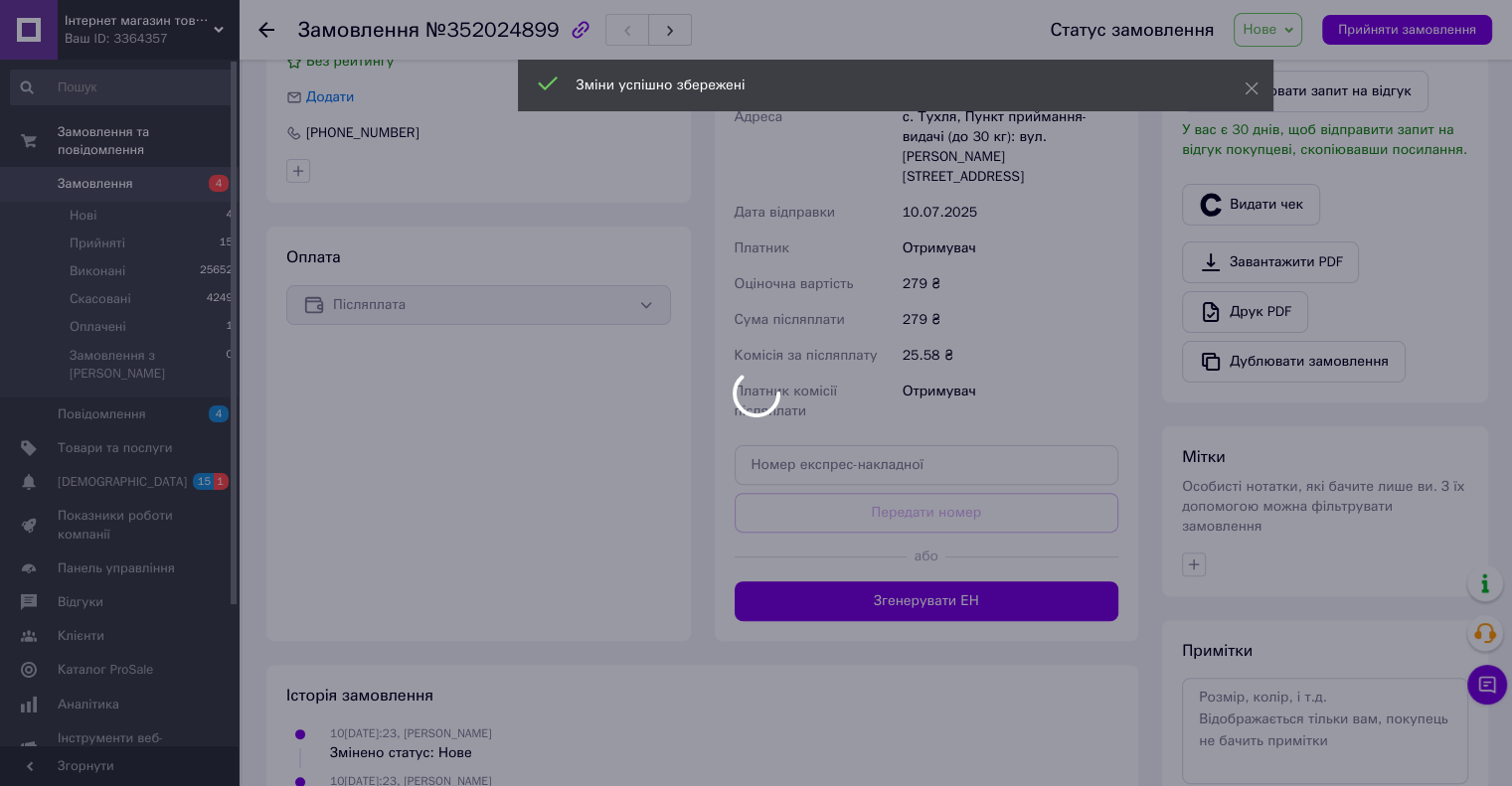 scroll, scrollTop: 497, scrollLeft: 0, axis: vertical 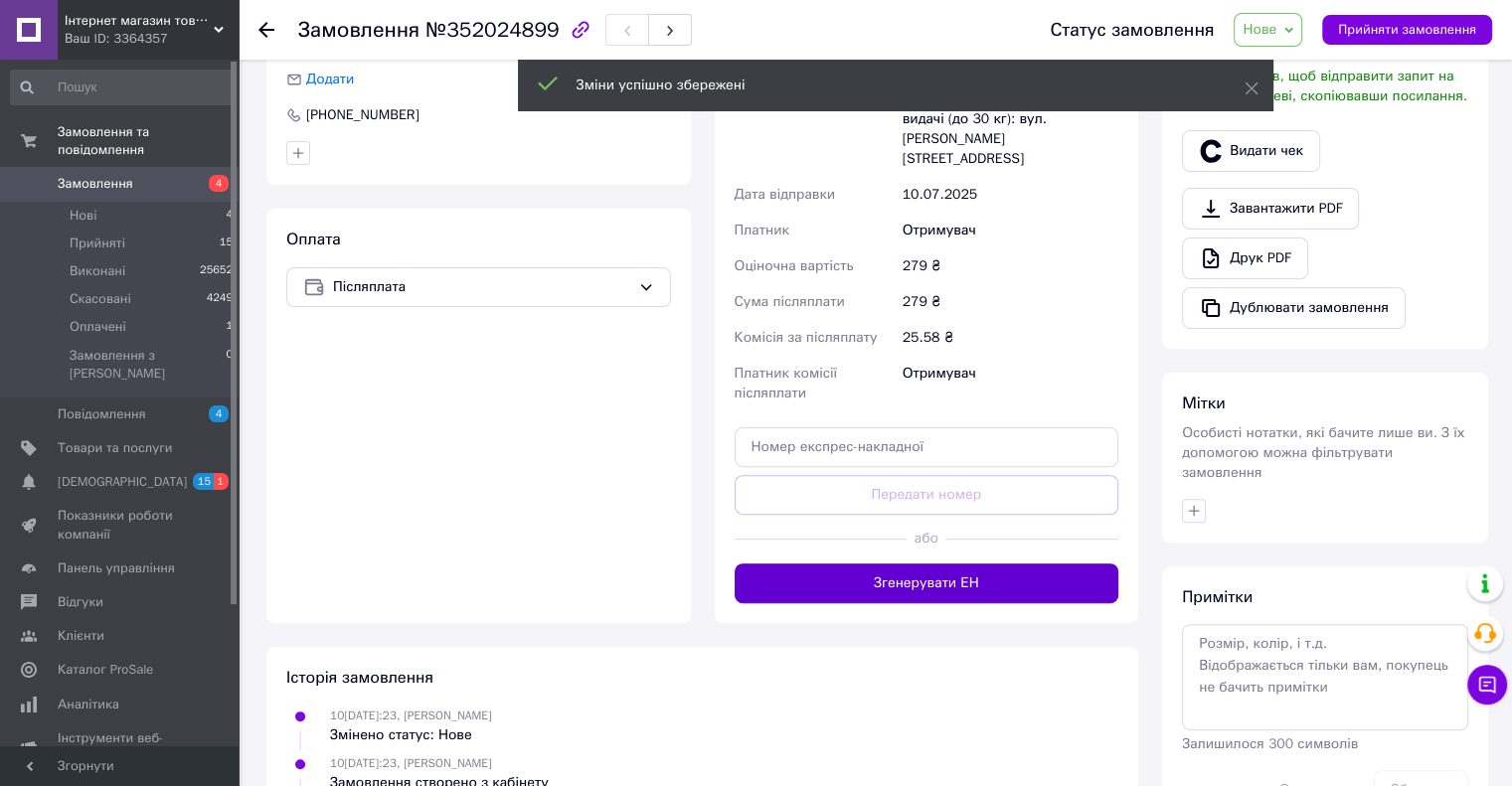 click on "Згенерувати ЕН" at bounding box center (926, 583) 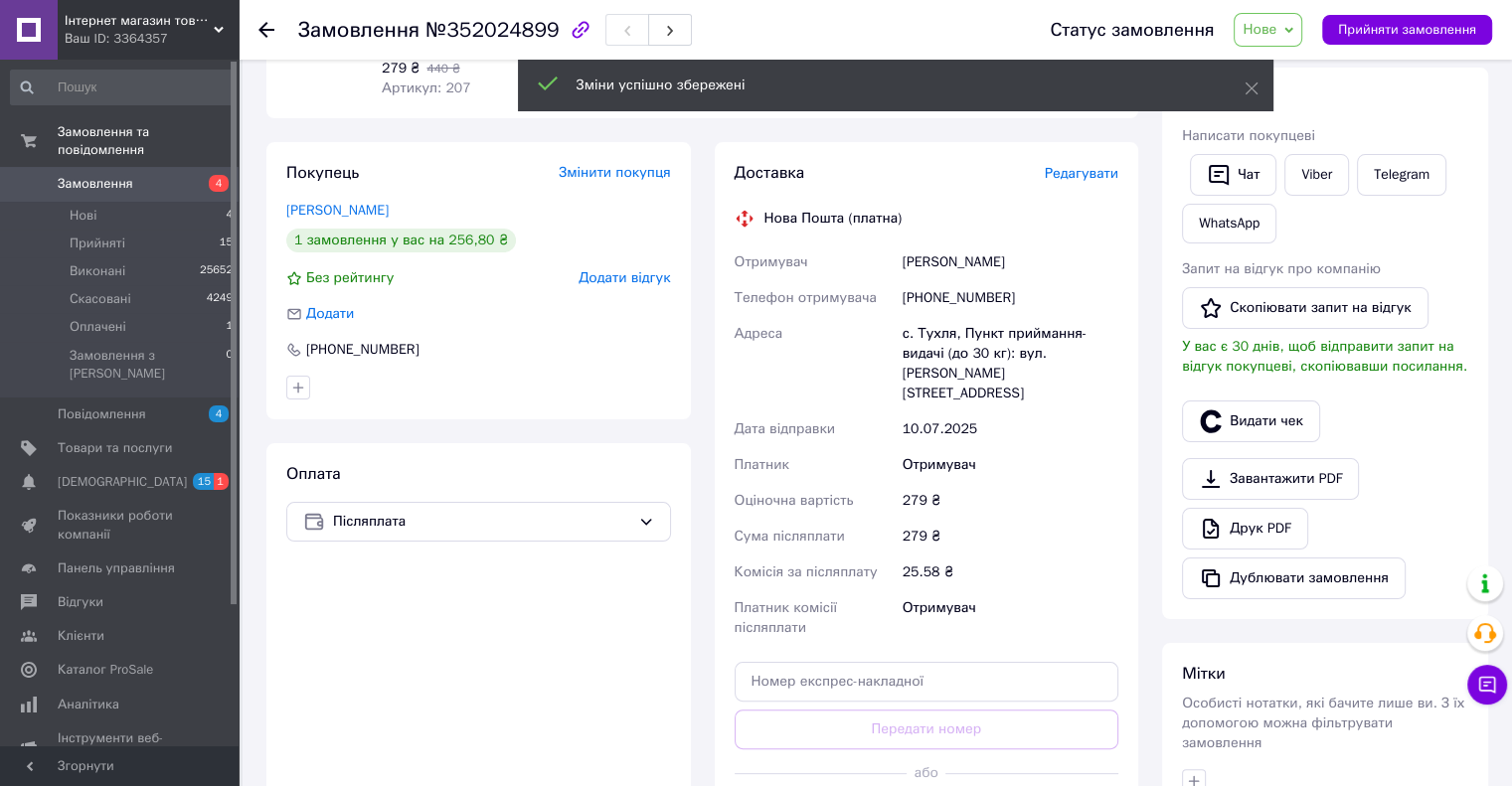 scroll, scrollTop: 199, scrollLeft: 0, axis: vertical 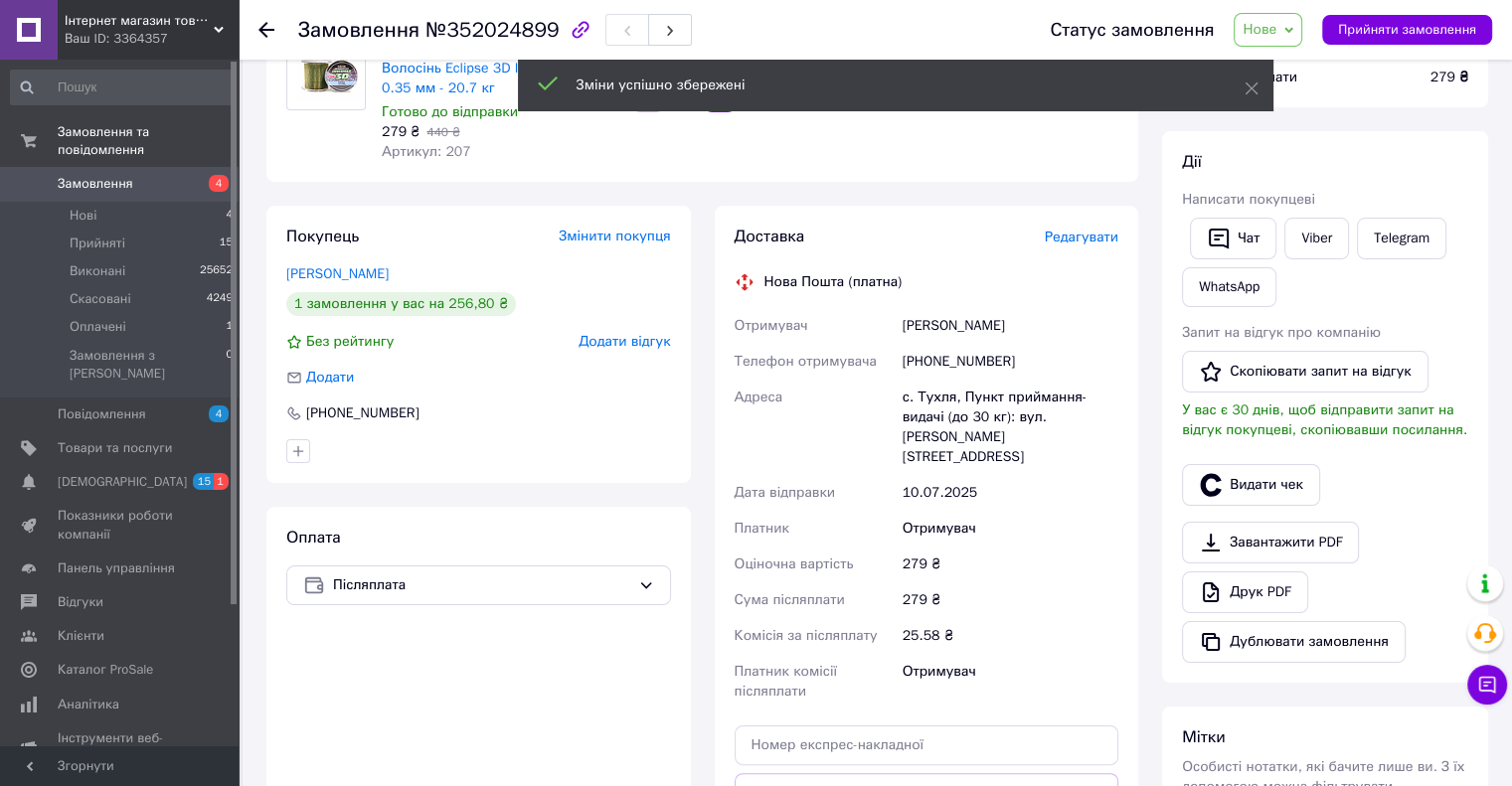 click on "1 замовлення у вас на 256,80 ₴" at bounding box center [401, 304] 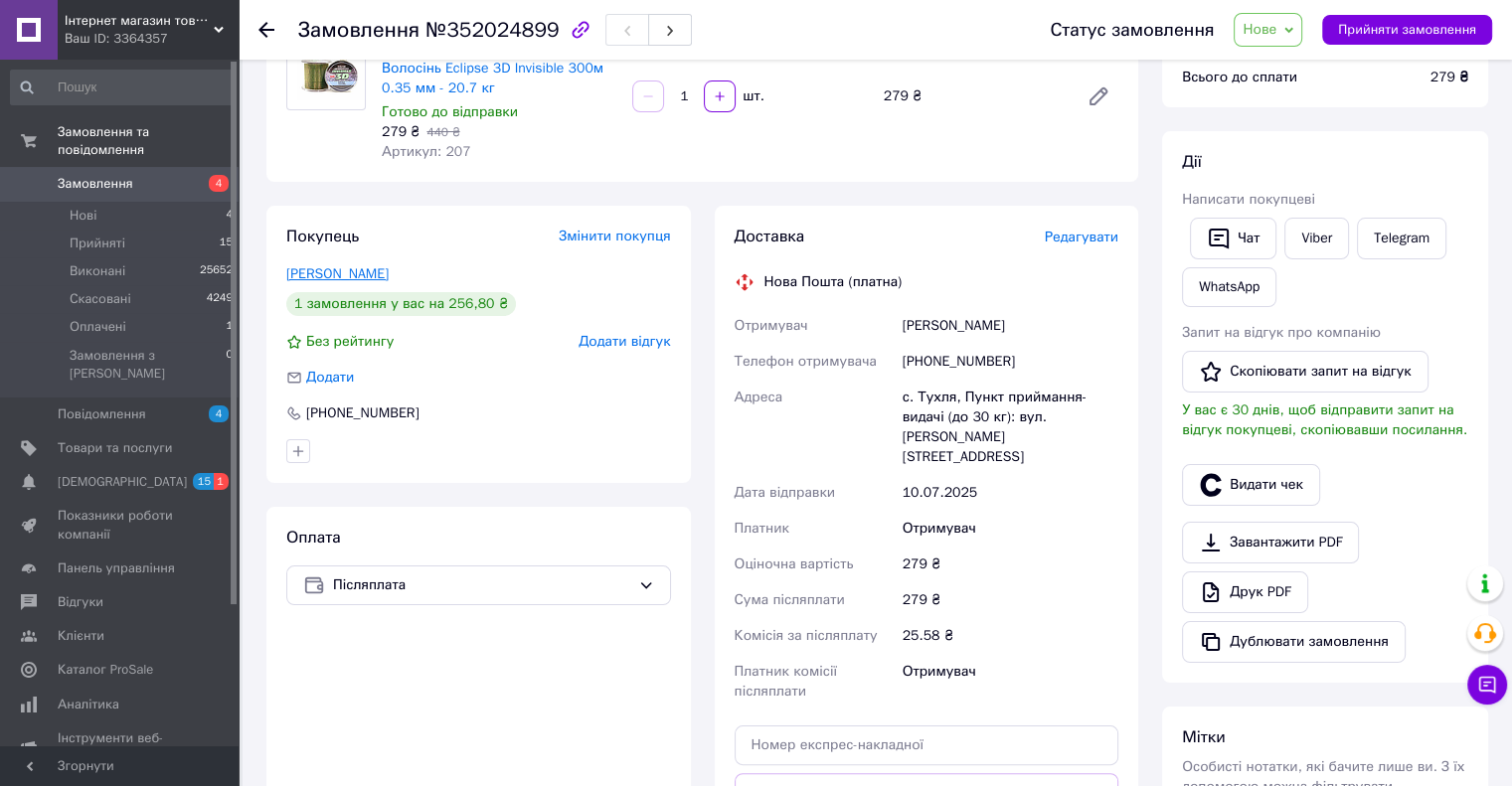 click on "[PERSON_NAME]" at bounding box center [337, 273] 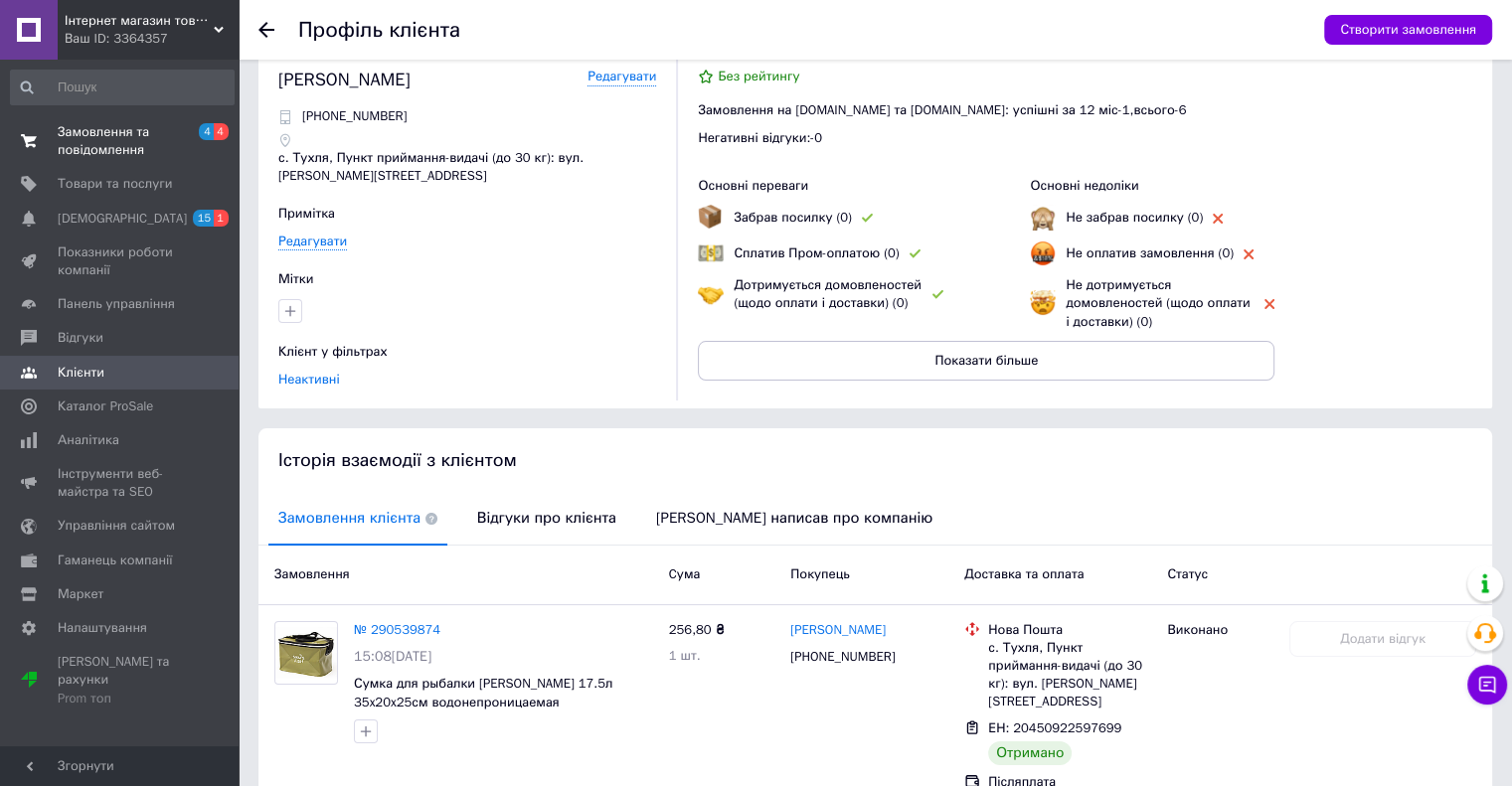 scroll, scrollTop: 0, scrollLeft: 0, axis: both 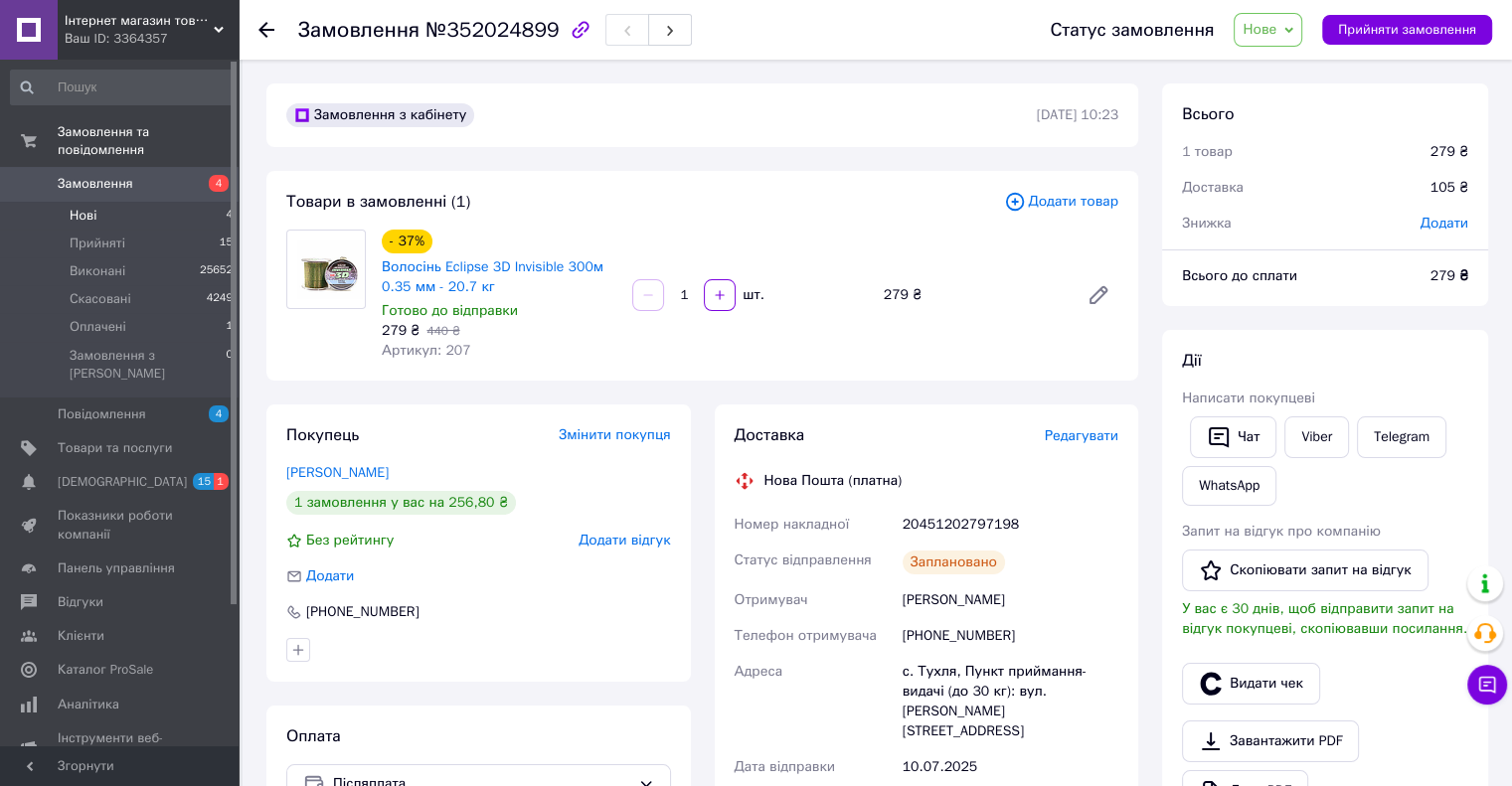 click on "Нові 4" at bounding box center (122, 216) 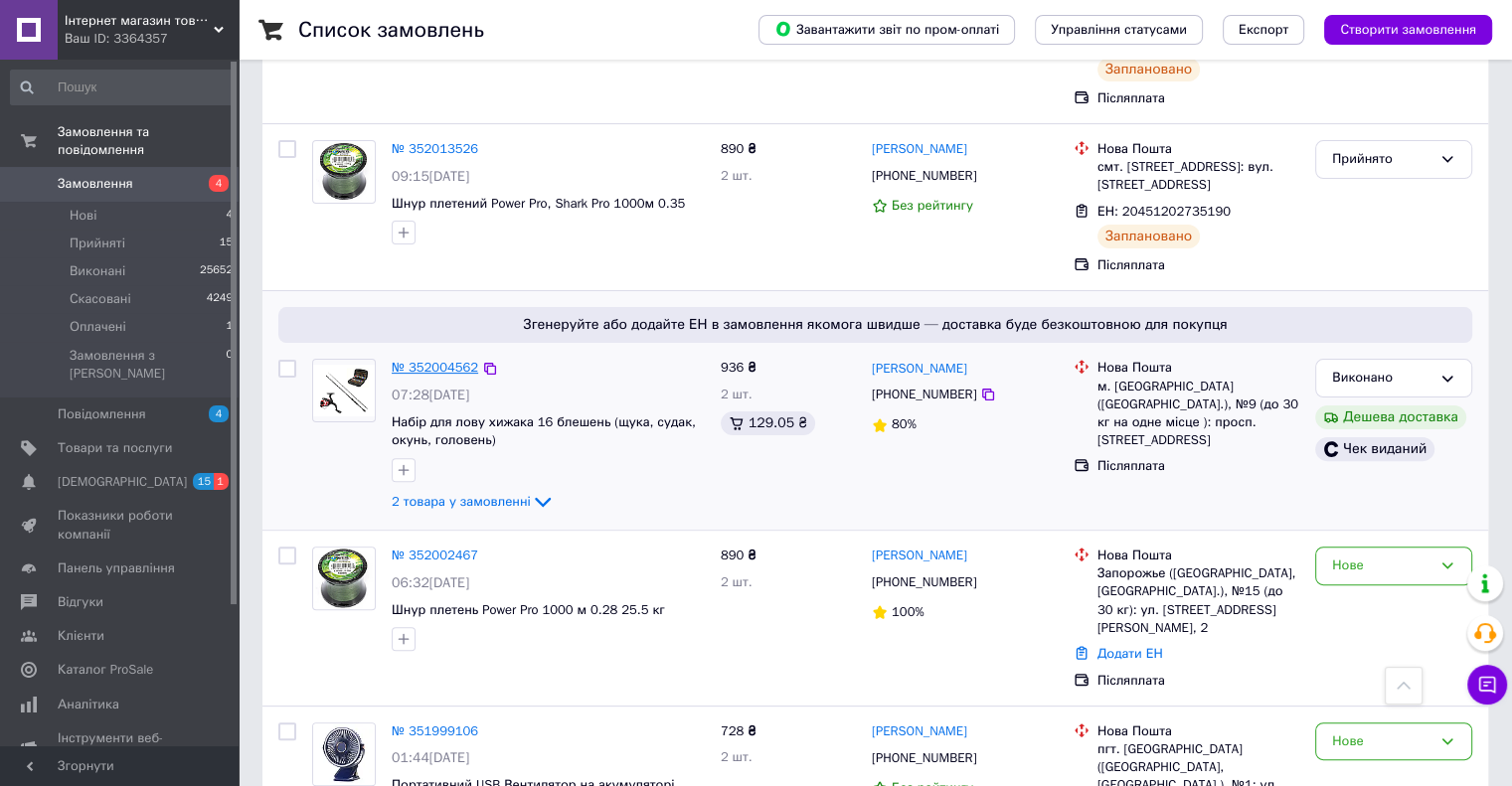 click on "№ 352004562" at bounding box center (434, 367) 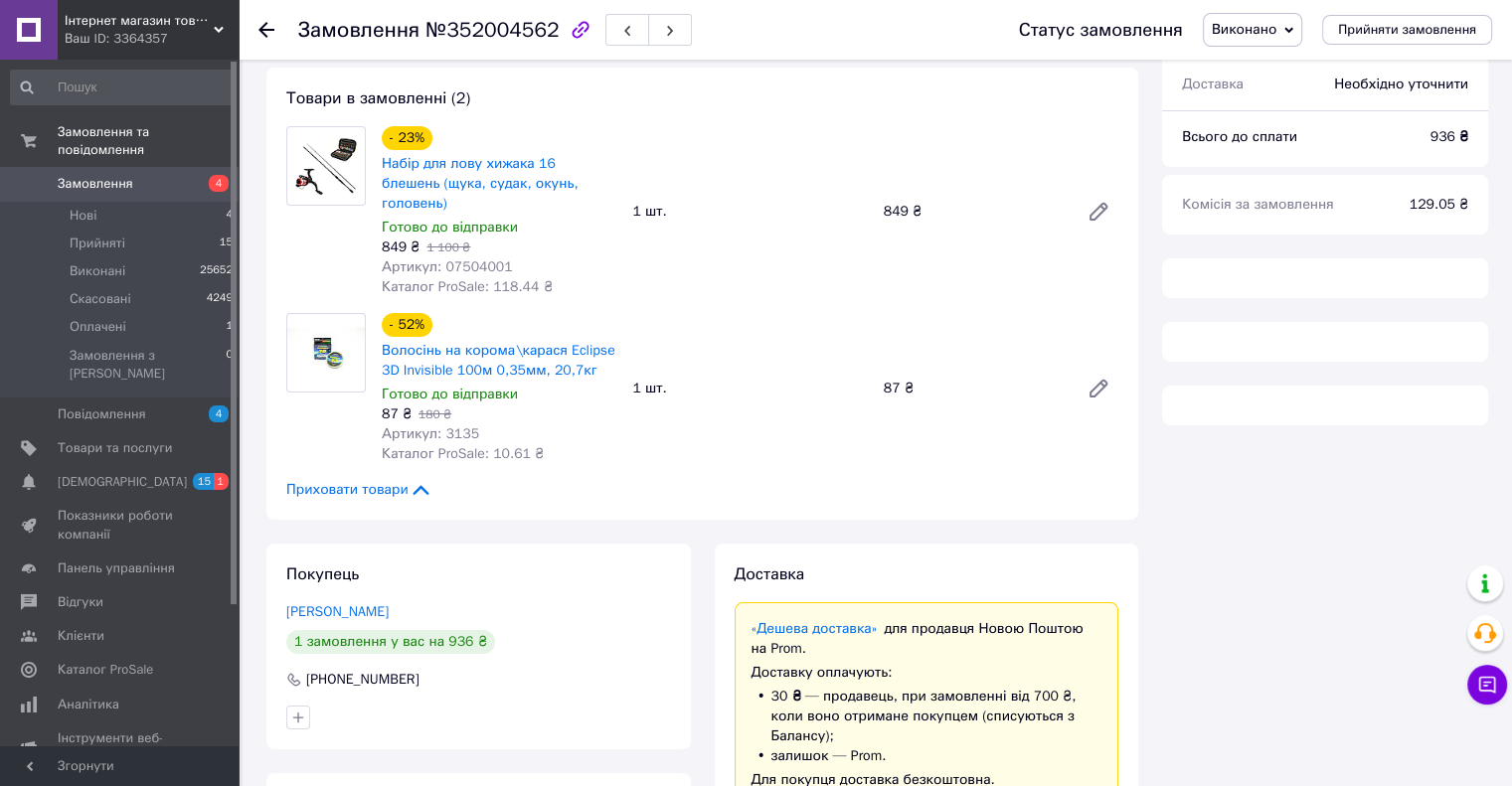scroll, scrollTop: 99, scrollLeft: 0, axis: vertical 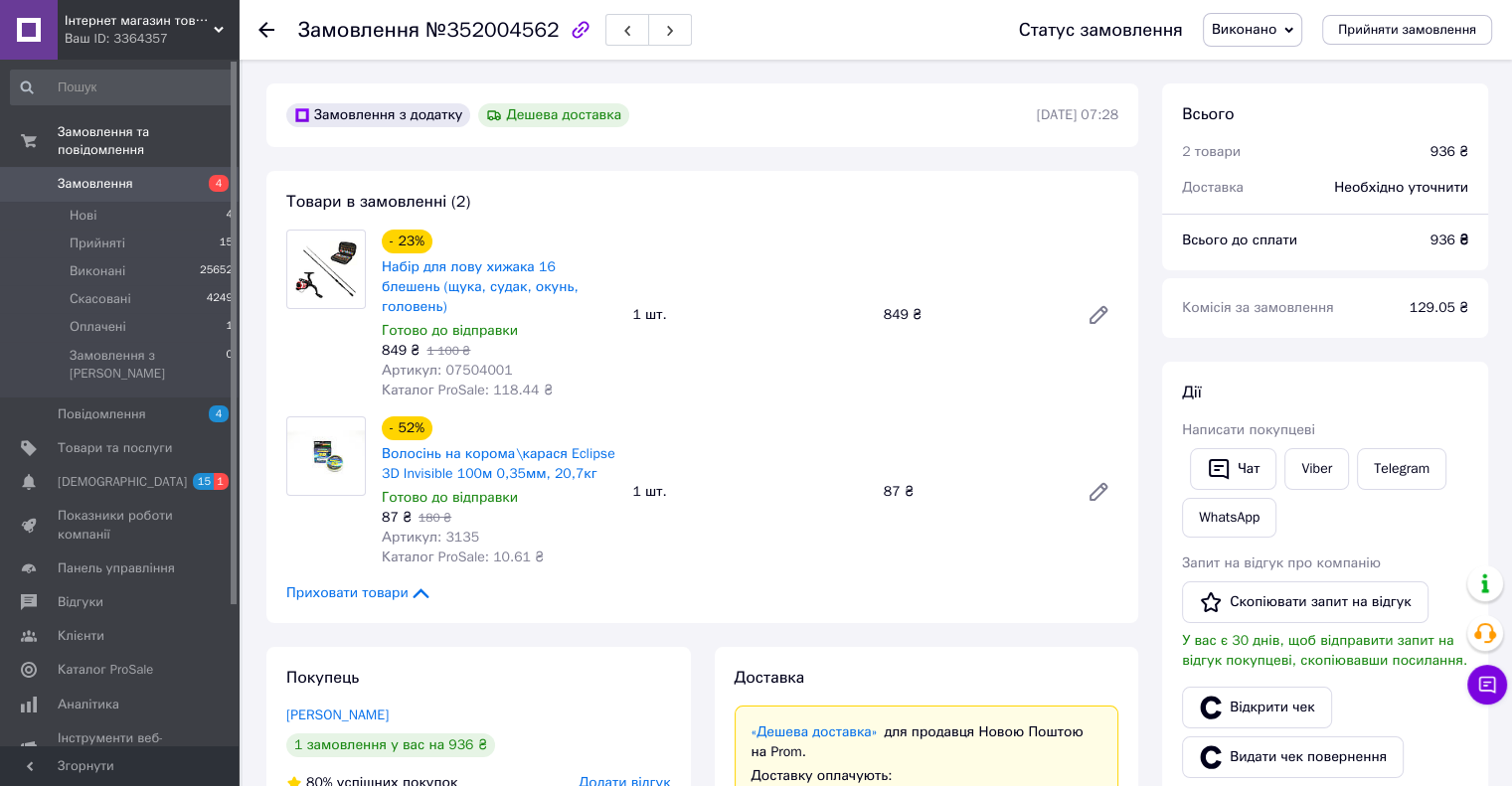 click on "Виконано" at bounding box center (1253, 30) 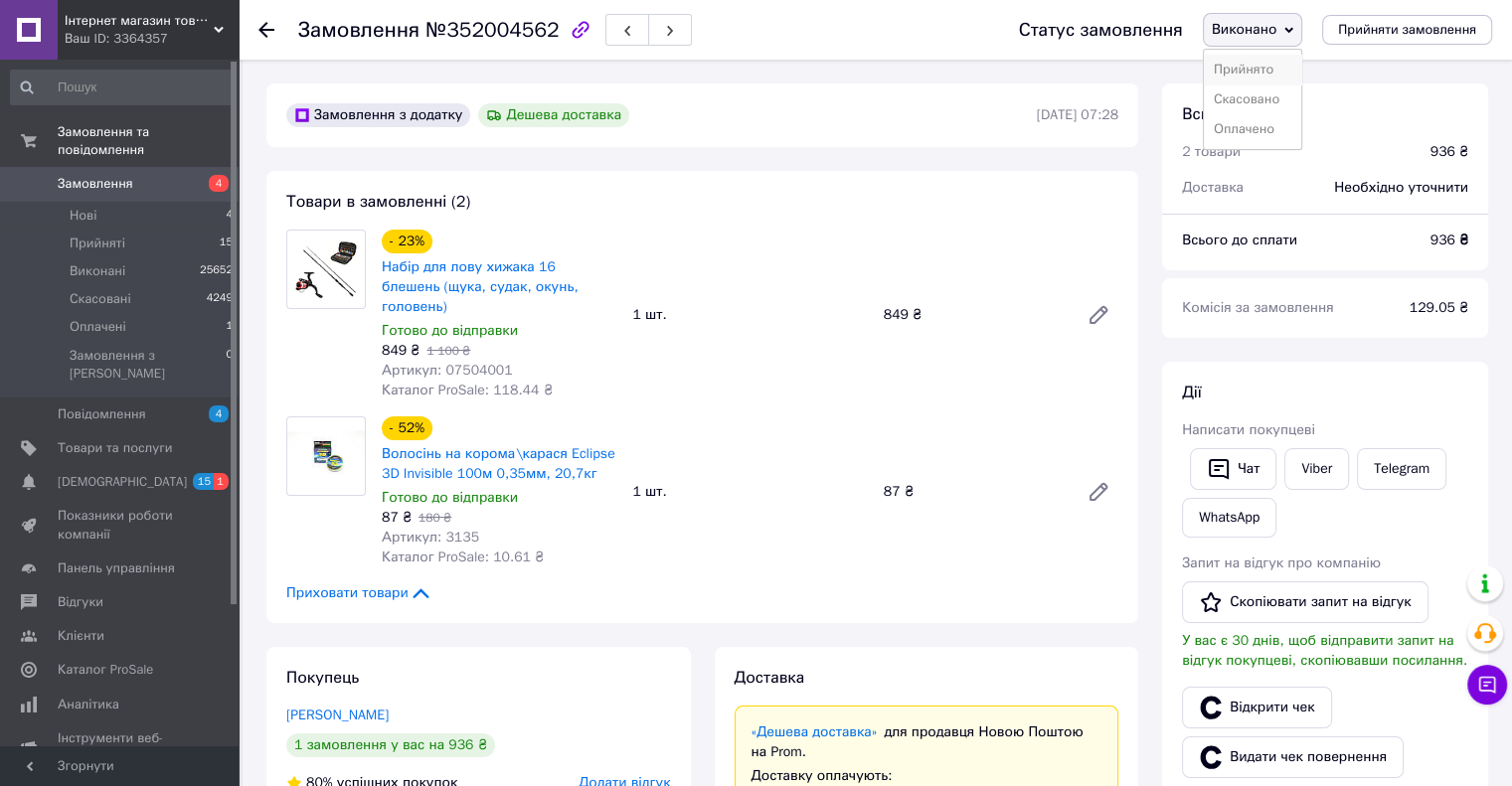 click on "Прийнято" at bounding box center (1253, 70) 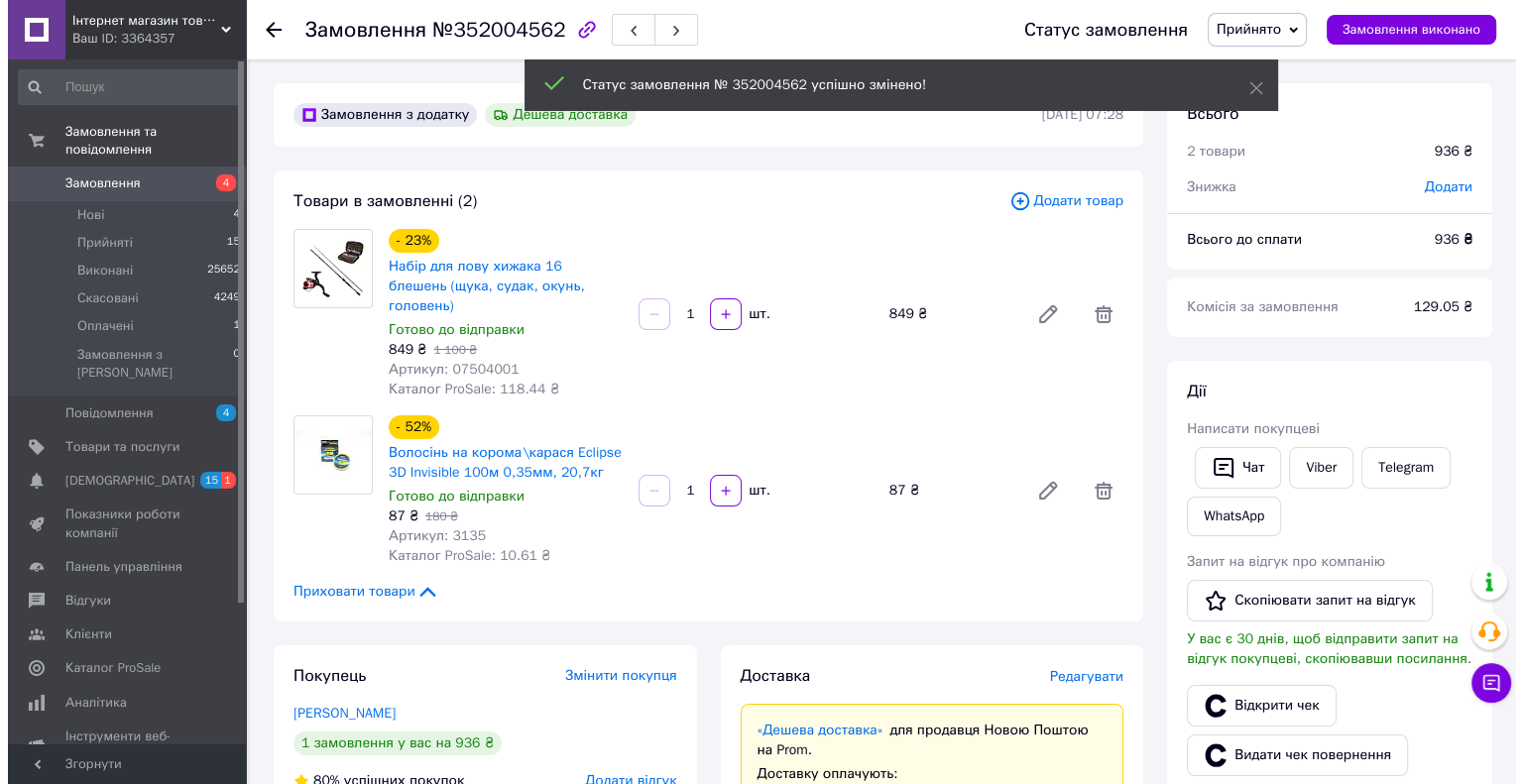scroll, scrollTop: 398, scrollLeft: 0, axis: vertical 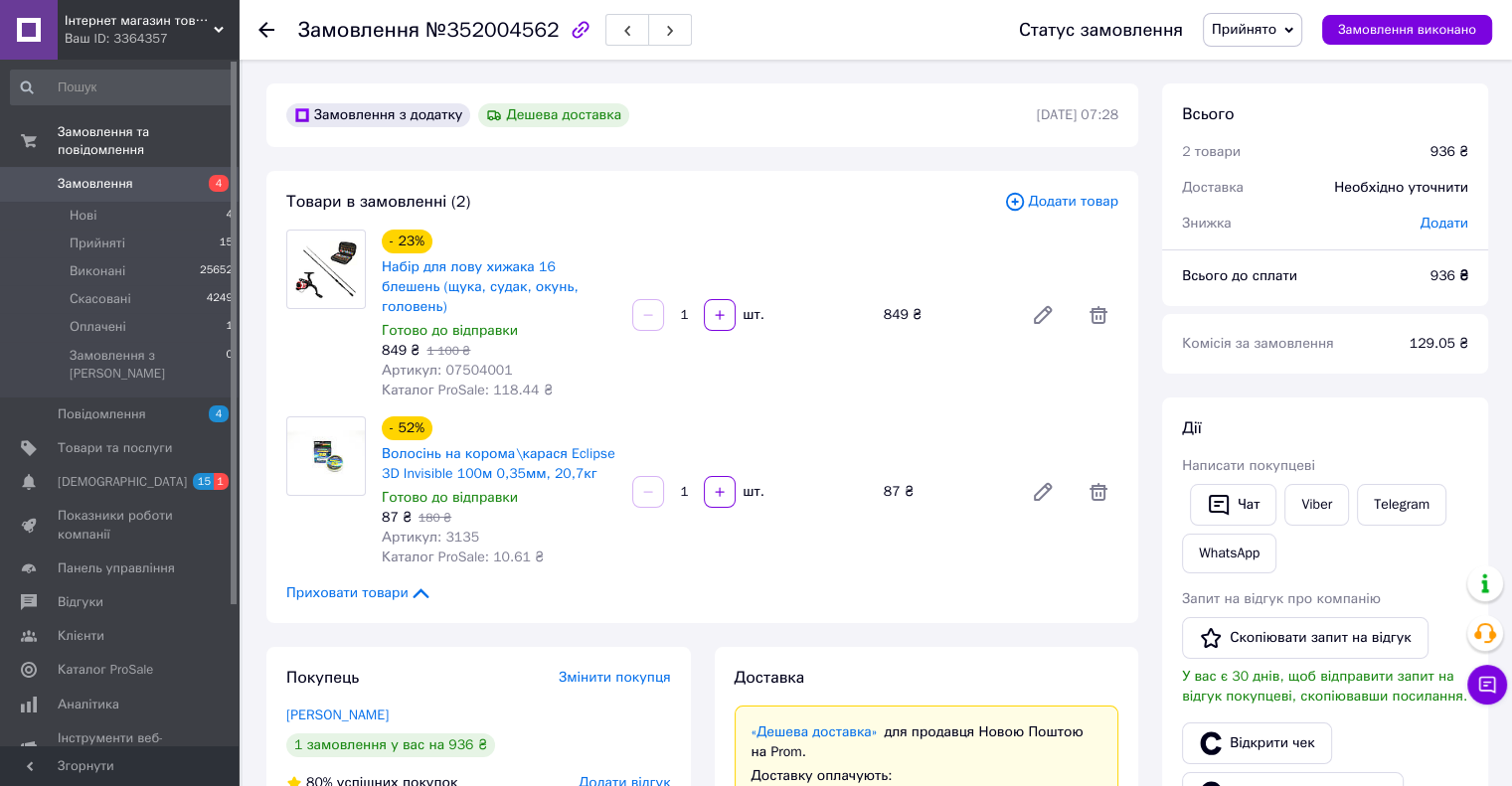 click on "Додати товар" at bounding box center (1061, 202) 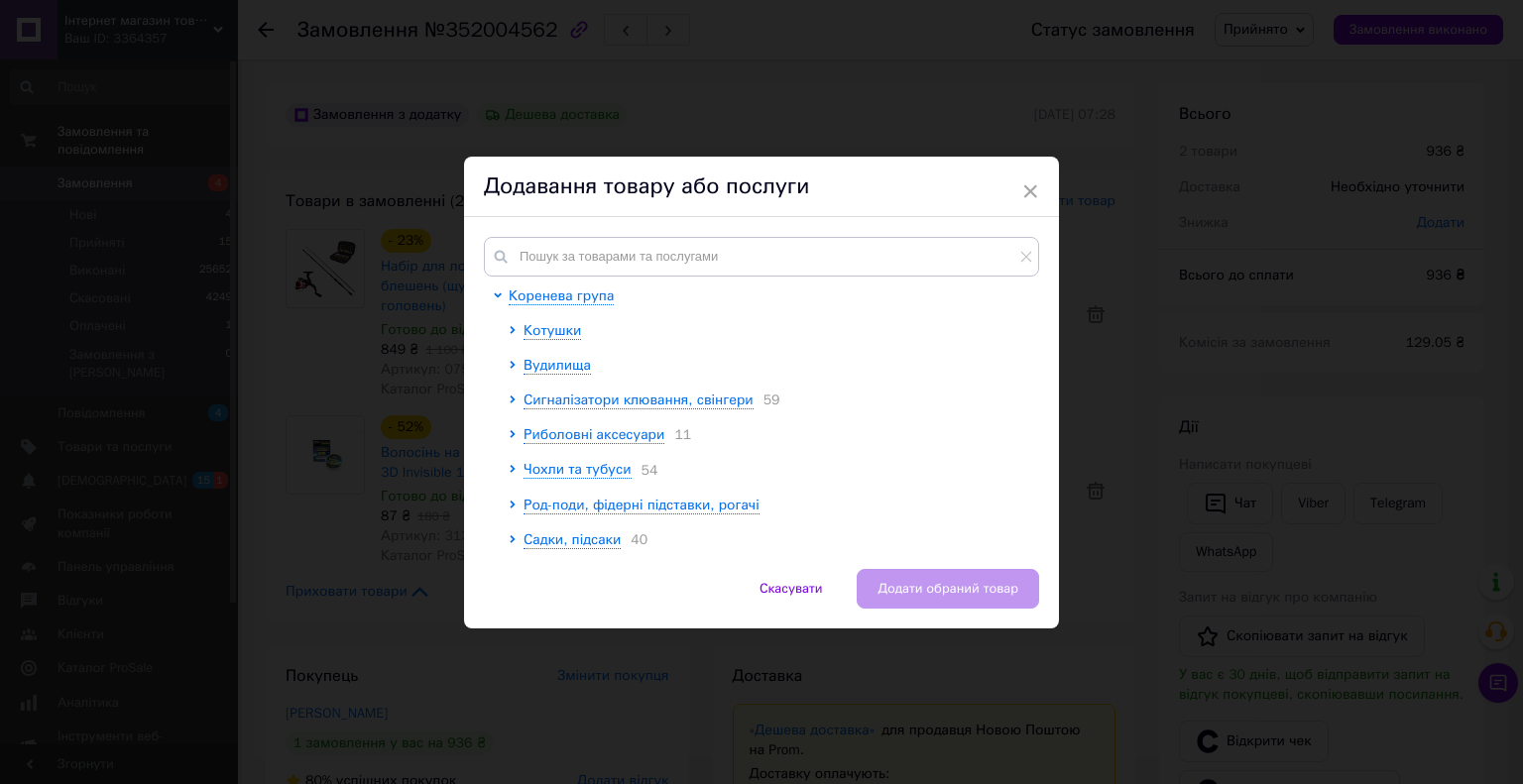 click on "Коренева група Котушки Вудилища Сигналізатори клювання, свінгери 59 Риболовні аксесуари 11 Чохли та тубуси 54 Род-поди, фідерні підставки, рогачі Садки, підсаки 40 Шнури та  Волосінь Ящики, коробки 20 Одяг Готові оснастки, грузила 41 Сумки, рюкзаки 25 Столи та стільці 24 Наживки та прикормки 5 Ліхтарі 67 Сушки для фруктів та риби 4 Снасті для зимової рибалки Намети 6 Комплект риболовного спорядження 45 Повідці 8" at bounding box center (762, 392) 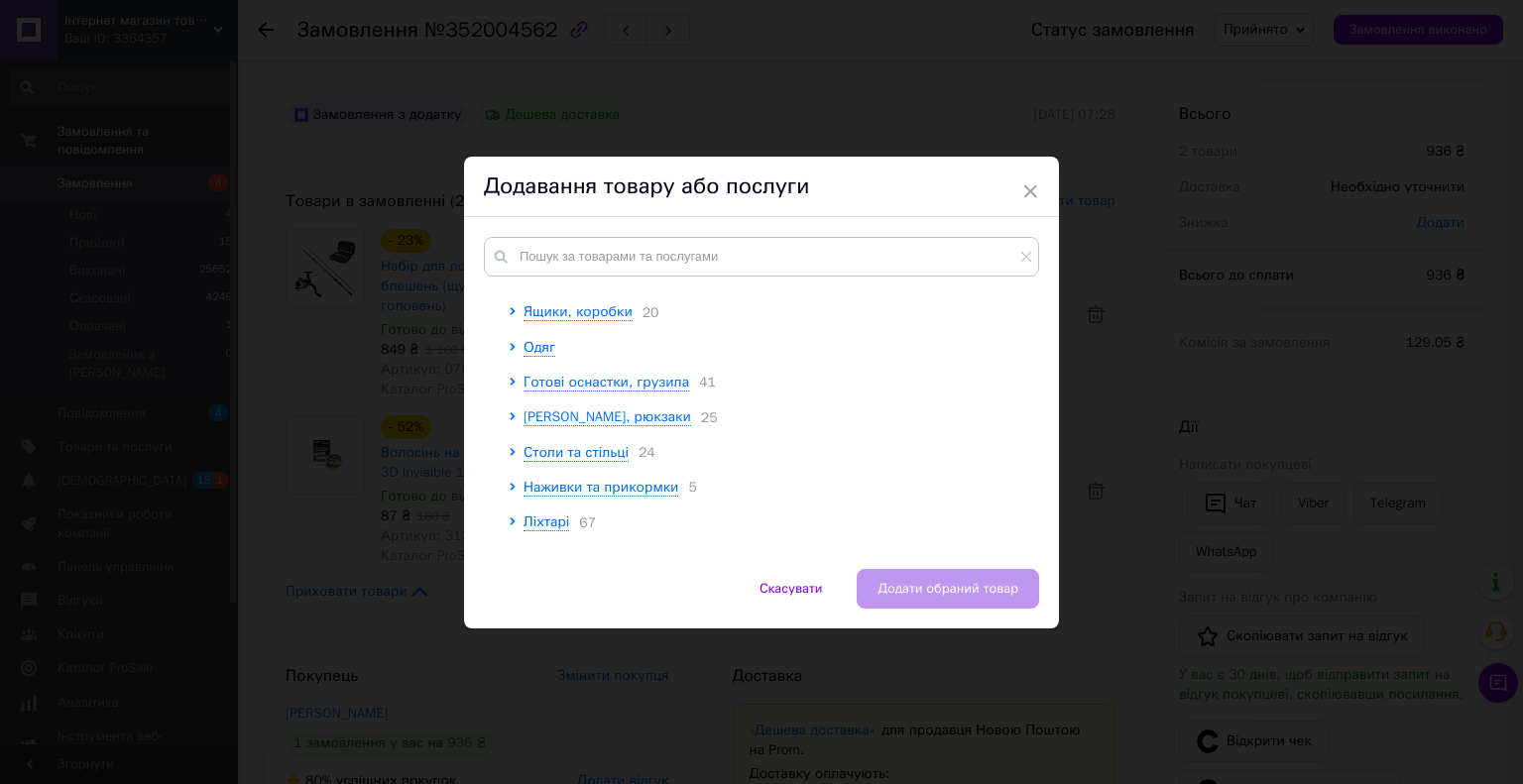 scroll, scrollTop: 198, scrollLeft: 0, axis: vertical 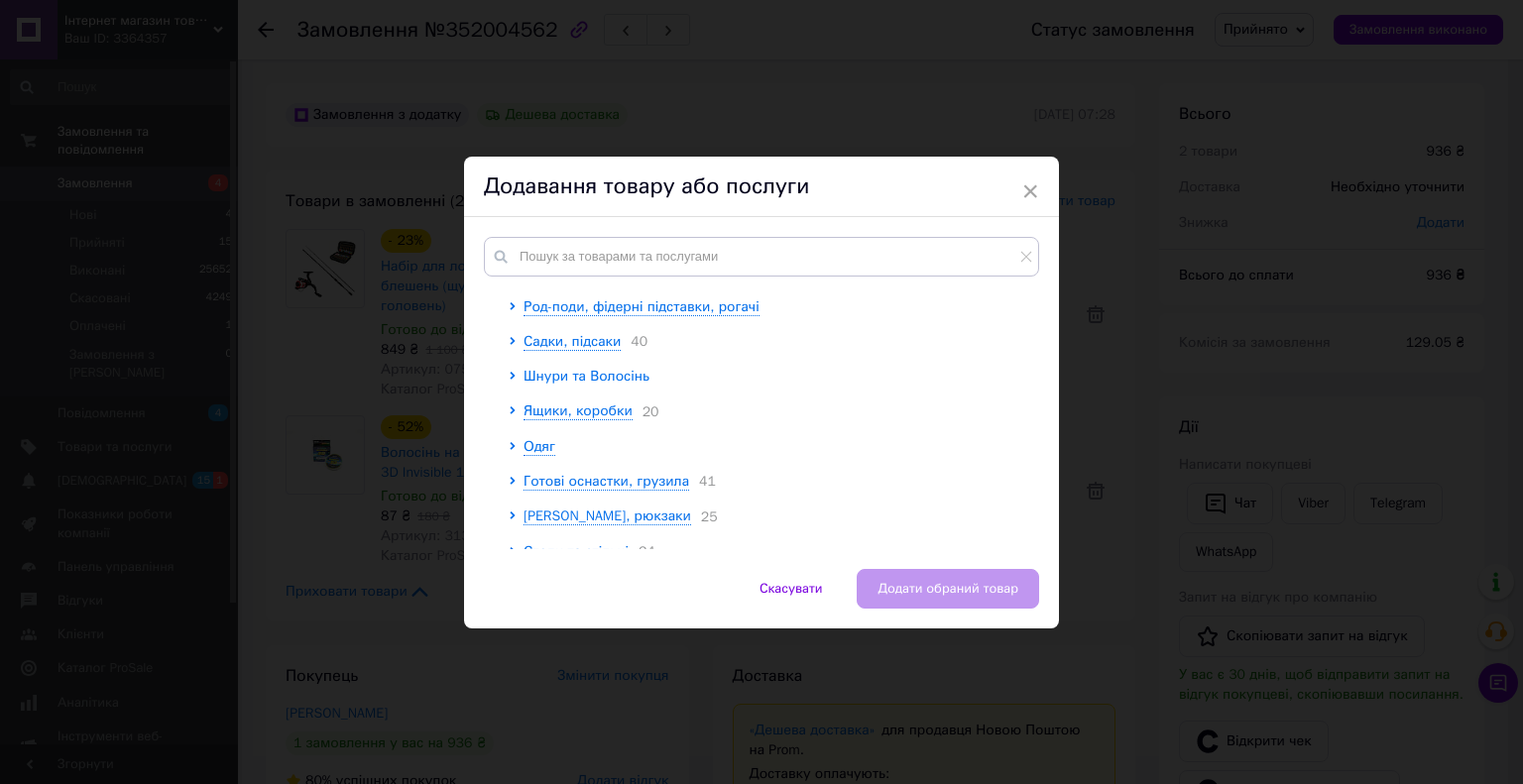 click on "Шнури та  Волосінь" at bounding box center [586, 376] 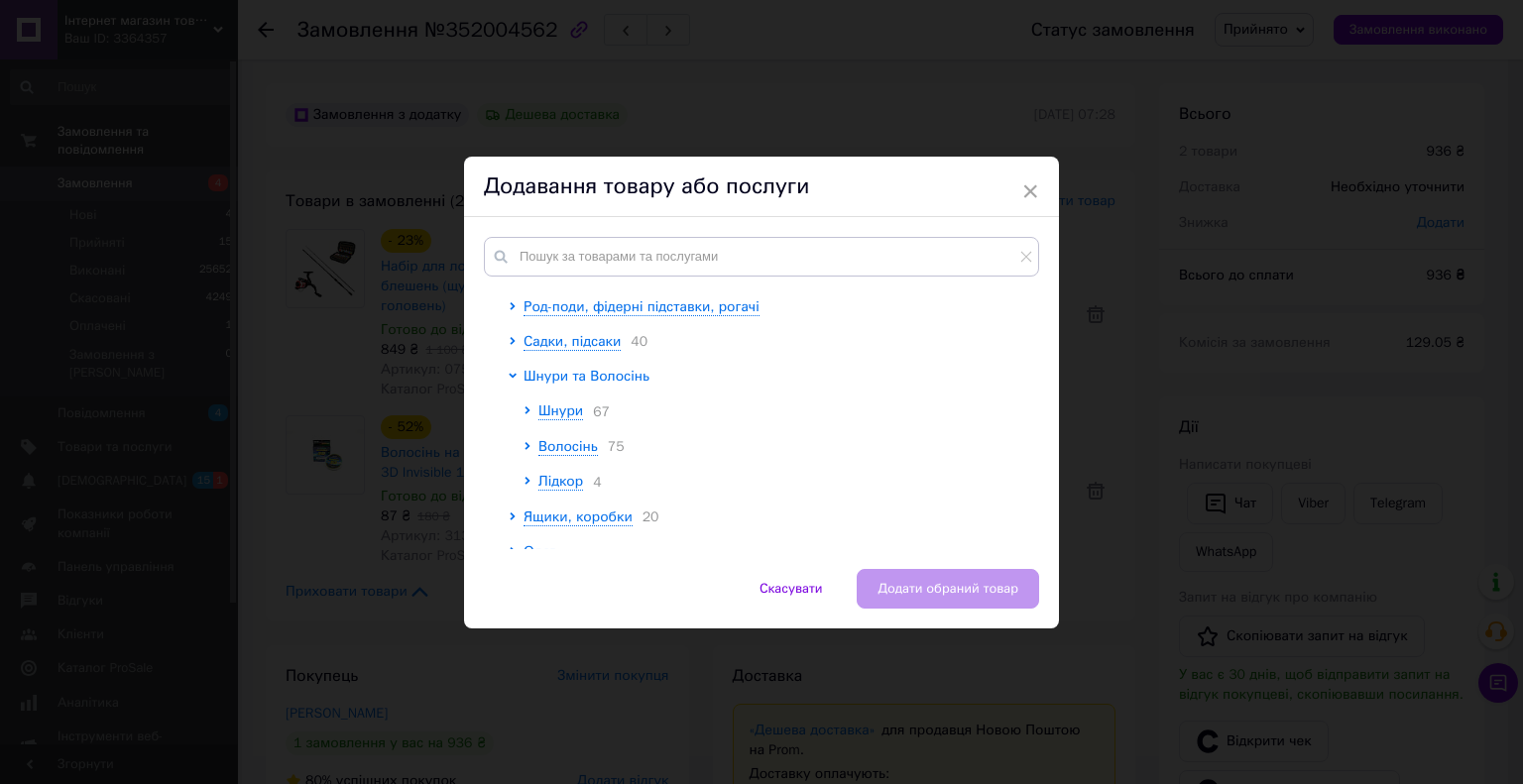 scroll, scrollTop: 297, scrollLeft: 0, axis: vertical 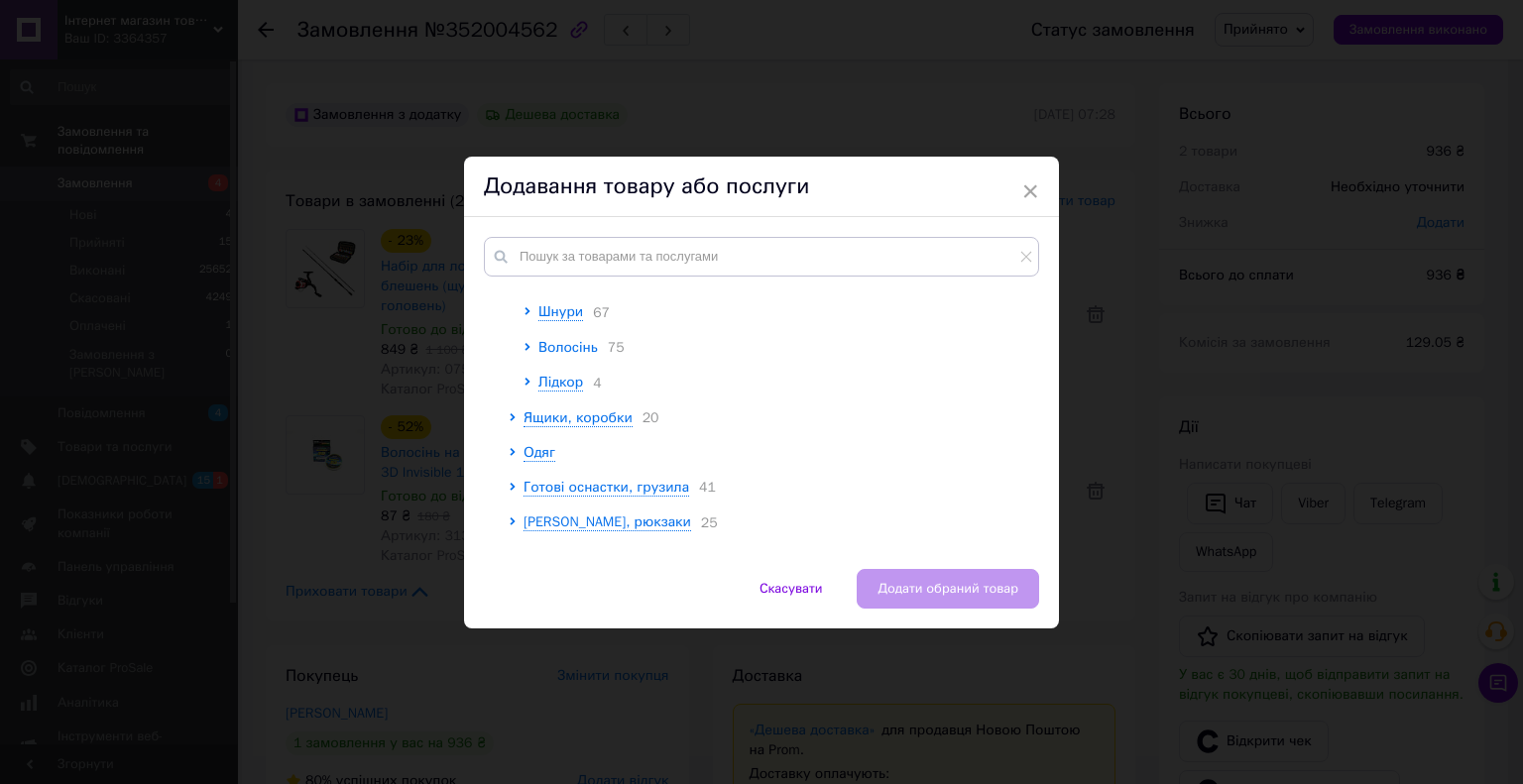 click on "Волосінь" at bounding box center [568, 347] 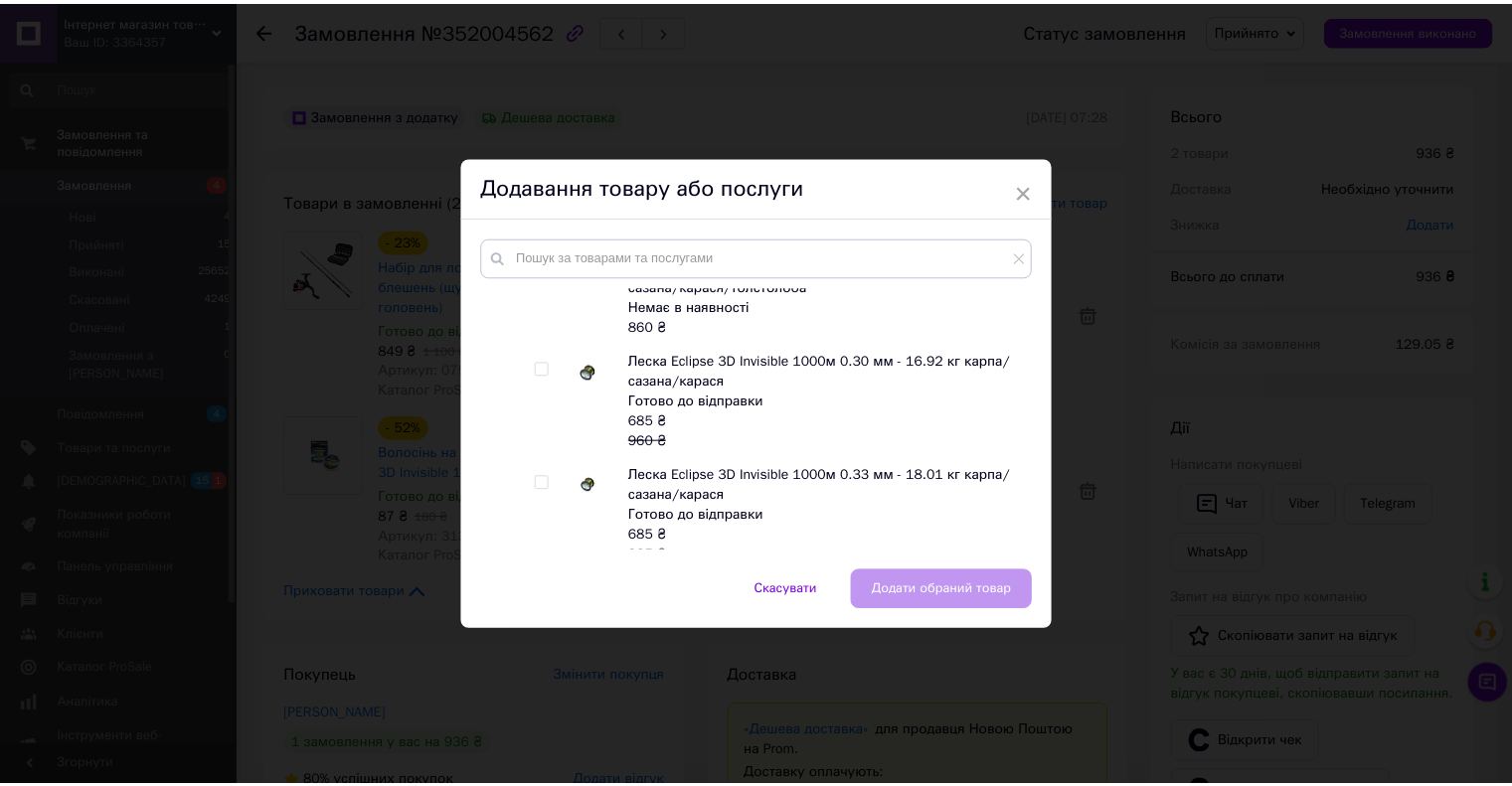 scroll, scrollTop: 2484, scrollLeft: 0, axis: vertical 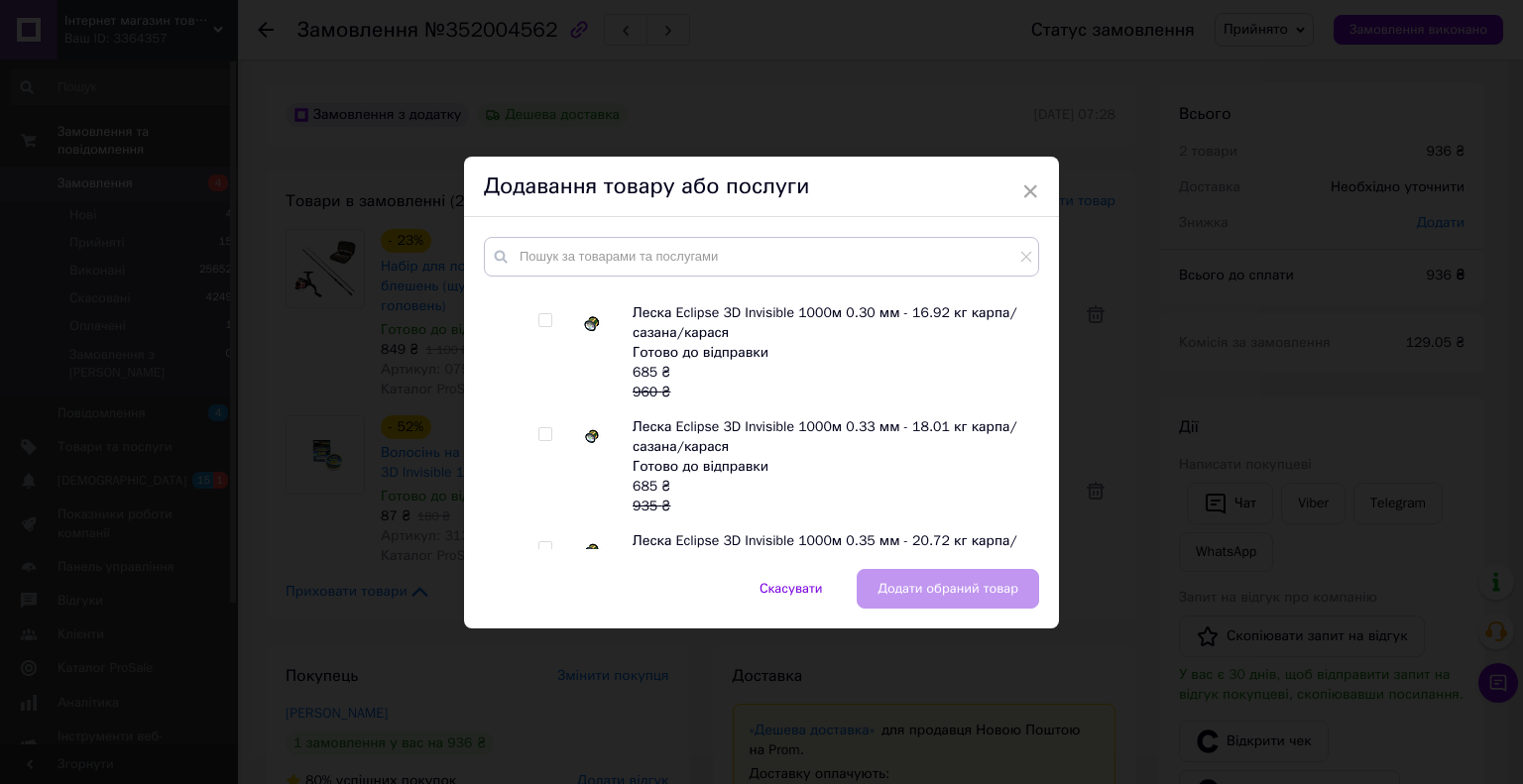 click at bounding box center [544, 434] 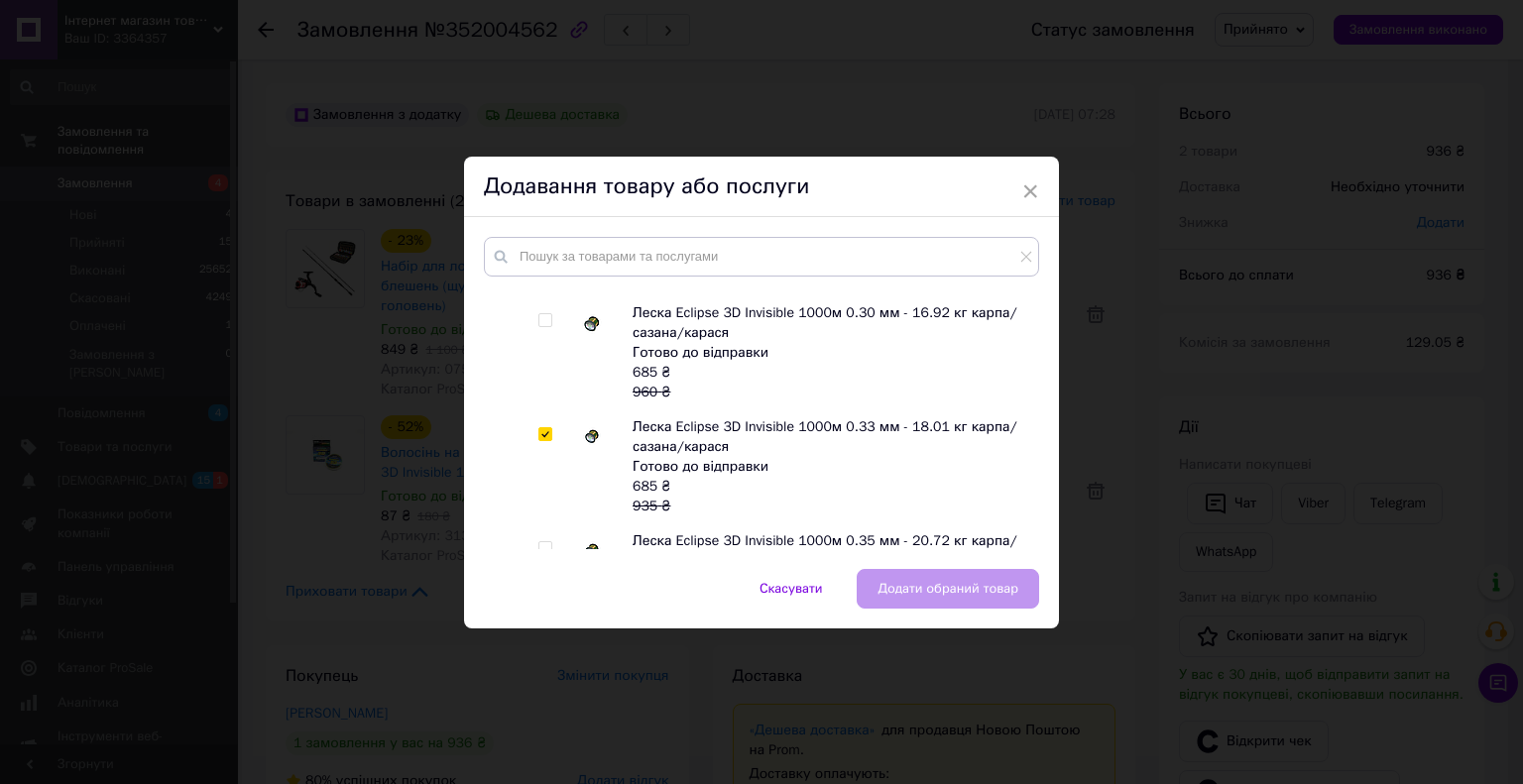 checkbox on "true" 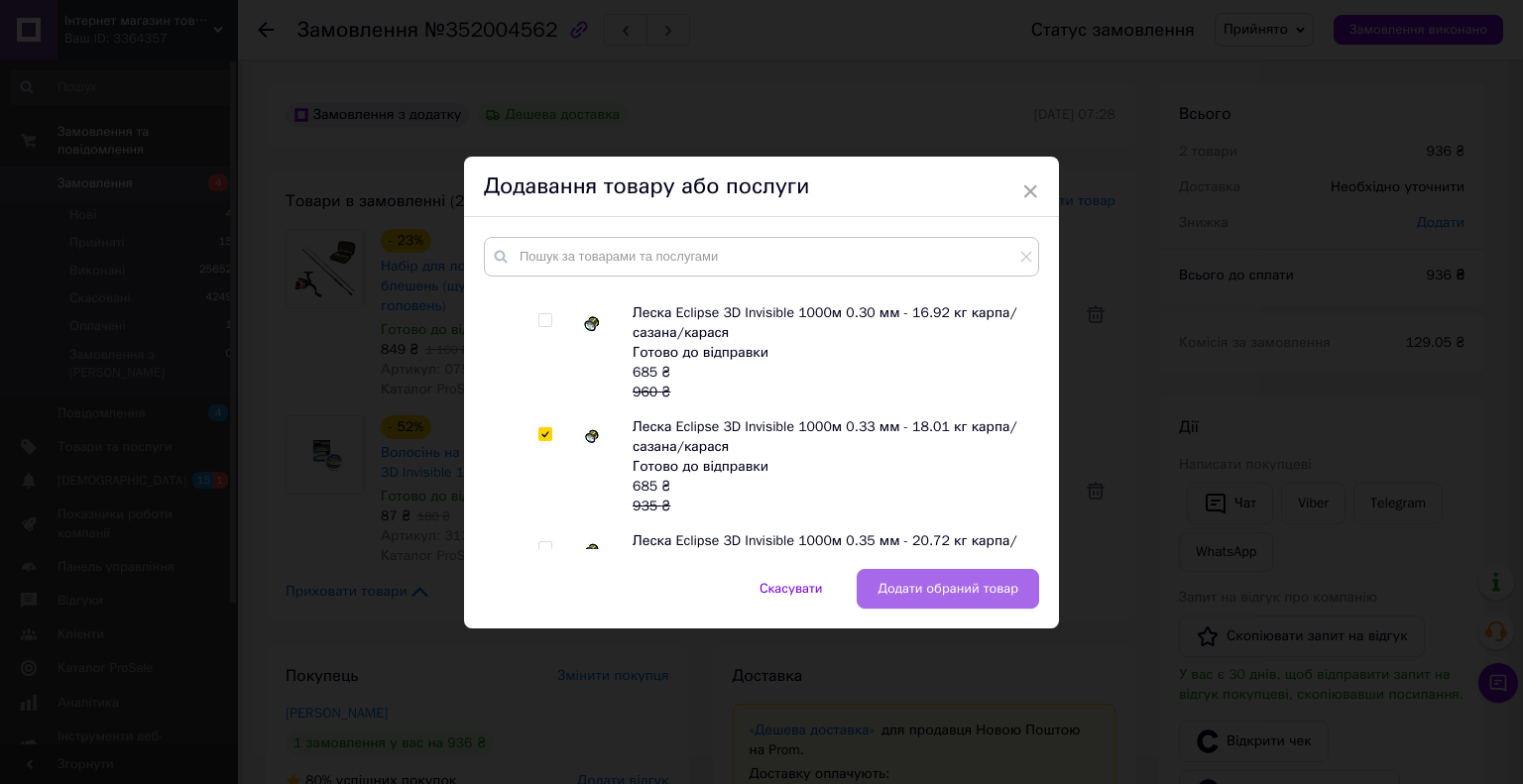click on "Додати обраний товар" at bounding box center [948, 589] 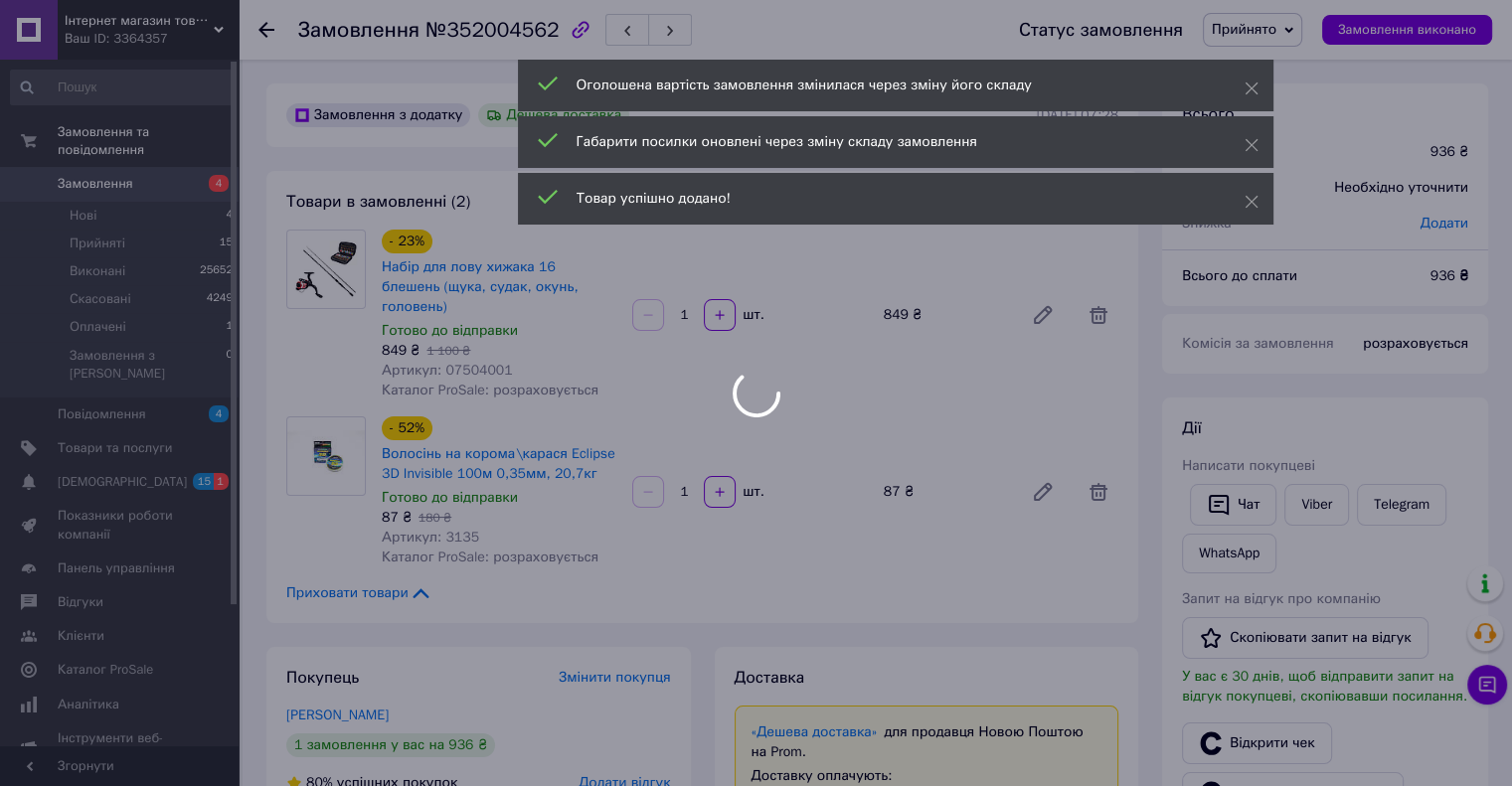 scroll, scrollTop: 56, scrollLeft: 0, axis: vertical 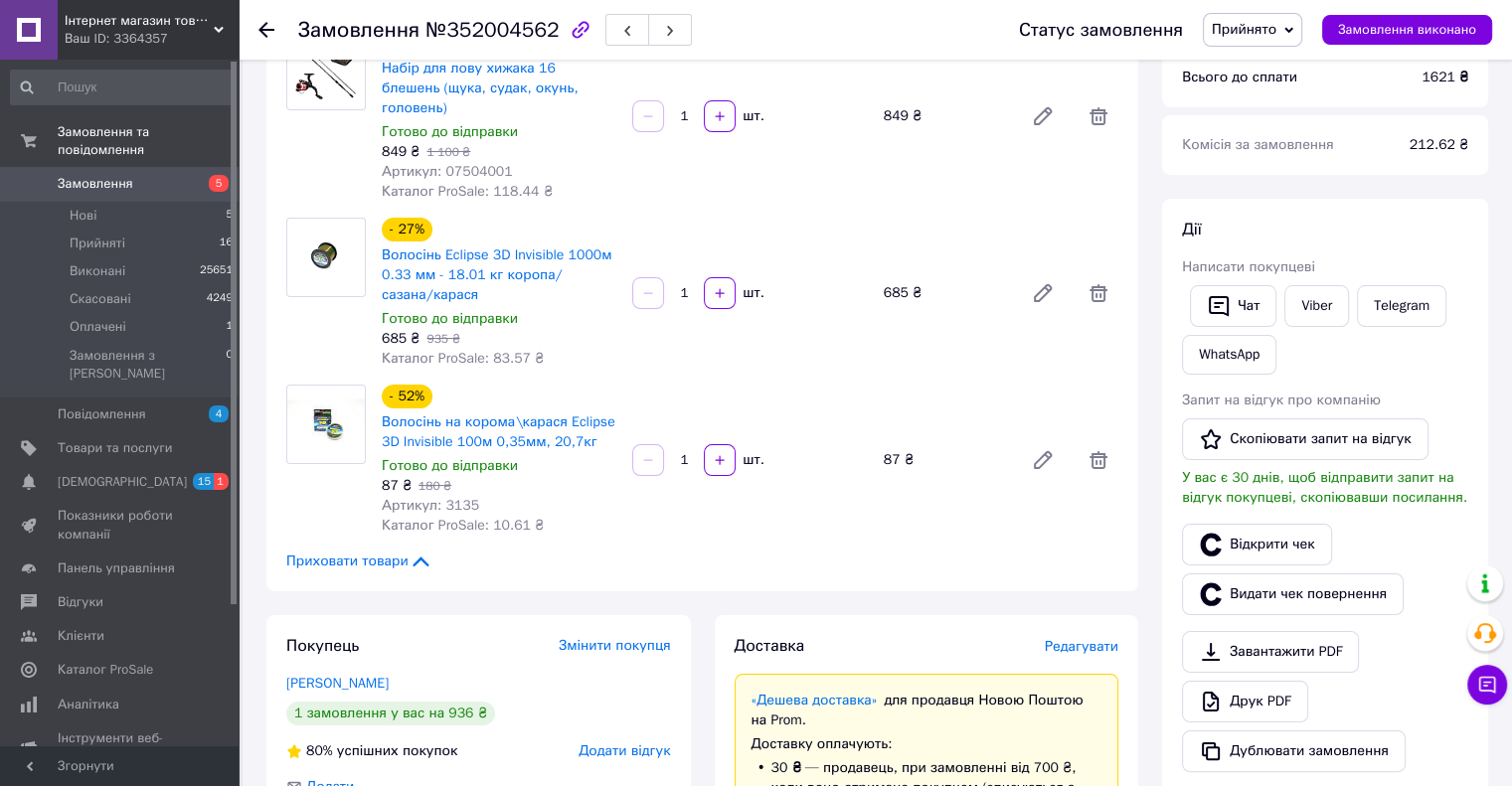 click on "Редагувати" at bounding box center (1082, 646) 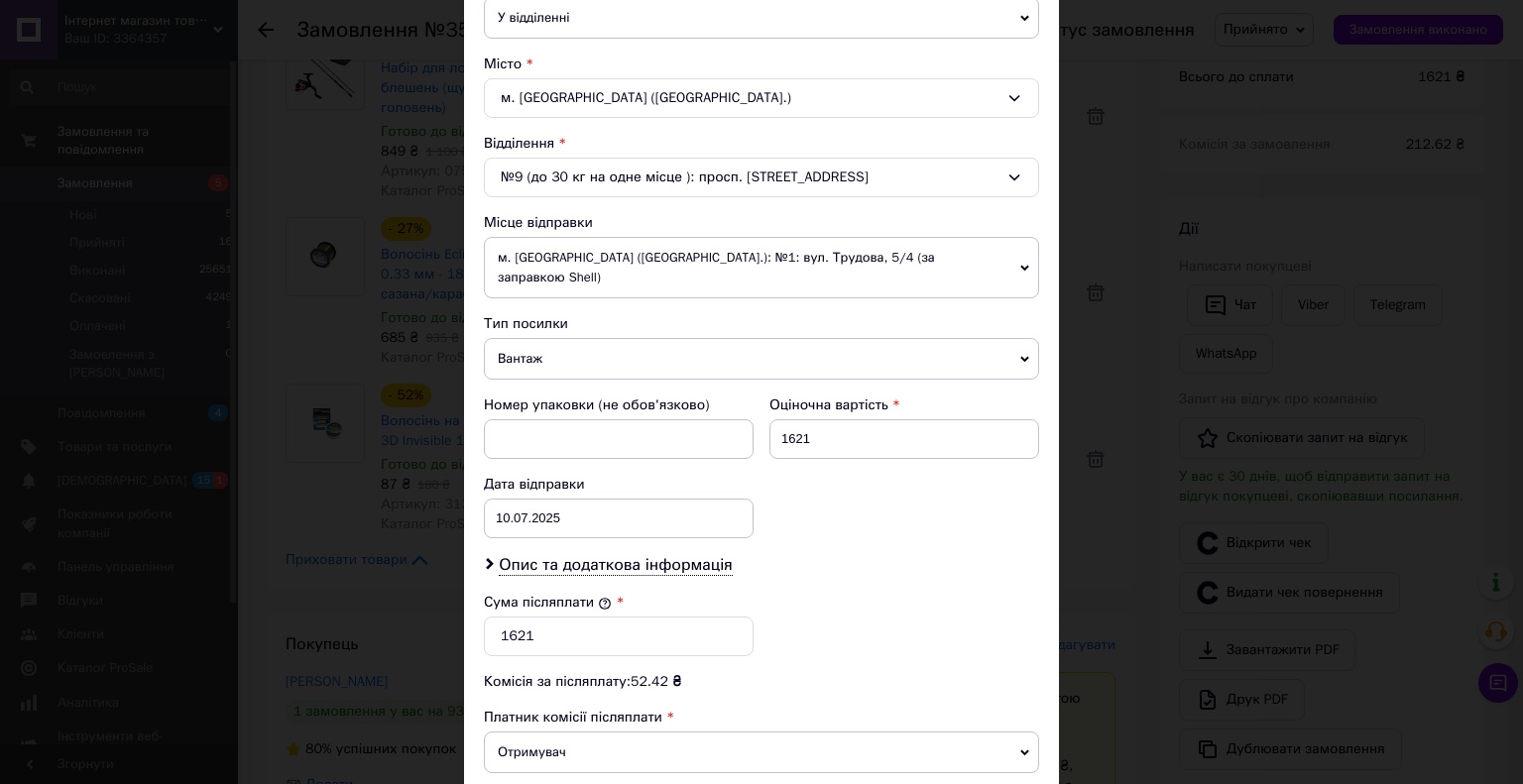 scroll, scrollTop: 694, scrollLeft: 0, axis: vertical 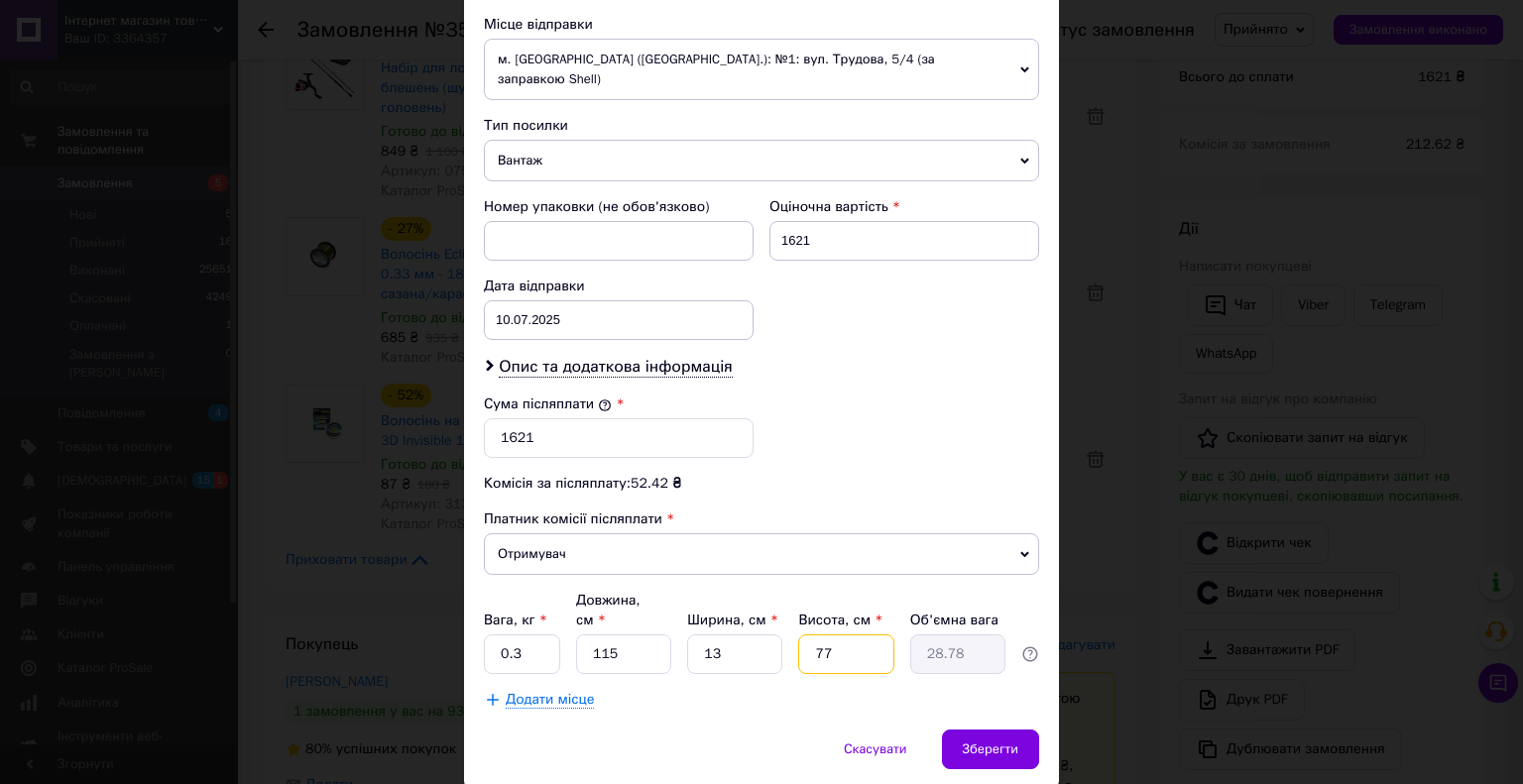 drag, startPoint x: 815, startPoint y: 601, endPoint x: 833, endPoint y: 600, distance: 18.027756 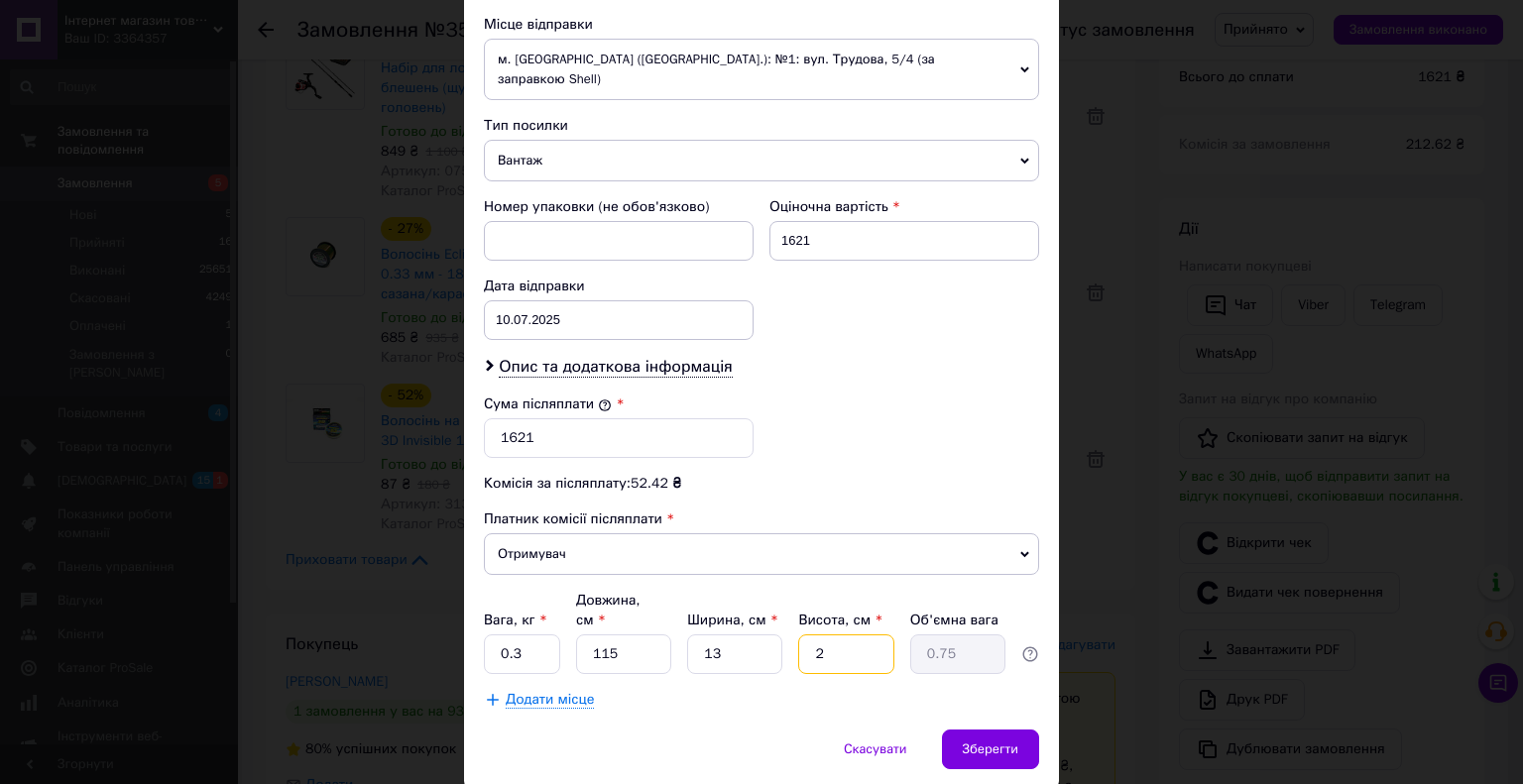 type on "21" 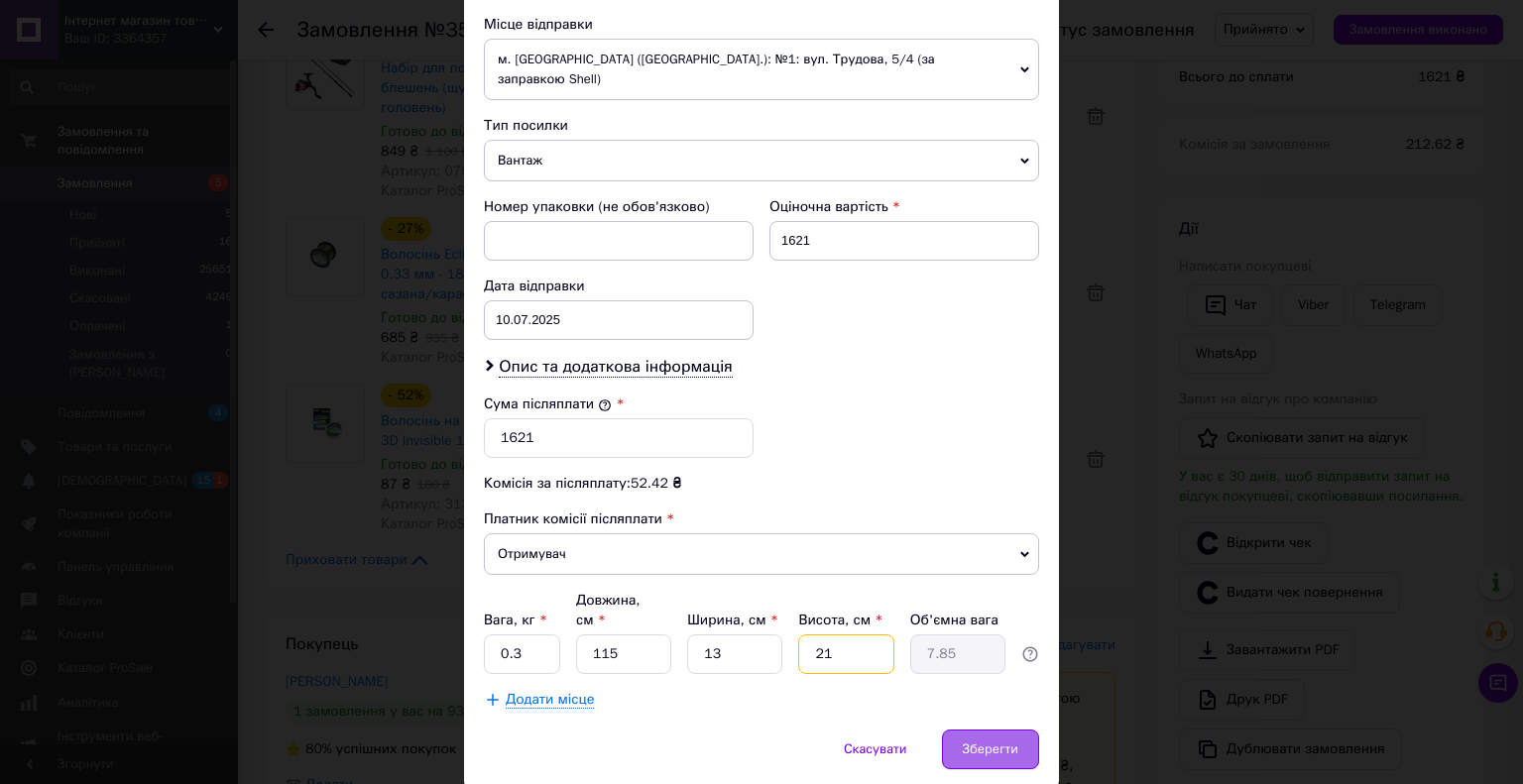 type on "21" 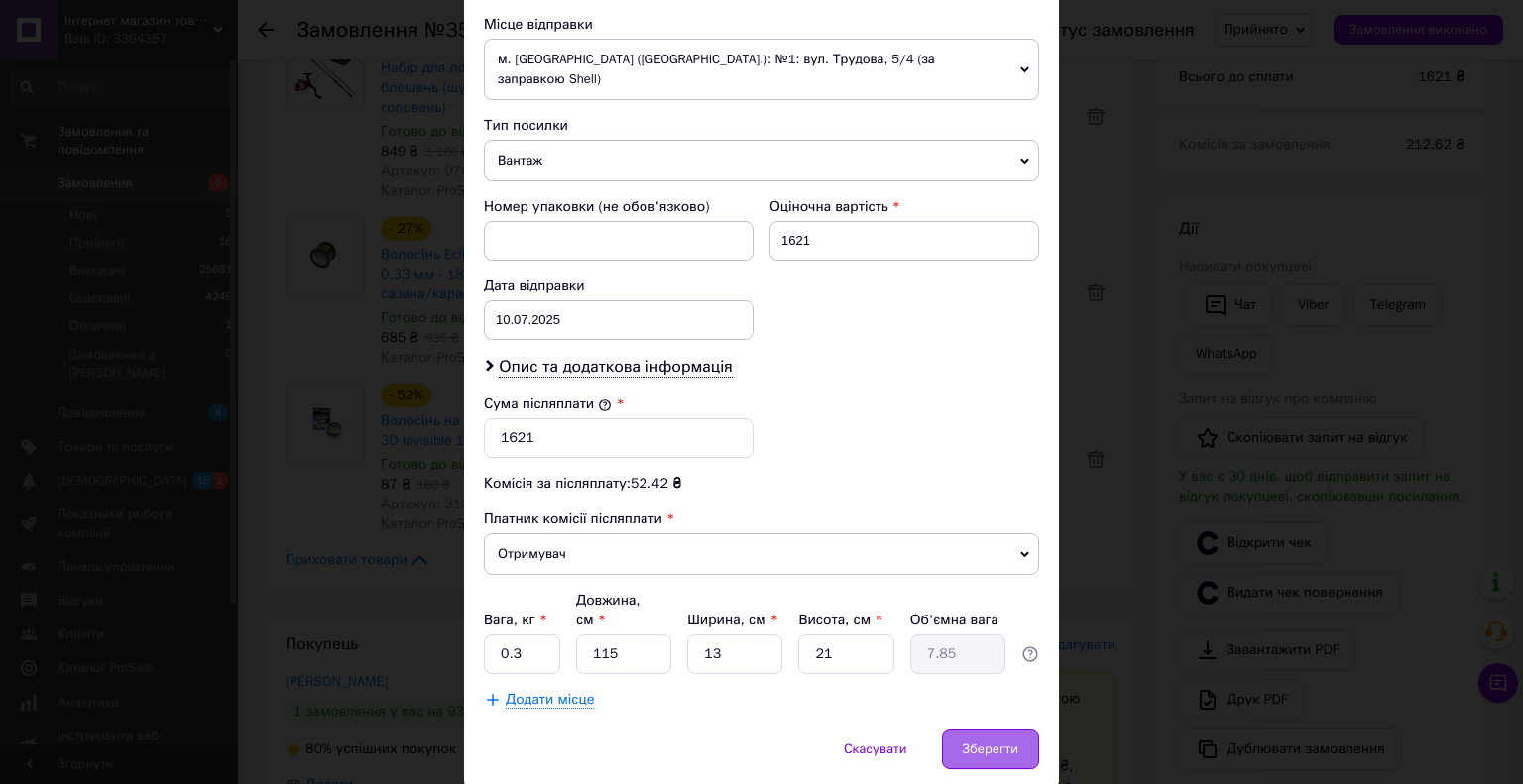 click on "Зберегти" at bounding box center (991, 749) 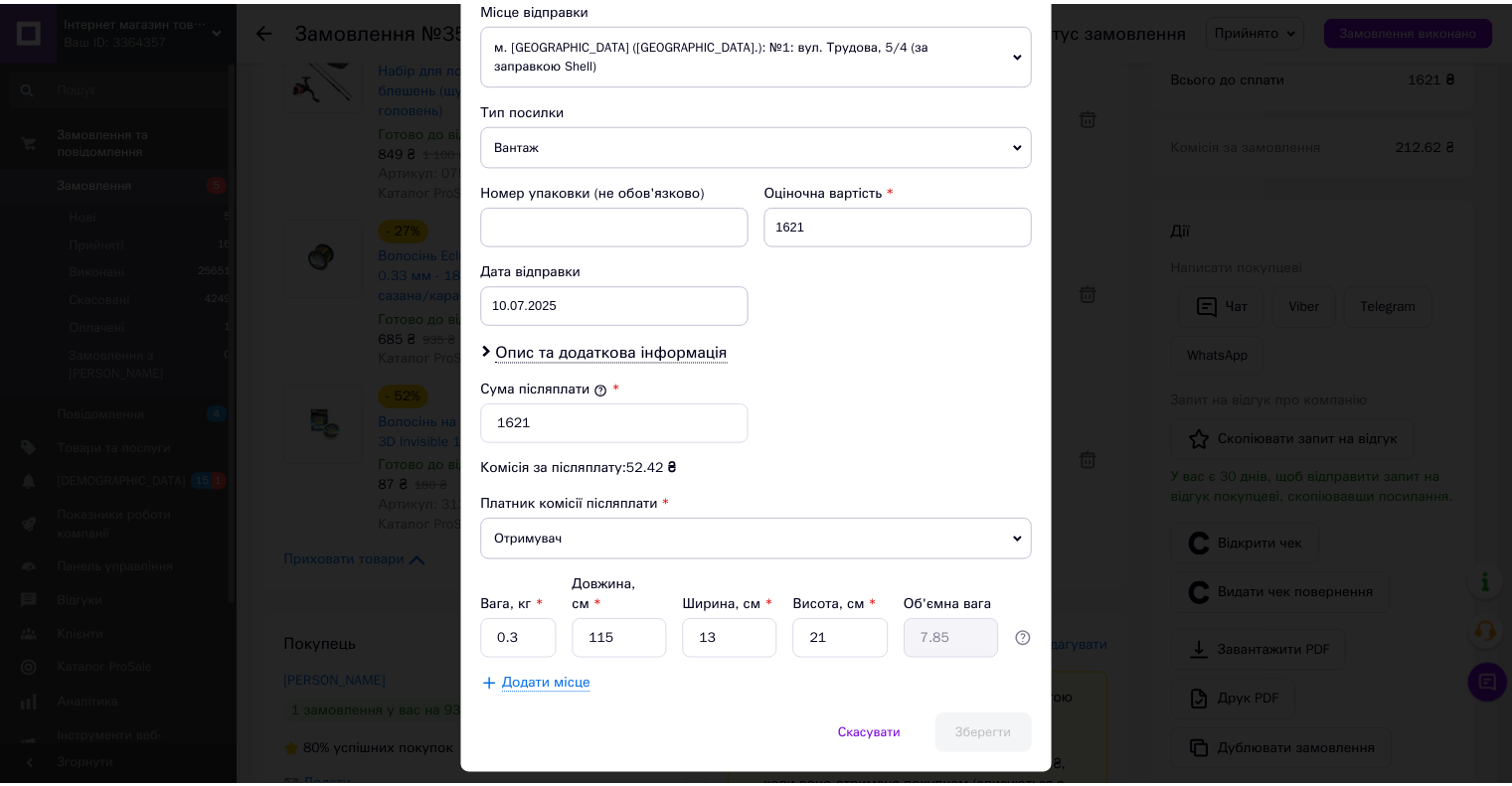 scroll, scrollTop: 723, scrollLeft: 0, axis: vertical 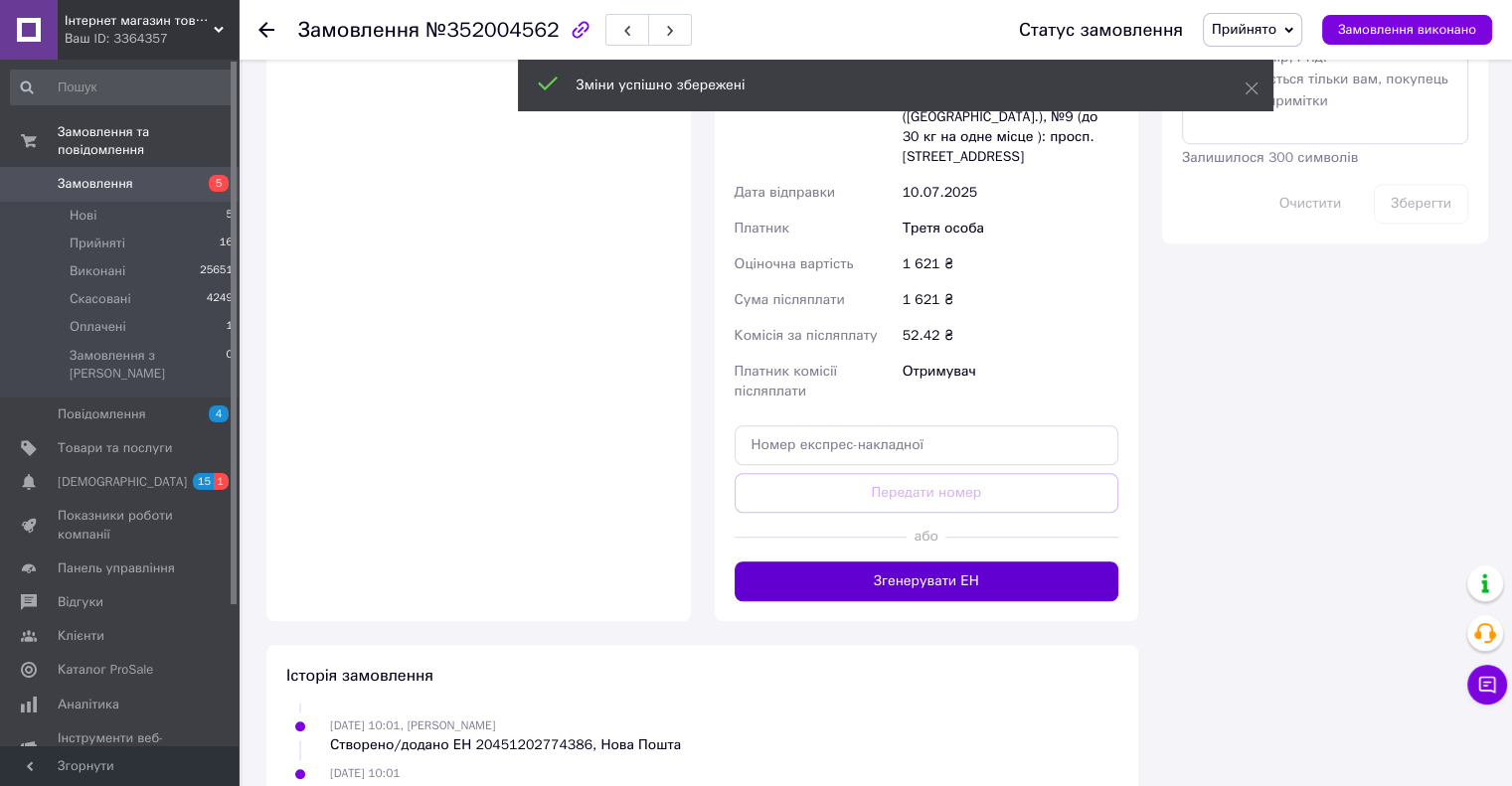 click on "Згенерувати ЕН" at bounding box center (926, 581) 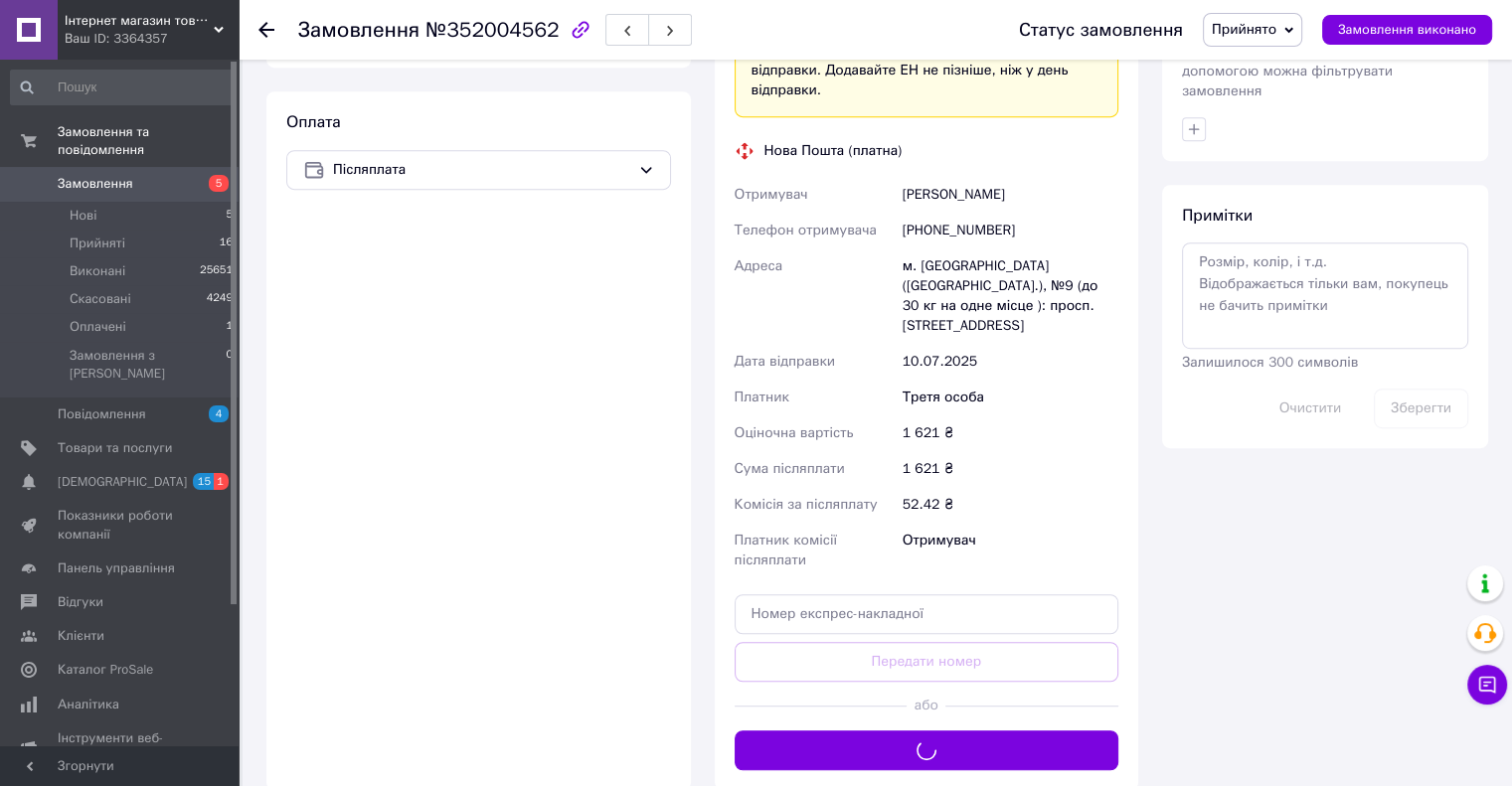 scroll, scrollTop: 994, scrollLeft: 0, axis: vertical 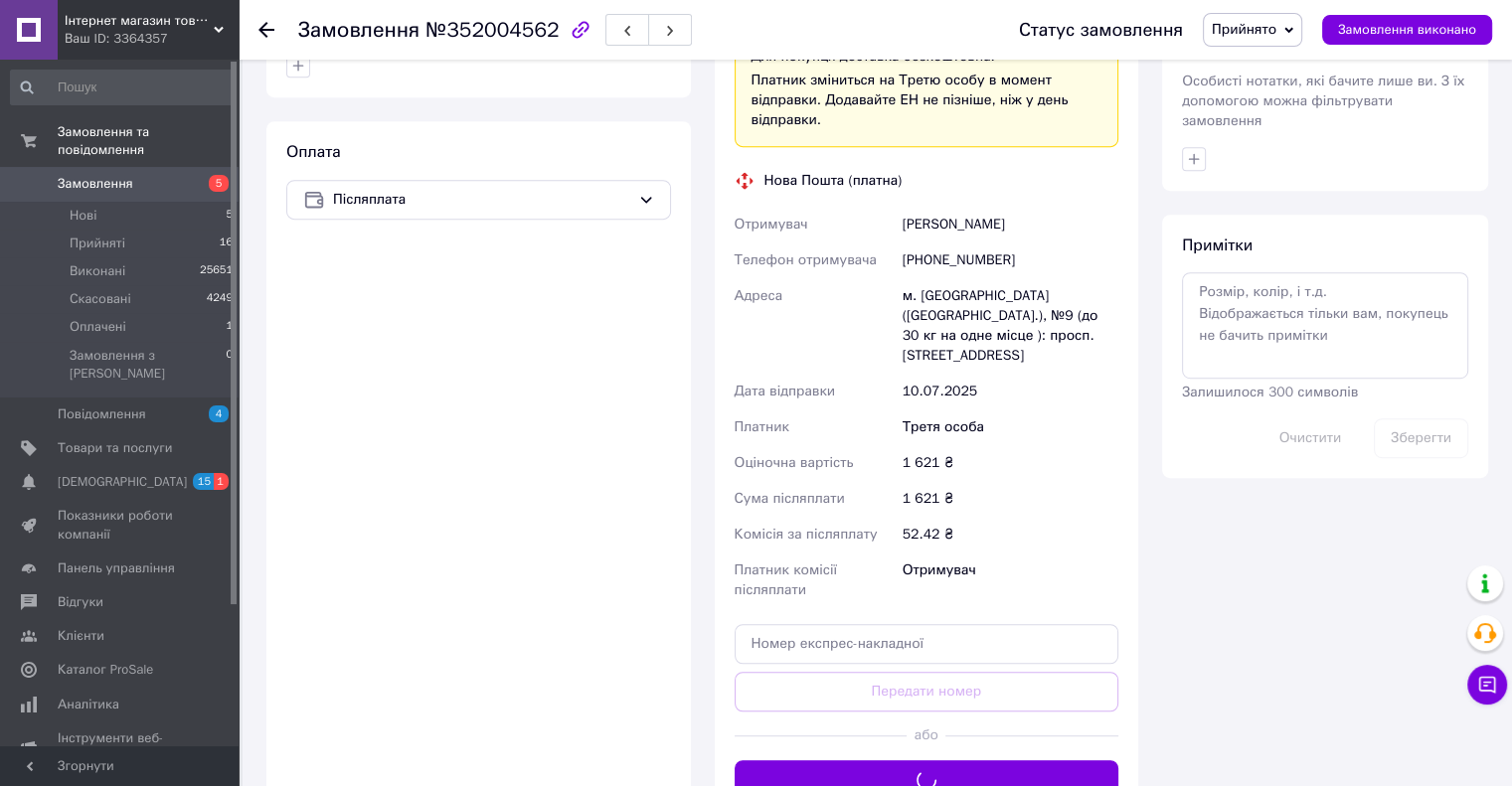 click on "Прийнято" at bounding box center (1253, 30) 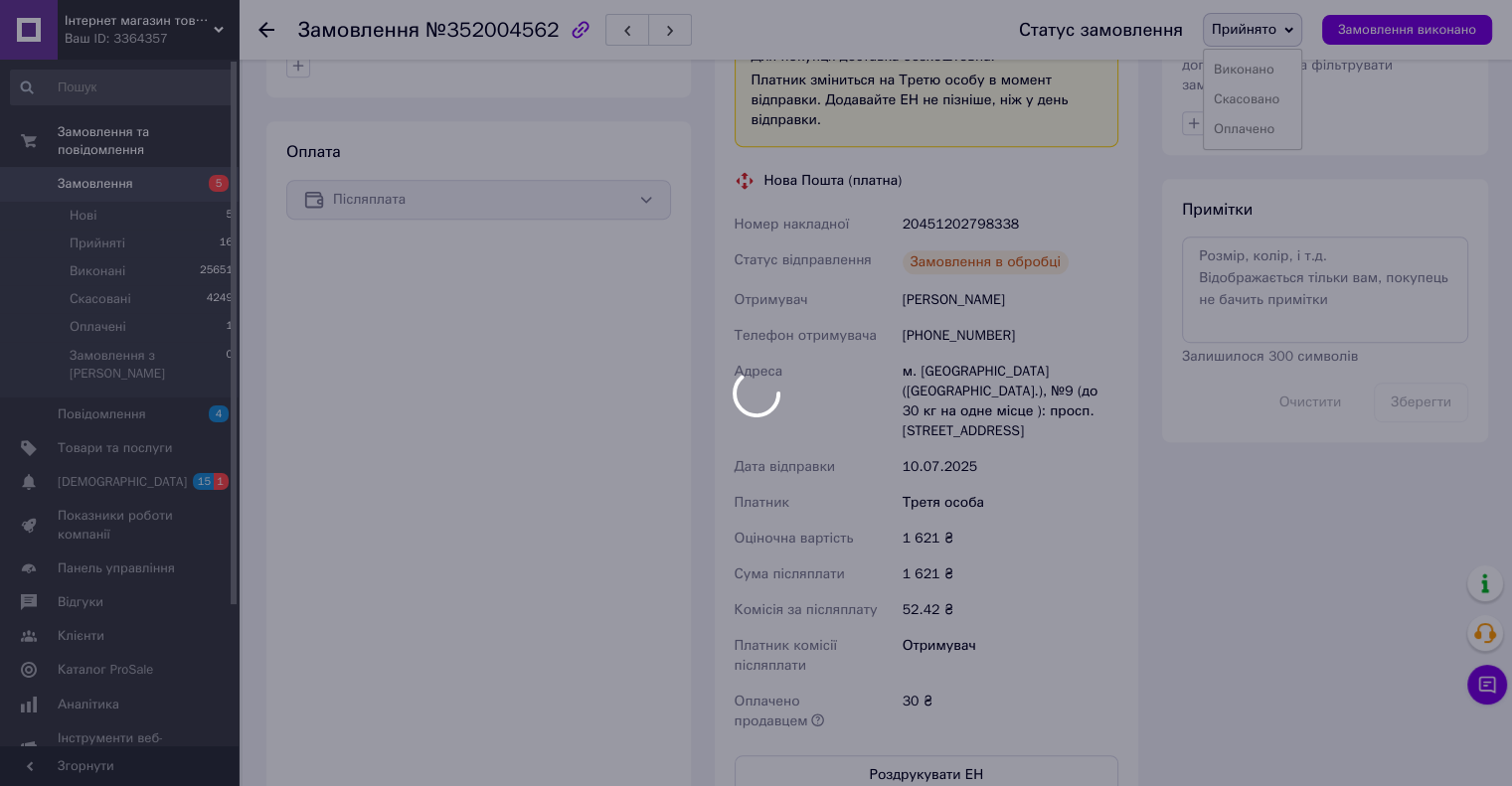 click at bounding box center (756, 393) 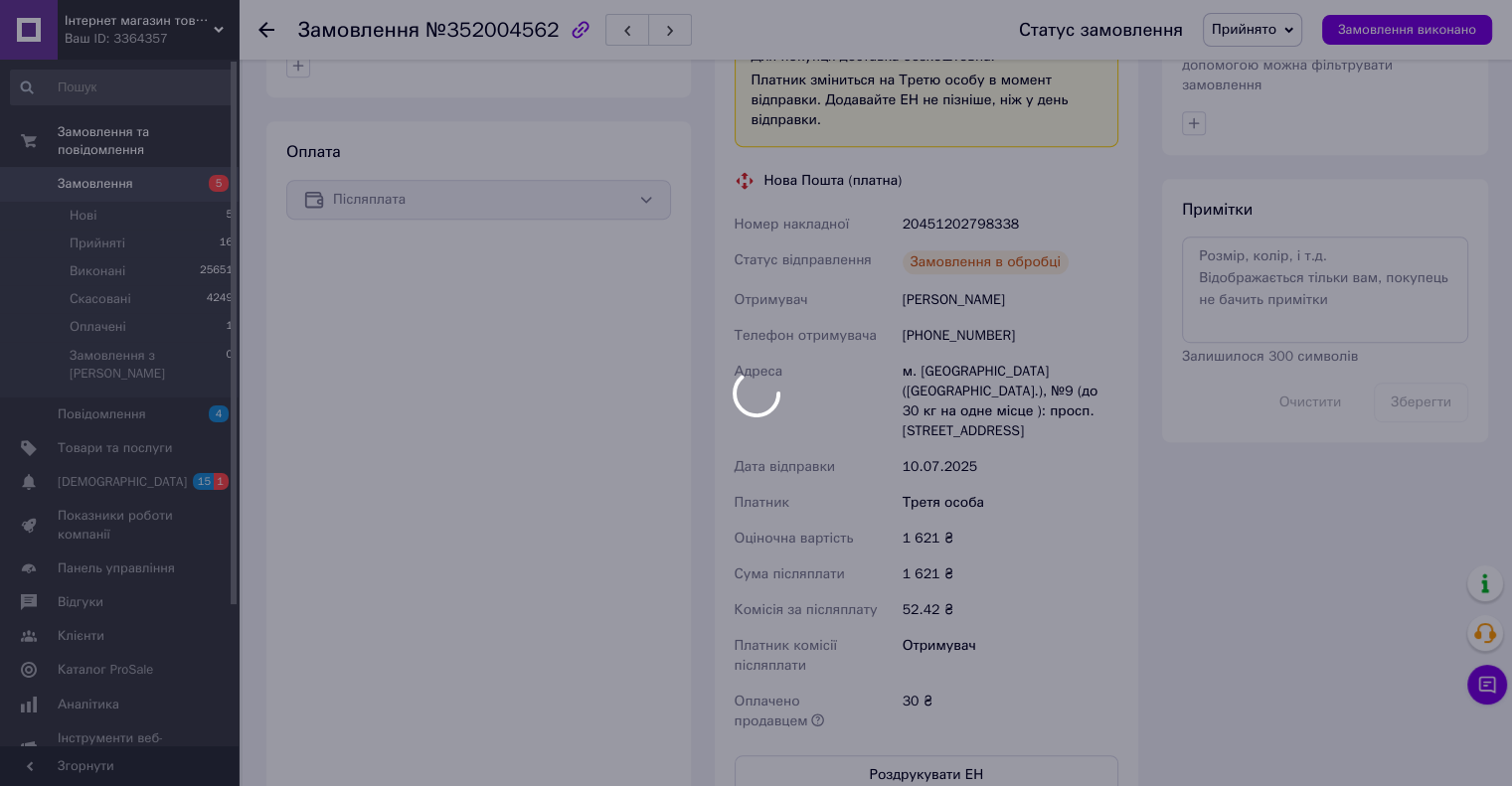 scroll, scrollTop: 660, scrollLeft: 0, axis: vertical 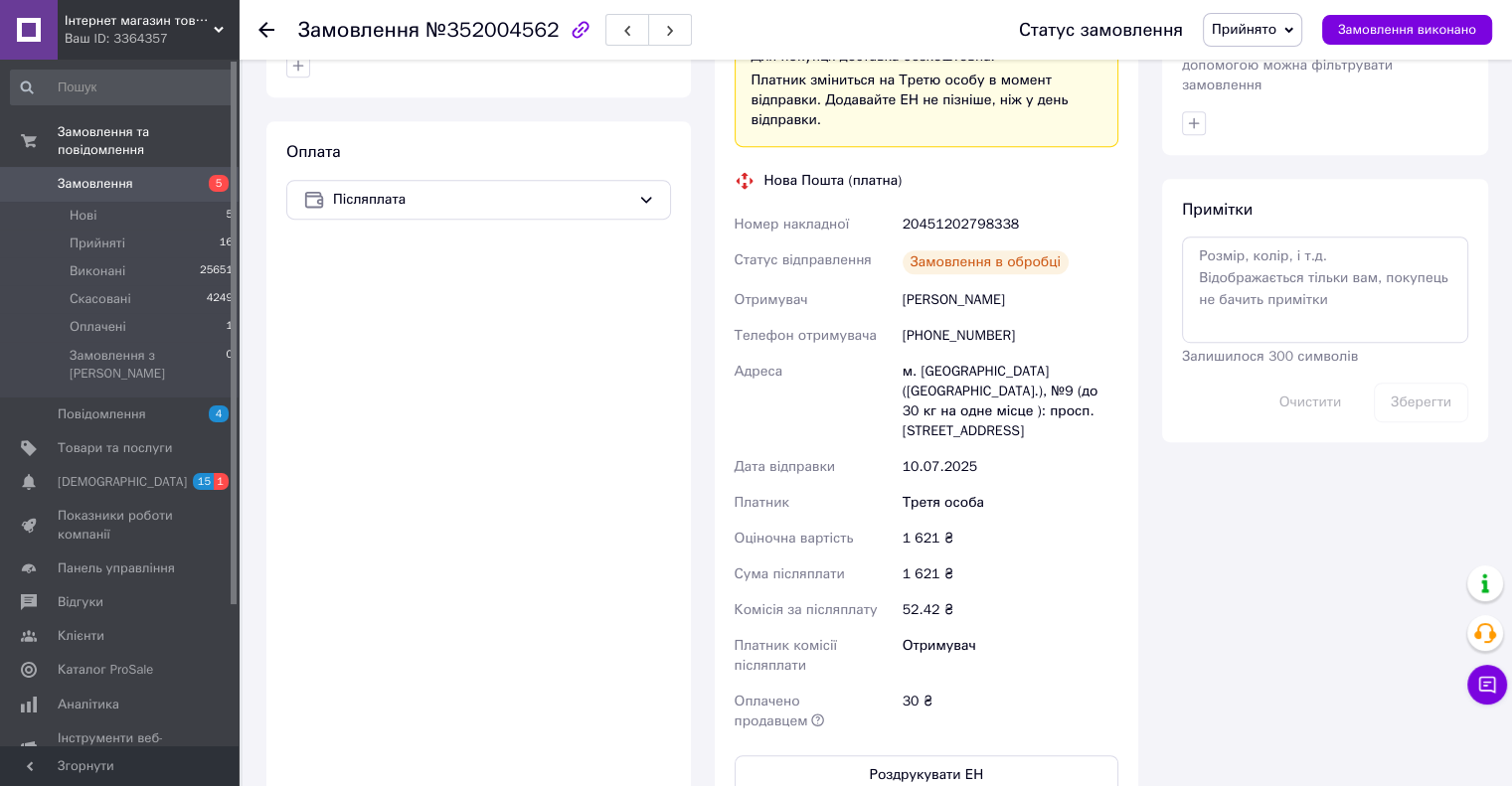 click on "Прийнято" at bounding box center [1253, 30] 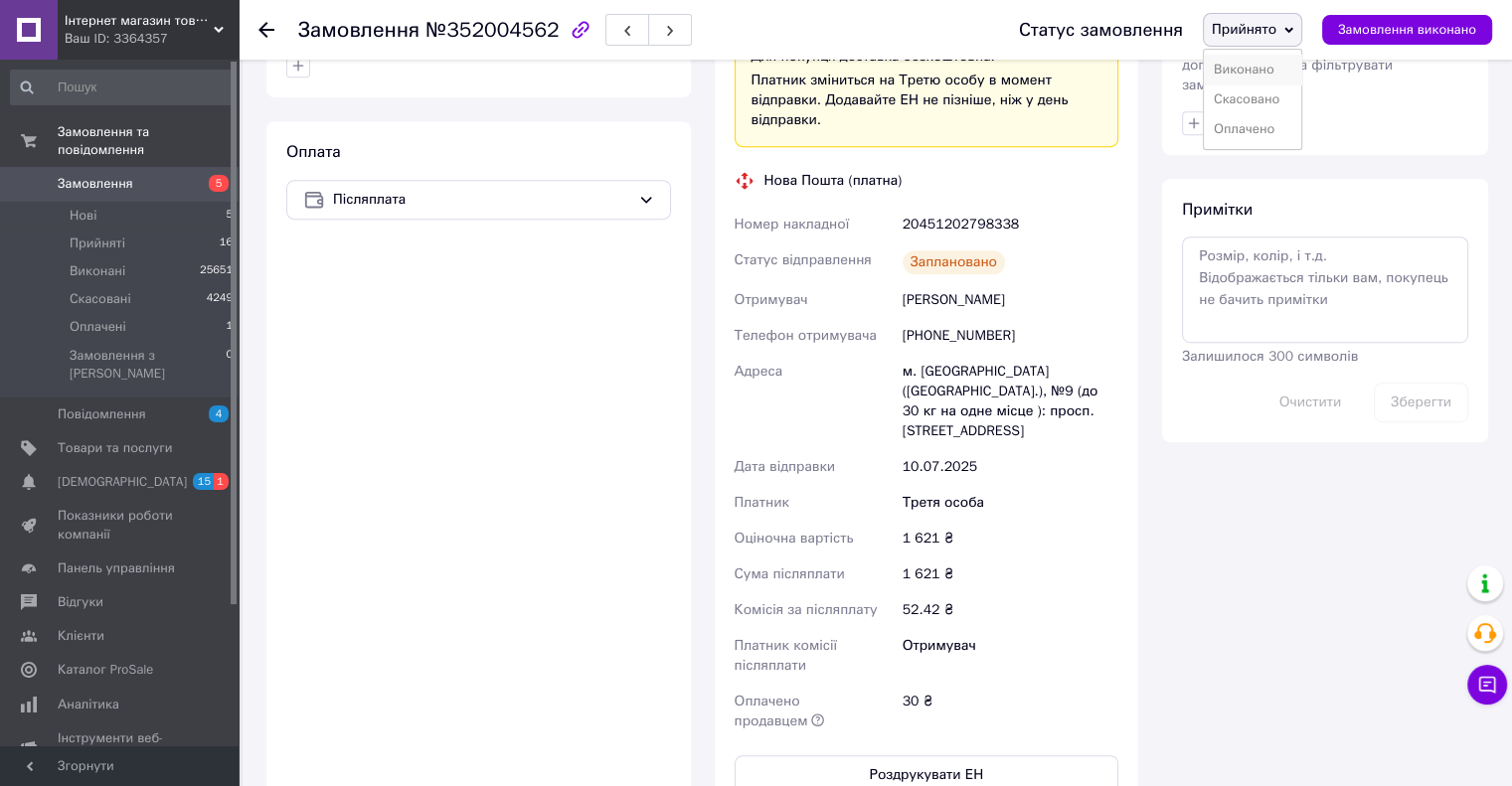 click on "Виконано" at bounding box center (1253, 70) 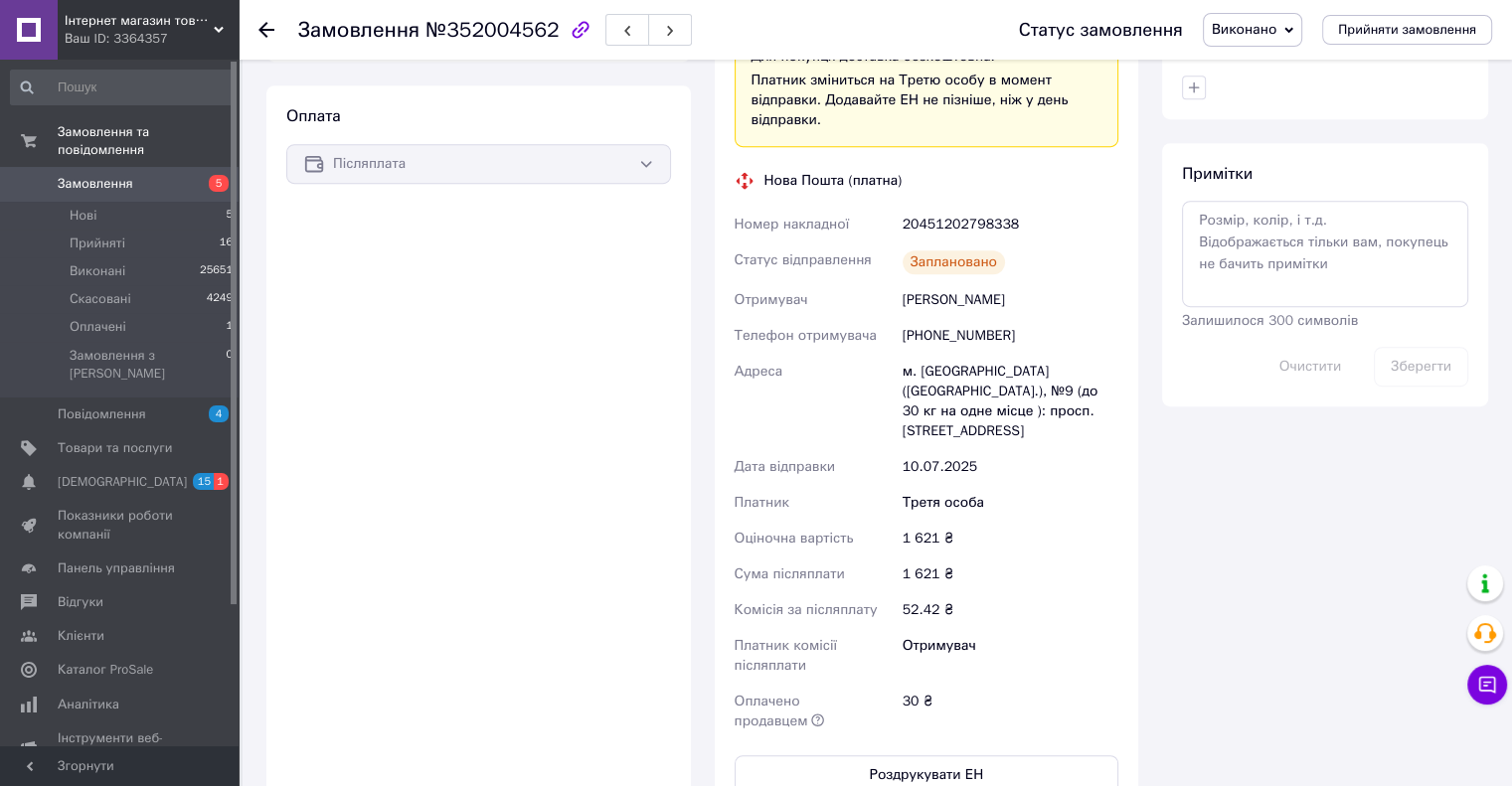 scroll, scrollTop: 958, scrollLeft: 0, axis: vertical 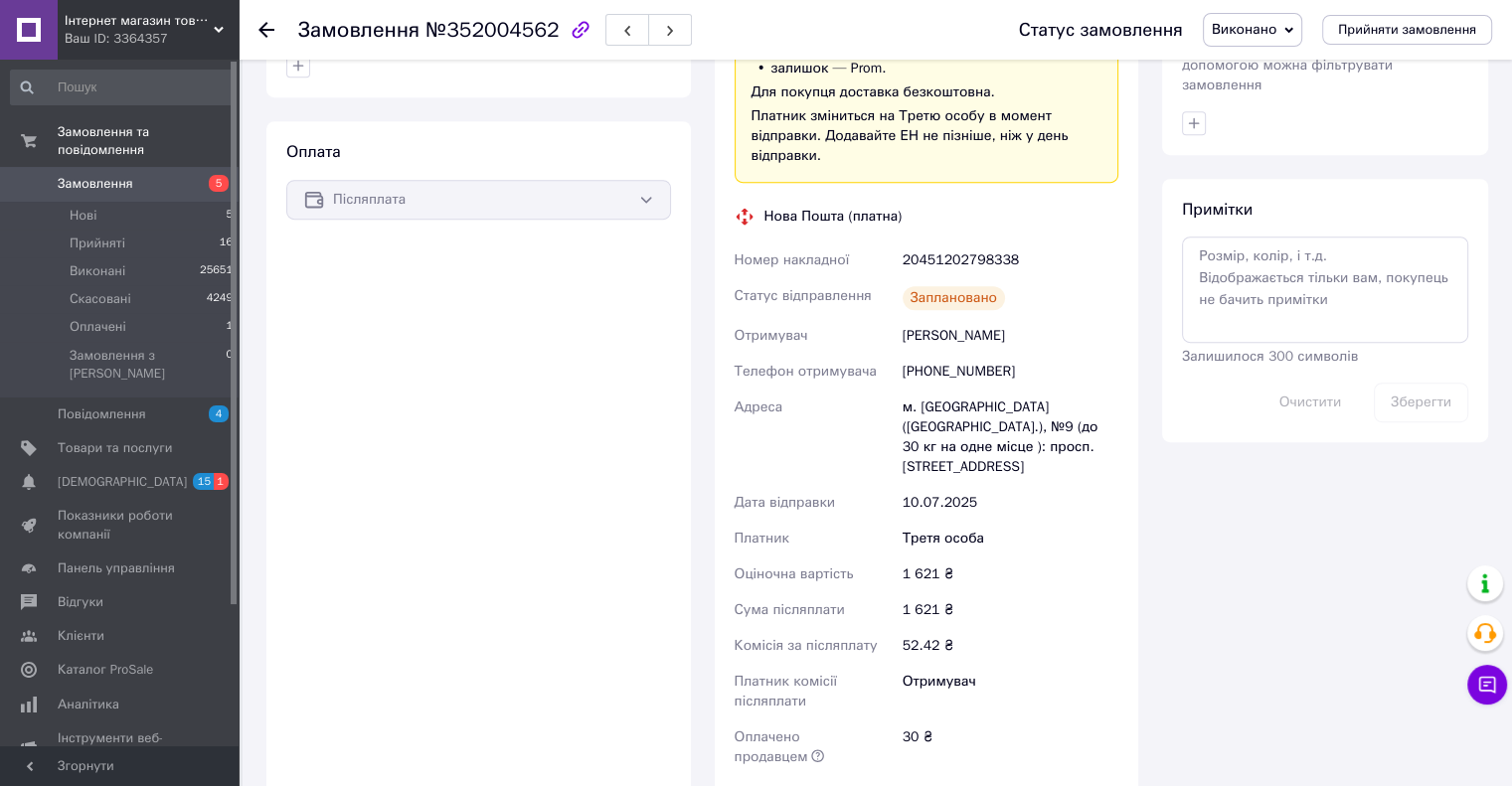 click on "Замовлення" at bounding box center [120, 184] 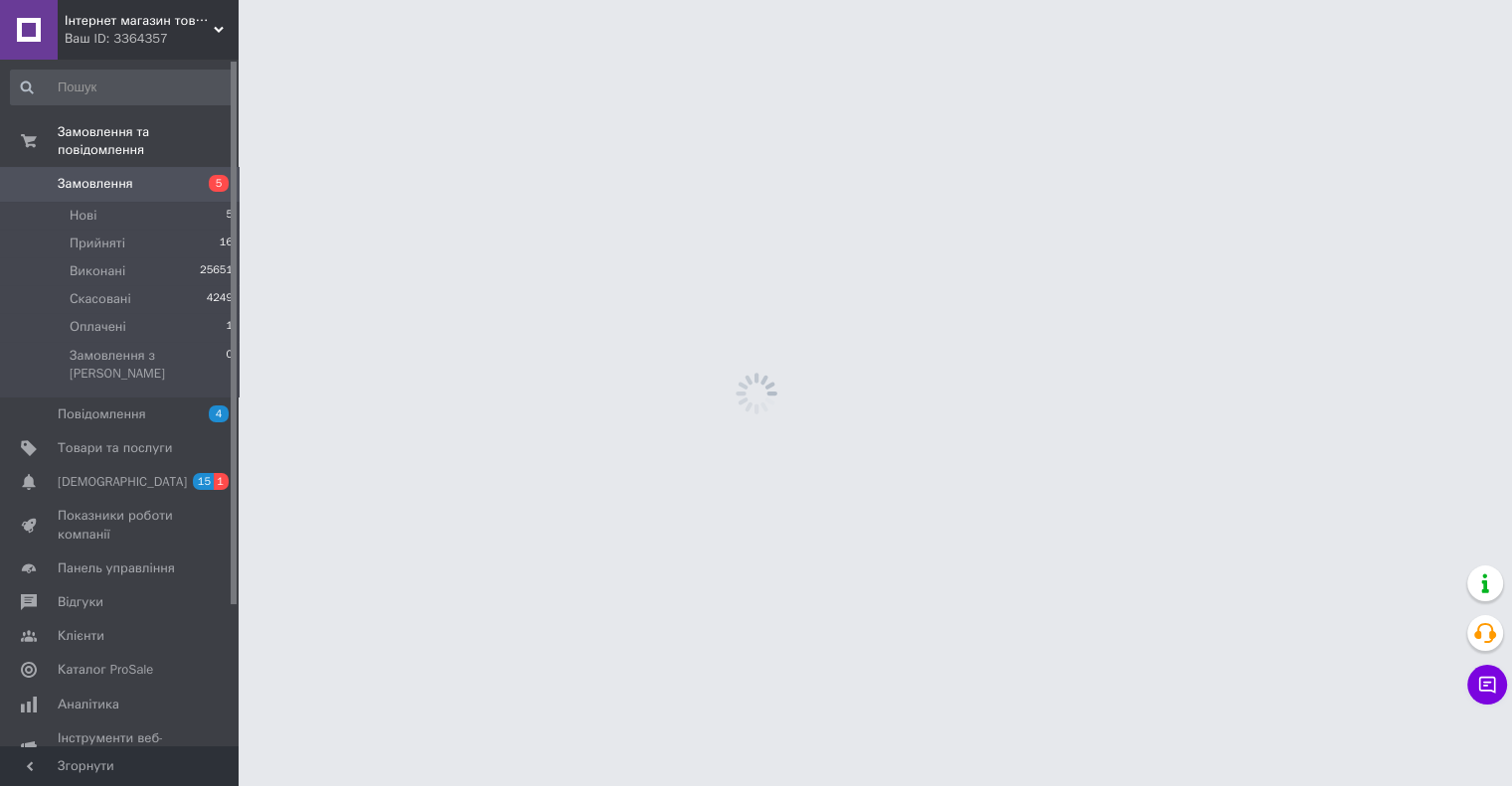 scroll, scrollTop: 0, scrollLeft: 0, axis: both 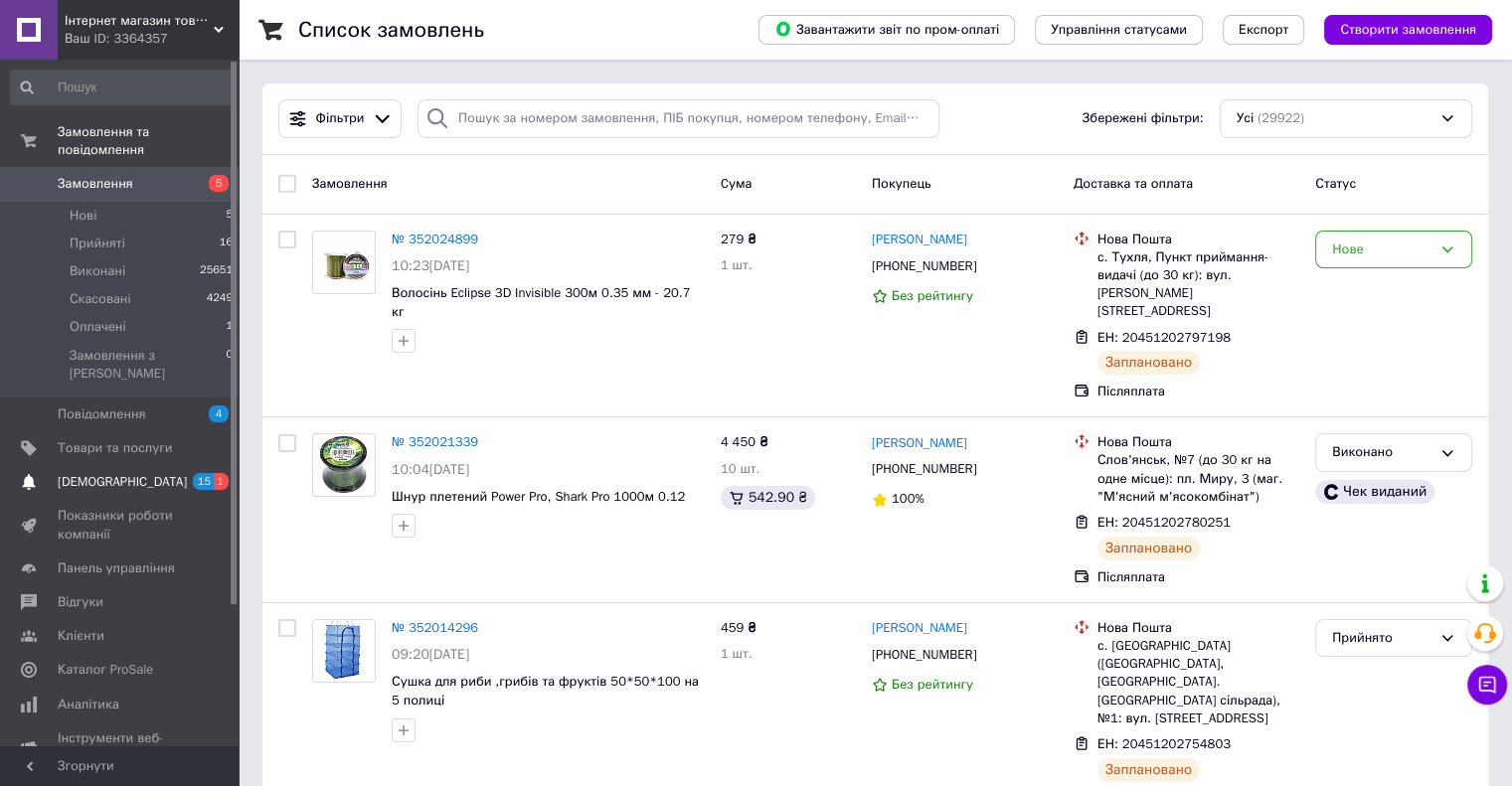 click on "[DEMOGRAPHIC_DATA]" at bounding box center [122, 482] 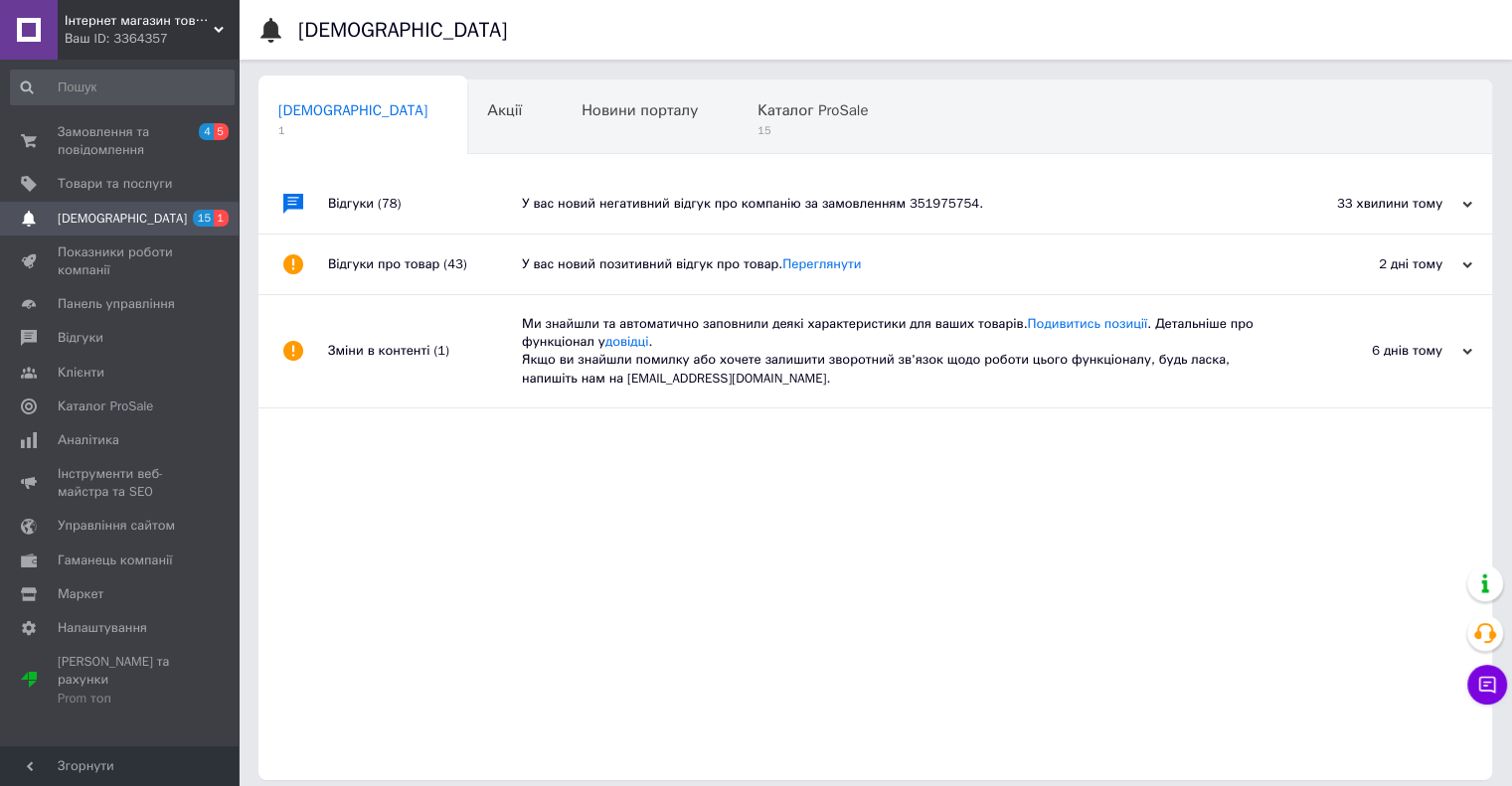 click on "У вас новий негативний відгук про компанію  за замовленням 351975754." at bounding box center [898, 204] 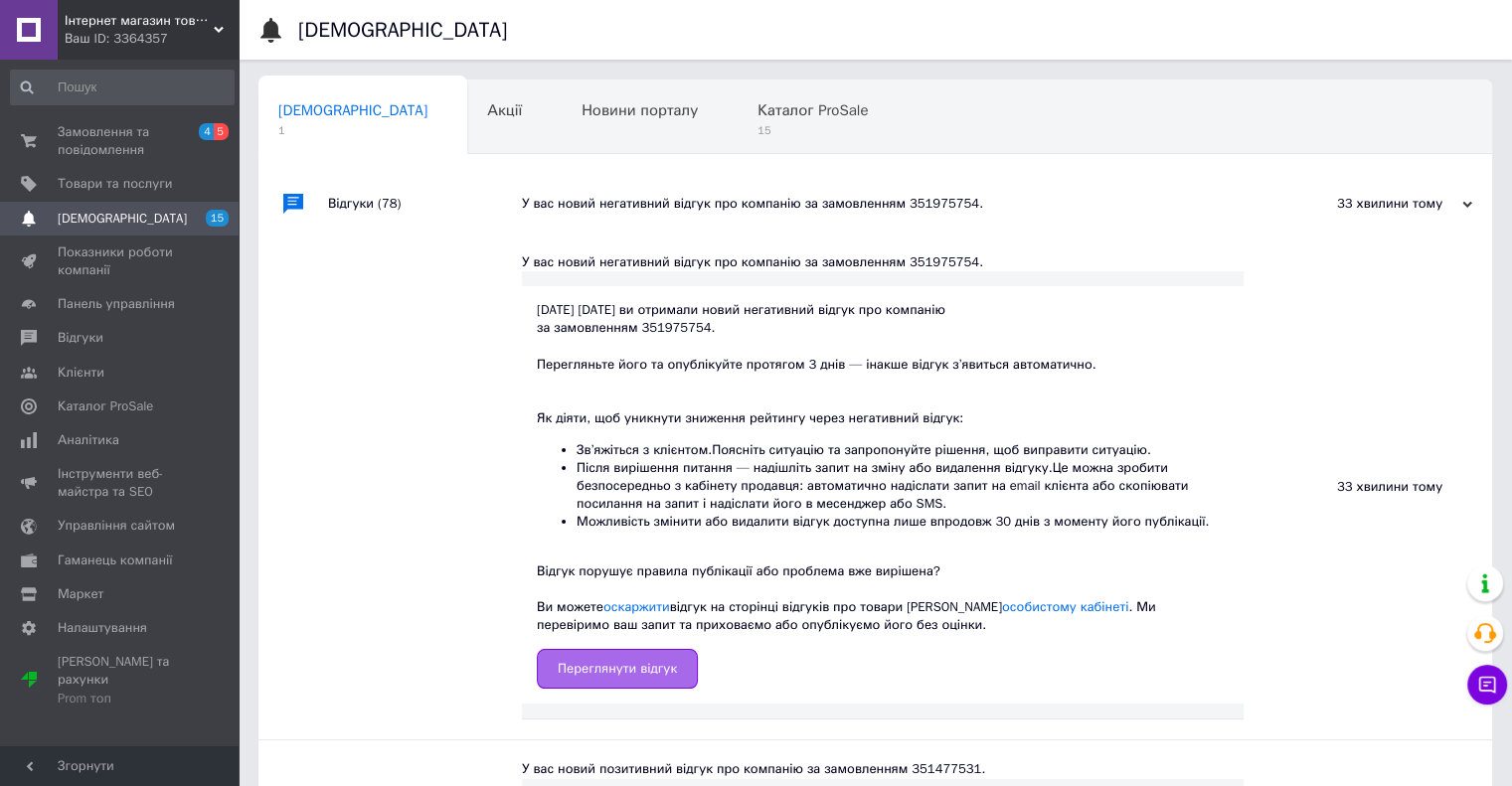 click on "Переглянути відгук" at bounding box center (617, 669) 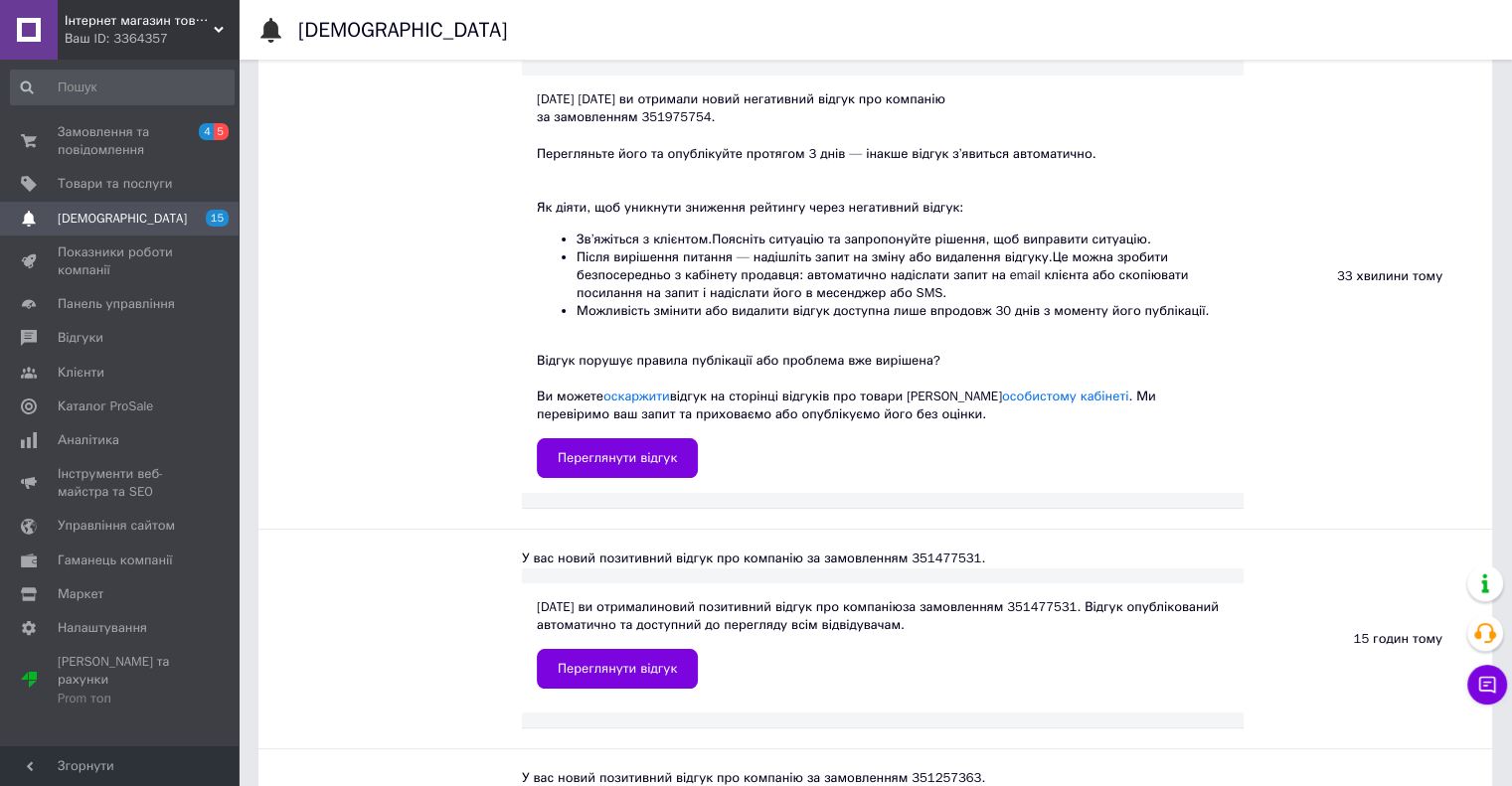 scroll, scrollTop: 199, scrollLeft: 0, axis: vertical 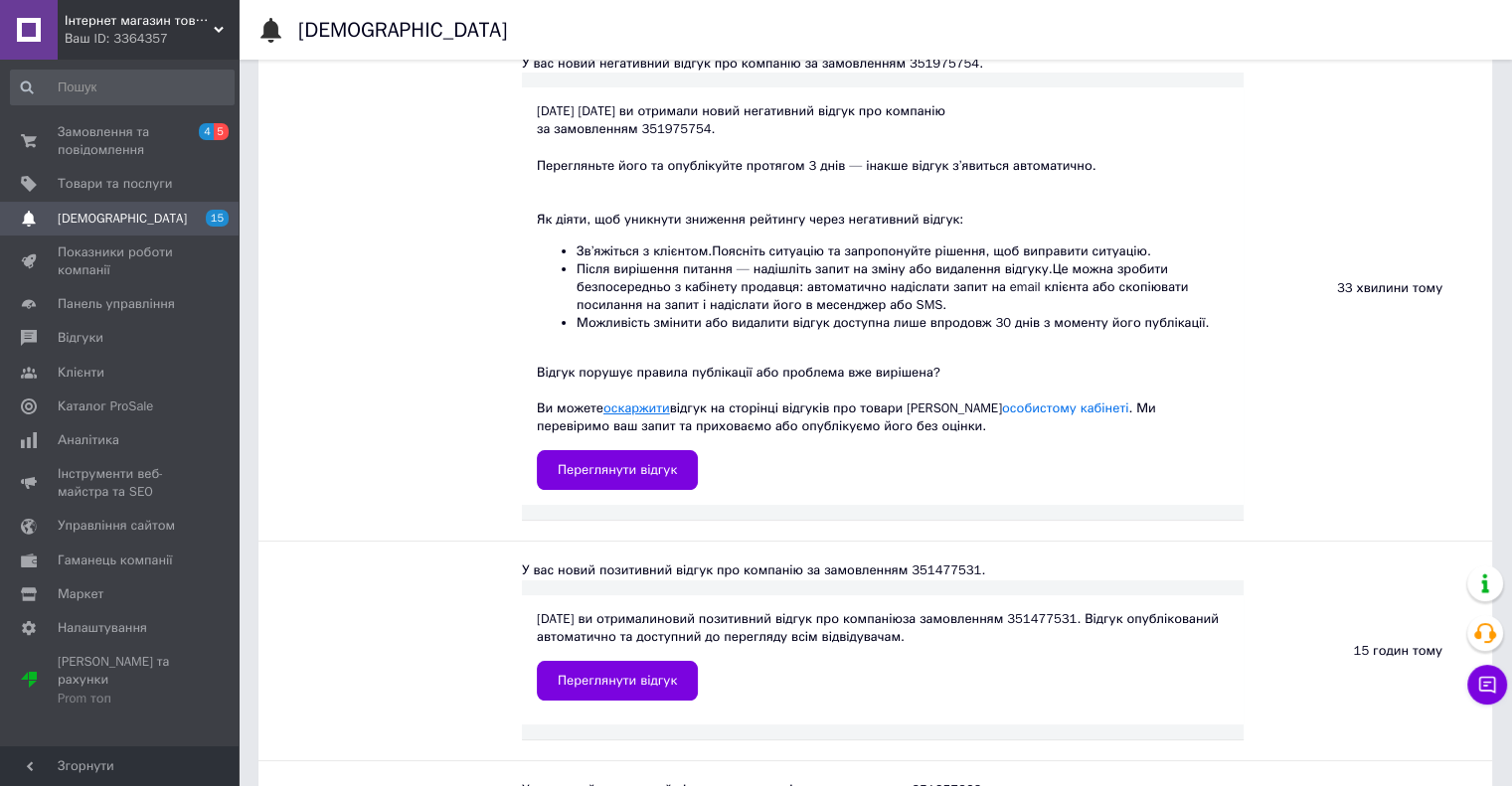 click on "оскаржити" at bounding box center [636, 407] 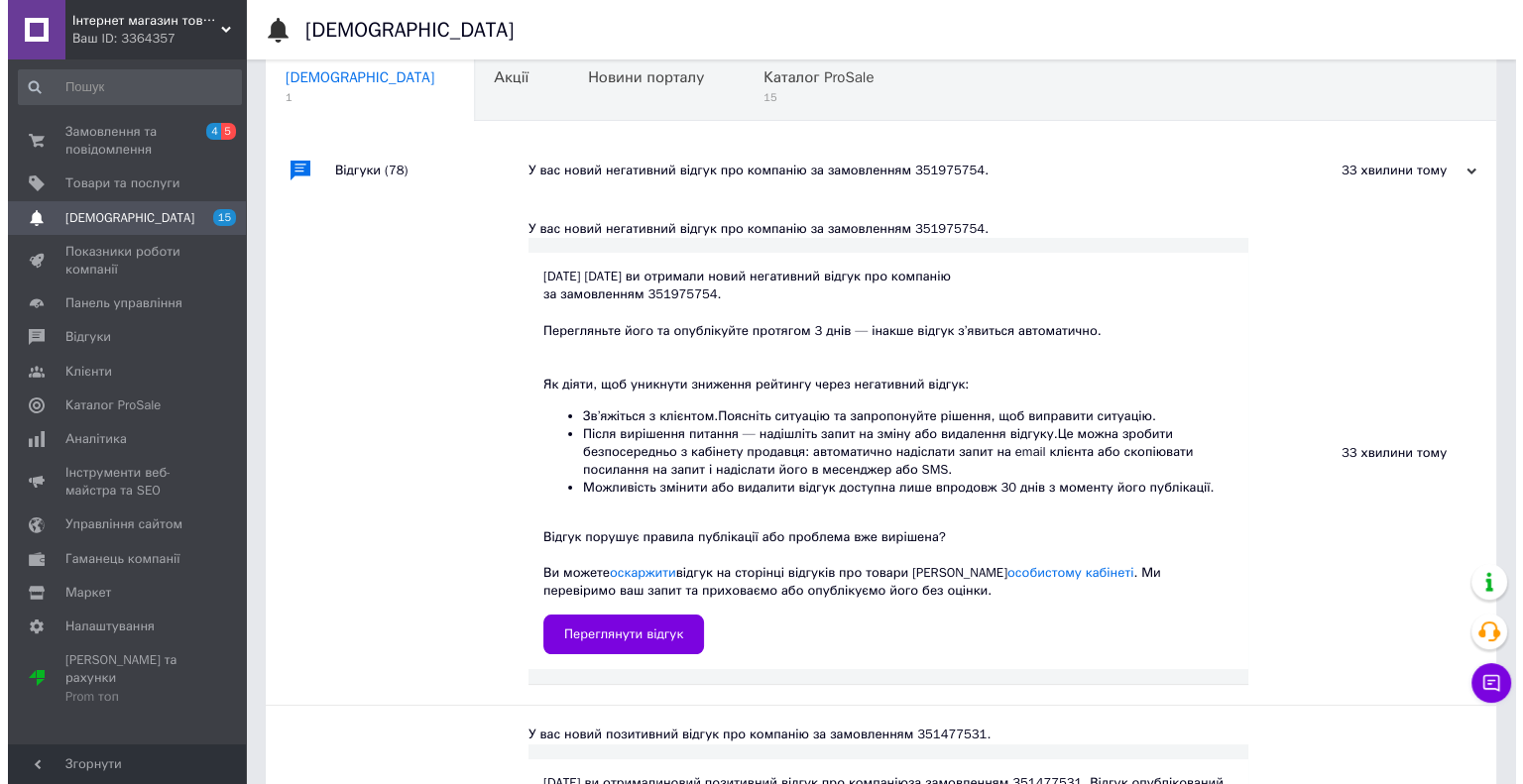 scroll, scrollTop: 0, scrollLeft: 0, axis: both 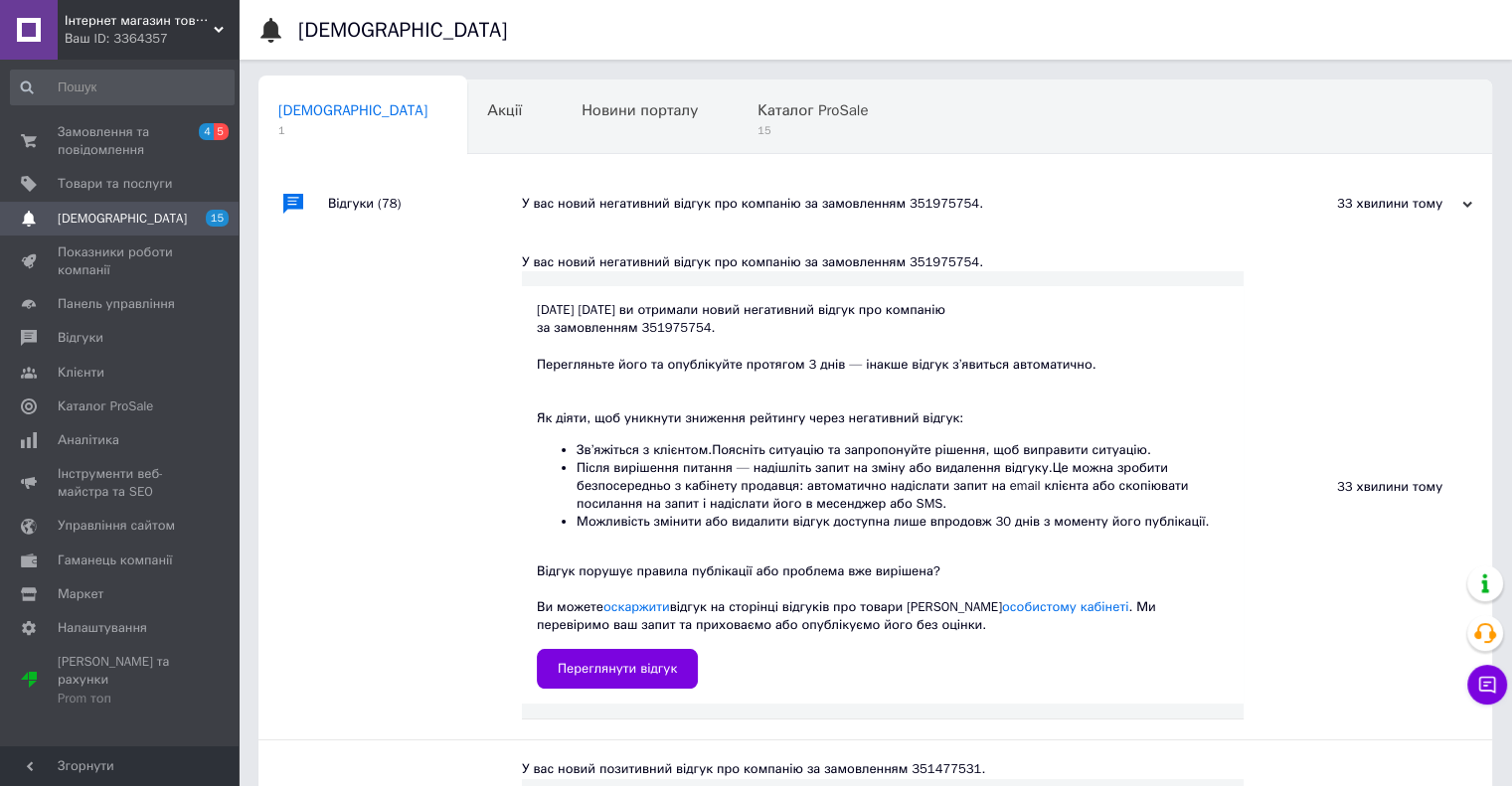 click on "[DEMOGRAPHIC_DATA]" at bounding box center [120, 219] 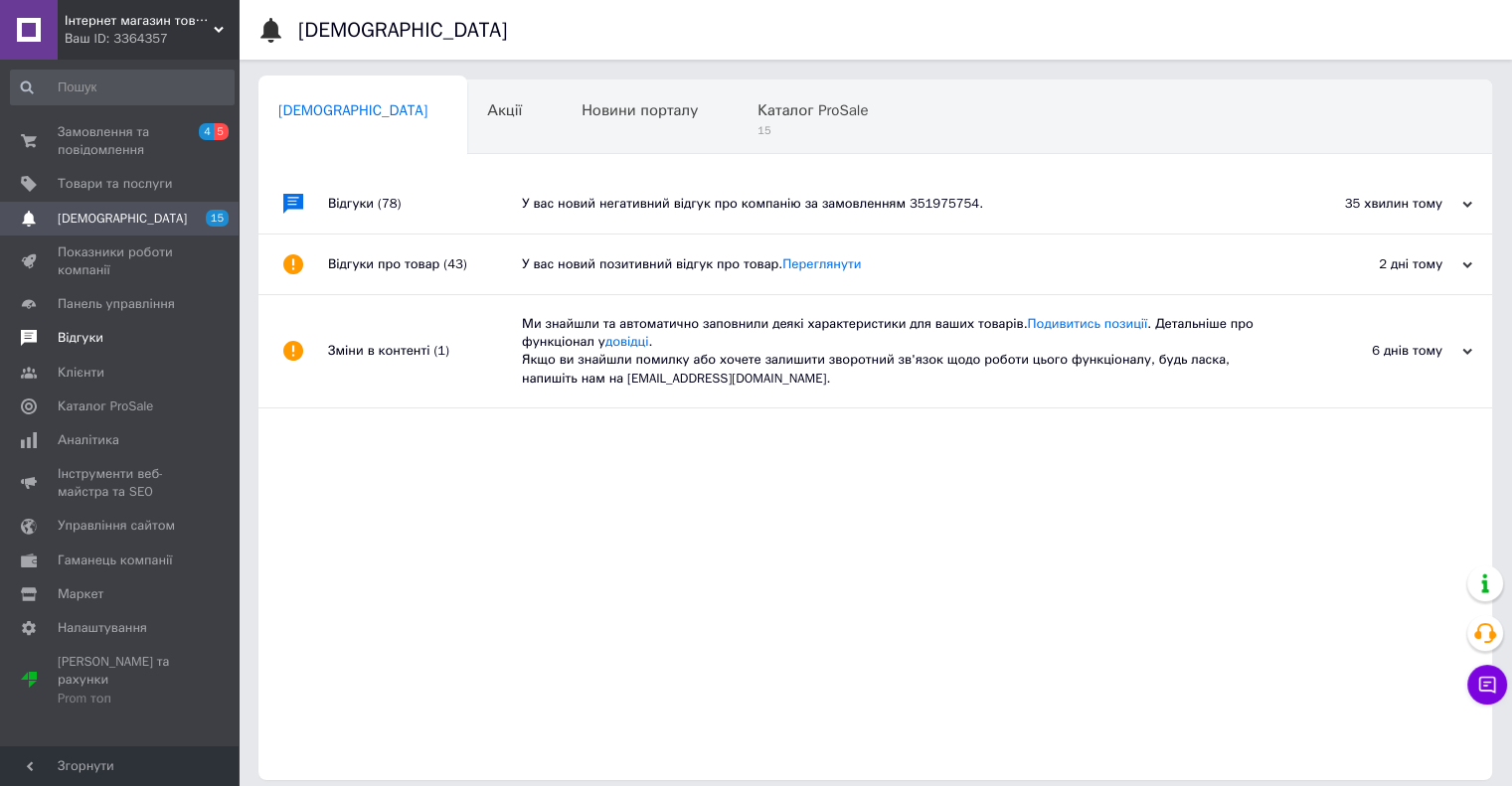 click on "Відгуки" at bounding box center (120, 338) 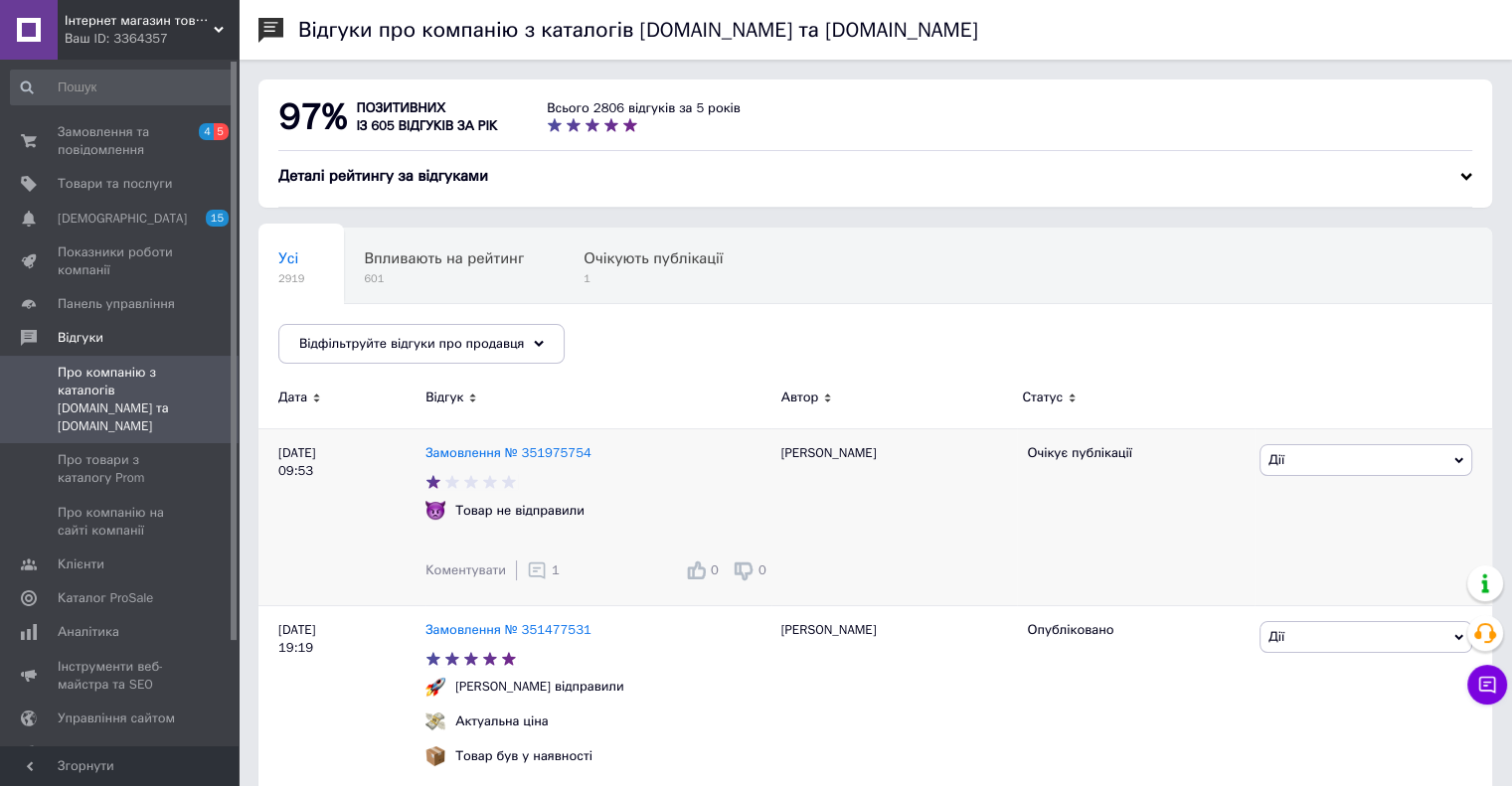 click on "[PERSON_NAME] Подивитись Опублікувати Оскаржити Посилання на редагування" at bounding box center (1373, 517) 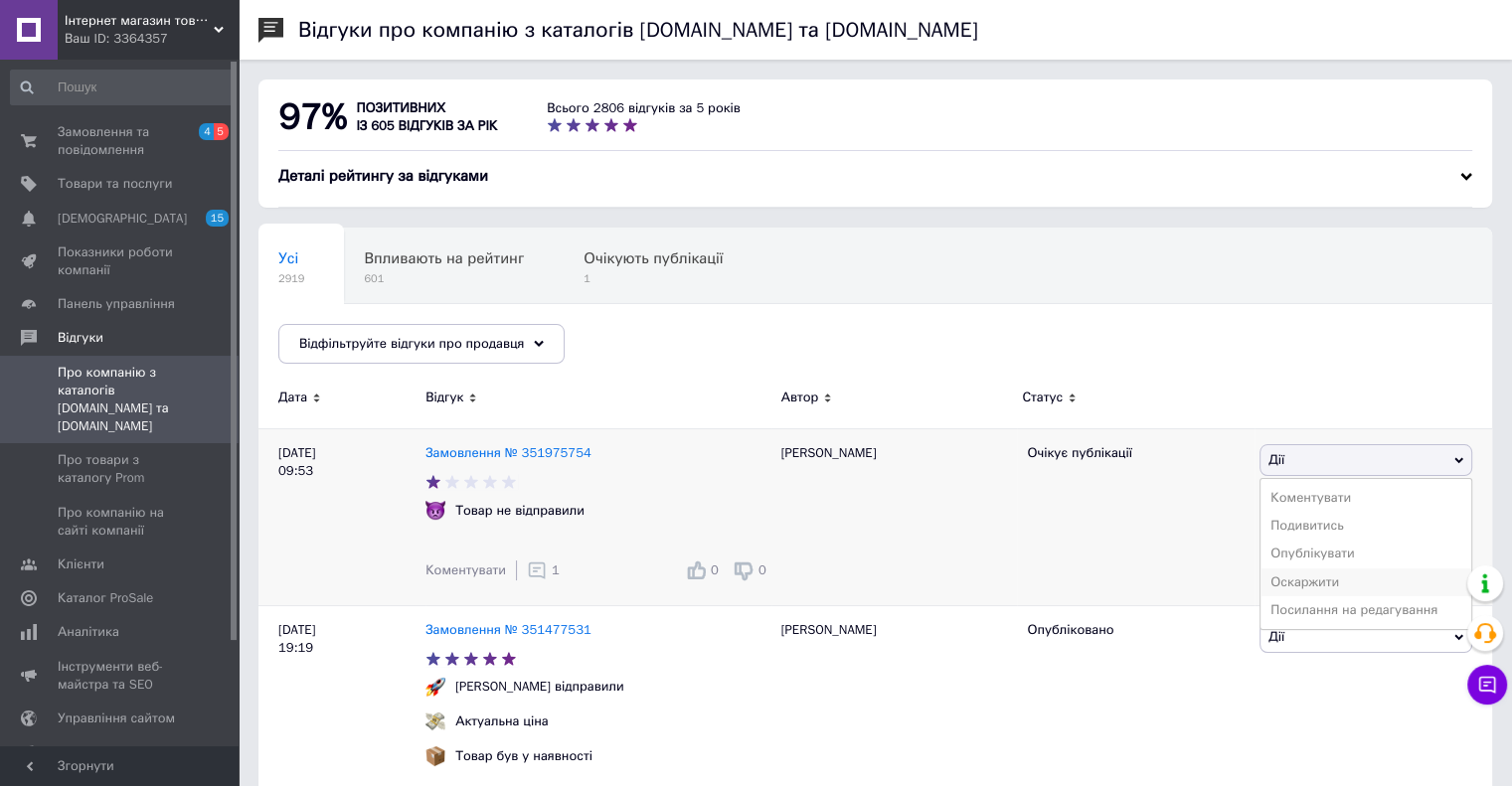click on "Оскаржити" at bounding box center (1366, 582) 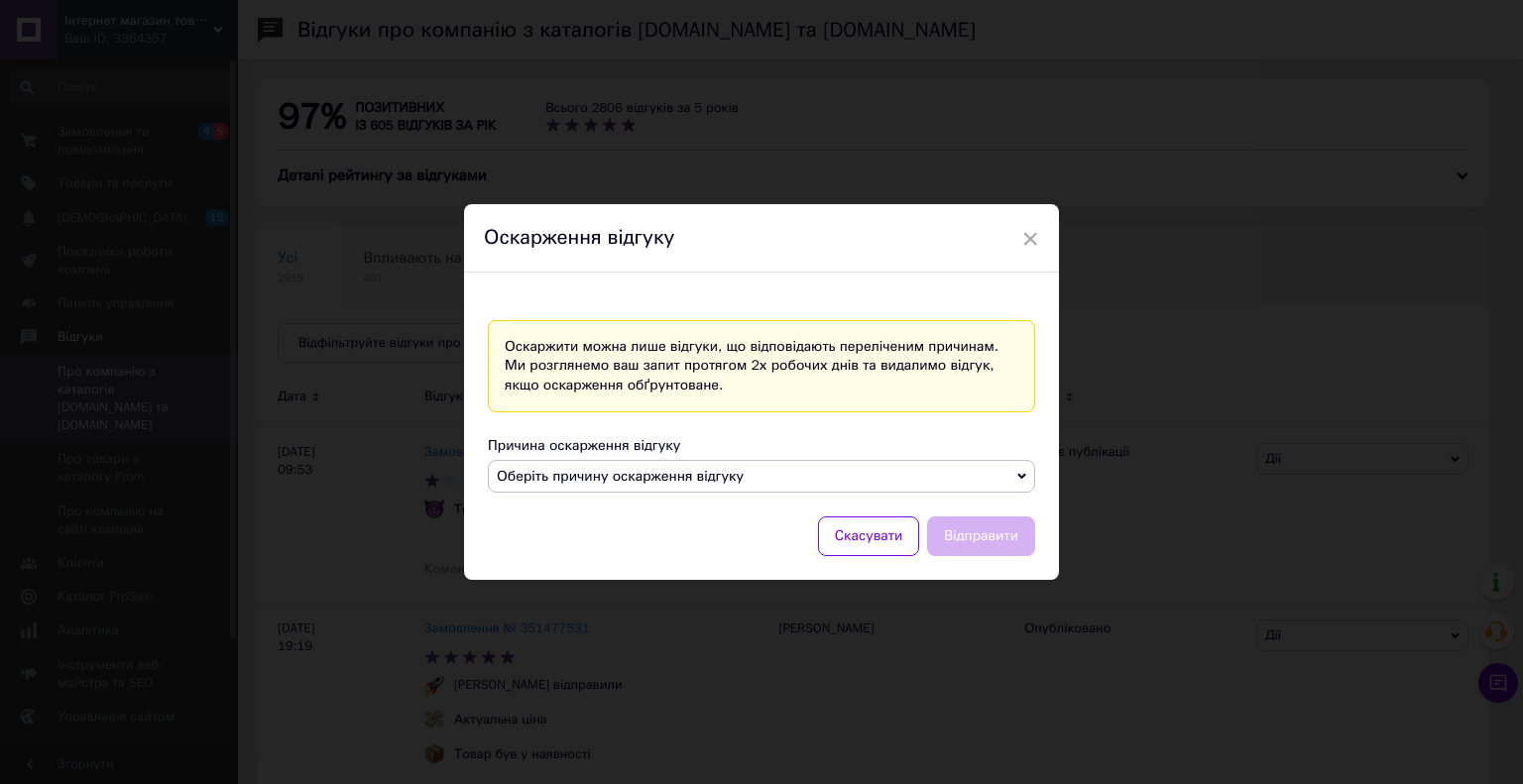 click on "Оберіть причину оскарження відгуку" at bounding box center [620, 476] 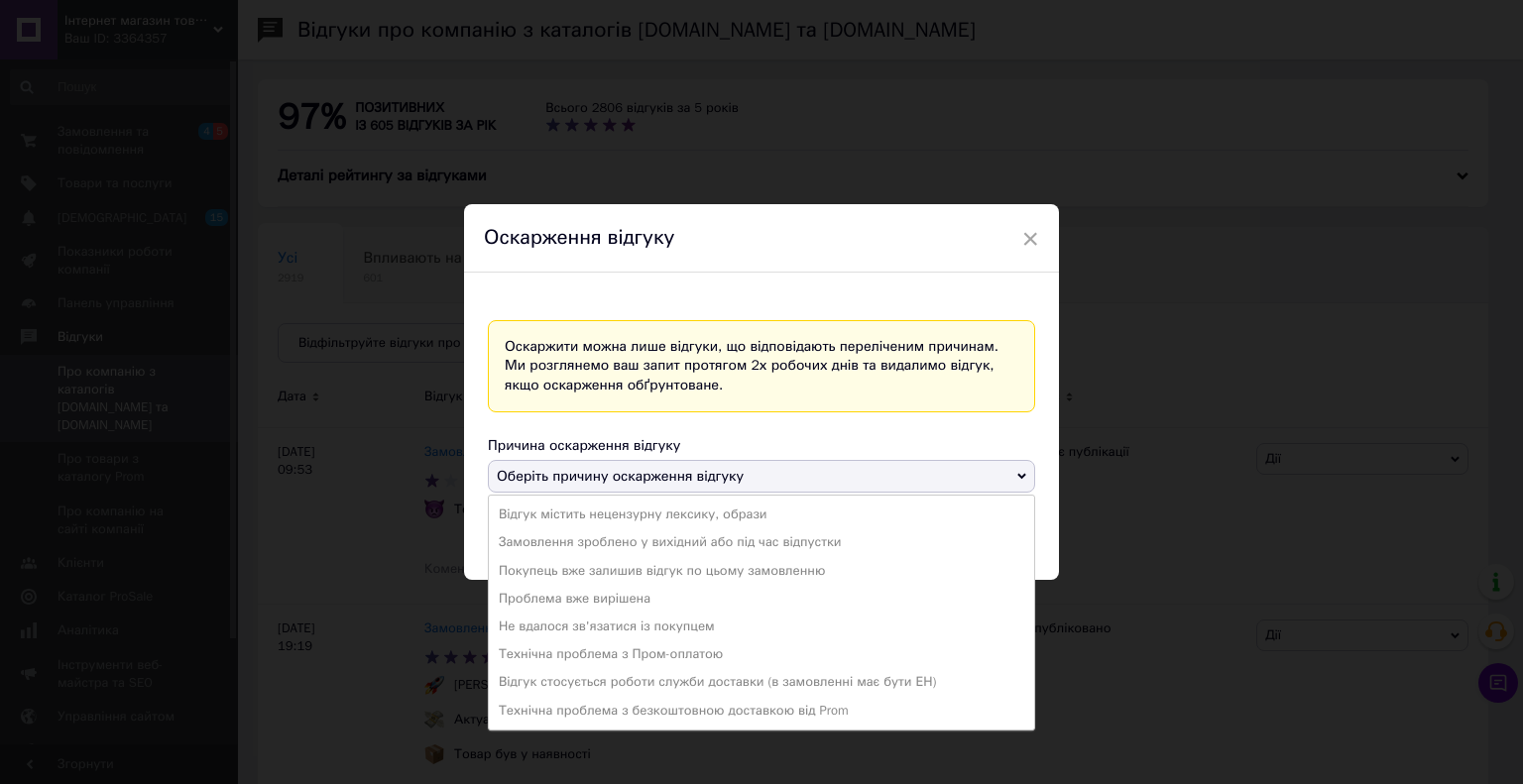 click on "Оскаржити можна лише відгуки, що відповідають переліченим причинам. Ми розглянемо ваш запит протягом 2х робочих днів та видалимо відгук, якщо оскарження обґрунтоване. Причина оскарження відгуку Оберіть причину оскарження відгуку Відгук містить нецензурну лексику, образи Замовлення зроблено у вихідний або під час відпустки Покупець вже залишив відгук по цьому замовленню Проблема вже вирішена Не вдалося зв'язатися із покупцем Технічна проблема з Пром-оплатою Відгук стосується роботи служби доставки (в замовленні має бути ЕН) Скасувати Відправити" at bounding box center (762, 438) 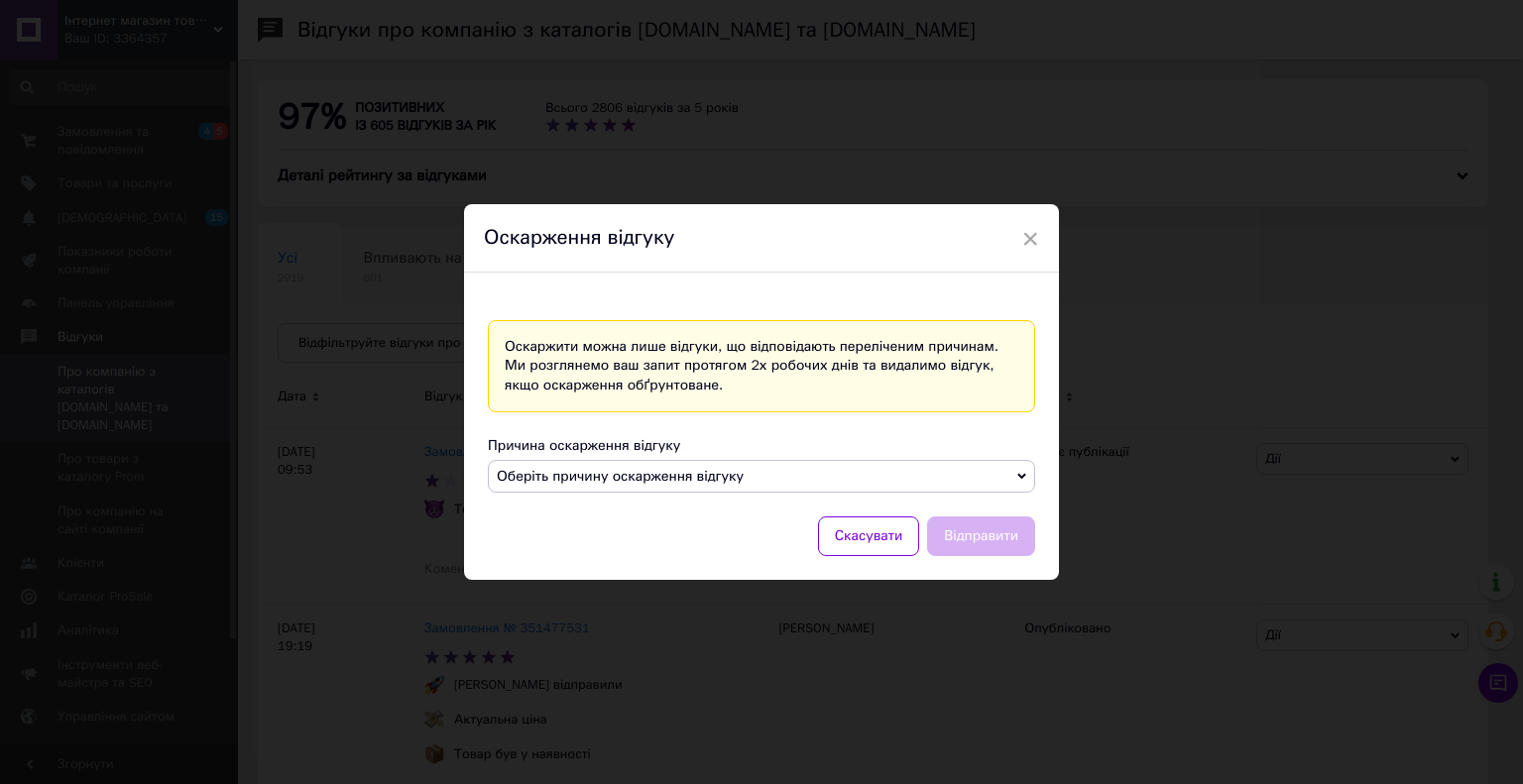 click on "Оберіть причину оскарження відгуку" at bounding box center (762, 477) 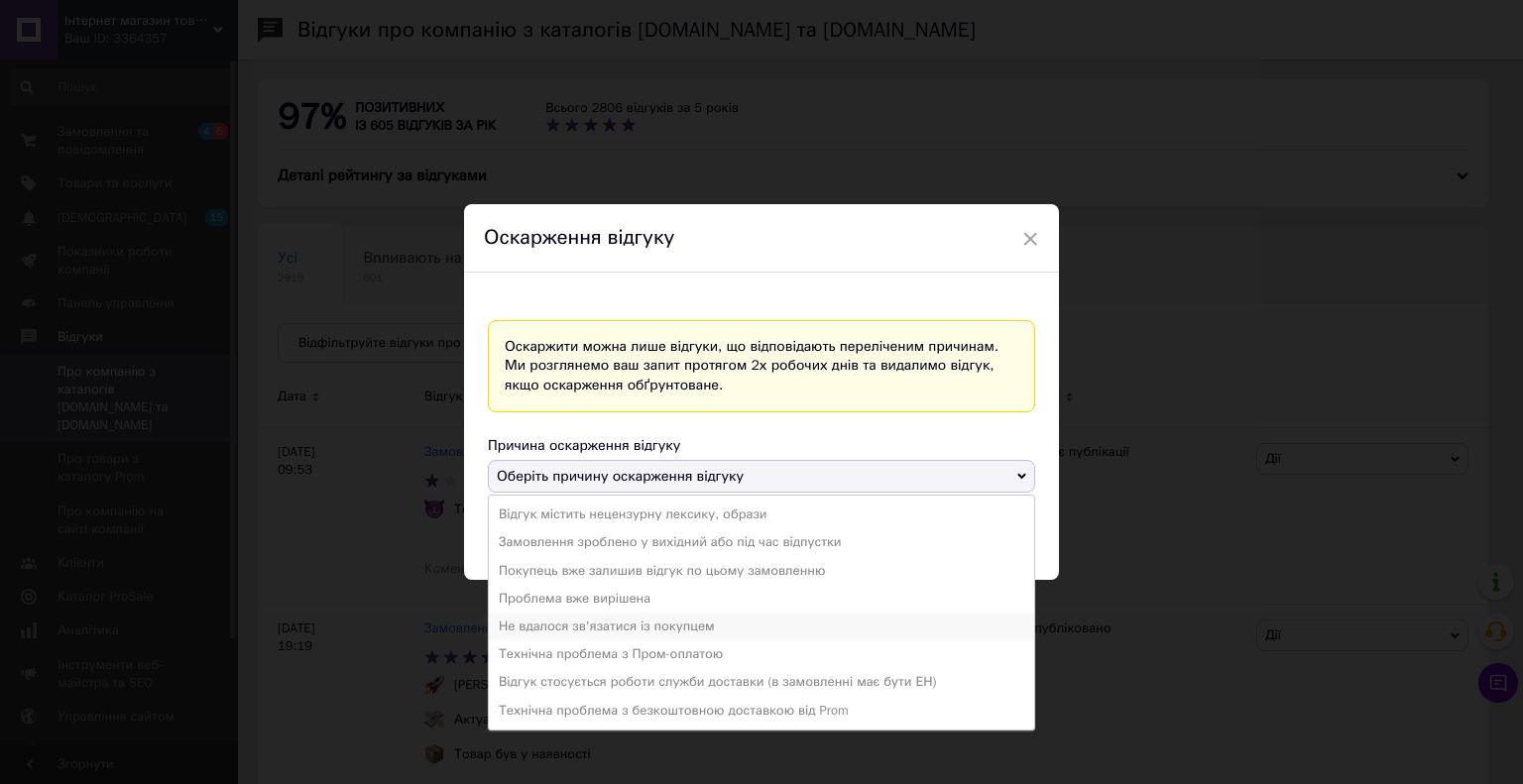 click on "Не вдалося зв'язатися із покупцем" at bounding box center [762, 626] 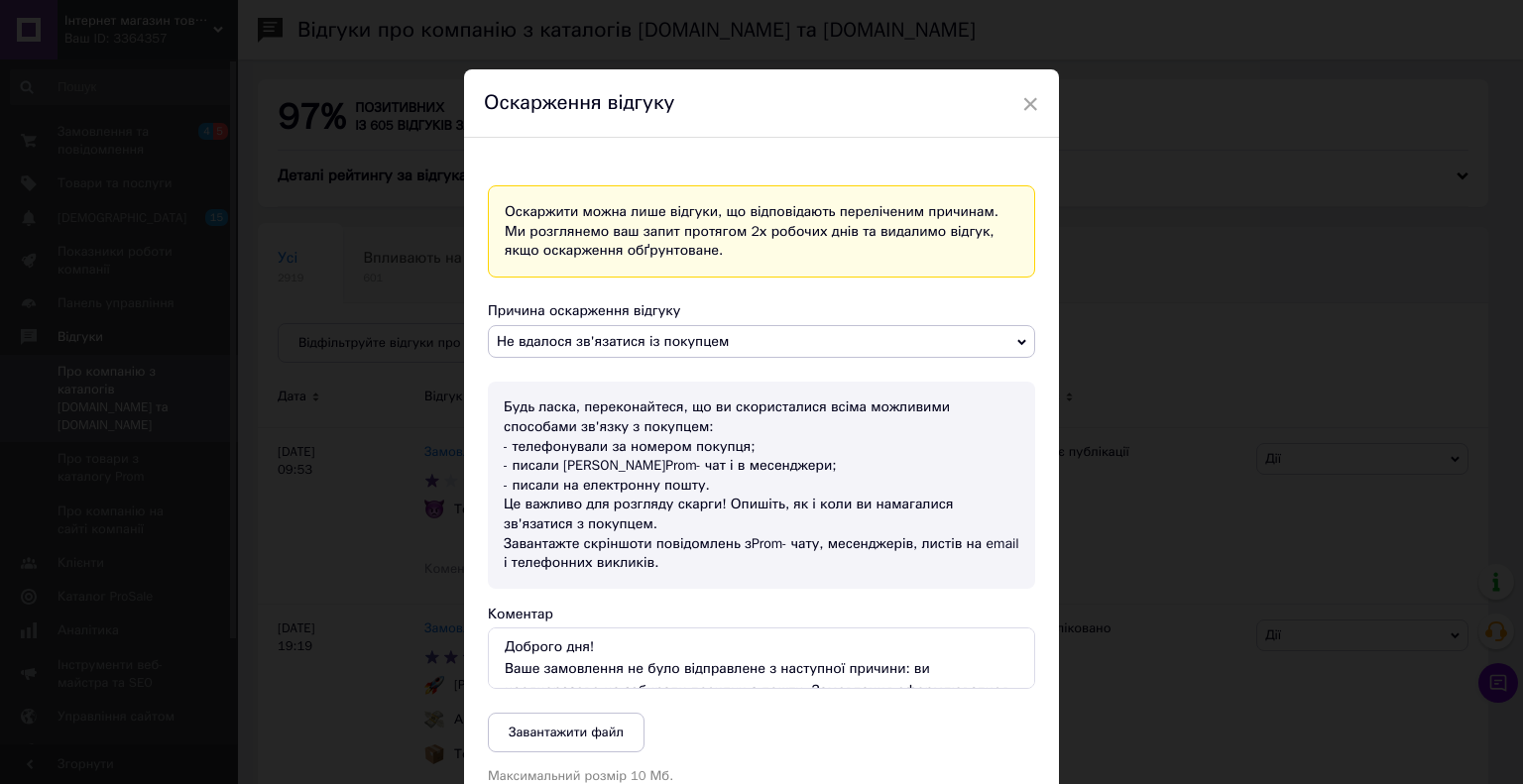 scroll, scrollTop: 99, scrollLeft: 0, axis: vertical 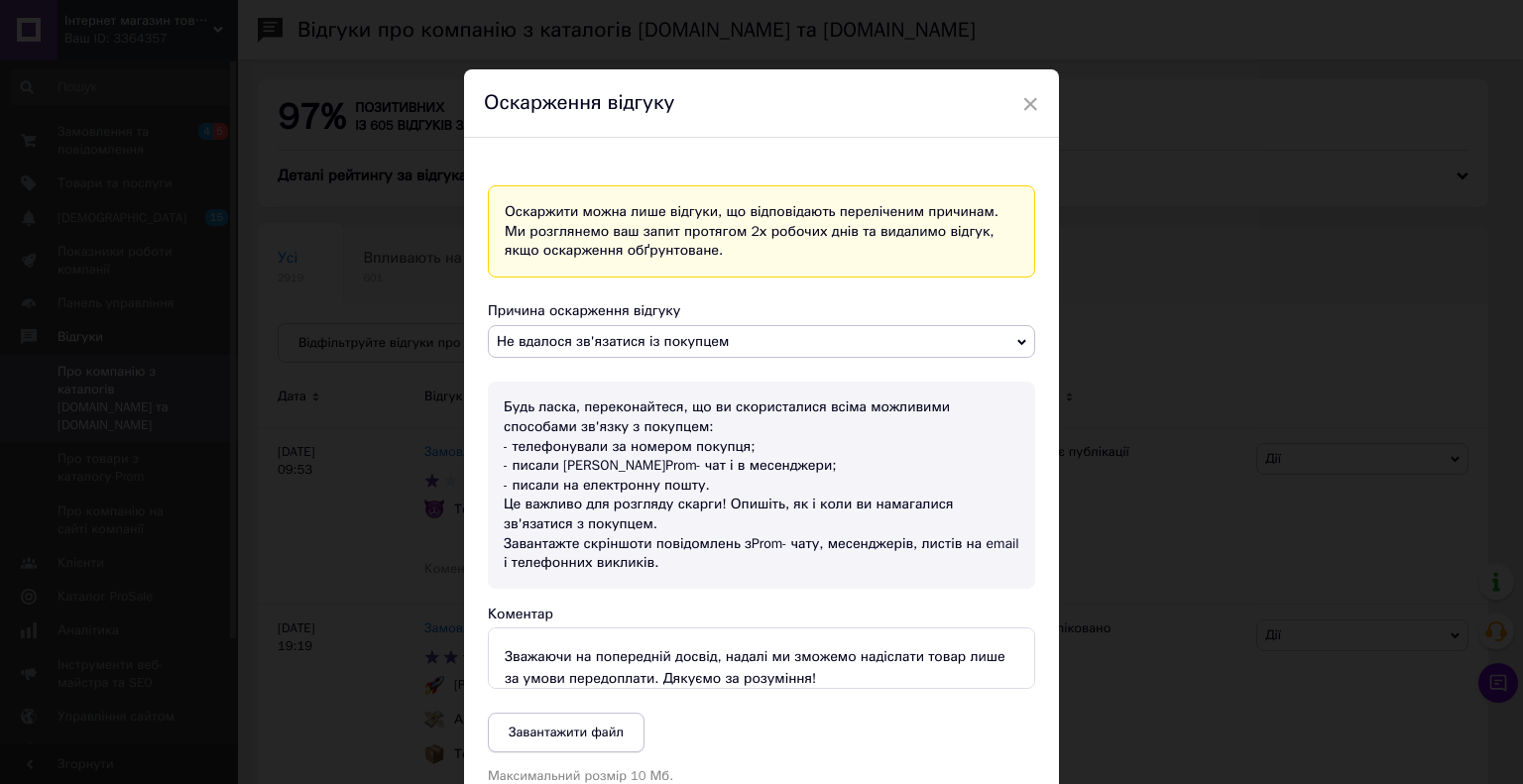 type on "Доброго дня!
Ваше замовлення не було відправлене з наступної причини: ви неодноразово не забирали посилки з пошти. Замовлення оформлювалися без передоплати, однак, на жаль, без відповідальності з вашого боку.
Зважаючи на попередній досвід, надалі ми зможемо надіслати товар лише за умови передоплати. Дякуємо за розуміння!" 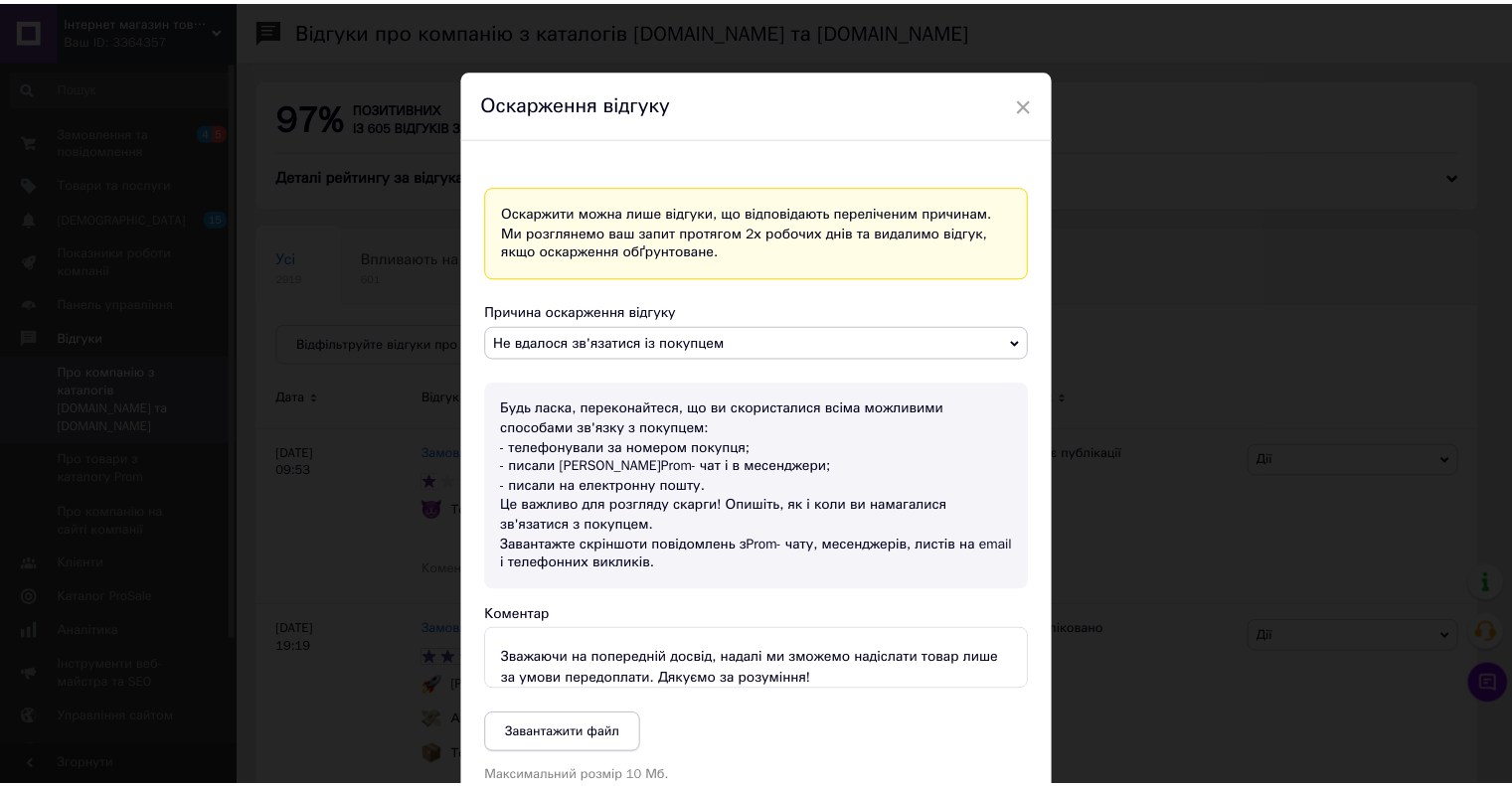 scroll, scrollTop: 132, scrollLeft: 0, axis: vertical 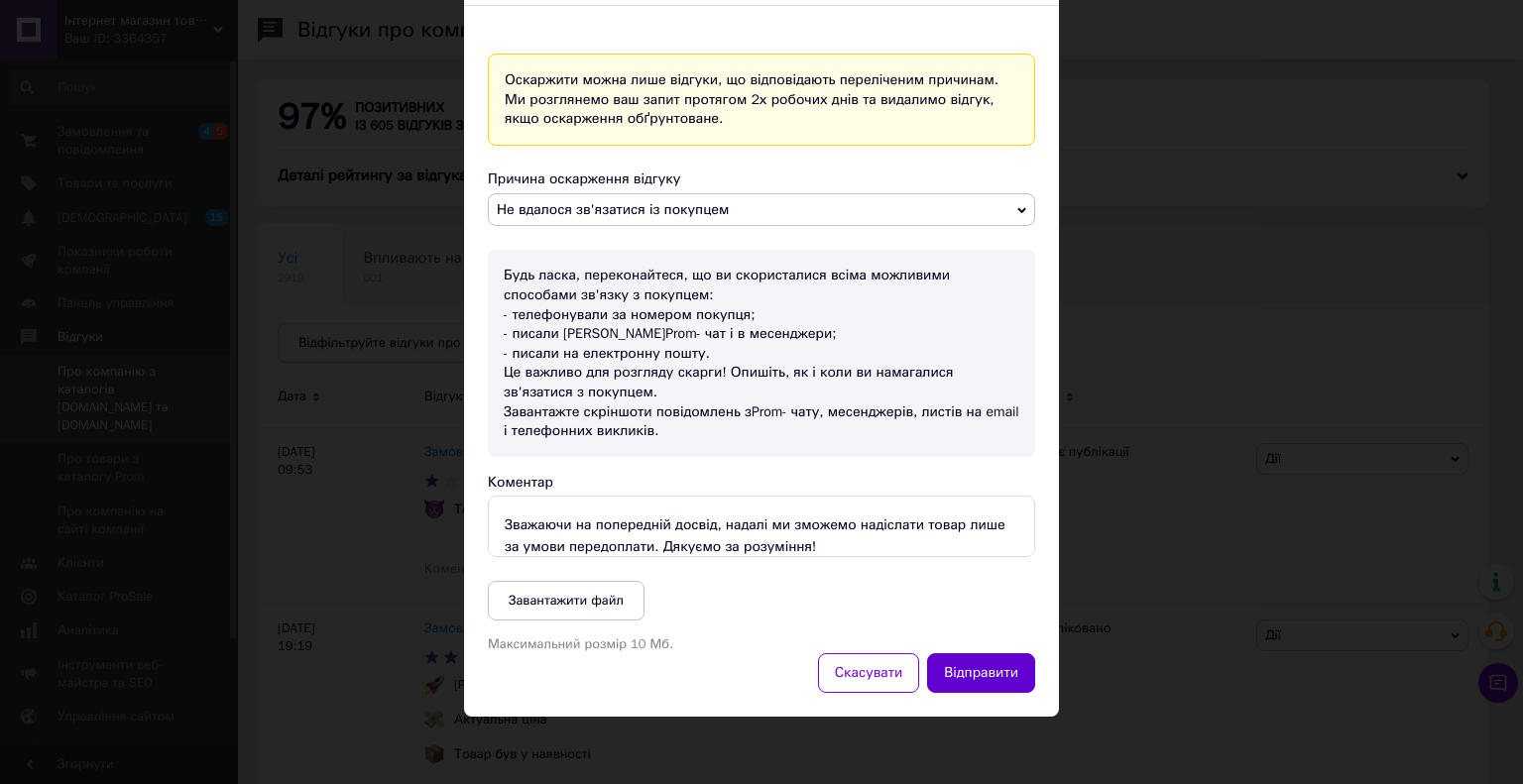 click on "Відправити" at bounding box center (981, 673) 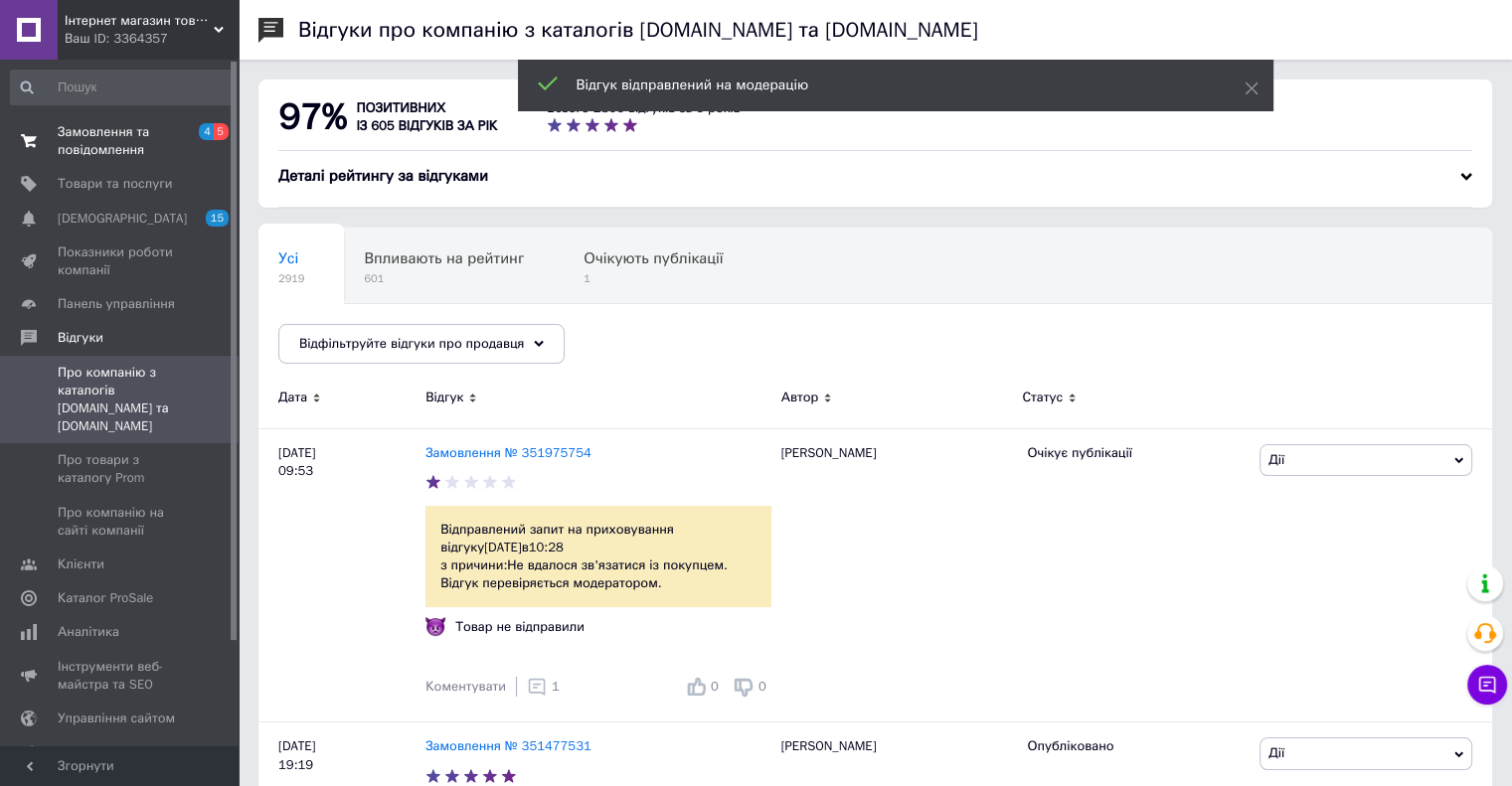 click on "Замовлення та повідомлення" at bounding box center (120, 141) 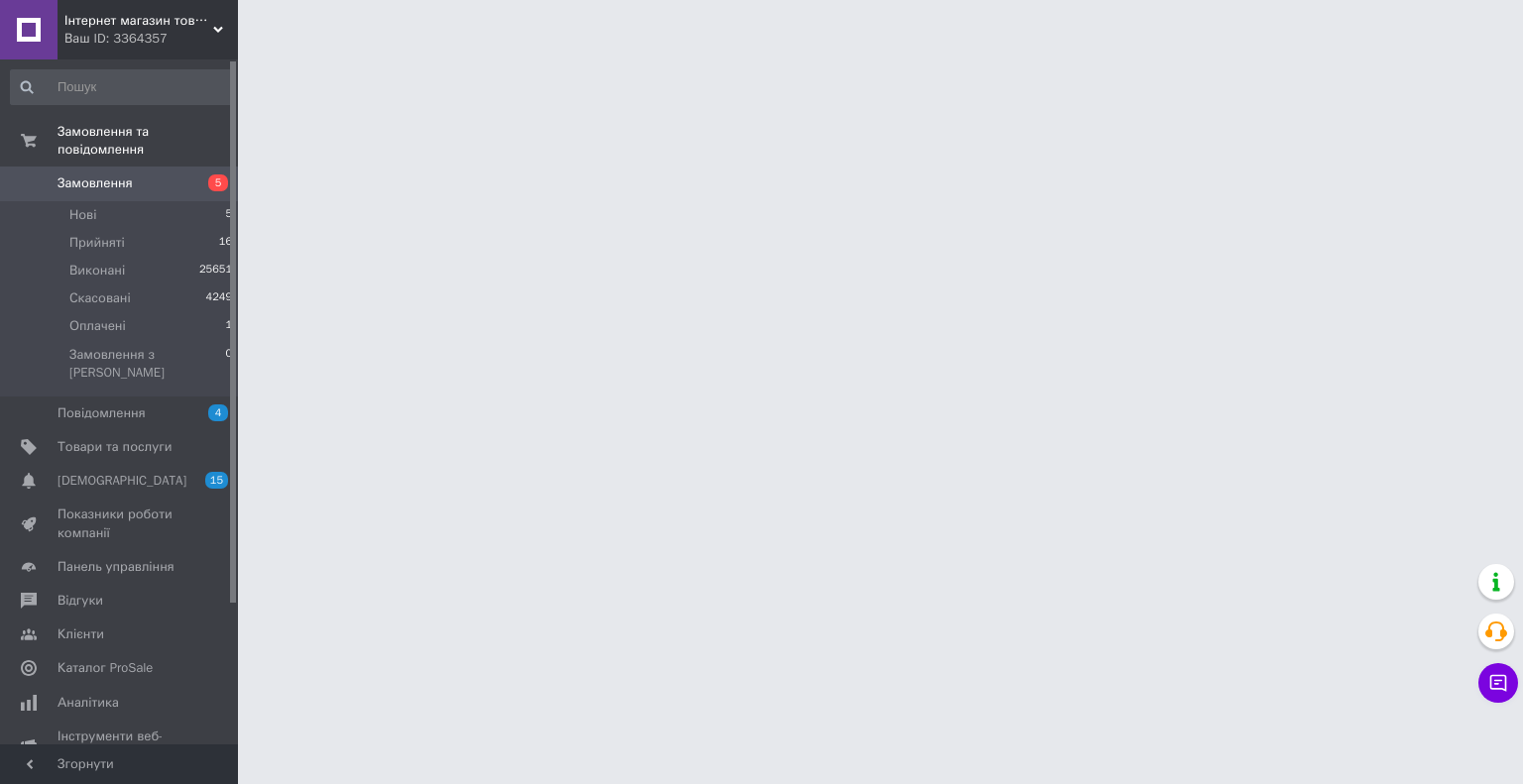 click on "Замовлення" at bounding box center [95, 183] 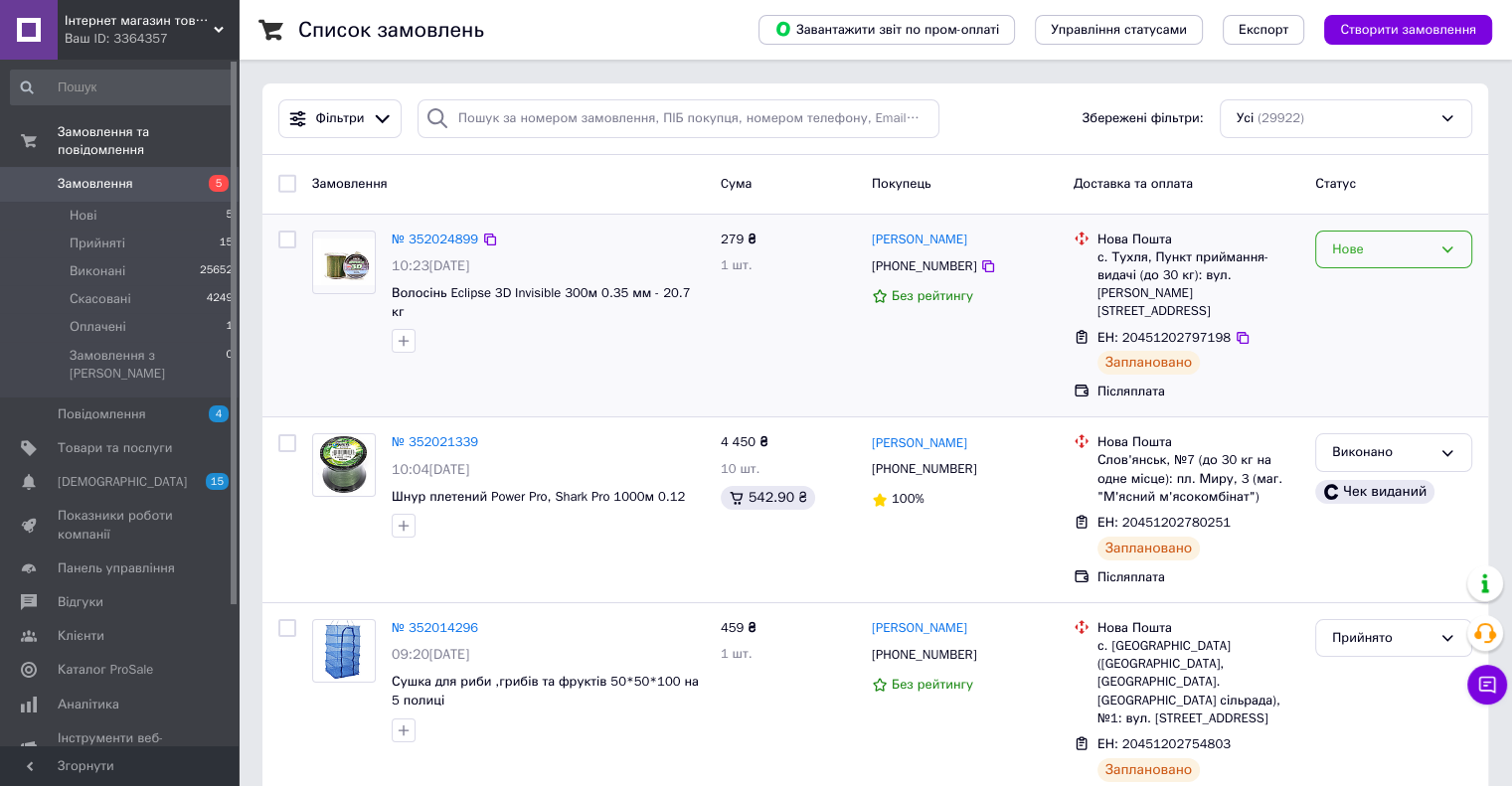click on "Нове" at bounding box center [1382, 249] 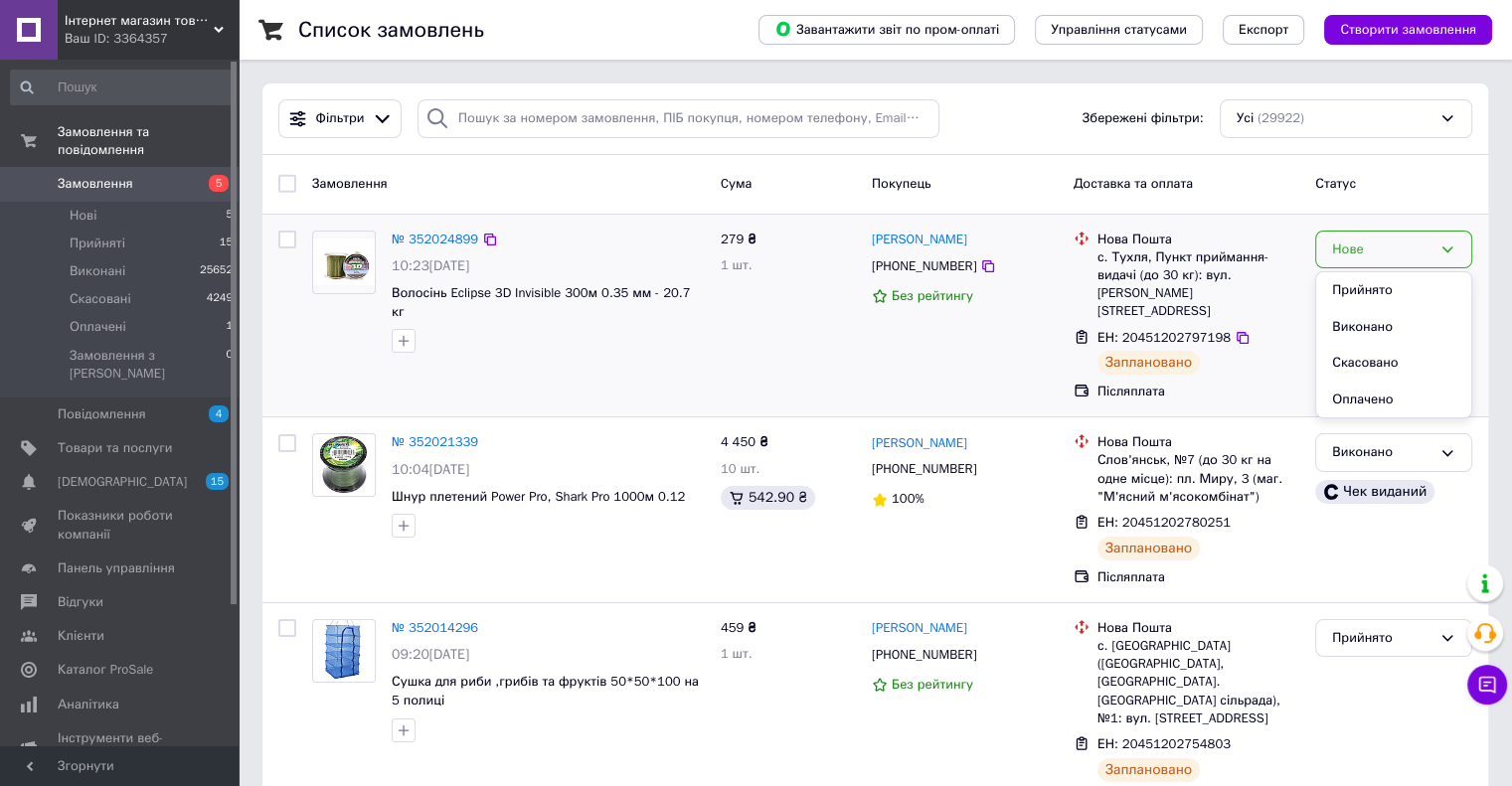 click on "Прийнято" at bounding box center (1394, 290) 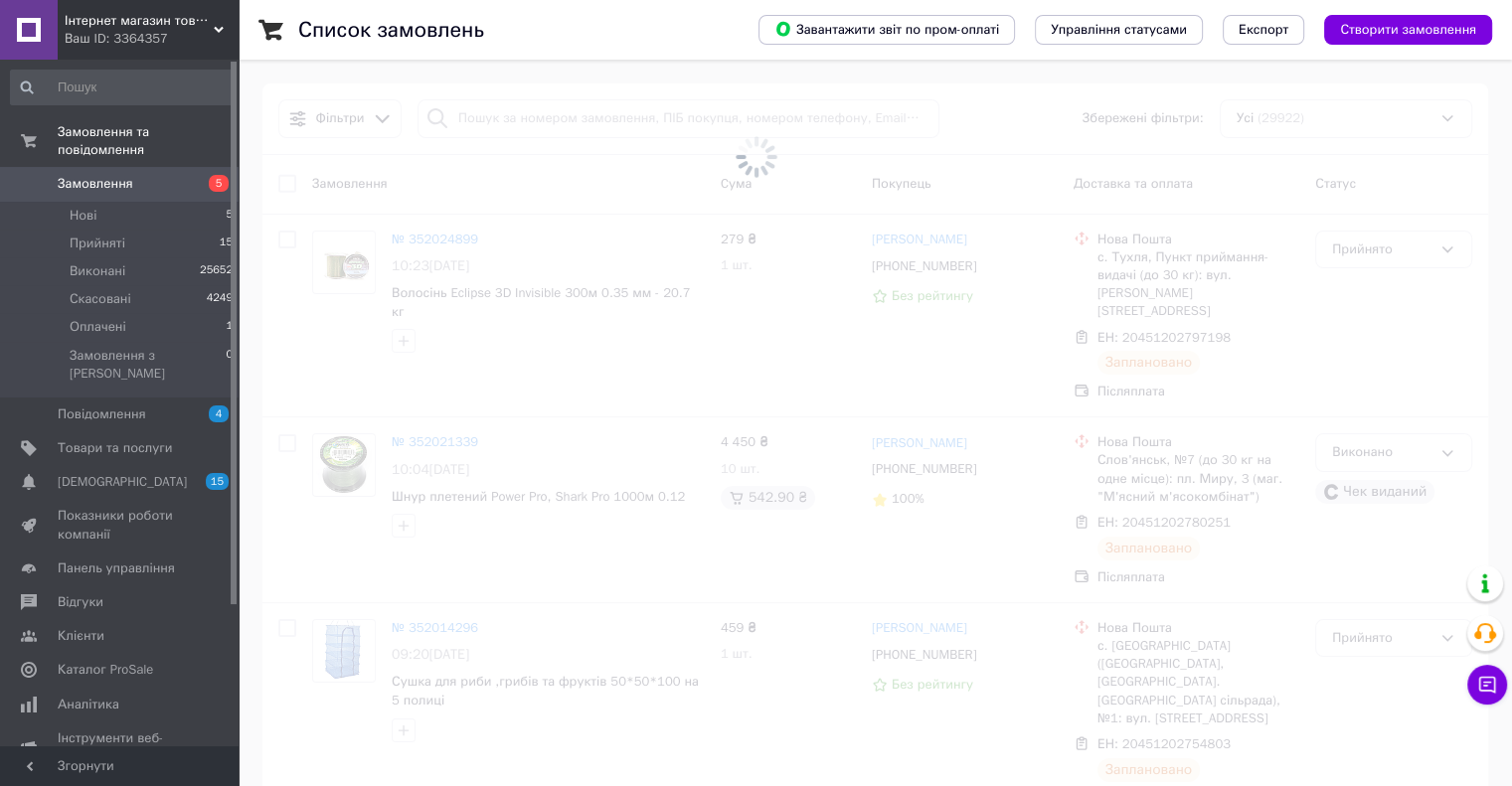 click on "Замовлення" at bounding box center [95, 184] 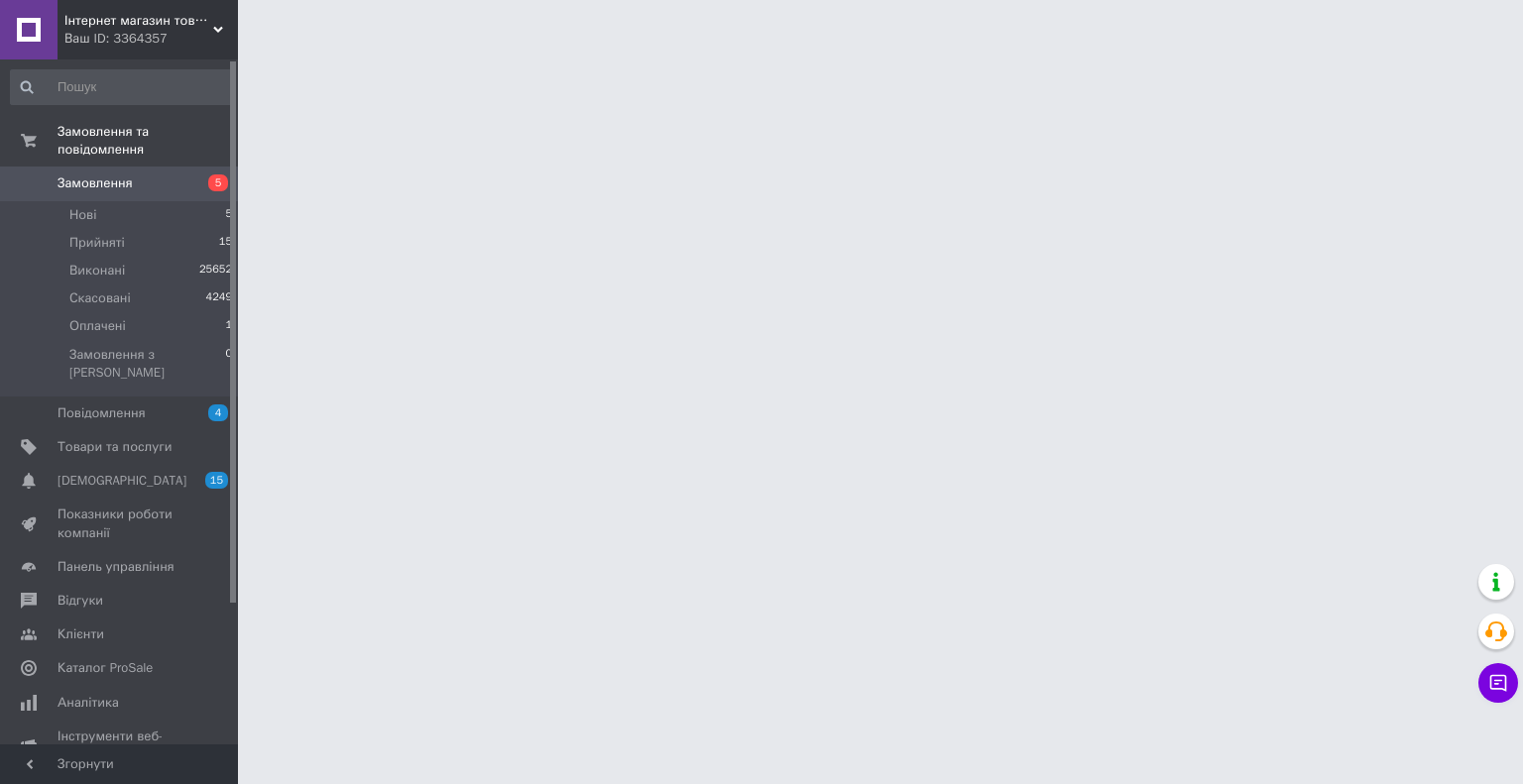 click on "Замовлення" at bounding box center (95, 183) 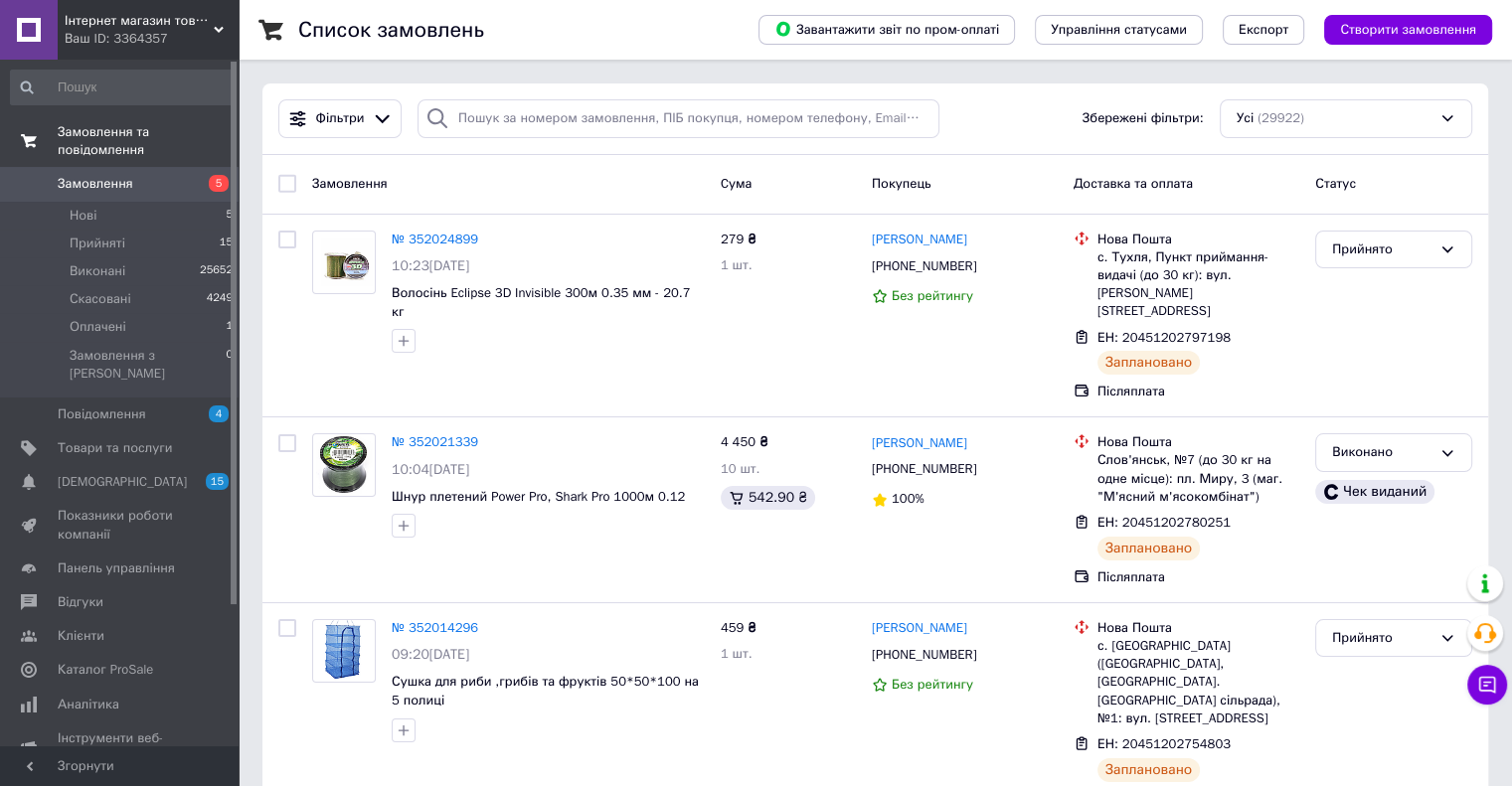 click on "Замовлення та повідомлення" at bounding box center (122, 141) 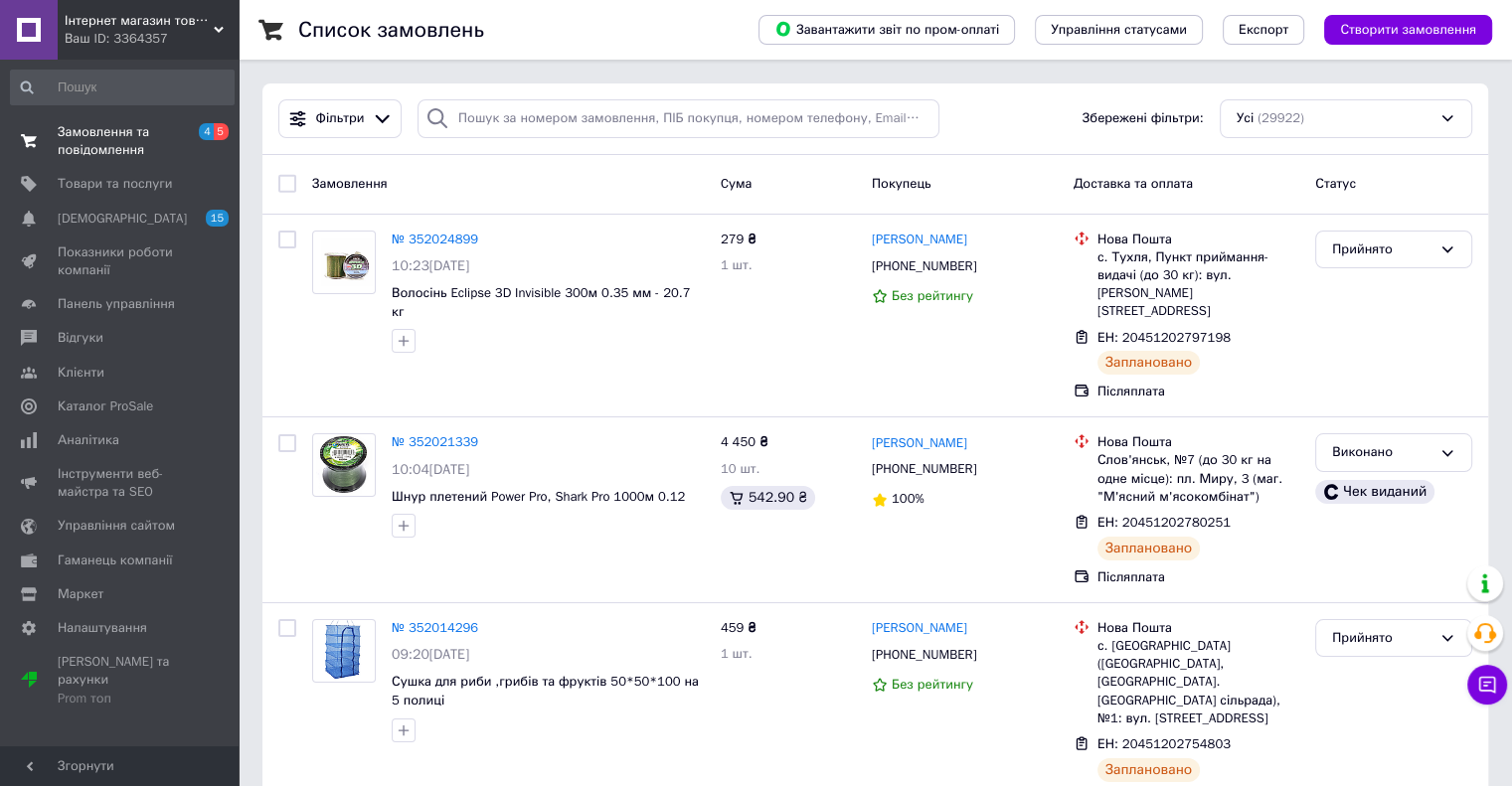 click on "Замовлення та повідомлення" at bounding box center [120, 141] 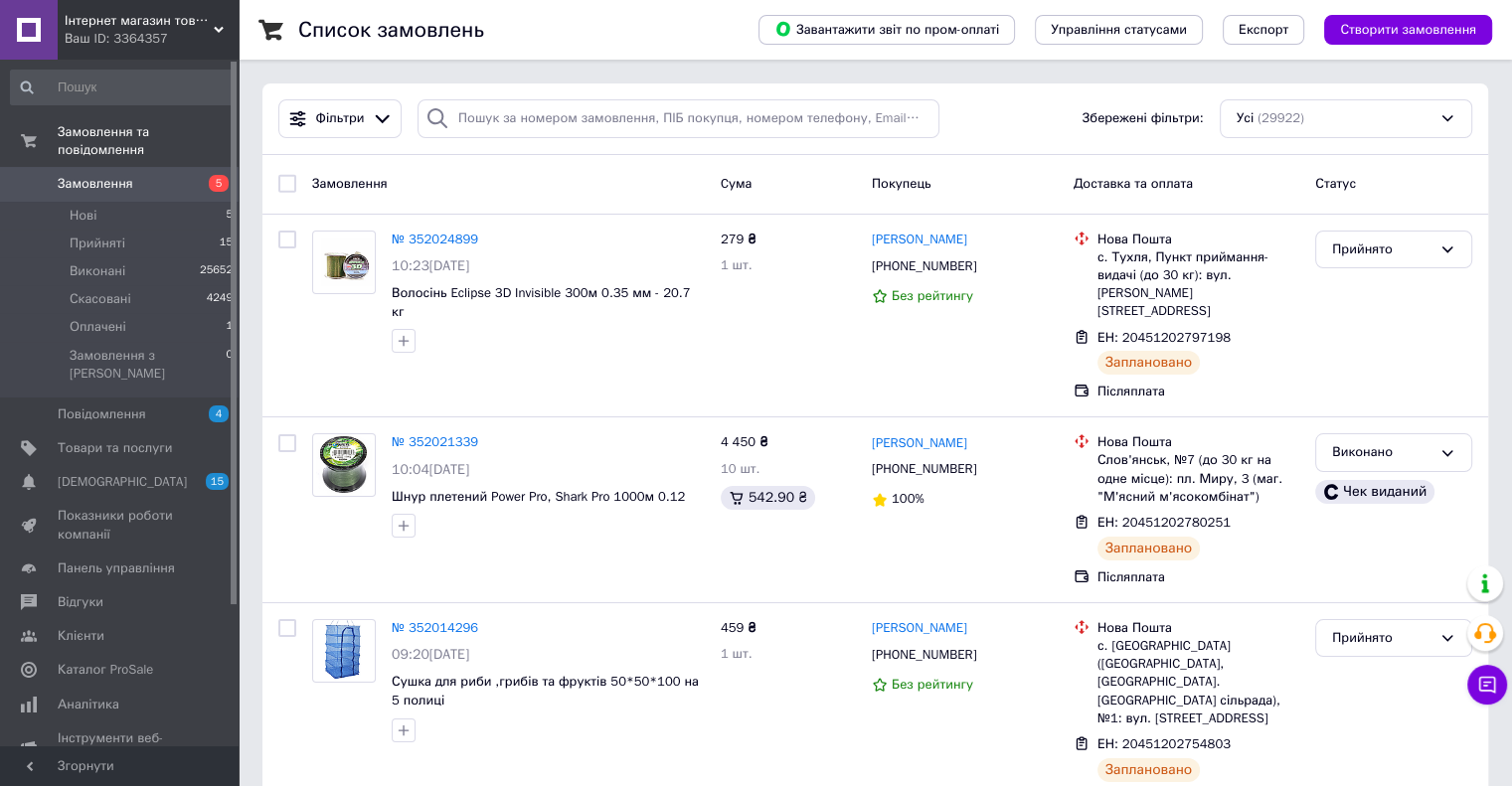 click on "Замовлення" at bounding box center (95, 184) 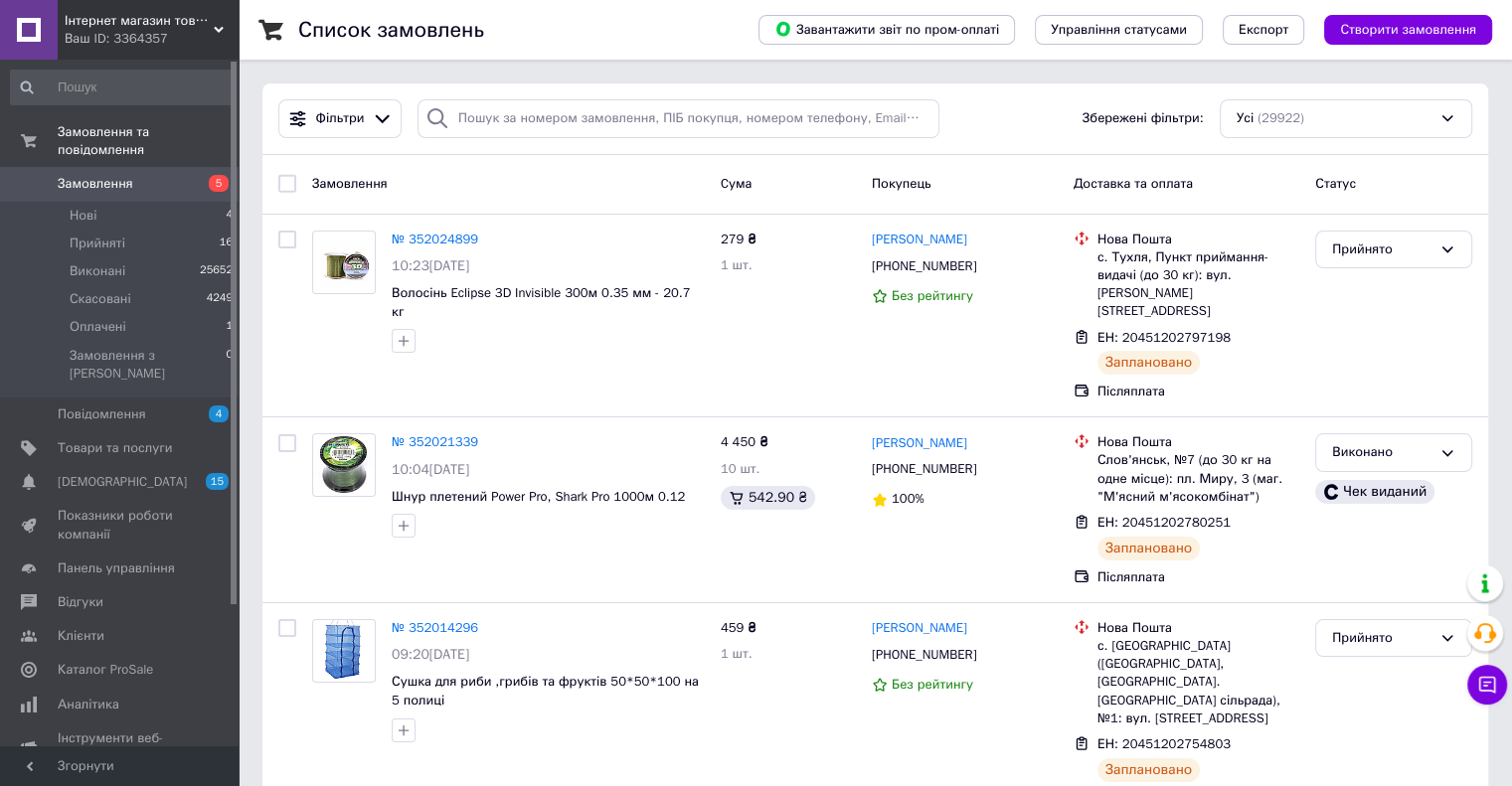 click on "Замовлення" at bounding box center (95, 184) 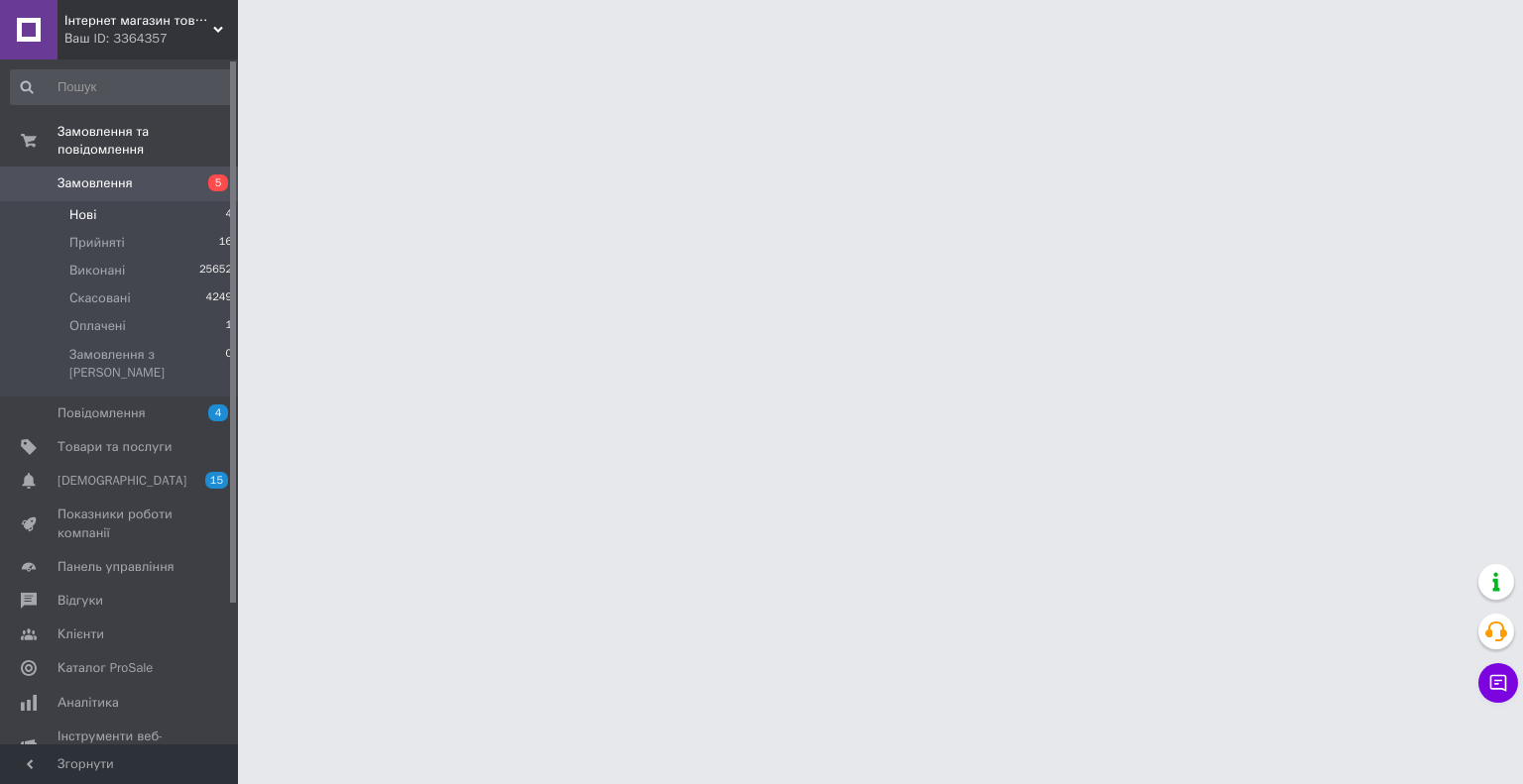 click on "Нові 4" at bounding box center (122, 215) 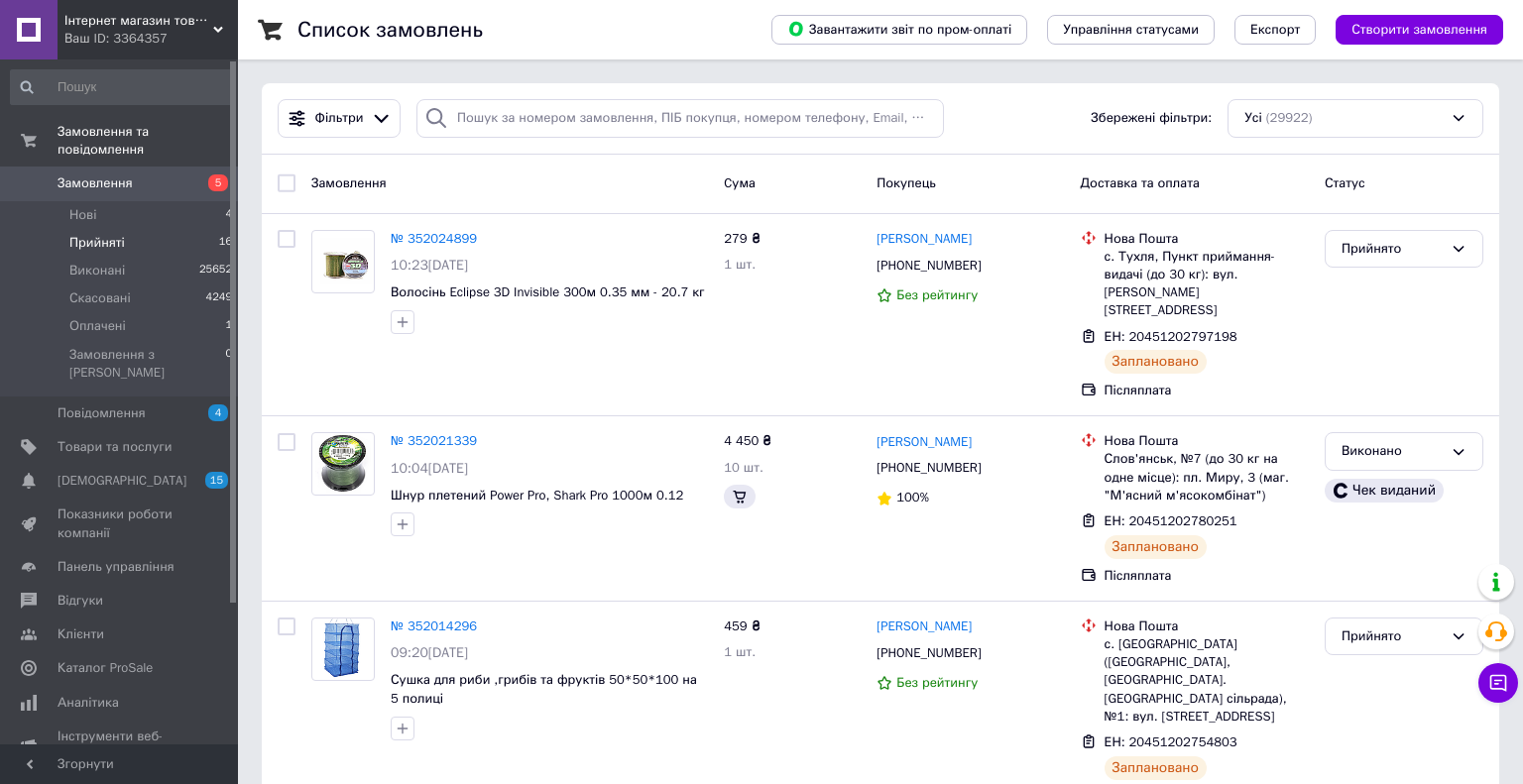 click on "Прийняті" at bounding box center (97, 243) 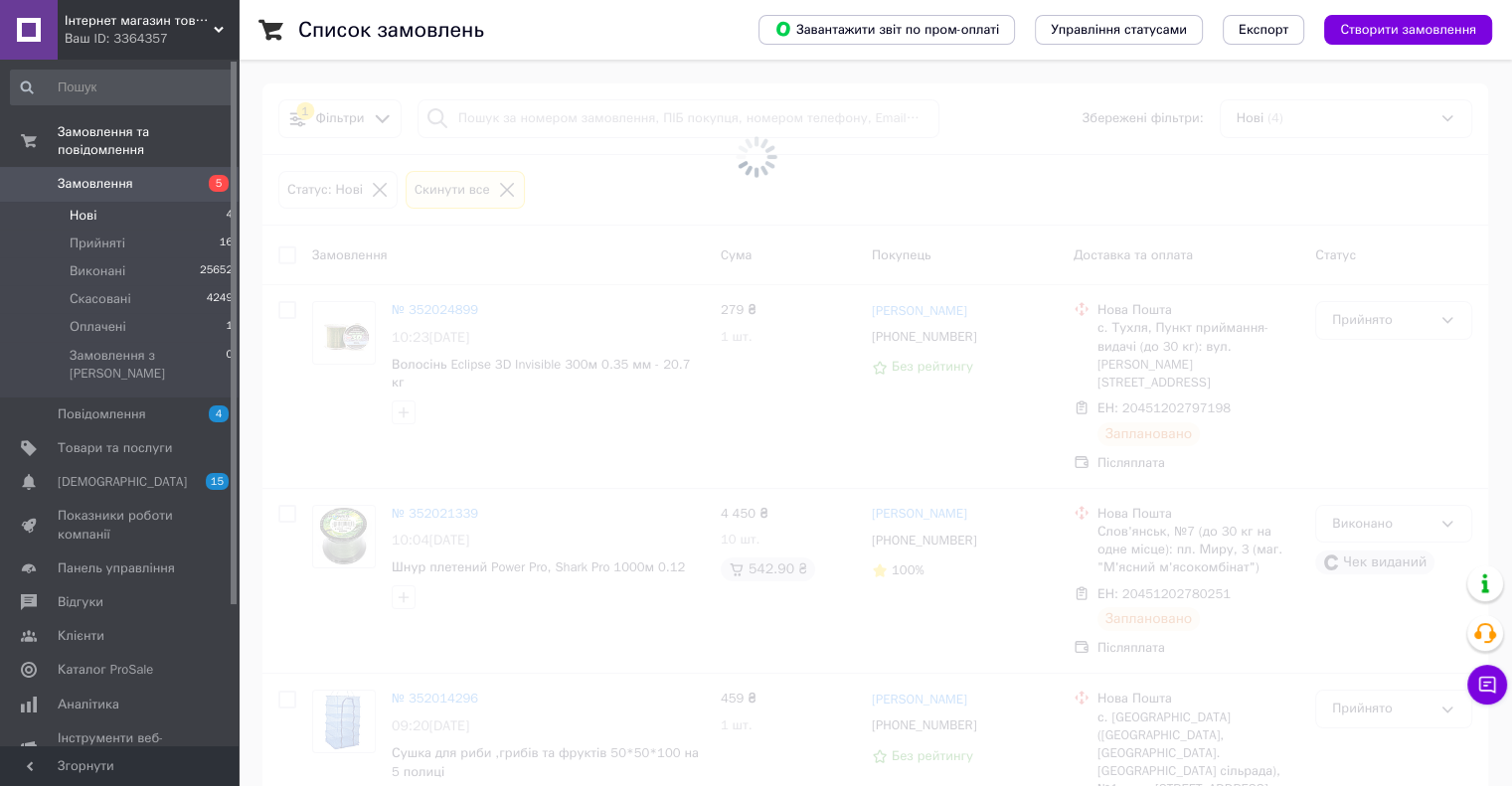 click on "Нові 4" at bounding box center [122, 216] 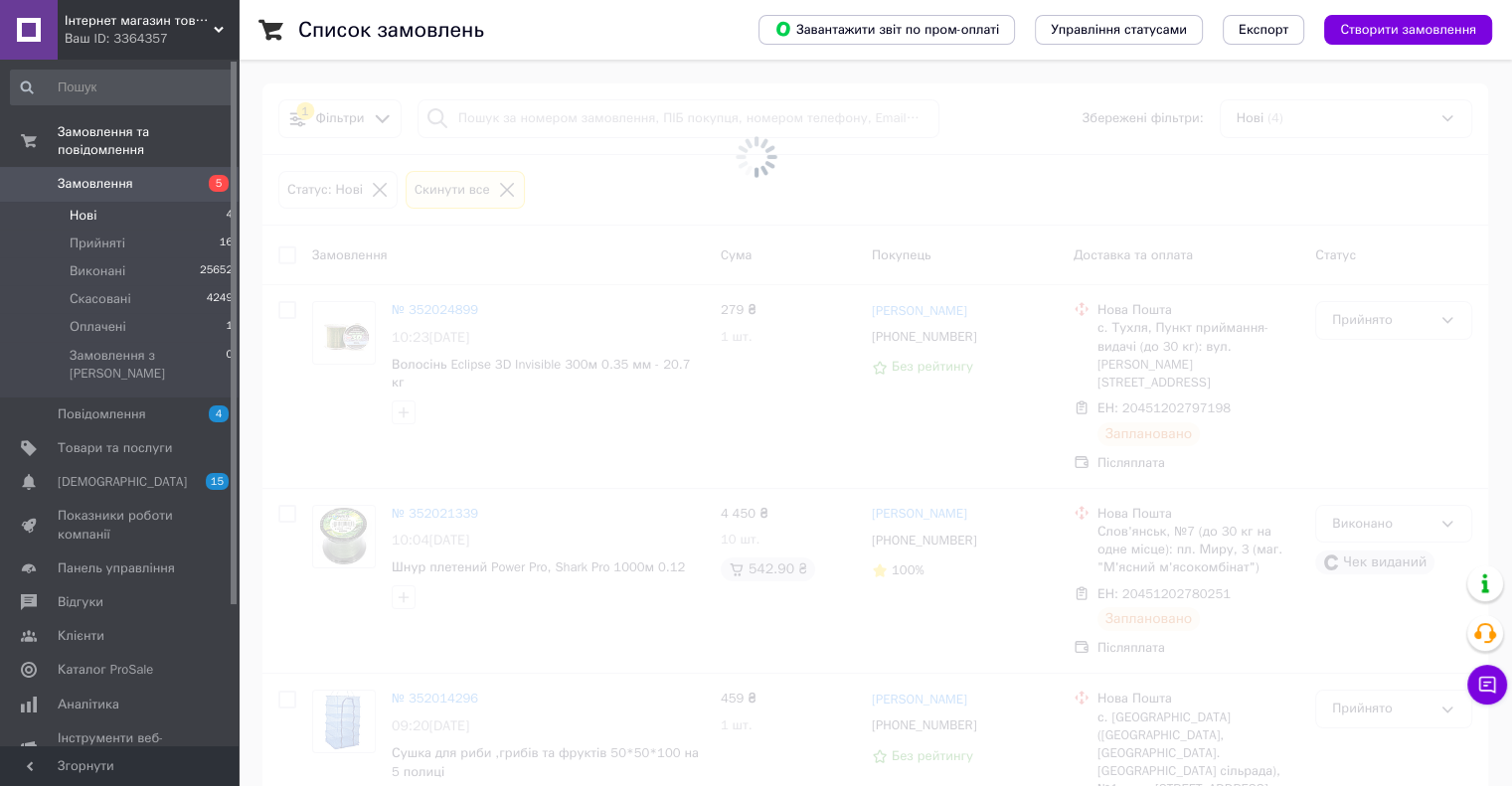 click on "Нові 4" at bounding box center [122, 216] 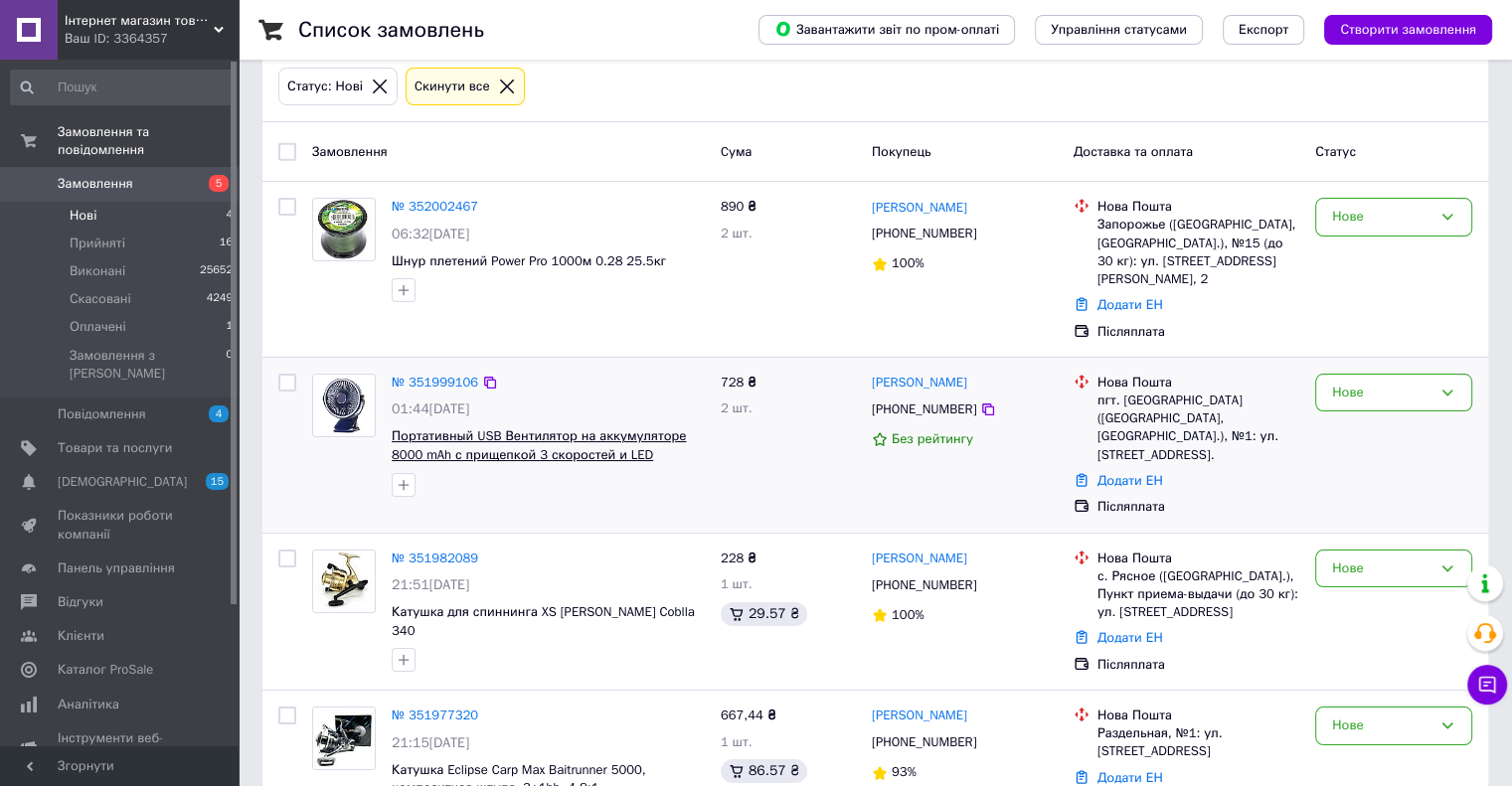 scroll, scrollTop: 167, scrollLeft: 0, axis: vertical 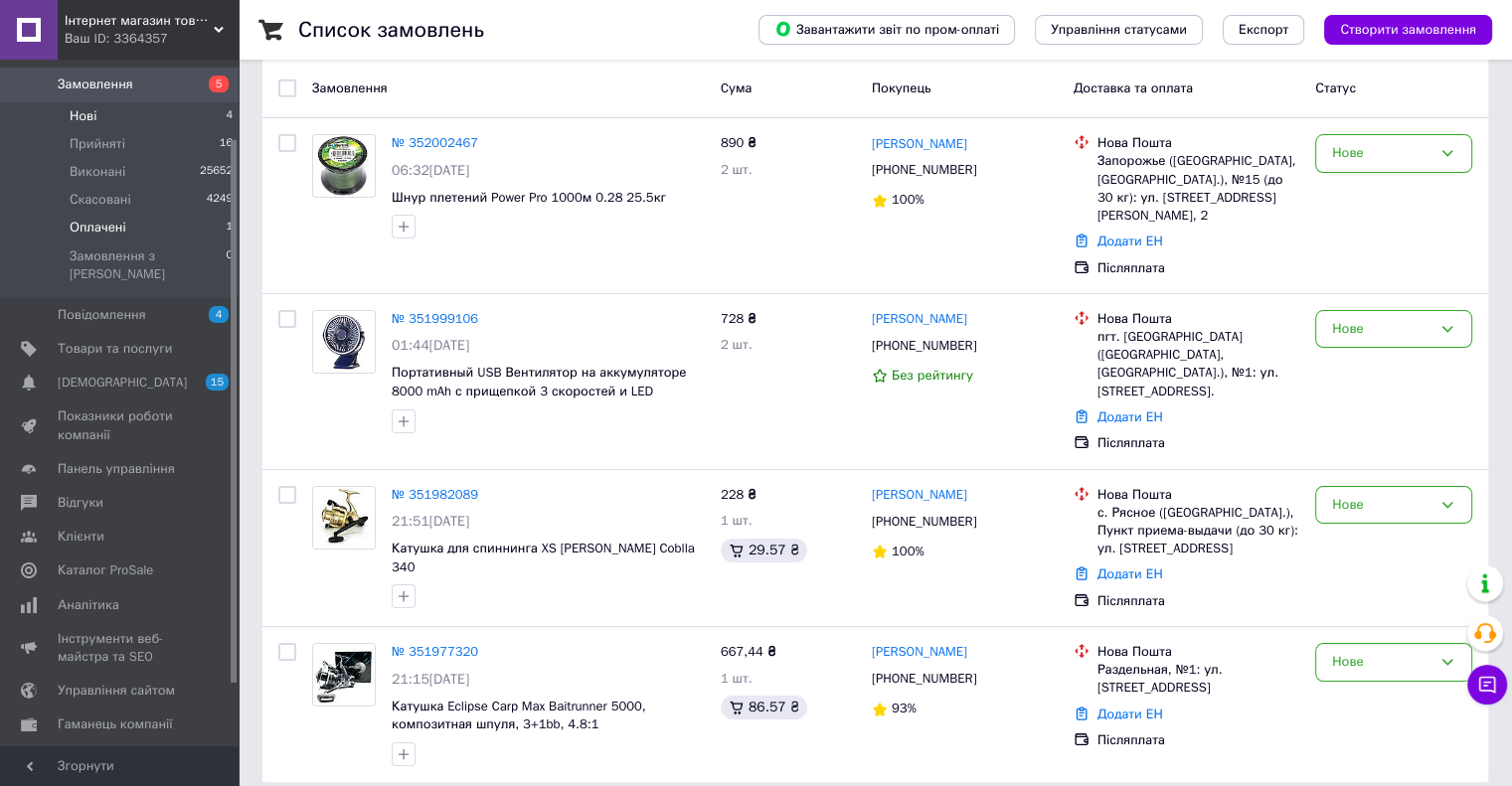 click on "Оплачені 1" at bounding box center (122, 228) 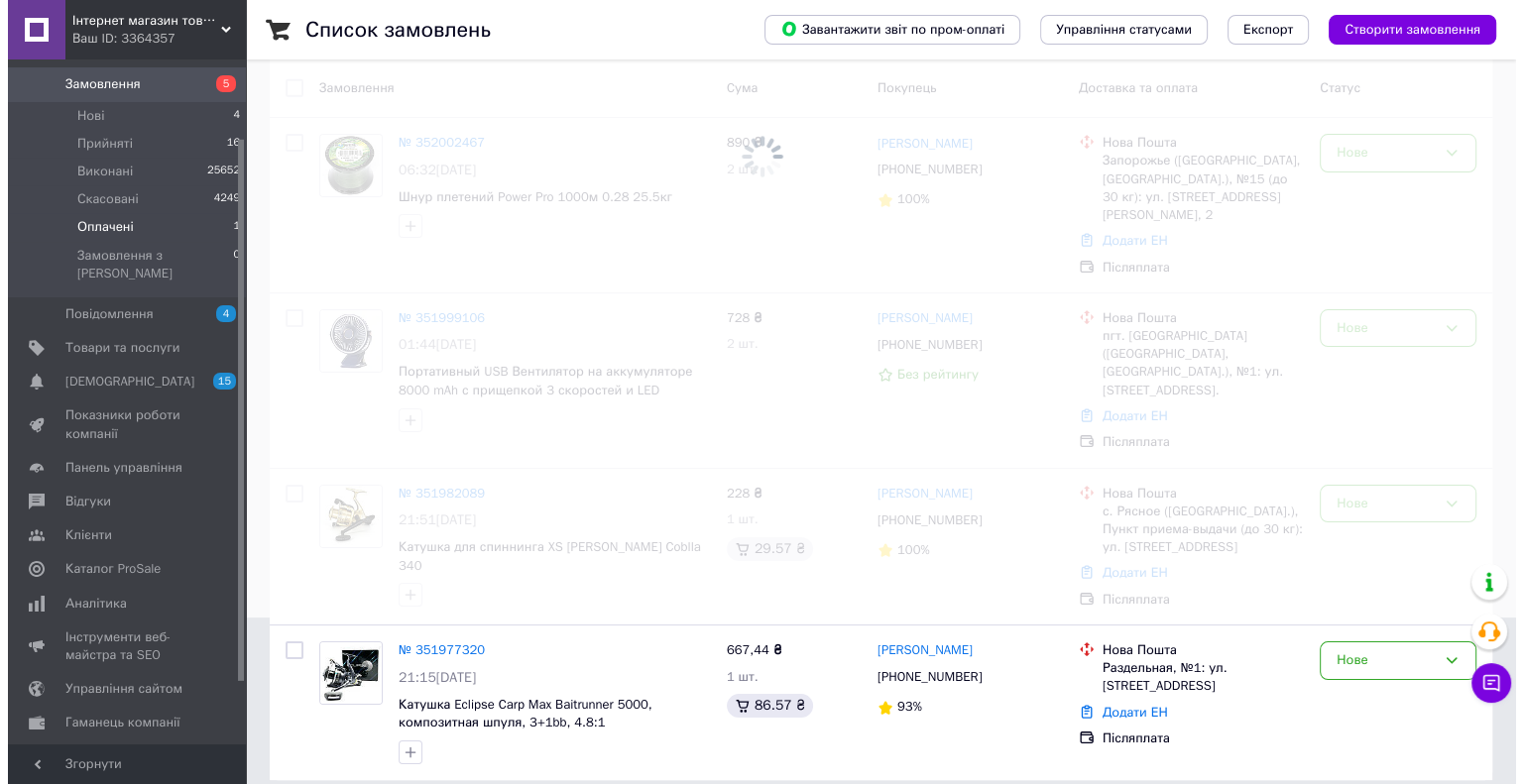 scroll, scrollTop: 0, scrollLeft: 0, axis: both 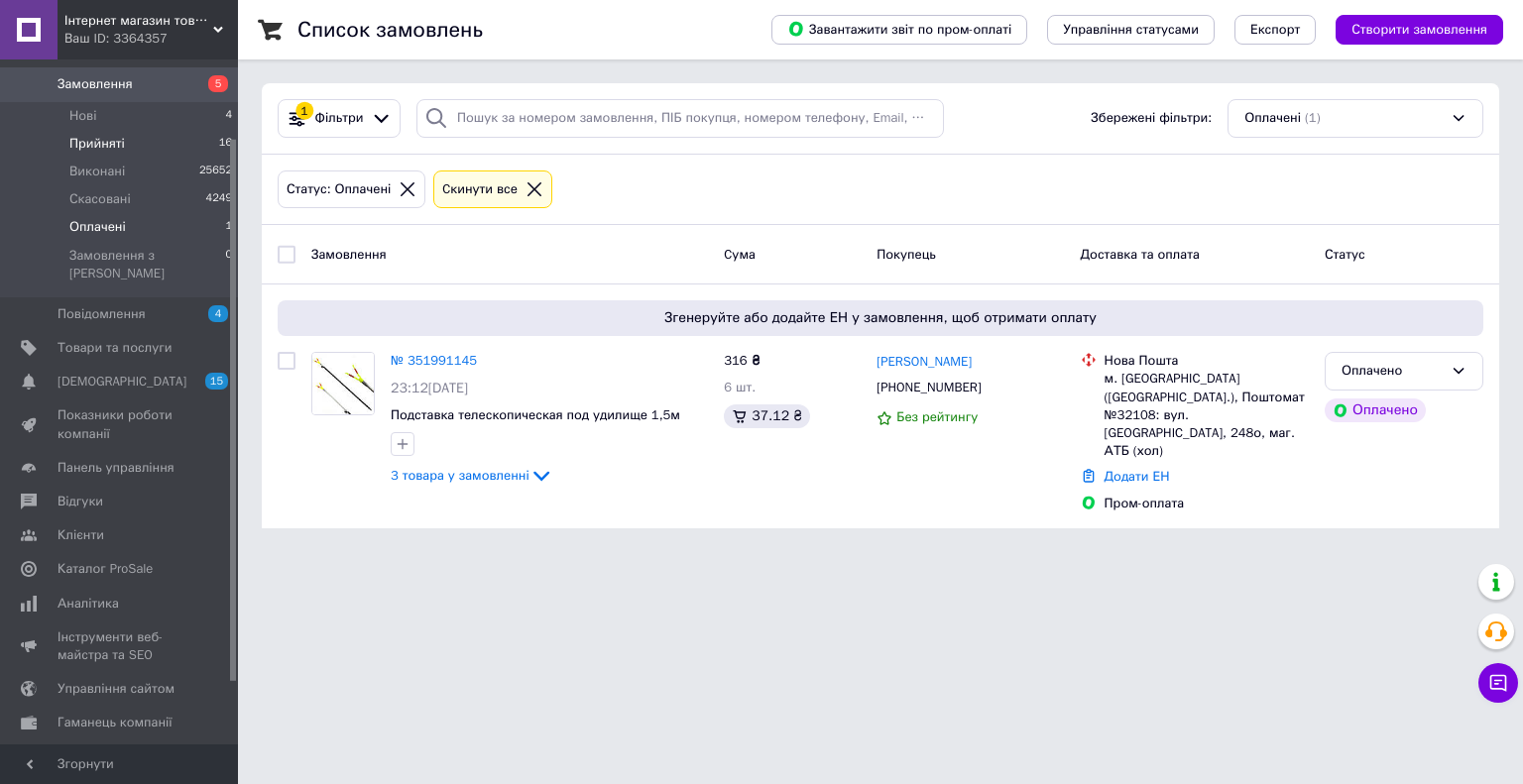 click on "Прийняті 16" at bounding box center (122, 144) 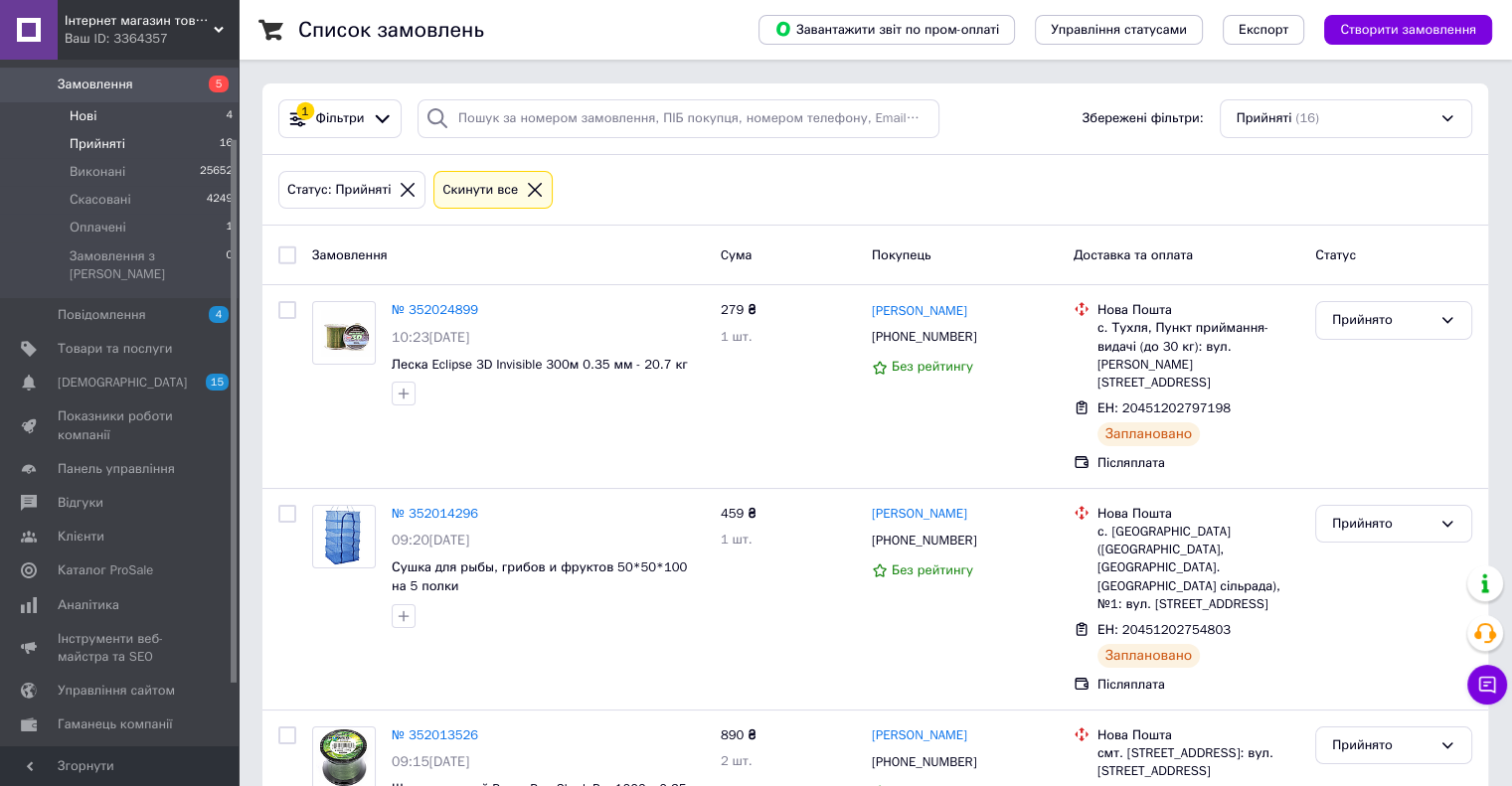 click on "Нові 4" at bounding box center (122, 116) 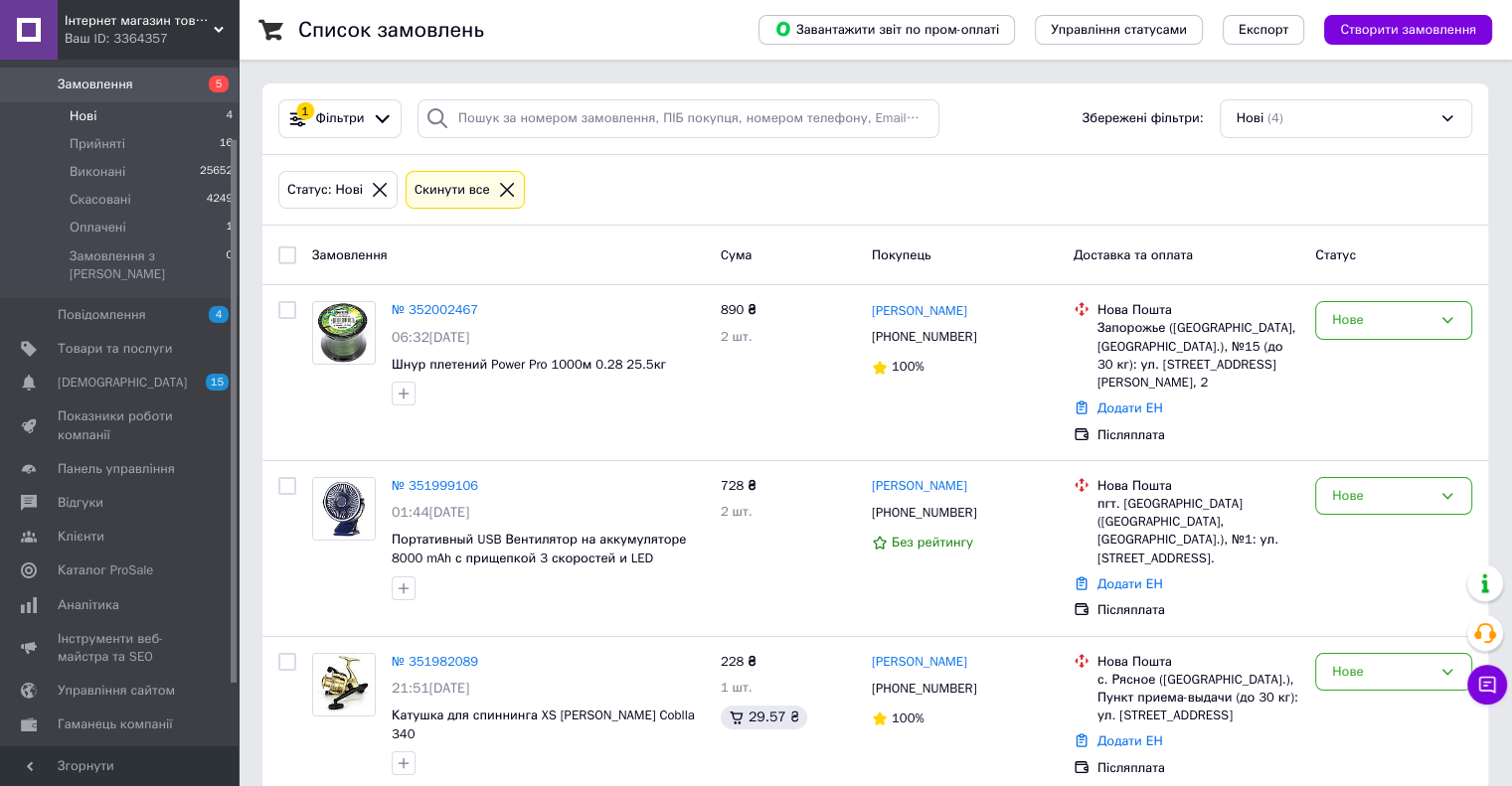 click on "Замовлення" at bounding box center (120, 84) 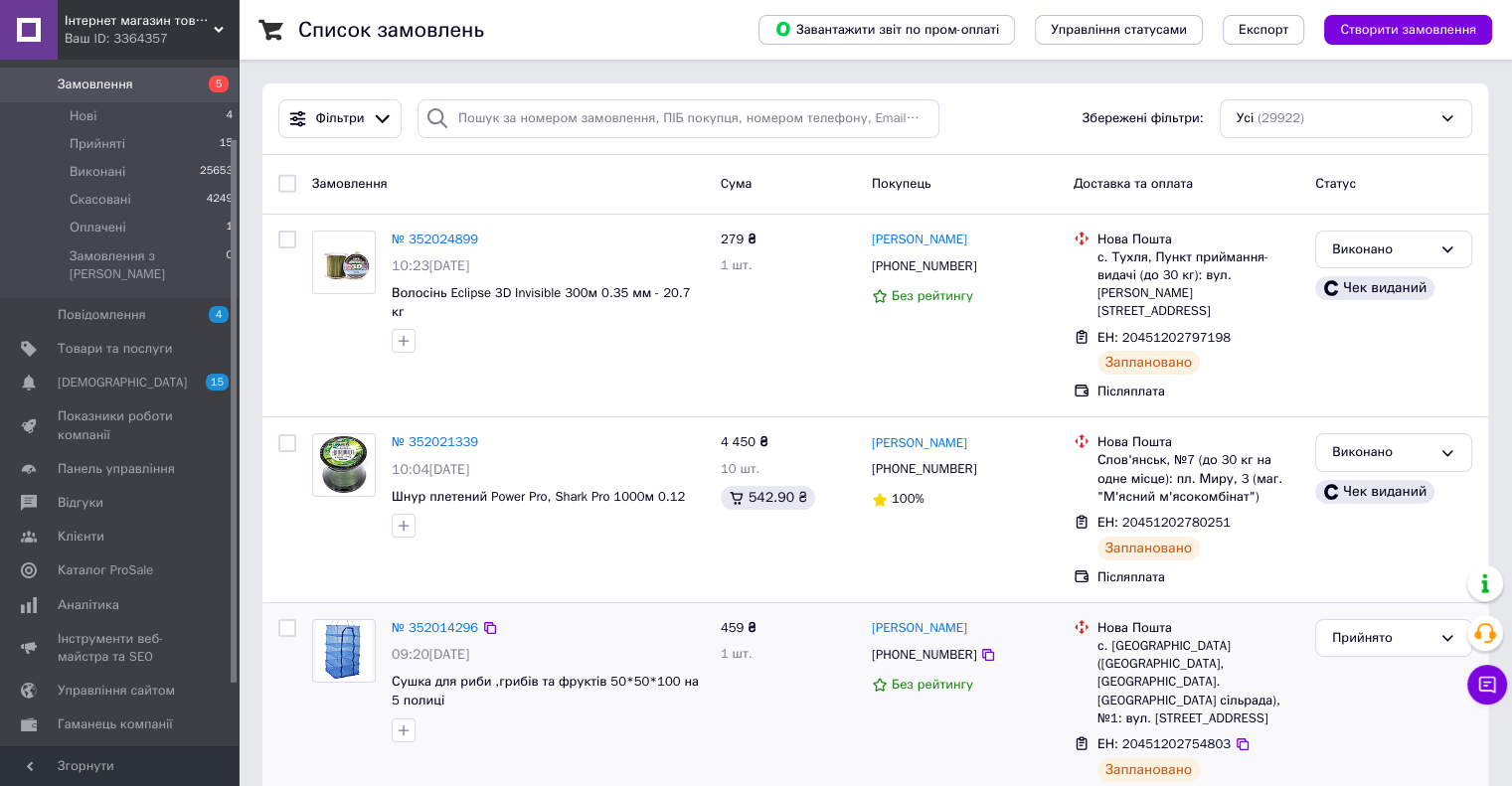 click on "Прийнято" at bounding box center (1394, 713) 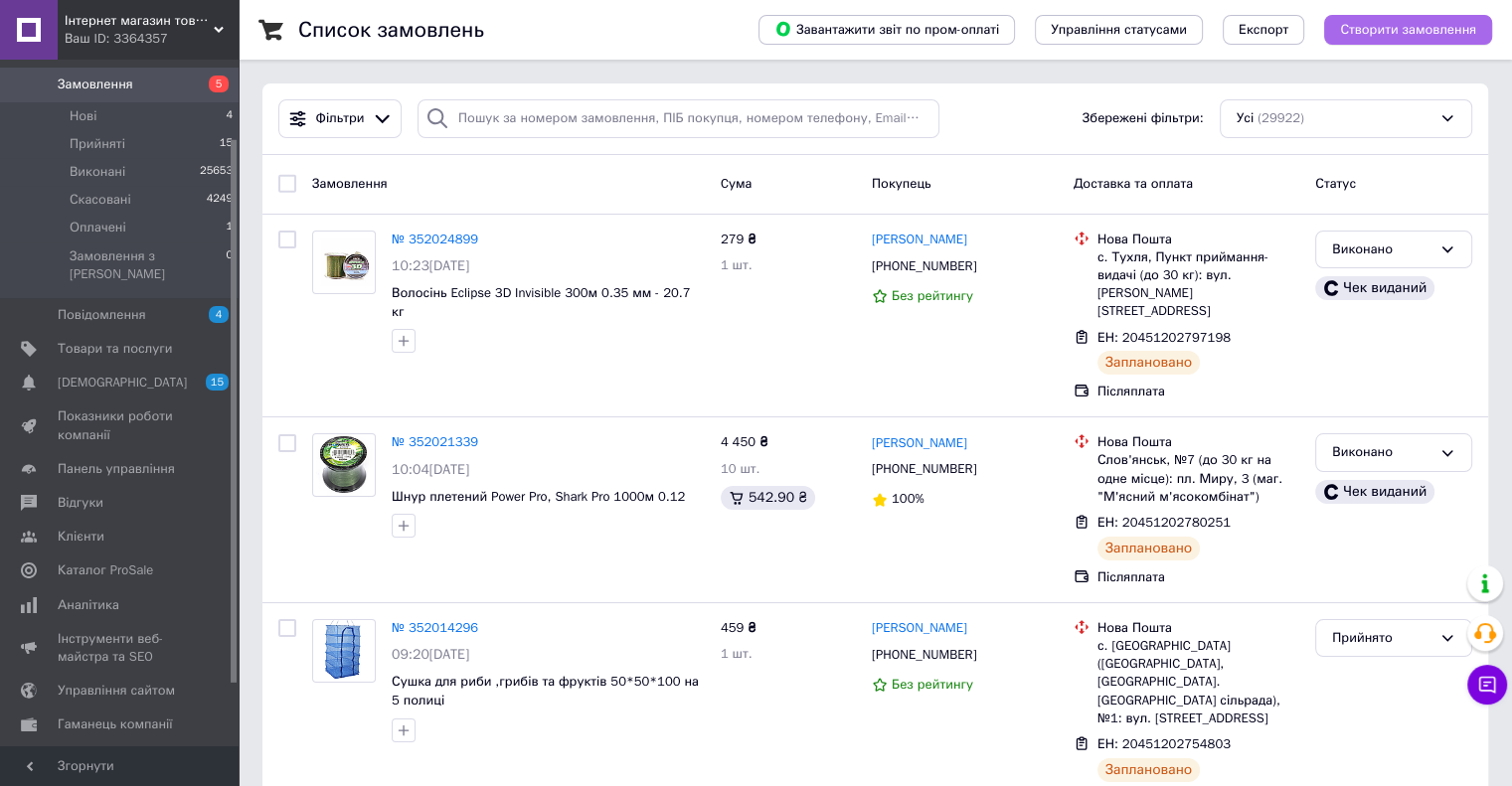 click on "Створити замовлення" at bounding box center [1408, 30] 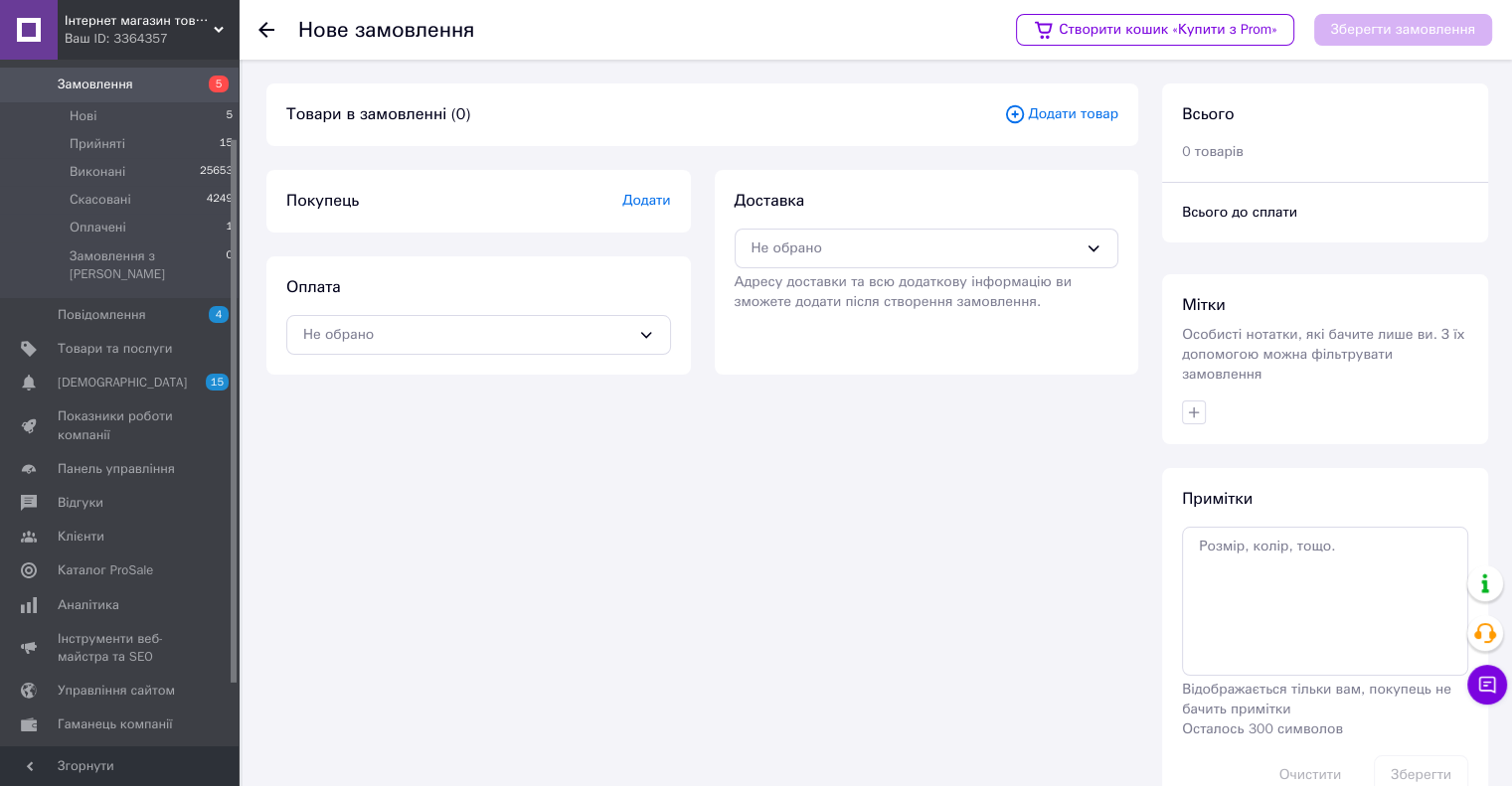 click 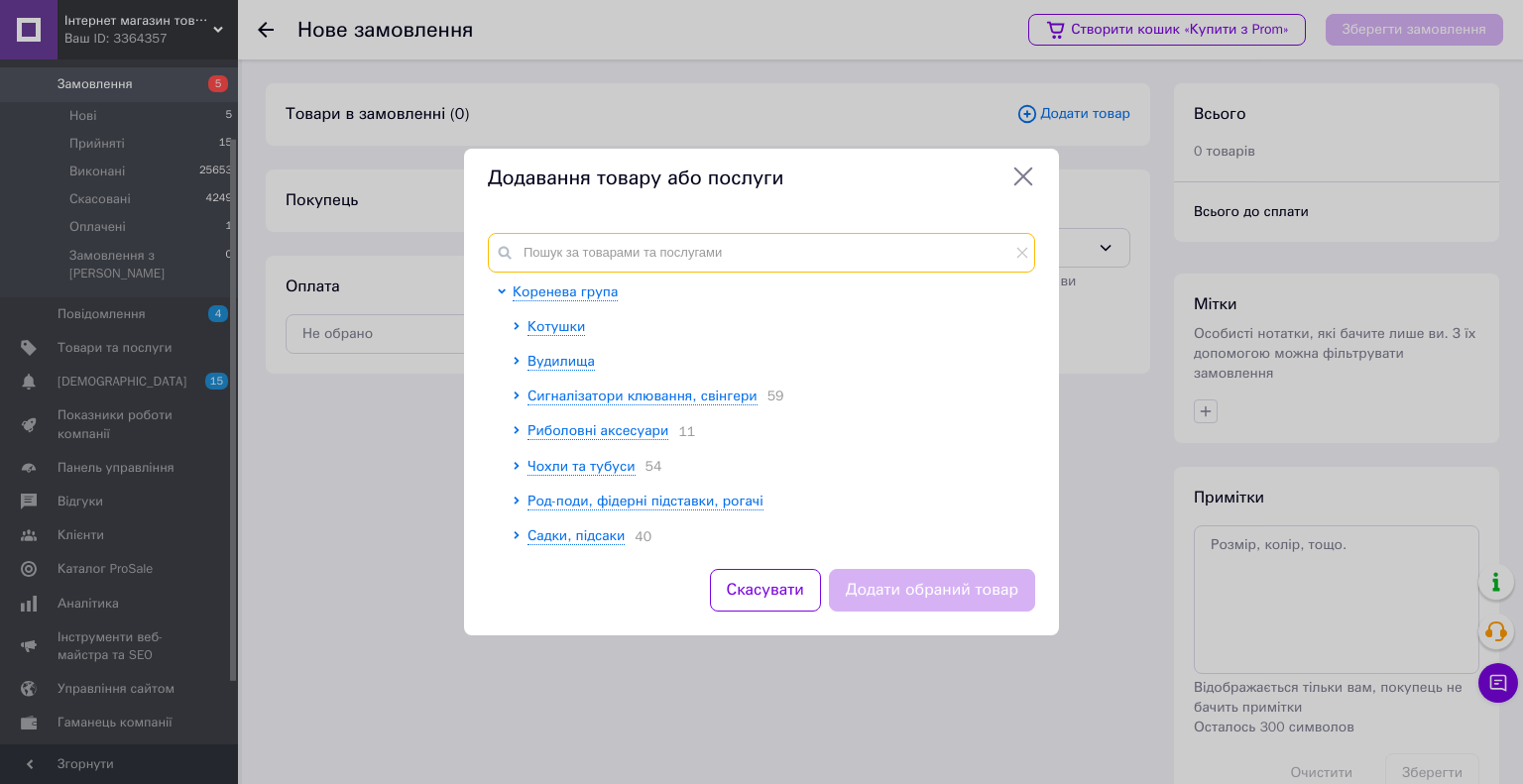 click at bounding box center [762, 253] 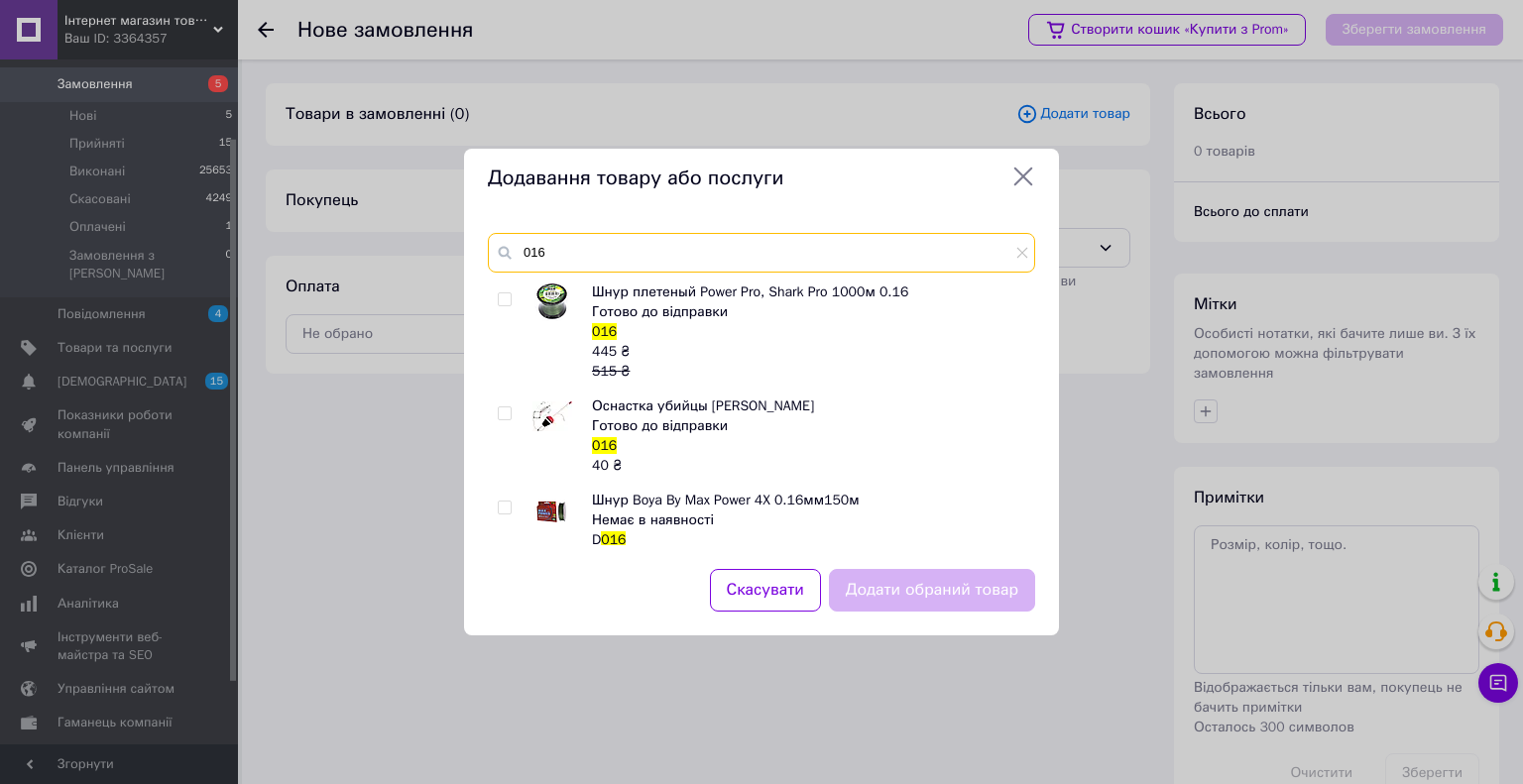 type on "016" 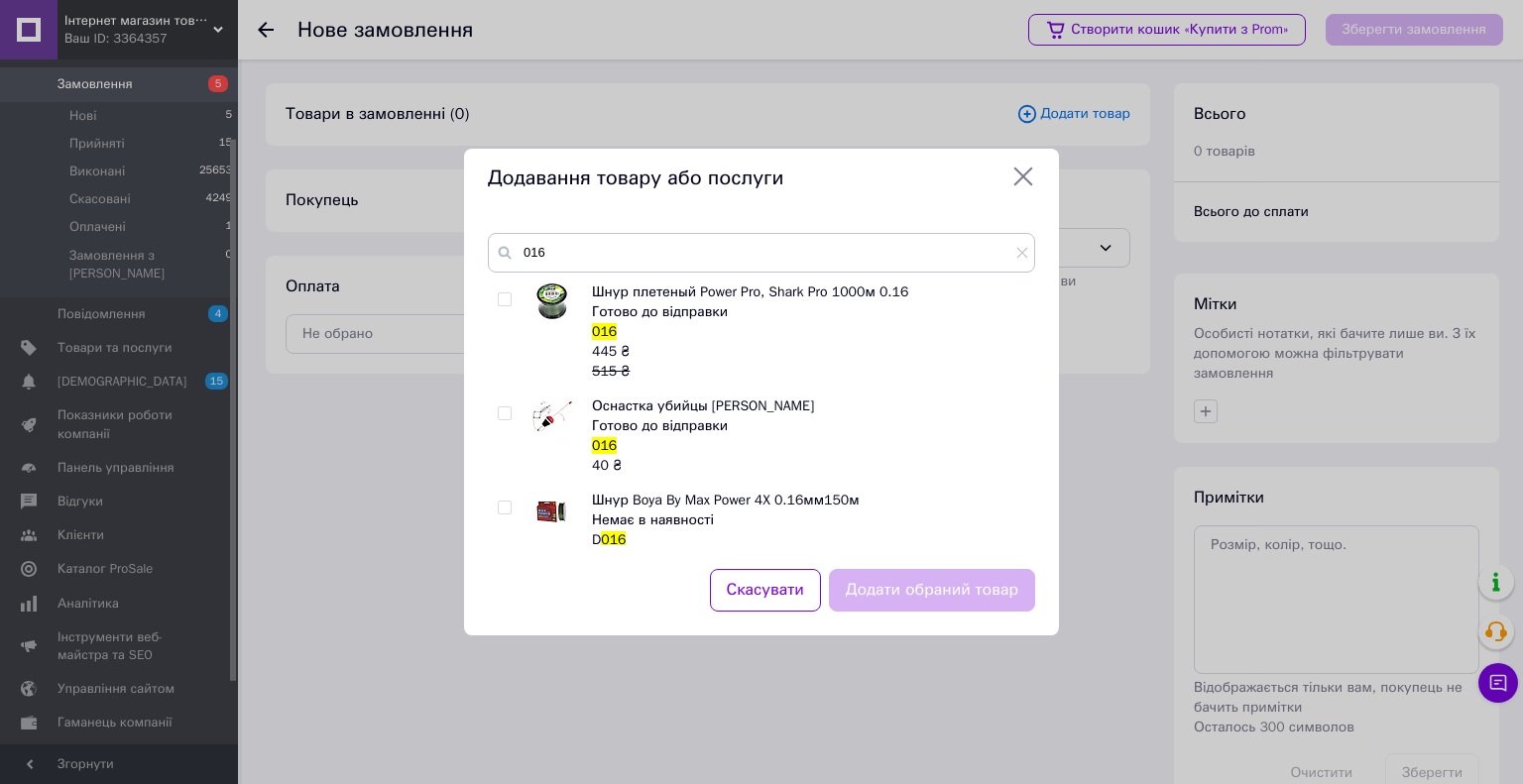 click at bounding box center (504, 299) 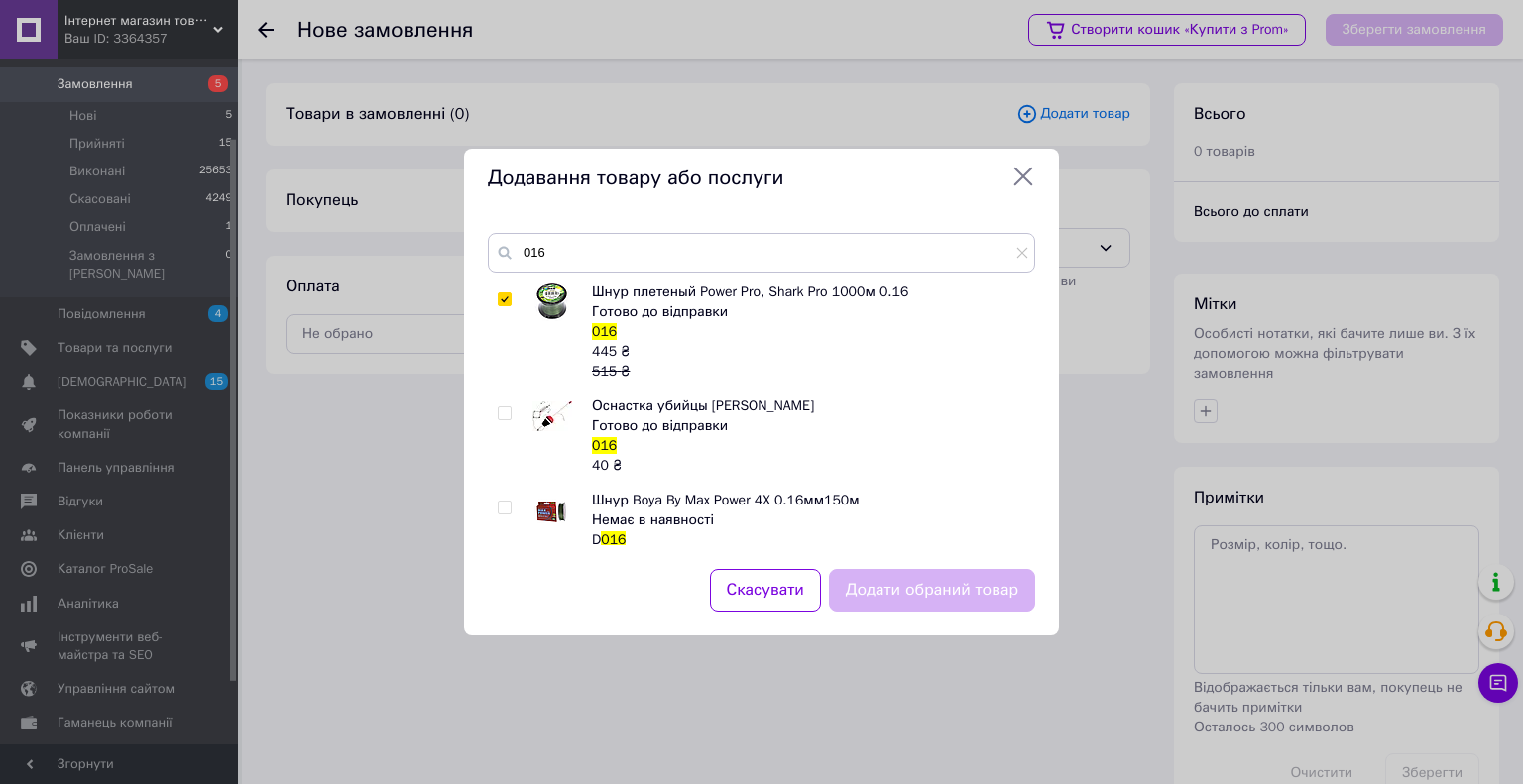 checkbox on "true" 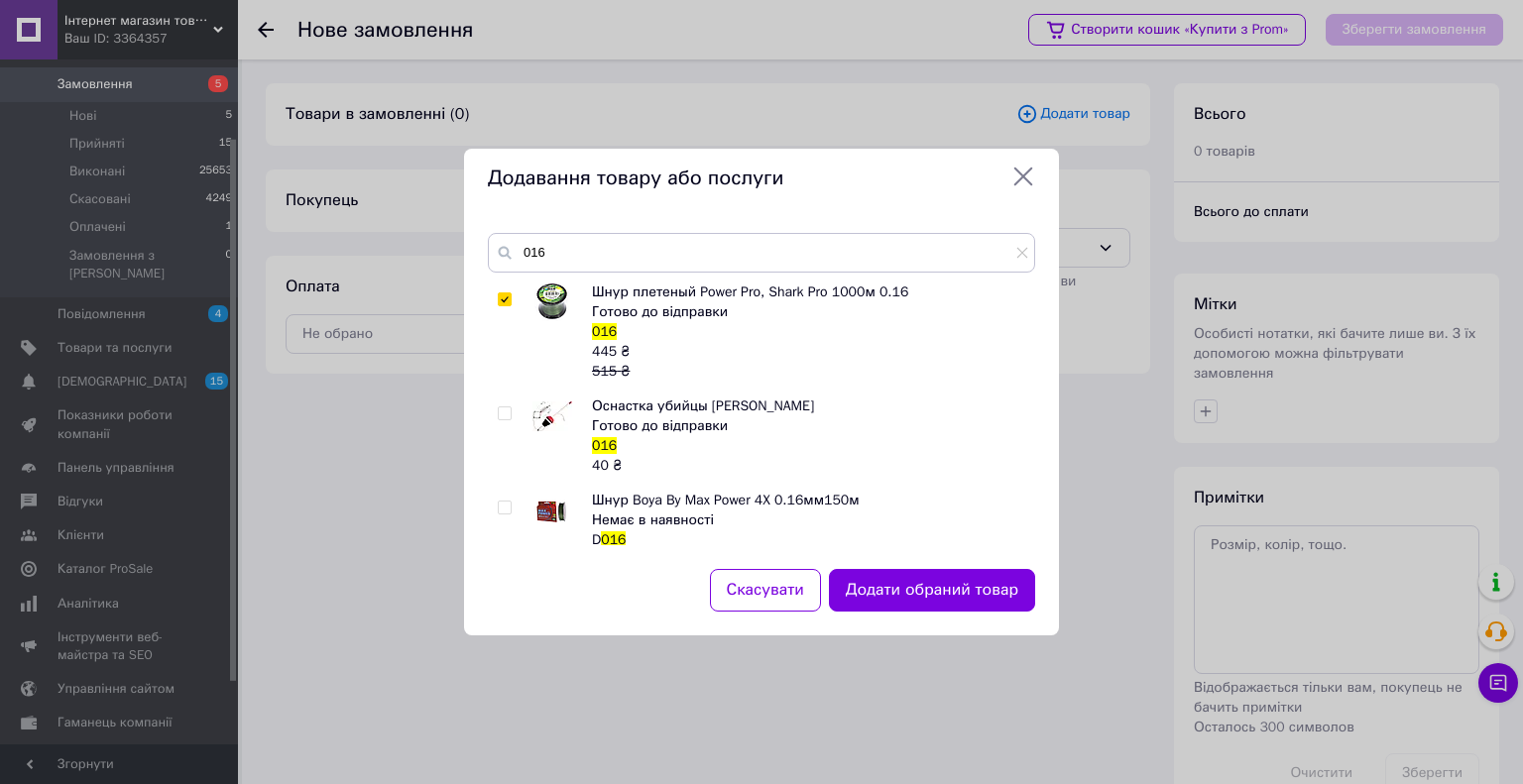 click on "Додати обраний товар" at bounding box center [932, 590] 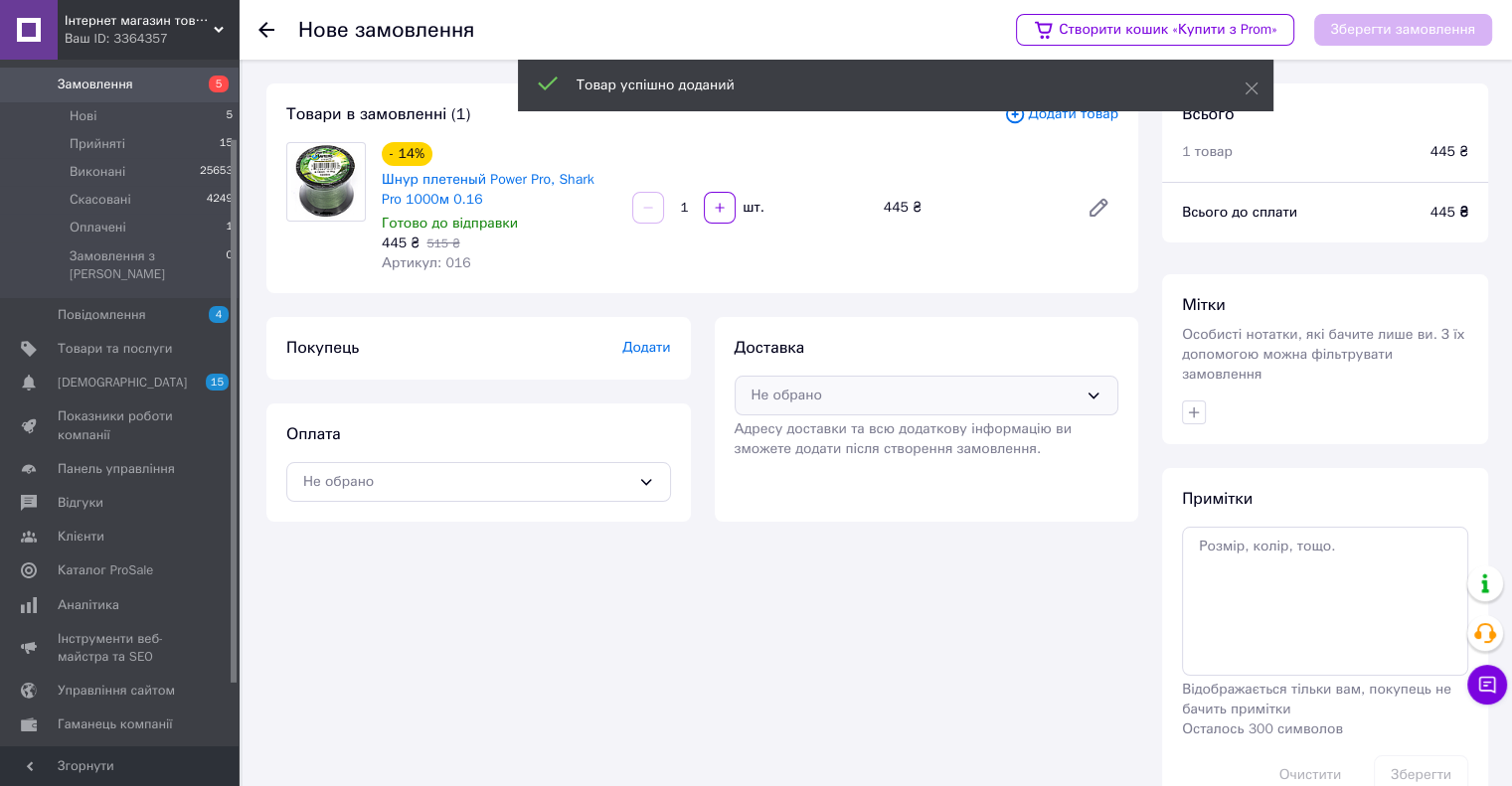 drag, startPoint x: 776, startPoint y: 364, endPoint x: 780, endPoint y: 381, distance: 17.464249 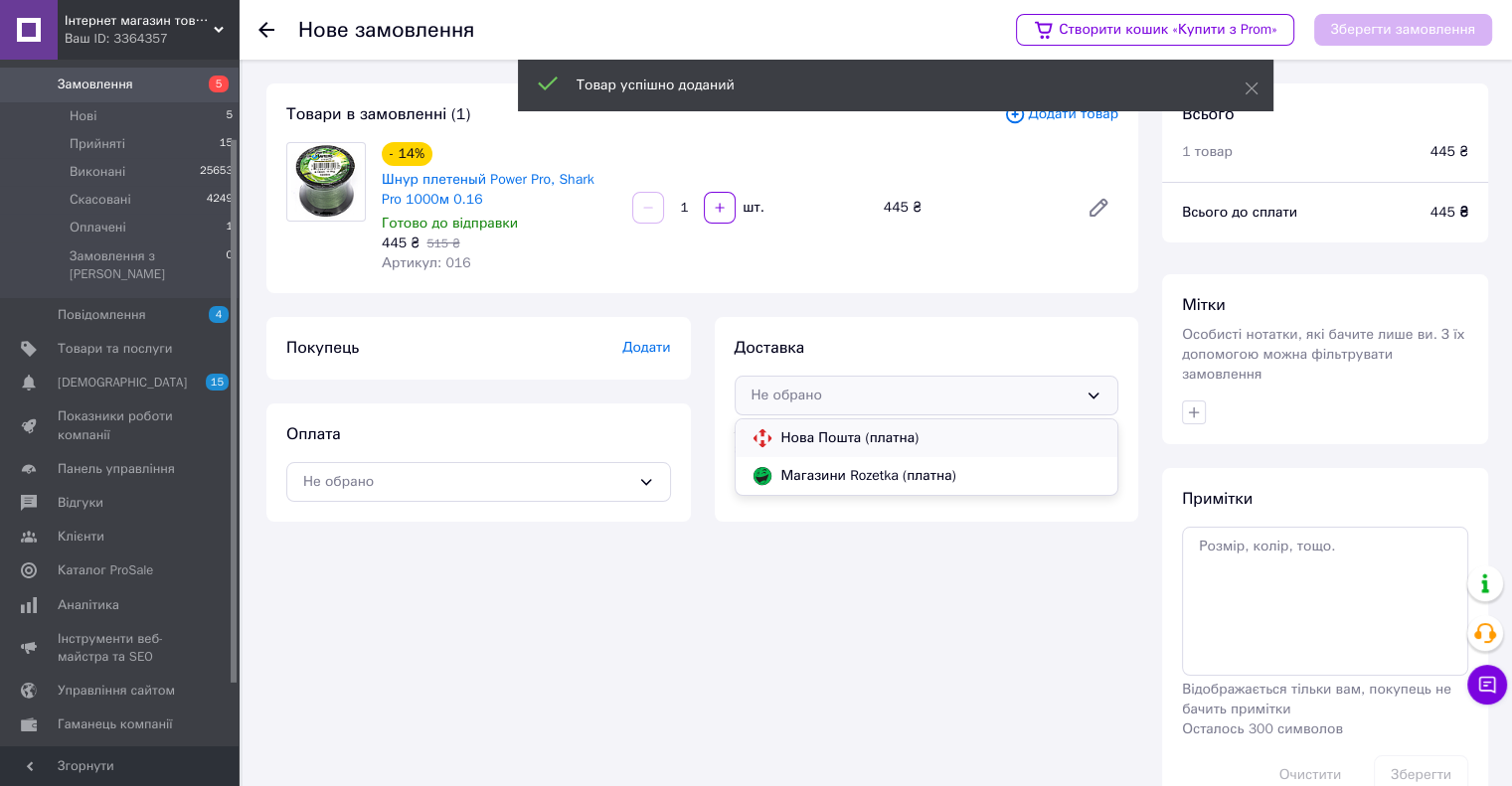 click on "Нова Пошта (платна)" at bounding box center (941, 438) 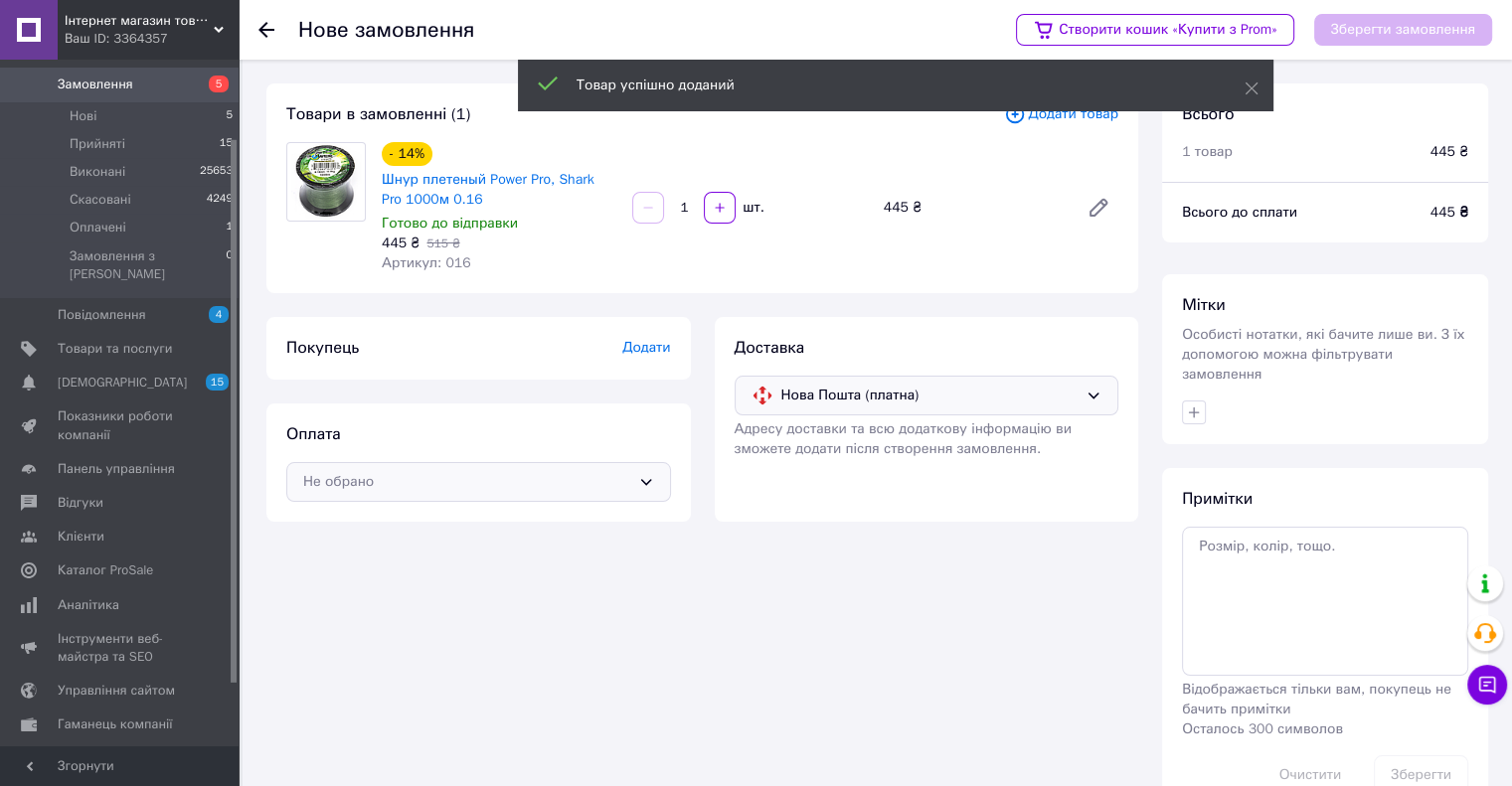 drag, startPoint x: 612, startPoint y: 472, endPoint x: 592, endPoint y: 500, distance: 34.4093 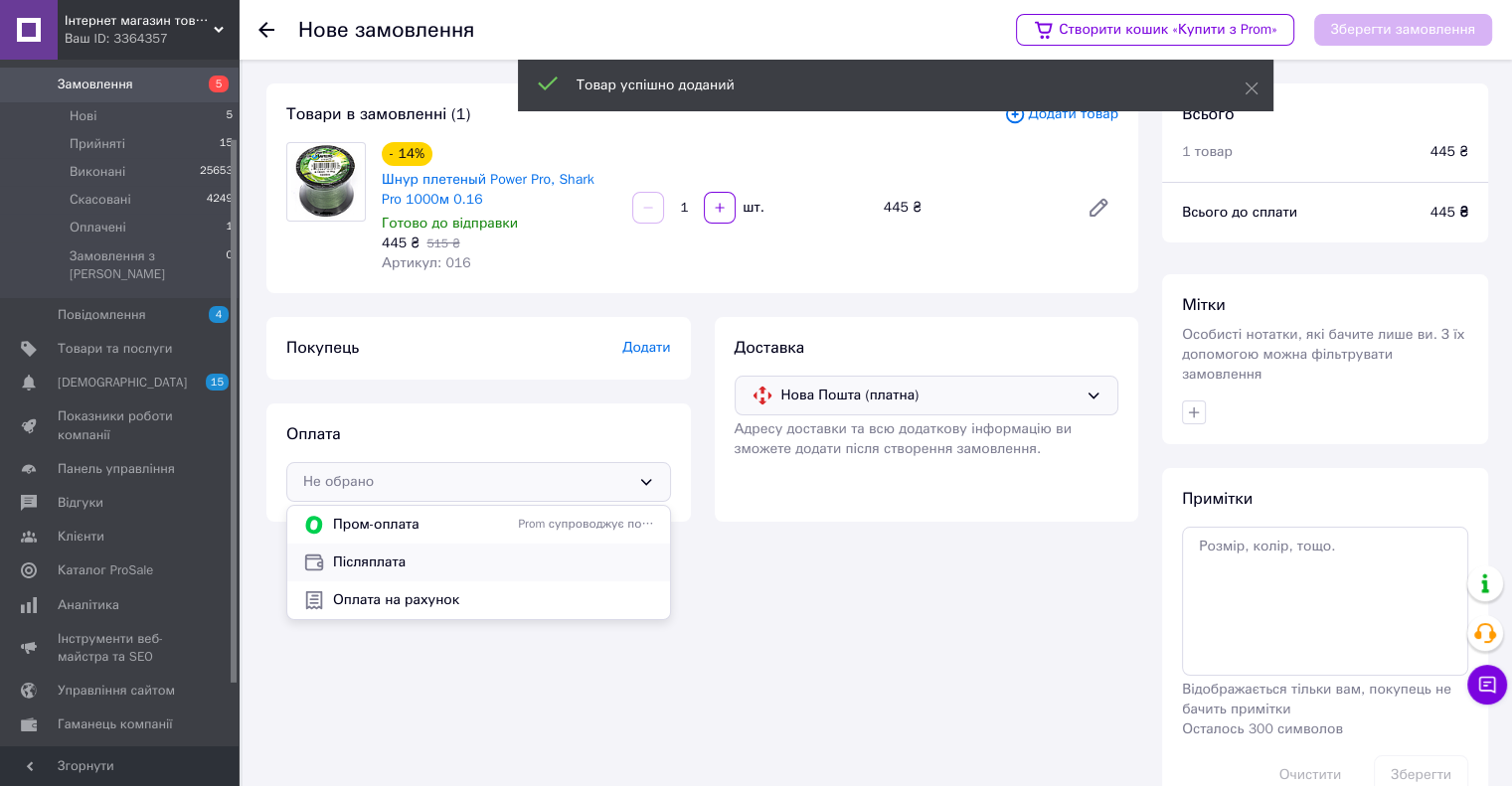 click on "Післяплата" at bounding box center [493, 562] 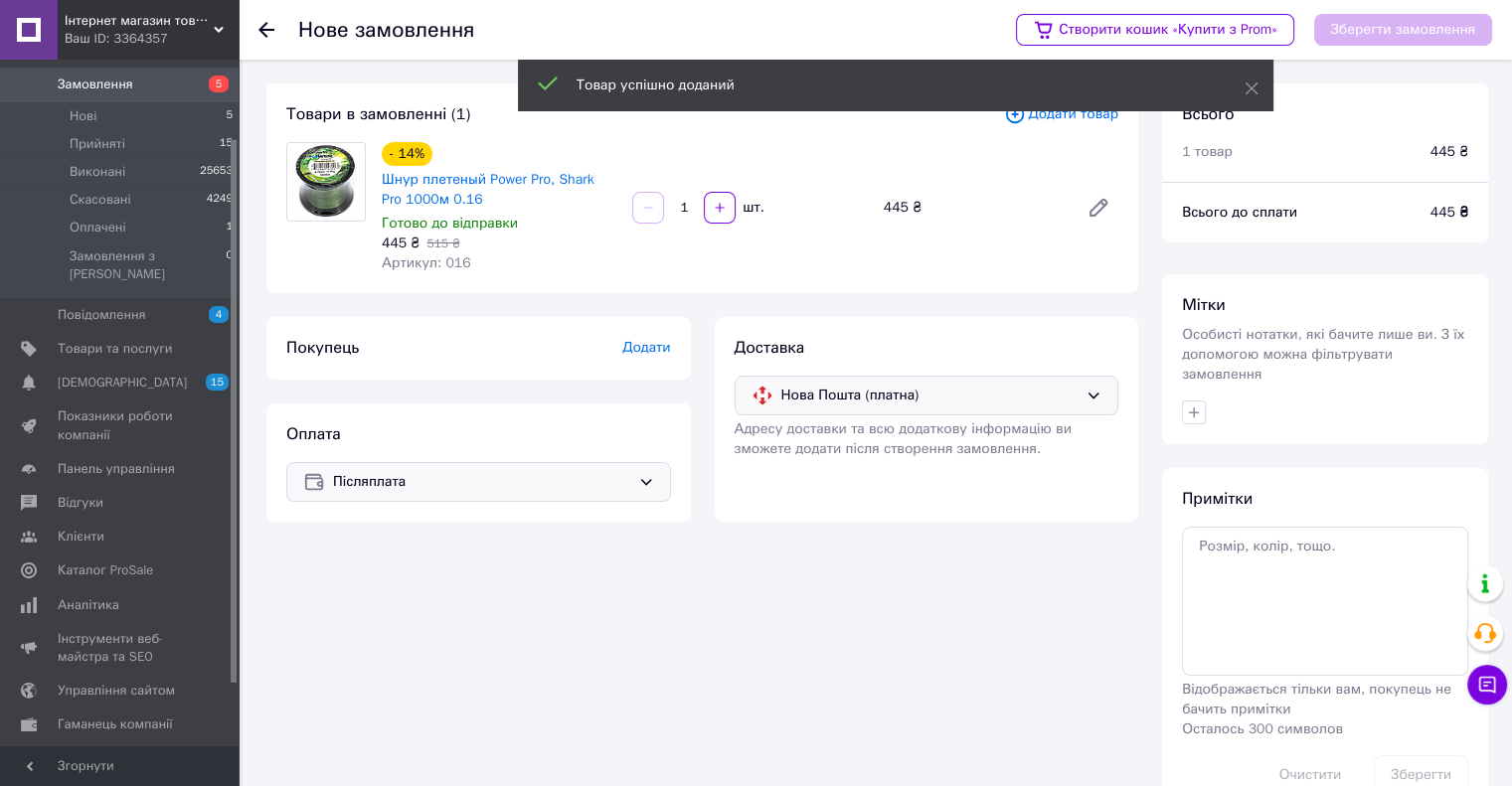 click on "Додати" at bounding box center [646, 347] 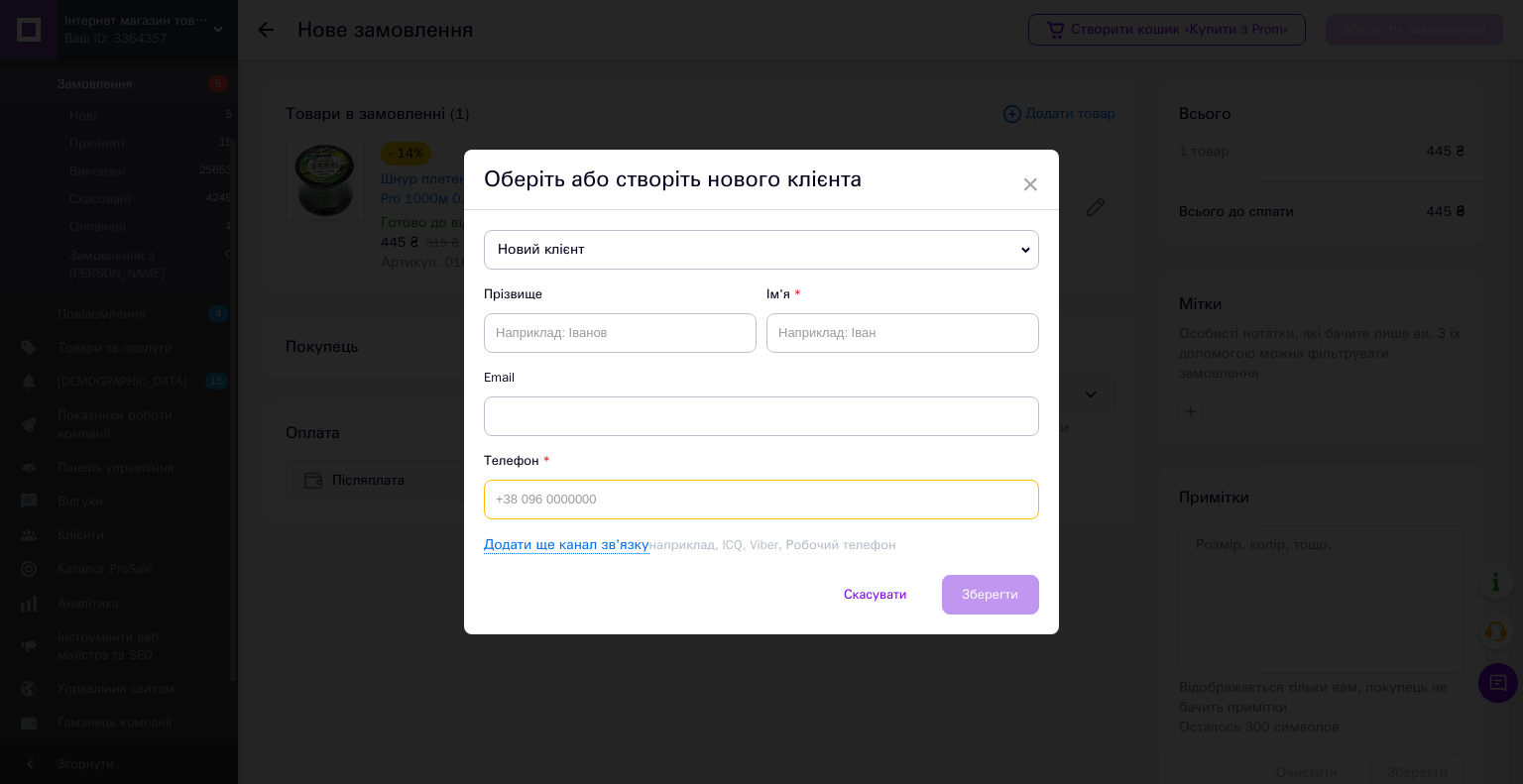 click at bounding box center (762, 500) 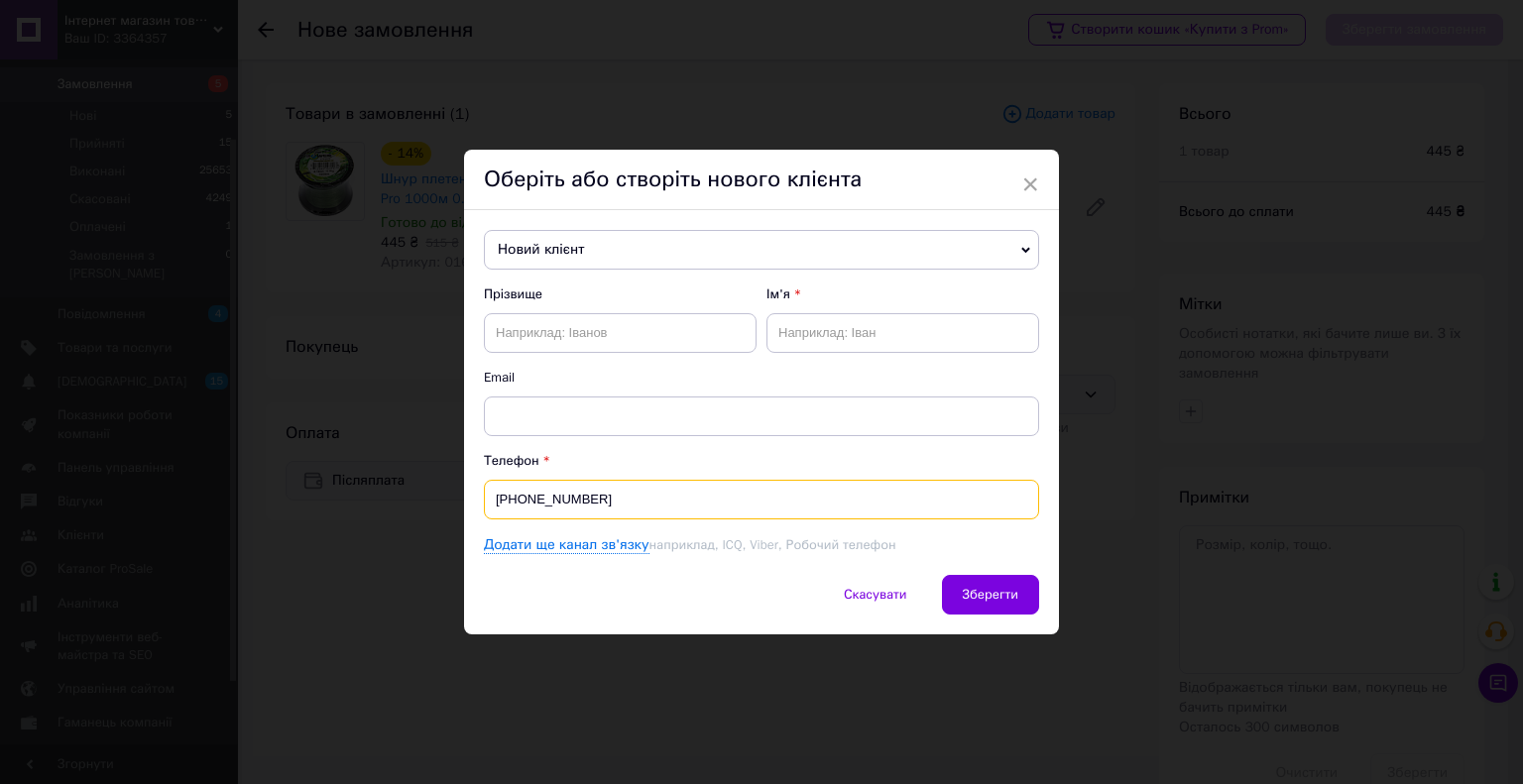 type on "[PHONE_NUMBER]" 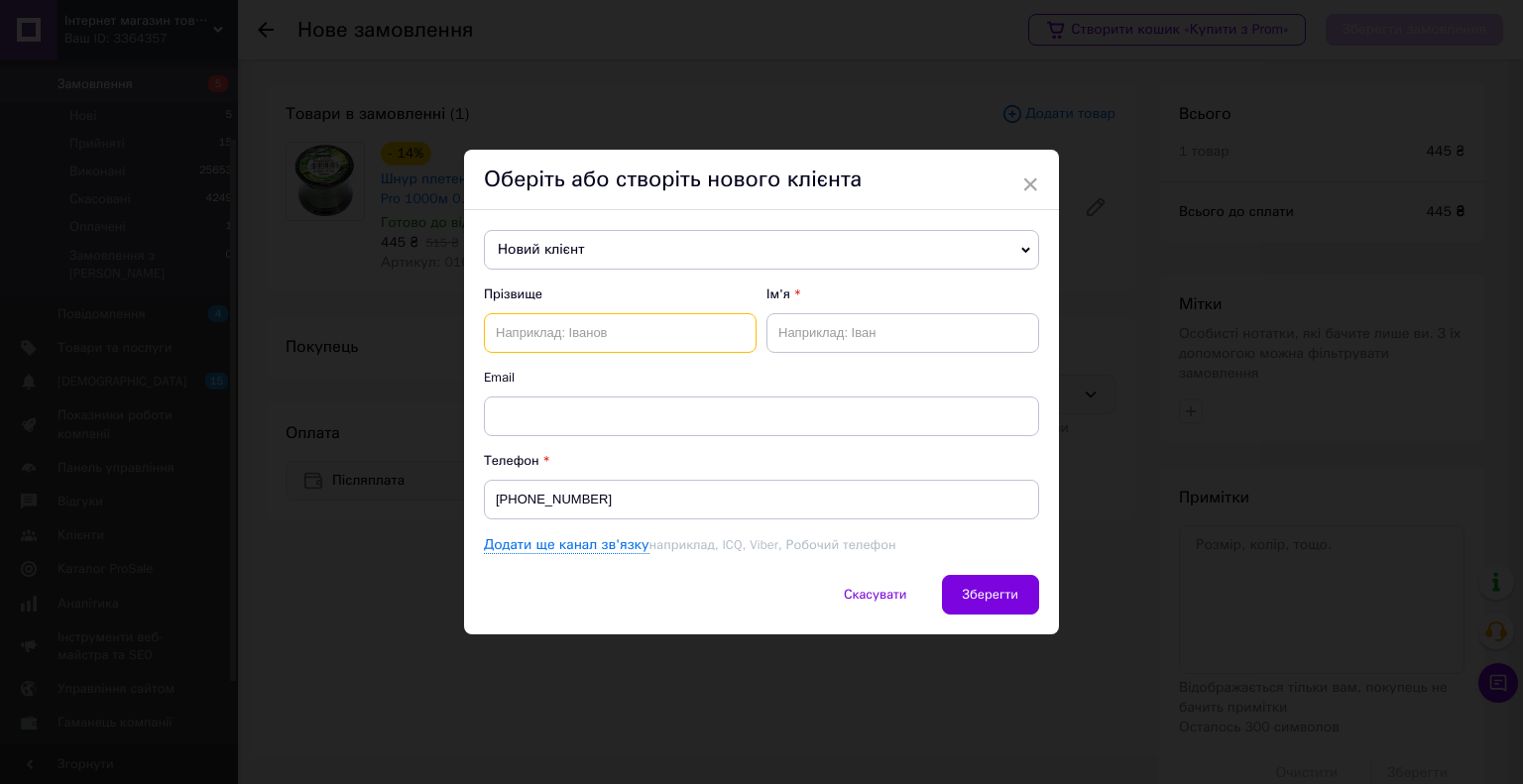 click at bounding box center [620, 333] 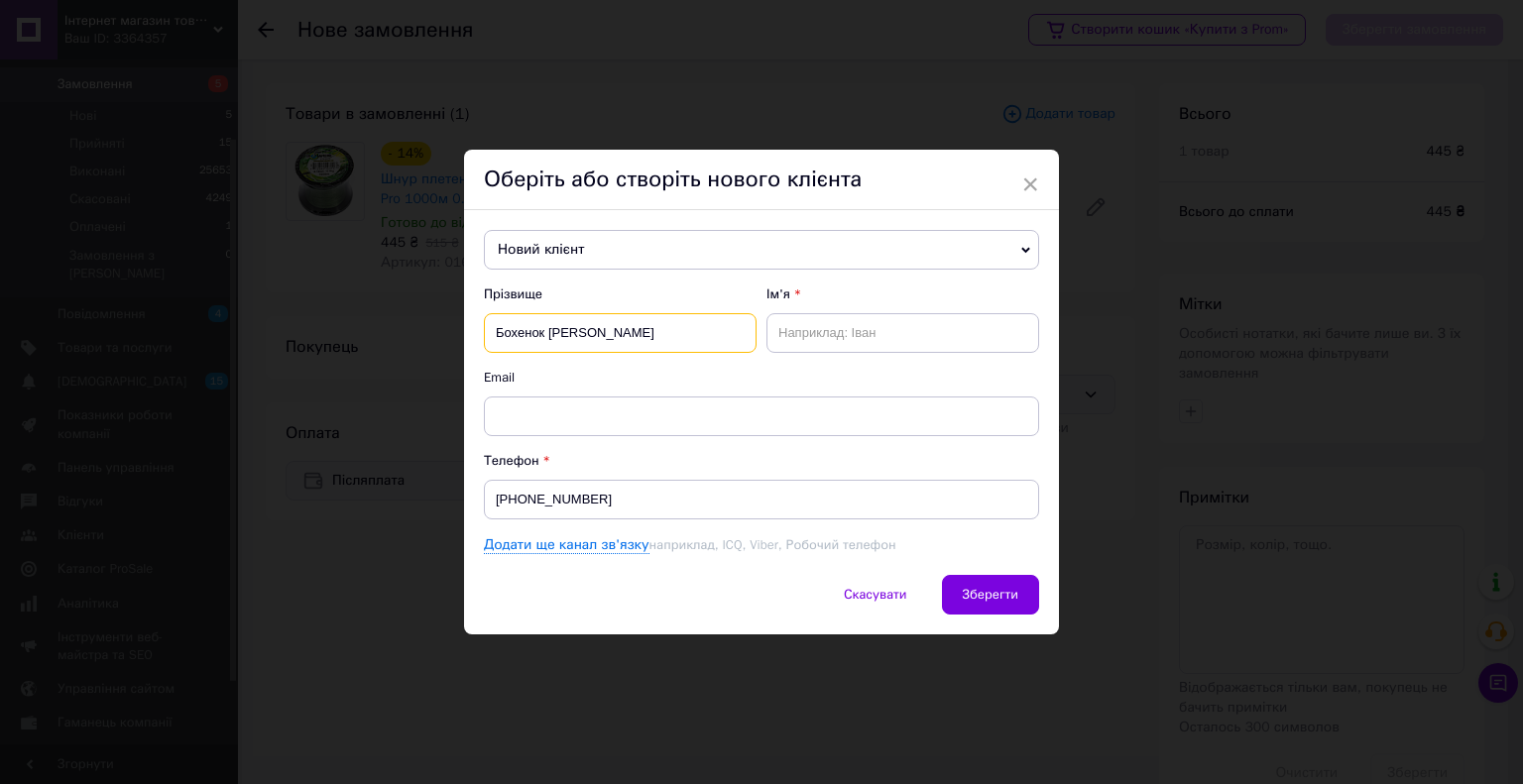 click on "Бохенок [PERSON_NAME]" at bounding box center (620, 333) 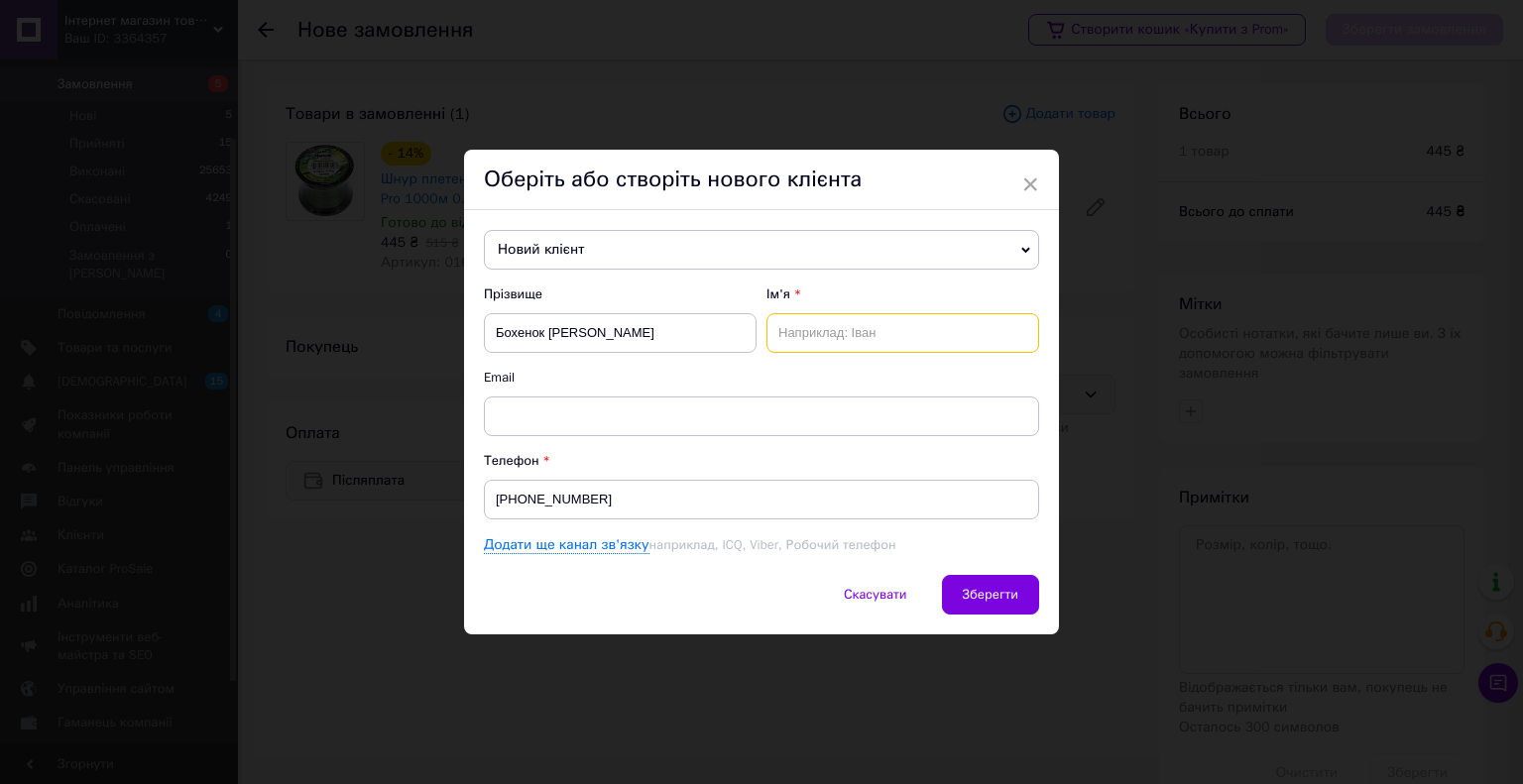 click at bounding box center [902, 333] 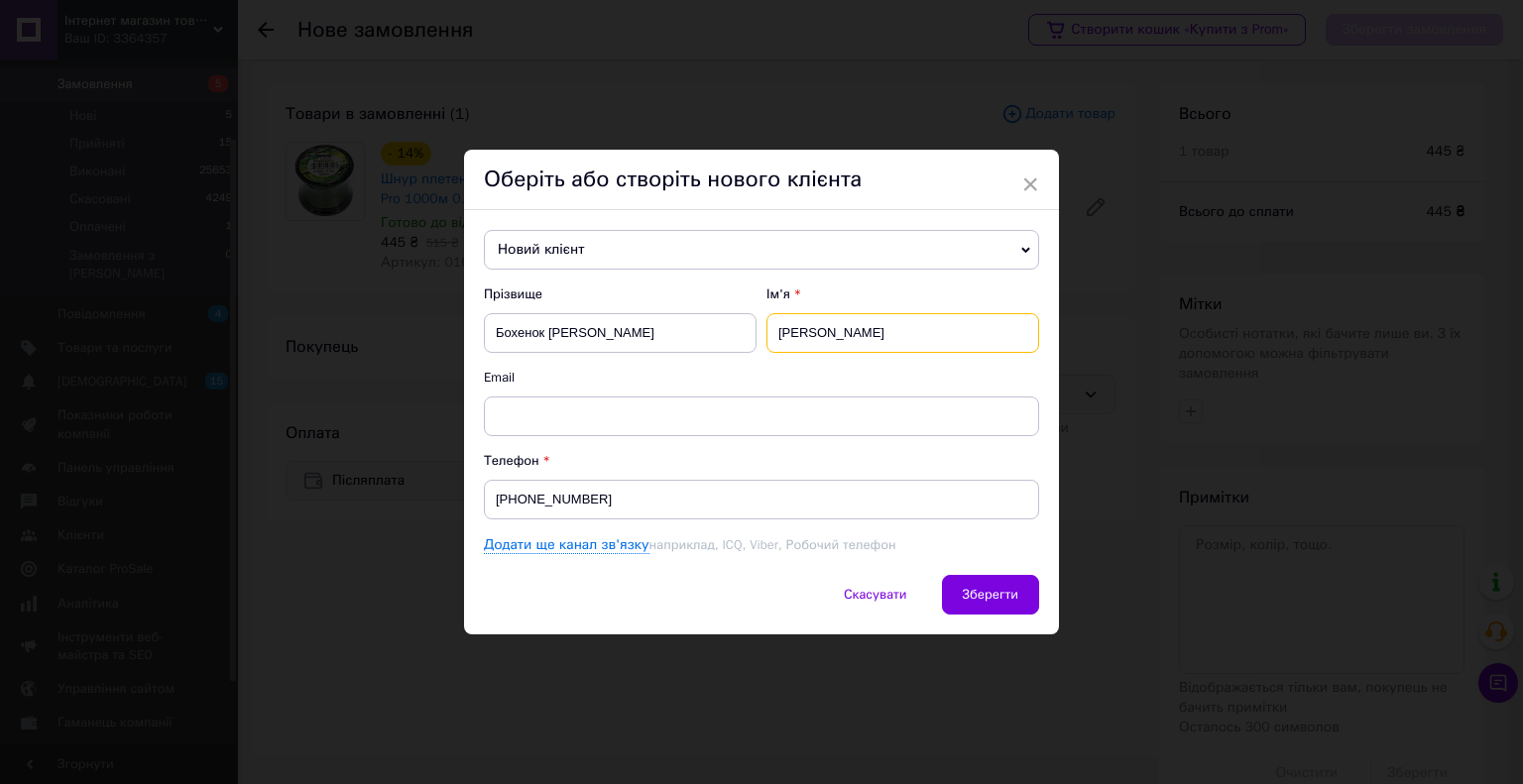 type on "[PERSON_NAME]" 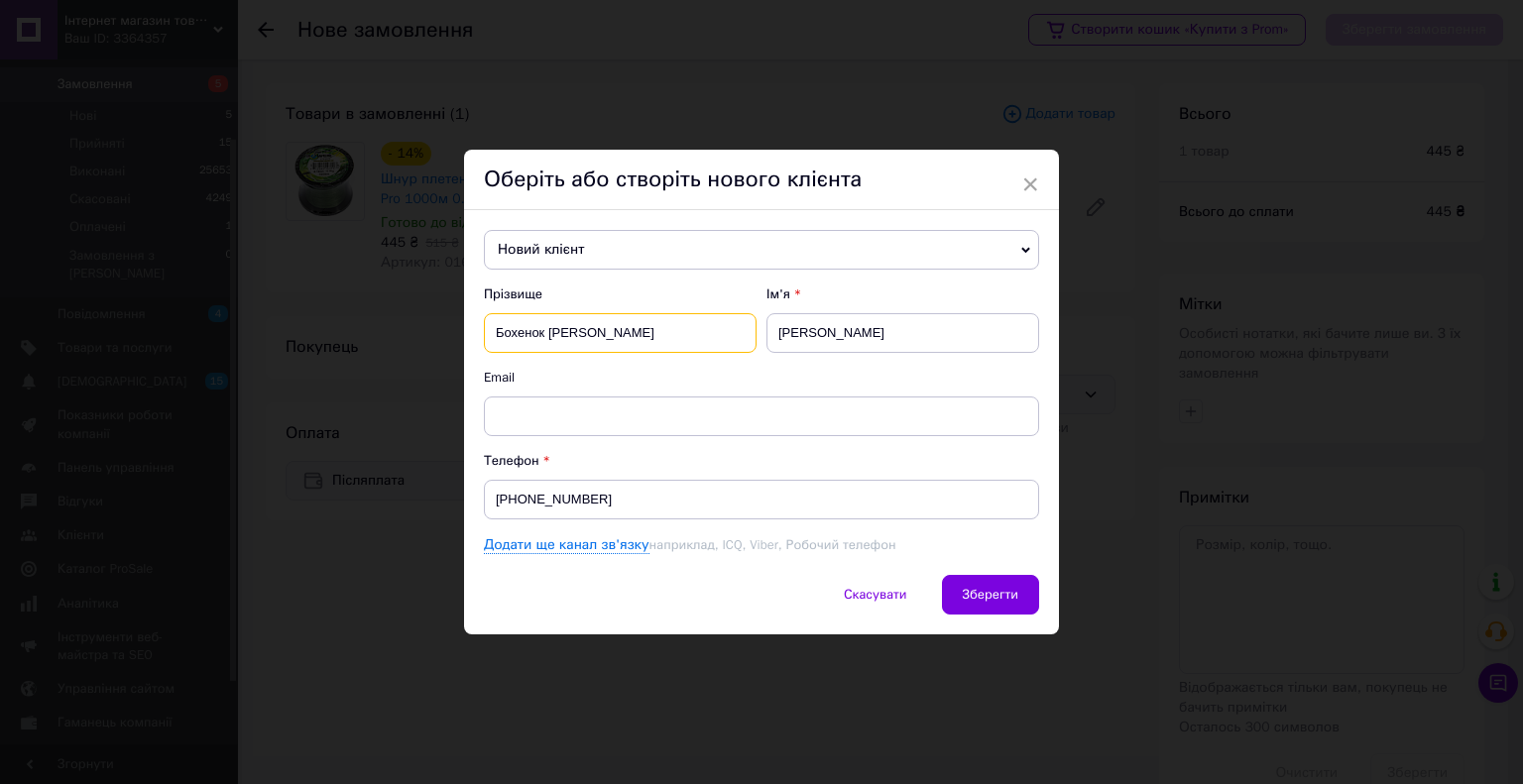 drag, startPoint x: 649, startPoint y: 325, endPoint x: 546, endPoint y: 327, distance: 103.019416 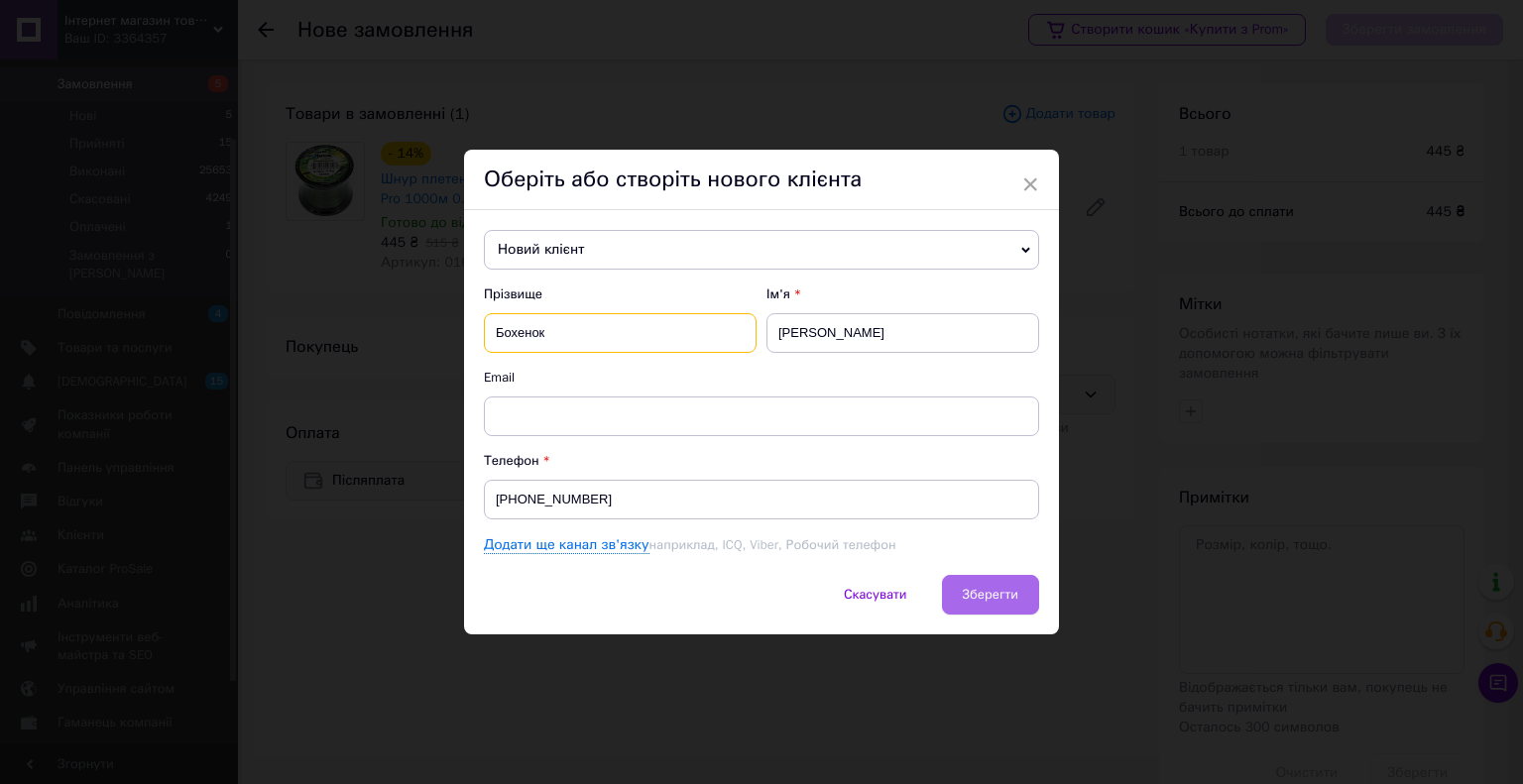 type on "Бохенок" 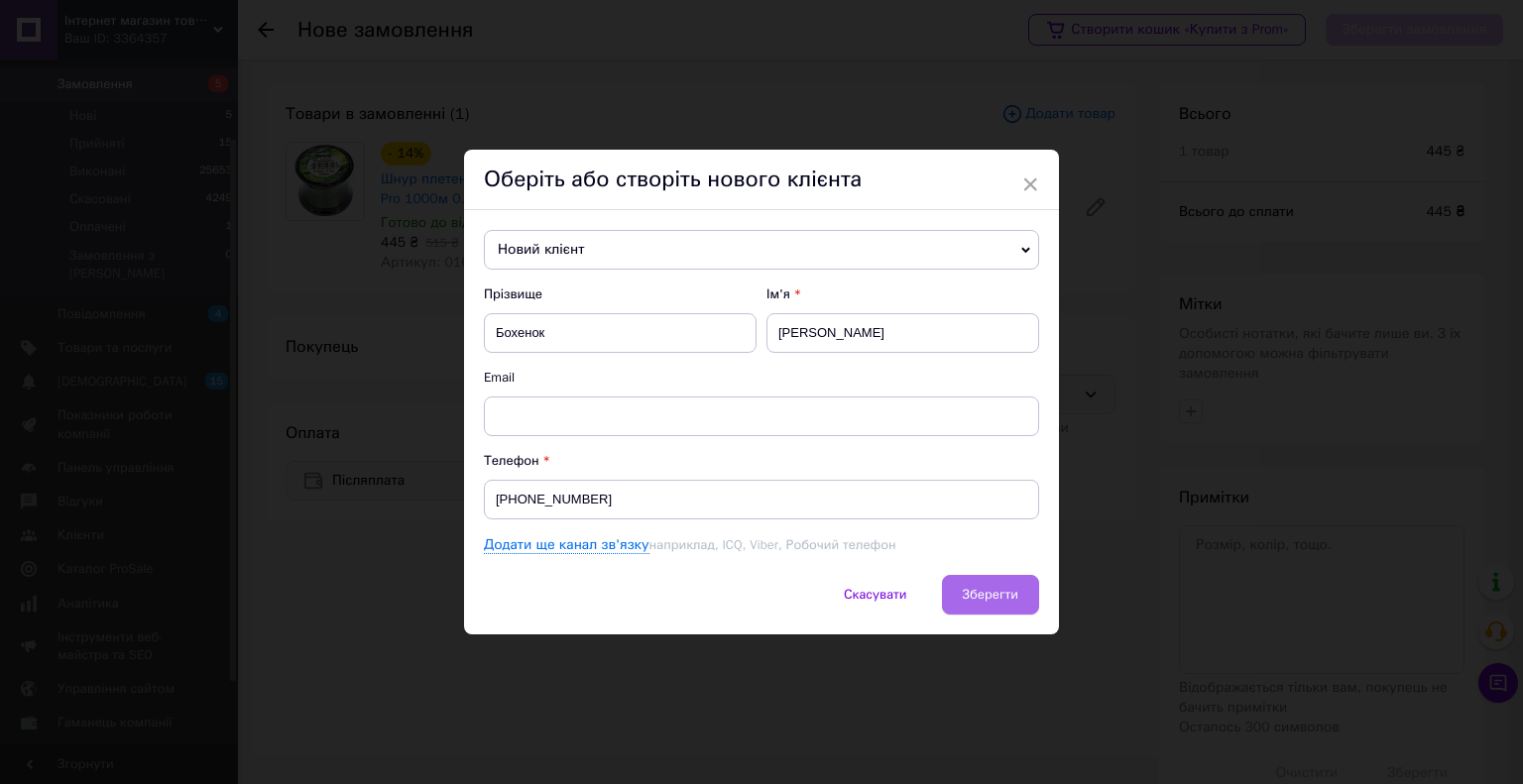 click on "Зберегти" at bounding box center [991, 594] 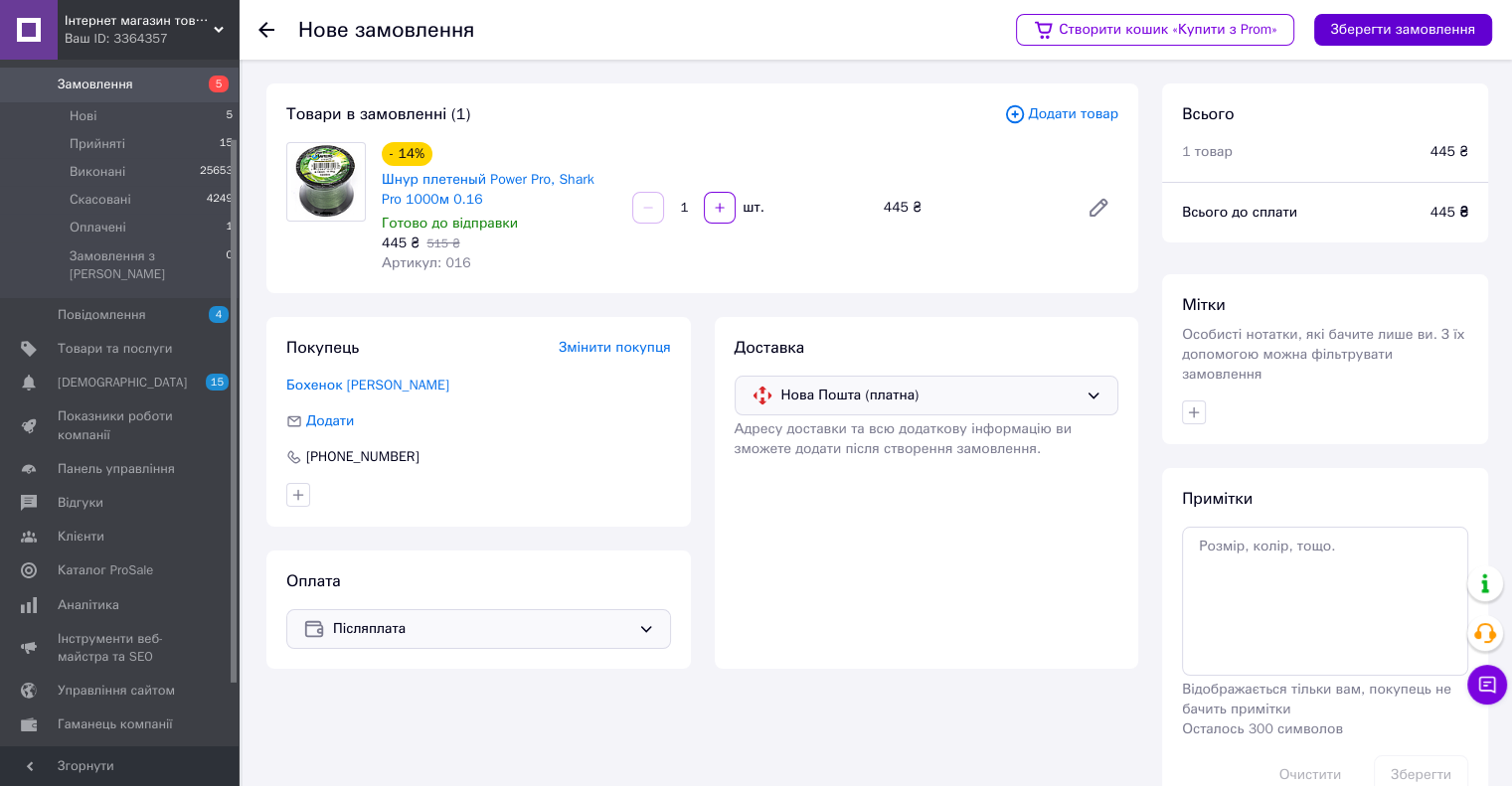 click on "Зберегти замовлення" at bounding box center [1403, 30] 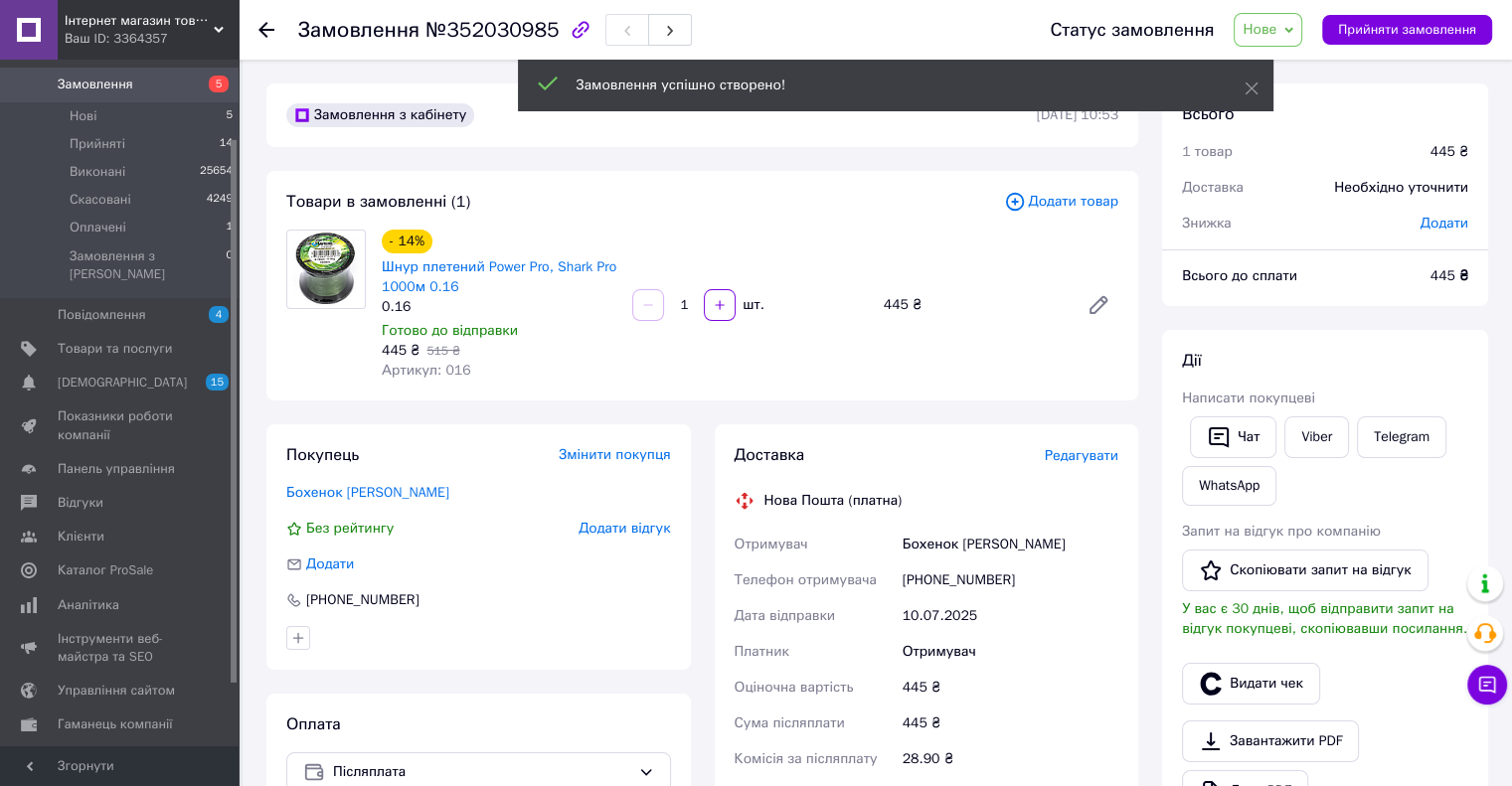 click on "Редагувати" at bounding box center [1082, 455] 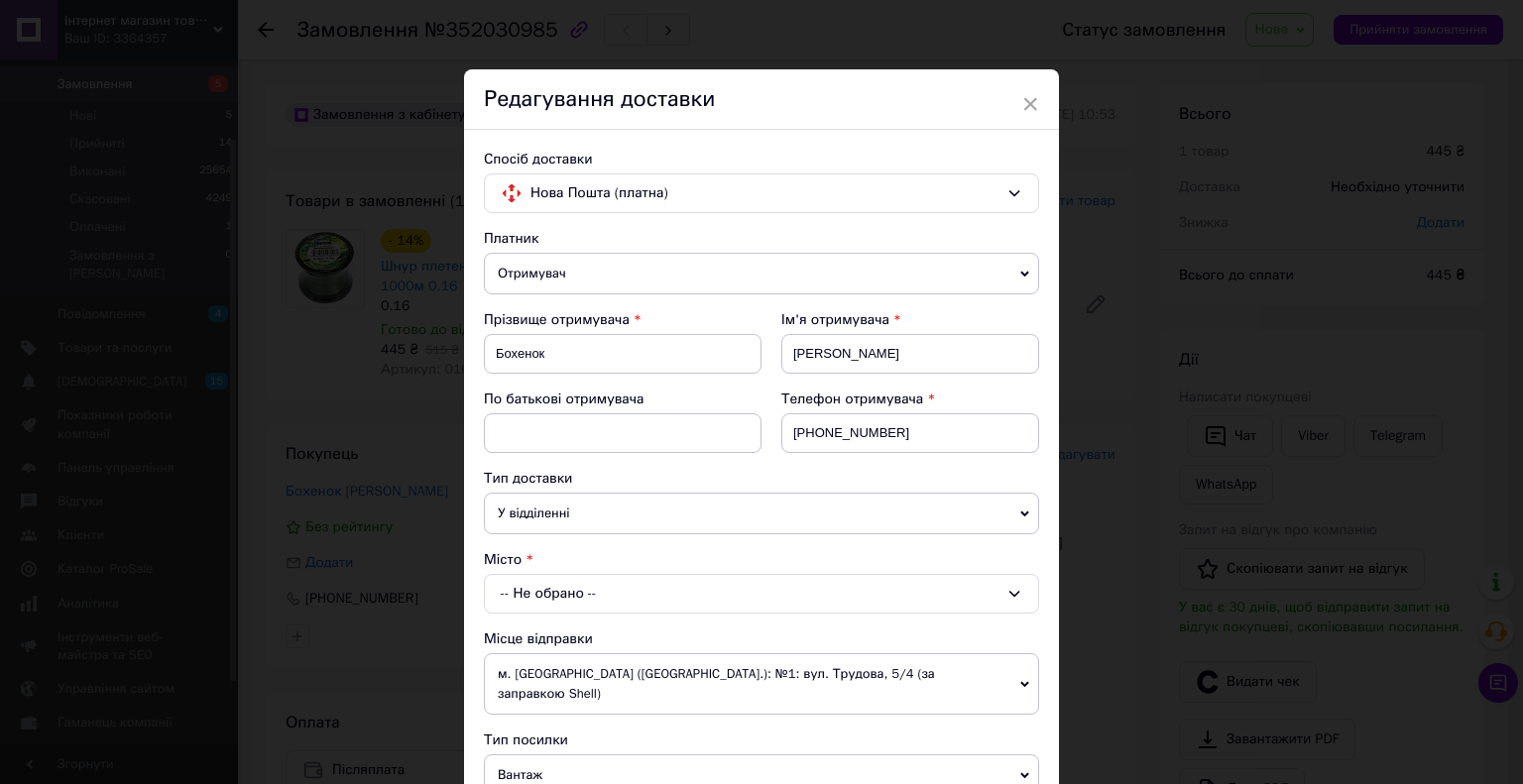 click on "-- Не обрано --" at bounding box center [762, 594] 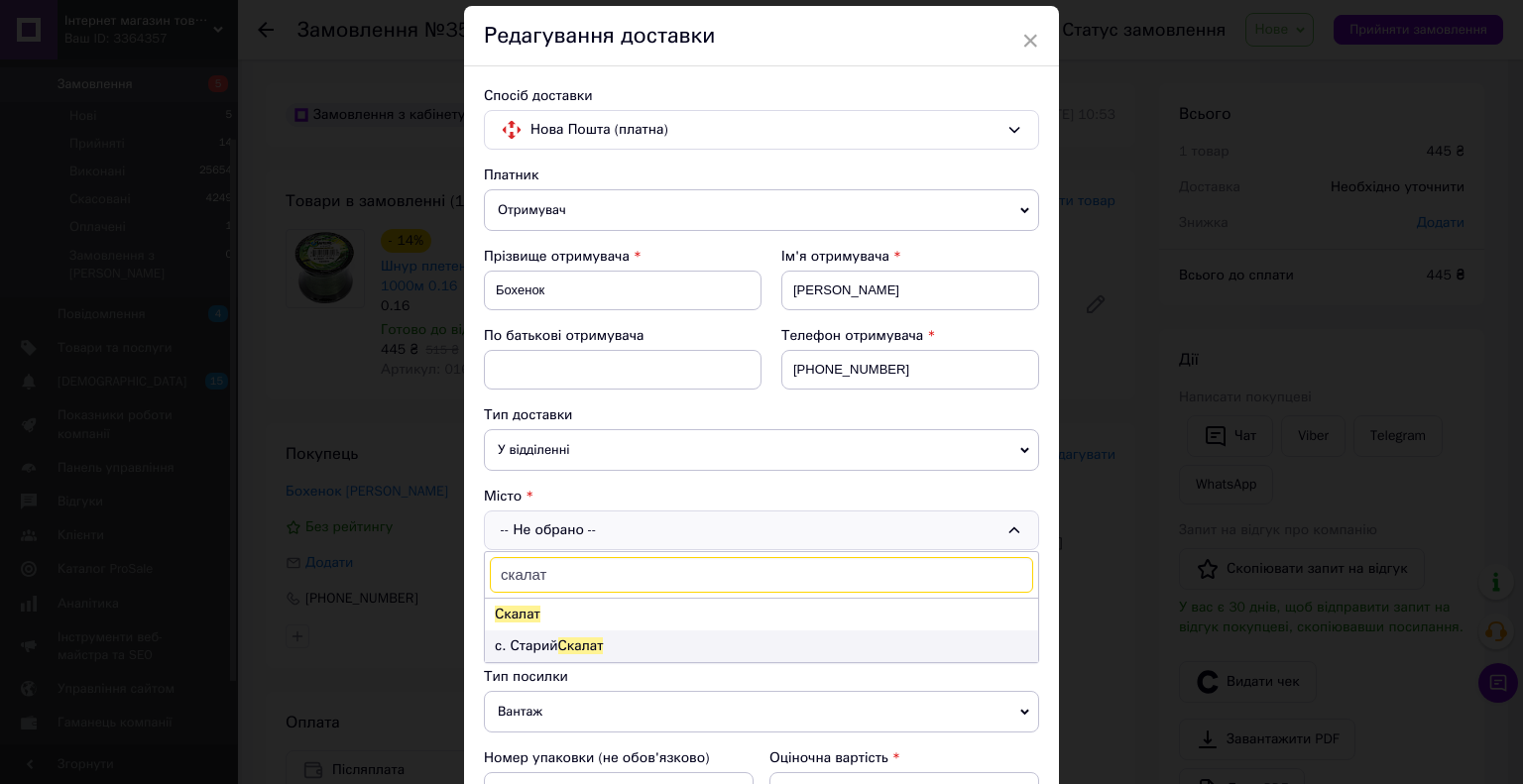 scroll, scrollTop: 99, scrollLeft: 0, axis: vertical 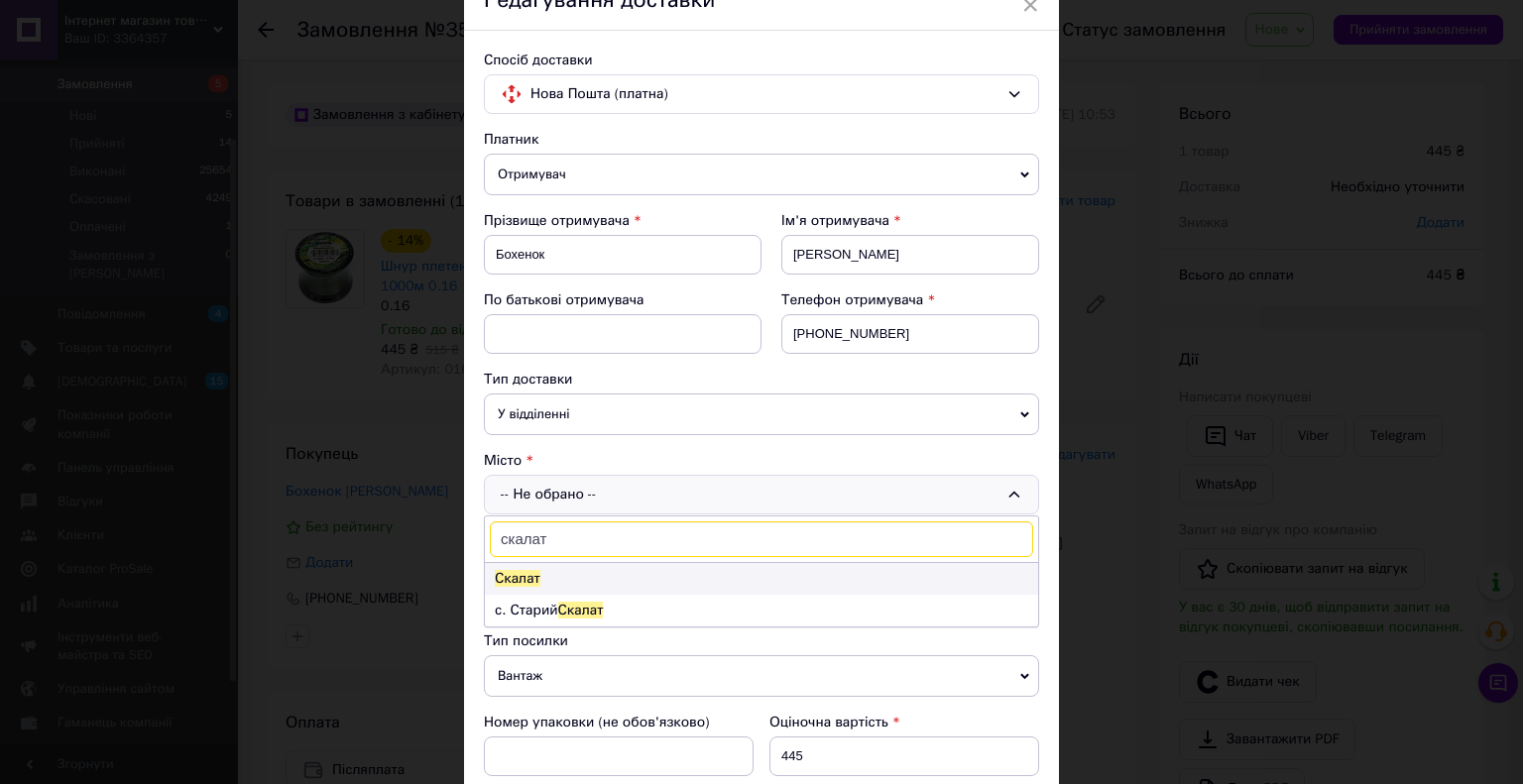 type on "скалат" 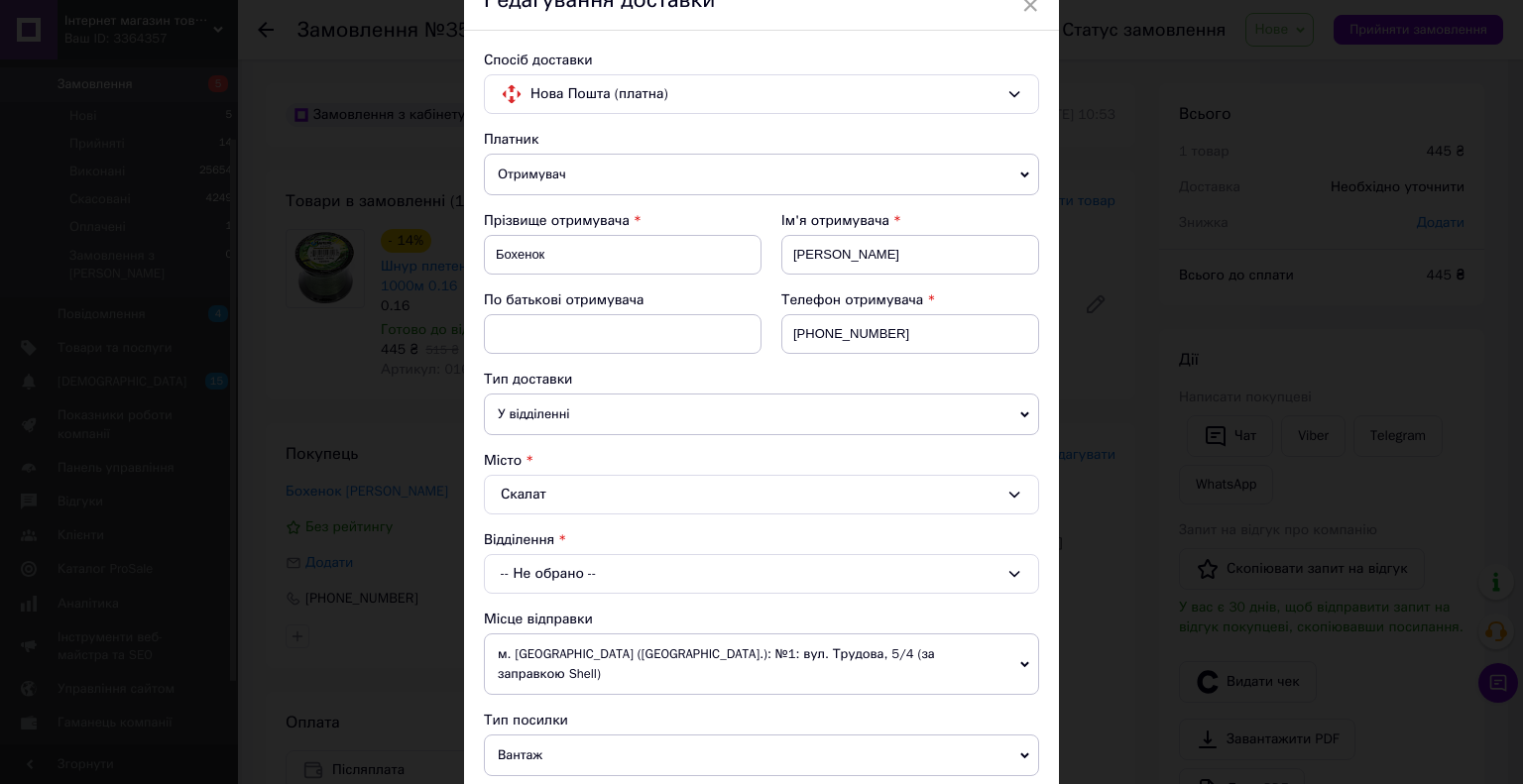 click on "-- Не обрано --" at bounding box center (762, 574) 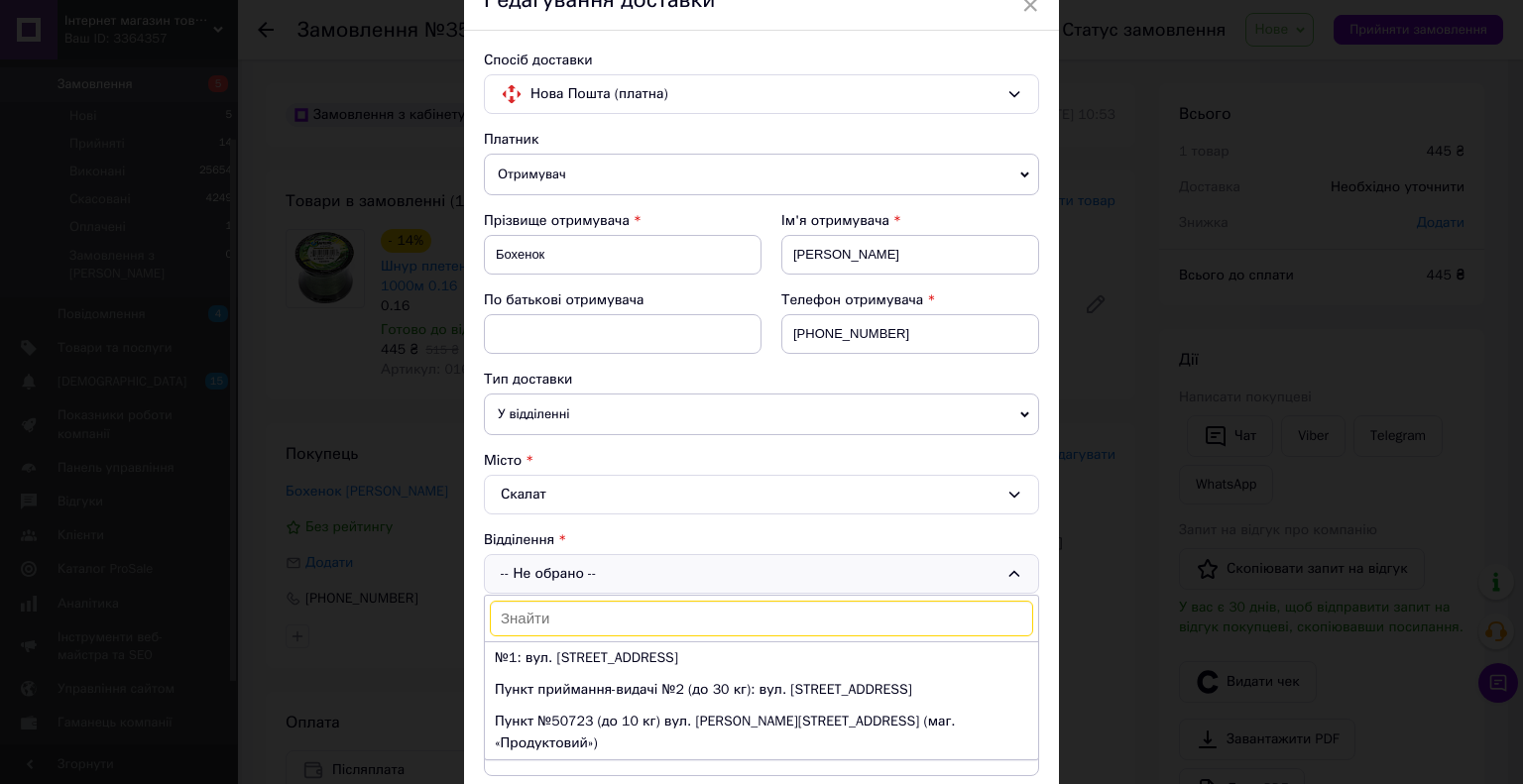 click on "№1: вул. [STREET_ADDRESS]" at bounding box center (762, 658) 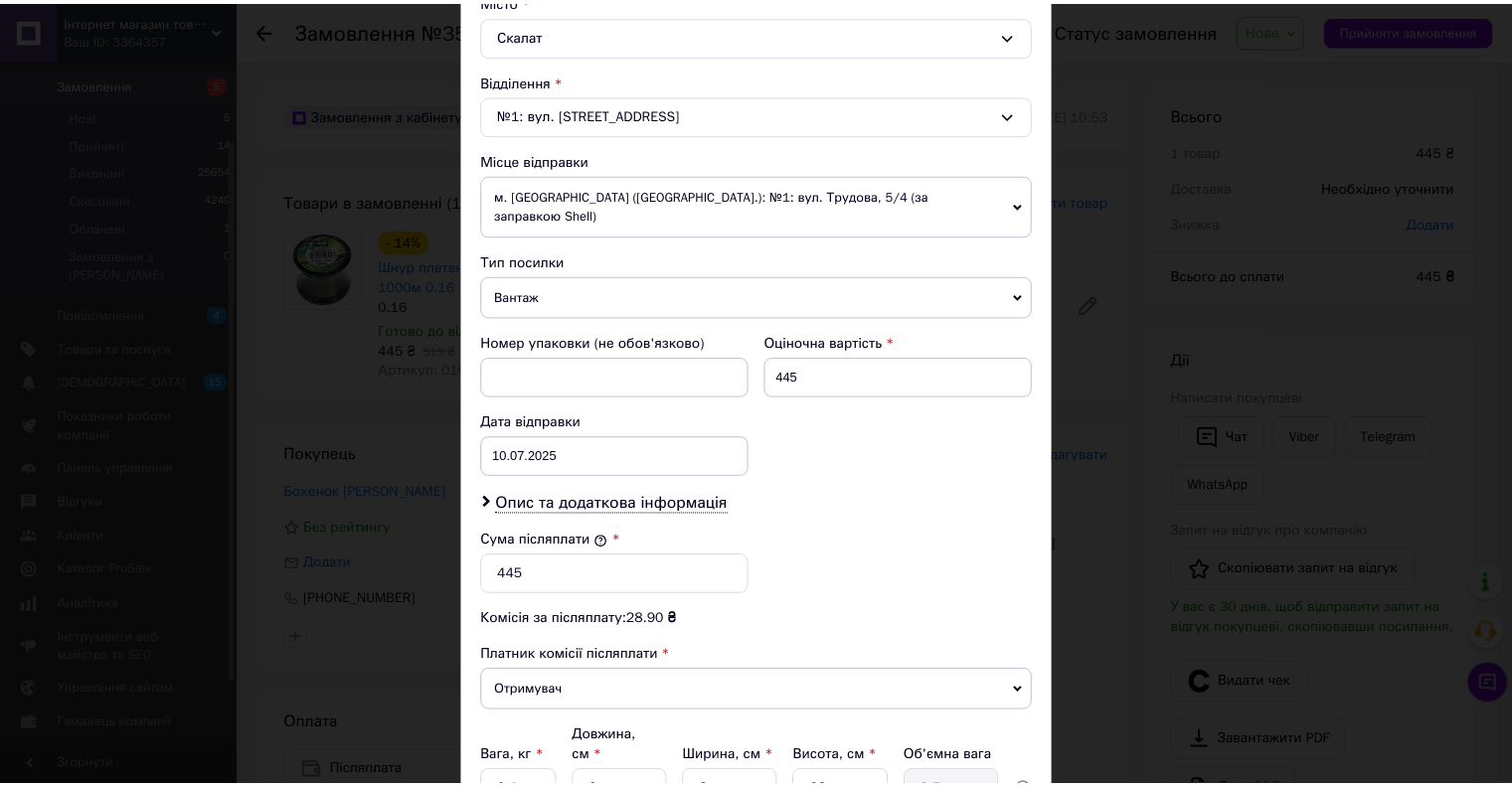 scroll, scrollTop: 723, scrollLeft: 0, axis: vertical 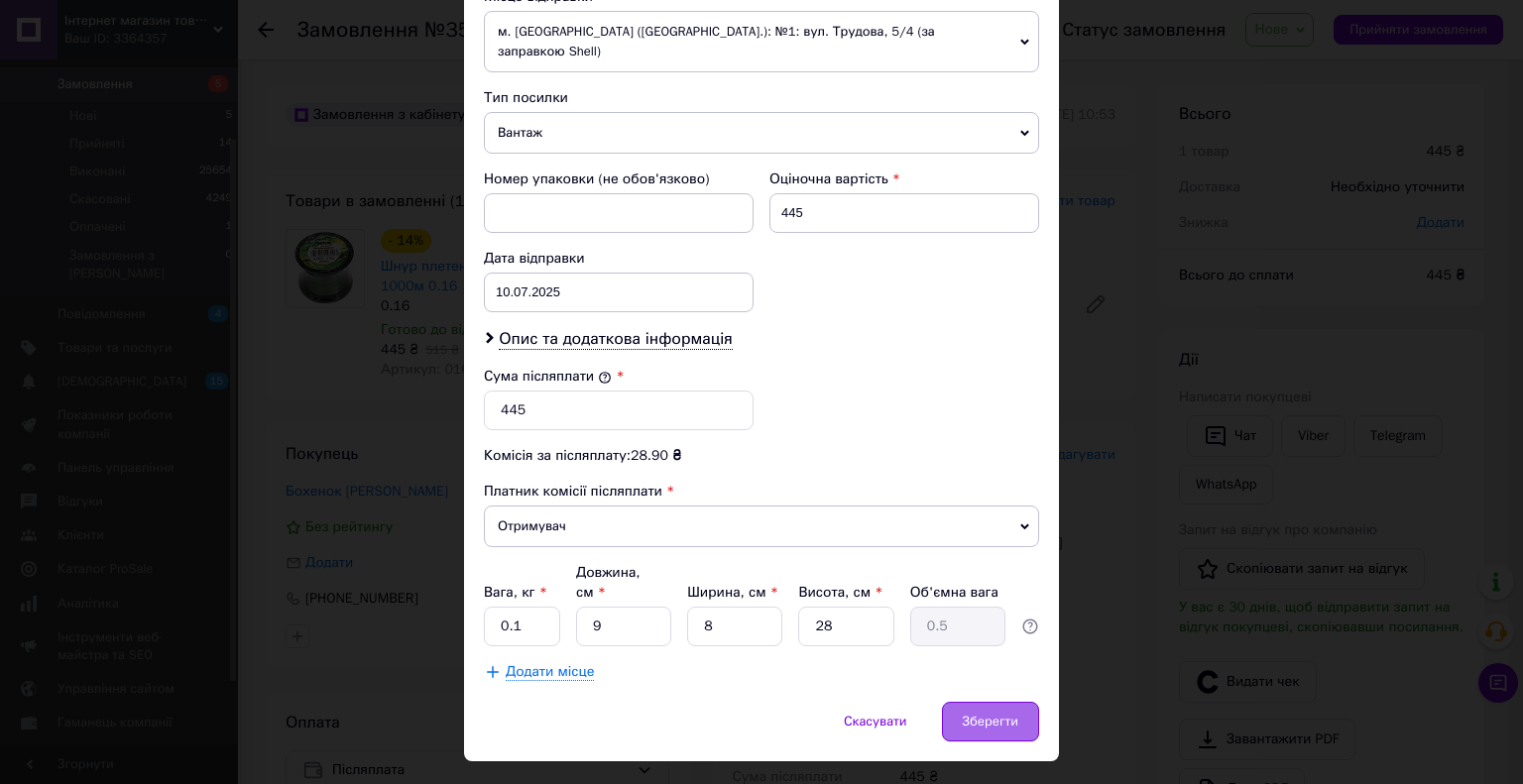 click on "Зберегти" at bounding box center (991, 722) 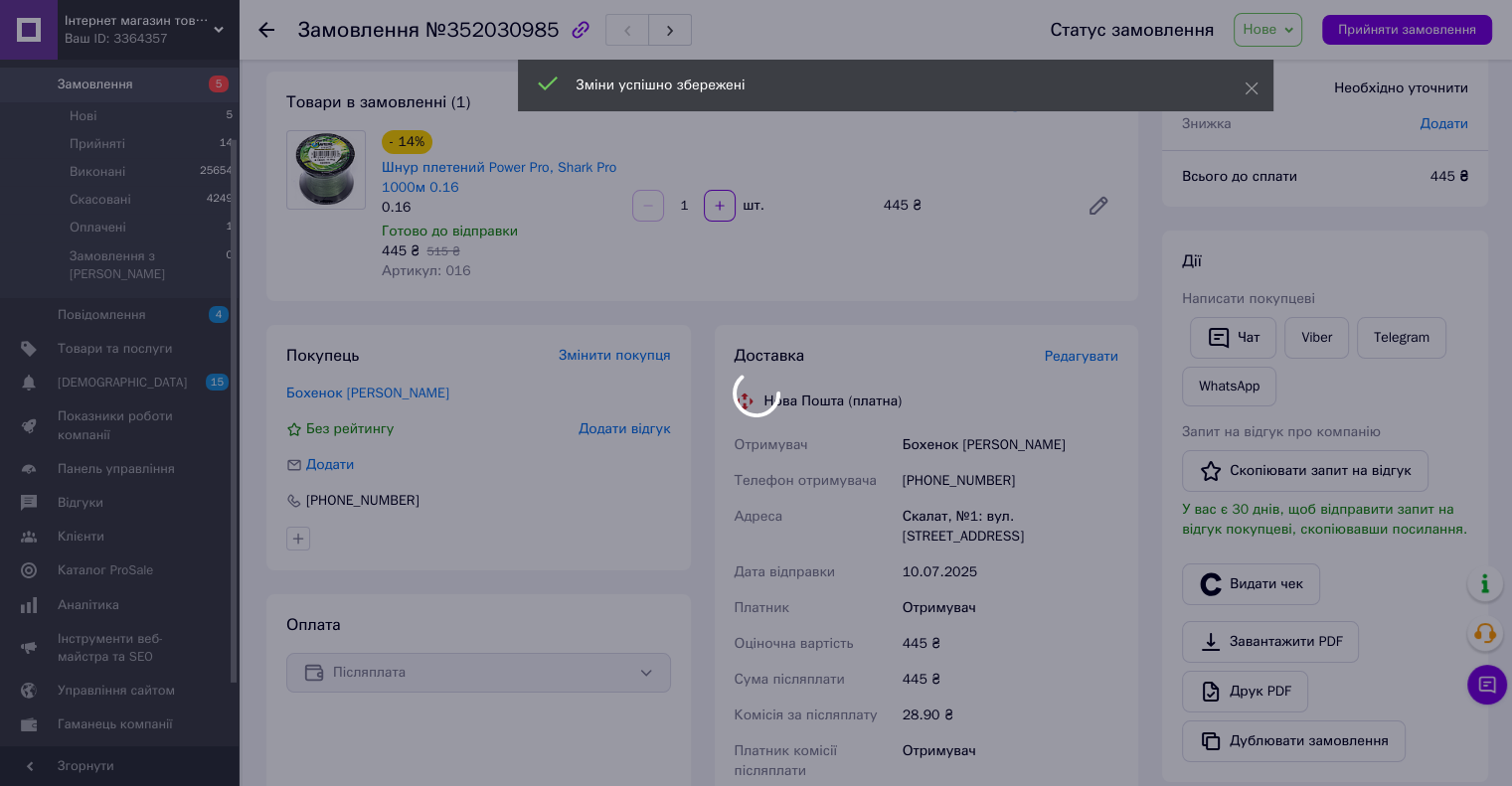 scroll, scrollTop: 397, scrollLeft: 0, axis: vertical 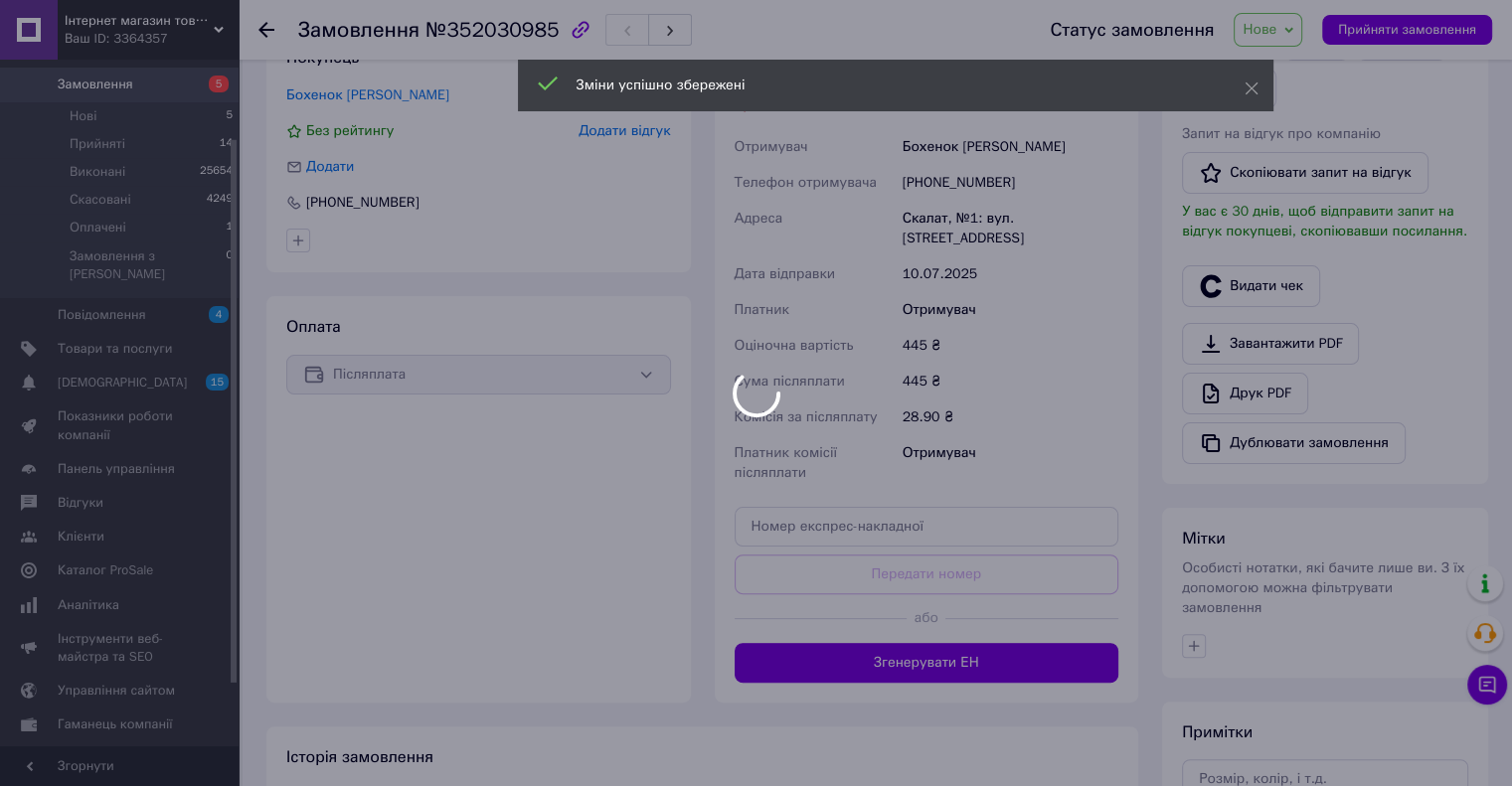 drag, startPoint x: 926, startPoint y: 635, endPoint x: 934, endPoint y: 658, distance: 24.351591 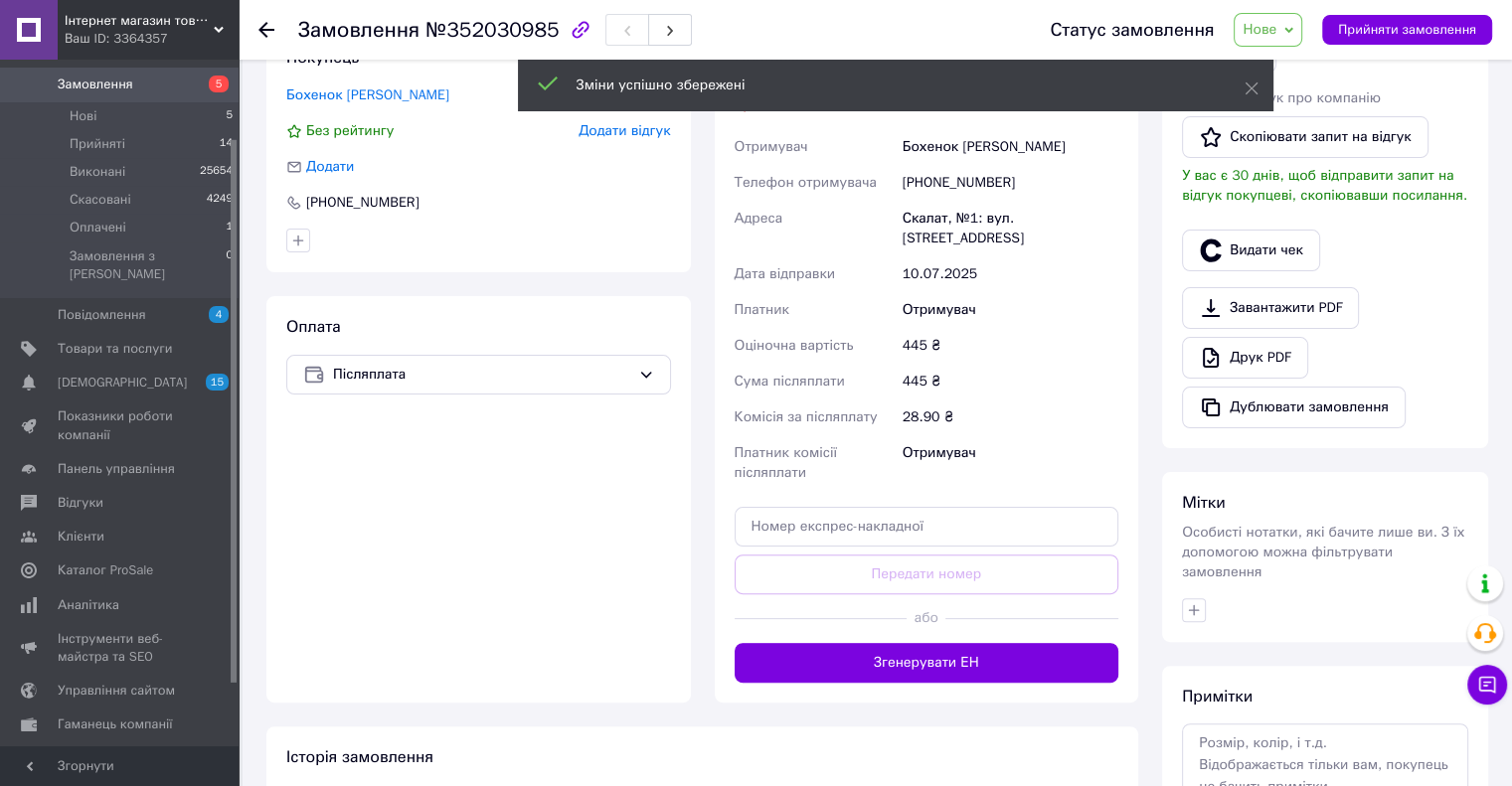 click on "Згенерувати ЕН" at bounding box center [926, 663] 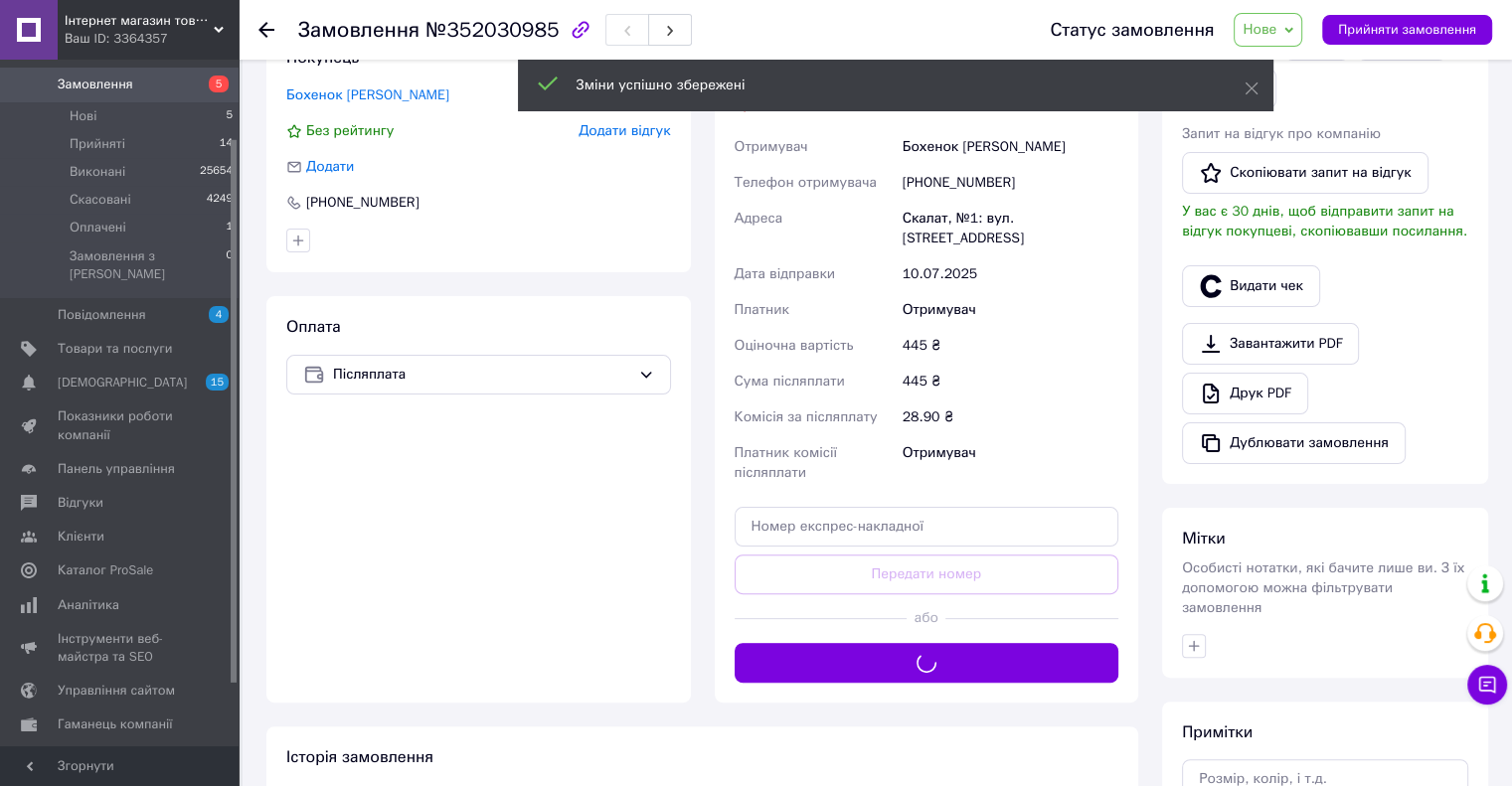 click on "Статус замовлення Нове Прийнято Виконано Скасовано Оплачено Прийняти замовлення" at bounding box center [1260, 30] 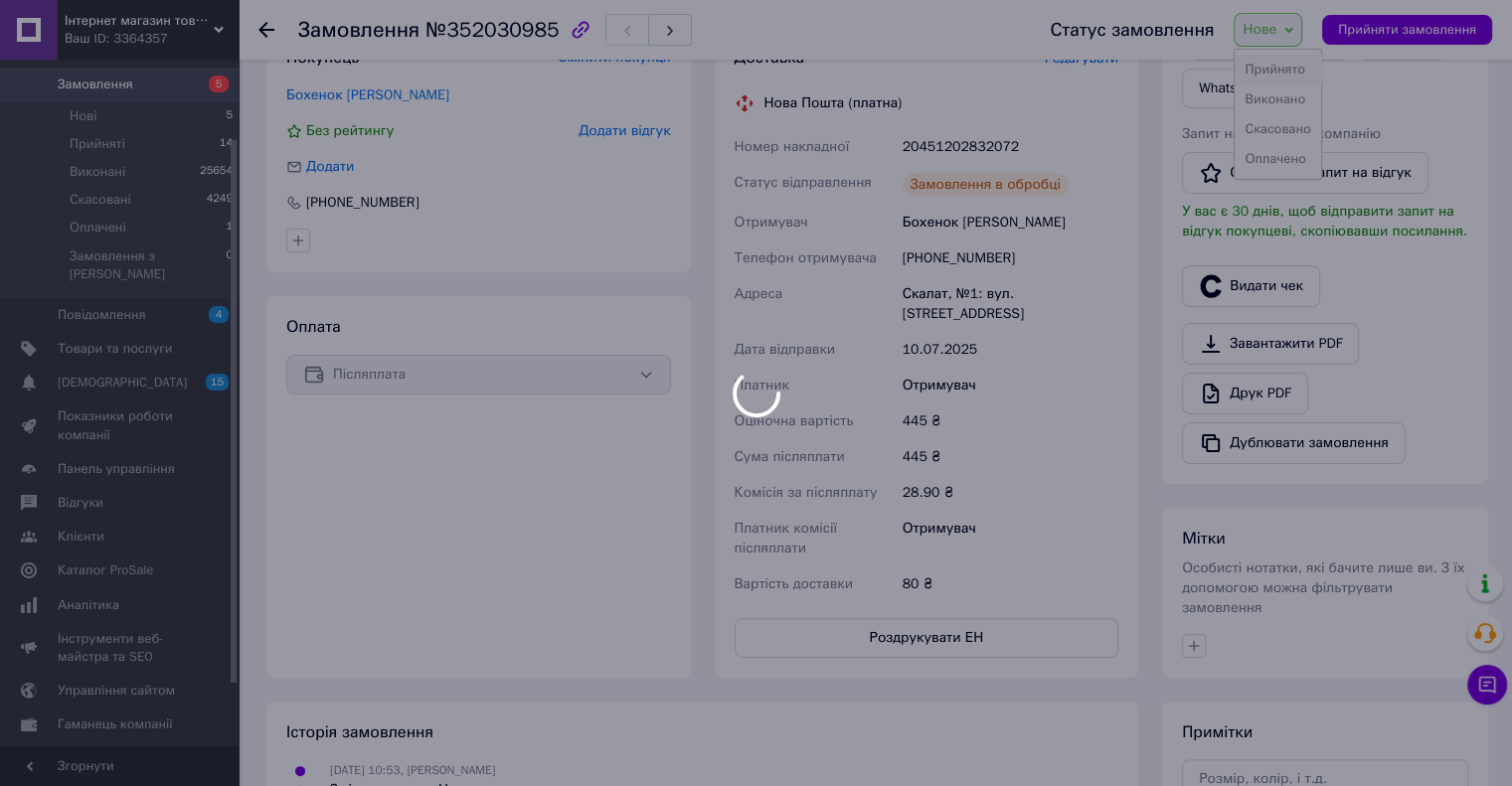 click at bounding box center [756, 393] 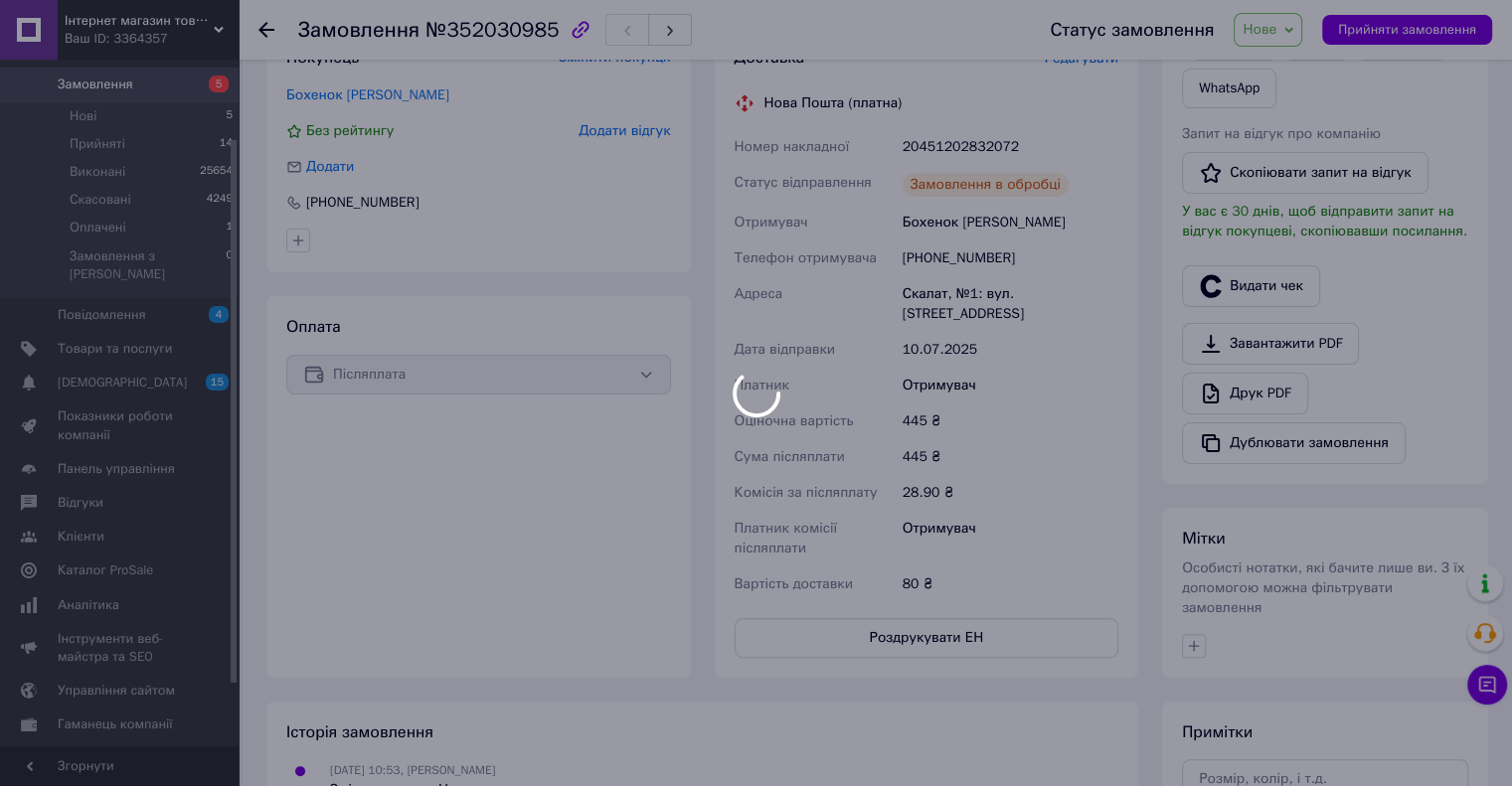 drag, startPoint x: 930, startPoint y: 158, endPoint x: 795, endPoint y: 146, distance: 135.53228 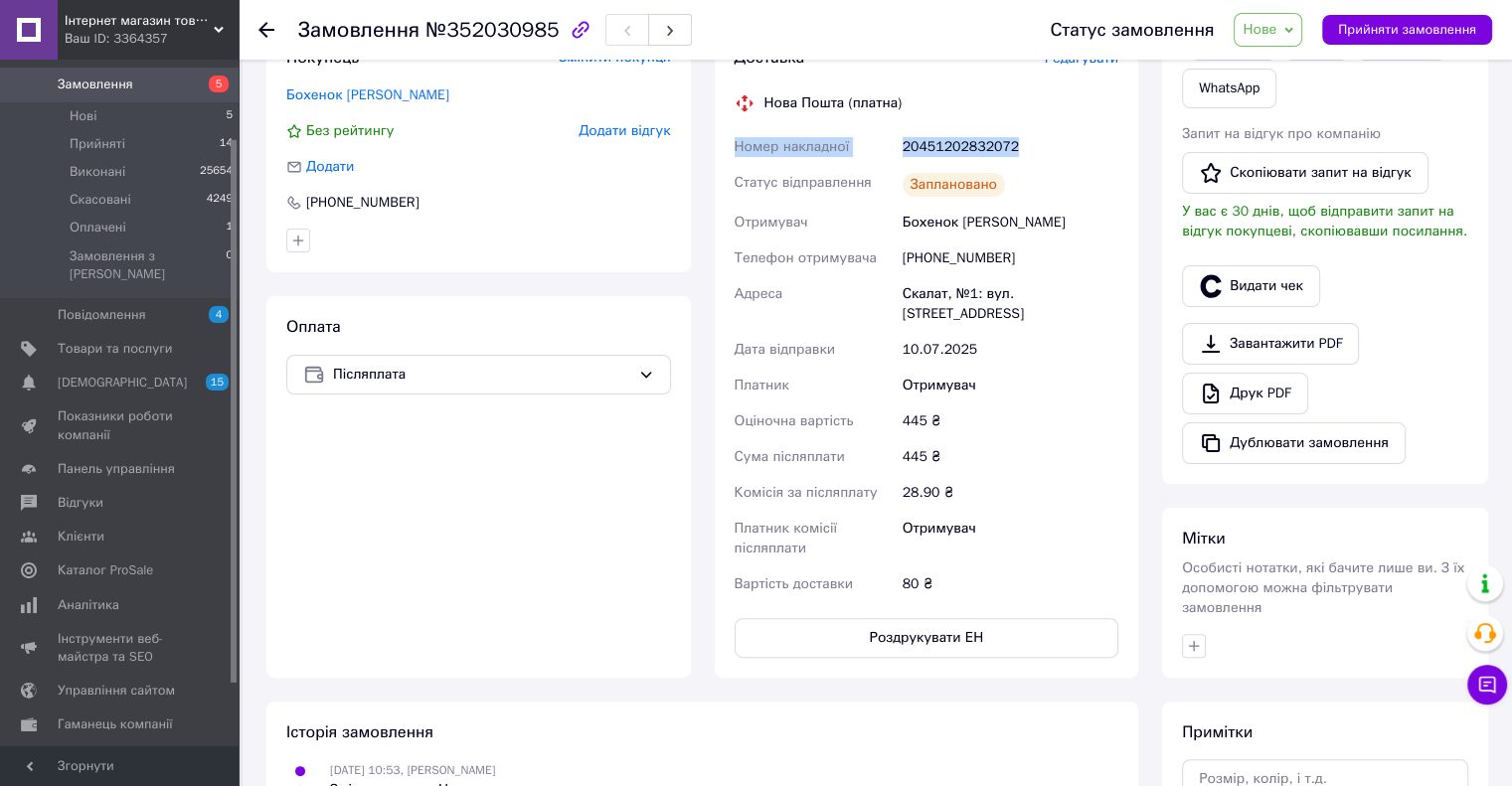 drag, startPoint x: 1027, startPoint y: 148, endPoint x: 726, endPoint y: 140, distance: 301.1063 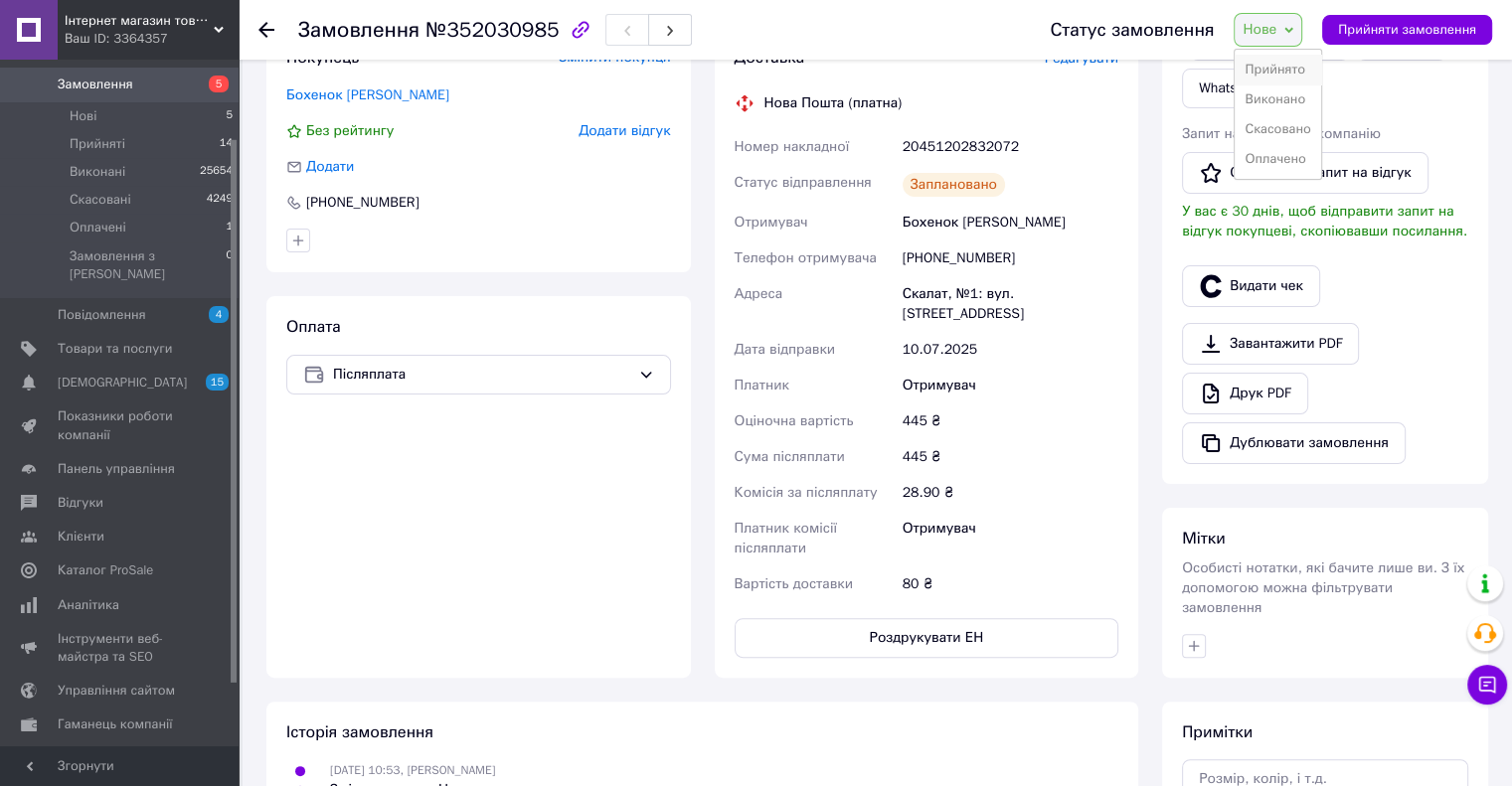 click on "Прийнято" at bounding box center (1277, 70) 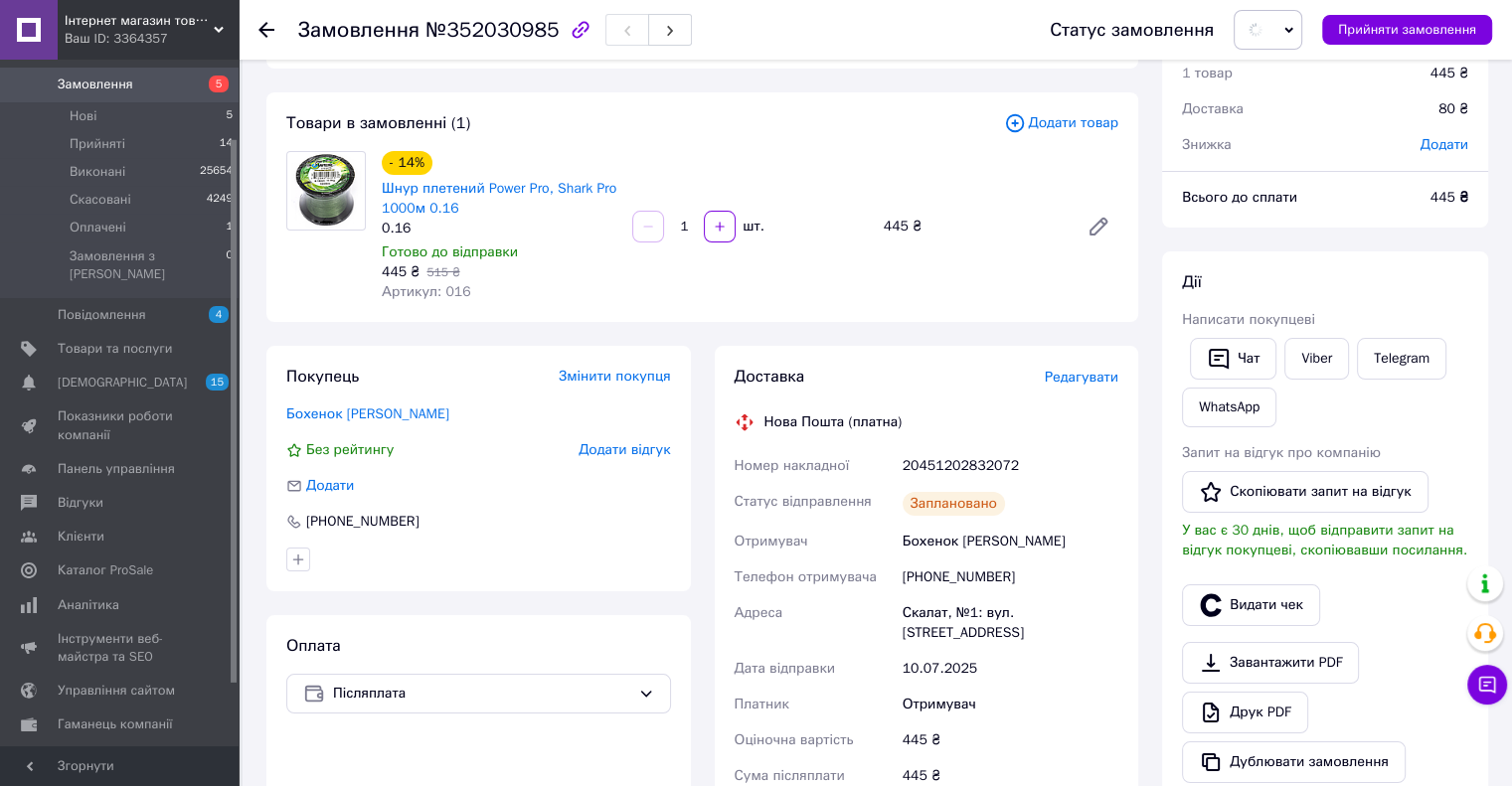 scroll, scrollTop: 0, scrollLeft: 0, axis: both 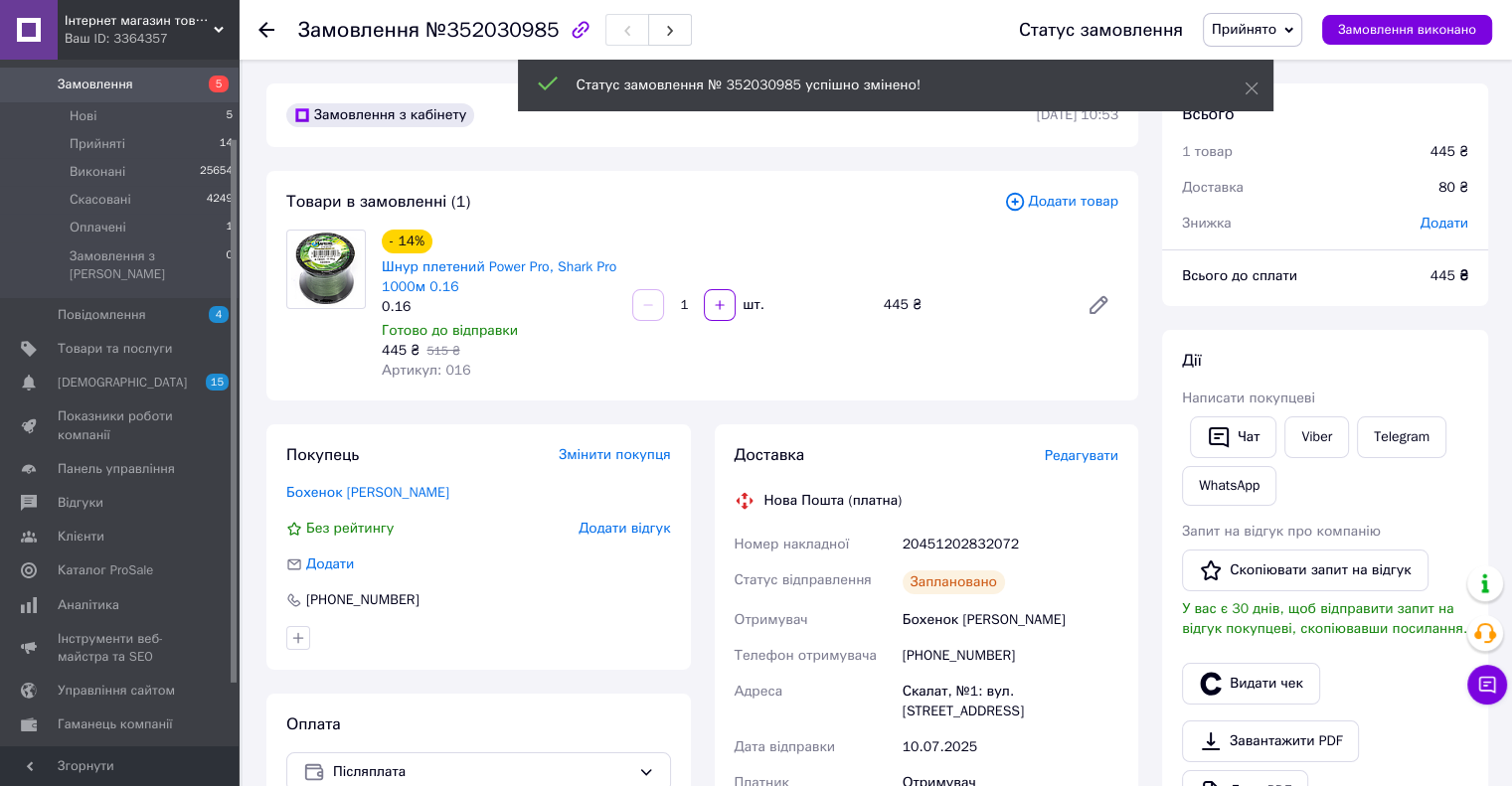 click on "Замовлення" at bounding box center [95, 84] 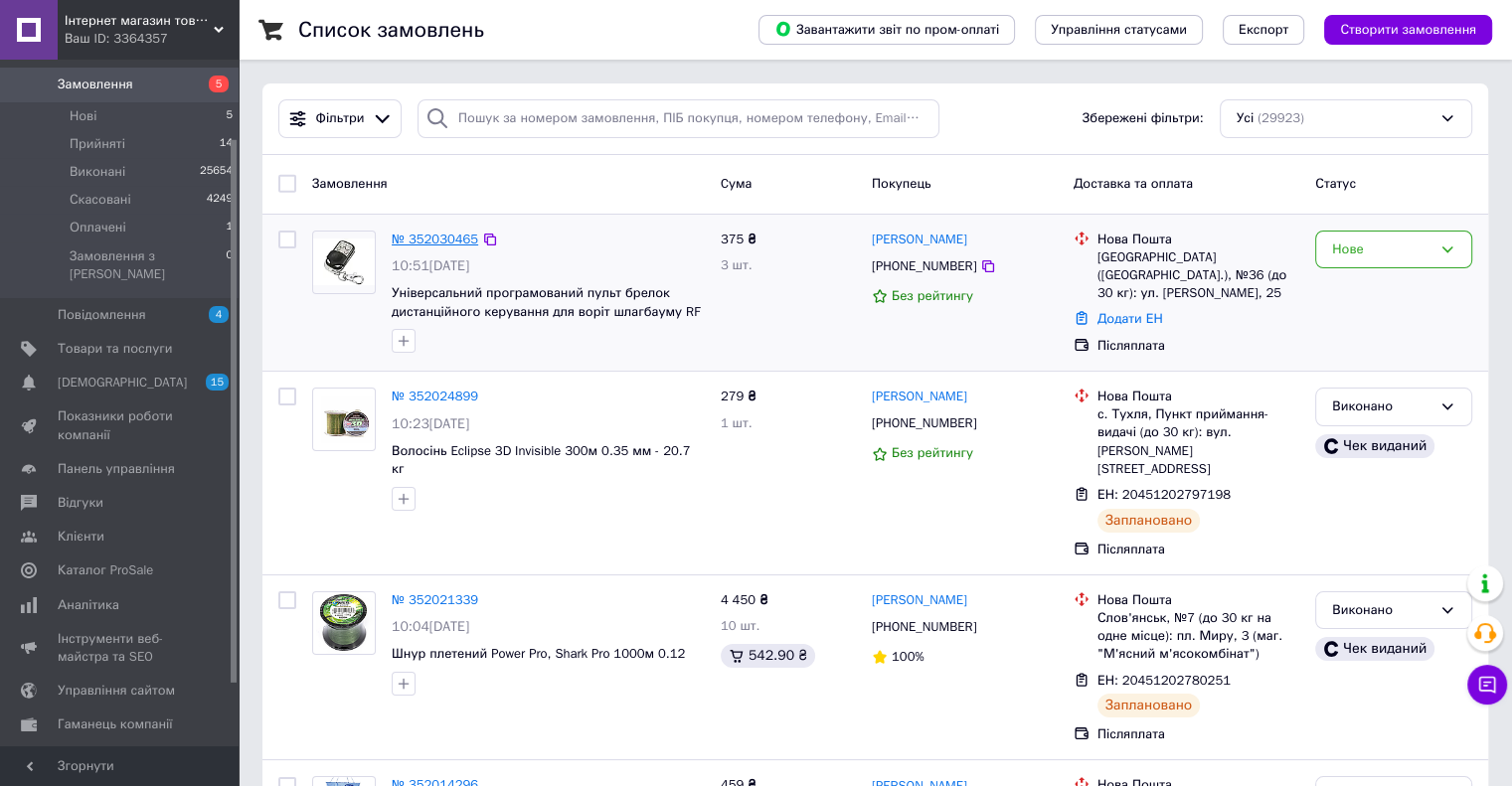 click on "№ 352030465" at bounding box center [434, 238] 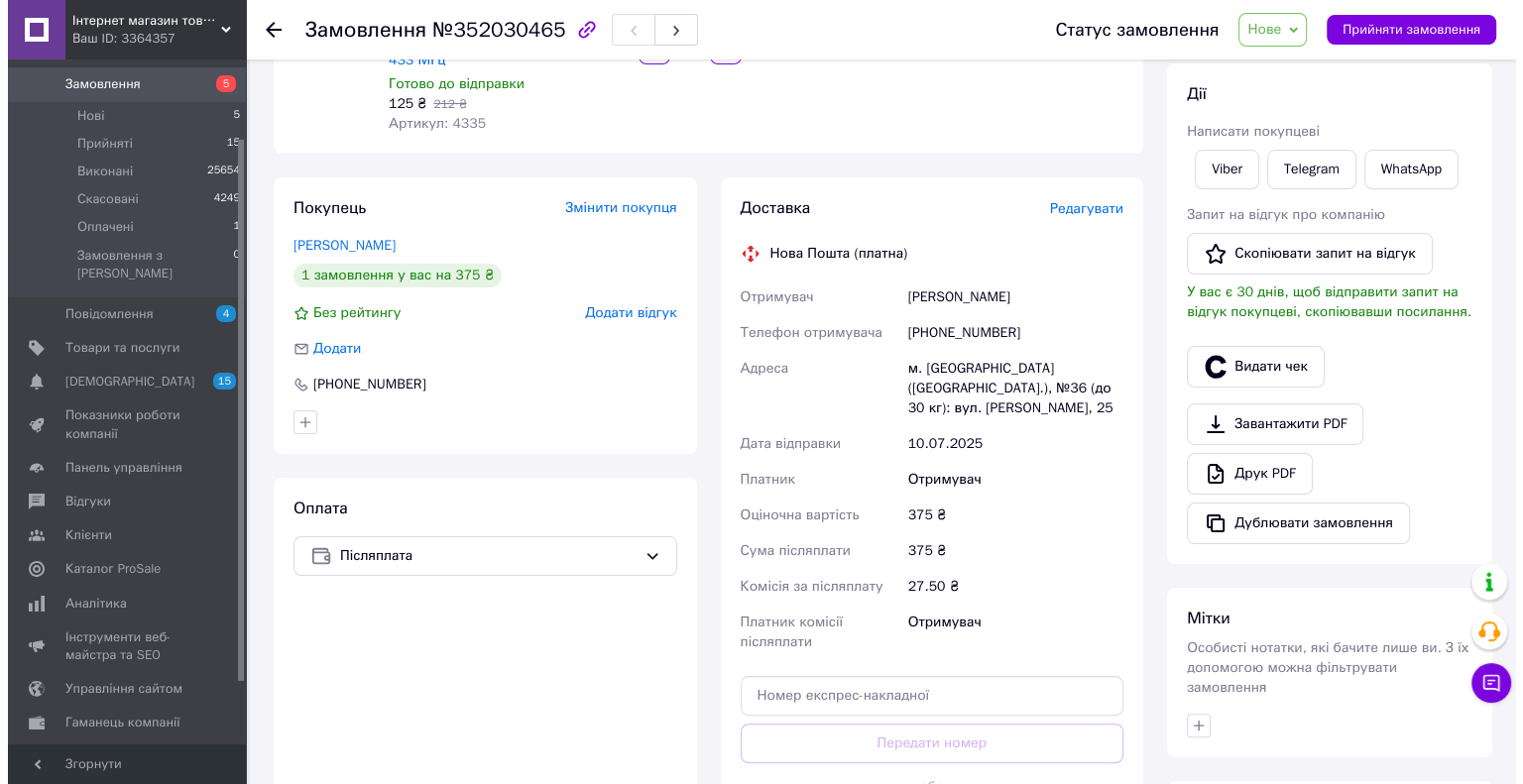 scroll, scrollTop: 297, scrollLeft: 0, axis: vertical 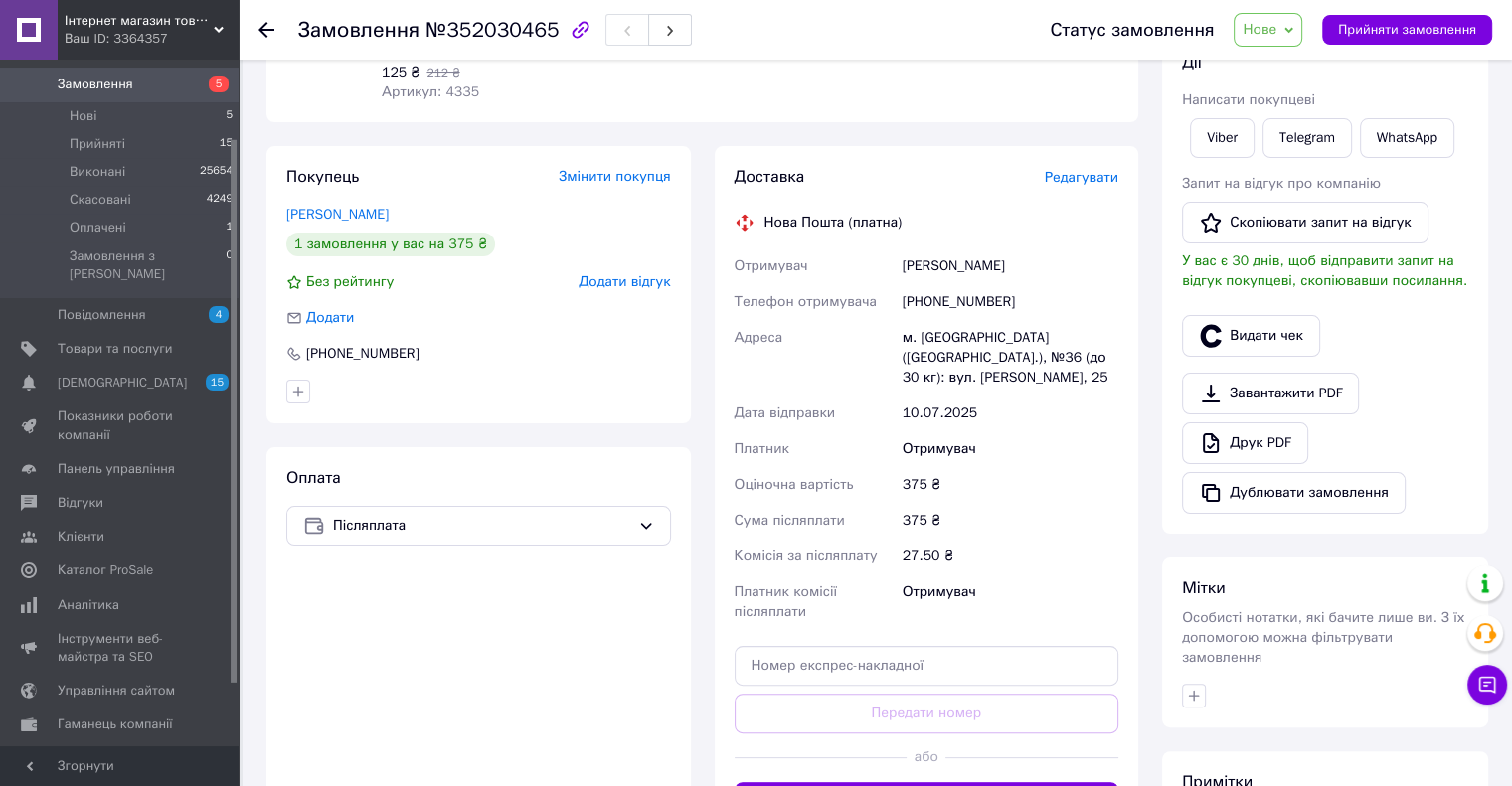 click on "Доставка Редагувати Нова Пошта (платна) Отримувач [PERSON_NAME] Телефон отримувача [PHONE_NUMBER] Адреса [PERSON_NAME]. [GEOGRAPHIC_DATA] ([GEOGRAPHIC_DATA].), №36 (до 30 кг): вул. [PERSON_NAME], 25 Дата відправки [DATE] Платник Отримувач Оціночна вартість 375 ₴ Сума післяплати 375 ₴ Комісія за післяплату 27.50 ₴ Платник комісії післяплати Отримувач Передати номер або Згенерувати ЕН" at bounding box center [926, 494] 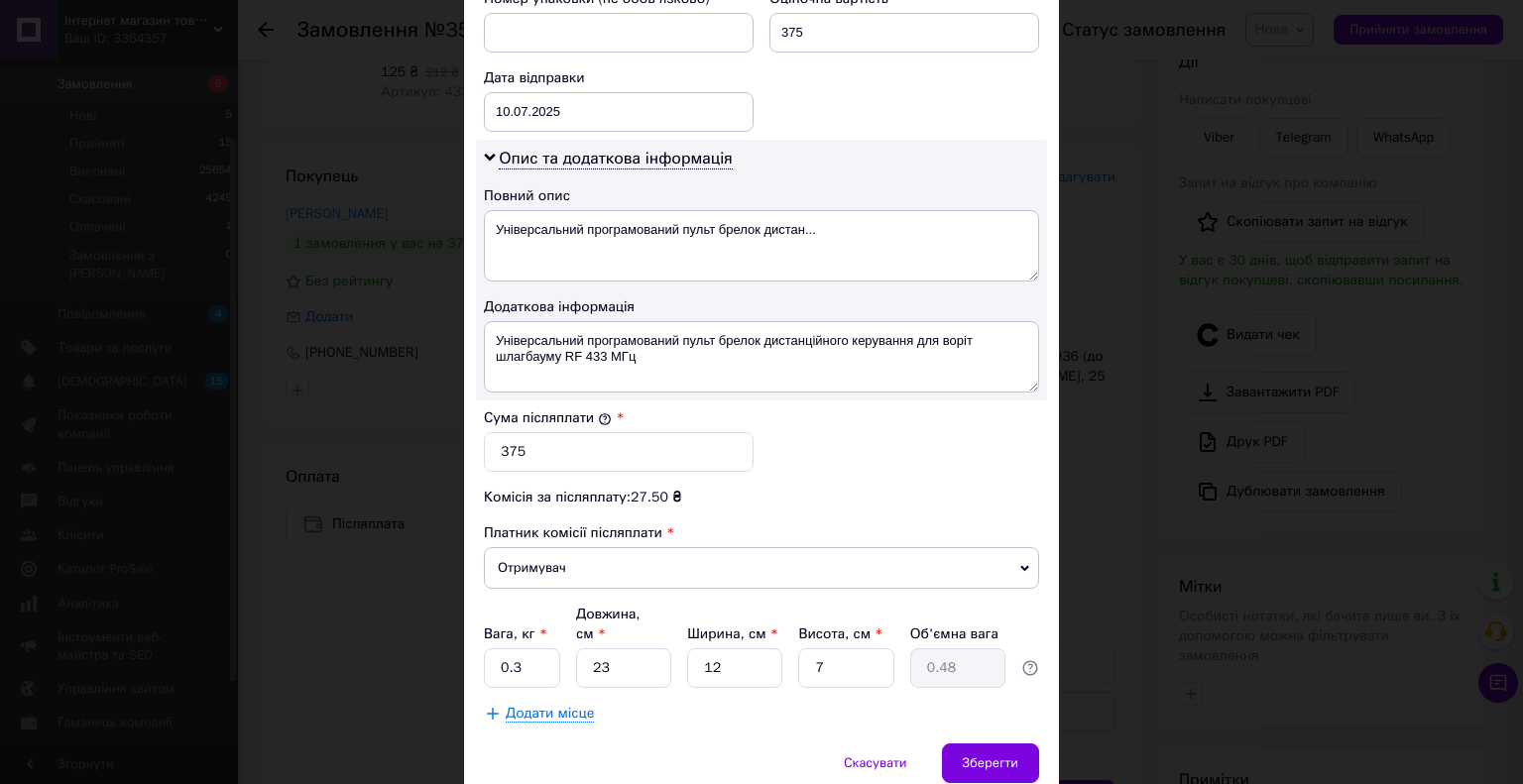 scroll, scrollTop: 944, scrollLeft: 0, axis: vertical 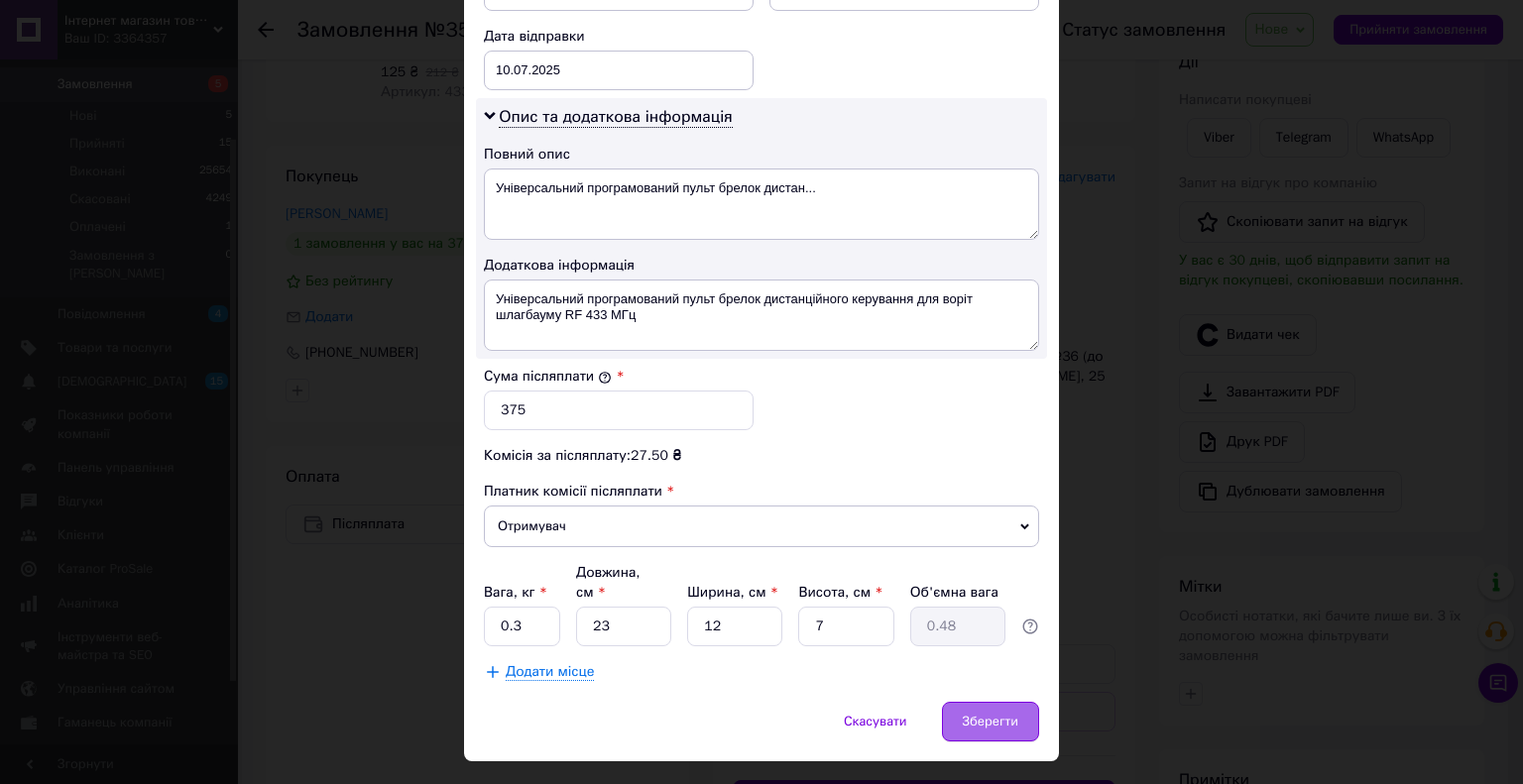 click on "Зберегти" at bounding box center [991, 722] 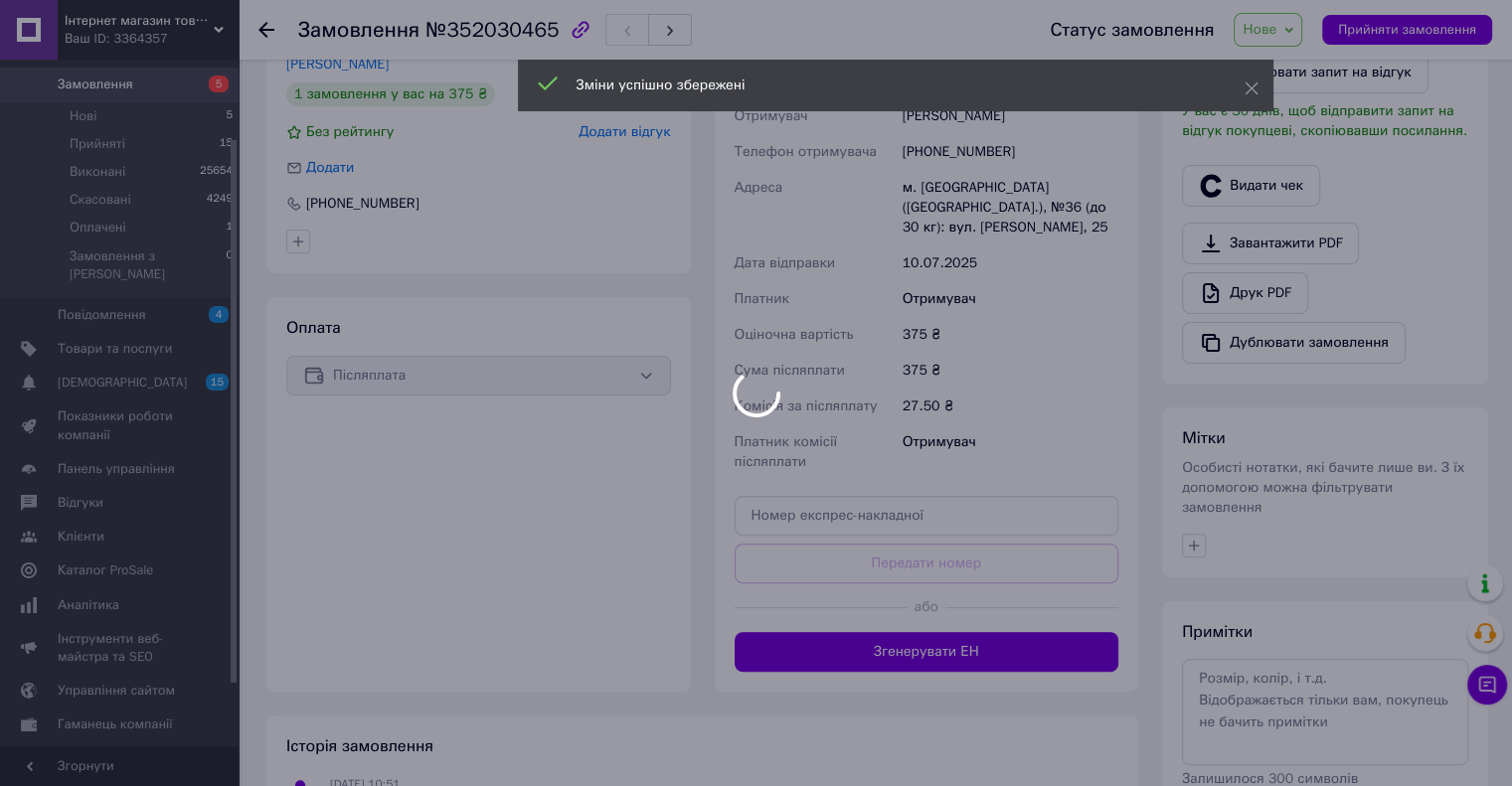 scroll, scrollTop: 528, scrollLeft: 0, axis: vertical 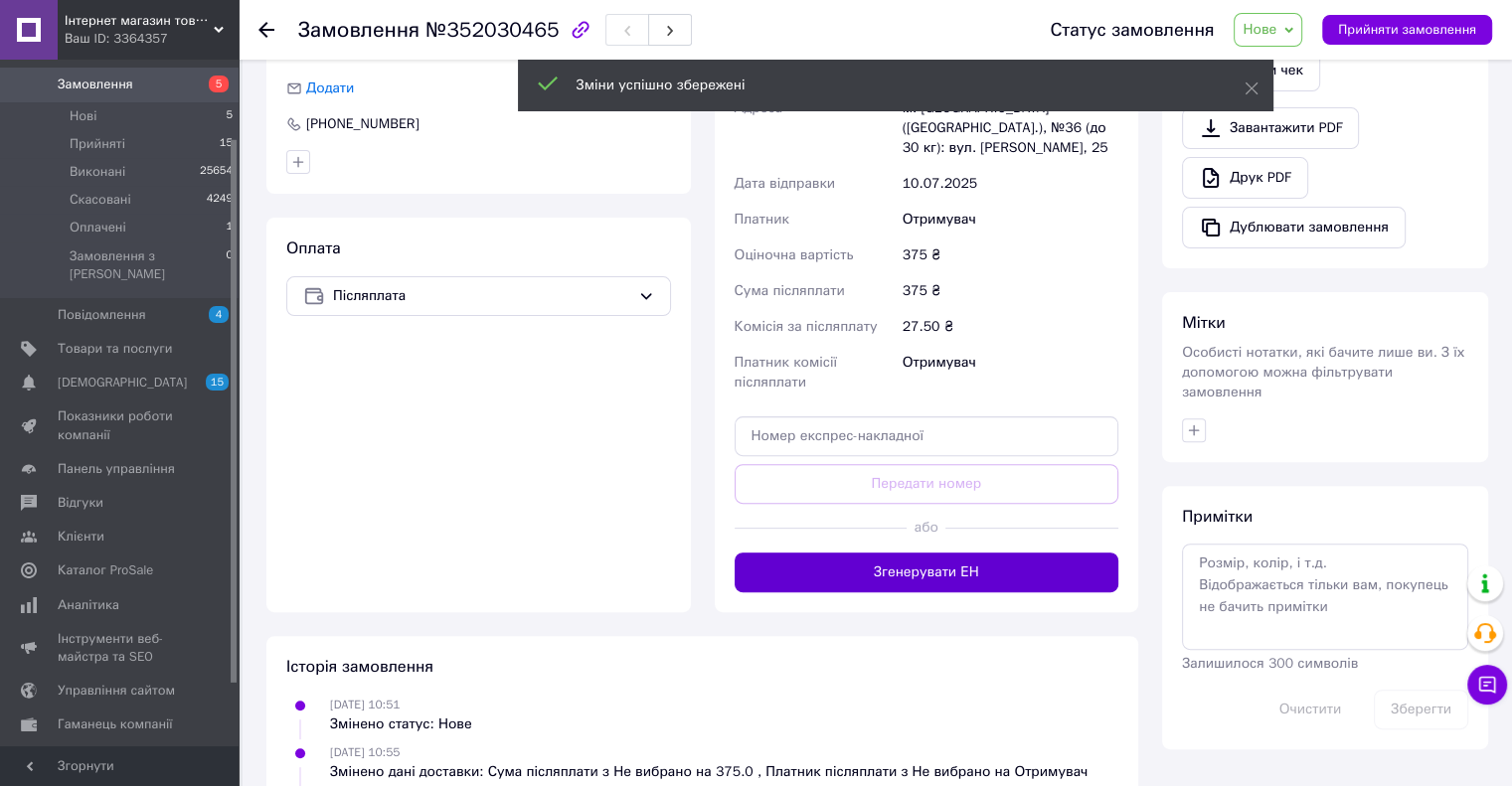 click on "Згенерувати ЕН" at bounding box center (926, 572) 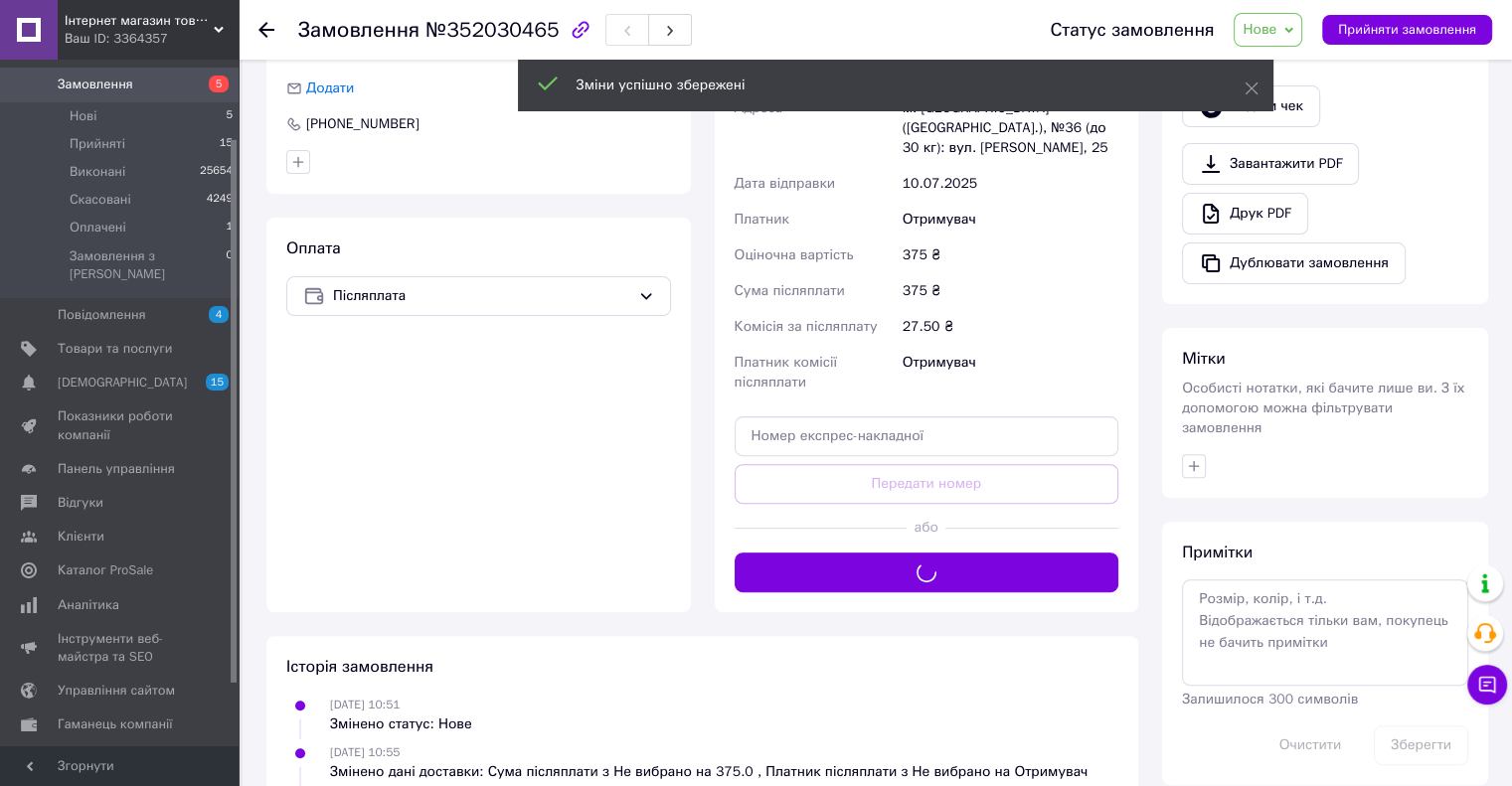 click on "Нове" at bounding box center [1260, 29] 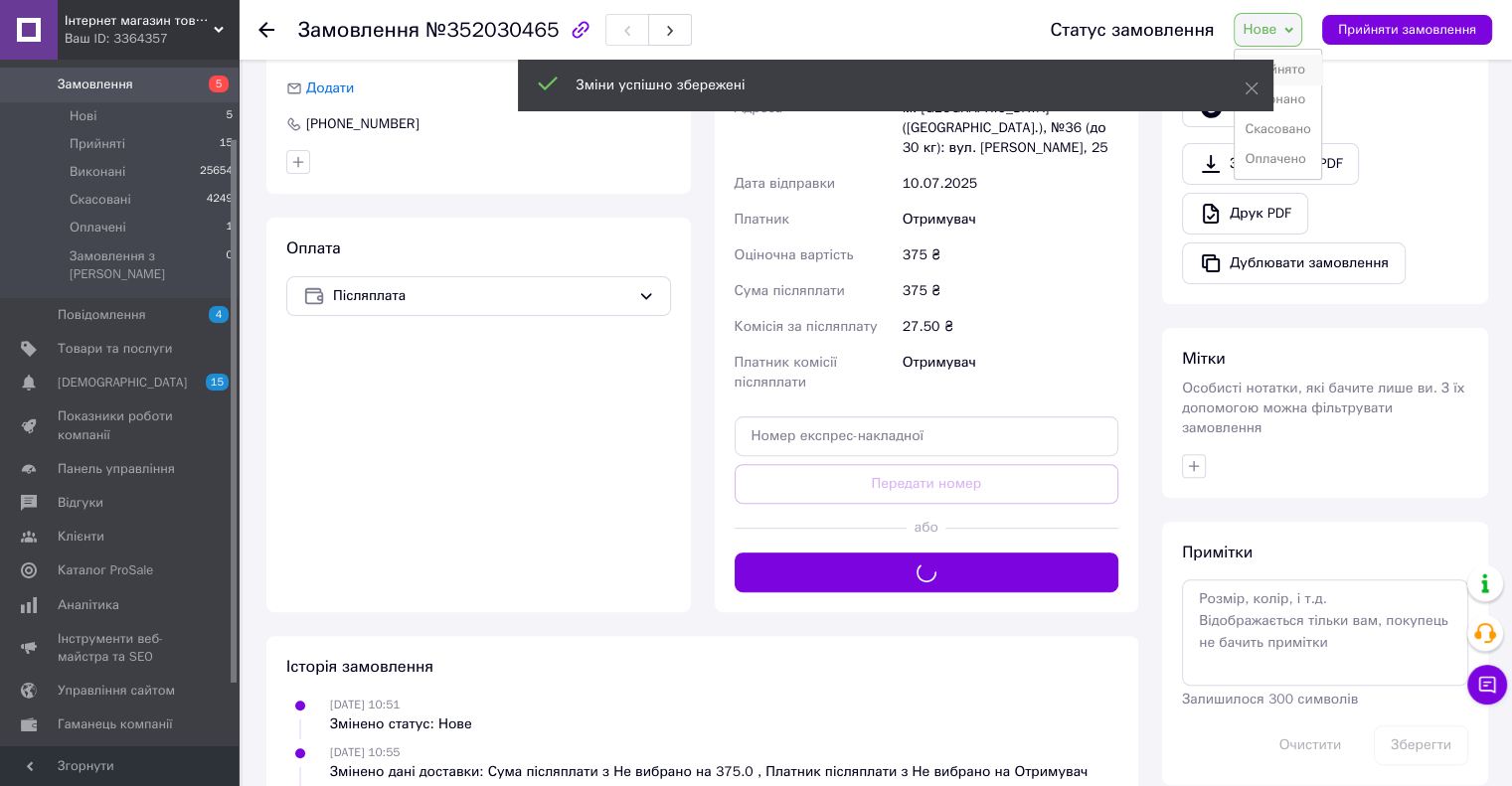 click on "Прийнято" at bounding box center [1277, 70] 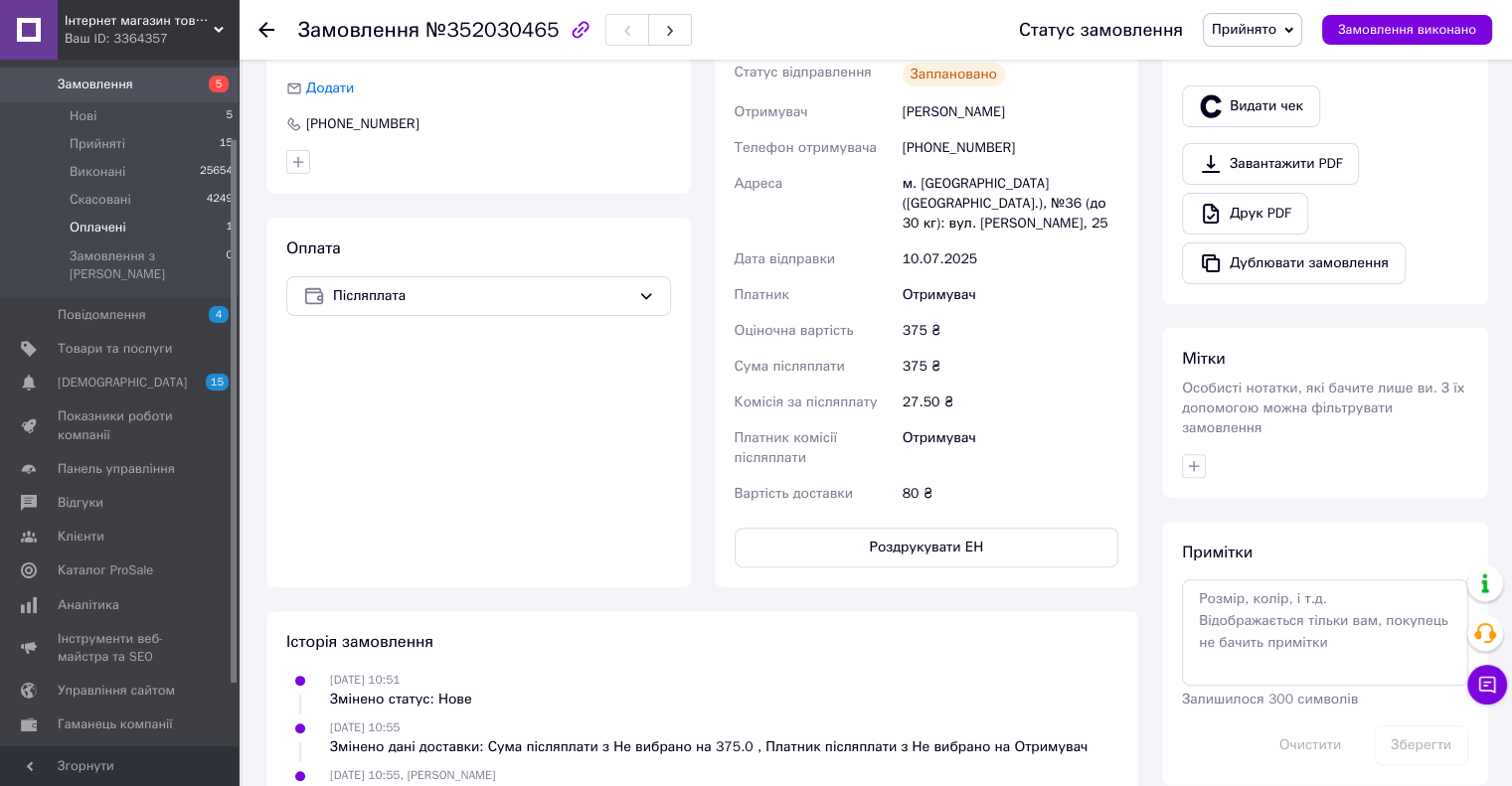 click on "Оплачені 1" at bounding box center [122, 228] 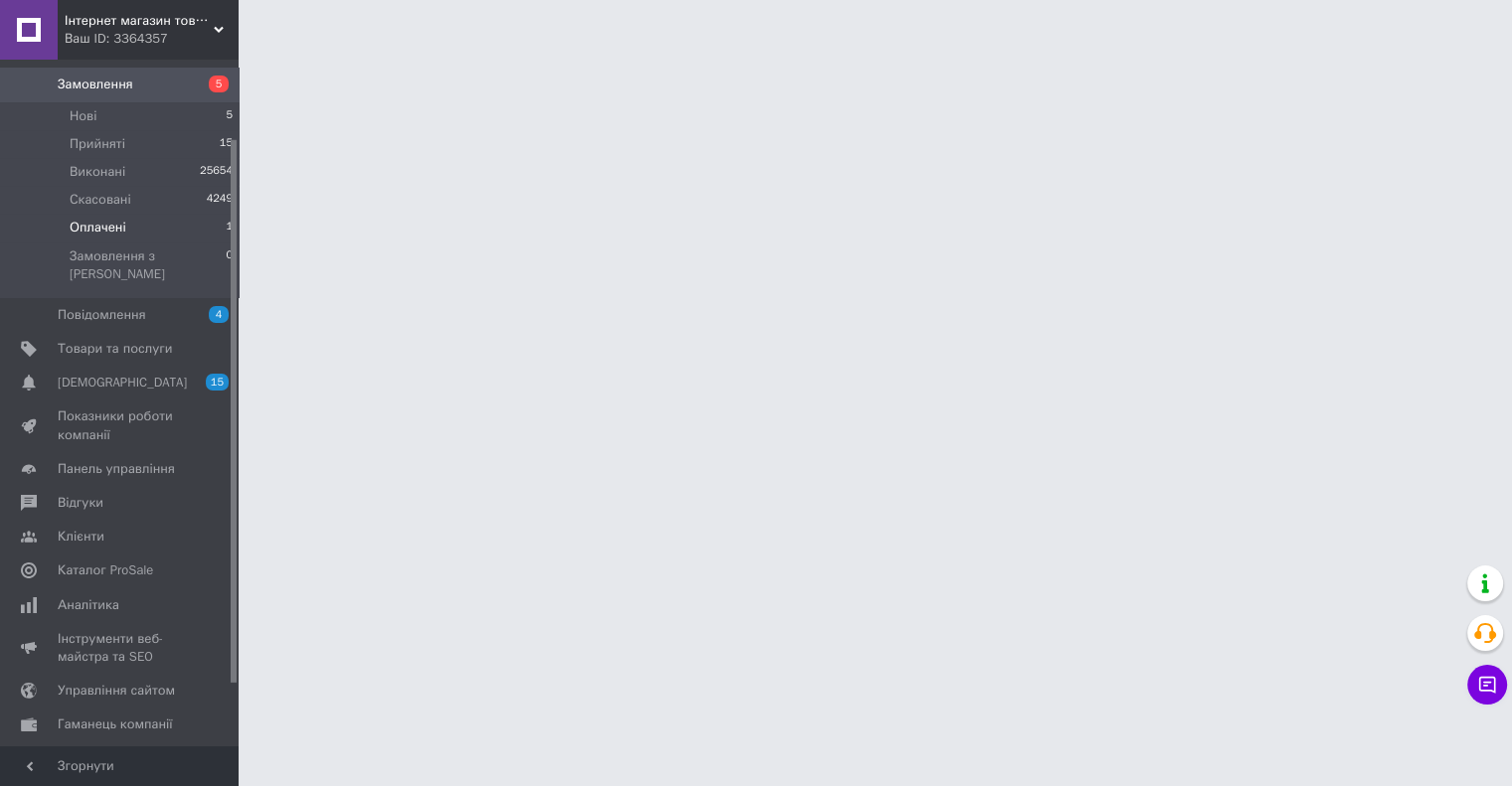 scroll, scrollTop: 0, scrollLeft: 0, axis: both 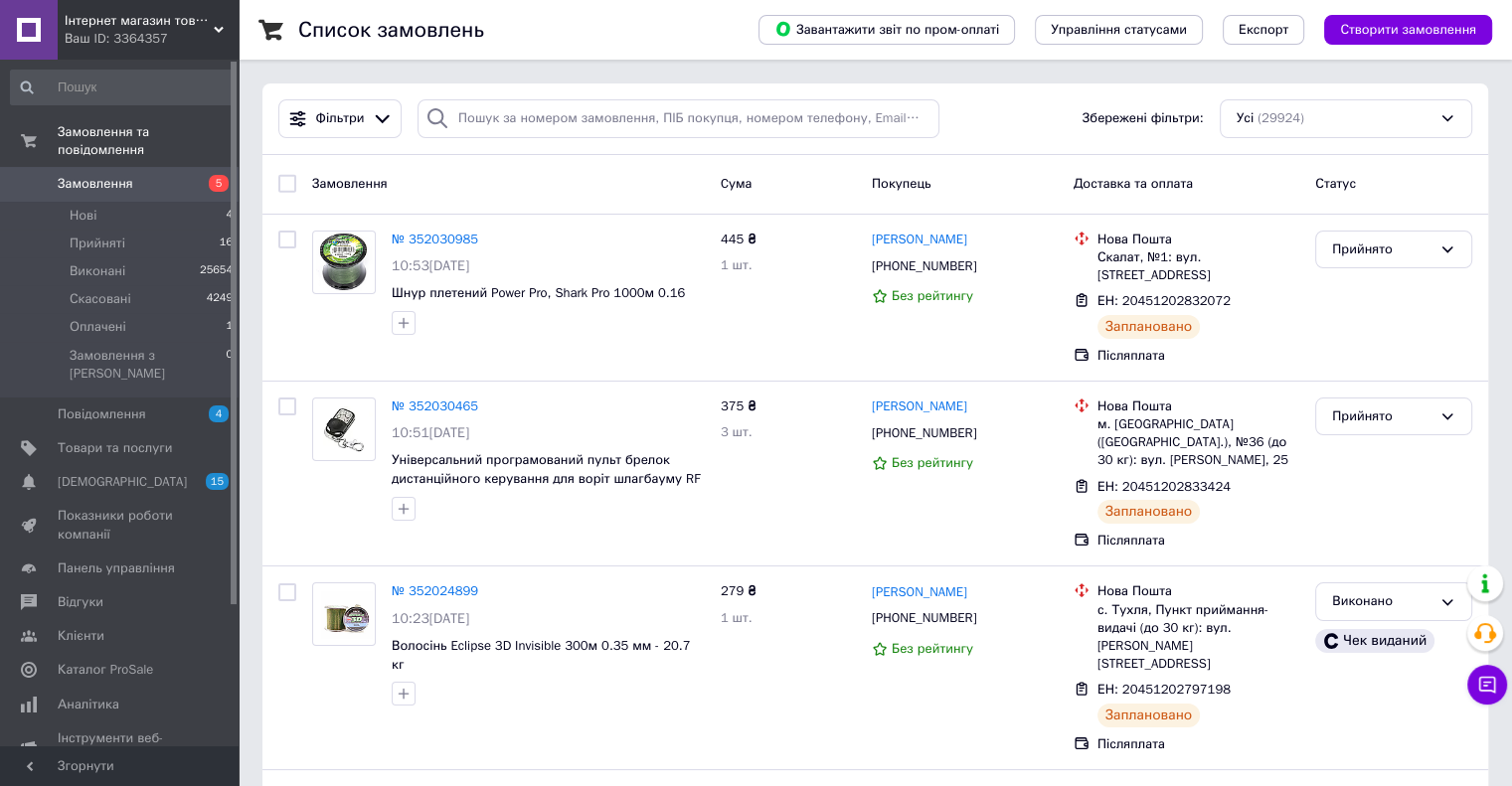 click on "Замовлення" at bounding box center (95, 184) 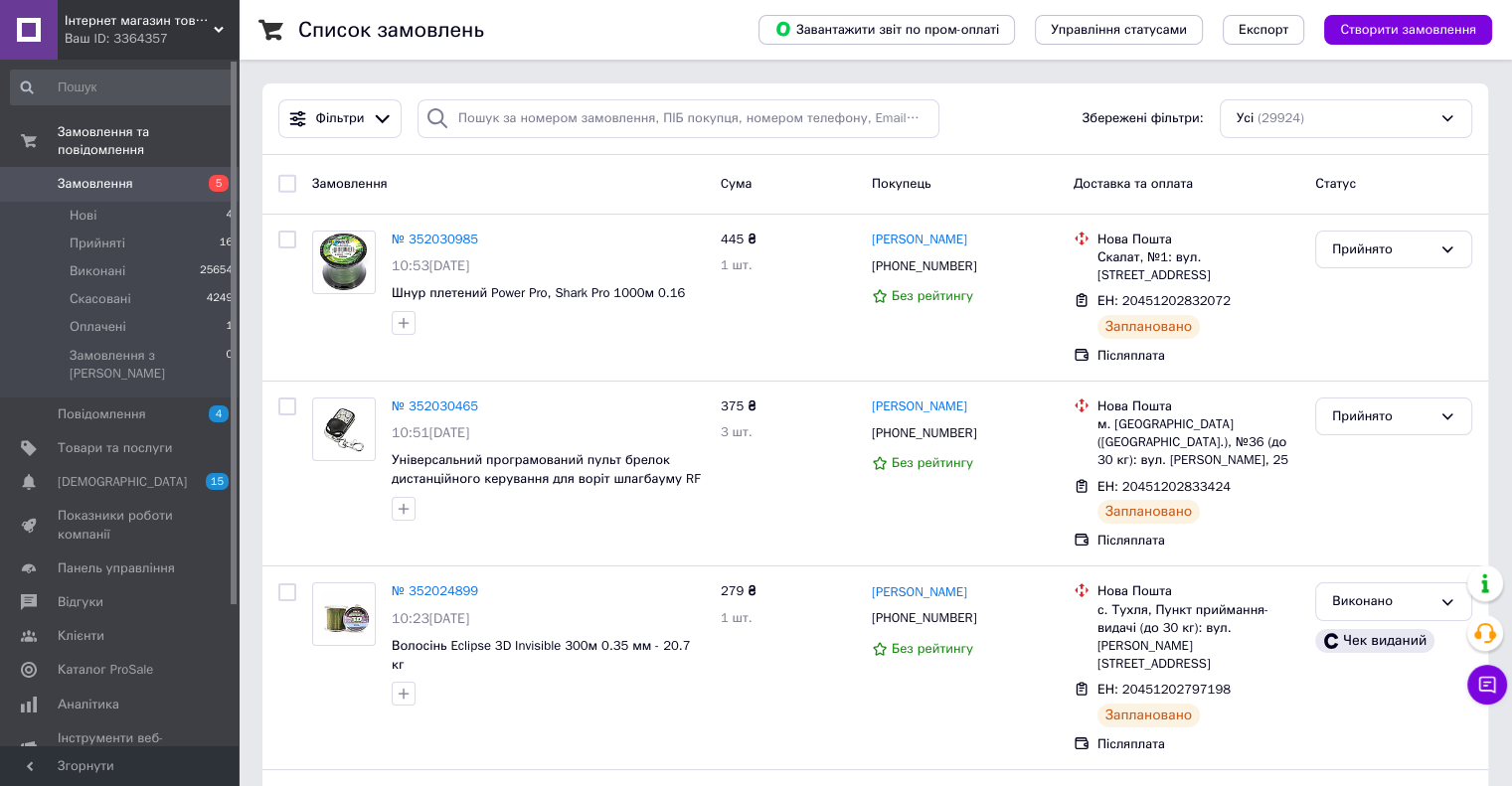 click on "Замовлення" at bounding box center (120, 184) 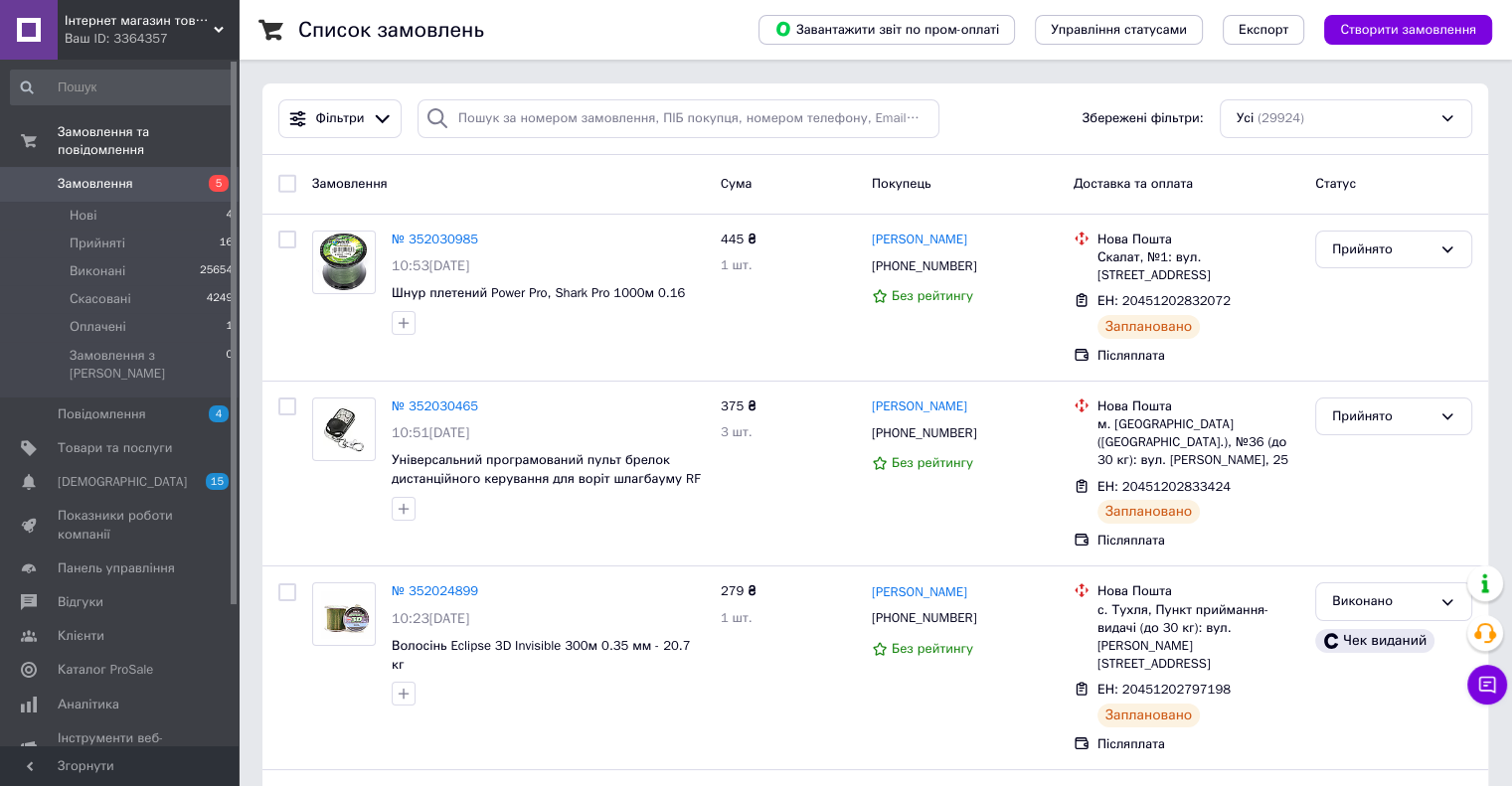 click on "Замовлення" at bounding box center (95, 184) 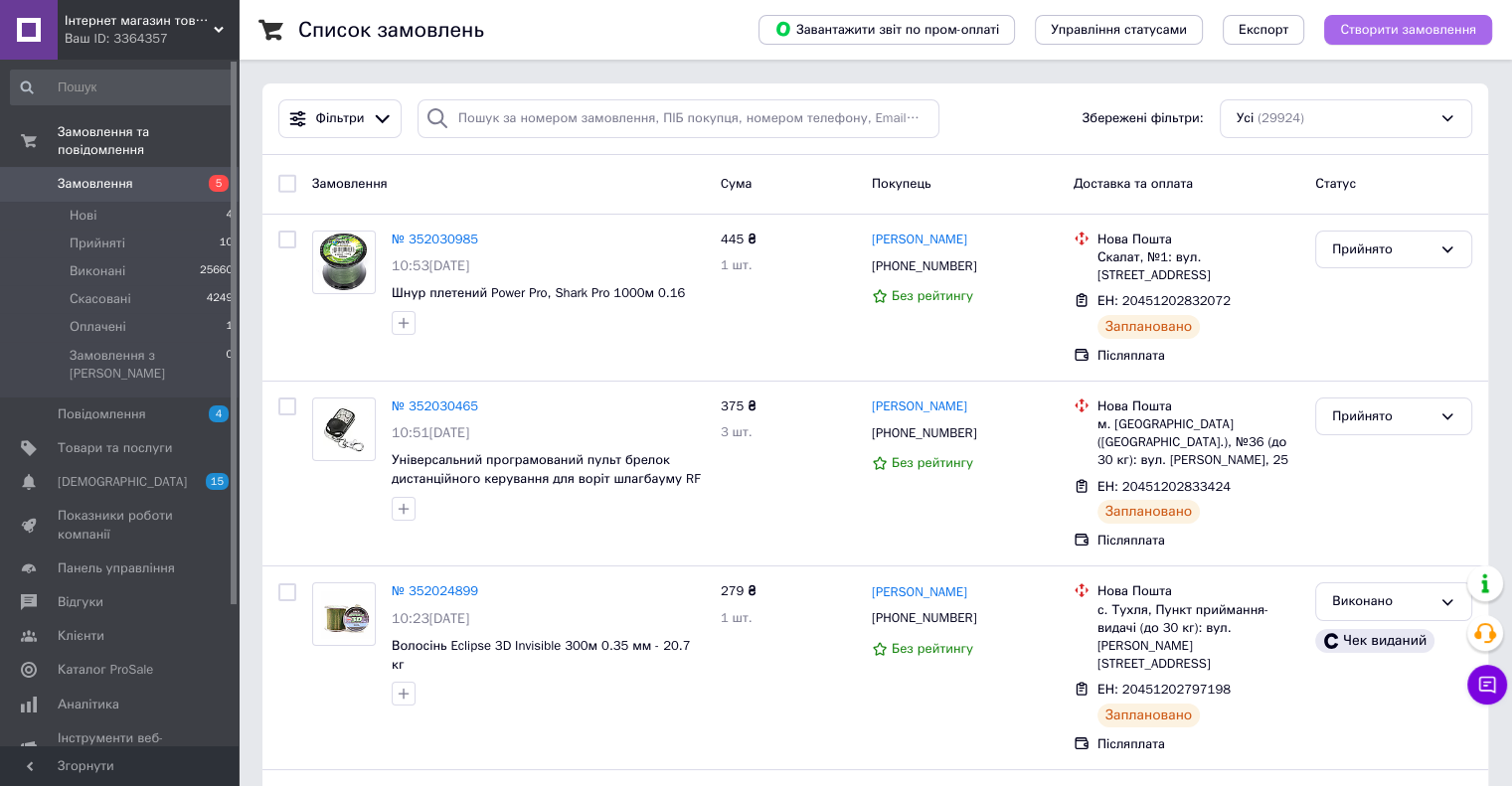 click on "Створити замовлення" at bounding box center (1408, 30) 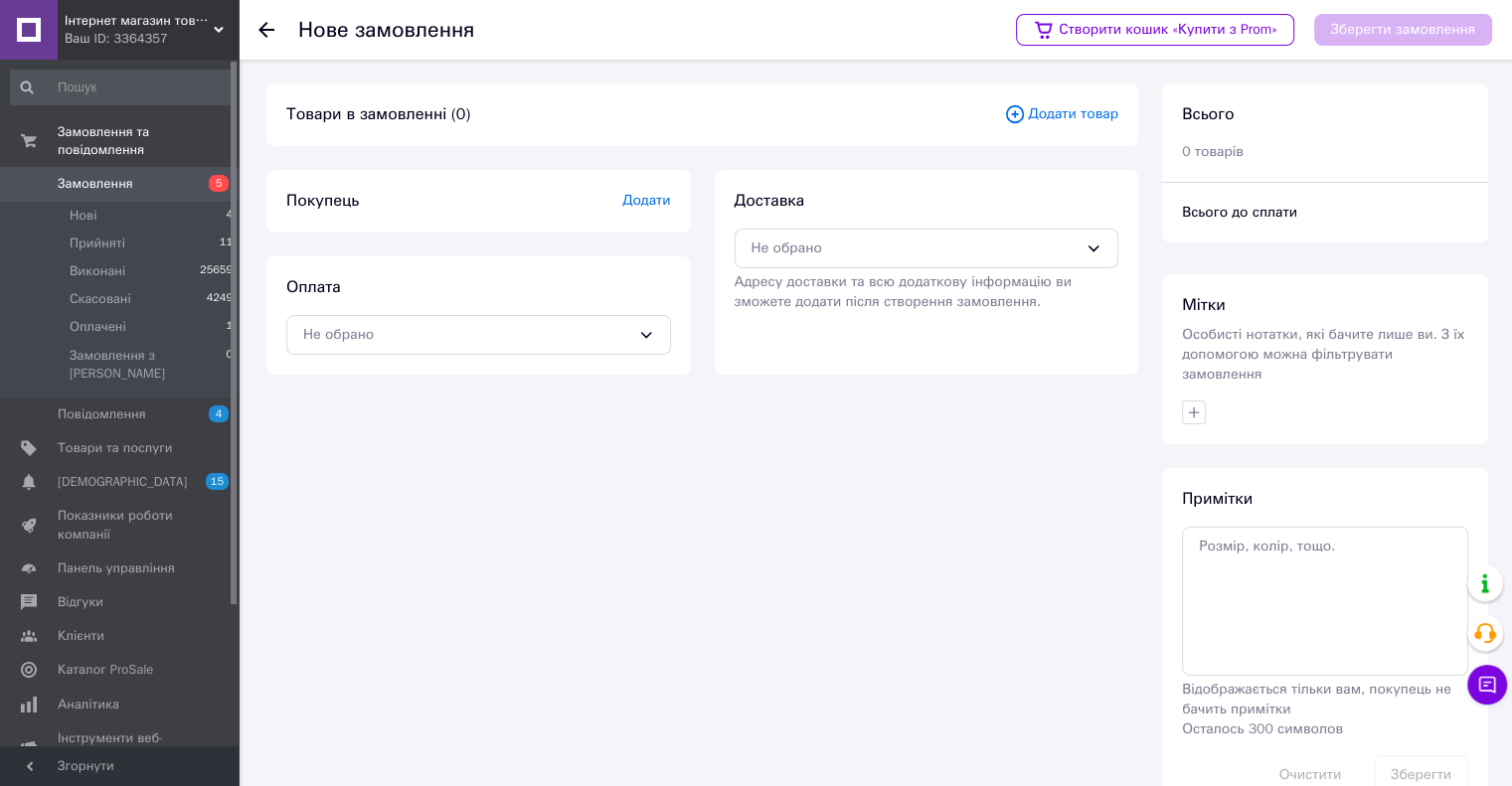 click on "Примітки Відображається тільки вам, покупець не бачить примітки Осталось 300 символов Очистити Зберегти" at bounding box center [1325, 641] 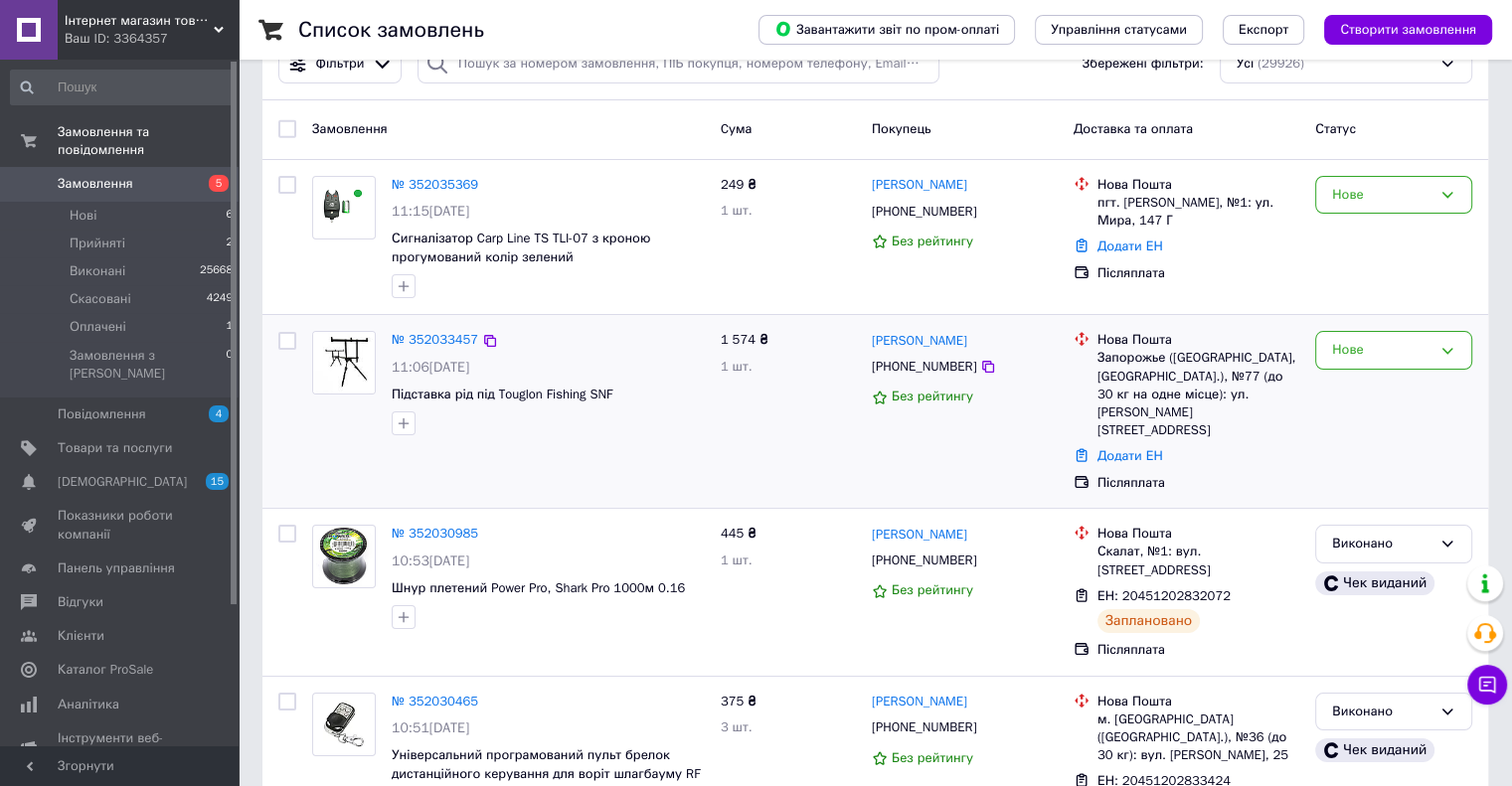 scroll, scrollTop: 0, scrollLeft: 0, axis: both 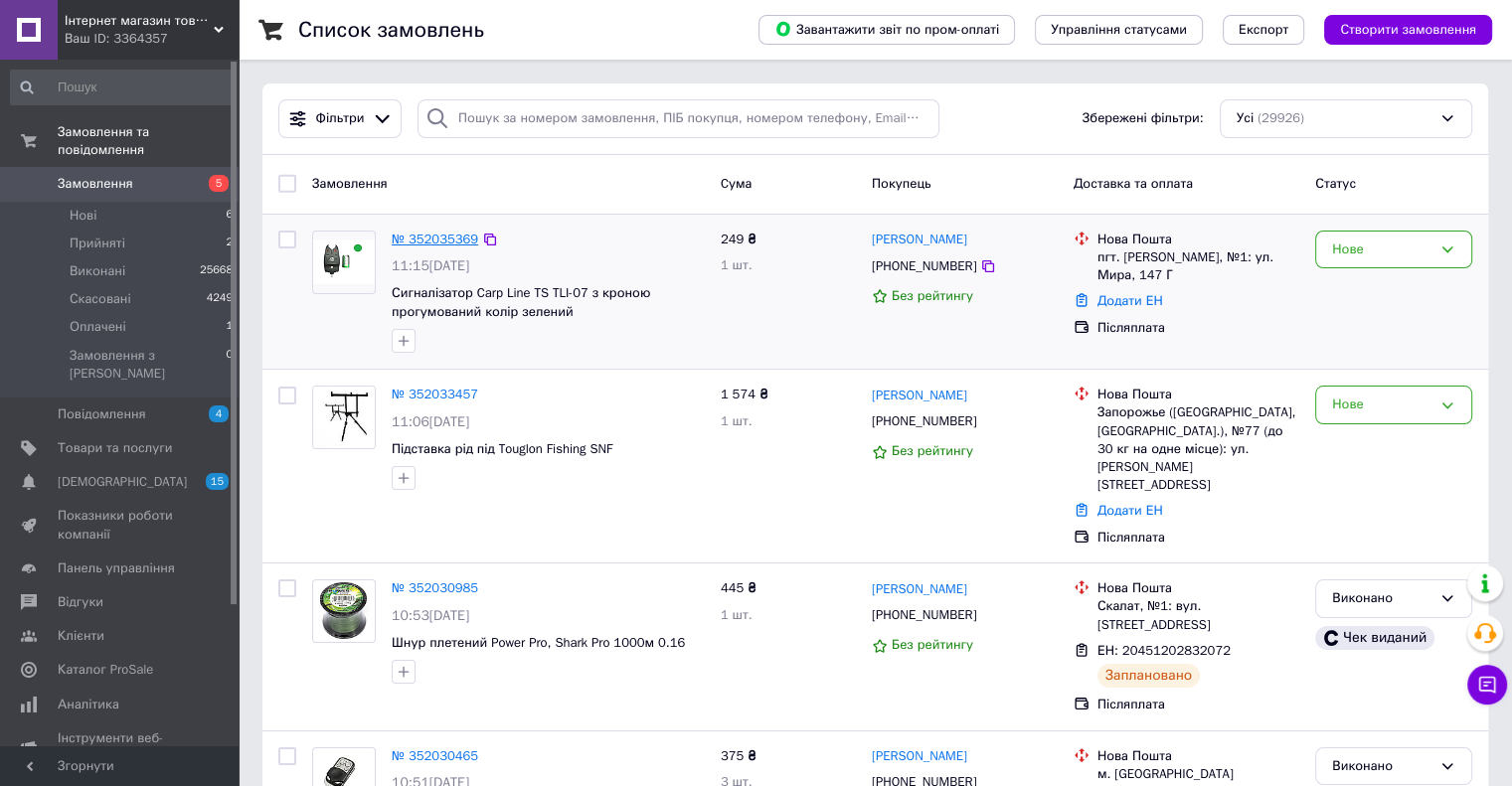 click on "№ 352035369" at bounding box center (434, 238) 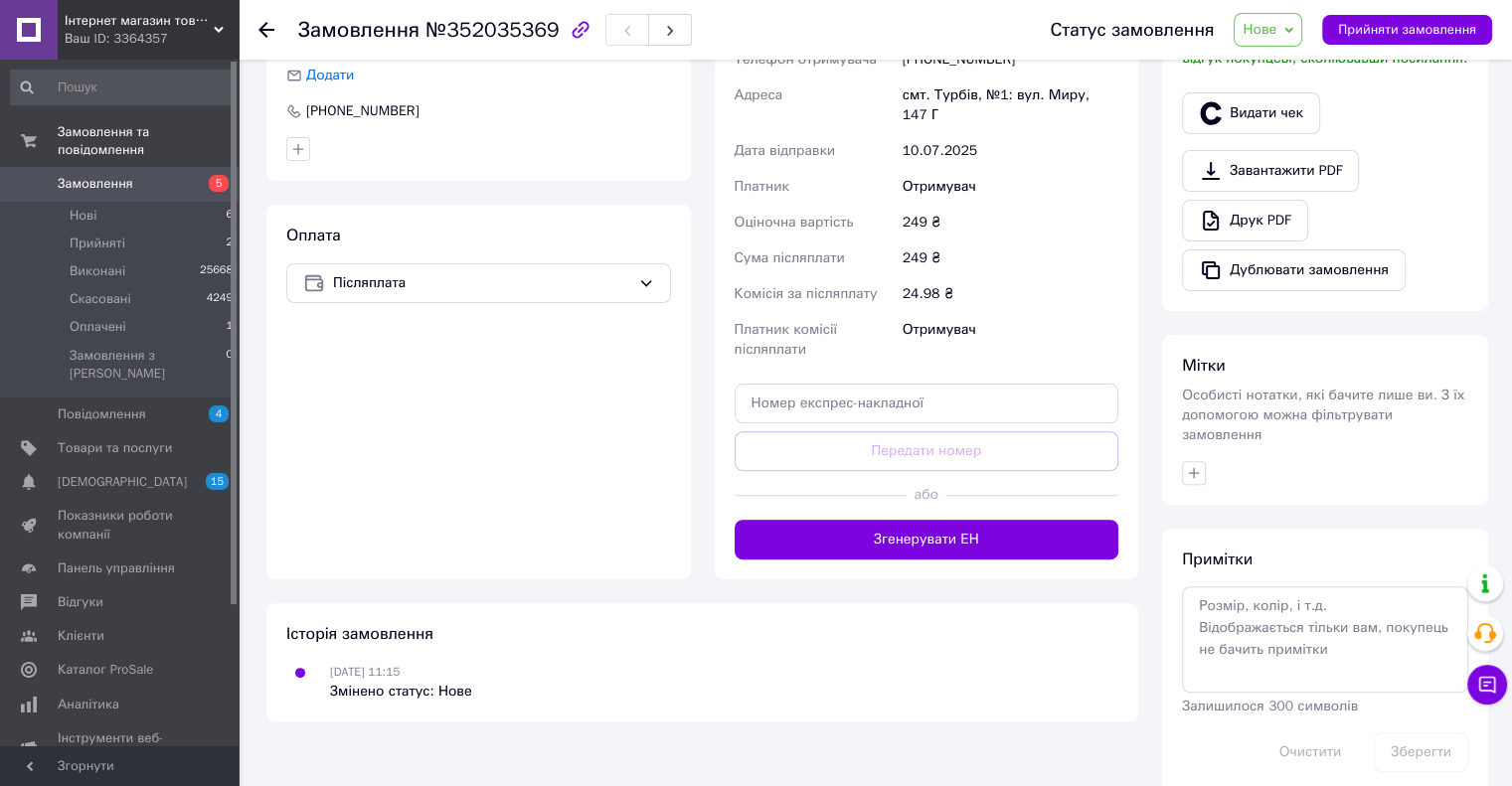 scroll, scrollTop: 528, scrollLeft: 0, axis: vertical 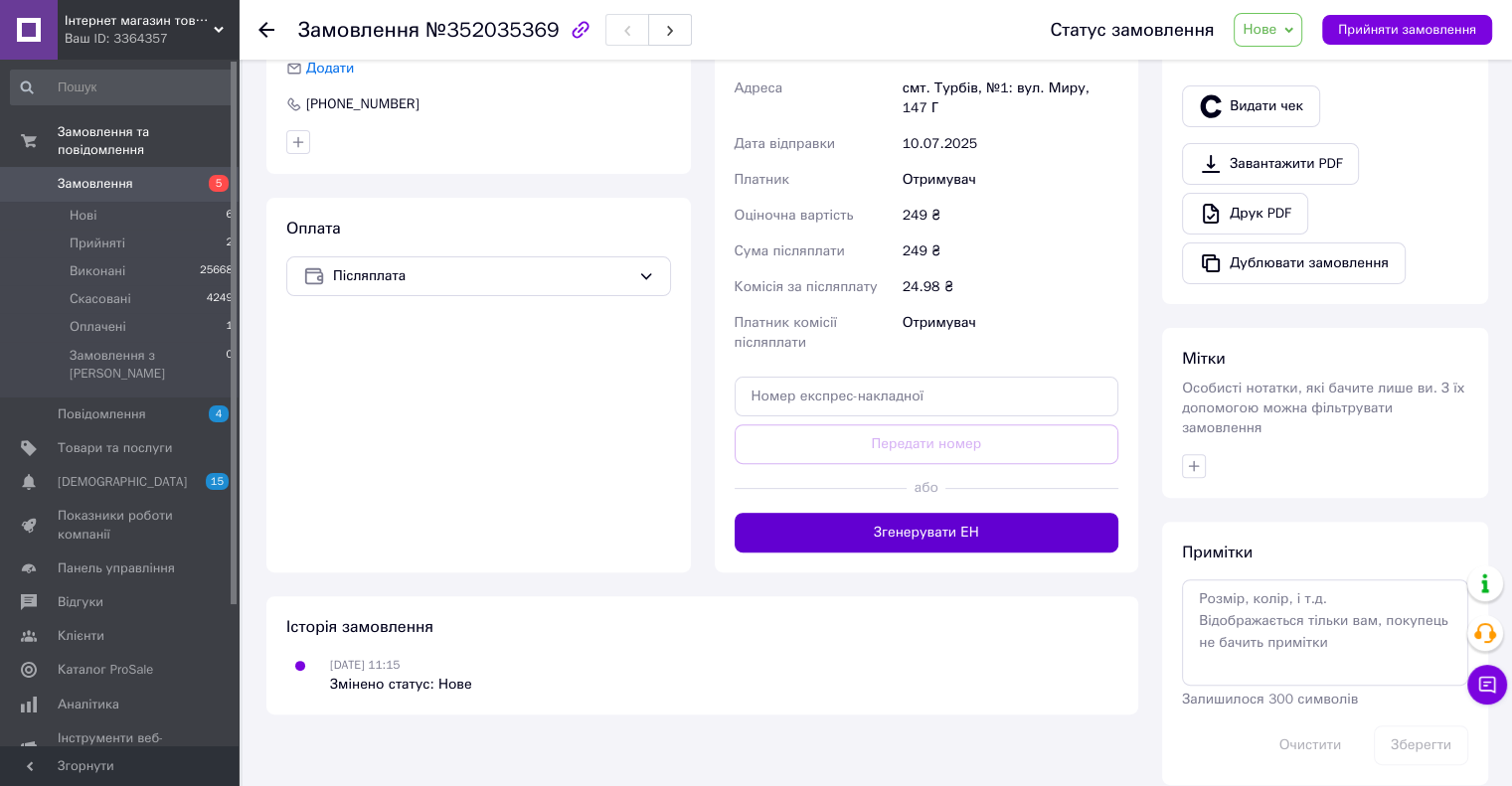 click on "Згенерувати ЕН" at bounding box center (926, 533) 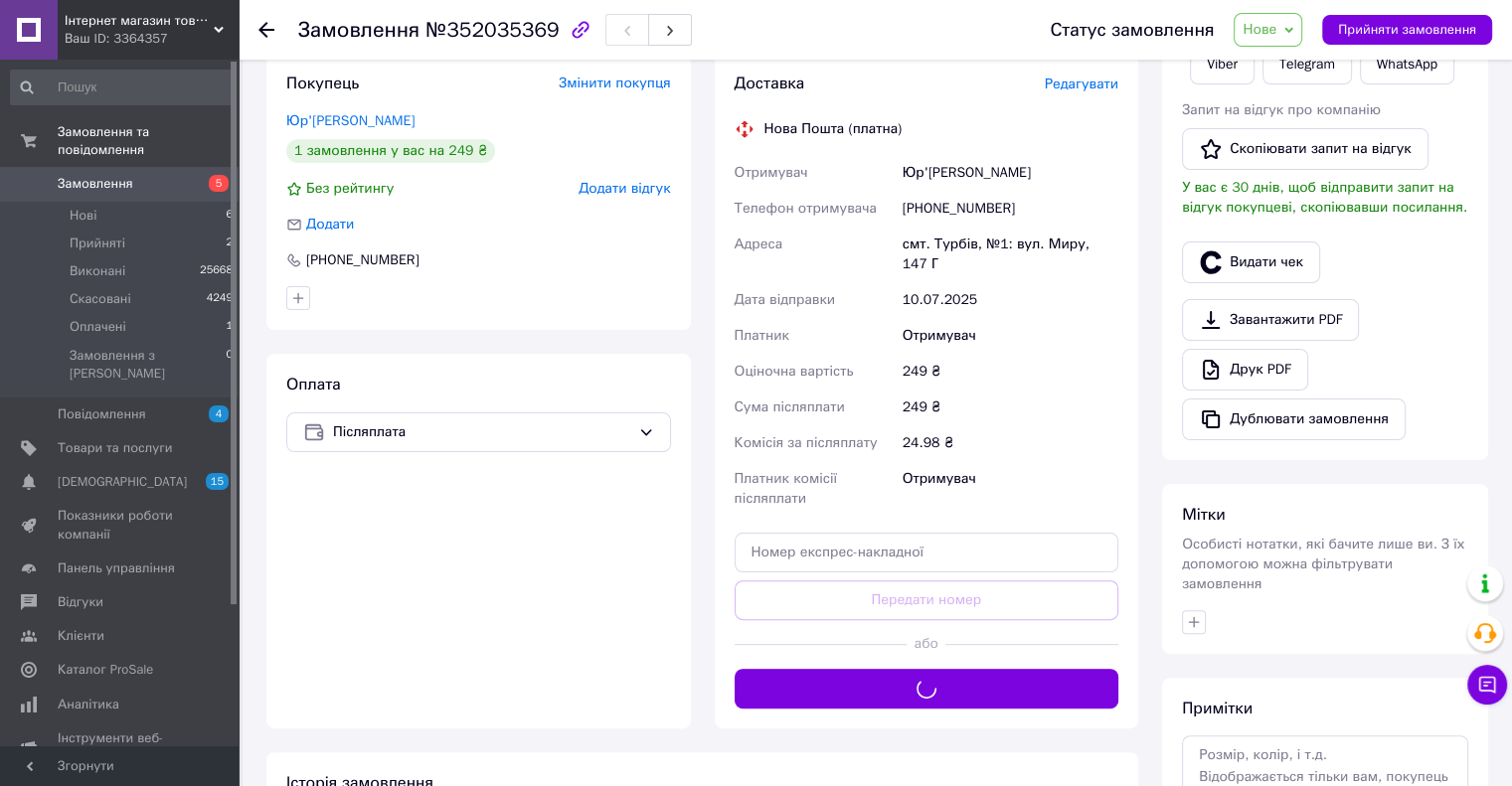 scroll, scrollTop: 230, scrollLeft: 0, axis: vertical 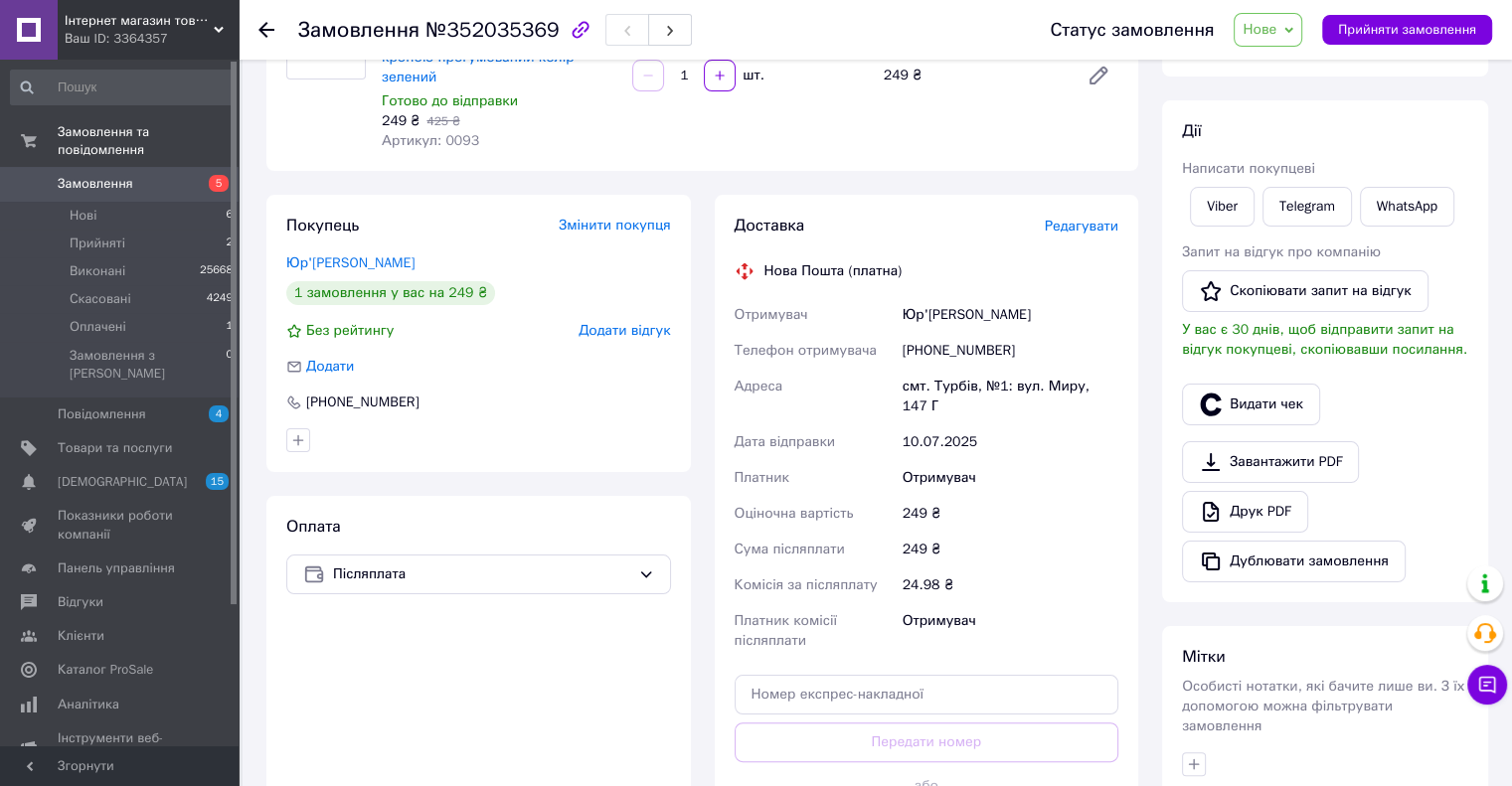 click on "Нове" at bounding box center [1260, 29] 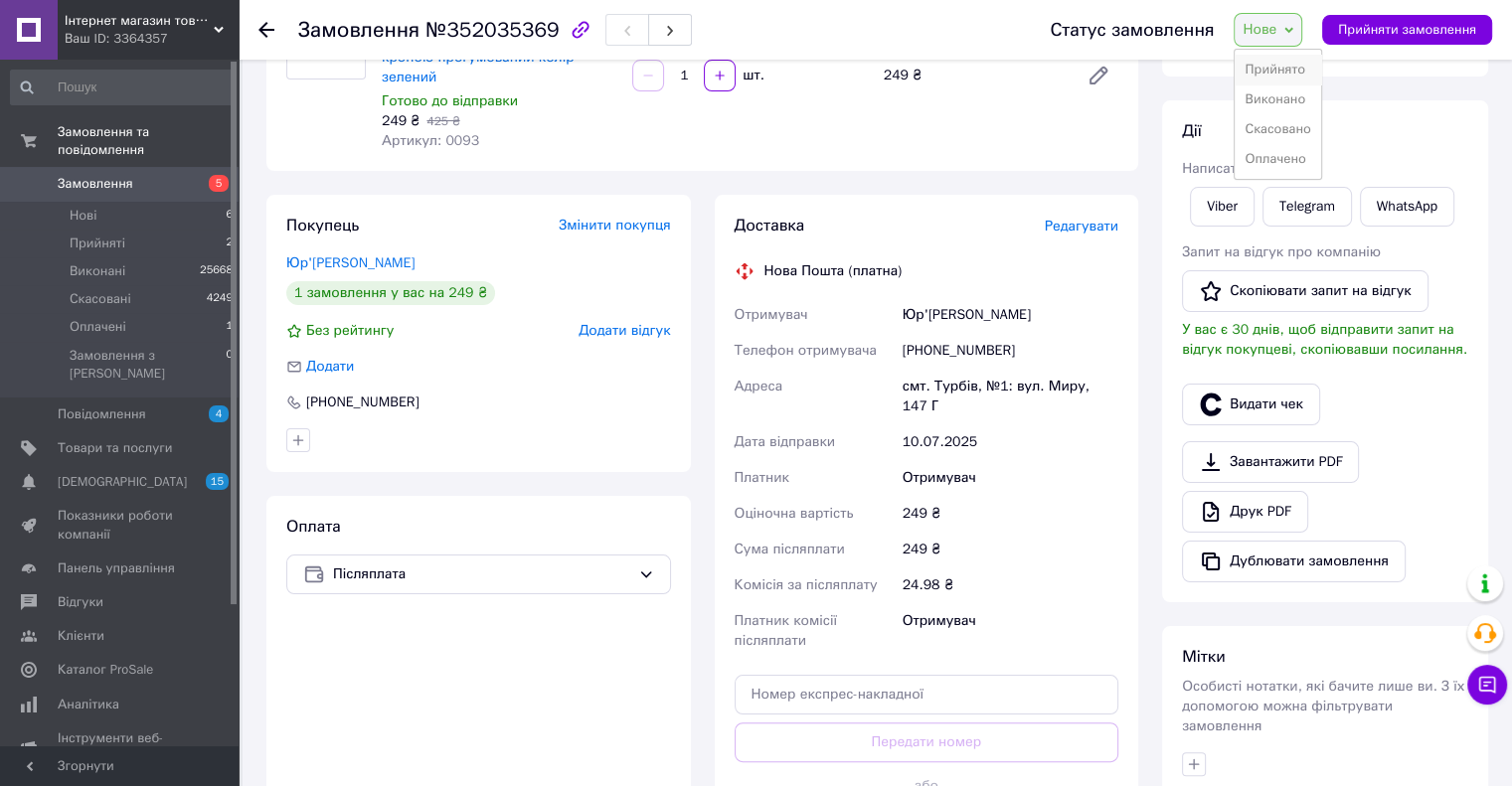 click on "Прийнято" at bounding box center (1277, 70) 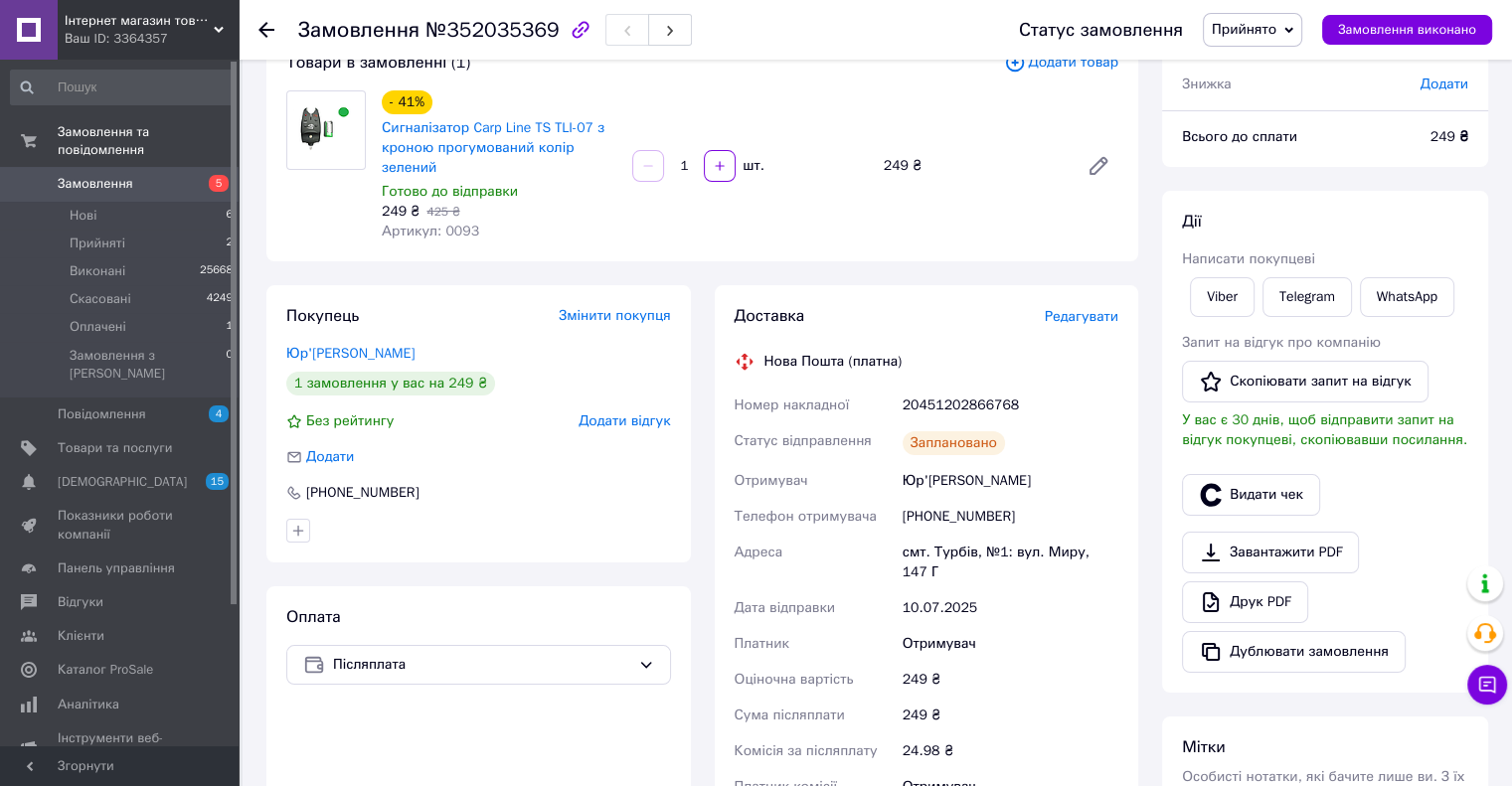 scroll, scrollTop: 0, scrollLeft: 0, axis: both 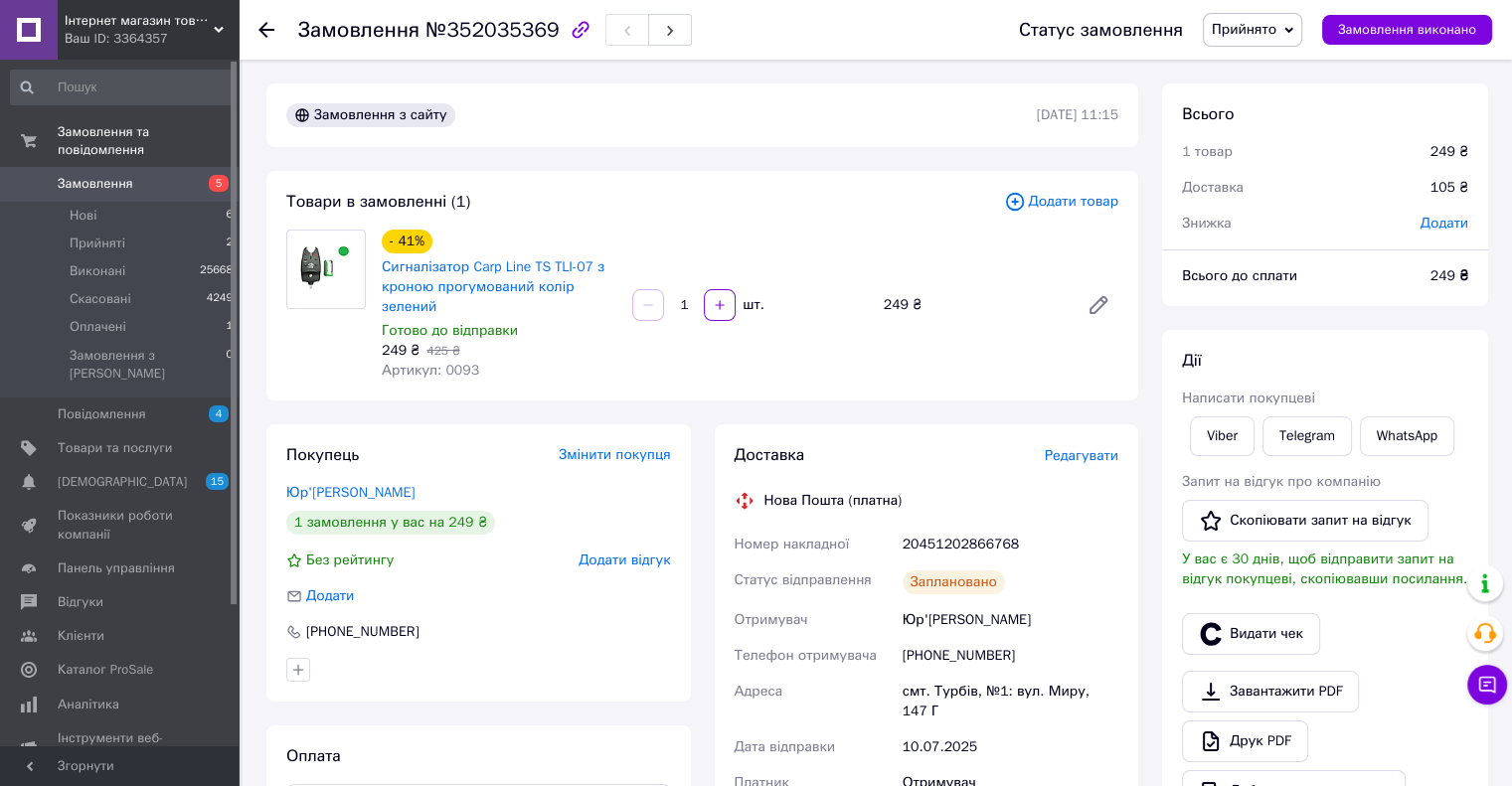 click on "Замовлення" at bounding box center (120, 184) 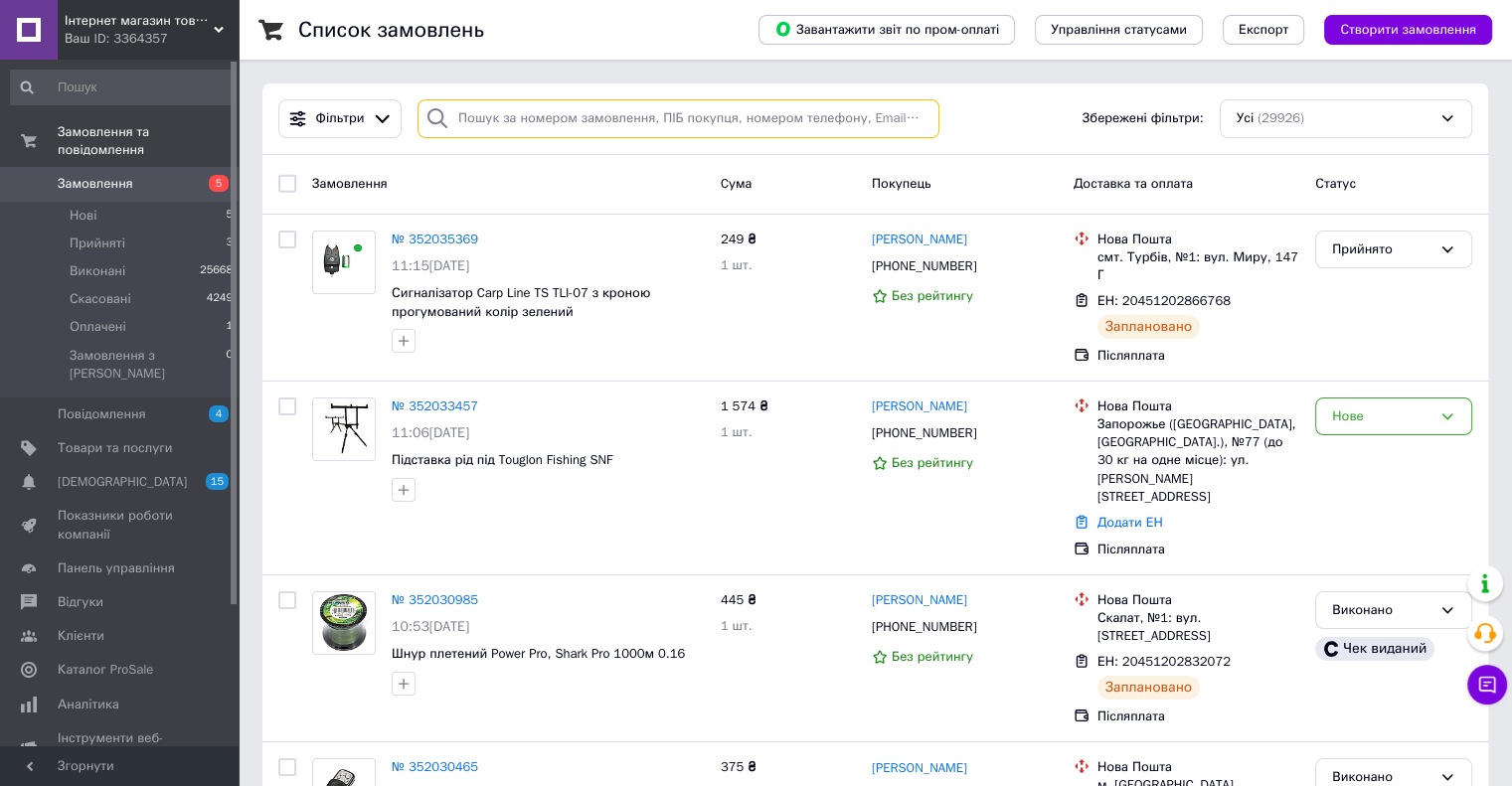 click at bounding box center [678, 118] 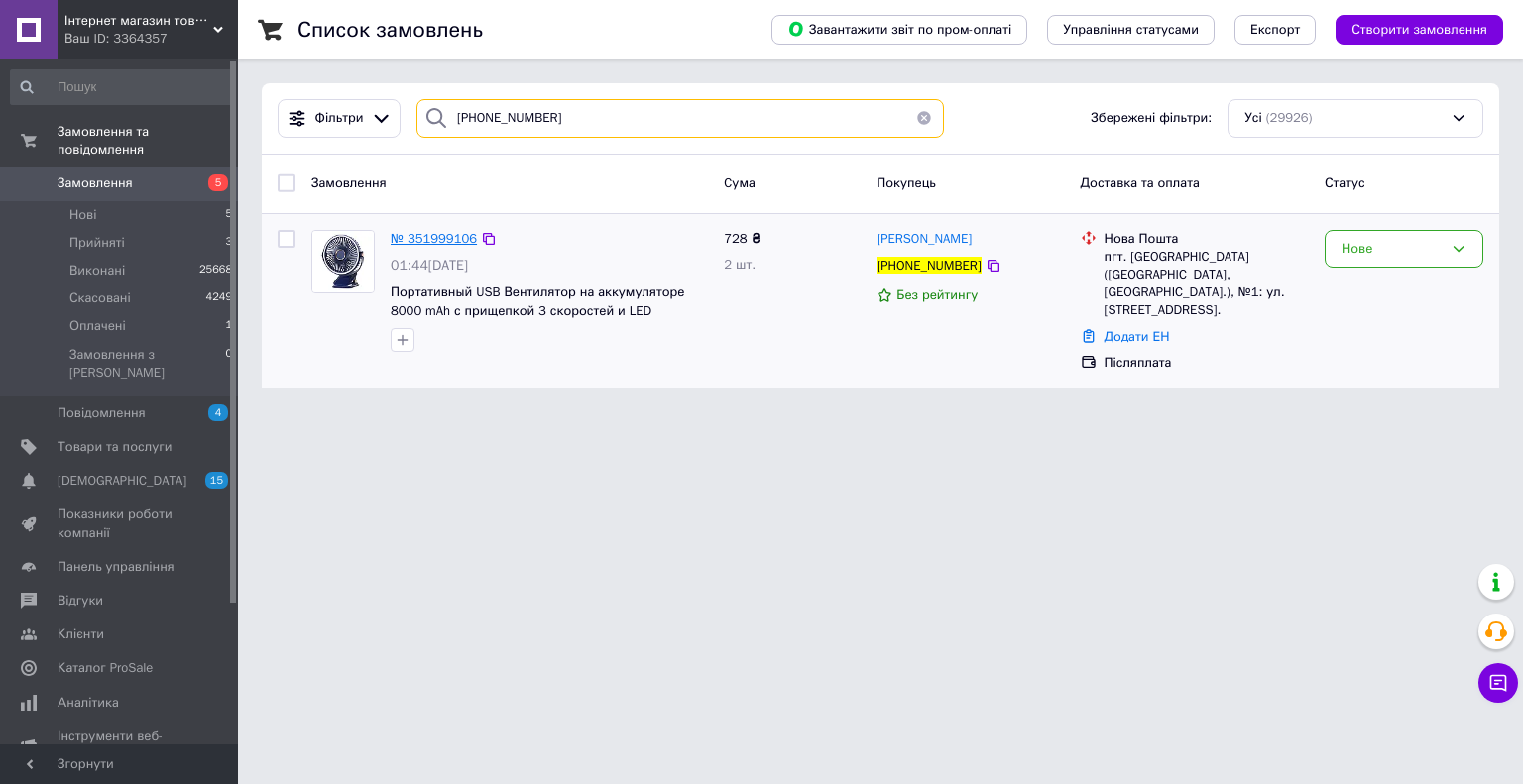 type on "[PHONE_NUMBER]" 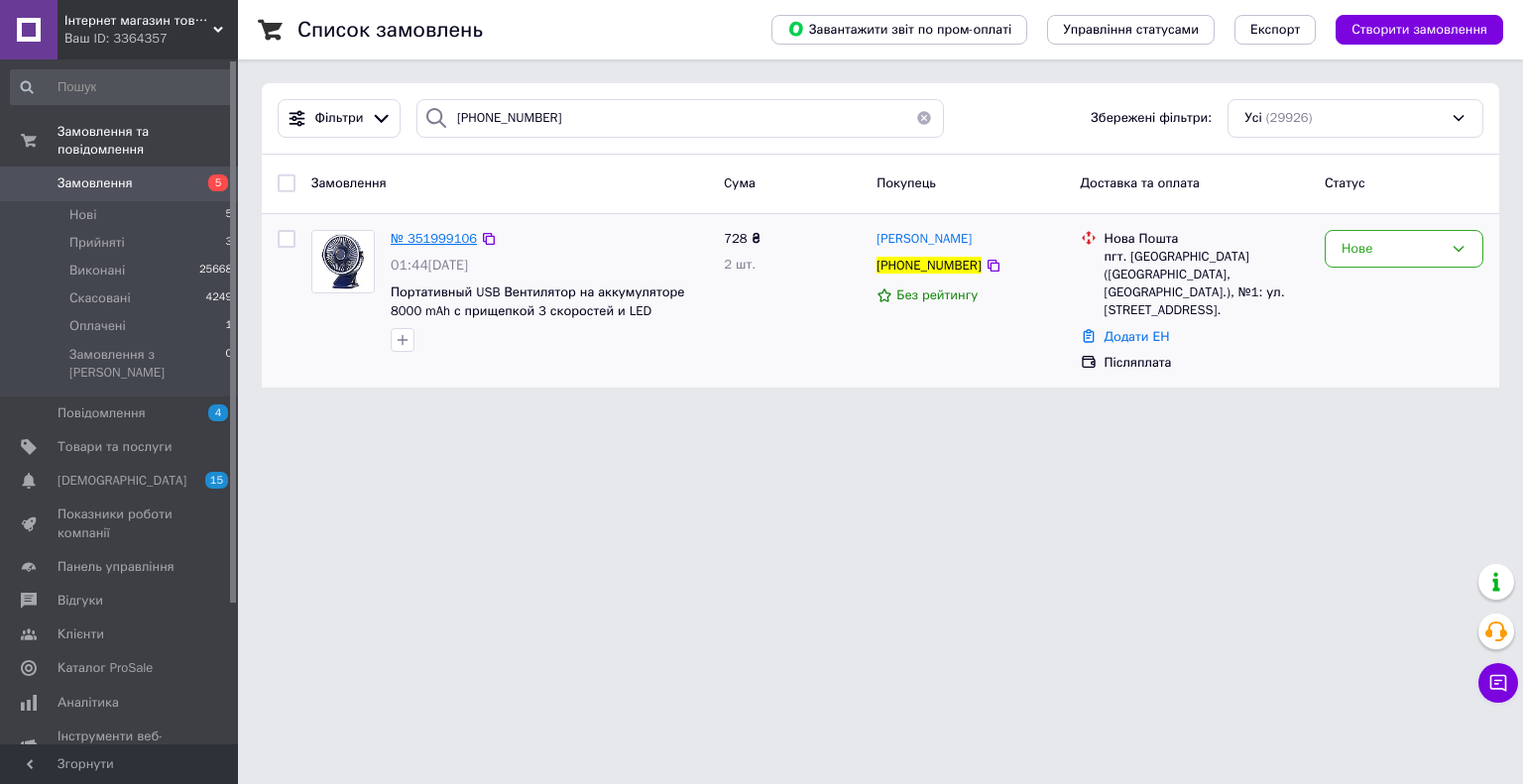 click on "№ 351999106" at bounding box center [433, 238] 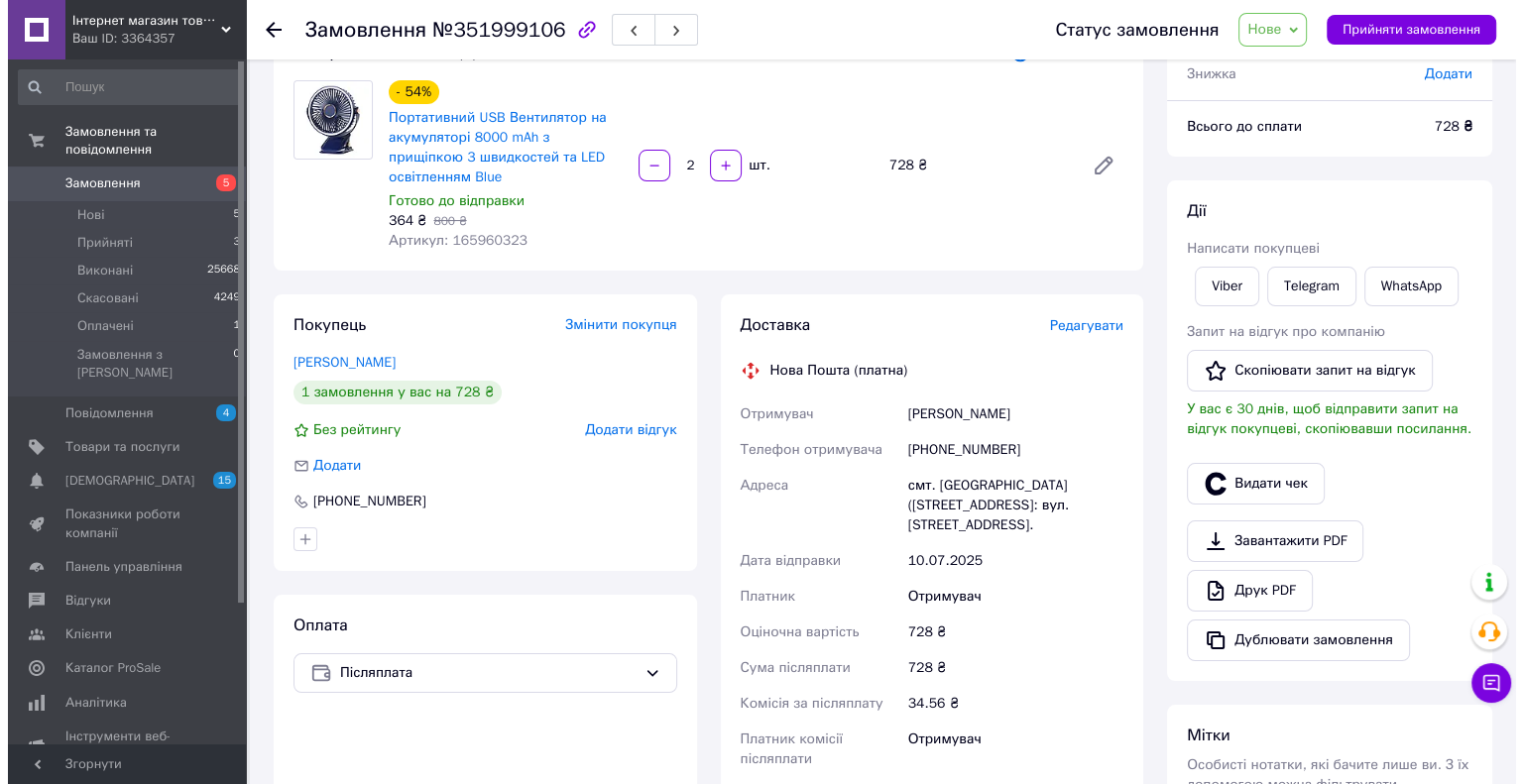 scroll, scrollTop: 130, scrollLeft: 0, axis: vertical 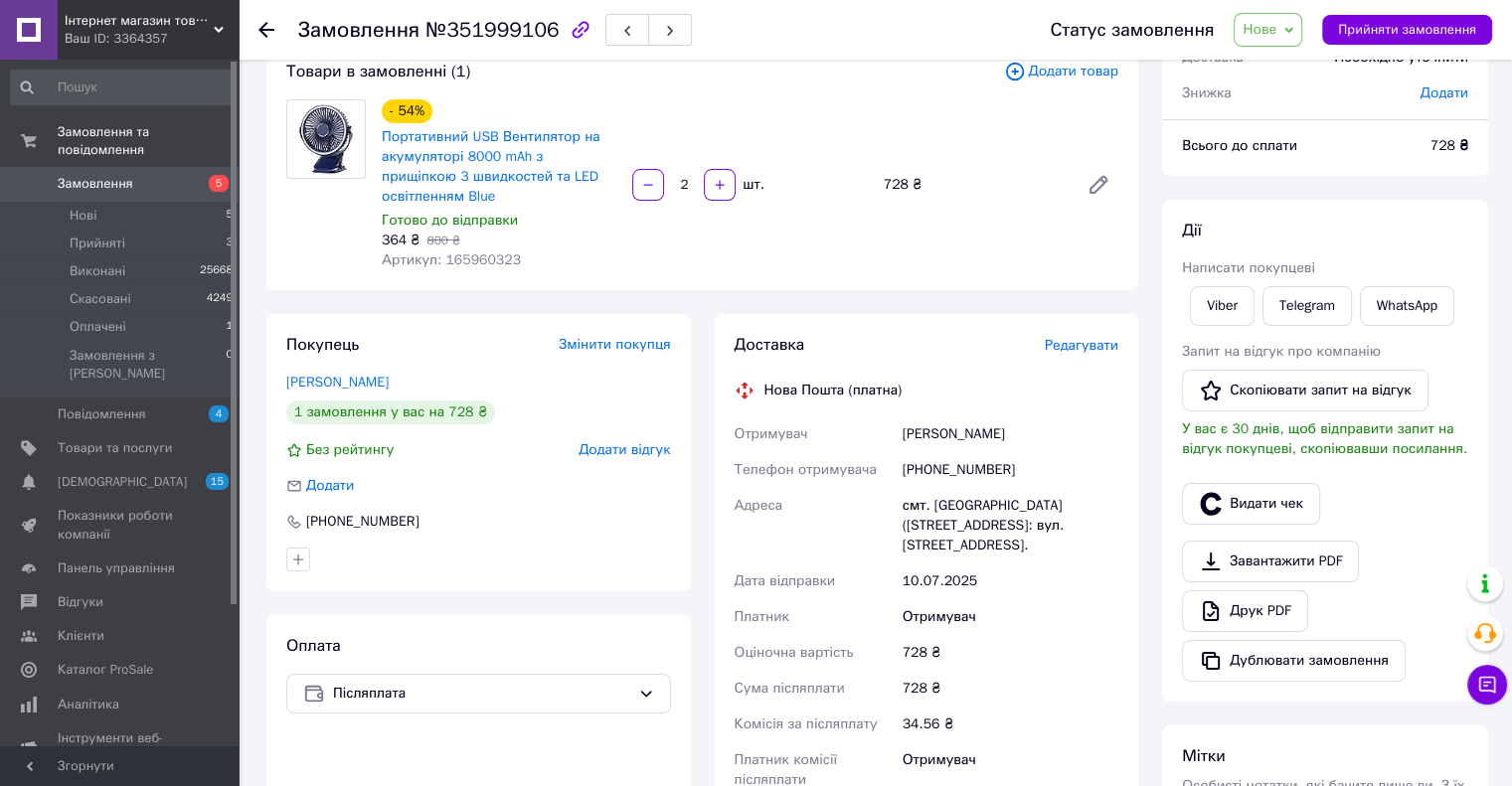 click on "Редагувати" at bounding box center [1082, 345] 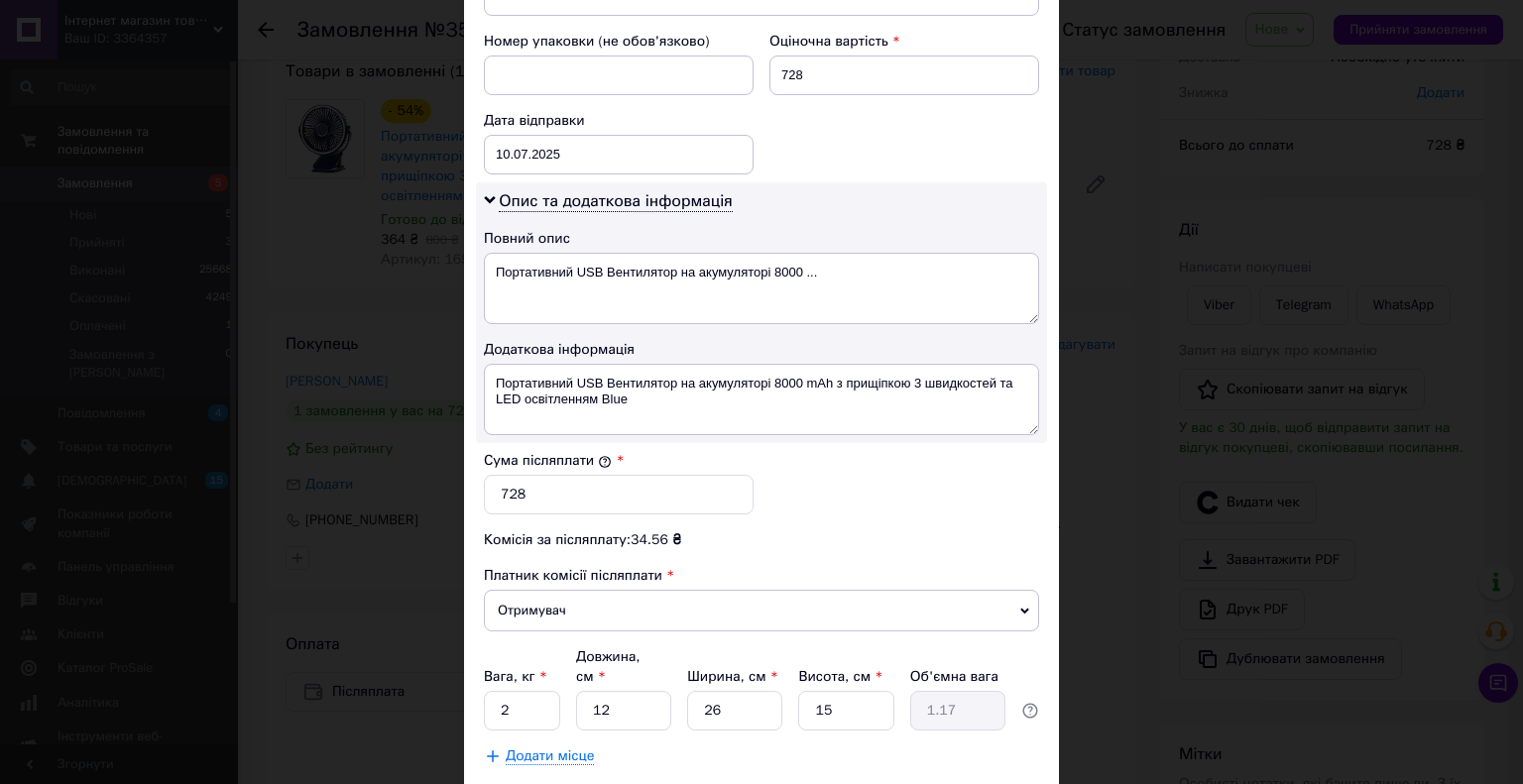scroll, scrollTop: 944, scrollLeft: 0, axis: vertical 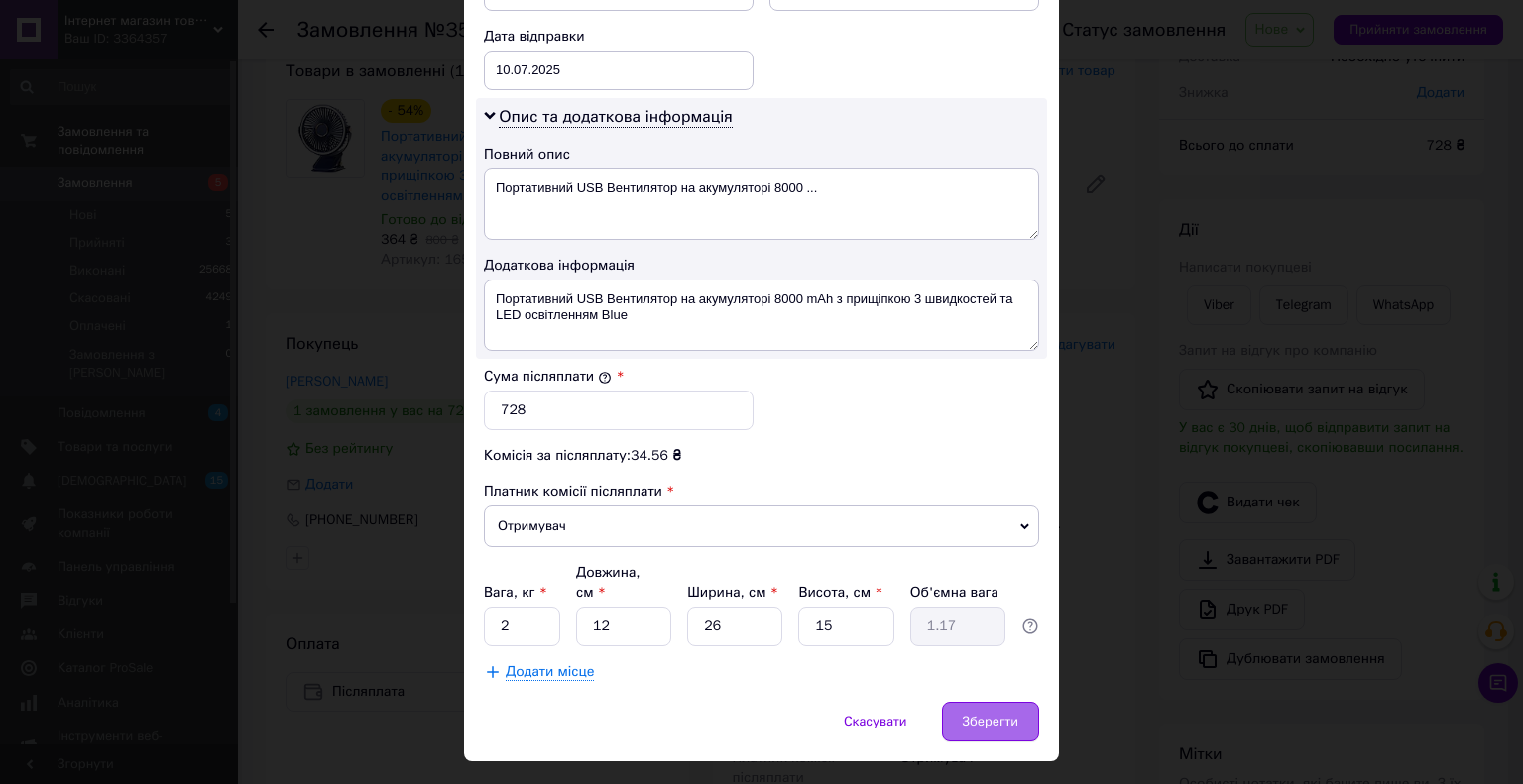 click on "Зберегти" at bounding box center [991, 722] 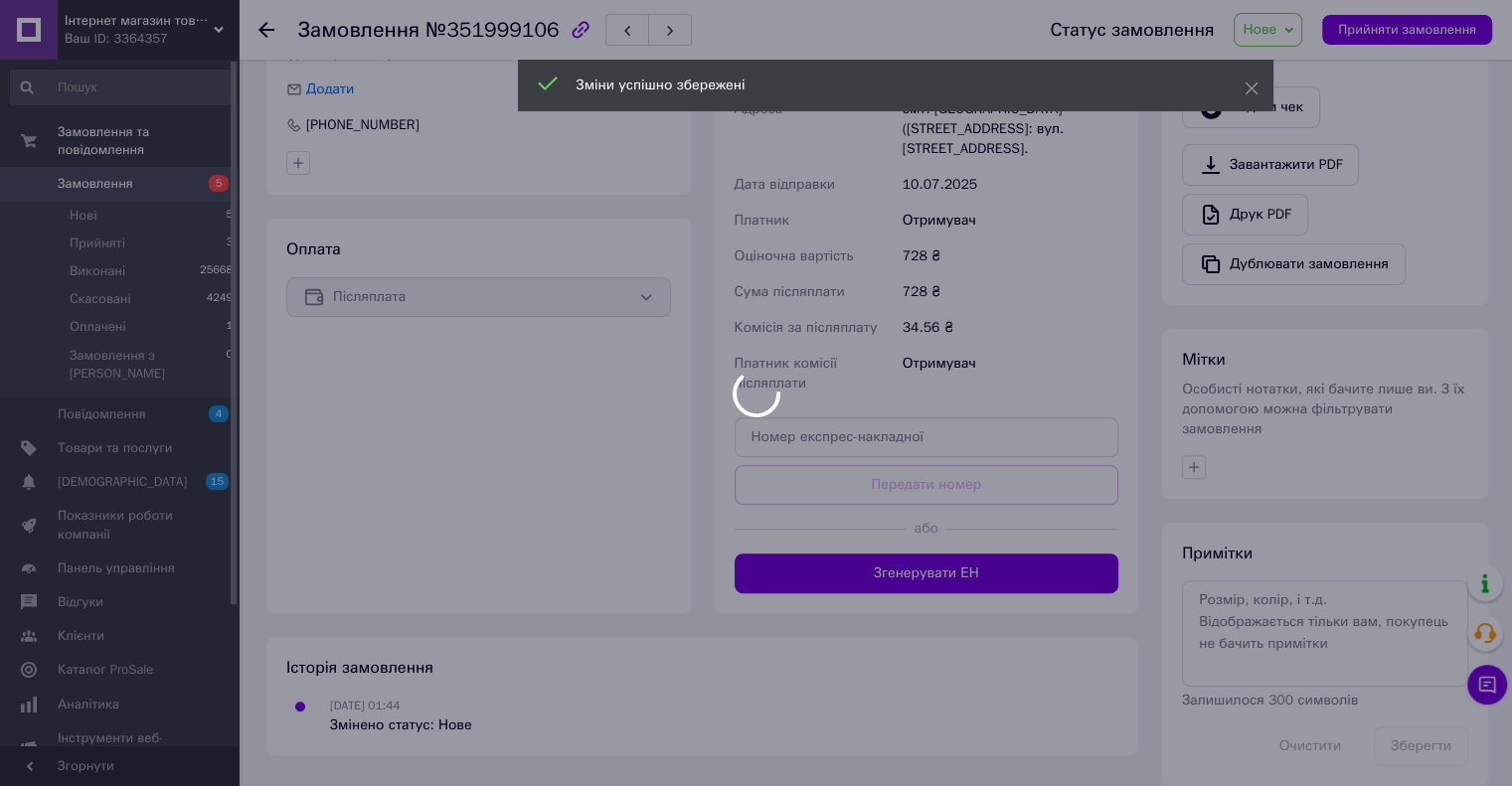 scroll, scrollTop: 528, scrollLeft: 0, axis: vertical 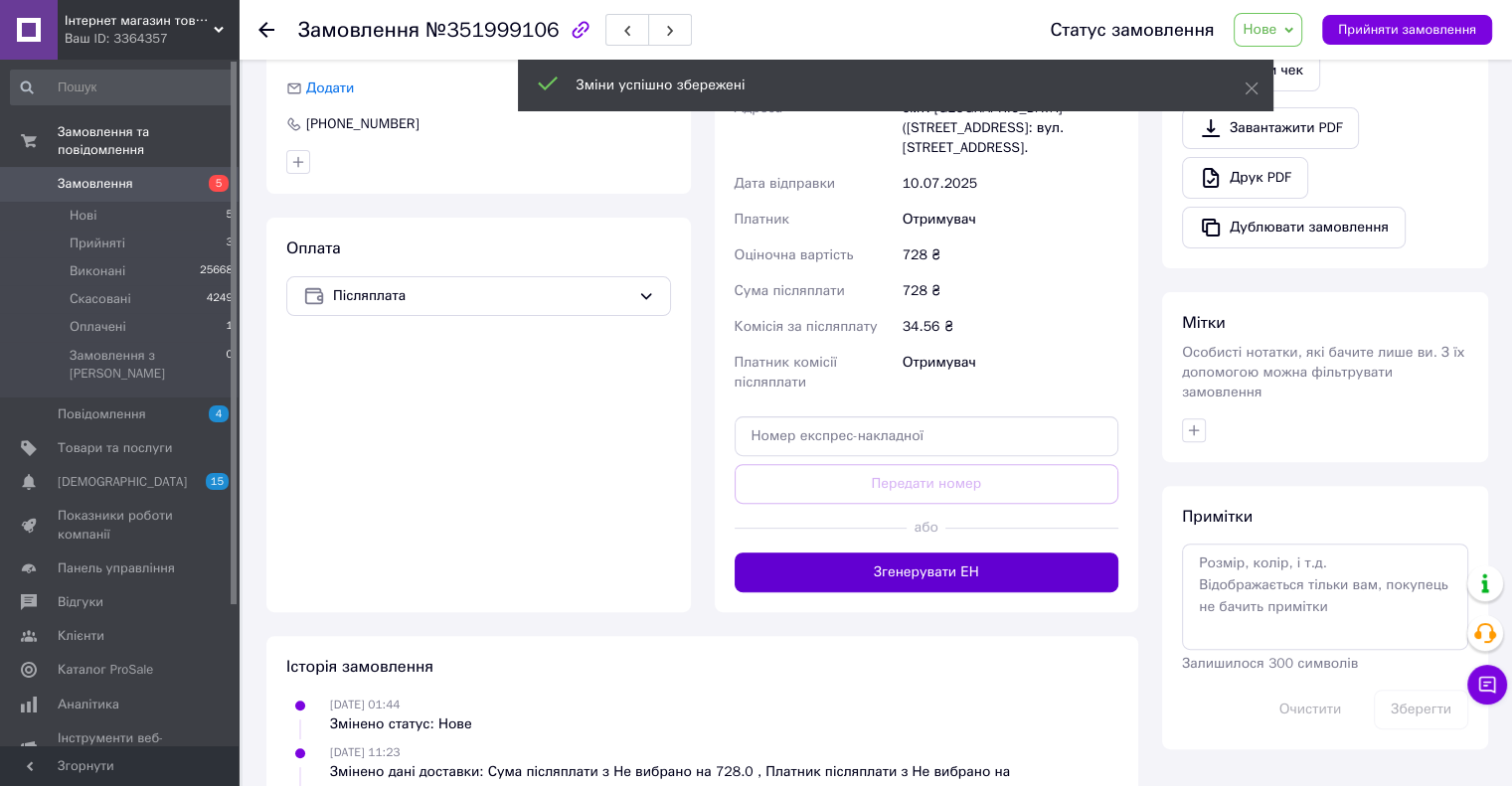 click on "Згенерувати ЕН" at bounding box center (926, 572) 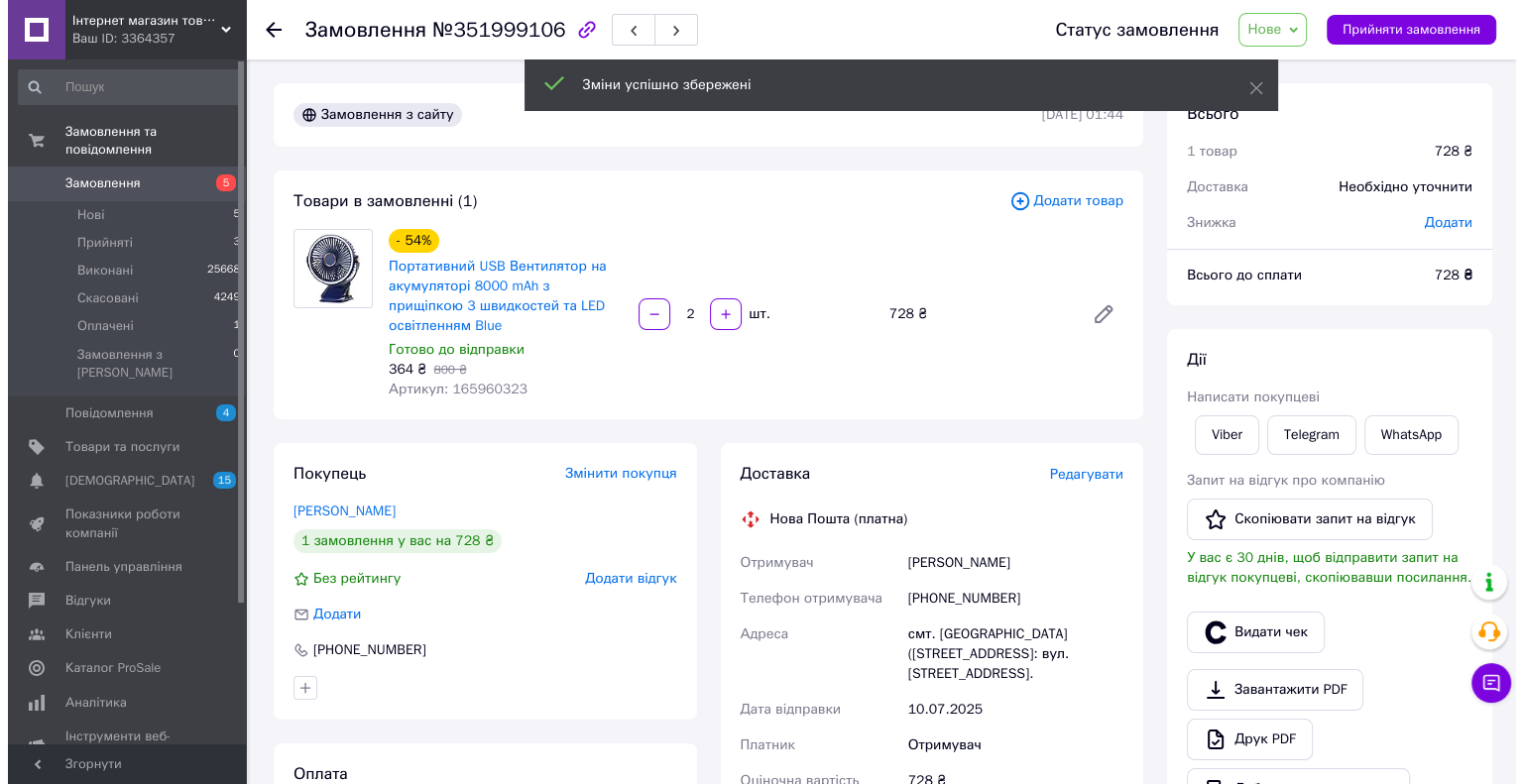 scroll, scrollTop: 0, scrollLeft: 0, axis: both 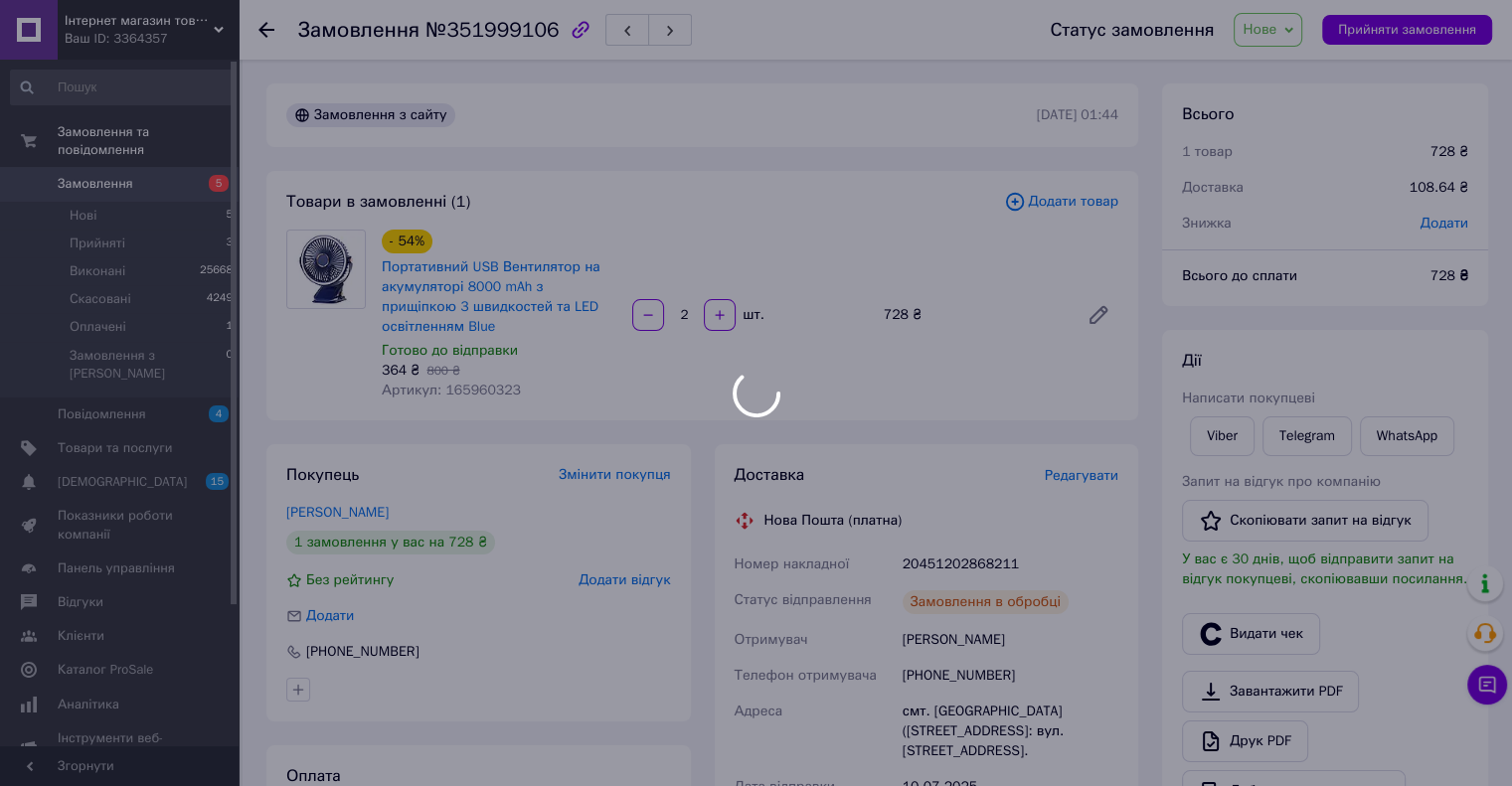 click at bounding box center (756, 393) 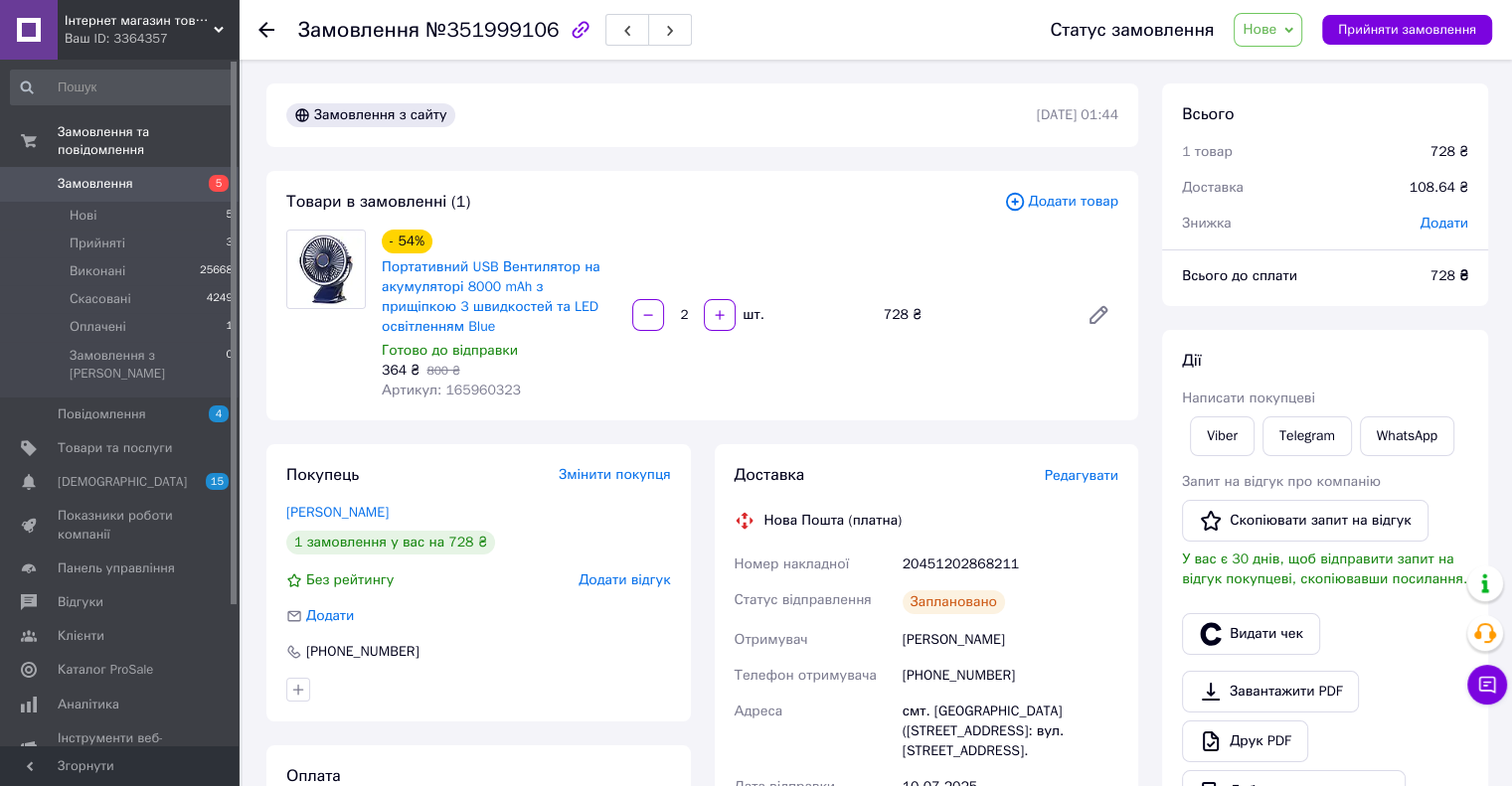click on "Нове" at bounding box center (1267, 30) 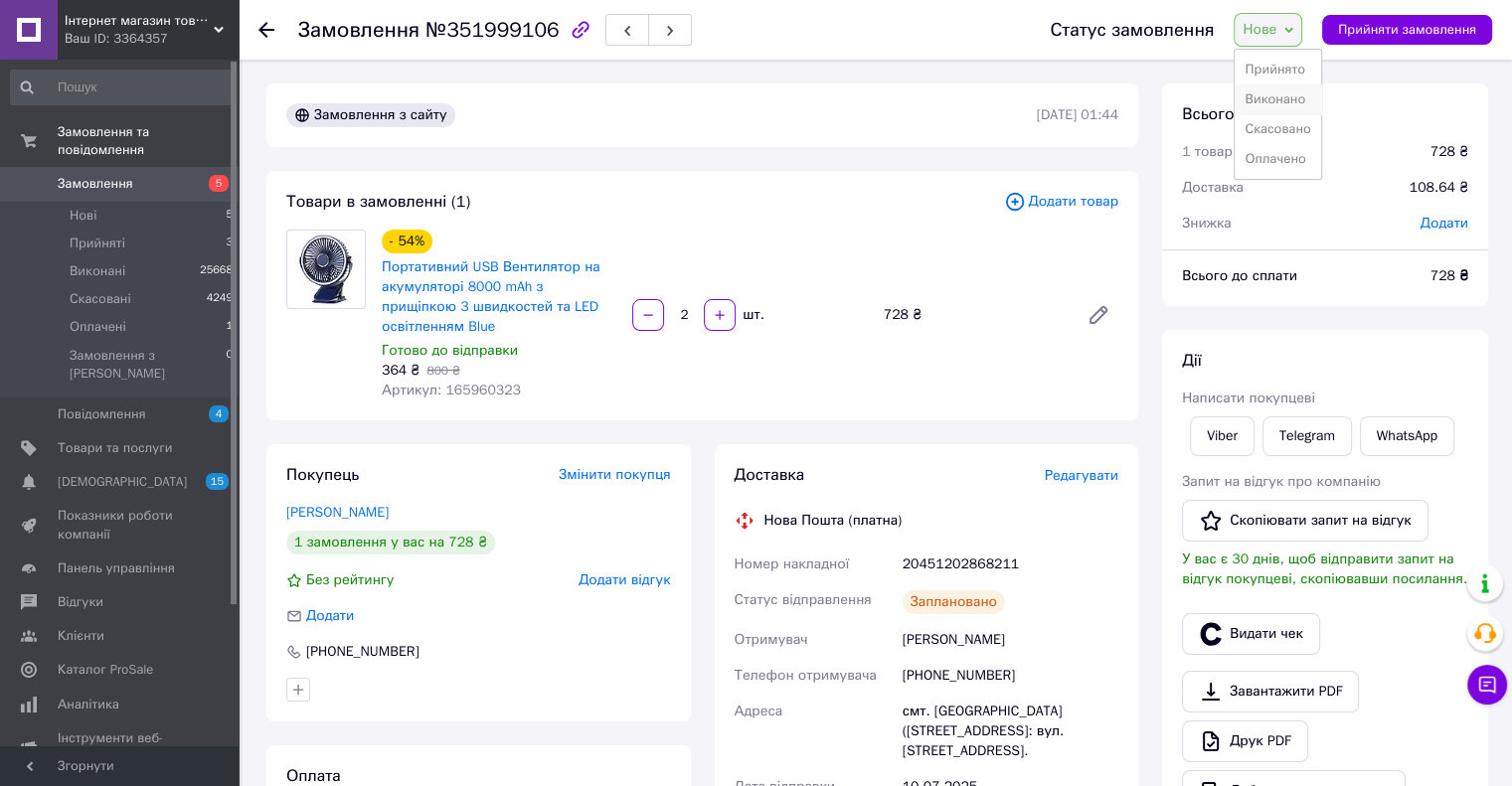 click on "Виконано" at bounding box center [1277, 99] 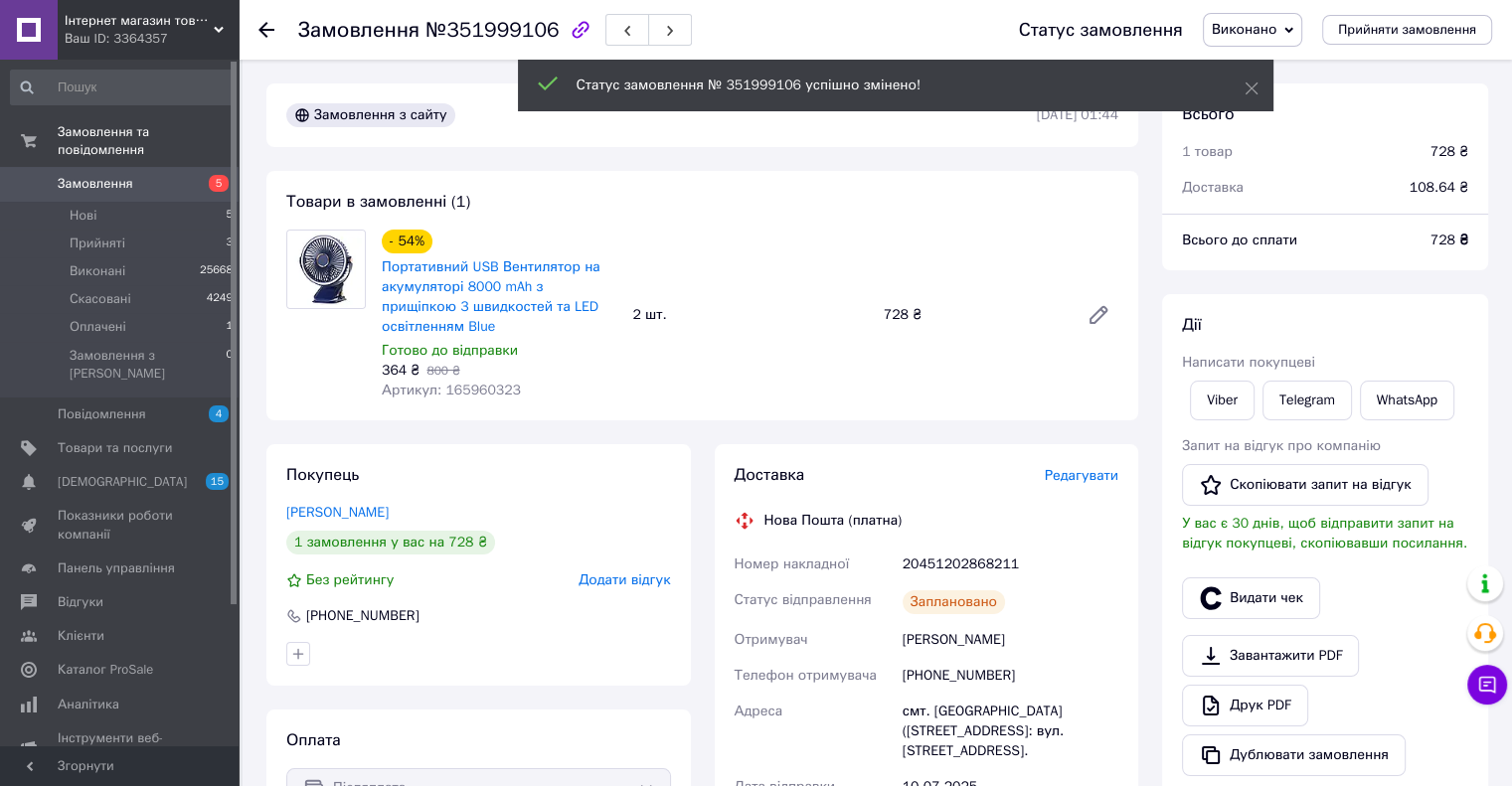 click on "Замовлення" at bounding box center [120, 184] 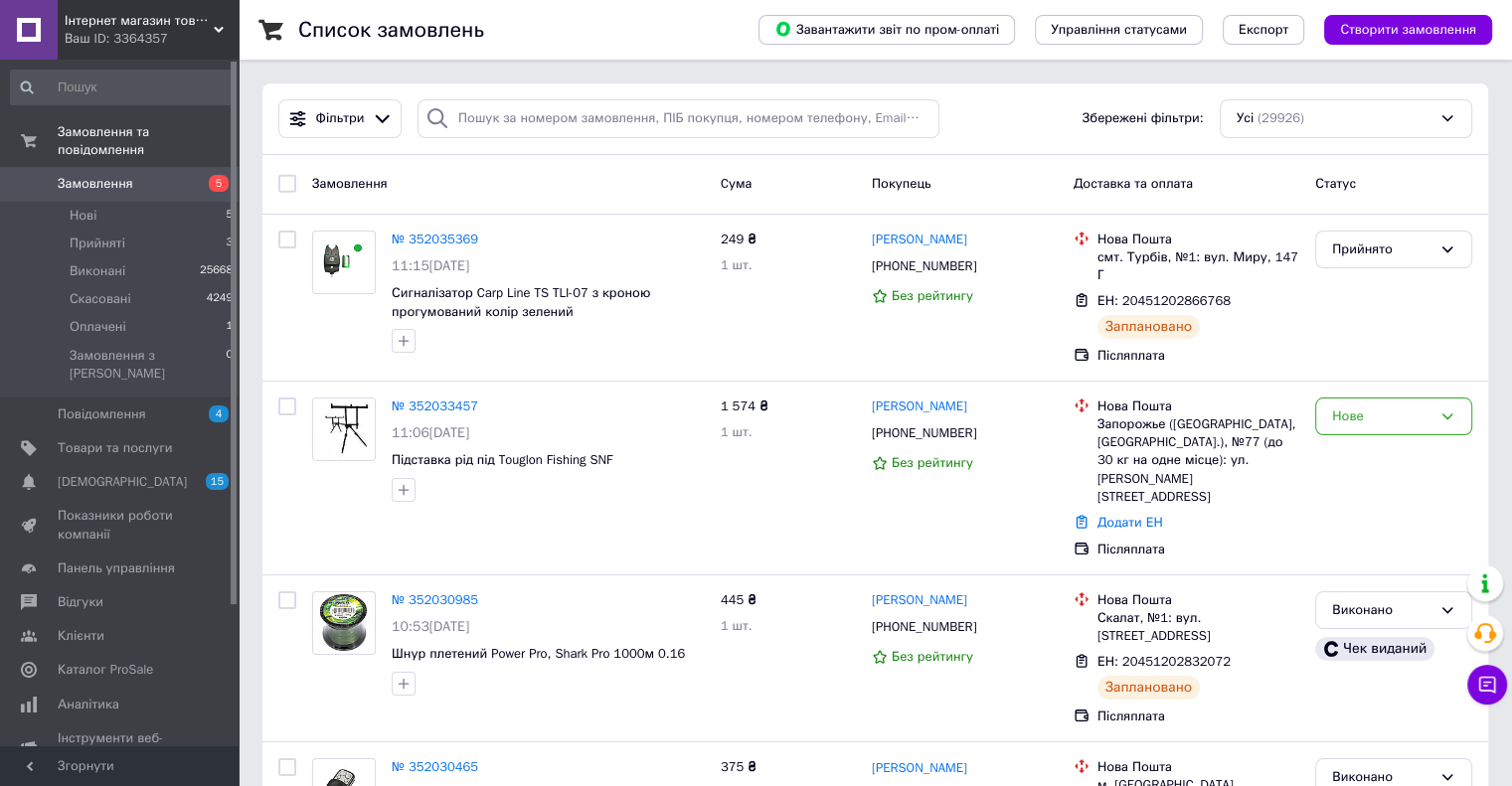 click on "Завантажити звіт по пром-оплаті Управління статусами Експорт Створити замовлення" at bounding box center [1105, 30] 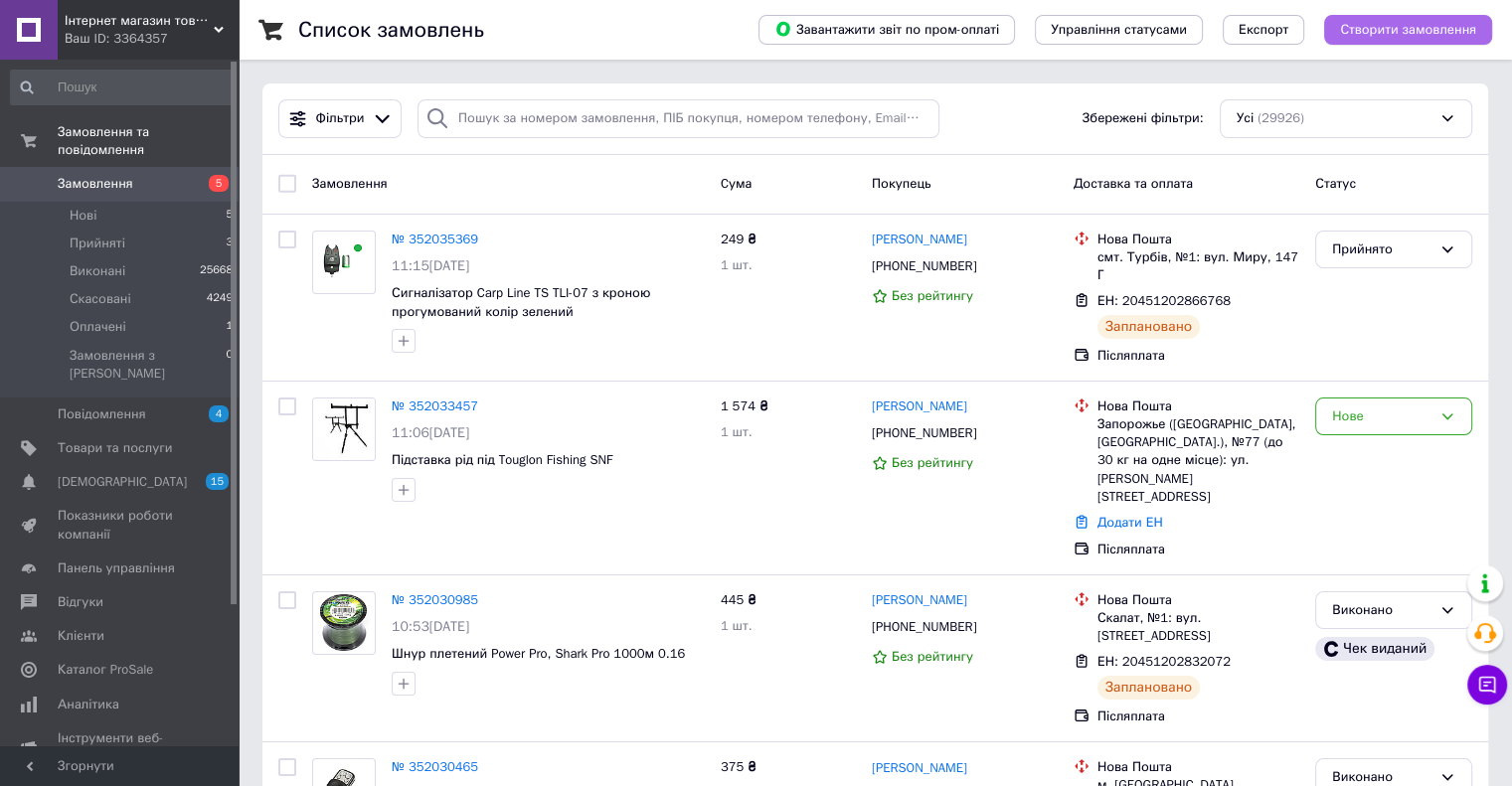 click on "Створити замовлення" at bounding box center [1408, 30] 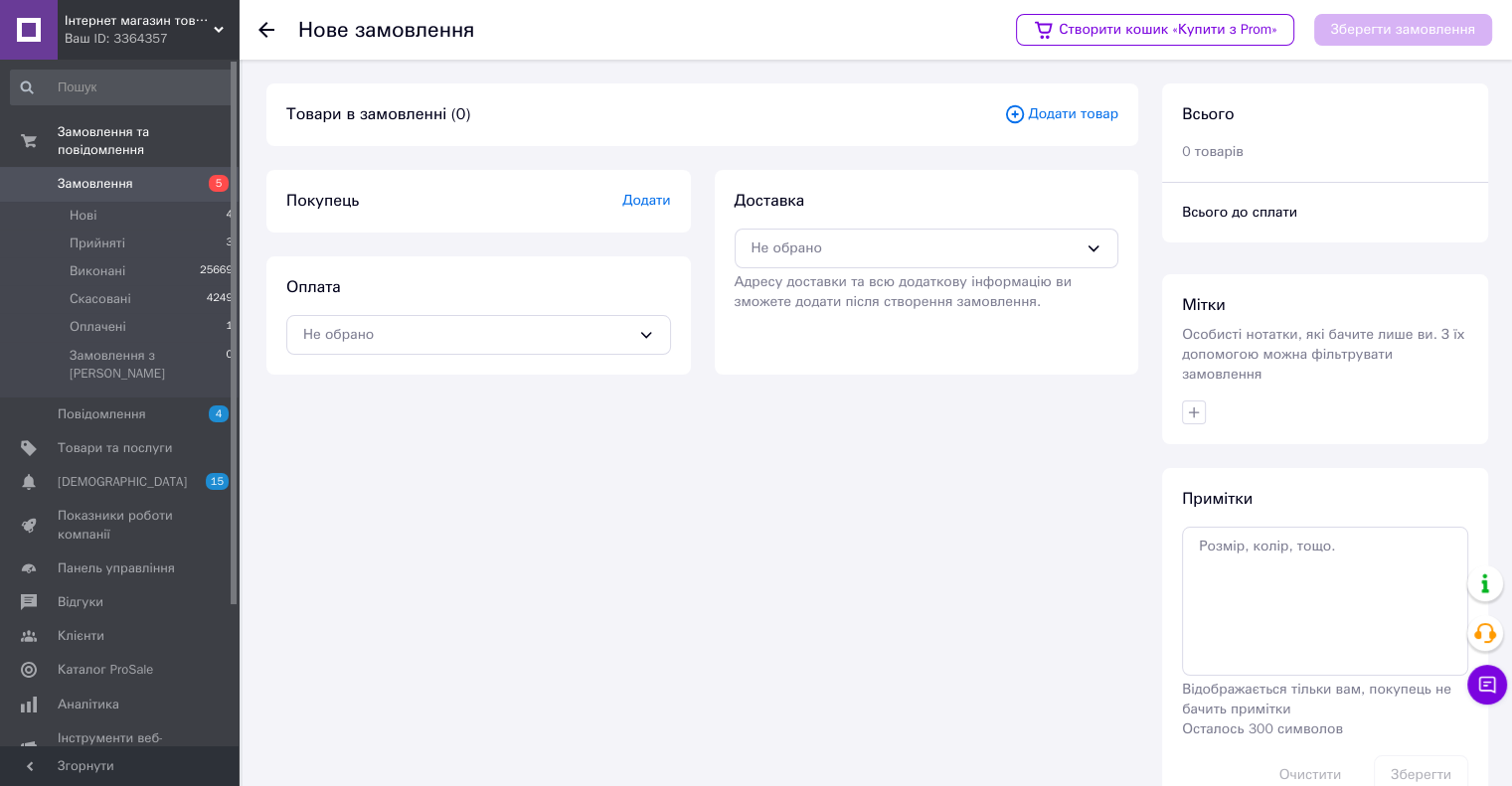 click on "Додати товар" at bounding box center (1061, 114) 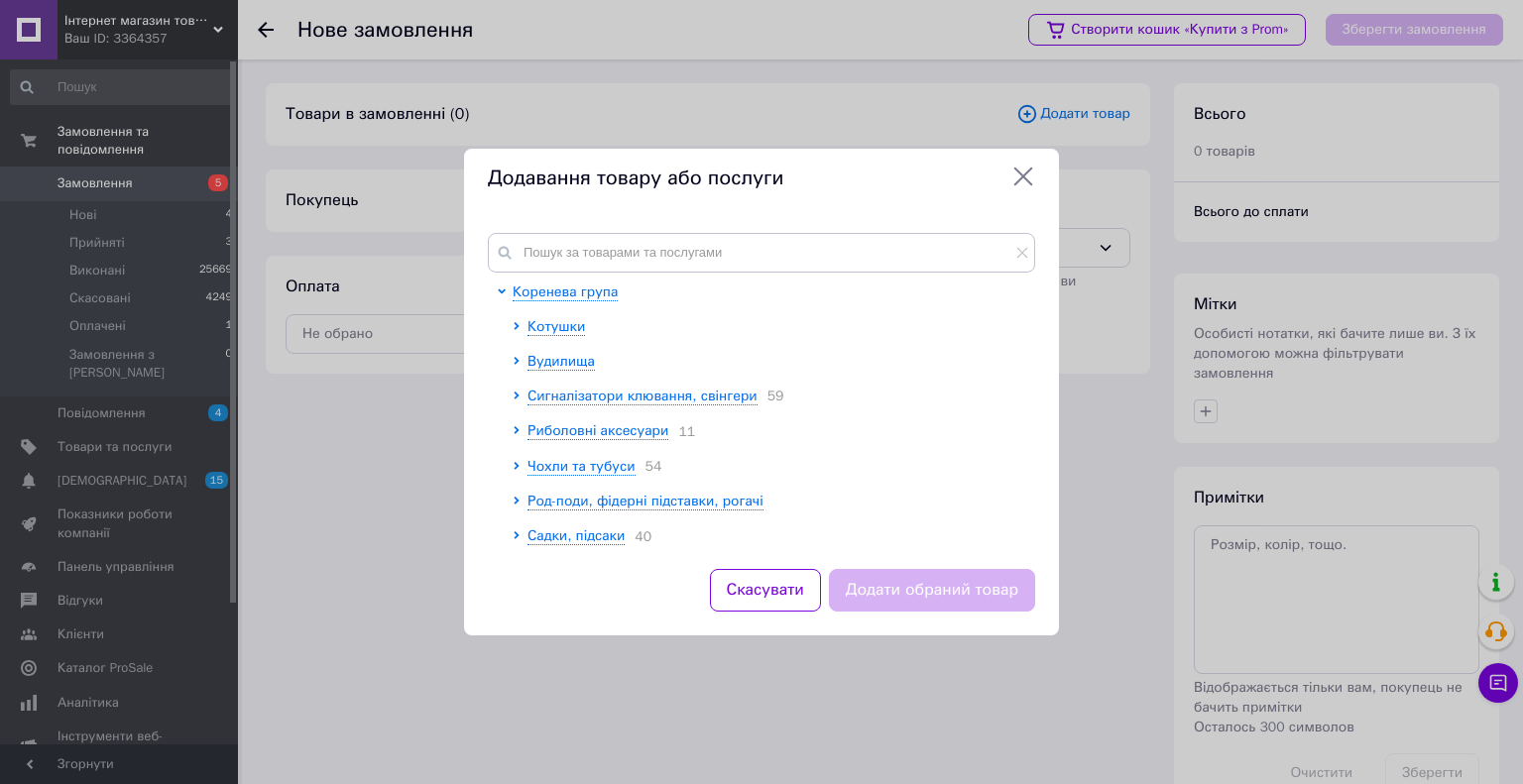 click on "Коренева група Котушки Вудилища Сигналізатори клювання, свінгери 59 Риболовні аксесуари 11 Чохли та тубуси 54 Род-поди, фідерні підставки, рогачі Садки, підсаки 40 Шнури та  Волосінь Ящики, коробки 20 Одяг Готові оснастки, грузила 41 Сумки, рюкзаки 25 Столи та стільці 24 Наживки та прикормки 5 Ліхтарі 67 Сушки для фруктів та риби 4 Снасті для зимової рибалки Намети 6 Комплект риболовного спорядження 45 Повідці 8" at bounding box center [762, 389] 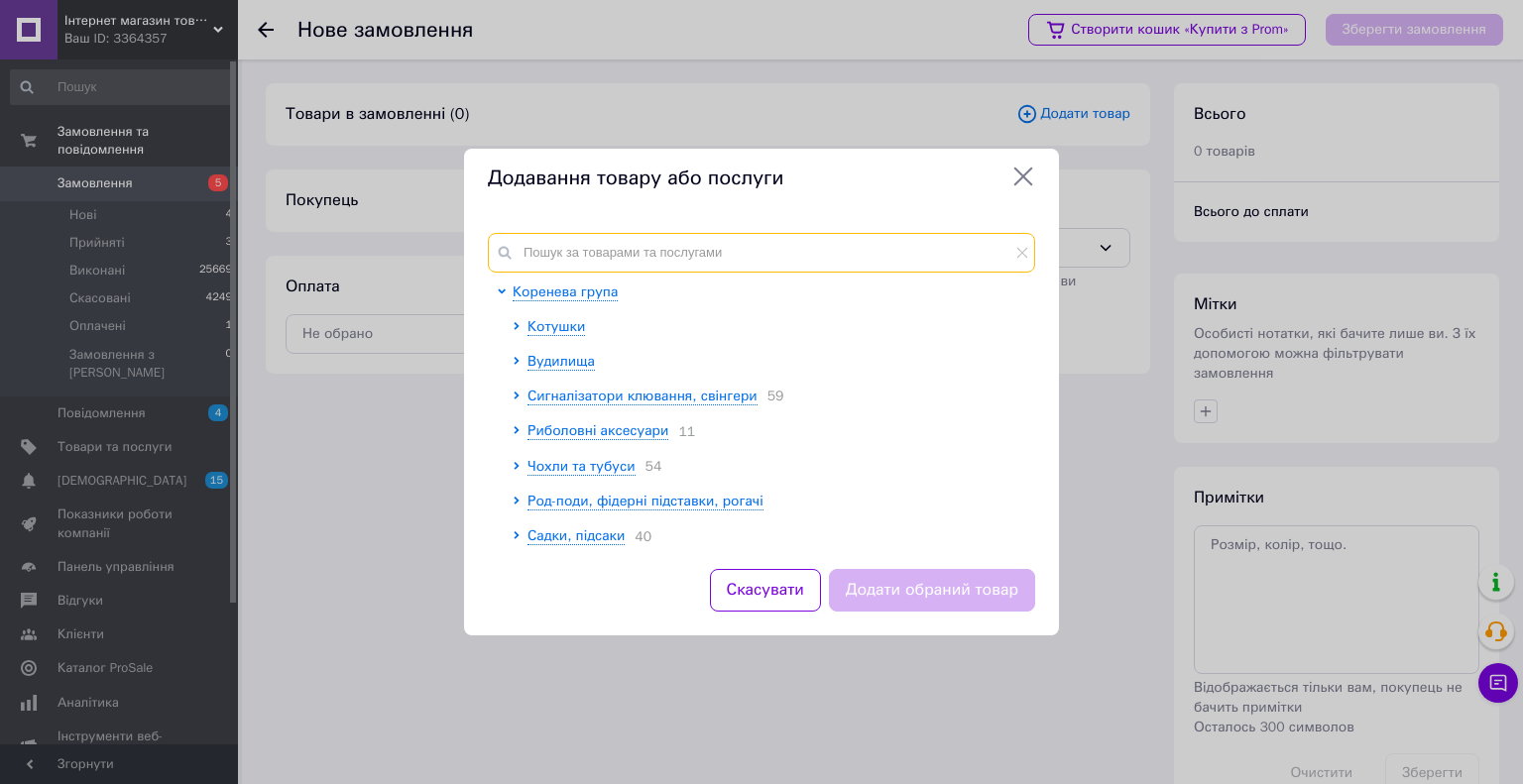 click at bounding box center (762, 253) 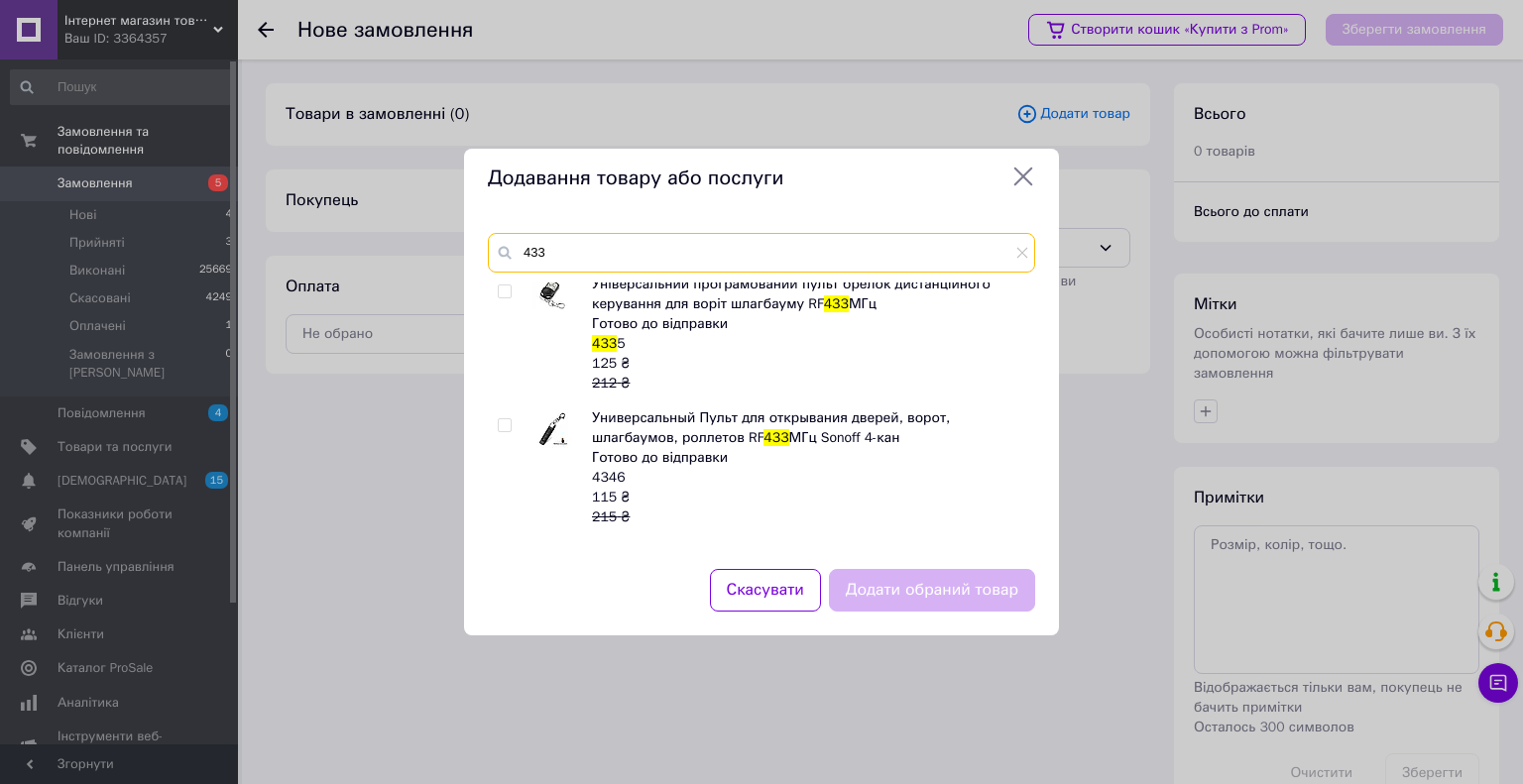 scroll, scrollTop: 0, scrollLeft: 0, axis: both 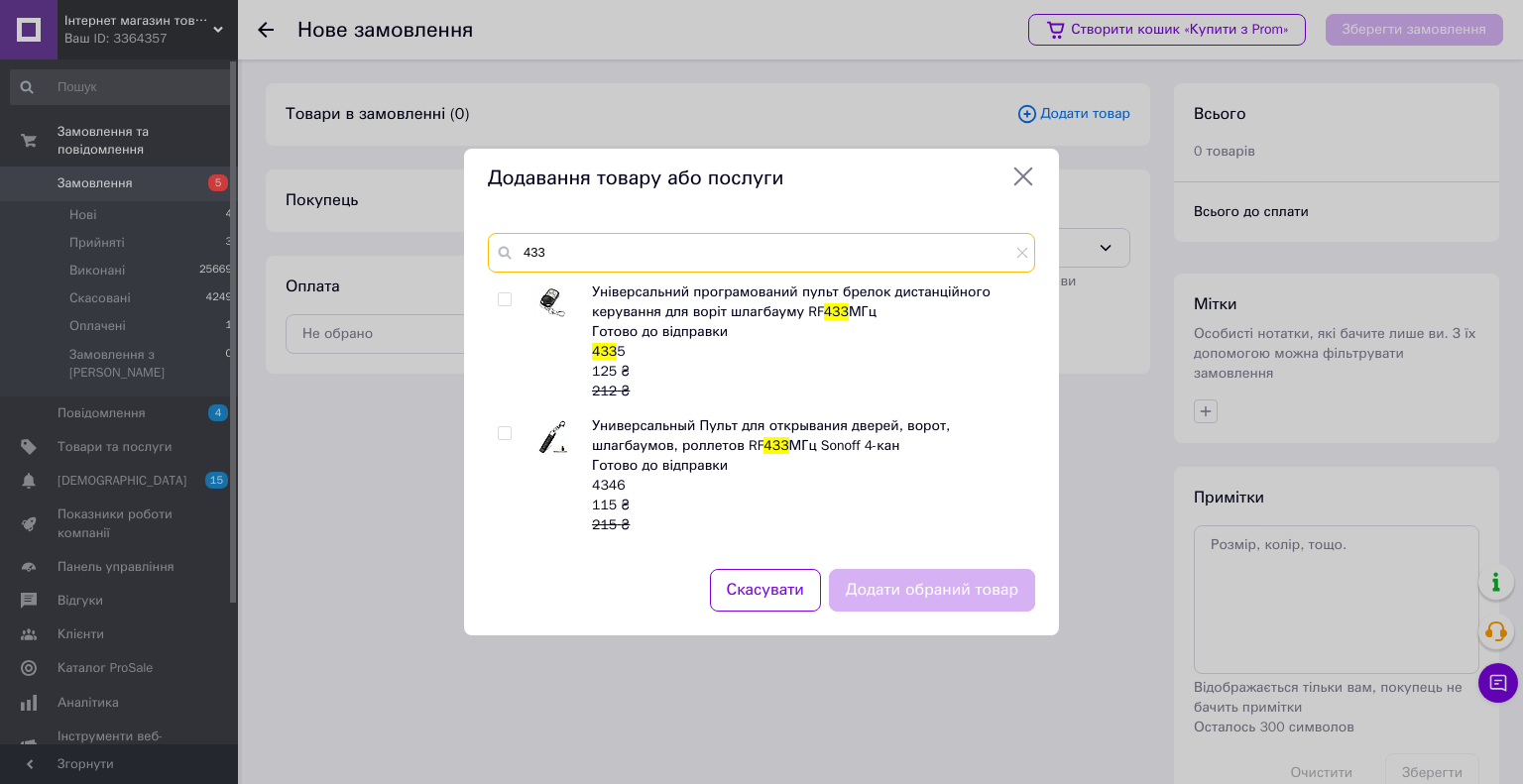 type on "433" 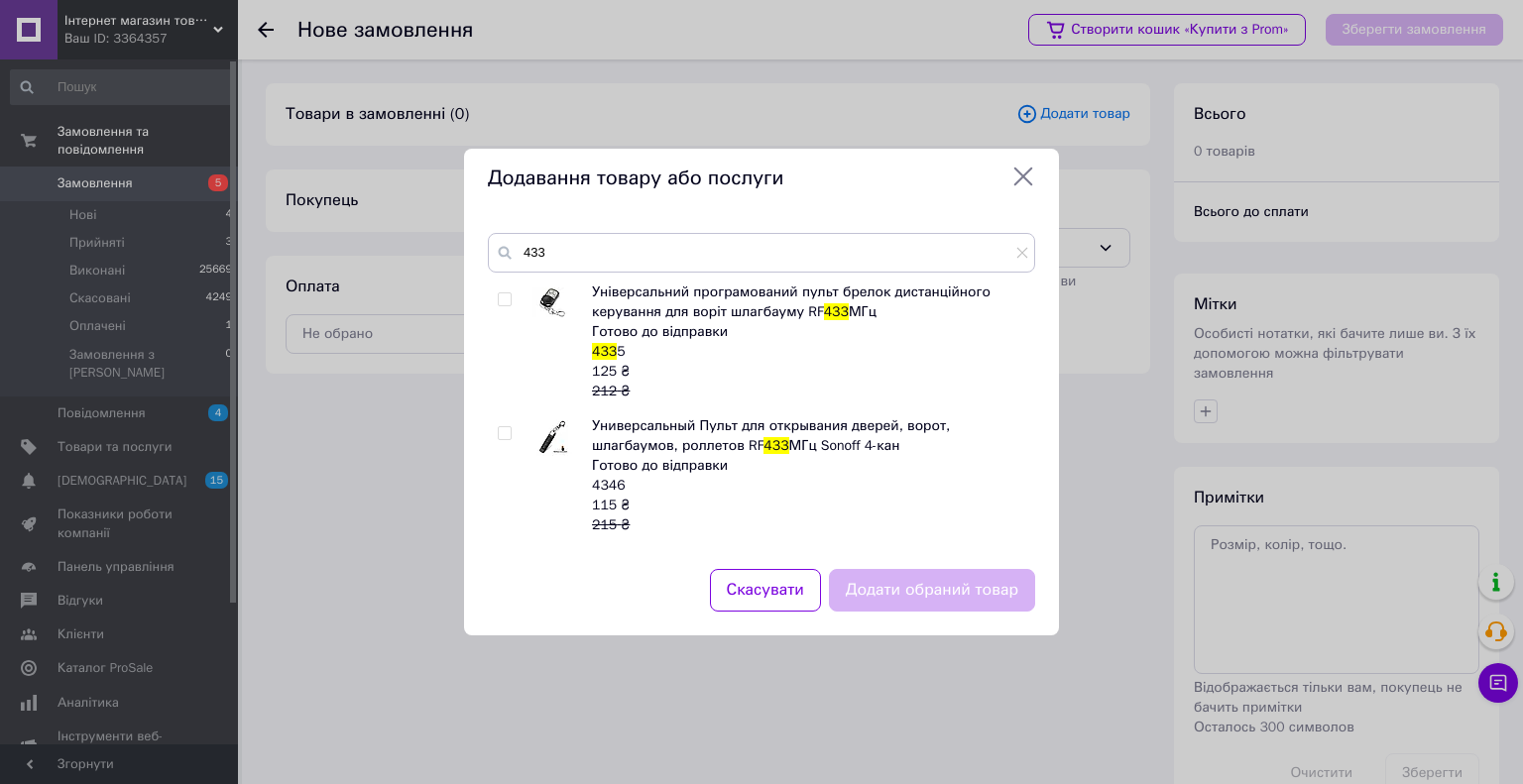 click at bounding box center [504, 299] 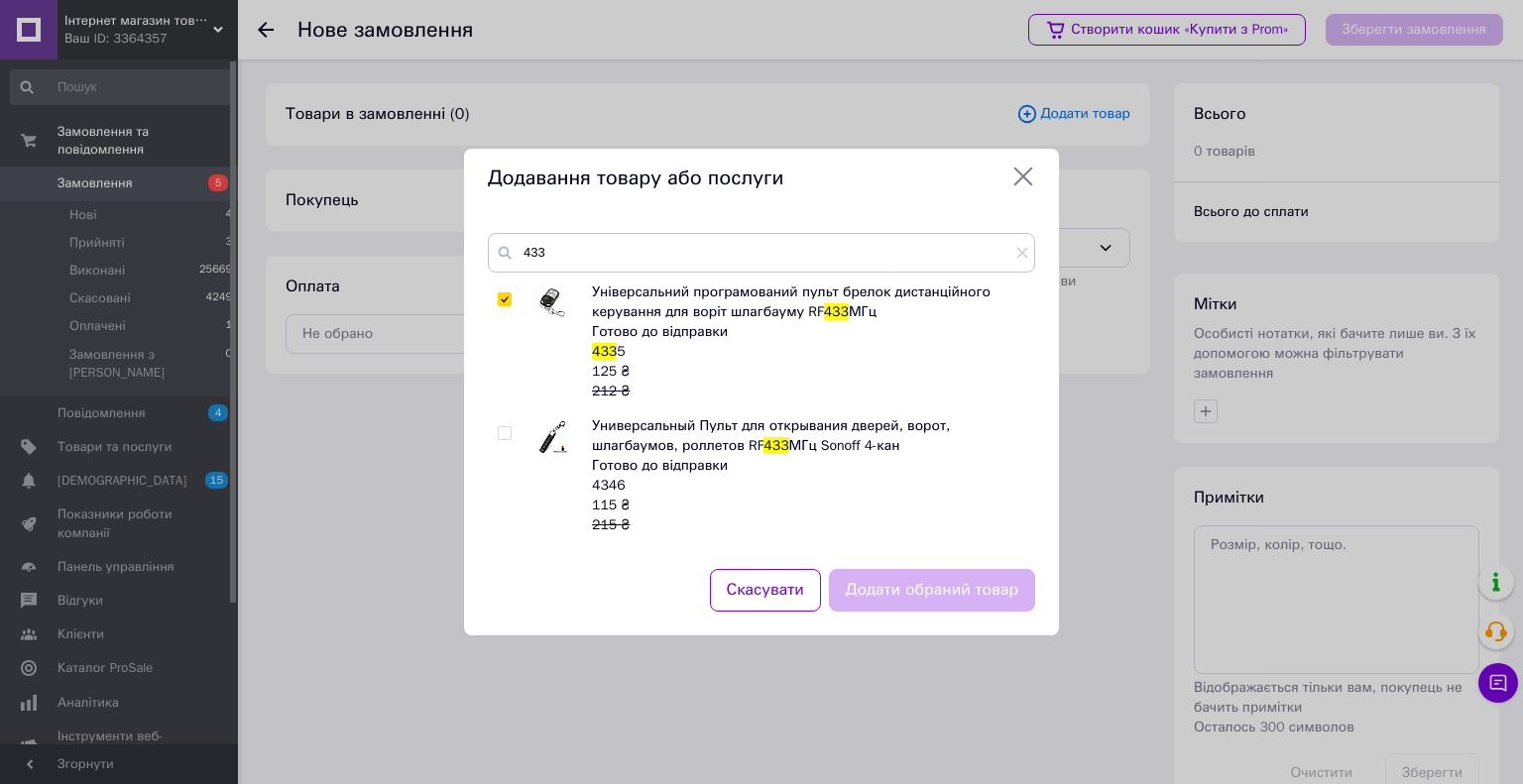 checkbox on "true" 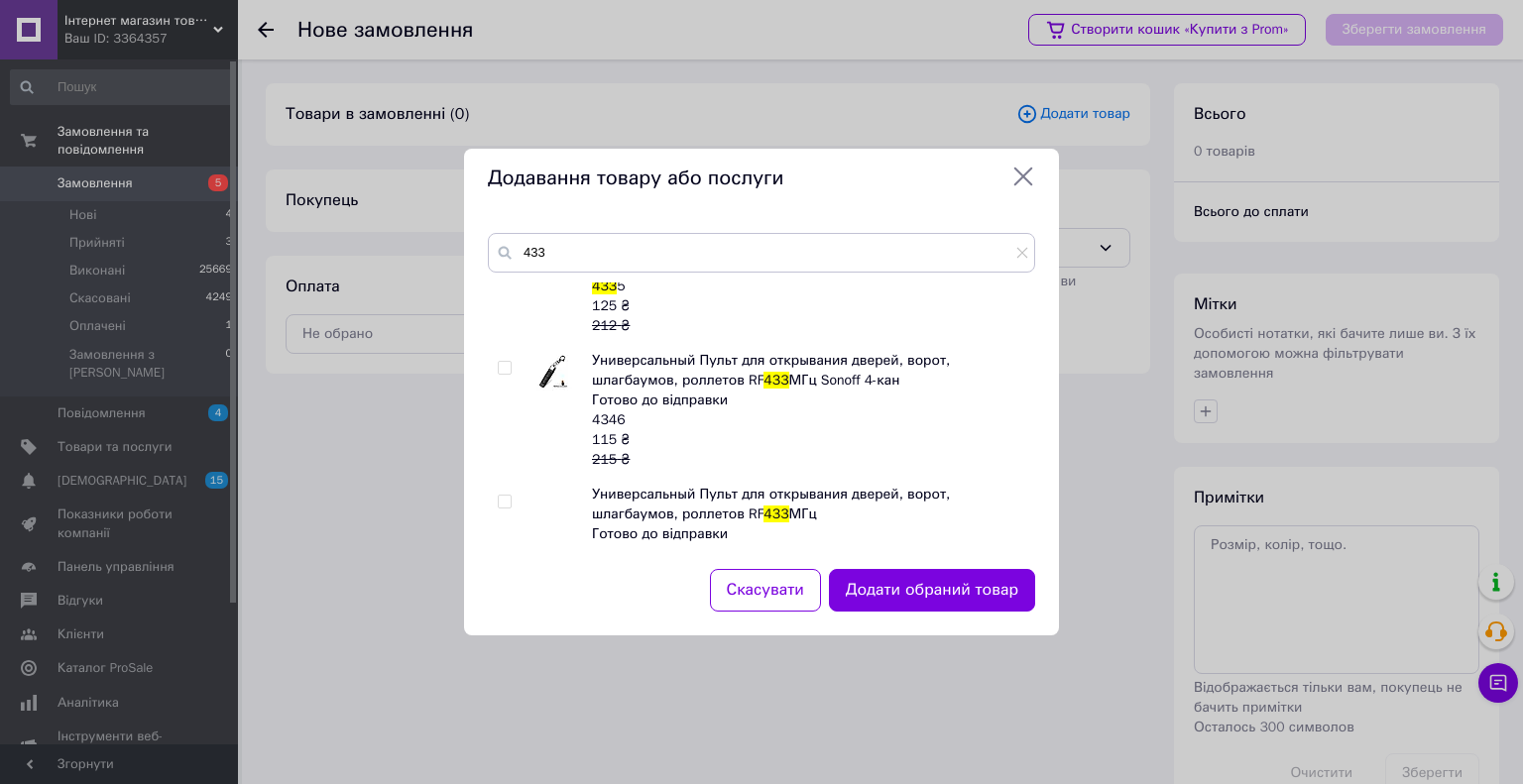 scroll, scrollTop: 198, scrollLeft: 0, axis: vertical 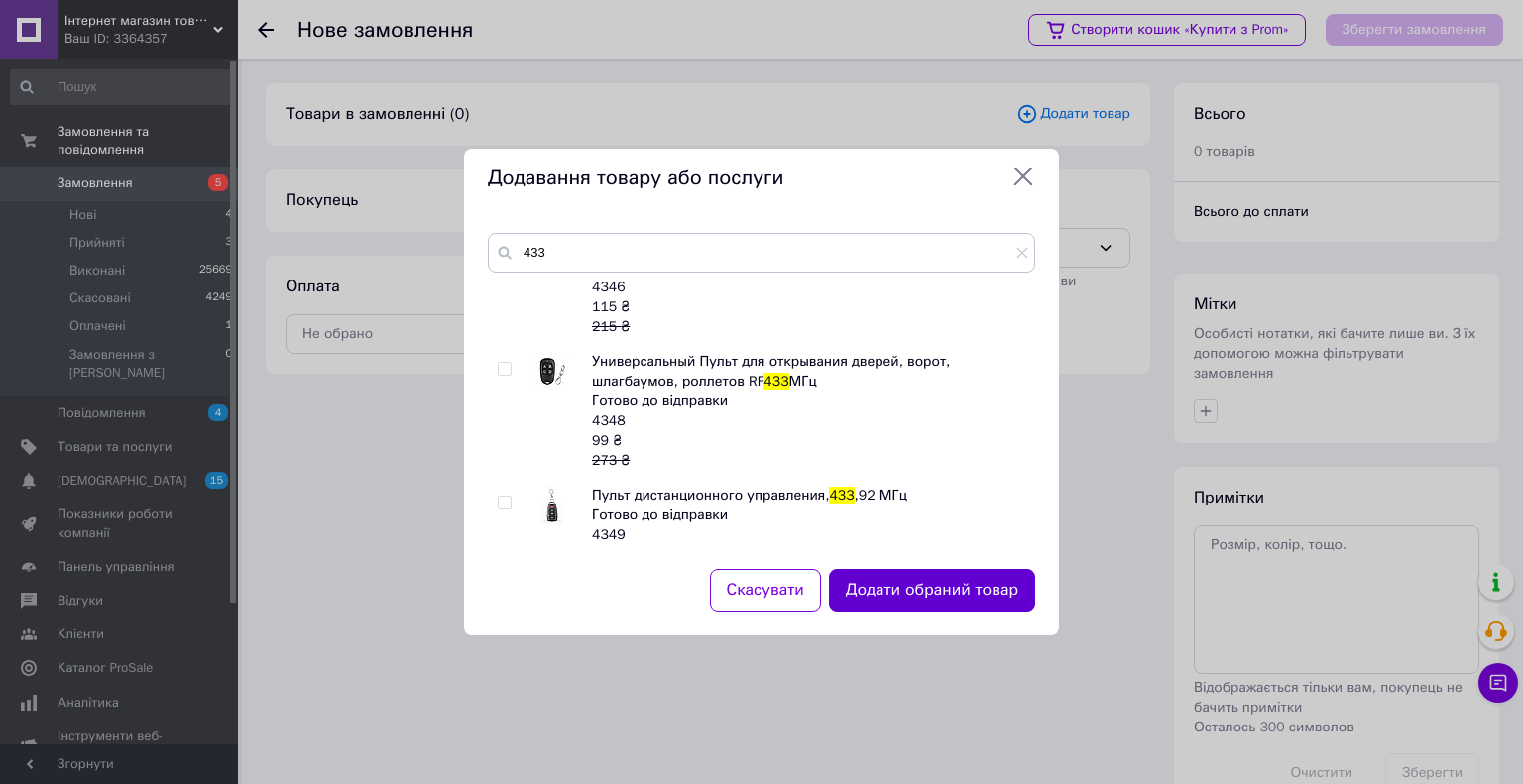 click on "Додати обраний товар" at bounding box center (932, 590) 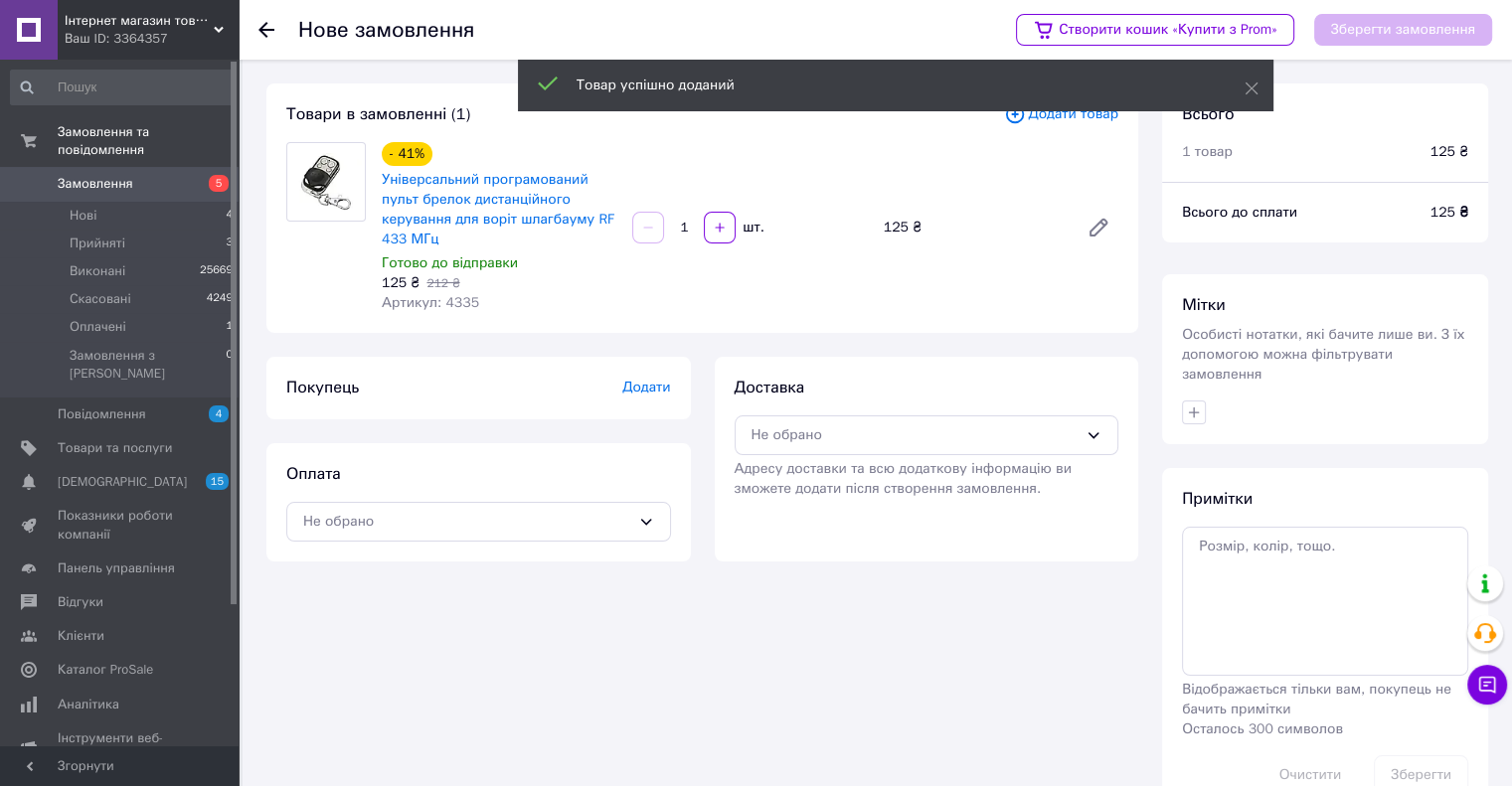 click on "1   шт." at bounding box center (750, 228) 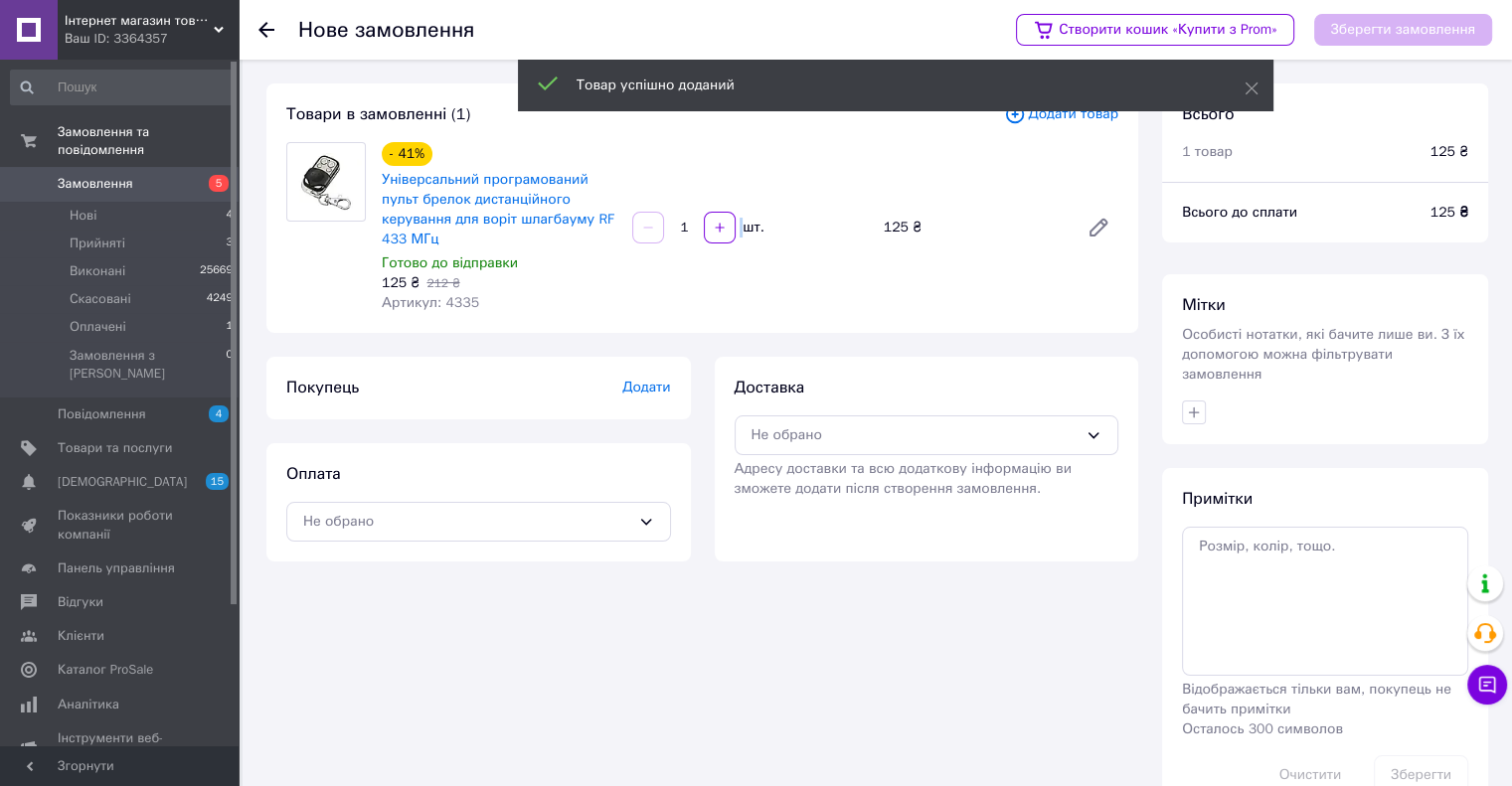 click at bounding box center (720, 228) 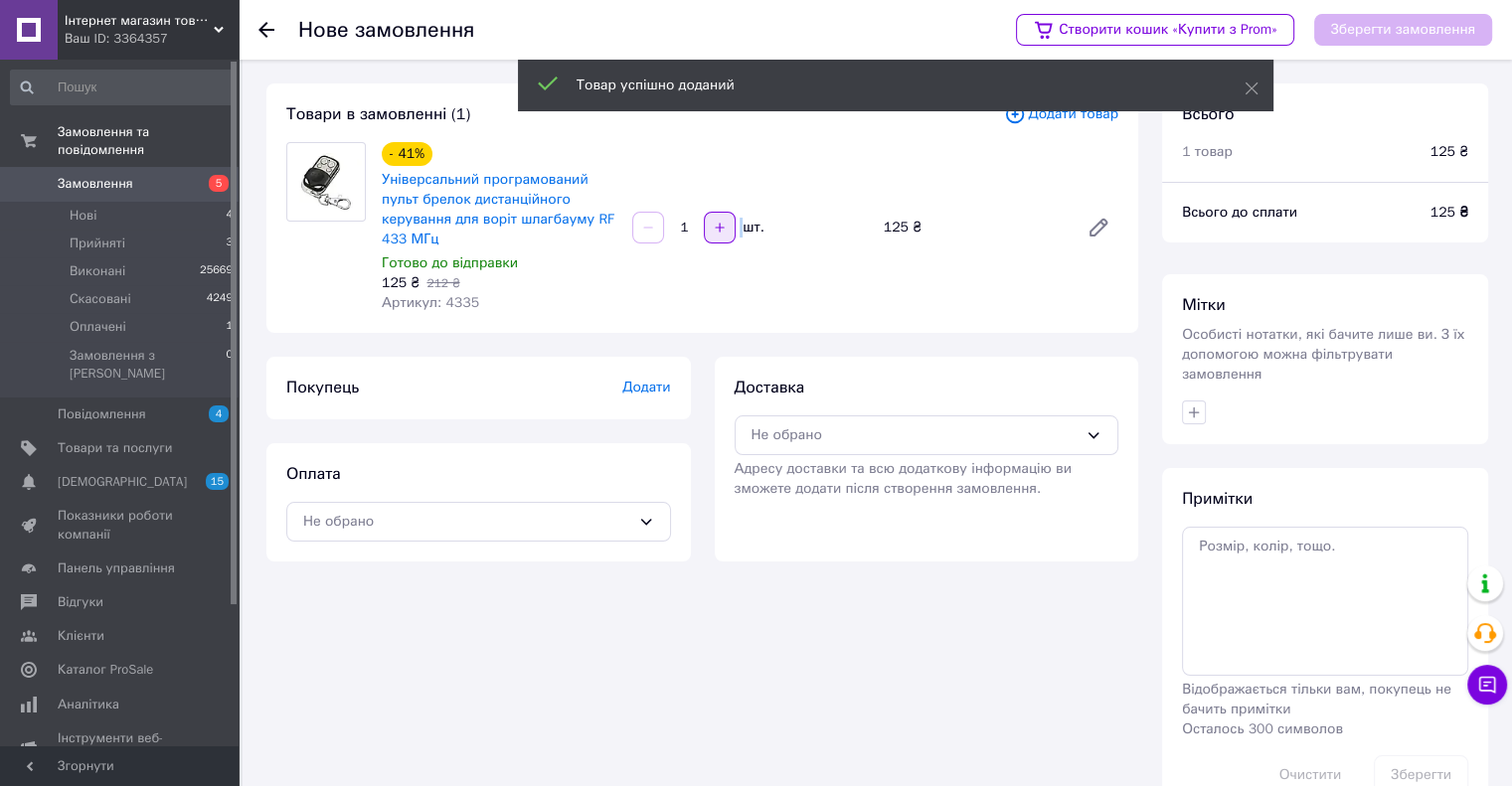 click at bounding box center [720, 228] 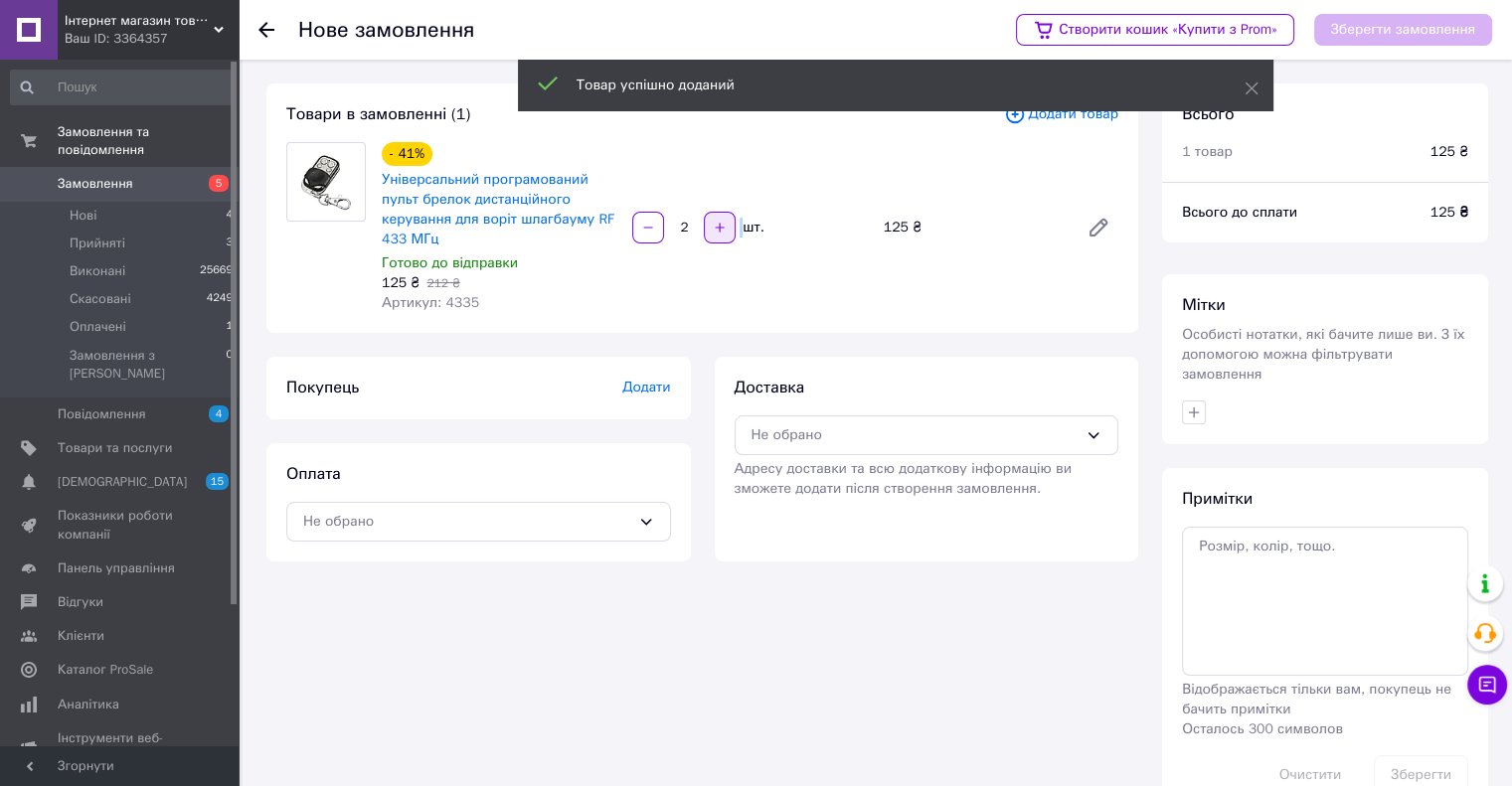 click at bounding box center [720, 228] 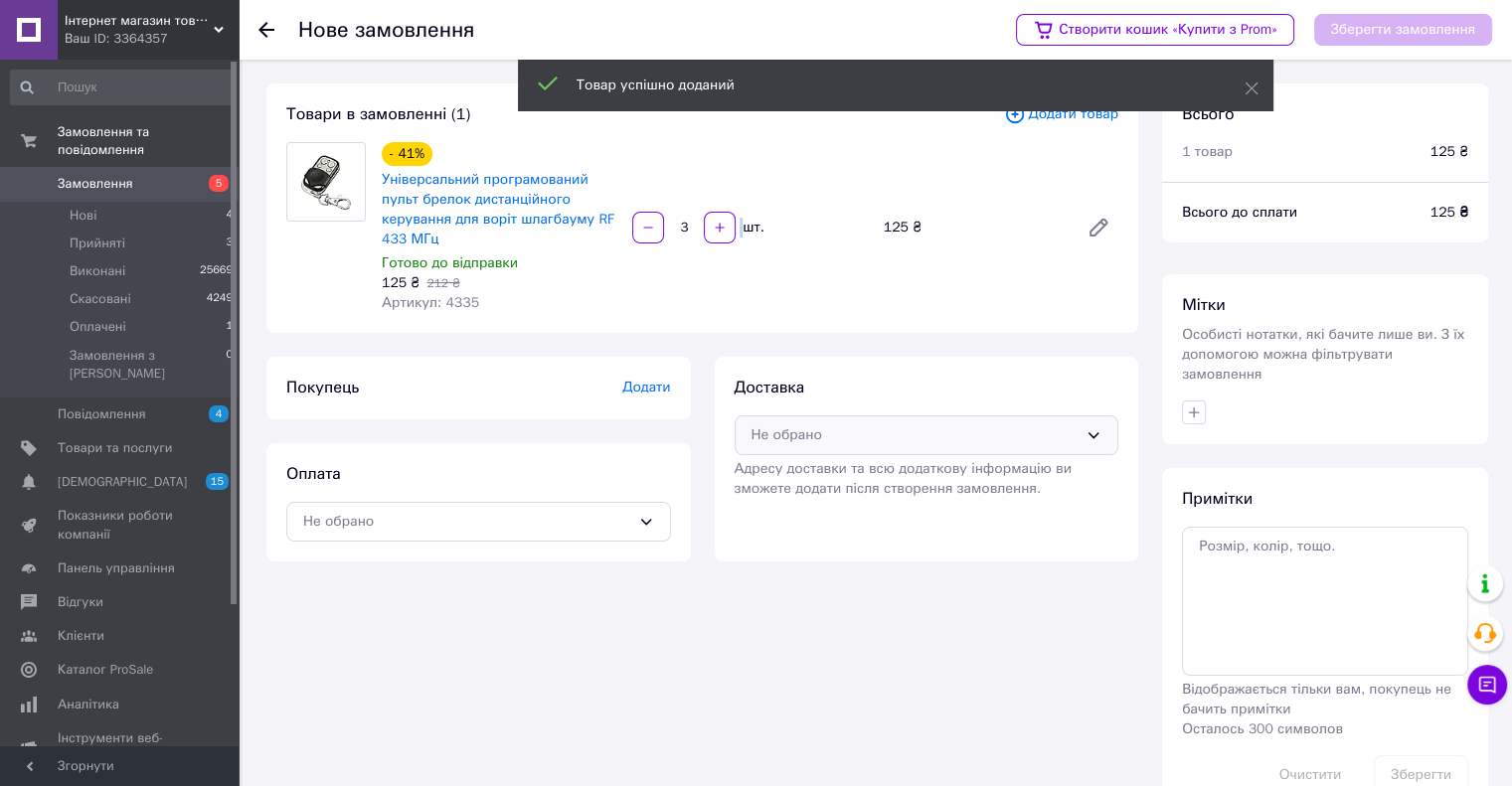 click on "Не обрано" at bounding box center (926, 435) 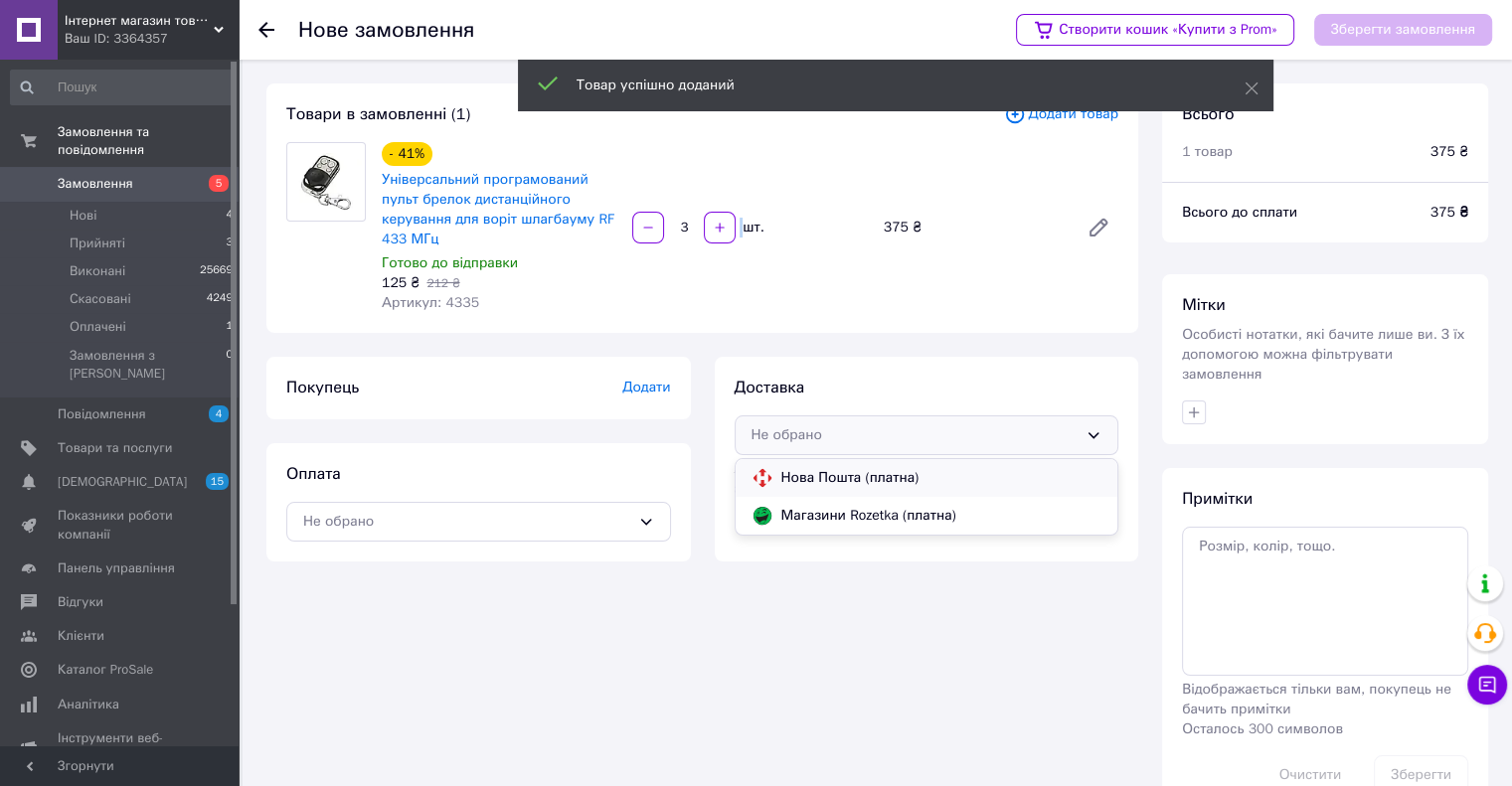 click on "Нова Пошта (платна)" at bounding box center (941, 478) 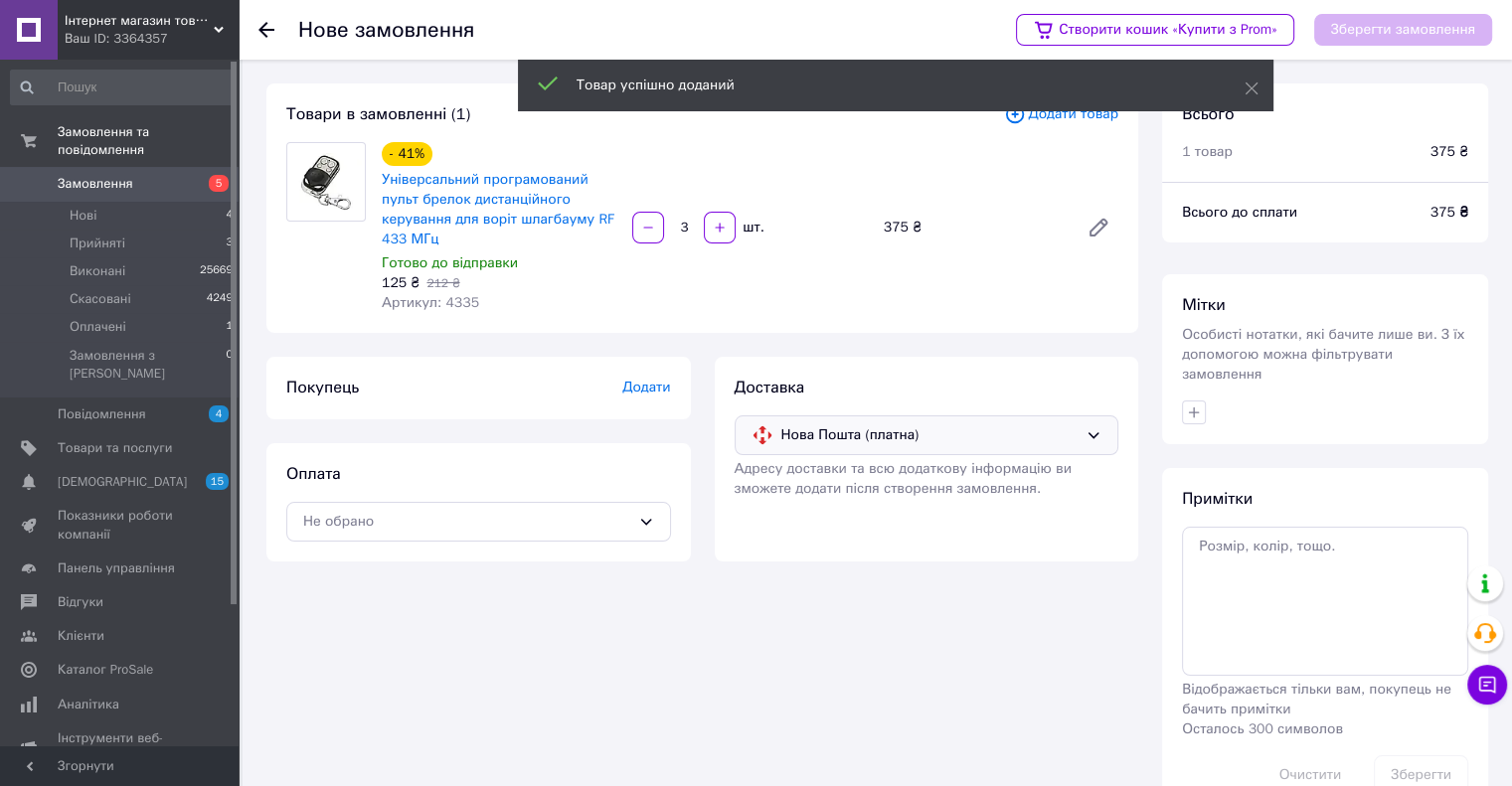 click on "Оплата Не обрано" at bounding box center [478, 502] 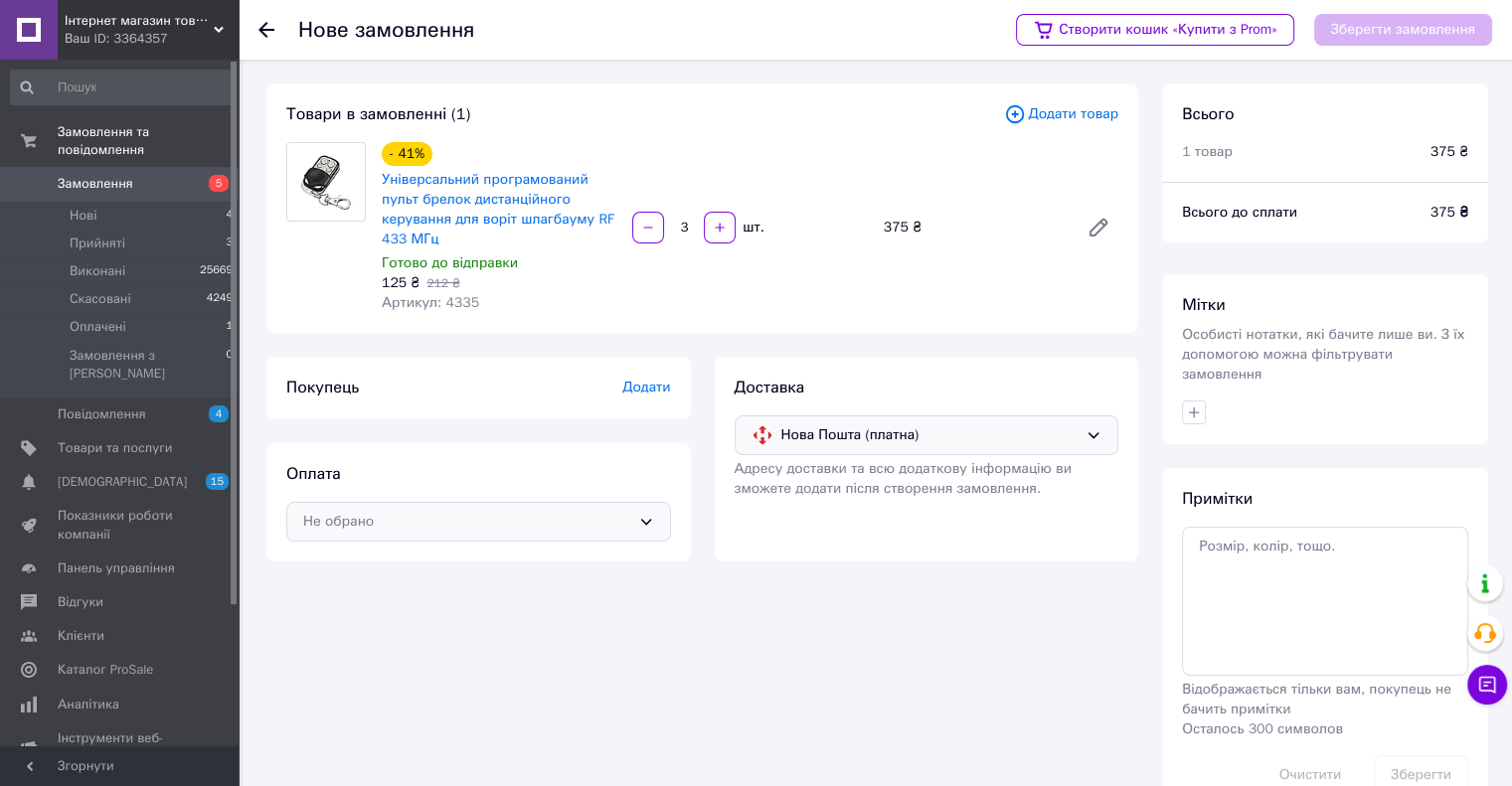 click on "Не обрано" at bounding box center (466, 522) 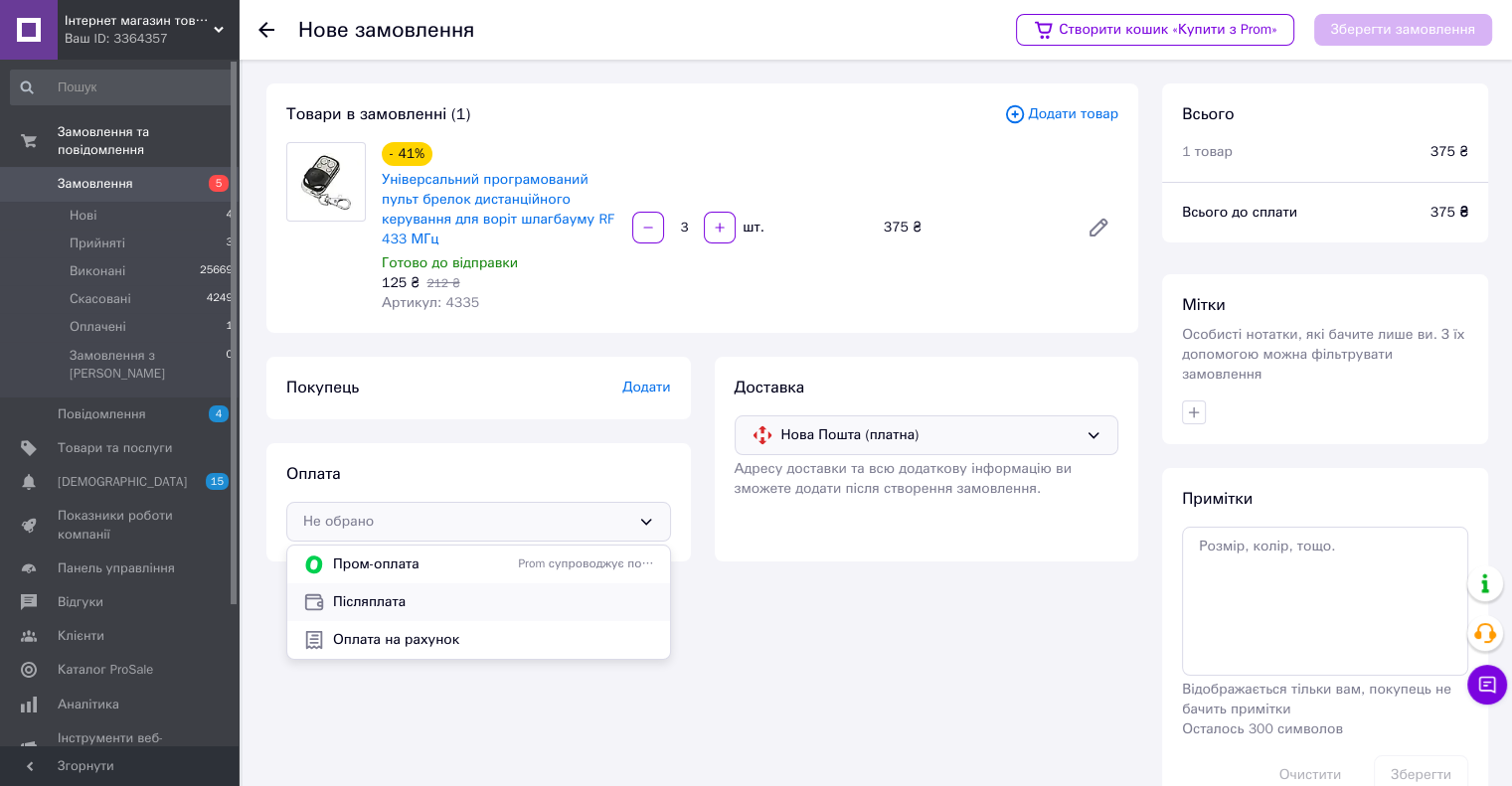 click on "Післяплата" at bounding box center [493, 602] 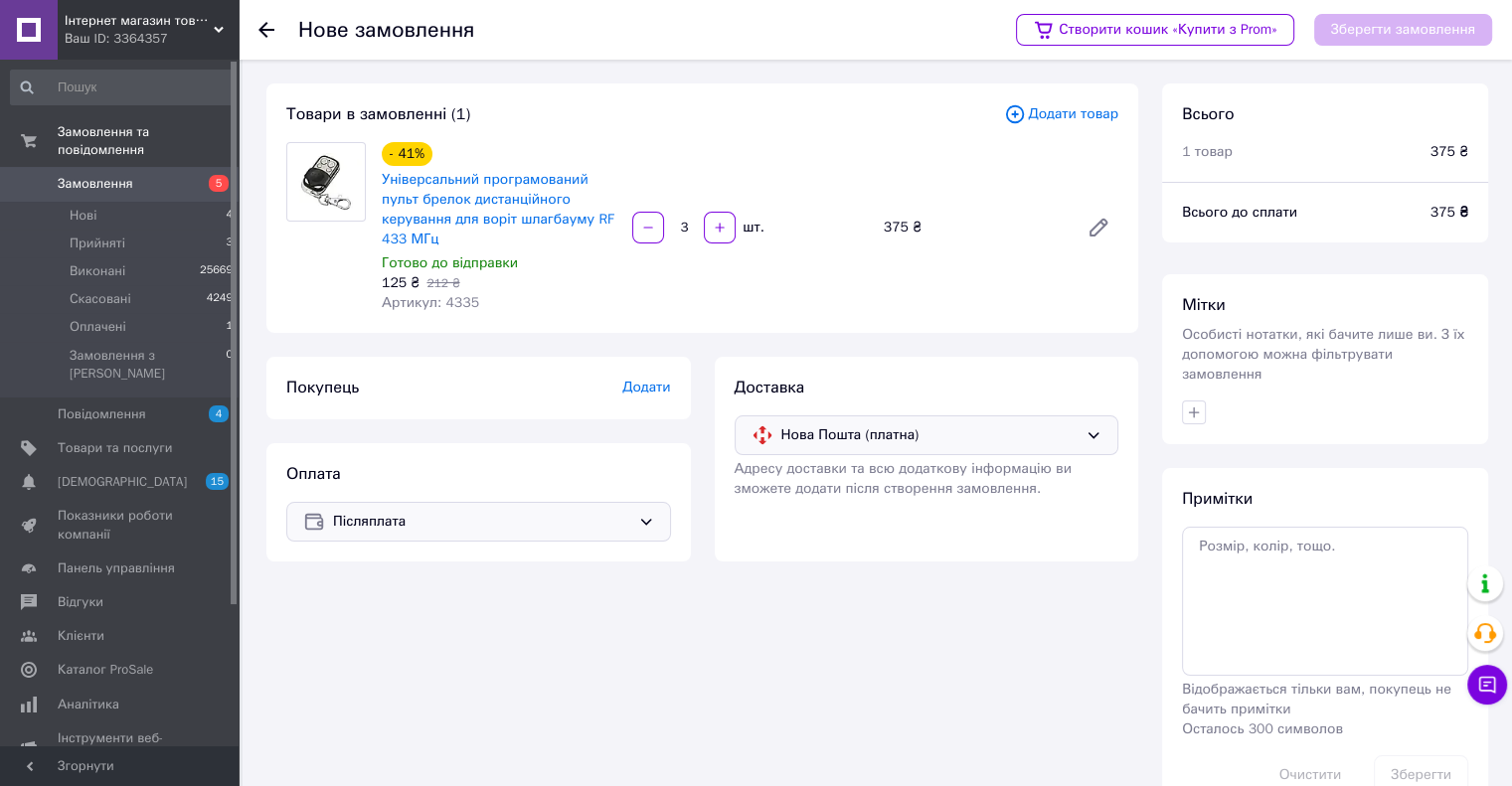 drag, startPoint x: 625, startPoint y: 379, endPoint x: 627, endPoint y: 399, distance: 20.099751 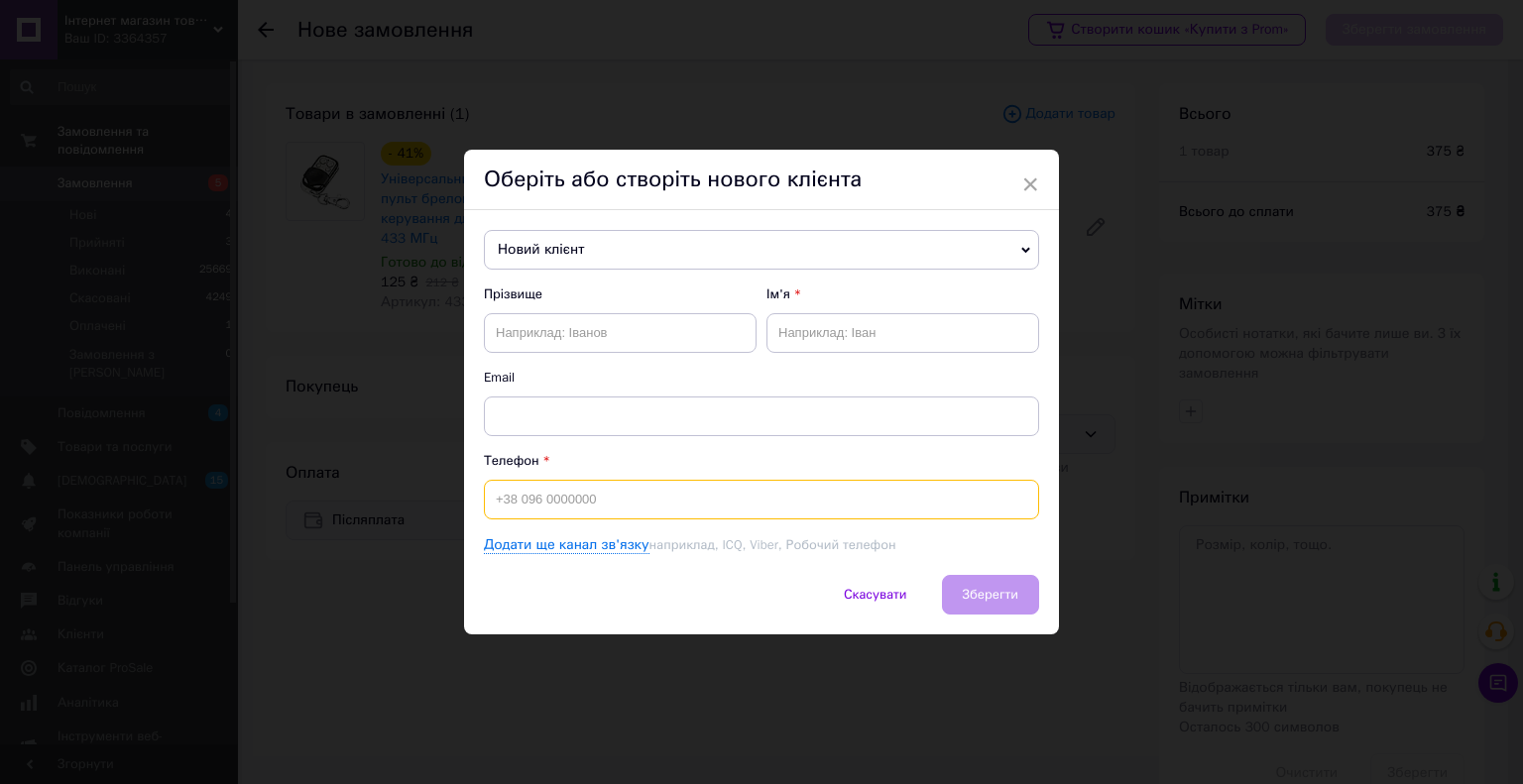 click at bounding box center [762, 500] 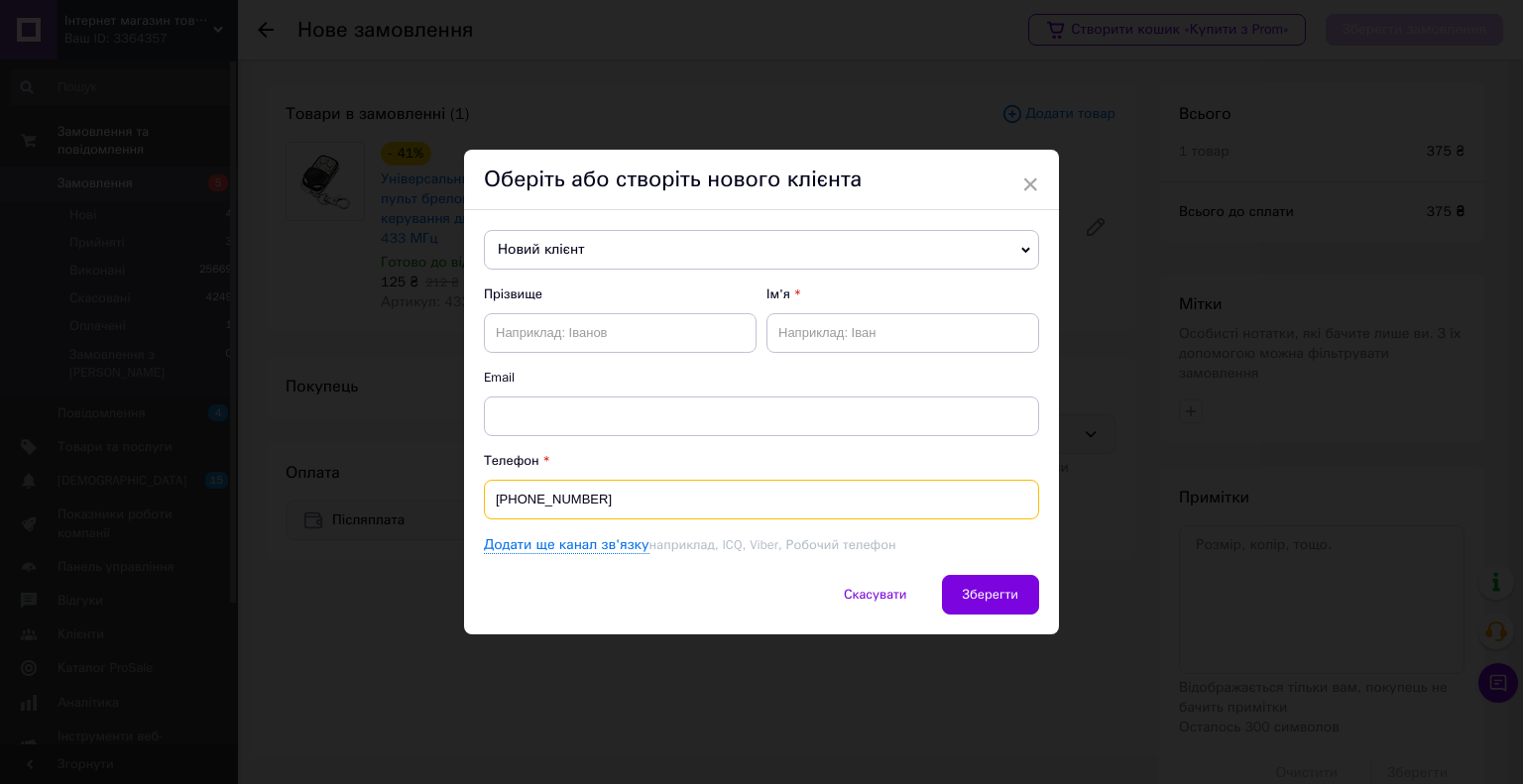type on "[PHONE_NUMBER]" 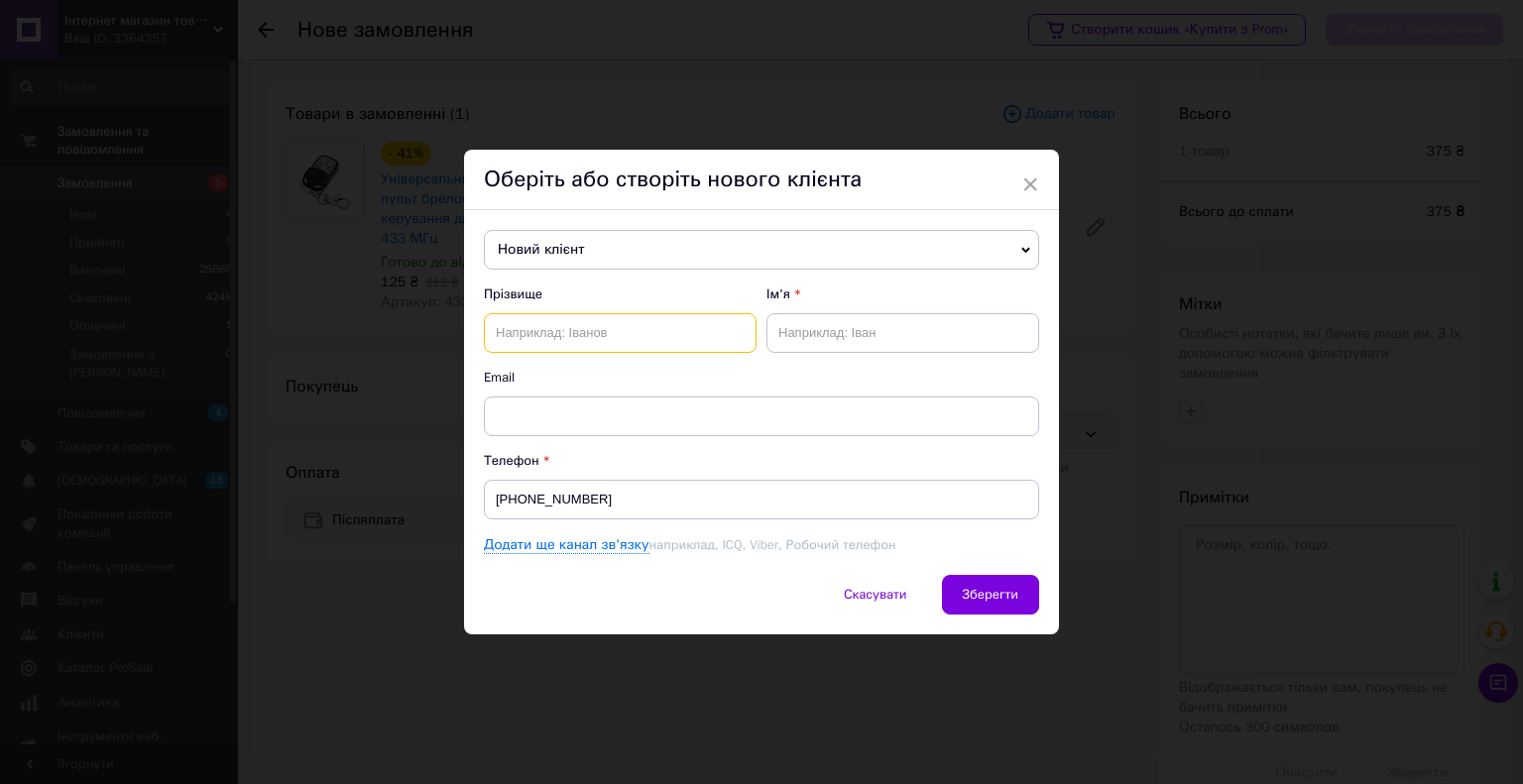 click at bounding box center (620, 333) 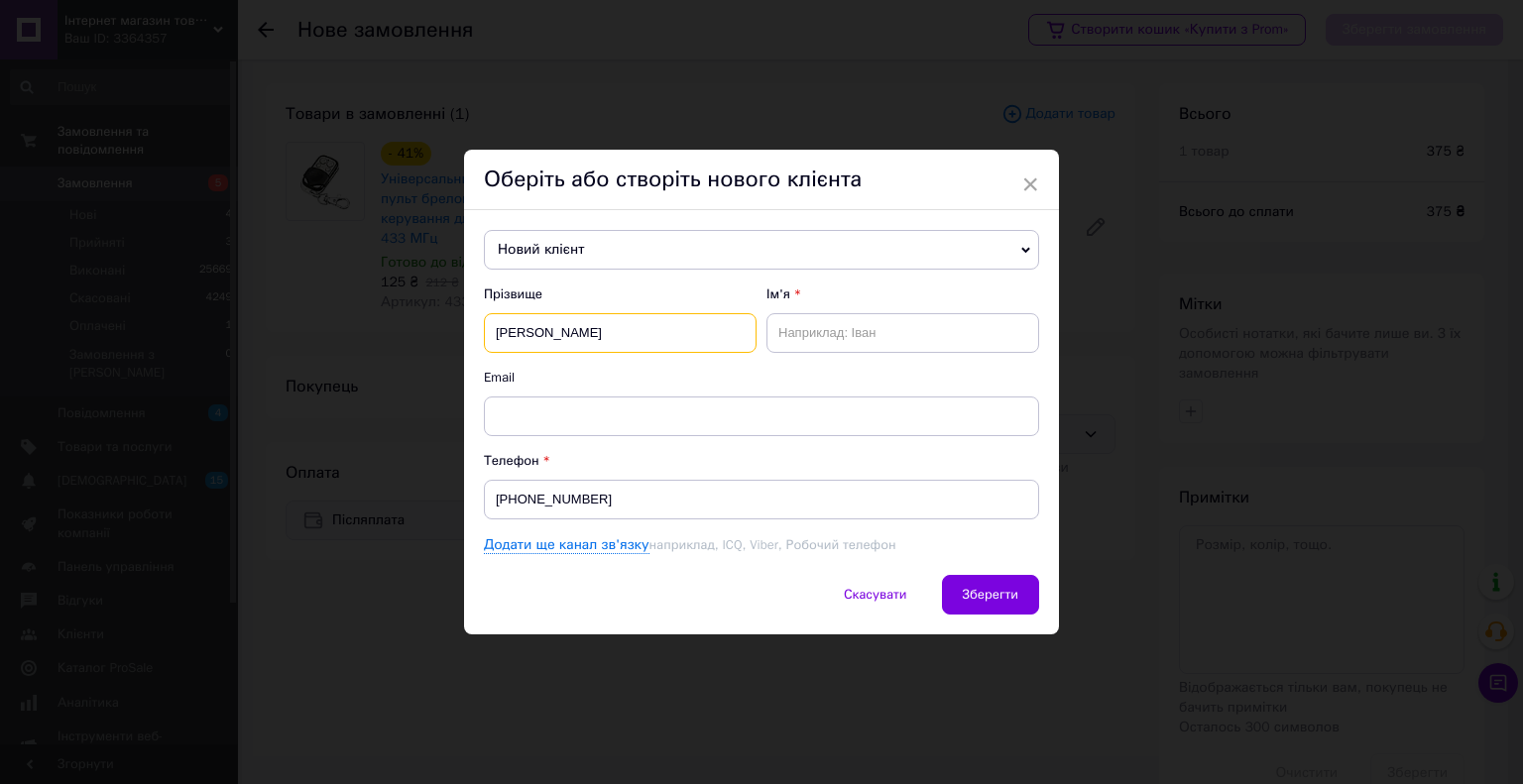 type on "[PERSON_NAME]" 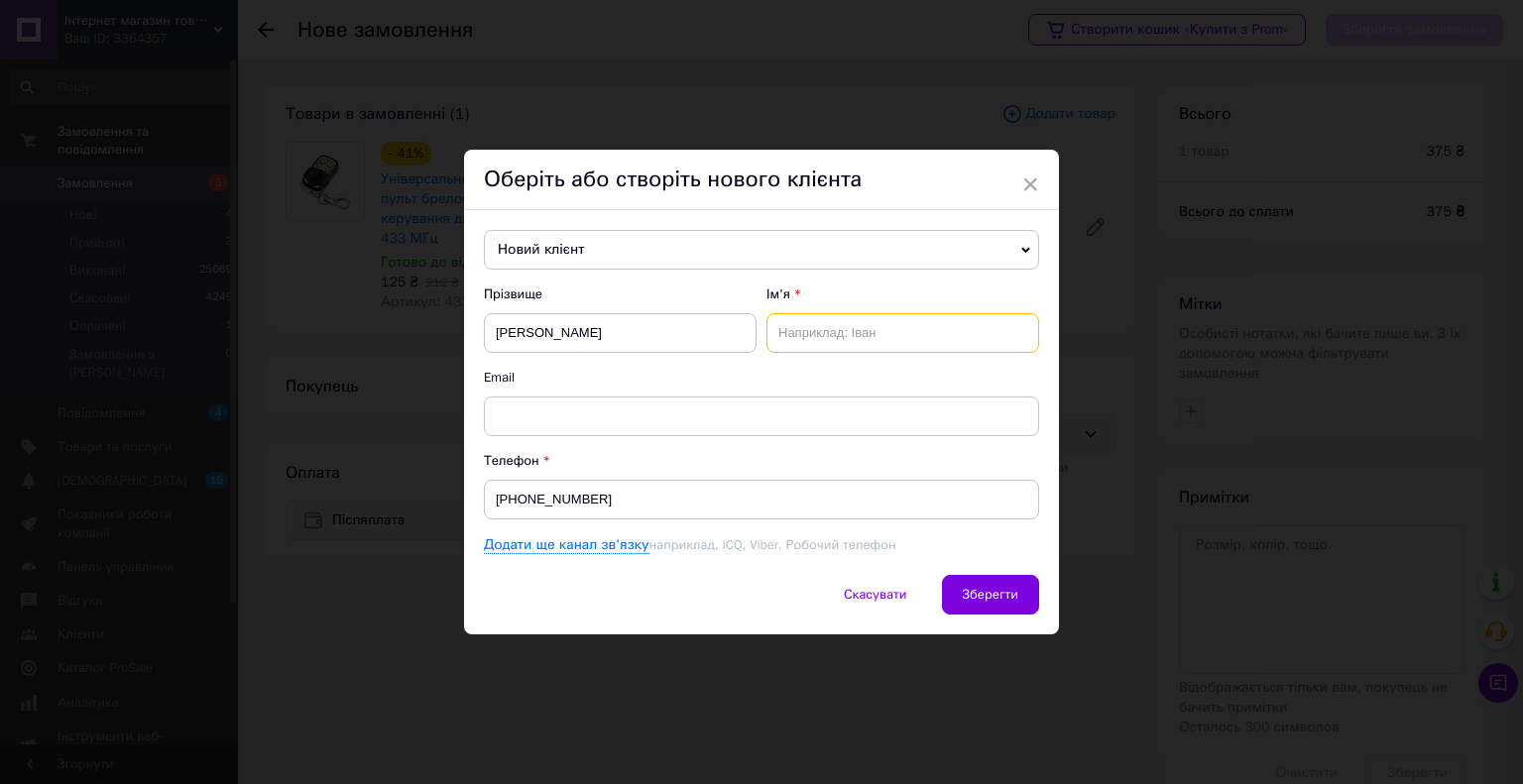 click at bounding box center (902, 333) 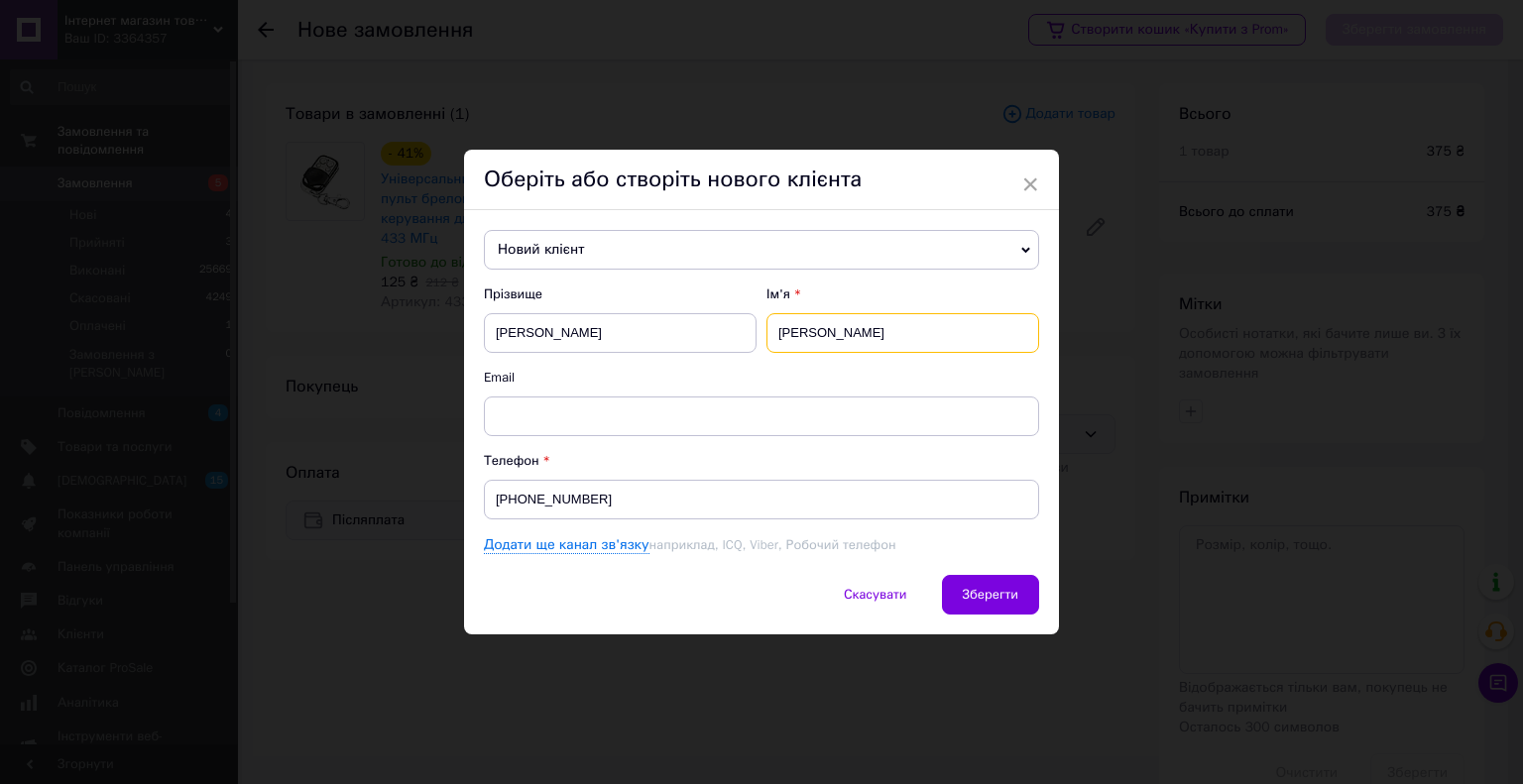 type on "[PERSON_NAME]" 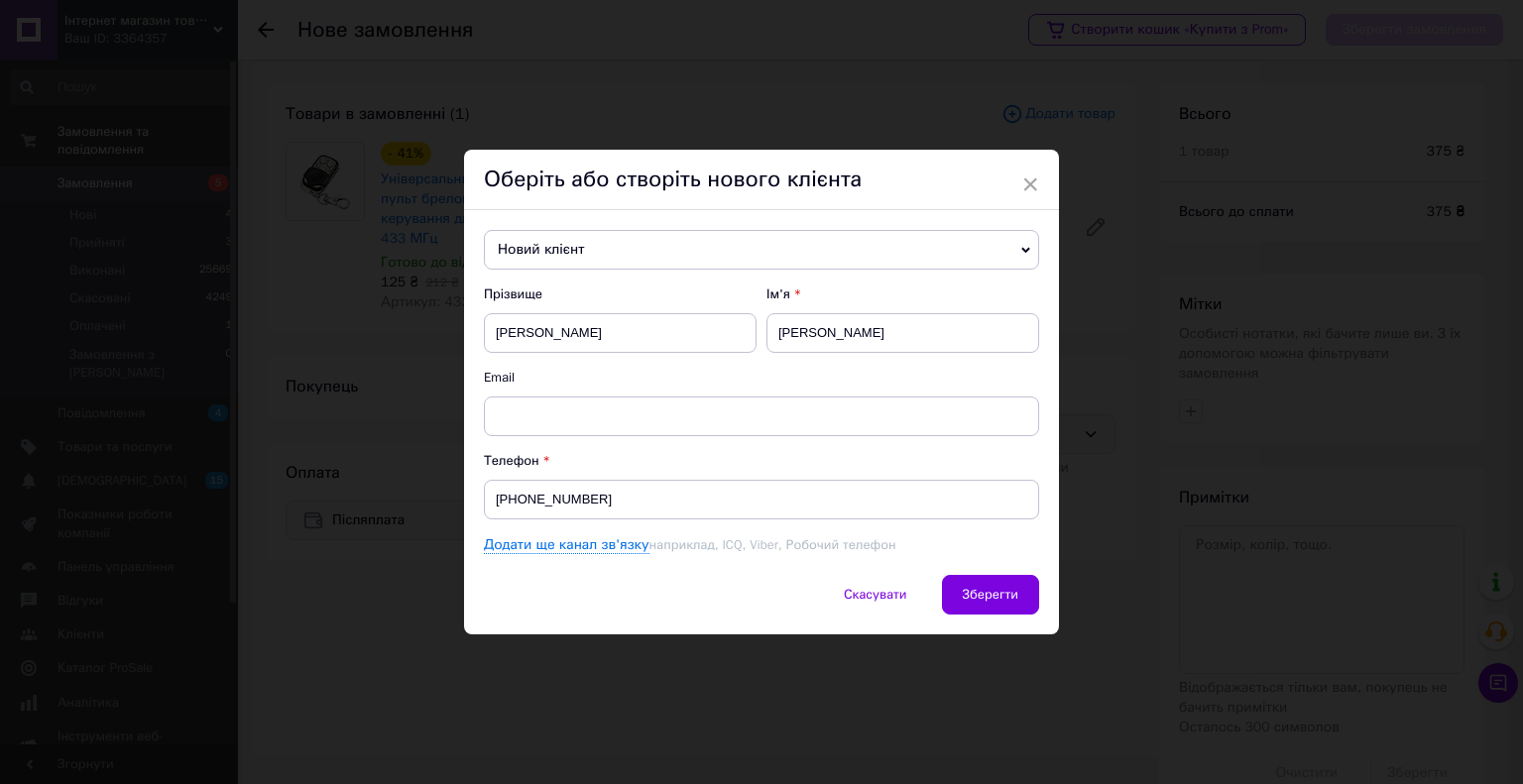 click on "Новий клієнт [PERSON_NAME]   [PHONE_NUMBER] [PERSON_NAME]   [PHONE_NUMBER] [PERSON_NAME]   [PHONE_NUMBER] [PERSON_NAME]   [PHONE_NUMBER] [PERSON_NAME]   [PHONE_NUMBER] [PERSON_NAME]   [PHONE_NUMBER] [PERSON_NAME]   [PHONE_NUMBER] [PERSON_NAME]   [PHONE_NUMBER] [PERSON_NAME]   [PHONE_NUMBER] [PERSON_NAME]   [PHONE_NUMBER] [PERSON_NAME]   [PHONE_NUMBER] Новий клієнт   [PERSON_NAME]   [PHONE_NUMBER] [PERSON_NAME] [PERSON_NAME]   [PHONE_NUMBER] [PERSON_NAME]   [PHONE_NUMBER] [PERSON_NAME]   [PHONE_NUMBER] Юр'[PERSON_NAME]   [PHONE_NUMBER] [PERSON_NAME]   [PHONE_NUMBER] [PERSON_NAME]   [PHONE_NUMBER] [PERSON_NAME]   [PHONE_NUMBER] [PERSON_NAME]   [PHONE_NUMBER] Прізвище [PERSON_NAME]" at bounding box center (762, 392) 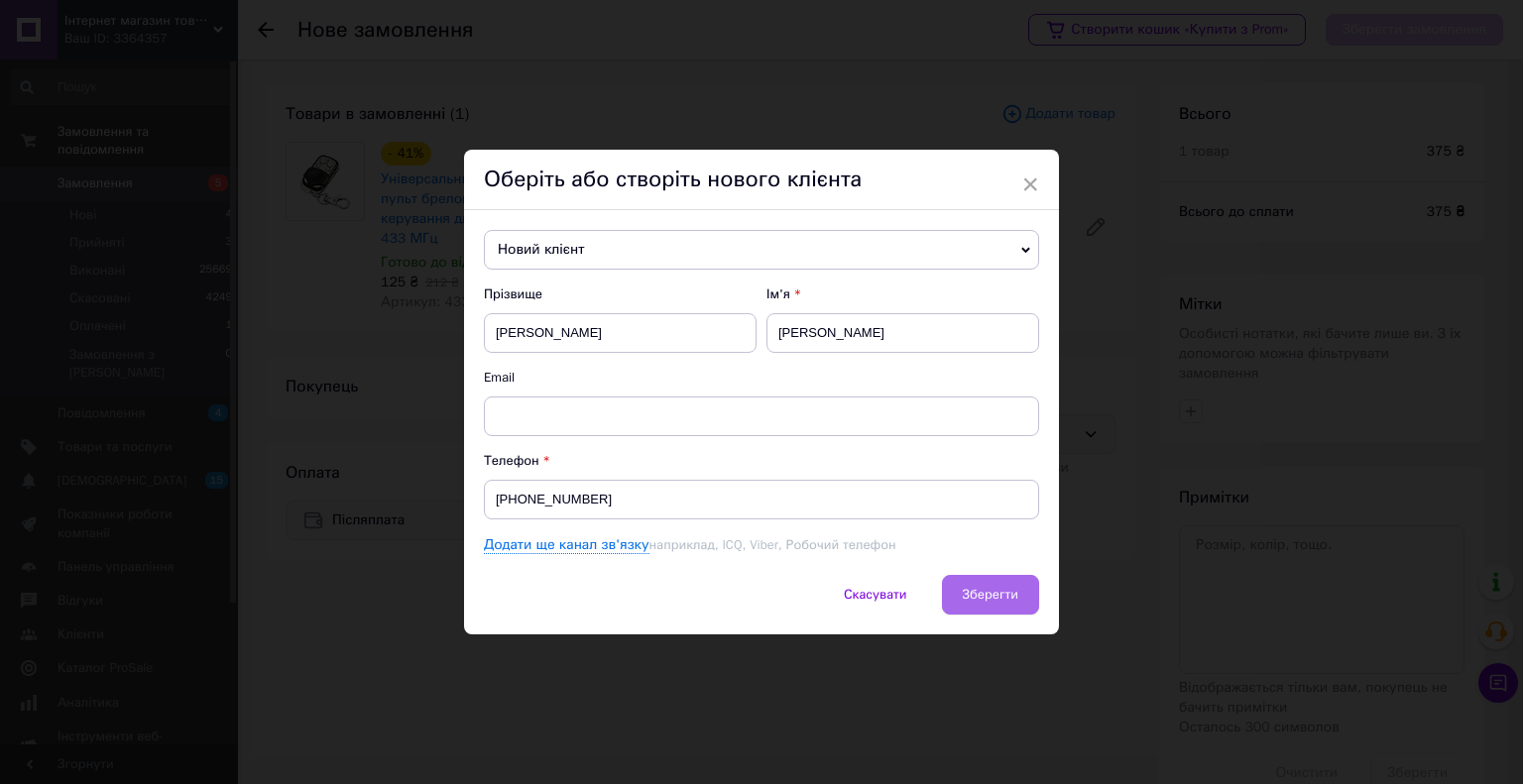 click on "Зберегти" at bounding box center (991, 595) 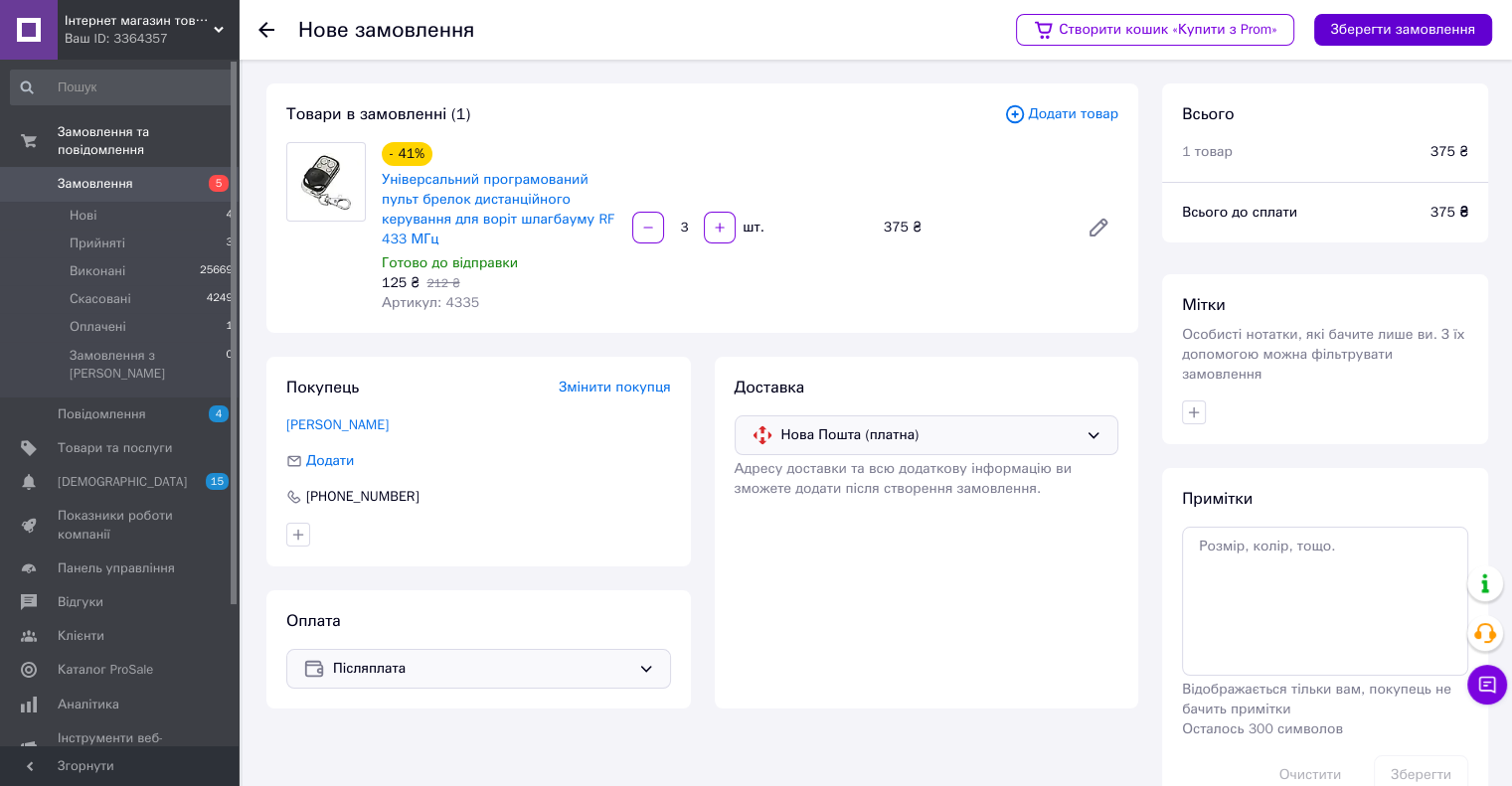 click on "Зберегти замовлення" at bounding box center [1403, 30] 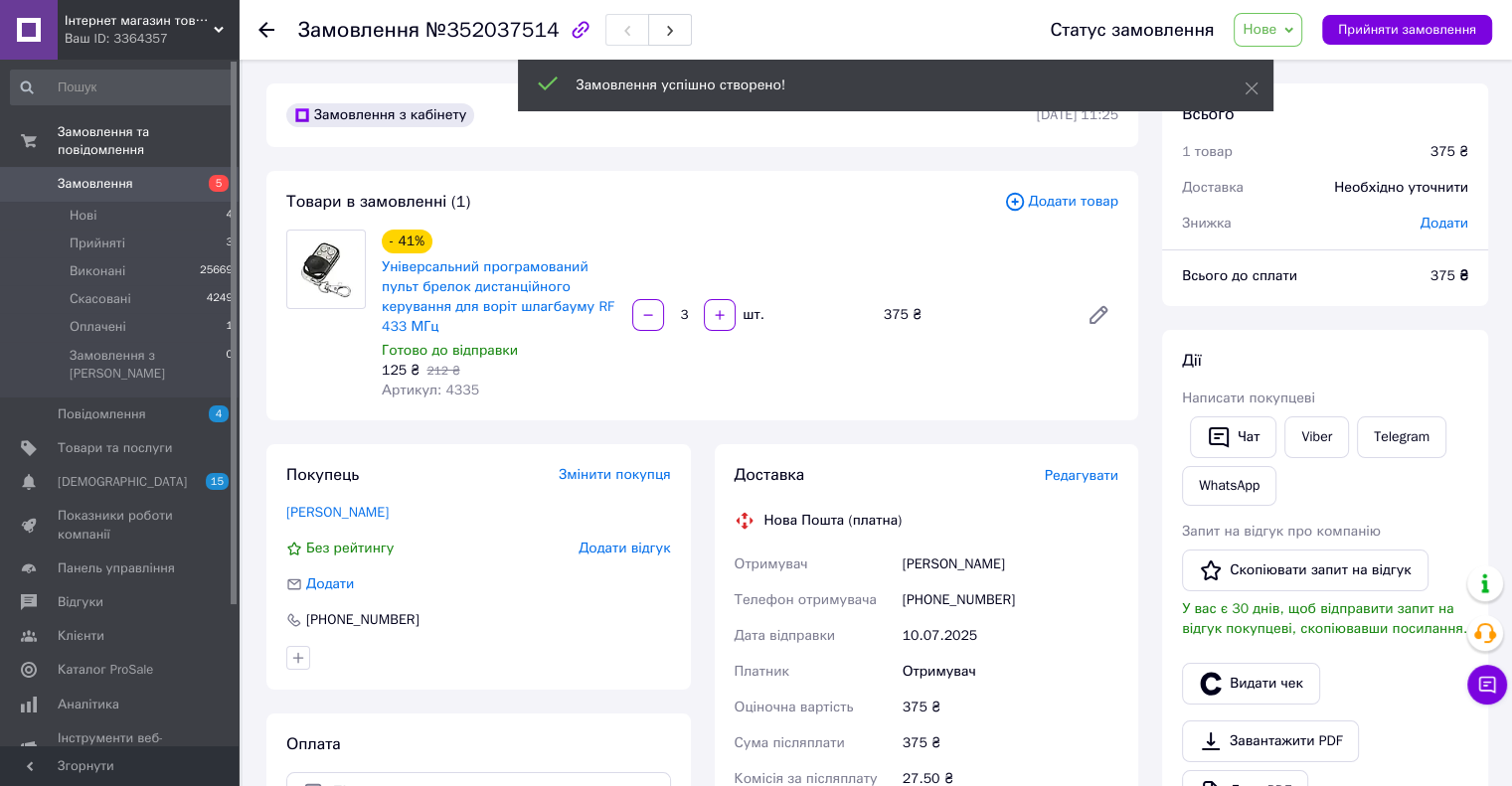 click on "Редагувати" at bounding box center (1082, 475) 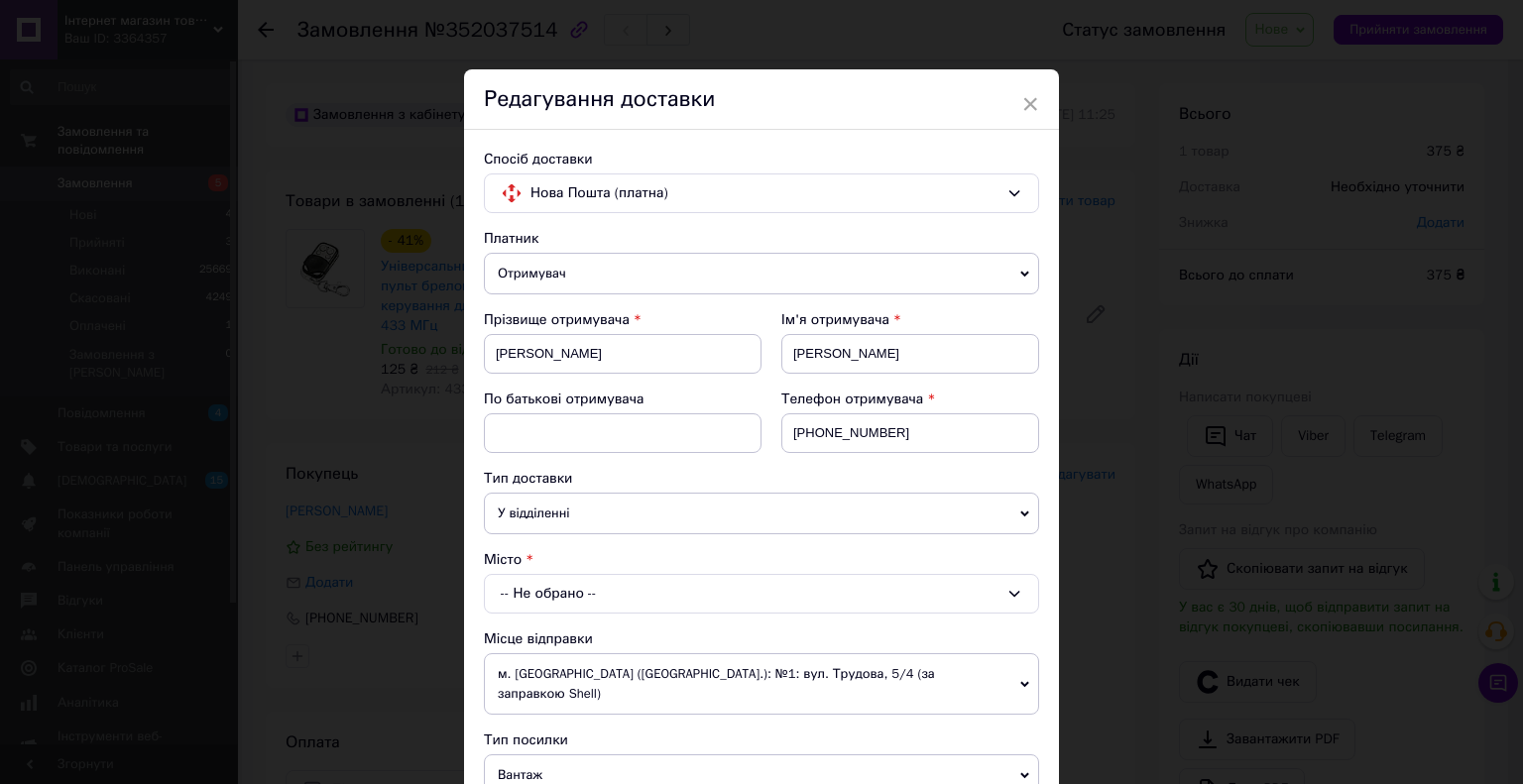 click on "-- Не обрано --" at bounding box center [762, 594] 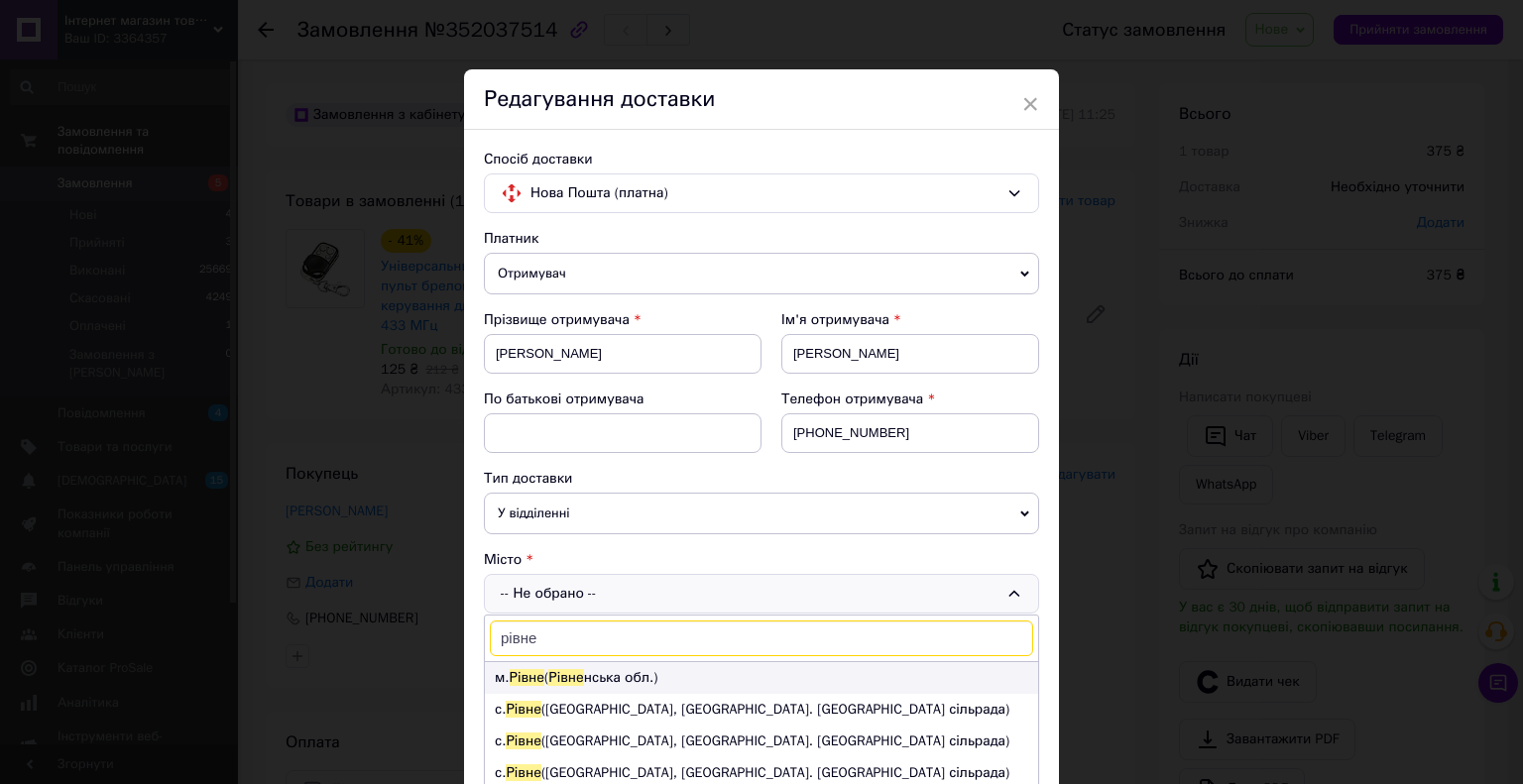 type on "рівне" 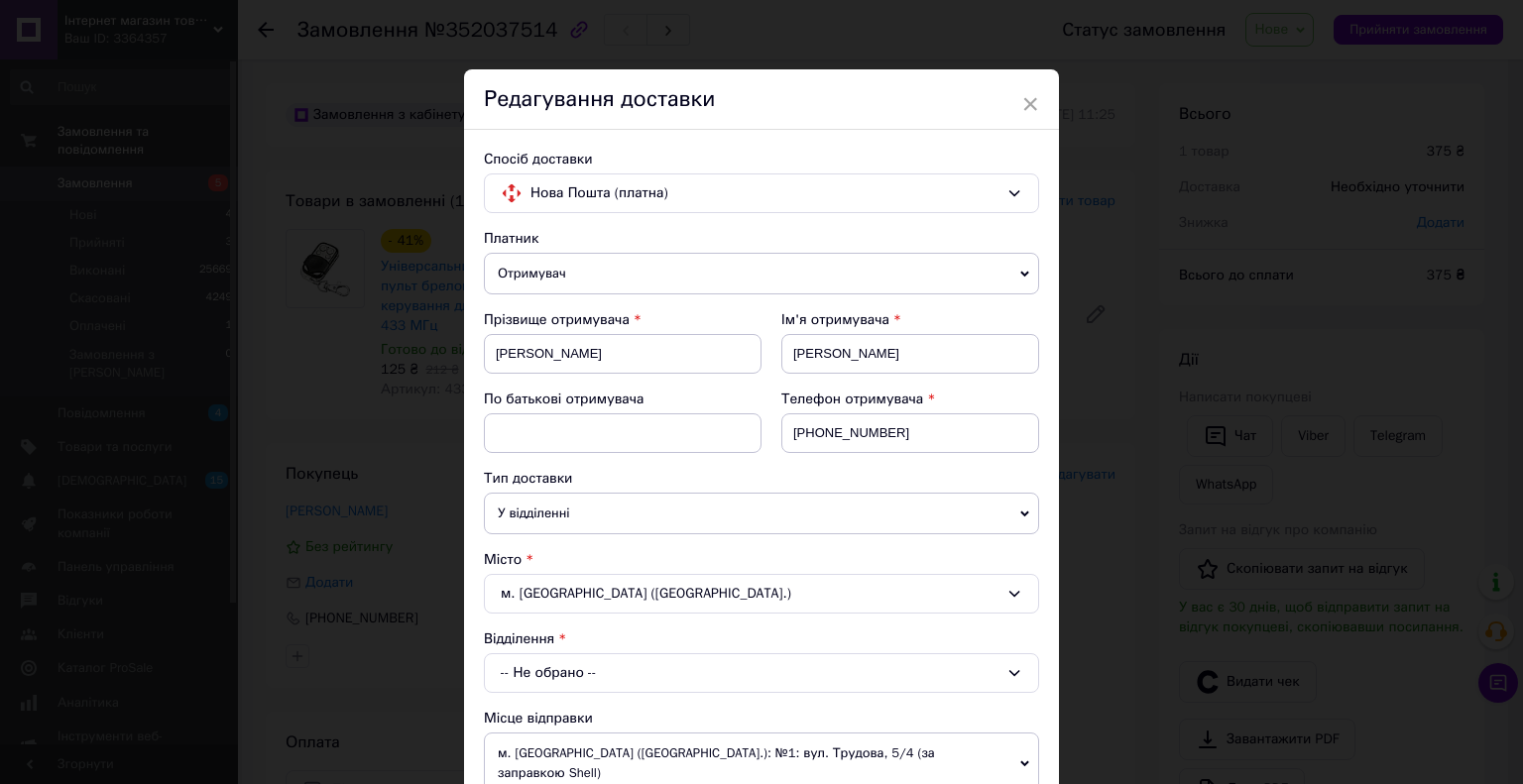 click on "-- Не обрано --" at bounding box center (762, 673) 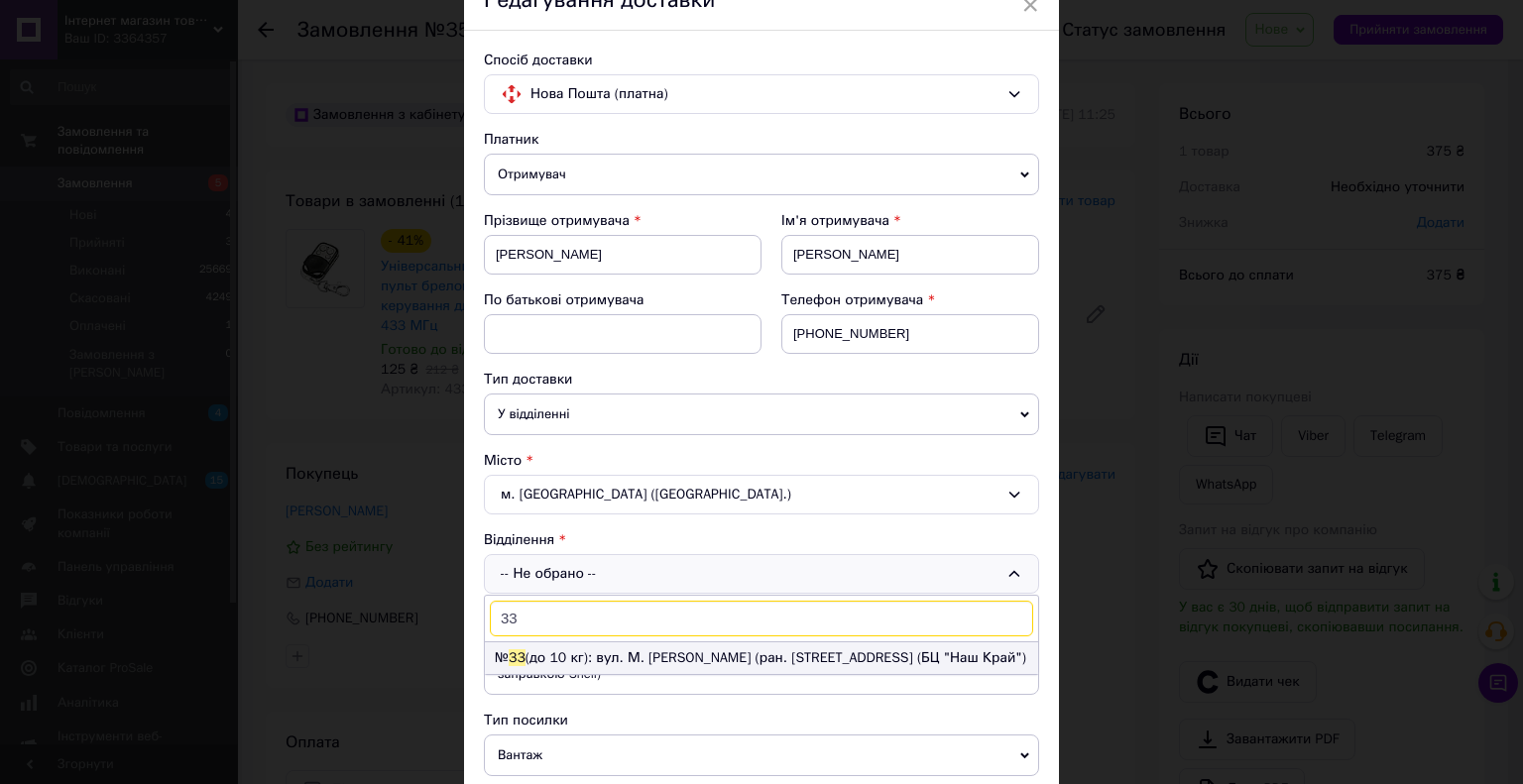 type on "33" 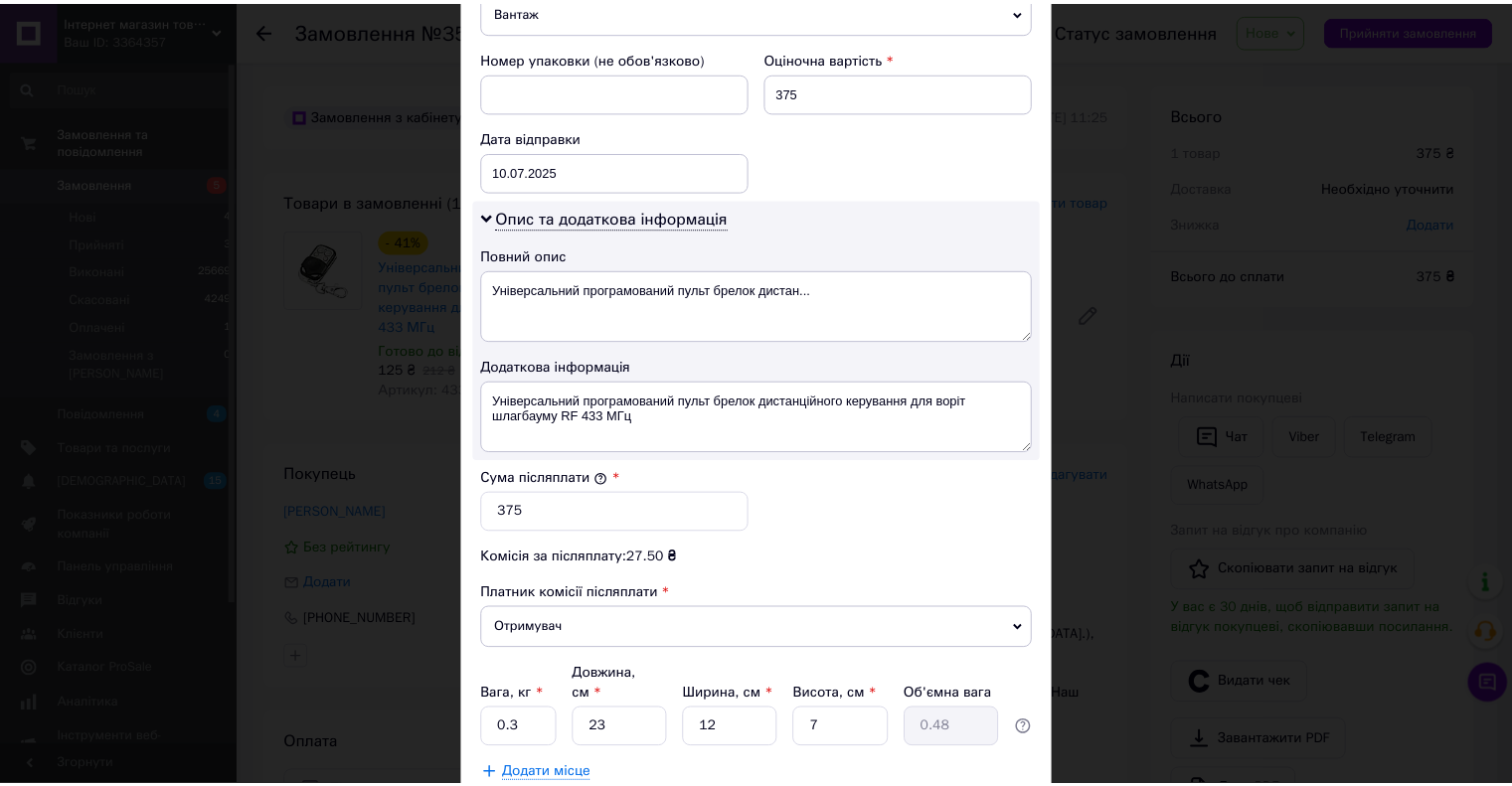 scroll, scrollTop: 946, scrollLeft: 0, axis: vertical 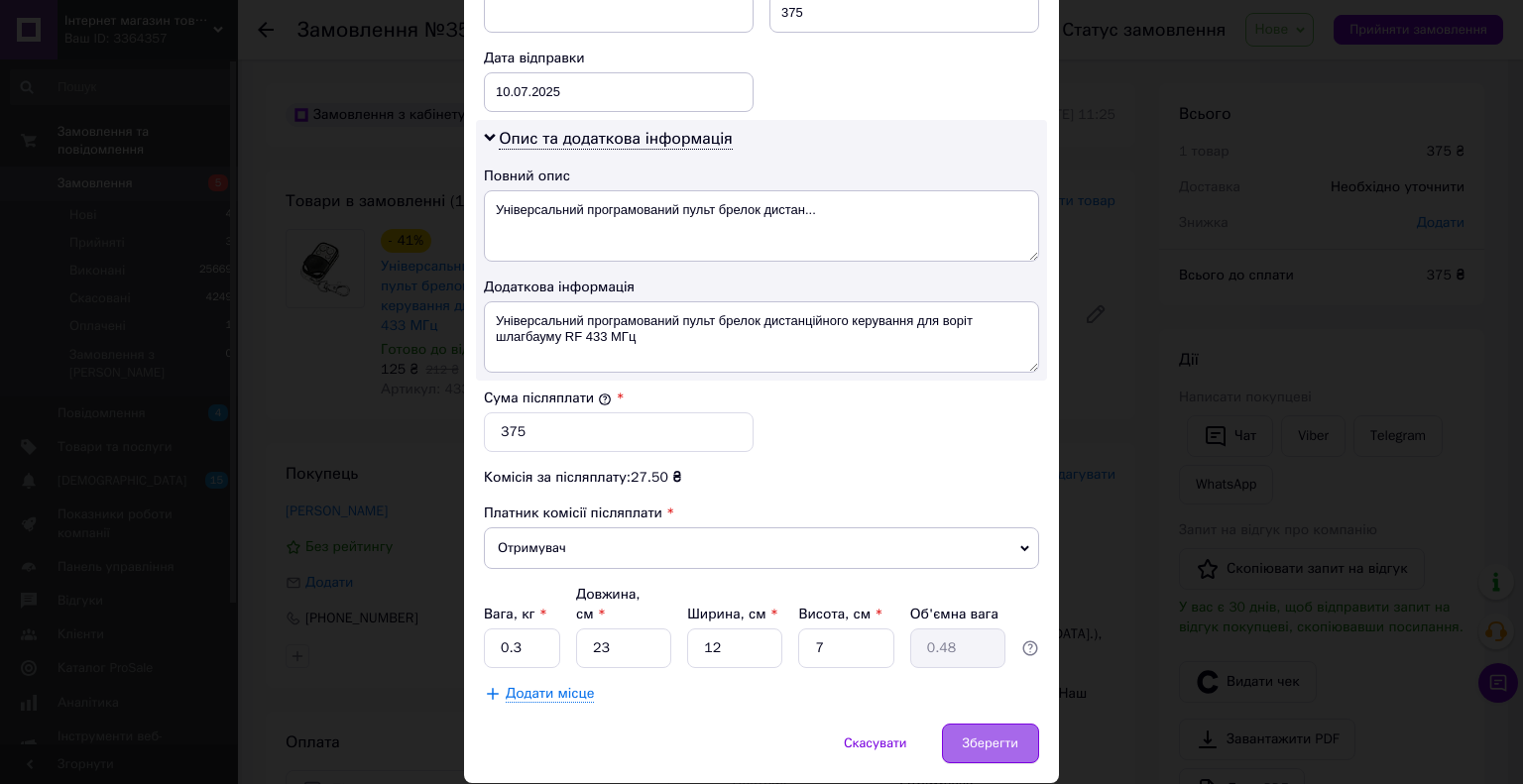 click on "Зберегти" at bounding box center (991, 743) 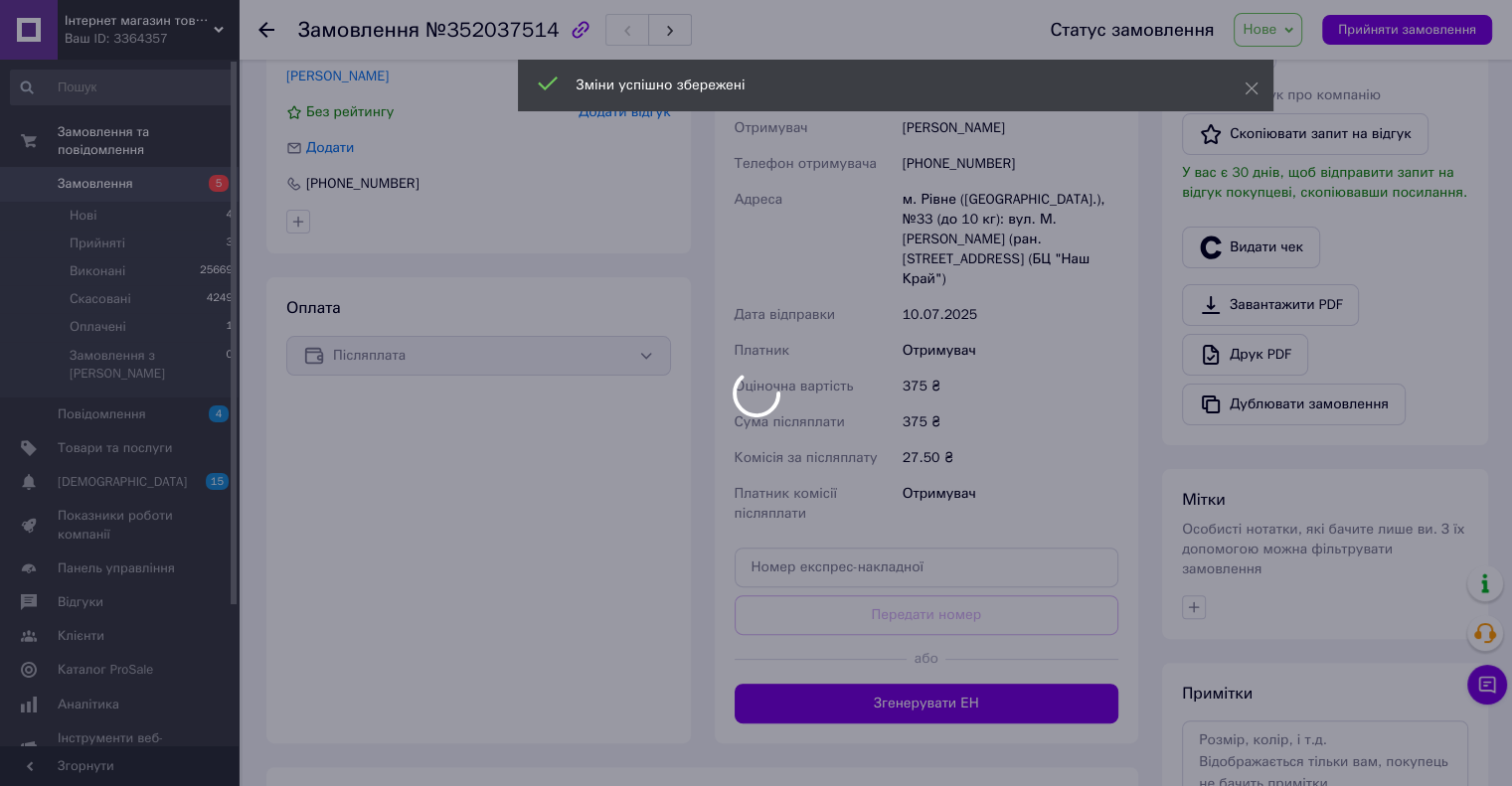 scroll, scrollTop: 497, scrollLeft: 0, axis: vertical 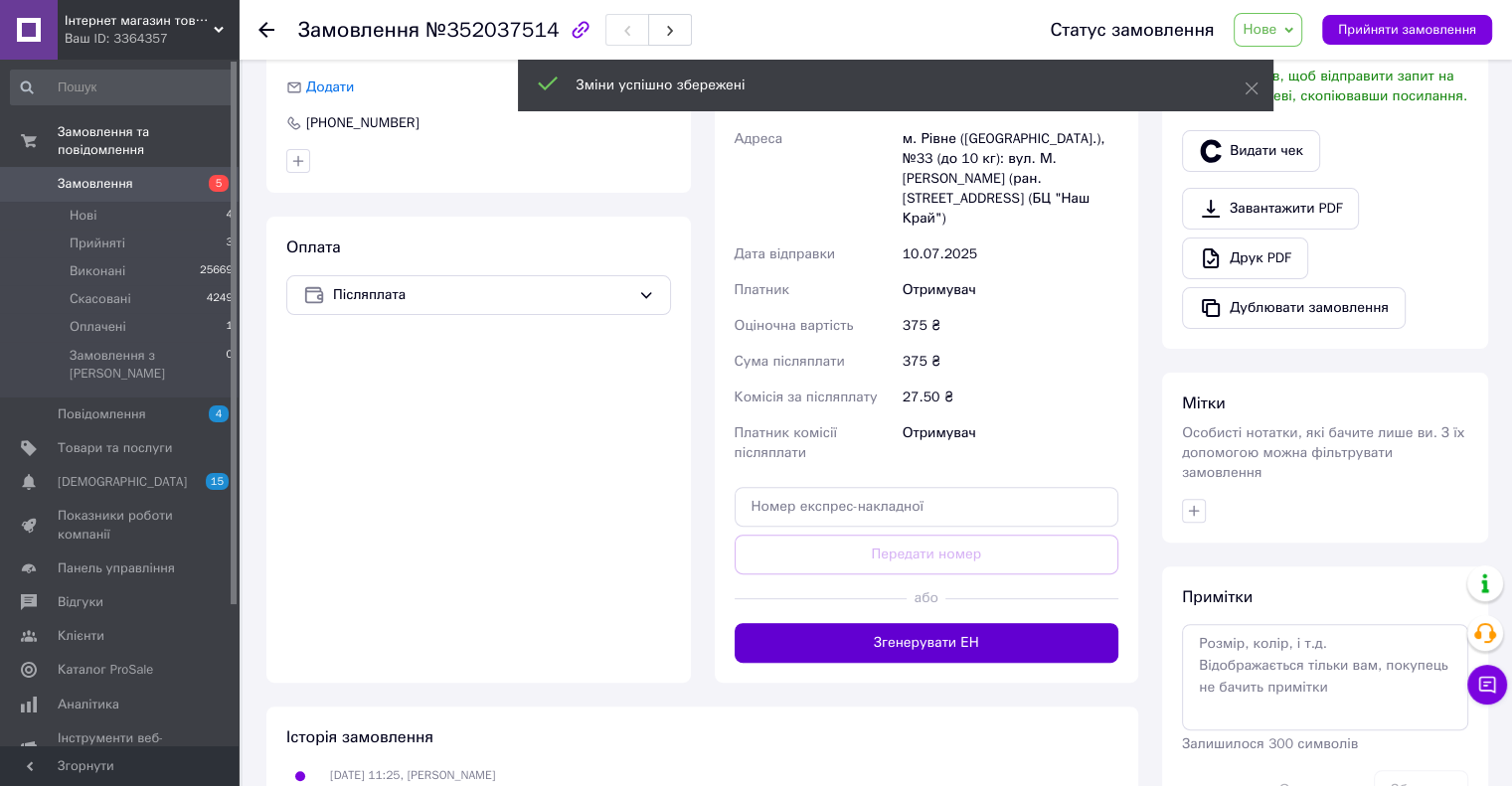 drag, startPoint x: 986, startPoint y: 597, endPoint x: 977, endPoint y: 631, distance: 35.17101 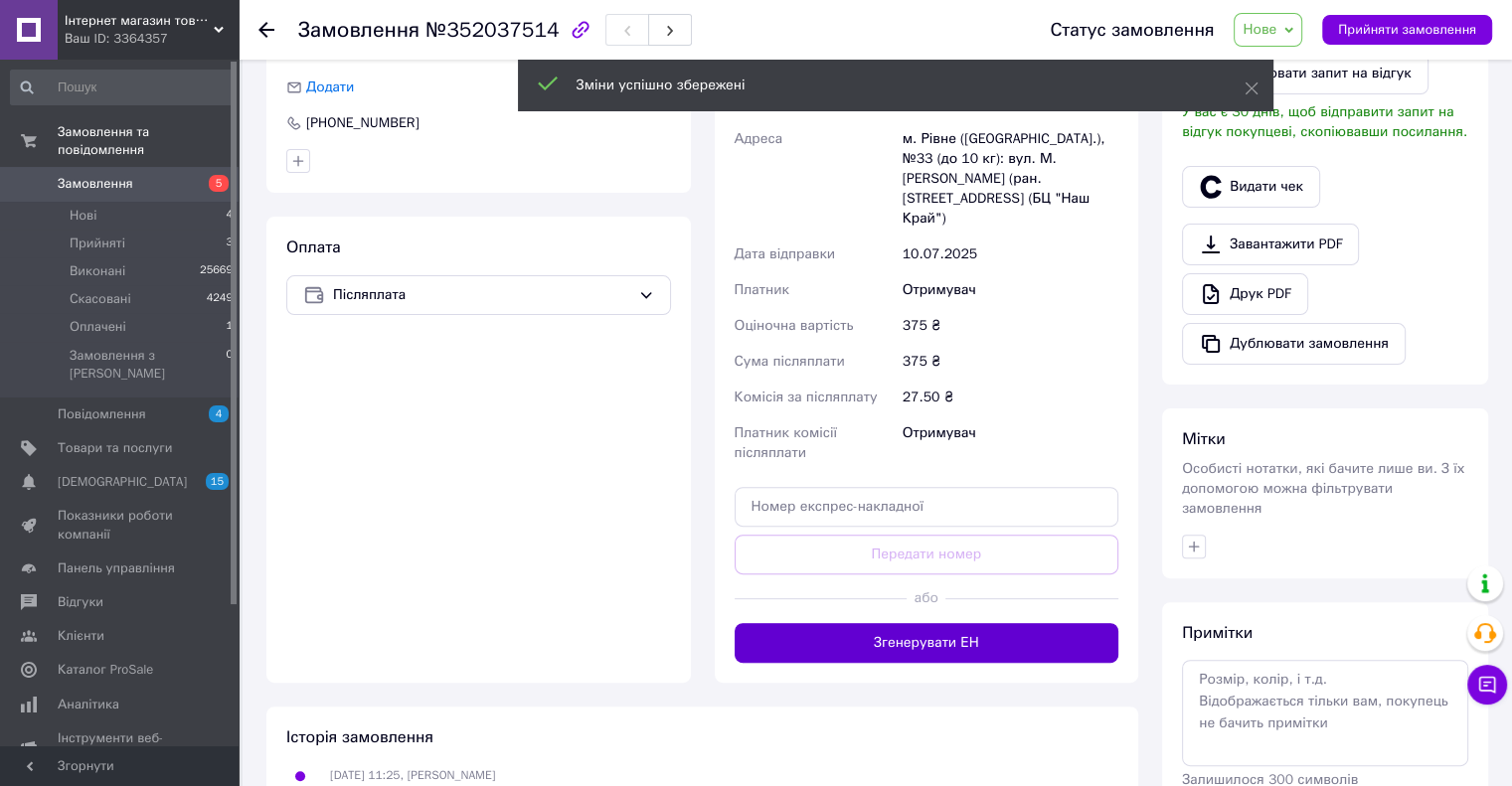 click on "Згенерувати ЕН" at bounding box center (926, 643) 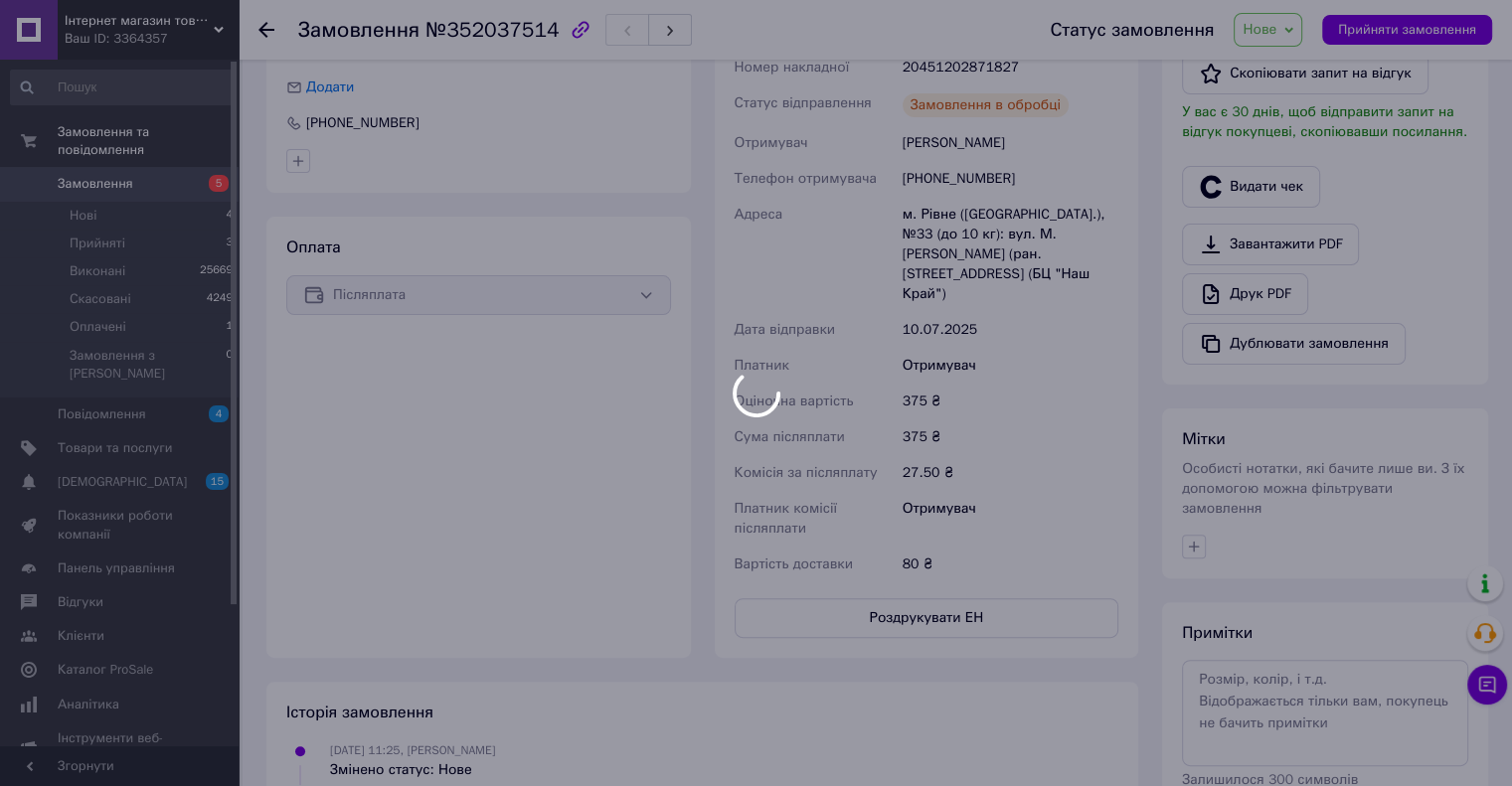 click at bounding box center (756, 393) 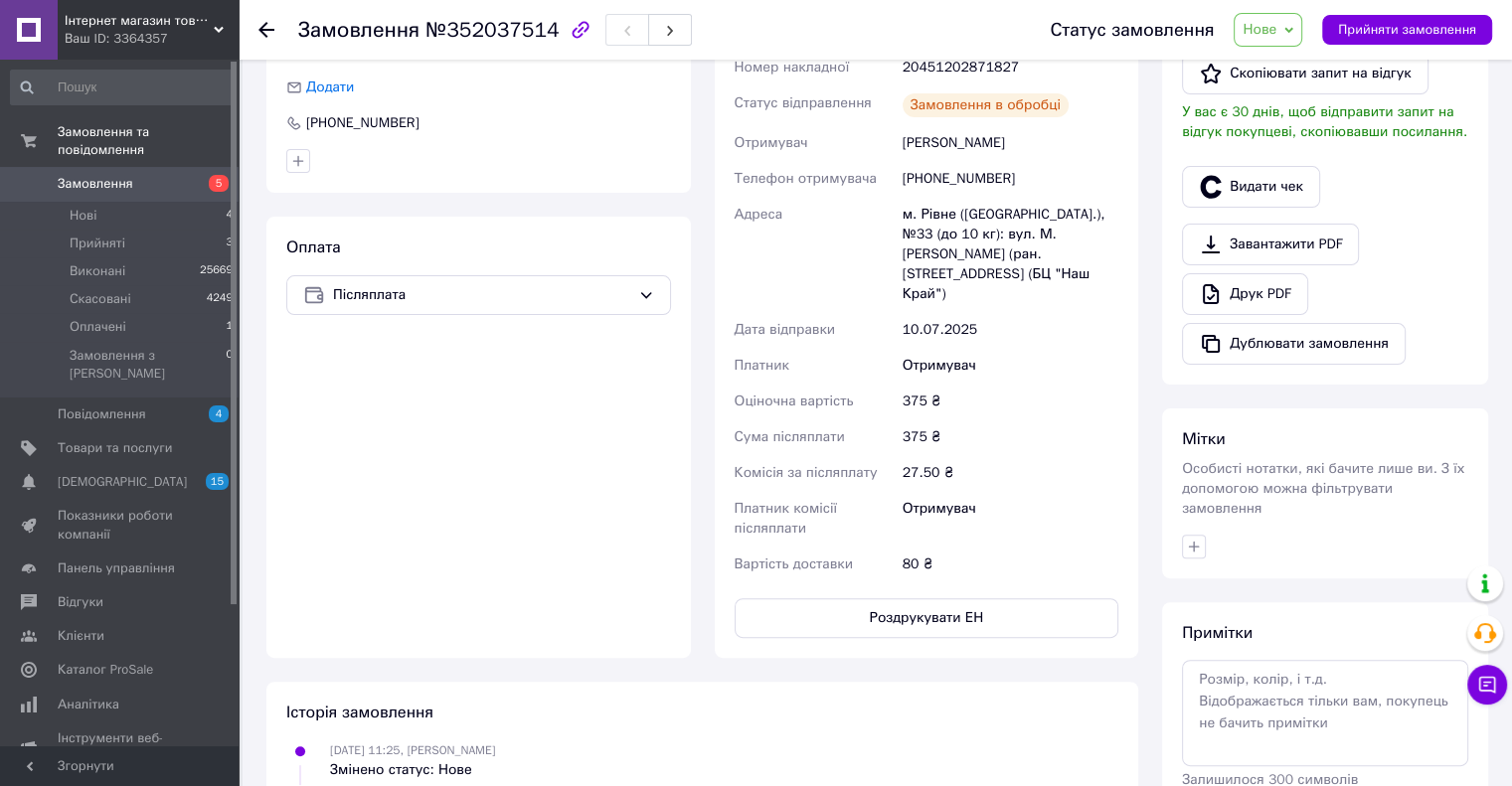 click on "Нове" at bounding box center [1260, 29] 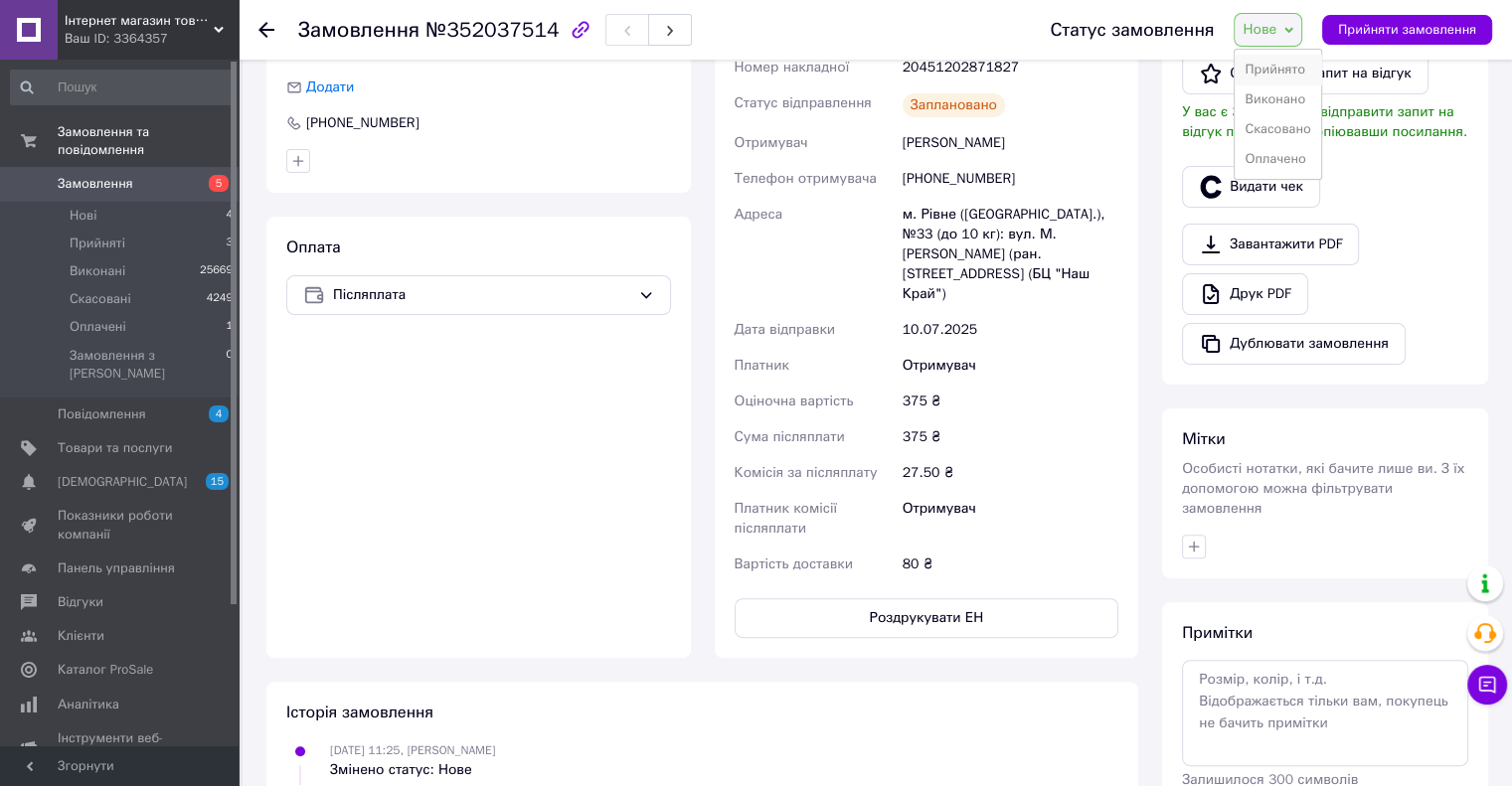click on "Прийнято" at bounding box center [1277, 70] 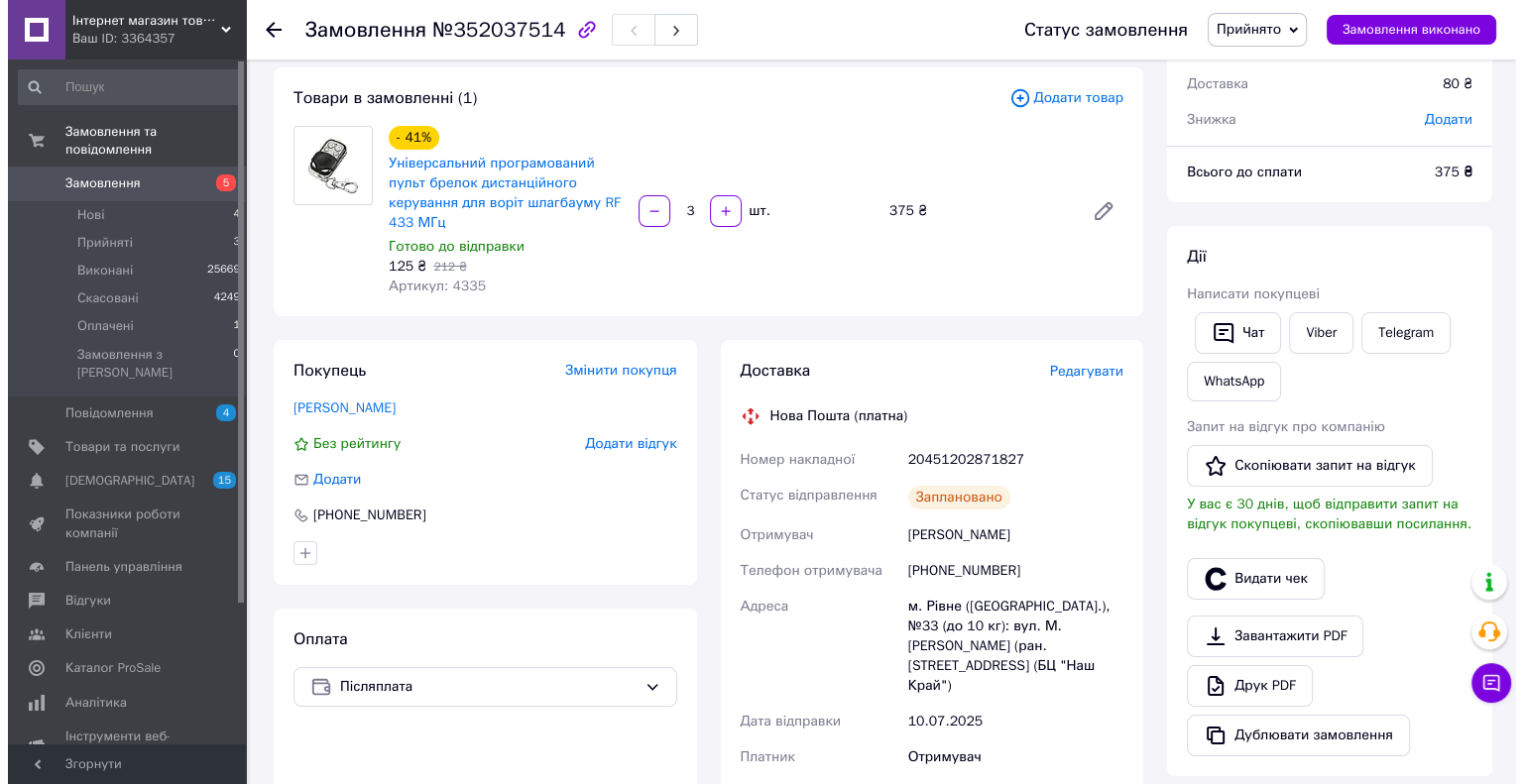 scroll, scrollTop: 0, scrollLeft: 0, axis: both 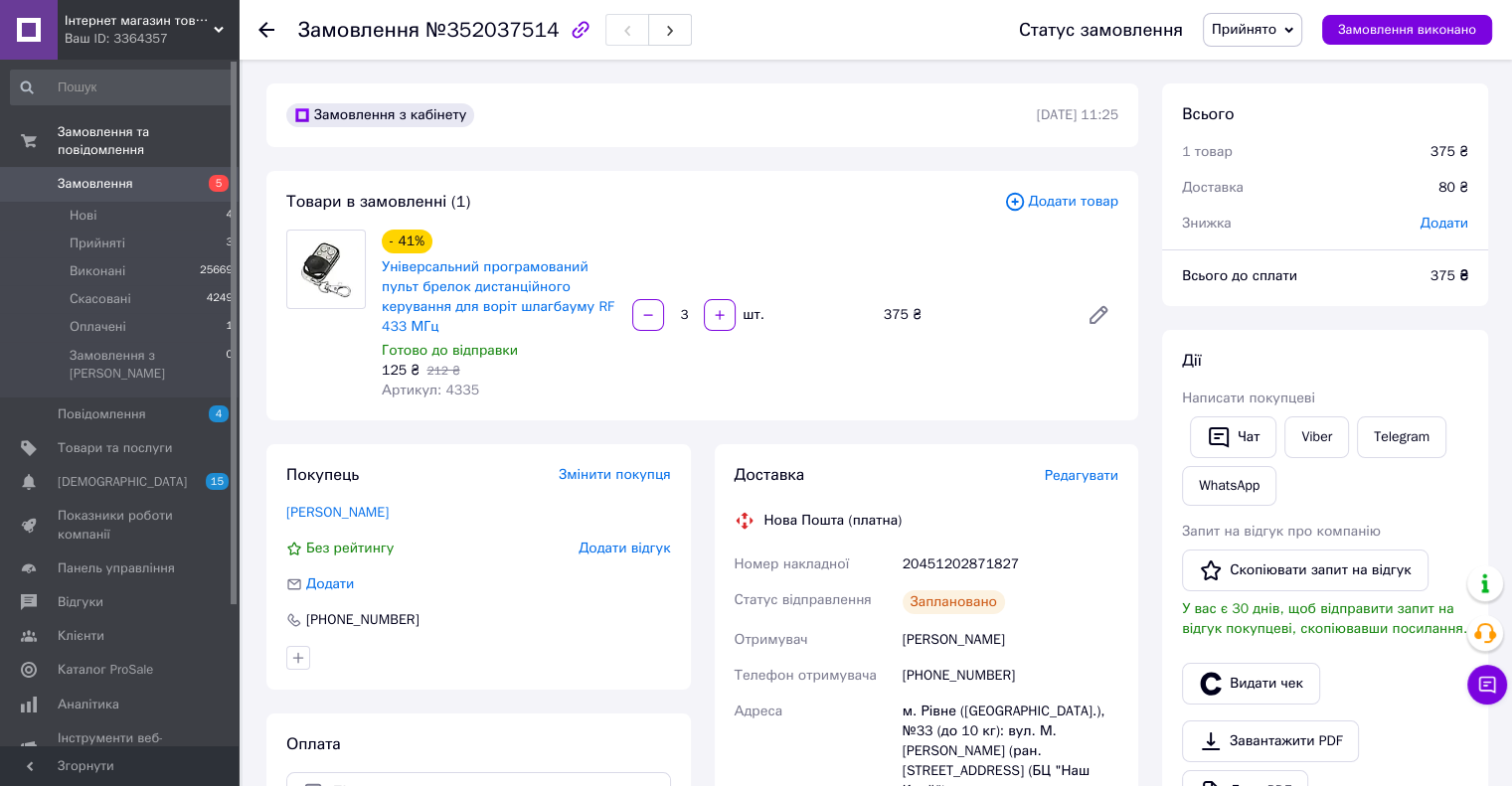 click on "Замовлення" at bounding box center [95, 184] 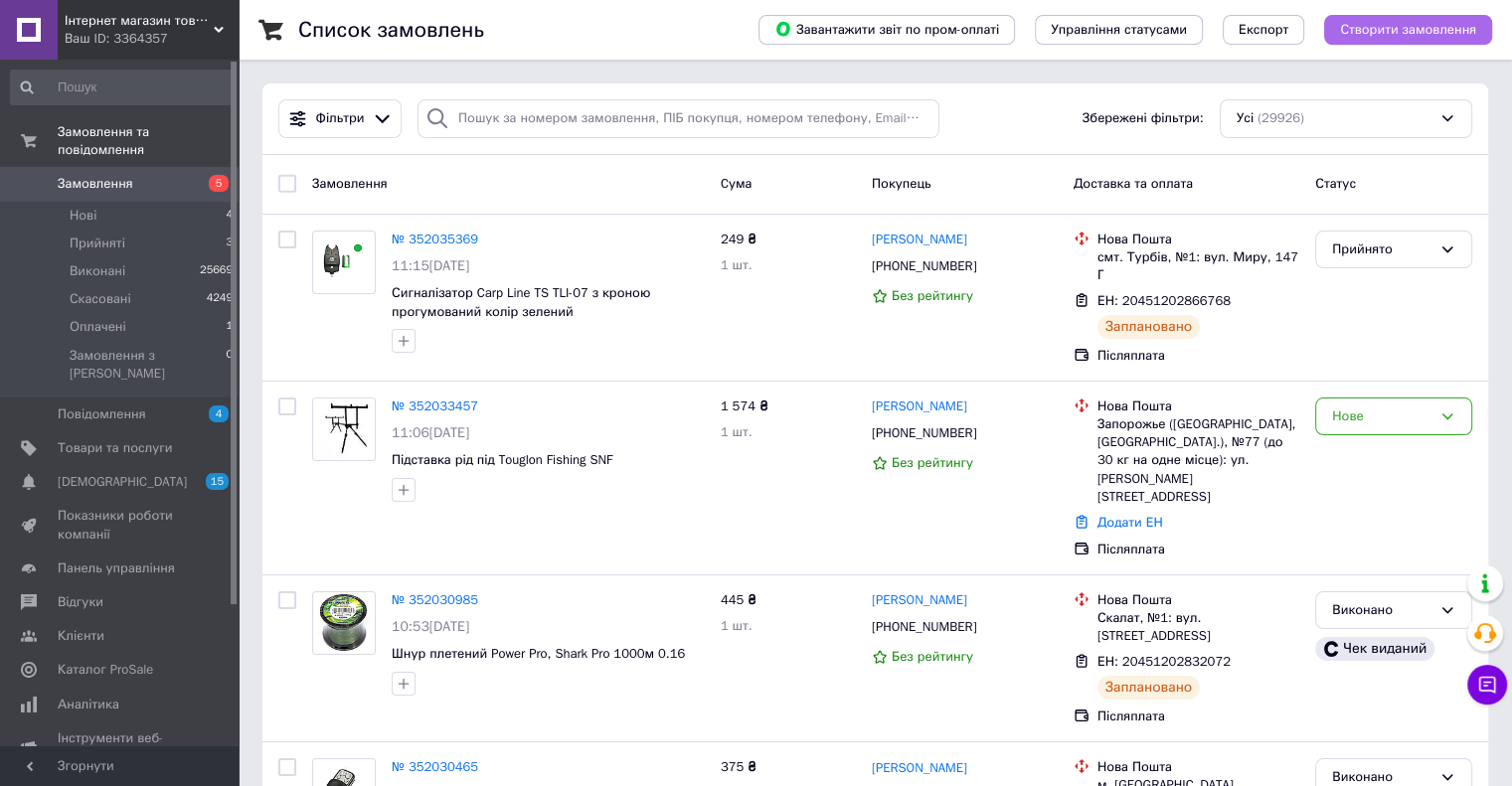 click on "Створити замовлення" at bounding box center [1408, 30] 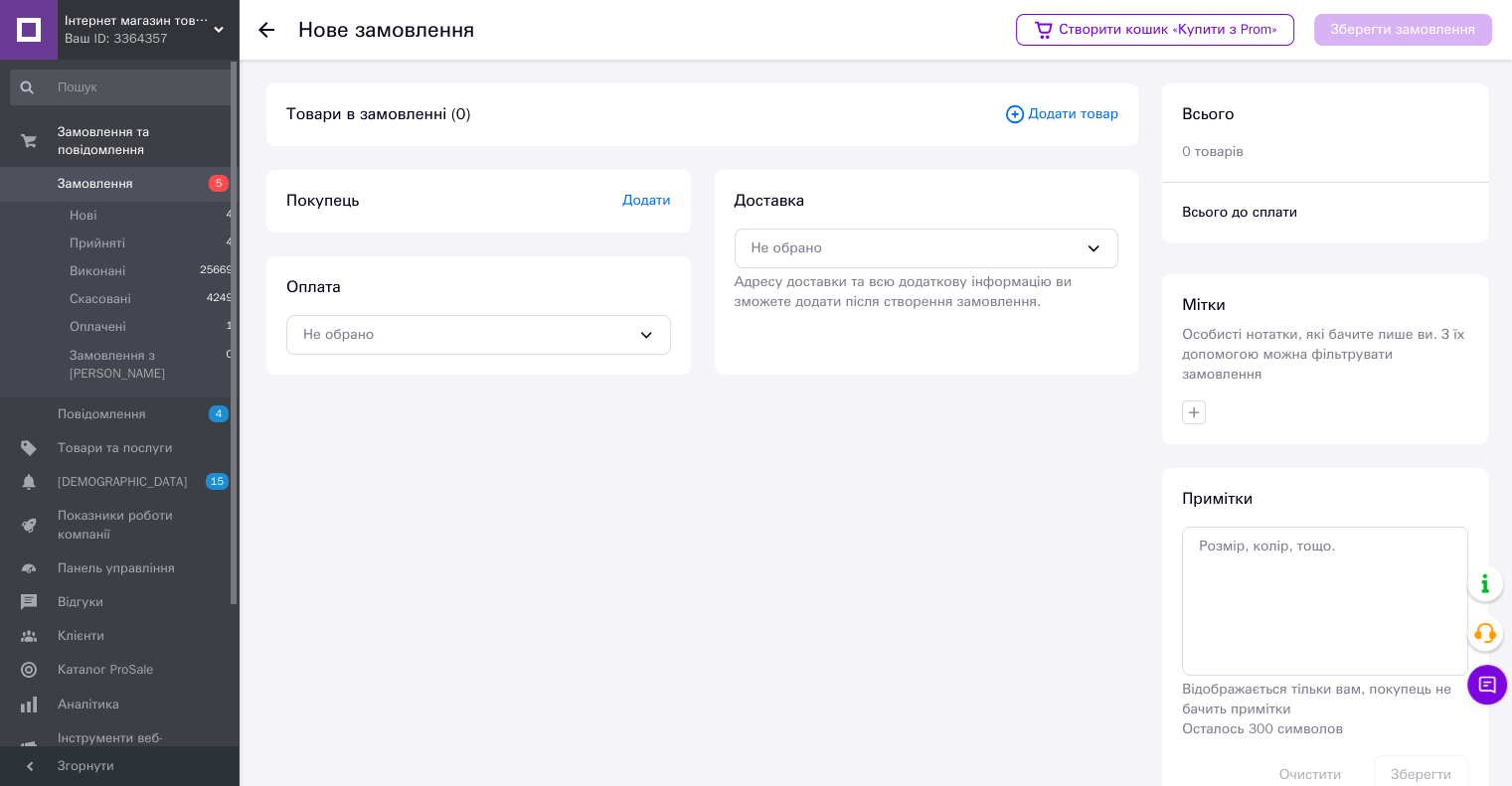 click 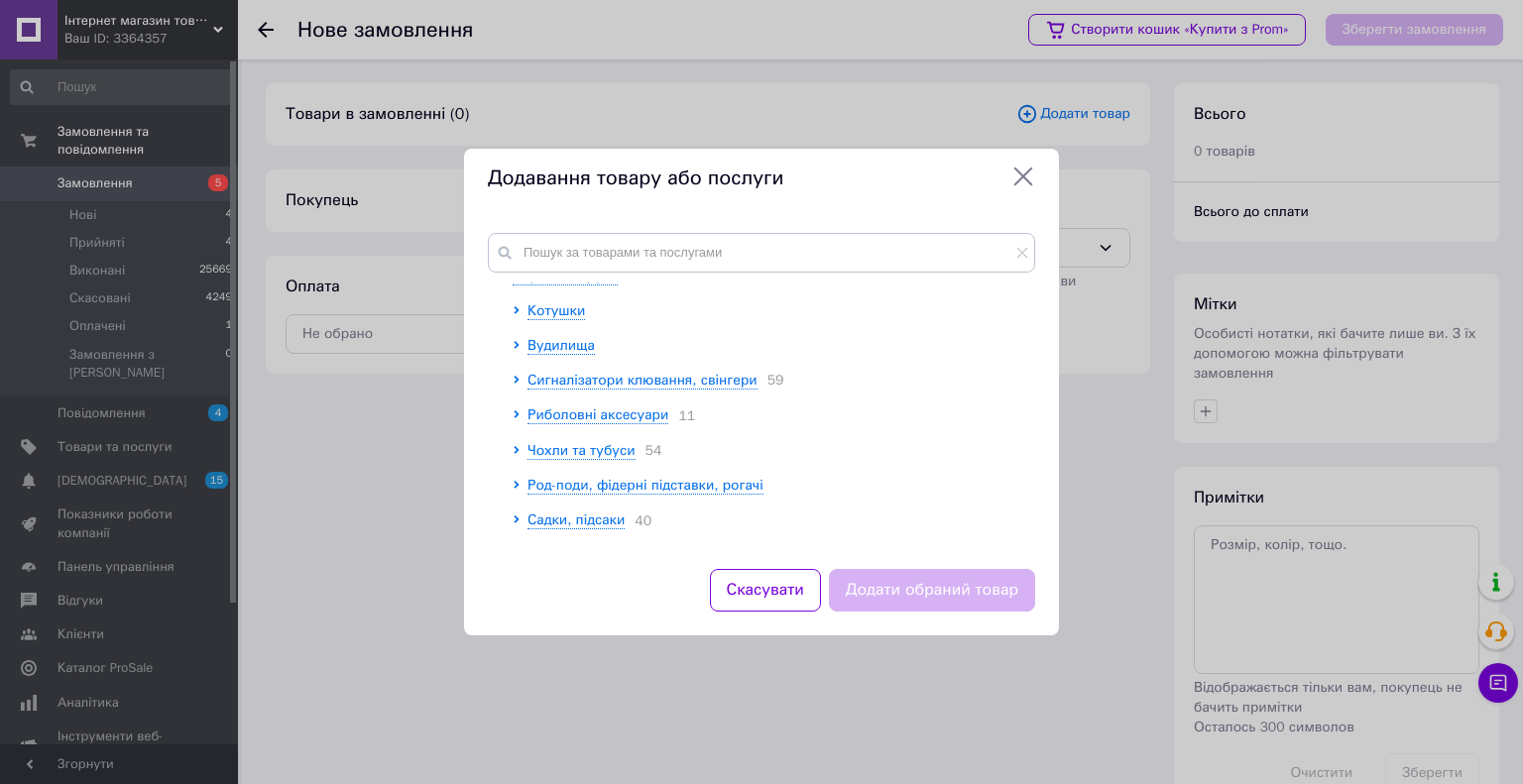 scroll, scrollTop: 0, scrollLeft: 0, axis: both 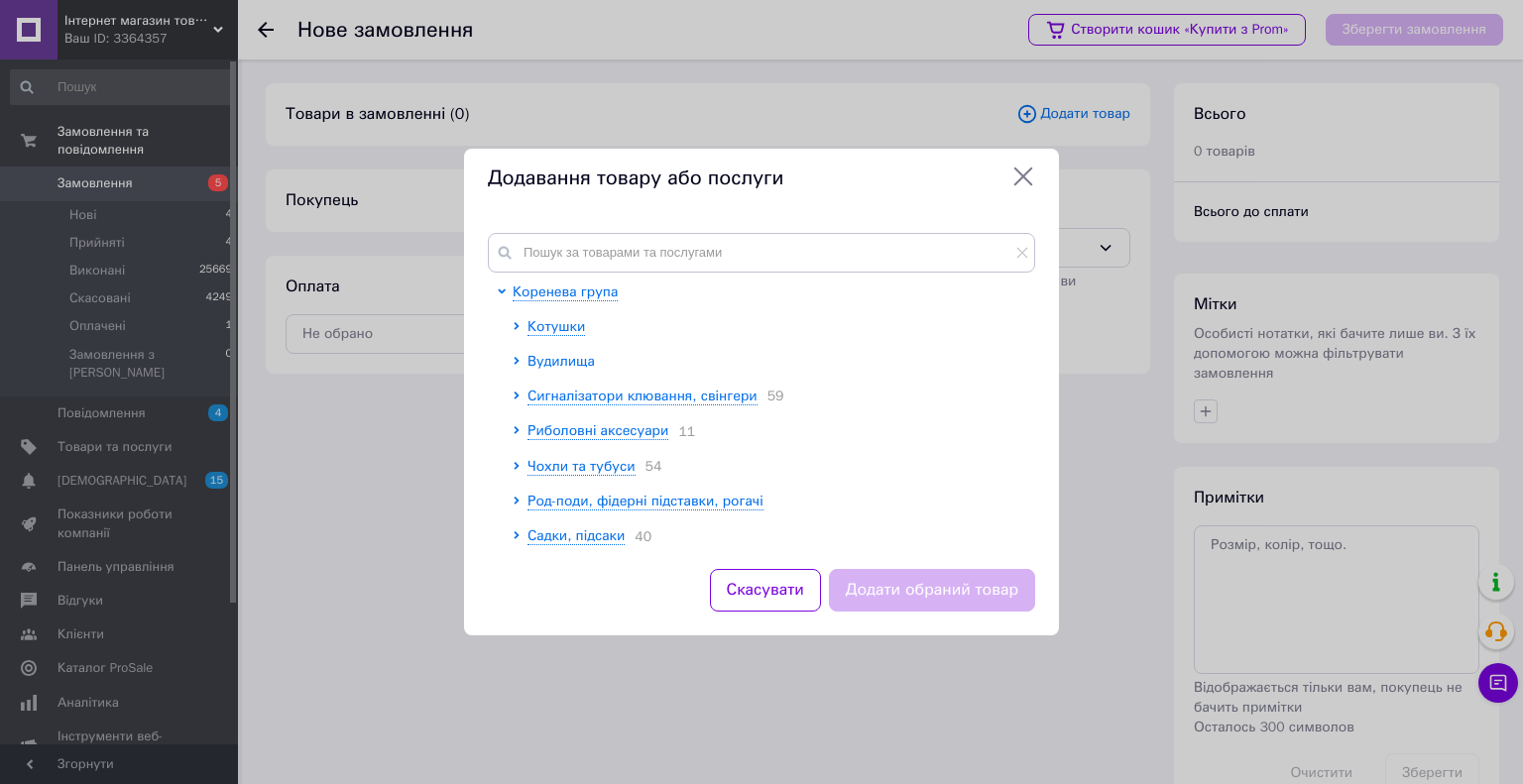 click on "Вудилища" at bounding box center [561, 361] 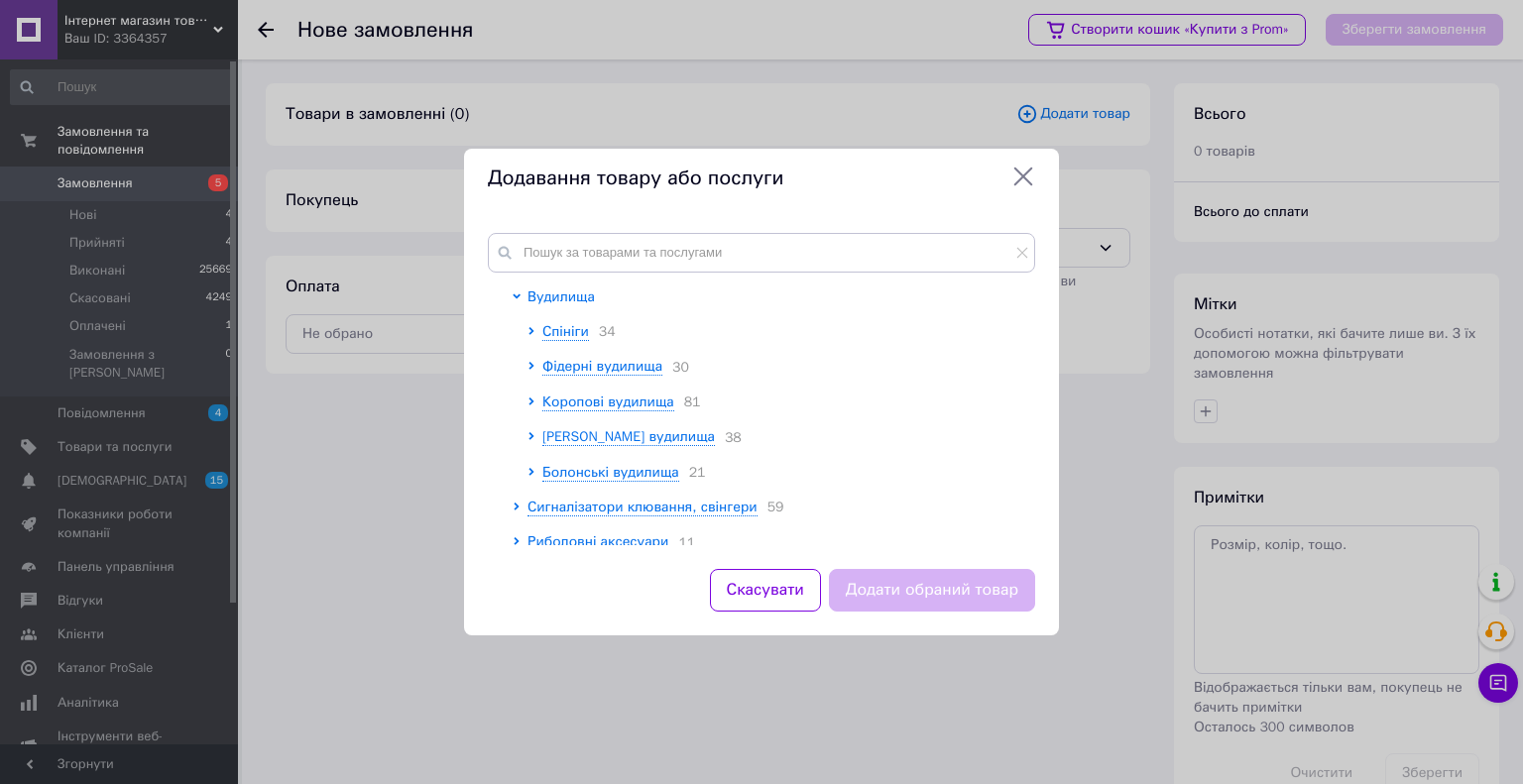 scroll, scrollTop: 99, scrollLeft: 0, axis: vertical 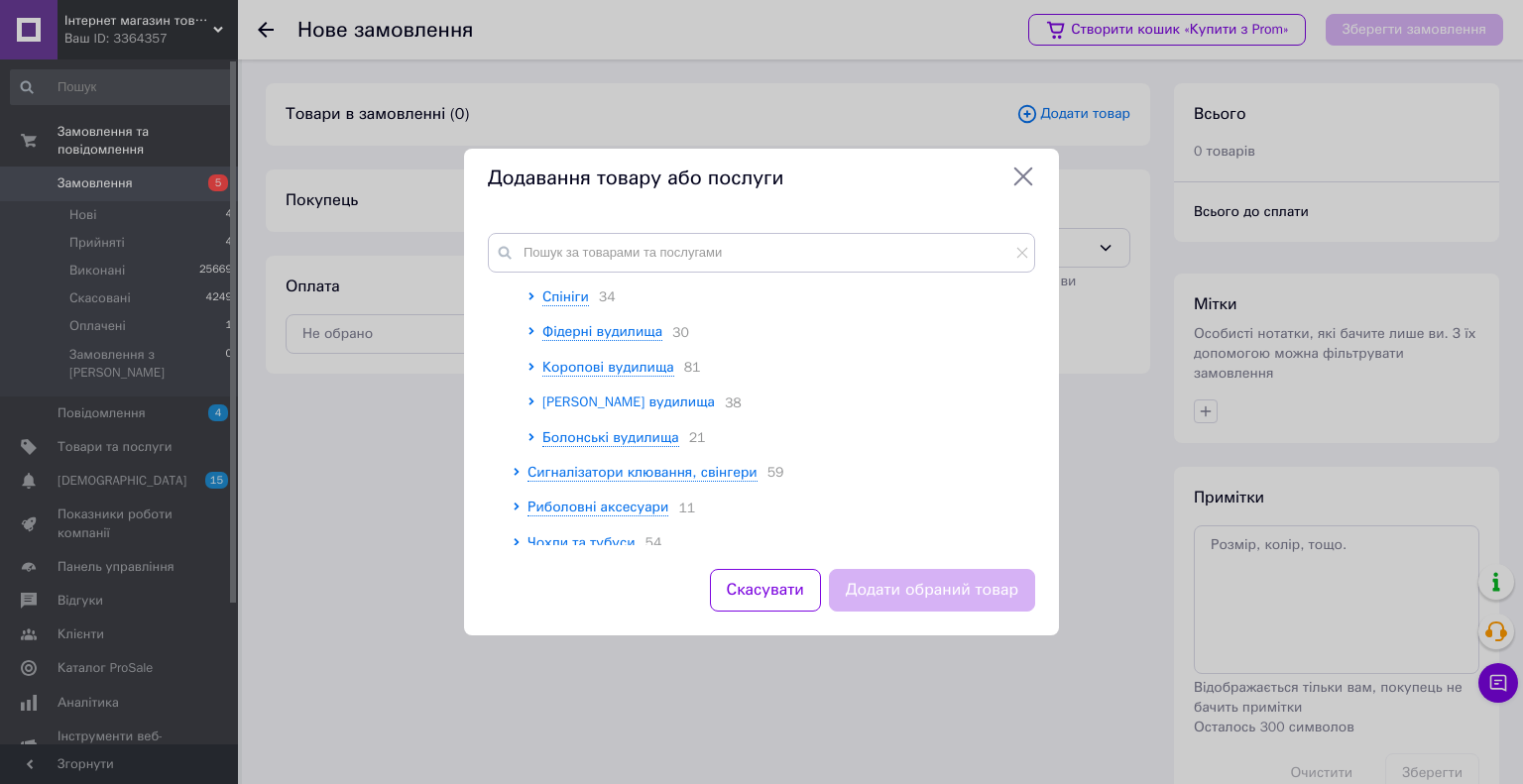 click on "[PERSON_NAME] вудилища" at bounding box center [629, 401] 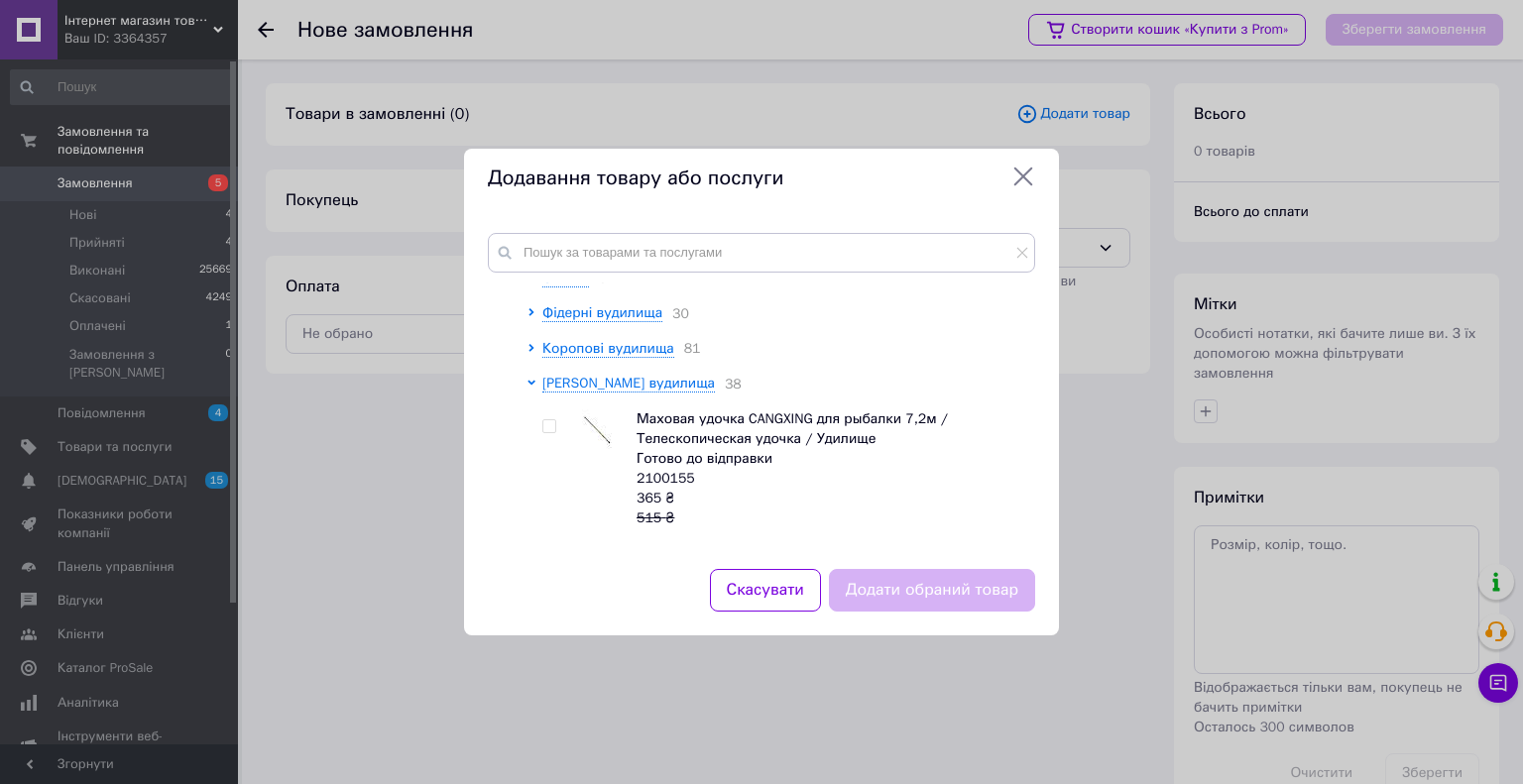 scroll, scrollTop: 99, scrollLeft: 0, axis: vertical 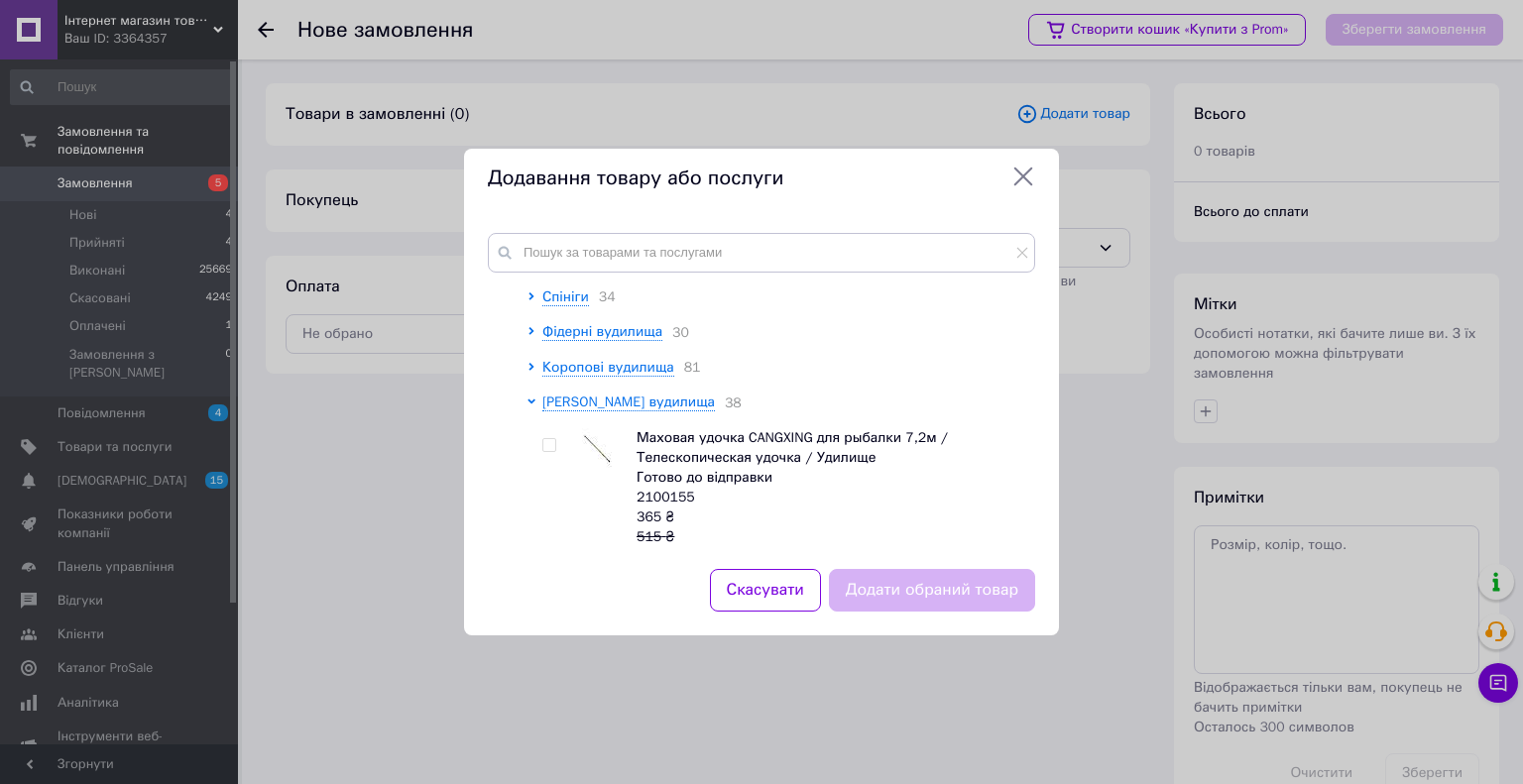 click at bounding box center (548, 445) 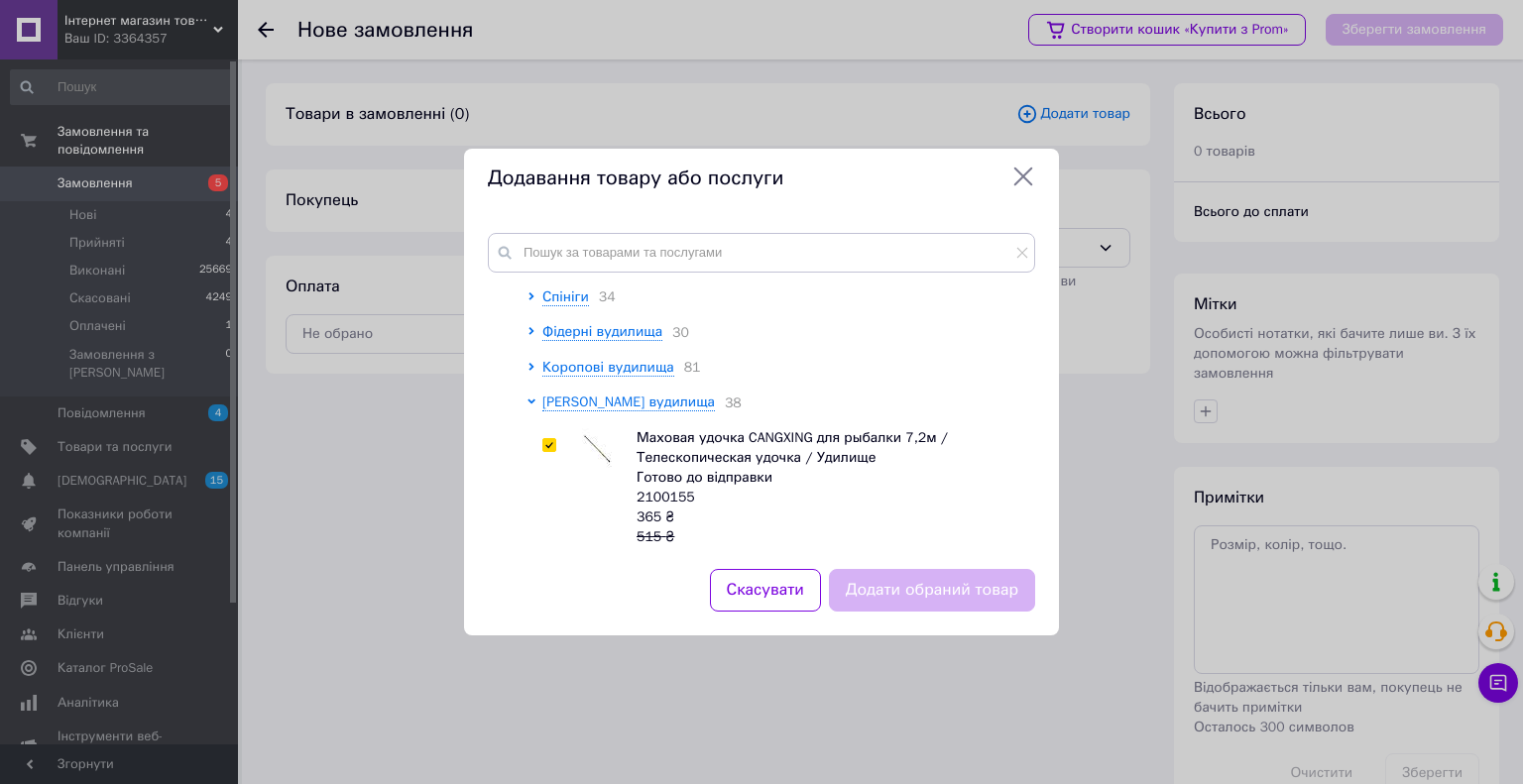 checkbox on "true" 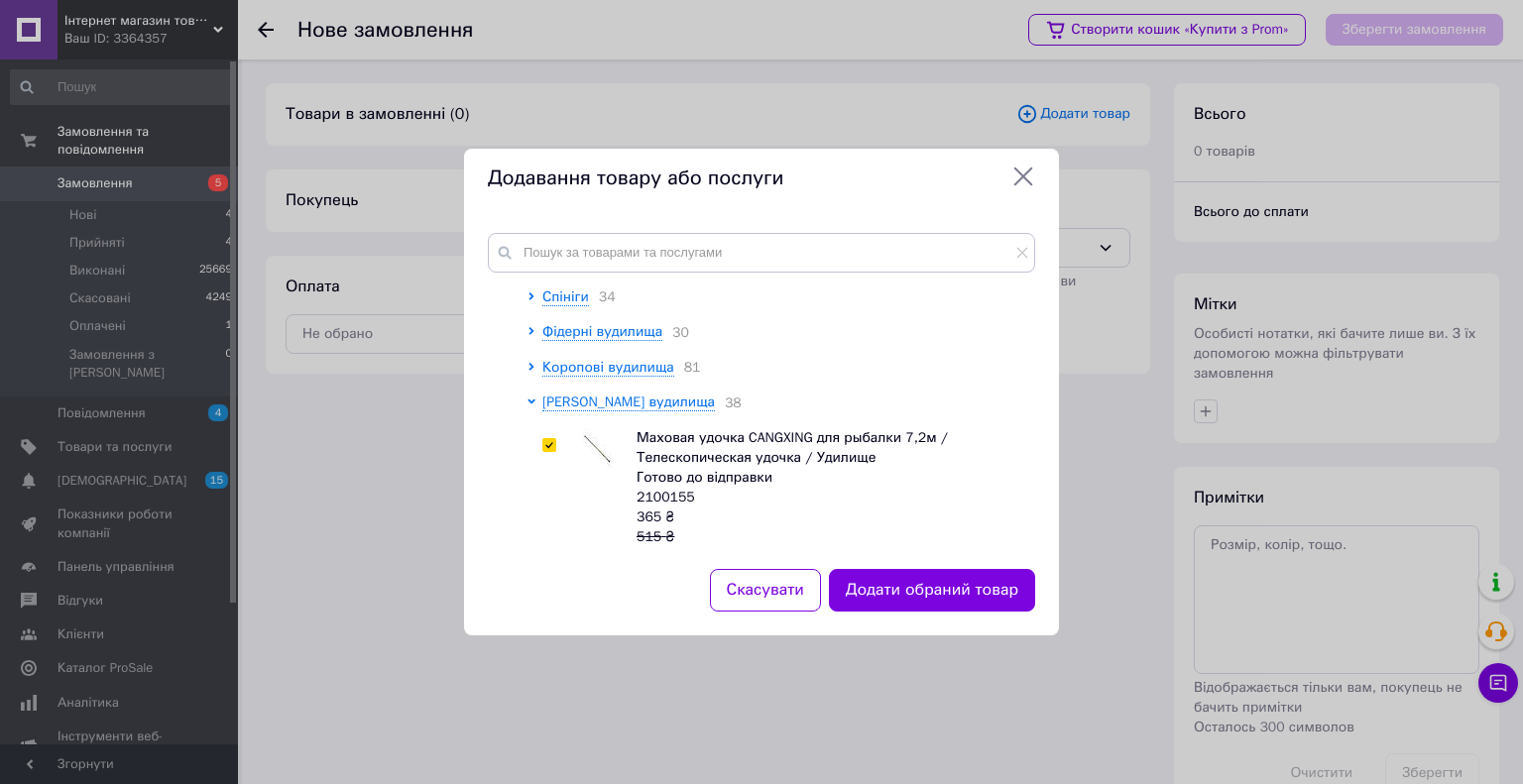 click on "Додати обраний товар" at bounding box center (932, 590) 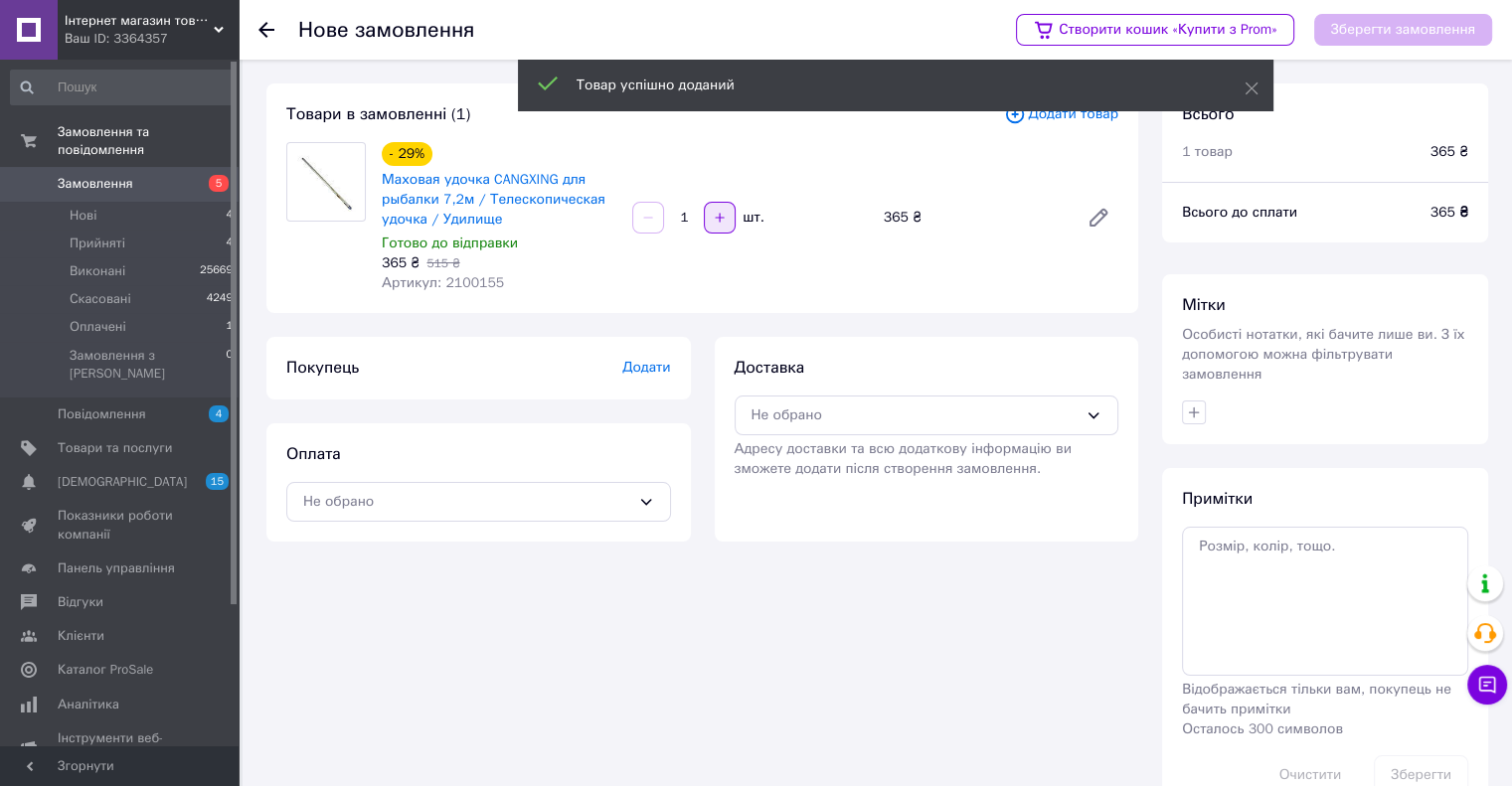 click at bounding box center [720, 218] 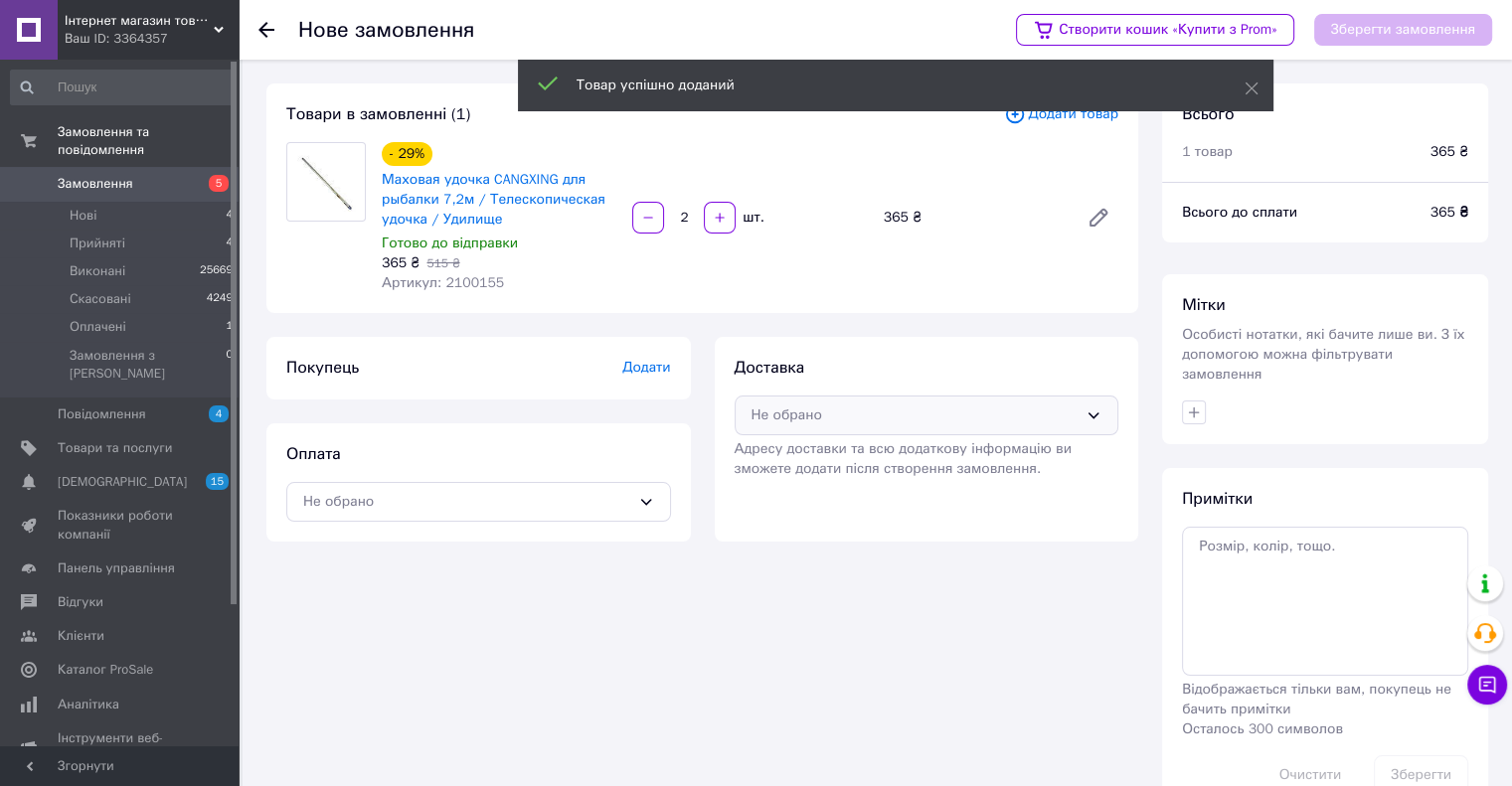 click on "Не обрано" at bounding box center (915, 415) 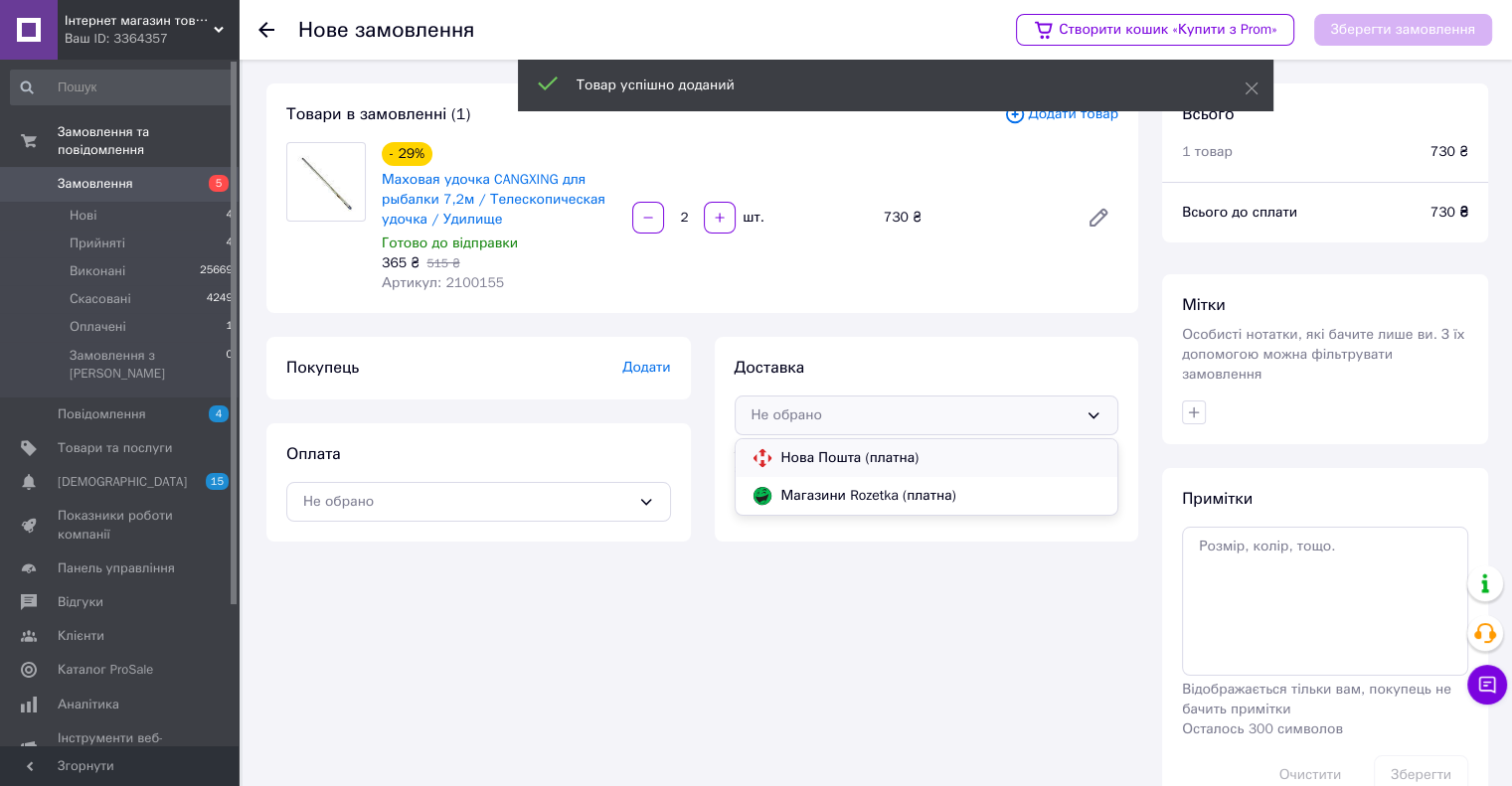 click at bounding box center [762, 458] 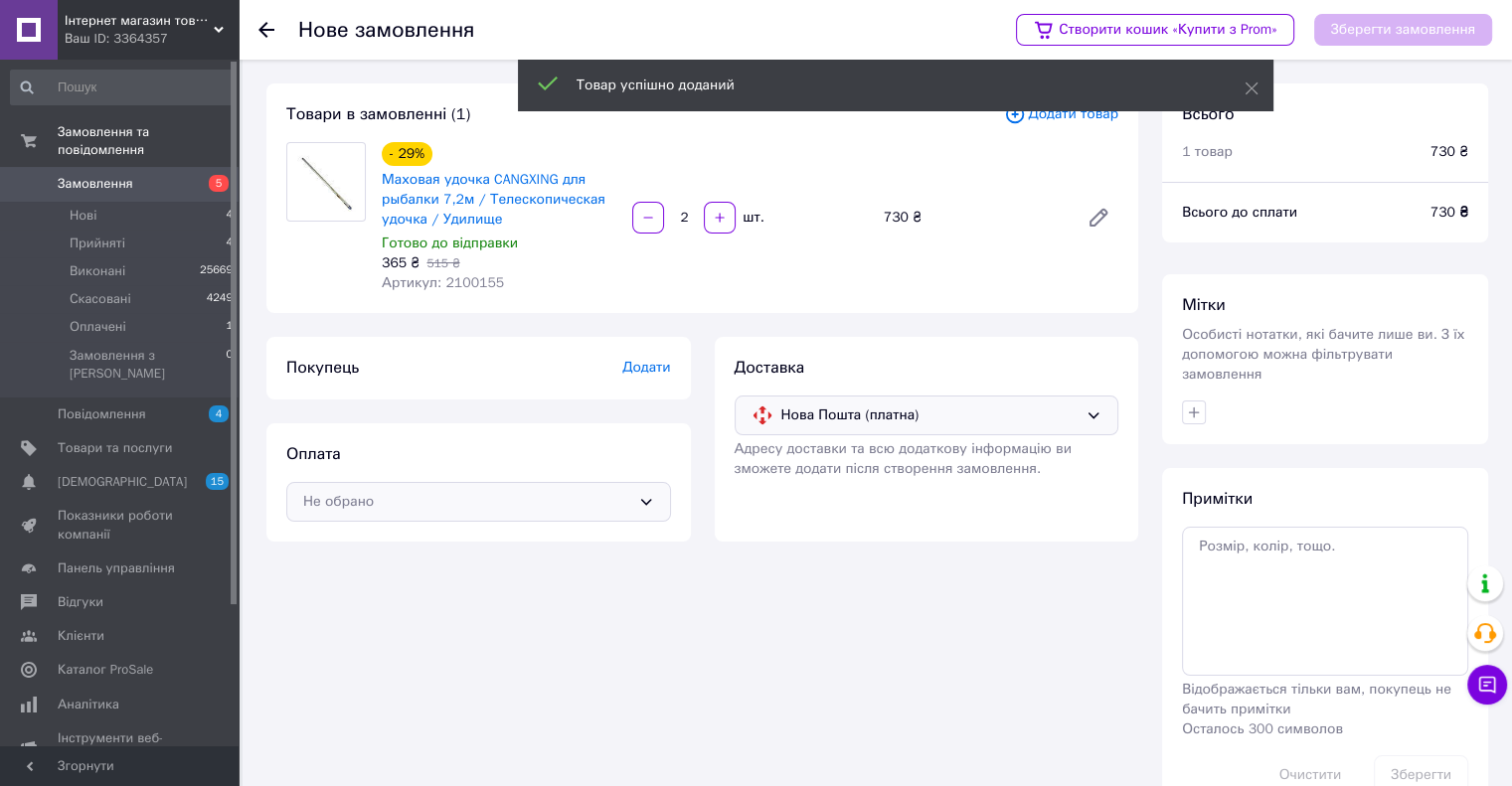 click on "Не обрано" at bounding box center [478, 502] 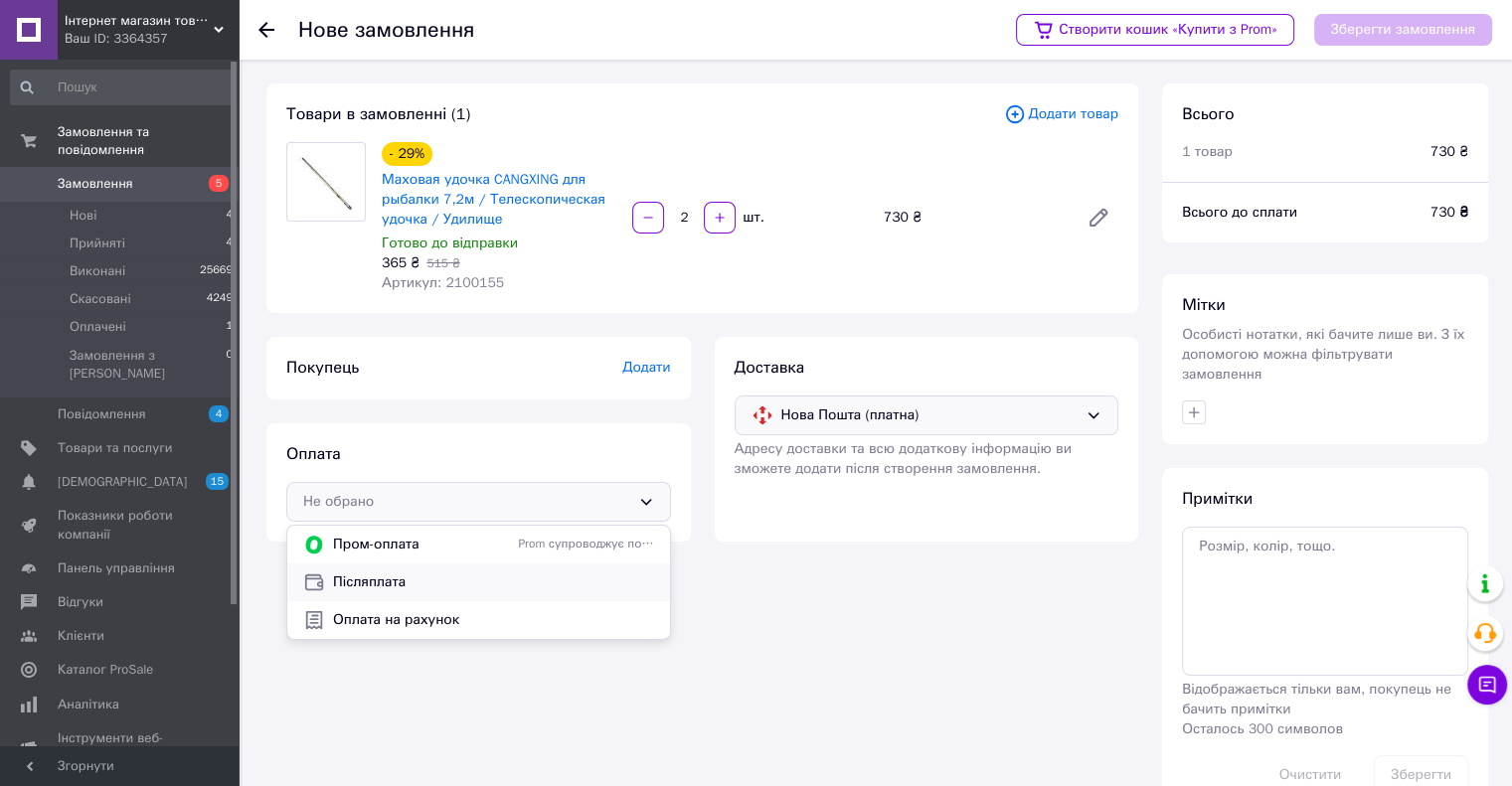click on "Післяплата" at bounding box center (493, 582) 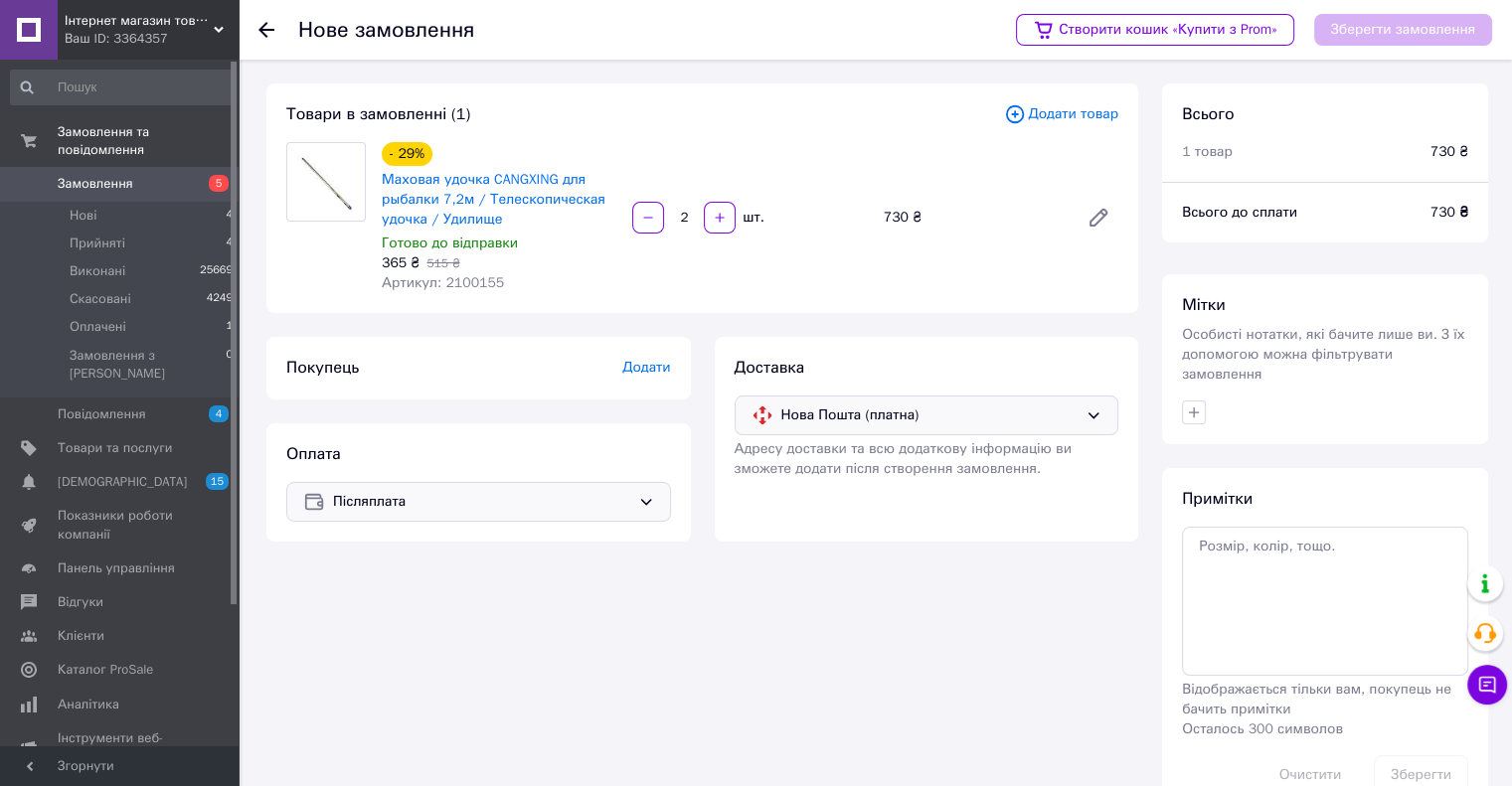 click on "Додати" at bounding box center [646, 367] 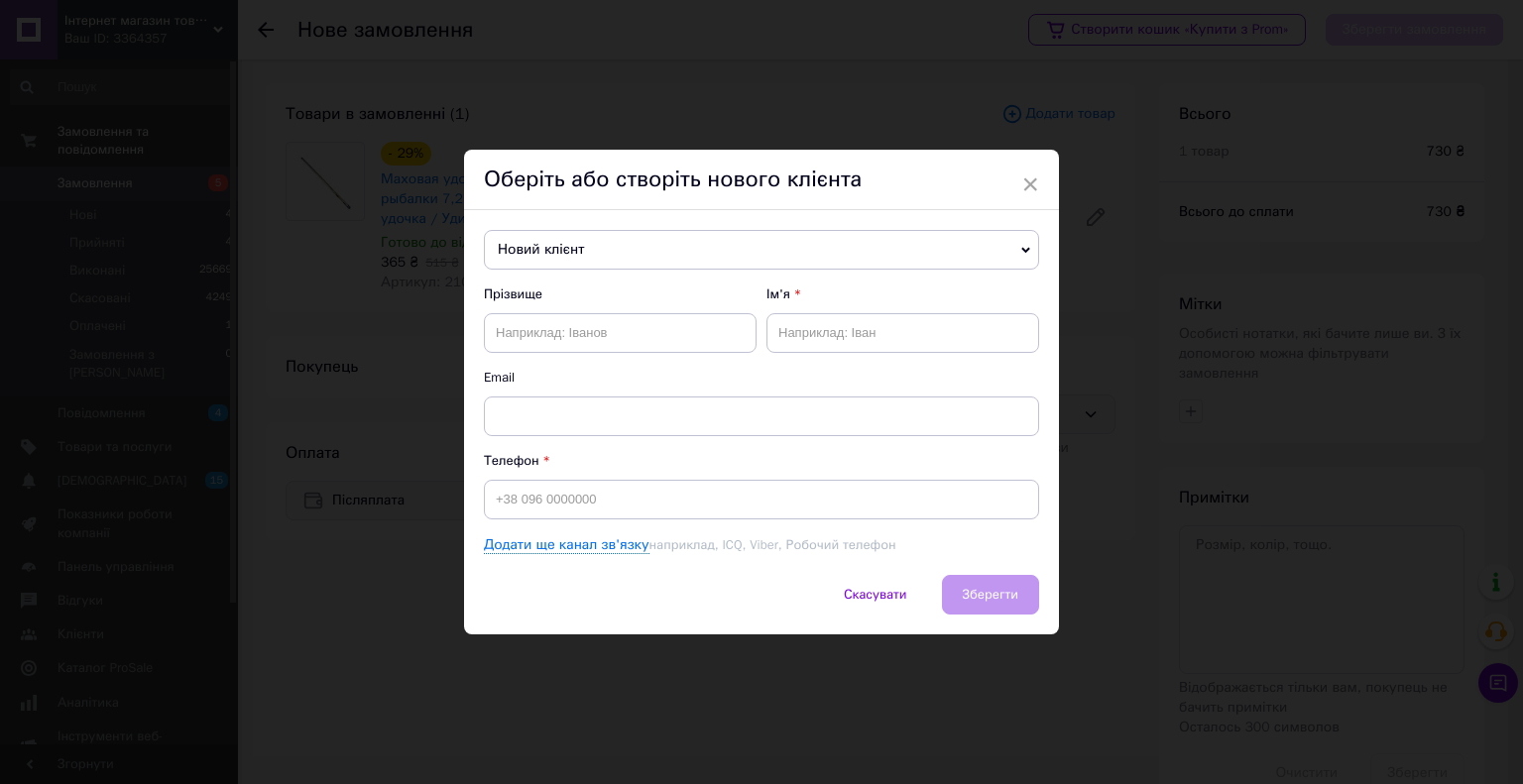 click on "Телефон" at bounding box center [762, 486] 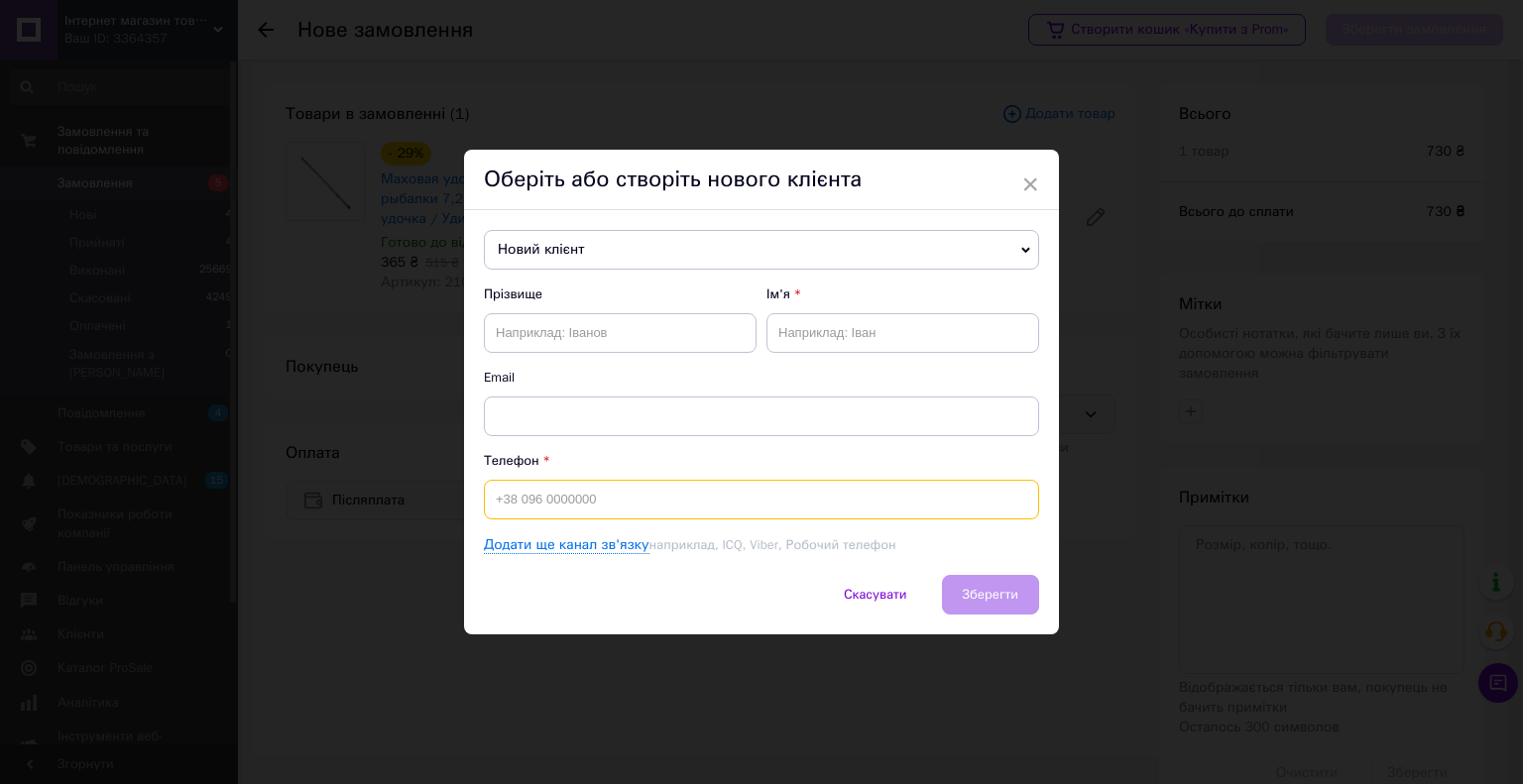 click at bounding box center (762, 500) 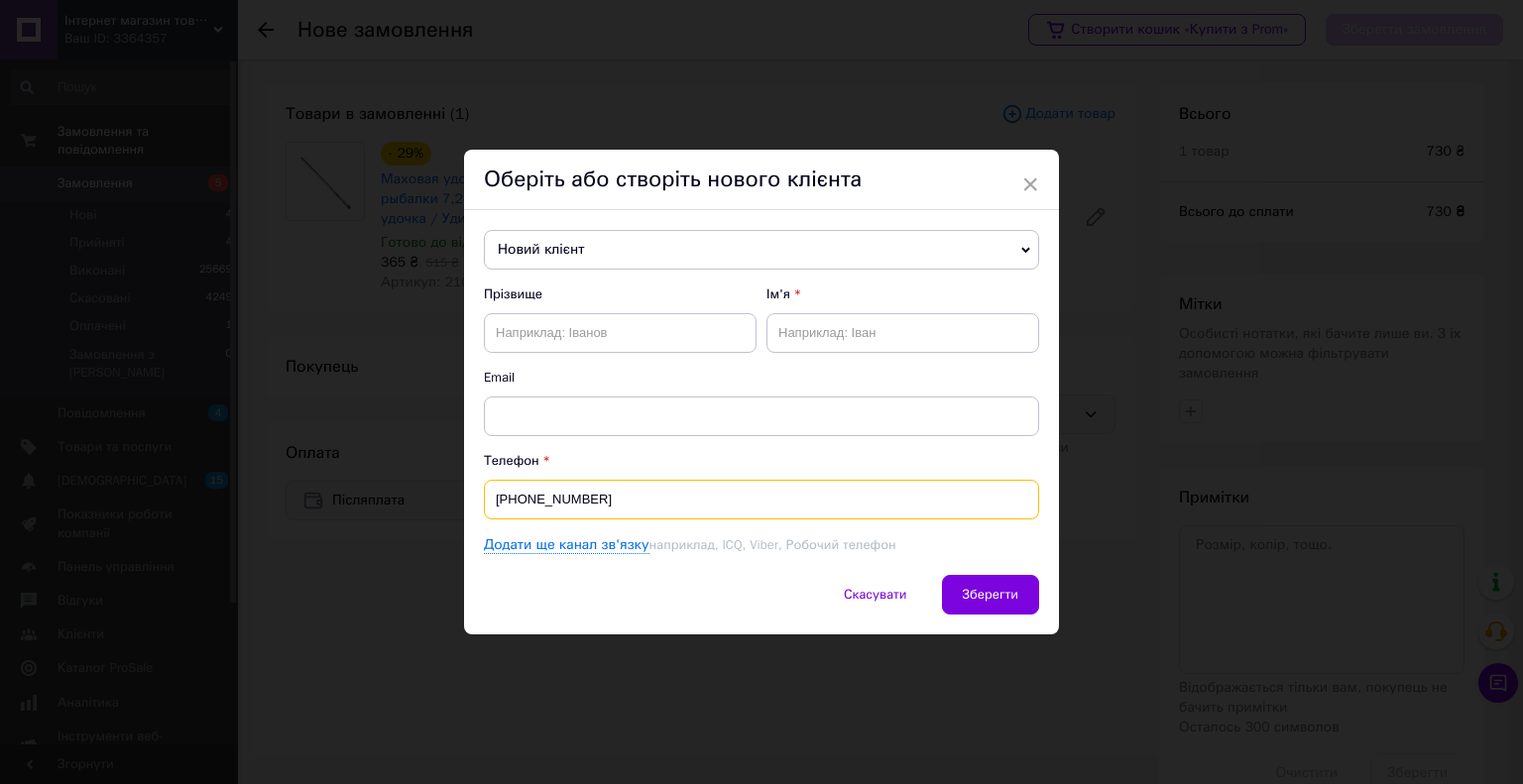 type on "[PHONE_NUMBER]" 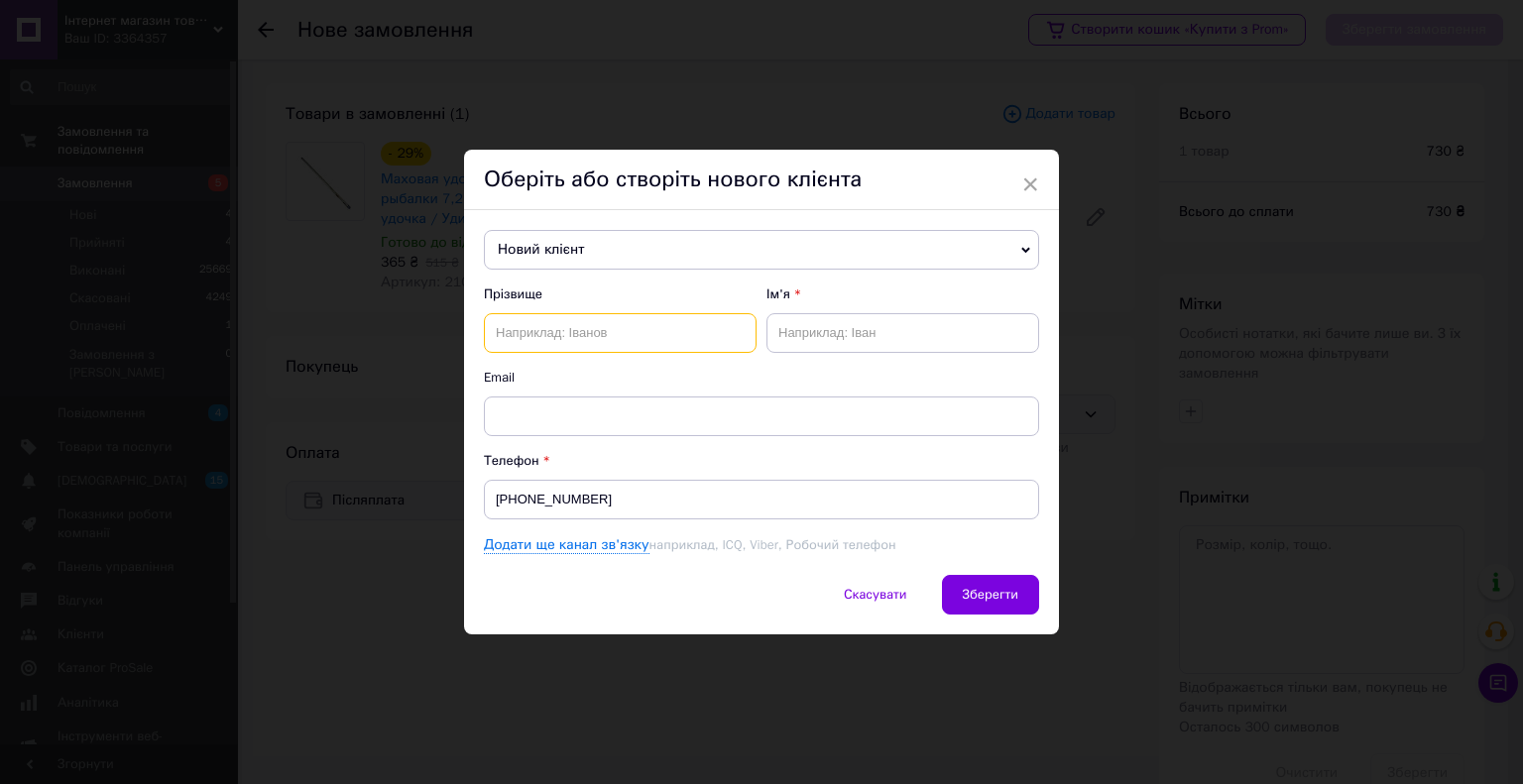 click at bounding box center (620, 333) 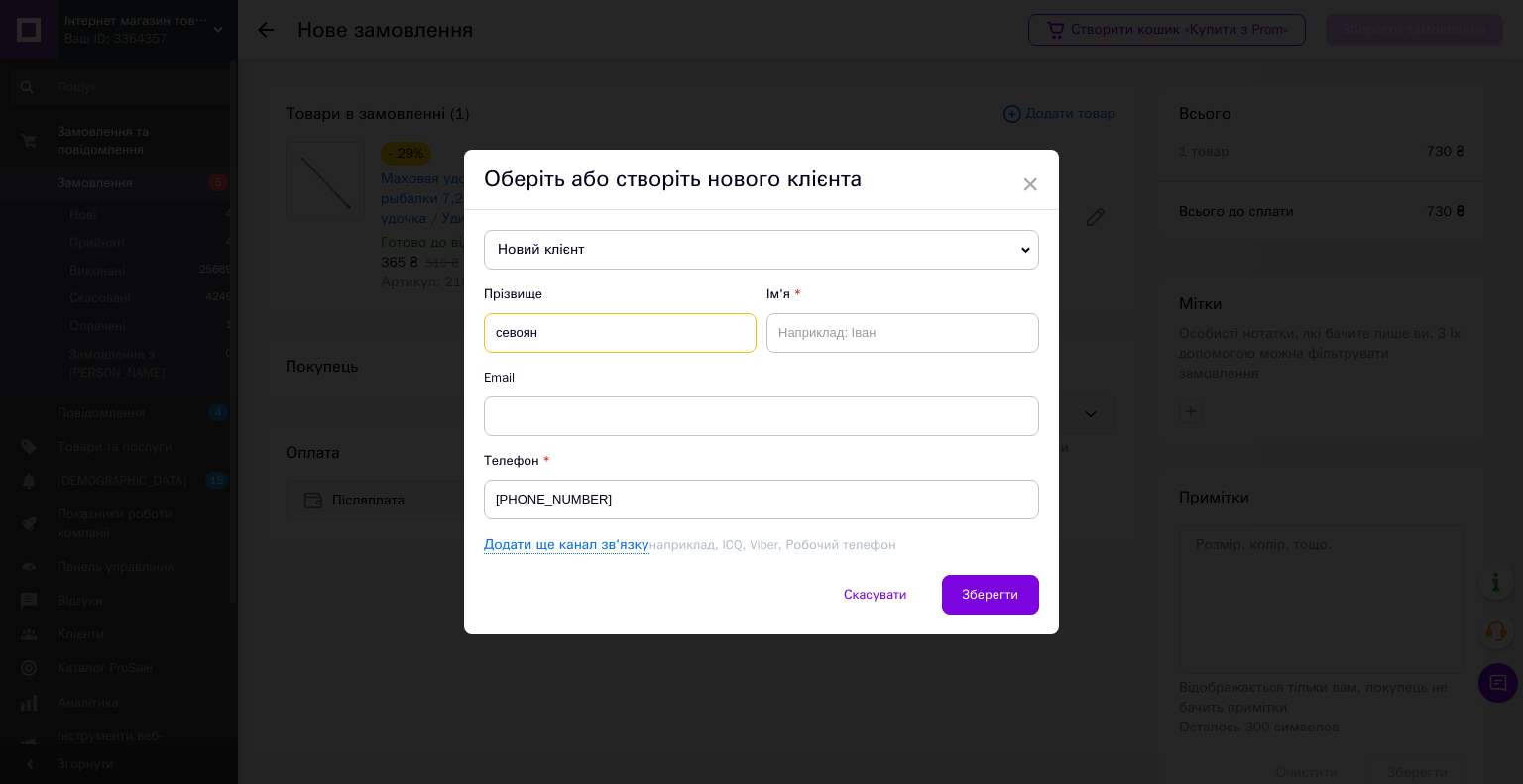 type on "севоян" 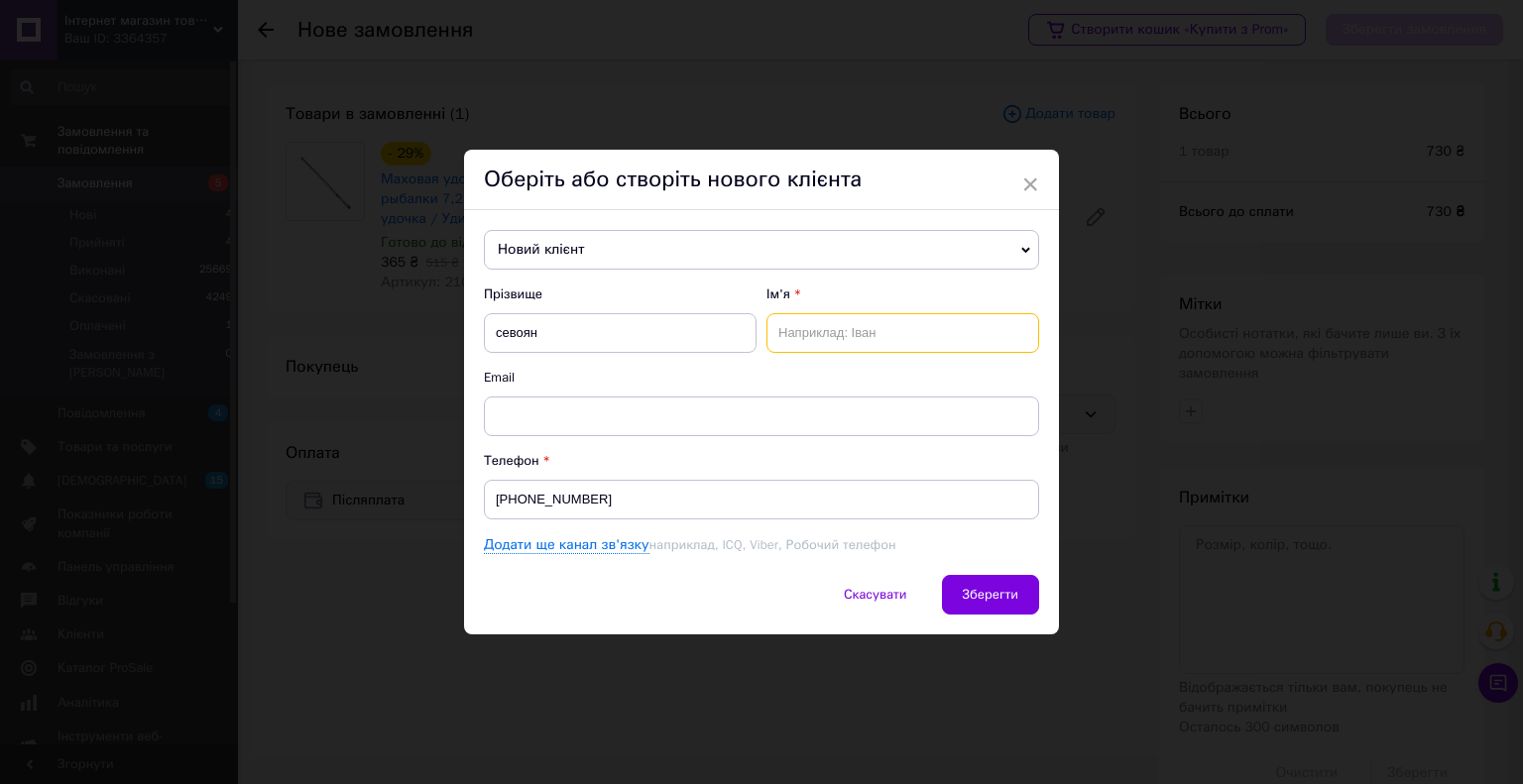 click at bounding box center [902, 333] 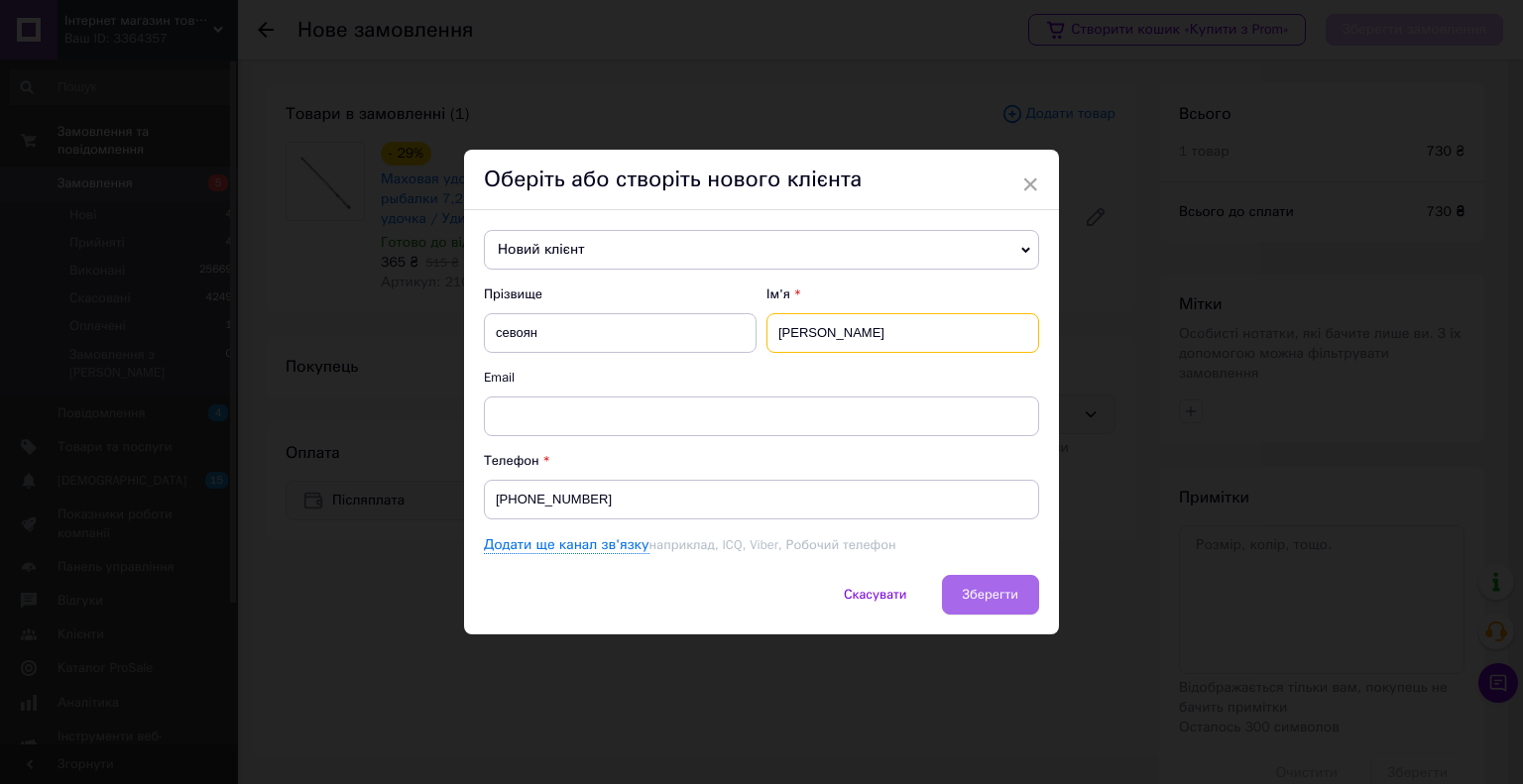 type on "[PERSON_NAME]" 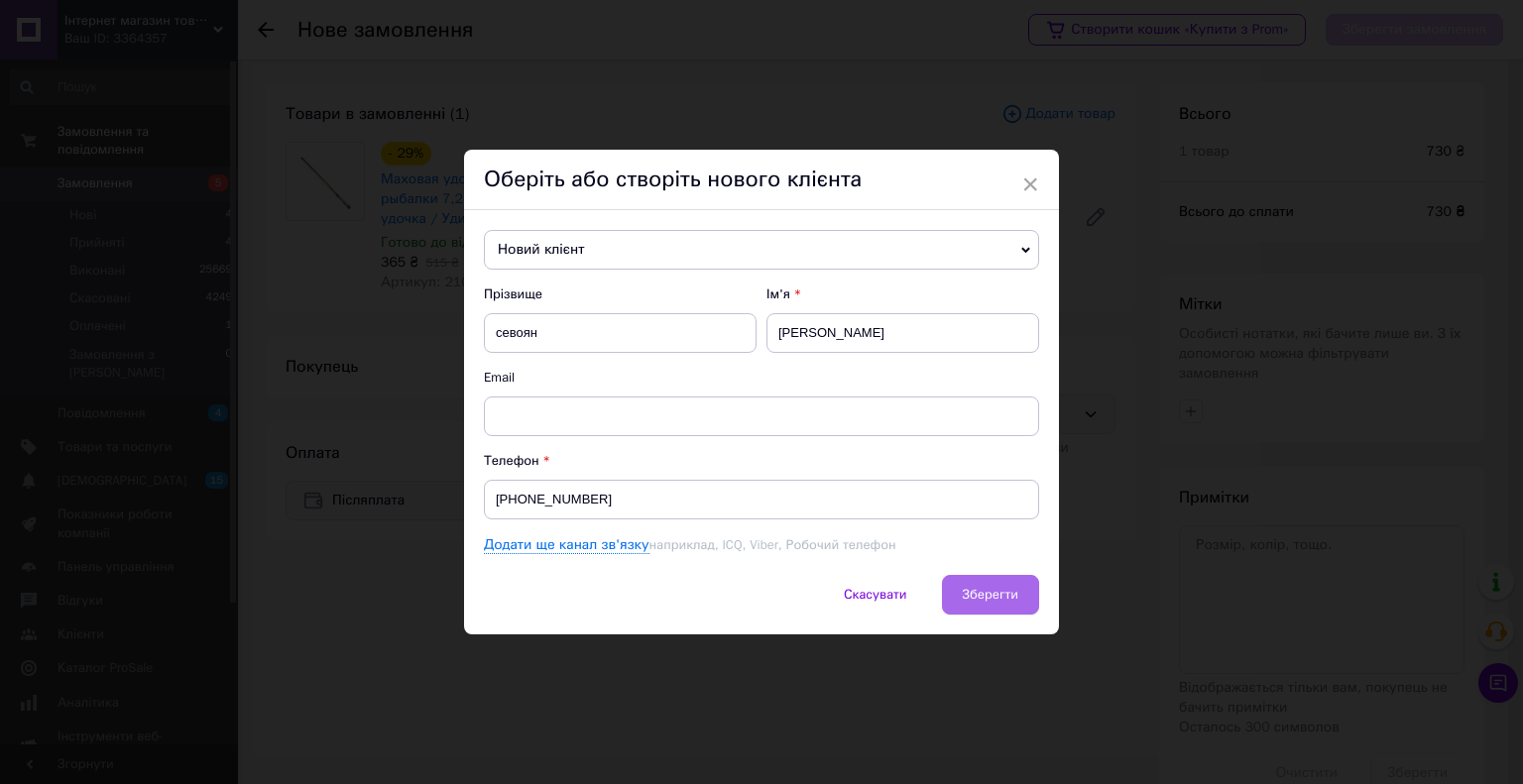 click on "Зберегти" at bounding box center (991, 594) 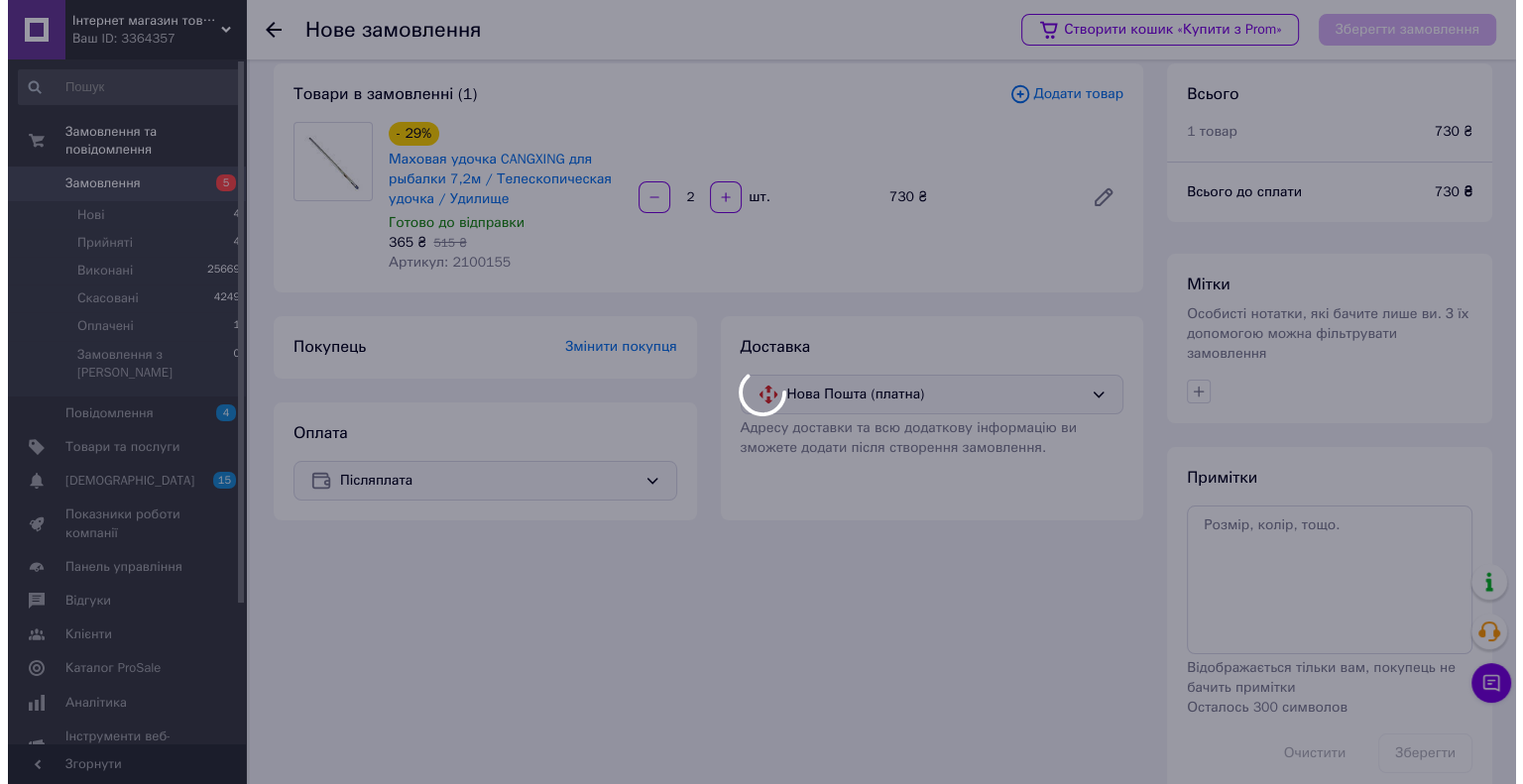 scroll, scrollTop: 32, scrollLeft: 0, axis: vertical 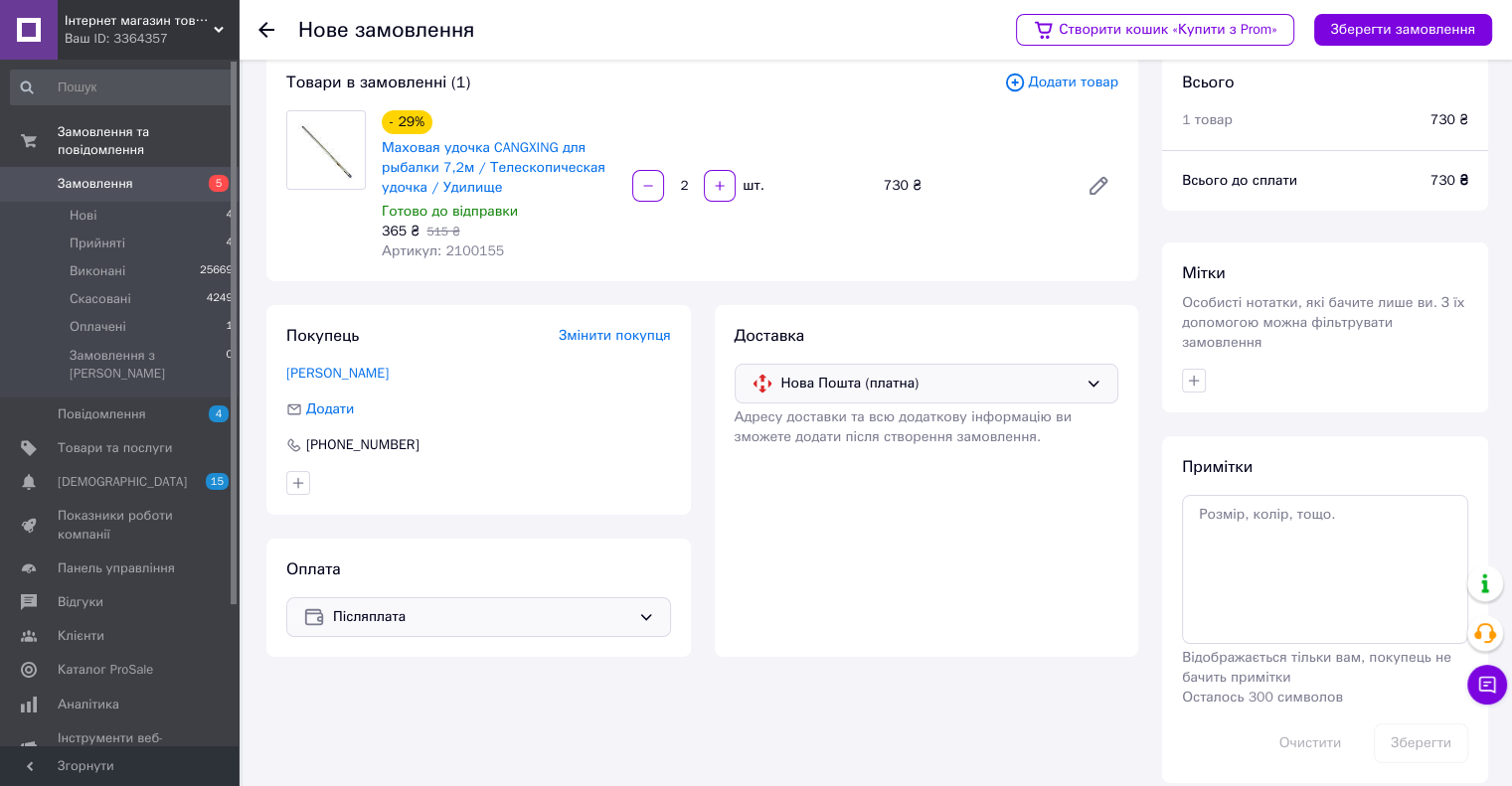click on "Створити кошик «Купити з Prom» Зберегти замовлення" at bounding box center (1244, 30) 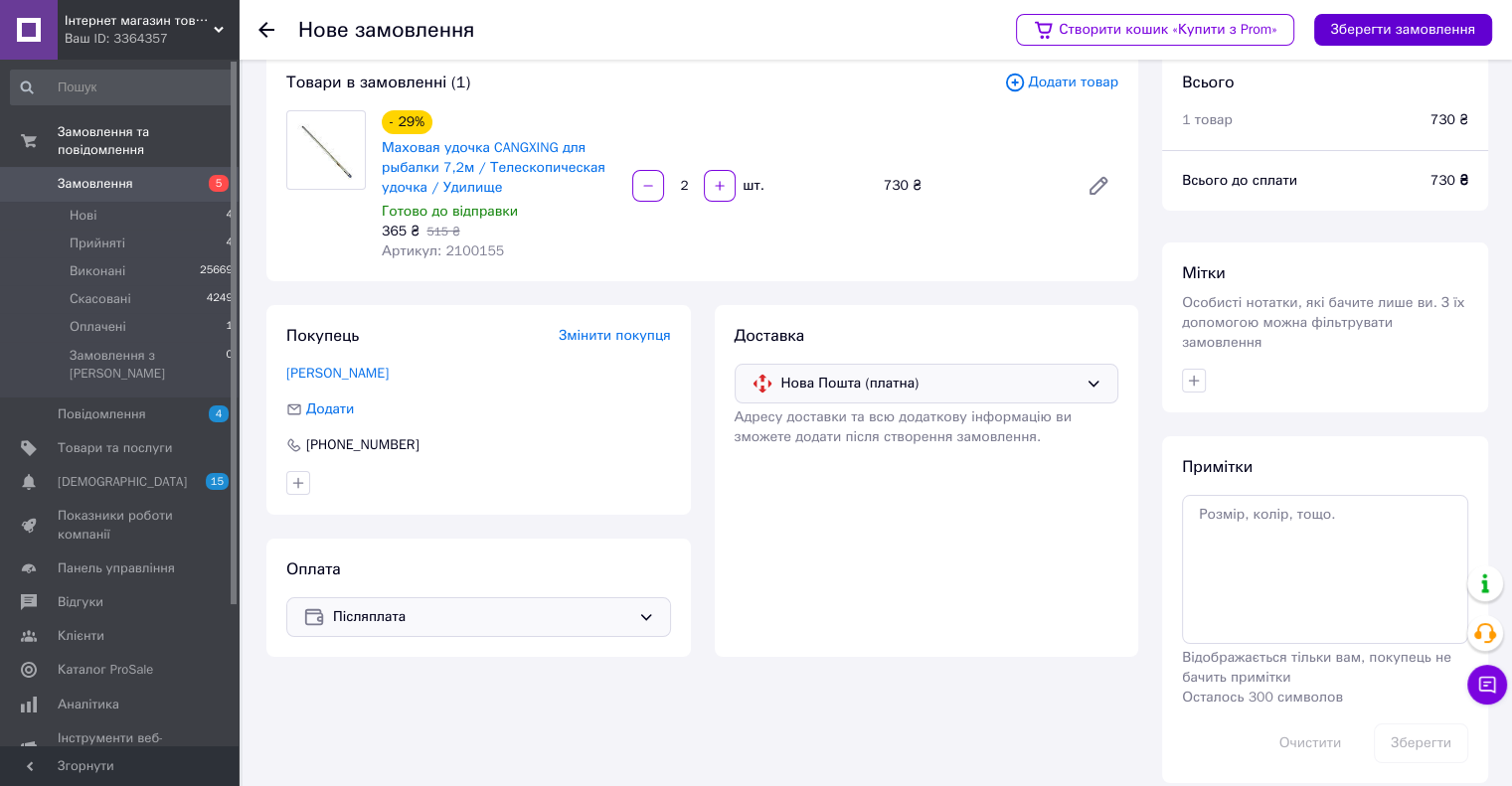 click on "Зберегти замовлення" at bounding box center [1403, 30] 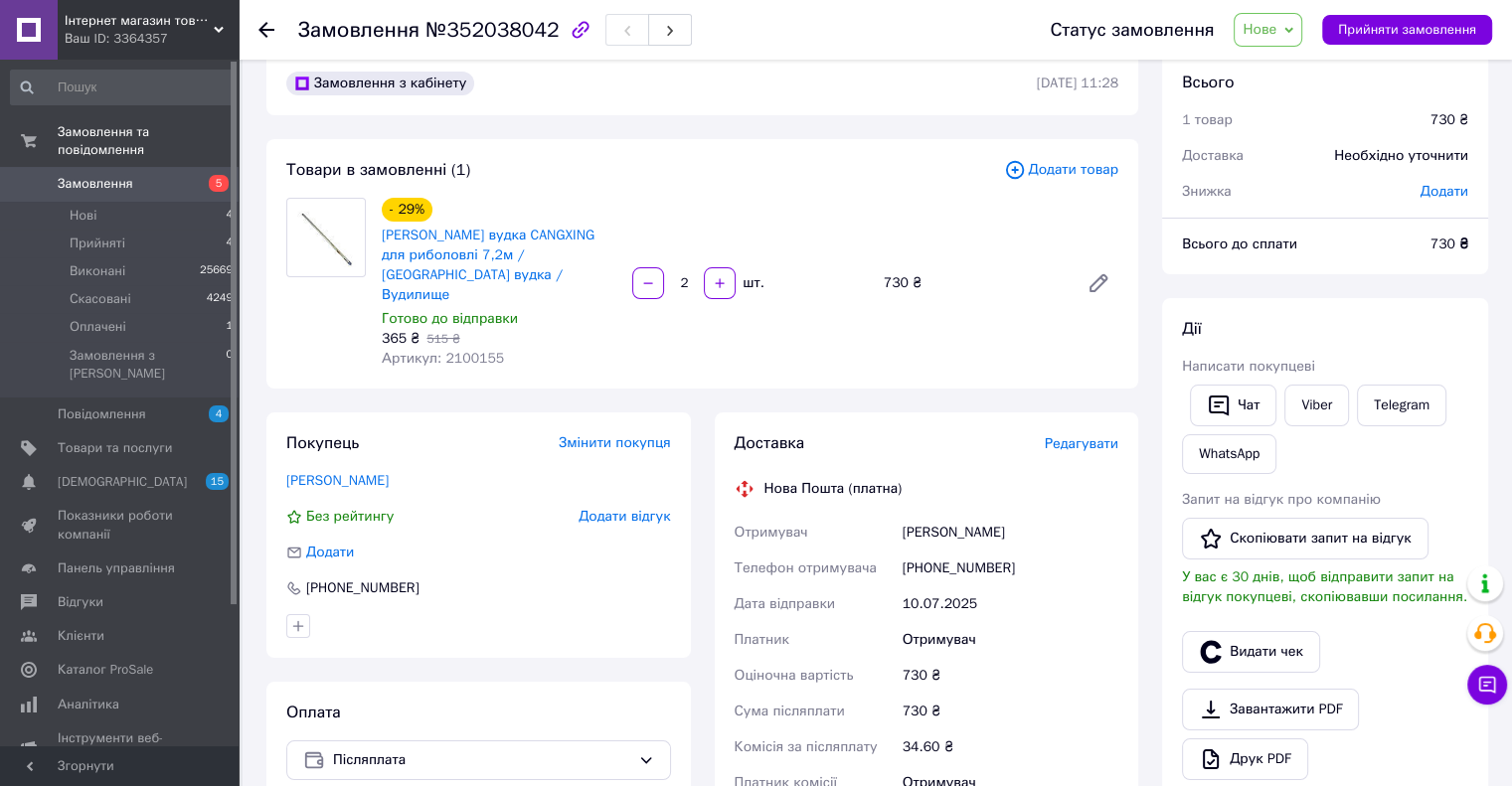 click on "Доставка Редагувати Нова Пошта (платна) Отримувач [PERSON_NAME] Телефон отримувача [PHONE_NUMBER] Дата відправки [DATE] Платник Отримувач Оціночна вартість 730 ₴ Сума післяплати 730 ₴ Комісія за післяплату 34.60 ₴ Платник комісії післяплати Отримувач Передати номер або Згенерувати ЕН" at bounding box center [926, 722] 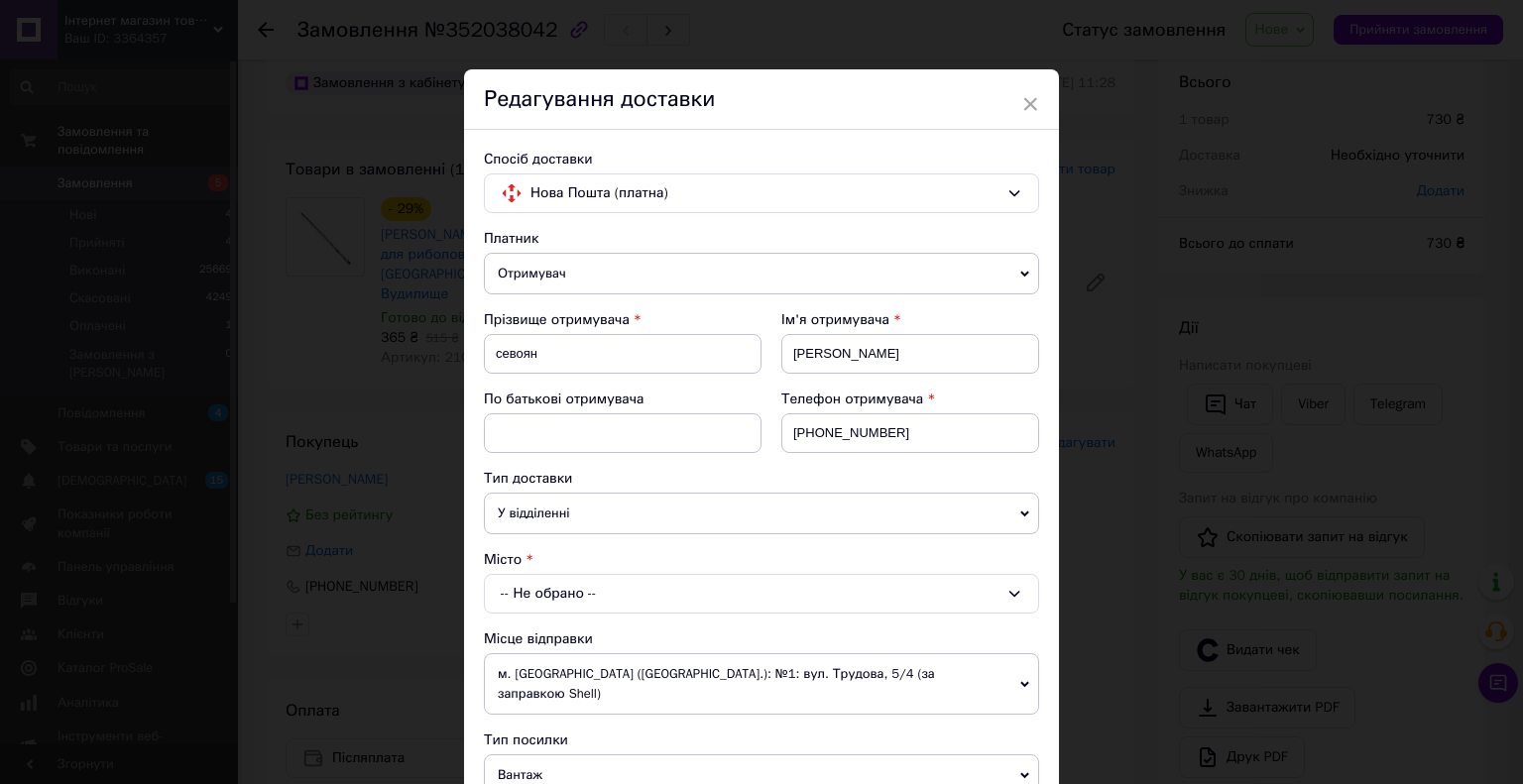 click on "-- Не обрано --" at bounding box center (762, 594) 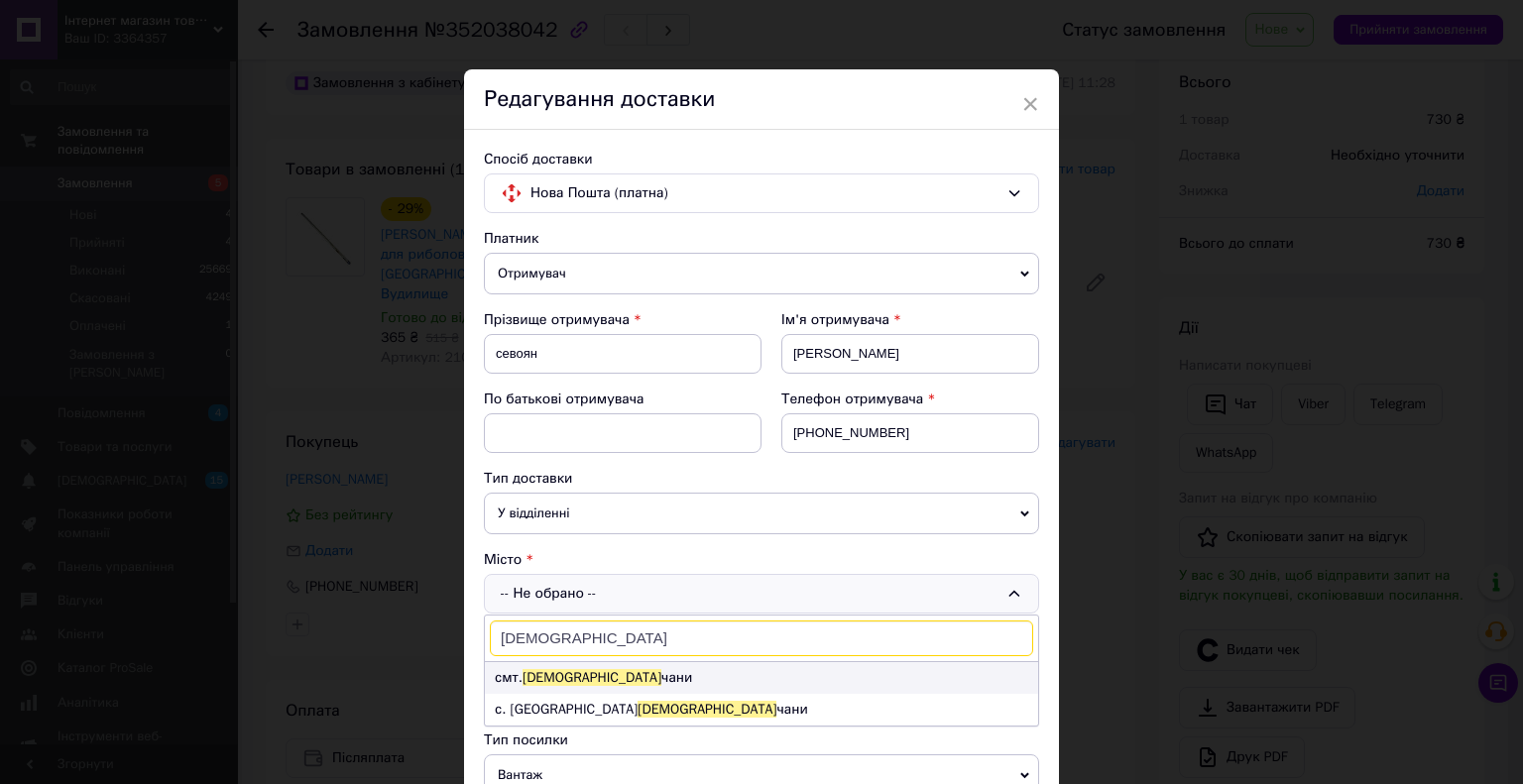 type on "[DEMOGRAPHIC_DATA]" 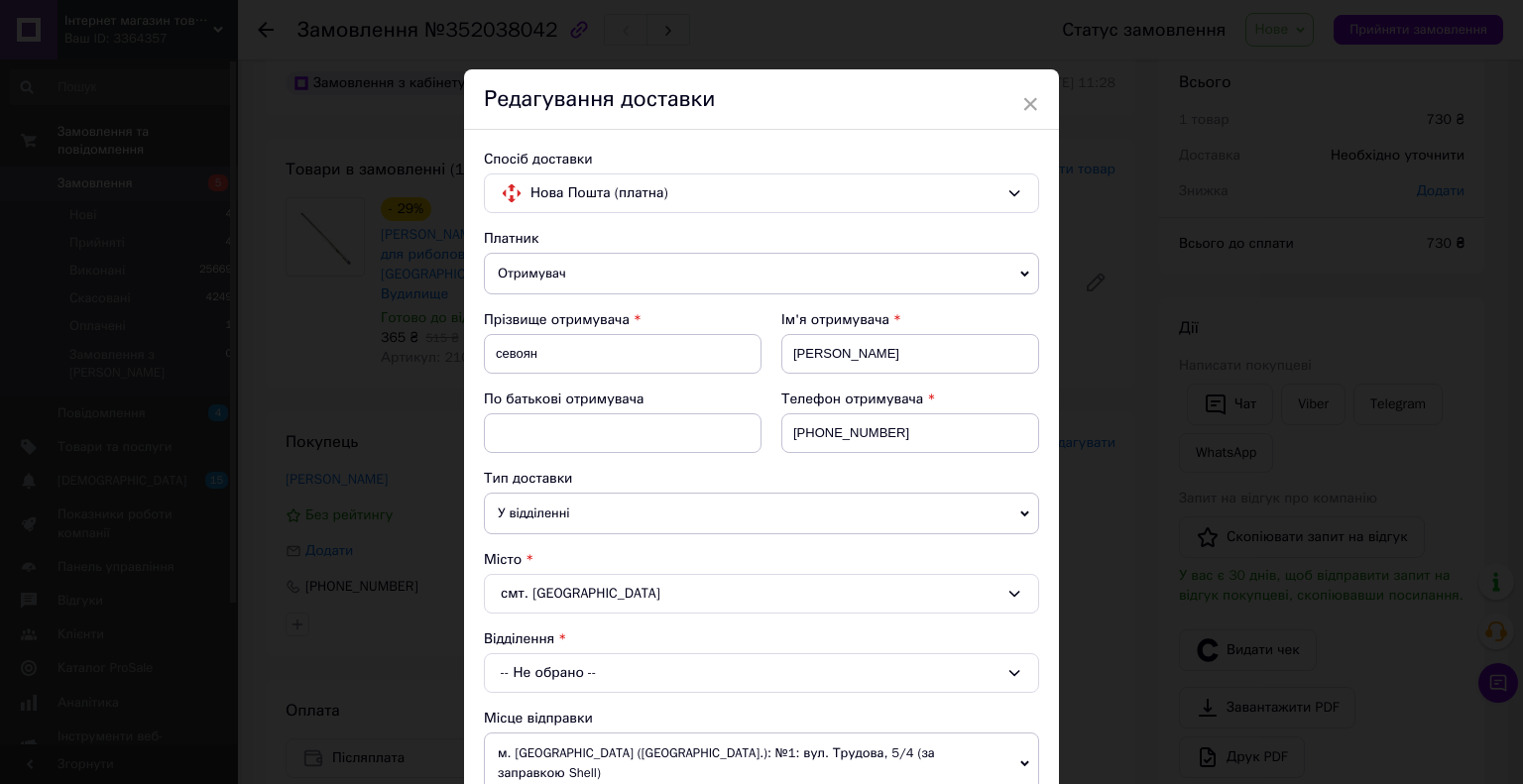 click on "-- Не обрано --" at bounding box center (762, 673) 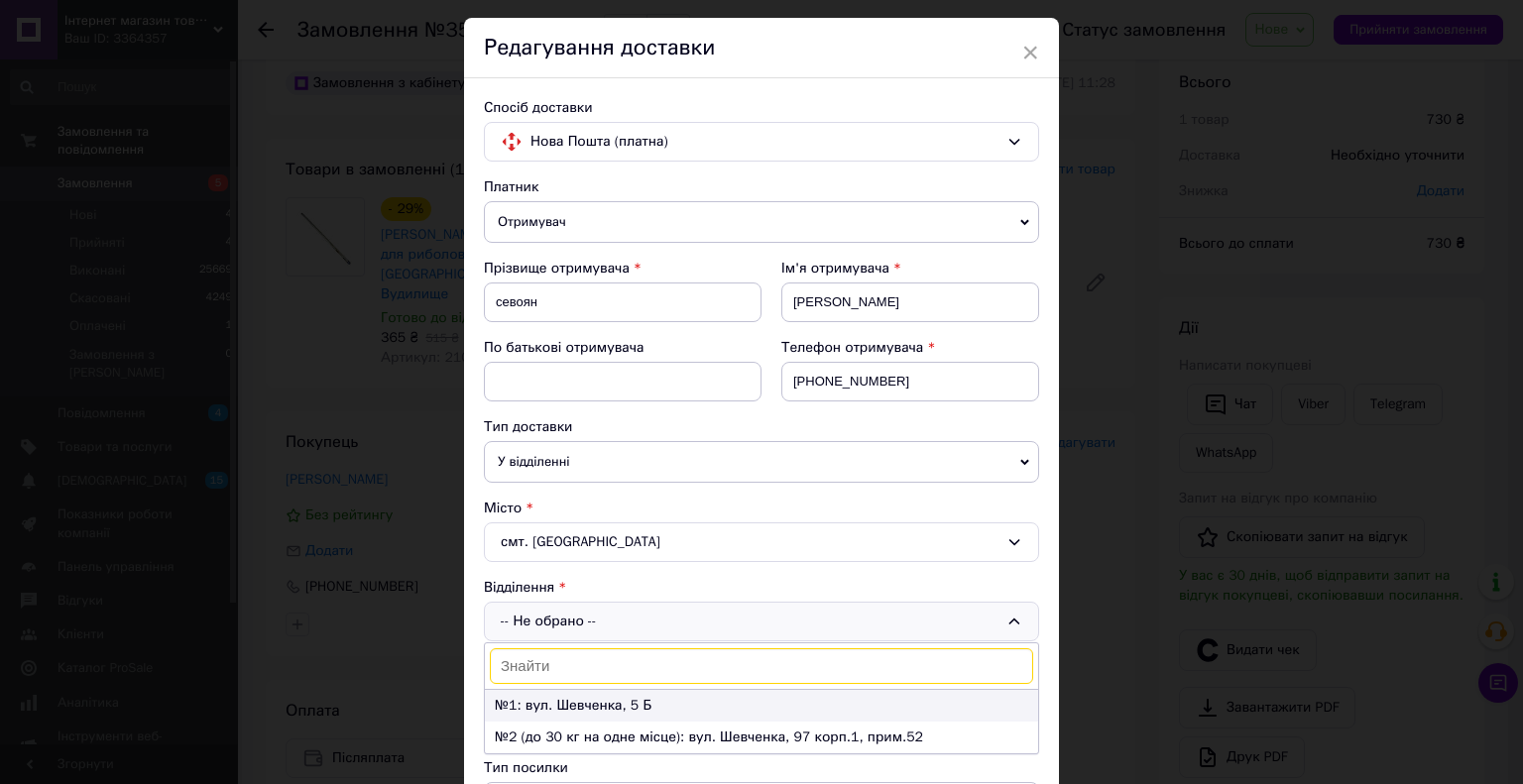 scroll, scrollTop: 99, scrollLeft: 0, axis: vertical 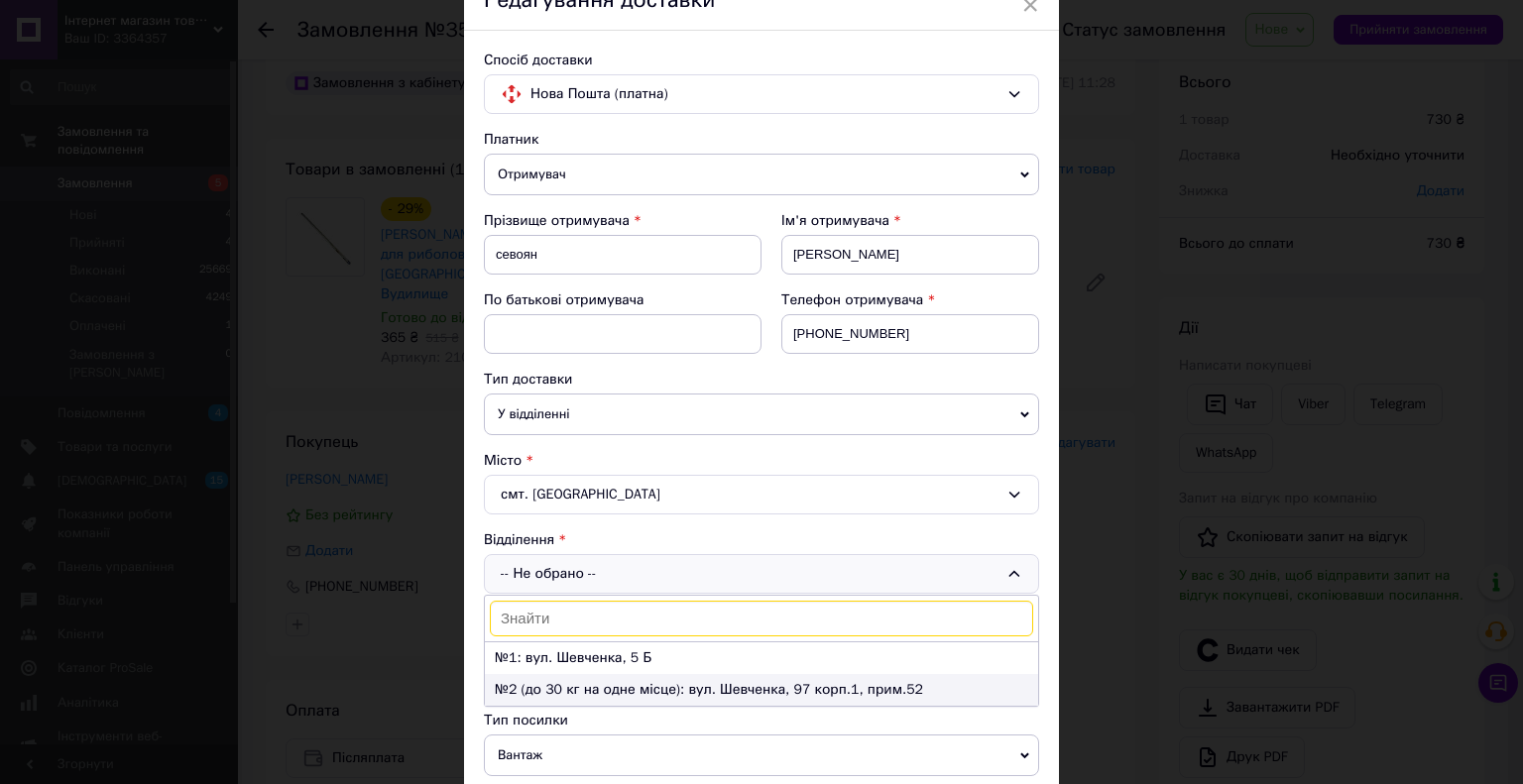 click on "№2 (до 30 кг на одне місце): вул. Шевченка, 97 корп.1, прим.52" at bounding box center [762, 690] 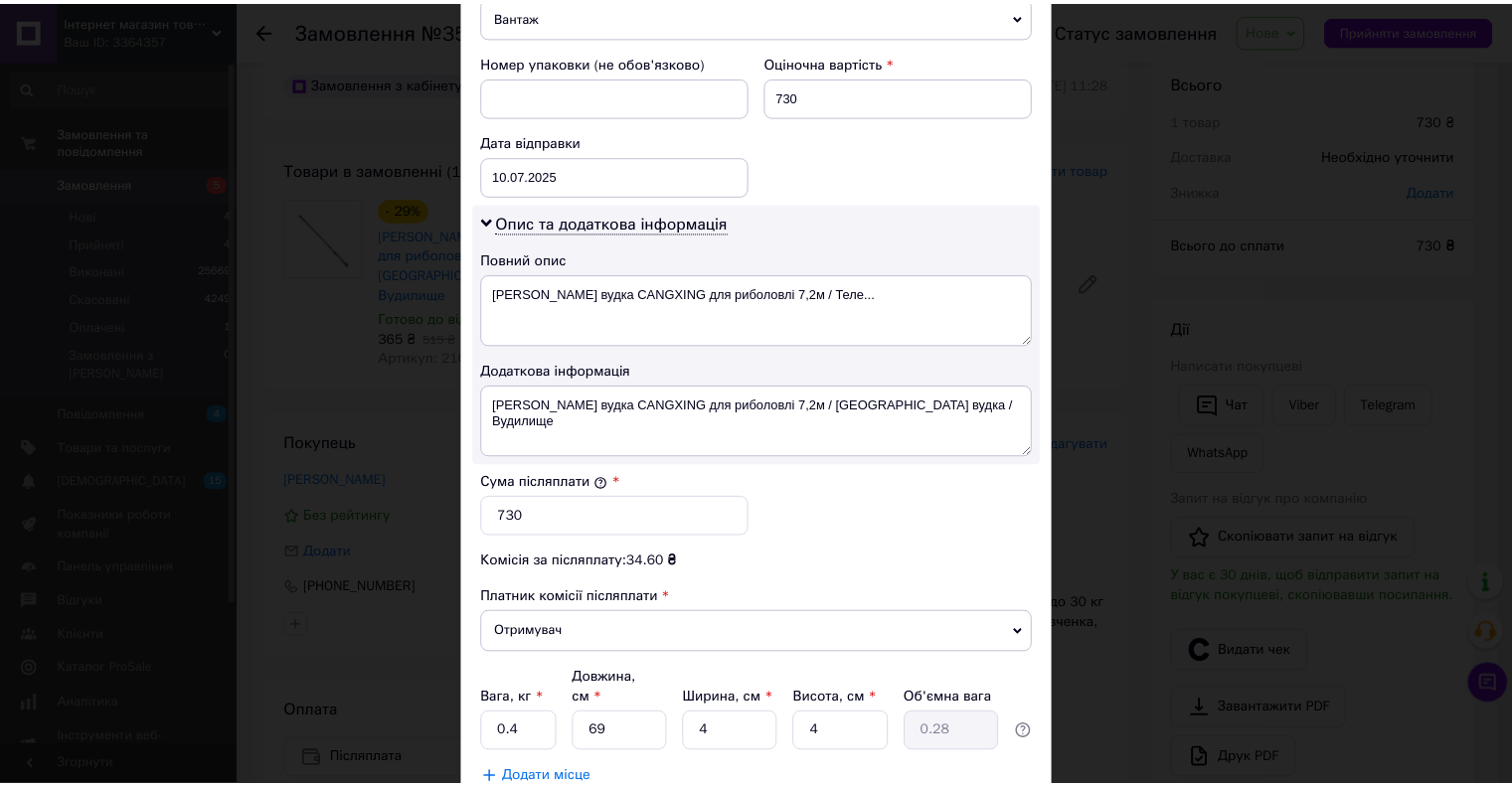 scroll, scrollTop: 946, scrollLeft: 0, axis: vertical 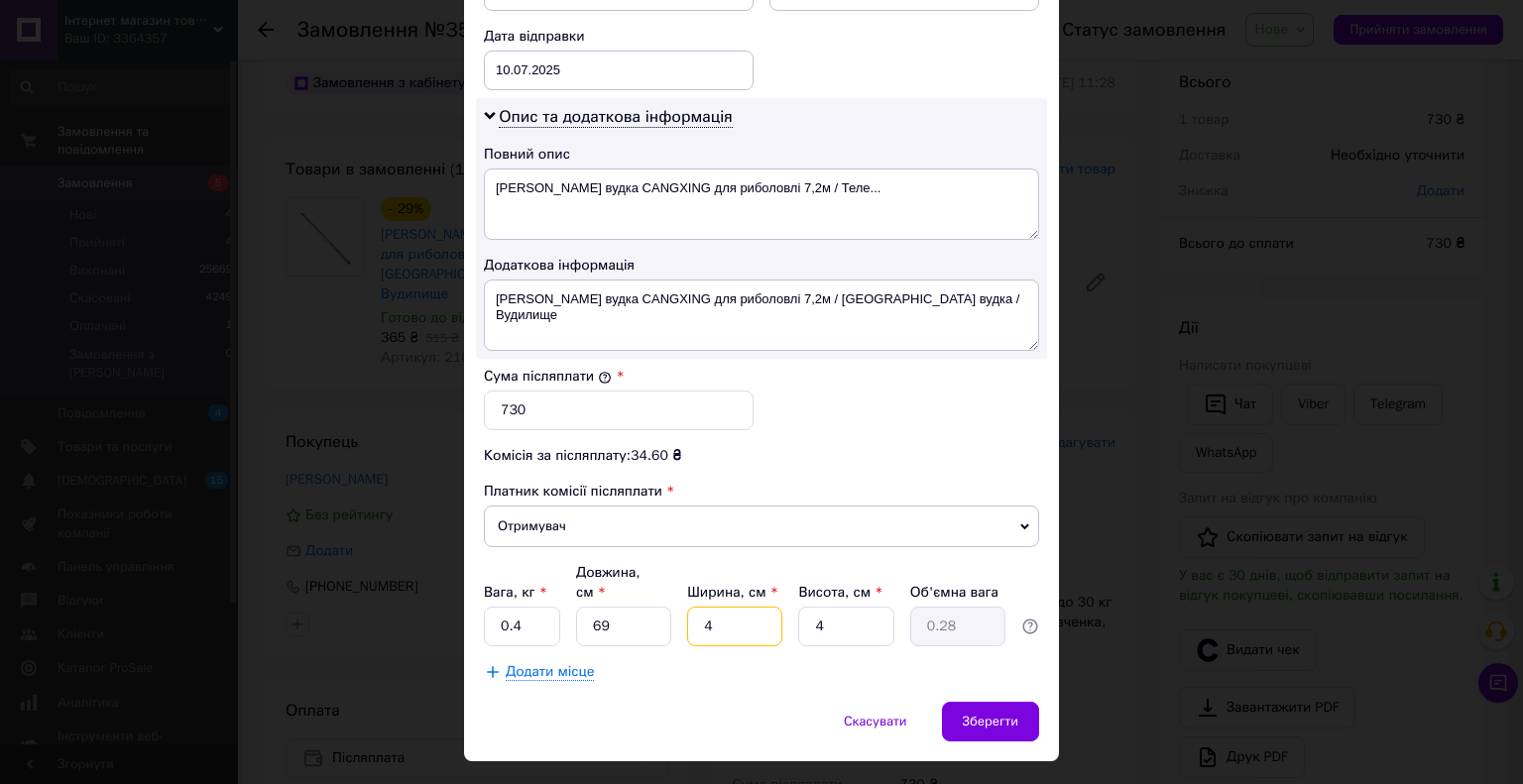 click on "4" at bounding box center [735, 626] 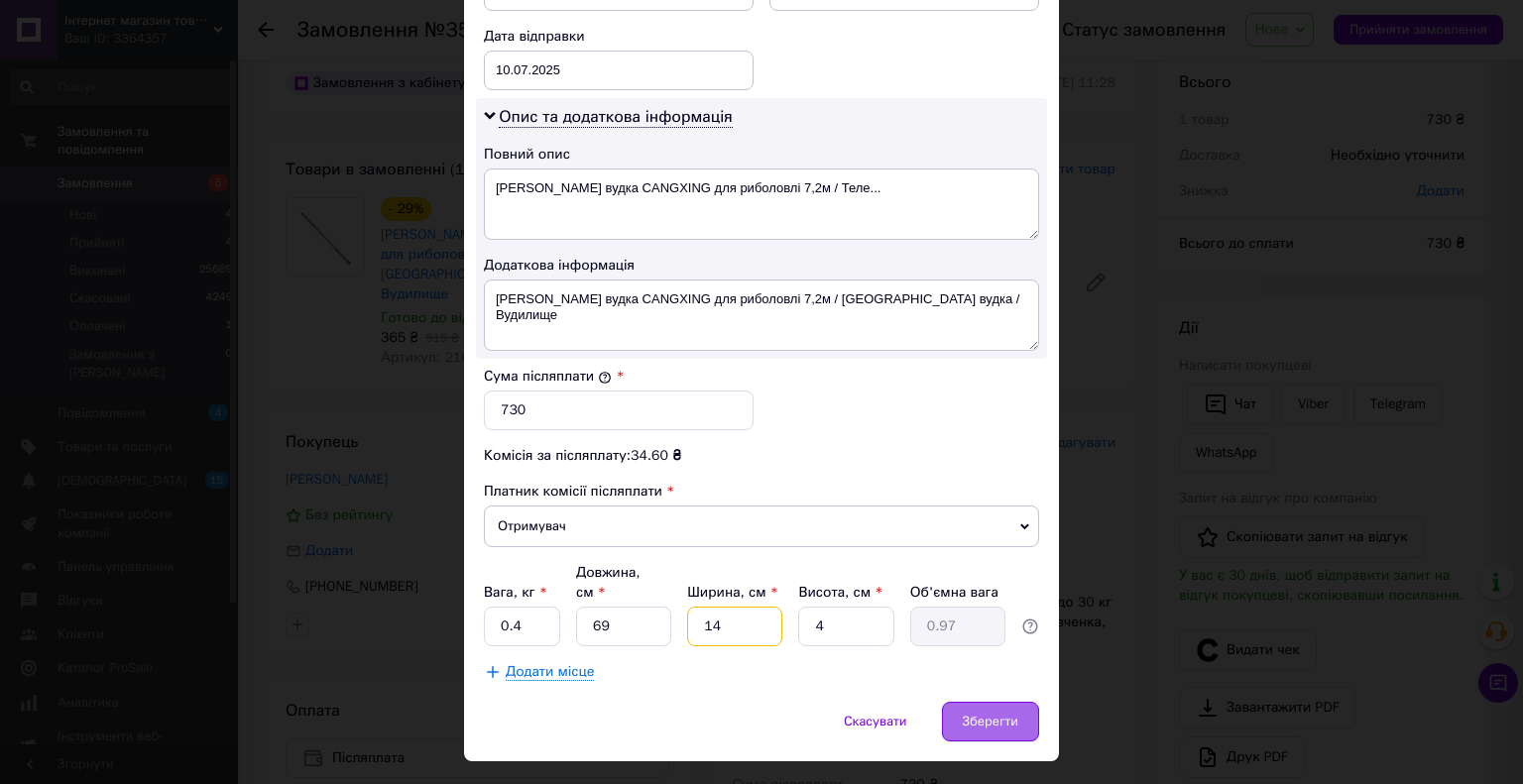 type on "14" 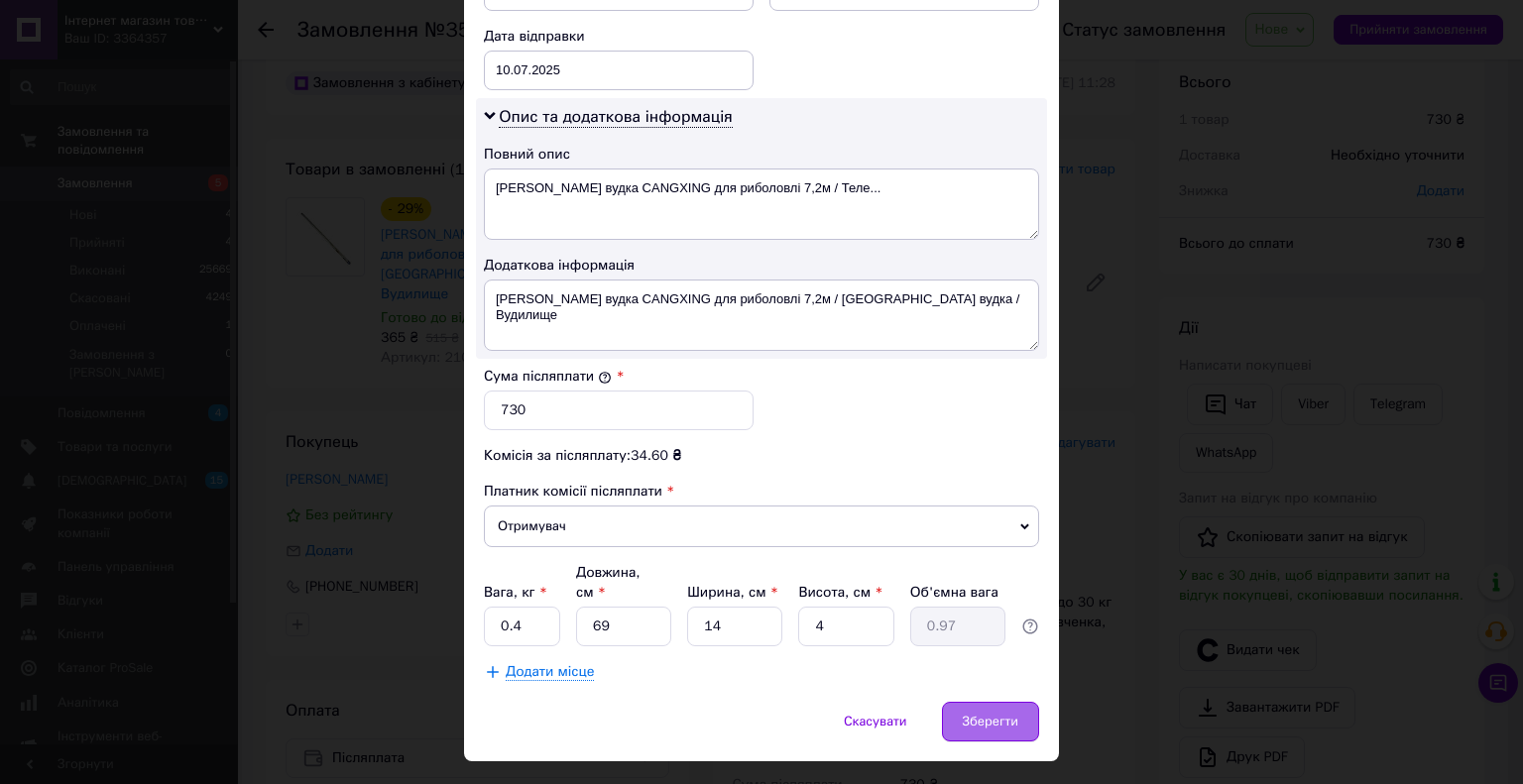 click on "Зберегти" at bounding box center [991, 722] 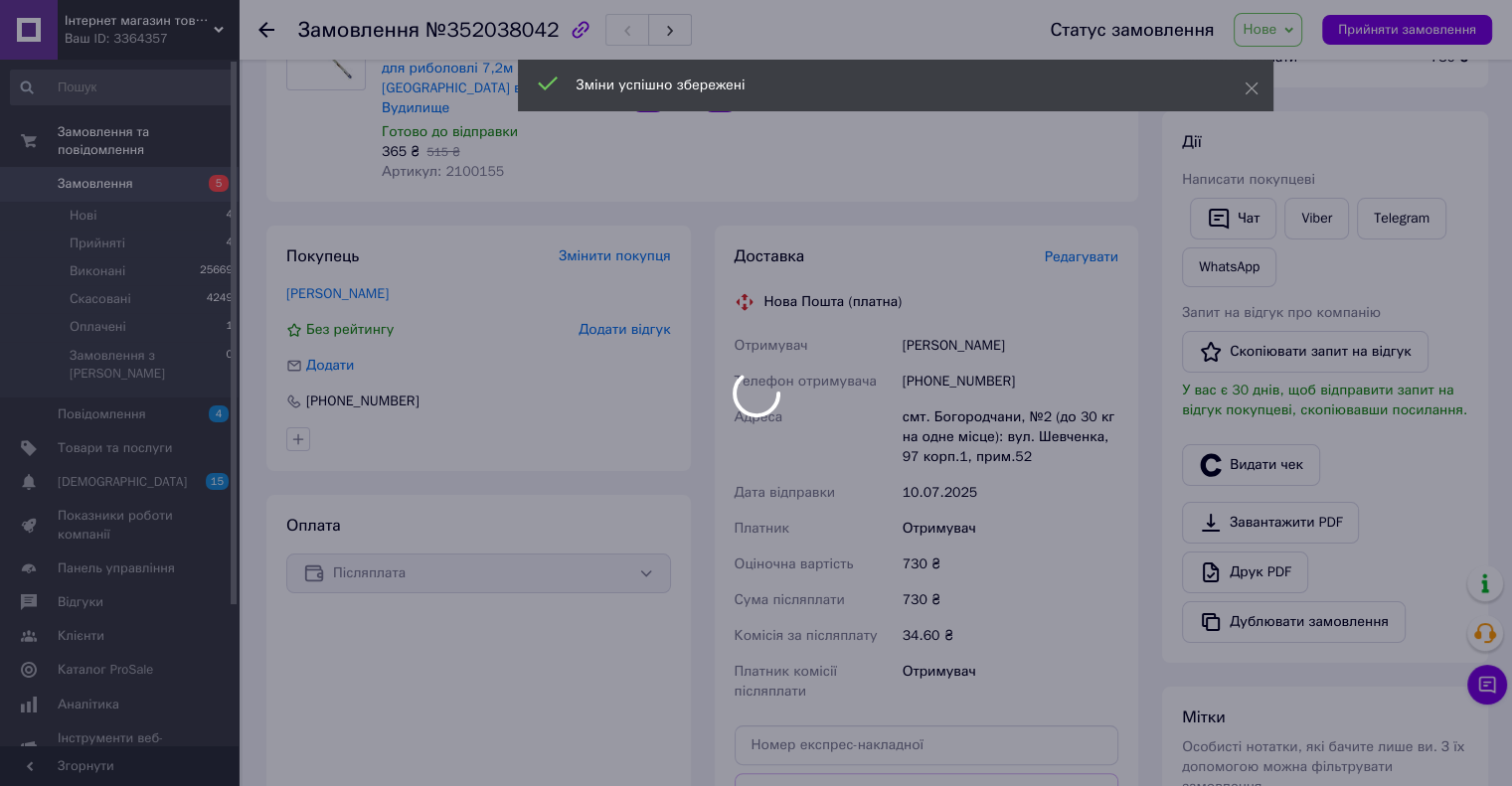scroll, scrollTop: 330, scrollLeft: 0, axis: vertical 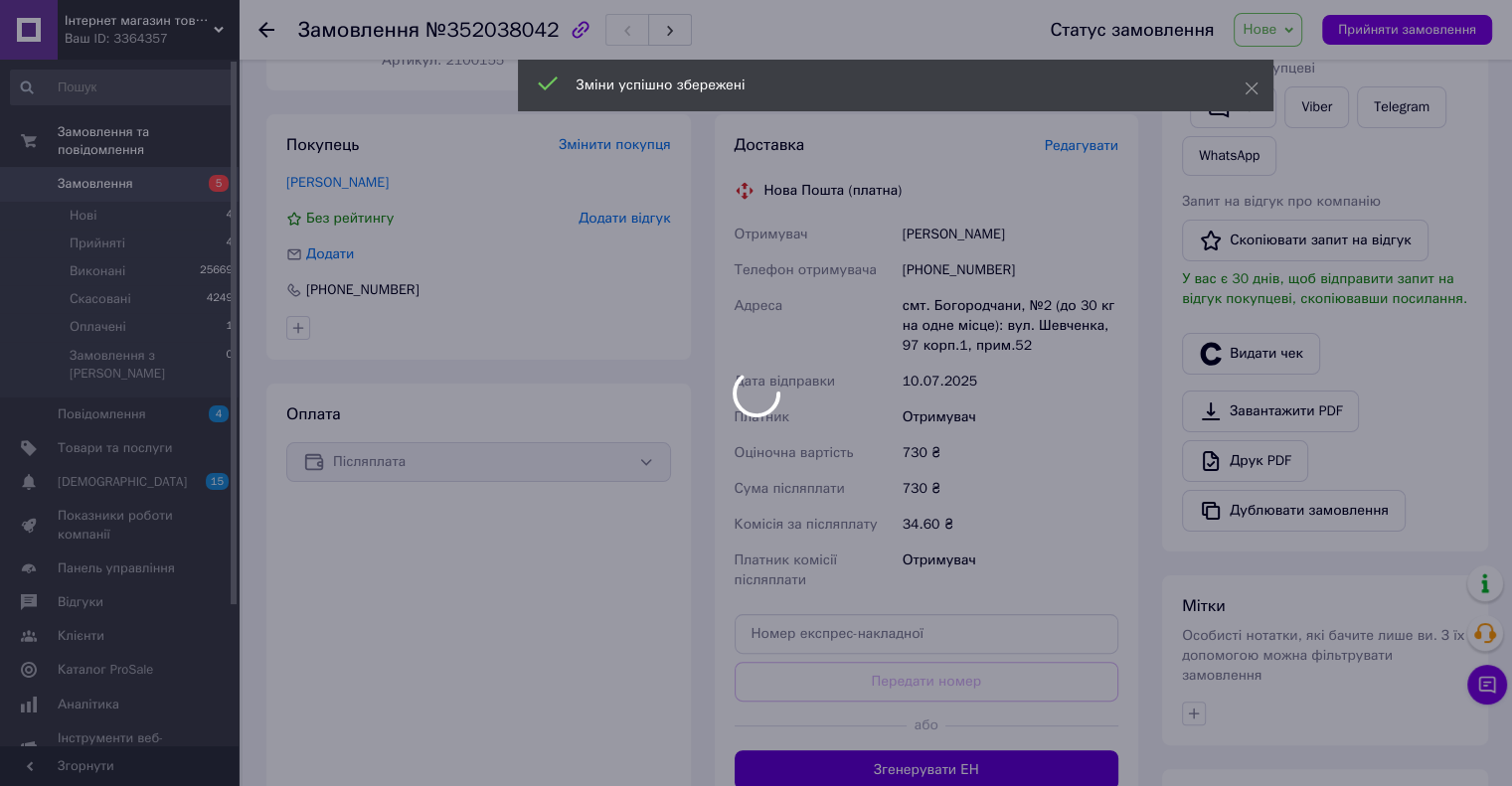 click on "Згенерувати ЕН" at bounding box center (926, 770) 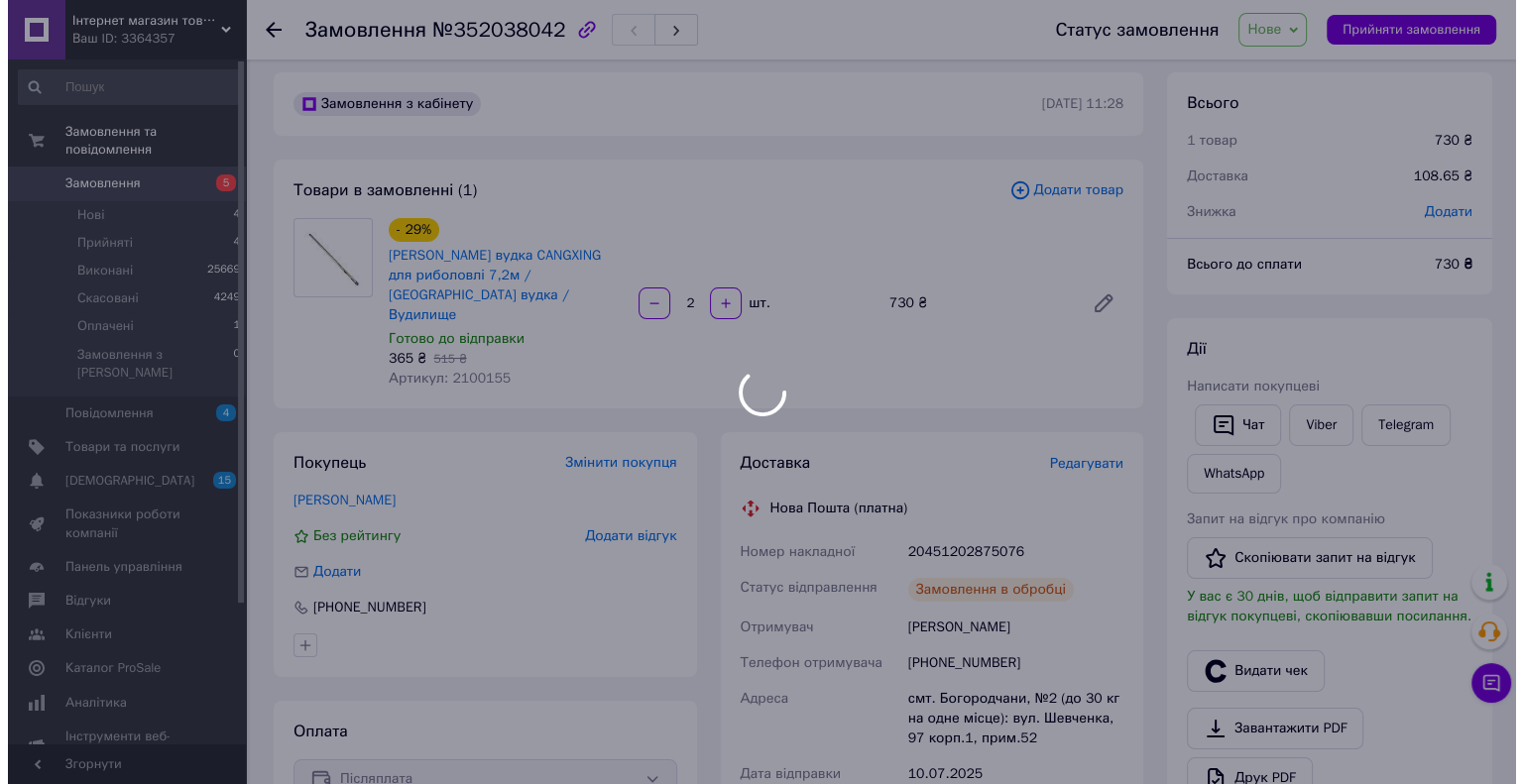 scroll, scrollTop: 0, scrollLeft: 0, axis: both 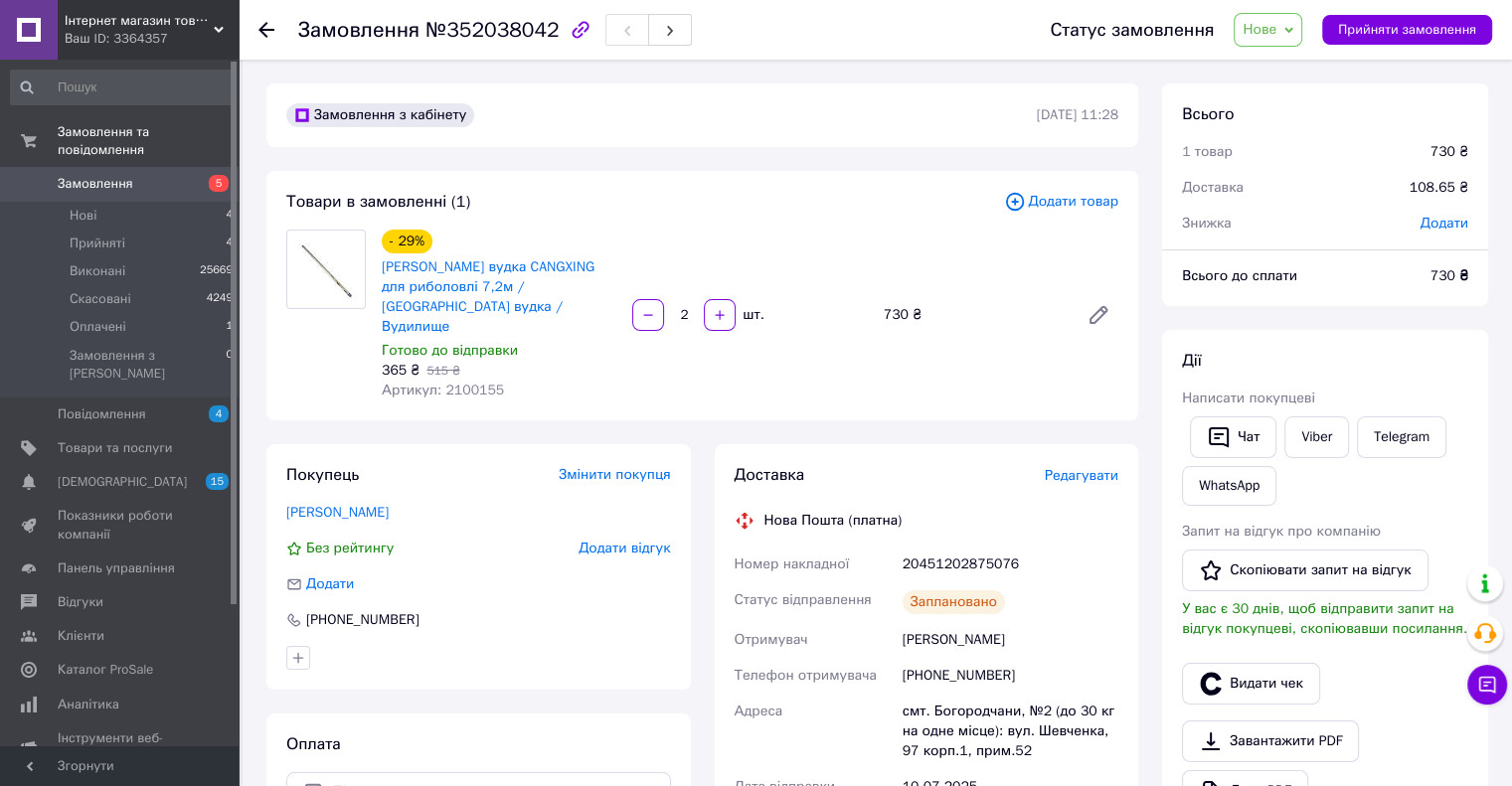click on "Редагувати" at bounding box center [1082, 475] 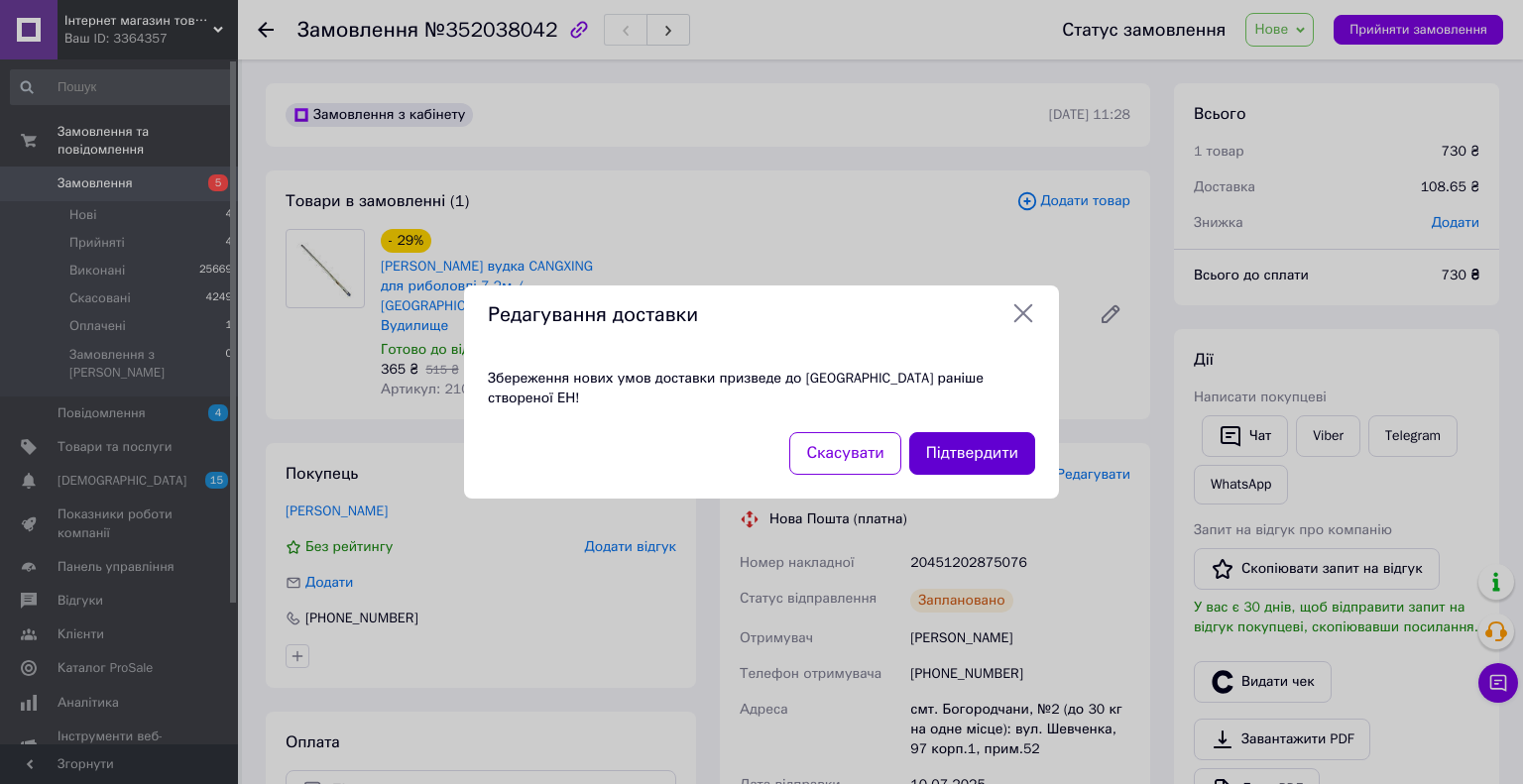 click on "Підтвердити" at bounding box center (972, 453) 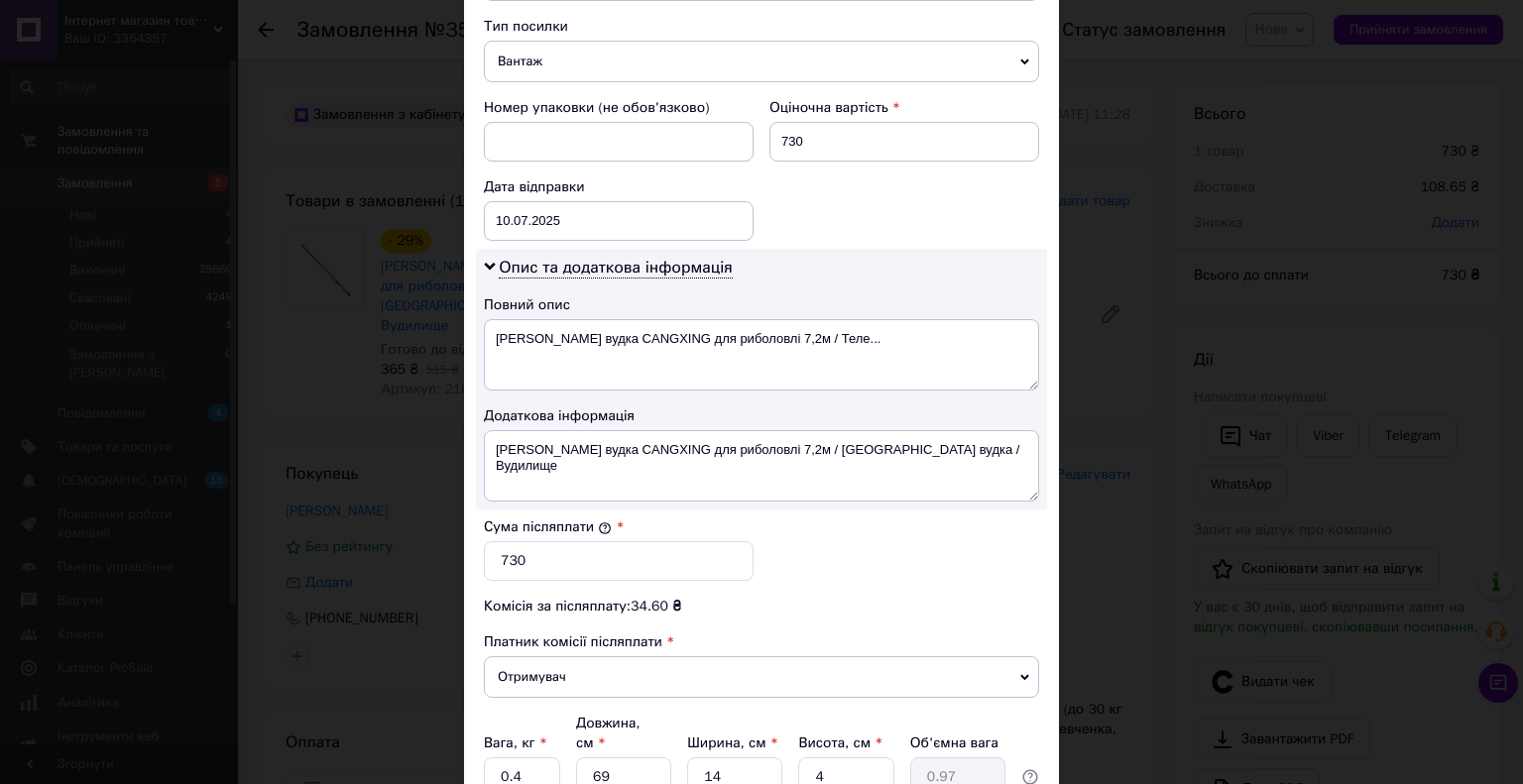scroll, scrollTop: 944, scrollLeft: 0, axis: vertical 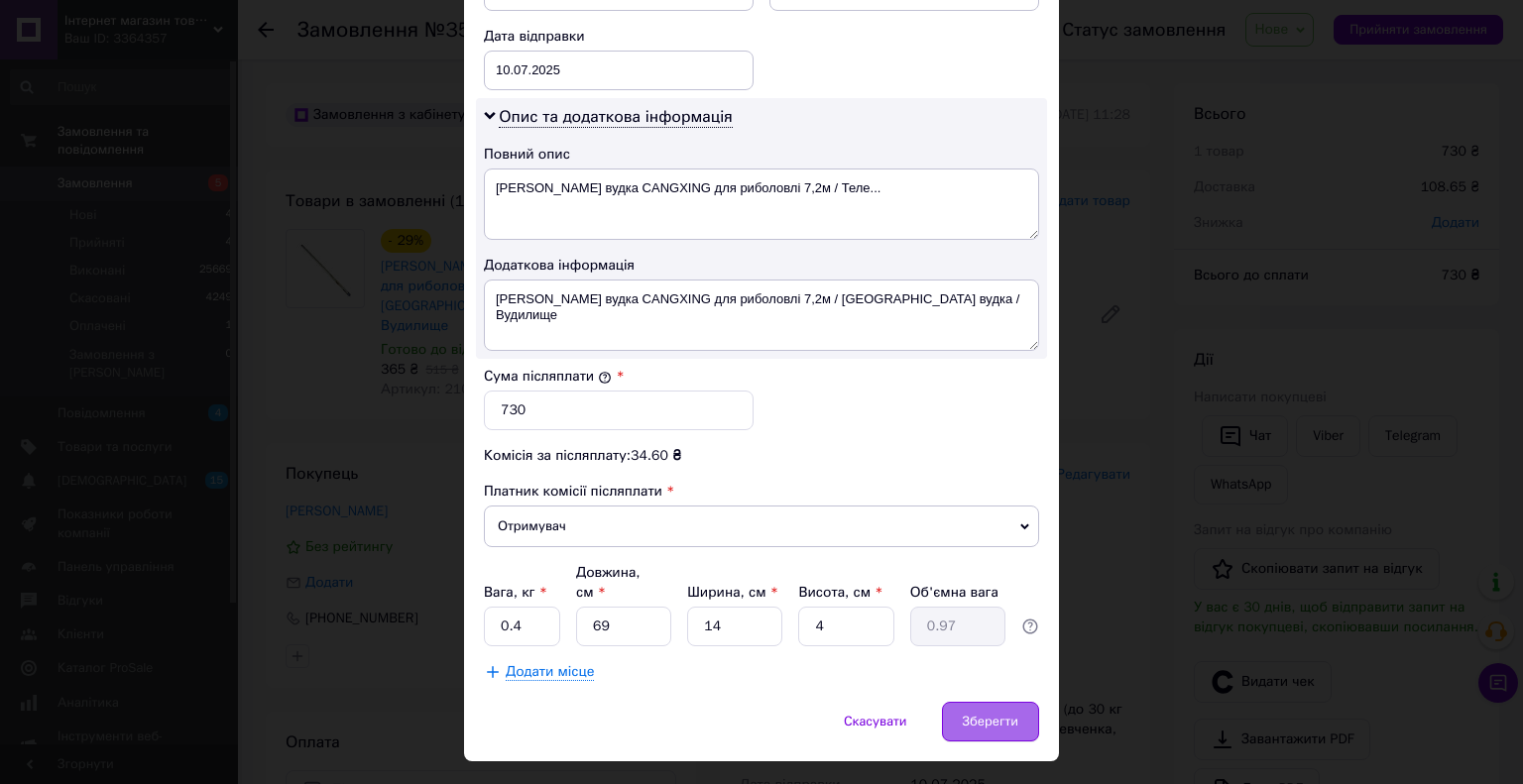 click on "Зберегти" at bounding box center [991, 722] 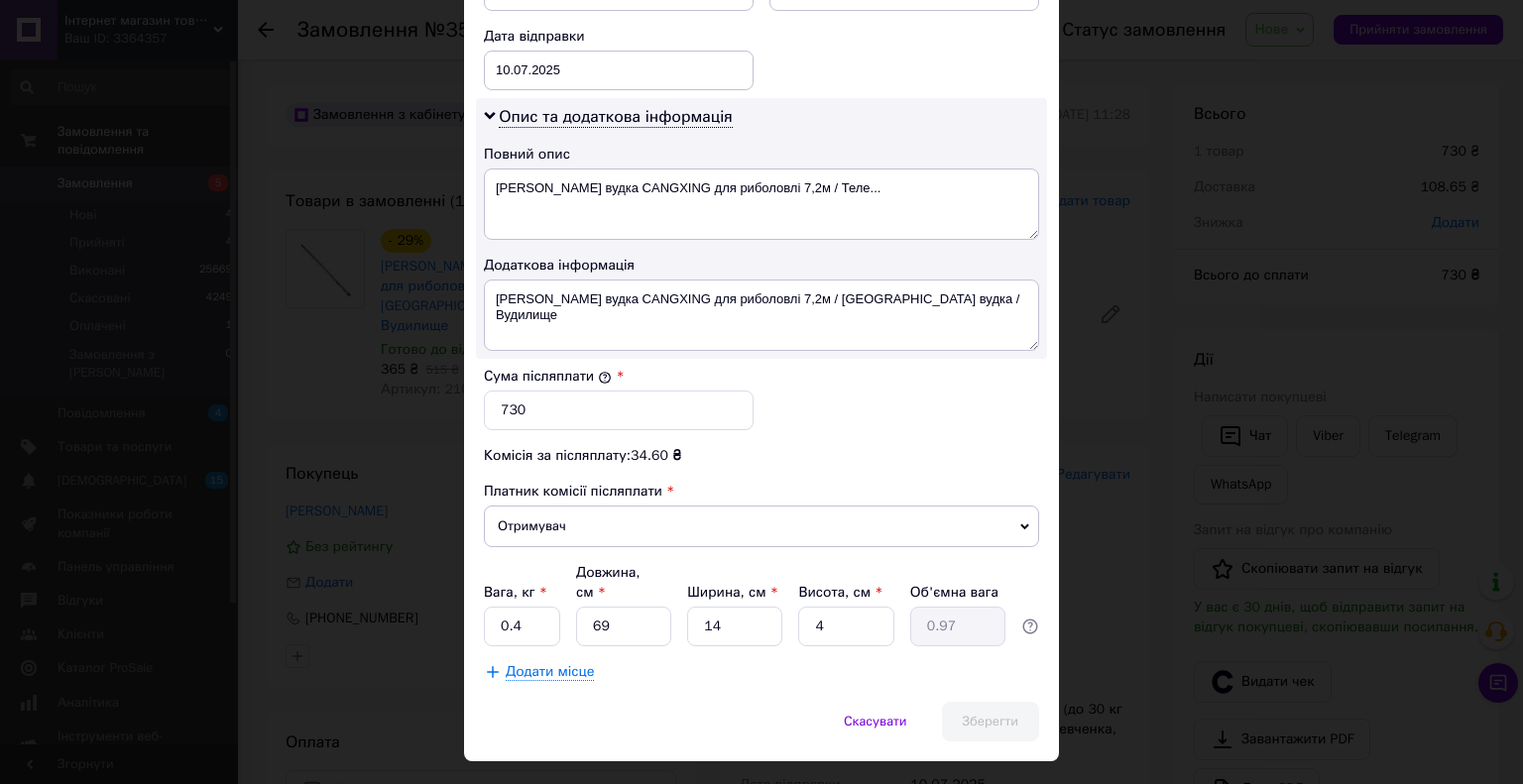 scroll, scrollTop: 0, scrollLeft: 0, axis: both 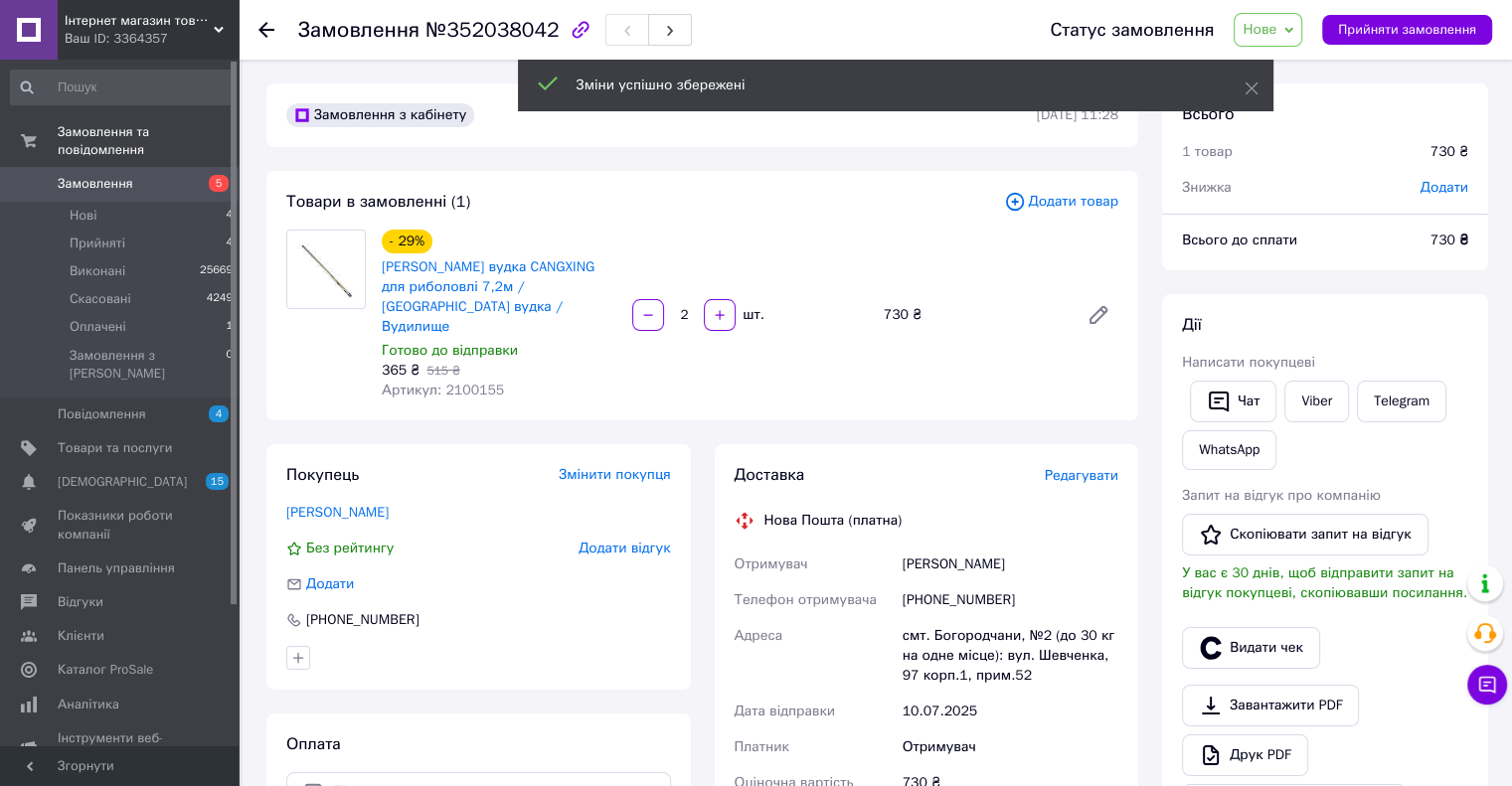 click on "Додати товар" at bounding box center (1061, 202) 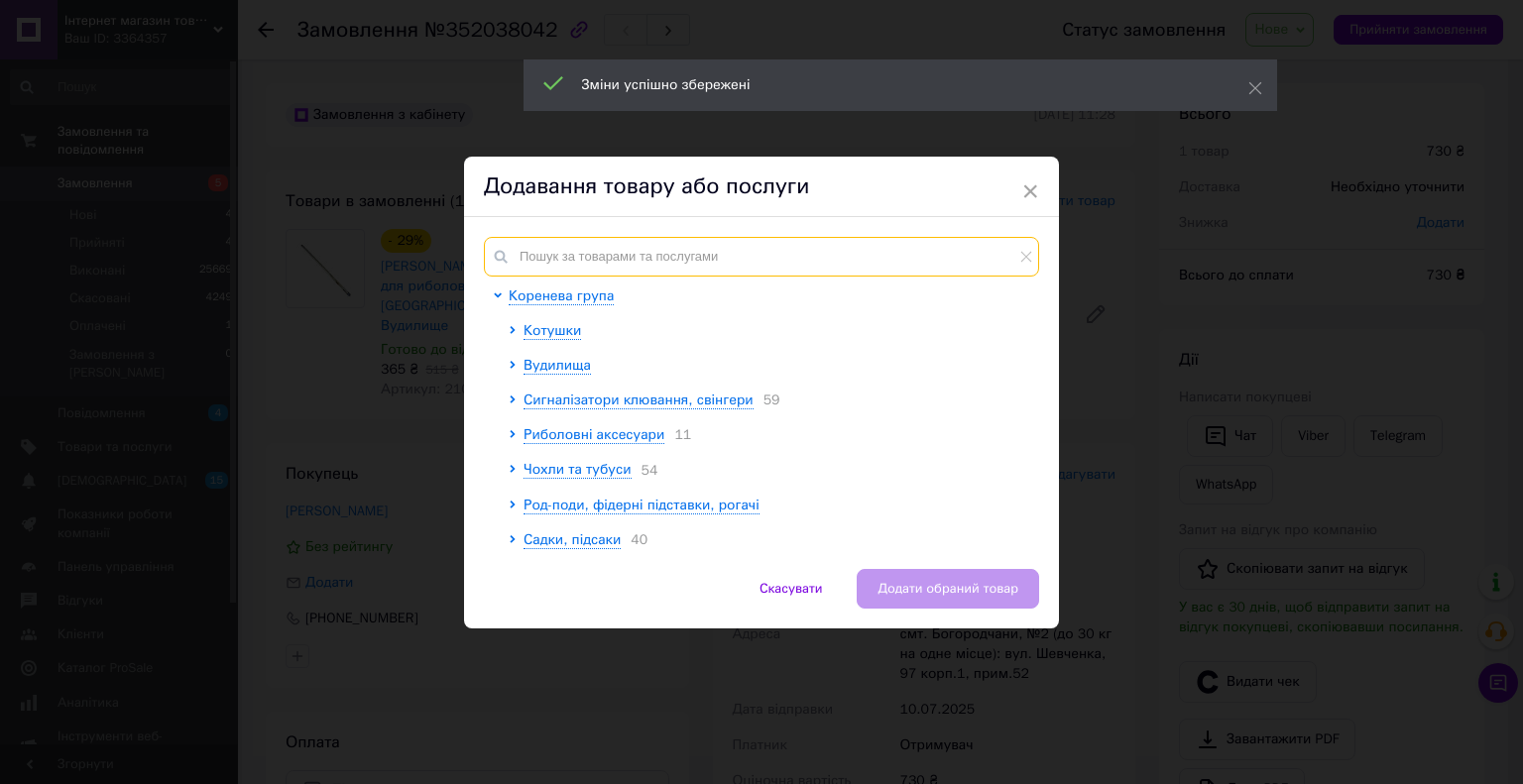 click at bounding box center [762, 257] 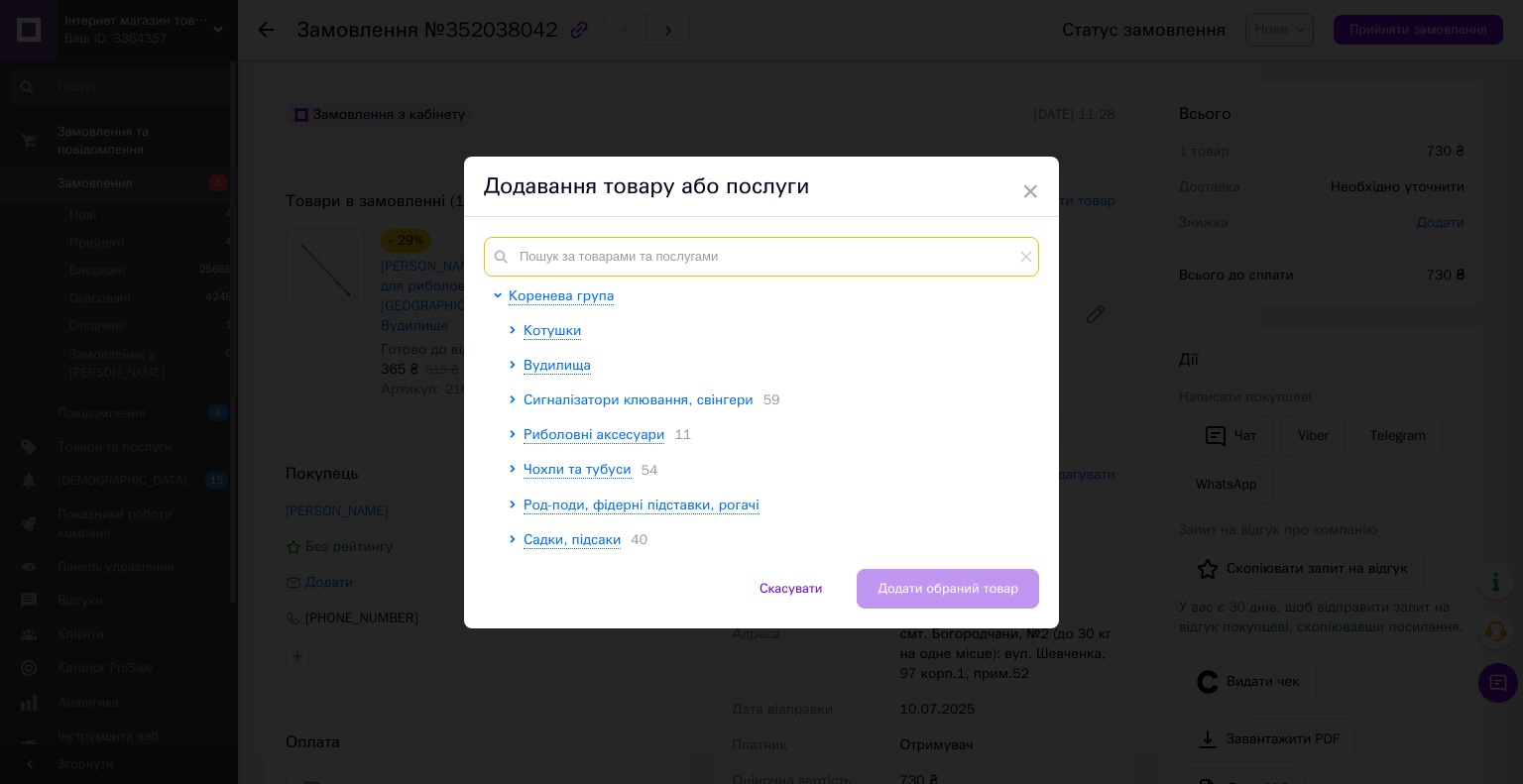 scroll, scrollTop: 99, scrollLeft: 0, axis: vertical 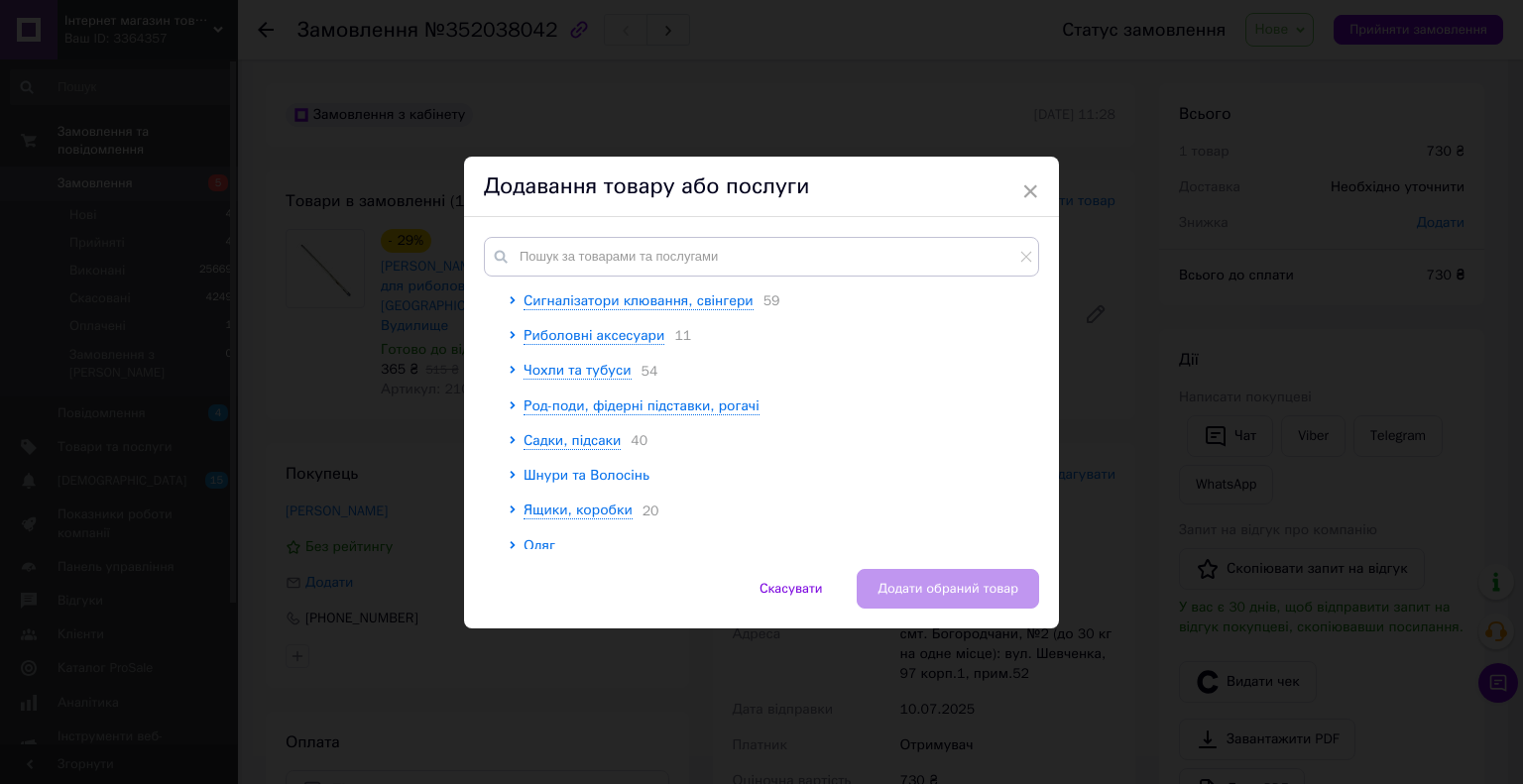 click on "Шнури та  Волосінь" at bounding box center (586, 475) 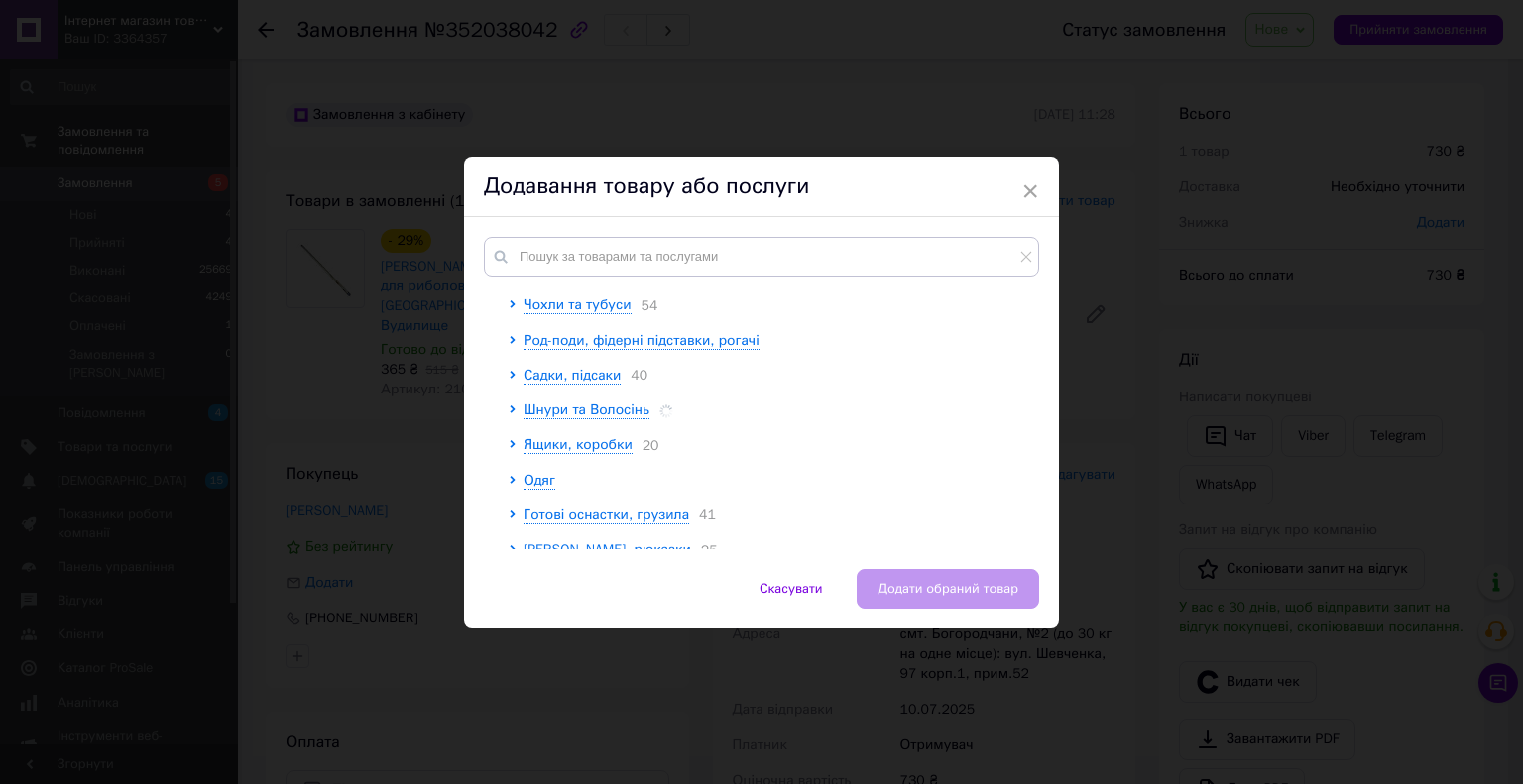 scroll, scrollTop: 198, scrollLeft: 0, axis: vertical 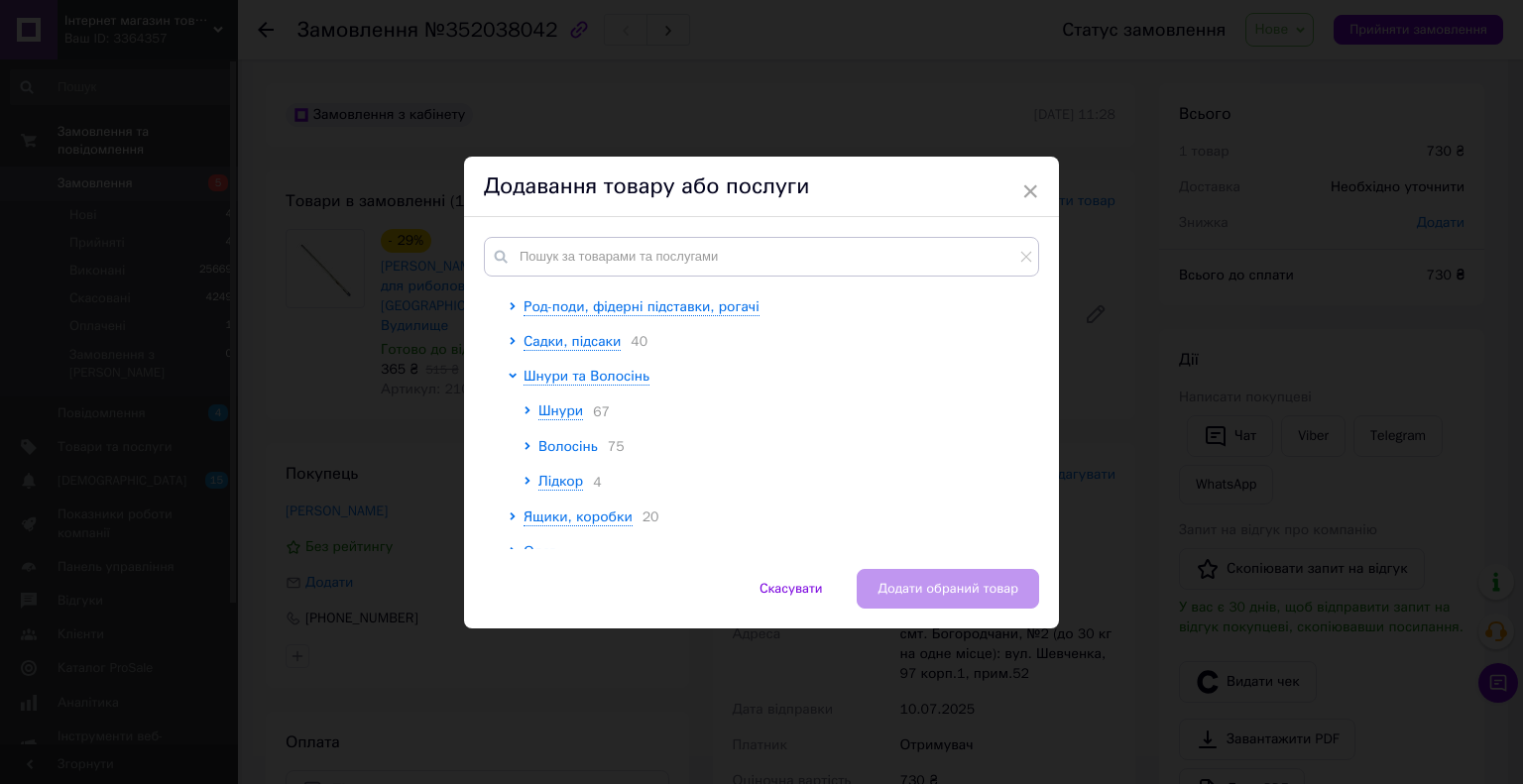 click on "Волосінь" at bounding box center [568, 446] 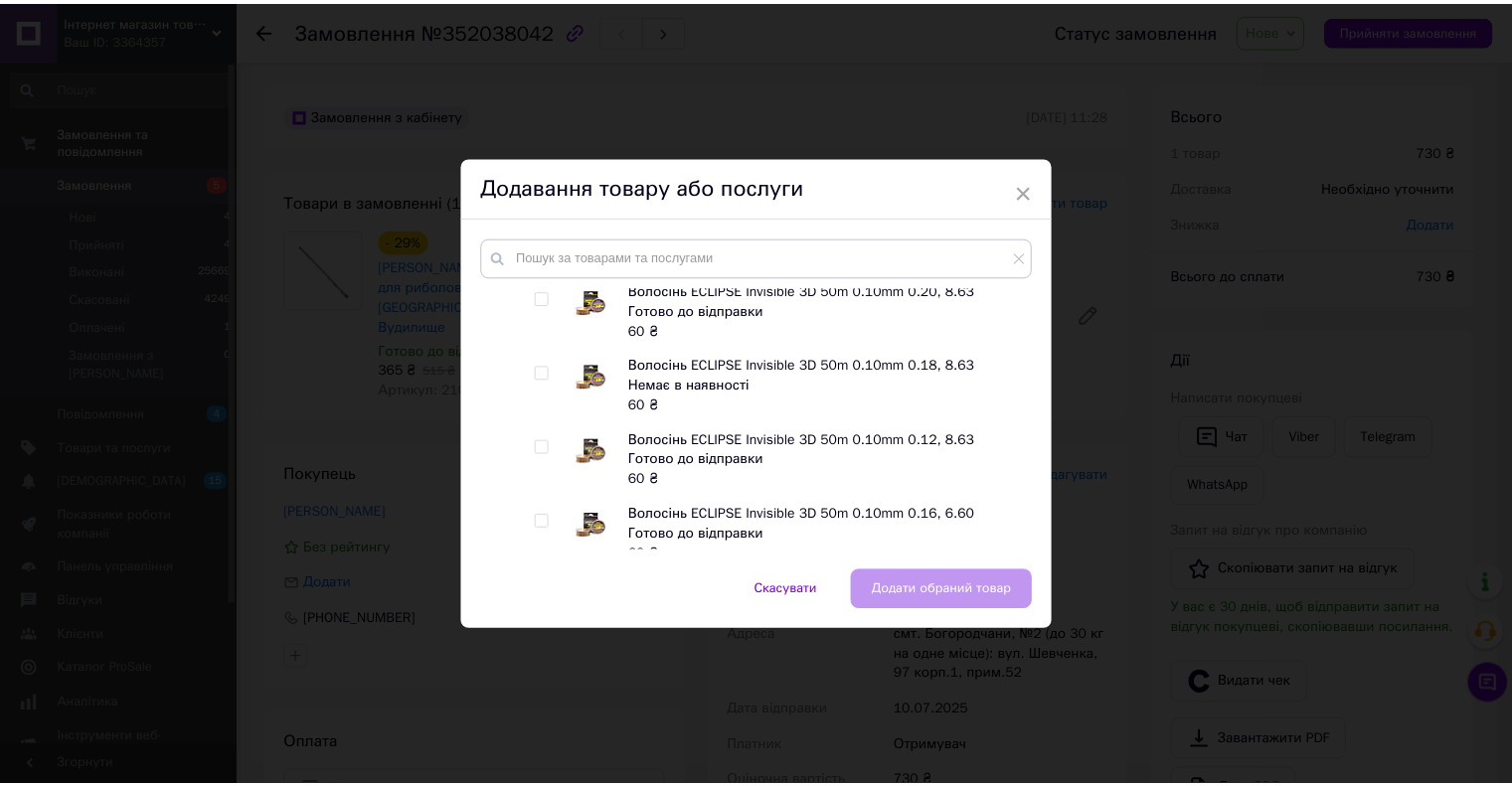 scroll, scrollTop: 696, scrollLeft: 0, axis: vertical 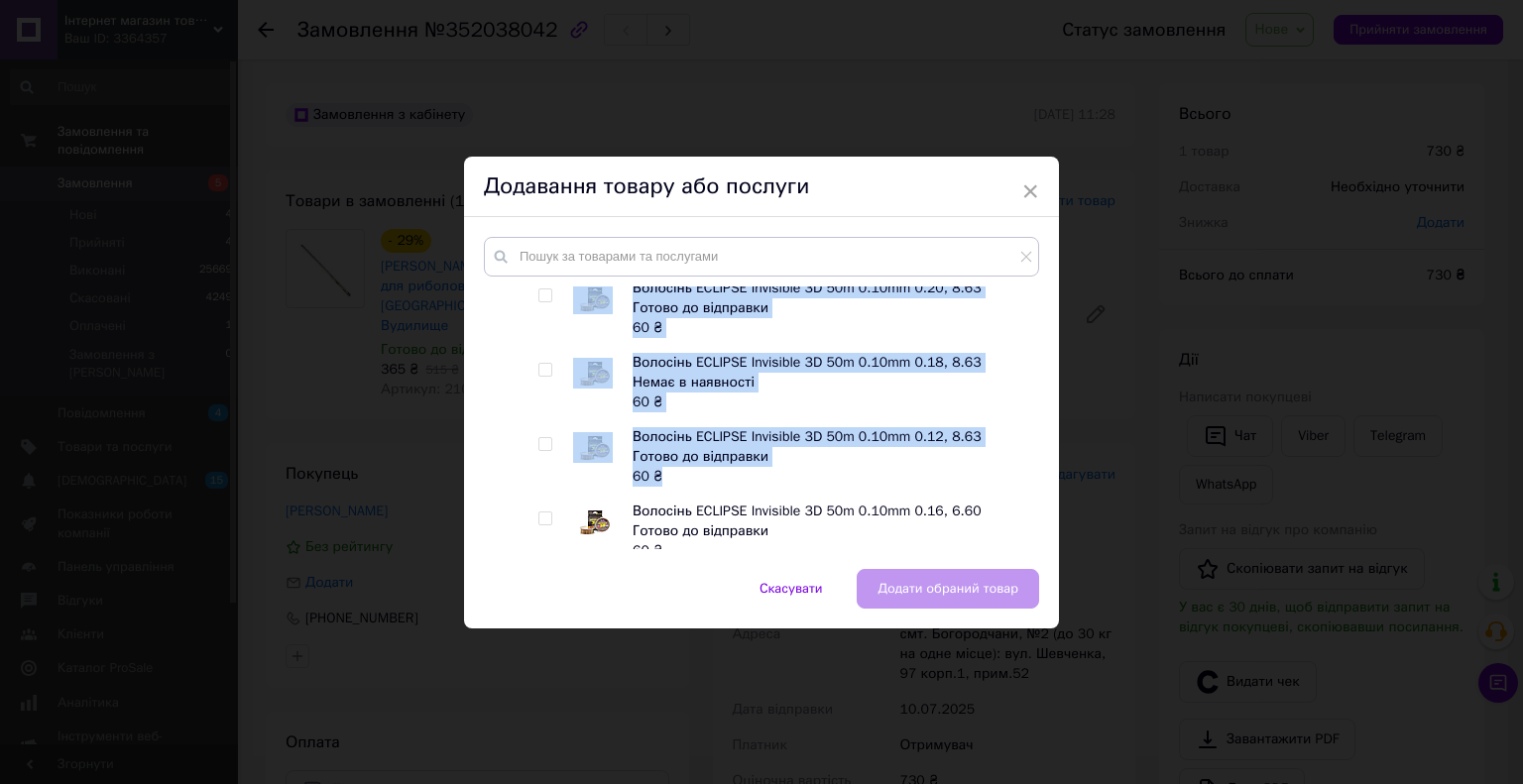 click on "Волосінь 75 Леска Eclipse 3D Invisible 100м 0,2 мм 9,5 кг Готово до відправки 3120 87   ₴ 180   ₴ Леска Eclipse 3D Invisible 100м 0,3мм, 16,9 кг Готово до відправки 3130 87   ₴ 180   ₴ Волосінь ECLIPSE Invisible 3D 50m 0.10mm 0.14, 4.5 Готово до відправки 60   ₴ Волосінь ECLIPSE Invisible 3D 50m 0.10mm 0.20, 8.63 Готово до відправки 60   ₴ Волосінь ECLIPSE Invisible 3D 50m 0.10mm 0.18, 8.63 Немає в наявності 60   ₴ Волосінь ECLIPSE Invisible 3D 50m 0.10mm 0.12, 8.63 Готово до відправки 60   ₴ Волосінь ECLIPSE Invisible 3D 50m 0.10mm 0.16, 6.60 Готово до відправки 60   ₴ Жилка  Kalipso Titan Force Carp 300м 0.35 Немає в наявності 118   ₴ Леска 3D Feima Invisible 300 м 0.25, 13 В наявності 209   ₴ 450   ₴ Леска 3D Feima Invisible 300 м 0.40, 27 209   ₴ 450" at bounding box center [775, 913] 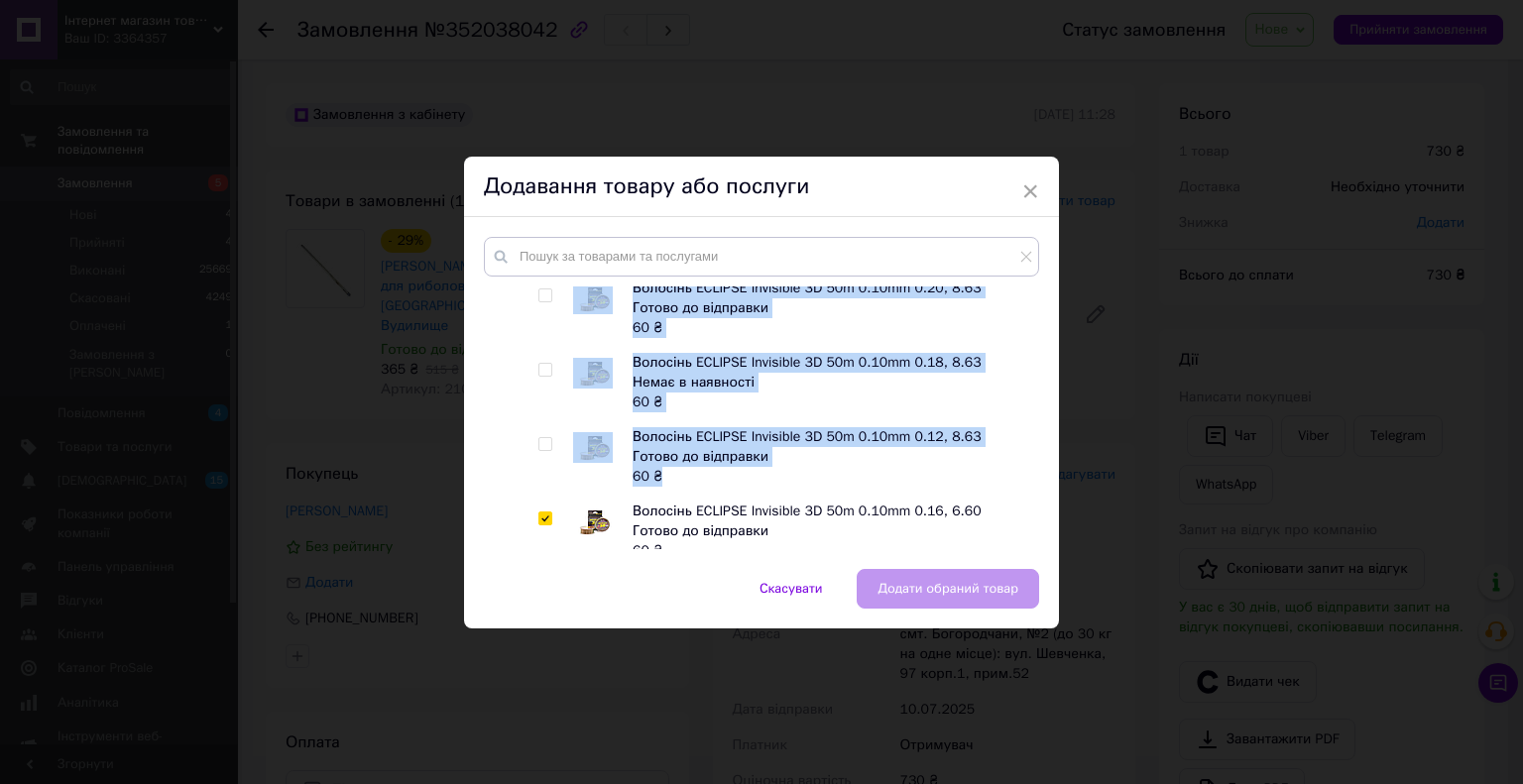 checkbox on "true" 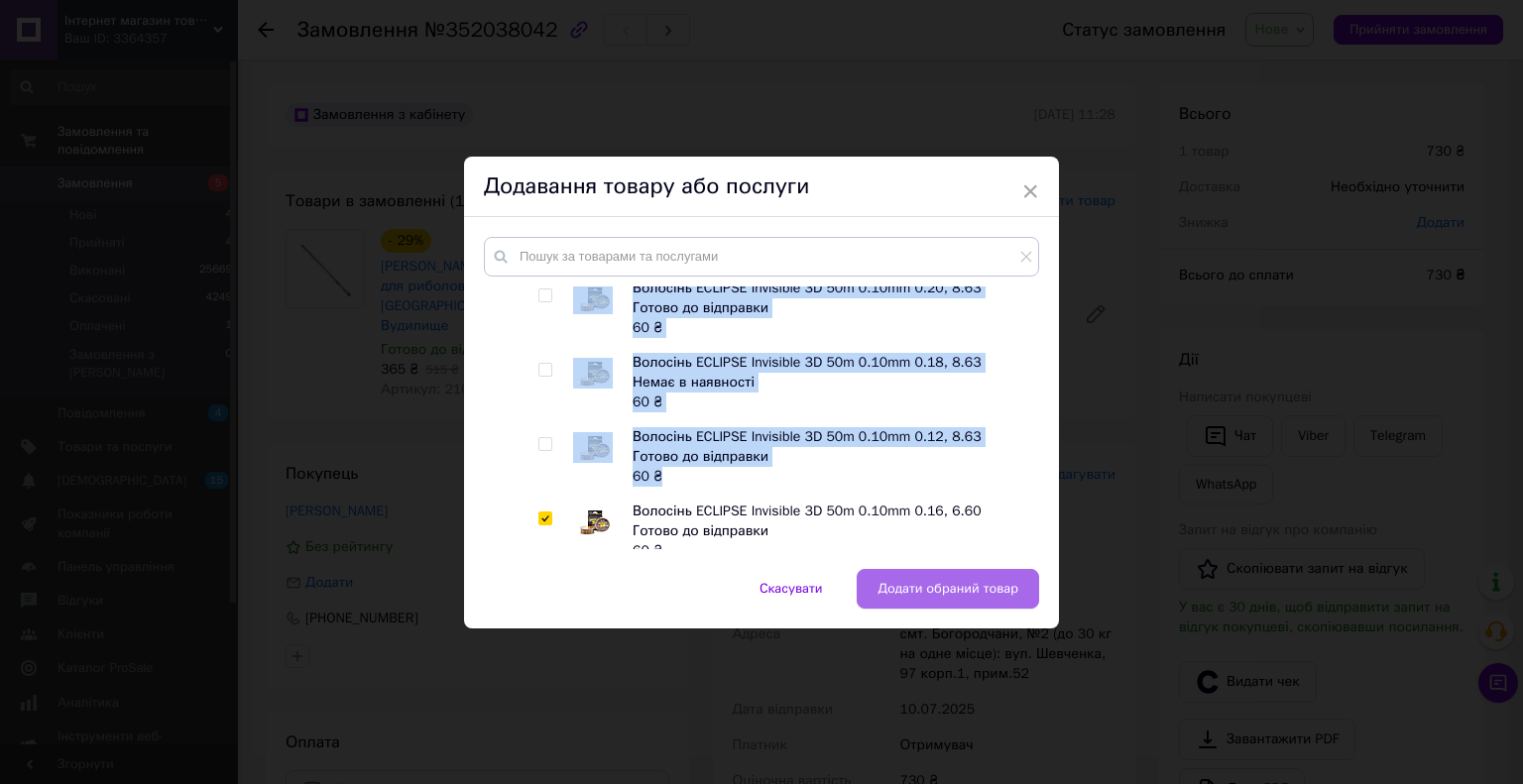 click on "Додати обраний товар" at bounding box center [948, 589] 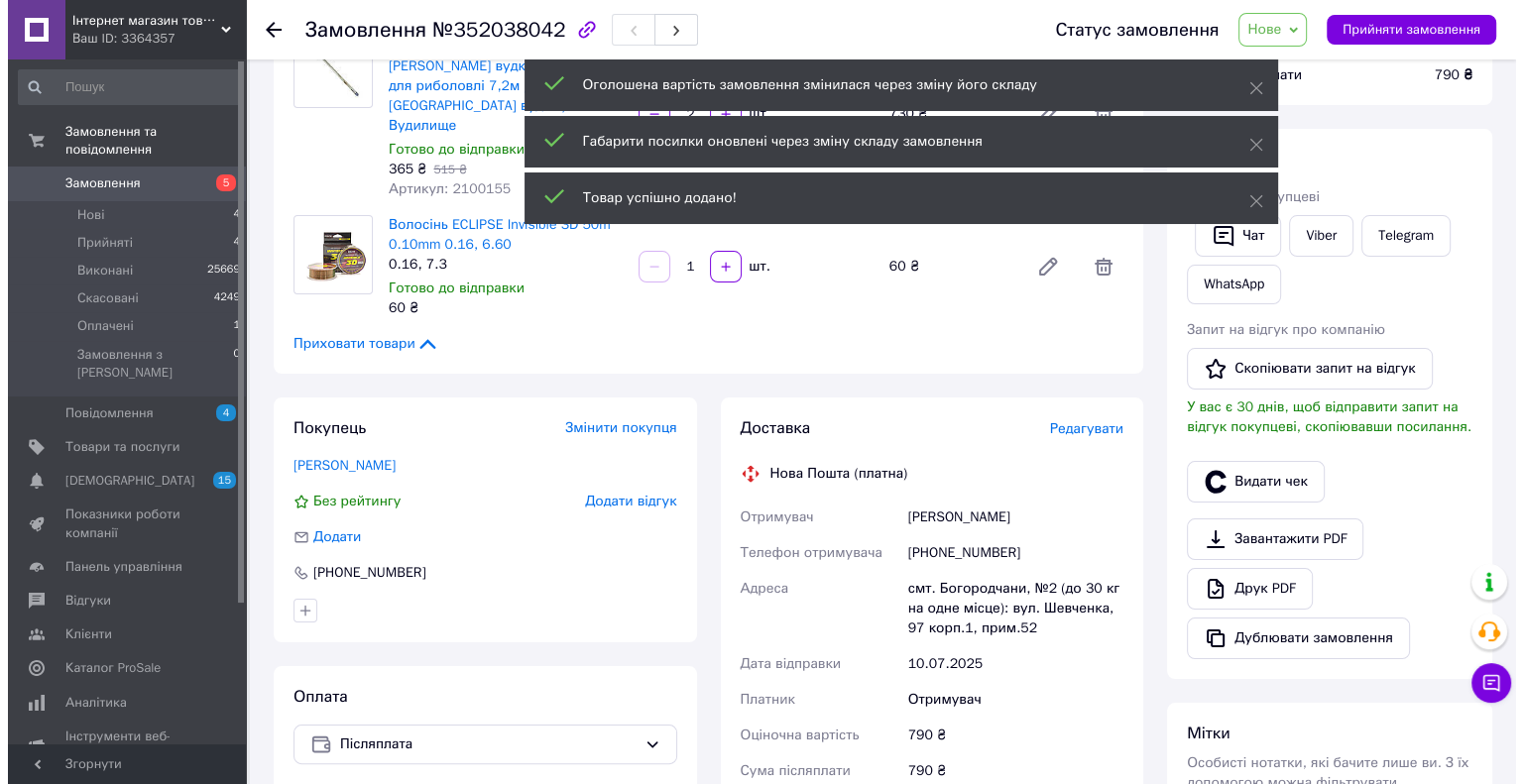 scroll, scrollTop: 198, scrollLeft: 0, axis: vertical 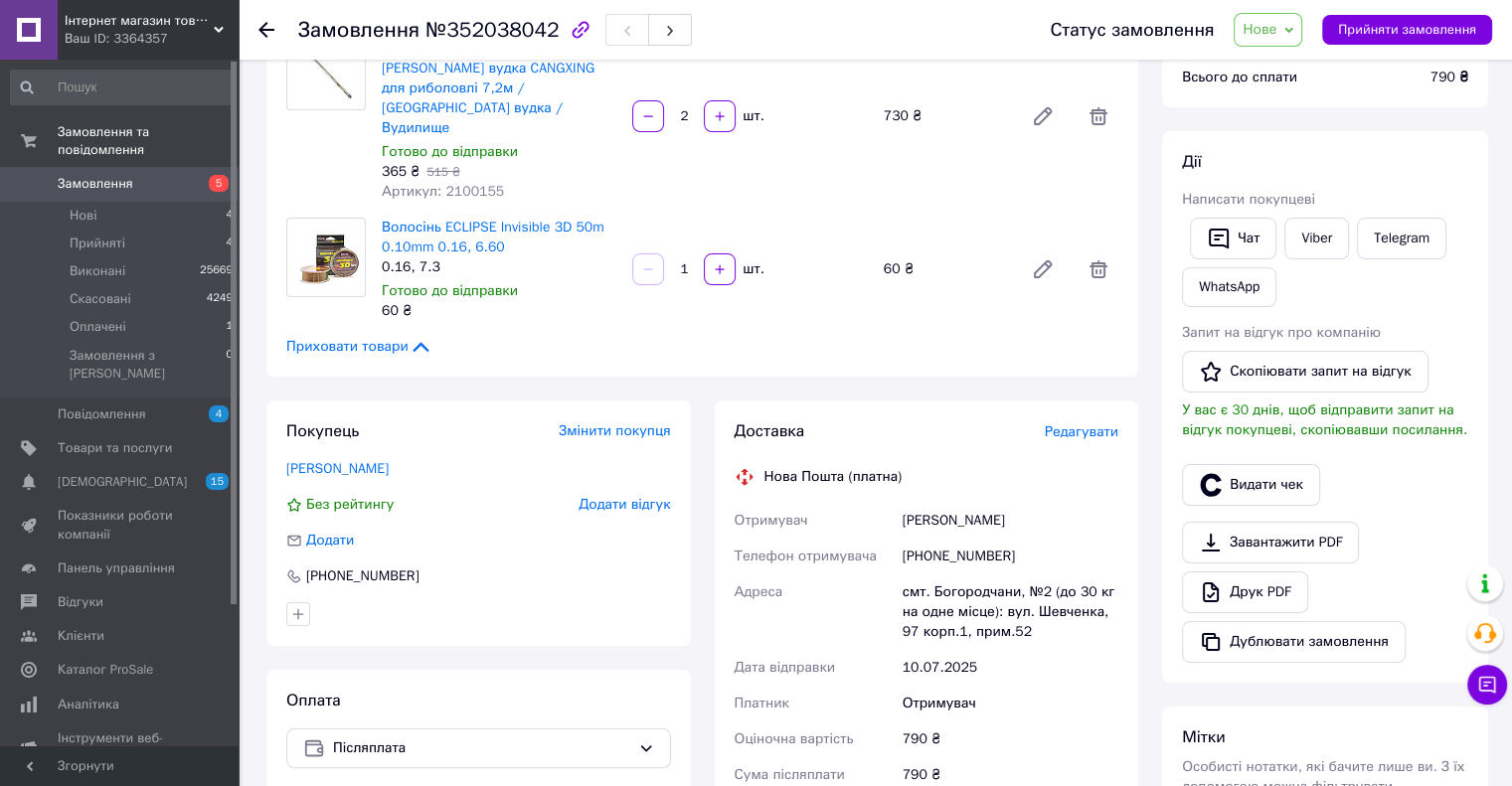 click on "Редагувати" at bounding box center [1082, 431] 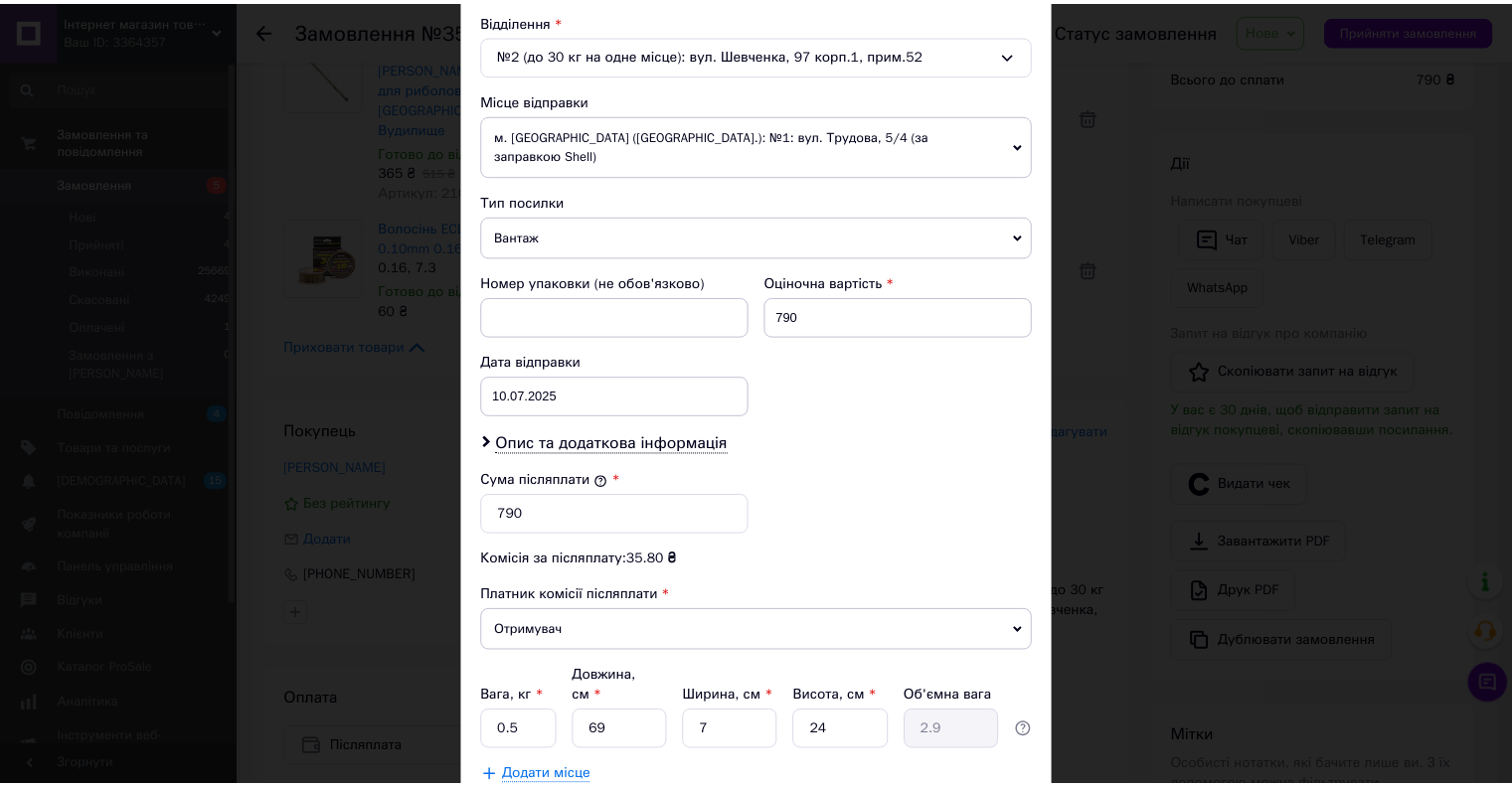 scroll, scrollTop: 723, scrollLeft: 0, axis: vertical 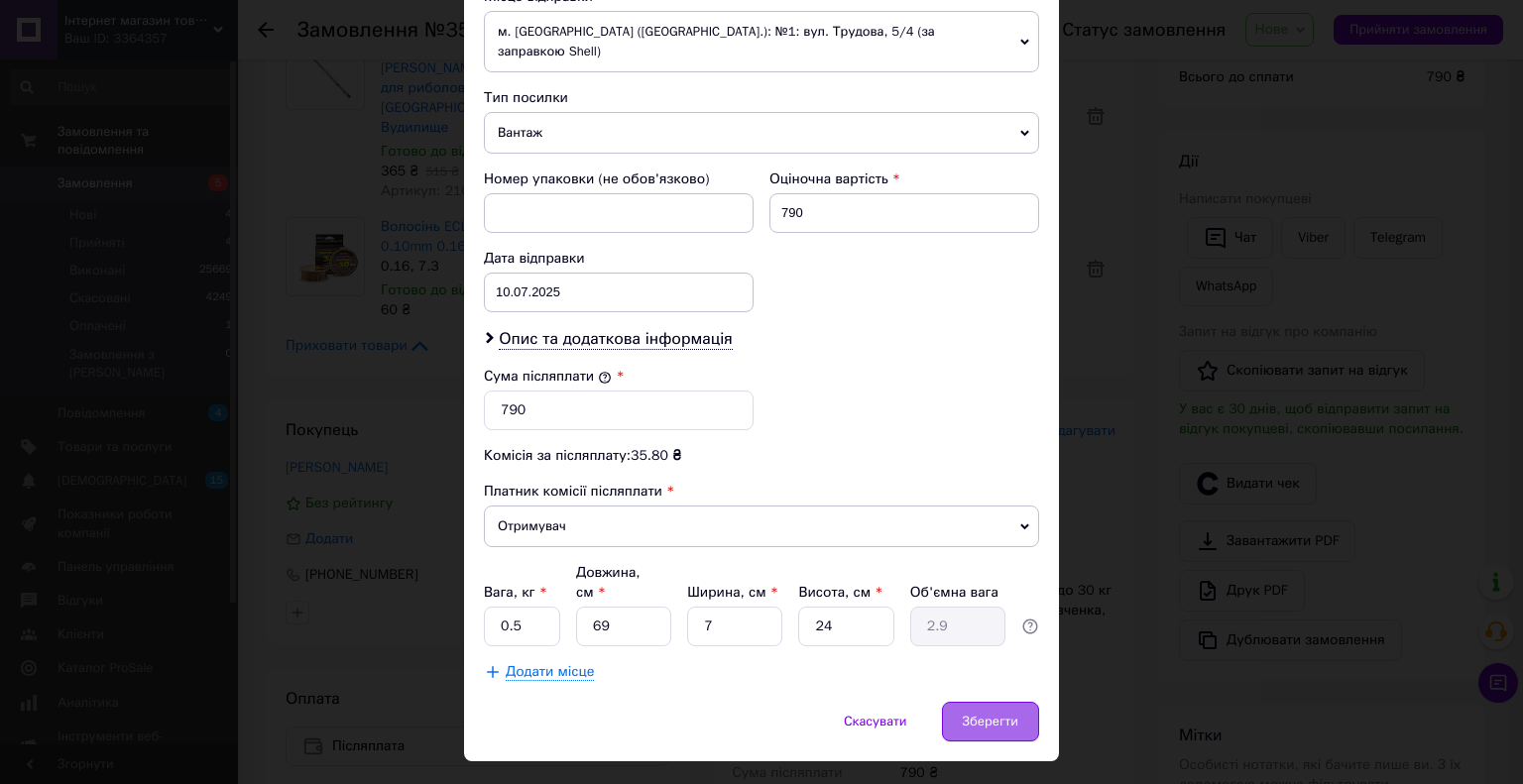 click on "Зберегти" at bounding box center (991, 722) 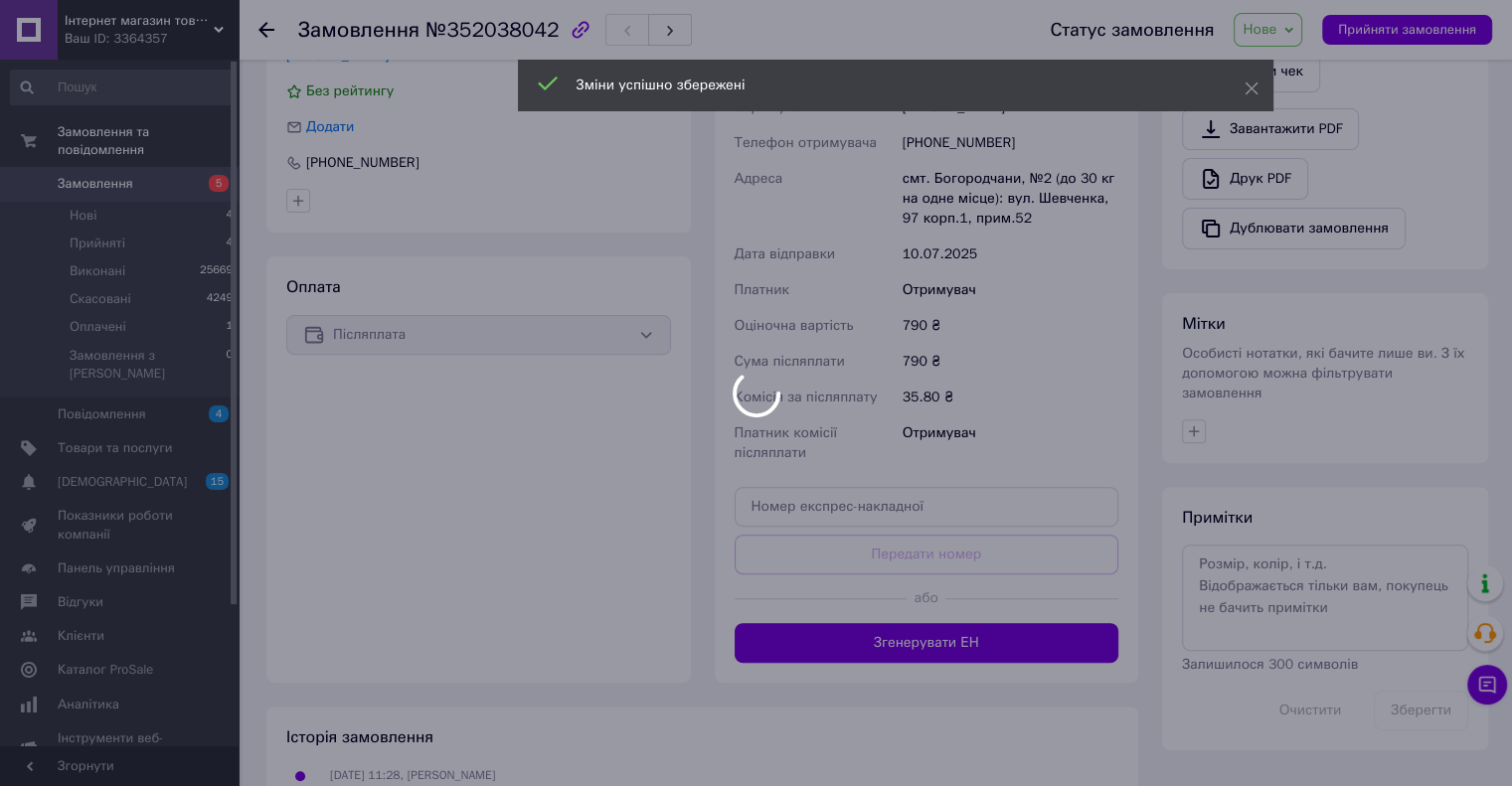 scroll, scrollTop: 696, scrollLeft: 0, axis: vertical 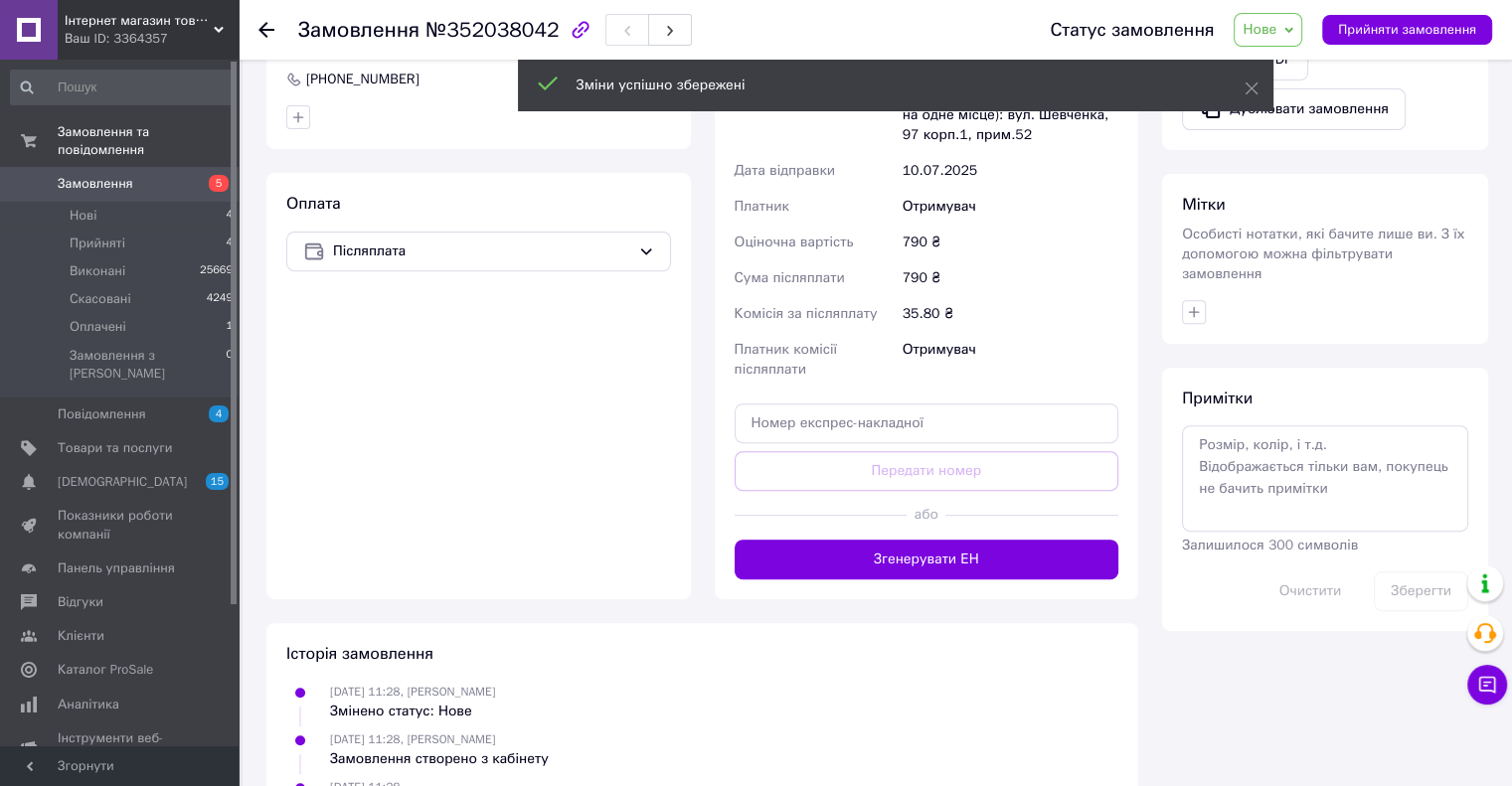 click on "Згенерувати ЕН" at bounding box center (926, 559) 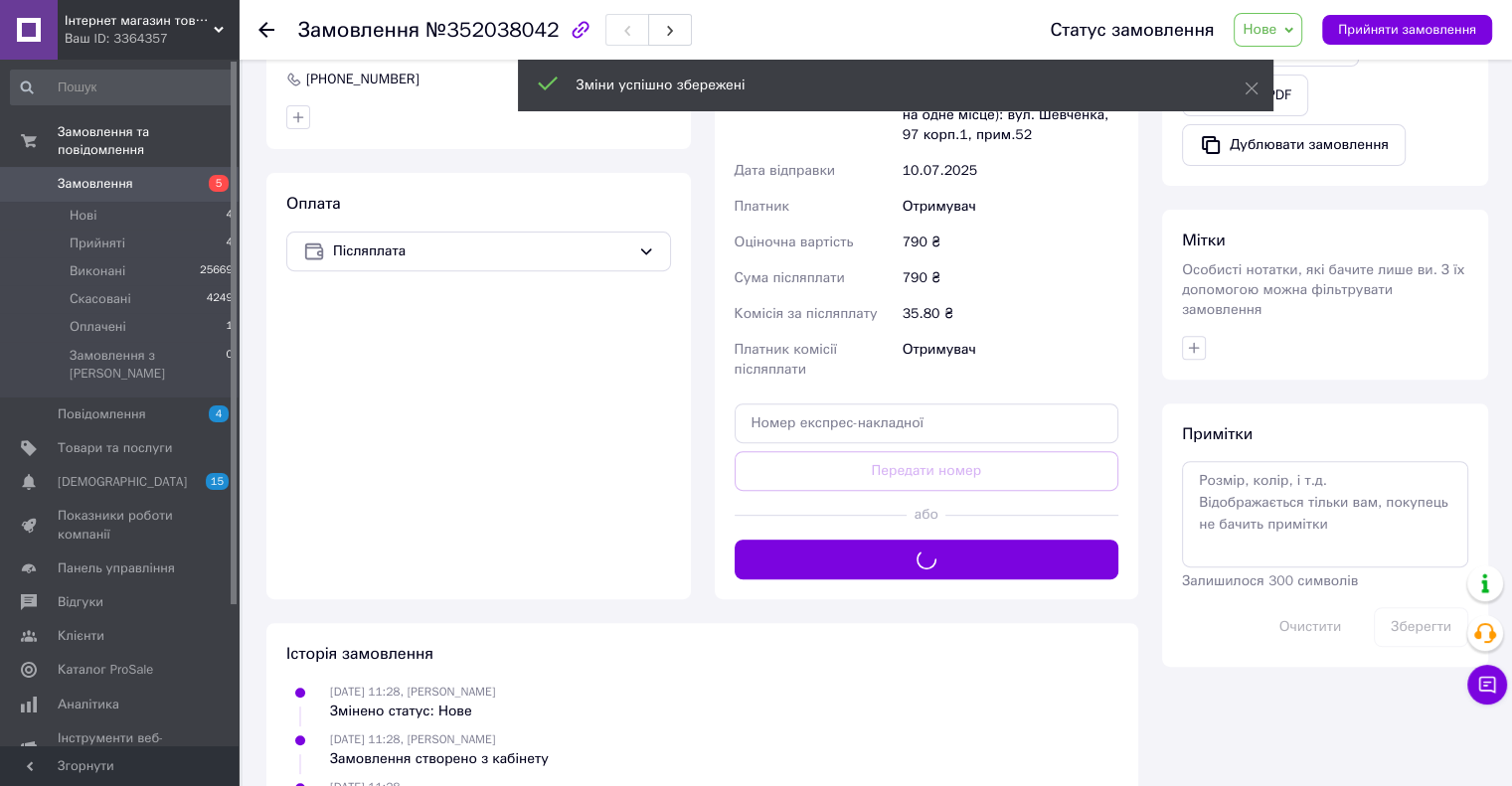 drag, startPoint x: 1280, startPoint y: 11, endPoint x: 1278, endPoint y: 22, distance: 11.18034 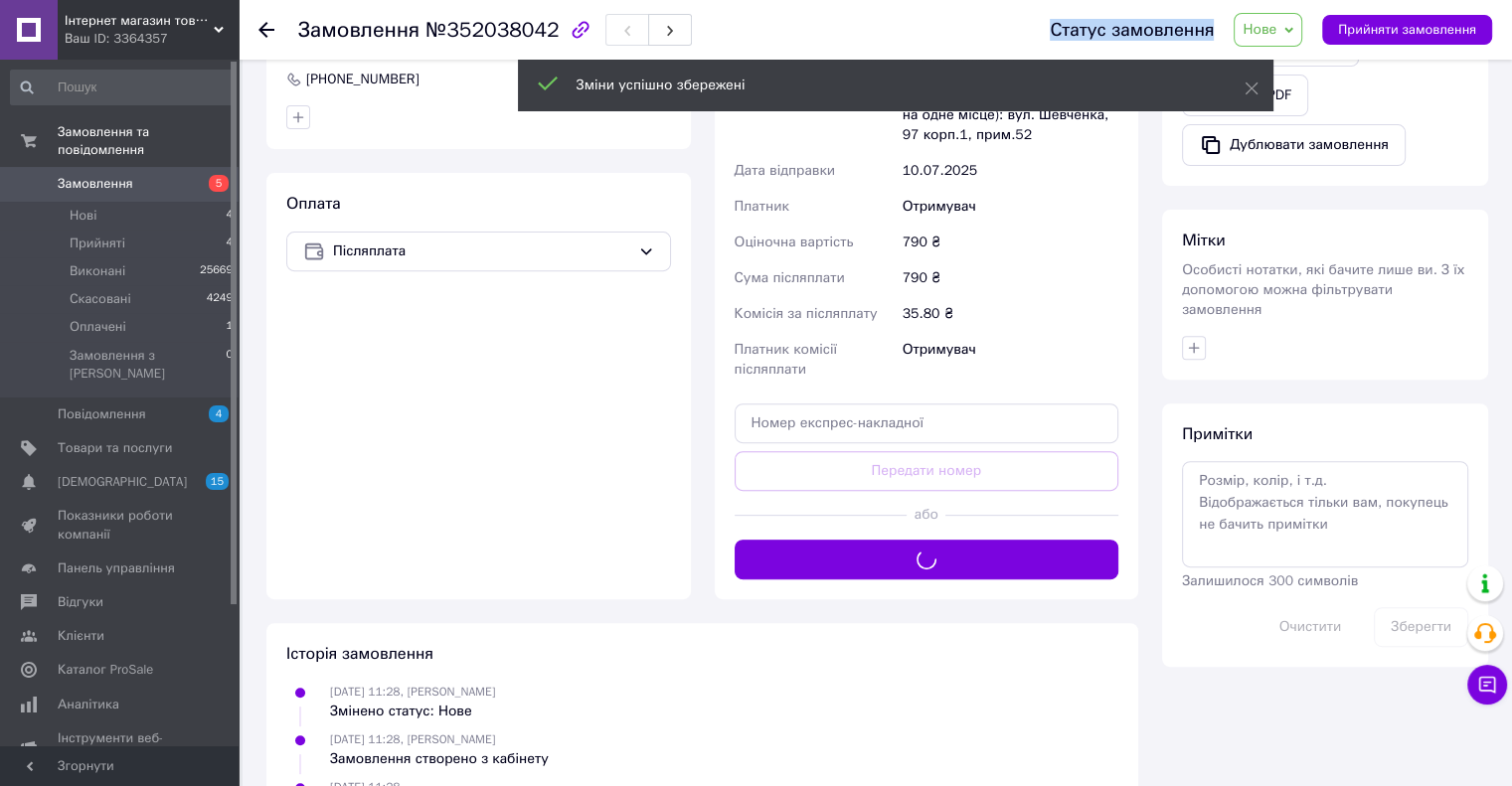 click on "Нове" at bounding box center (1260, 29) 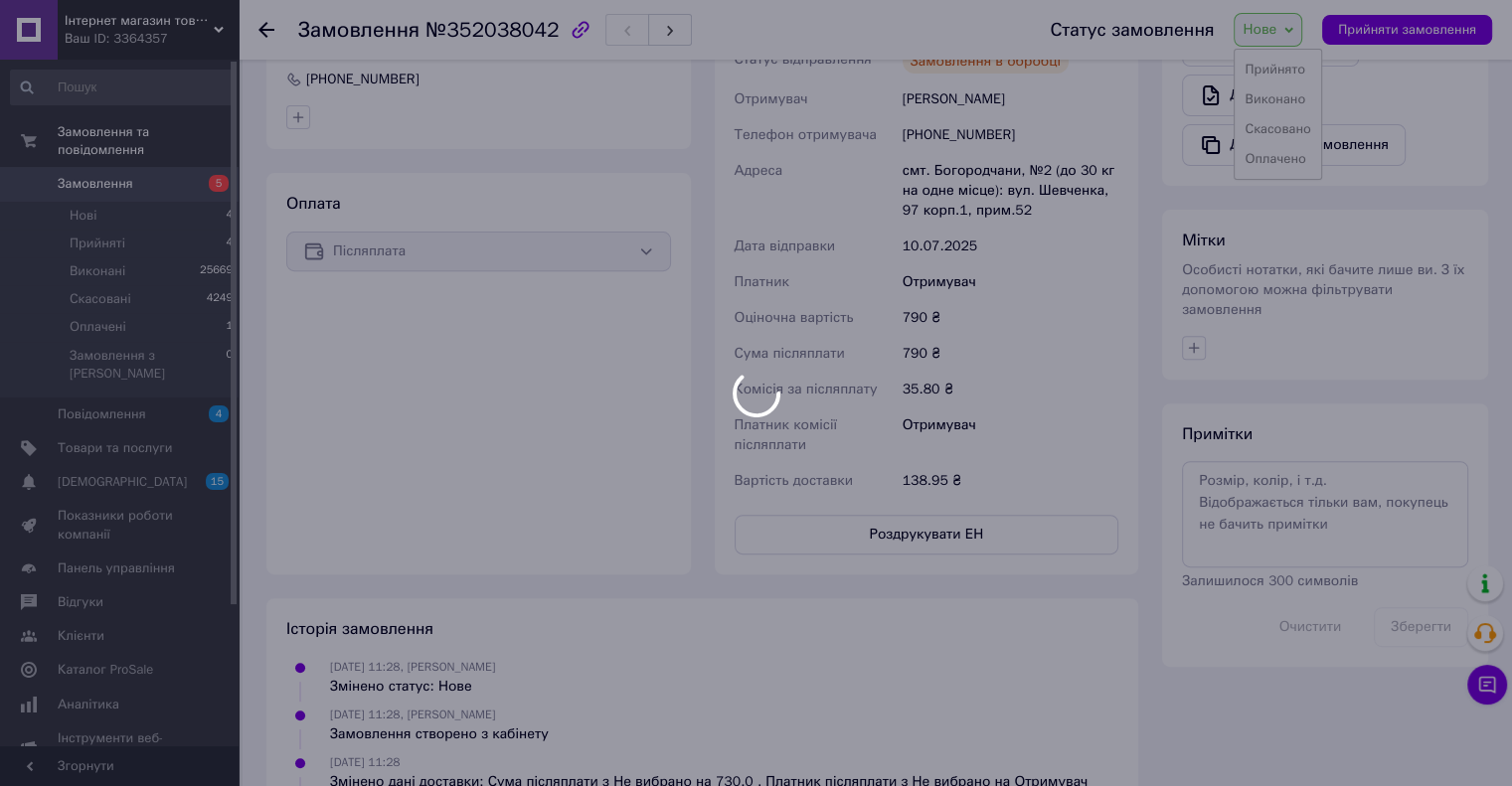 click at bounding box center [756, 393] 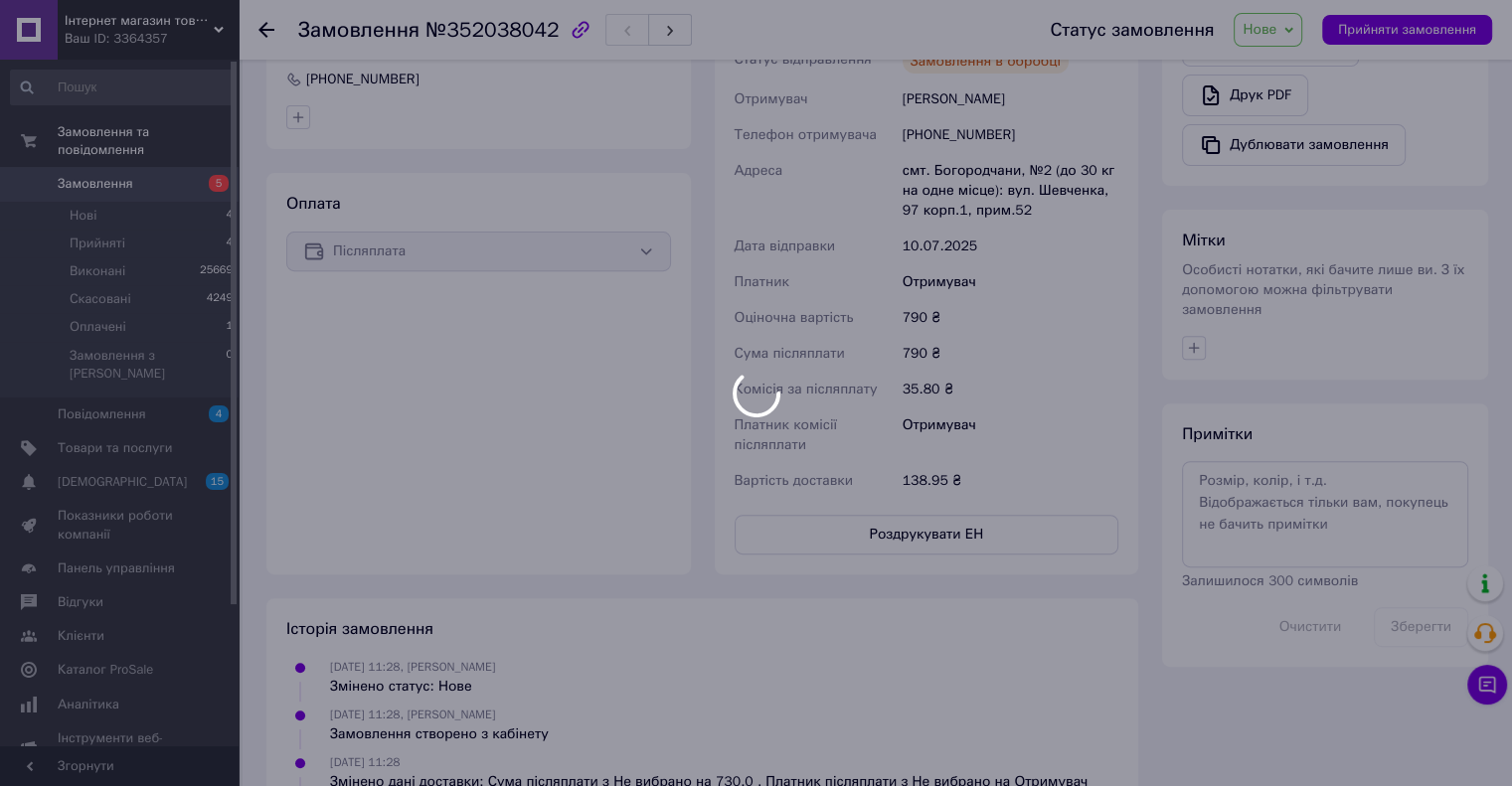 scroll, scrollTop: 15, scrollLeft: 0, axis: vertical 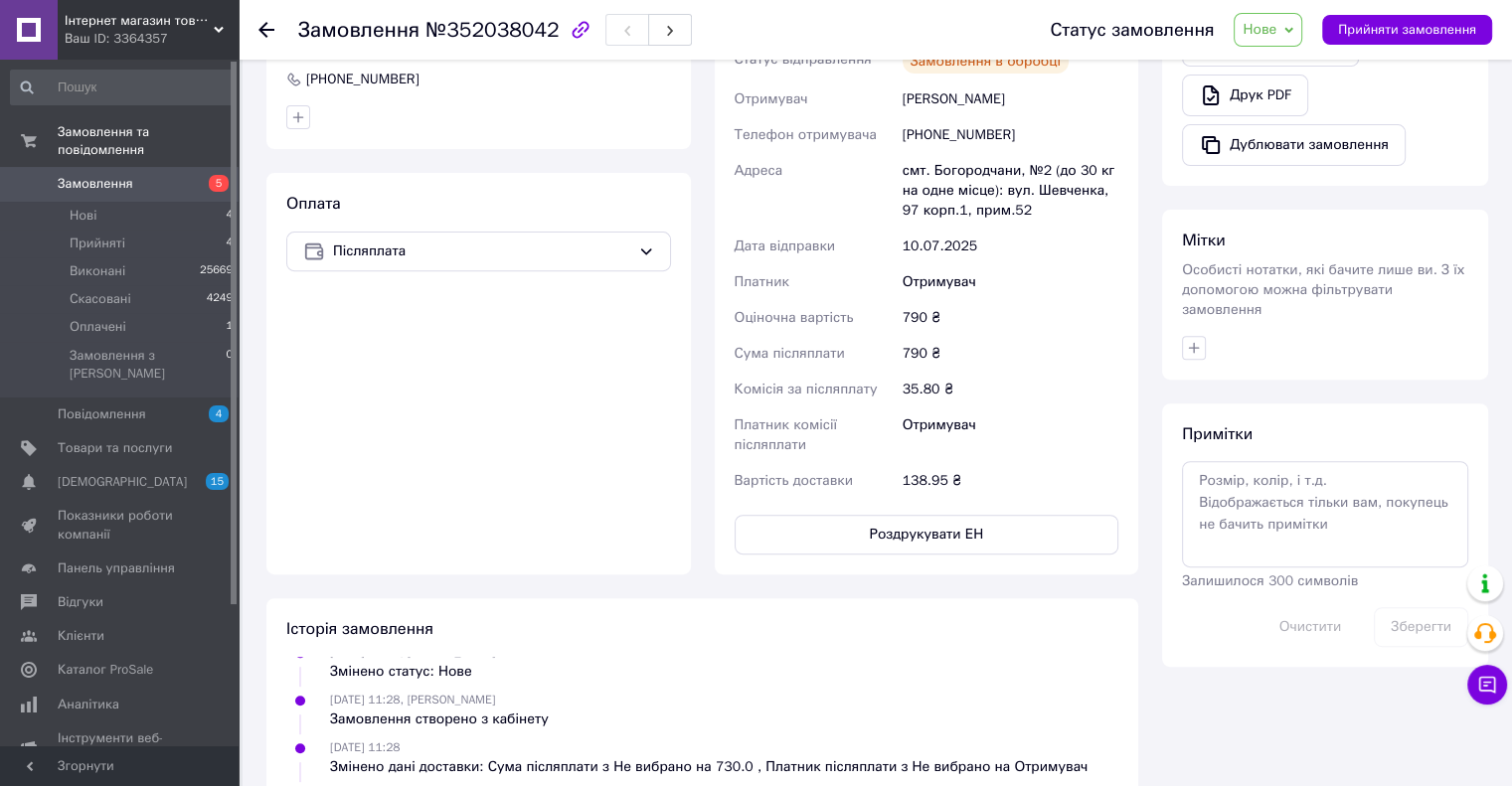 click on "Нове" at bounding box center [1260, 29] 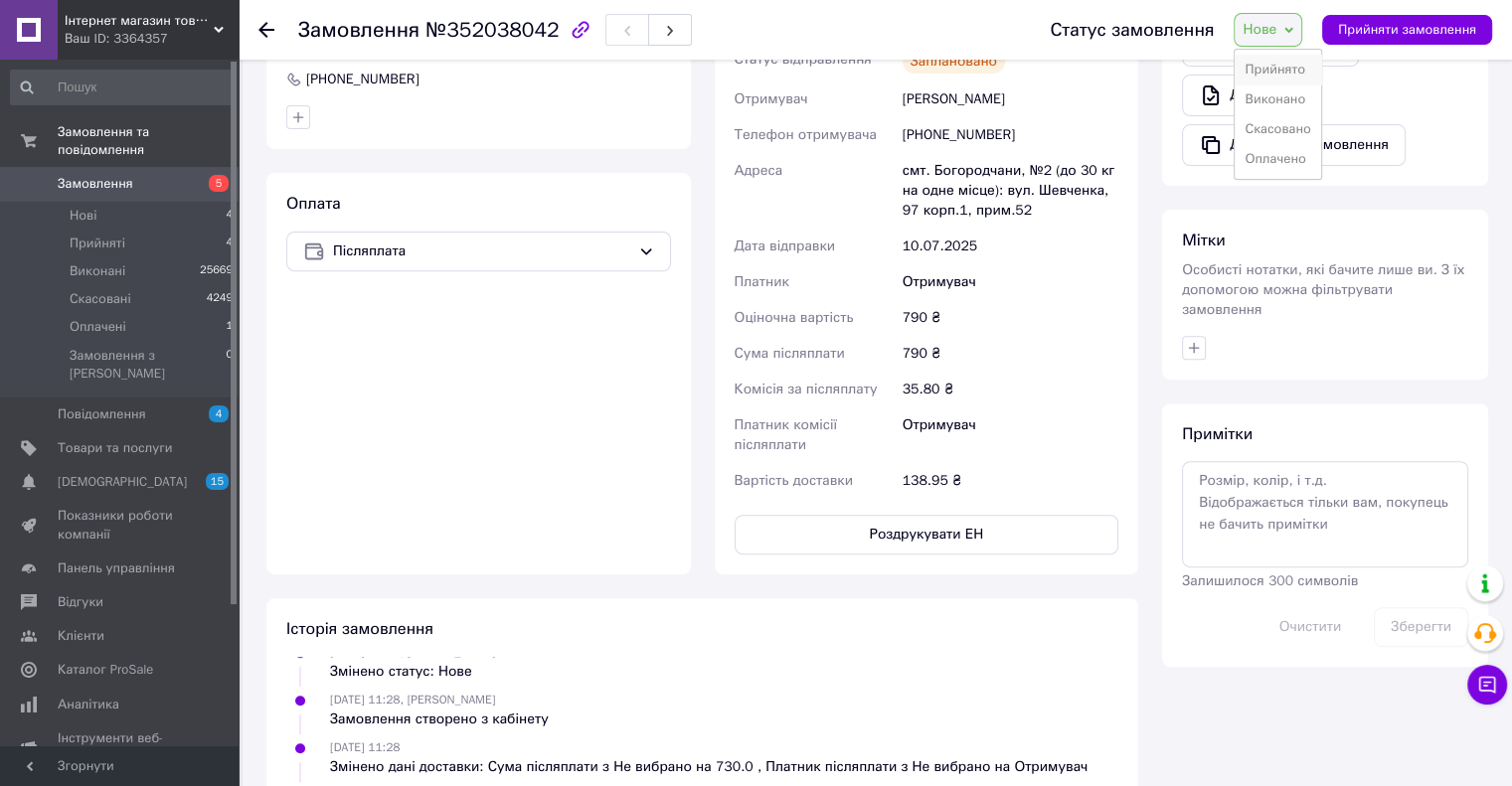 click on "Прийнято" at bounding box center [1277, 70] 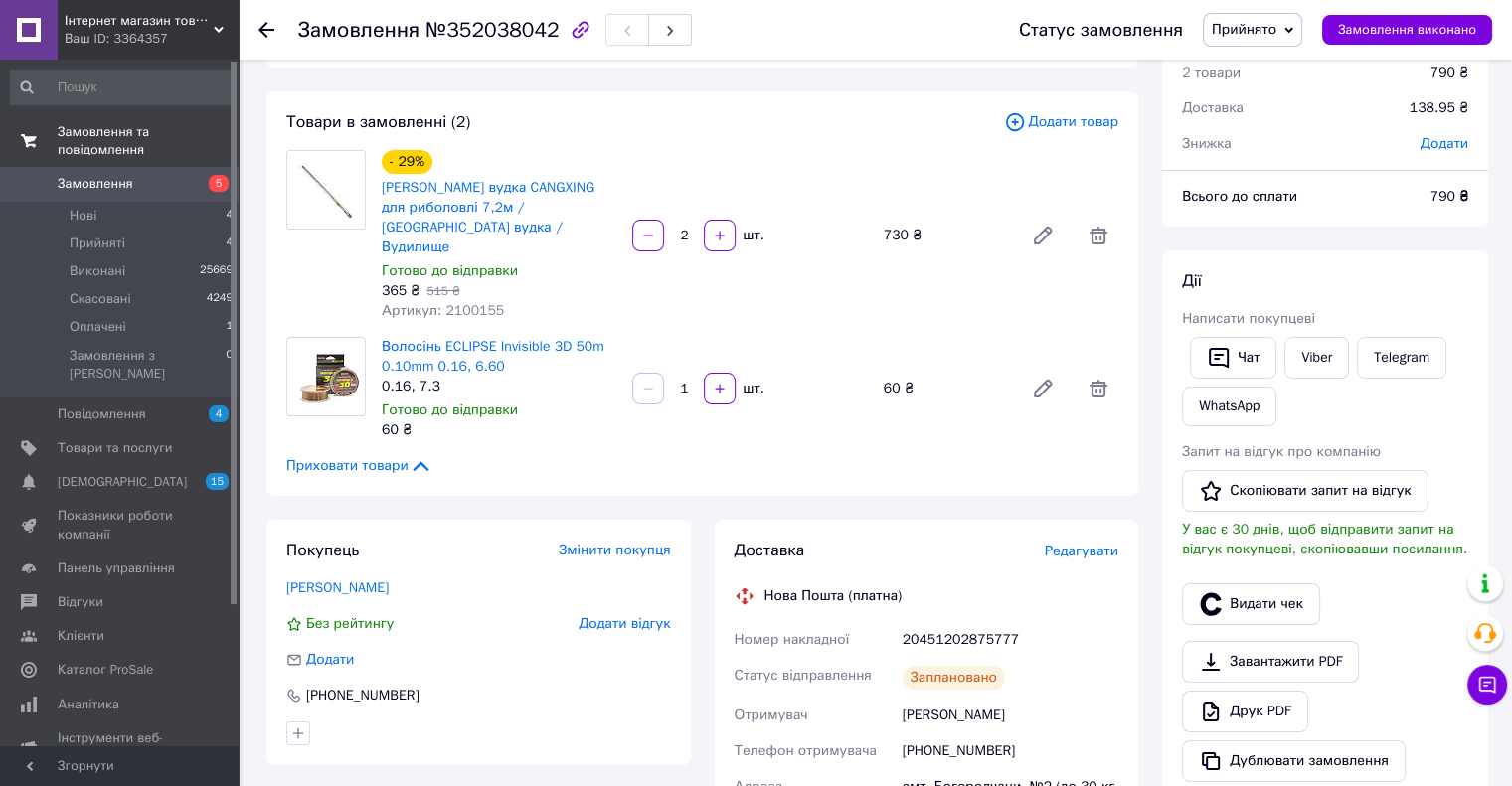 scroll, scrollTop: 0, scrollLeft: 0, axis: both 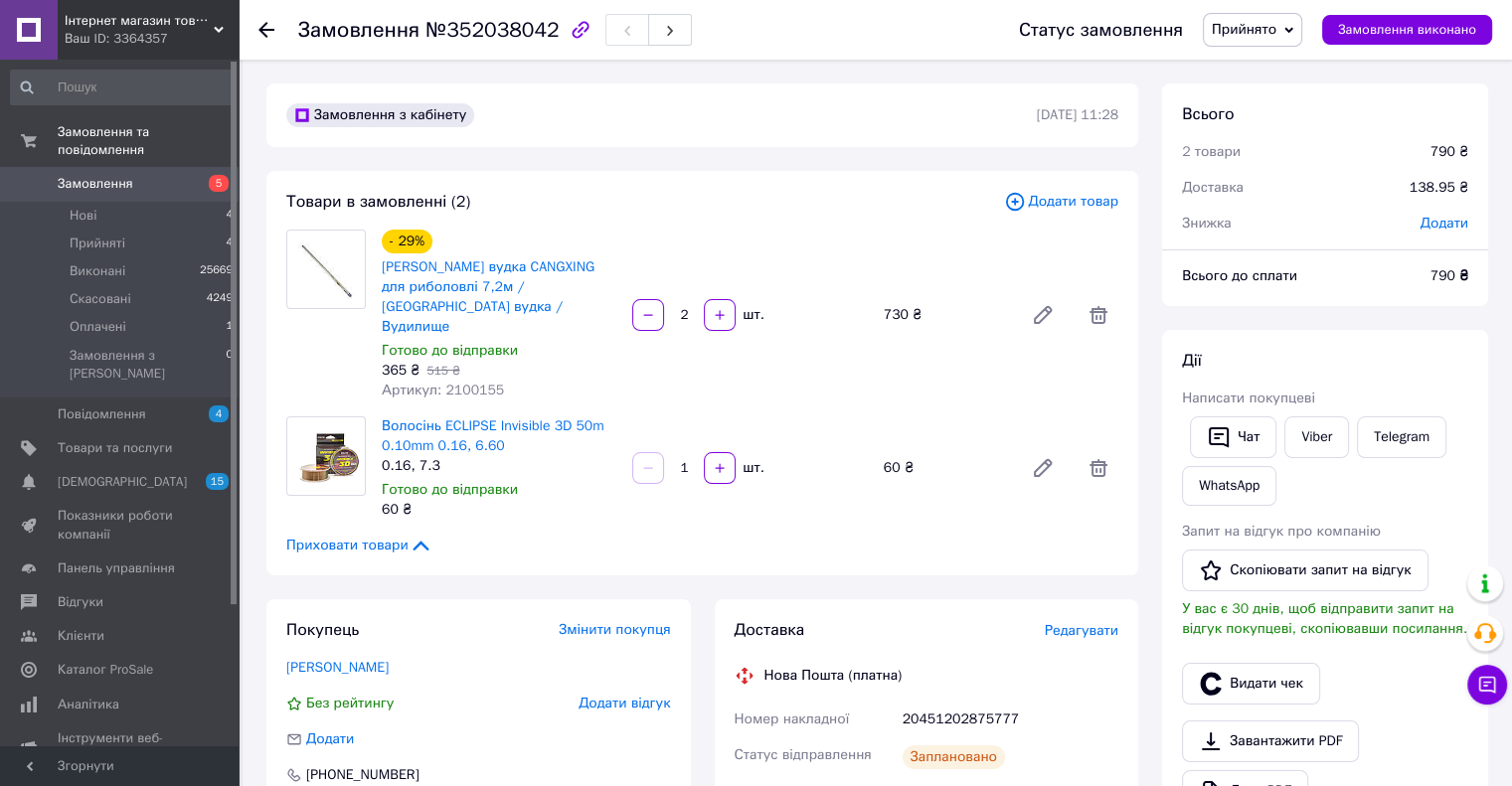 click on "Замовлення" at bounding box center (120, 184) 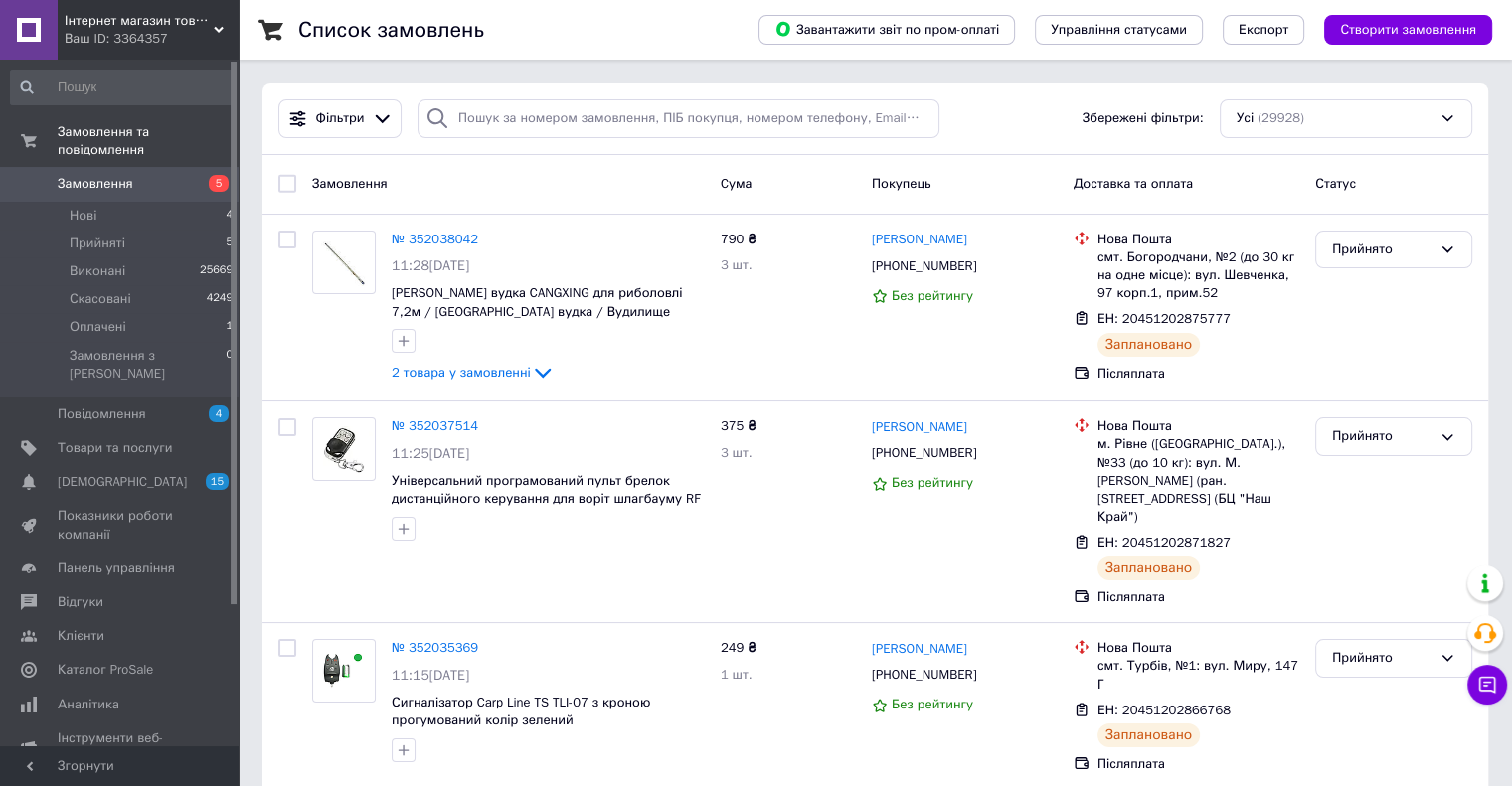 click on "Ваш ID: 3364357" at bounding box center [151, 39] 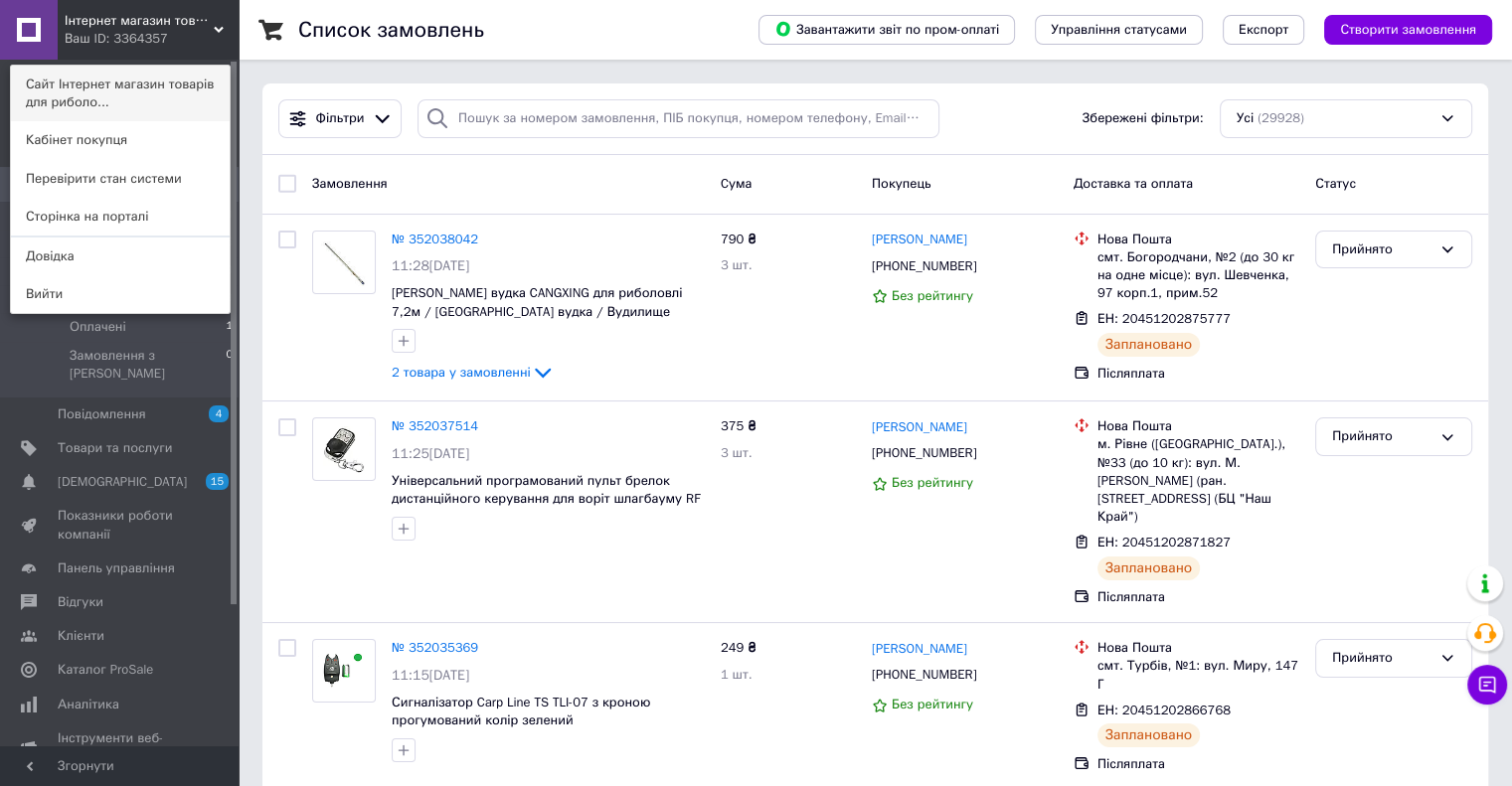 click on "Сайт Інтернет магазин товарів для риболо..." at bounding box center (120, 93) 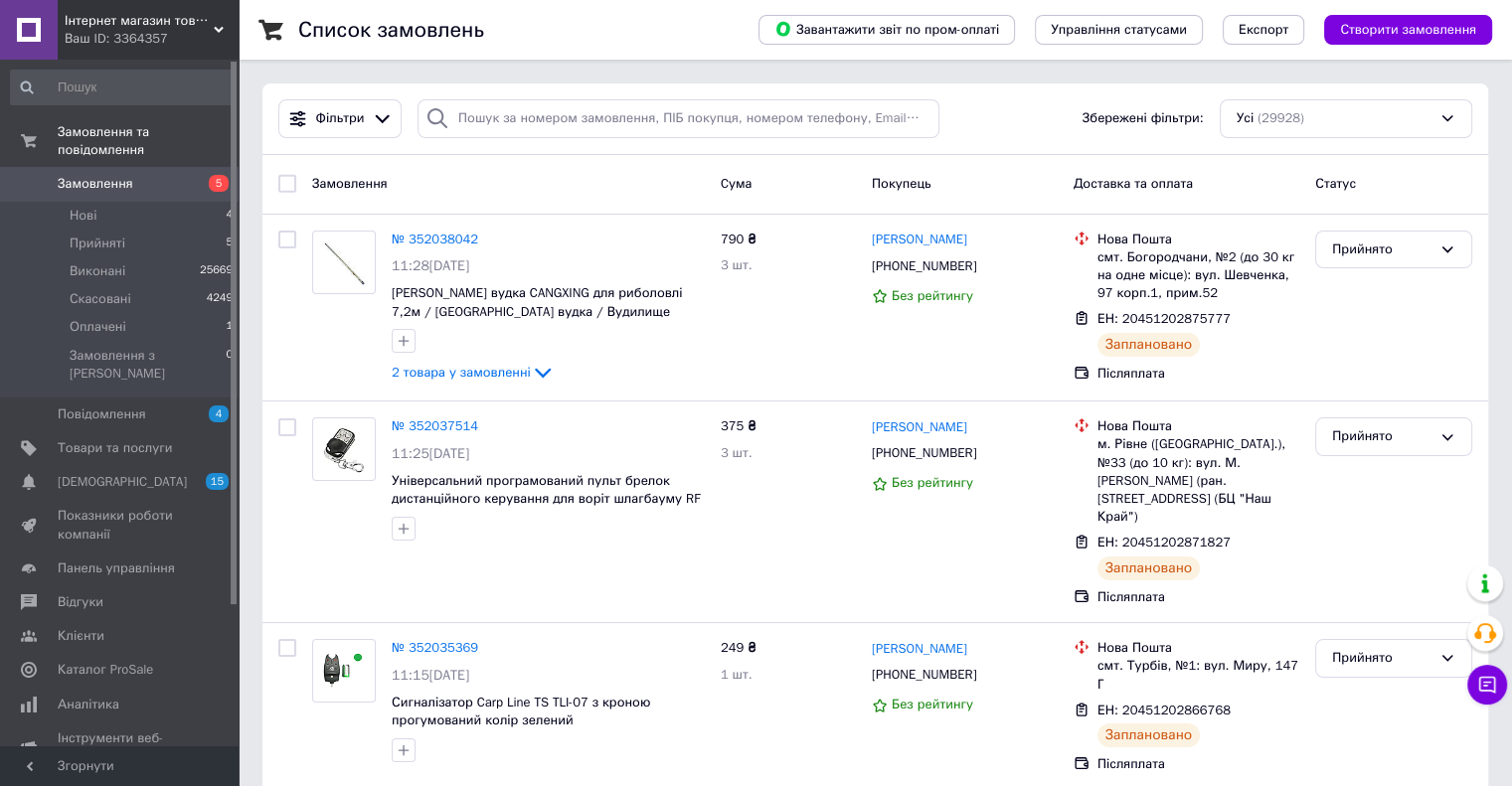 click on "Замовлення" at bounding box center [120, 184] 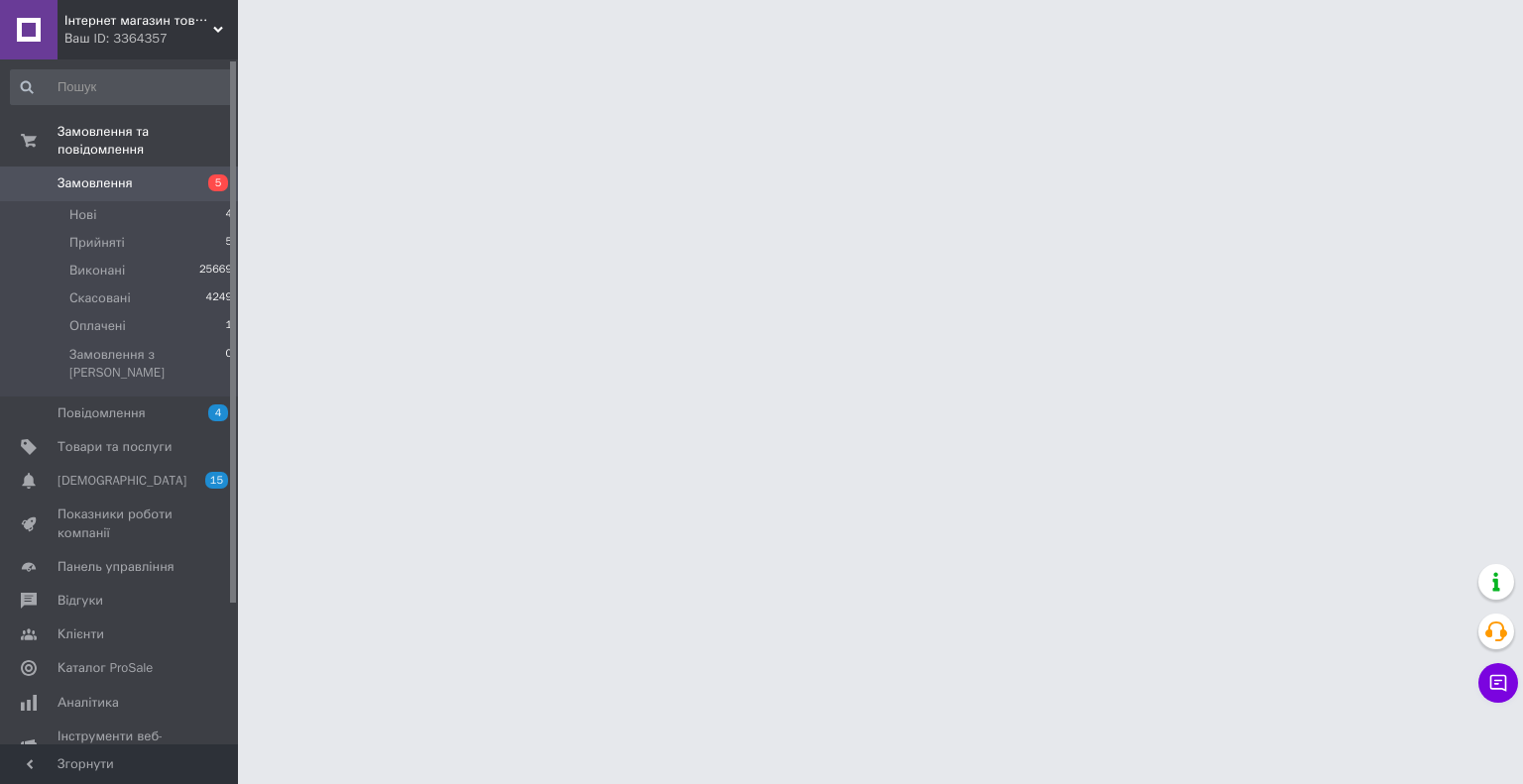 drag, startPoint x: 1515, startPoint y: 371, endPoint x: 1483, endPoint y: 253, distance: 122.26201 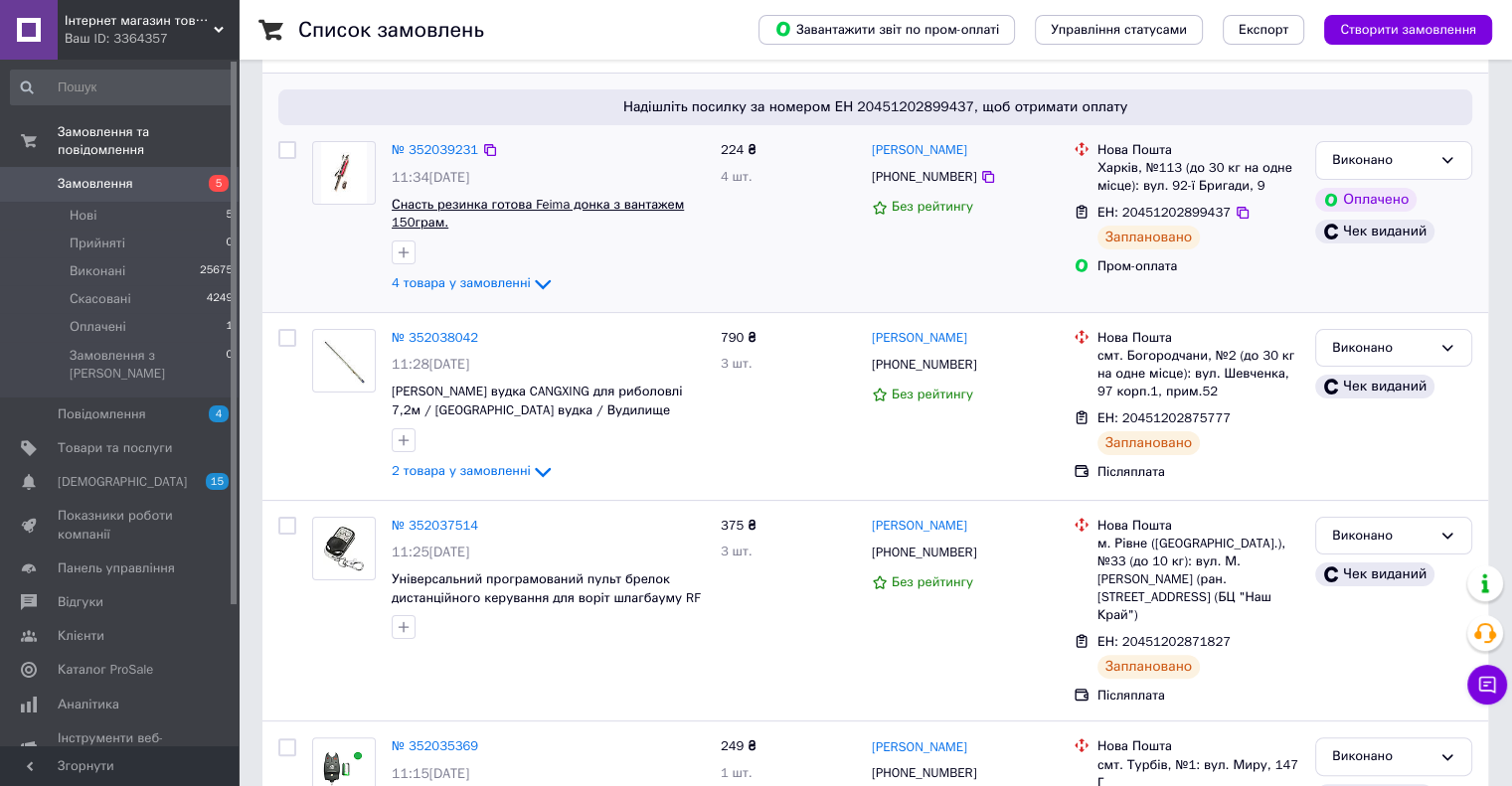 scroll, scrollTop: 0, scrollLeft: 0, axis: both 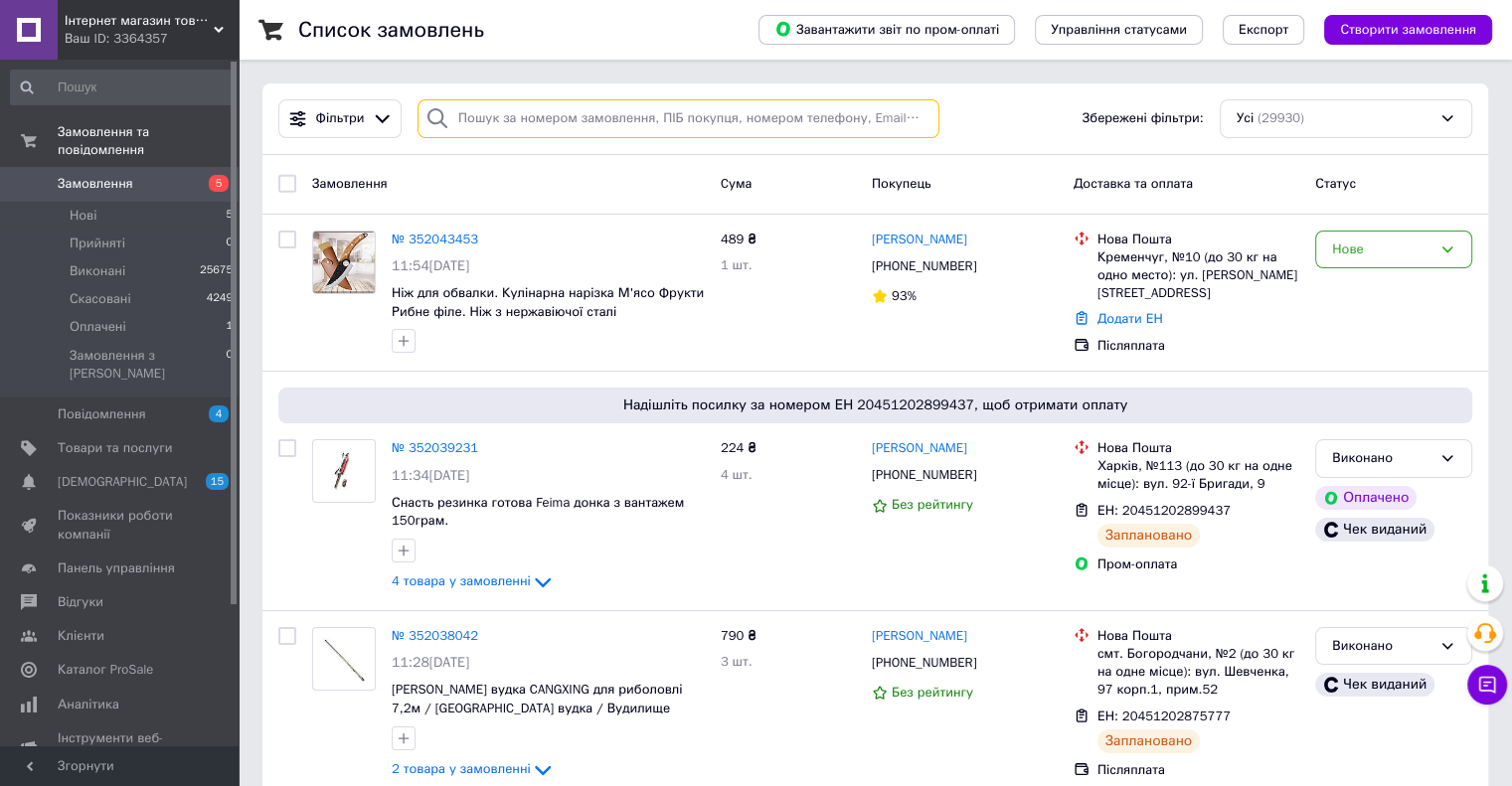 click at bounding box center [678, 118] 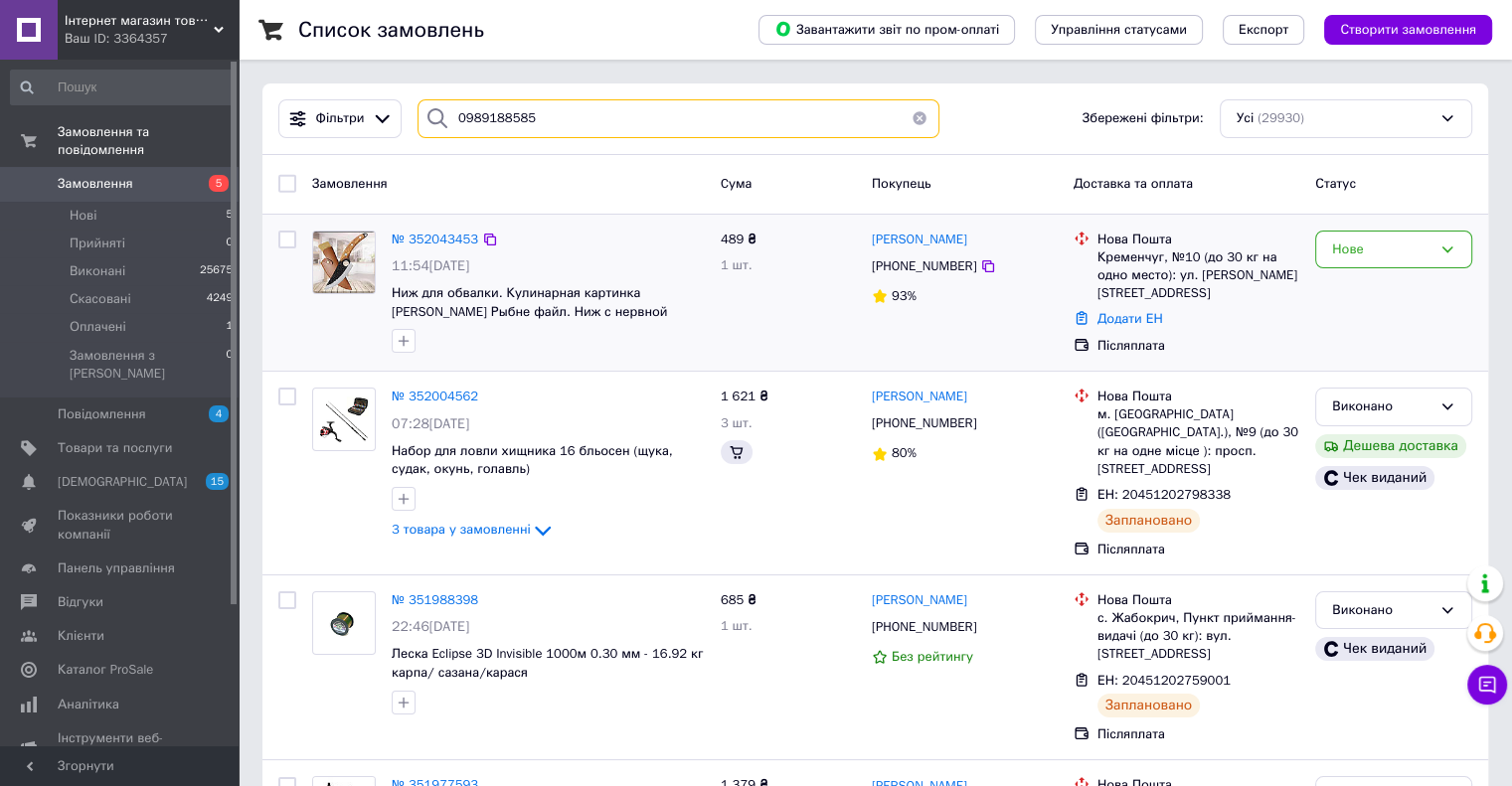 type on "0989188585" 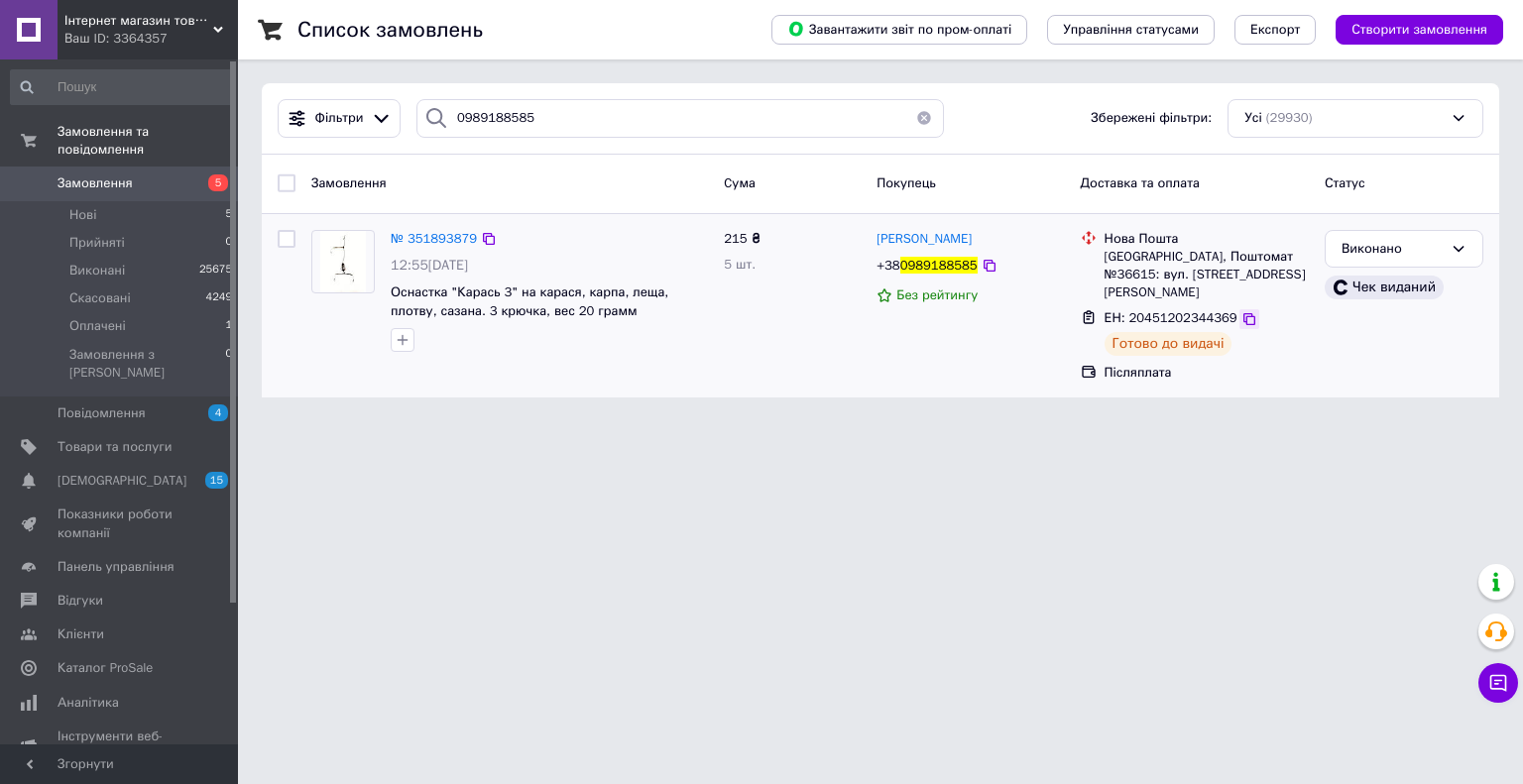 click 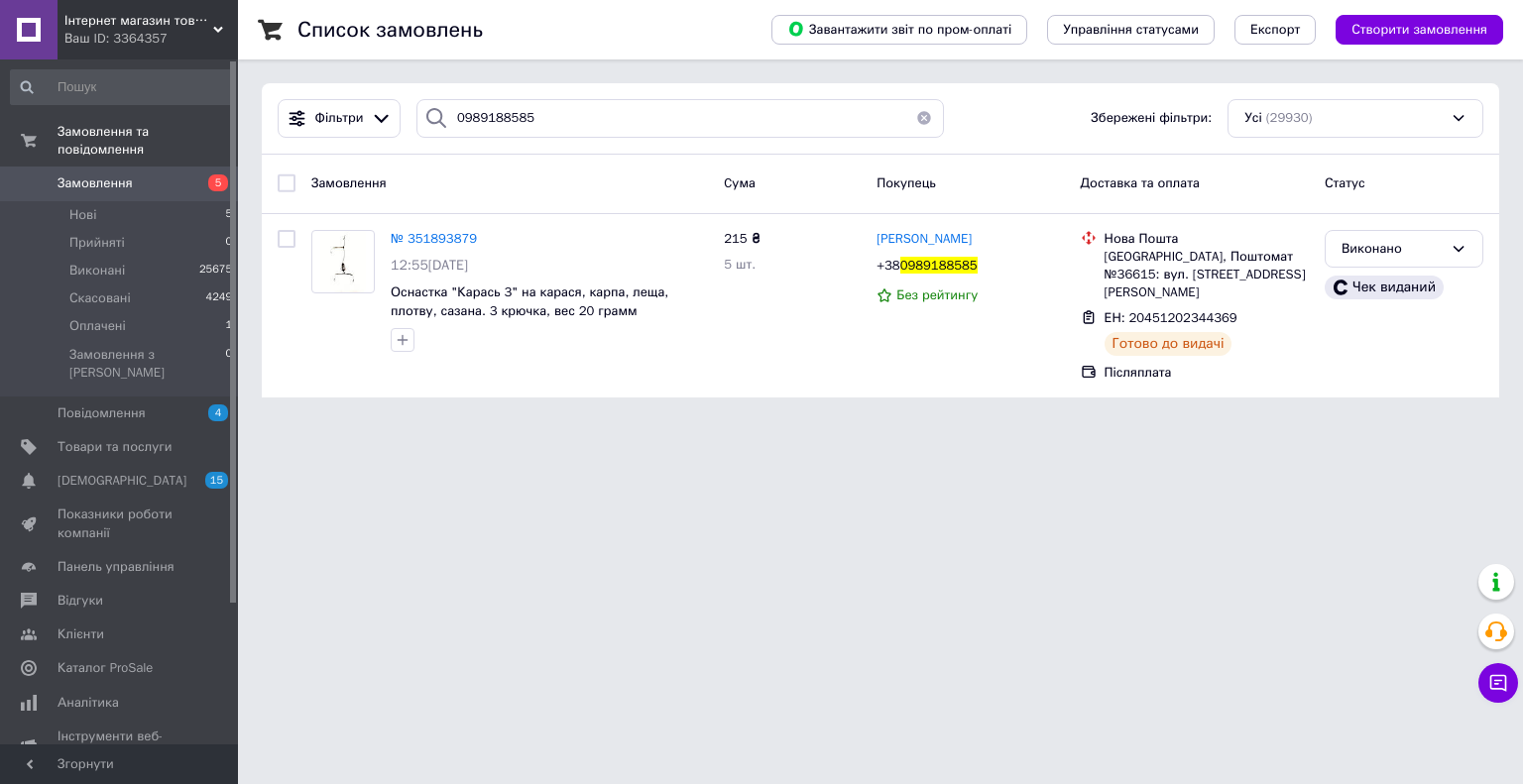 click on "Замовлення 5" at bounding box center [122, 183] 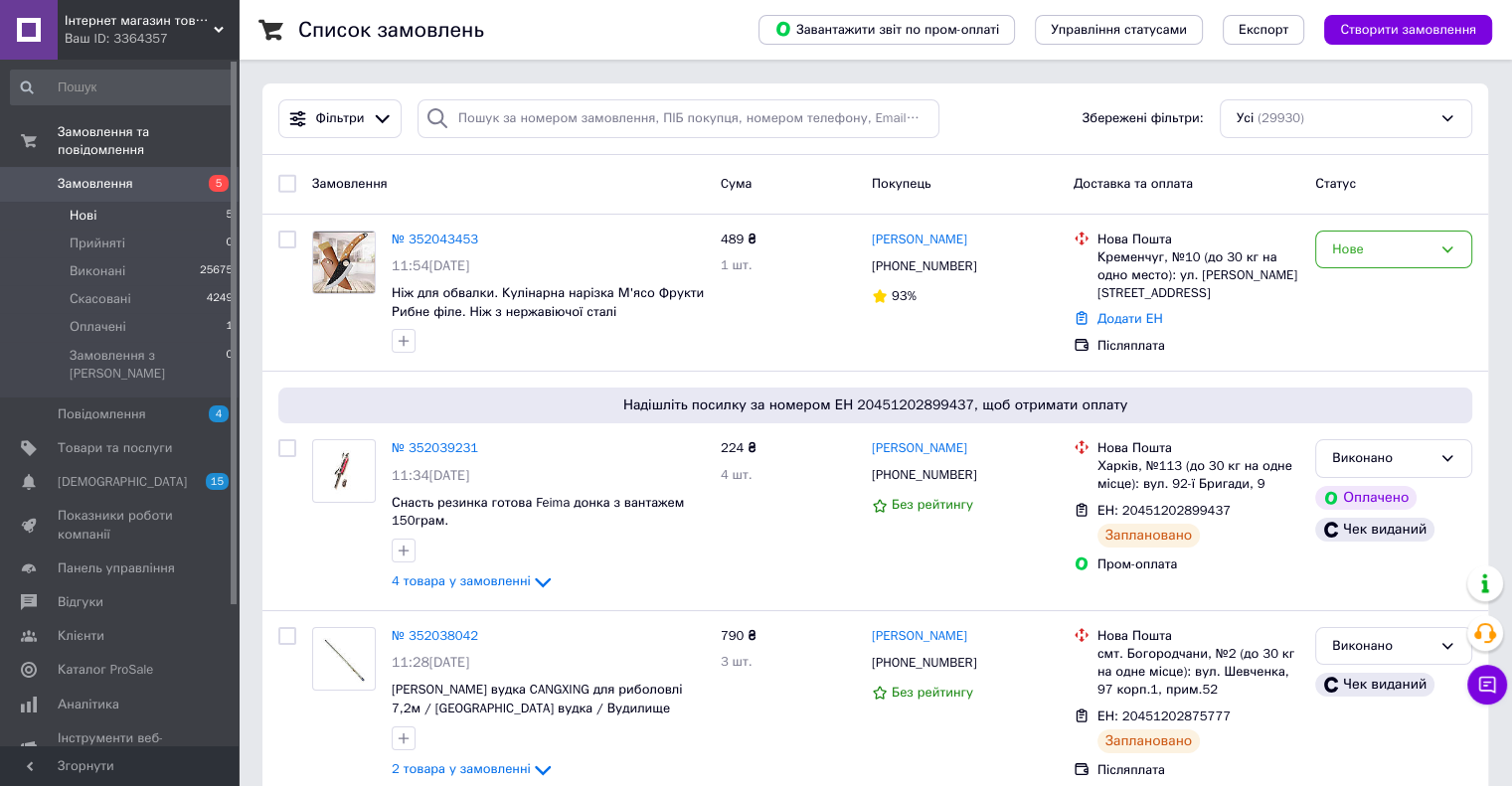 click on "Нові 5" at bounding box center (122, 216) 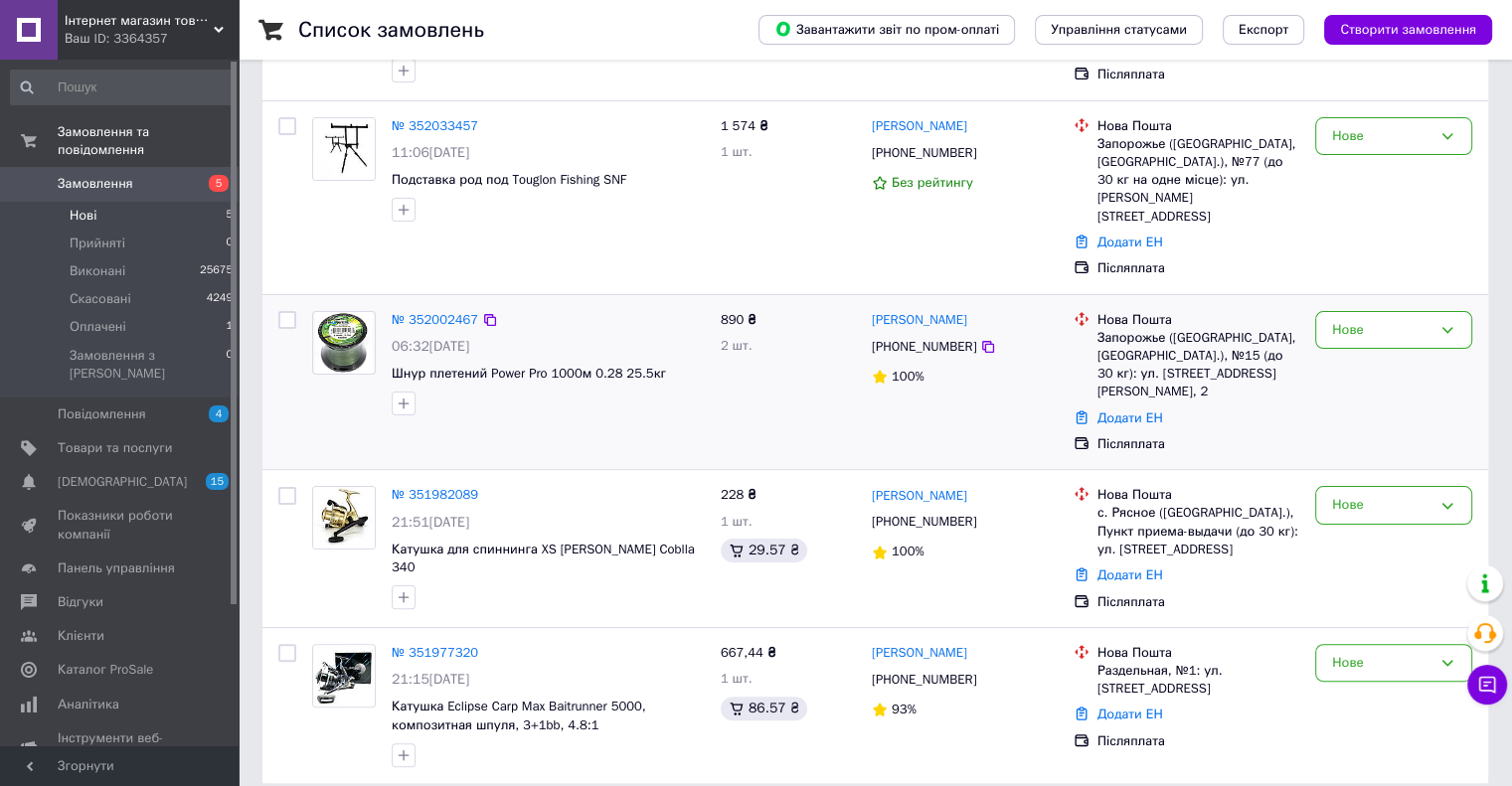 scroll, scrollTop: 44, scrollLeft: 0, axis: vertical 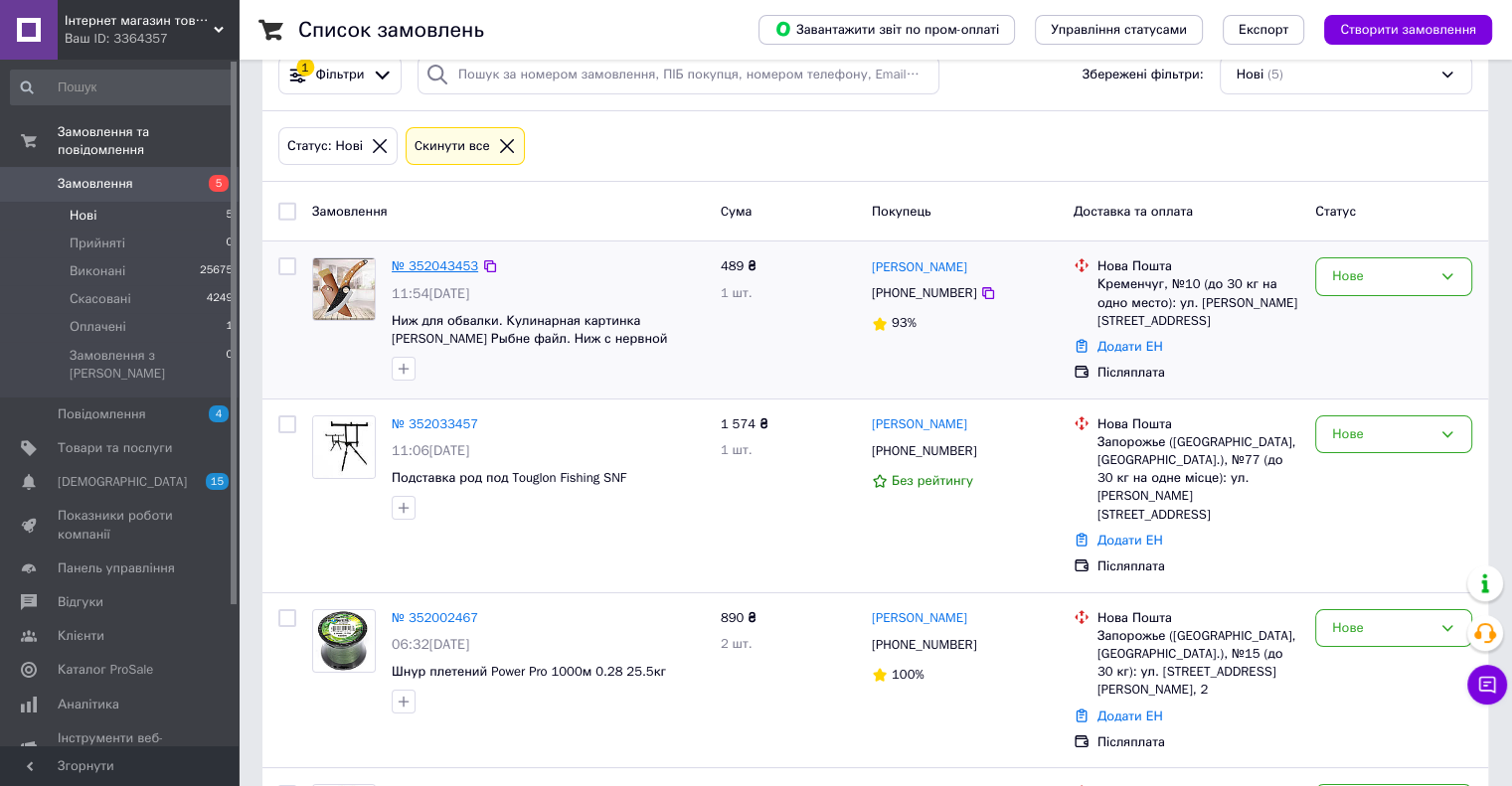 click on "№ 352043453" at bounding box center (434, 265) 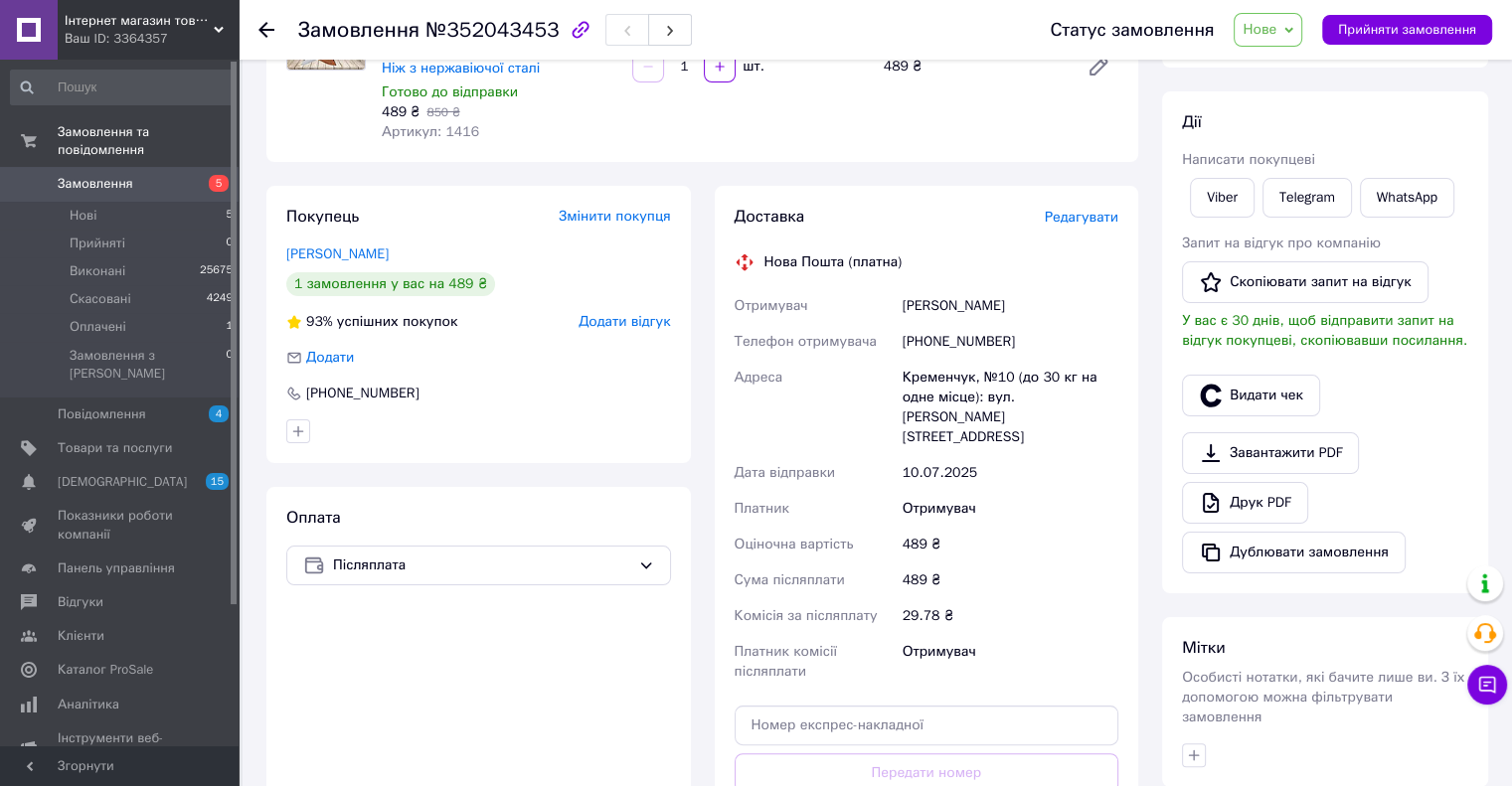 scroll, scrollTop: 342, scrollLeft: 0, axis: vertical 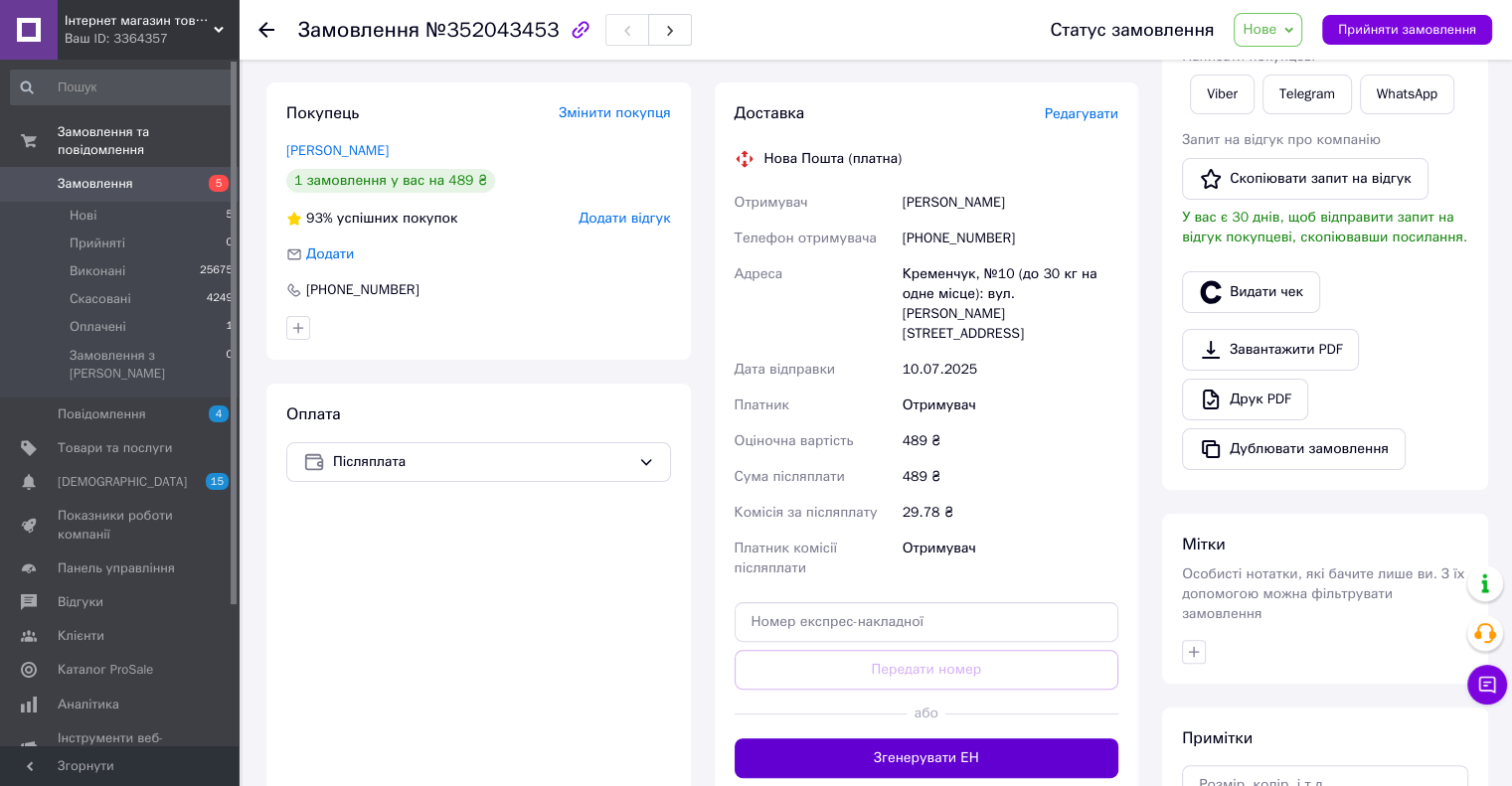 click on "Згенерувати ЕН" at bounding box center (926, 758) 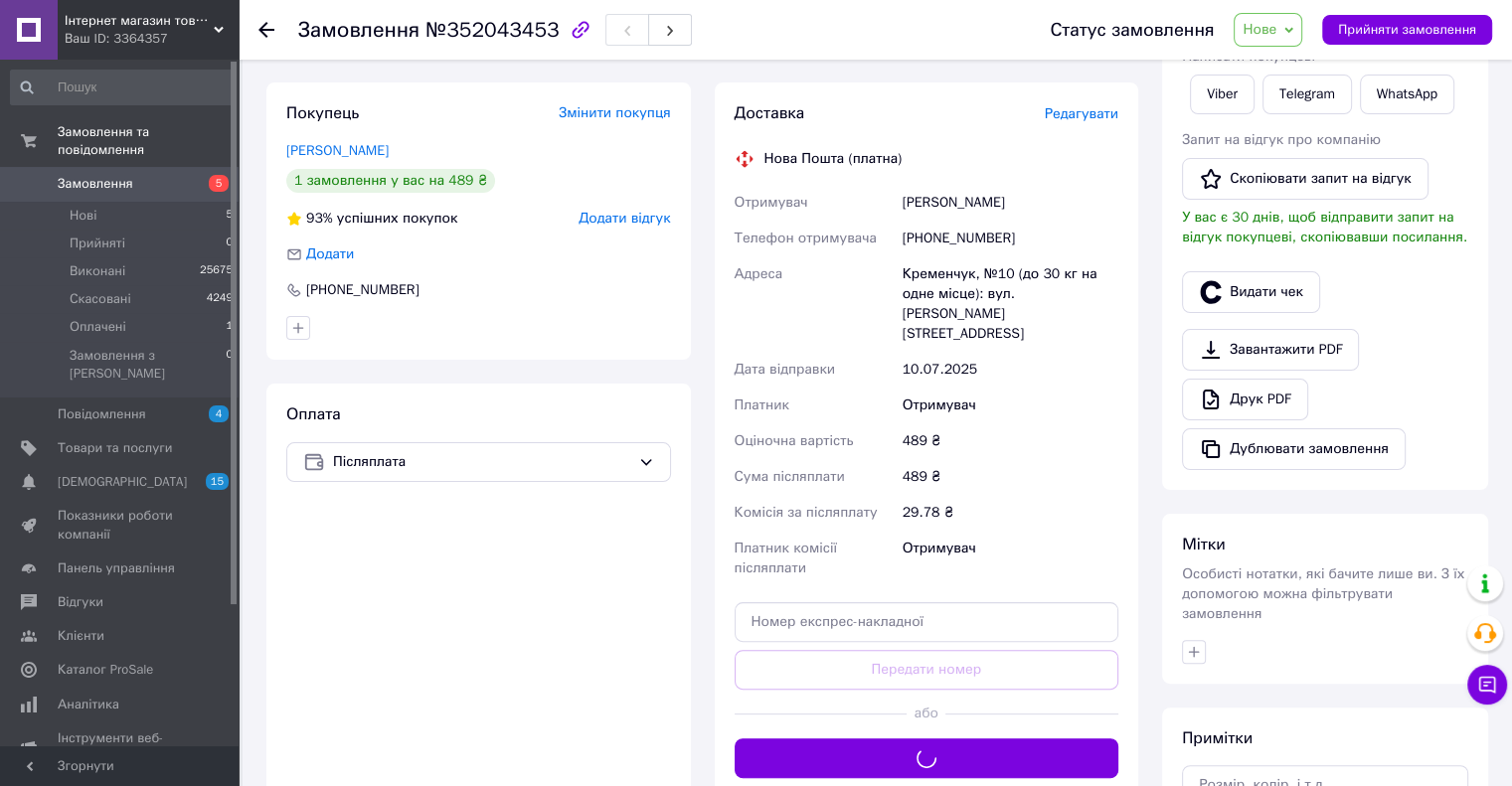 click on "Нове" at bounding box center (1260, 29) 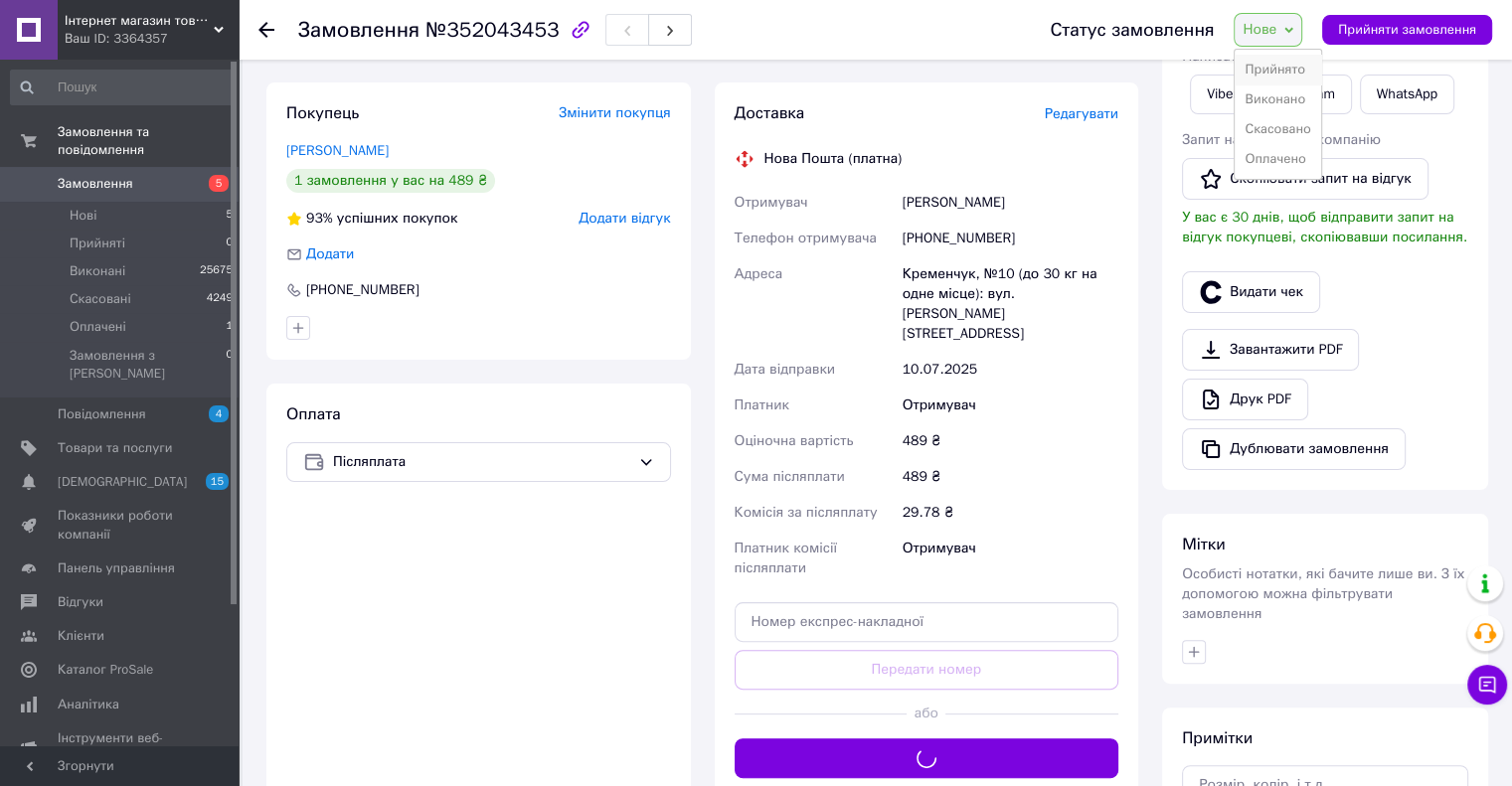 click on "Прийнято" at bounding box center (1277, 70) 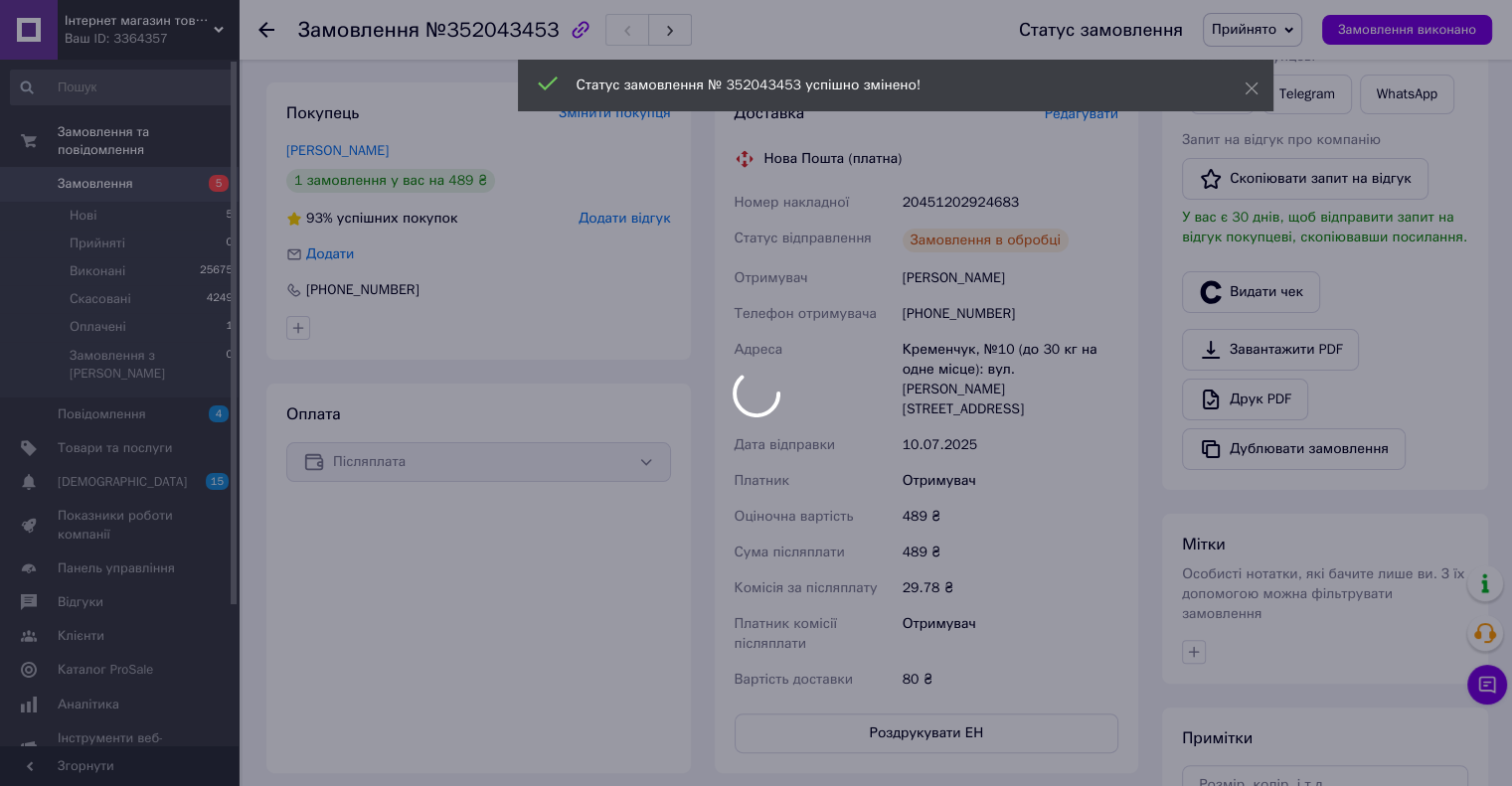 click at bounding box center (756, 393) 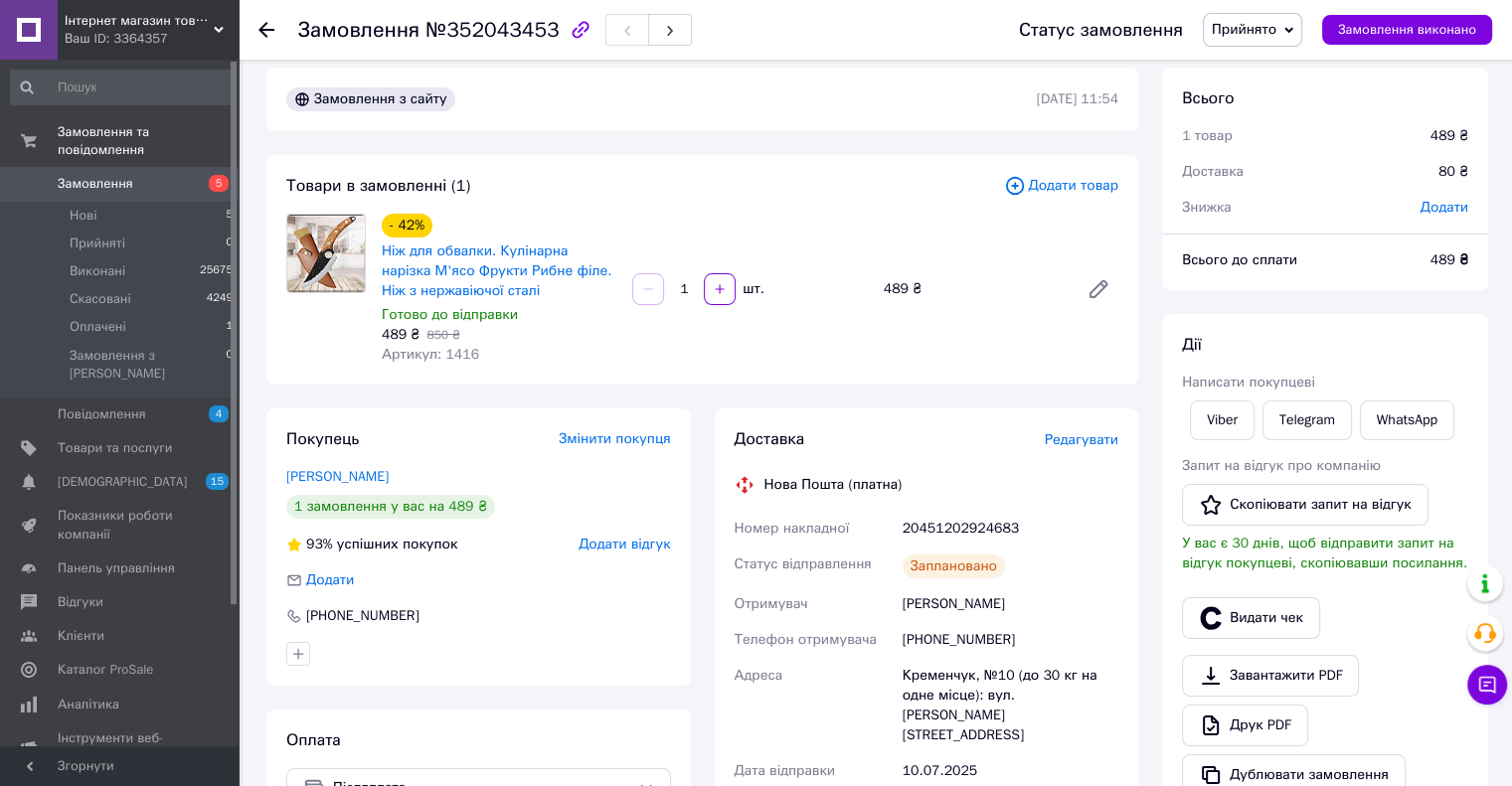 scroll, scrollTop: 0, scrollLeft: 0, axis: both 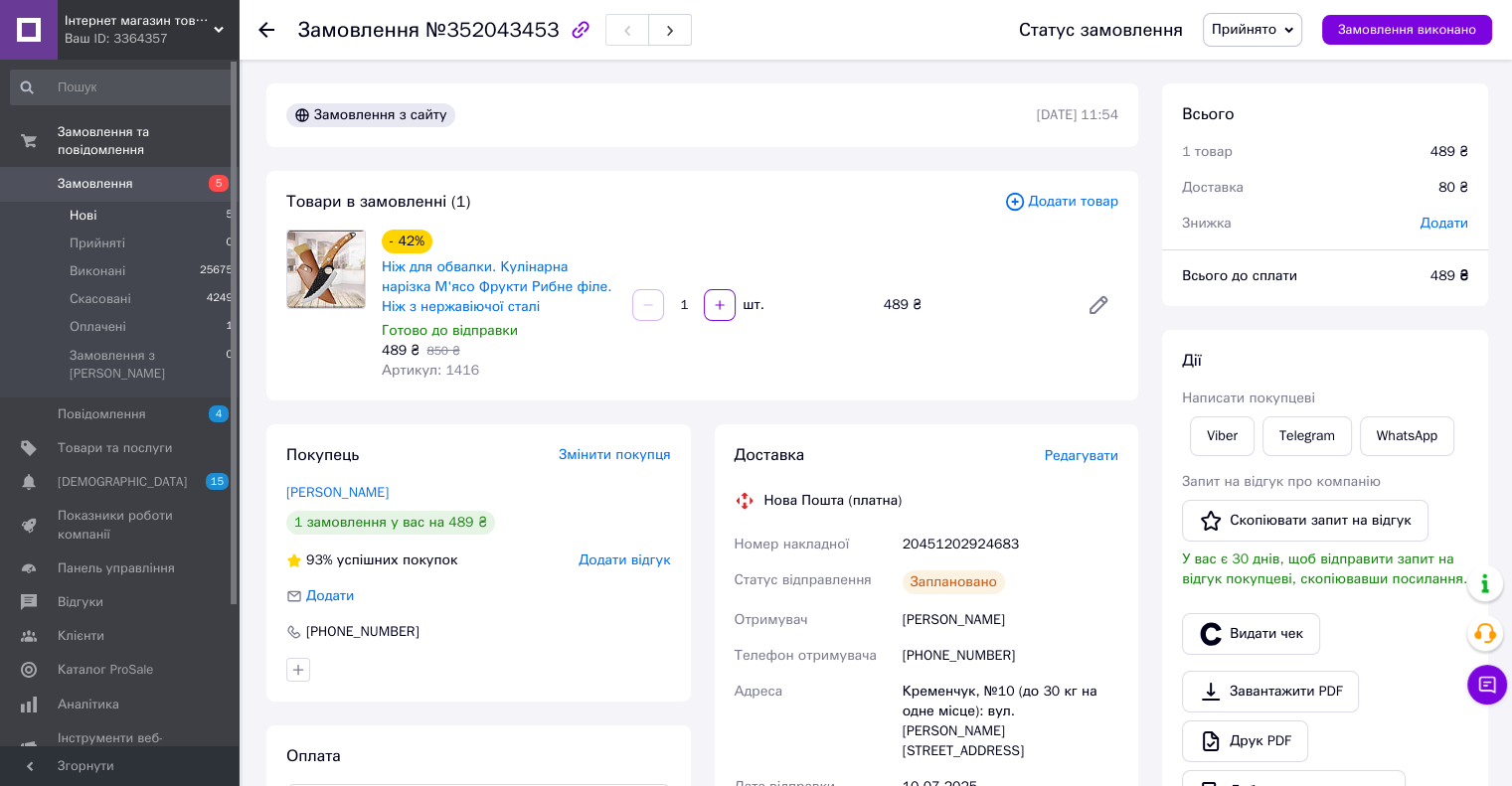 click on "Нові 5" at bounding box center (122, 216) 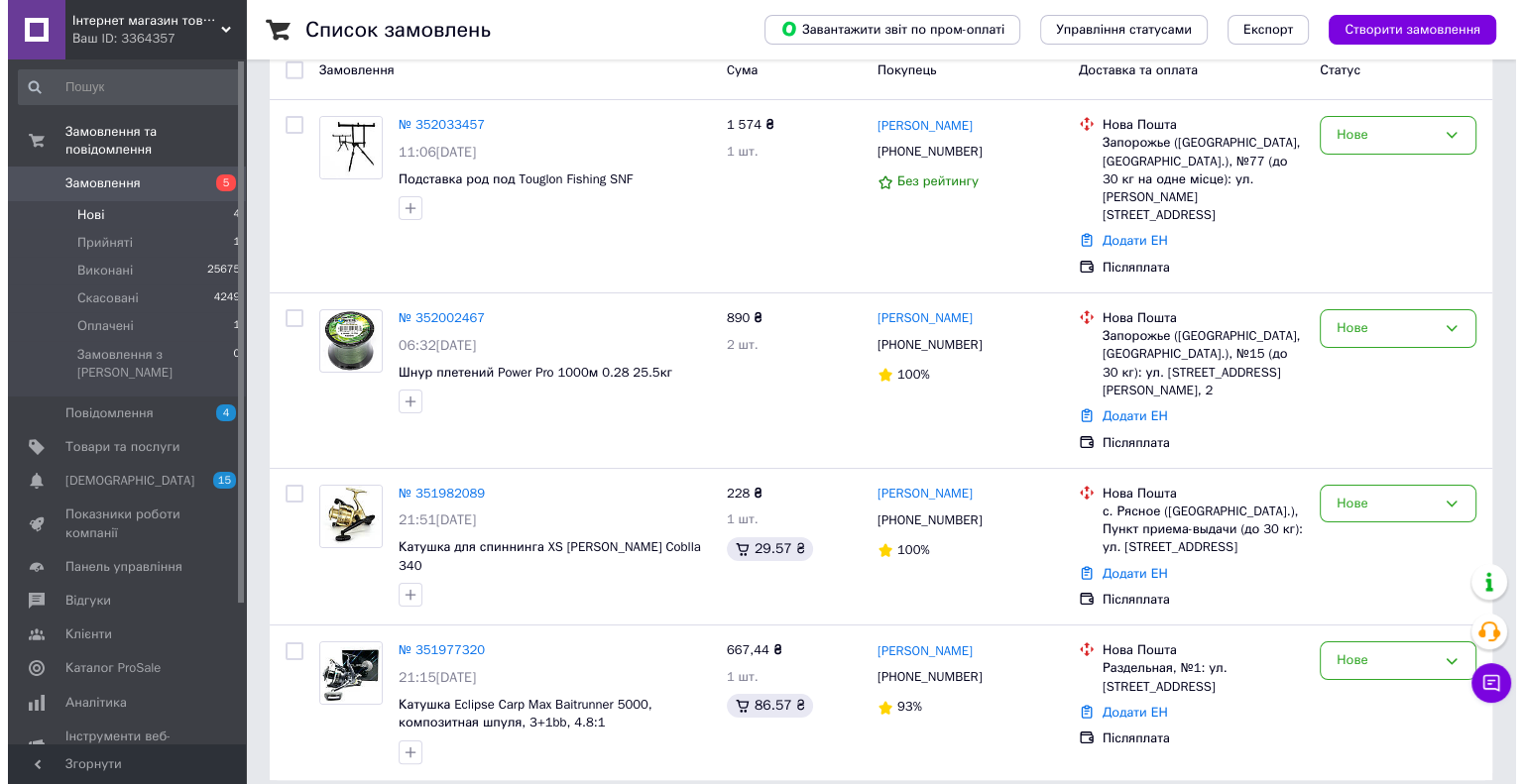 scroll, scrollTop: 0, scrollLeft: 0, axis: both 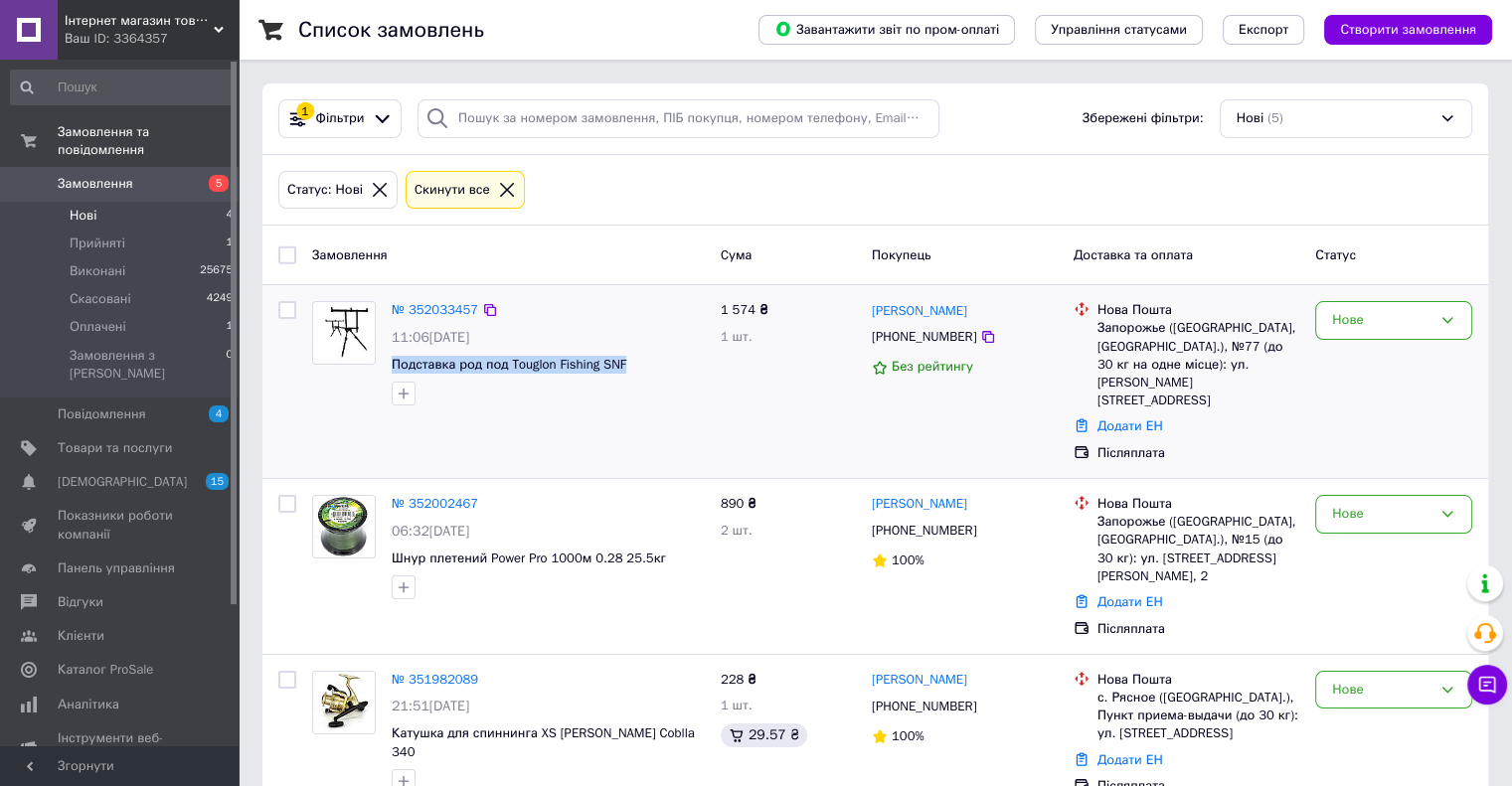 drag, startPoint x: 640, startPoint y: 360, endPoint x: 390, endPoint y: 367, distance: 250.098 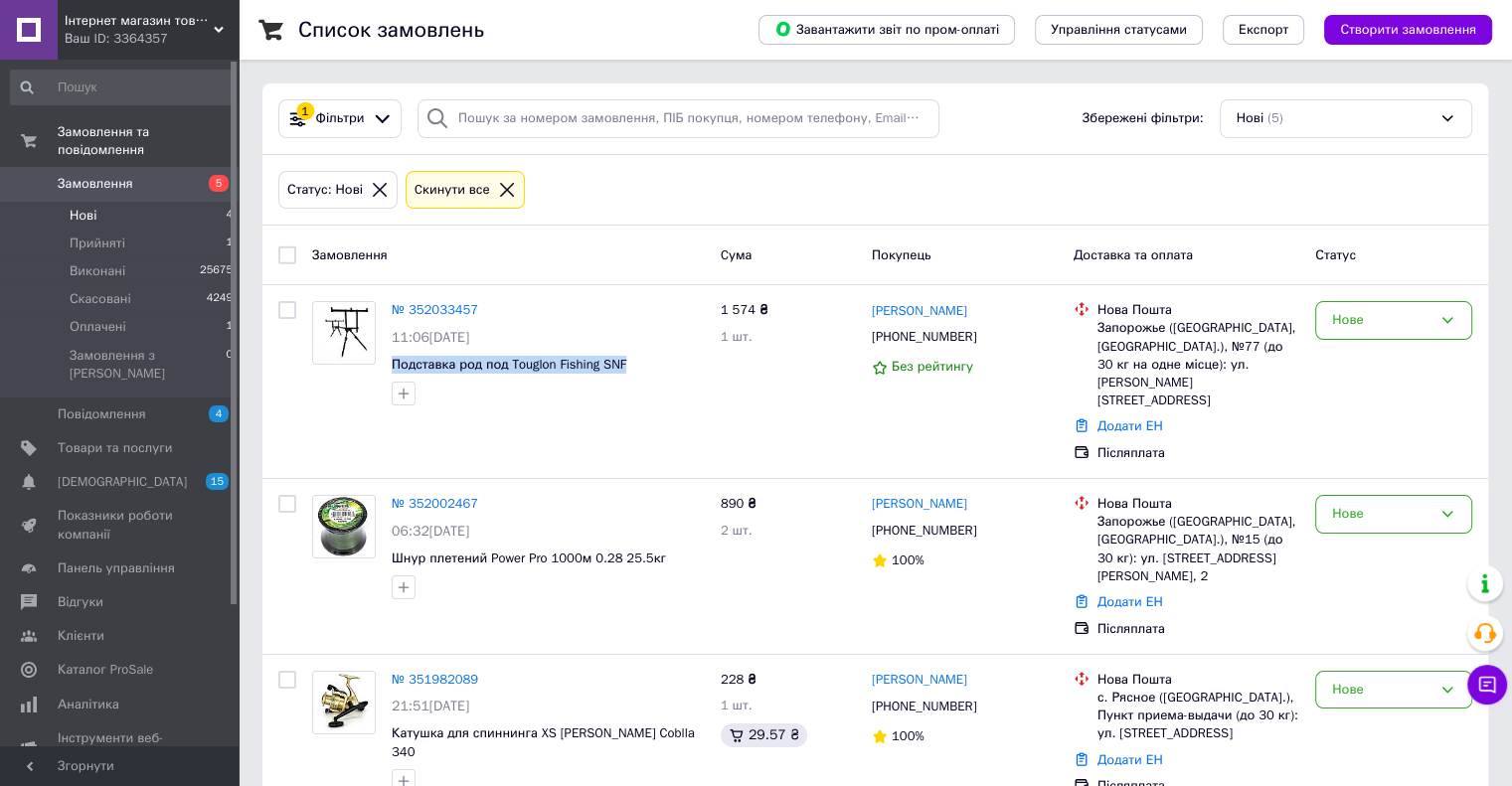 copy on "Подставка род под Touglon Fishing SNF" 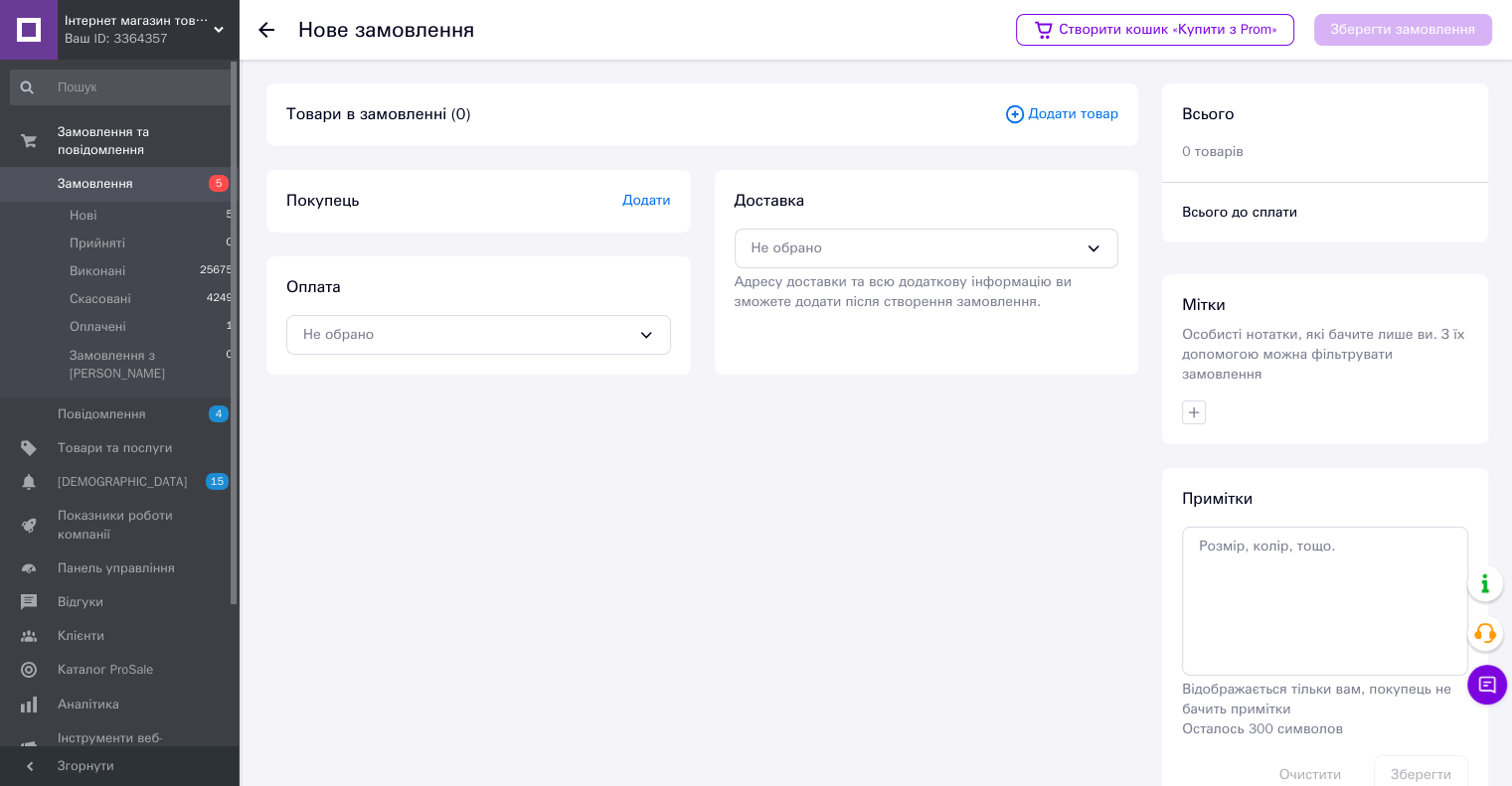 click on "Додати товар" at bounding box center (1061, 114) 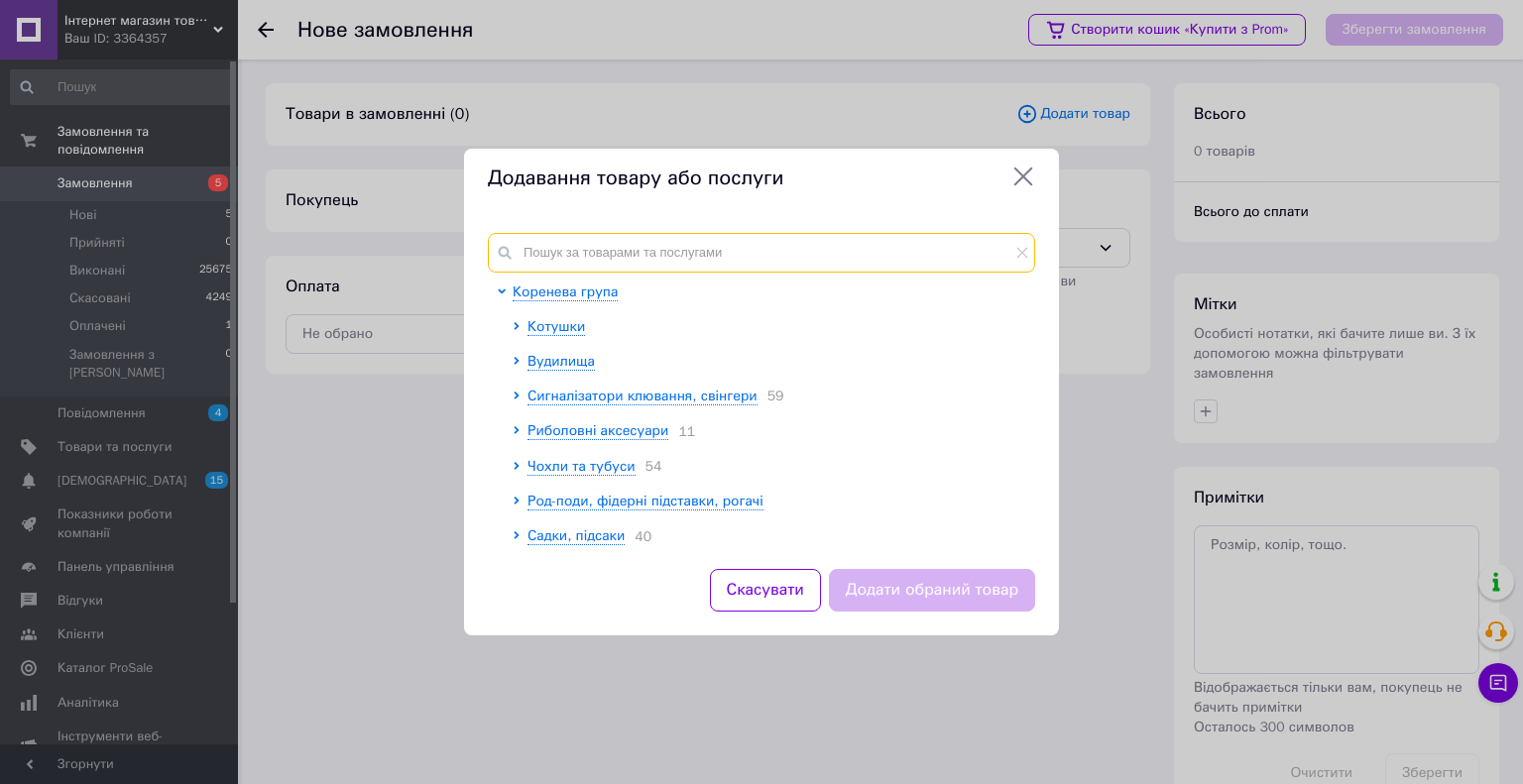 click at bounding box center (762, 253) 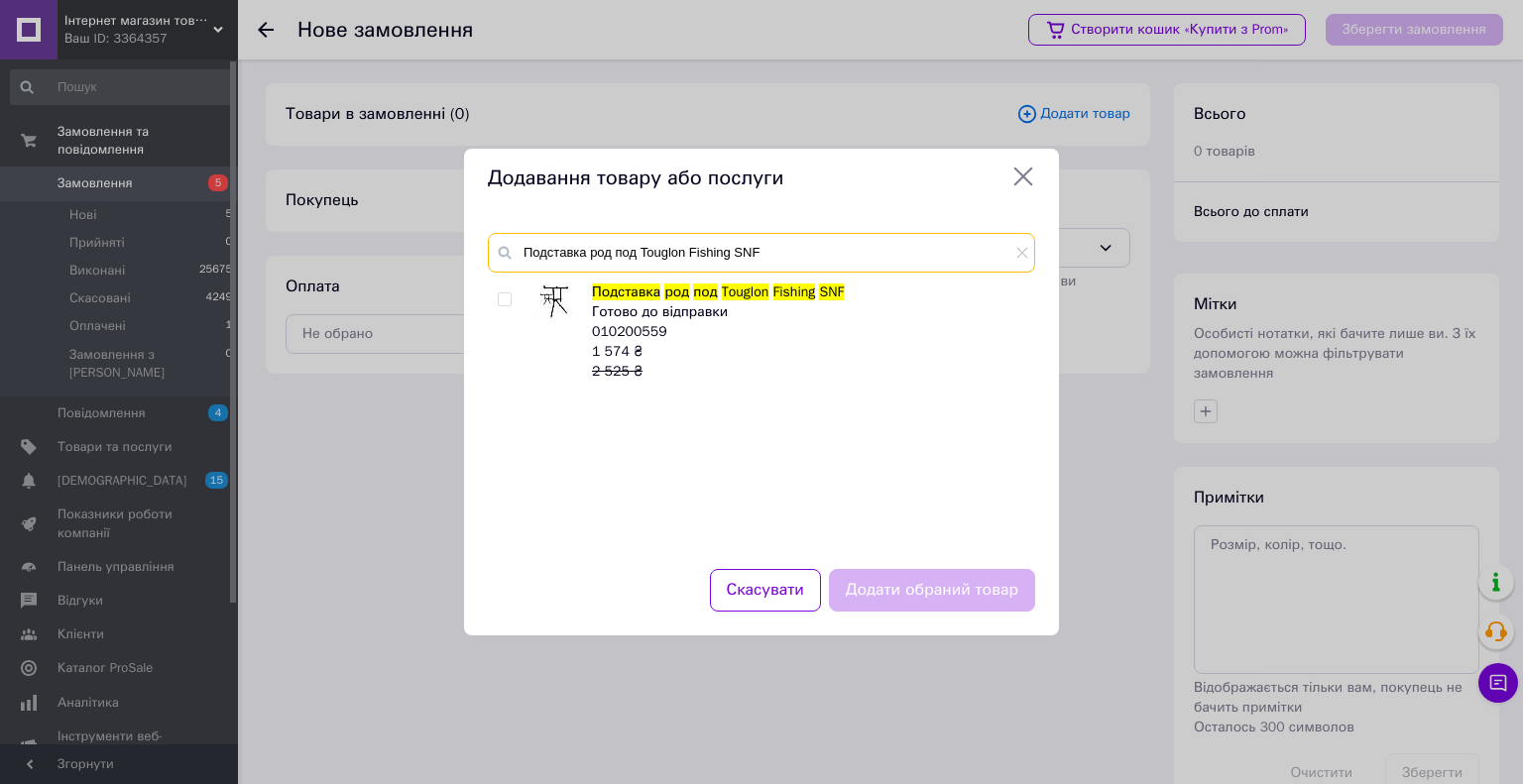 type on "Подставка род под Touglon Fishing SNF" 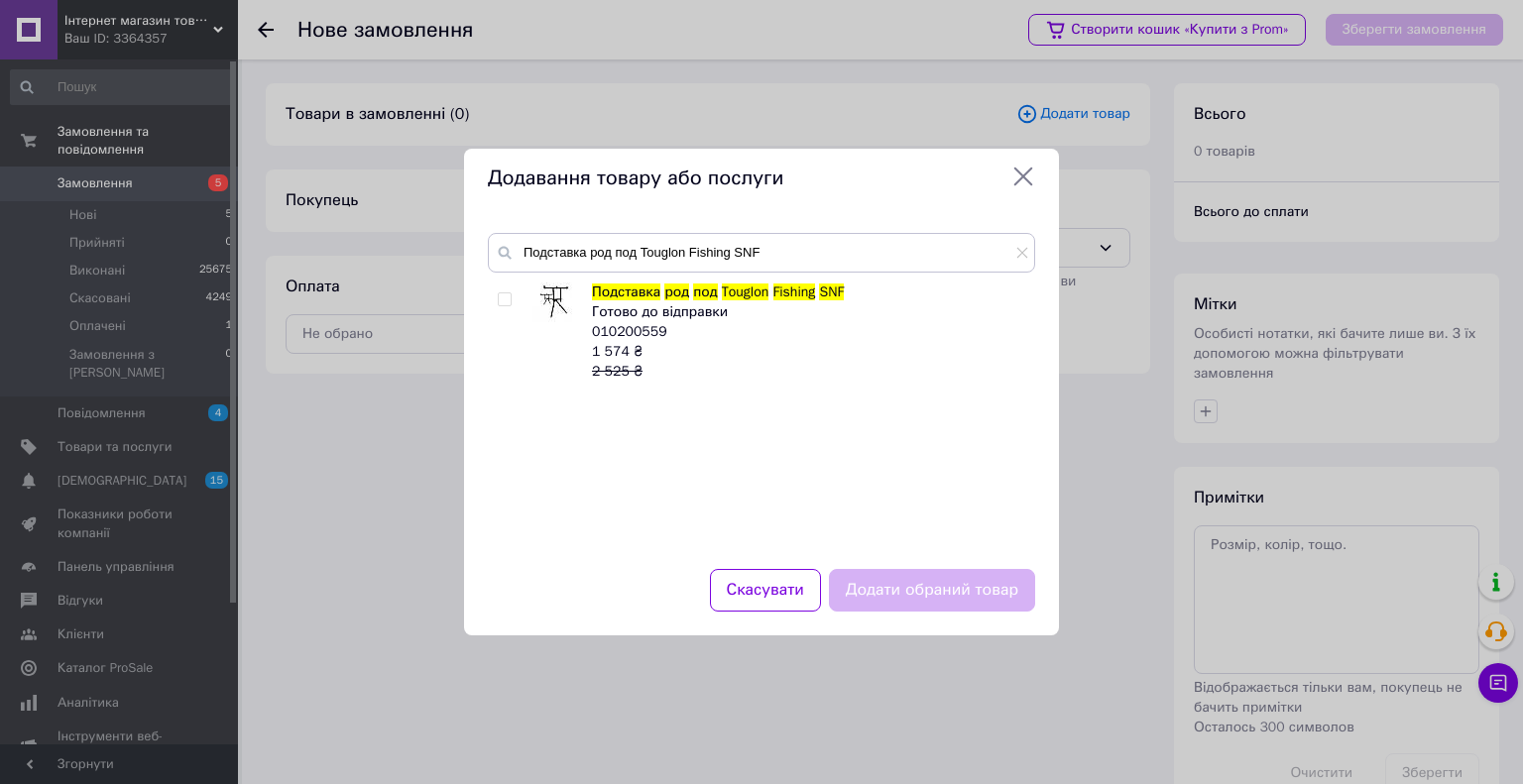 click at bounding box center [505, 299] 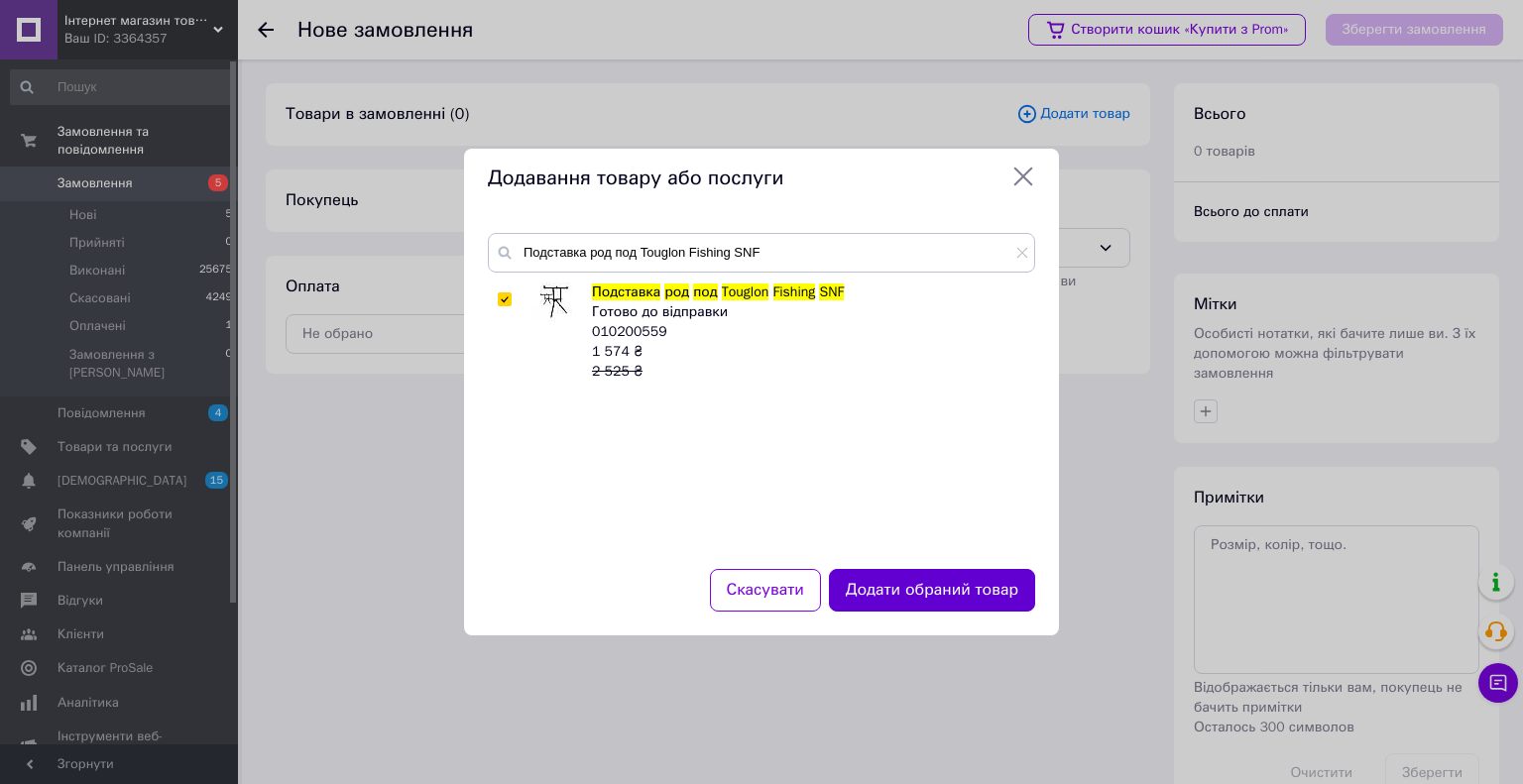 drag, startPoint x: 867, startPoint y: 581, endPoint x: 876, endPoint y: 590, distance: 12.727922 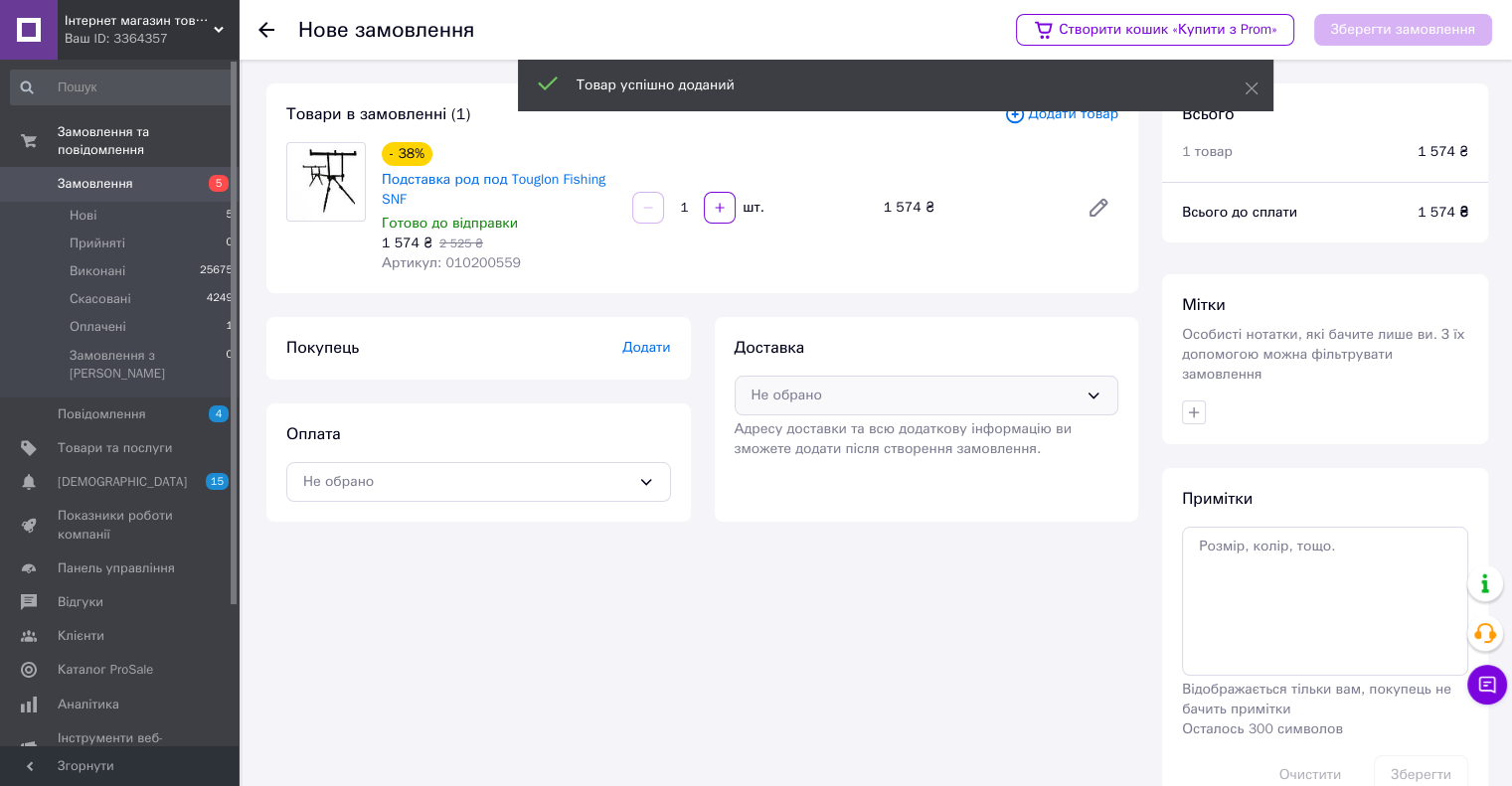 click on "Не обрано" at bounding box center (915, 395) 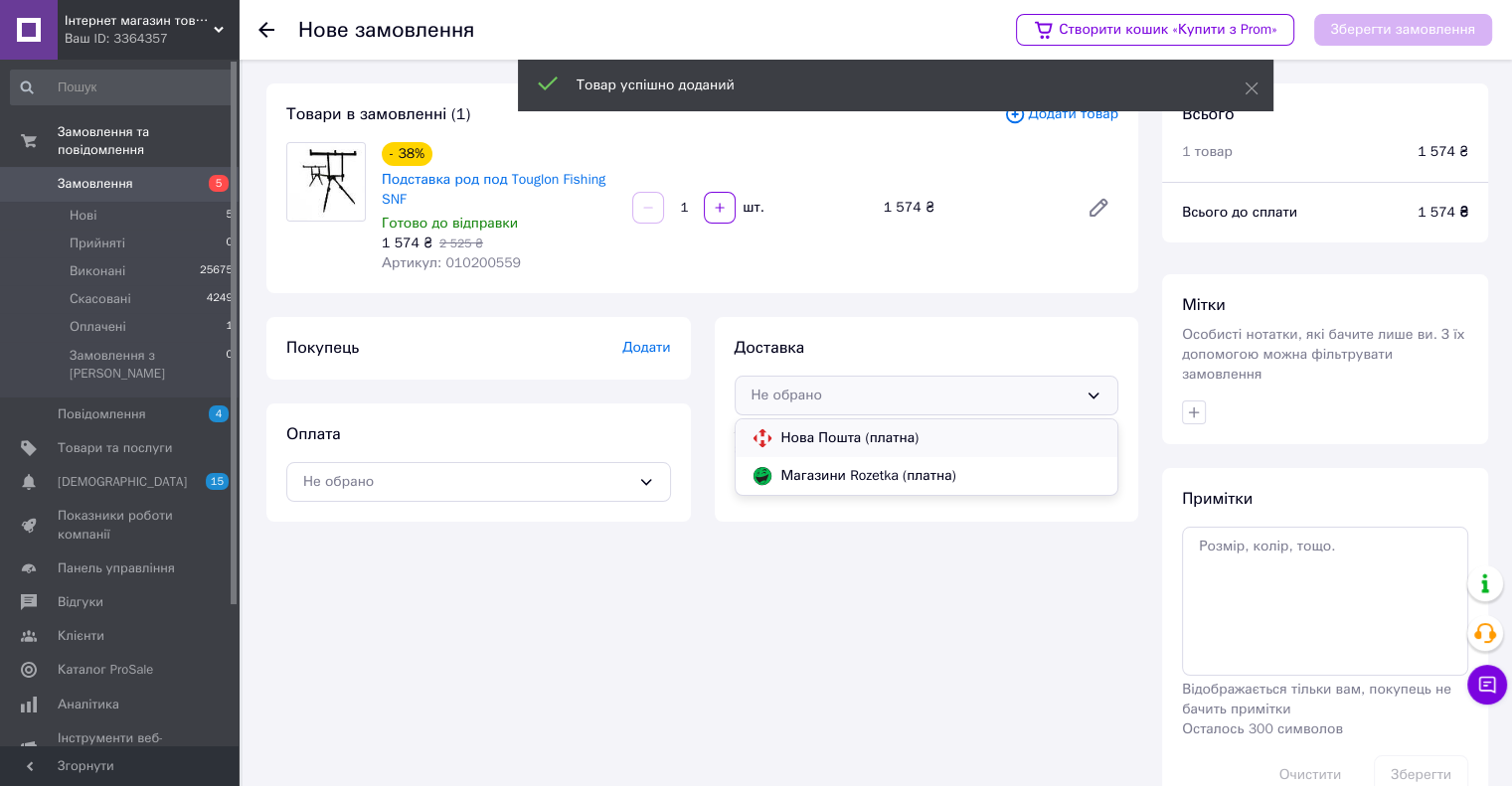 click on "Нова Пошта (платна)" at bounding box center (926, 438) 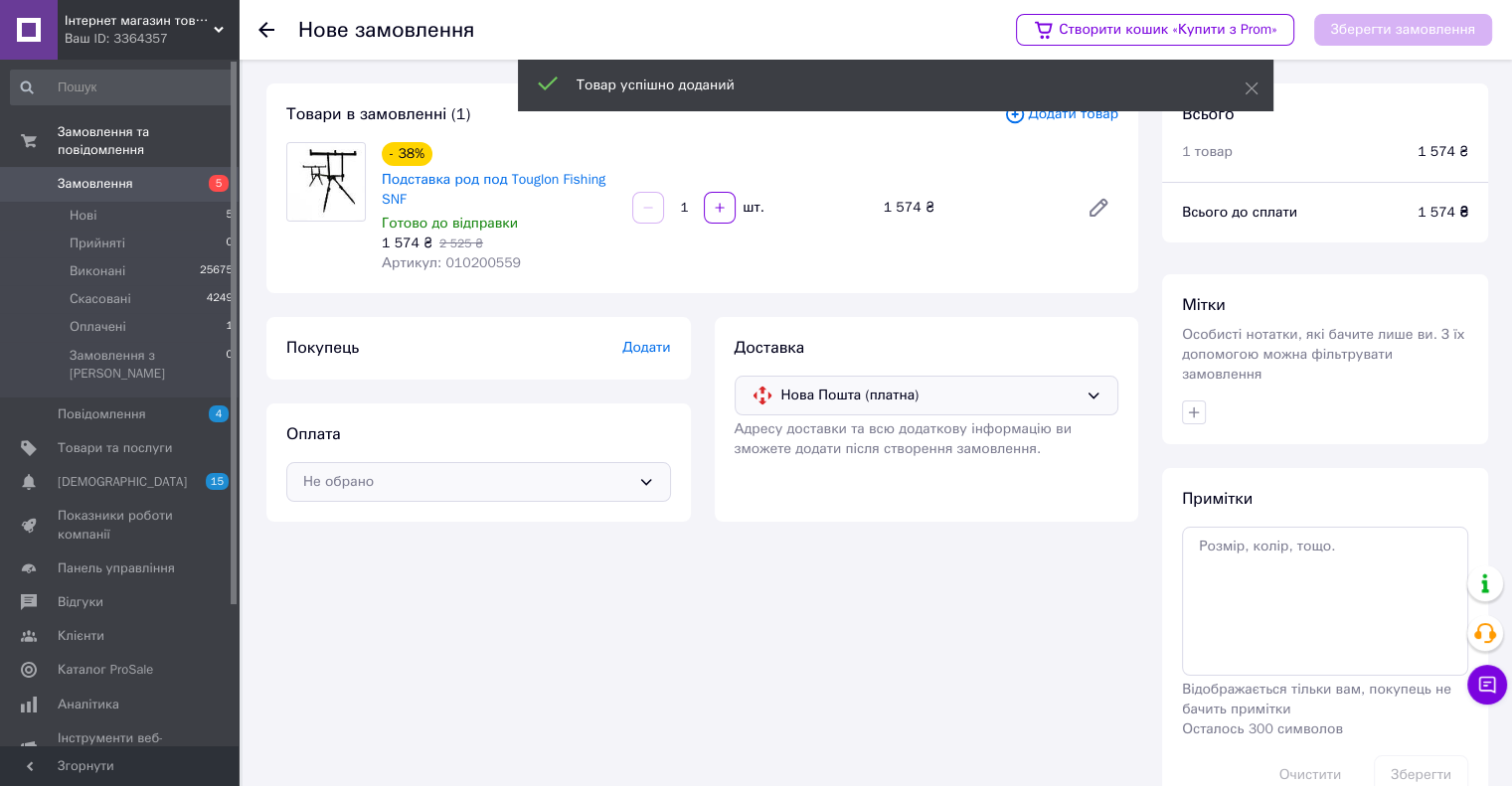 click on "Не обрано" at bounding box center (478, 482) 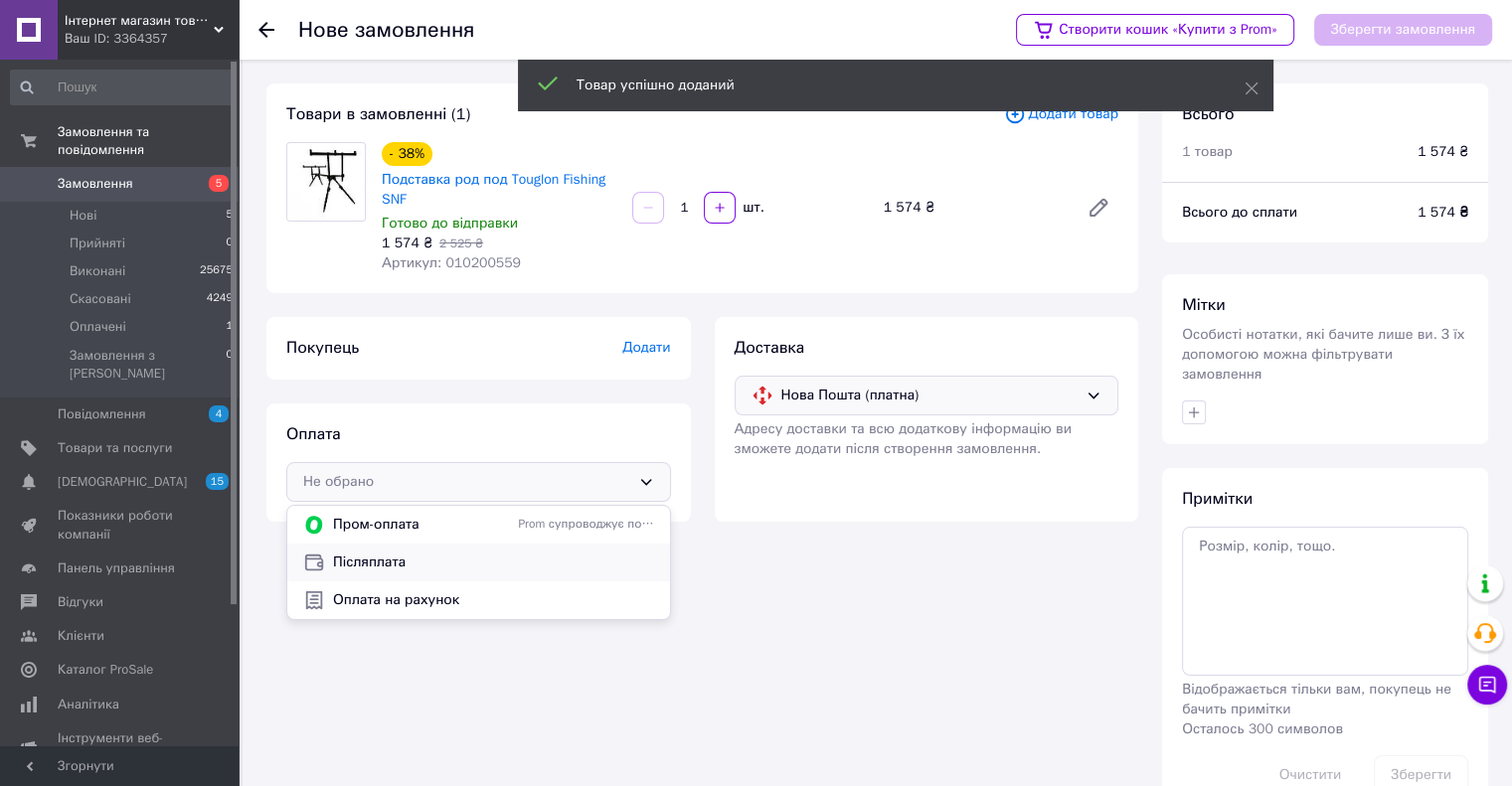click on "Післяплата" at bounding box center (493, 562) 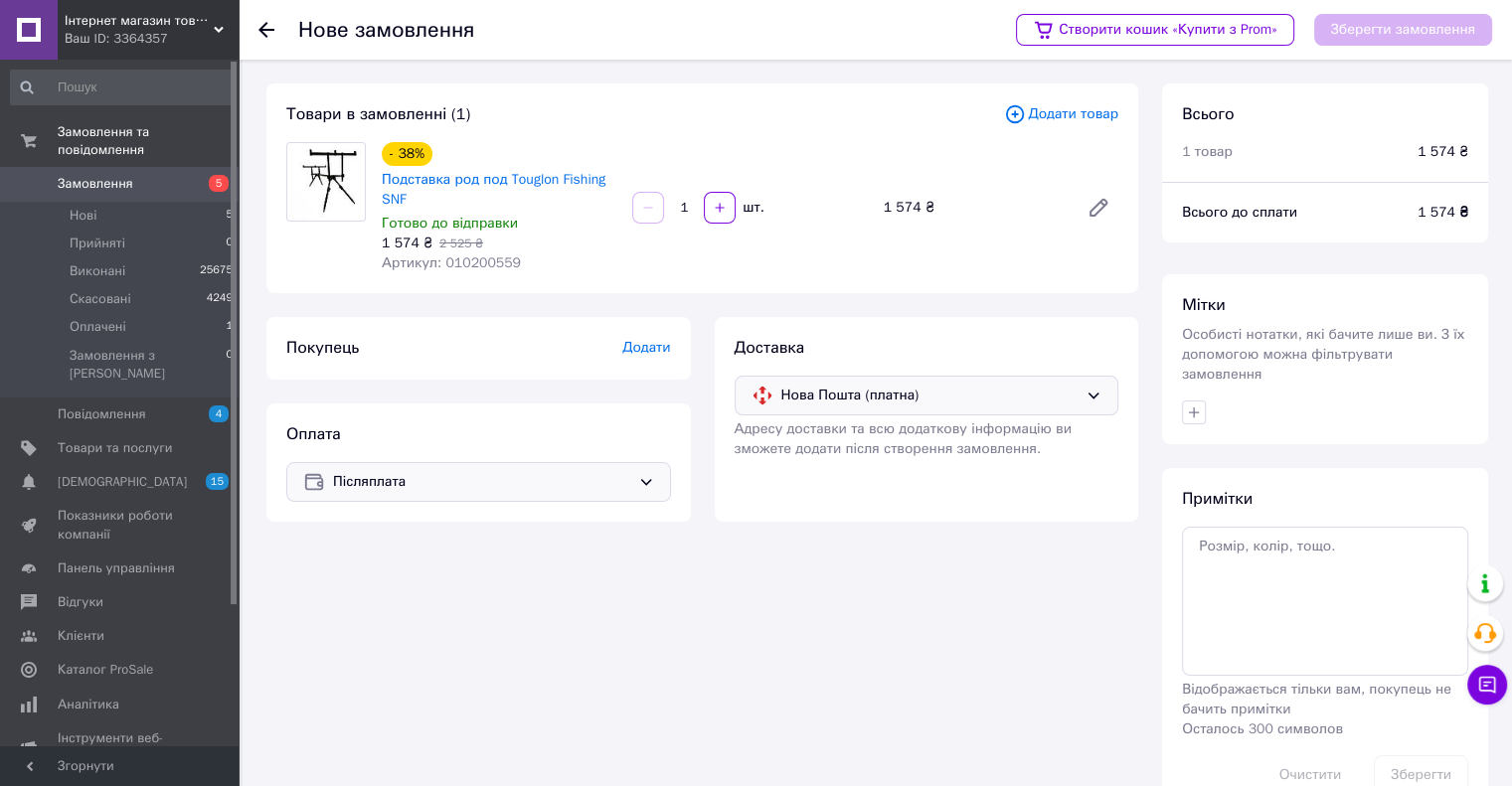 click on "Покупець Додати" at bounding box center (478, 348) 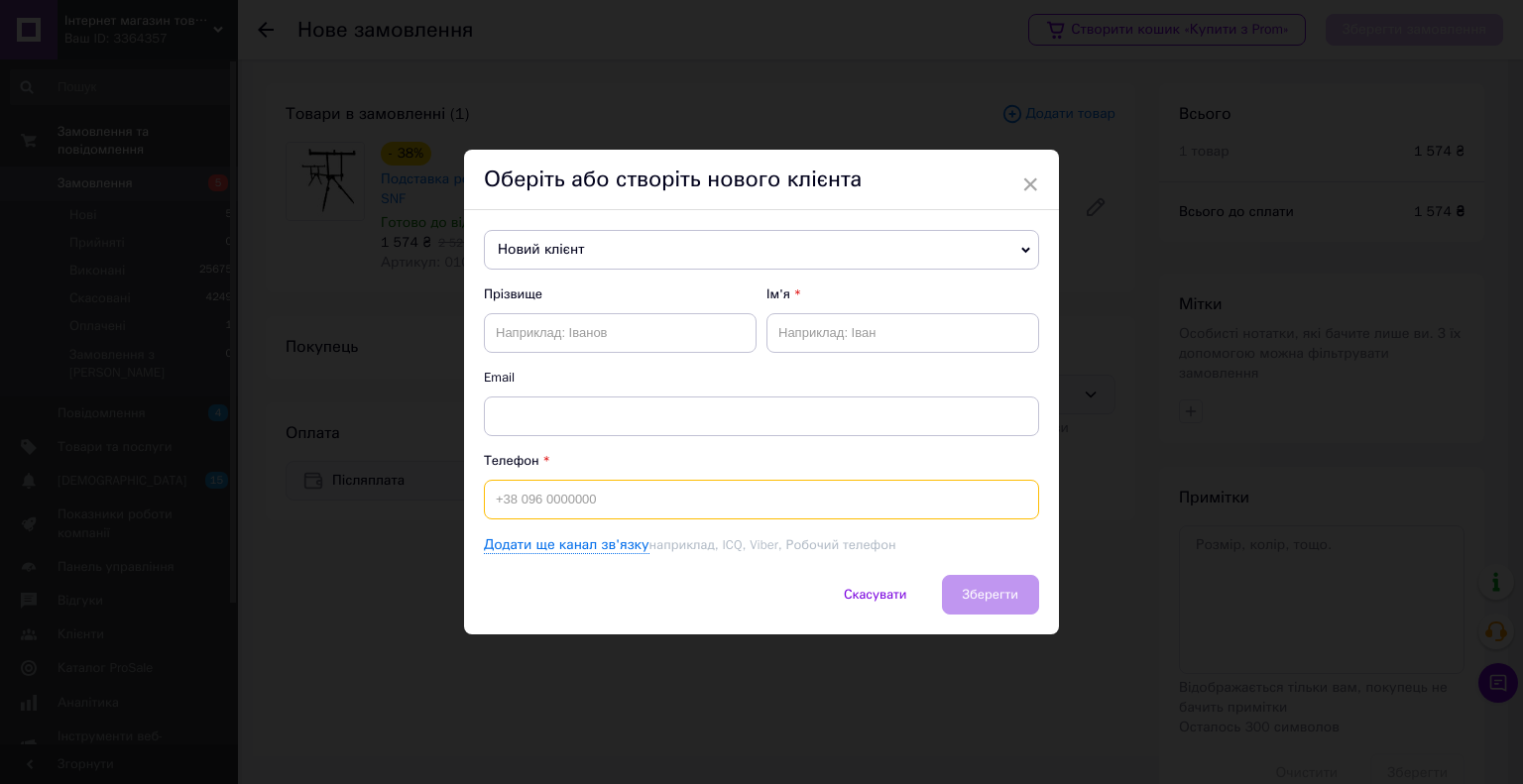 click at bounding box center [762, 500] 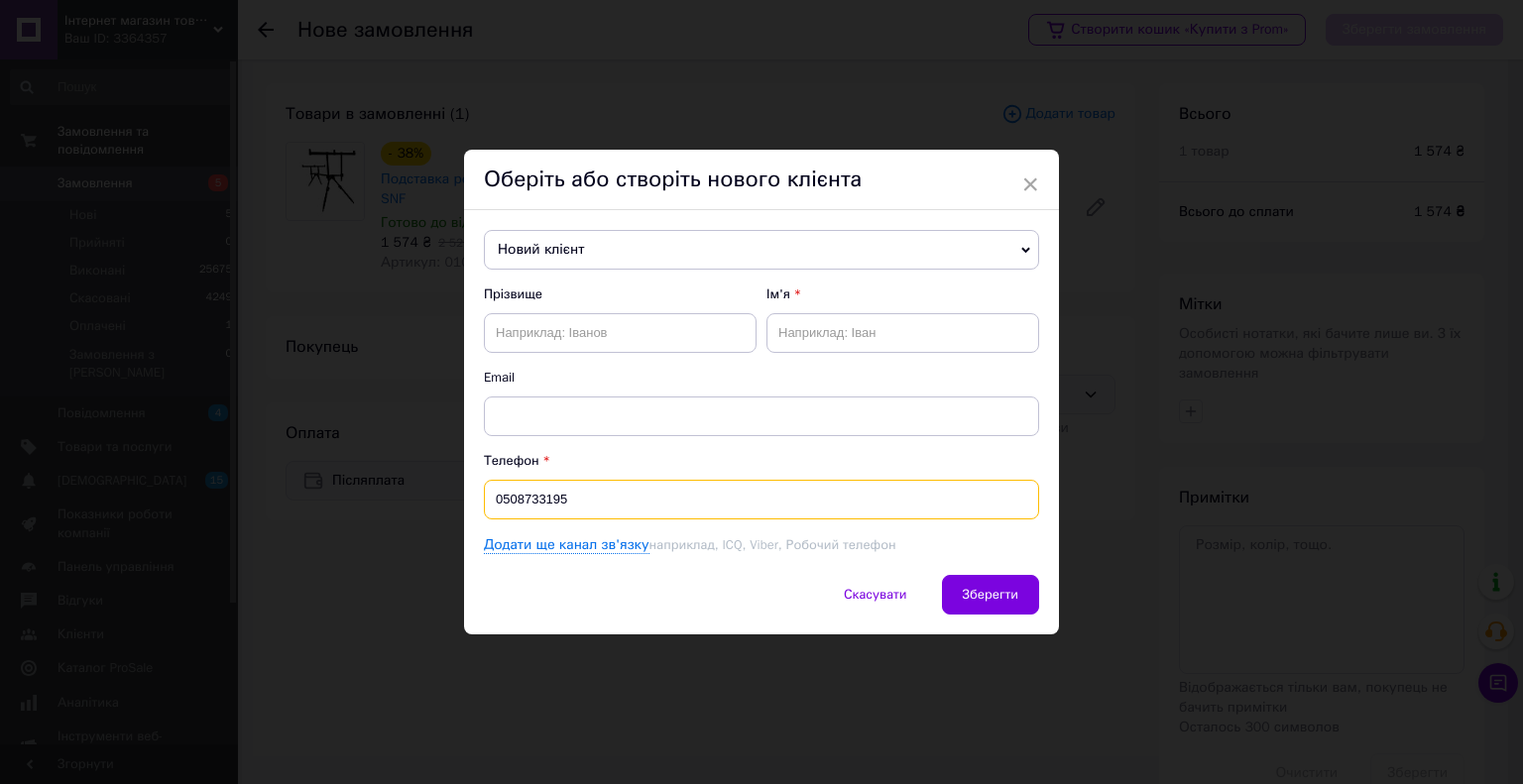click on "0508733195" at bounding box center (762, 500) 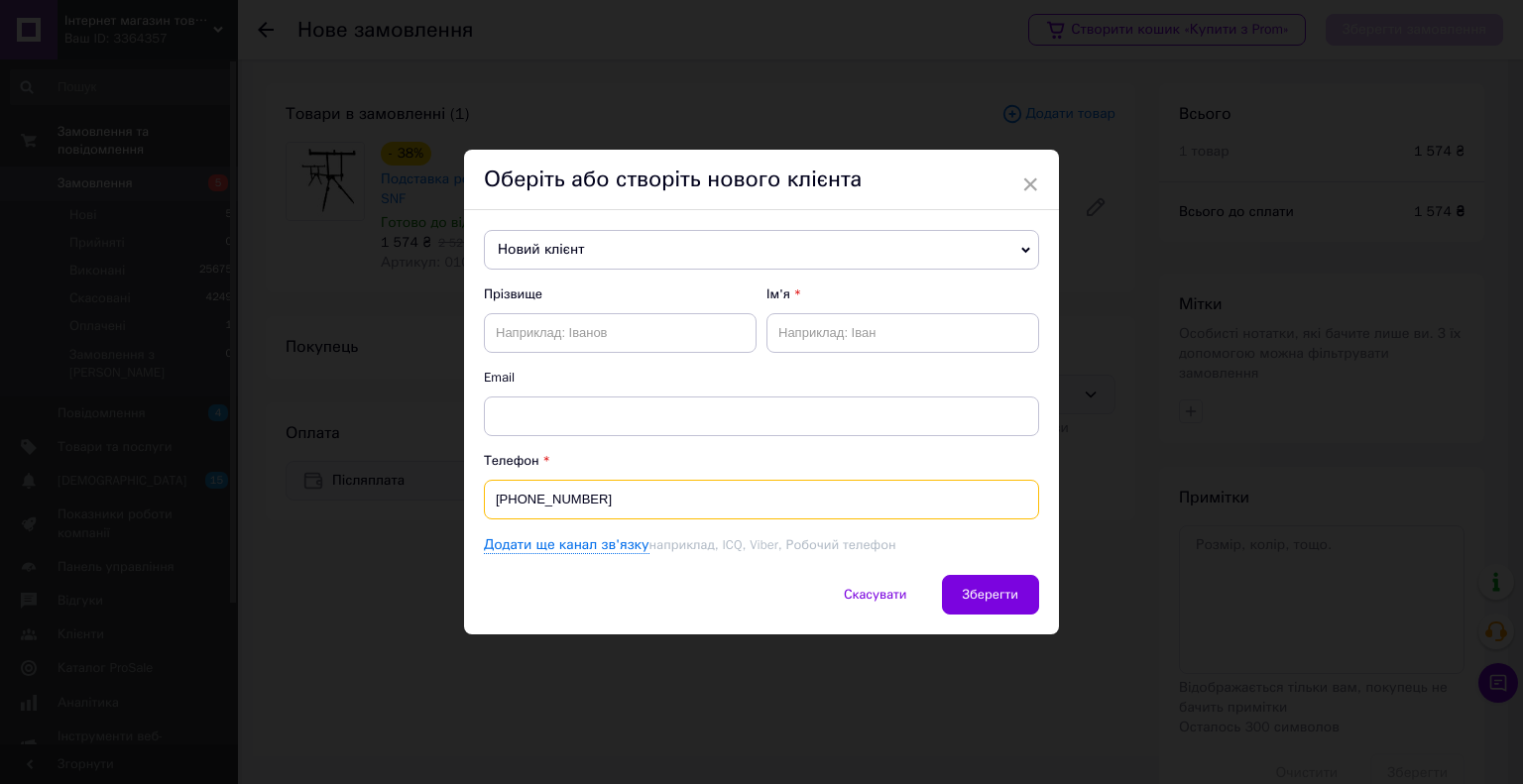 type on "[PHONE_NUMBER]" 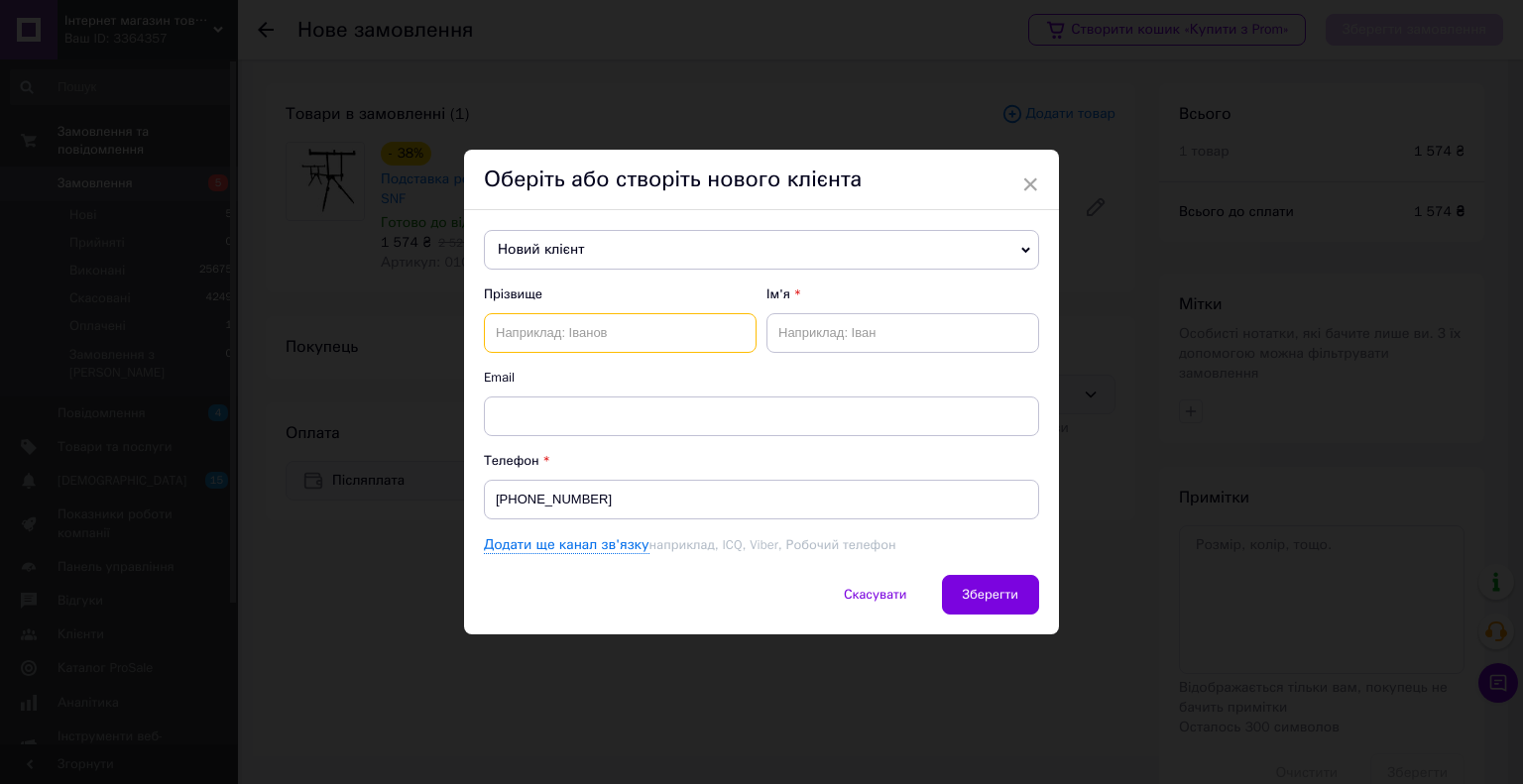 drag, startPoint x: 597, startPoint y: 349, endPoint x: 587, endPoint y: 312, distance: 38.327536 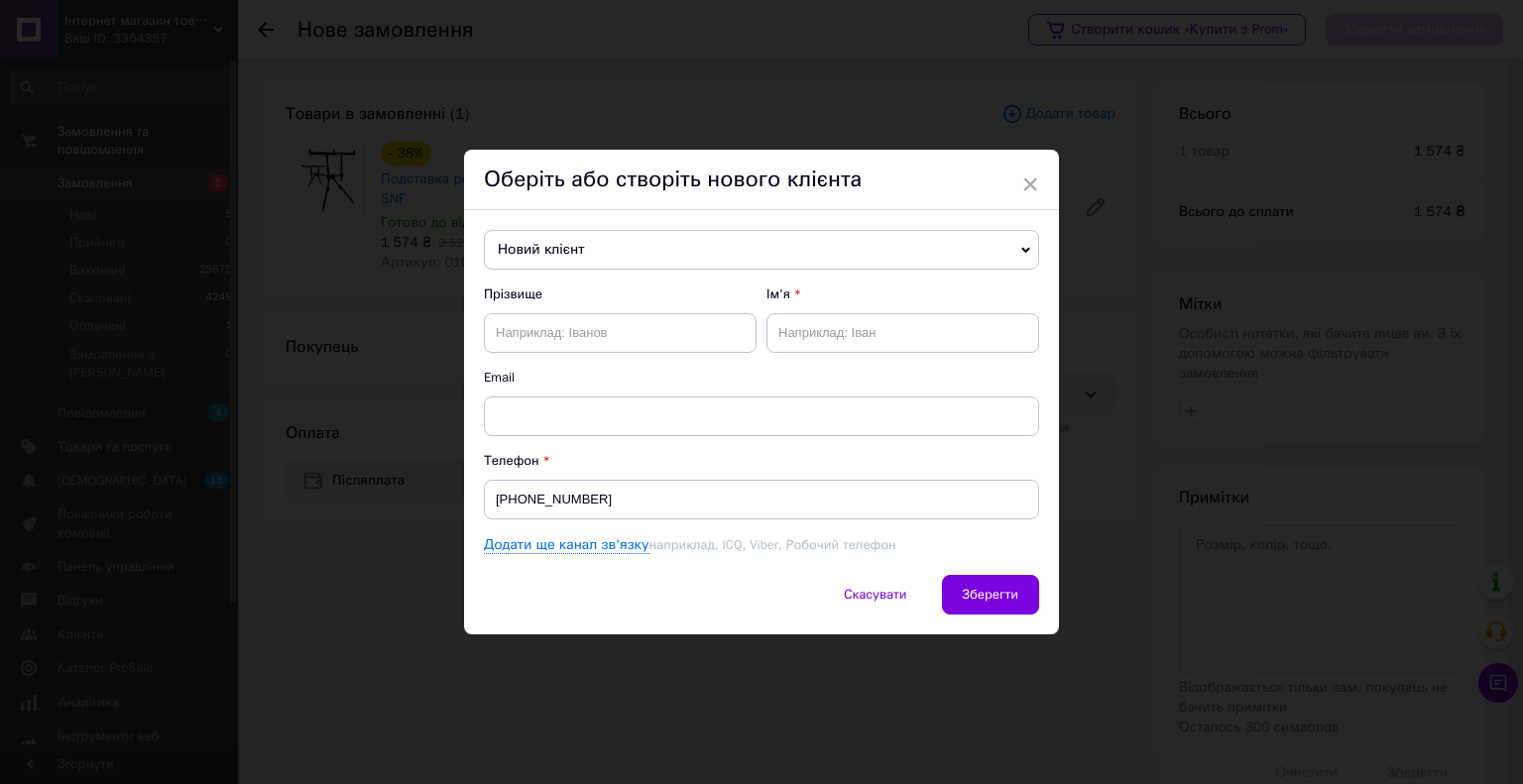 click on "Прізвище" at bounding box center (620, 319) 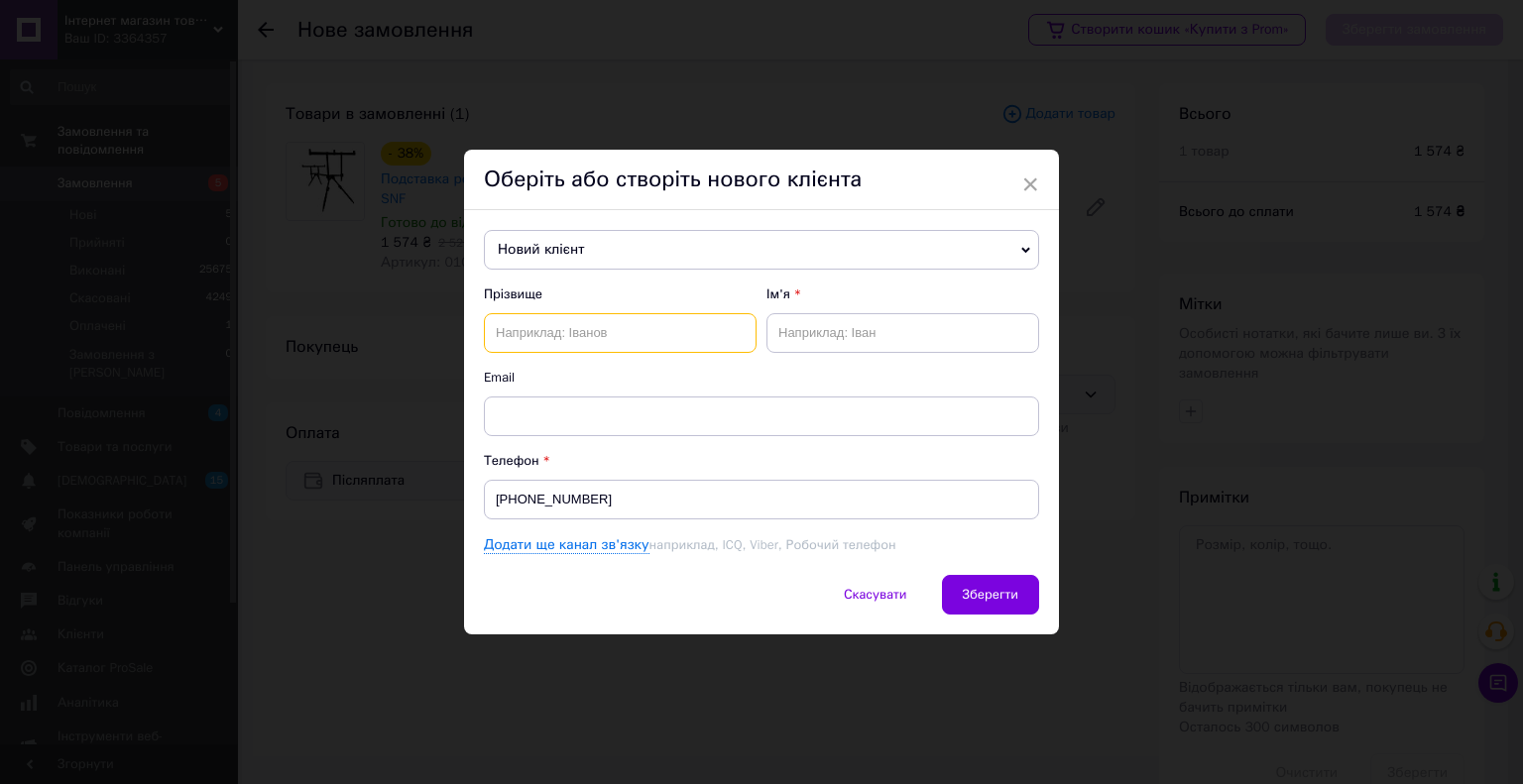 drag, startPoint x: 646, startPoint y: 339, endPoint x: 617, endPoint y: 340, distance: 29.017236 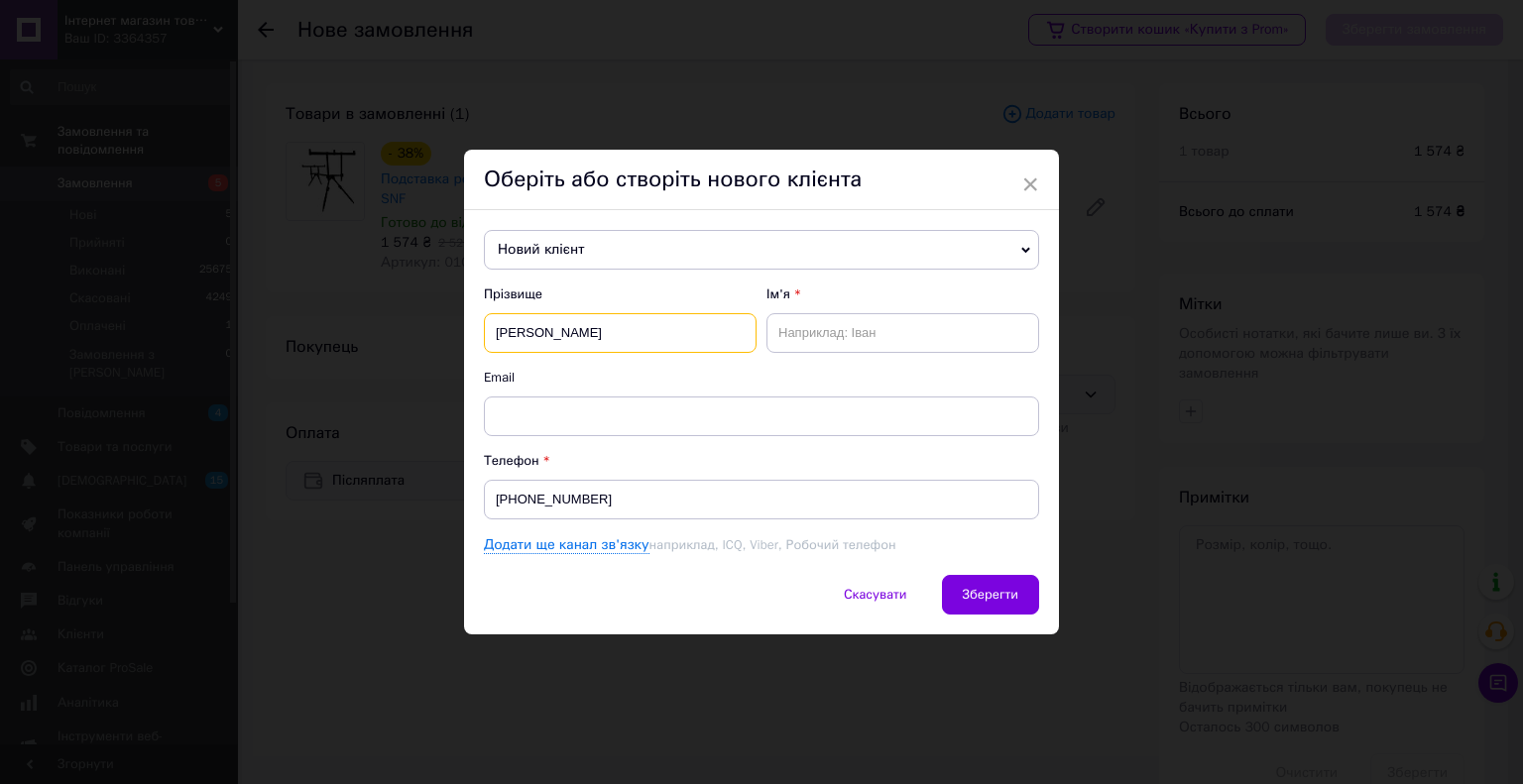 drag, startPoint x: 616, startPoint y: 340, endPoint x: 559, endPoint y: 332, distance: 57.558666 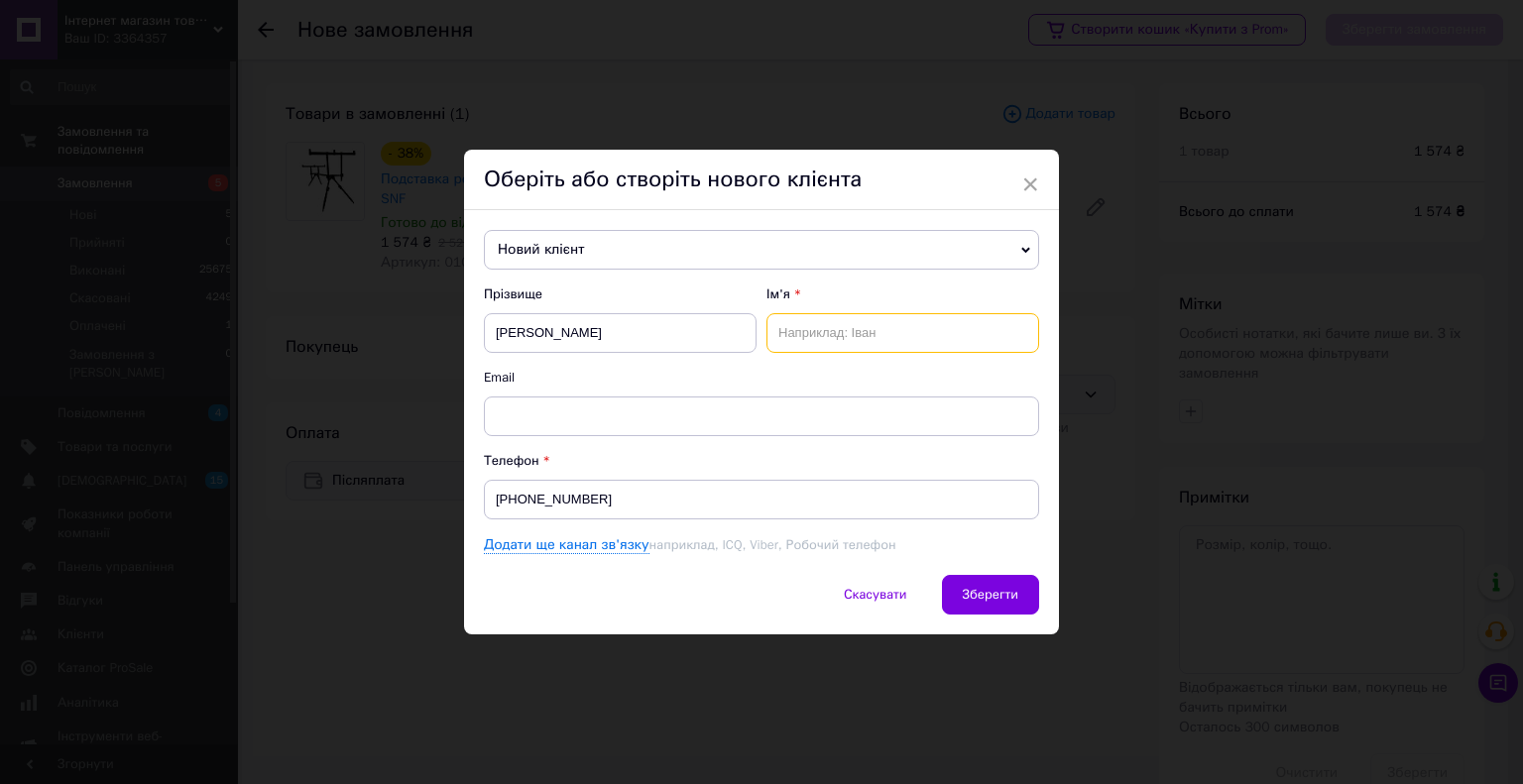click at bounding box center [902, 333] 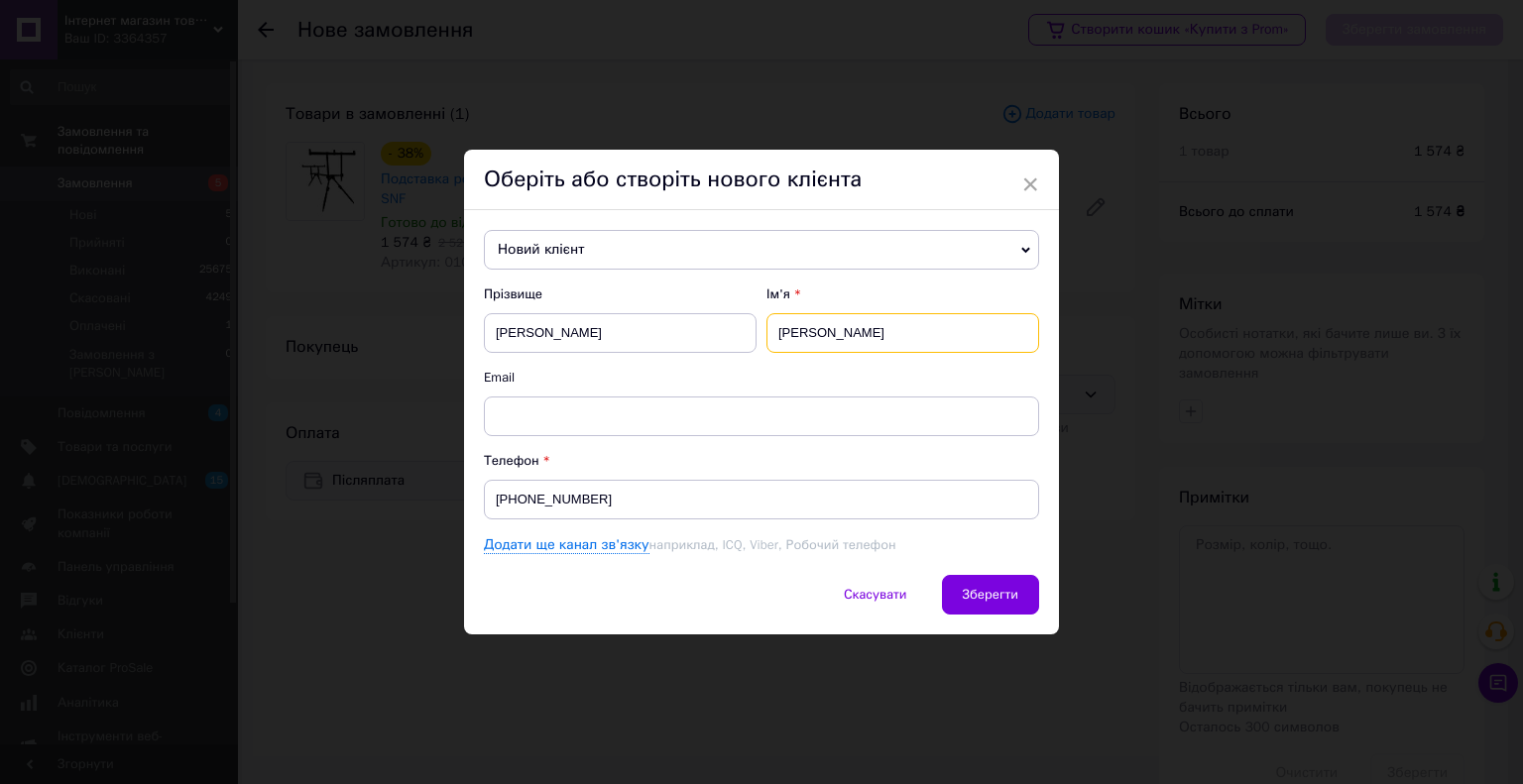 type on "[PERSON_NAME]" 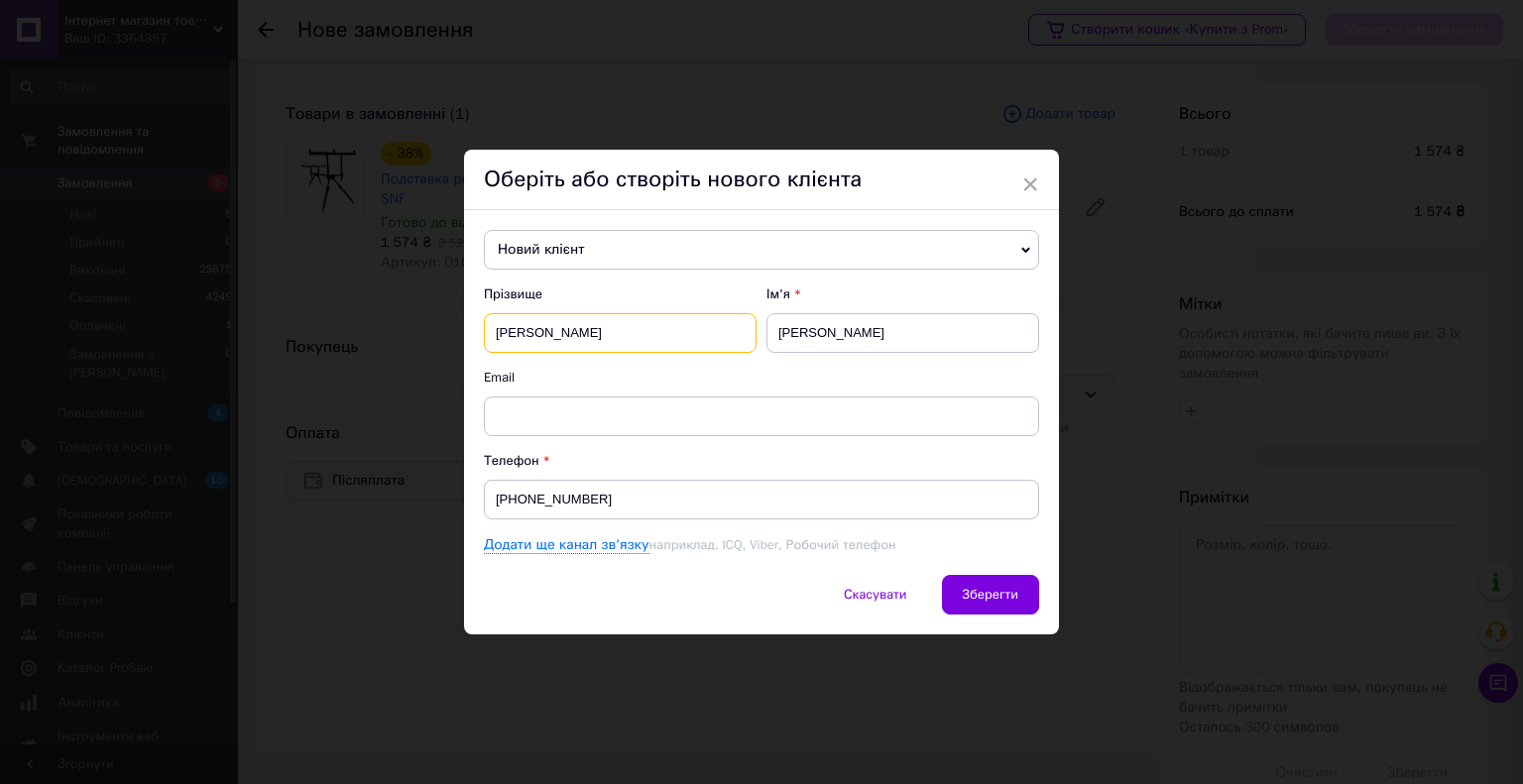 drag, startPoint x: 681, startPoint y: 331, endPoint x: 558, endPoint y: 336, distance: 123.10158 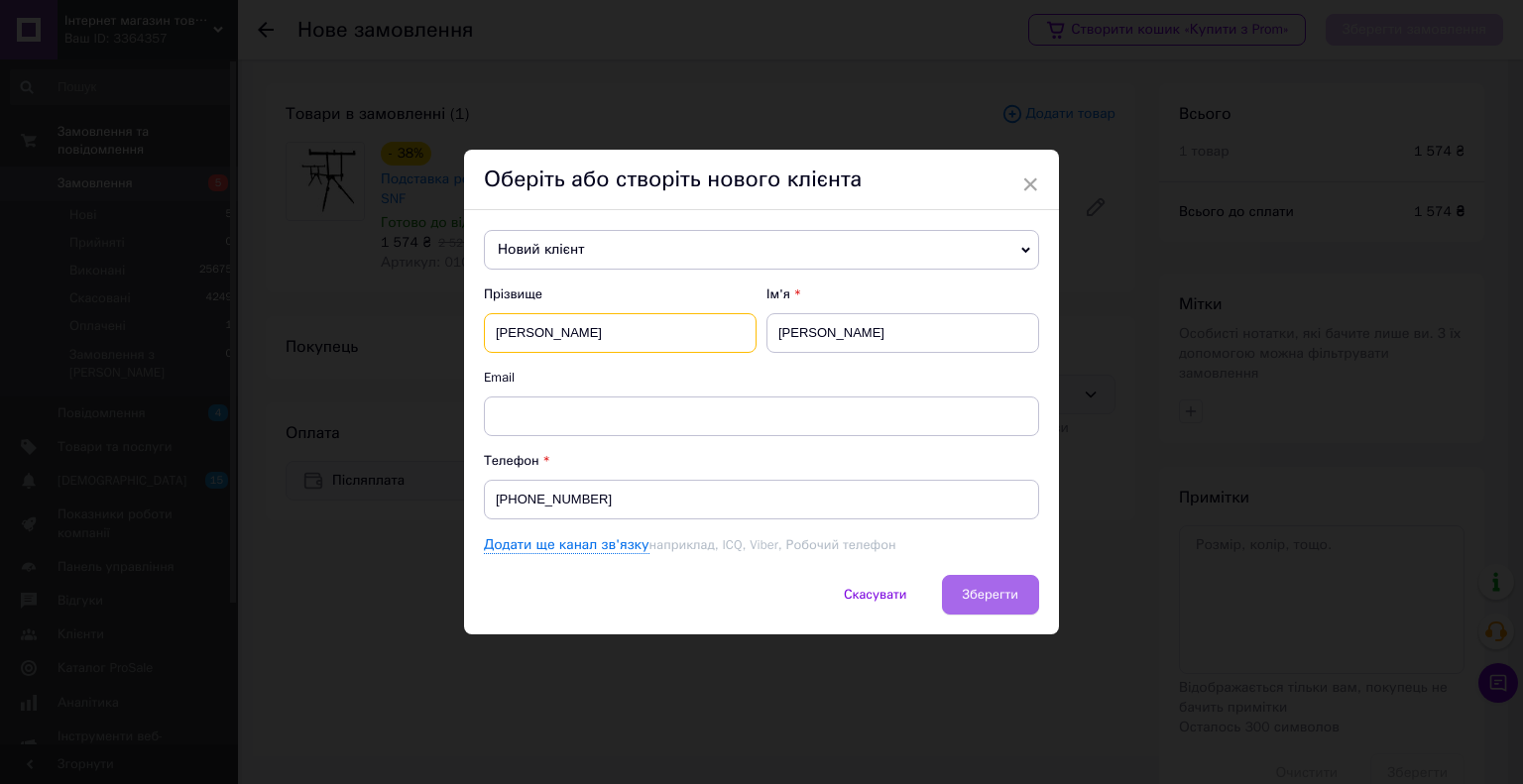 type on "[PERSON_NAME]" 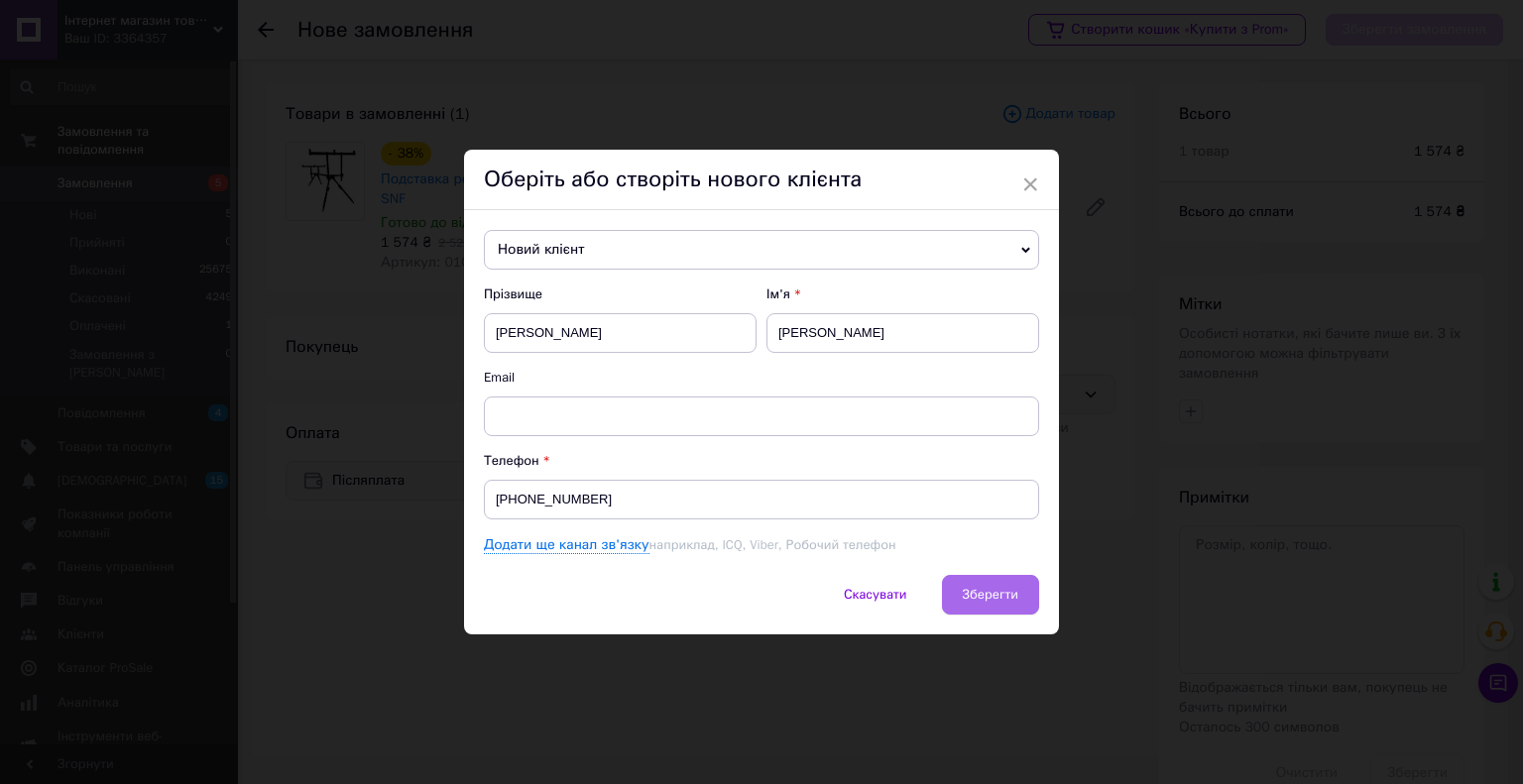 click on "Зберегти" at bounding box center (991, 594) 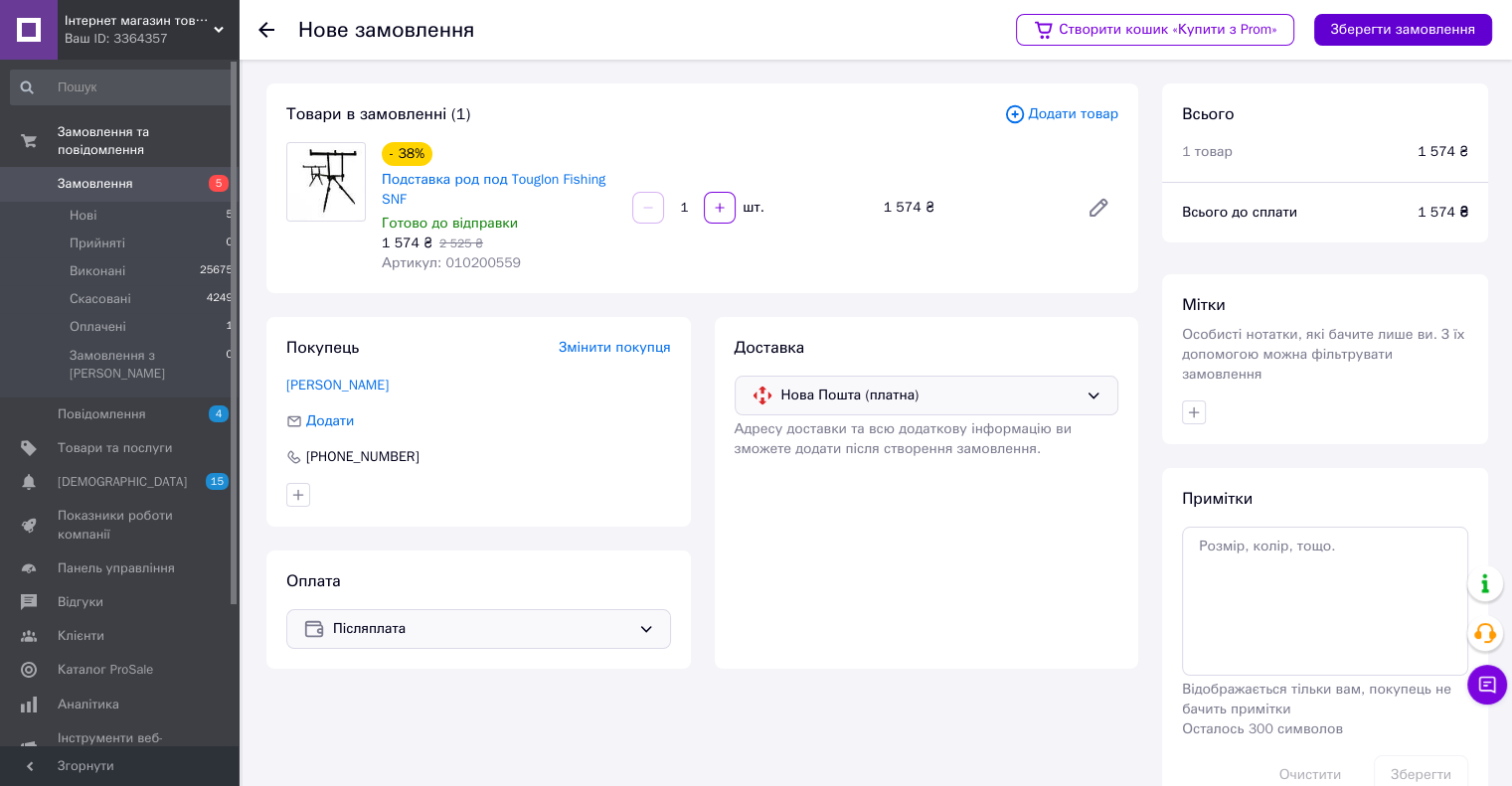 click on "Зберегти замовлення" at bounding box center [1403, 30] 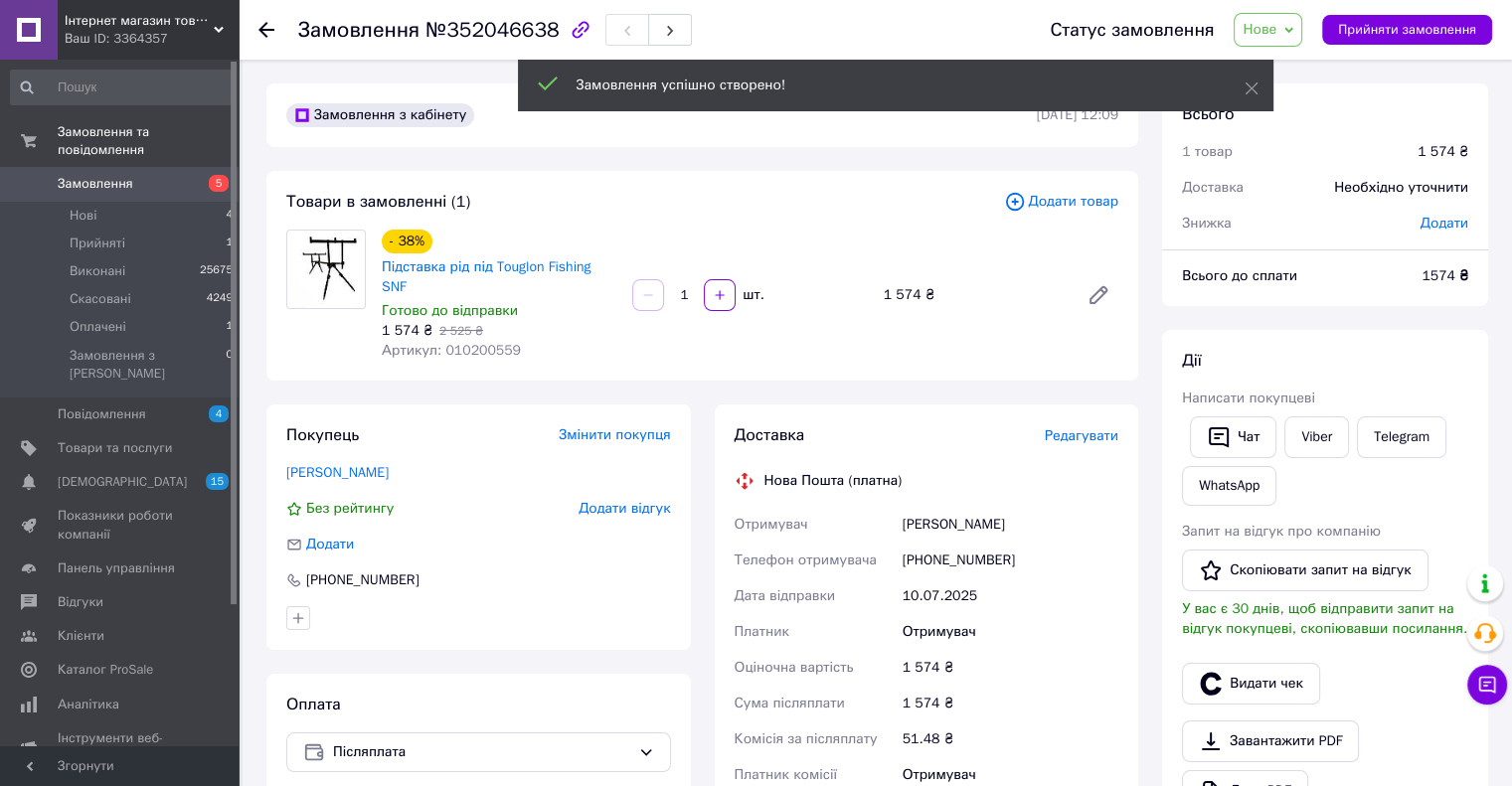click on "Редагувати" at bounding box center [1082, 435] 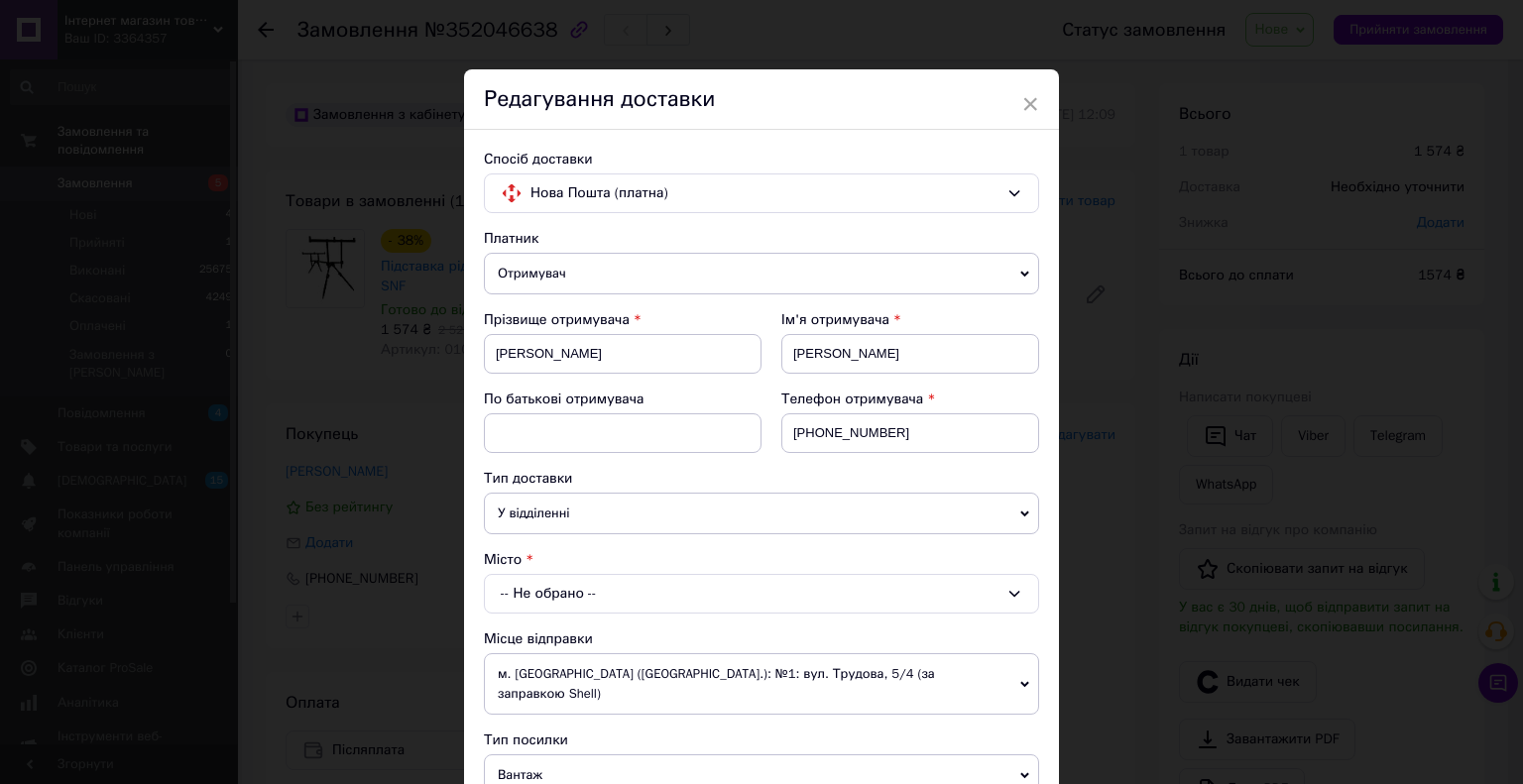 click on "-- Не обрано --" at bounding box center (762, 594) 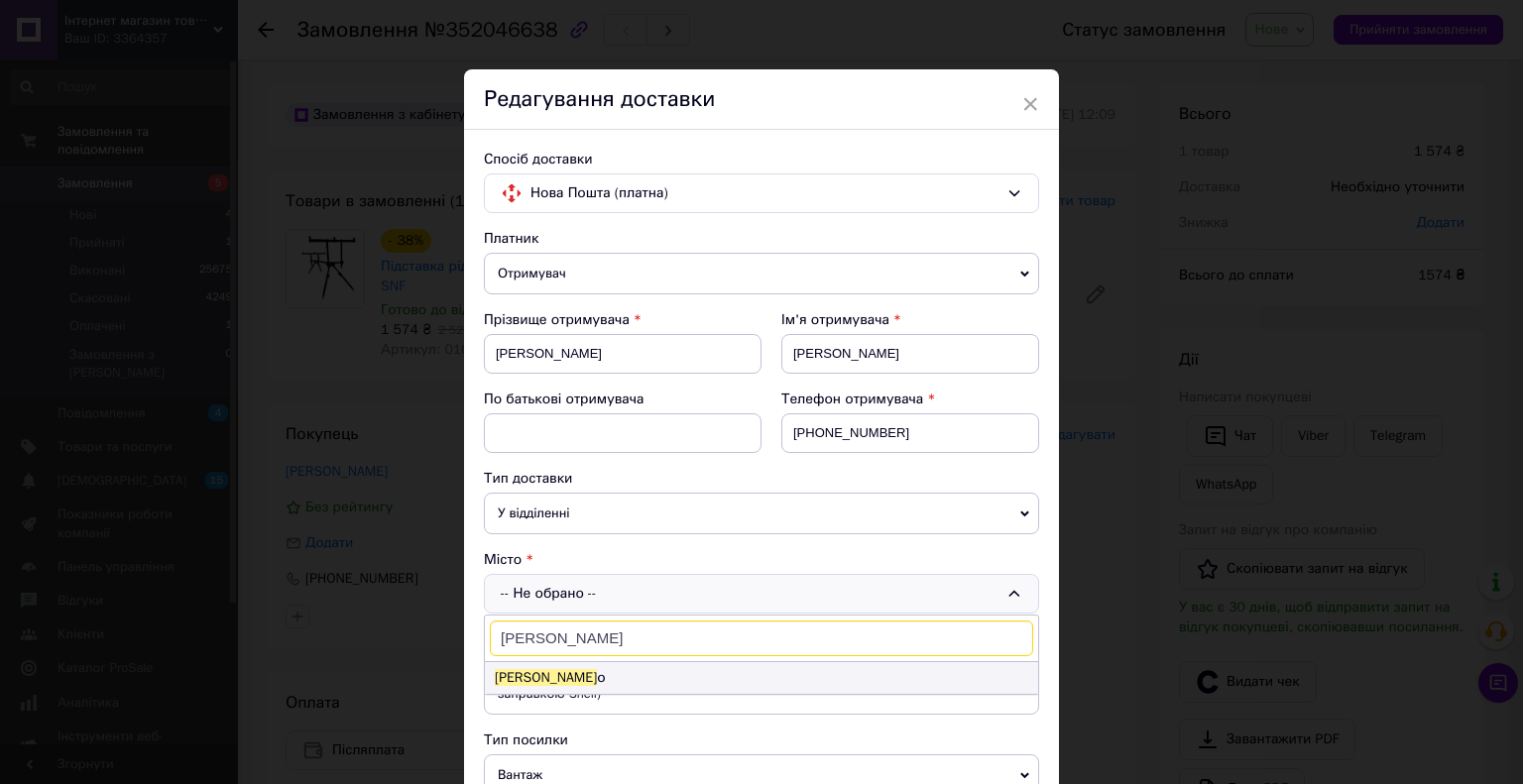 type on "[PERSON_NAME]" 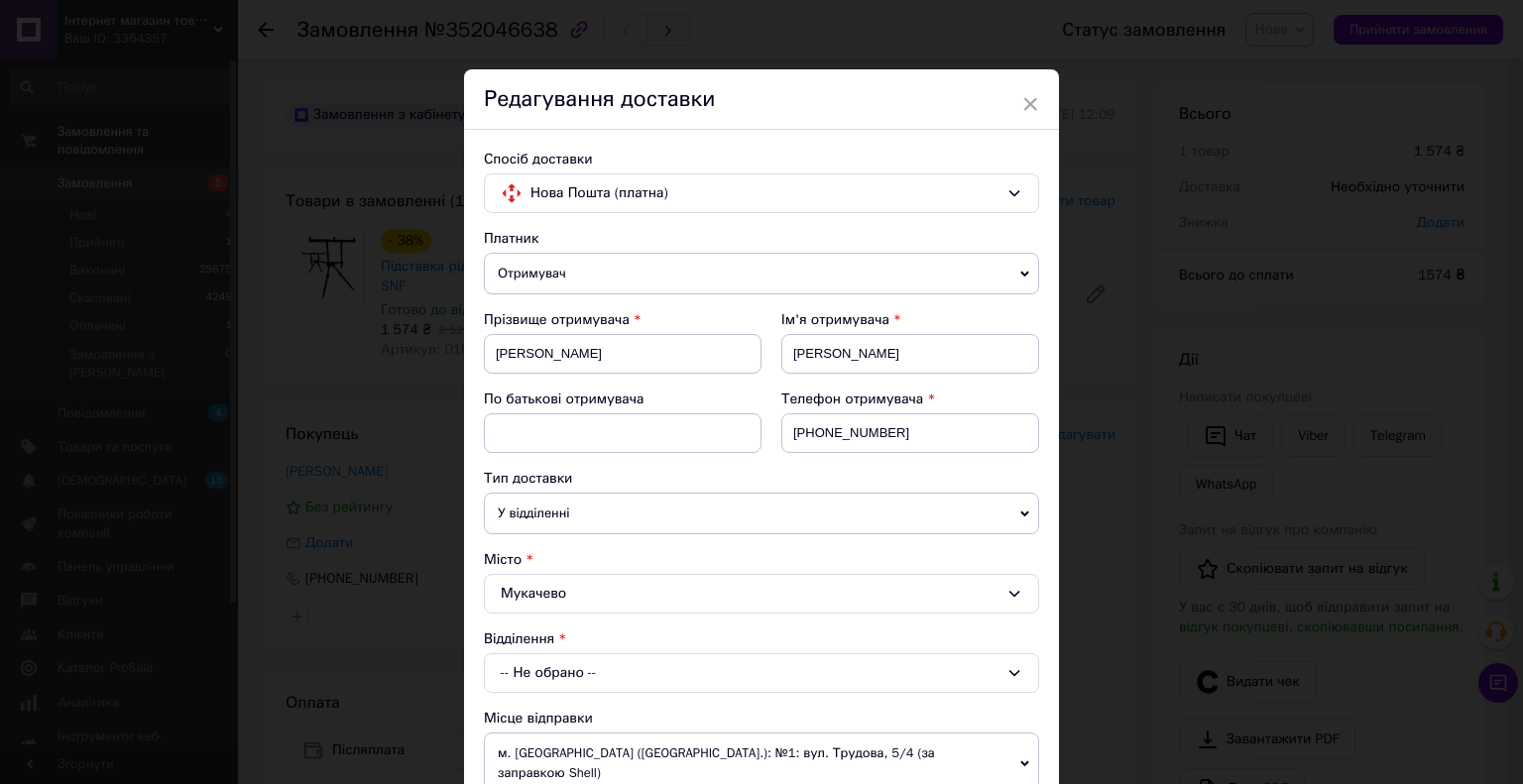 click on "-- Не обрано --" at bounding box center (762, 673) 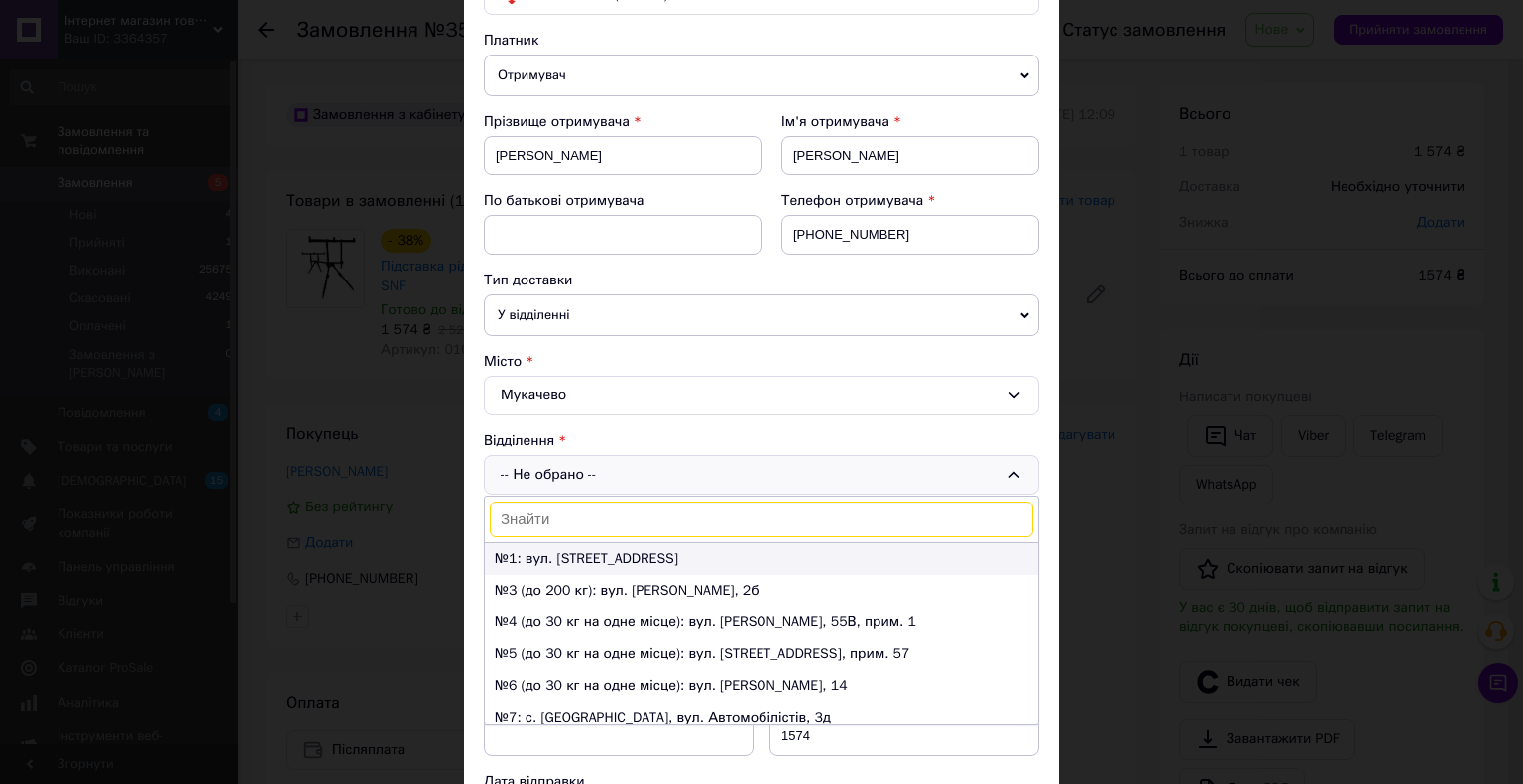 click on "№1: вул. [STREET_ADDRESS]" at bounding box center (762, 559) 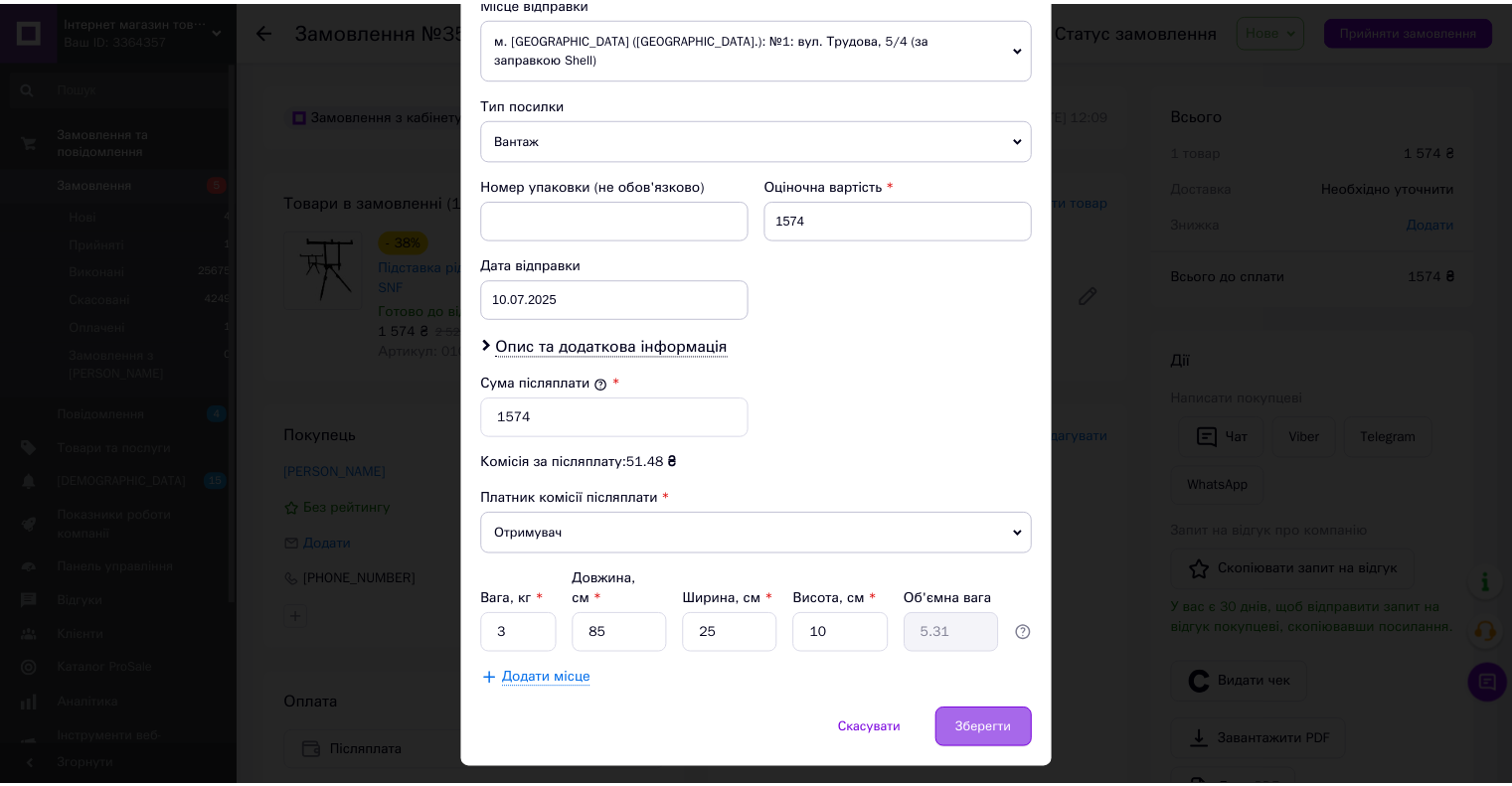 scroll, scrollTop: 723, scrollLeft: 0, axis: vertical 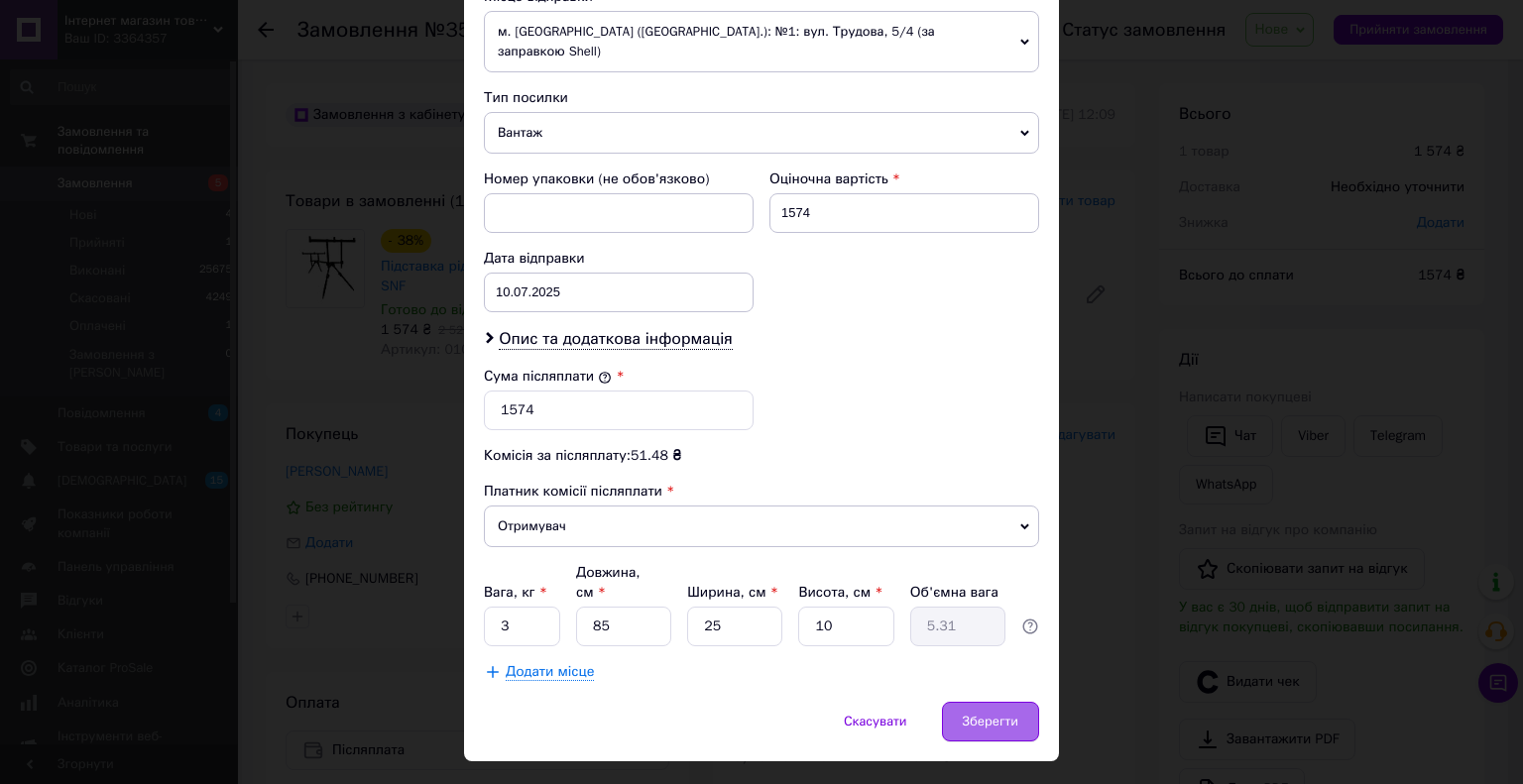 click on "Зберегти" at bounding box center [991, 722] 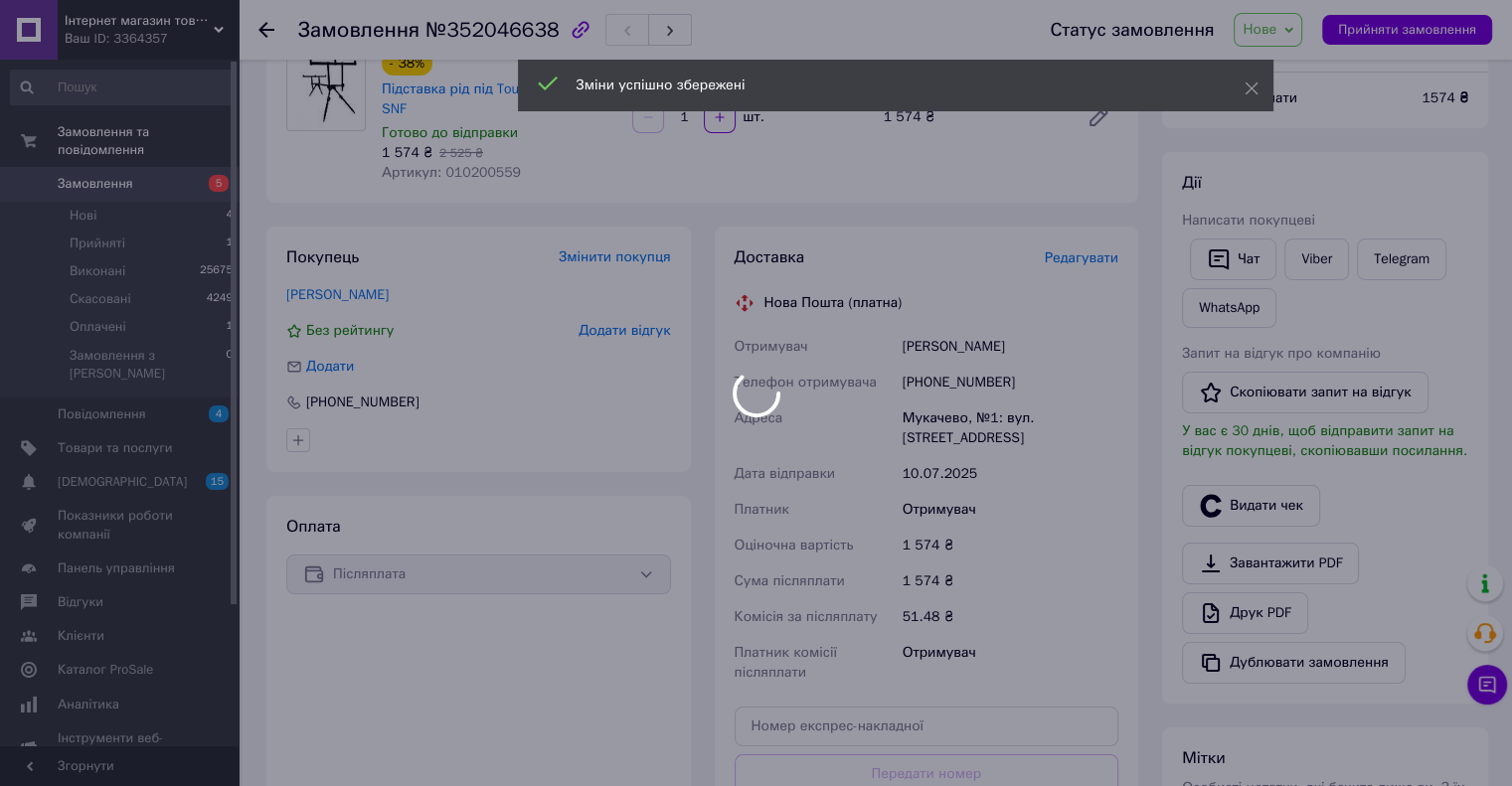 scroll, scrollTop: 298, scrollLeft: 0, axis: vertical 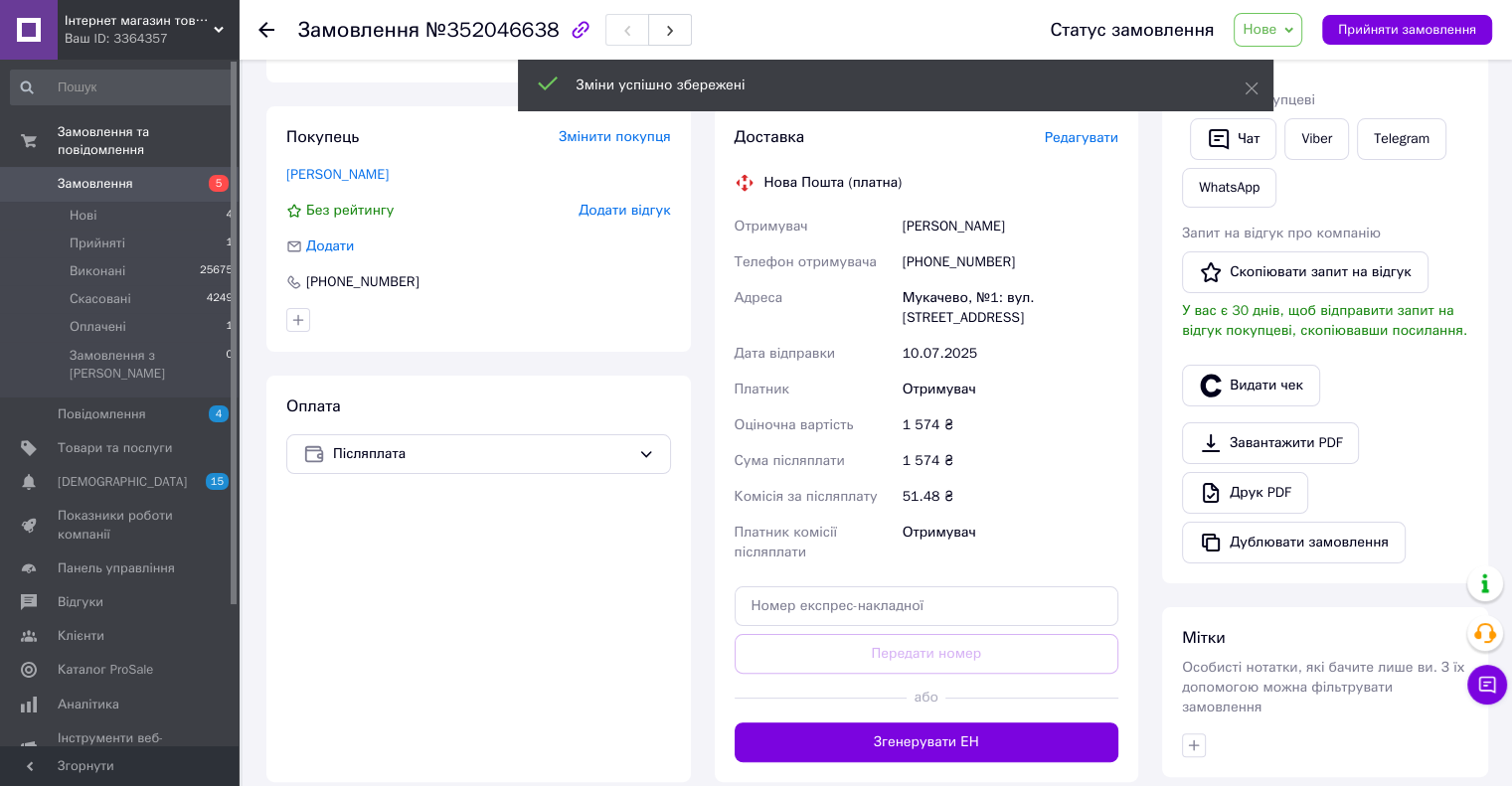 click on "Згенерувати ЕН" at bounding box center [926, 742] 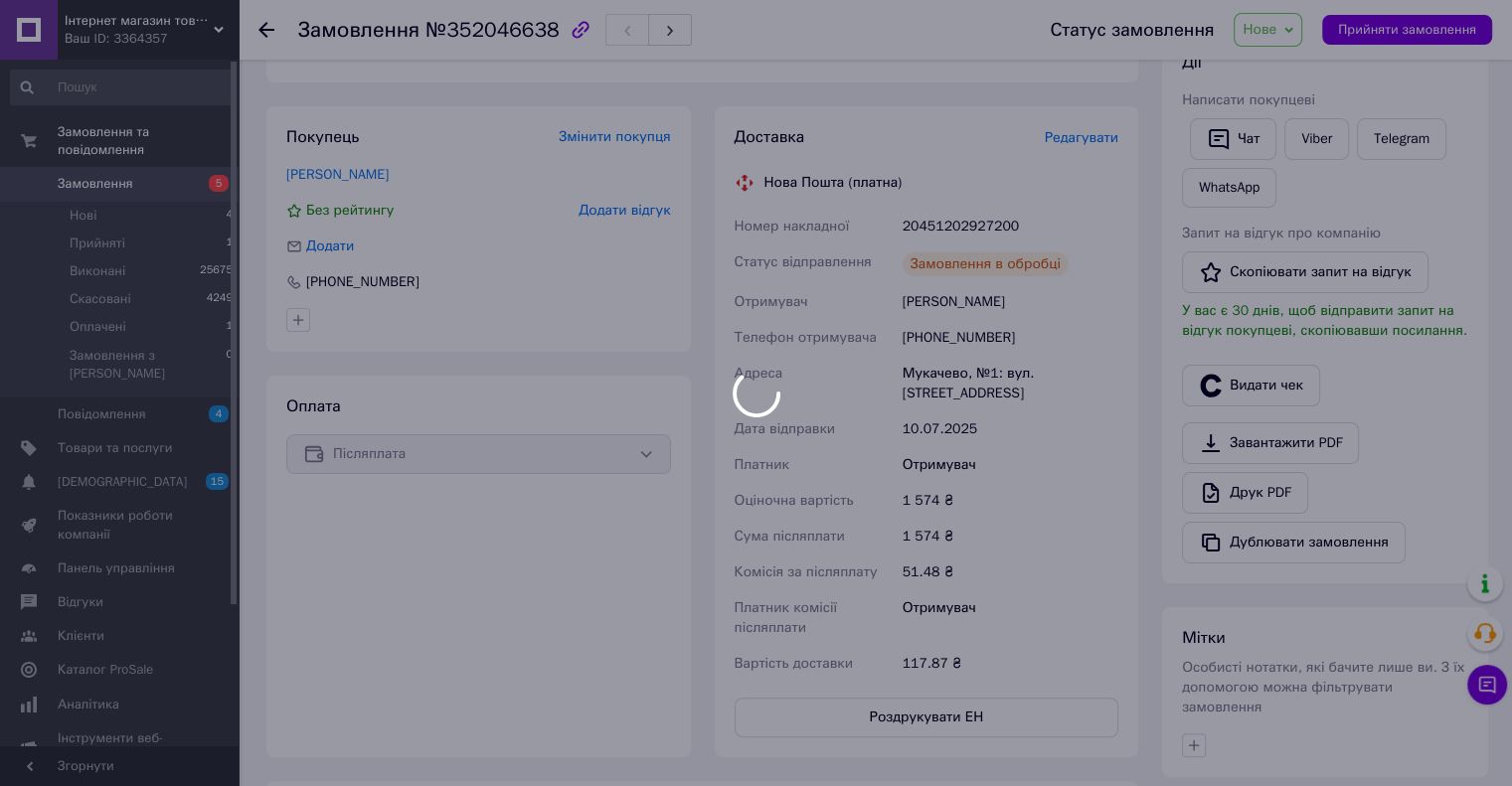 click at bounding box center (756, 393) 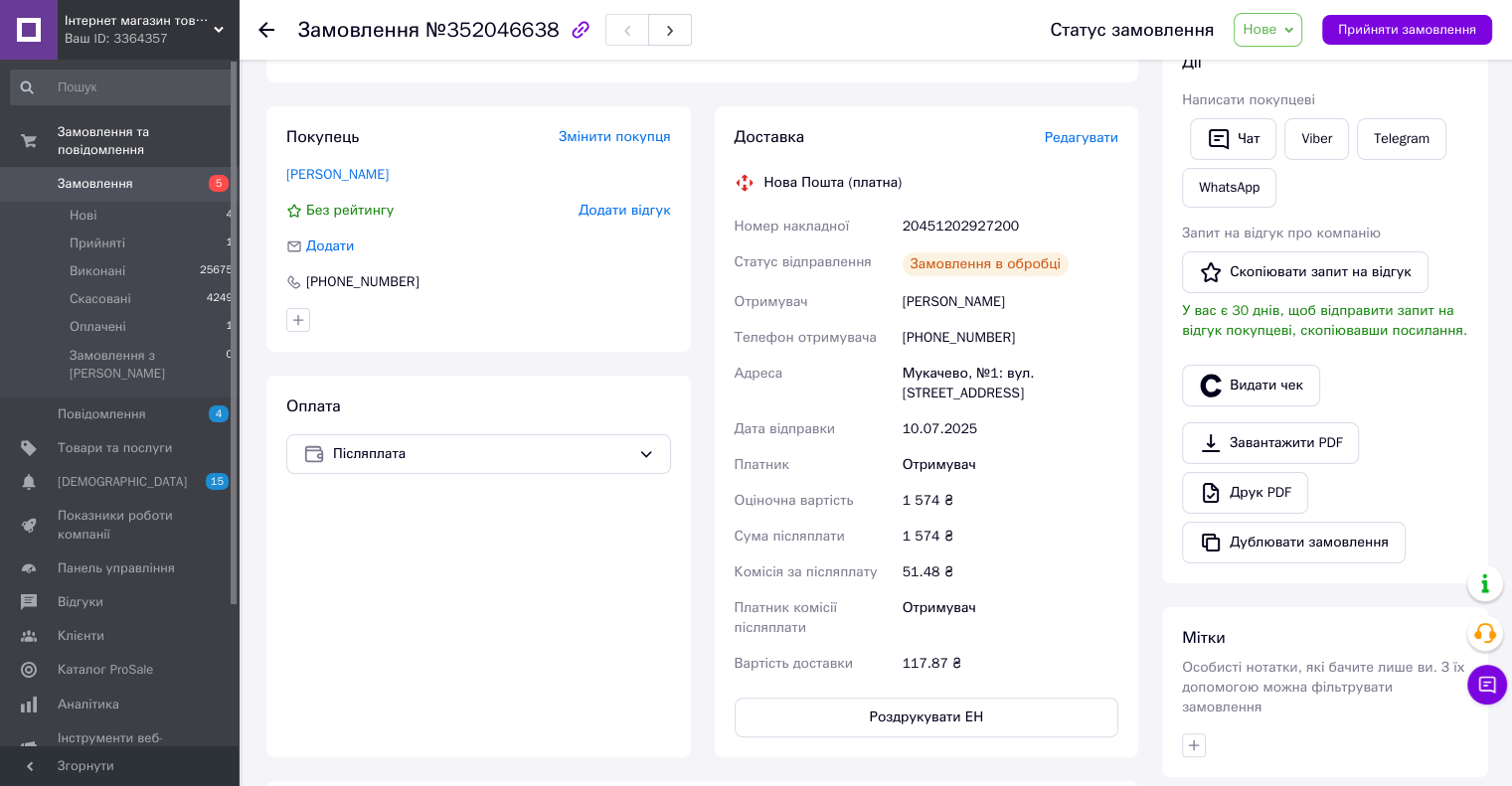click on "Нове" at bounding box center (1267, 30) 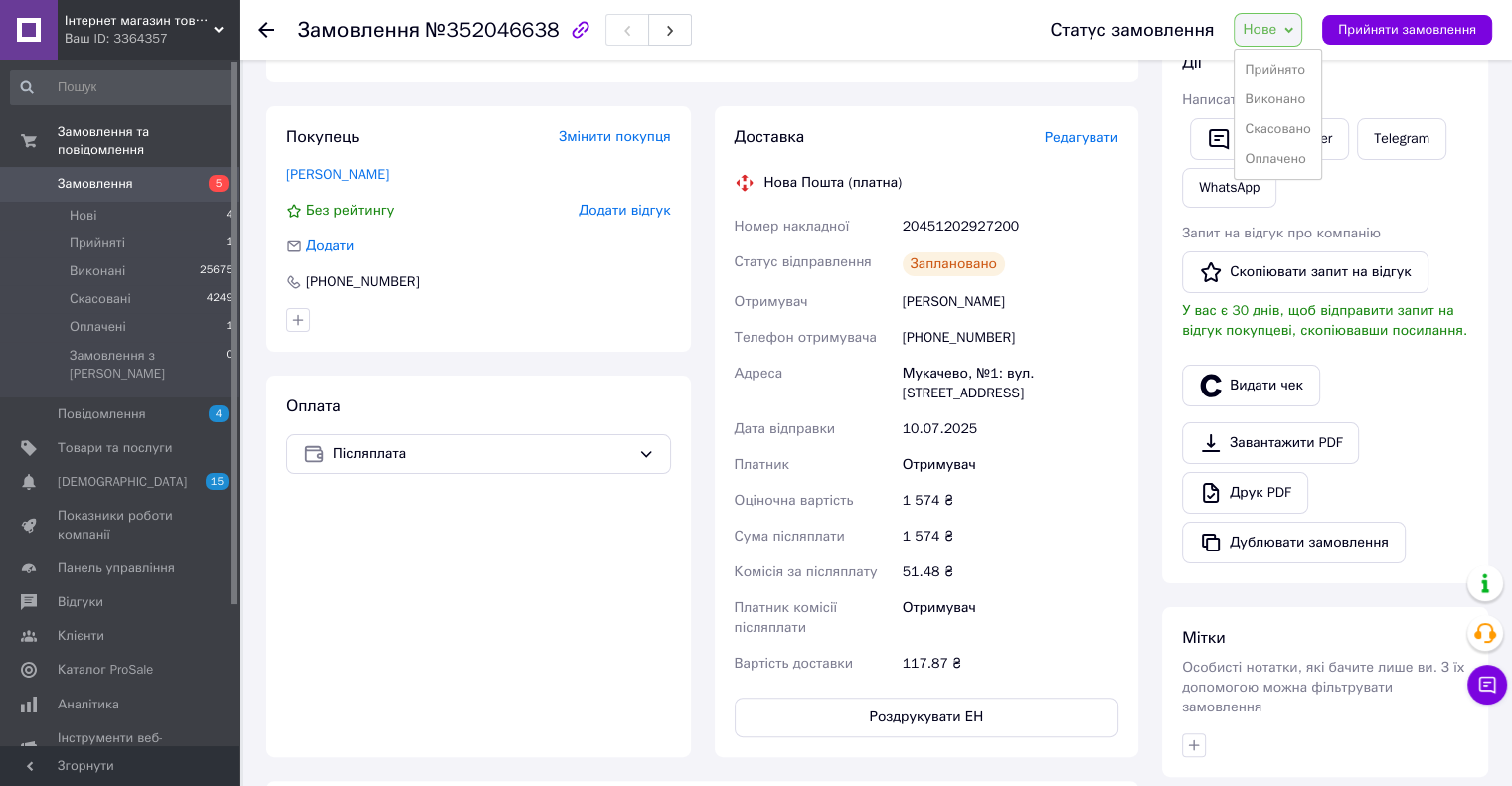 click on "Прийнято" at bounding box center [1277, 70] 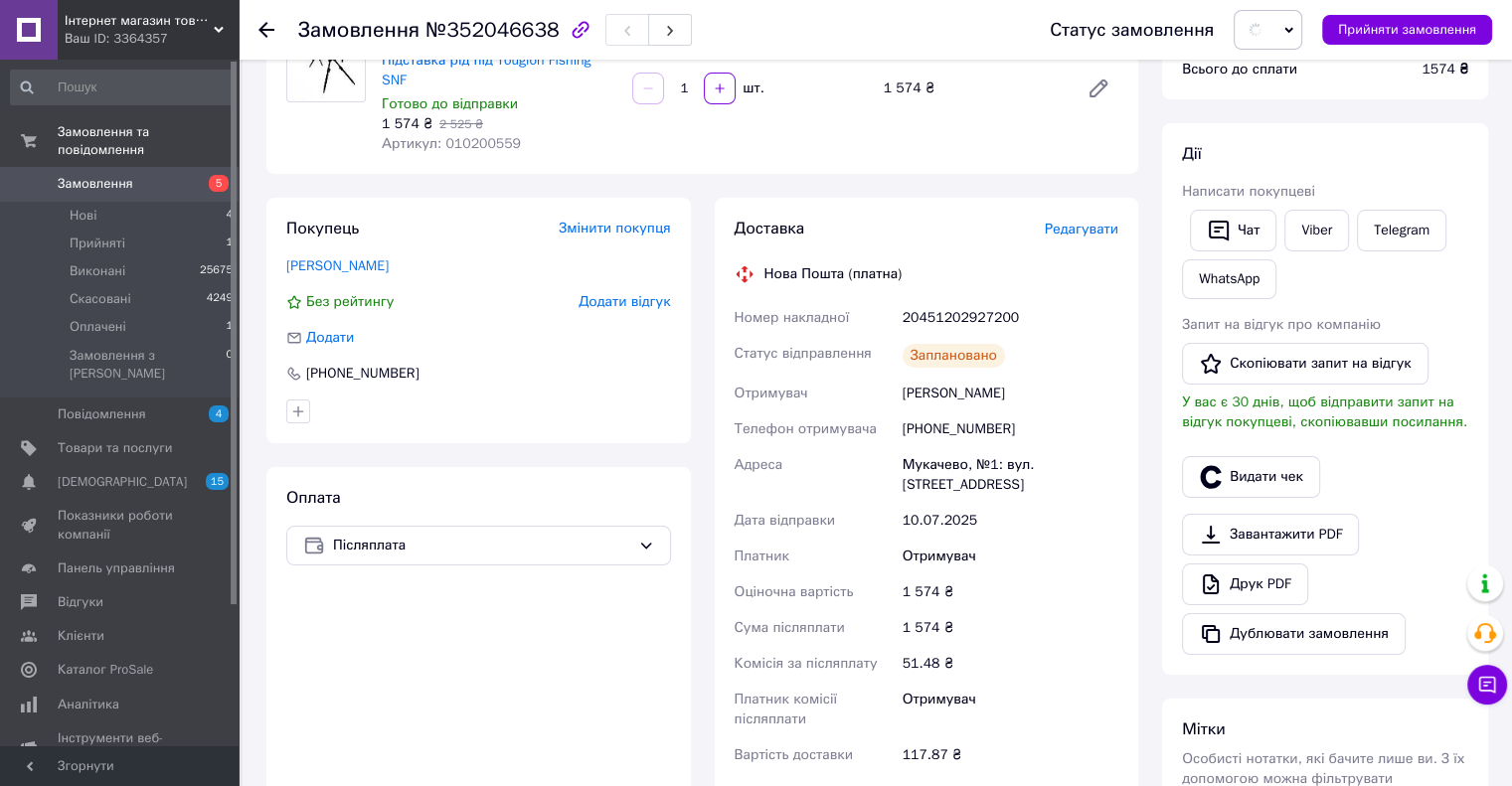 scroll, scrollTop: 99, scrollLeft: 0, axis: vertical 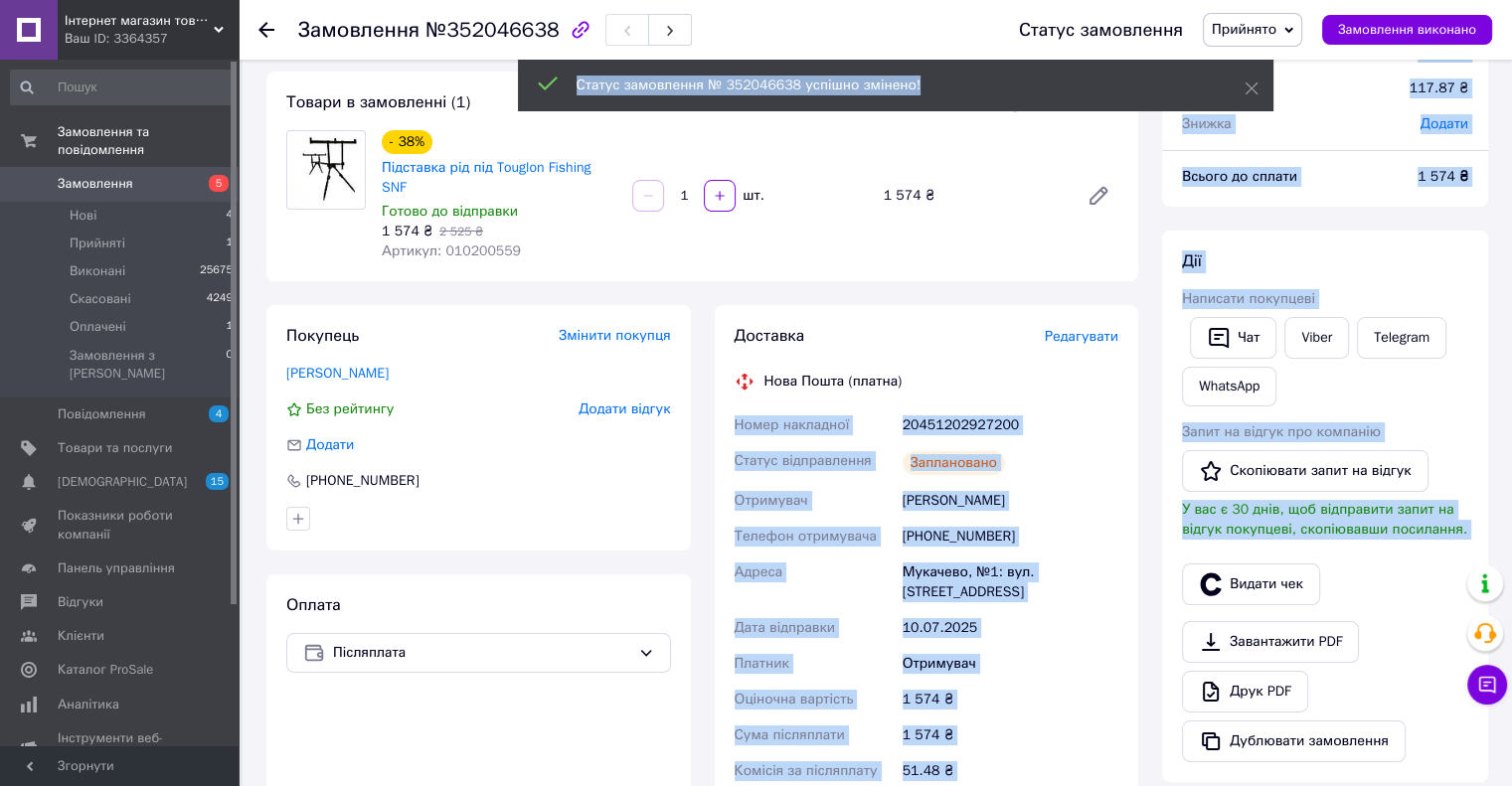 drag, startPoint x: 1018, startPoint y: 421, endPoint x: 720, endPoint y: 429, distance: 298.10736 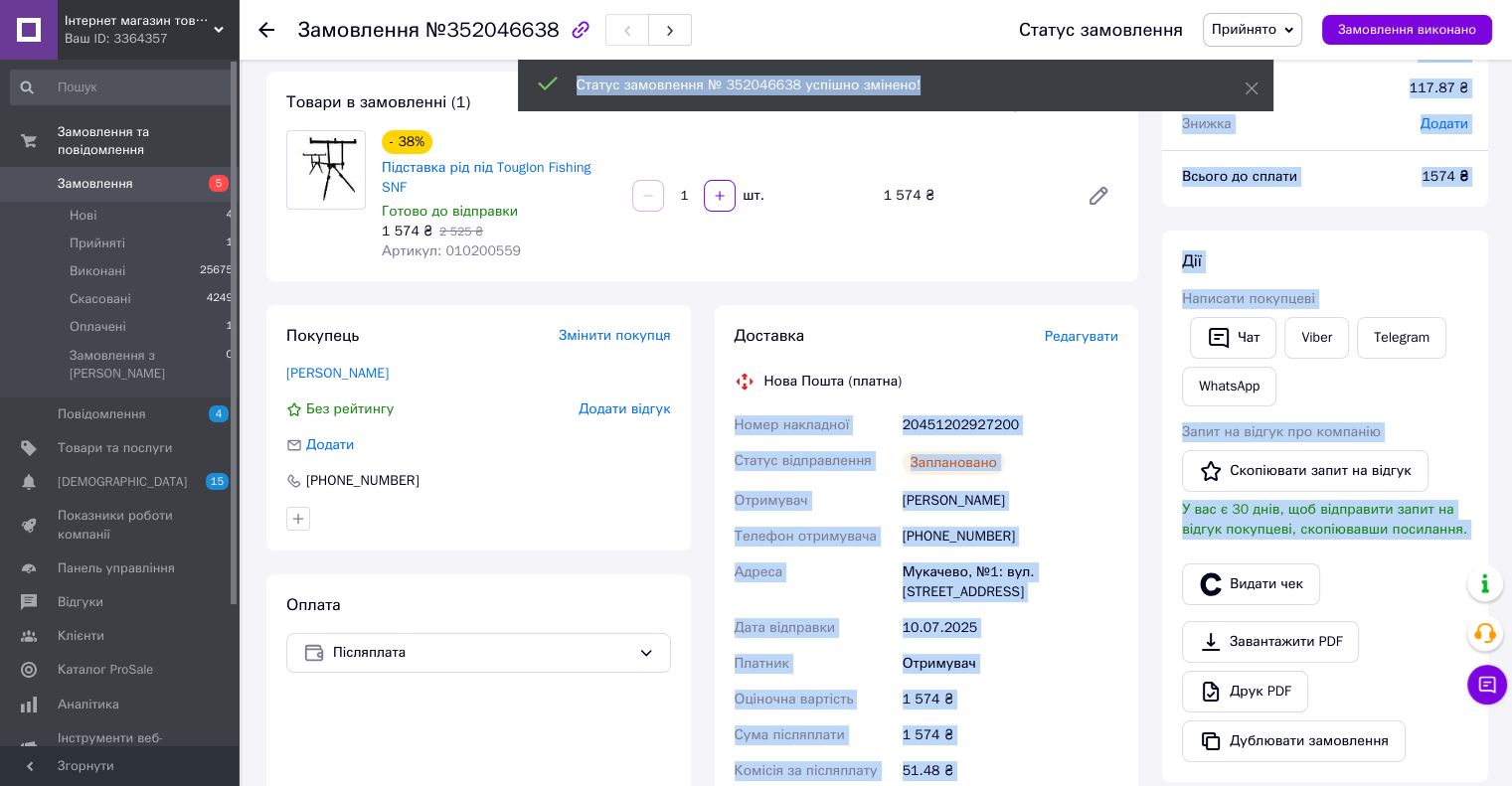 click on "Доставка Редагувати Нова Пошта (платна) Номер накладної 20451202927200 Статус відправлення Заплановано Отримувач [PERSON_NAME] Телефон отримувача [PHONE_NUMBER] [GEOGRAPHIC_DATA], №1: вул. Кооперативна, 4 Дата відправки [DATE] Платник Отримувач Оціночна вартість 1 574 ₴ Сума післяплати 1 574 ₴ Комісія за післяплату 51.48 ₴ Платник комісії післяплати Отримувач Вартість доставки 117.87 ₴ Роздрукувати ЕН" at bounding box center (926, 630) 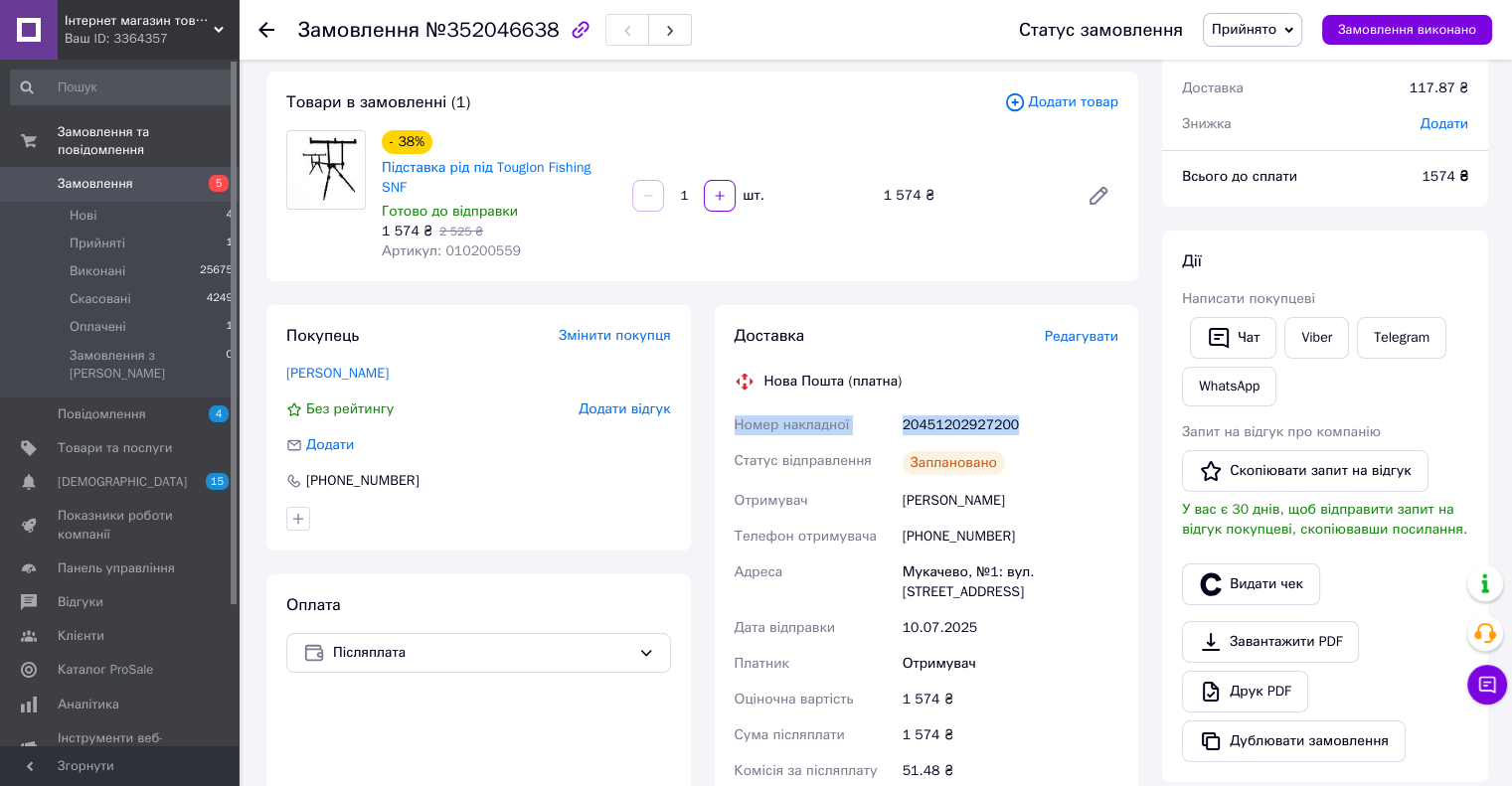 drag, startPoint x: 1019, startPoint y: 420, endPoint x: 732, endPoint y: 434, distance: 287.3413 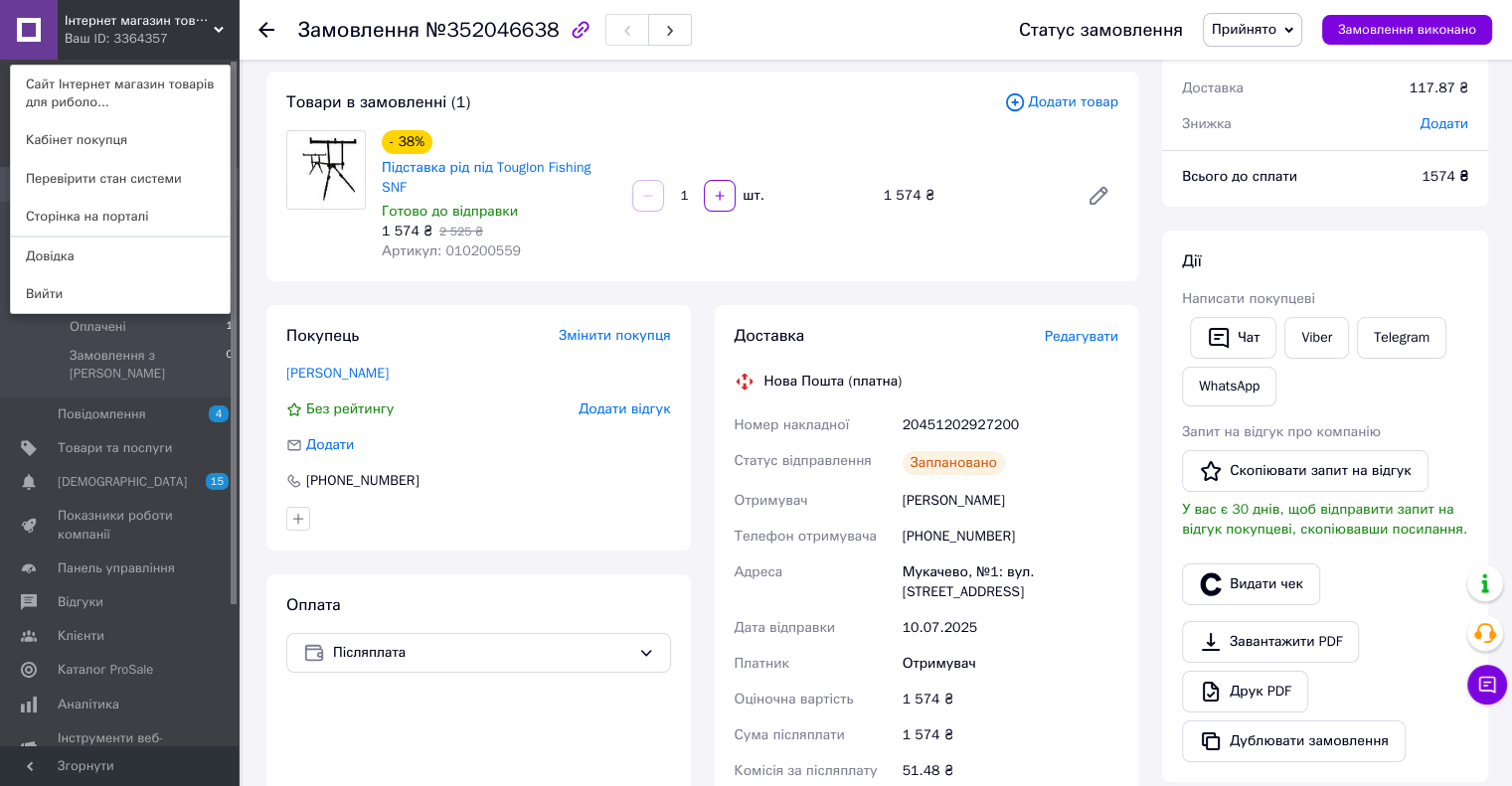 click on "Інтернет магазин товарів для риболовлі Fishermen" at bounding box center [139, 21] 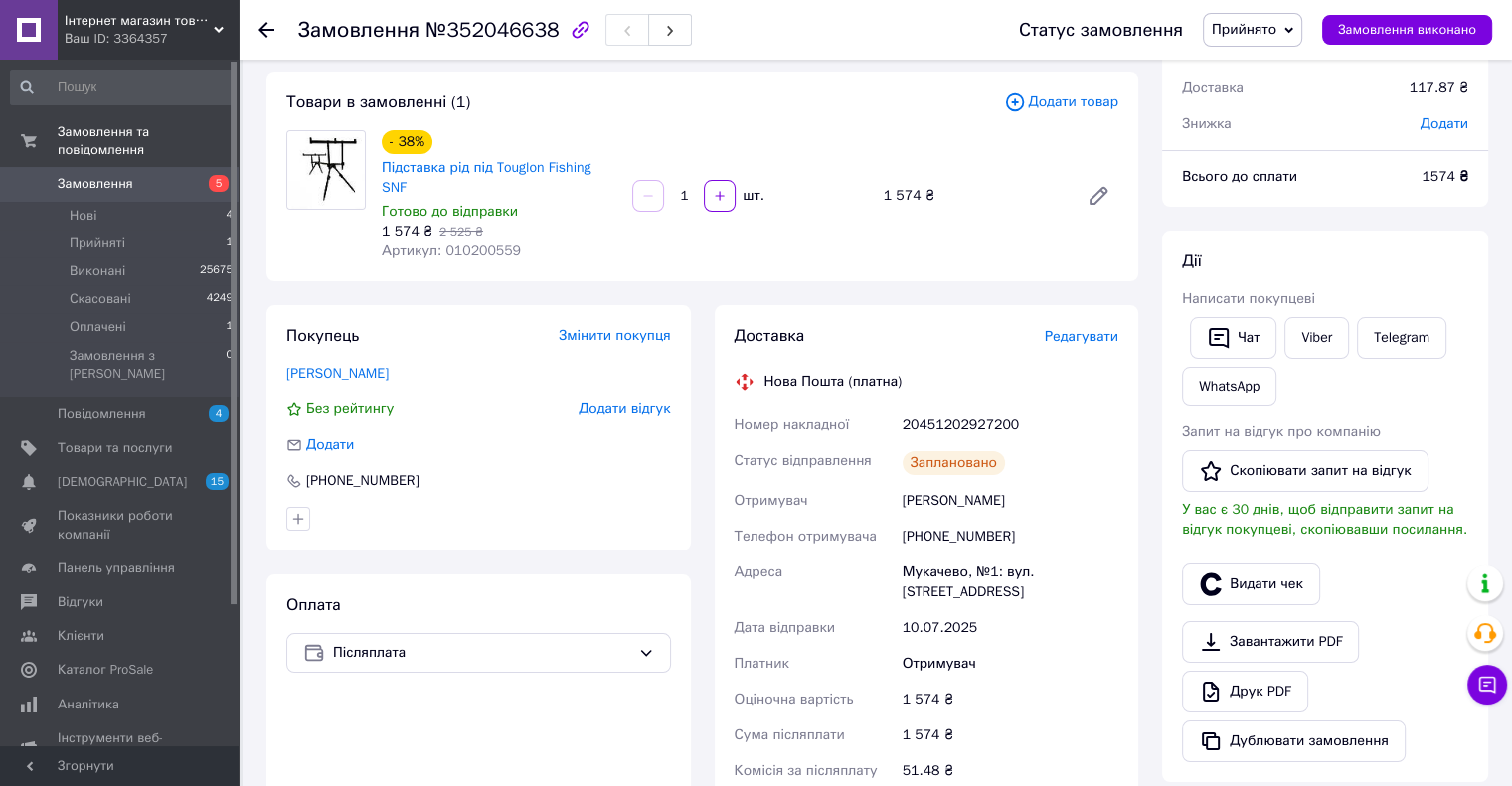 click on "Замовлення" at bounding box center [95, 184] 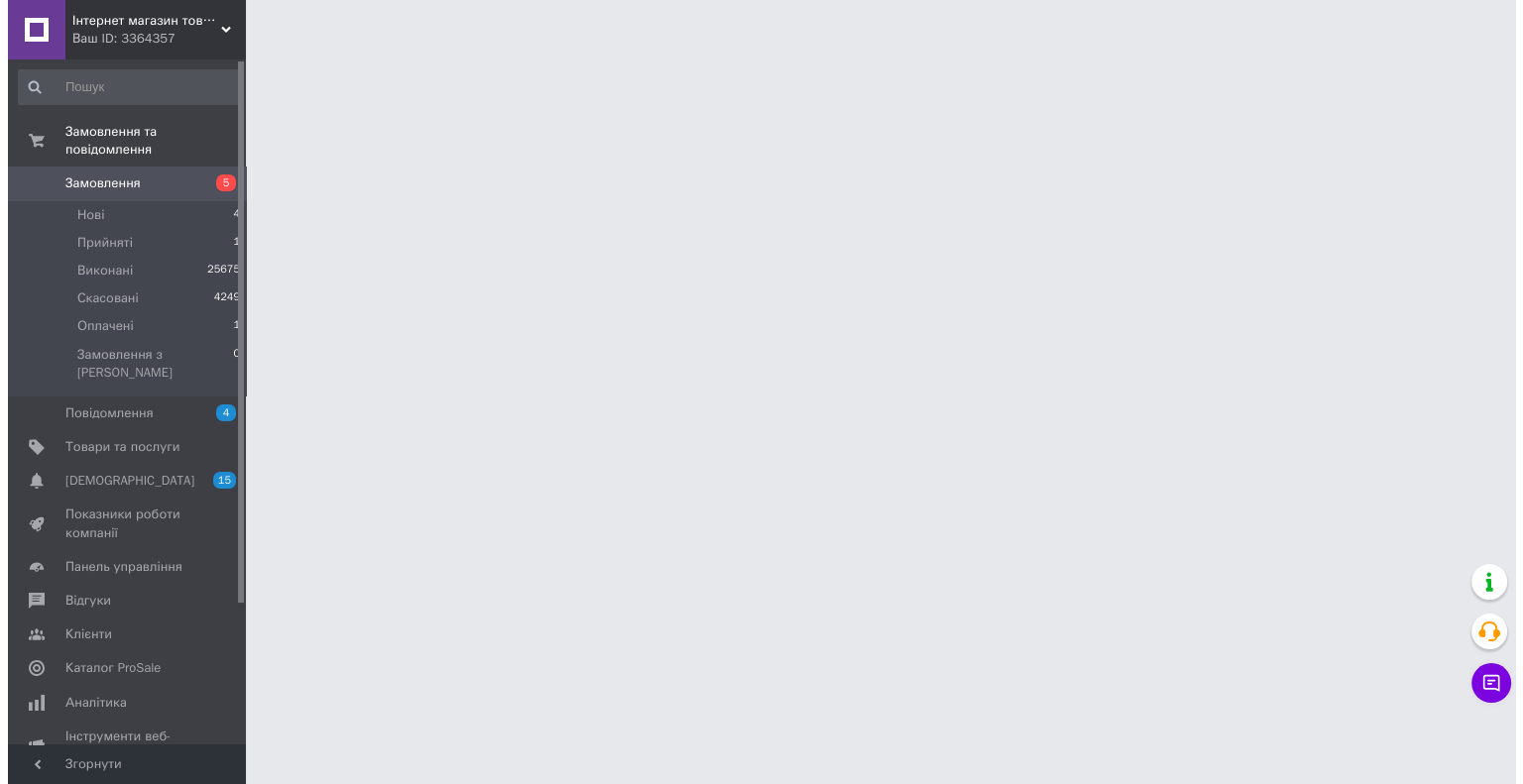 scroll, scrollTop: 0, scrollLeft: 0, axis: both 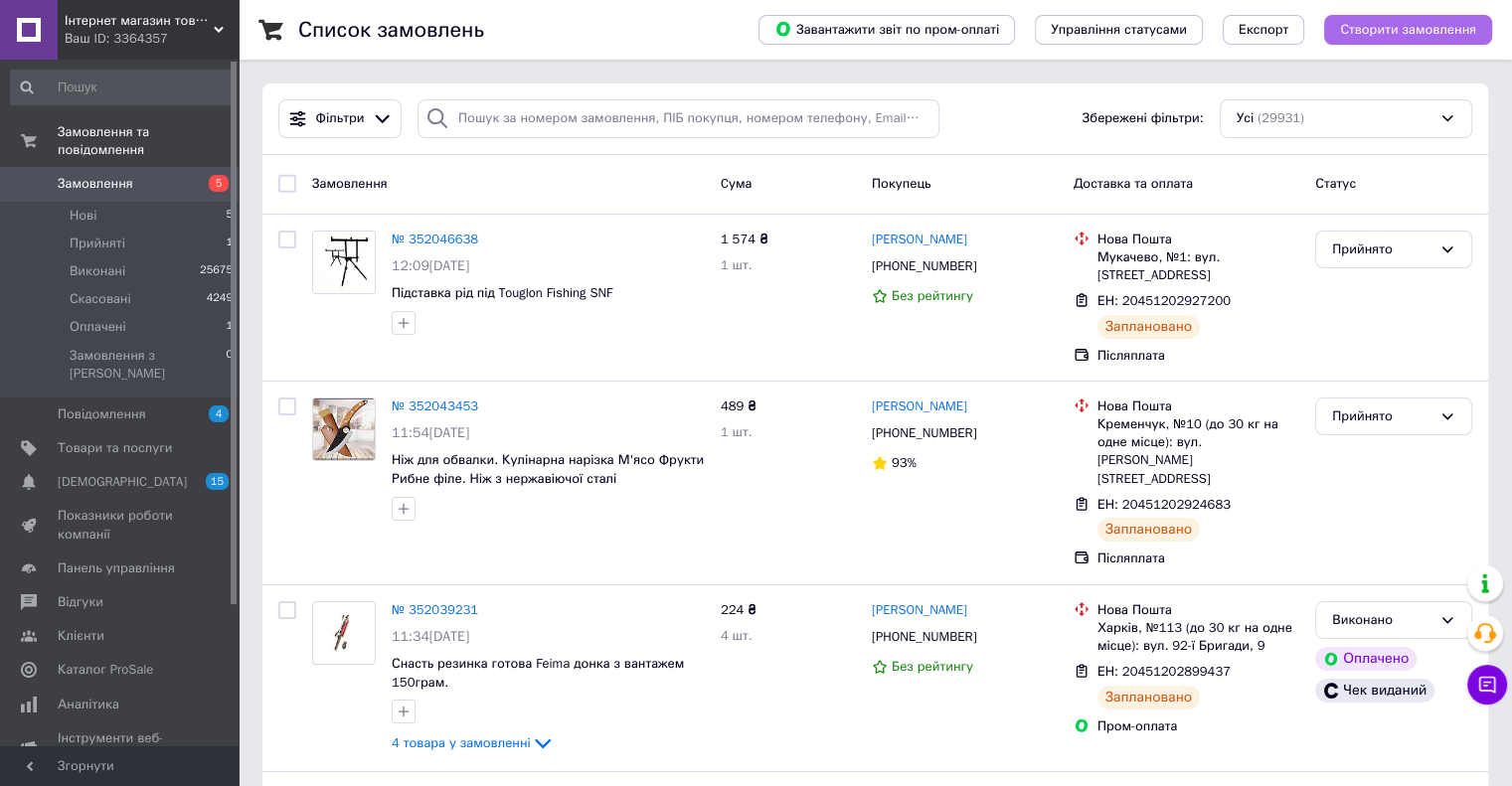 click on "Створити замовлення" at bounding box center [1408, 30] 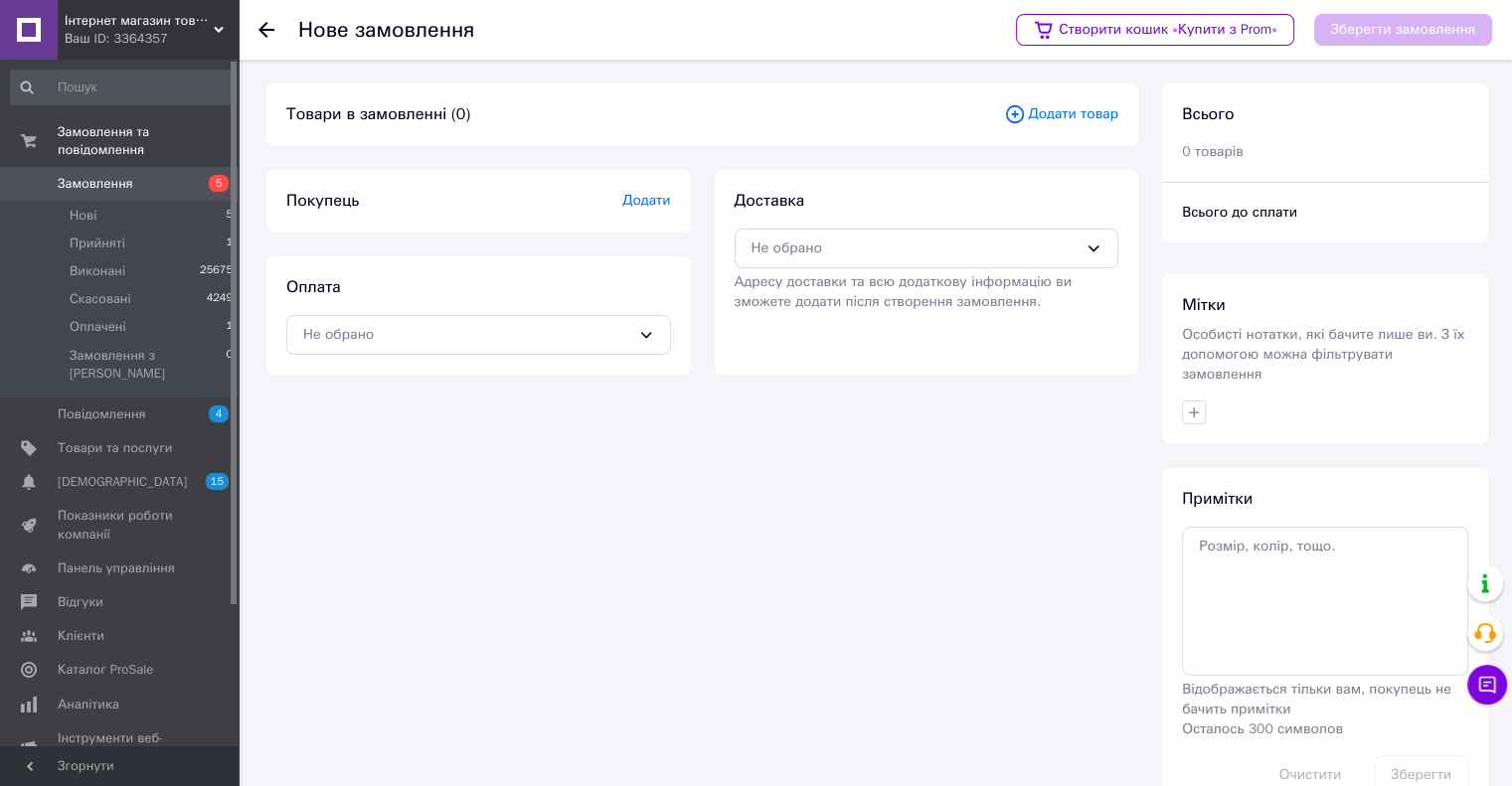 click on "Додати товар" at bounding box center (1061, 114) 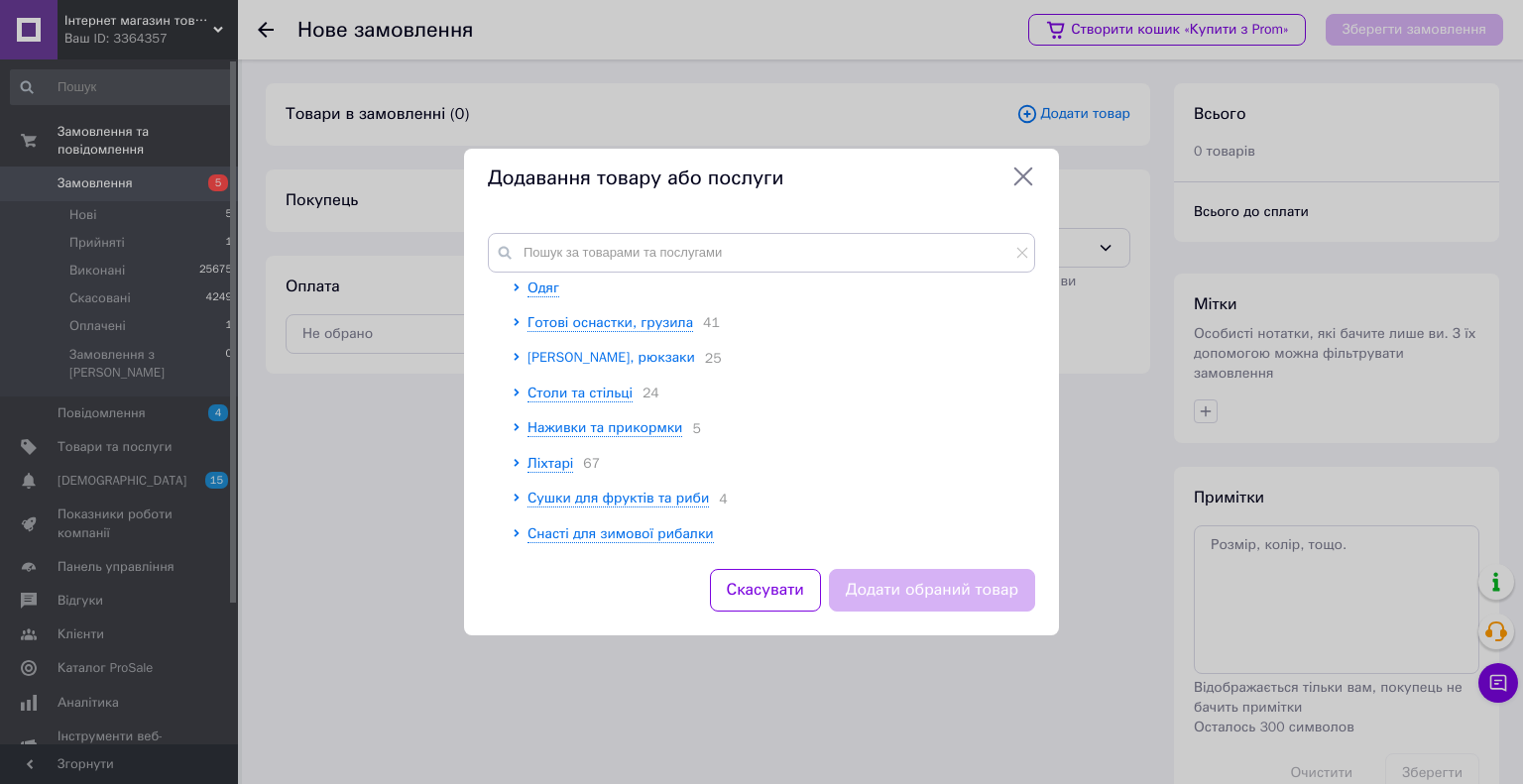 scroll, scrollTop: 396, scrollLeft: 0, axis: vertical 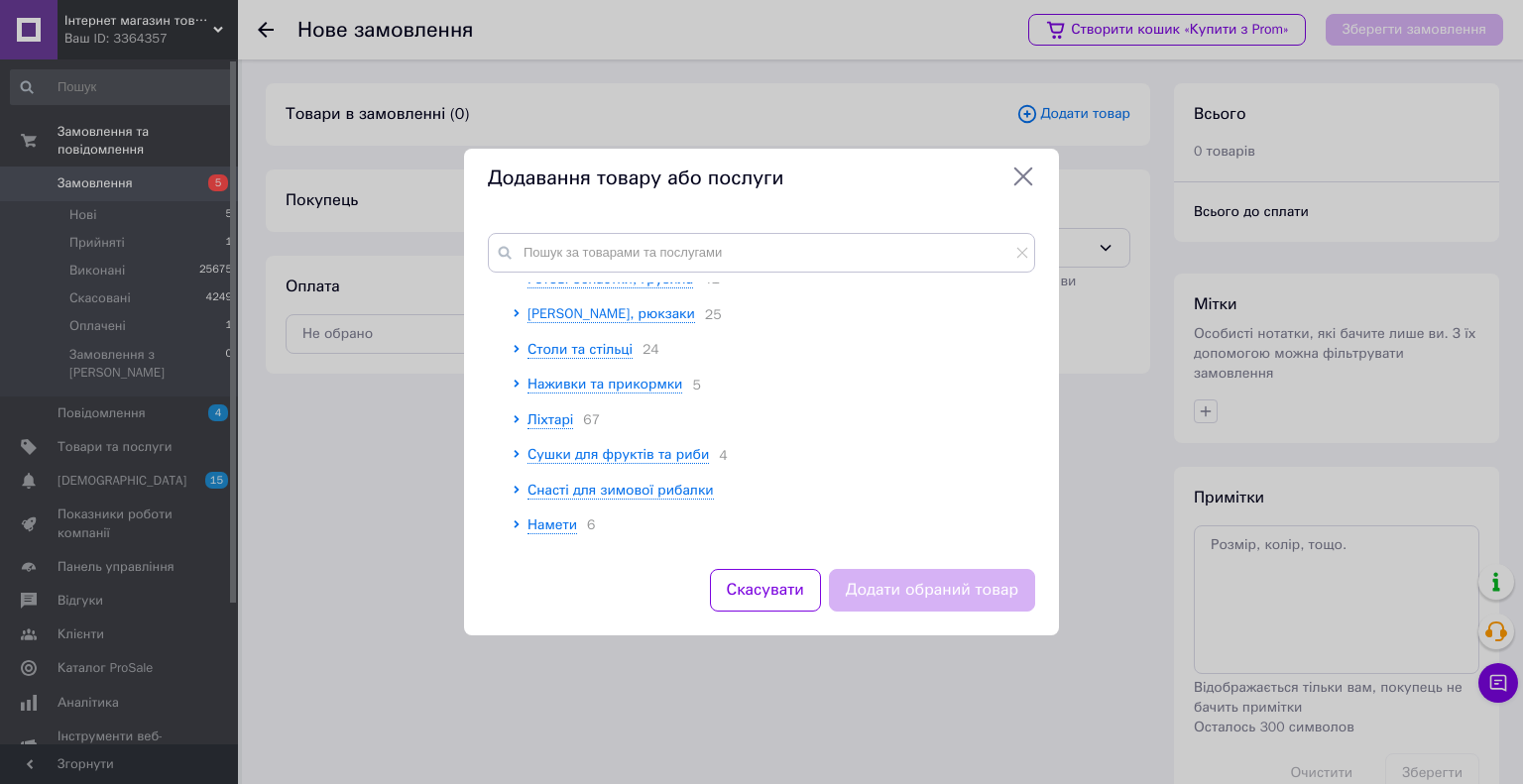 click on "67" at bounding box center (586, 419) 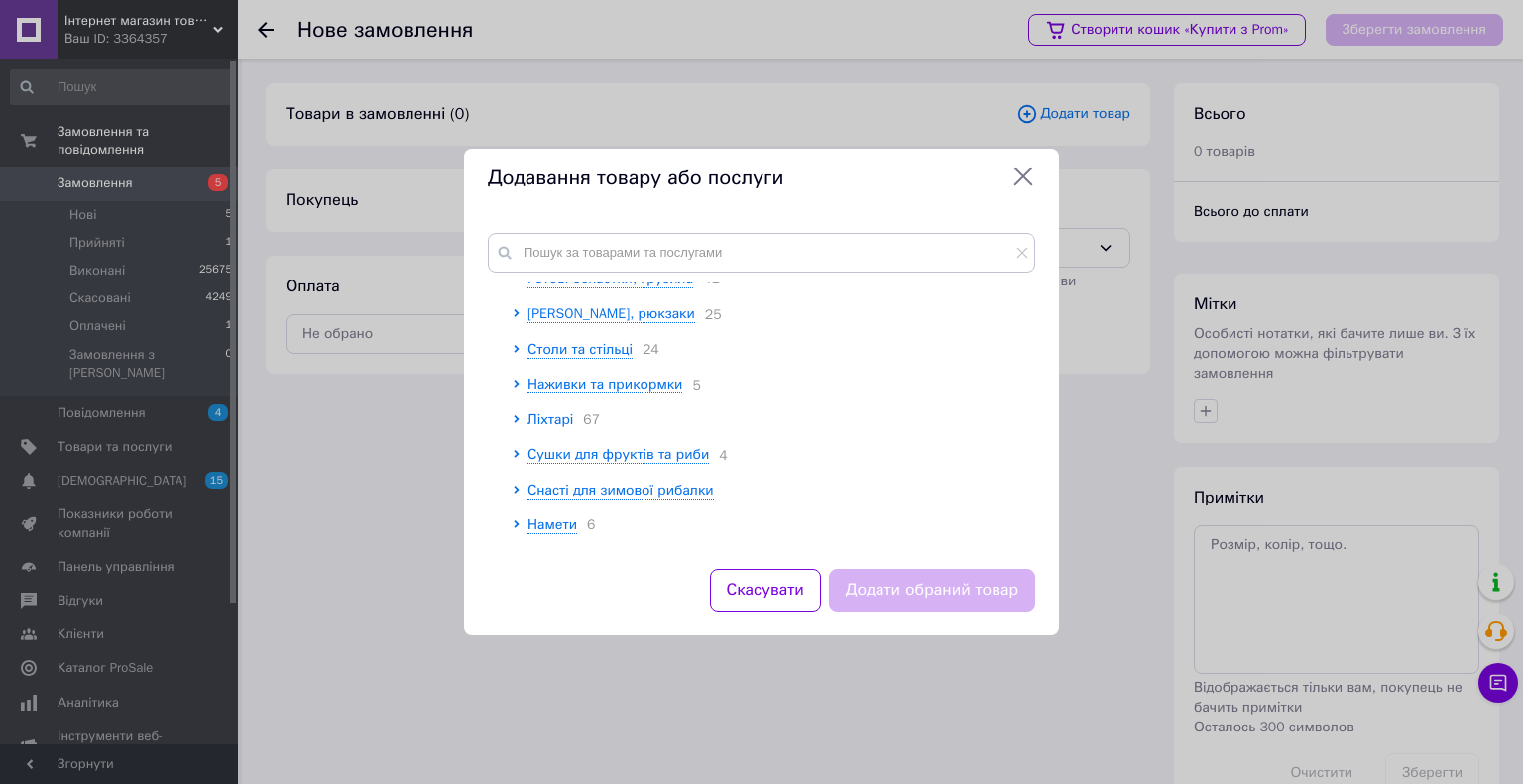 click on "Ліхтарі" at bounding box center [550, 419] 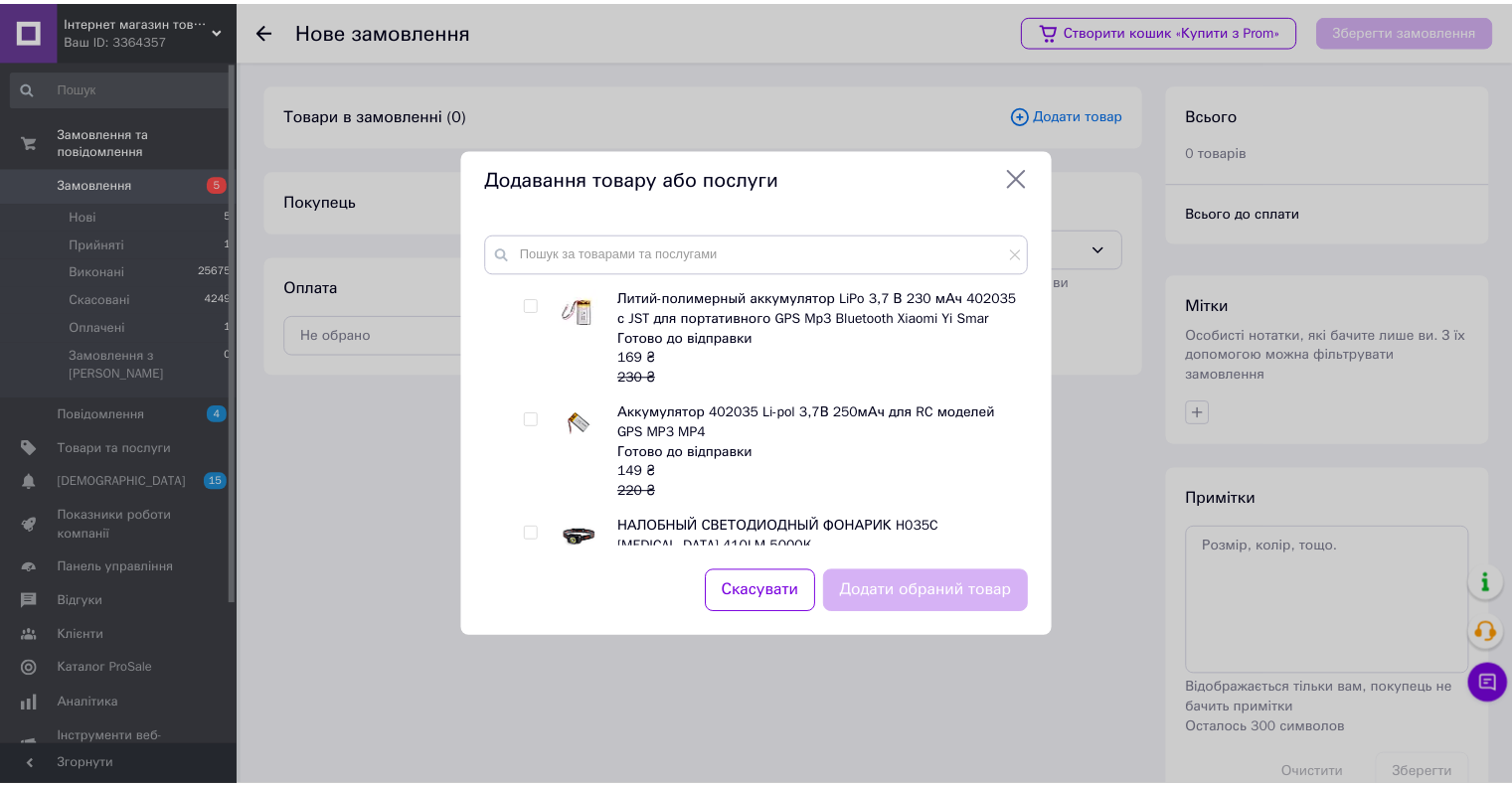 scroll, scrollTop: 3975, scrollLeft: 0, axis: vertical 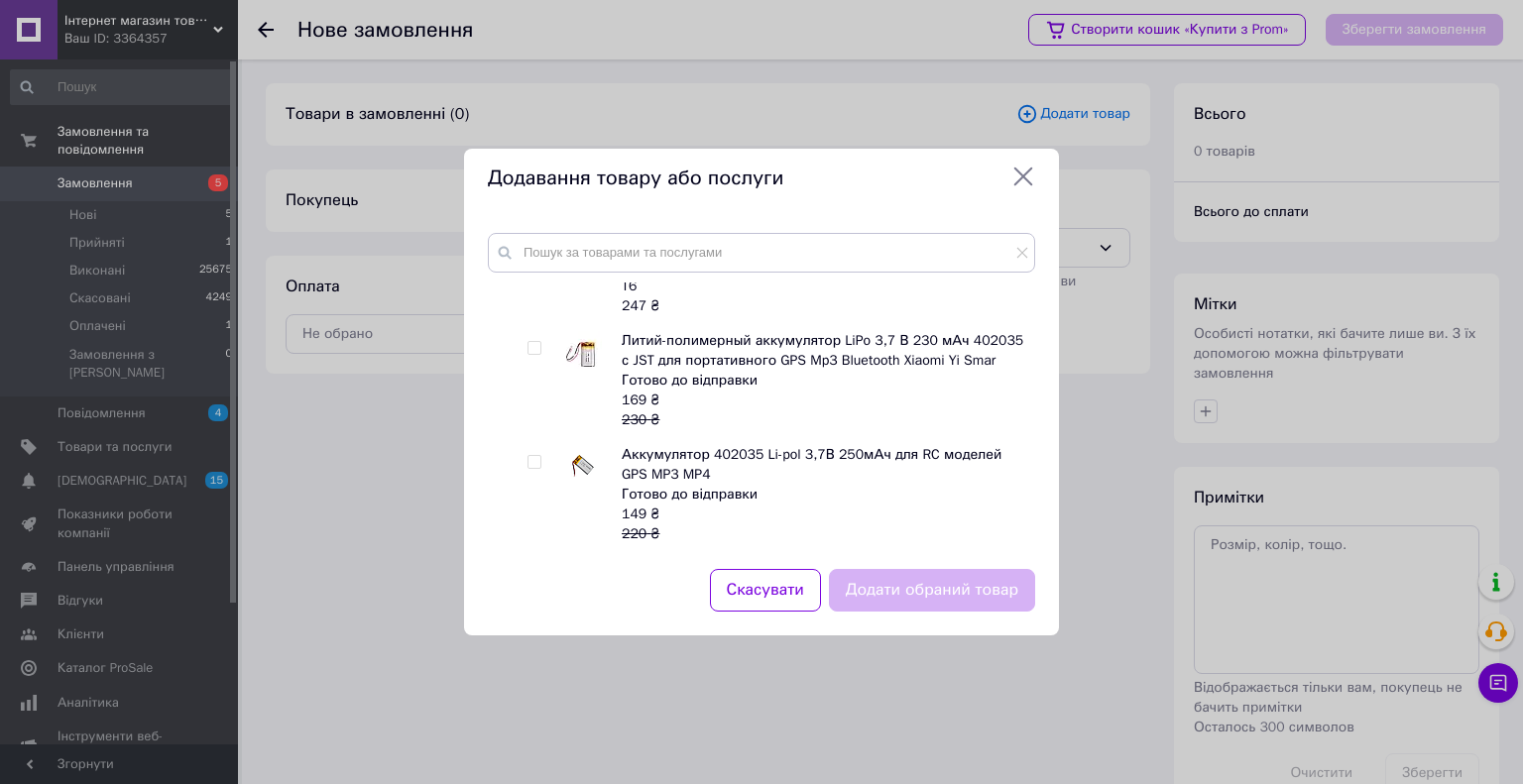 click at bounding box center [533, 348] 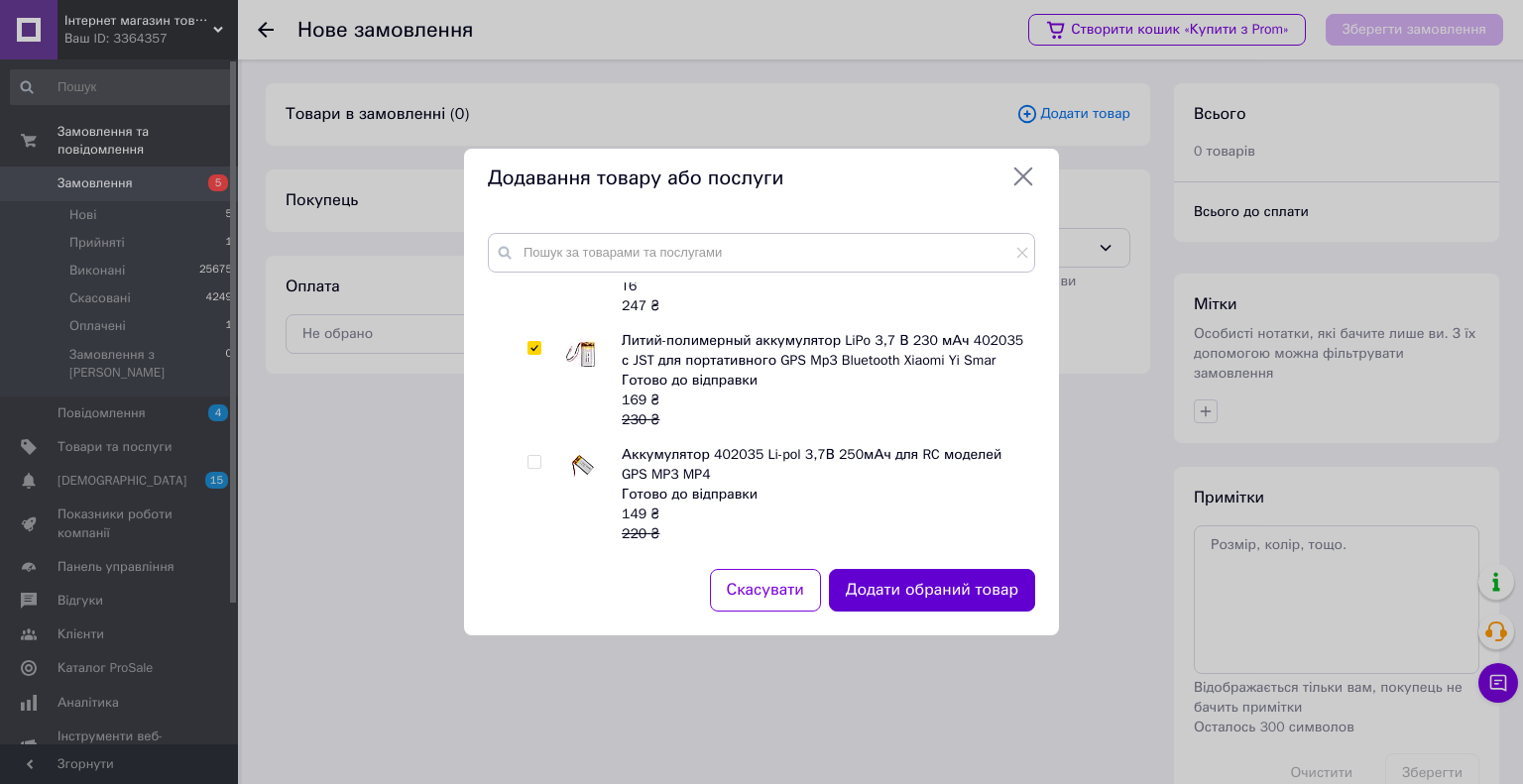 click on "Додати обраний товар" at bounding box center [932, 590] 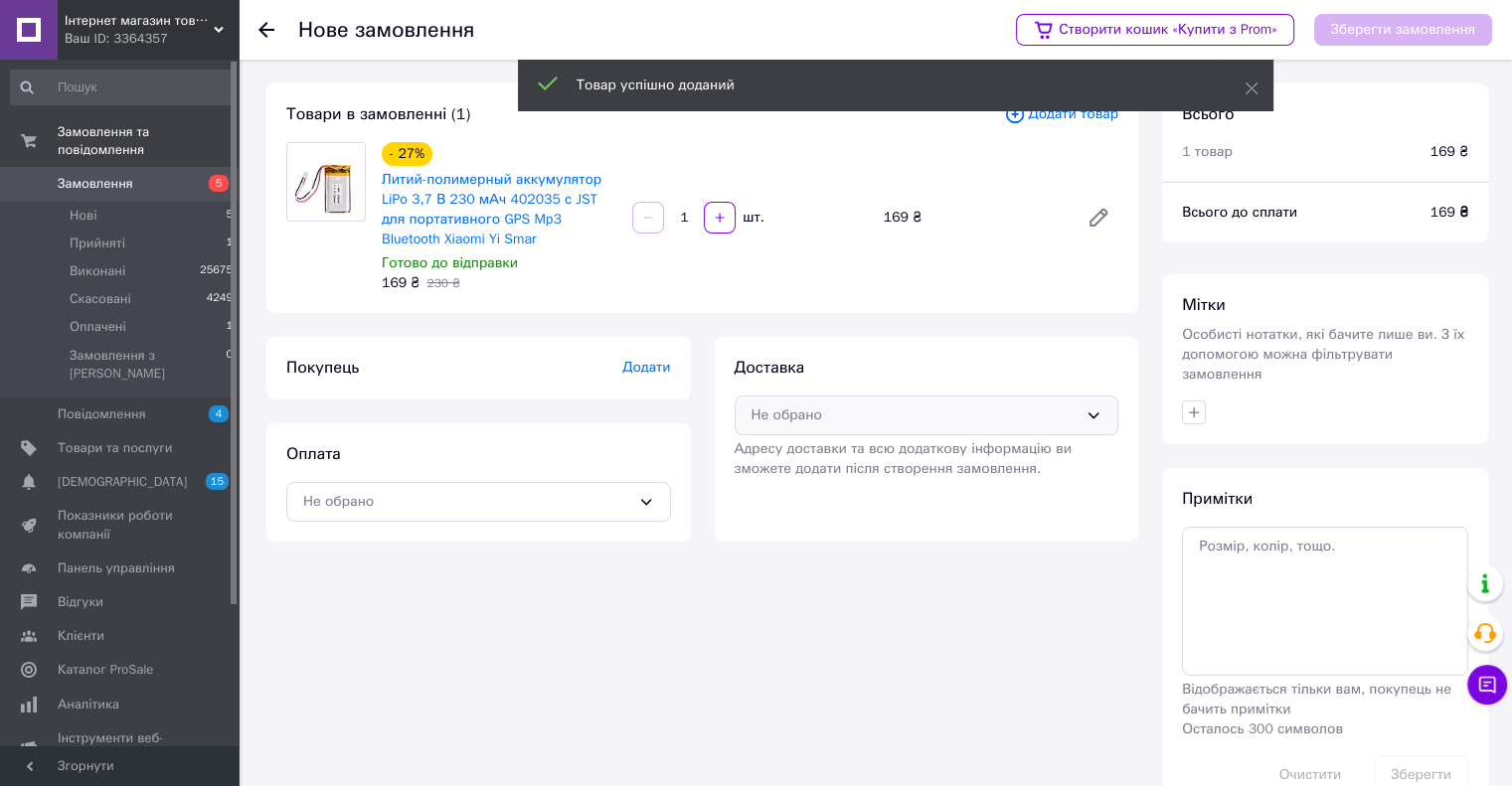 click on "Не обрано" at bounding box center [926, 415] 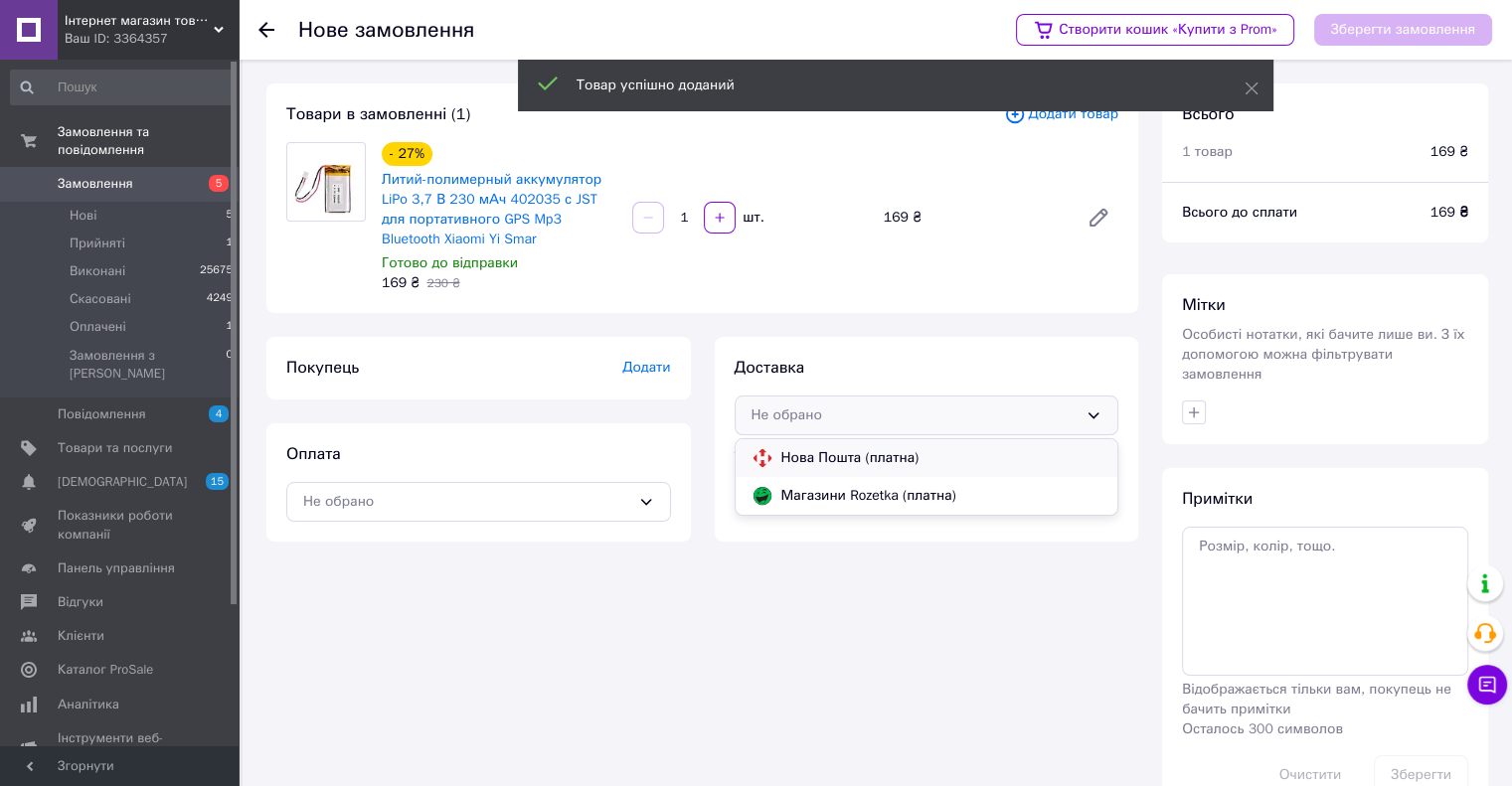 click on "Нова Пошта (платна)" at bounding box center [941, 458] 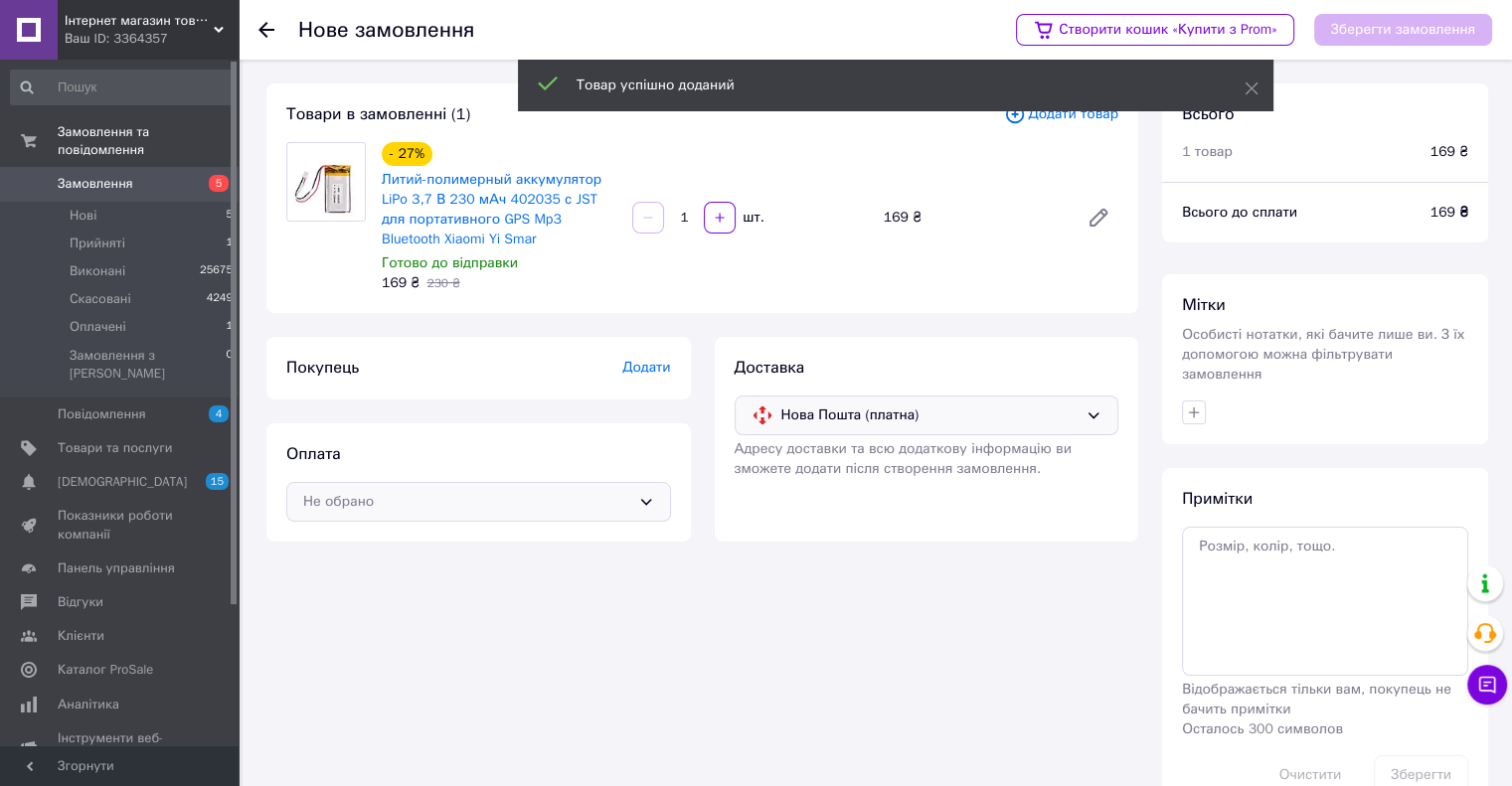 drag, startPoint x: 608, startPoint y: 500, endPoint x: 602, endPoint y: 509, distance: 10.816654 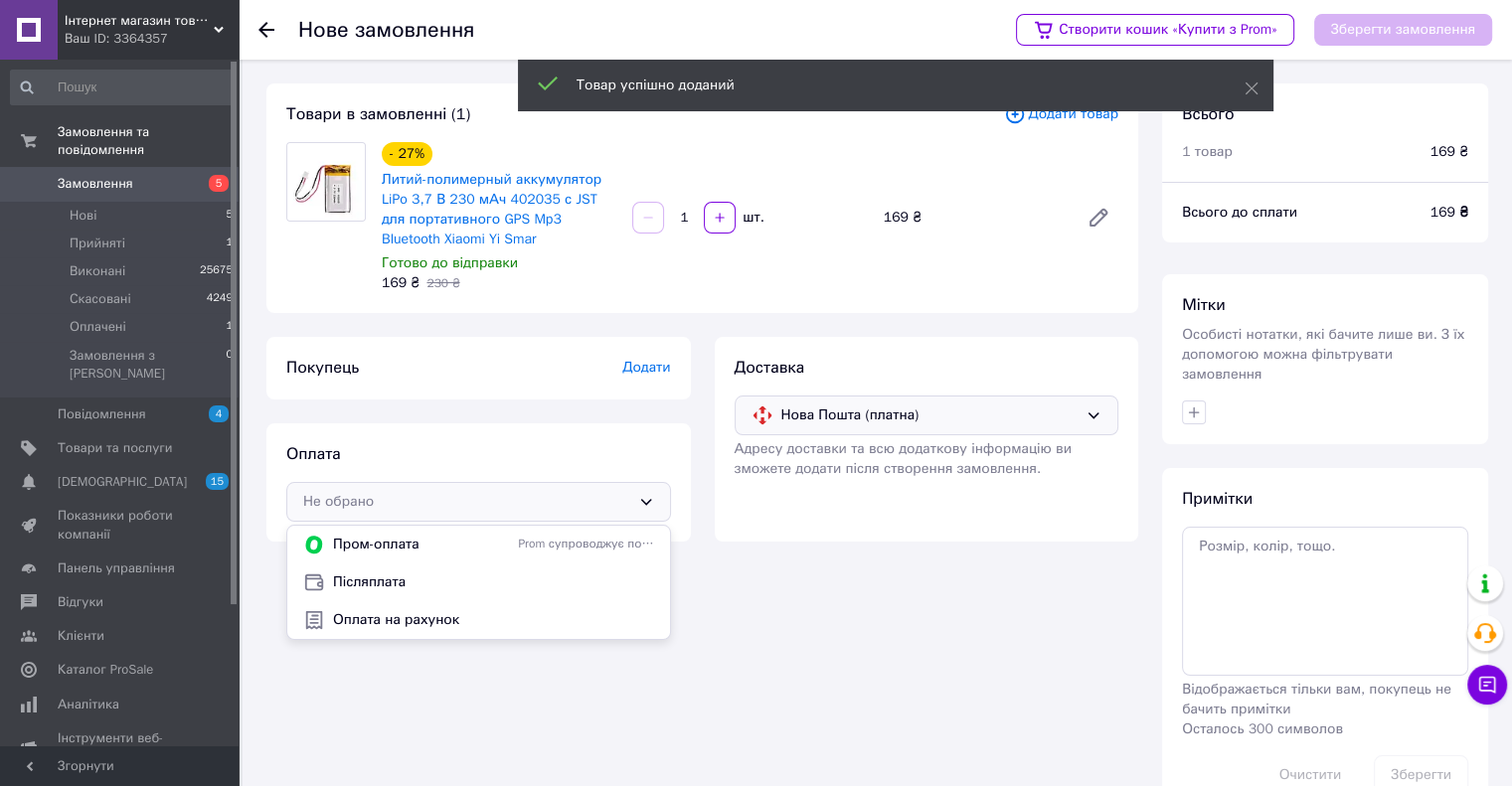 click on "Післяплата" at bounding box center (493, 582) 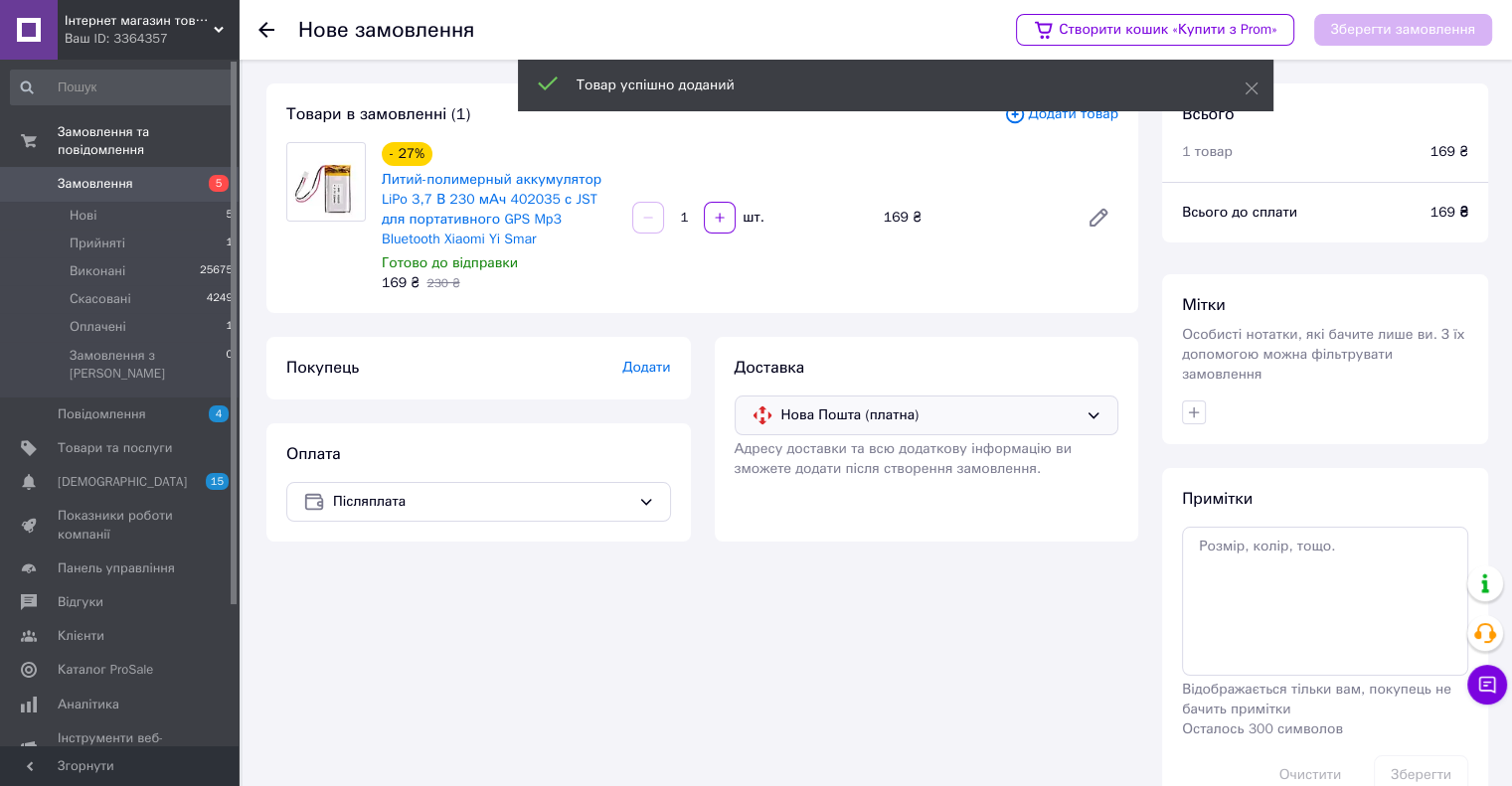 click on "Покупець Додати" at bounding box center [478, 368] 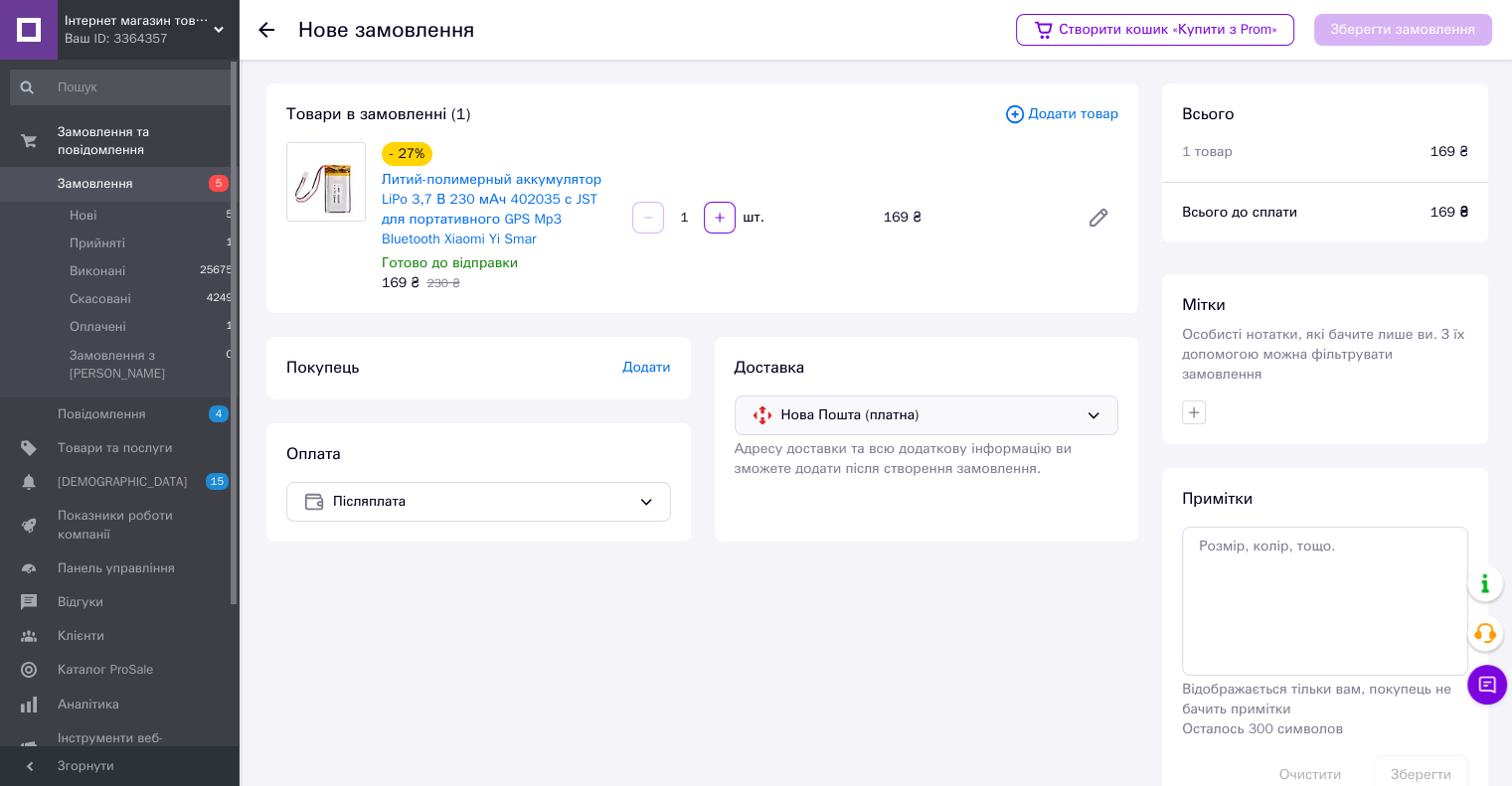 click on "Додати" at bounding box center [646, 367] 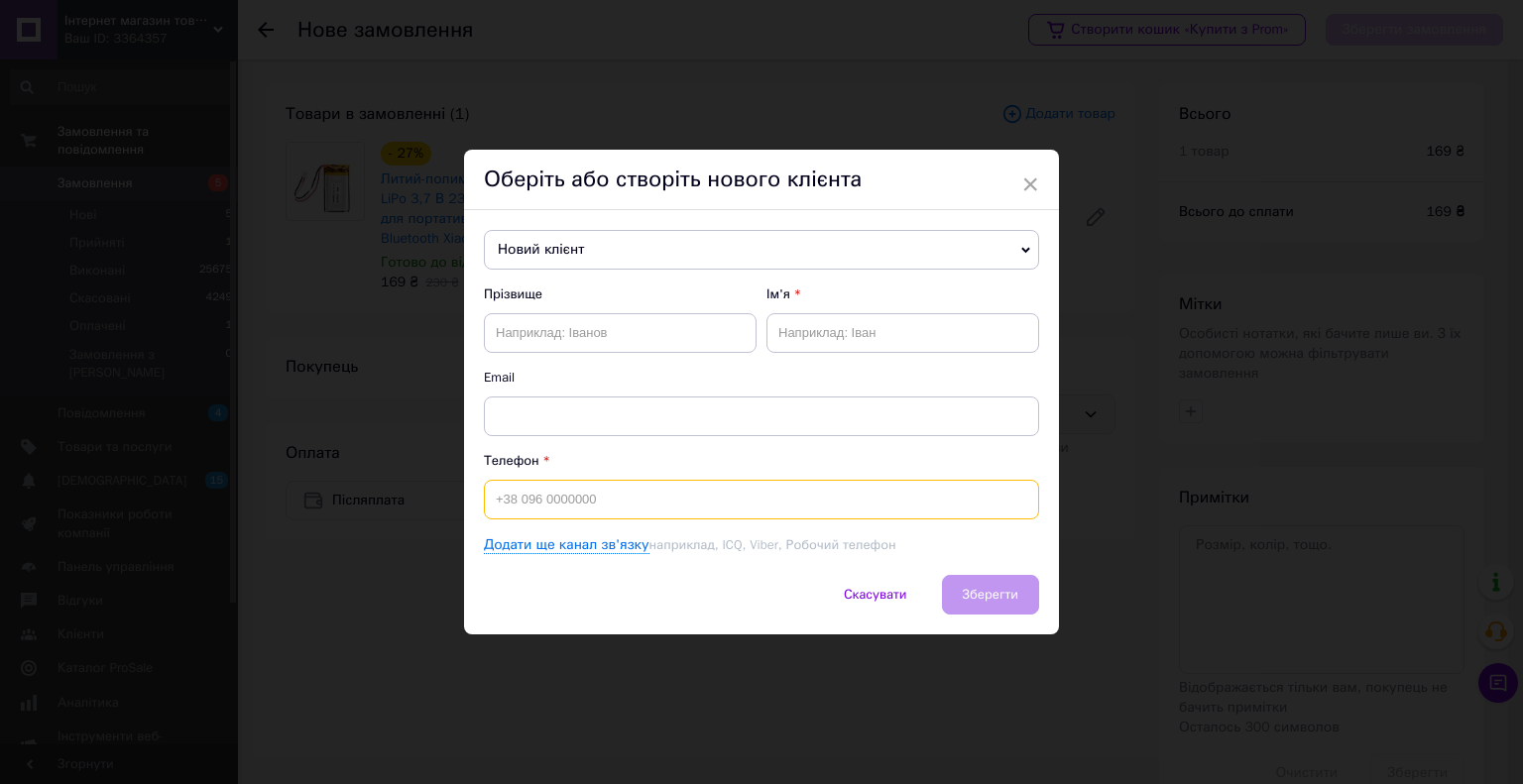 click on "Прізвище Ім'я Email Телефон Додати ще канал зв'язку    наприклад, ICQ, Viber, Робочий телефон" at bounding box center (762, 420) 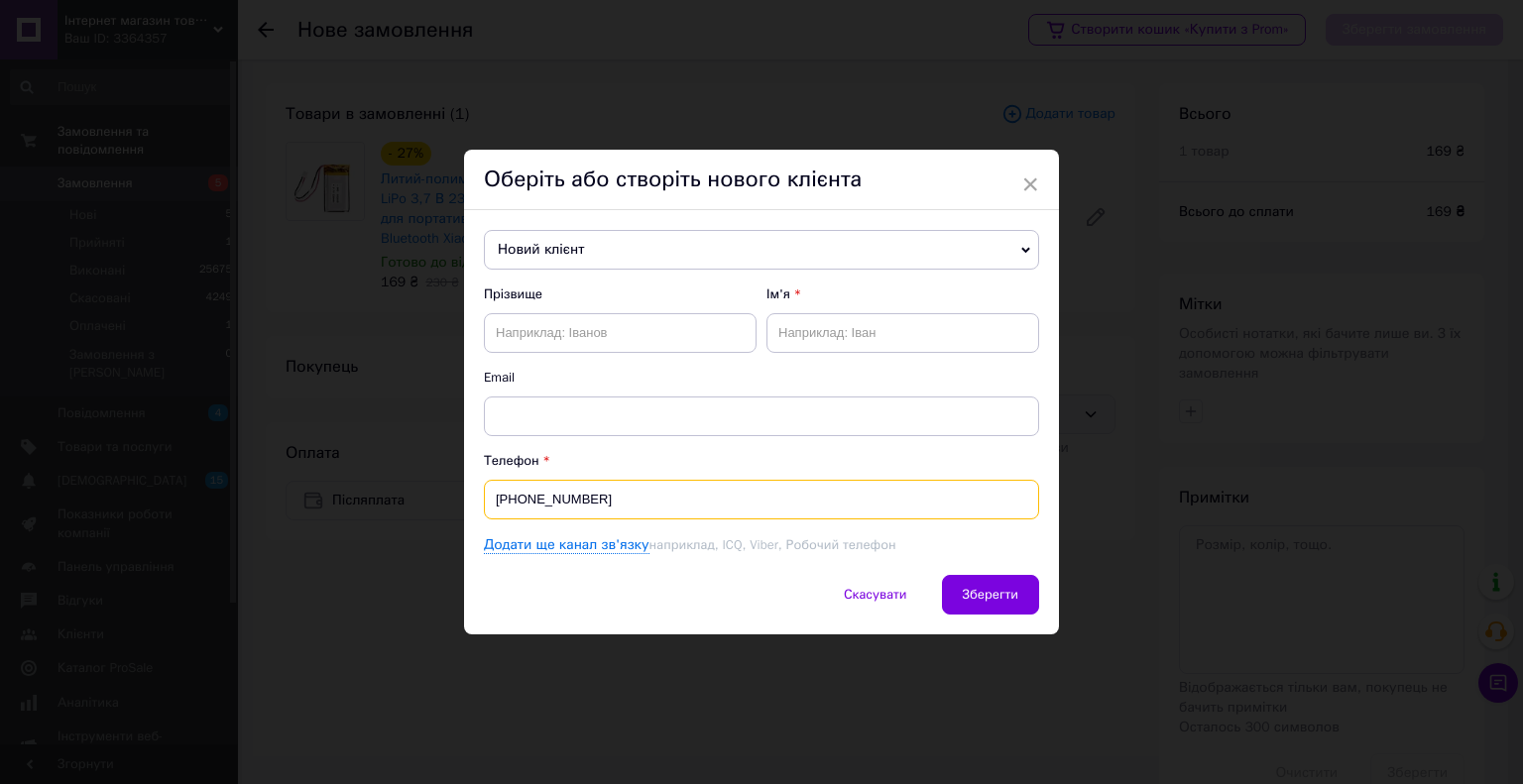 type on "[PHONE_NUMBER]" 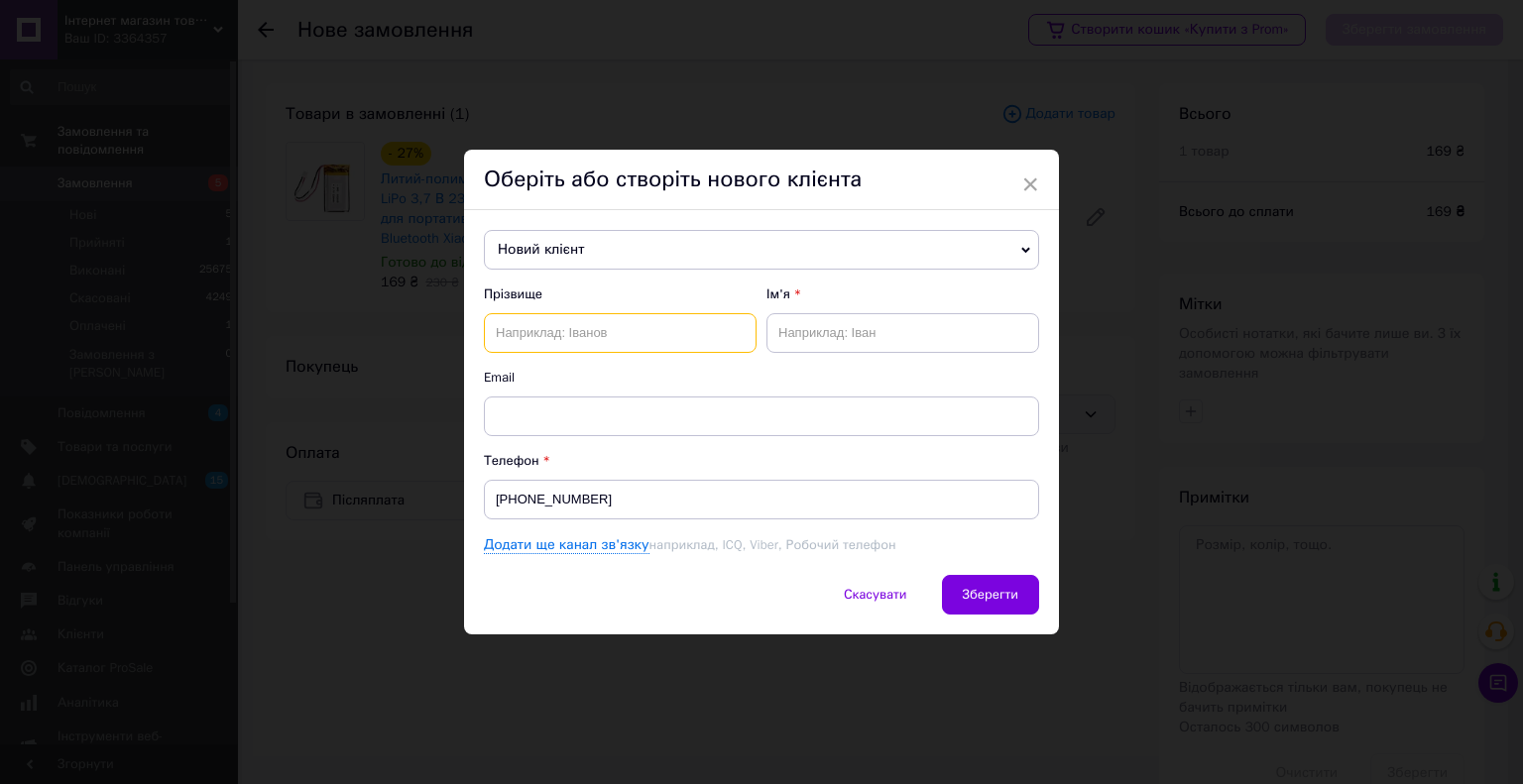 click at bounding box center [620, 333] 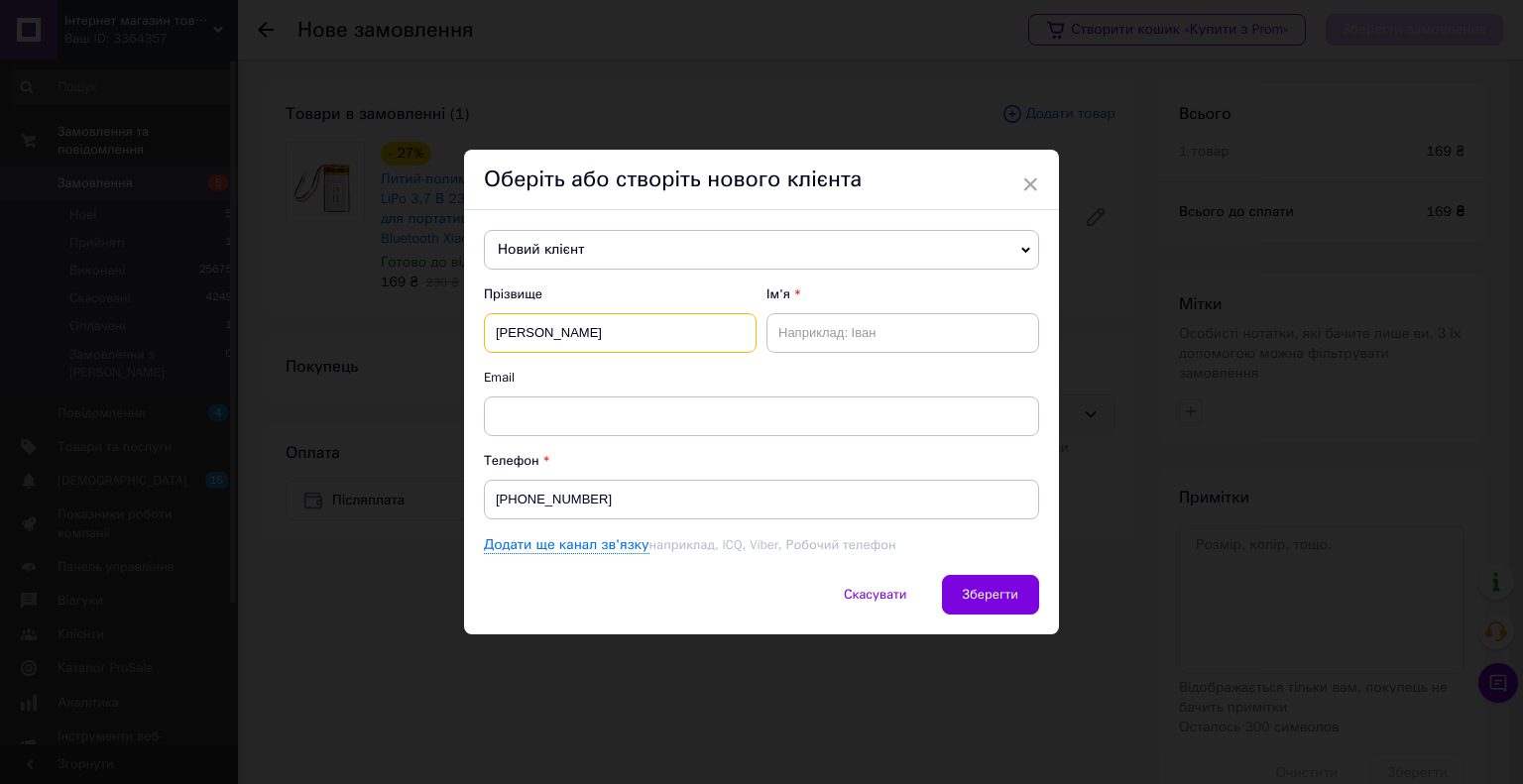 drag, startPoint x: 626, startPoint y: 336, endPoint x: 551, endPoint y: 333, distance: 75.059976 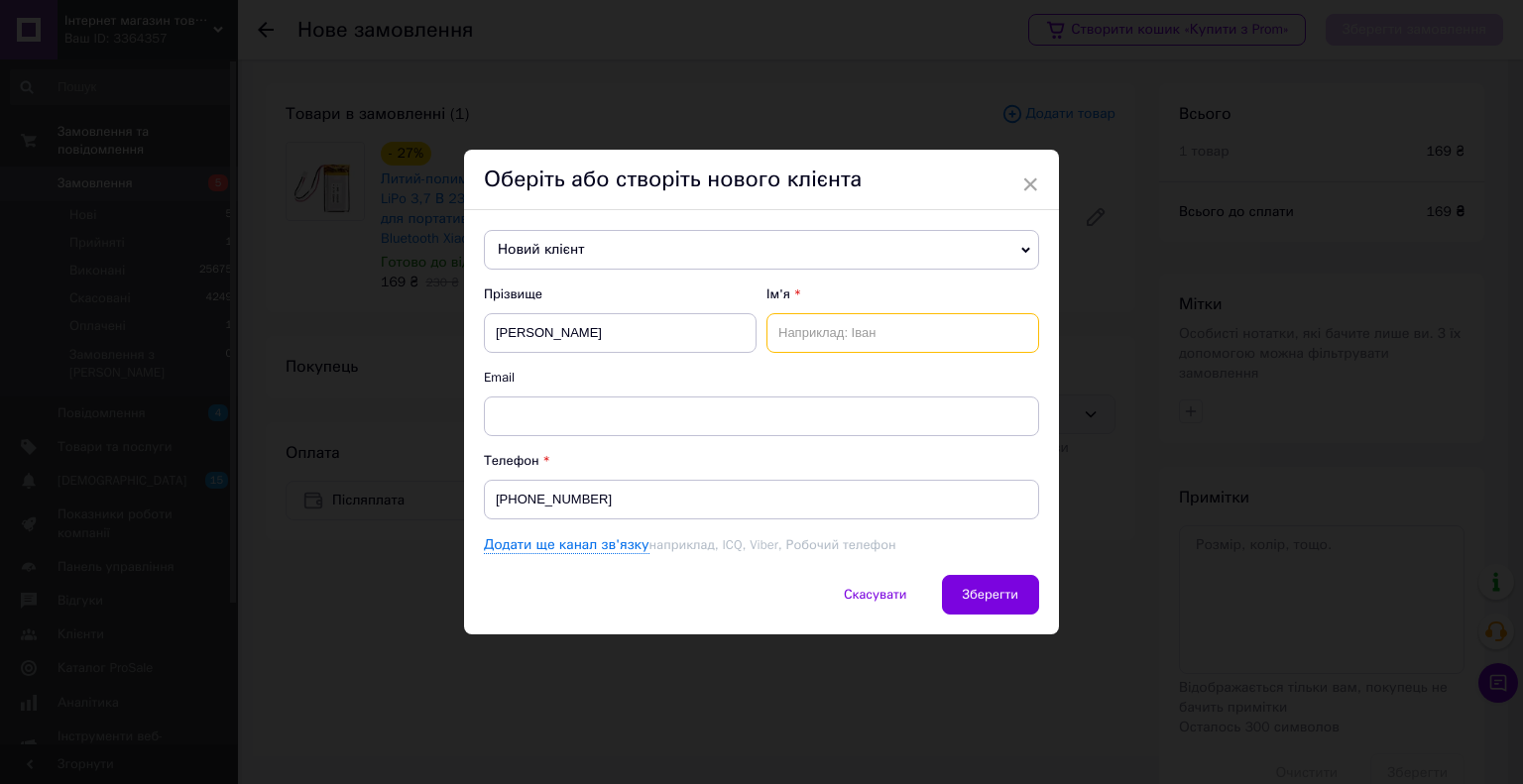 click at bounding box center [902, 333] 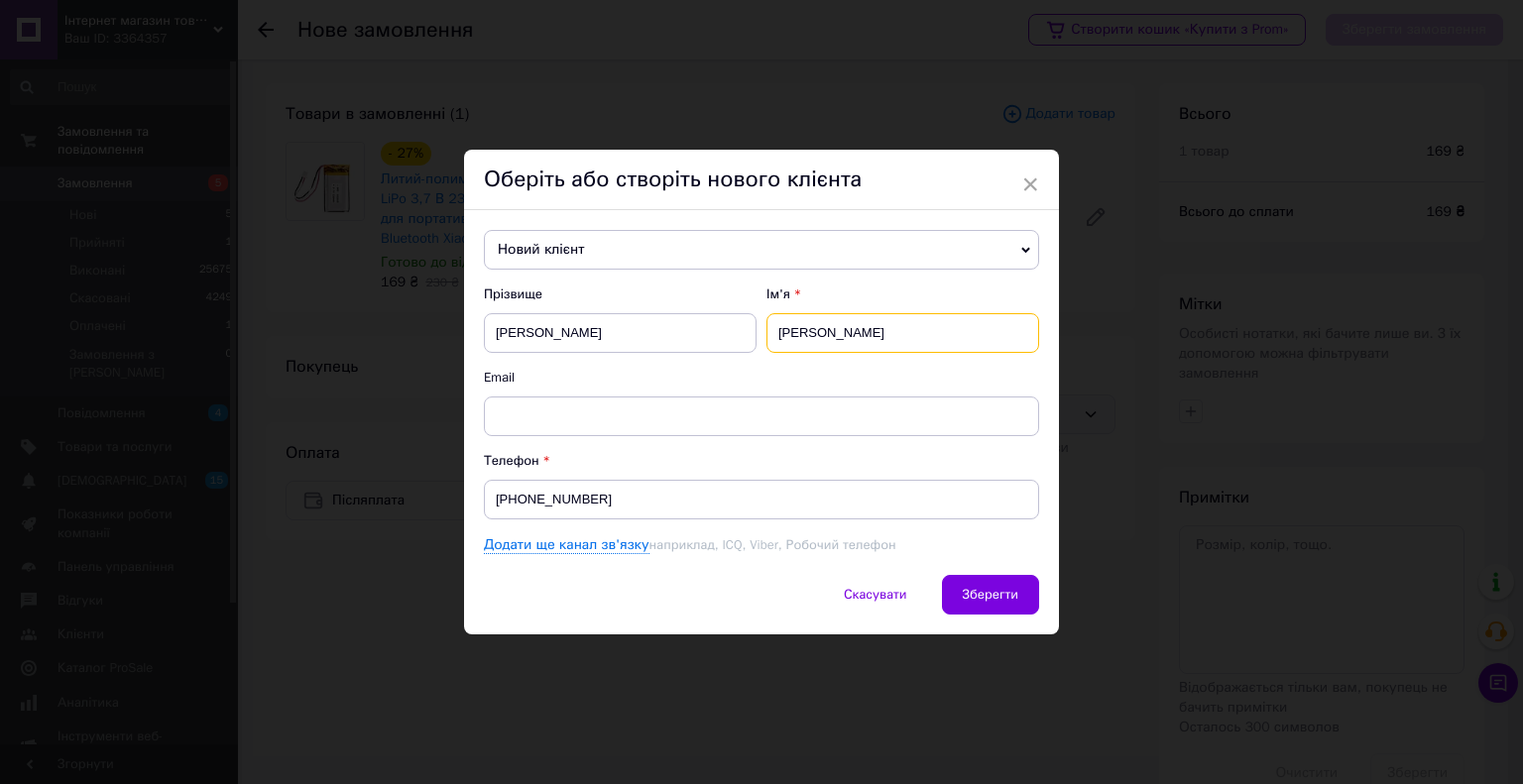 type on "[PERSON_NAME]" 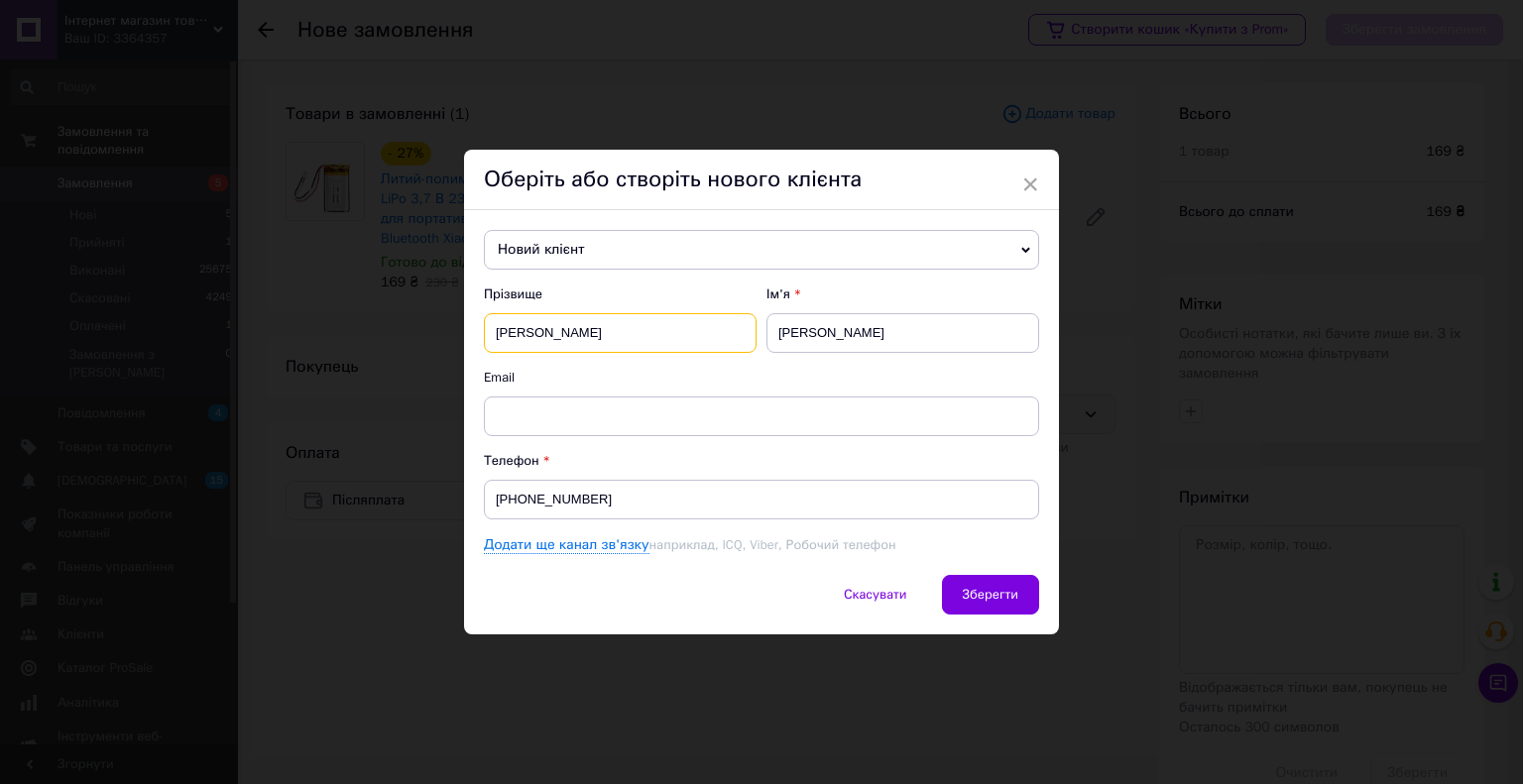drag, startPoint x: 707, startPoint y: 338, endPoint x: 549, endPoint y: 338, distance: 158 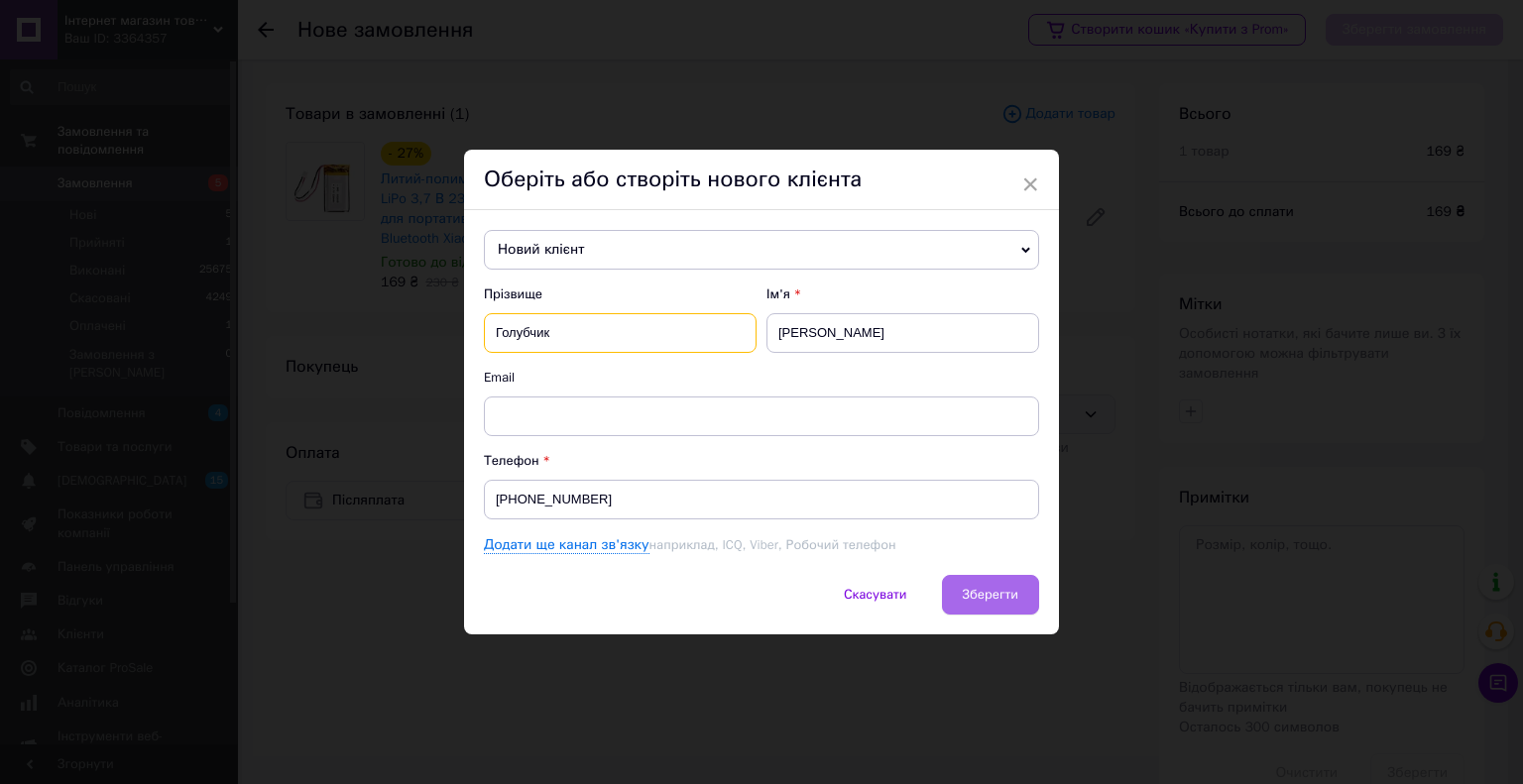 type on "Голубчик" 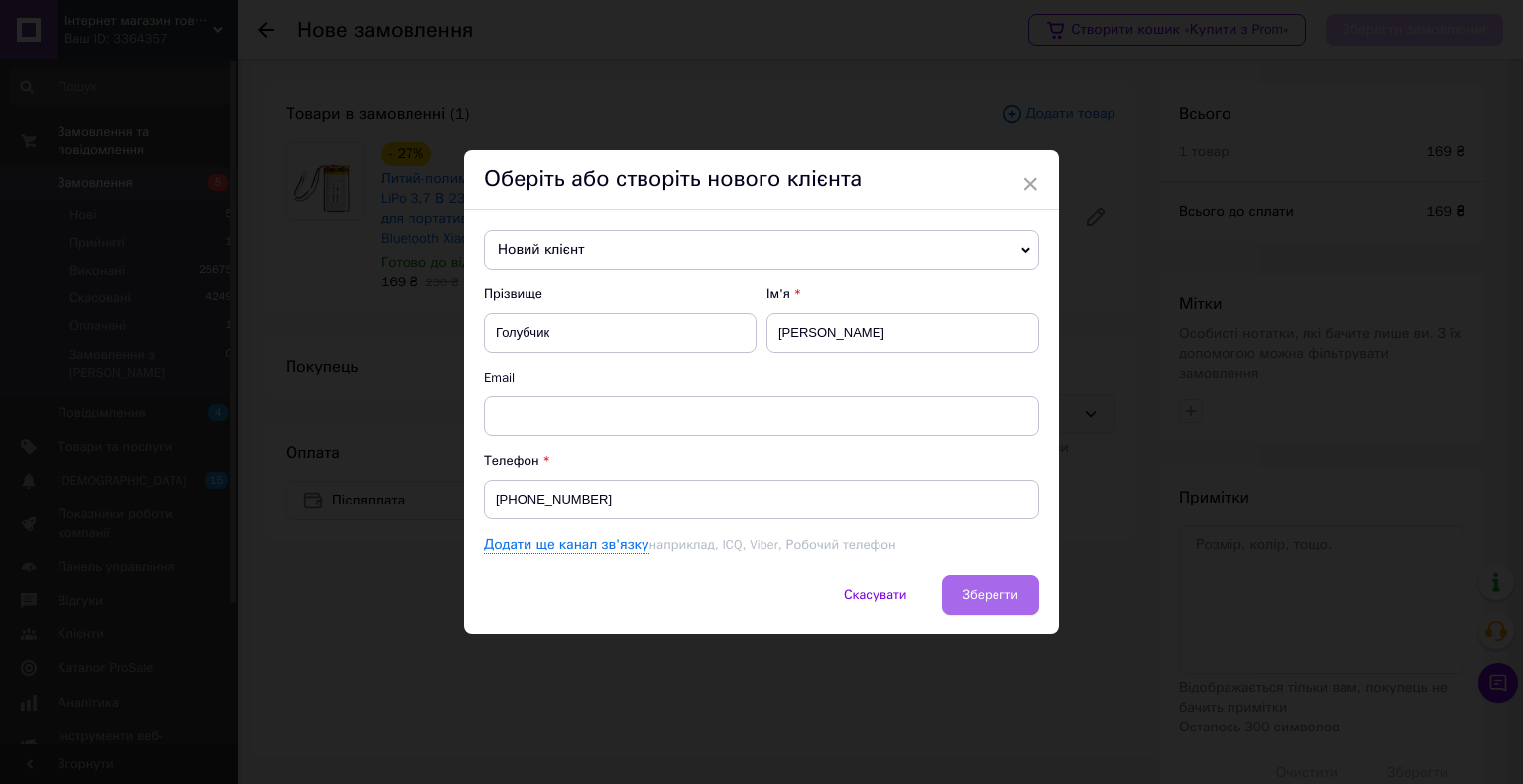 click on "Зберегти" at bounding box center [991, 595] 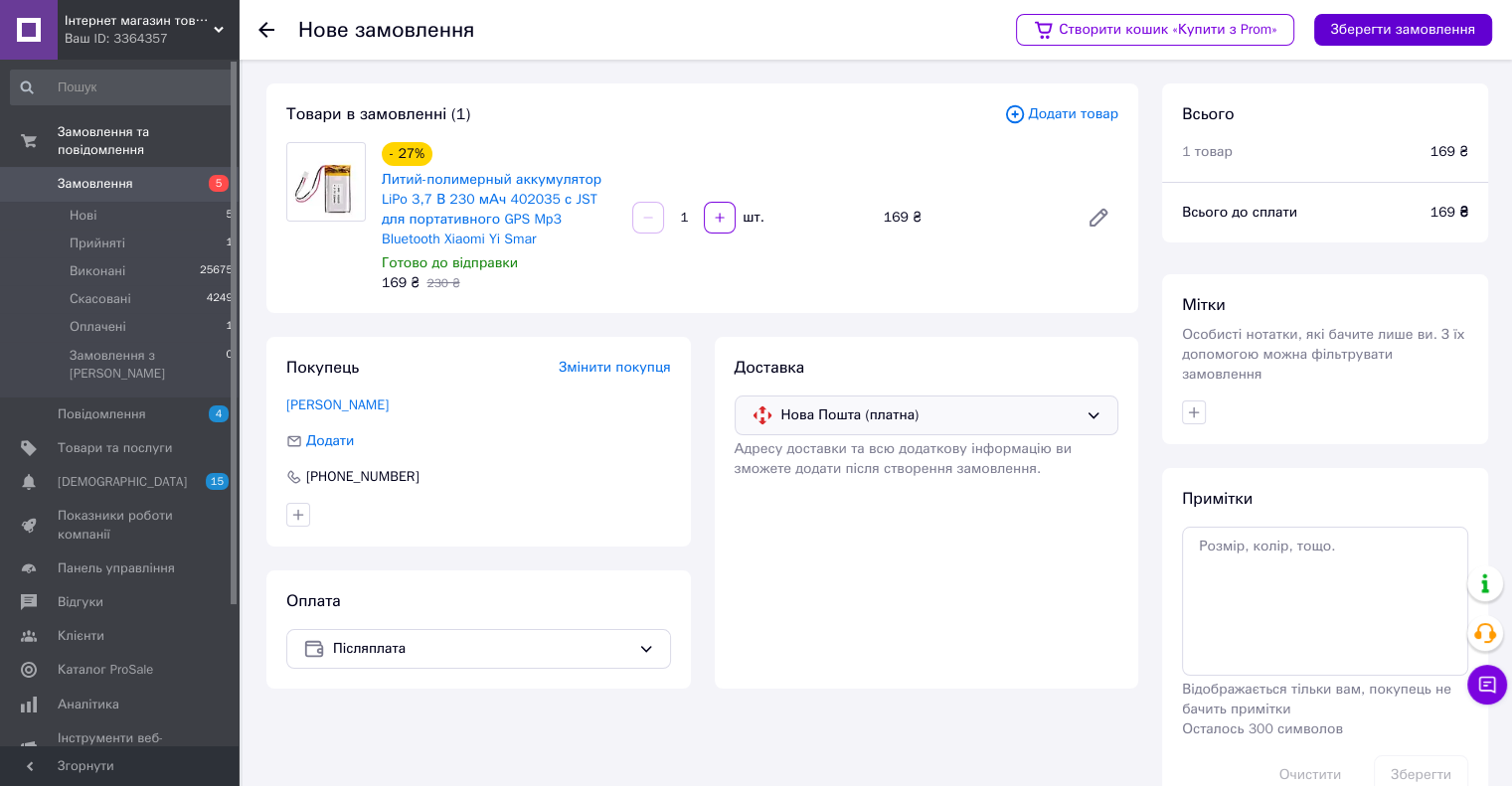 click on "Зберегти замовлення" at bounding box center [1403, 30] 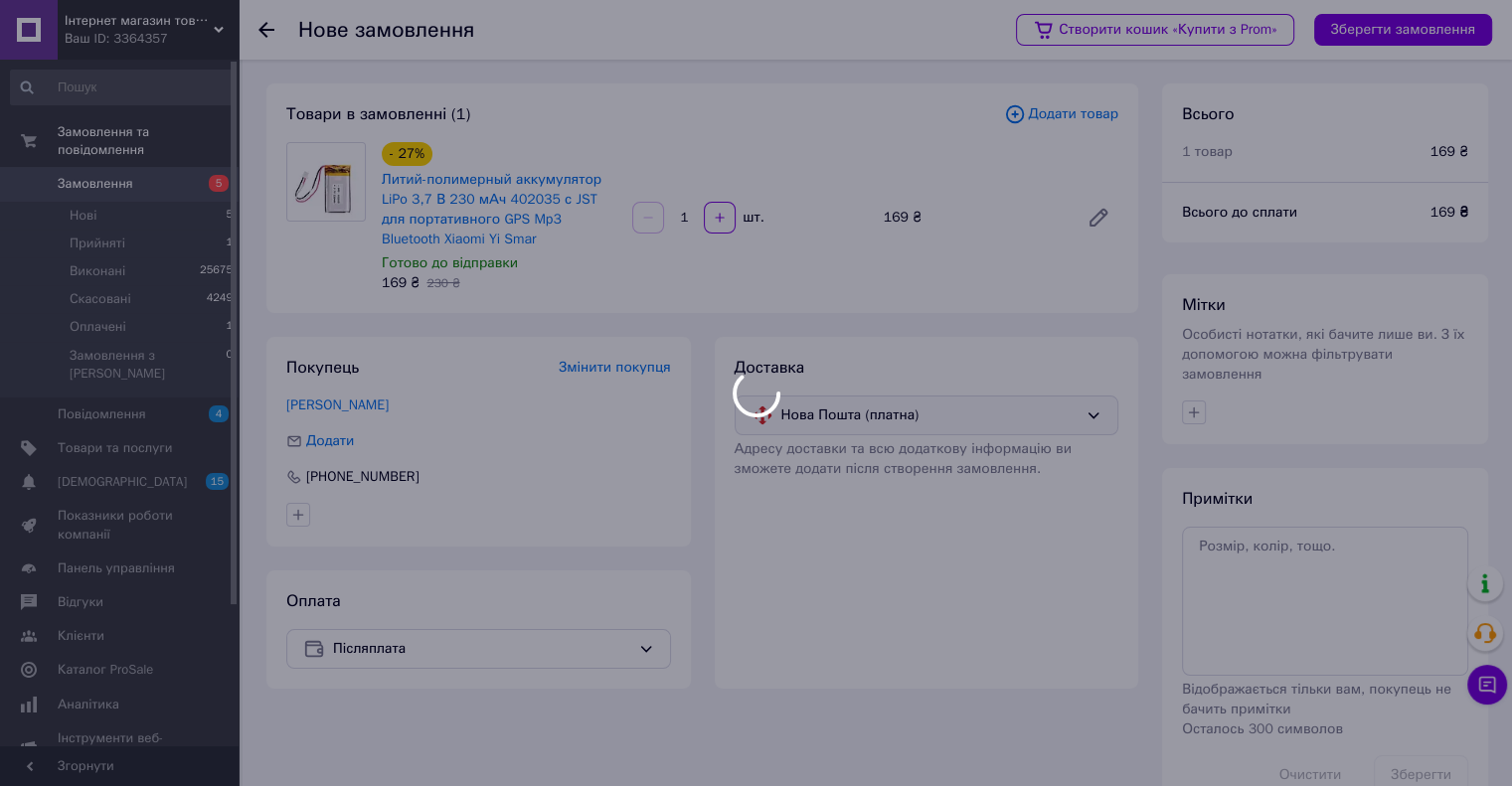 click at bounding box center (756, 393) 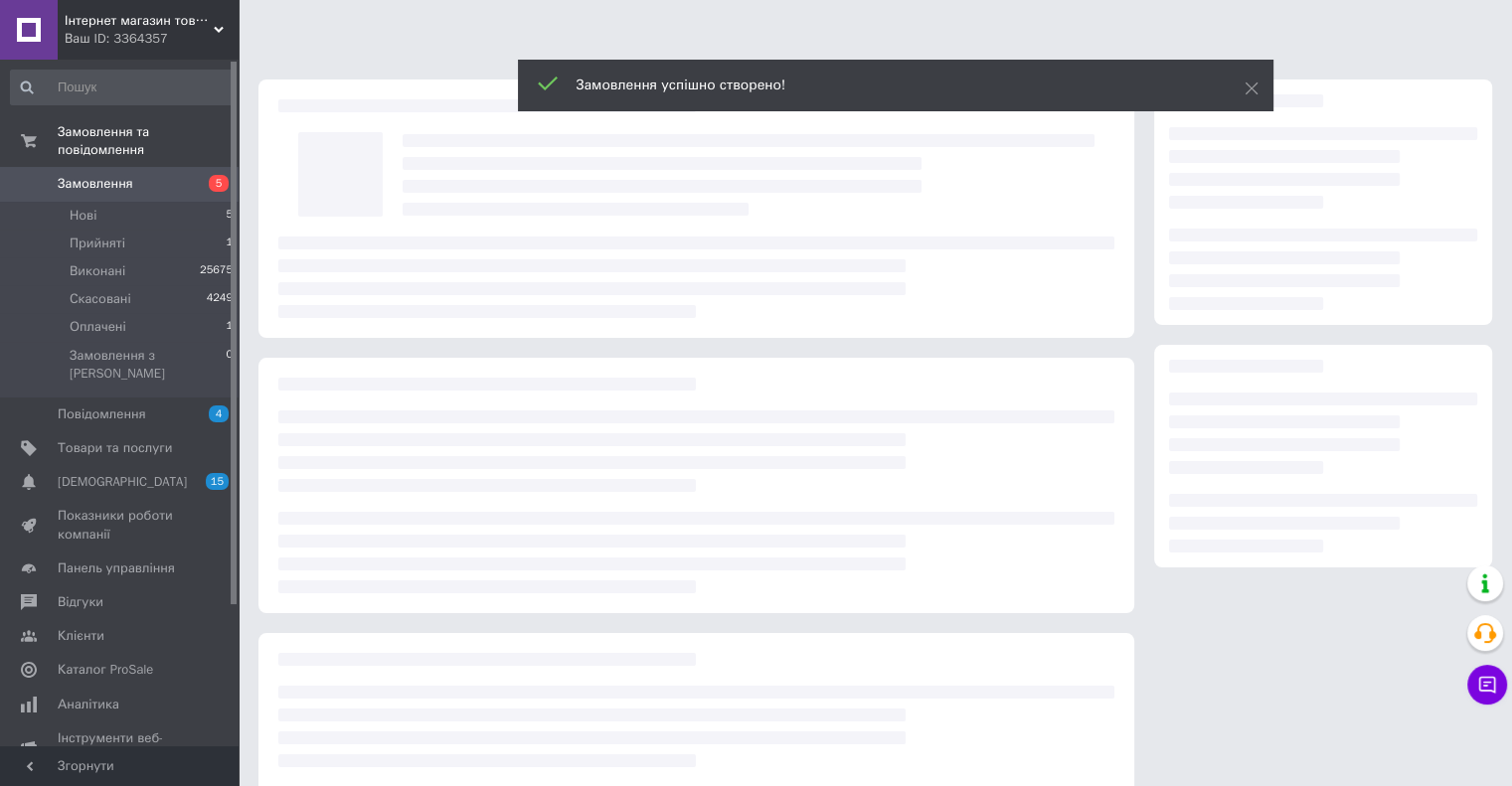 click at bounding box center [696, 760] 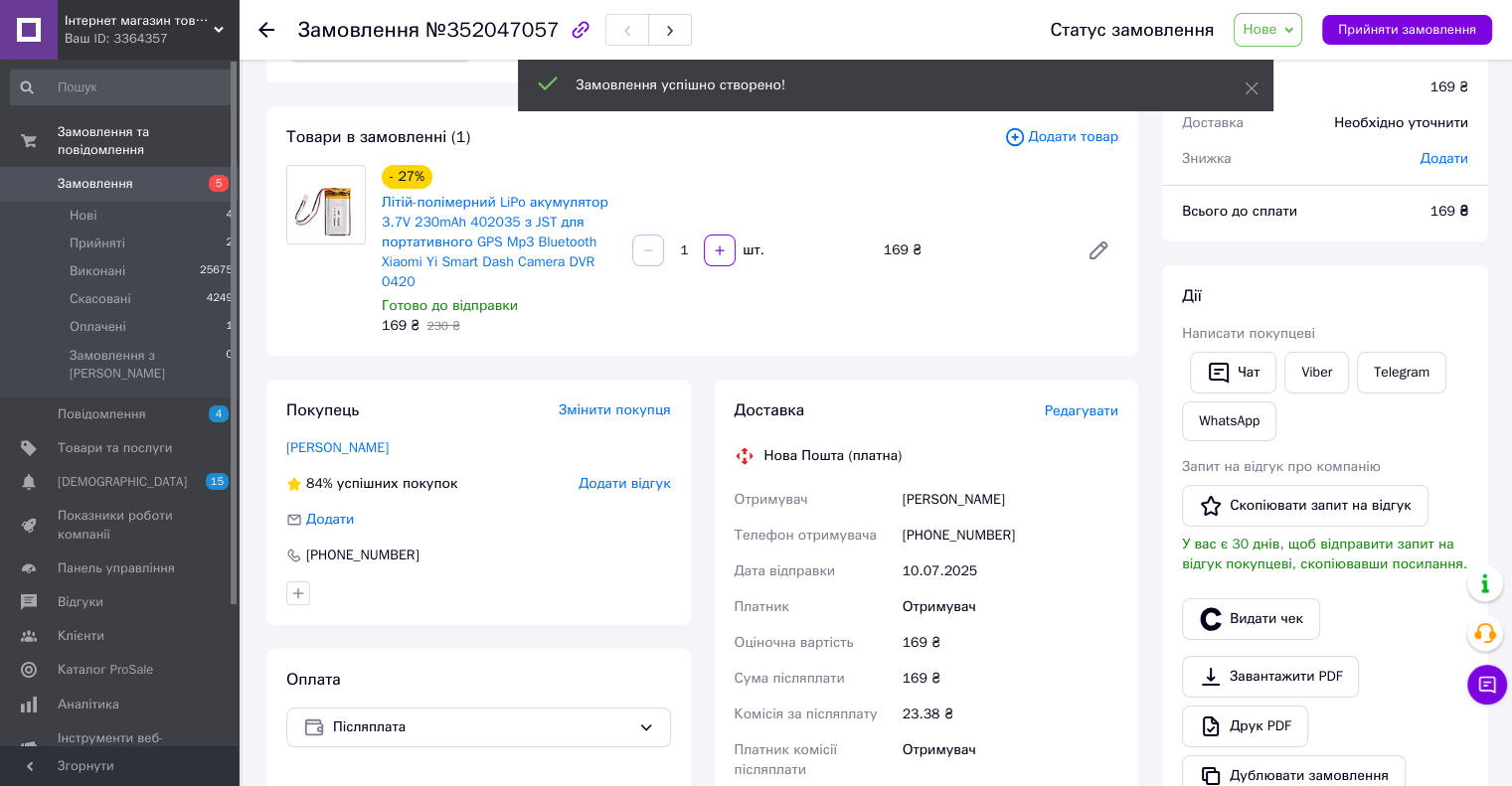 scroll, scrollTop: 99, scrollLeft: 0, axis: vertical 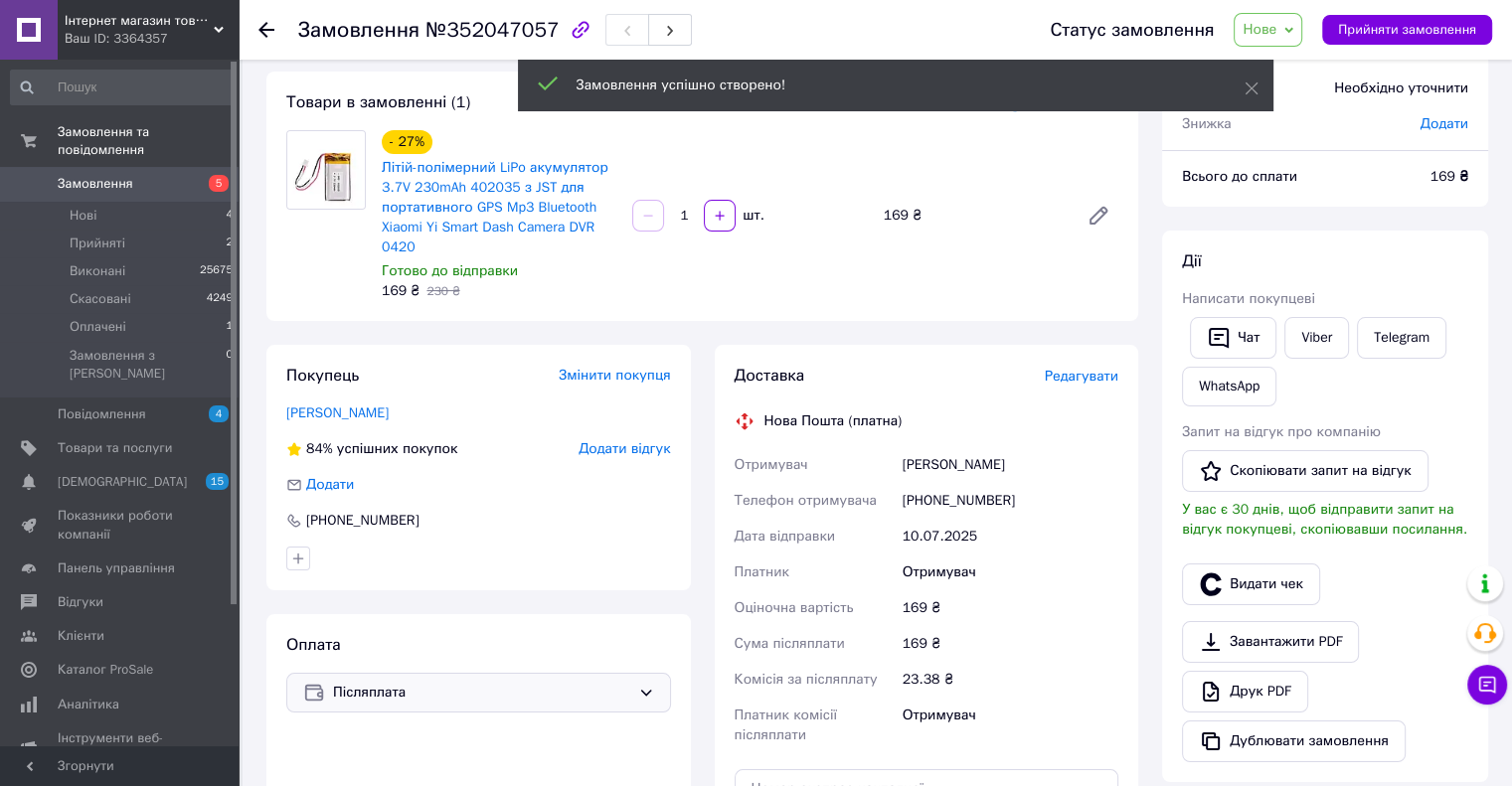 click on "Післяплата" at bounding box center (478, 693) 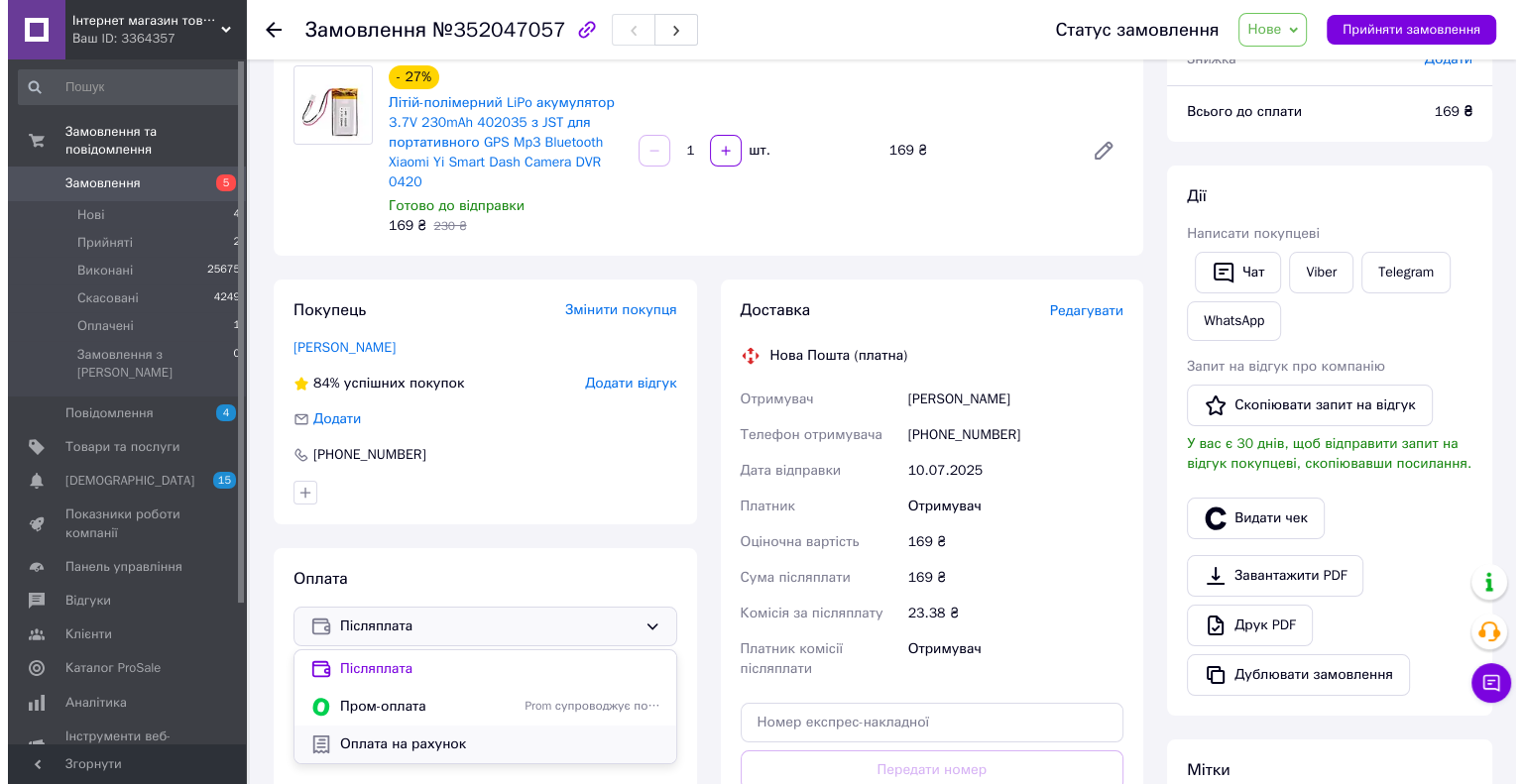 scroll, scrollTop: 198, scrollLeft: 0, axis: vertical 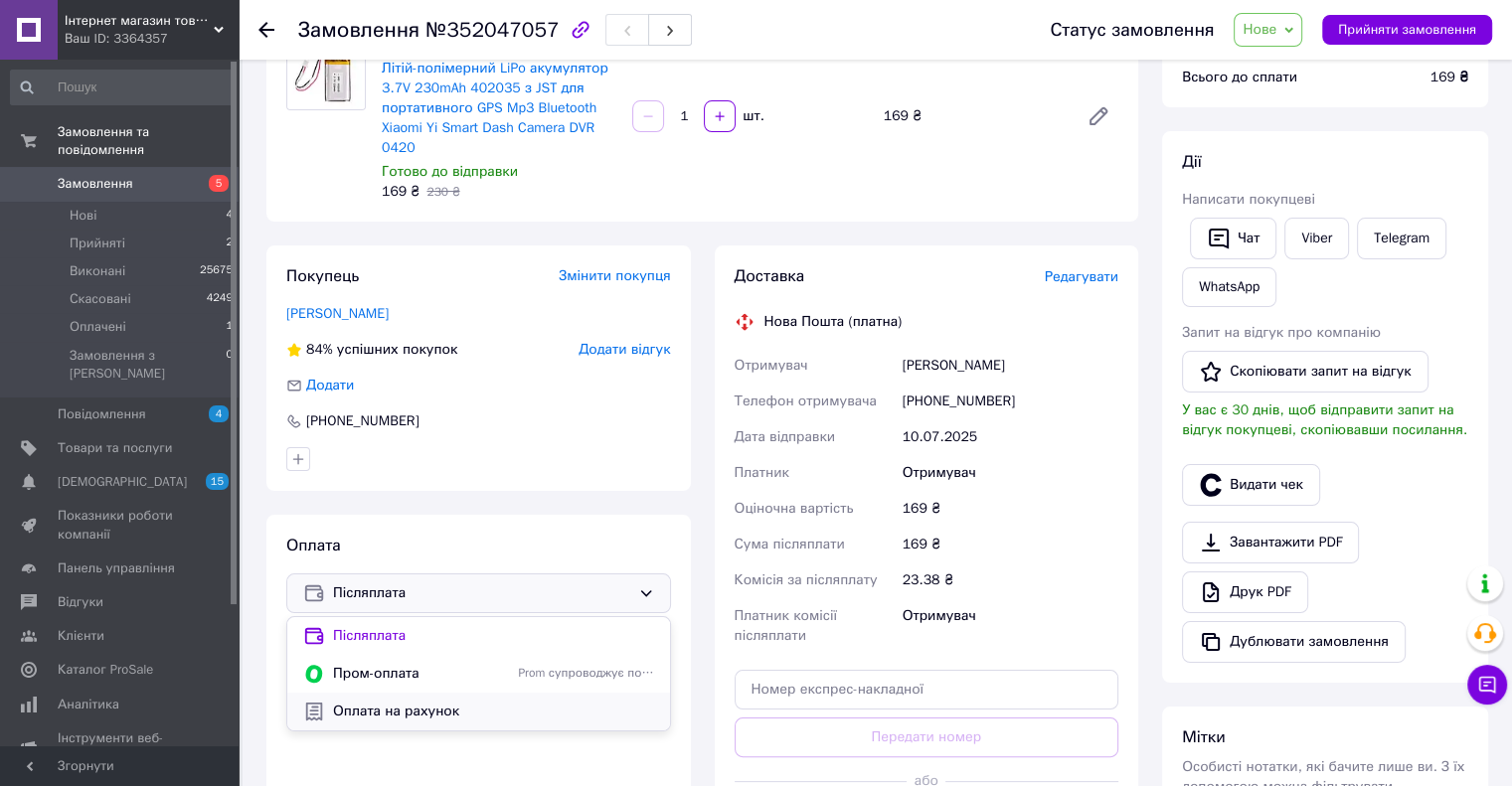 click on "Оплата на рахунок" at bounding box center [493, 711] 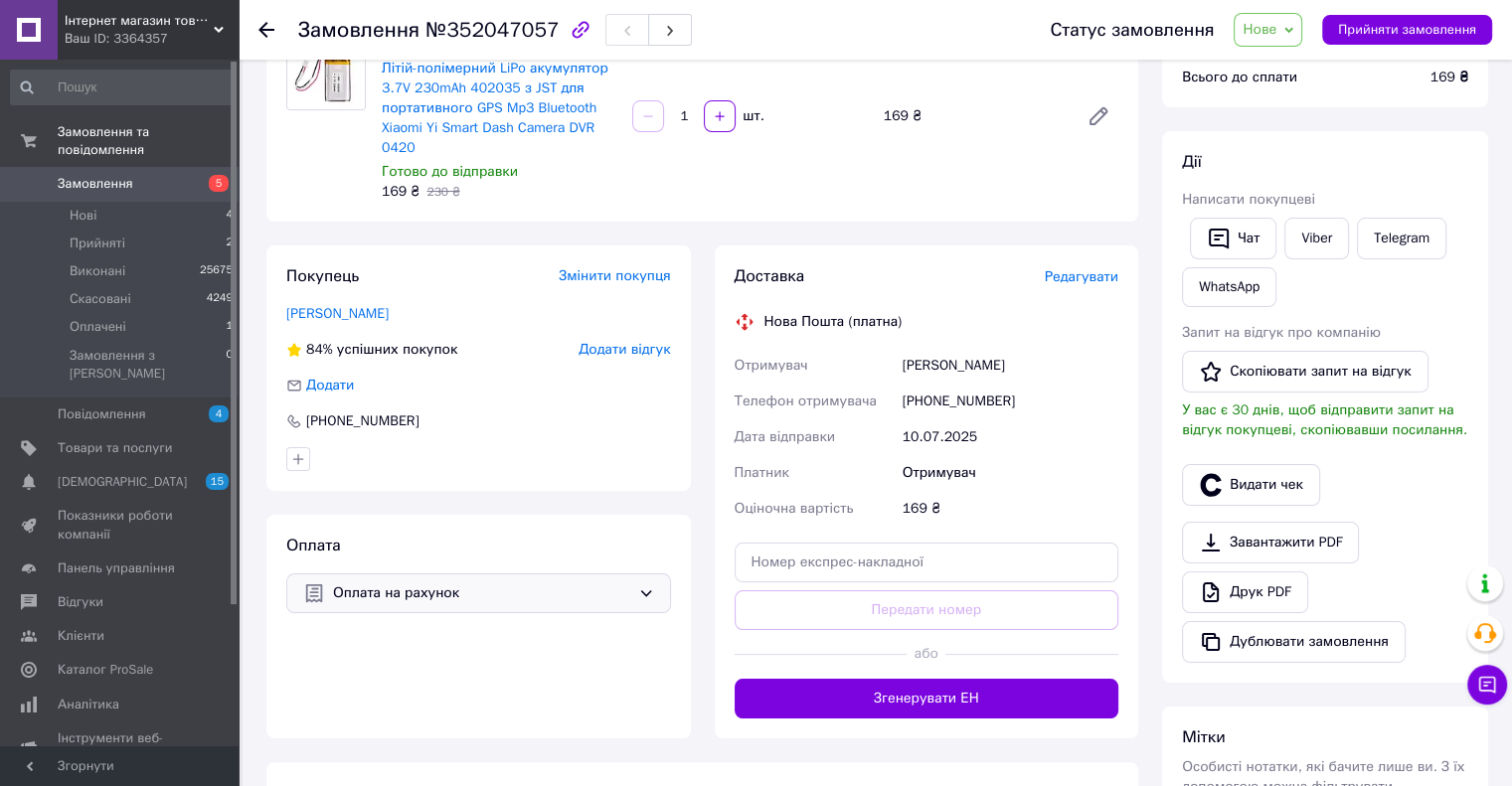 click on "Редагувати" at bounding box center (1082, 277) 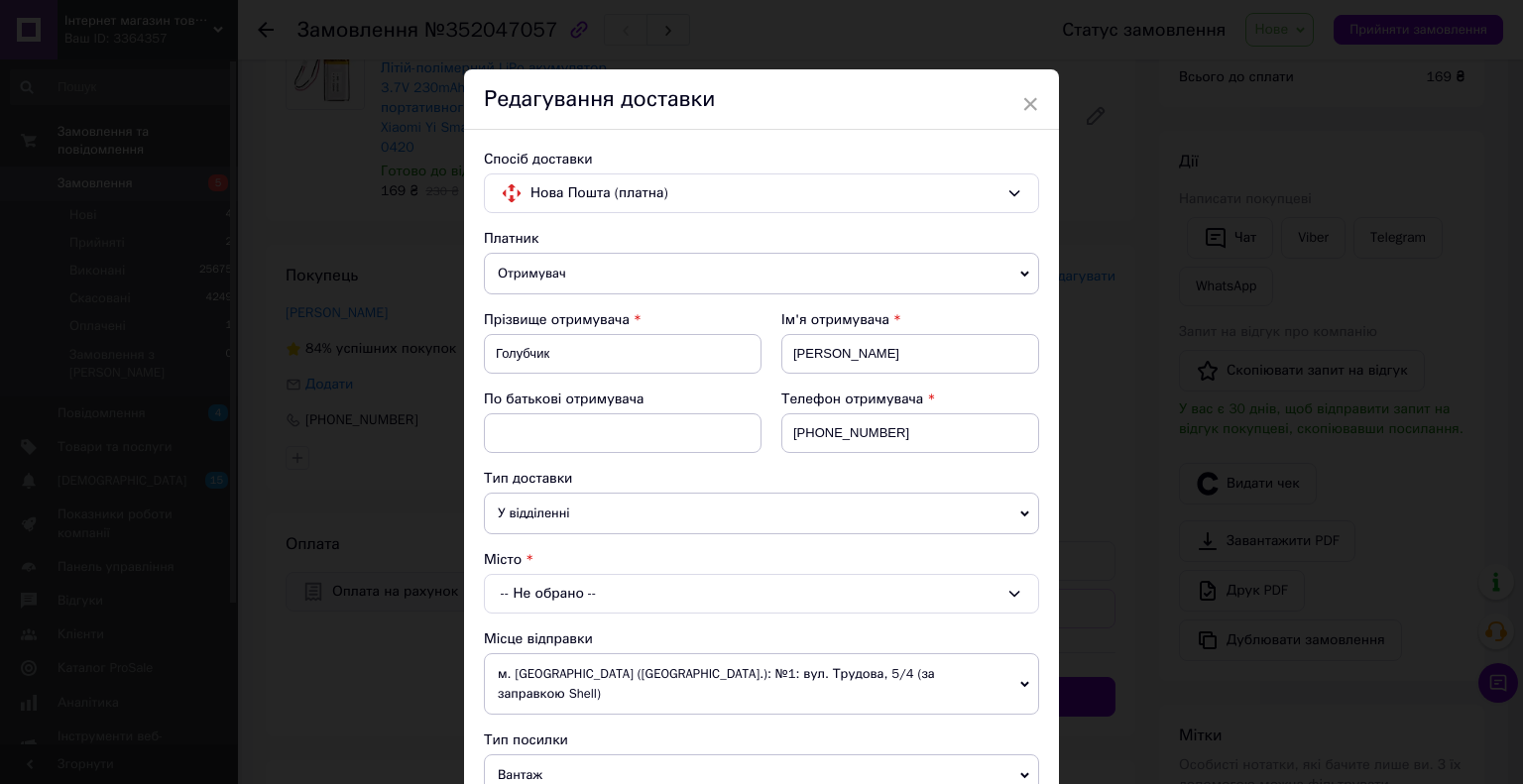 click on "-- Не обрано --" at bounding box center [762, 594] 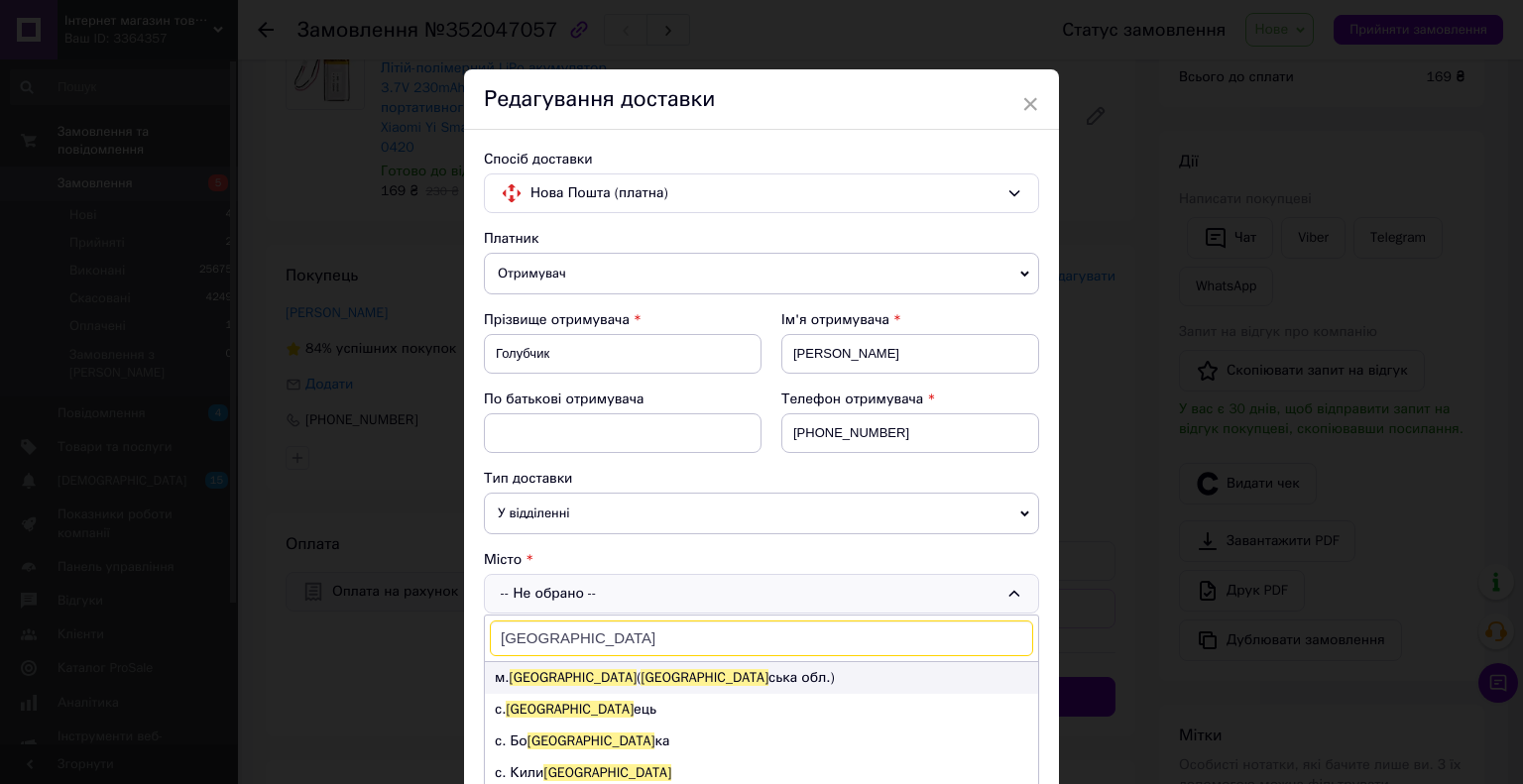 type on "[GEOGRAPHIC_DATA]" 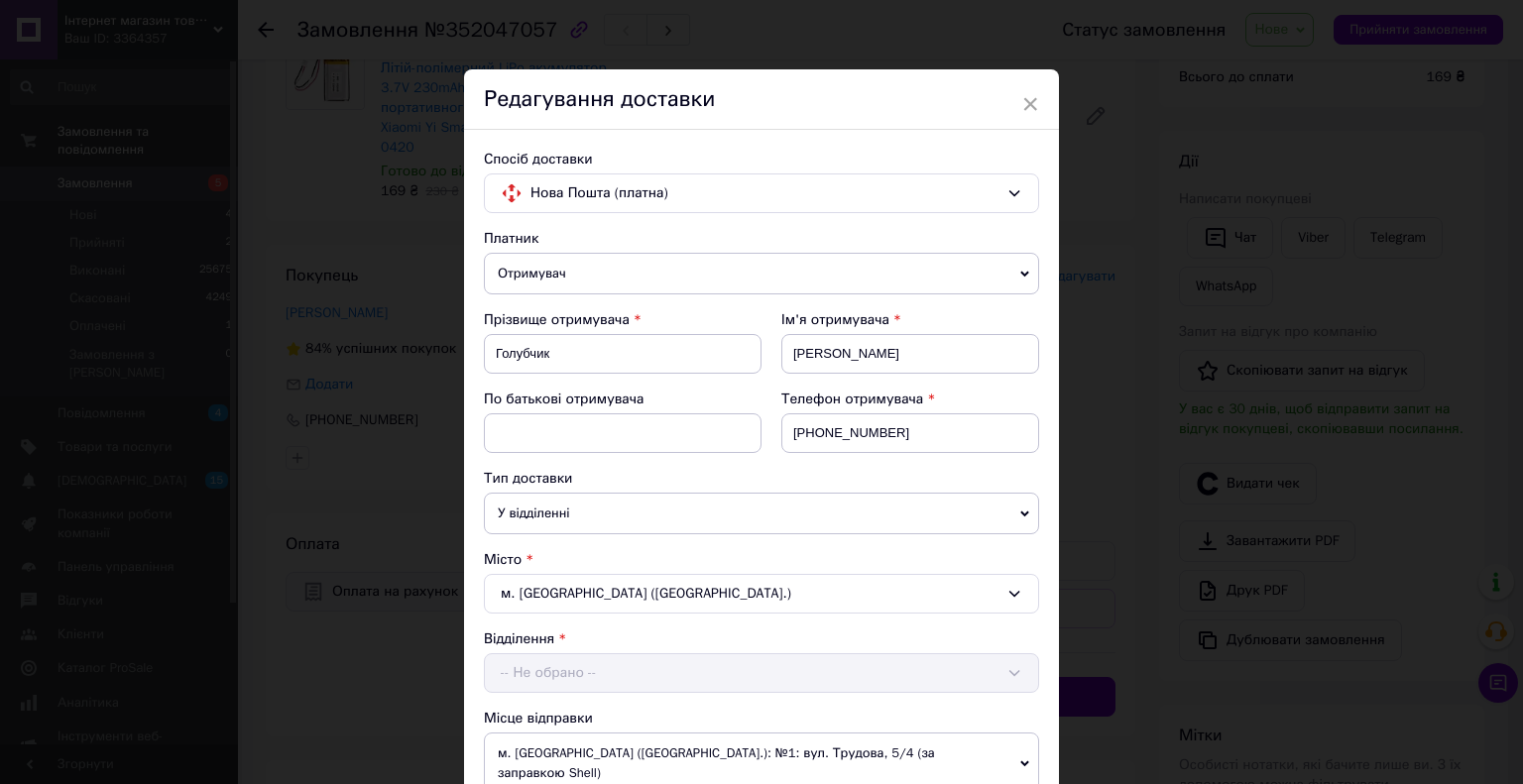 click on "Відділення -- Не обрано --" at bounding box center [762, 661] 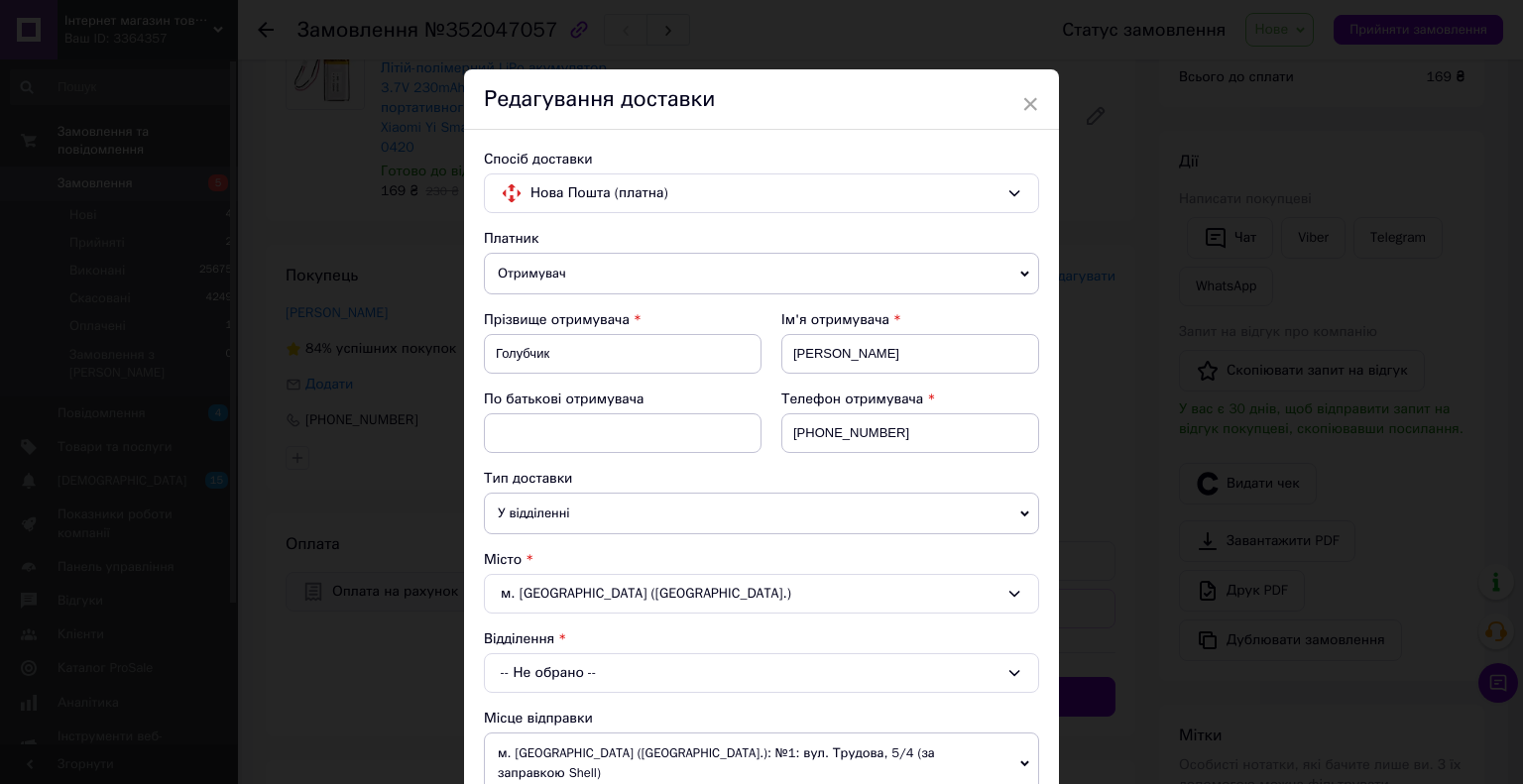 click on "-- Не обрано --" at bounding box center (762, 673) 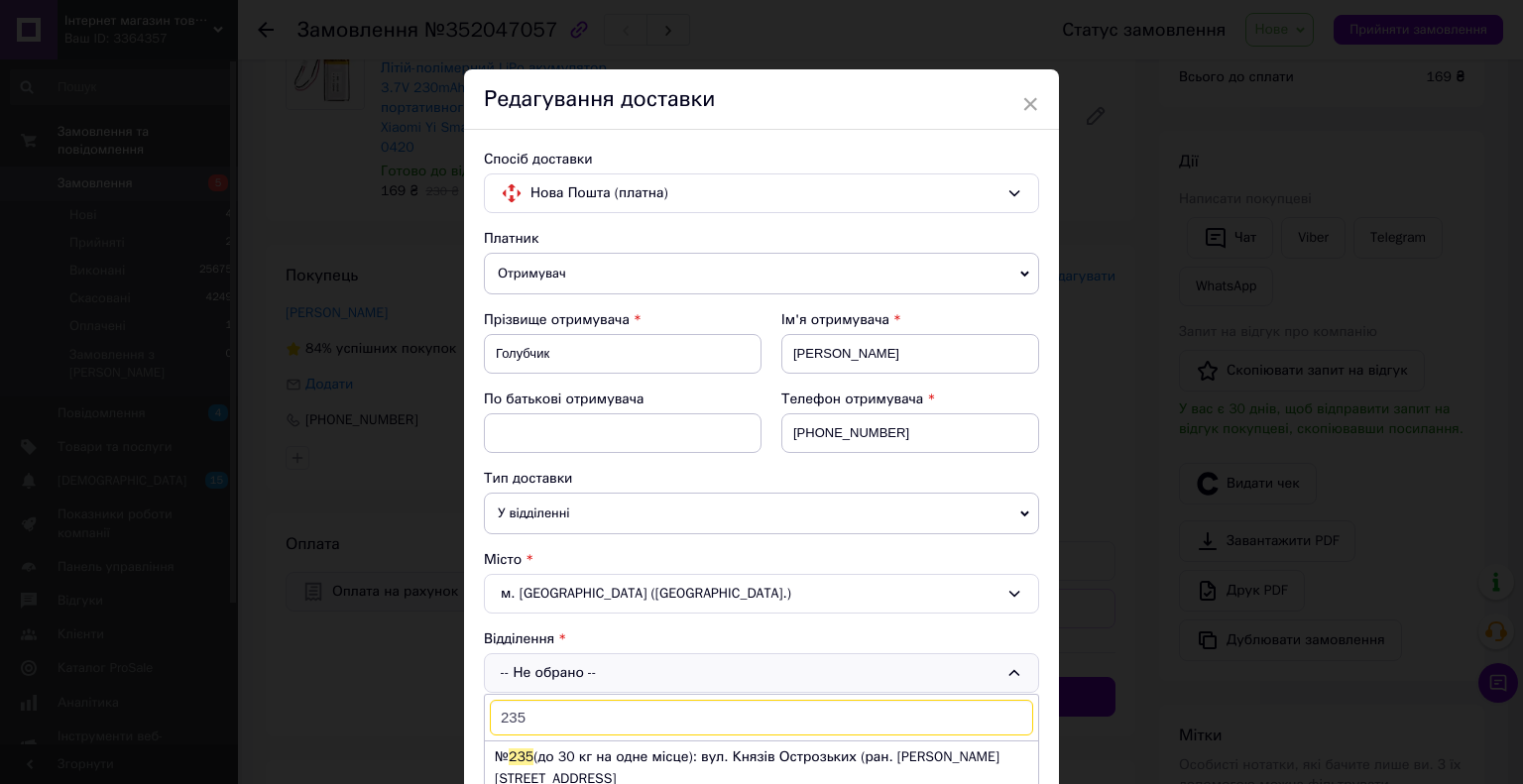 type on "235" 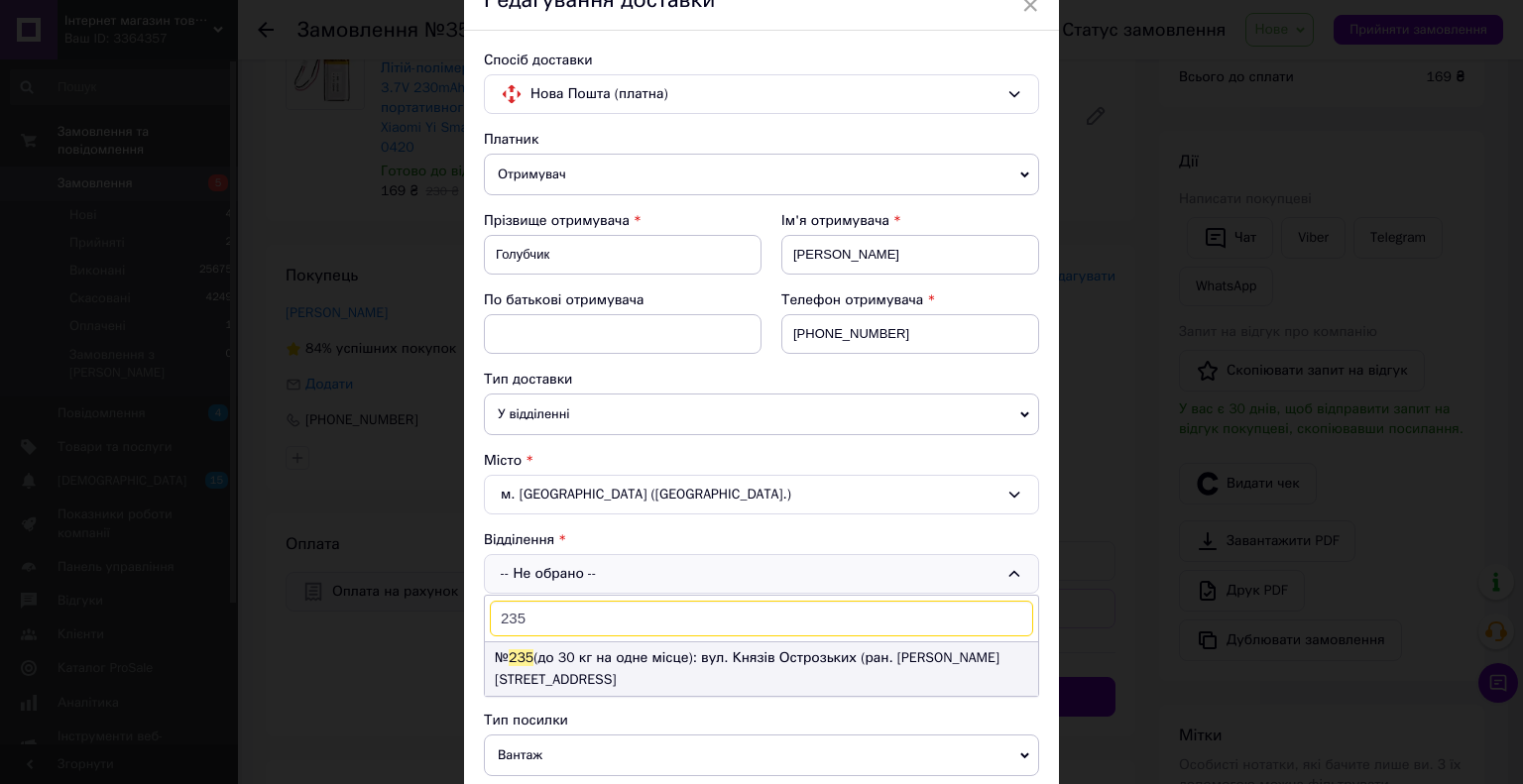 click on "№ 235  (до 30 кг на одне місце): вул. Князів Острозьких (ран. [PERSON_NAME][STREET_ADDRESS]" at bounding box center (762, 669) 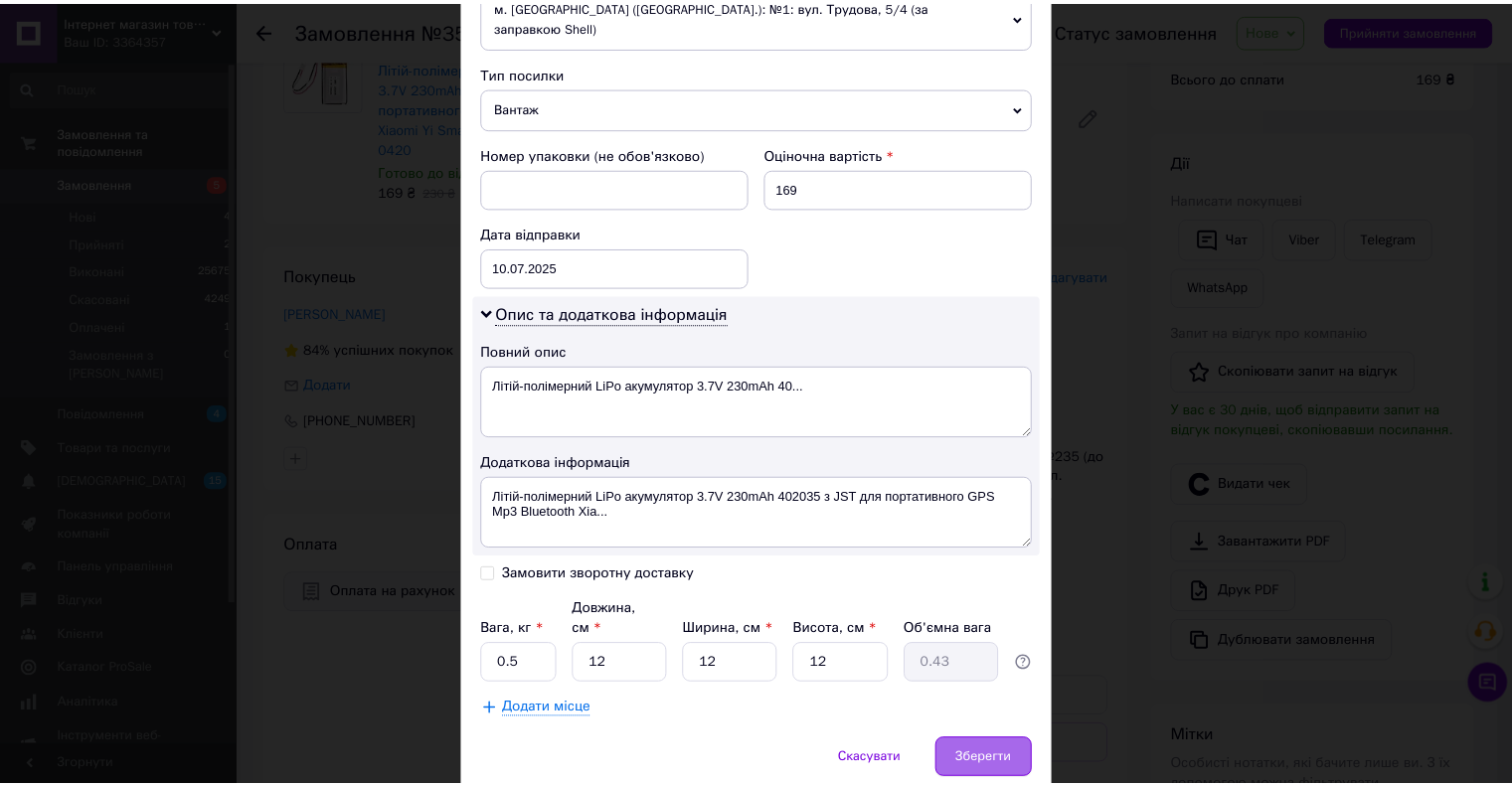 scroll, scrollTop: 807, scrollLeft: 0, axis: vertical 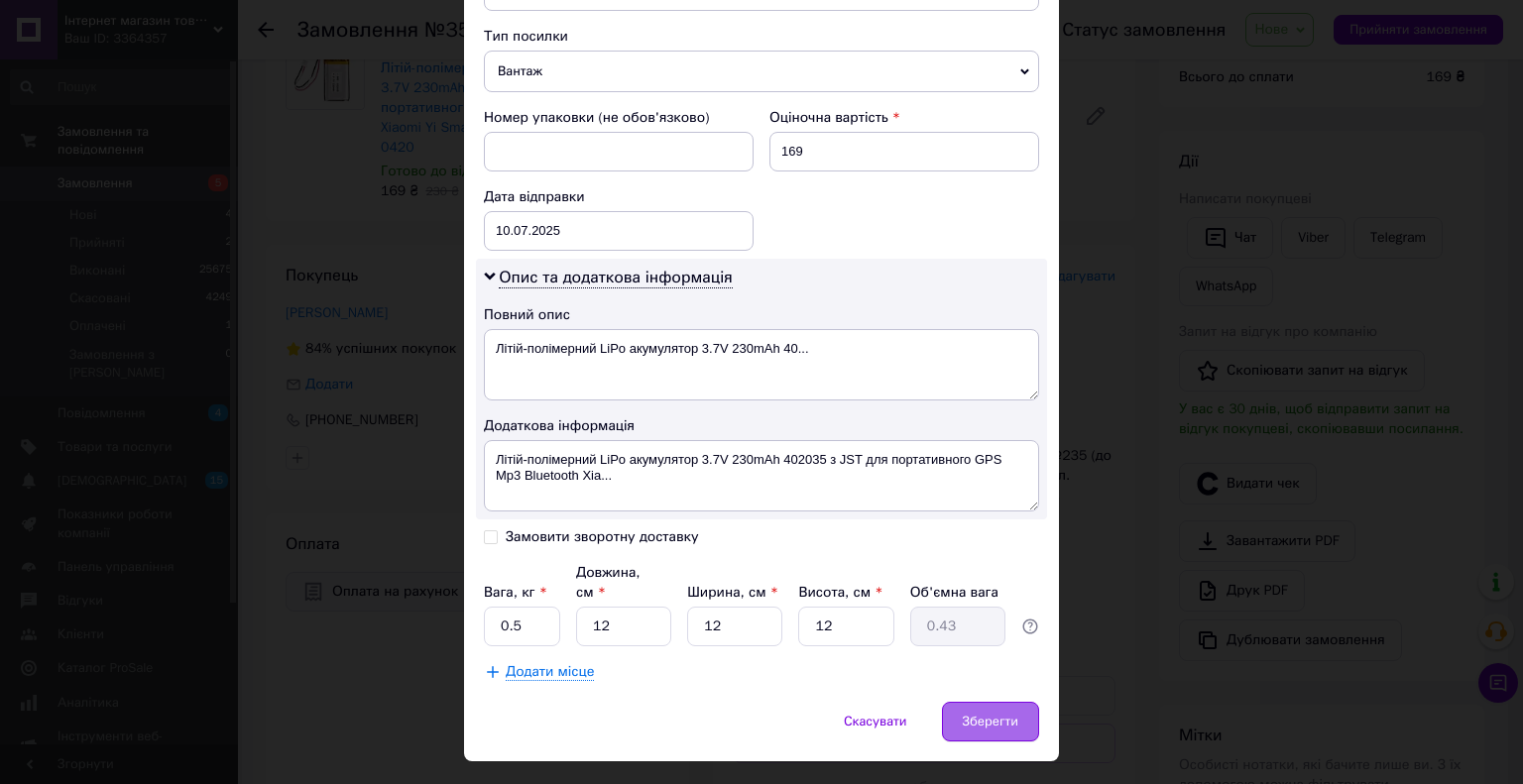 click on "Зберегти" at bounding box center (991, 722) 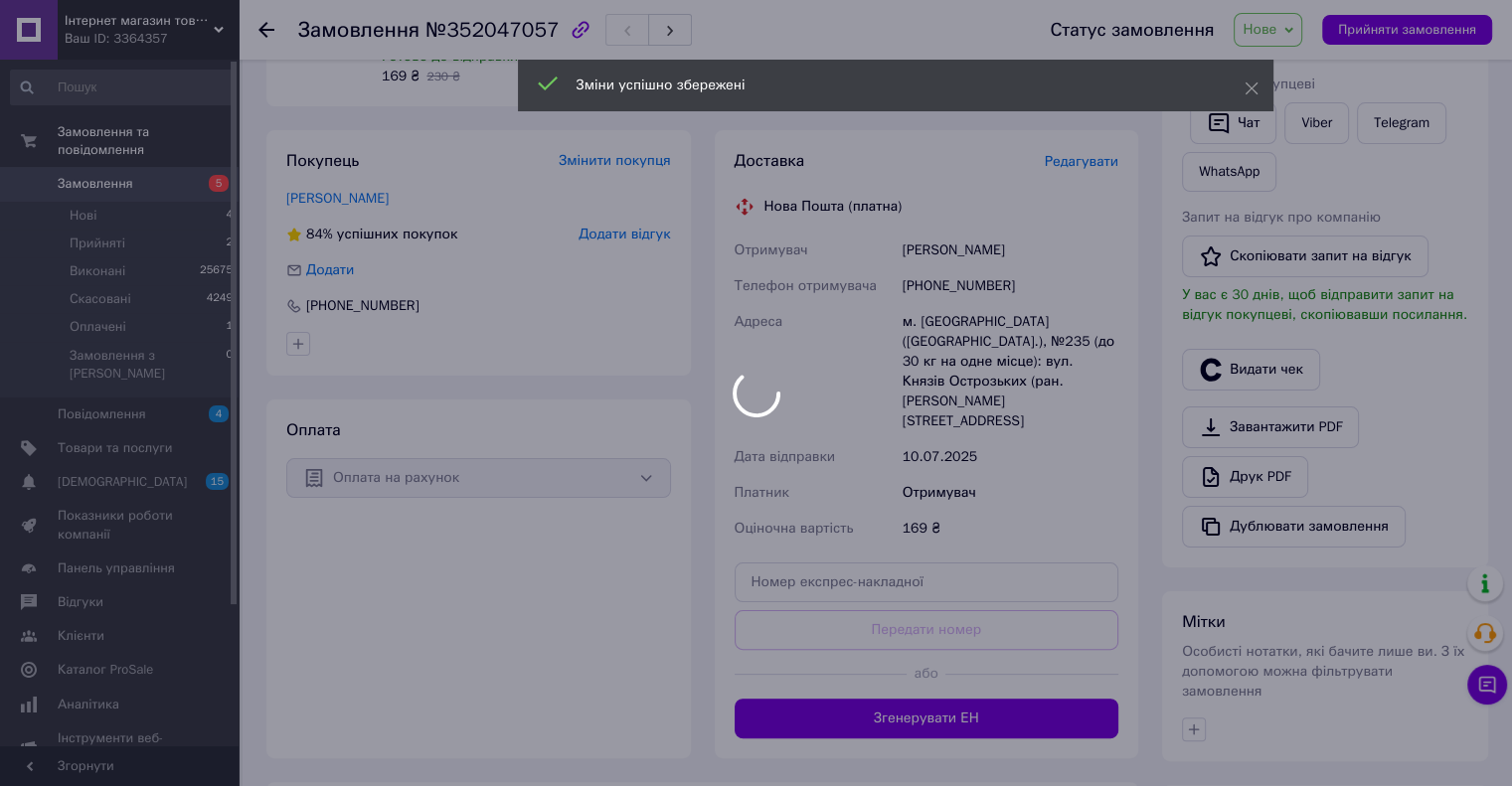 scroll, scrollTop: 397, scrollLeft: 0, axis: vertical 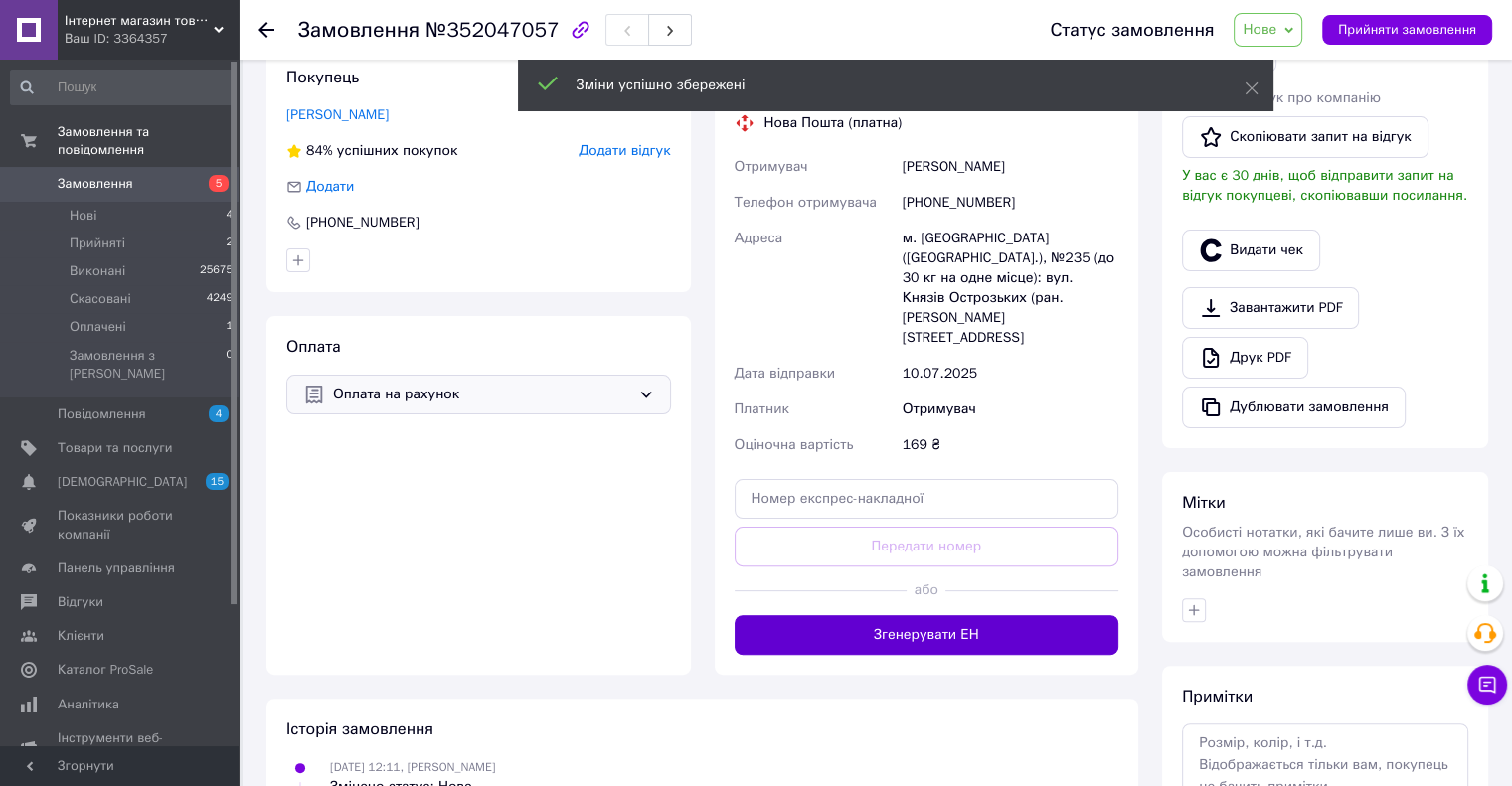 click on "Згенерувати ЕН" at bounding box center [926, 635] 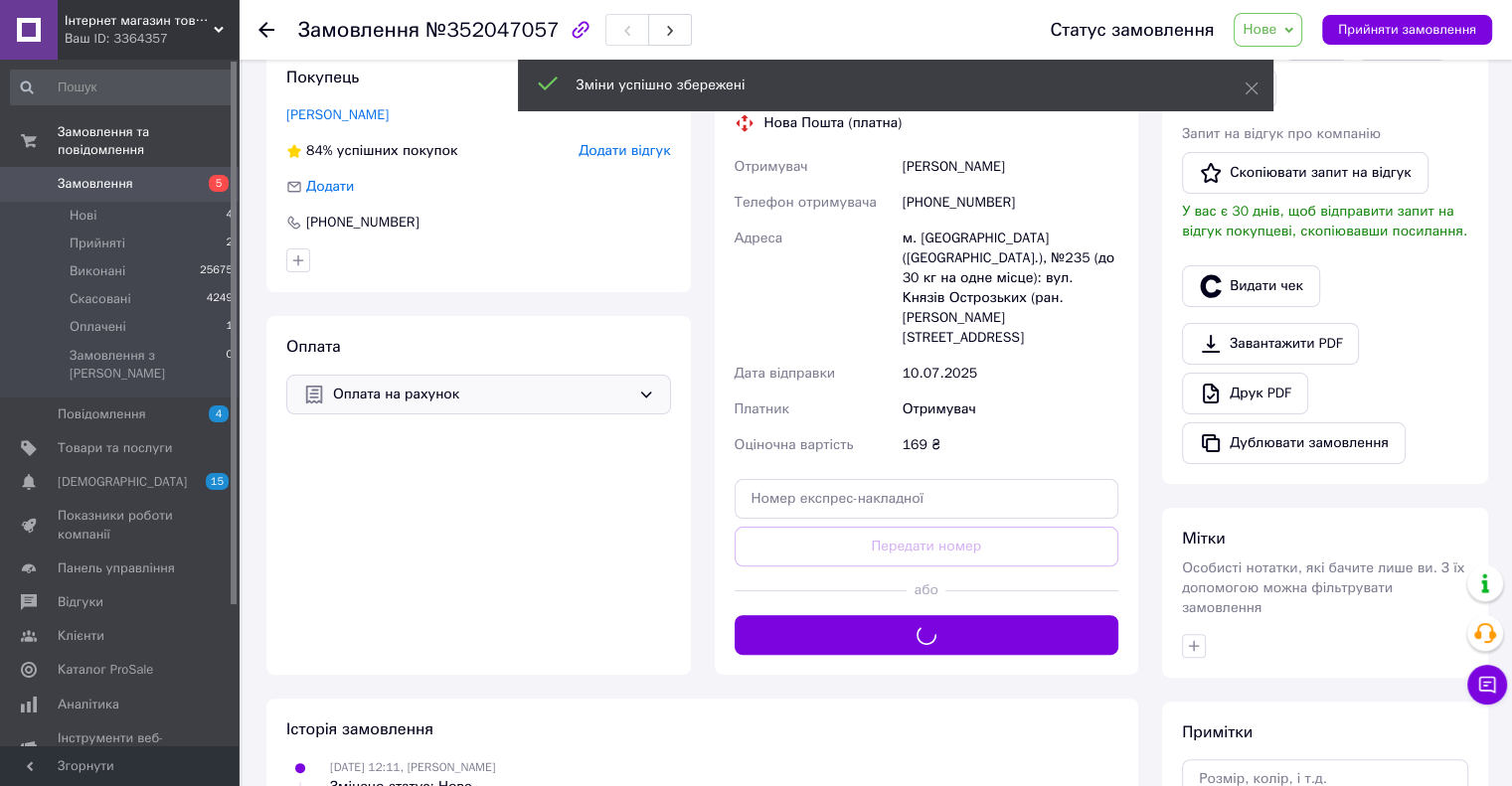 scroll, scrollTop: 298, scrollLeft: 0, axis: vertical 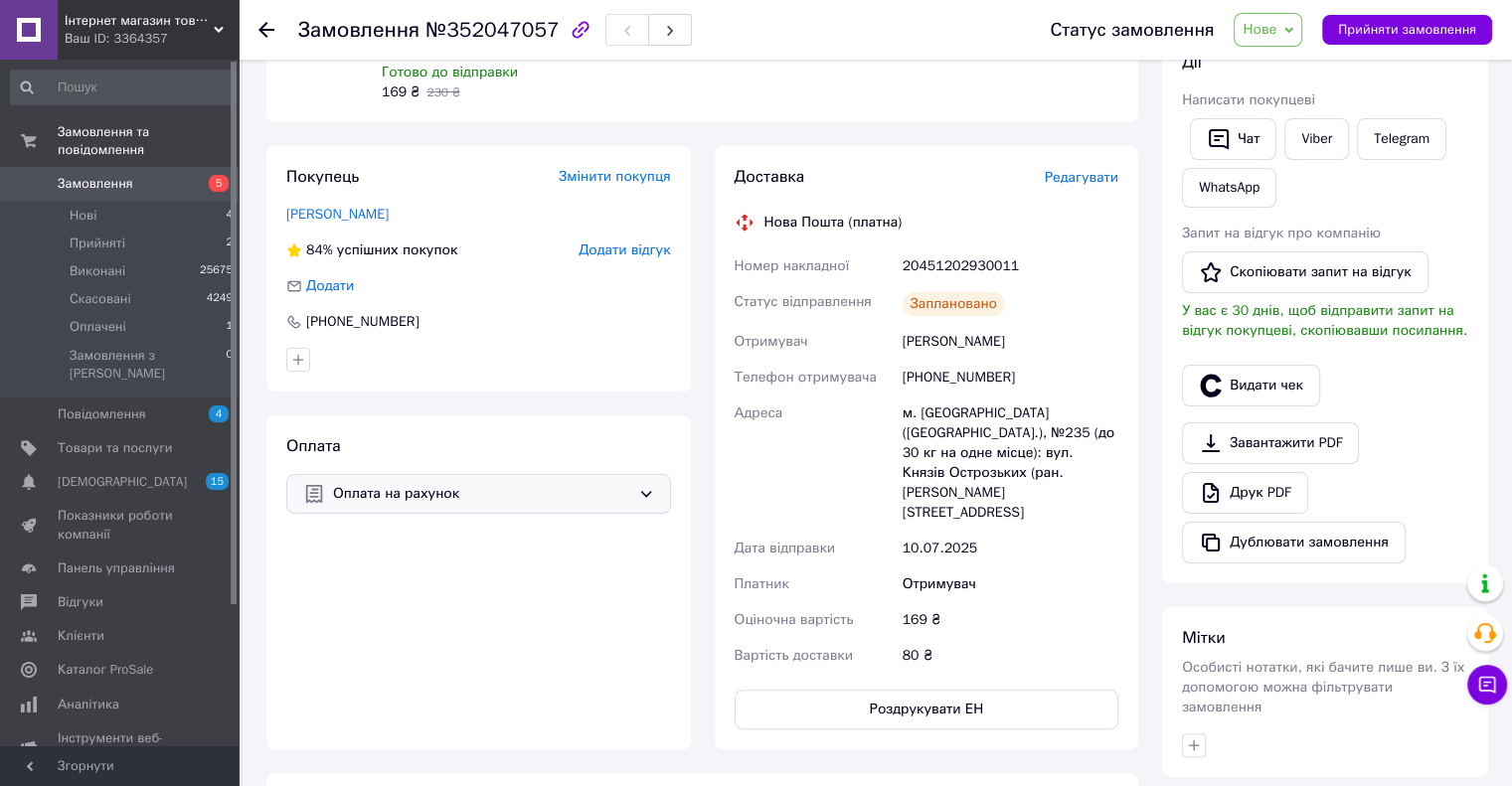 click on "Нове" at bounding box center (1267, 30) 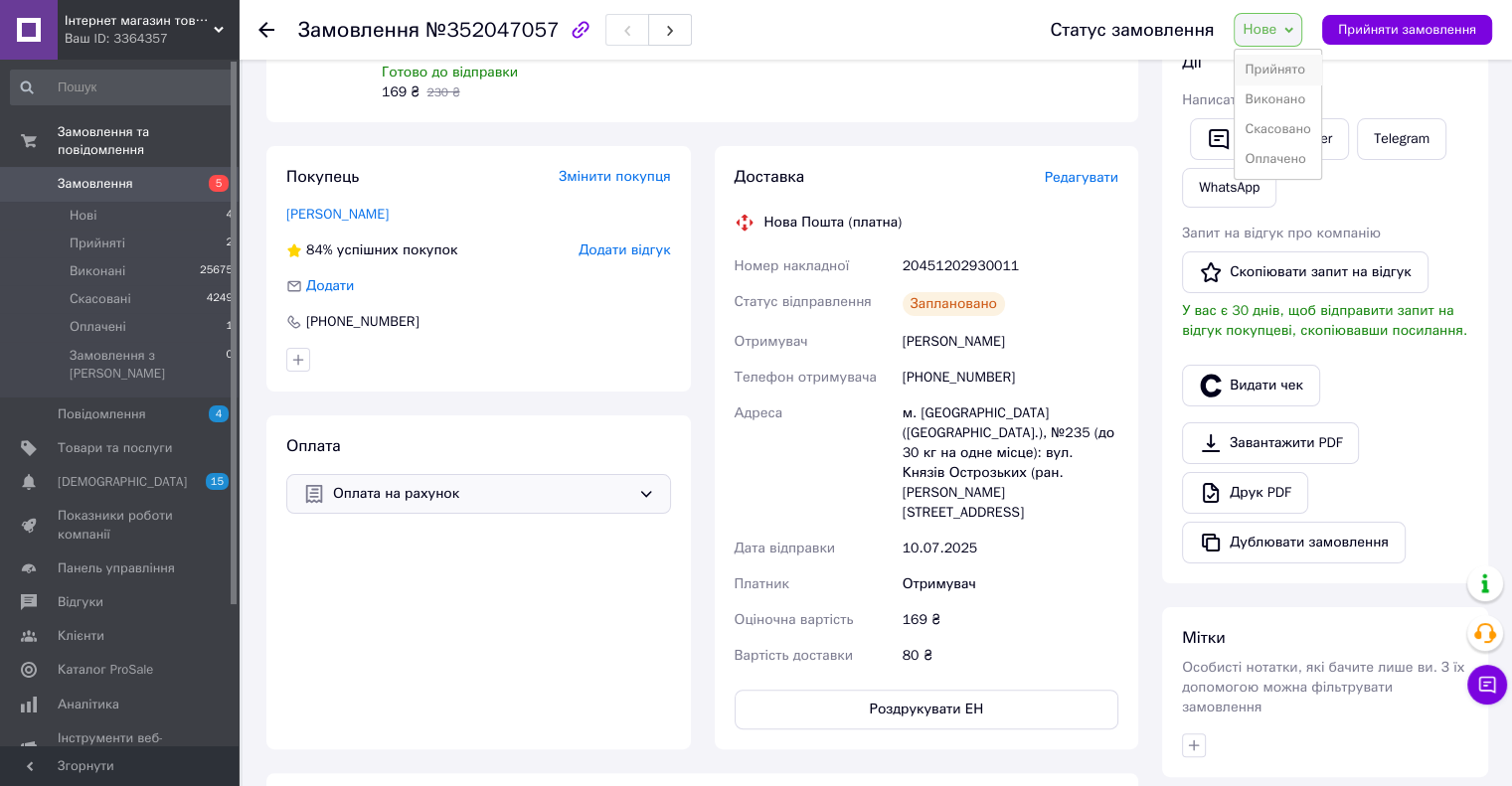 click on "Прийнято" at bounding box center (1277, 70) 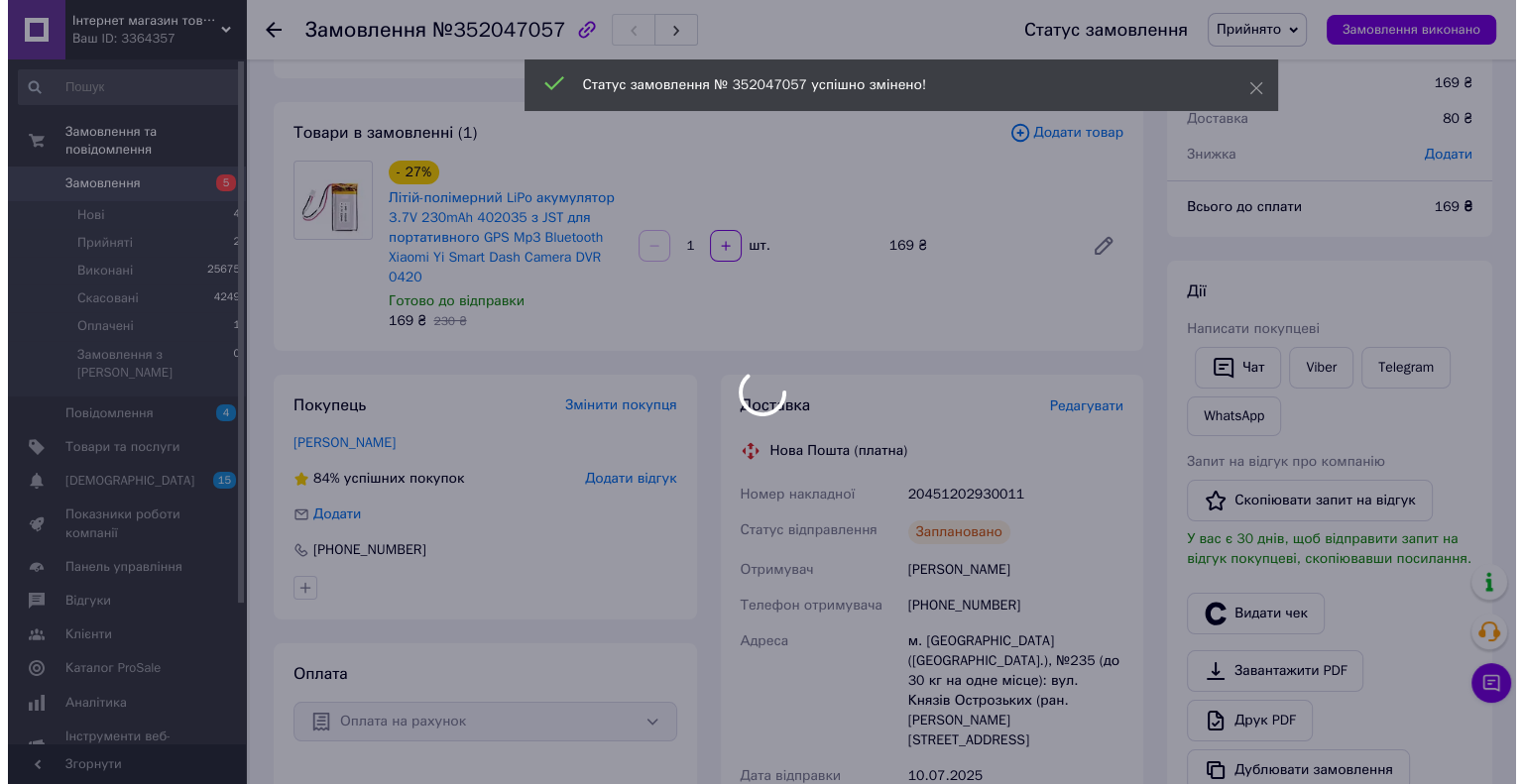 scroll, scrollTop: 0, scrollLeft: 0, axis: both 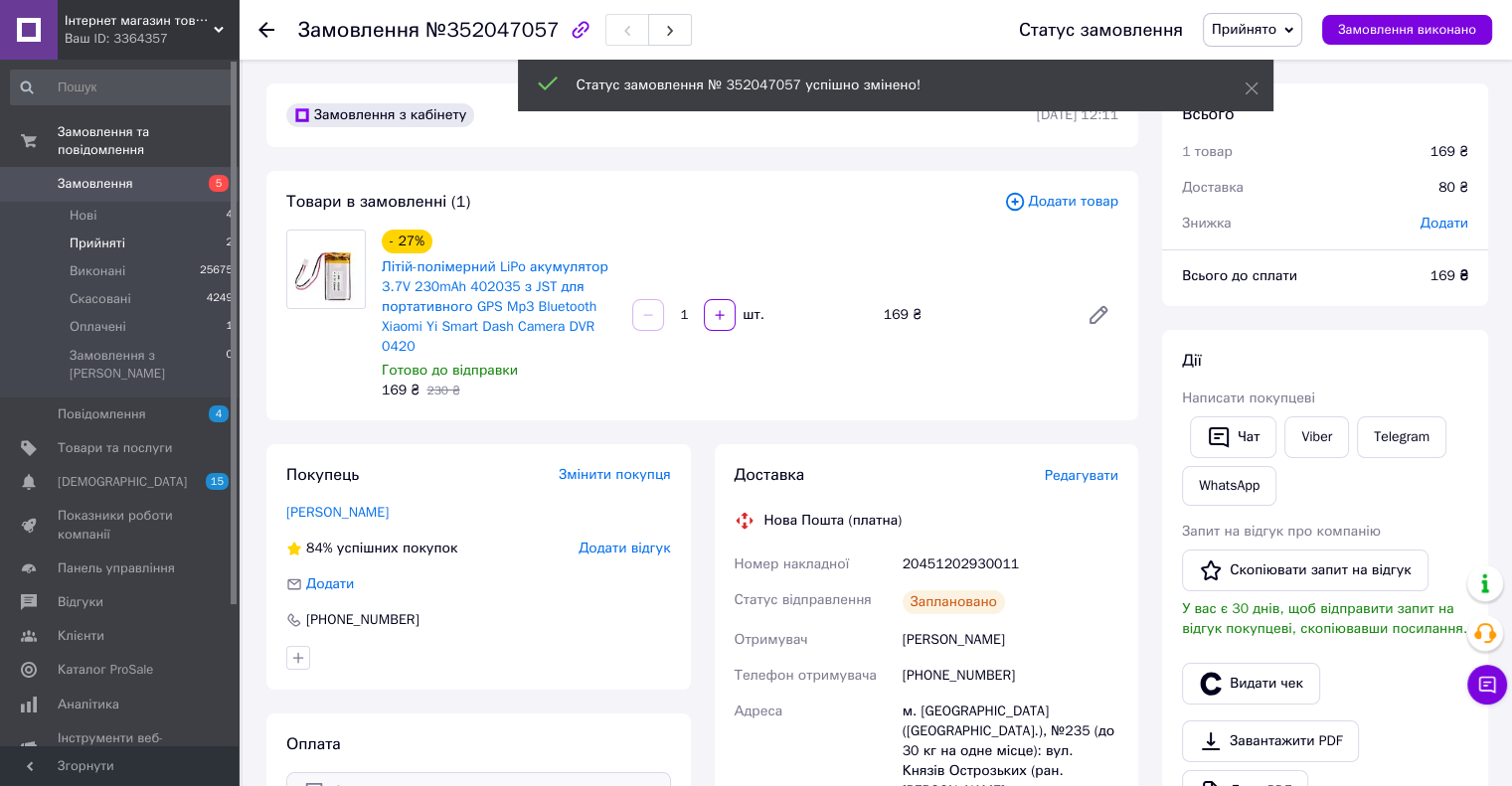 click on "Прийняті 2" at bounding box center [122, 243] 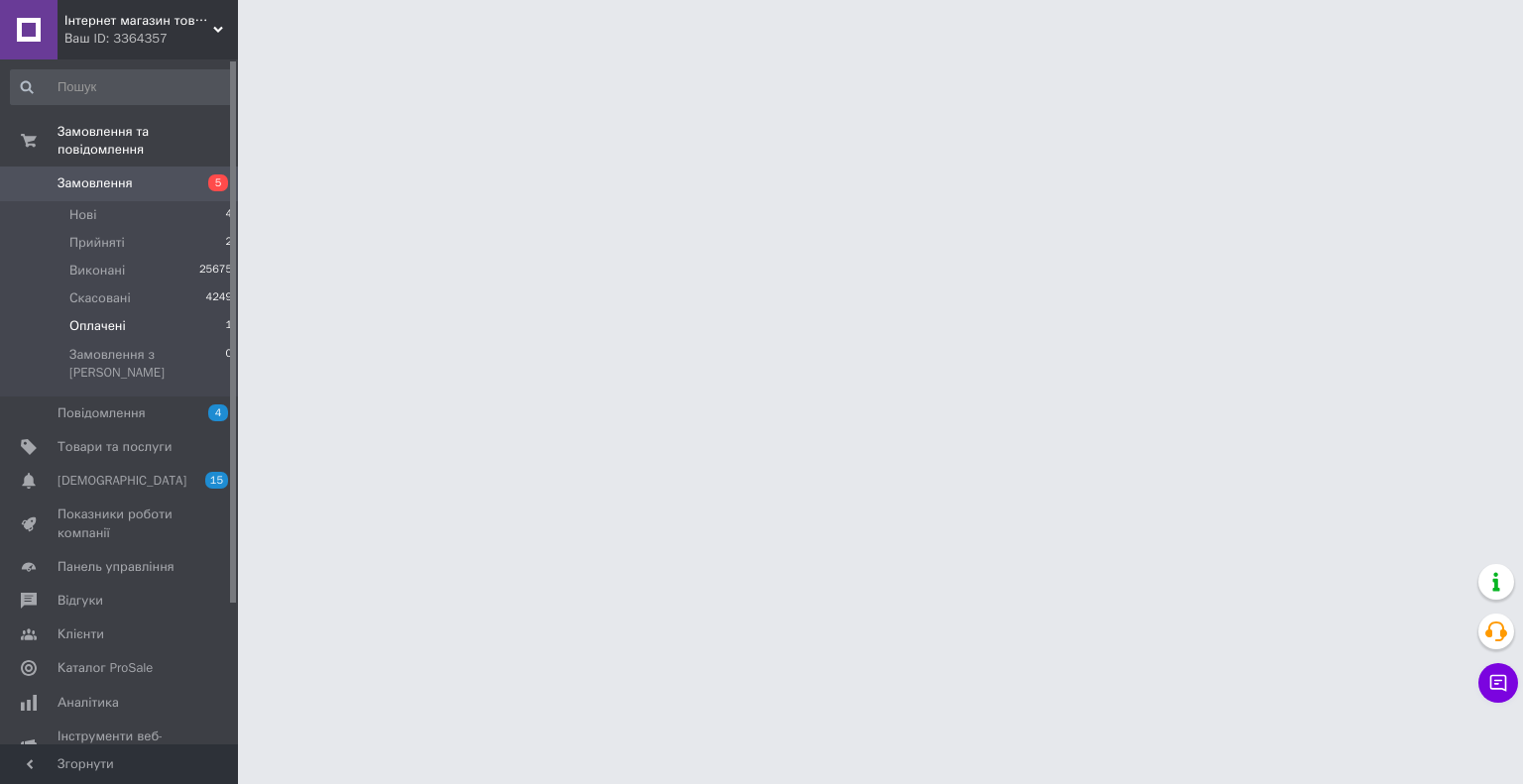 click on "Оплачені 1" at bounding box center (122, 326) 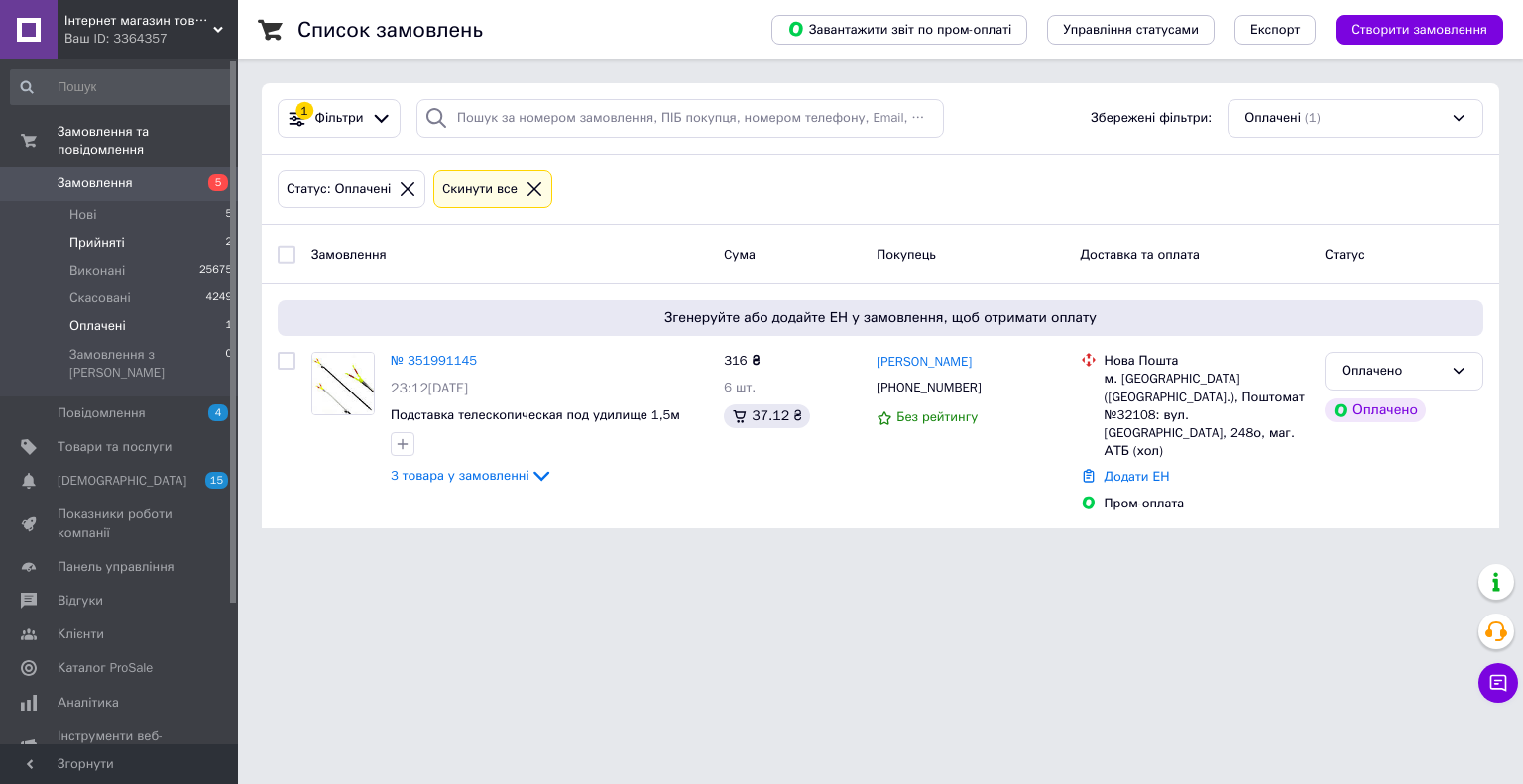 click on "Прийняті 2" at bounding box center (122, 243) 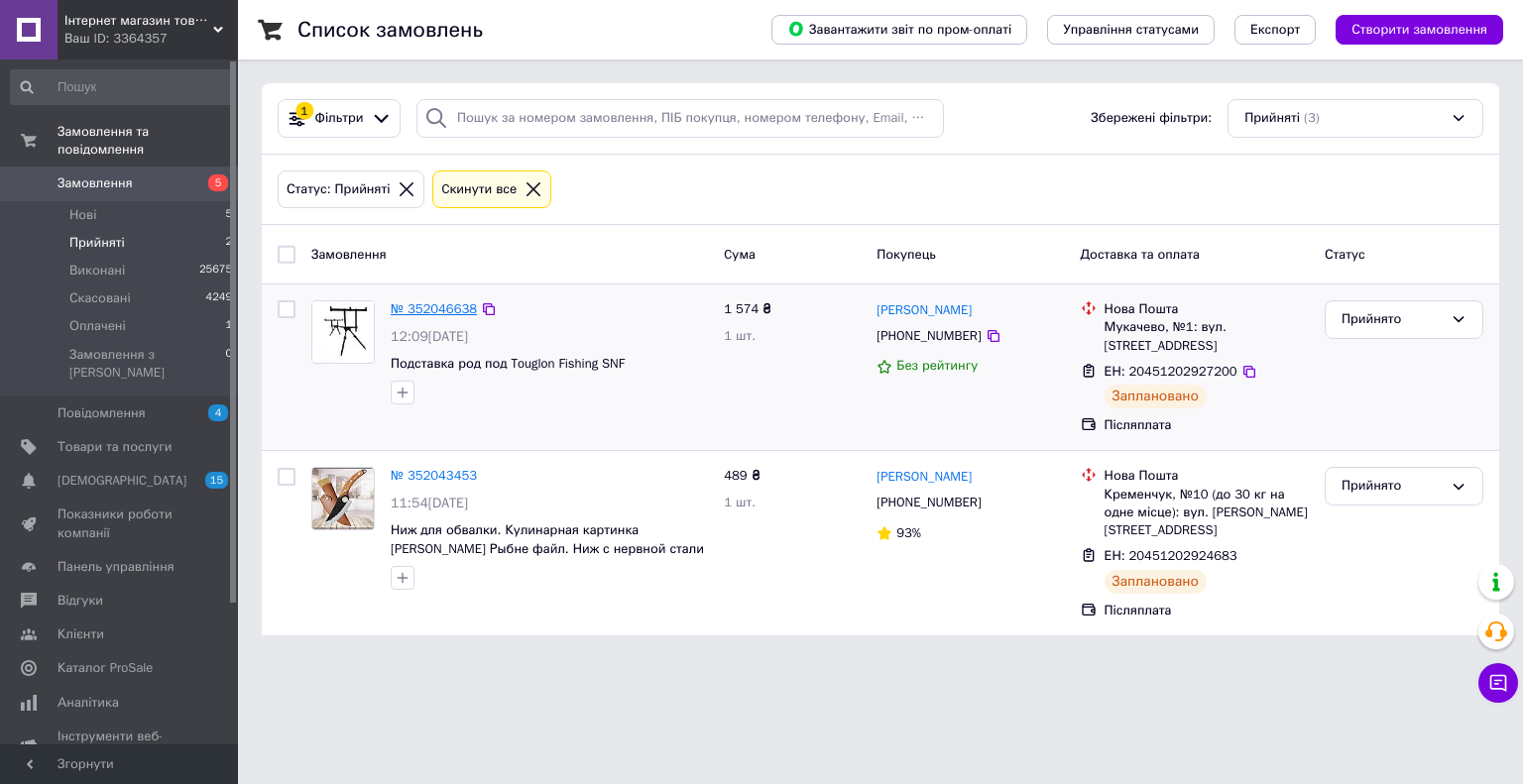 click on "№ 352046638" at bounding box center (433, 308) 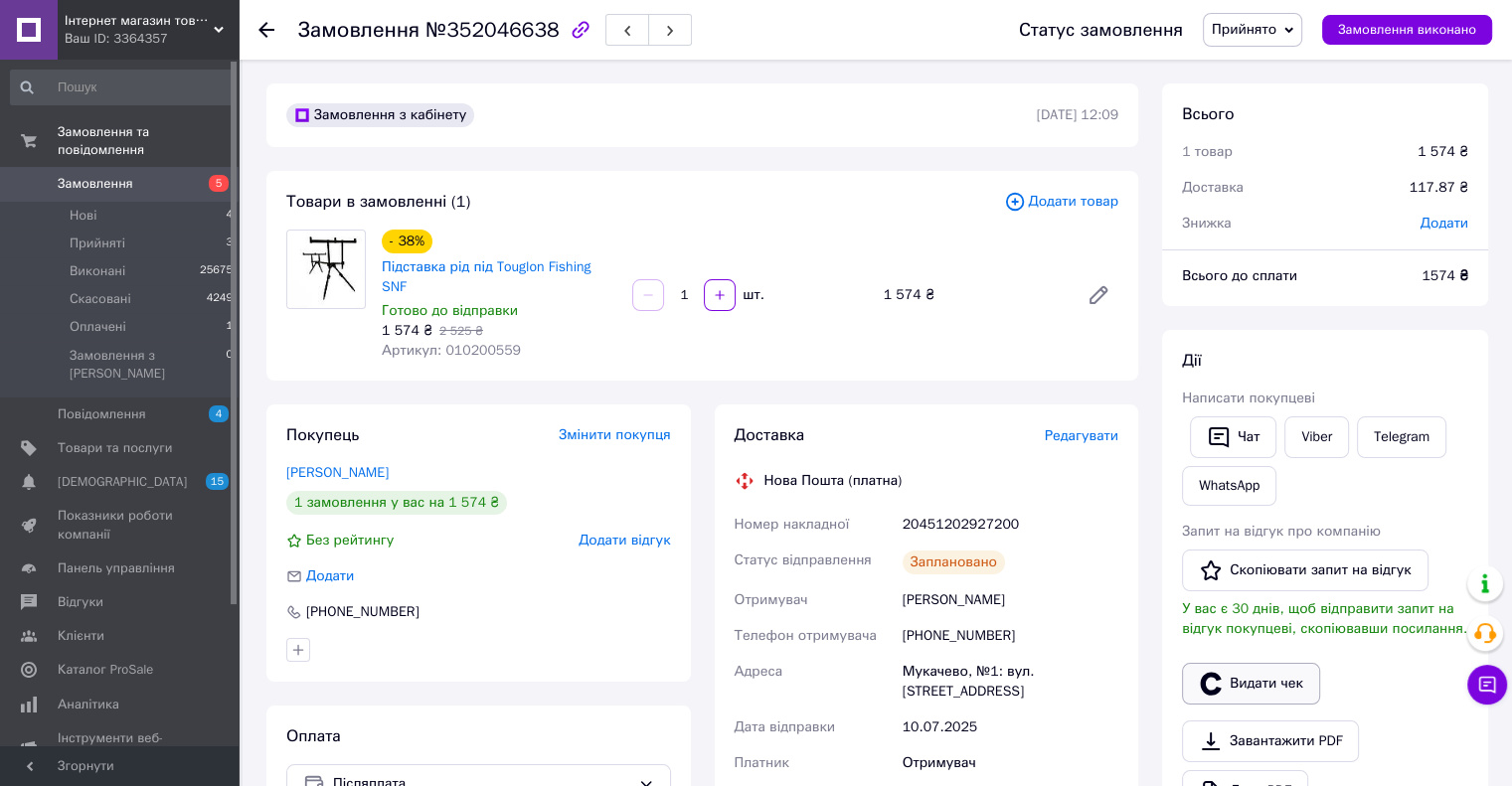 click on "Видати чек" at bounding box center (1251, 684) 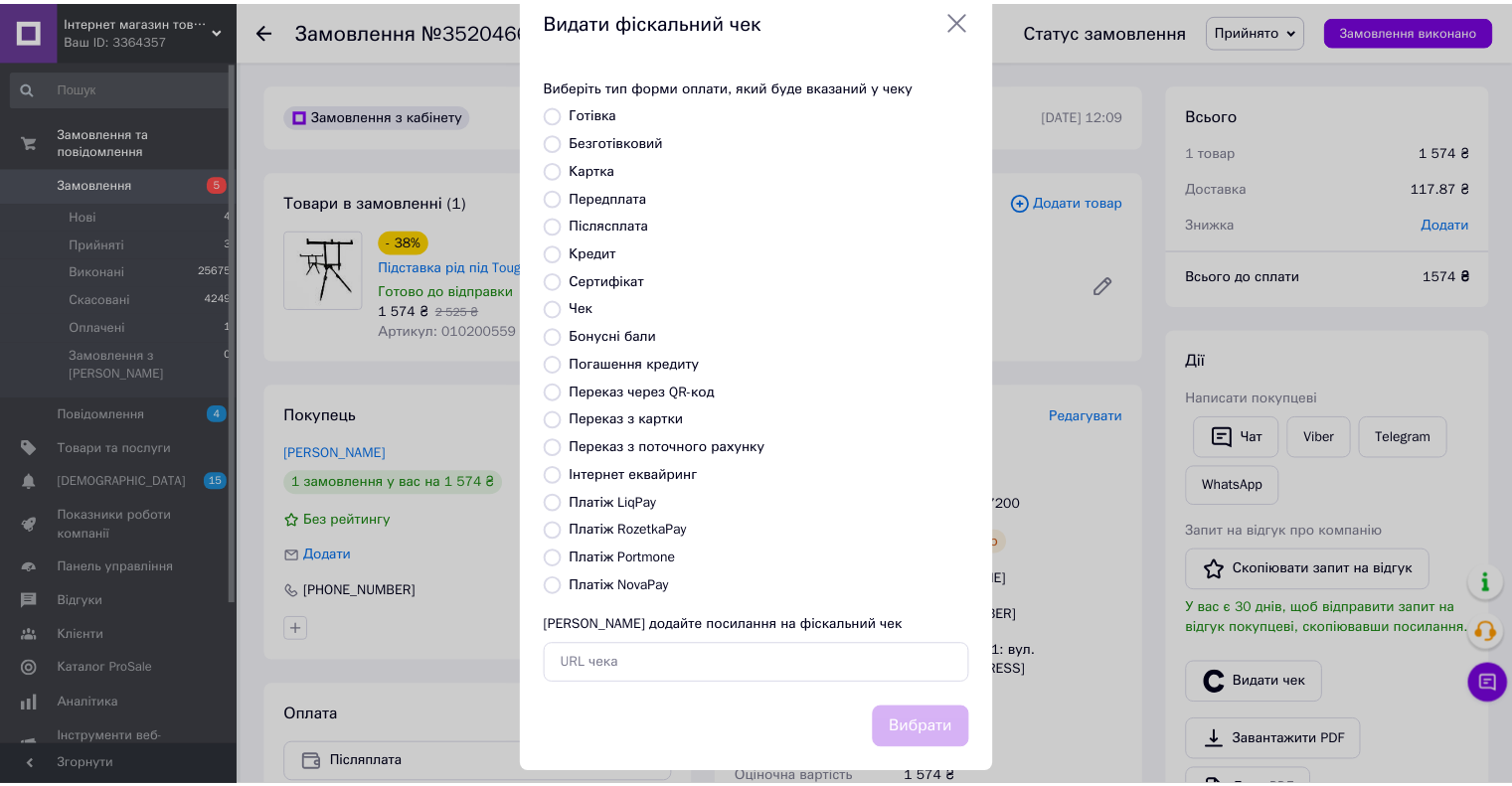 scroll, scrollTop: 67, scrollLeft: 0, axis: vertical 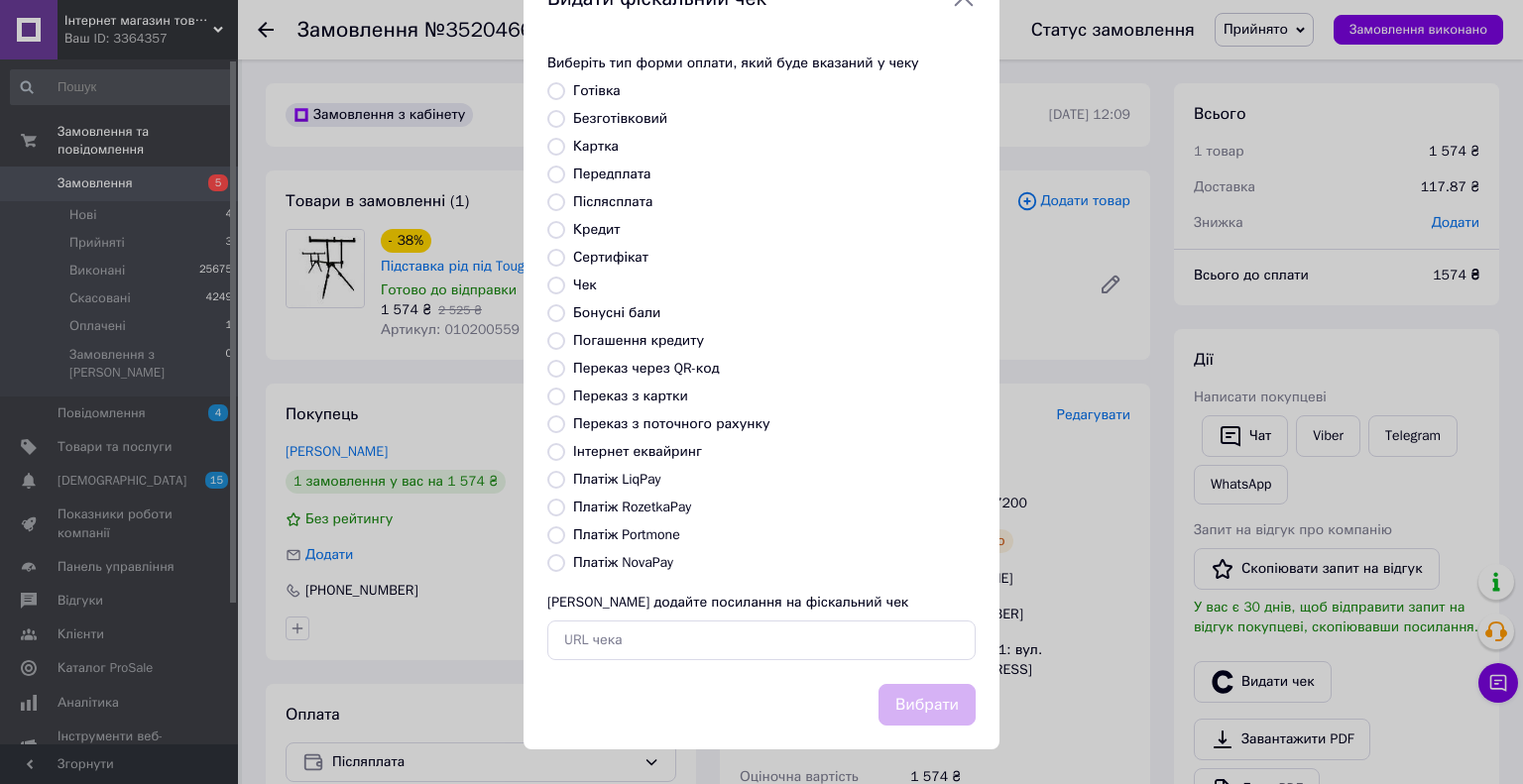 click on "Платіж NovaPay" at bounding box center (623, 562) 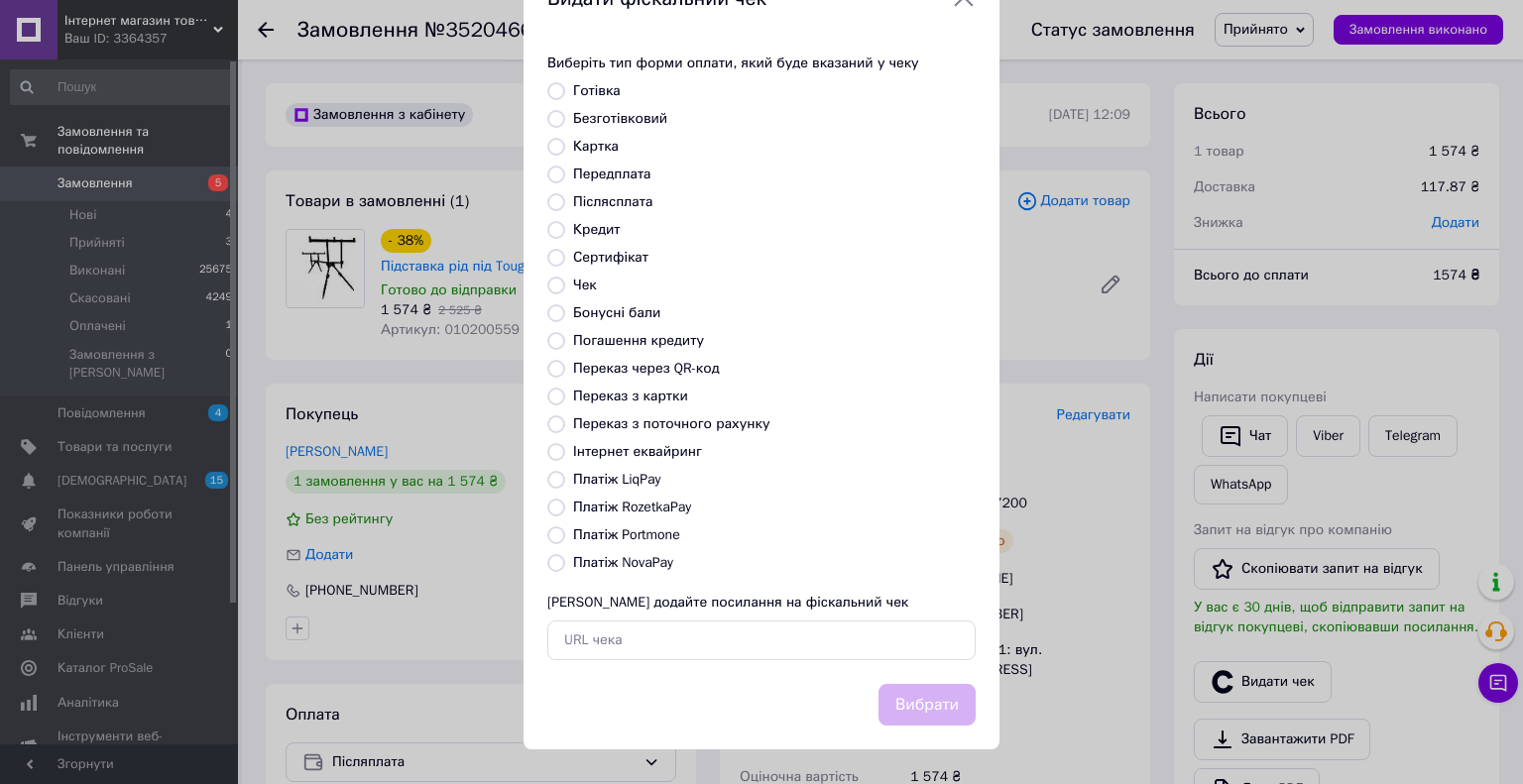 radio on "true" 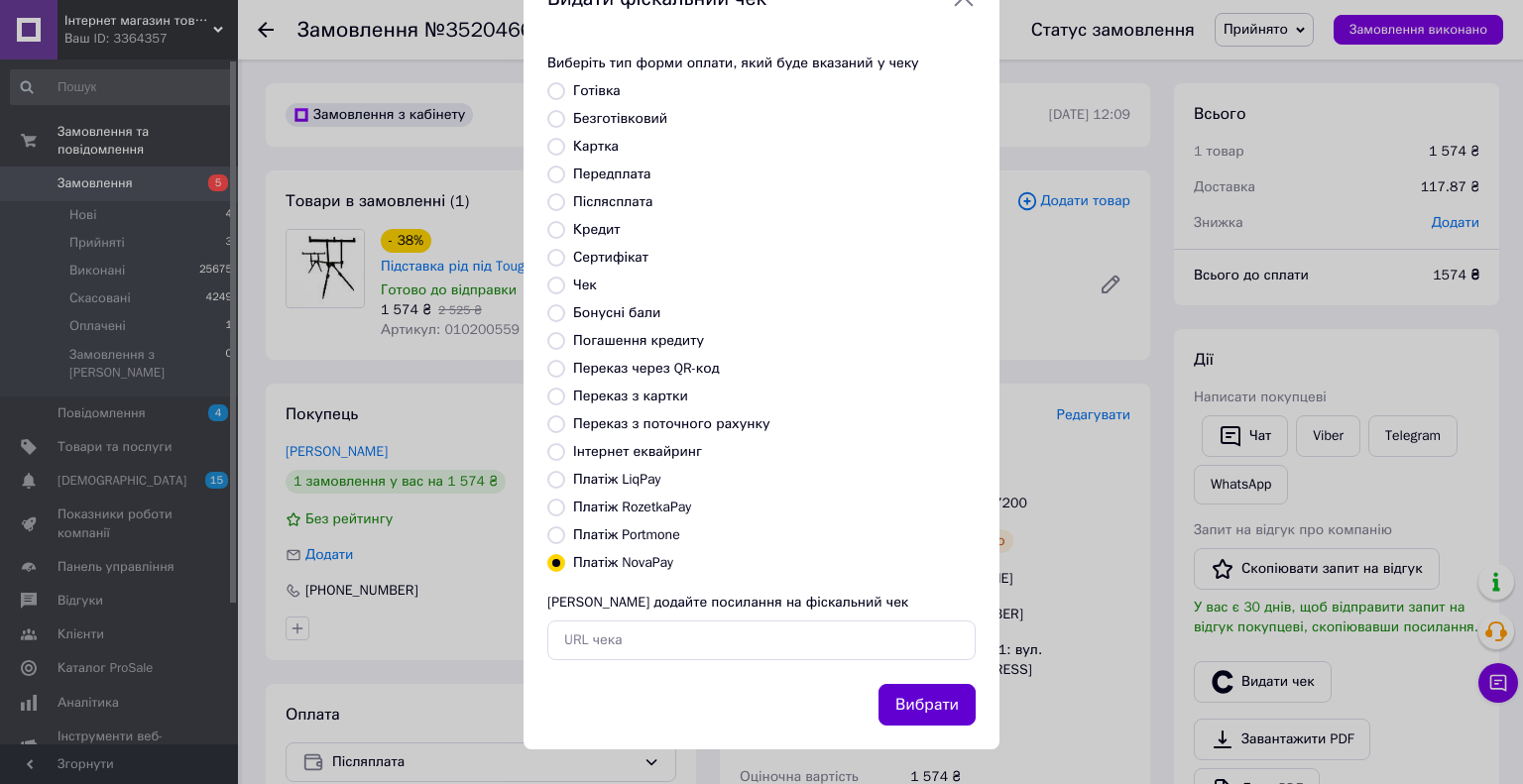 click on "Вибрати" at bounding box center (927, 705) 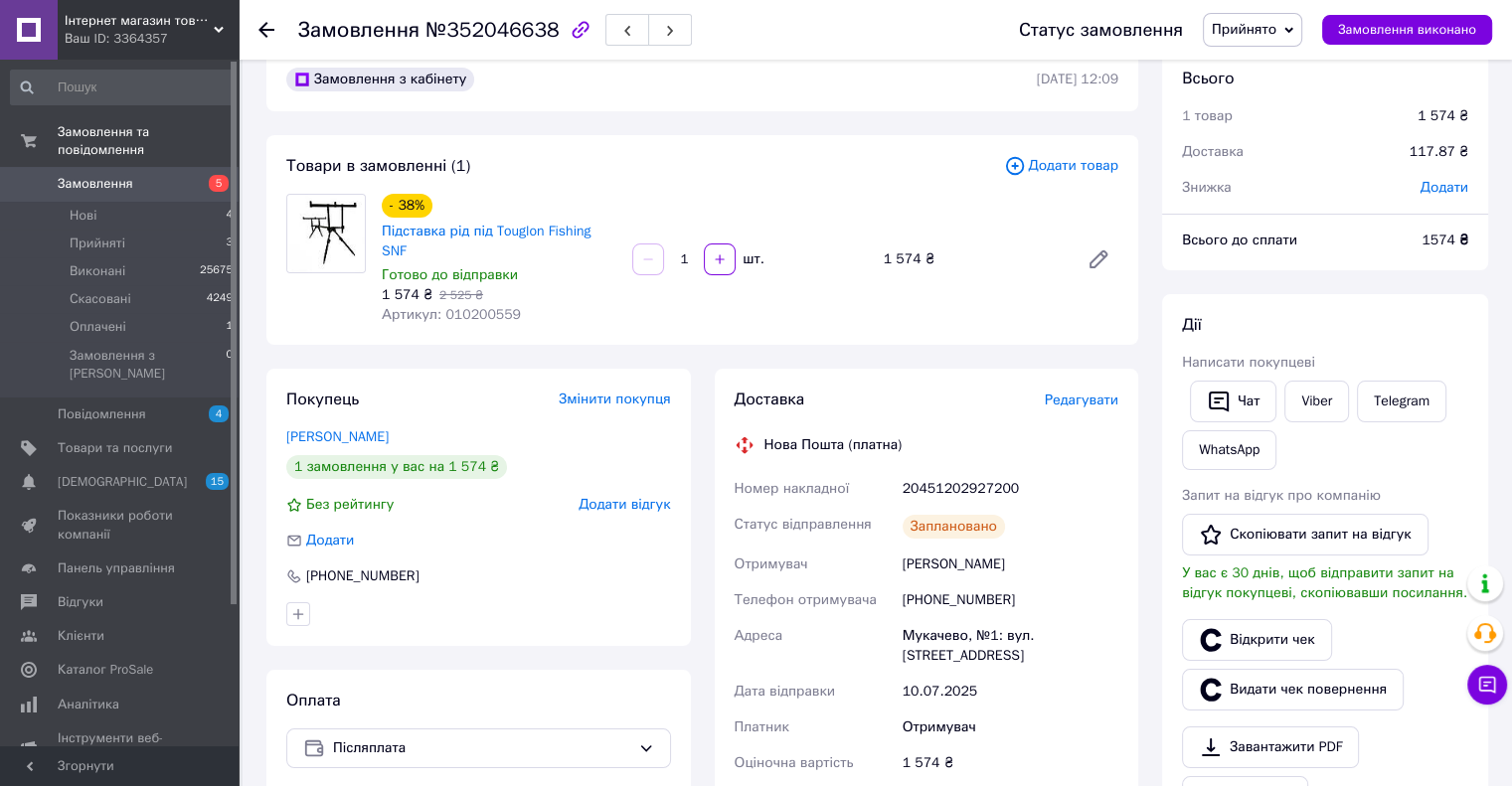 scroll, scrollTop: 99, scrollLeft: 0, axis: vertical 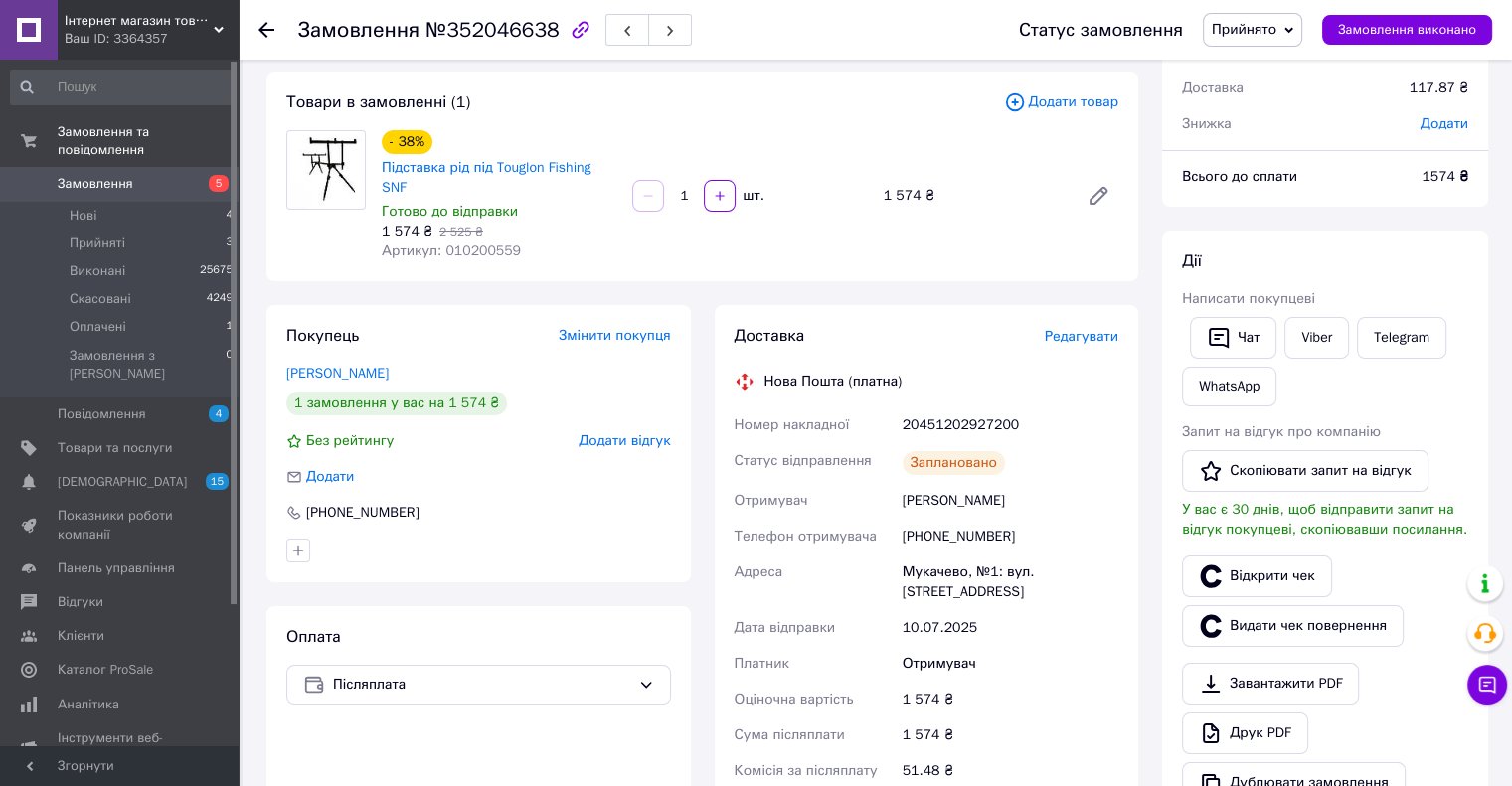 click on "Прийнято" at bounding box center [1244, 29] 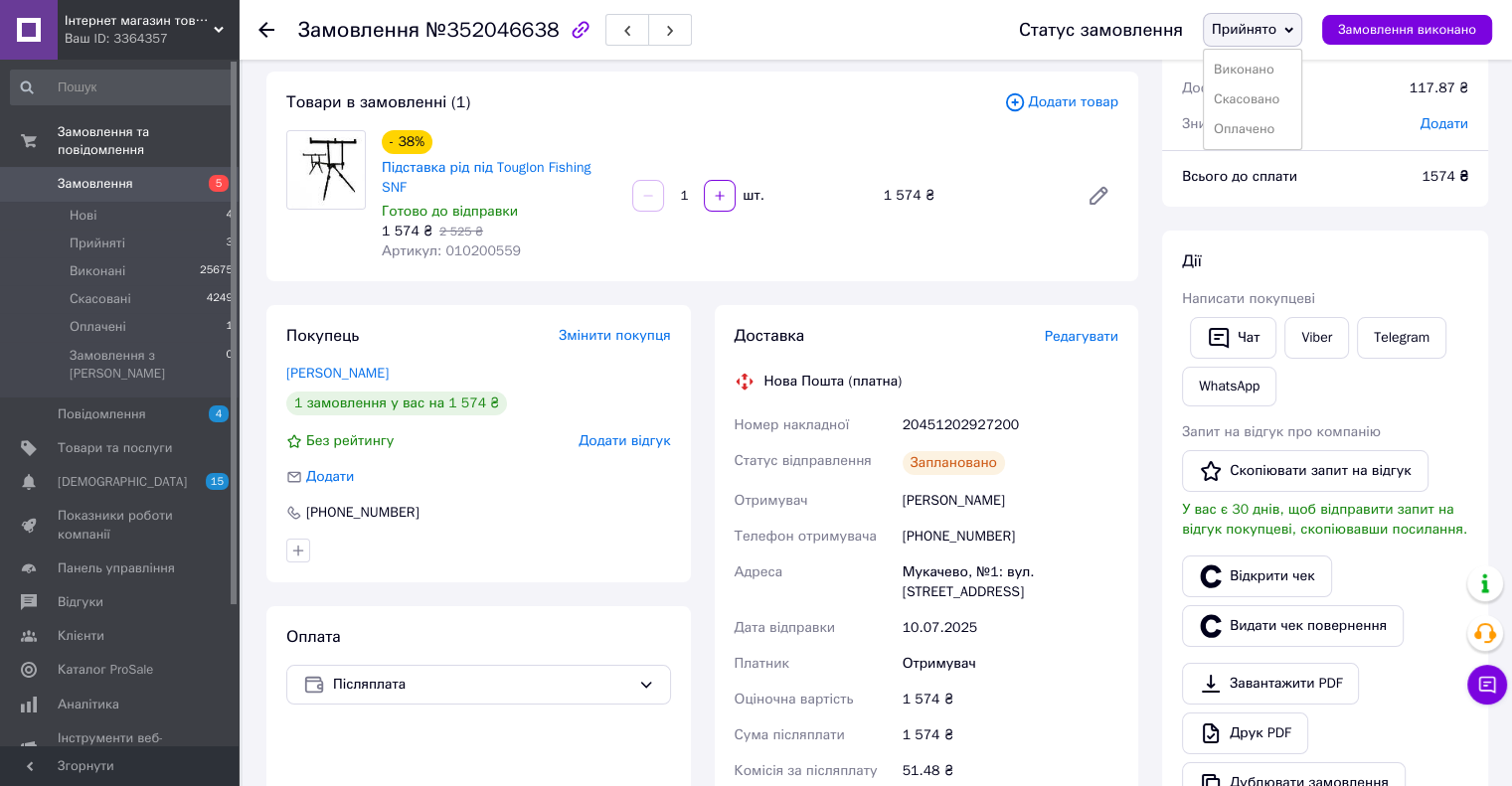 click on "Виконано" at bounding box center (1253, 70) 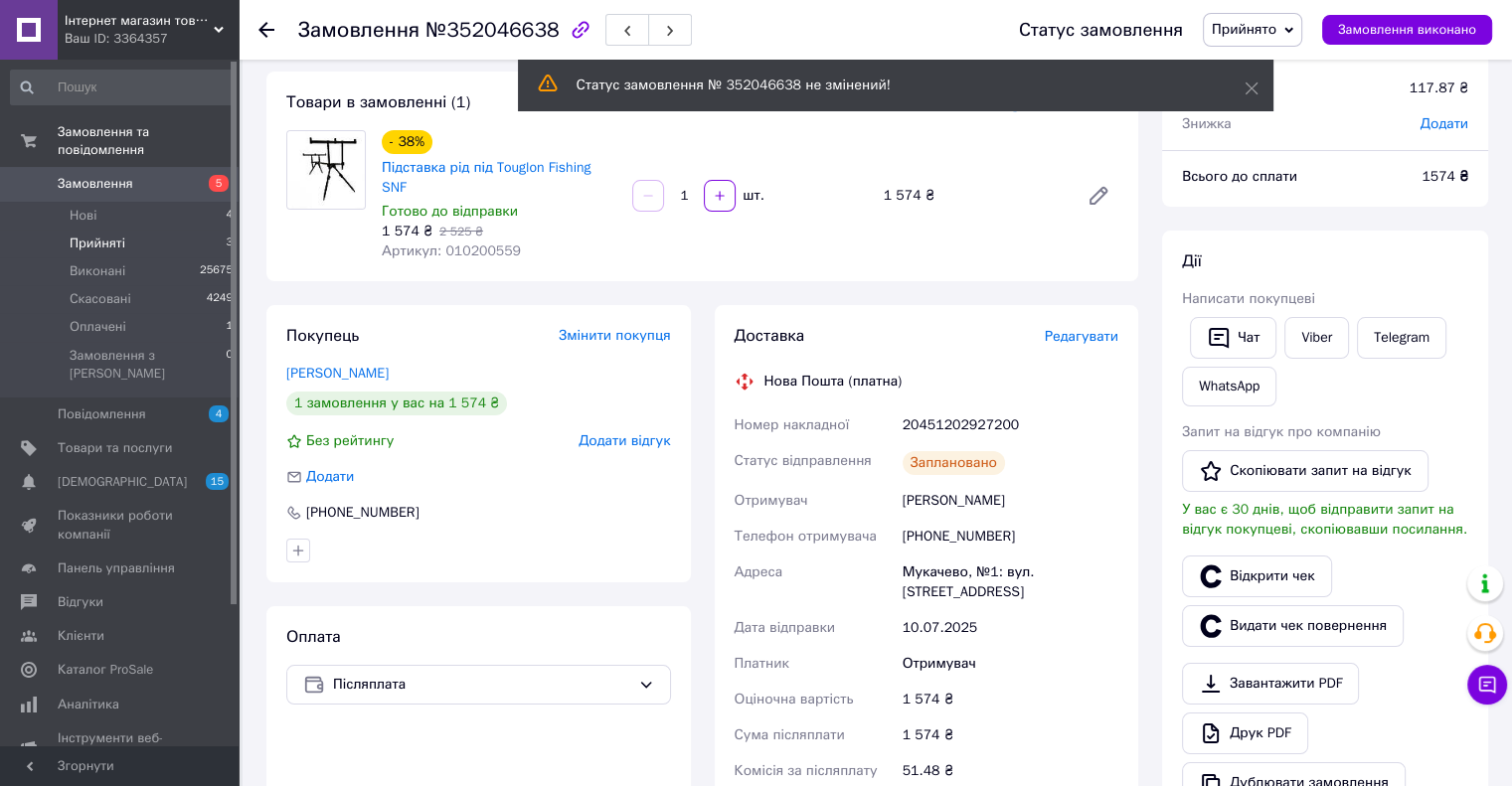 click on "Прийняті" at bounding box center [97, 243] 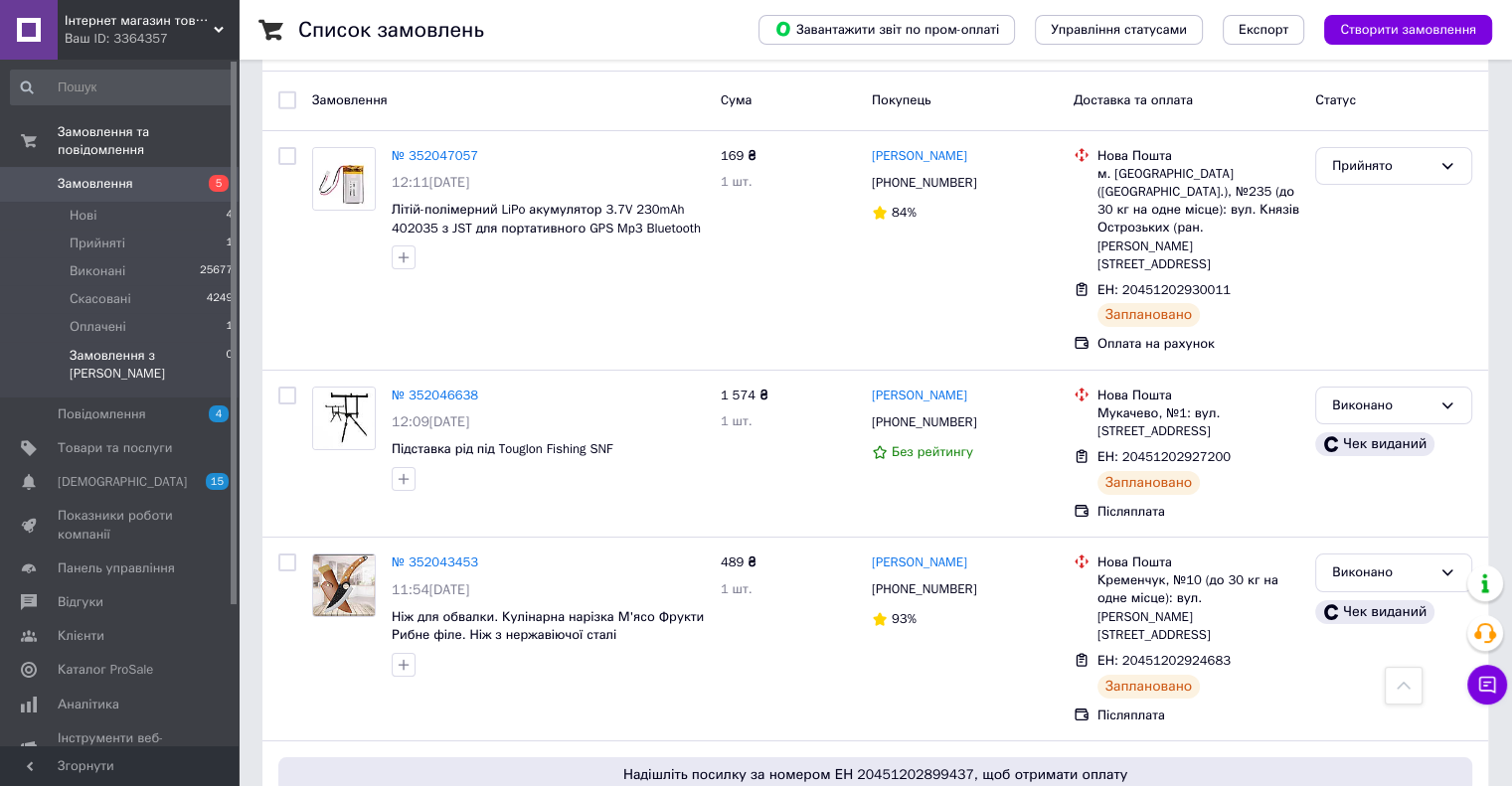 scroll, scrollTop: 0, scrollLeft: 0, axis: both 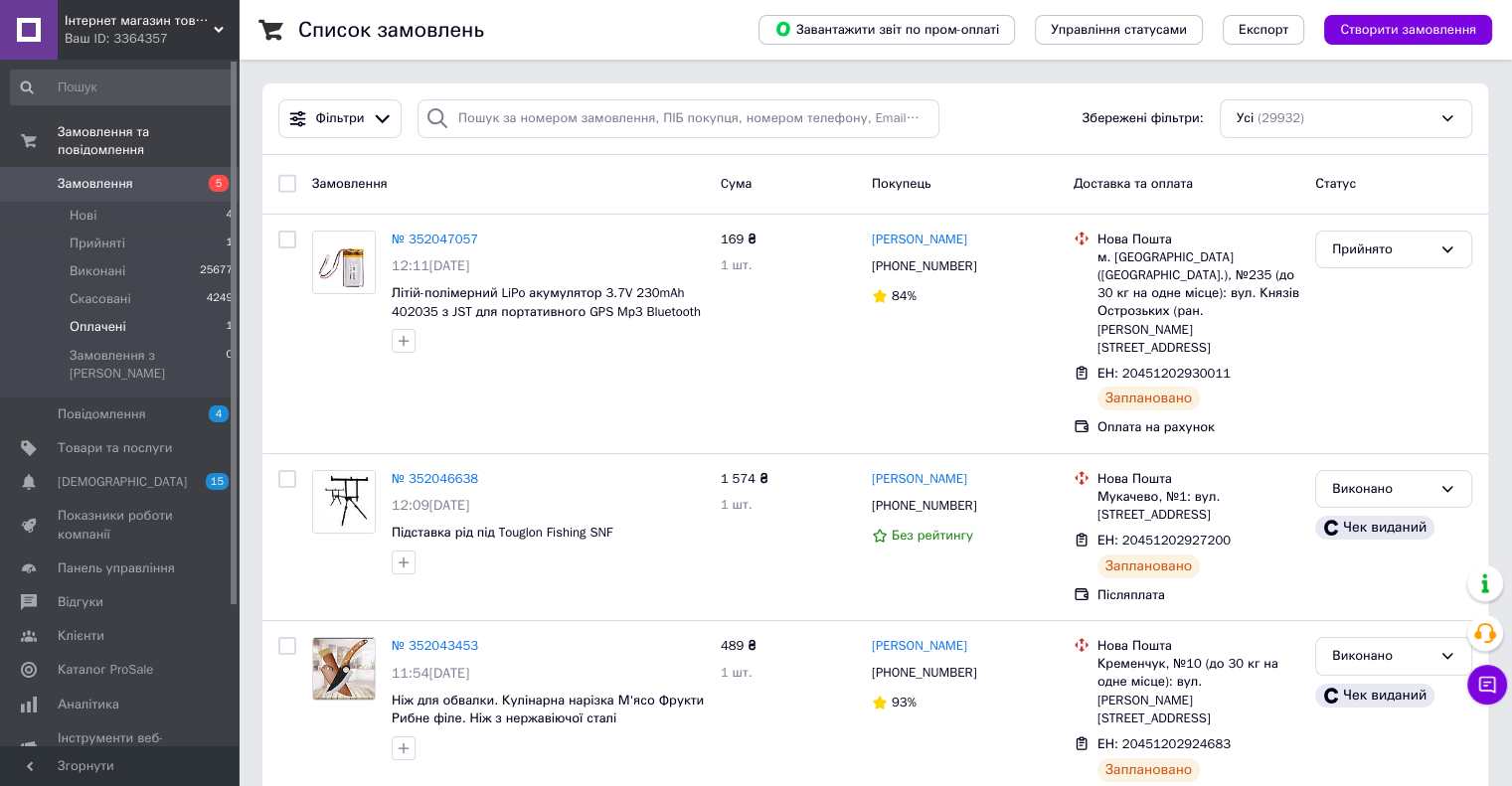 click on "Оплачені 1" at bounding box center [122, 327] 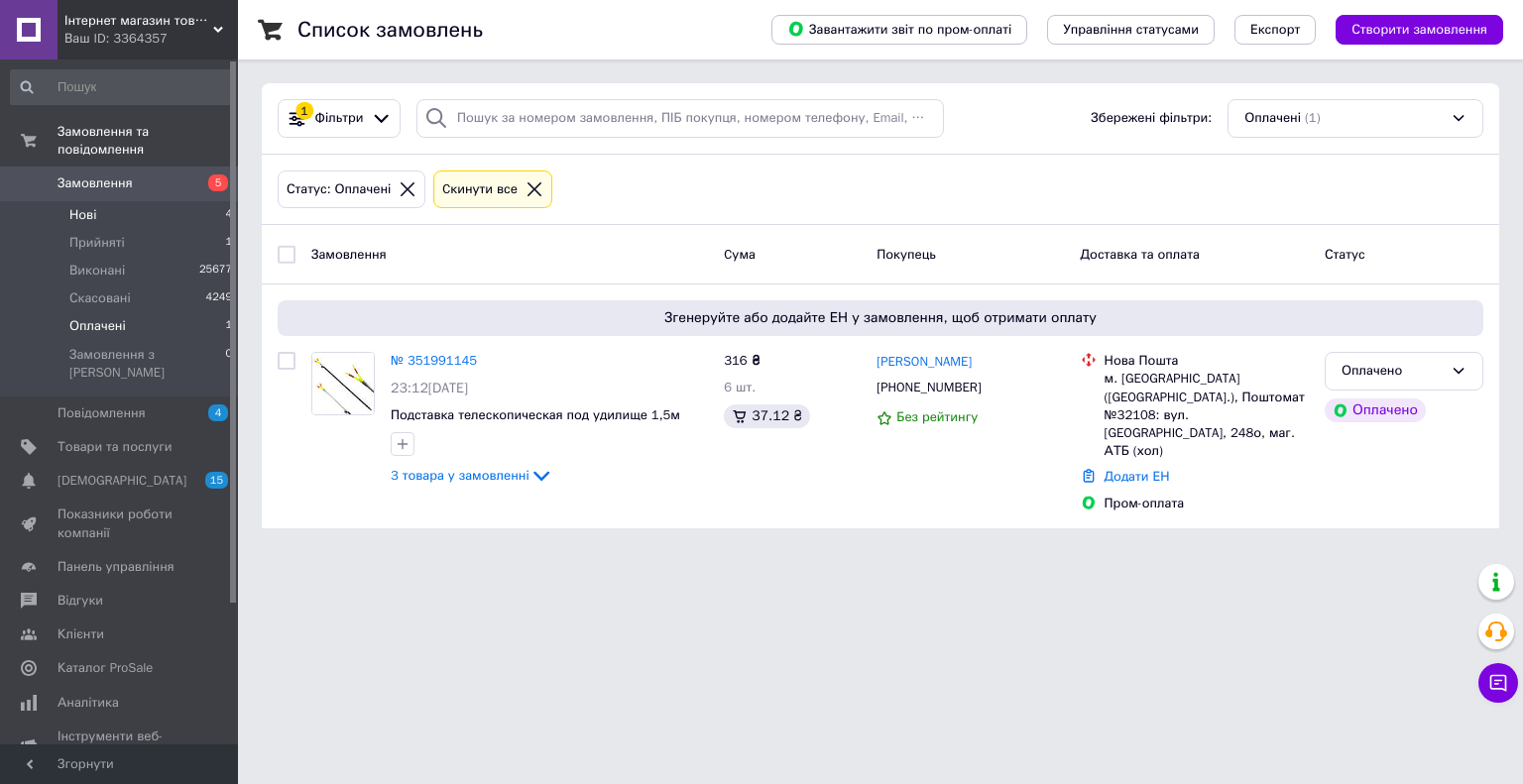 click on "Нові 4" at bounding box center (122, 215) 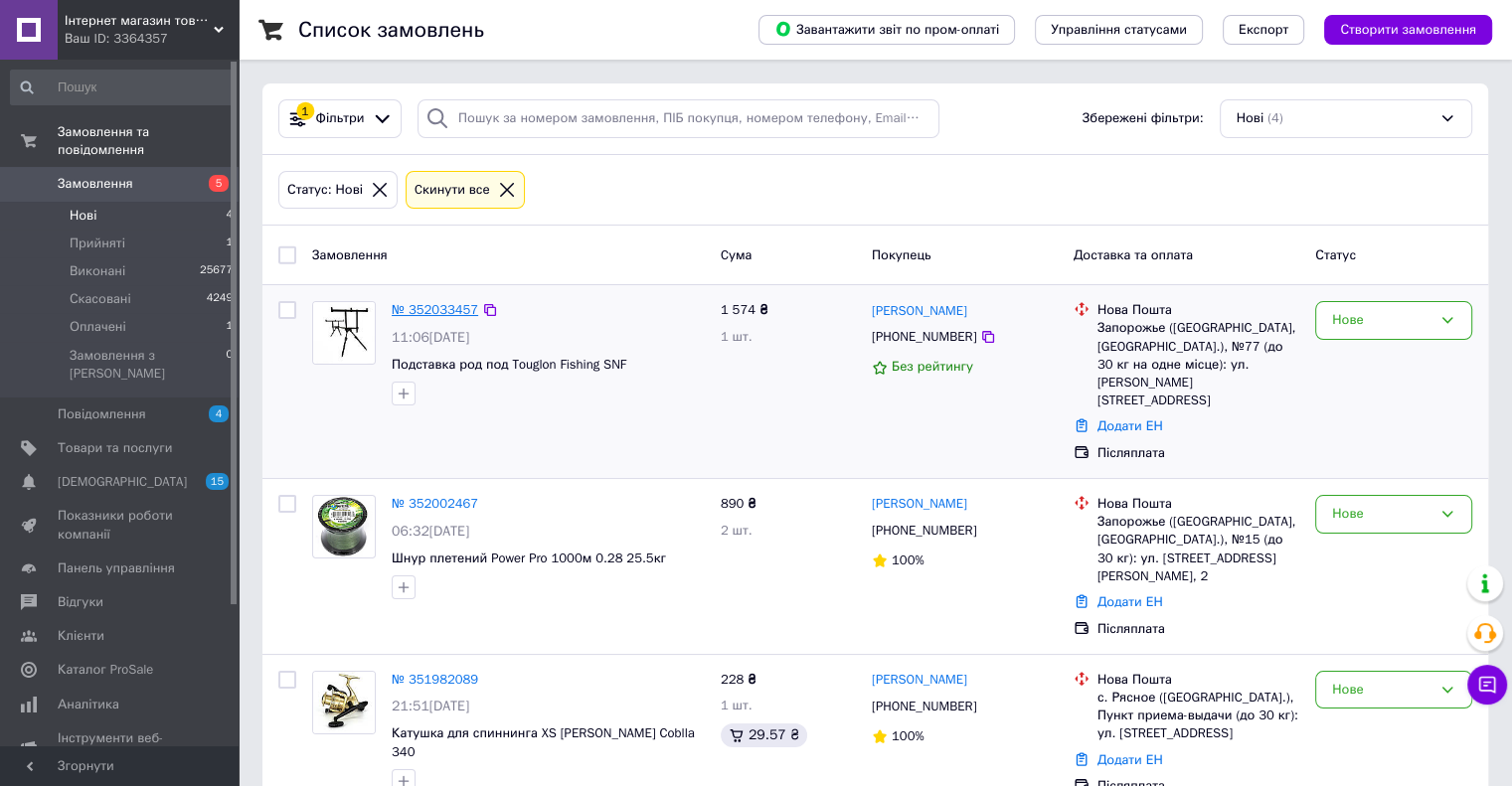 click on "№ 352033457" at bounding box center (434, 309) 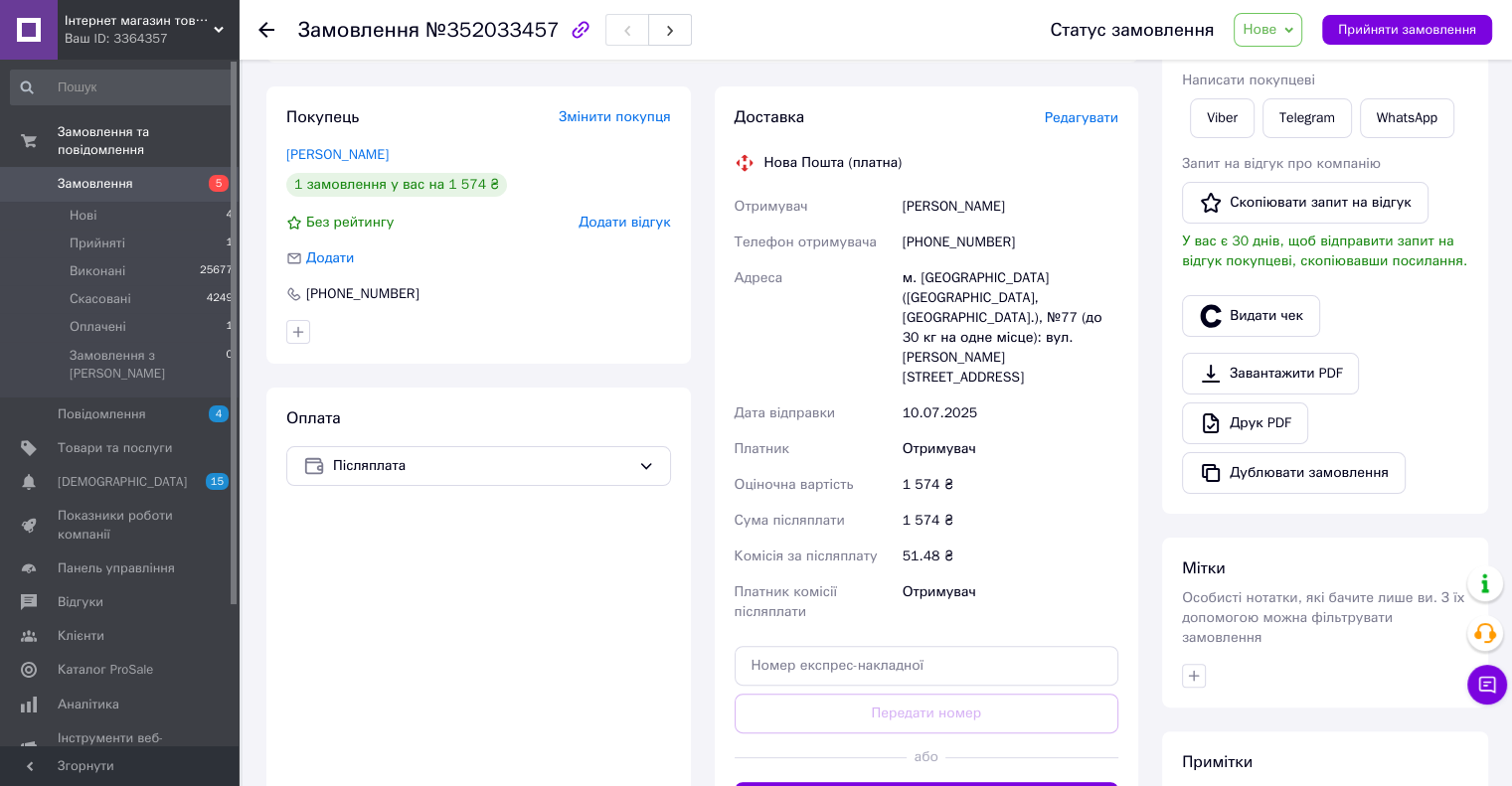 scroll, scrollTop: 389, scrollLeft: 0, axis: vertical 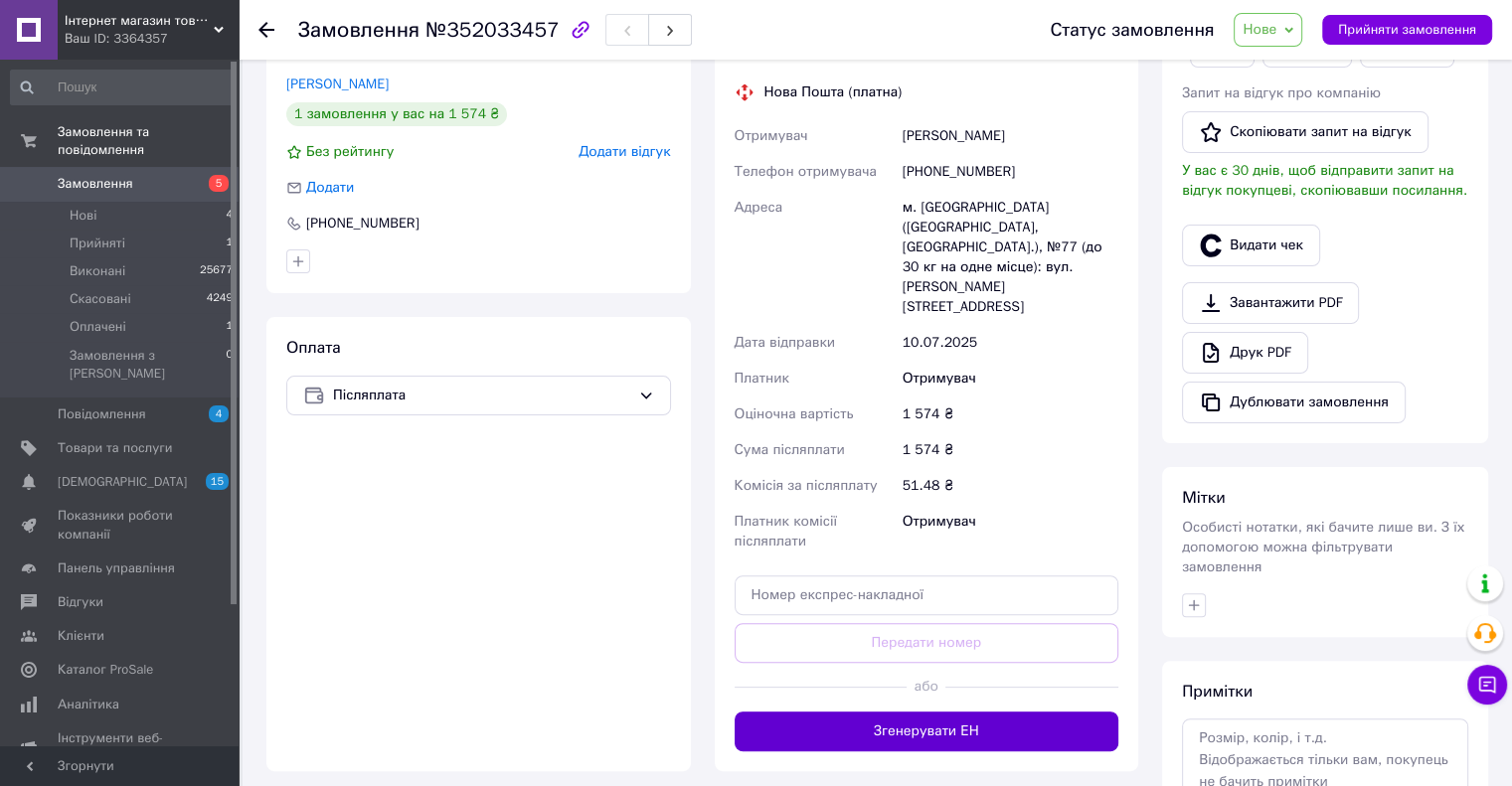 click on "Згенерувати ЕН" at bounding box center (926, 731) 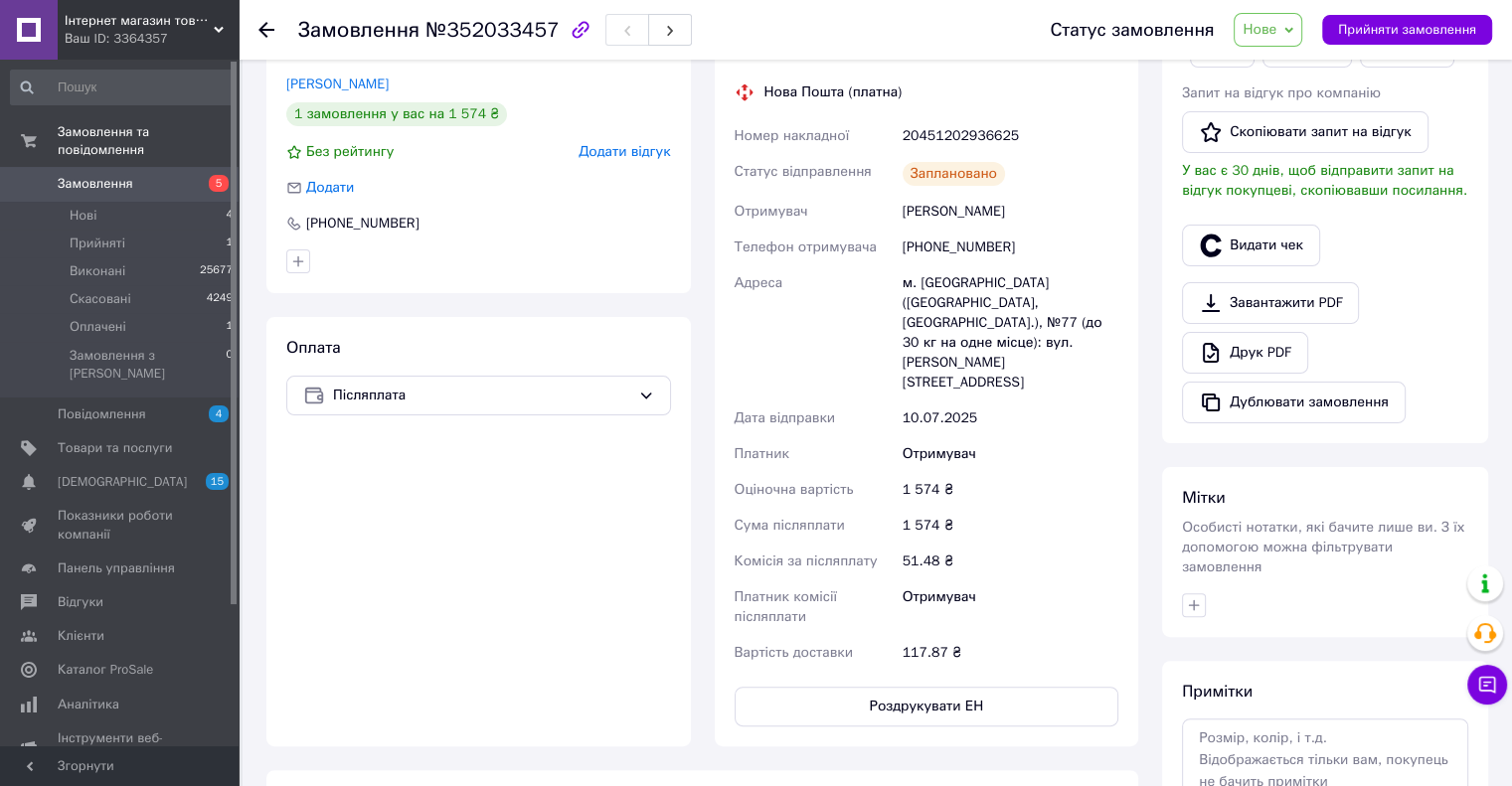 click on "Нове" at bounding box center [1260, 29] 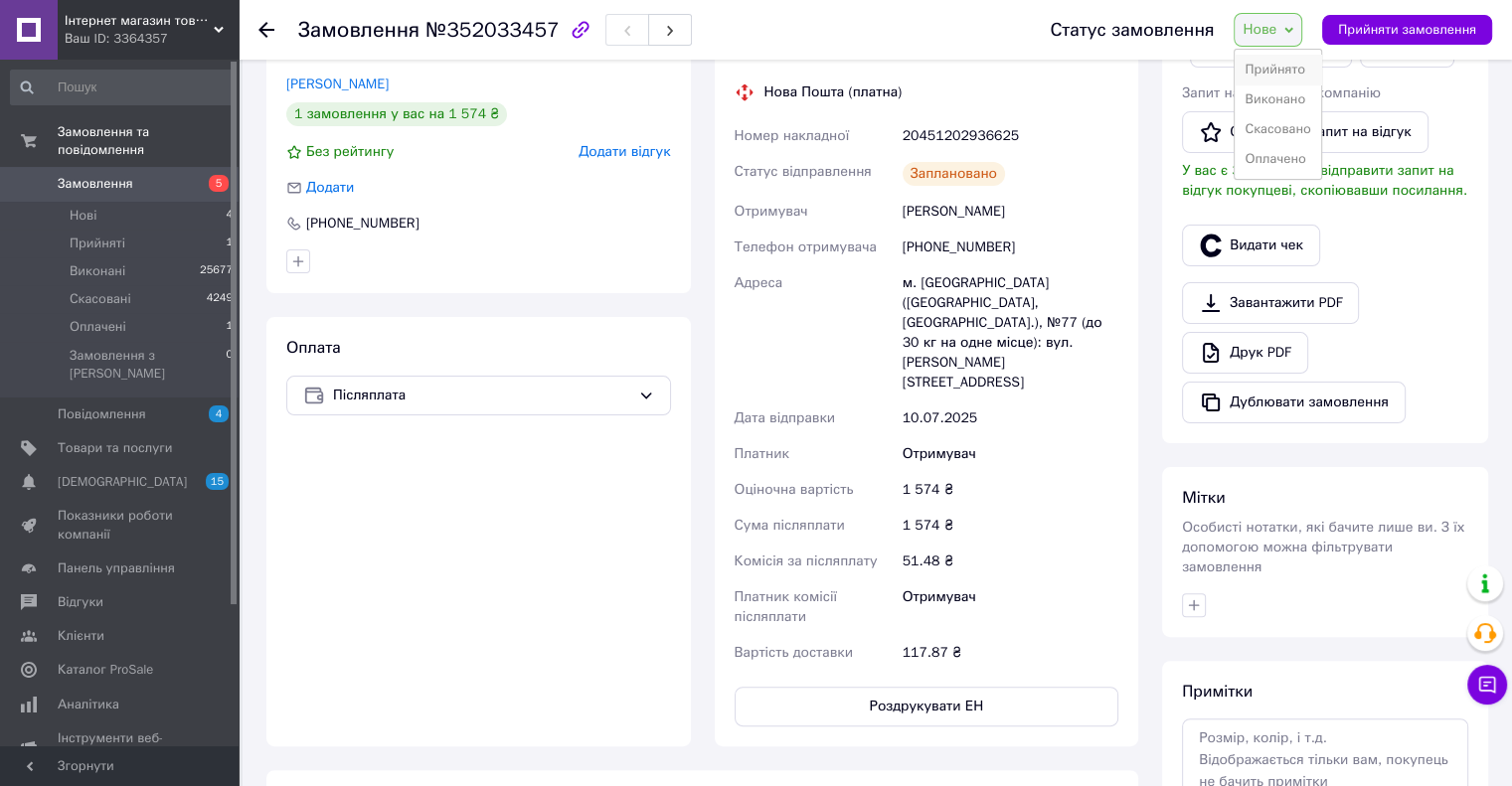 click on "Прийнято" at bounding box center [1277, 70] 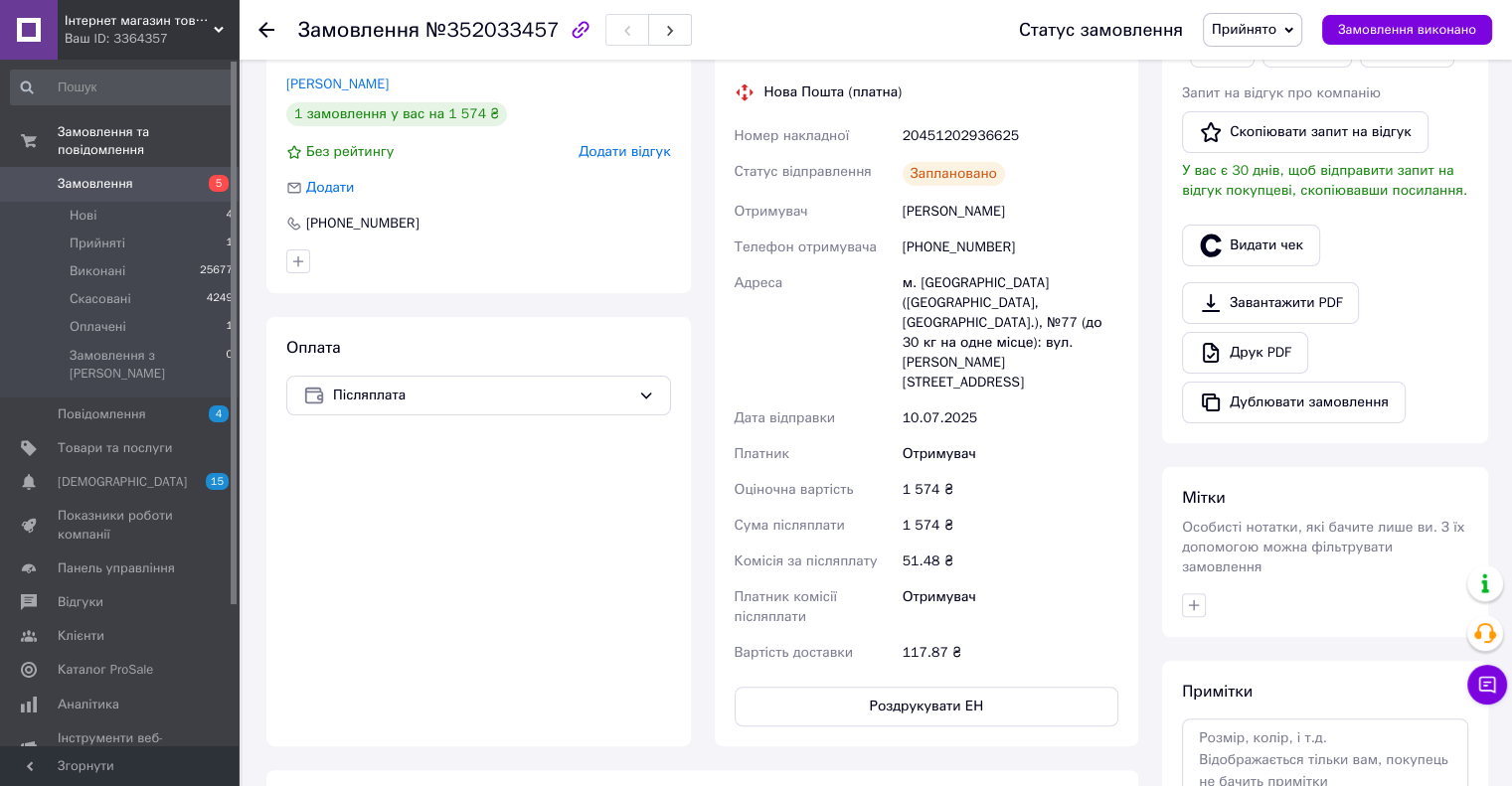 click on "Замовлення" at bounding box center (95, 184) 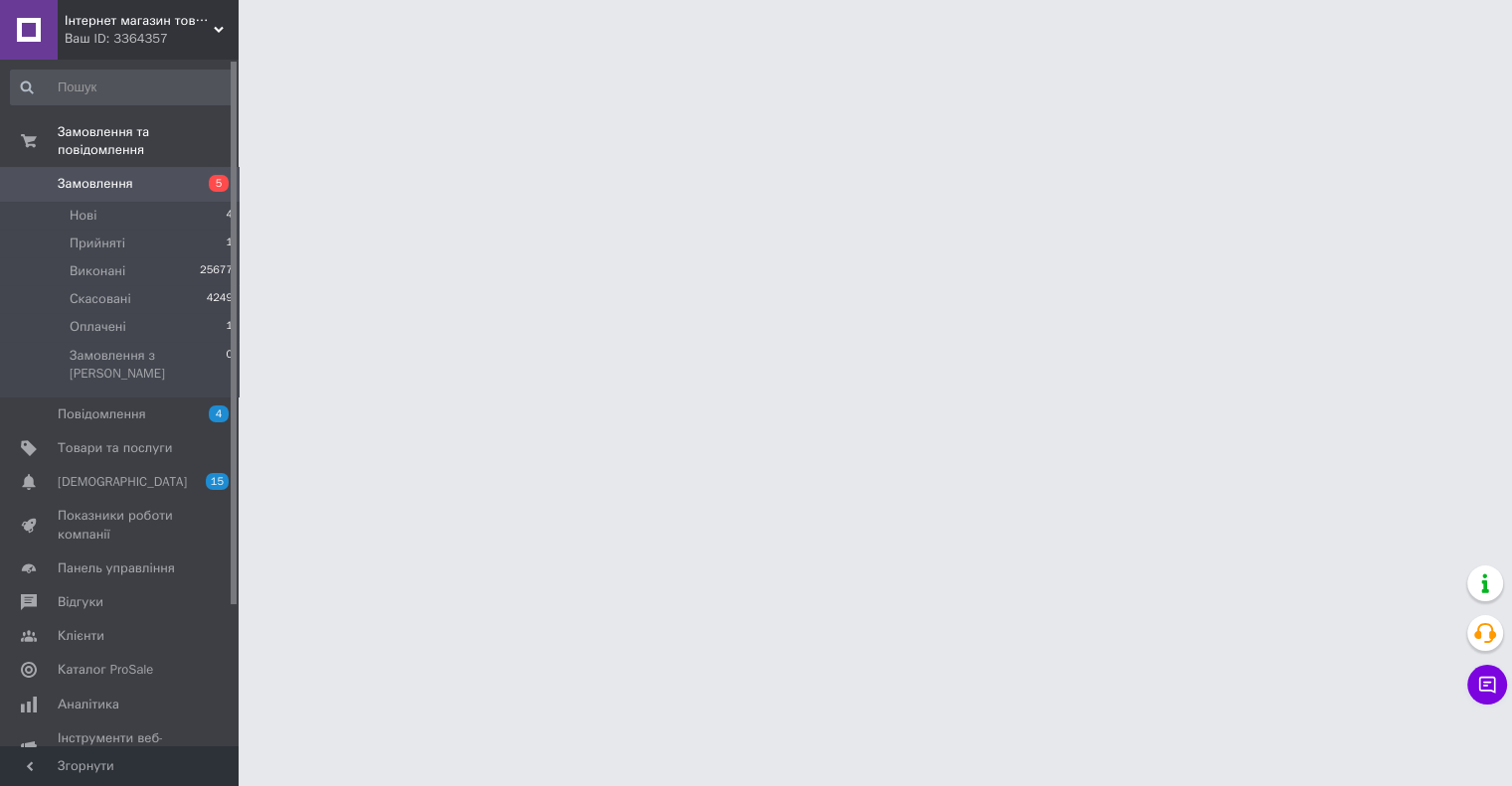 scroll, scrollTop: 0, scrollLeft: 0, axis: both 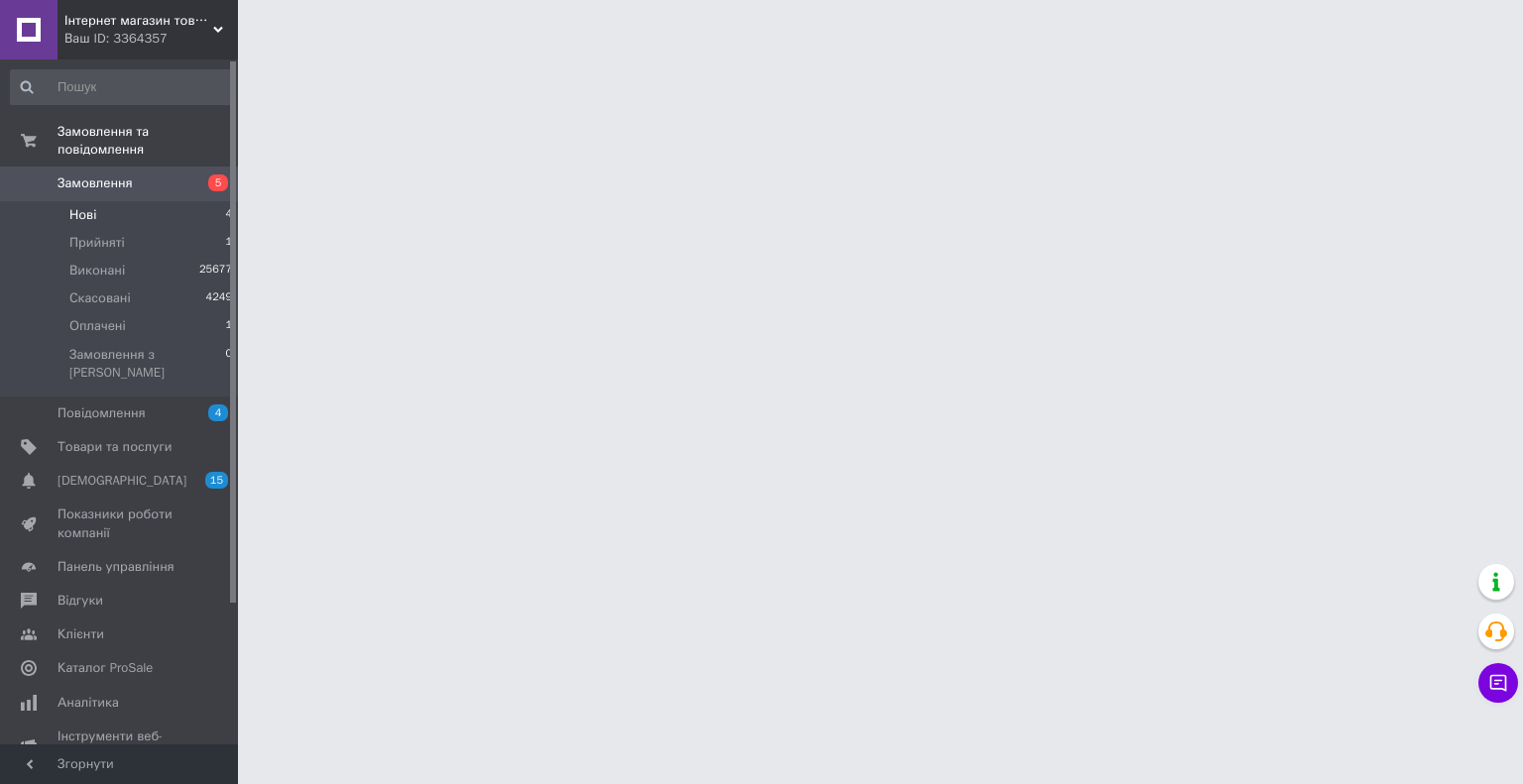 click on "Нові 4" at bounding box center [122, 215] 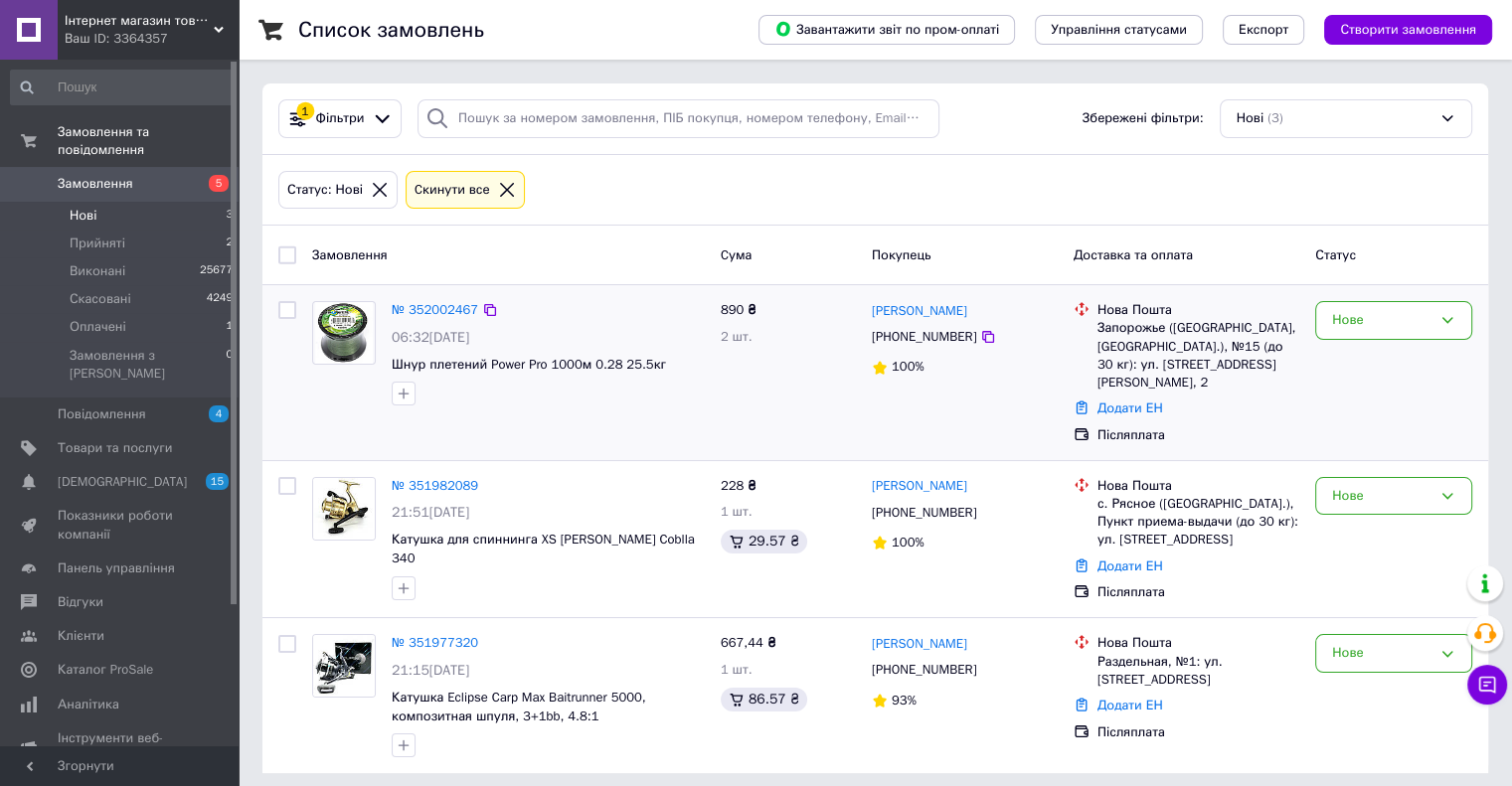 click on "№ 352002467 06:32[DATE] Шнур плетений Power Pro 1000м 0.28 25.5кг" at bounding box center (548, 353) 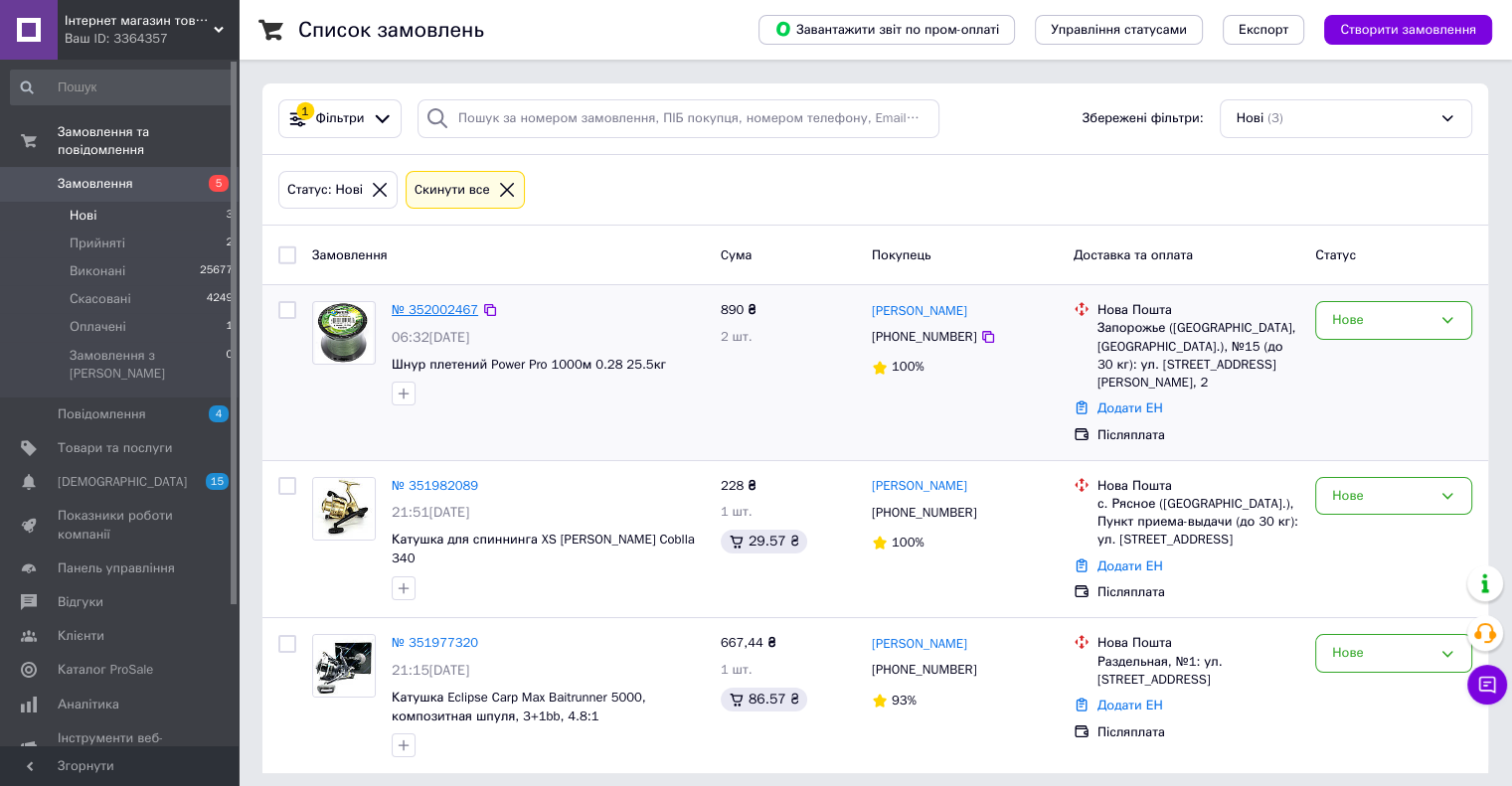 click on "№ 352002467" at bounding box center [434, 309] 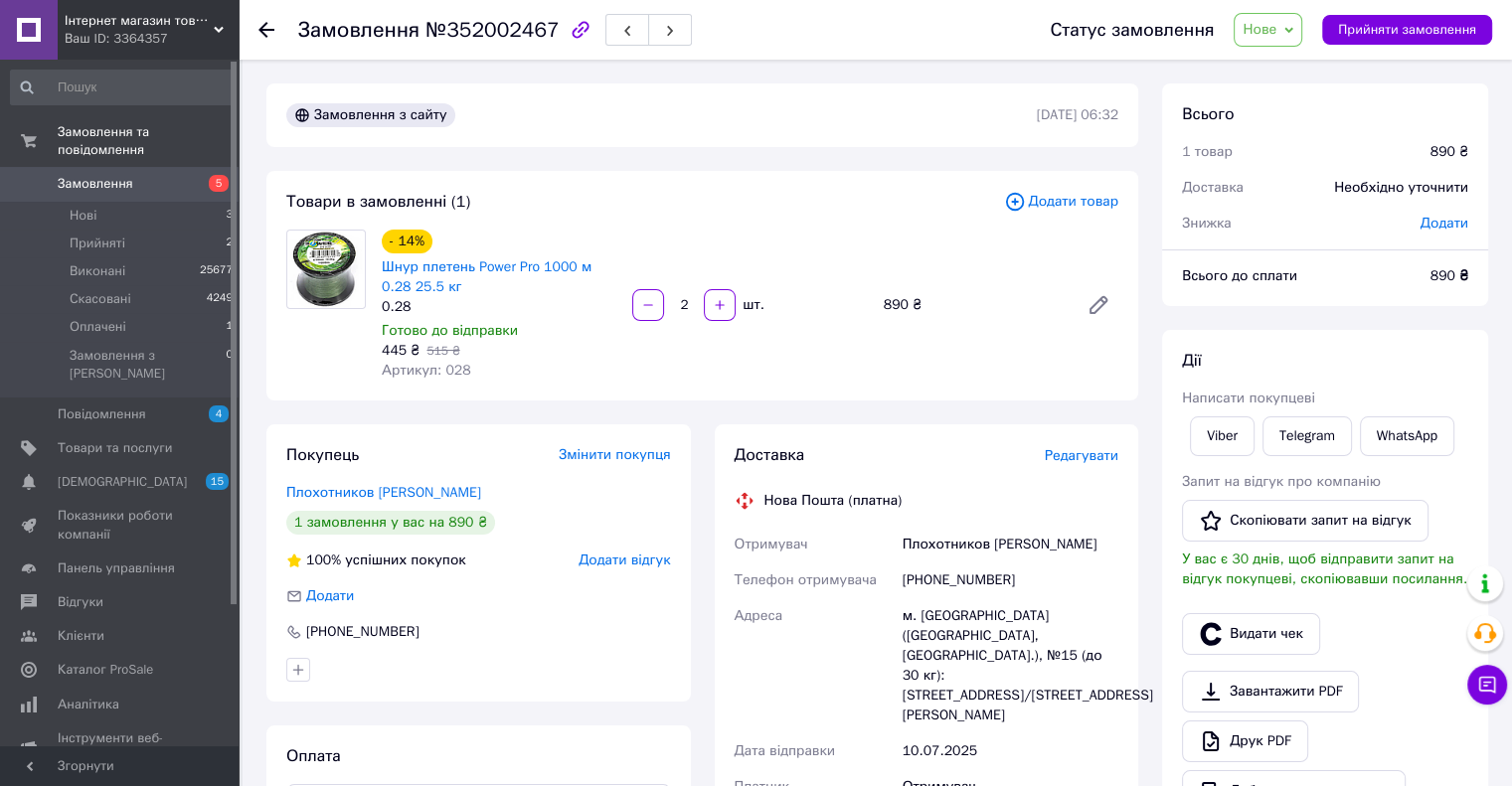 click on "Нове" at bounding box center (1260, 29) 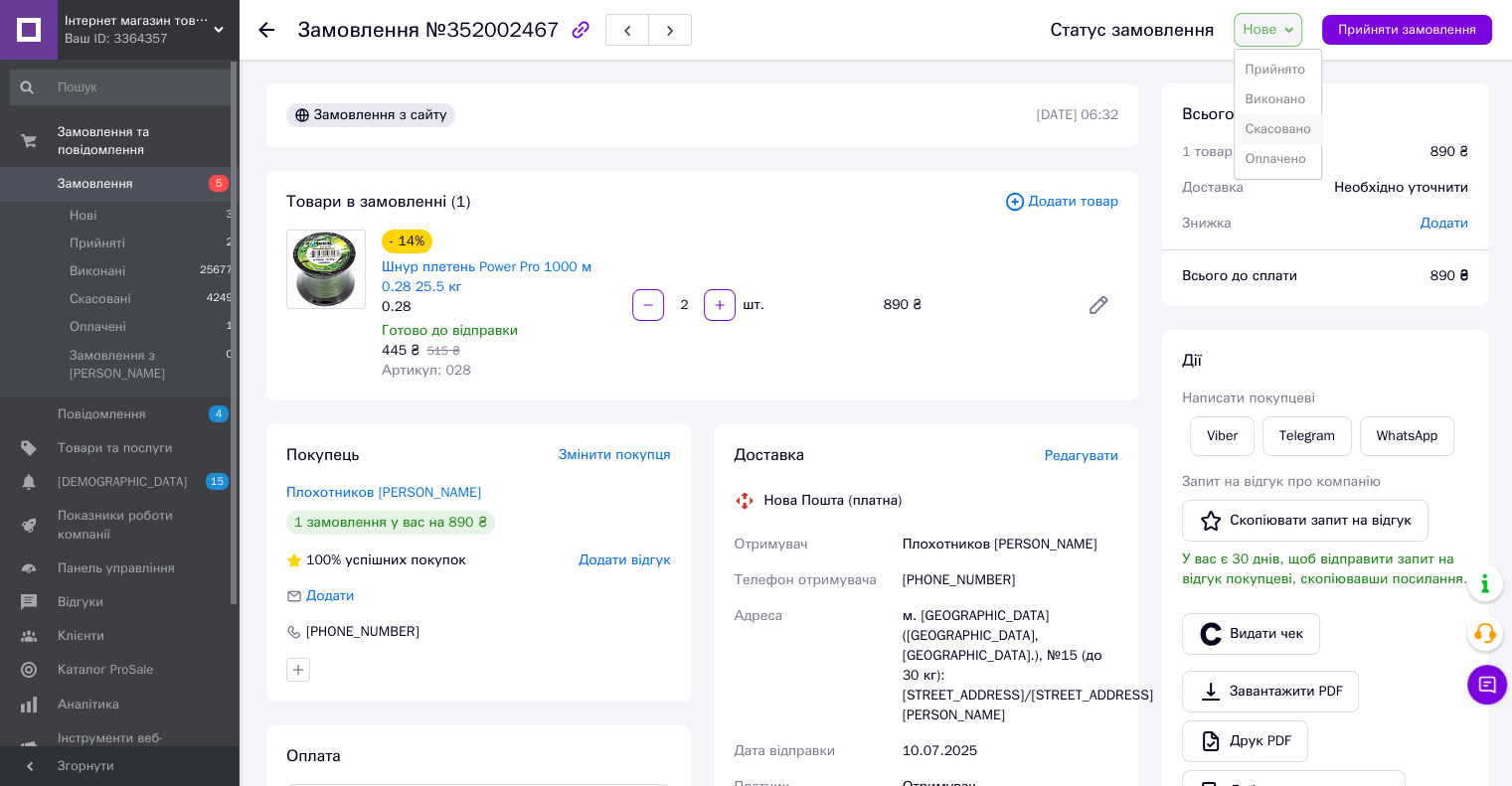 click on "Скасовано" at bounding box center (1277, 129) 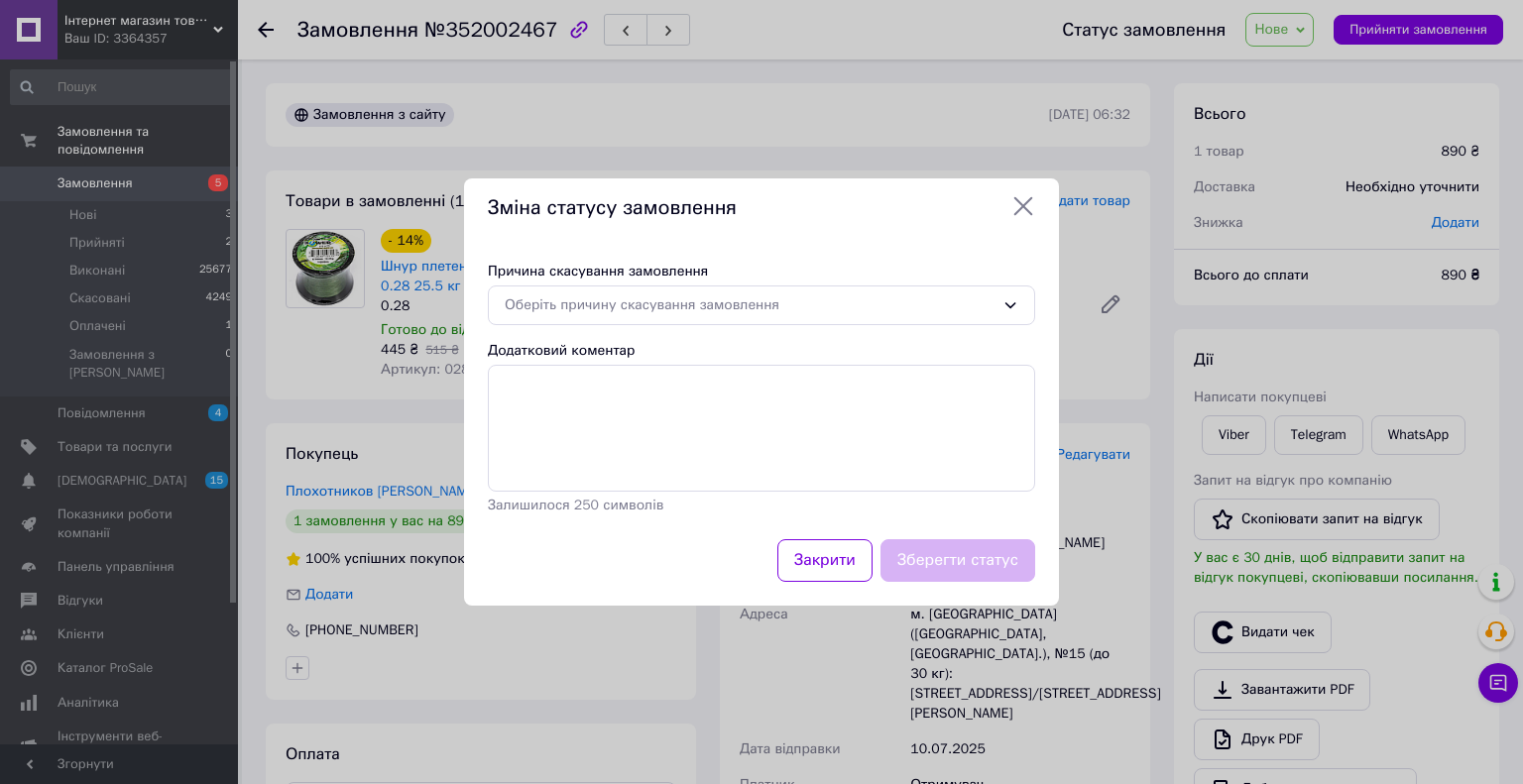 click on "Зберегти статус" at bounding box center [958, 560] 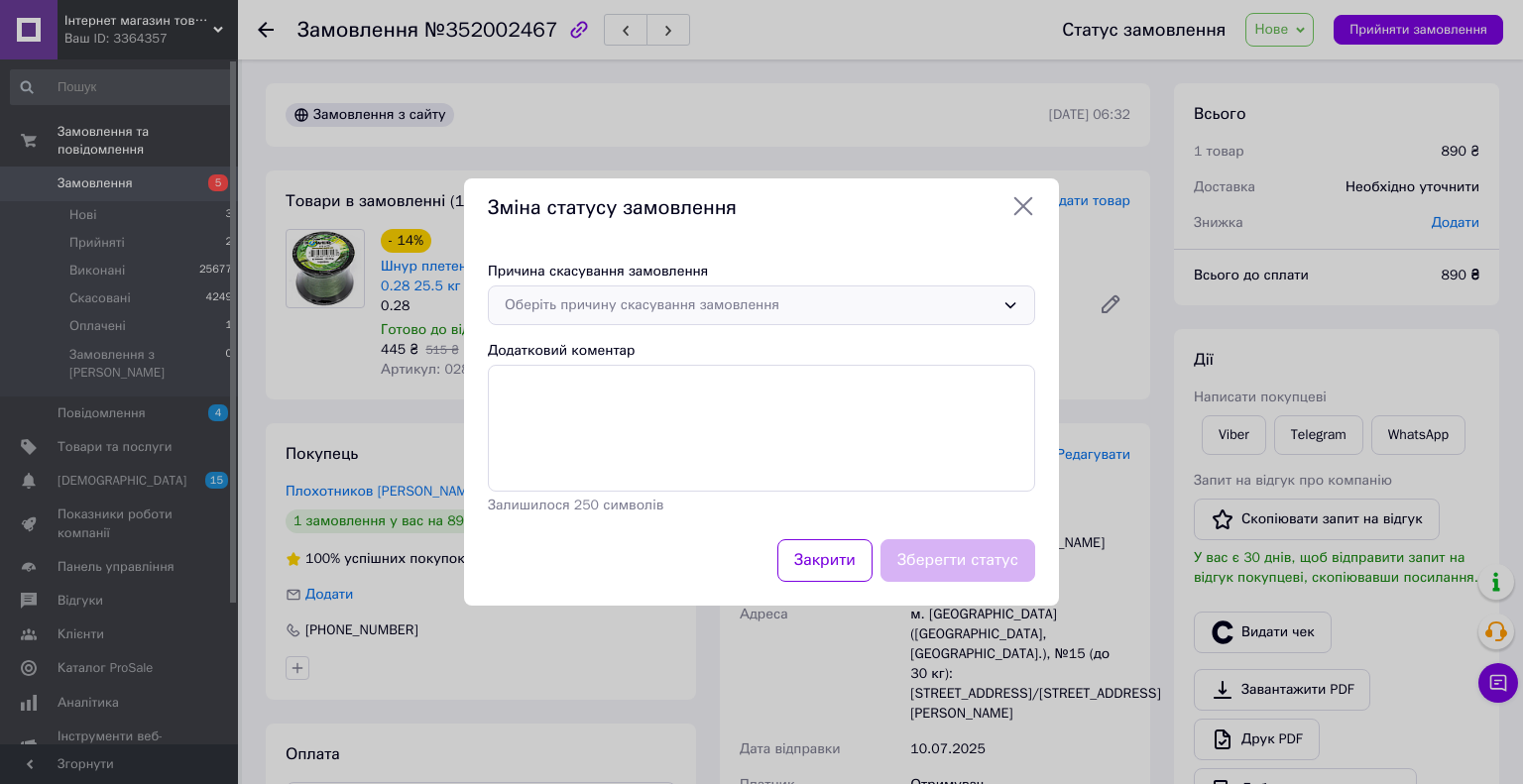click on "Оберіть причину скасування замовлення" at bounding box center (750, 305) 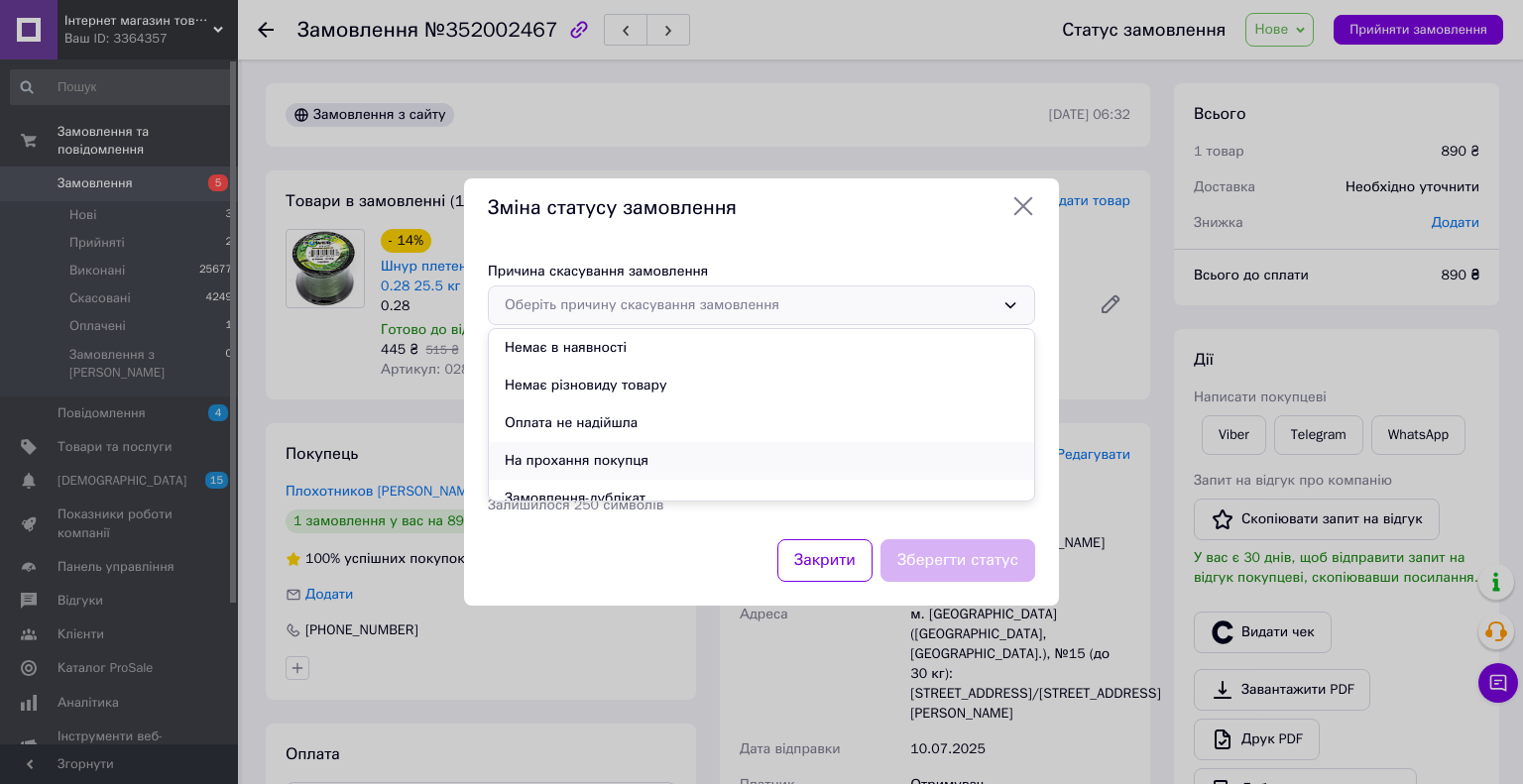 click on "На прохання покупця" at bounding box center (762, 461) 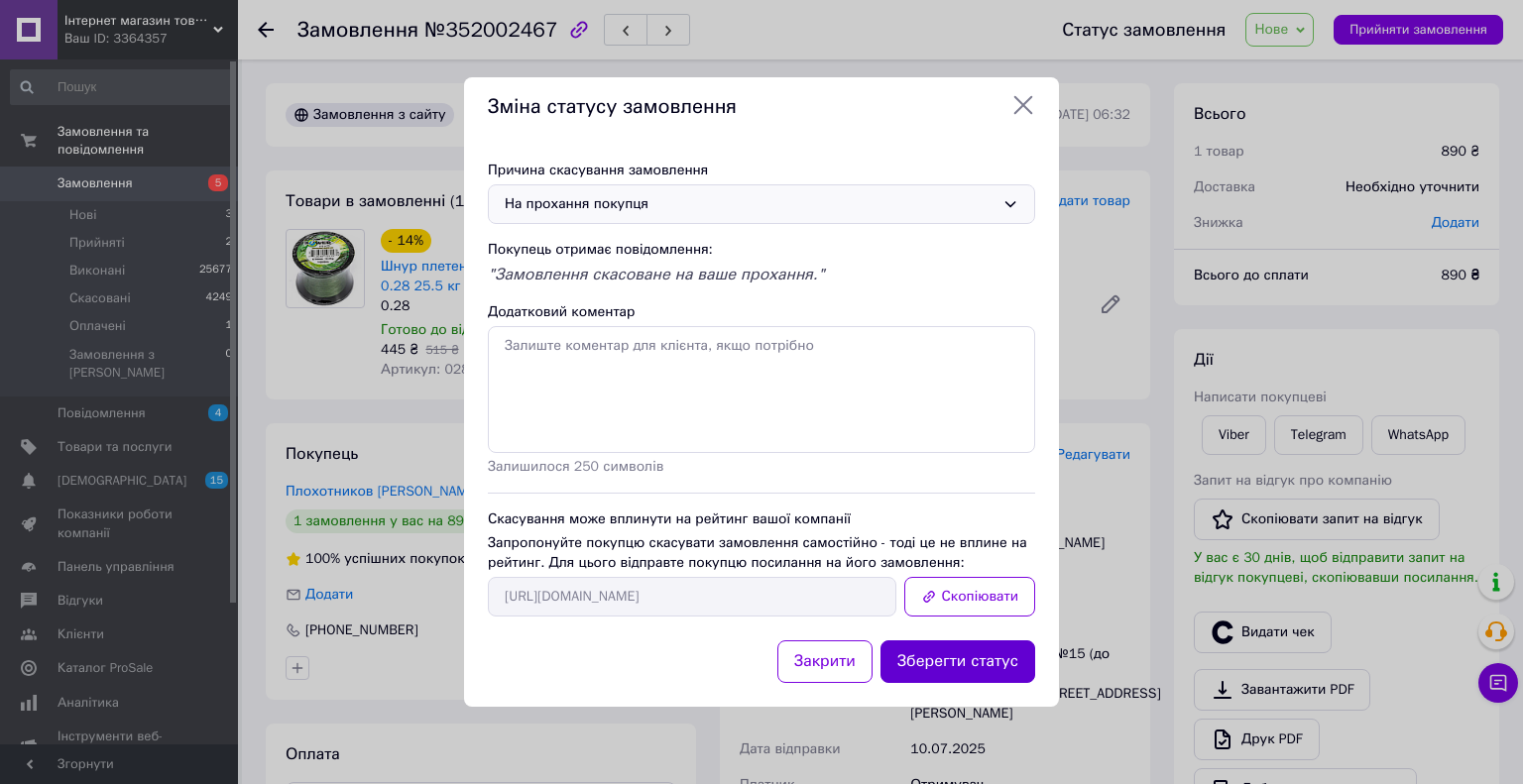 click on "Зберегти статус" at bounding box center [958, 661] 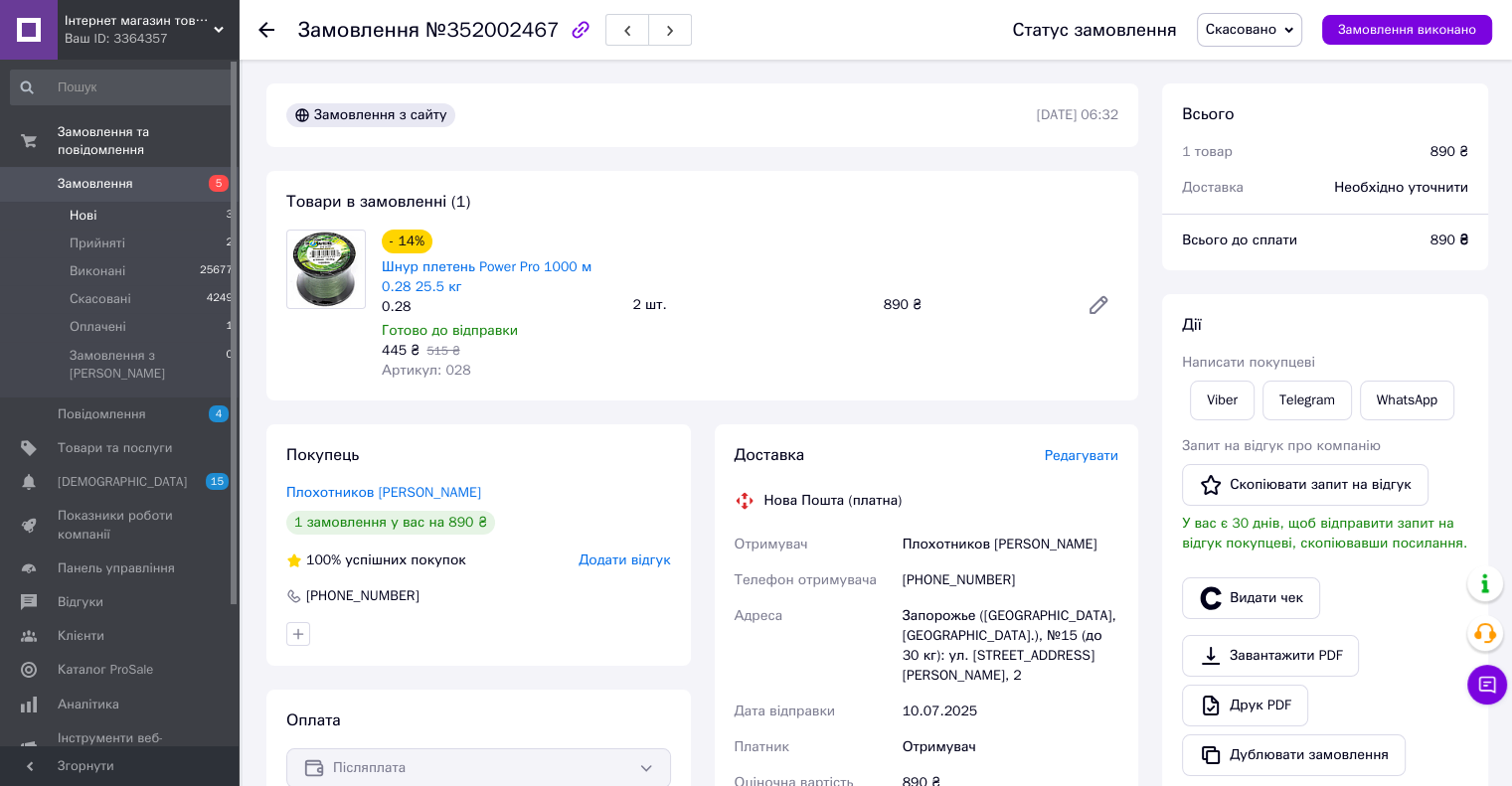 click on "3" at bounding box center [229, 216] 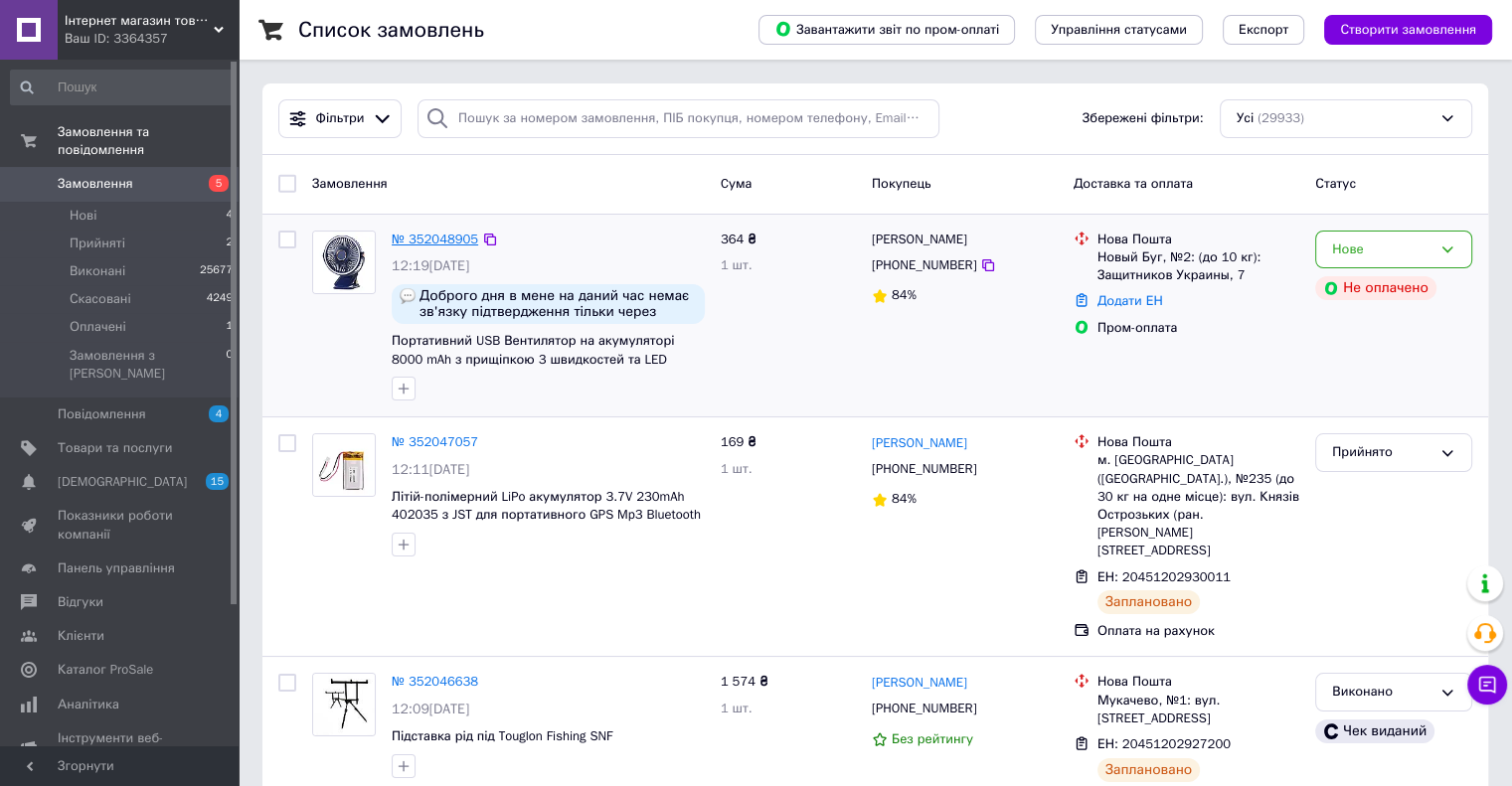 click on "№ 352048905" at bounding box center [434, 238] 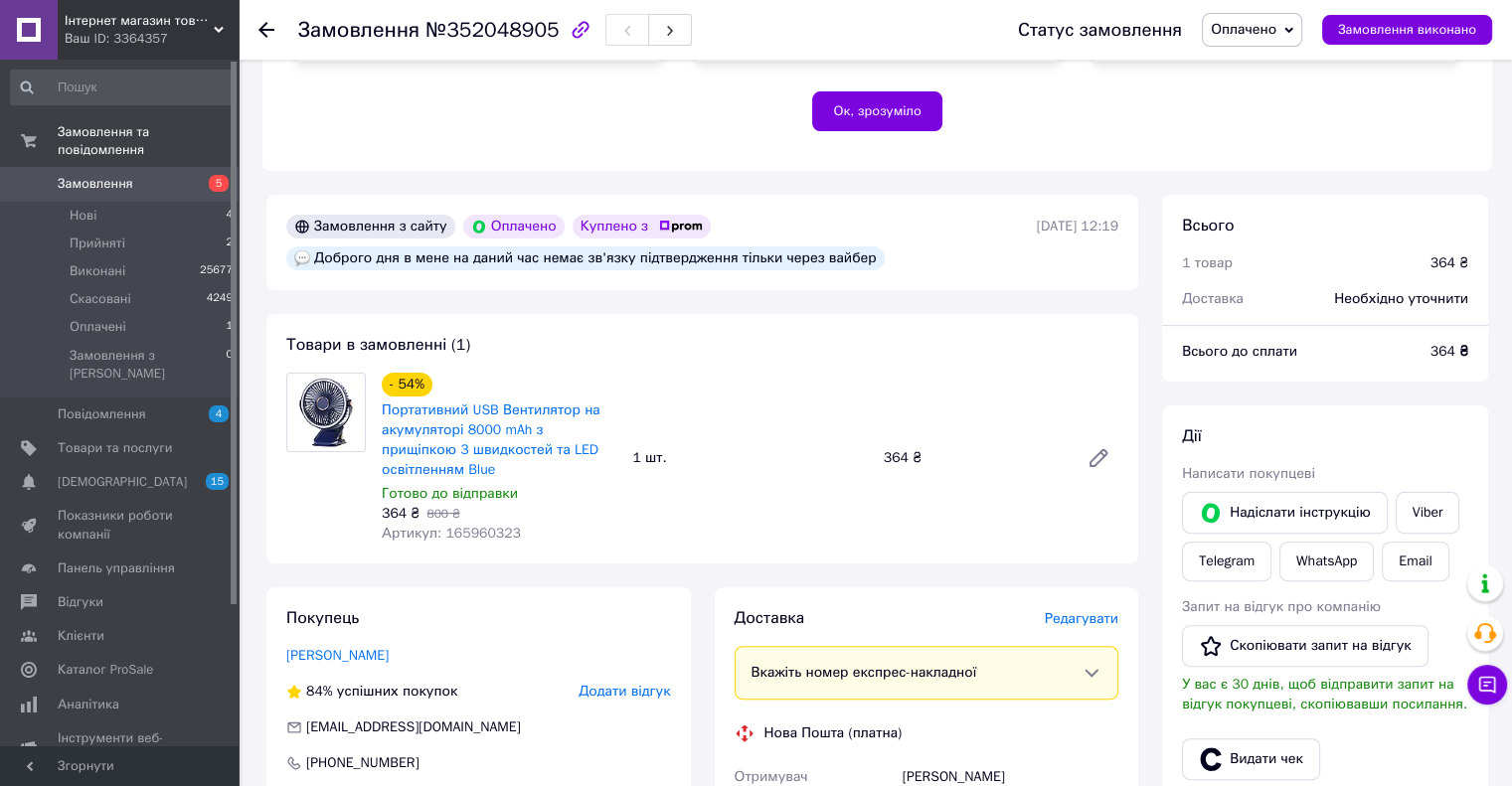 scroll, scrollTop: 298, scrollLeft: 0, axis: vertical 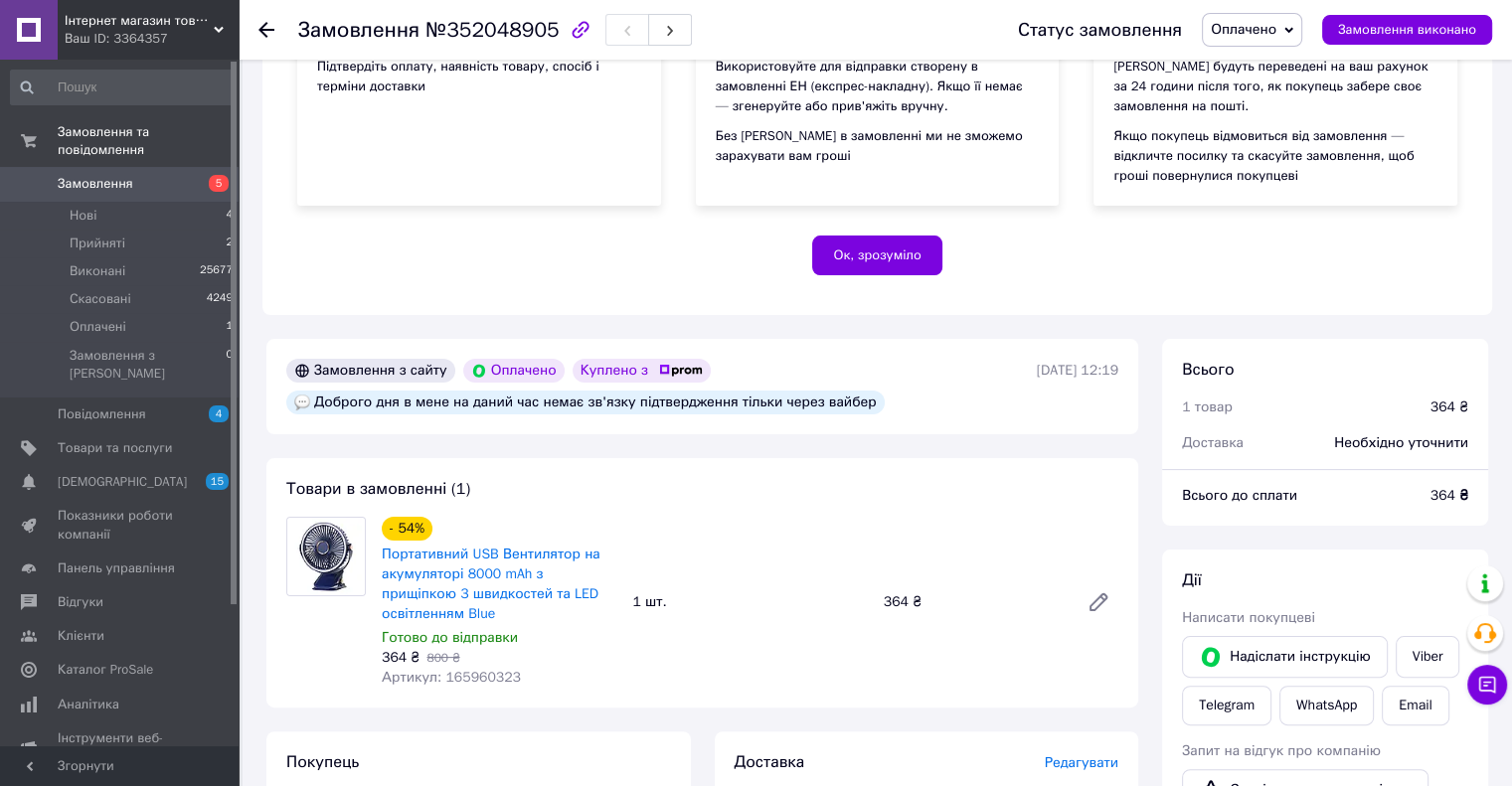 click on "Замовлення" at bounding box center (95, 184) 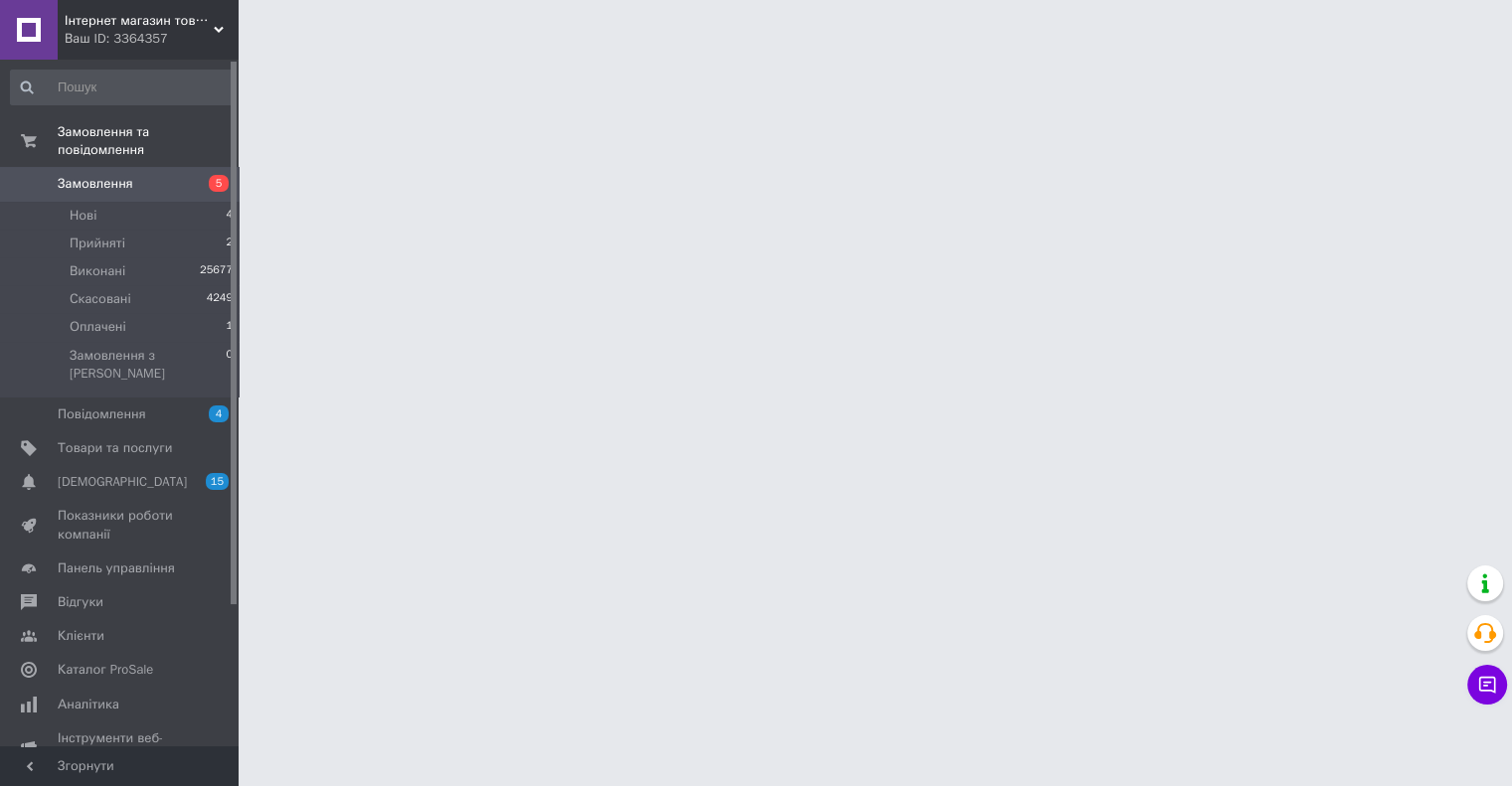 scroll, scrollTop: 0, scrollLeft: 0, axis: both 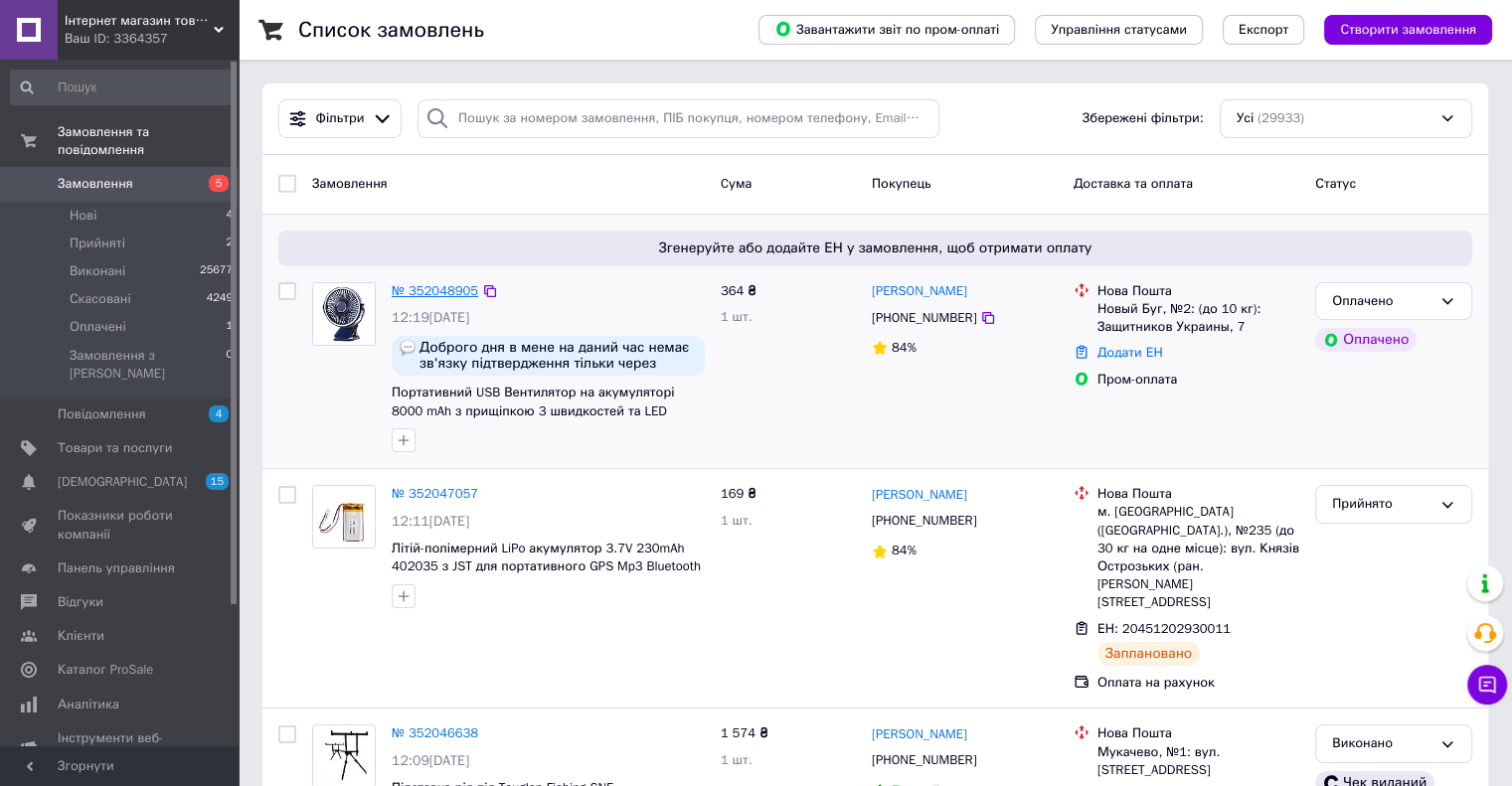 click on "№ 352048905" at bounding box center [434, 290] 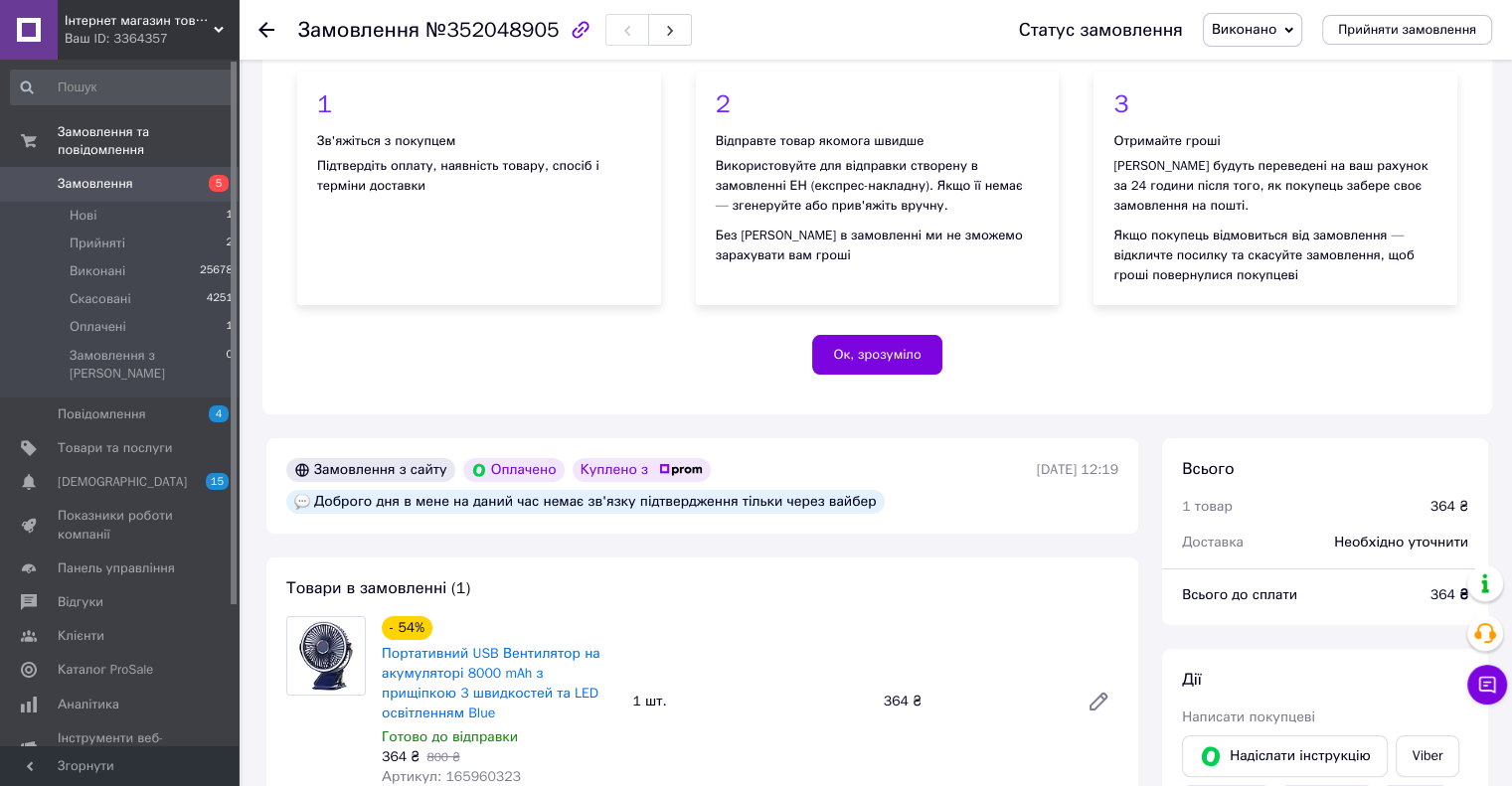 scroll, scrollTop: 0, scrollLeft: 0, axis: both 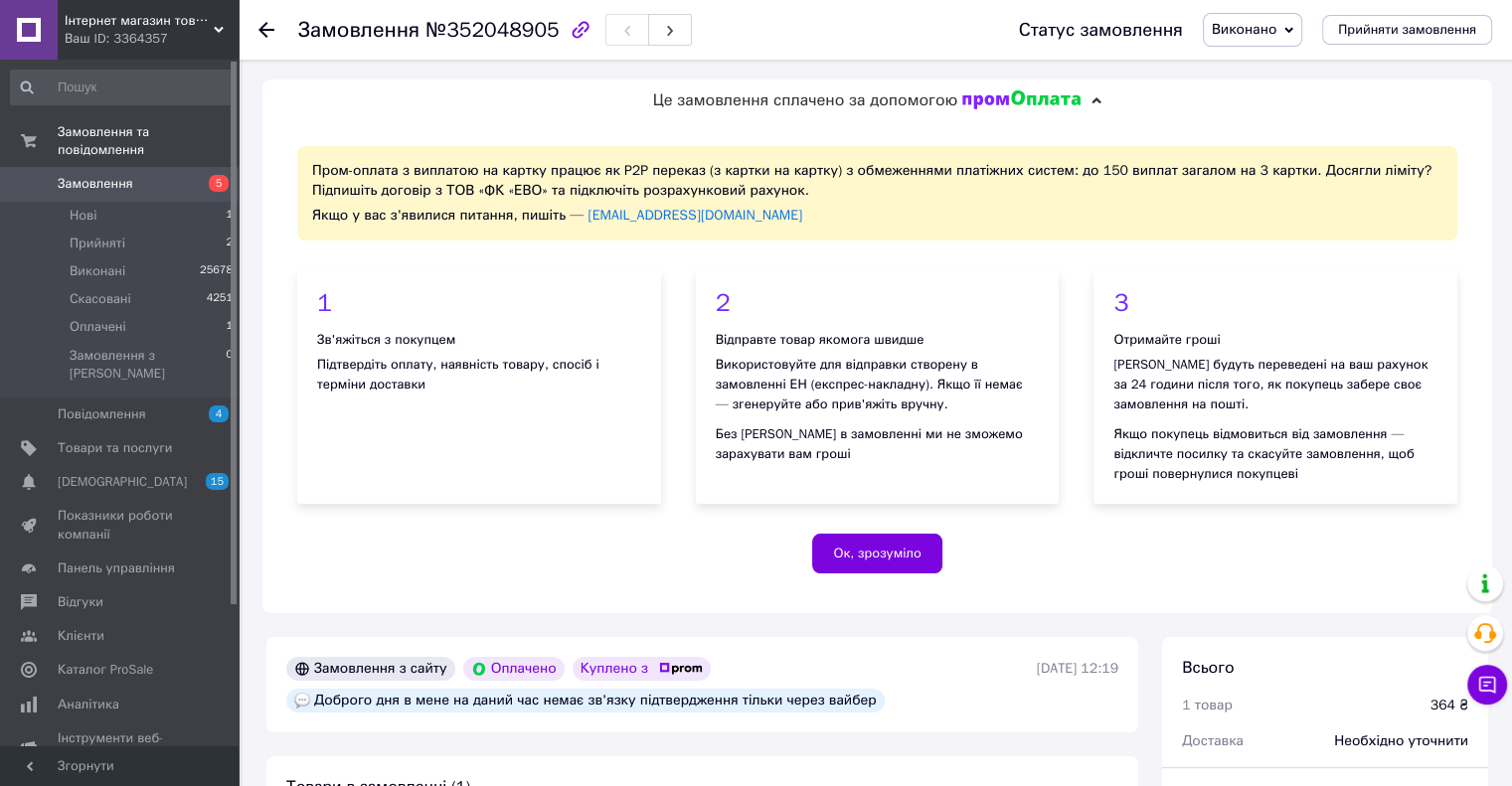 drag, startPoint x: 1220, startPoint y: 63, endPoint x: 1222, endPoint y: 39, distance: 24.083189 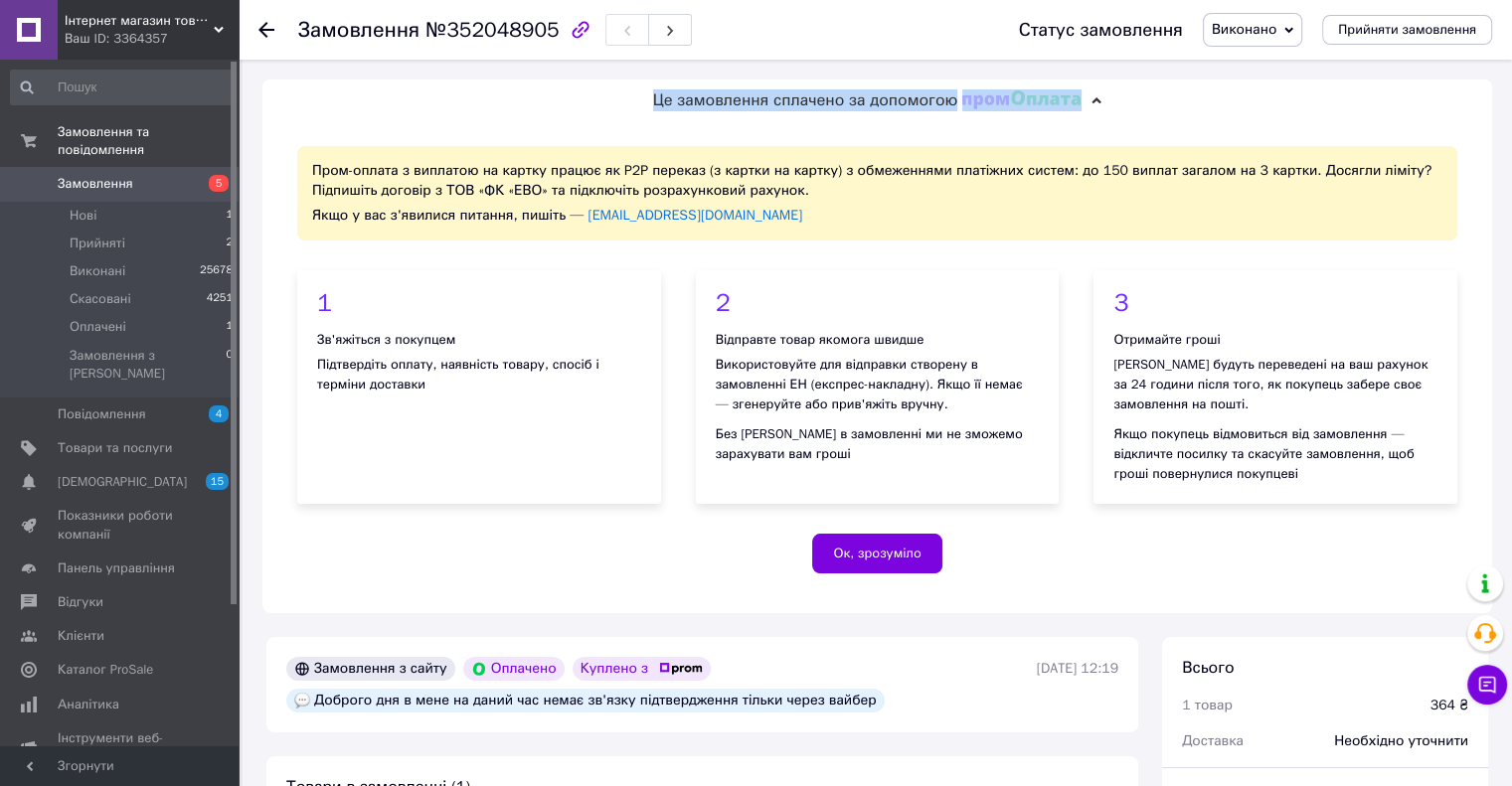 click on "Виконано" at bounding box center (1244, 29) 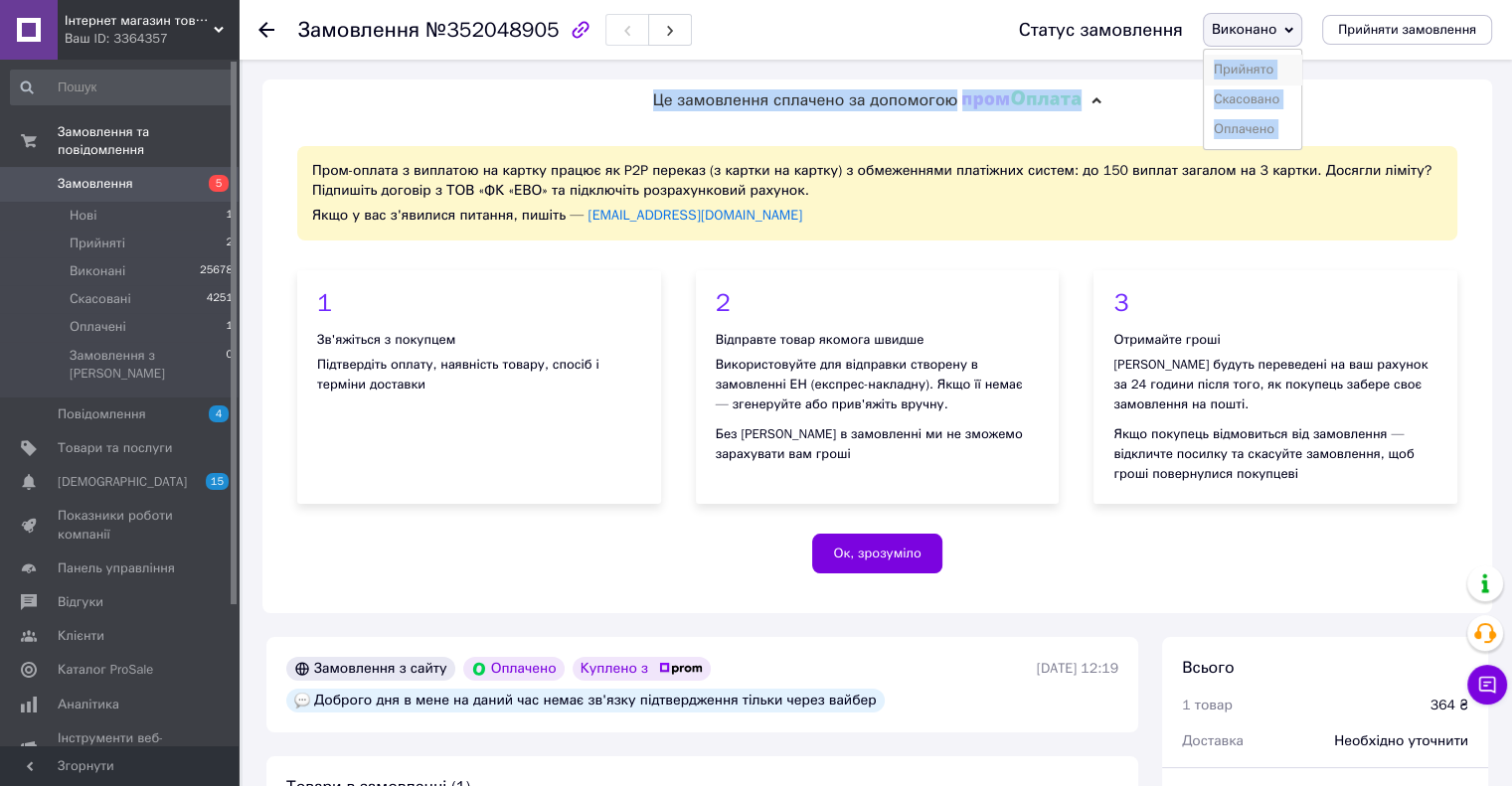 click on "Прийнято" at bounding box center [1253, 70] 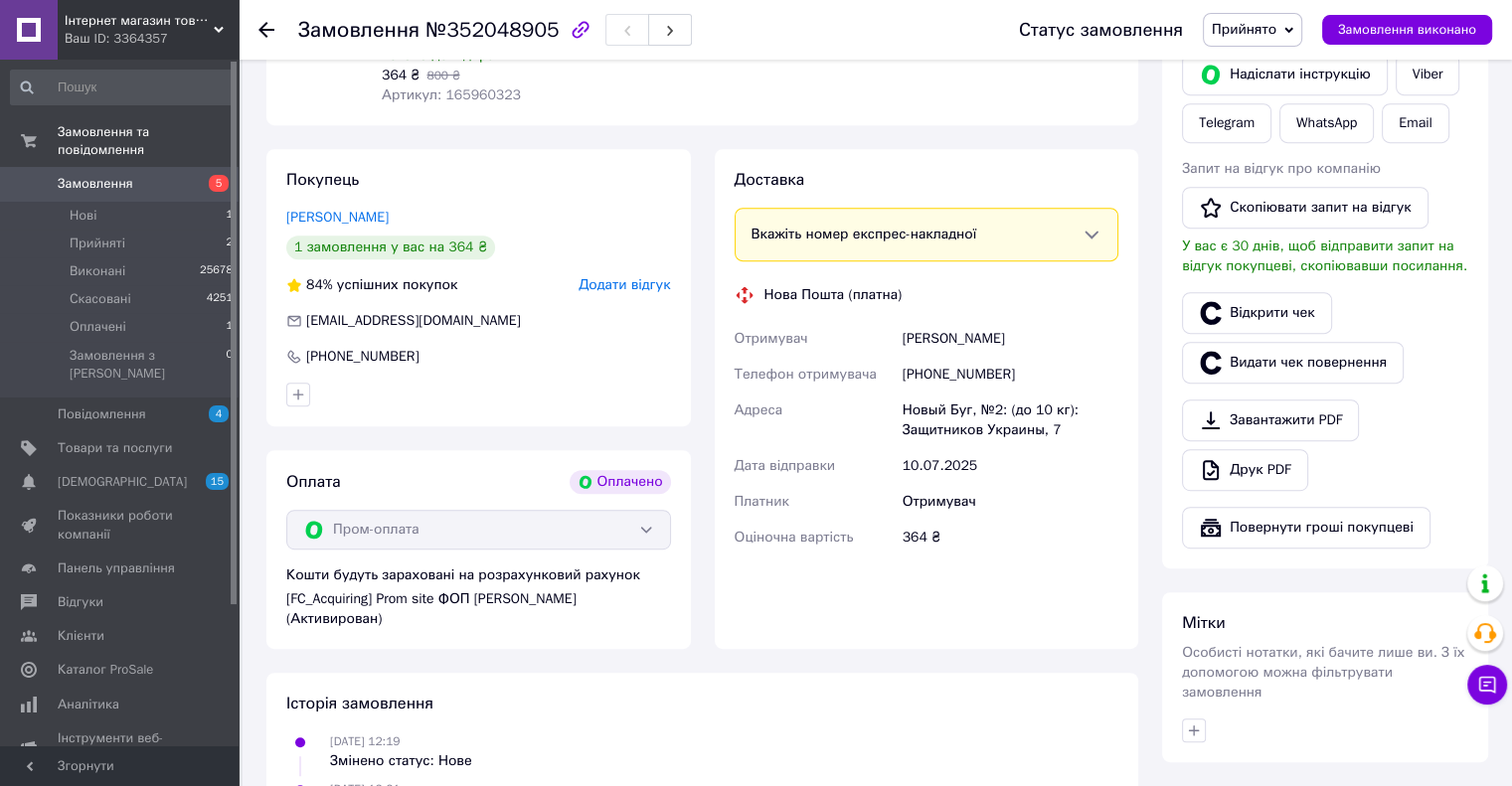 scroll, scrollTop: 596, scrollLeft: 0, axis: vertical 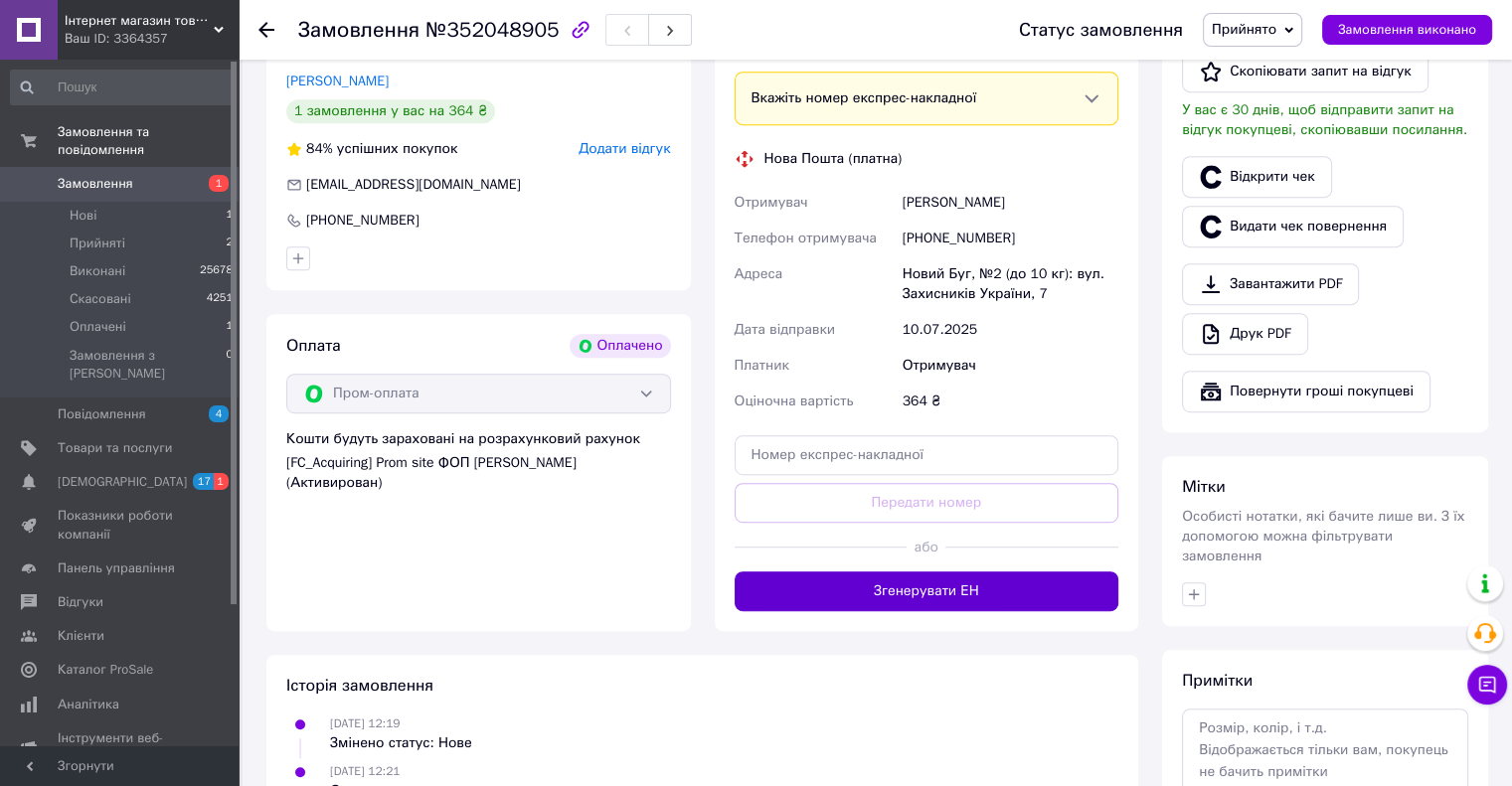 click on "Згенерувати ЕН" at bounding box center (926, 591) 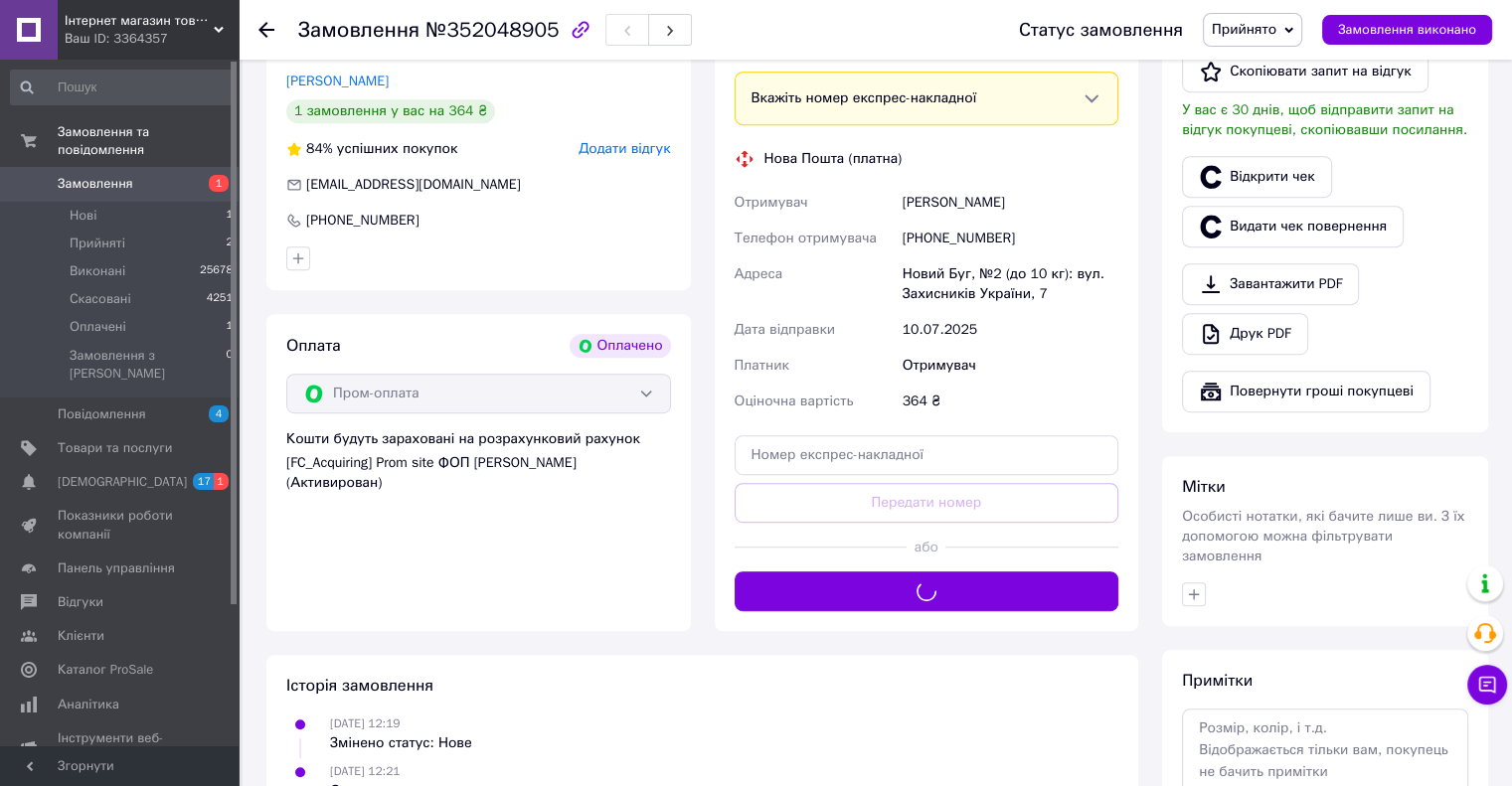 click on "Прийнято" at bounding box center (1244, 29) 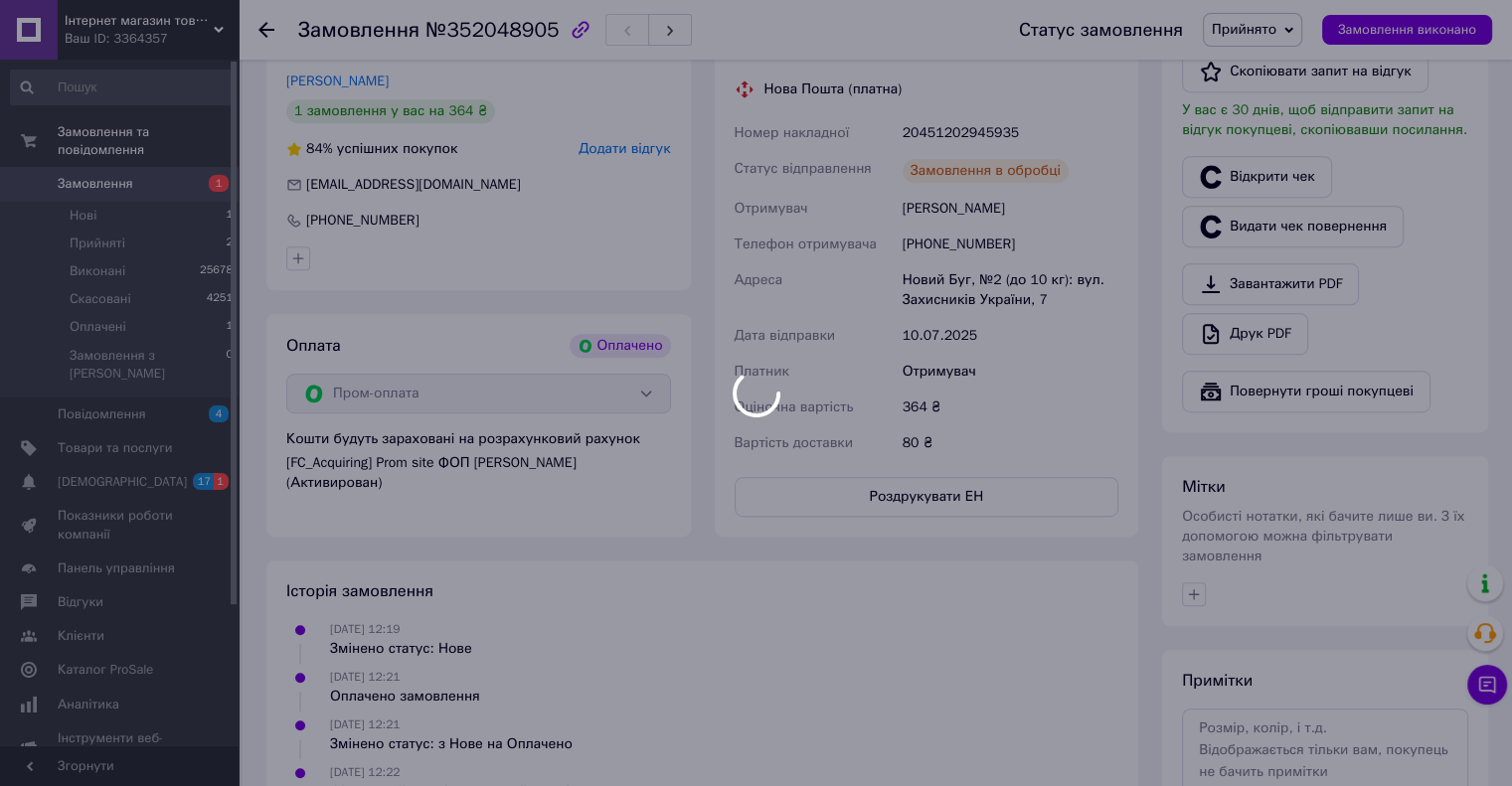 click at bounding box center [756, 393] 